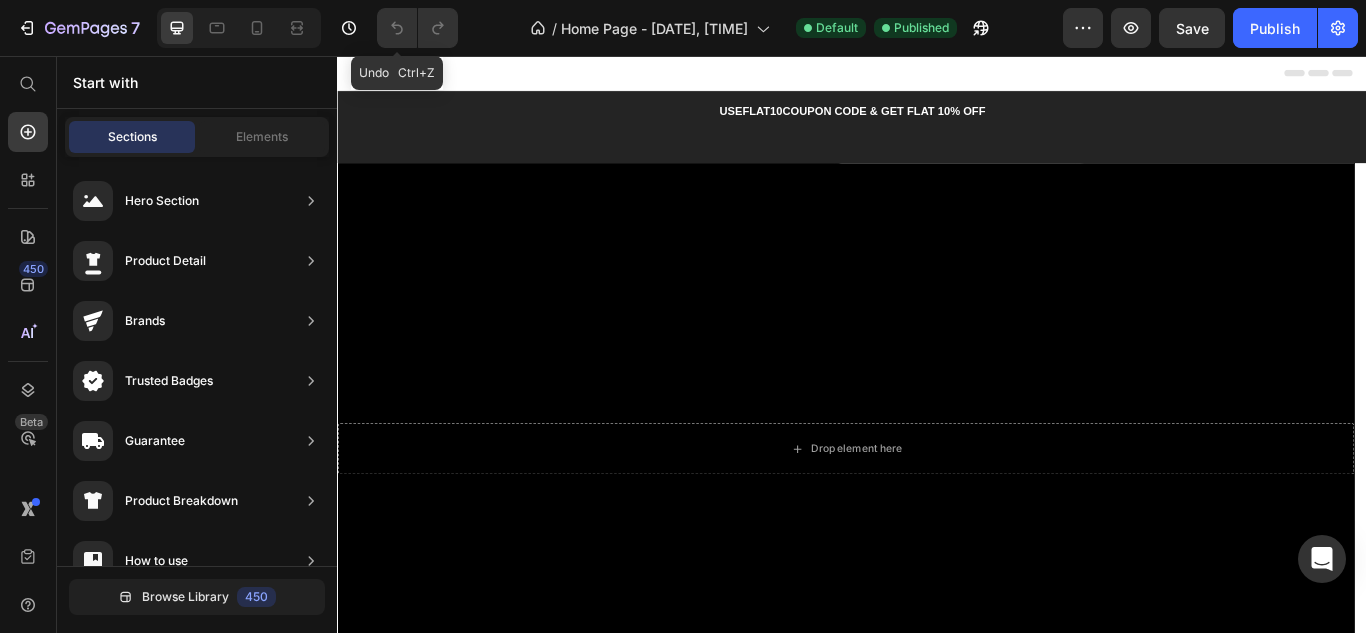 scroll, scrollTop: 0, scrollLeft: 0, axis: both 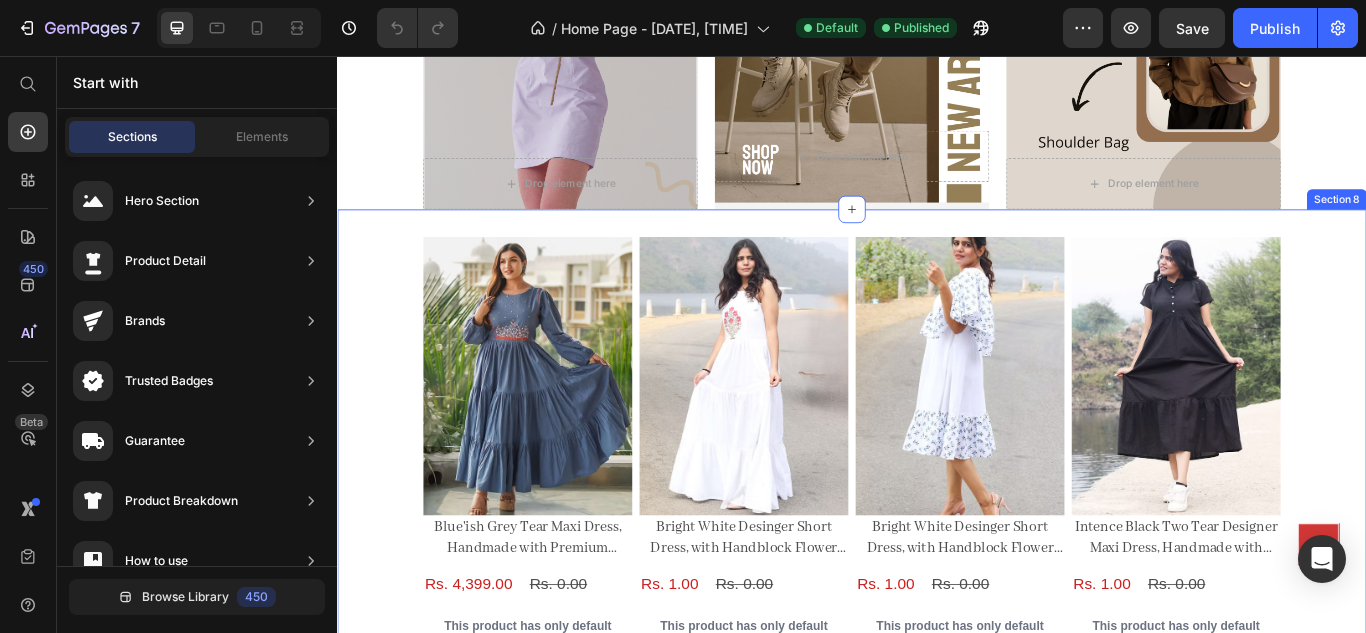 click on "Product Images Blue'ish Grey Tear Maxi Dress, Handmade with Premium Cotton Product Title Rs. 4,399.00 Product Price Rs. 0.00 Product Price Row This product has only default variant Product Variants & Swatches Add To cart Product Cart Button Row Product Images Bright White Desinger Short Dress, with Handblock Flower Print & Premuim Cotton Product Title Rs. 1.00 Product Price Rs. 0.00 Product Price Row This product has only default variant Product Variants & Swatches Add To cart Product Cart Button Row Product Images Bright White Desinger Short Dress, with Handblock Flower Print & Premuim Cotton Product Title Rs. 1.00 Product Price Rs. 0.00 Product Price Row This product has only default variant Product Variants & Swatches Add To cart Product Cart Button Row Product Images Intence Black Two Tear Designer Maxi Dress, Handmade with Premuim Cotton Product Title Rs. 1.00 Product Price Rs. 0.00 Product Price Row This product has only default variant Product Variants & Swatches Add To cart Product Cart Button Row Row" at bounding box center (937, 1720) 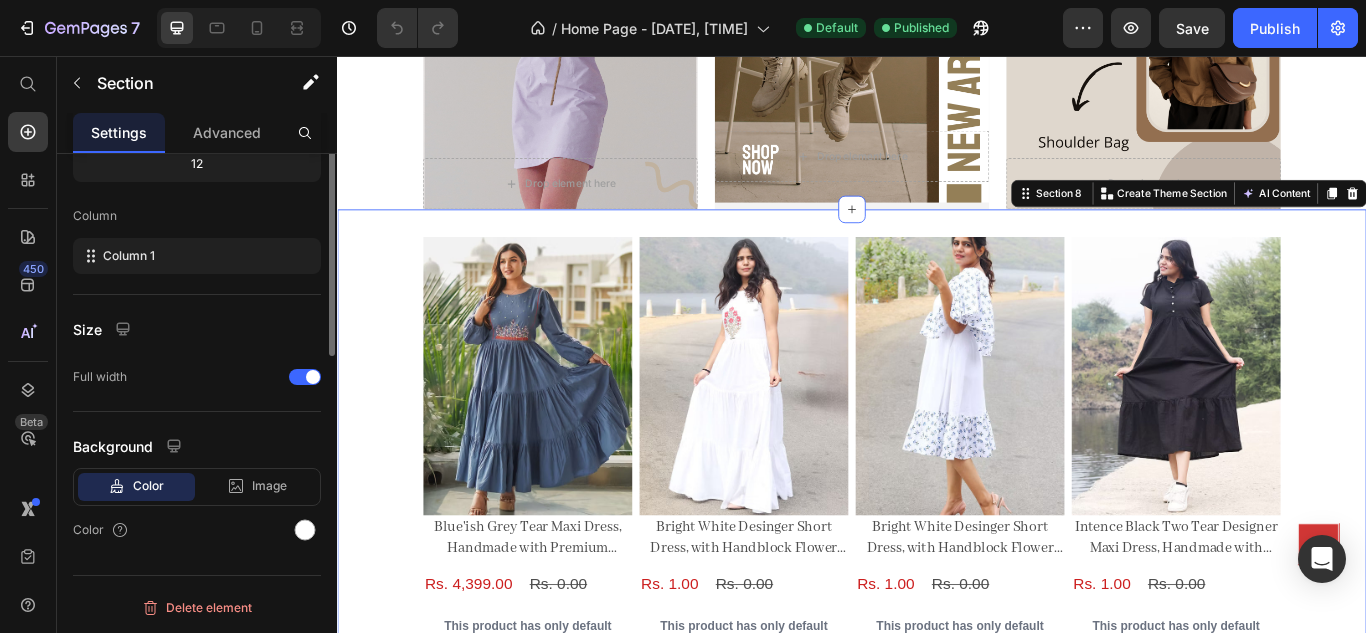 scroll, scrollTop: 72, scrollLeft: 0, axis: vertical 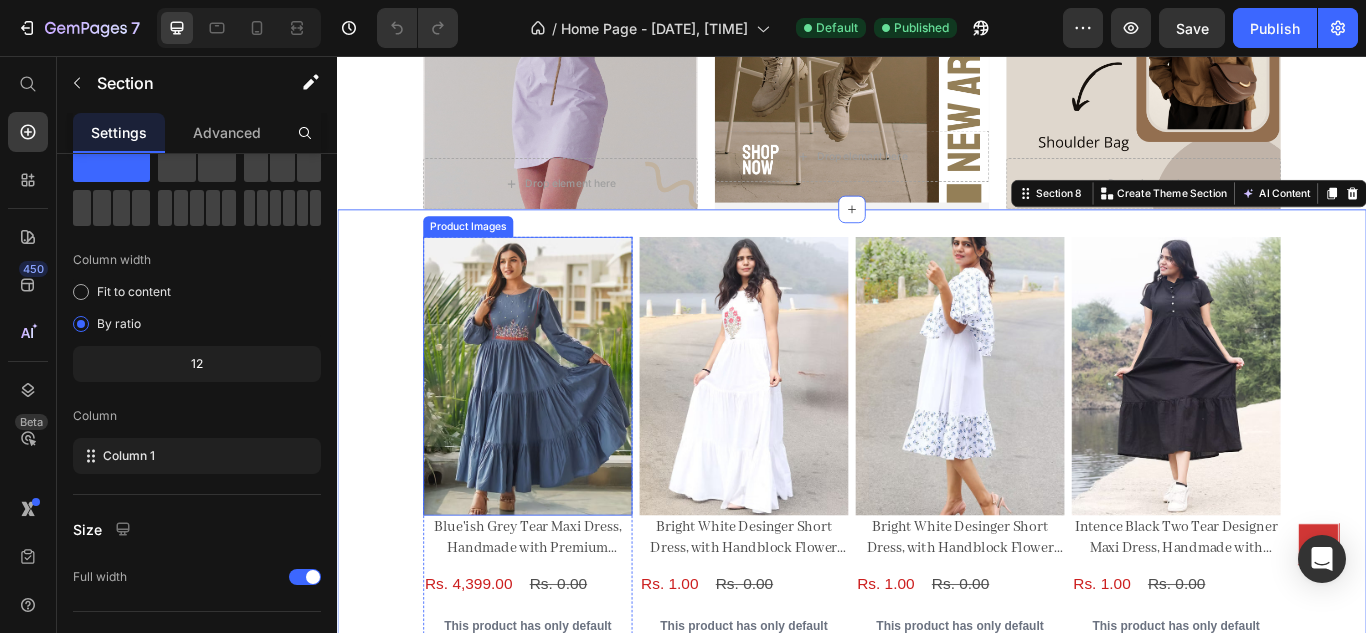 click on "Product Images" at bounding box center (489, 255) 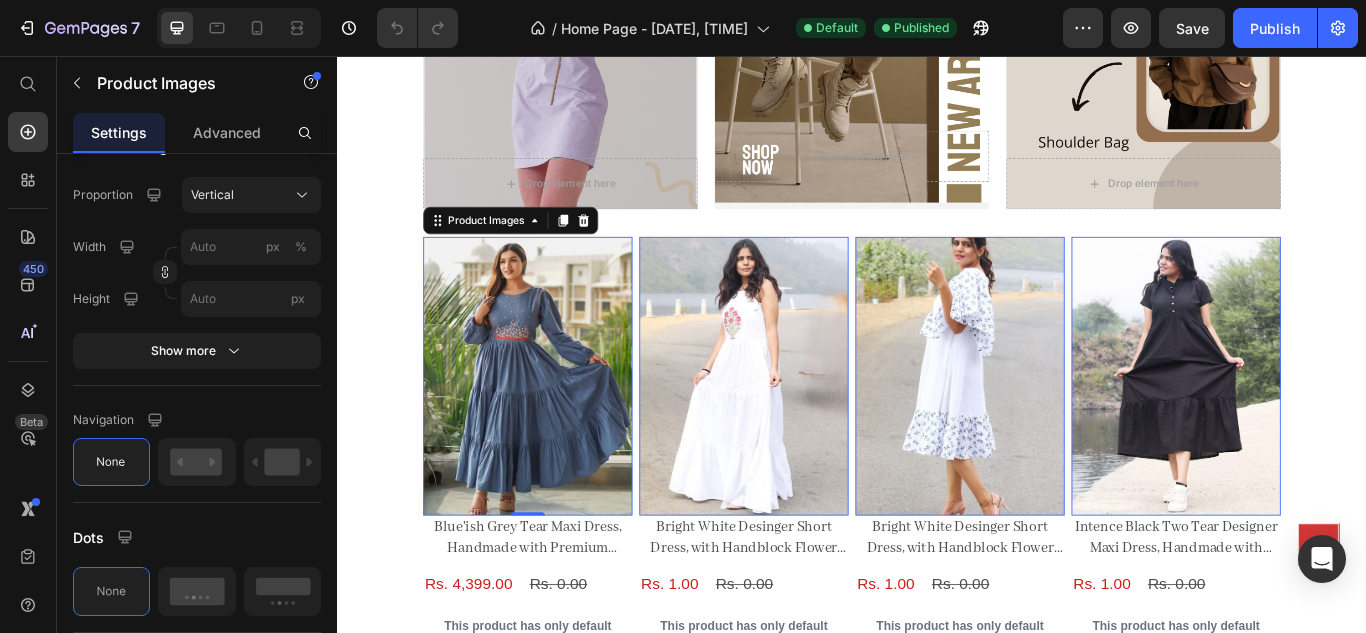 scroll, scrollTop: 908, scrollLeft: 0, axis: vertical 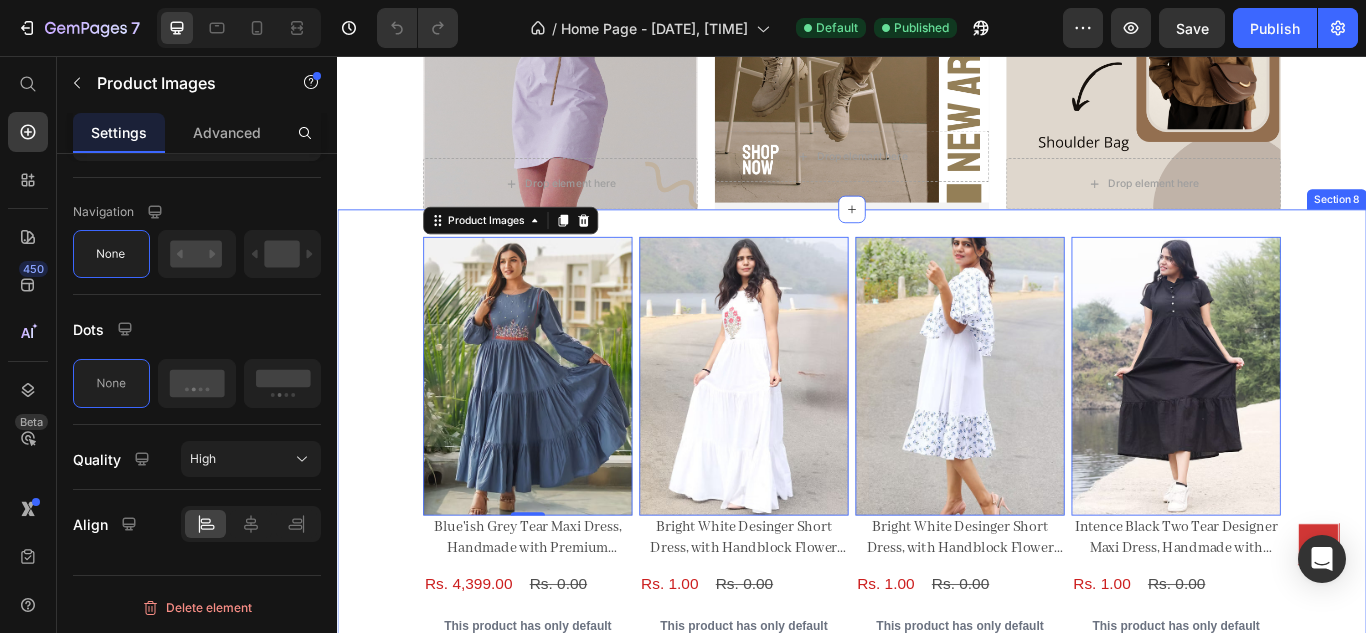 click on "Product Images   0 Blue'ish Grey Tear Maxi Dress, Handmade with Premium Cotton Product Title Rs. 4,399.00 Product Price Rs. 0.00 Product Price Row This product has only default variant Product Variants & Swatches Add To cart Product Cart Button Row Product Images   0 Bright White Desinger Short Dress, with Handblock Flower Print & Premuim Cotton Product Title Rs. 1.00 Product Price Rs. 0.00 Product Price Row This product has only default variant Product Variants & Swatches Add To cart Product Cart Button Row Product Images   0 Bright White Desinger Short Dress, with Handblock Flower Print & Premuim Cotton Product Title Rs. 1.00 Product Price Rs. 0.00 Product Price Row This product has only default variant Product Variants & Swatches Add To cart Product Cart Button Row Product Images   0 Intence Black Two Tear Designer Maxi Dress, Handmade with Premuim Cotton Product Title Rs. 1.00 Product Price Rs. 0.00 Product Price Row This product has only default variant Product Variants & Swatches Add To cart Row   0 Row" at bounding box center (937, 1720) 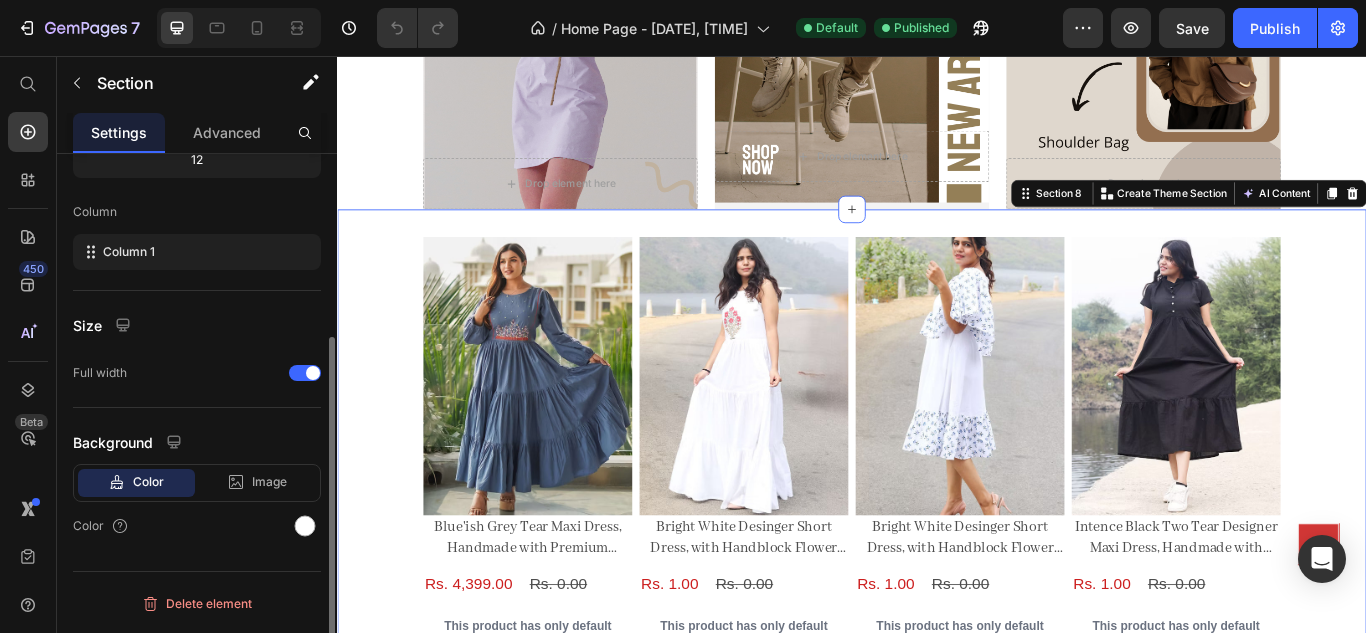 scroll, scrollTop: 0, scrollLeft: 0, axis: both 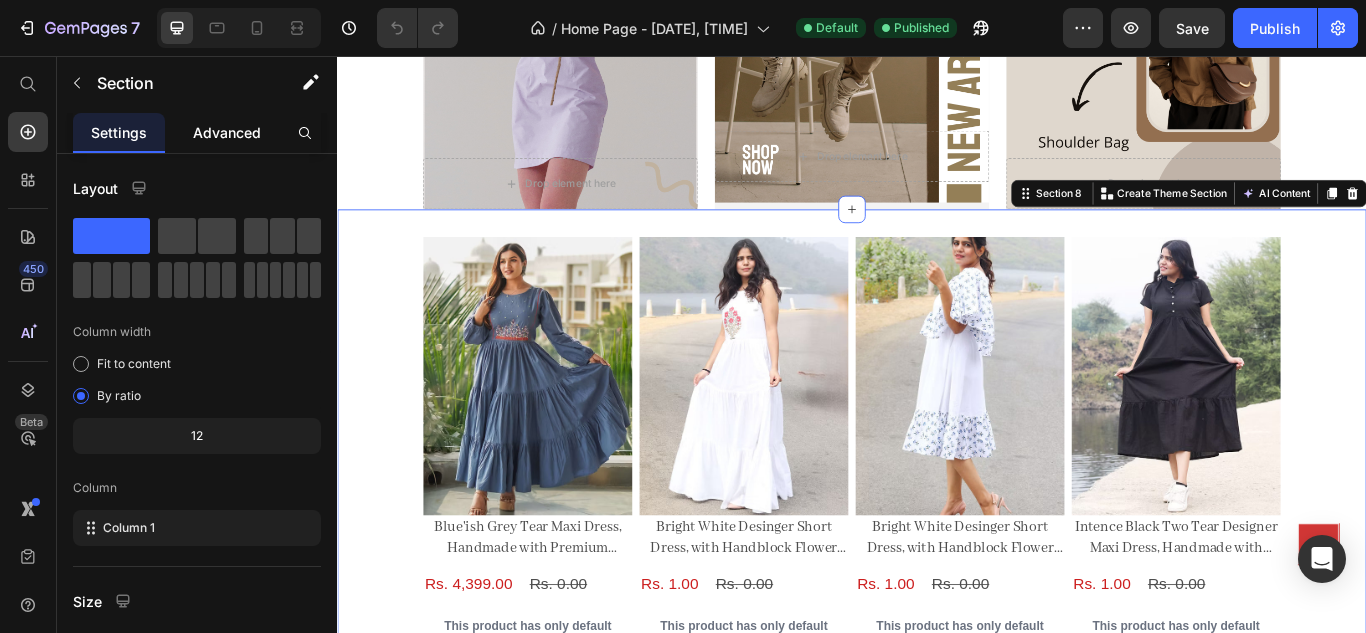 click on "Advanced" at bounding box center (227, 132) 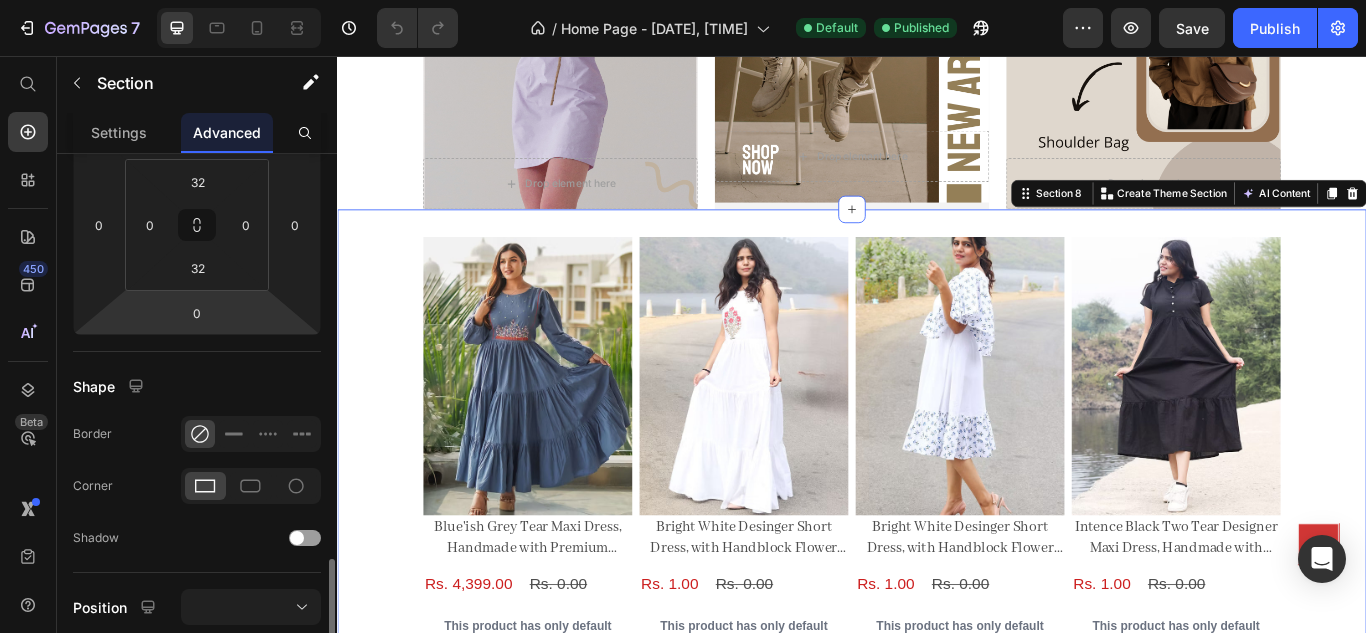 scroll, scrollTop: 700, scrollLeft: 0, axis: vertical 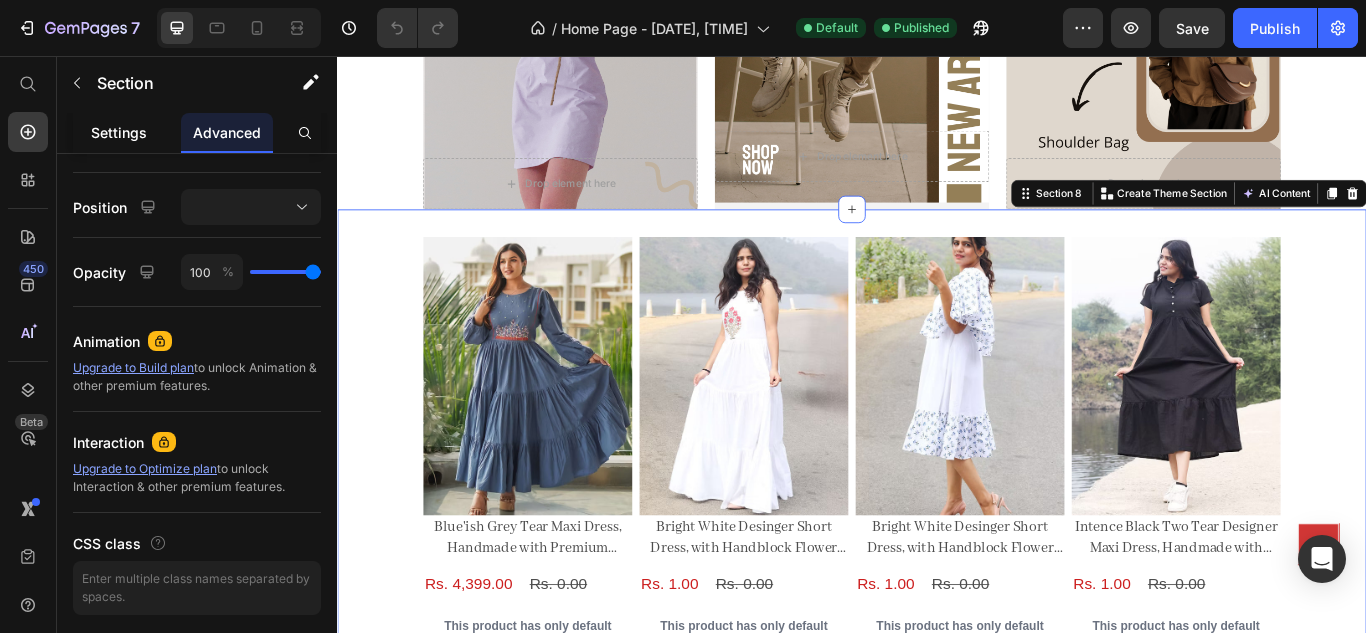 click on "Settings" at bounding box center [119, 132] 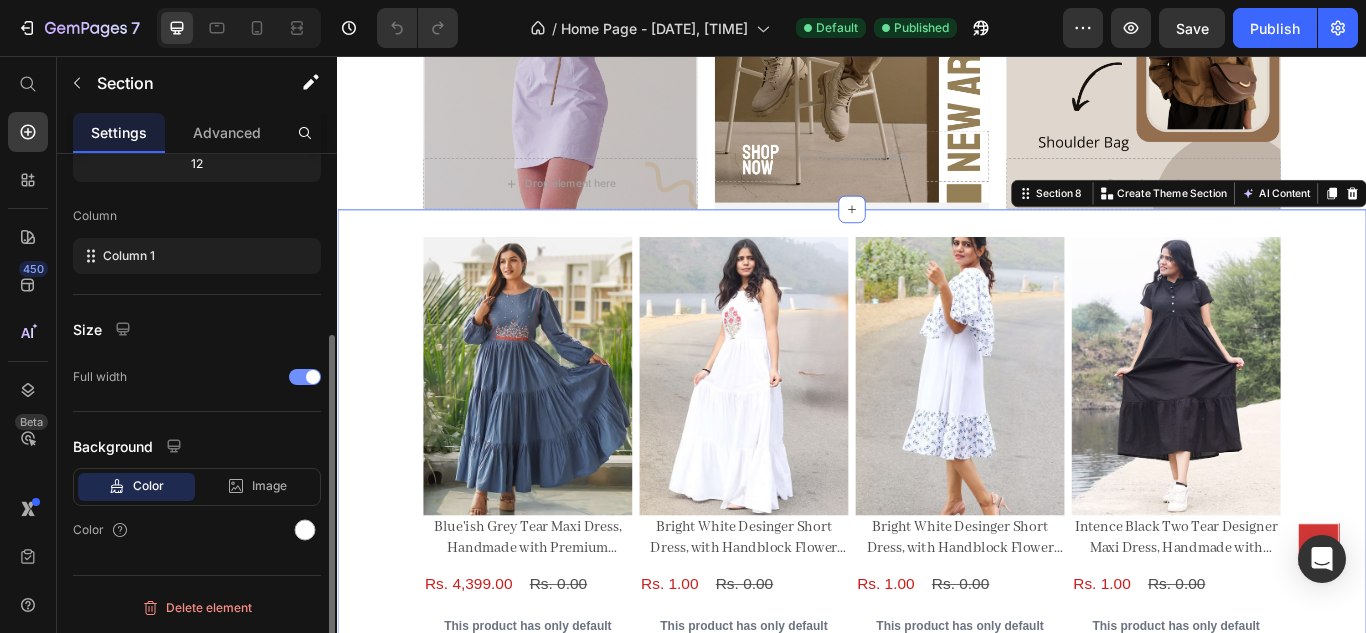 scroll, scrollTop: 72, scrollLeft: 0, axis: vertical 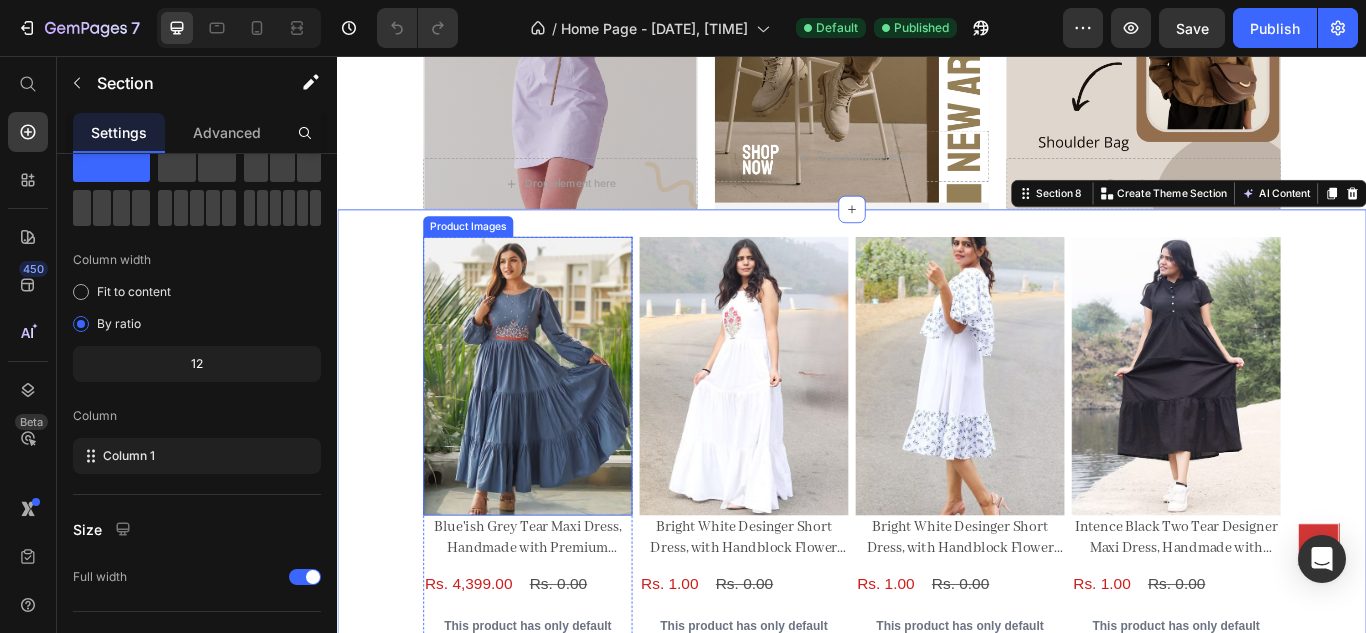click on "Product Images" at bounding box center [489, 255] 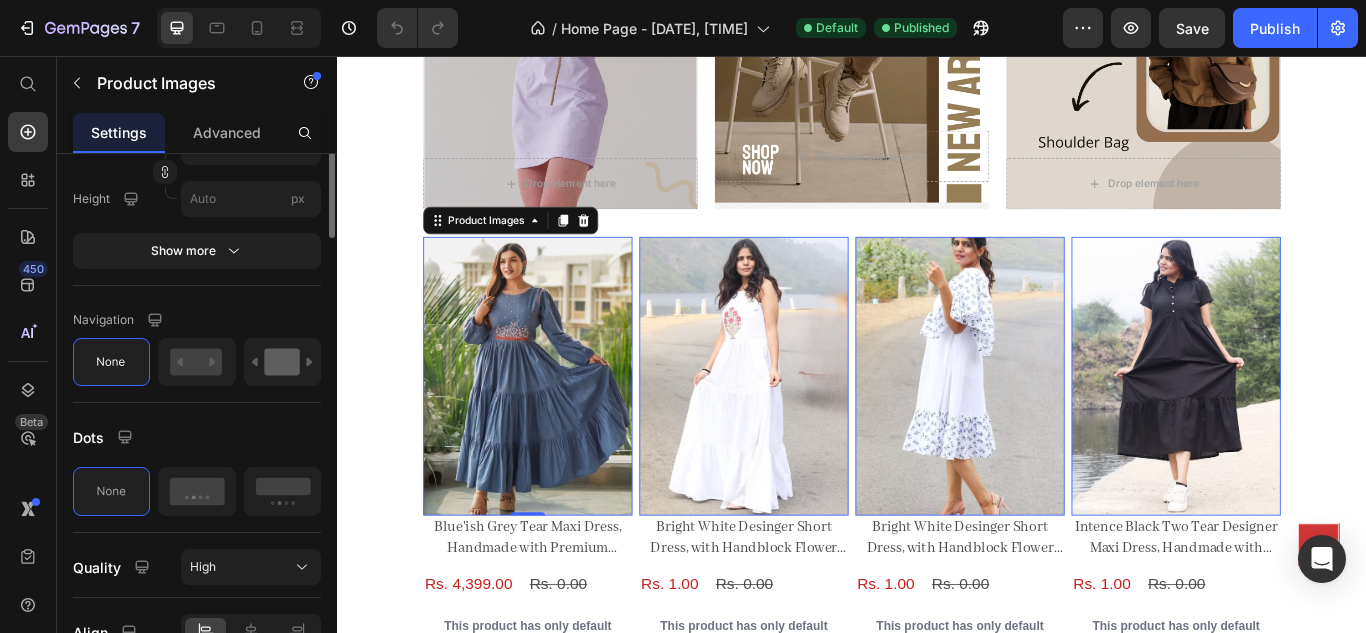 scroll, scrollTop: 500, scrollLeft: 0, axis: vertical 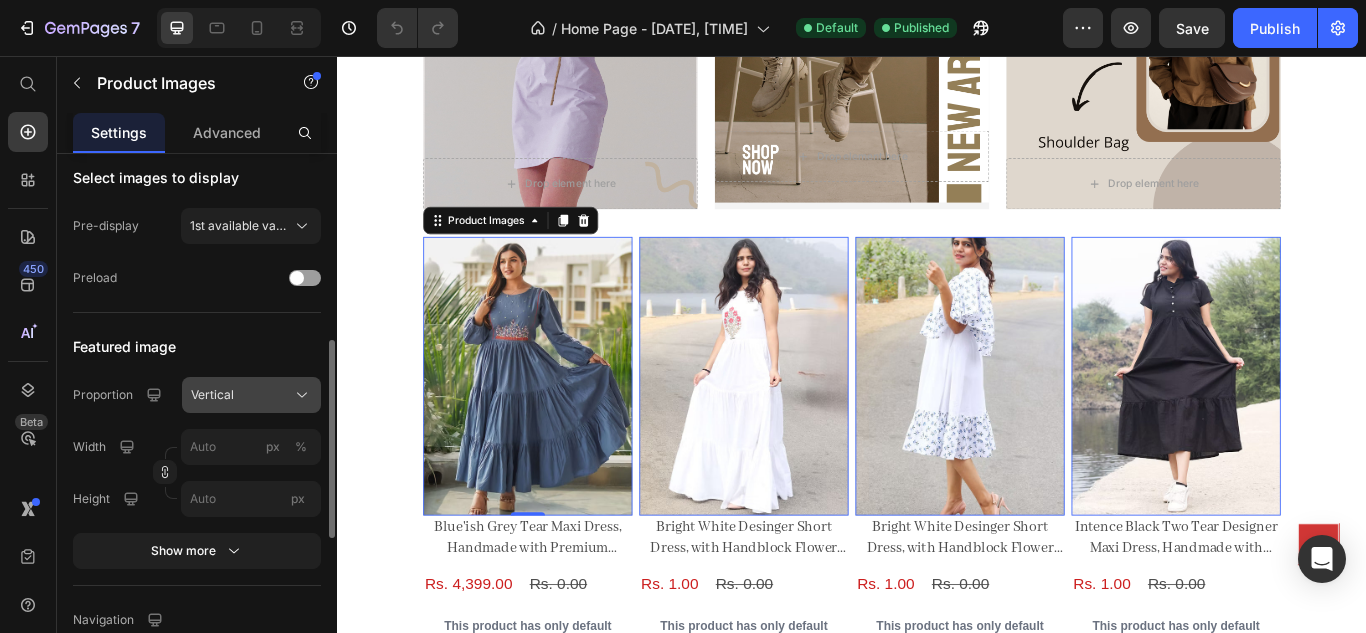 click on "Vertical" 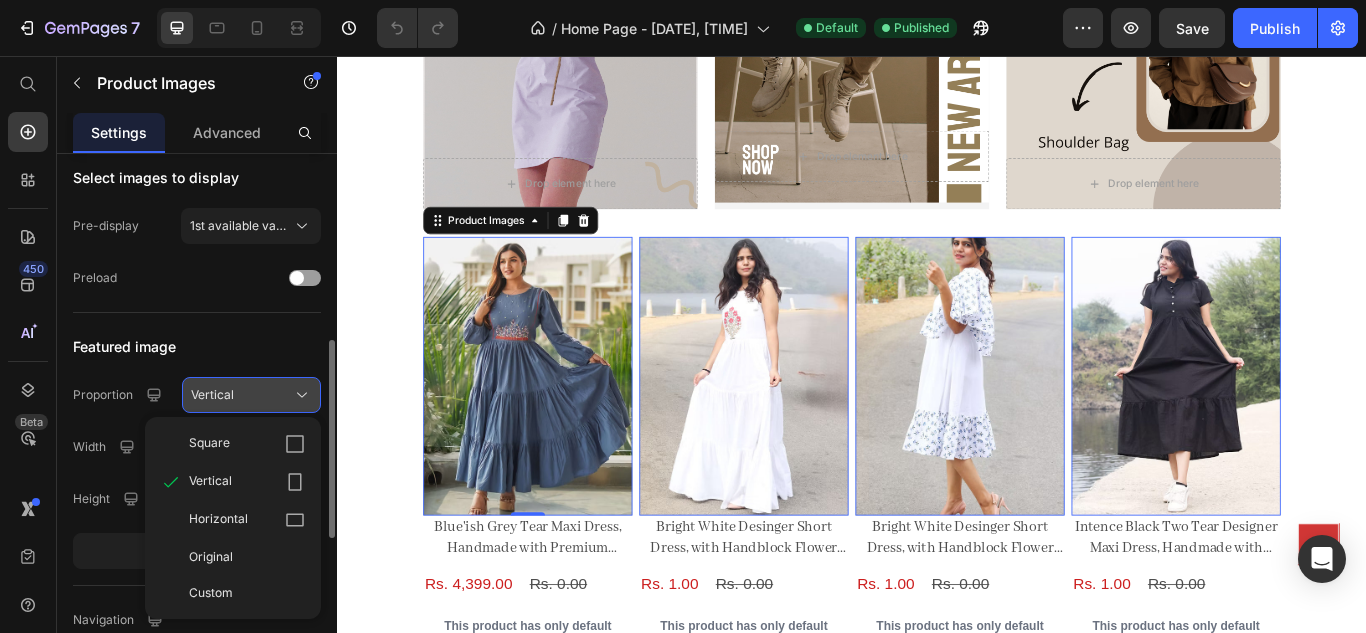click on "Vertical" 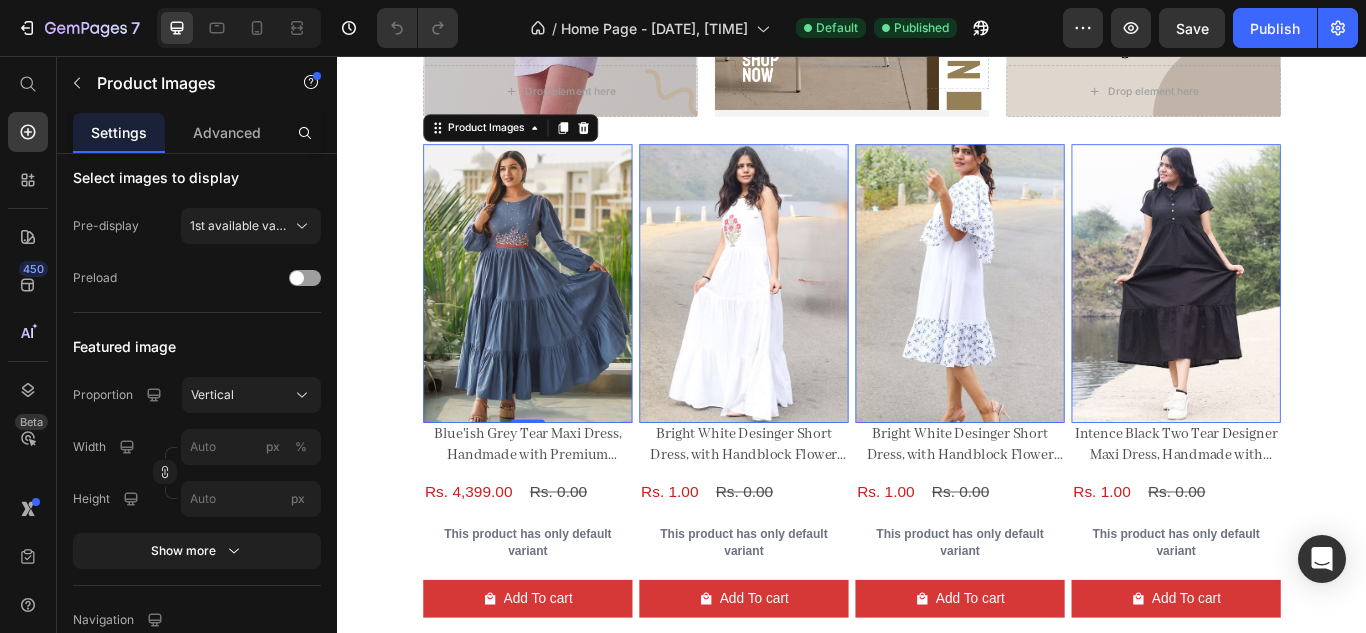 scroll, scrollTop: 3668, scrollLeft: 0, axis: vertical 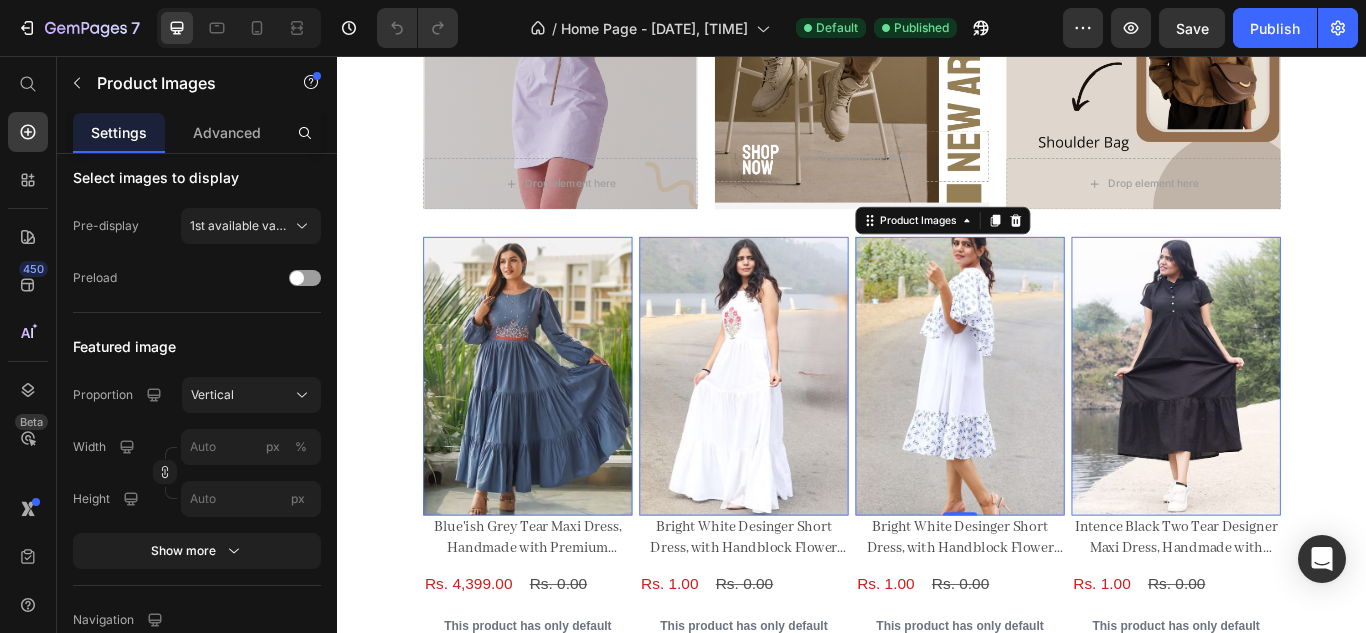 click at bounding box center [1063, 429] 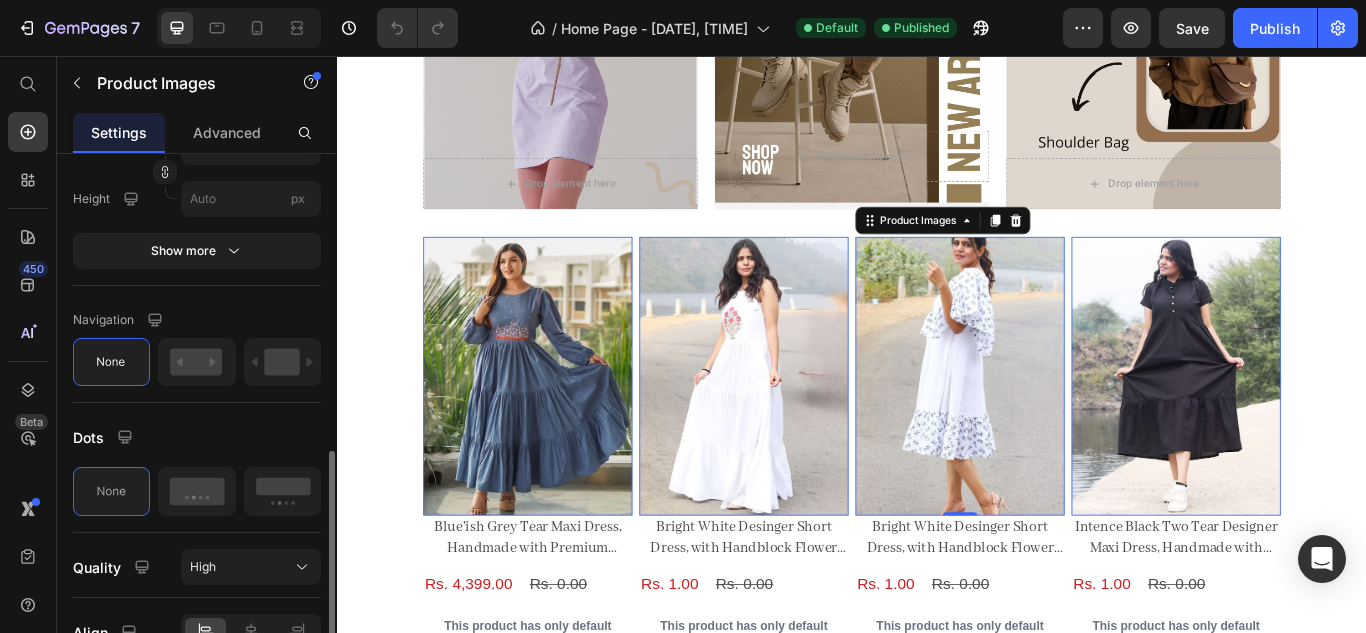 scroll, scrollTop: 600, scrollLeft: 0, axis: vertical 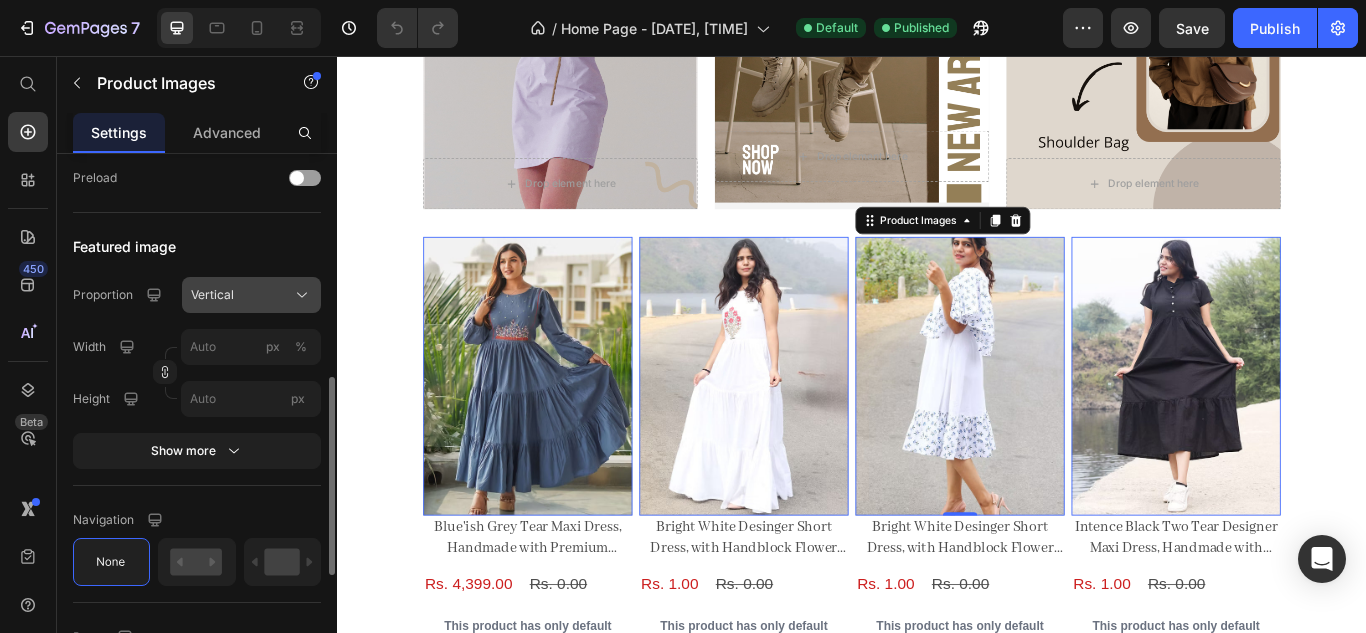 click on "Vertical" 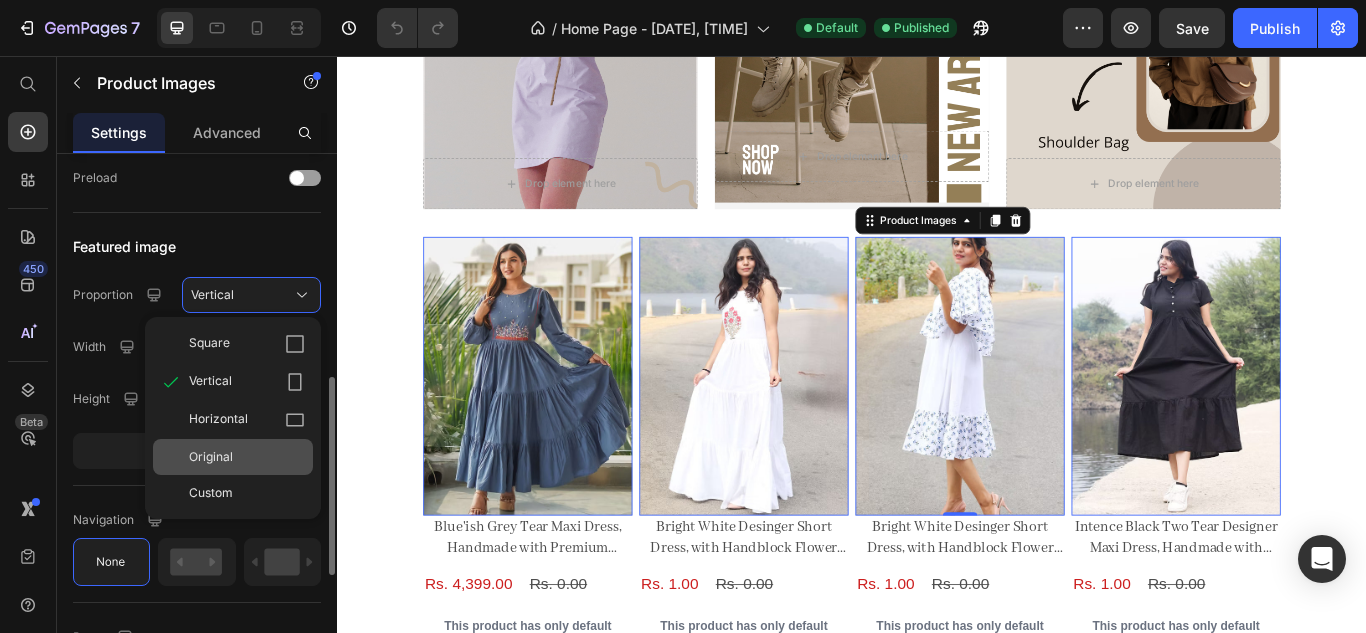 click on "Original" at bounding box center [247, 457] 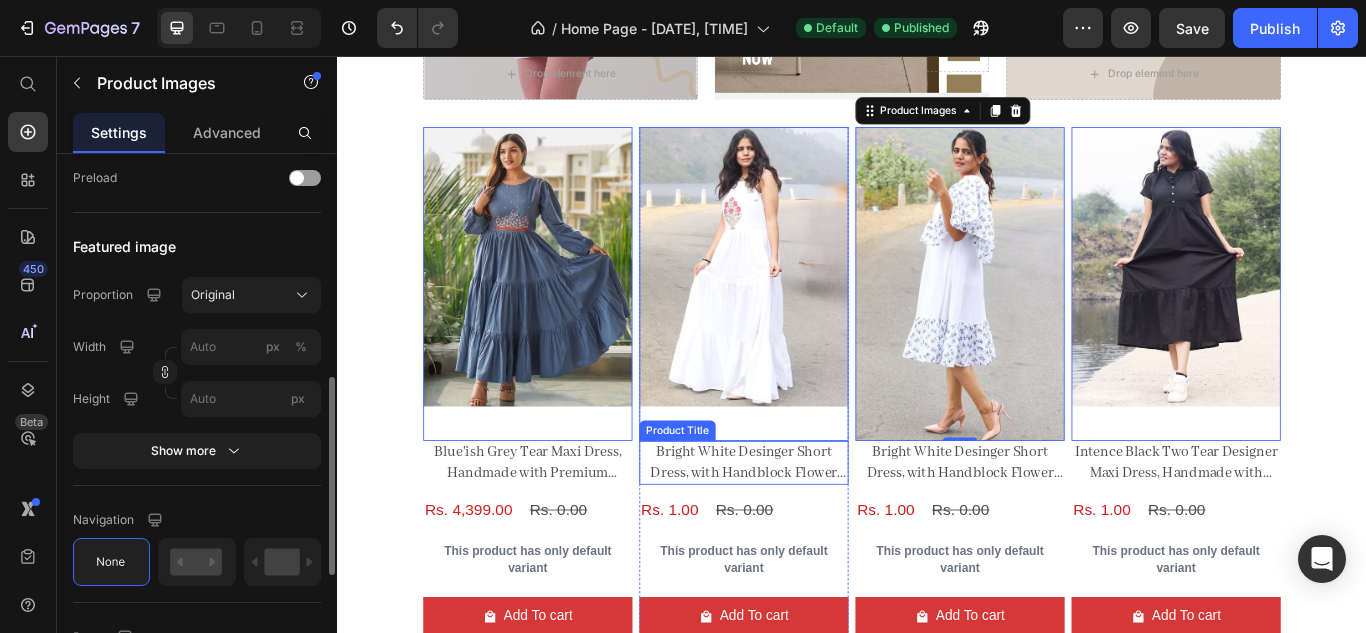 scroll, scrollTop: 3968, scrollLeft: 0, axis: vertical 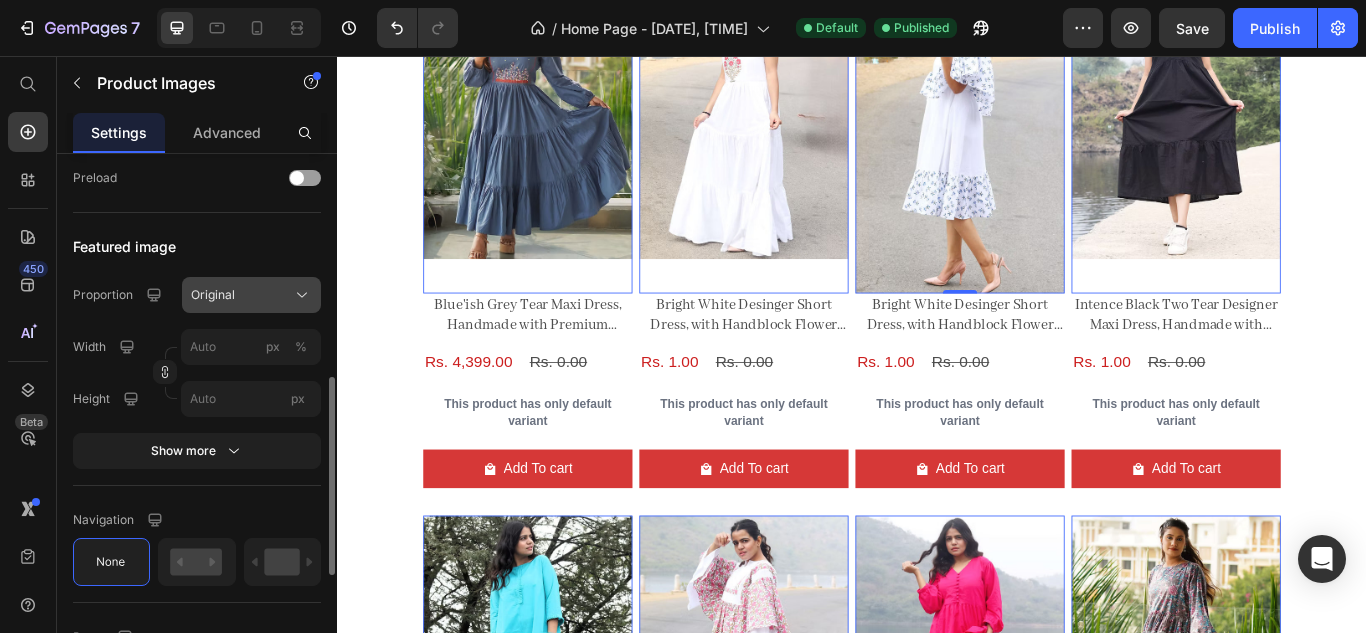 click on "Original" at bounding box center (251, 295) 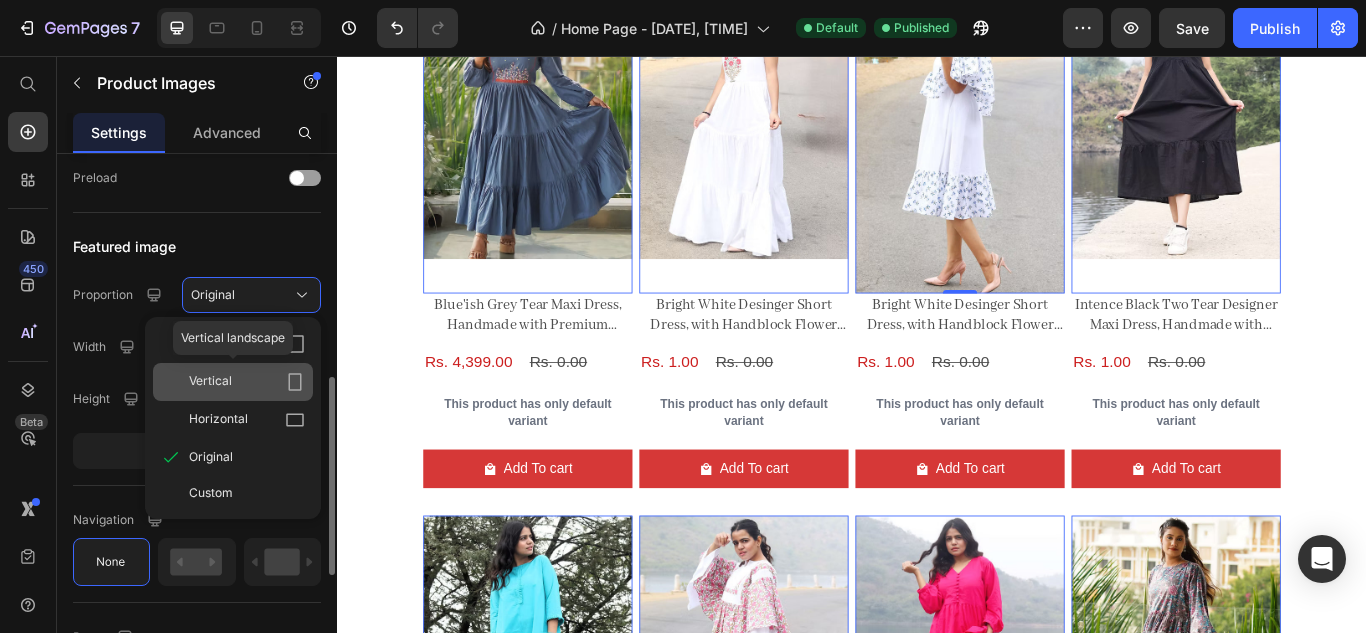 click 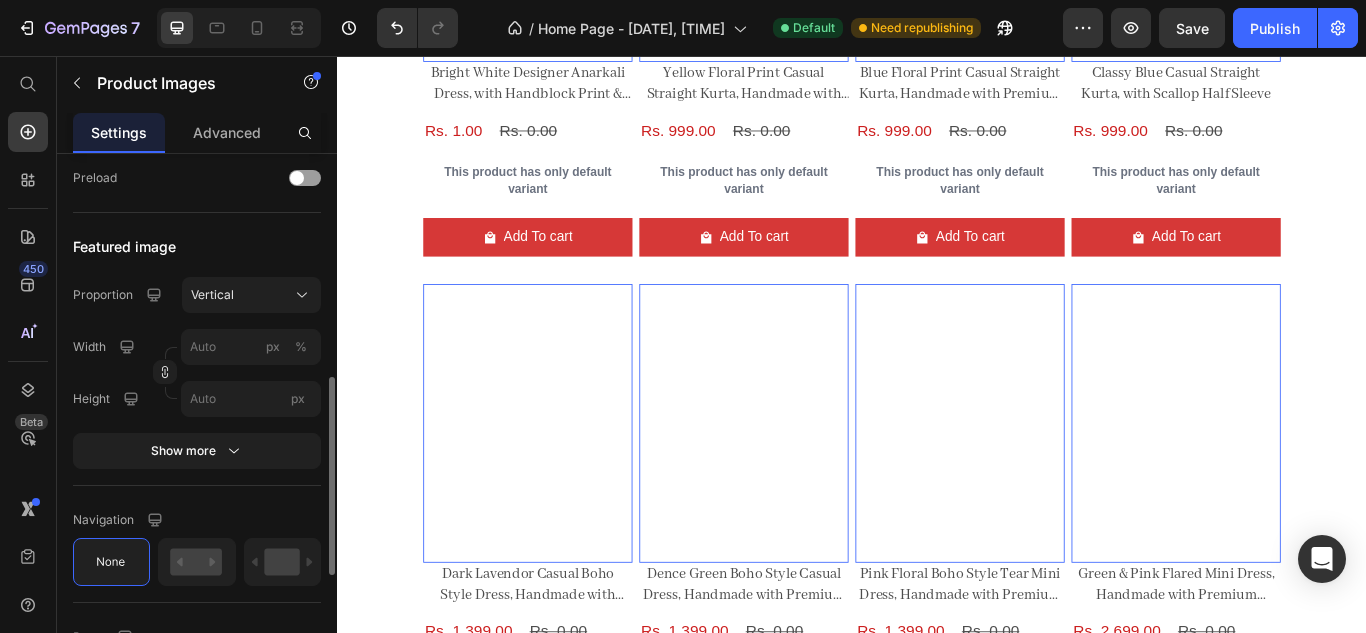 scroll, scrollTop: 5368, scrollLeft: 0, axis: vertical 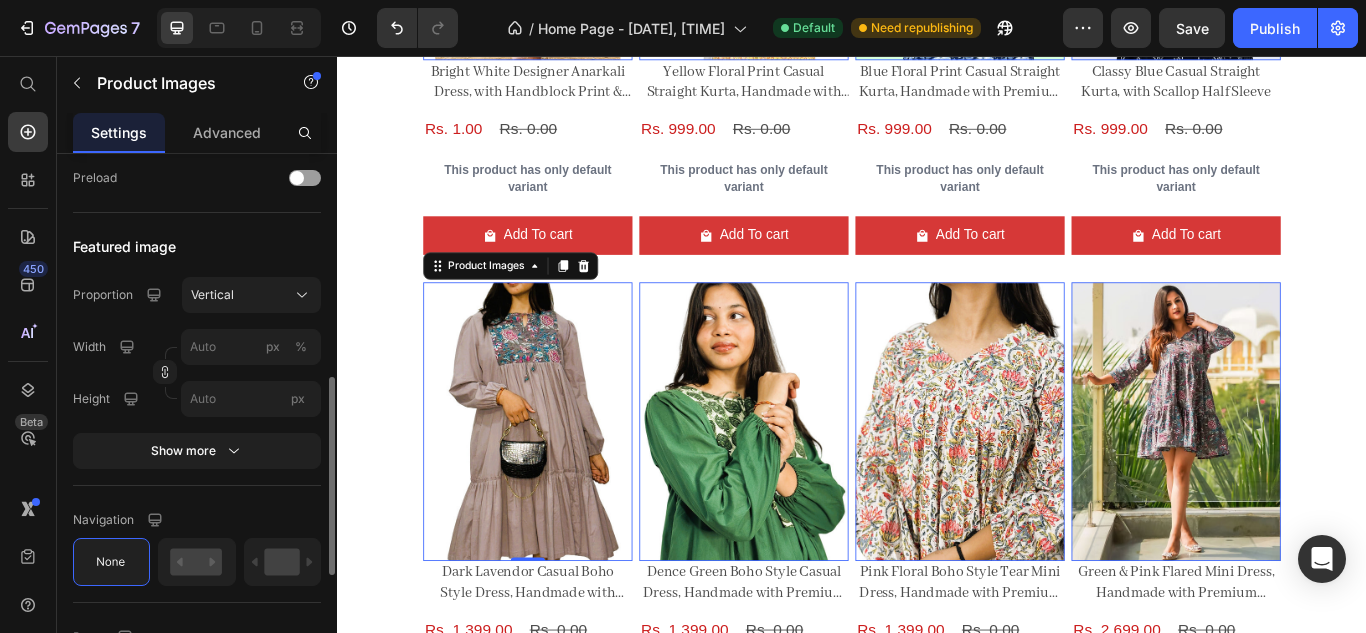 click at bounding box center [559, 482] 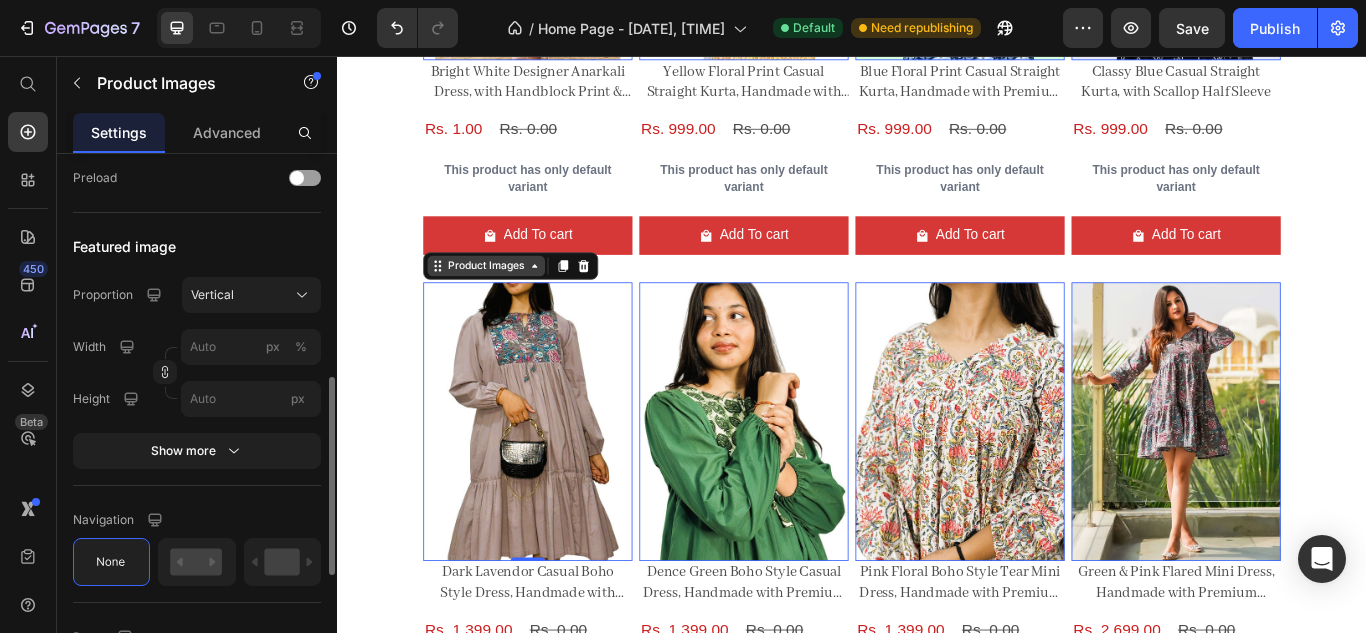 click on "Product Images" at bounding box center (490, -1445) 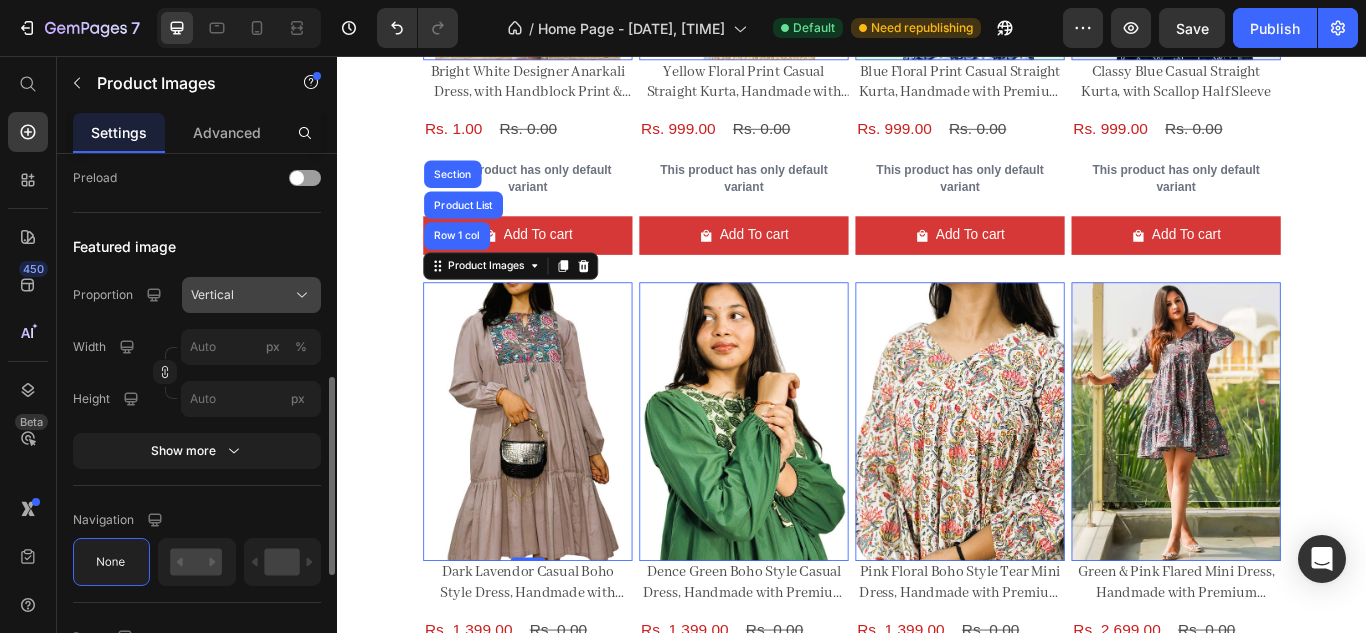 click on "Vertical" 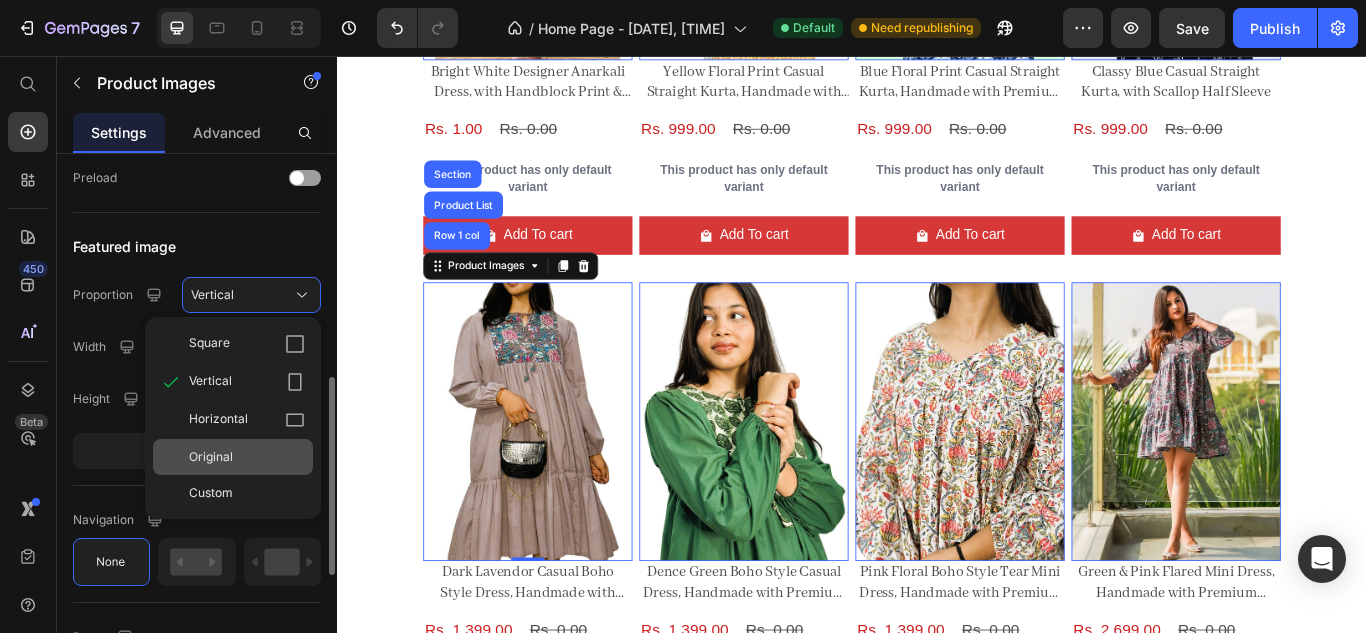 drag, startPoint x: 252, startPoint y: 449, endPoint x: 57, endPoint y: 426, distance: 196.35173 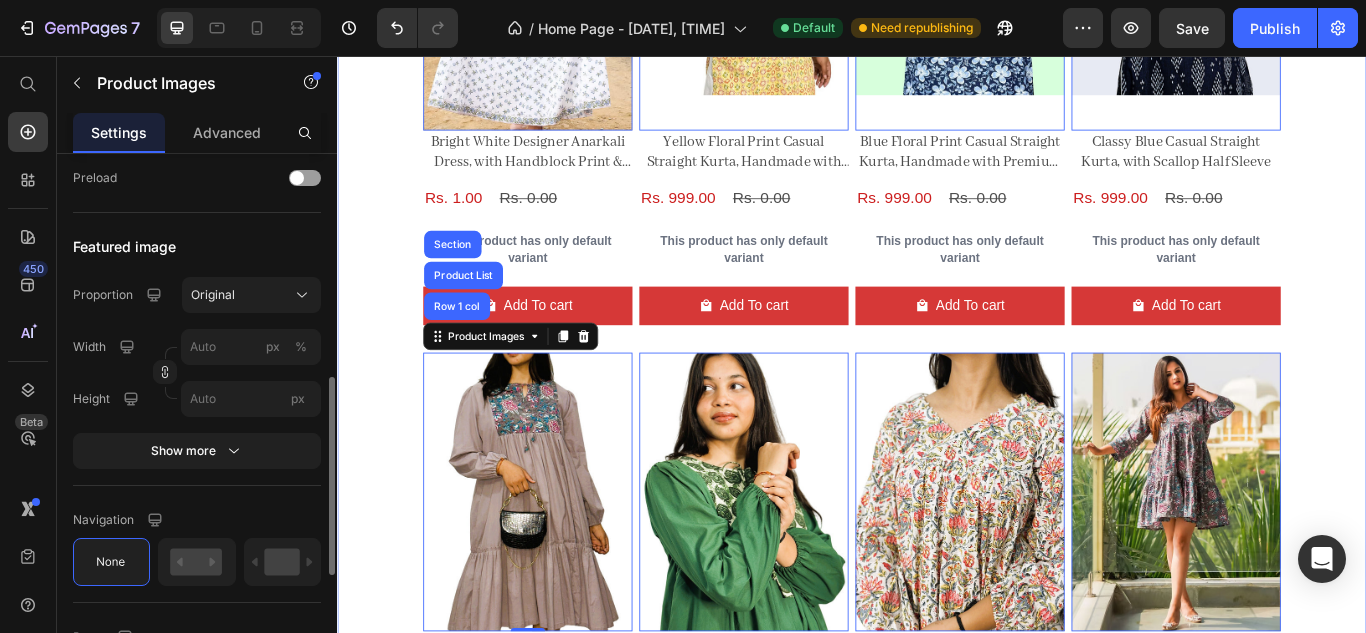 scroll, scrollTop: 5448, scrollLeft: 0, axis: vertical 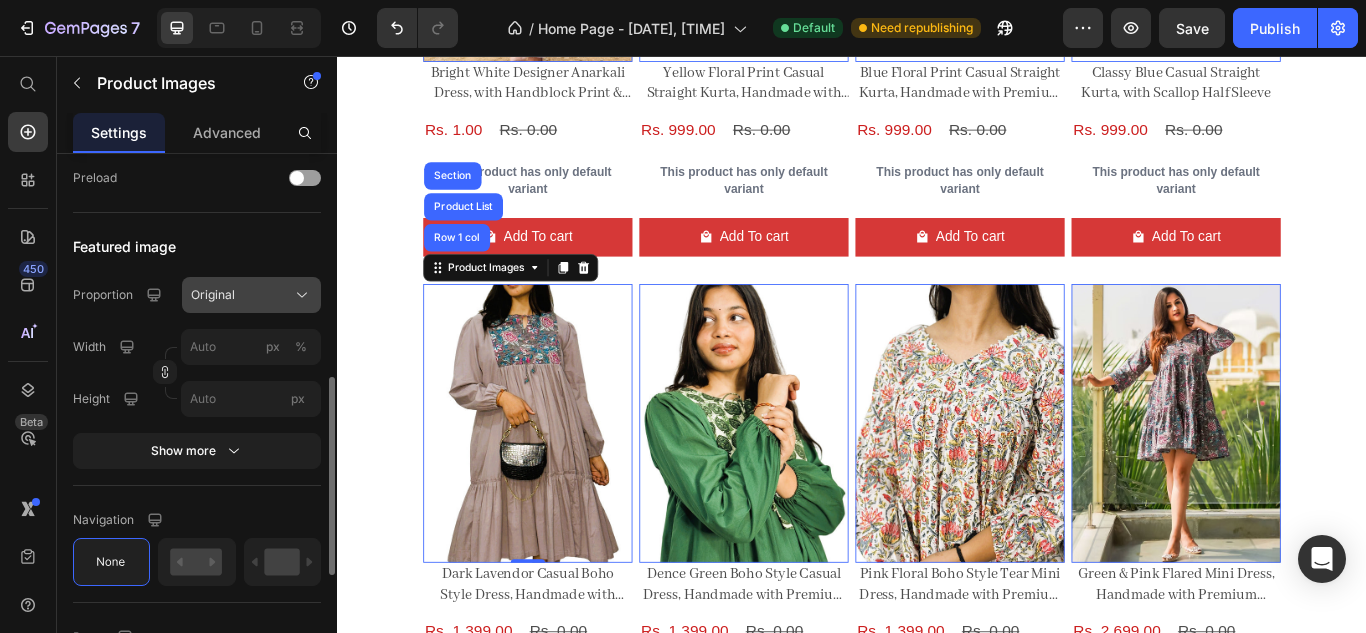 click on "Original" at bounding box center (251, 295) 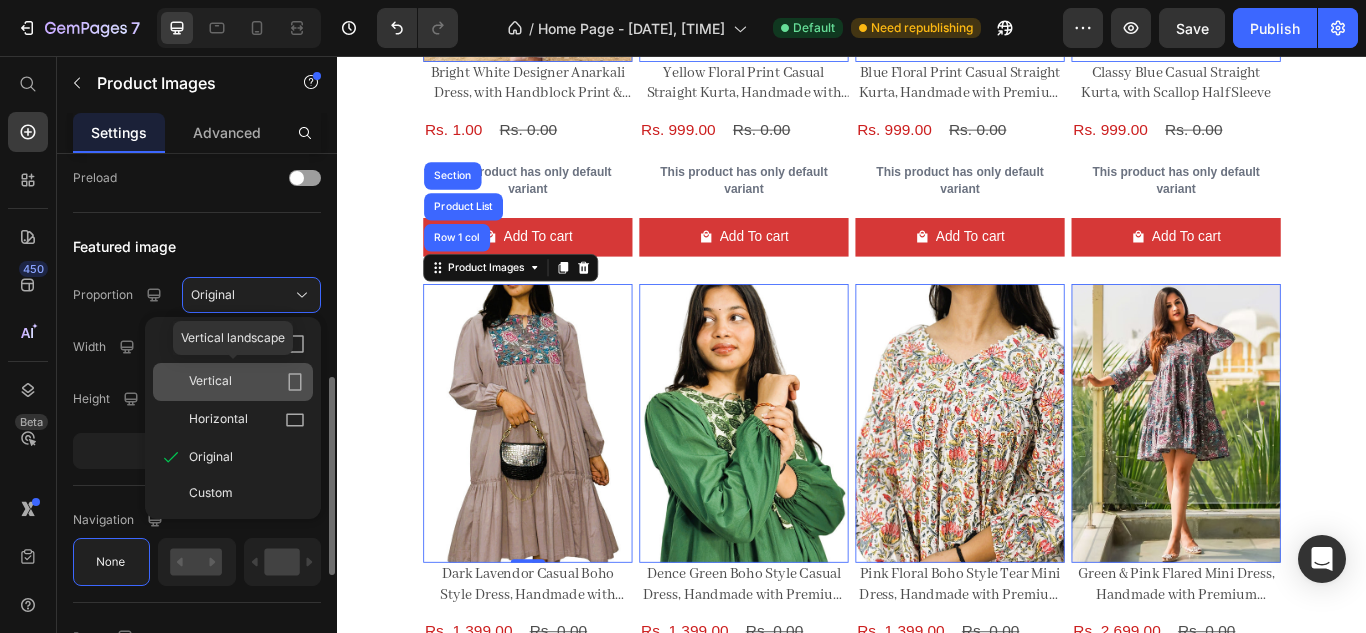 click on "Vertical" at bounding box center (210, 382) 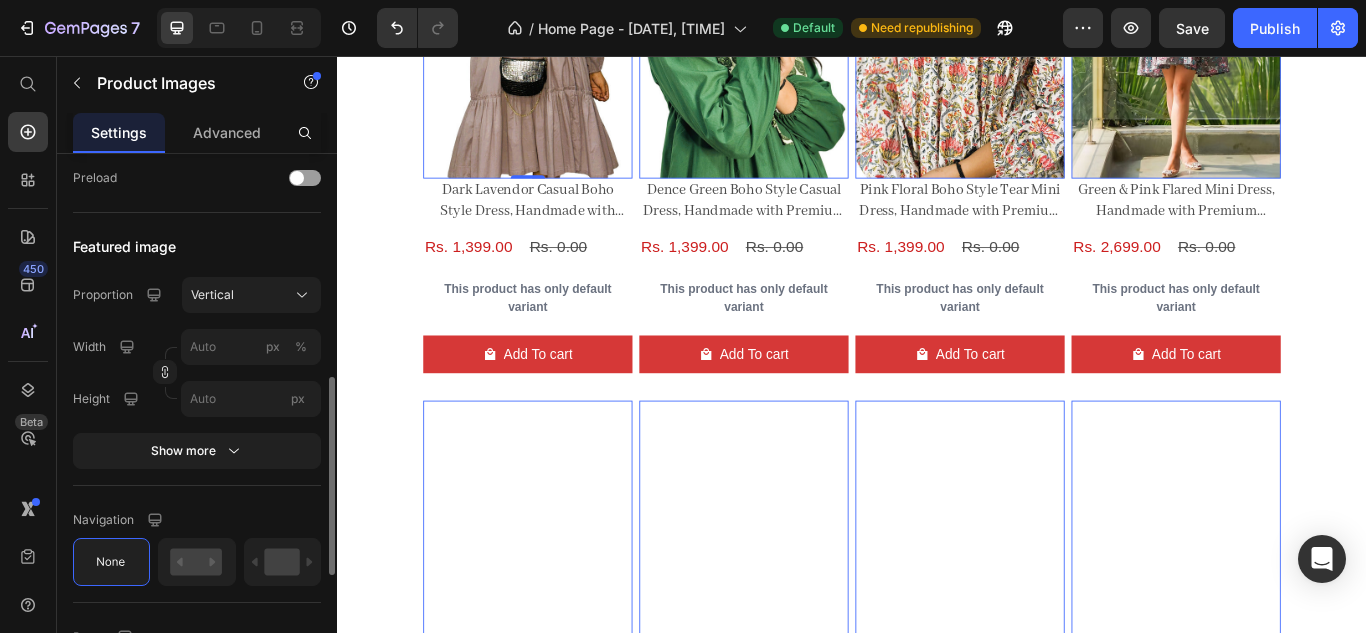 scroll, scrollTop: 5968, scrollLeft: 0, axis: vertical 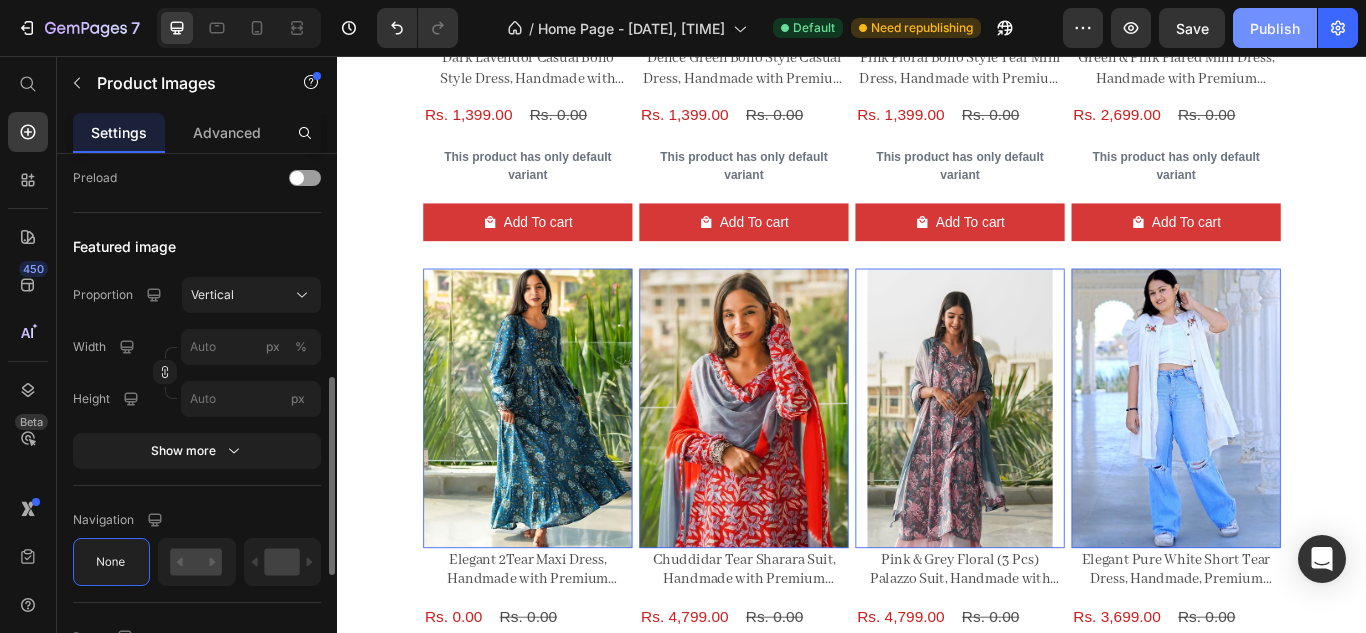 drag, startPoint x: 1261, startPoint y: 37, endPoint x: 626, endPoint y: 190, distance: 653.17224 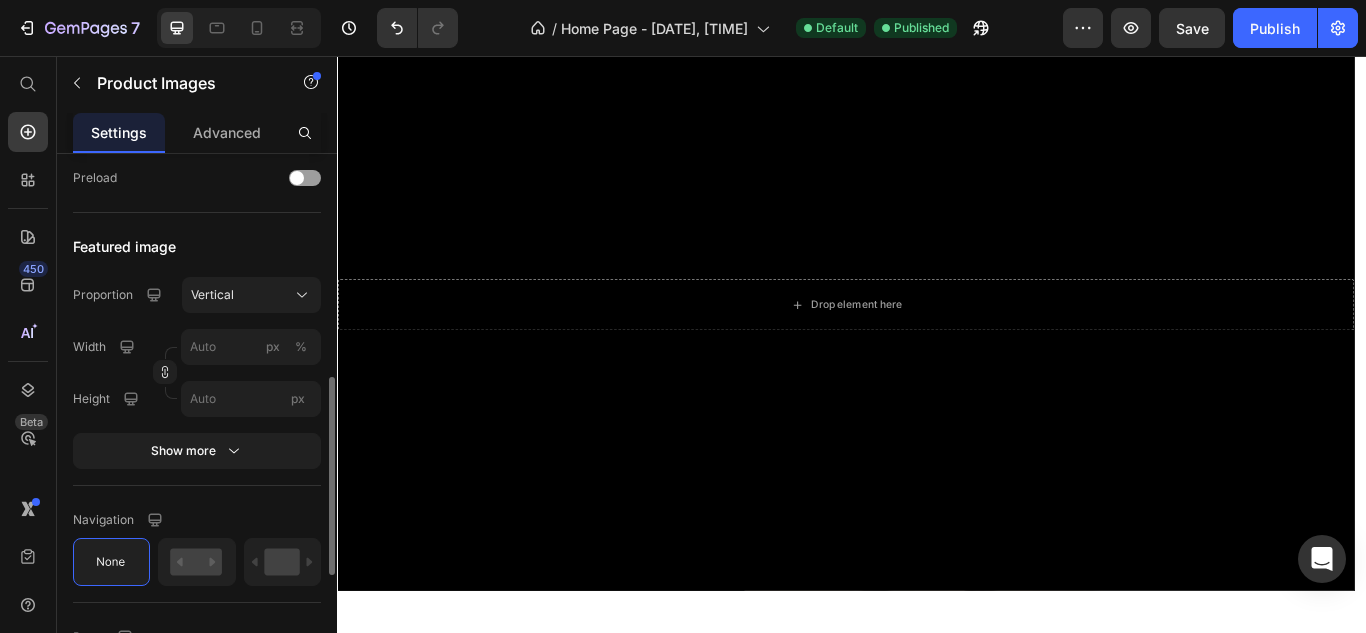 scroll, scrollTop: 0, scrollLeft: 0, axis: both 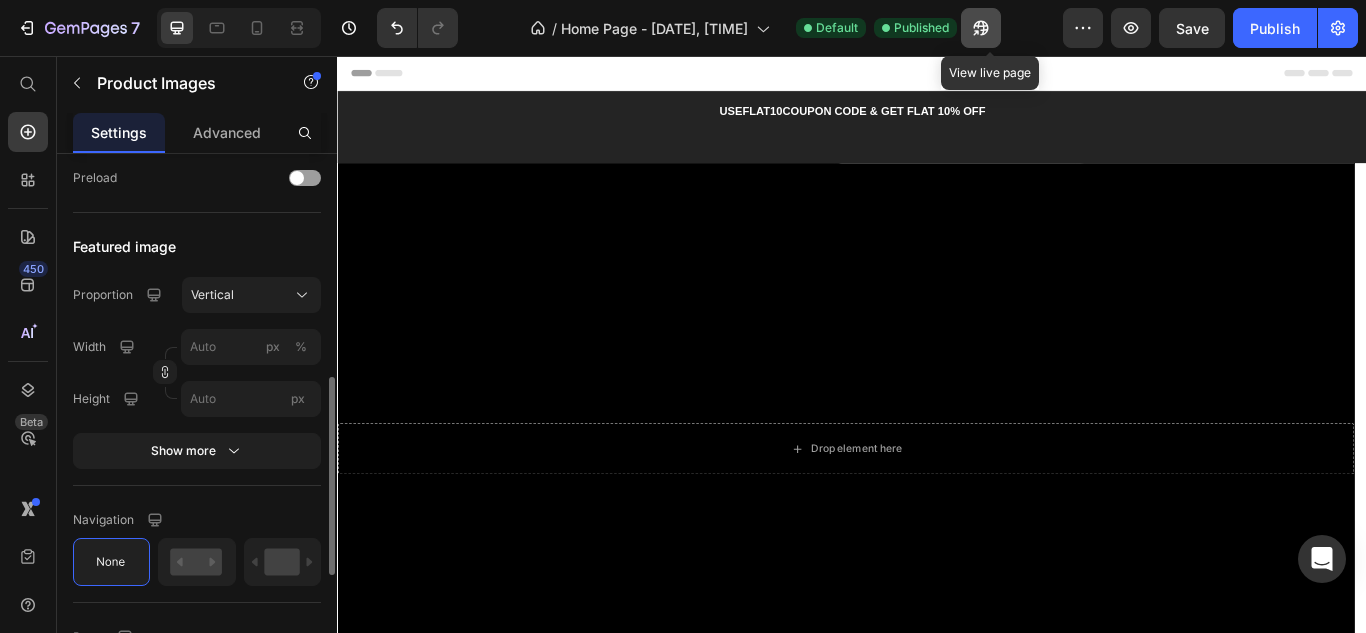 click 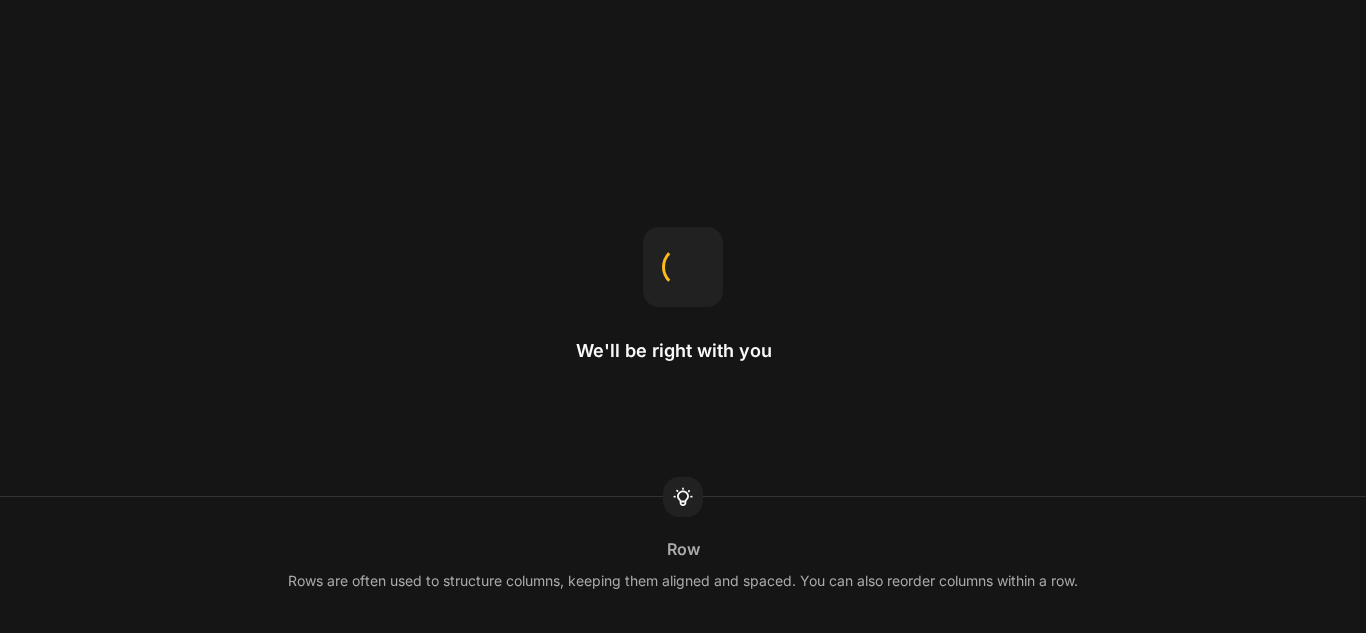scroll, scrollTop: 0, scrollLeft: 0, axis: both 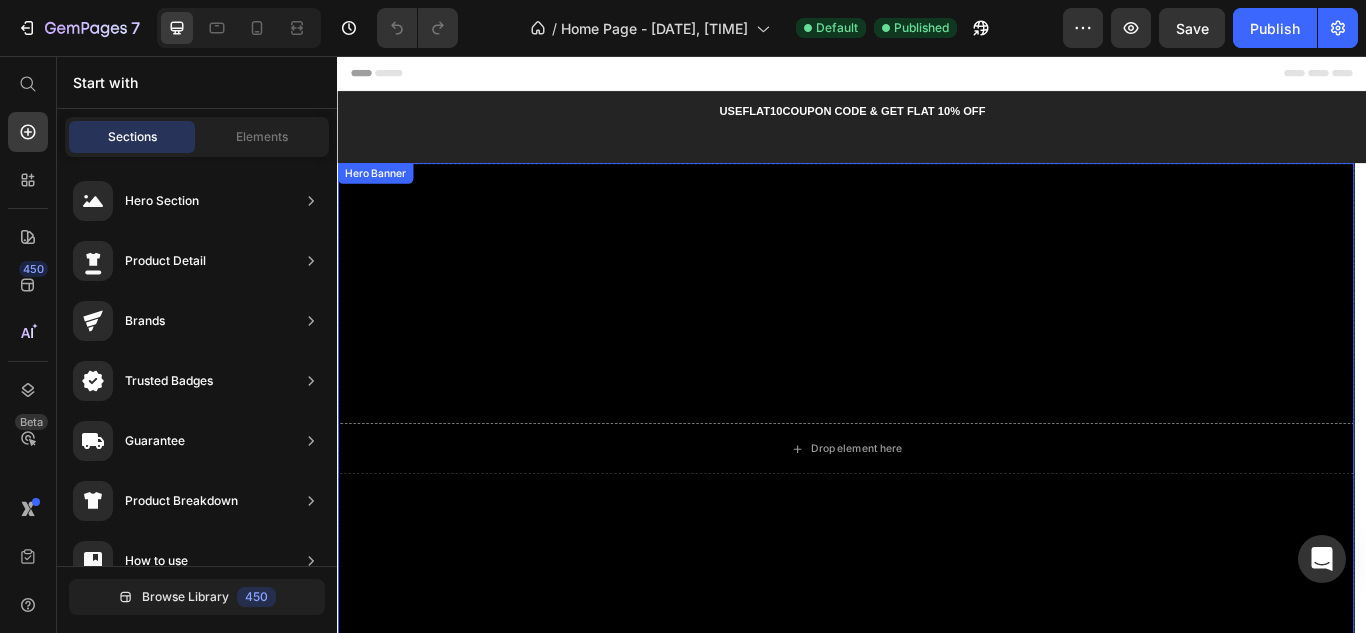 click on "Hero Banner" at bounding box center [381, 193] 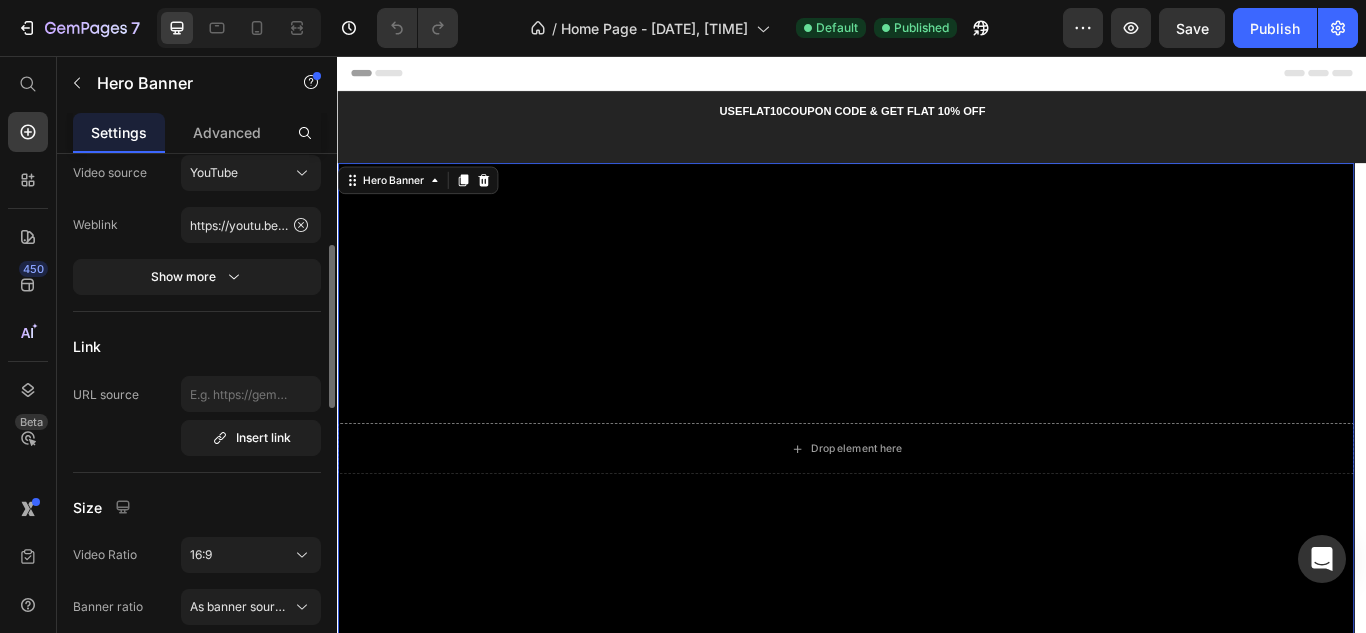 scroll, scrollTop: 200, scrollLeft: 0, axis: vertical 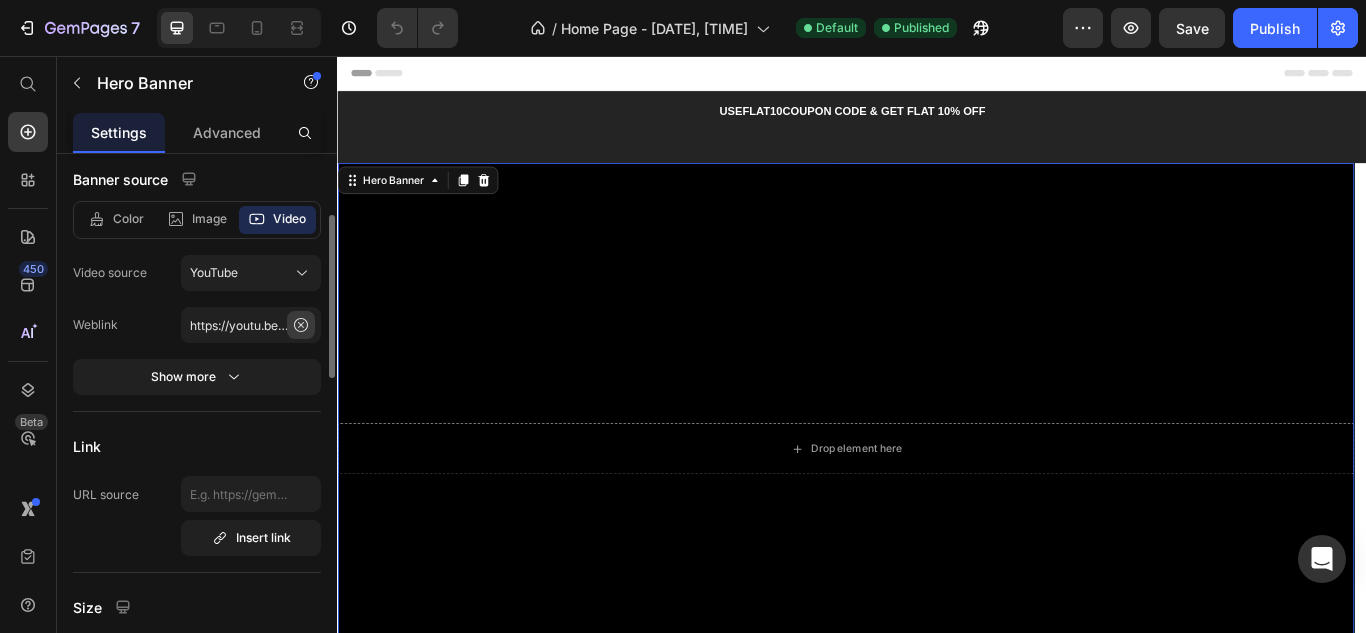 click 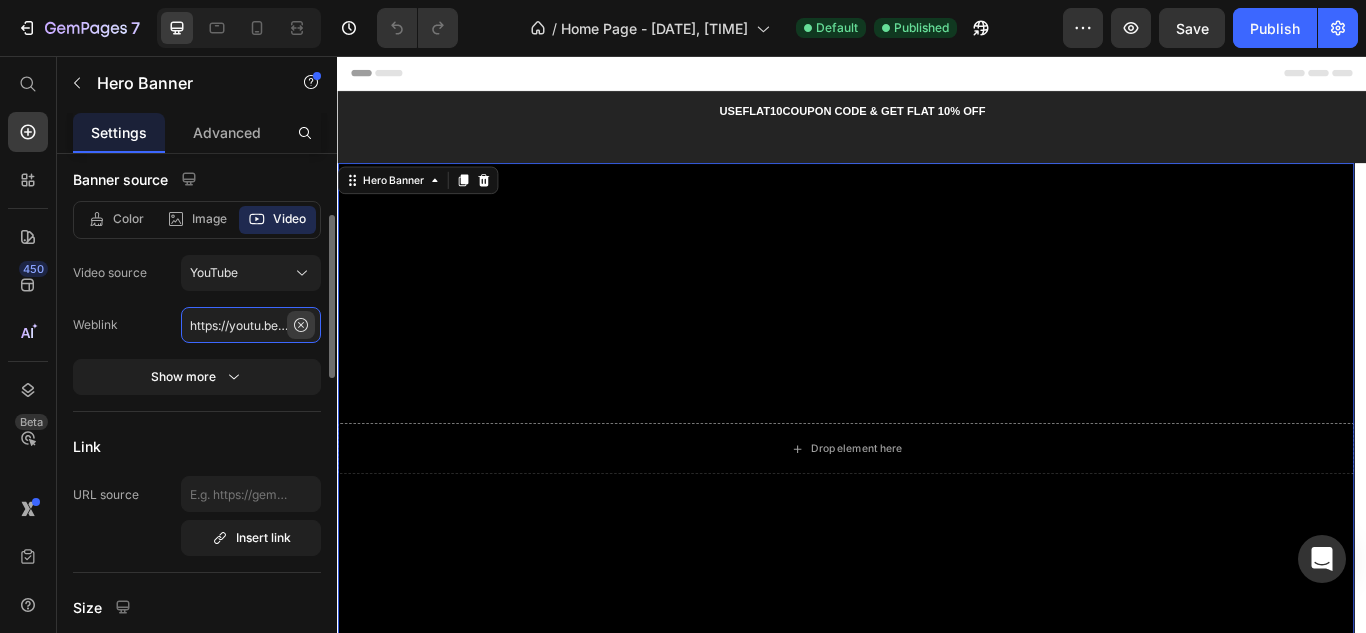 type 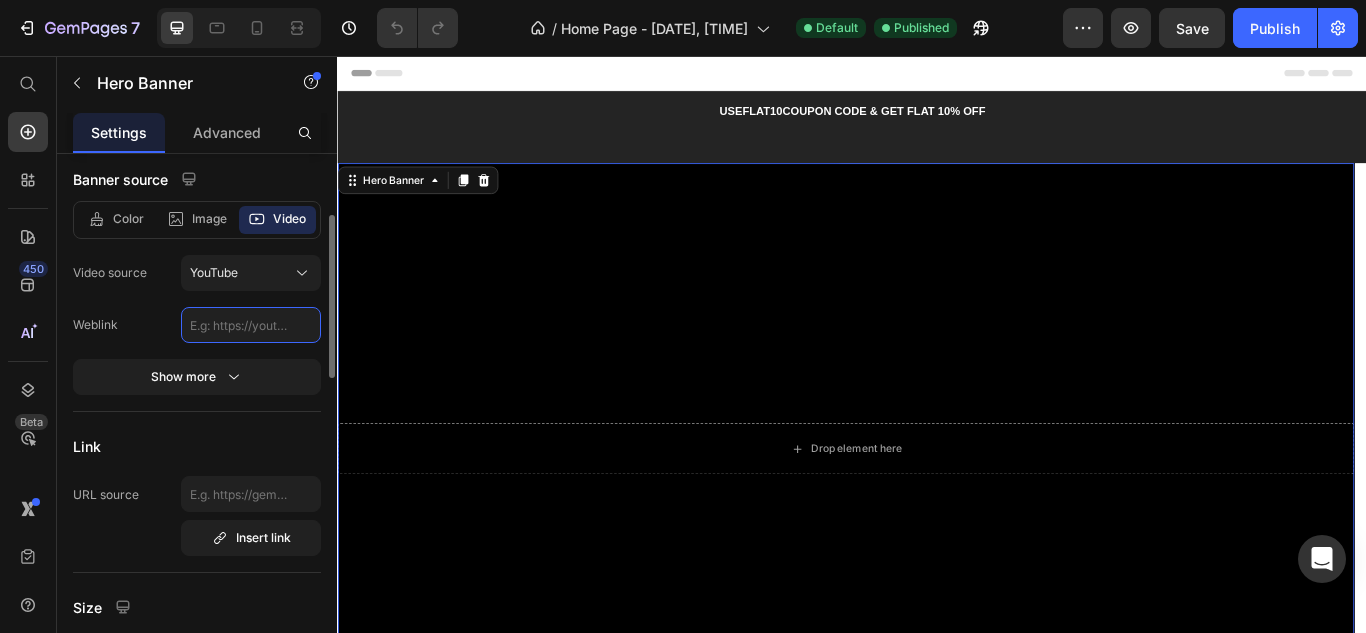 scroll, scrollTop: 0, scrollLeft: 0, axis: both 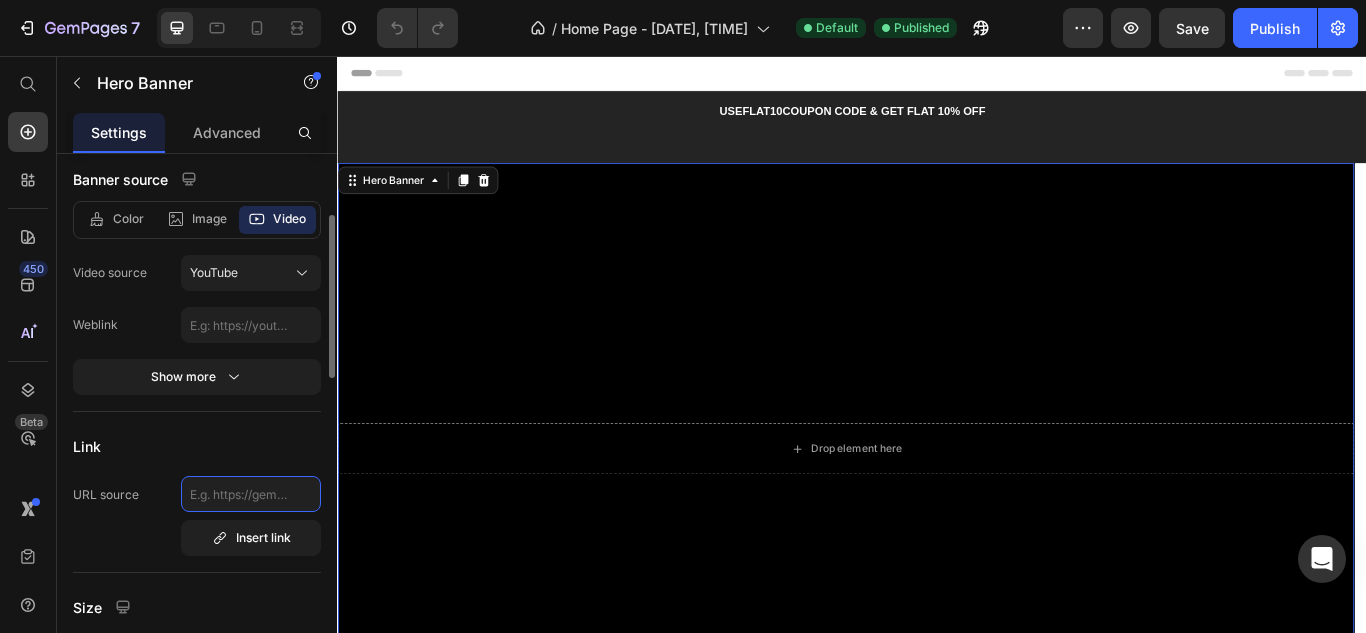 click 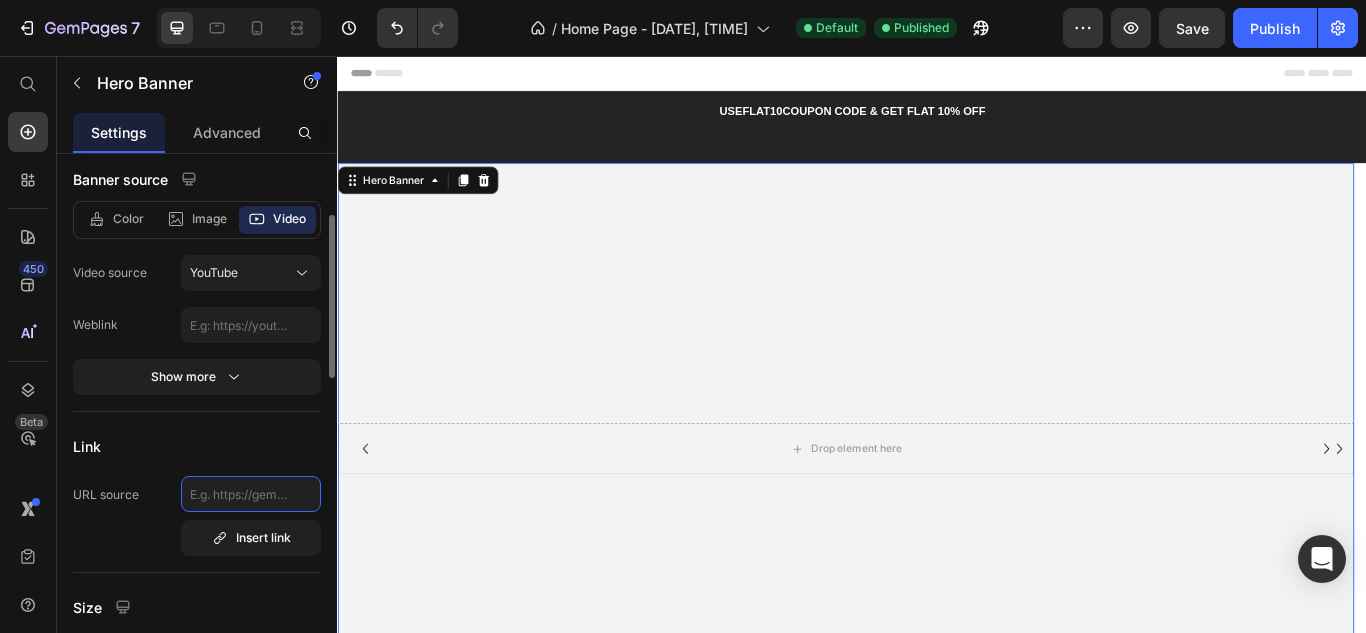 paste on "https://cdn.shopify.com/videos/c/o/v/c0a19497c2a8472b8c456127fe1c082a.mp4" 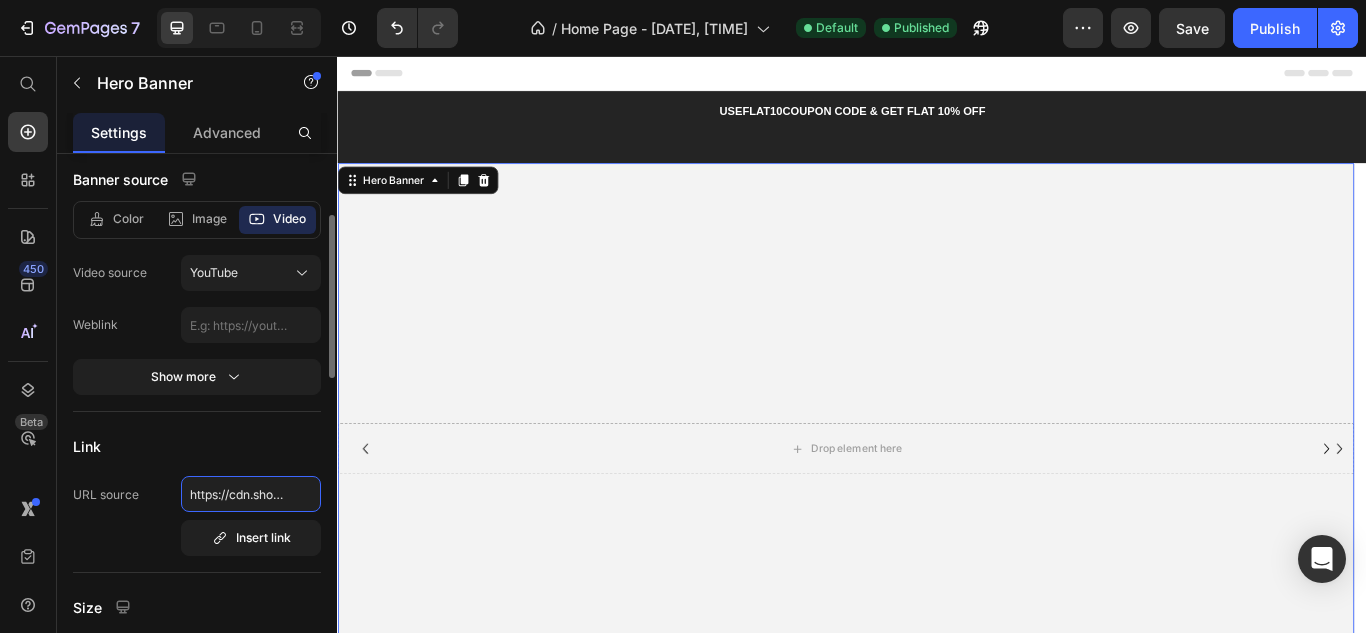 scroll, scrollTop: 0, scrollLeft: 364, axis: horizontal 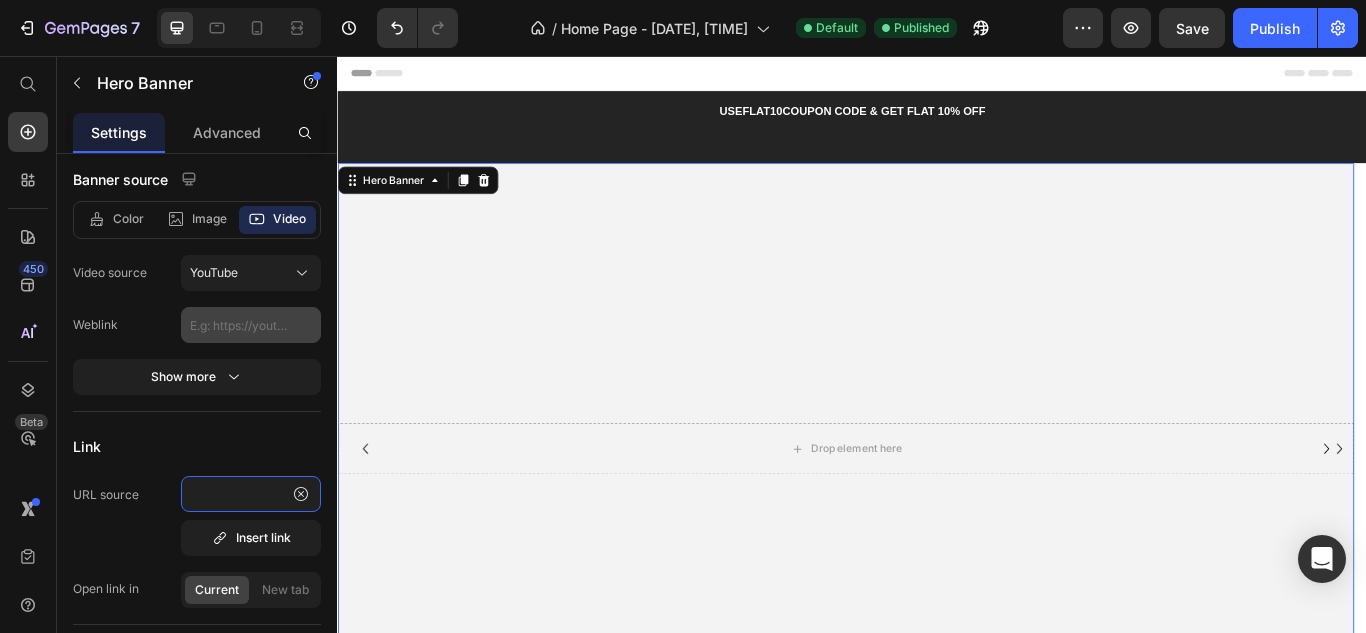 type on "https://cdn.shopify.com/videos/c/o/v/c0a19497c2a8472b8c456127fe1c082a.mp4" 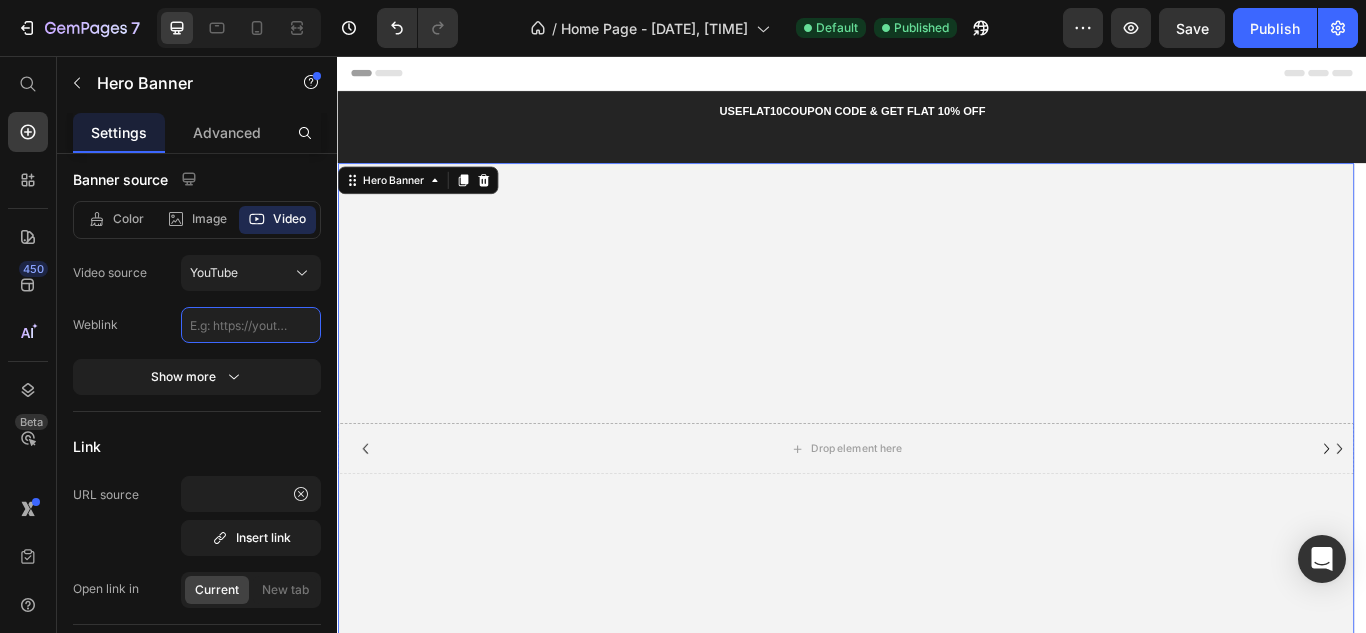 click 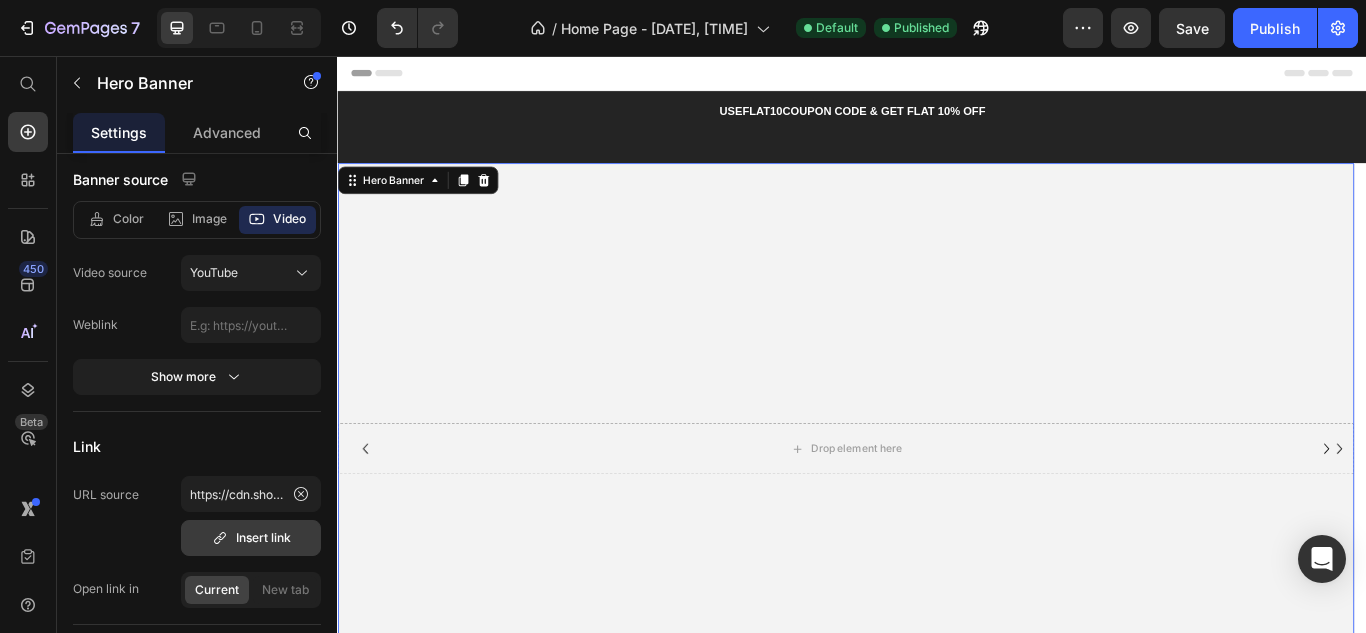 click on "Insert link" at bounding box center [251, 538] 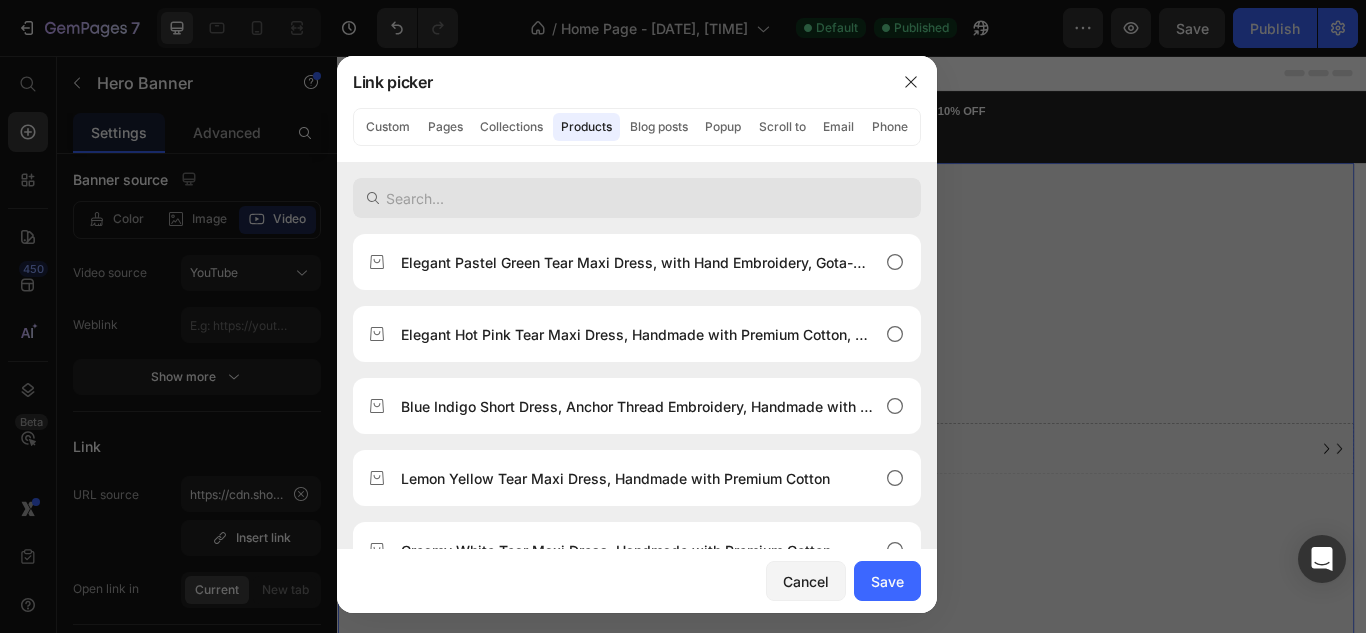 click at bounding box center (637, 198) 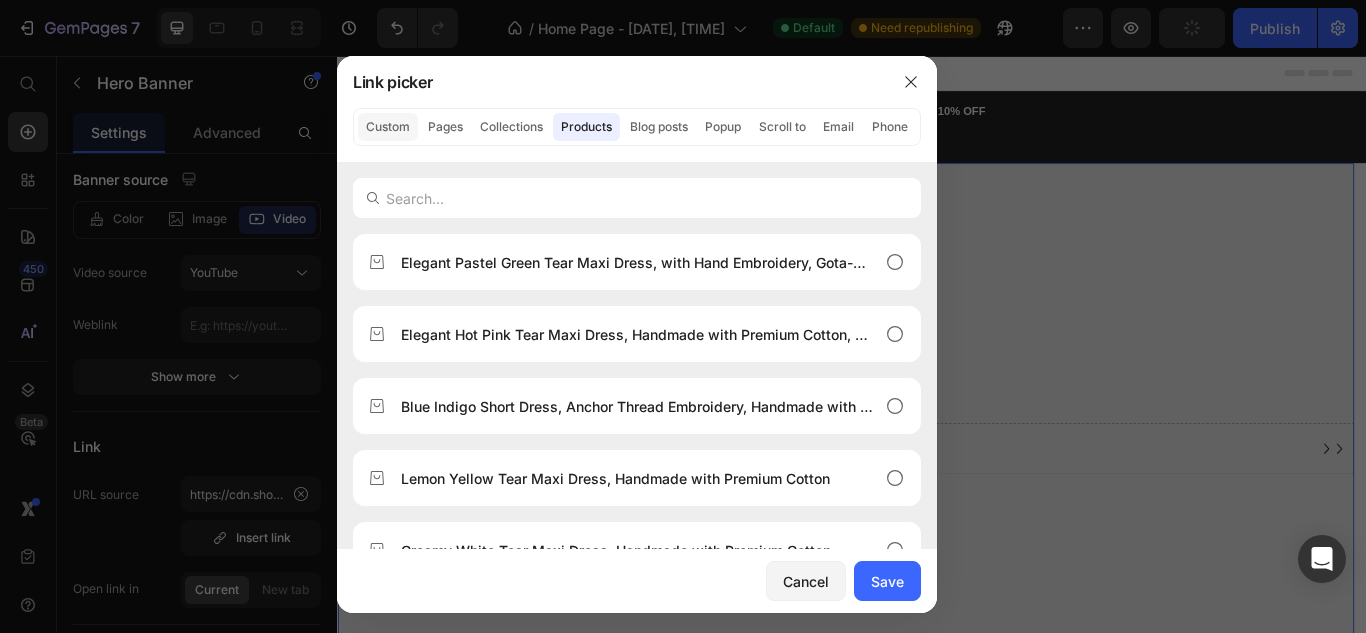 click on "Custom" 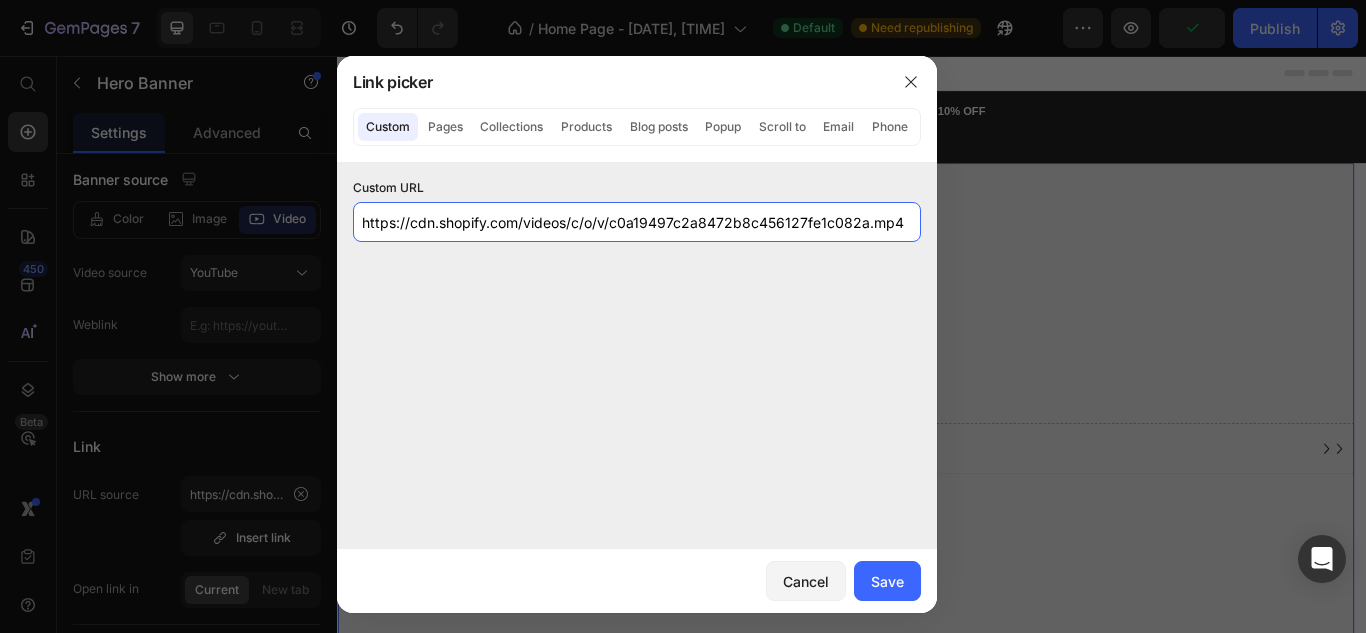 click on "https://cdn.shopify.com/videos/c/o/v/c0a19497c2a8472b8c456127fe1c082a.mp4" 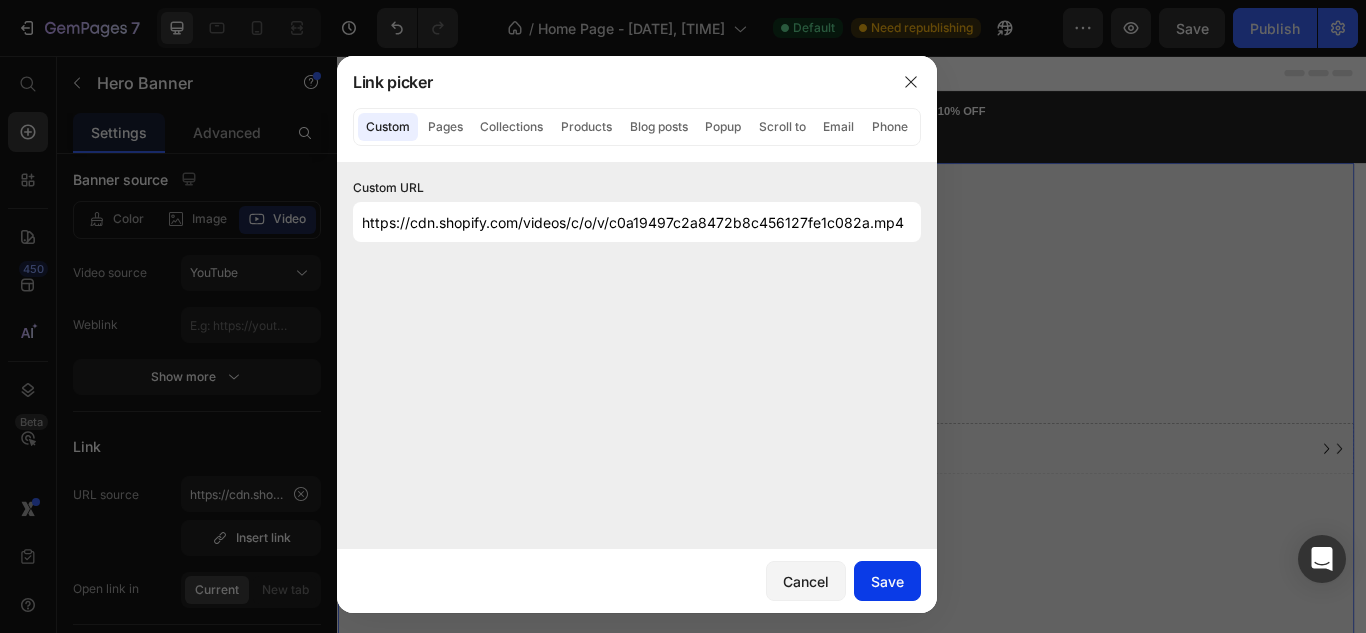 click on "Save" 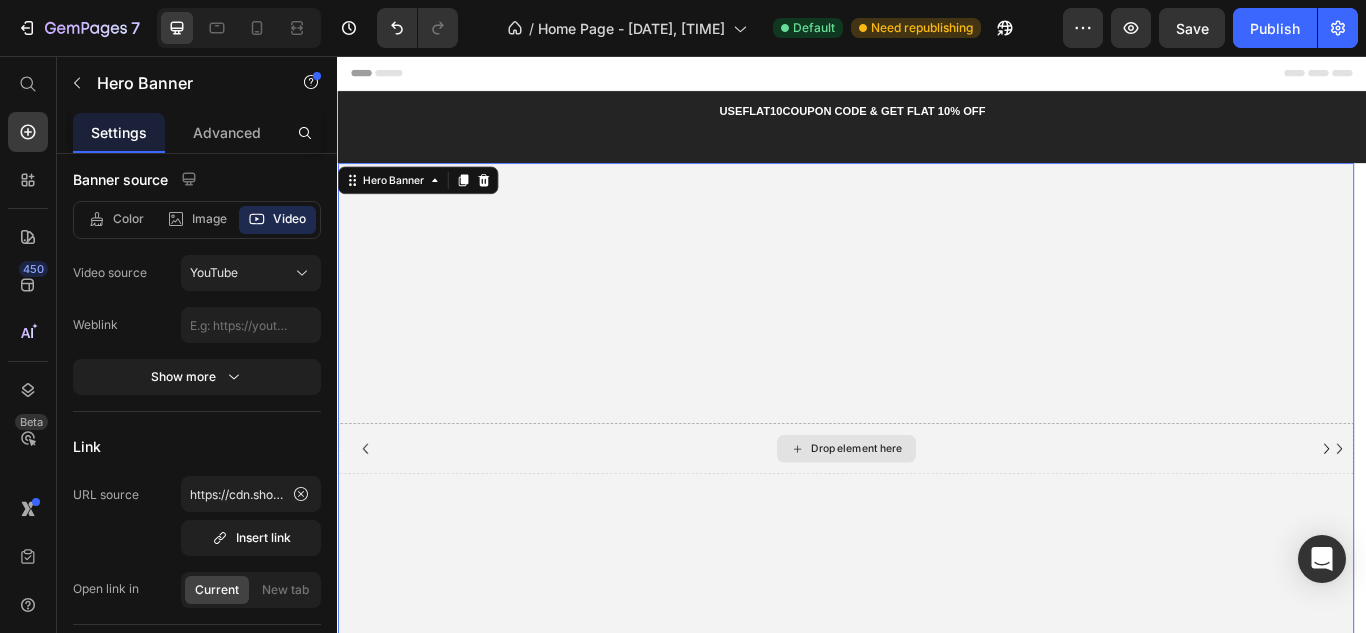 click on "Drop element here" at bounding box center [929, 514] 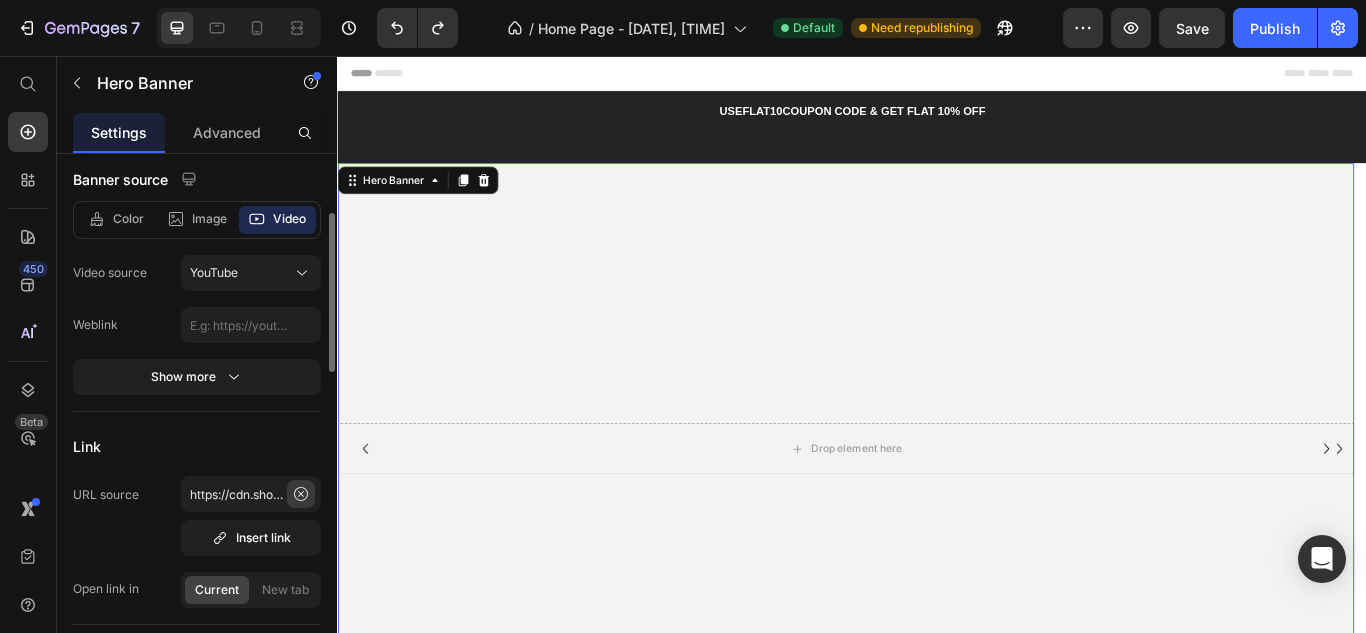click 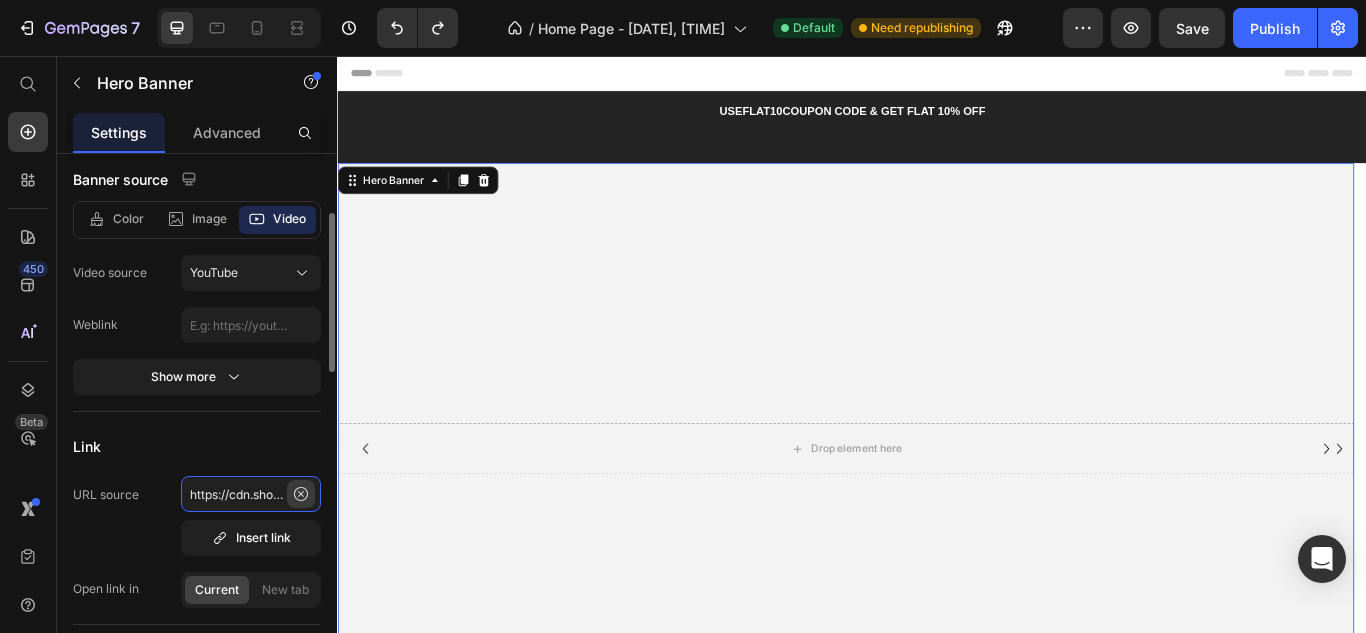 type 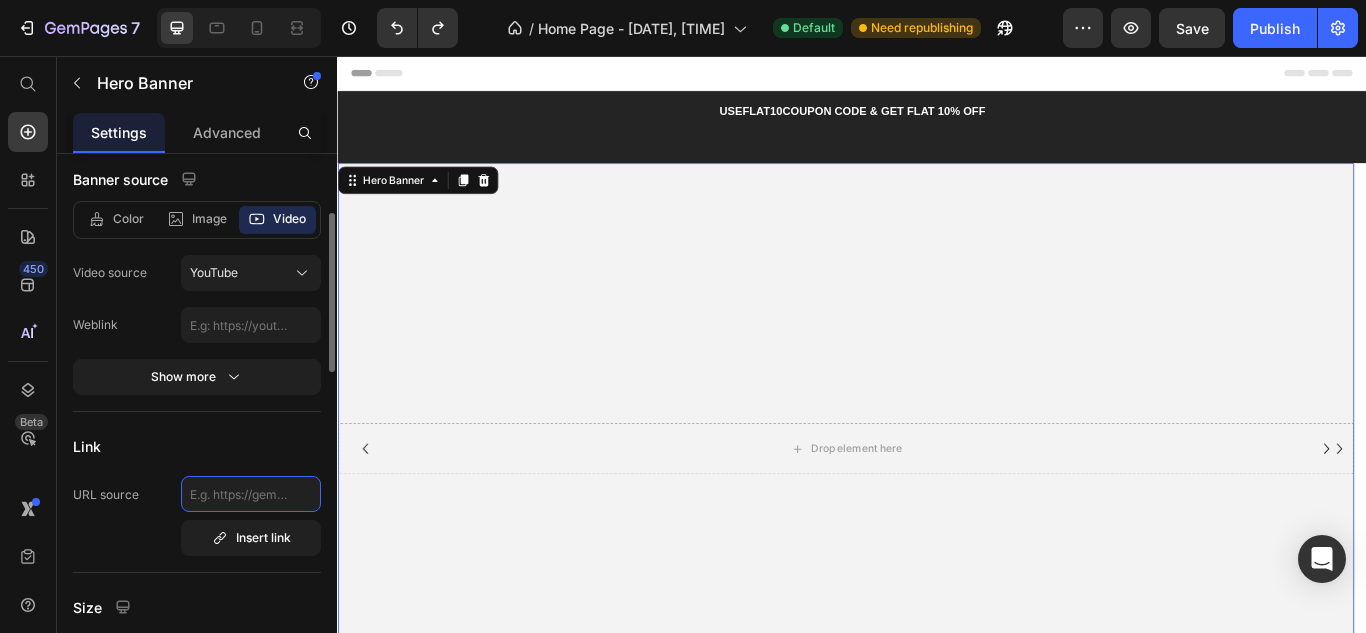 scroll, scrollTop: 0, scrollLeft: 0, axis: both 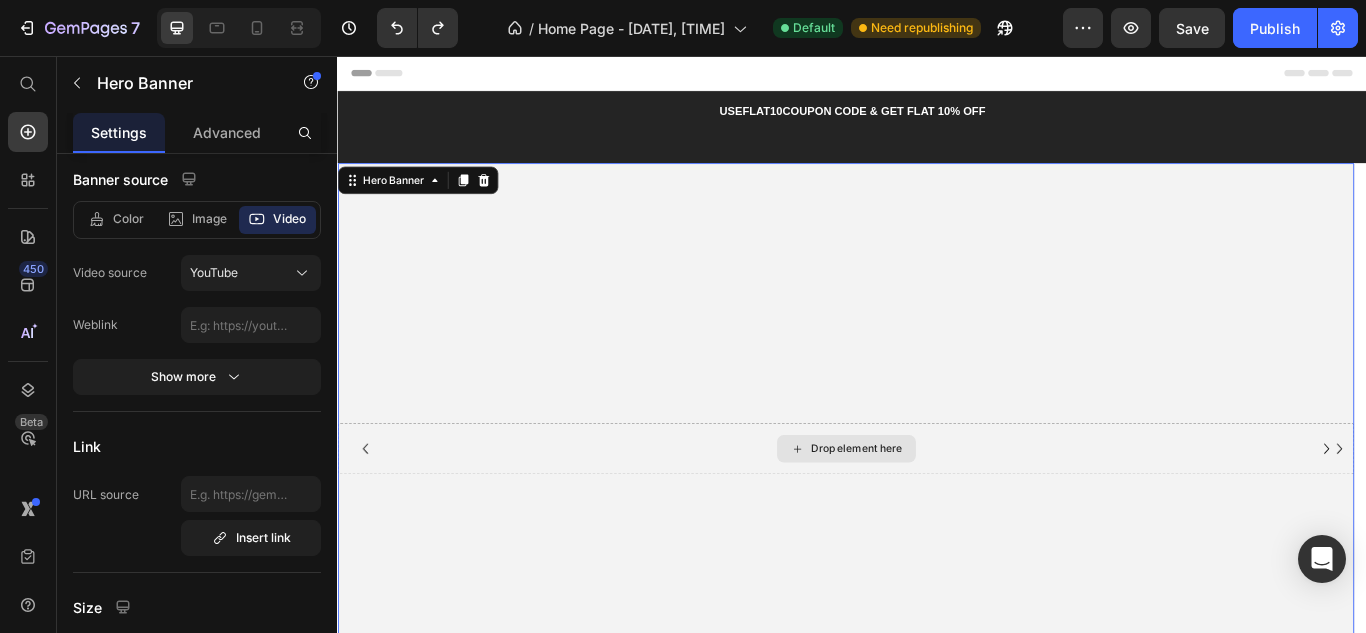 click on "Drop element here" at bounding box center [930, 514] 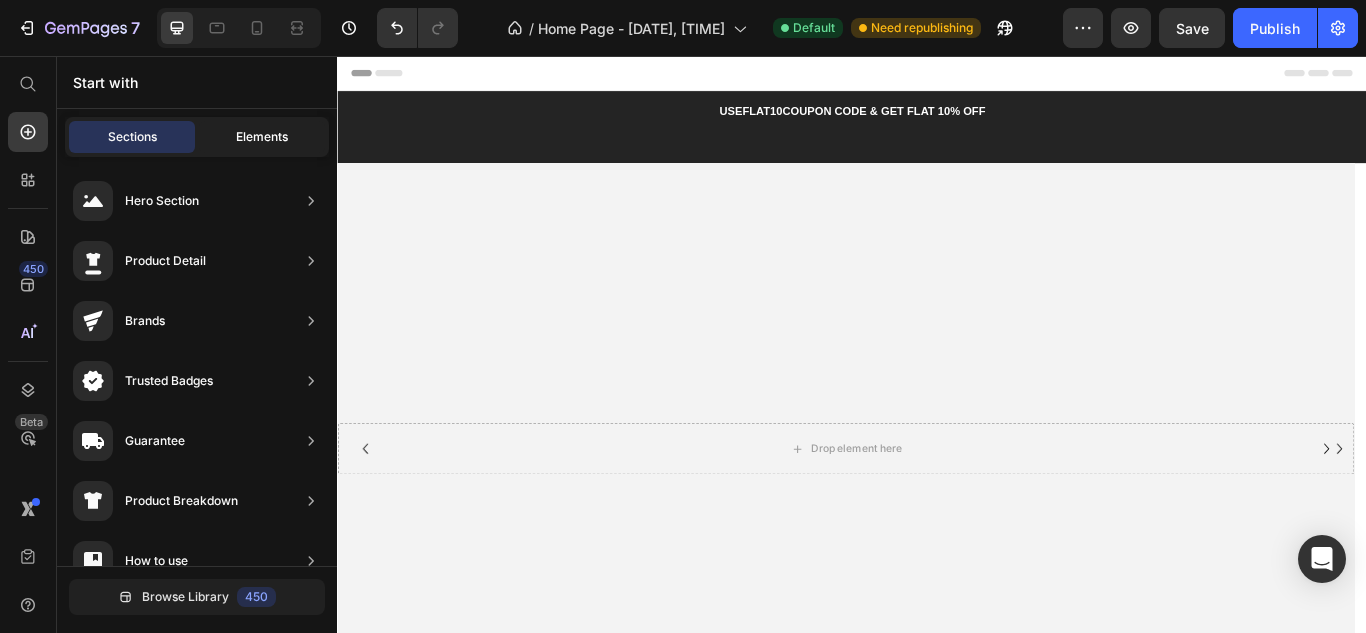 click on "Elements" 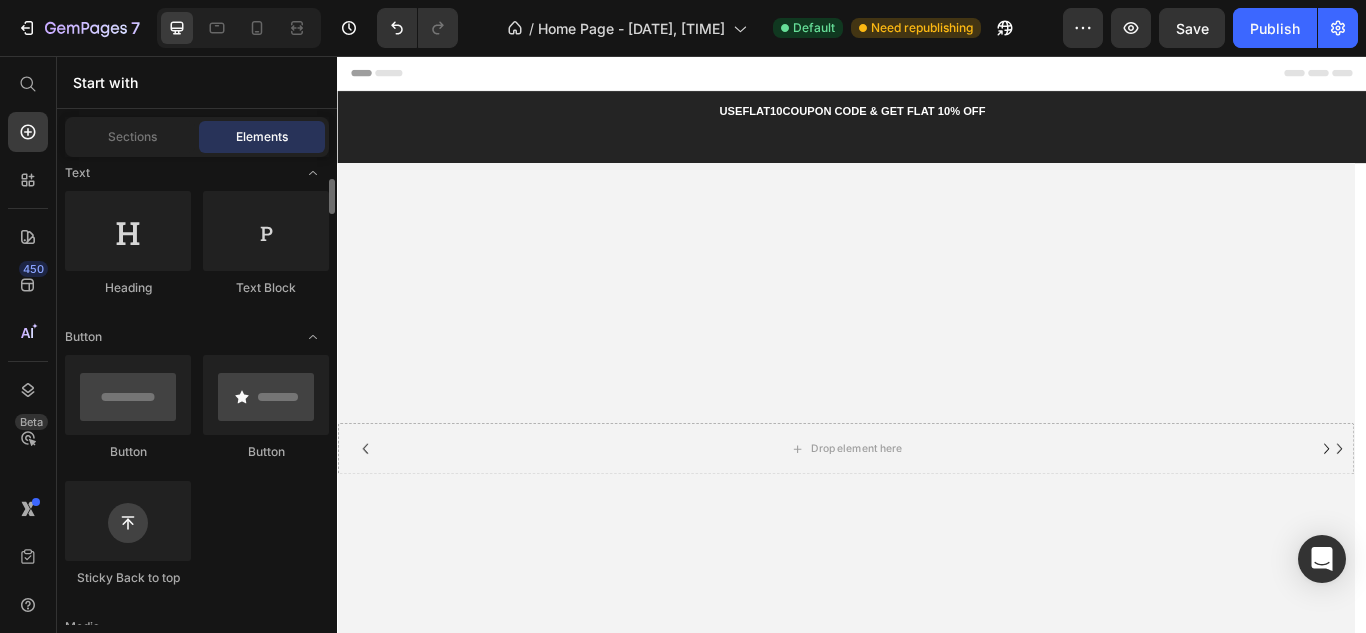 scroll, scrollTop: 600, scrollLeft: 0, axis: vertical 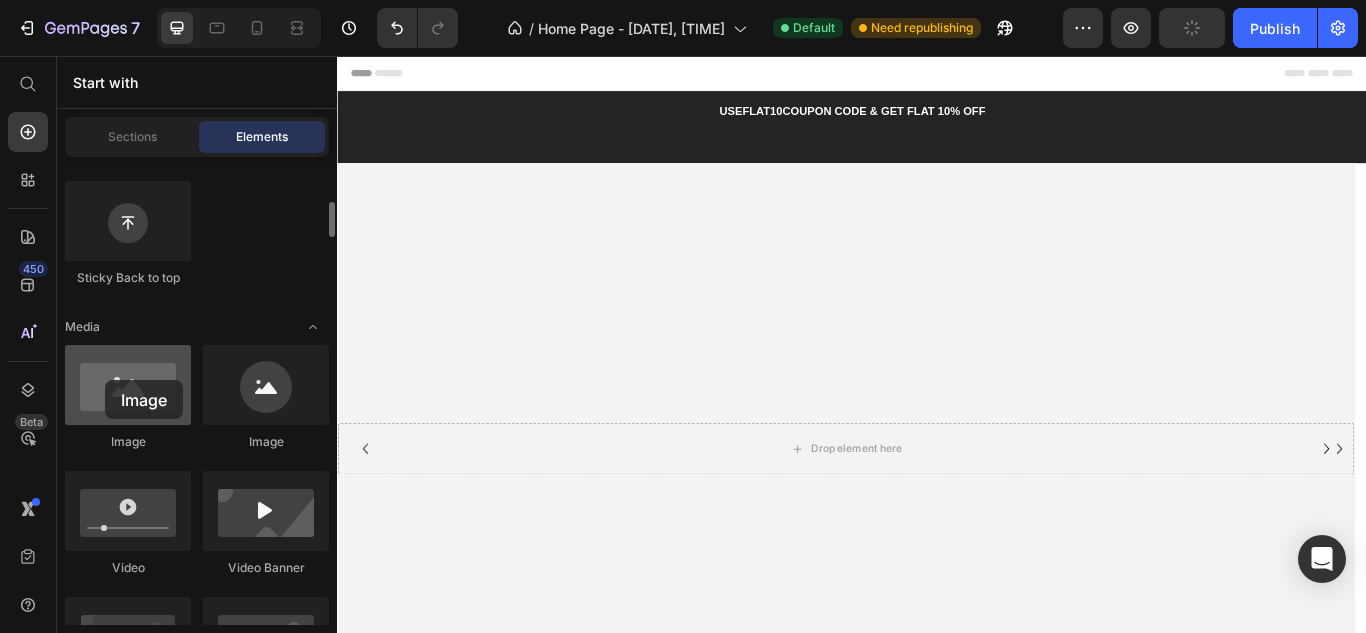 drag, startPoint x: 116, startPoint y: 406, endPoint x: 105, endPoint y: 380, distance: 28.231188 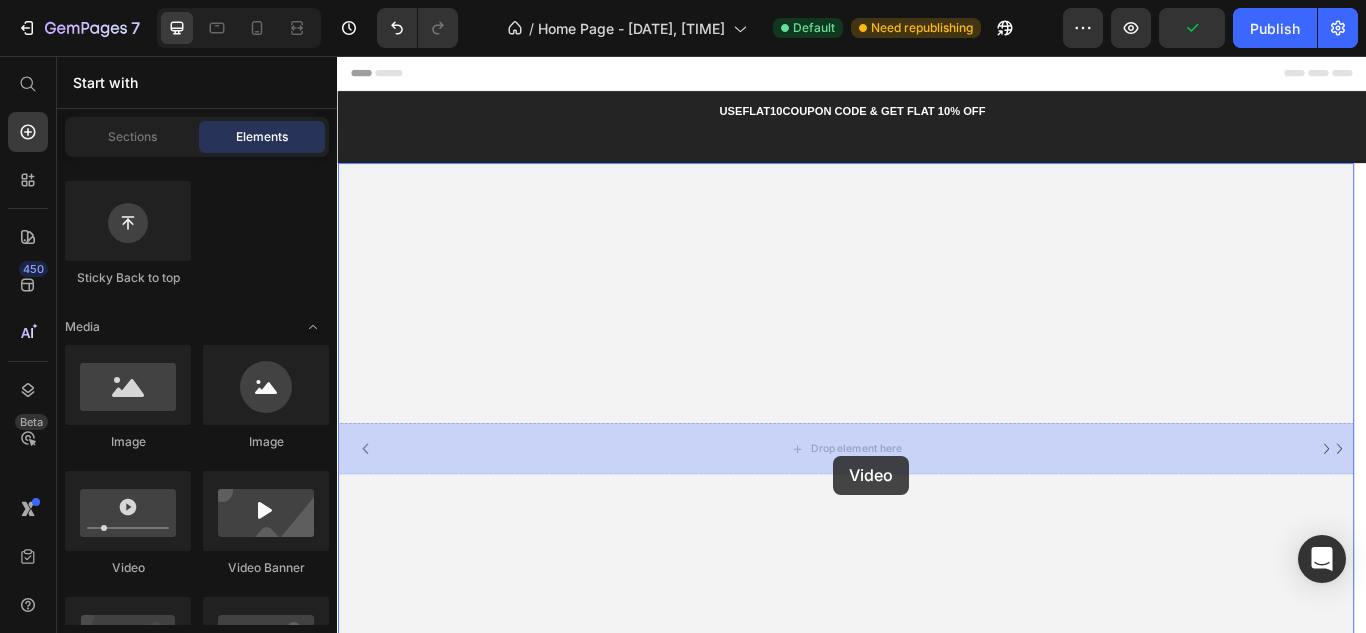 drag, startPoint x: 470, startPoint y: 575, endPoint x: 915, endPoint y: 522, distance: 448.14508 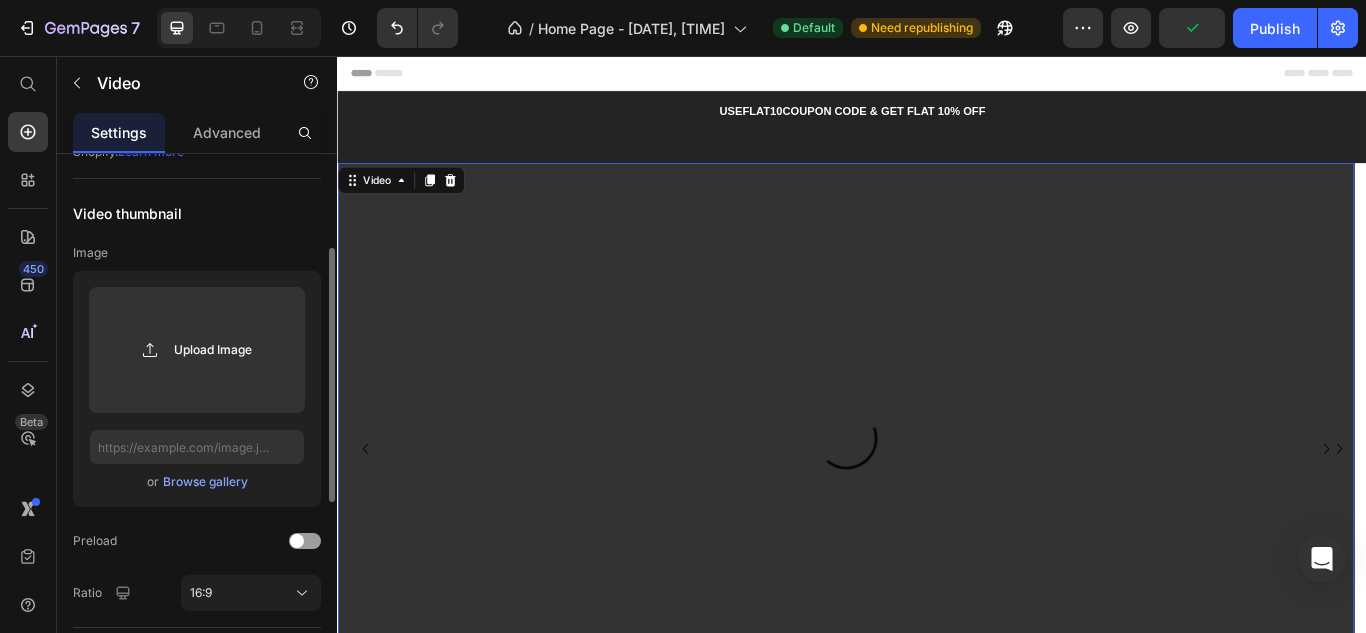 scroll, scrollTop: 0, scrollLeft: 0, axis: both 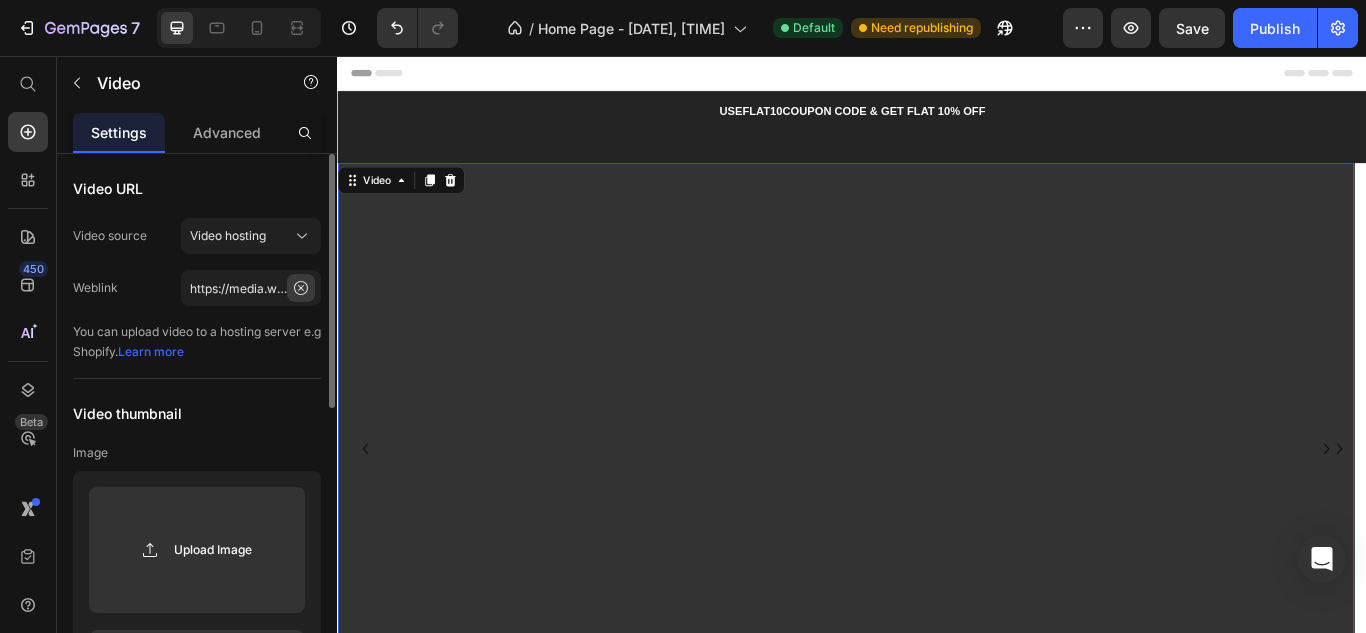 click 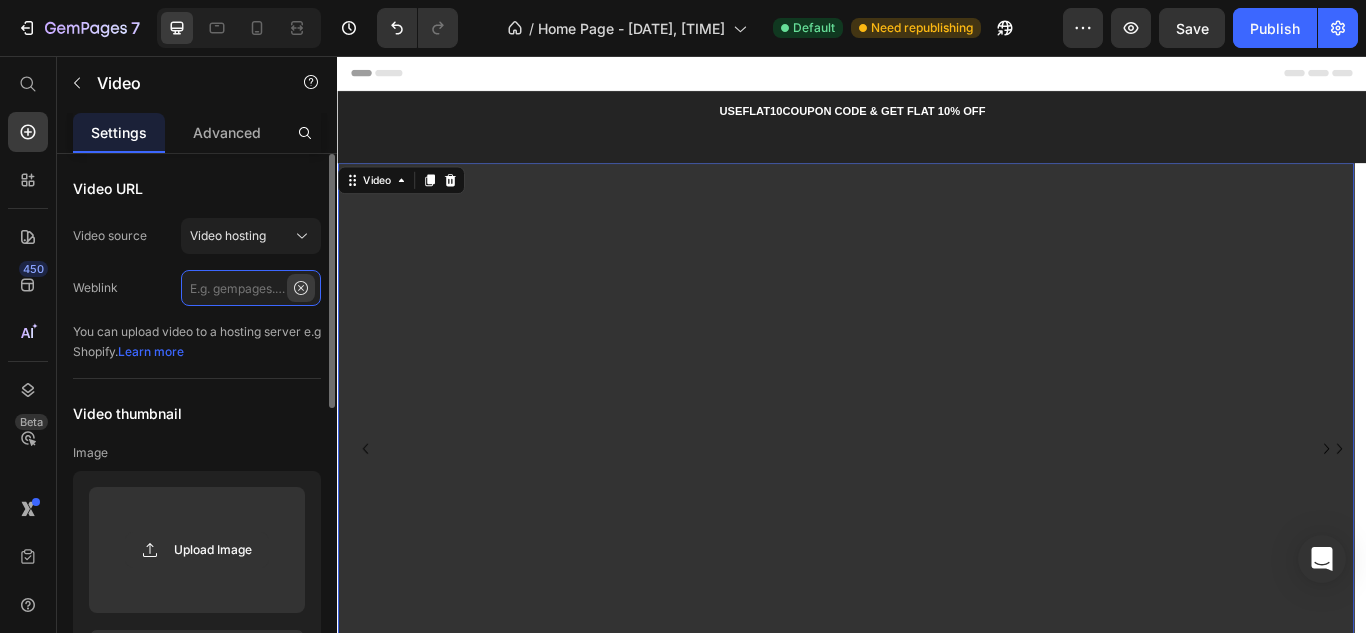 scroll, scrollTop: 0, scrollLeft: 0, axis: both 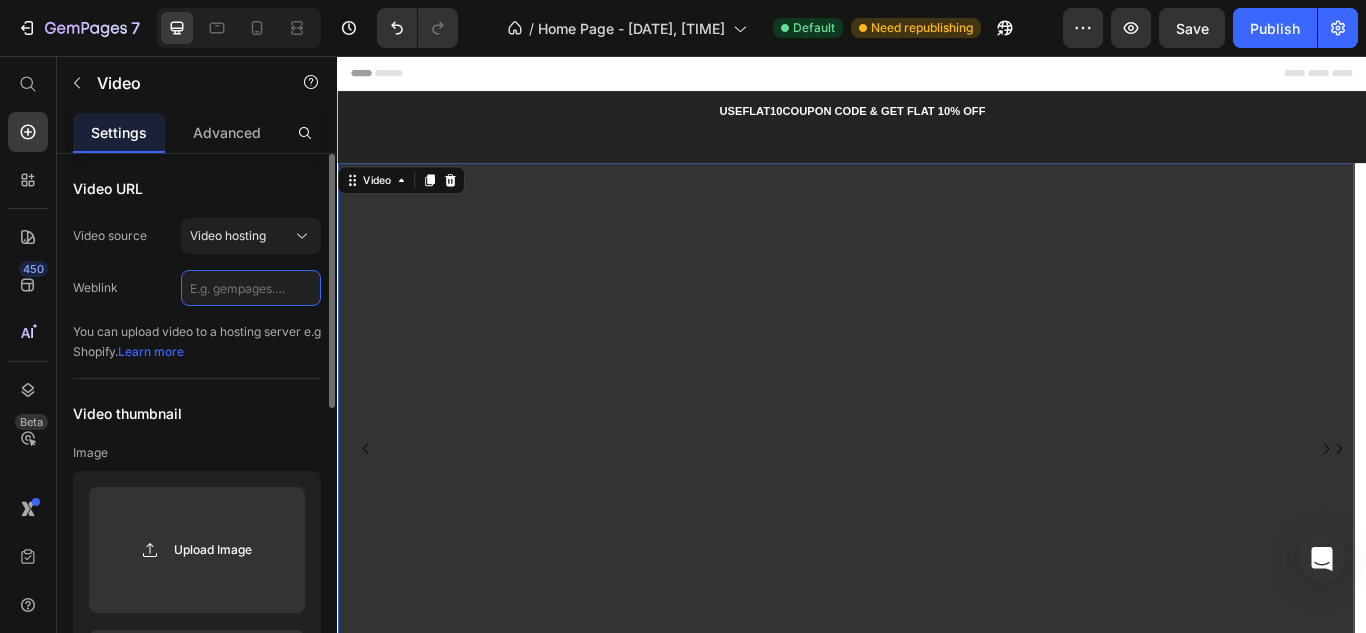 paste on "https://cdn.shopify.com/videos/c/o/v/c0a19497c2a8472b8c456127fe1c082a.mp4" 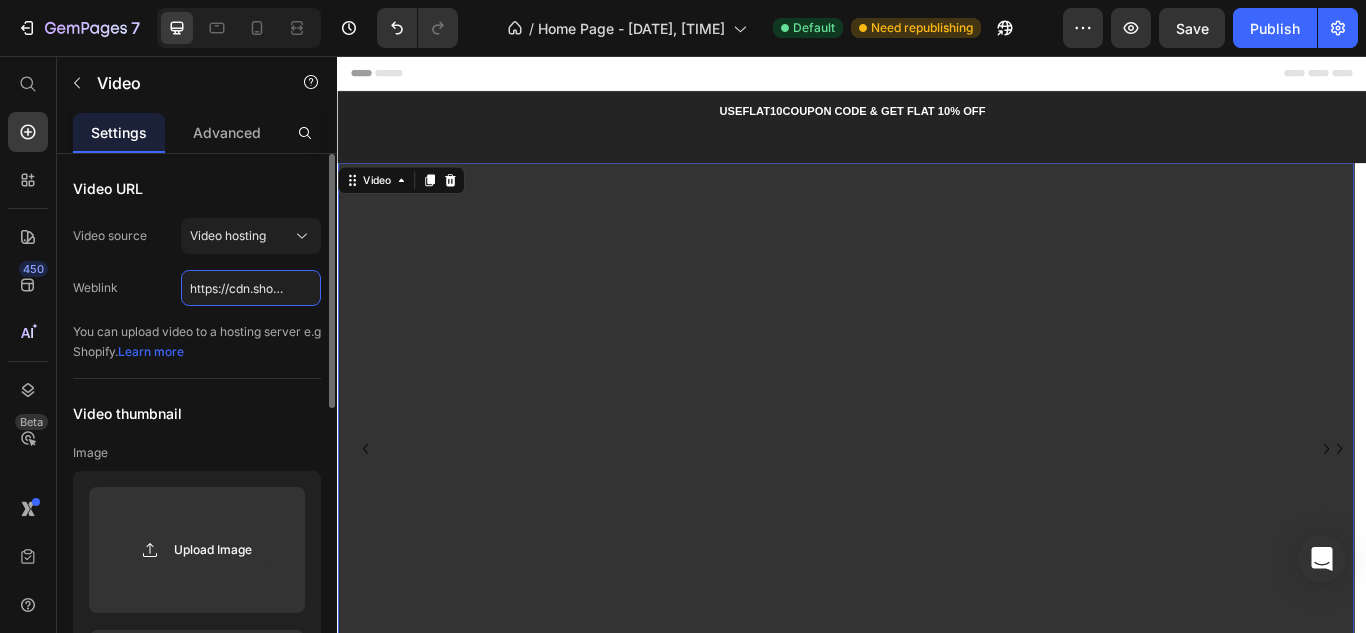 scroll, scrollTop: 0, scrollLeft: 364, axis: horizontal 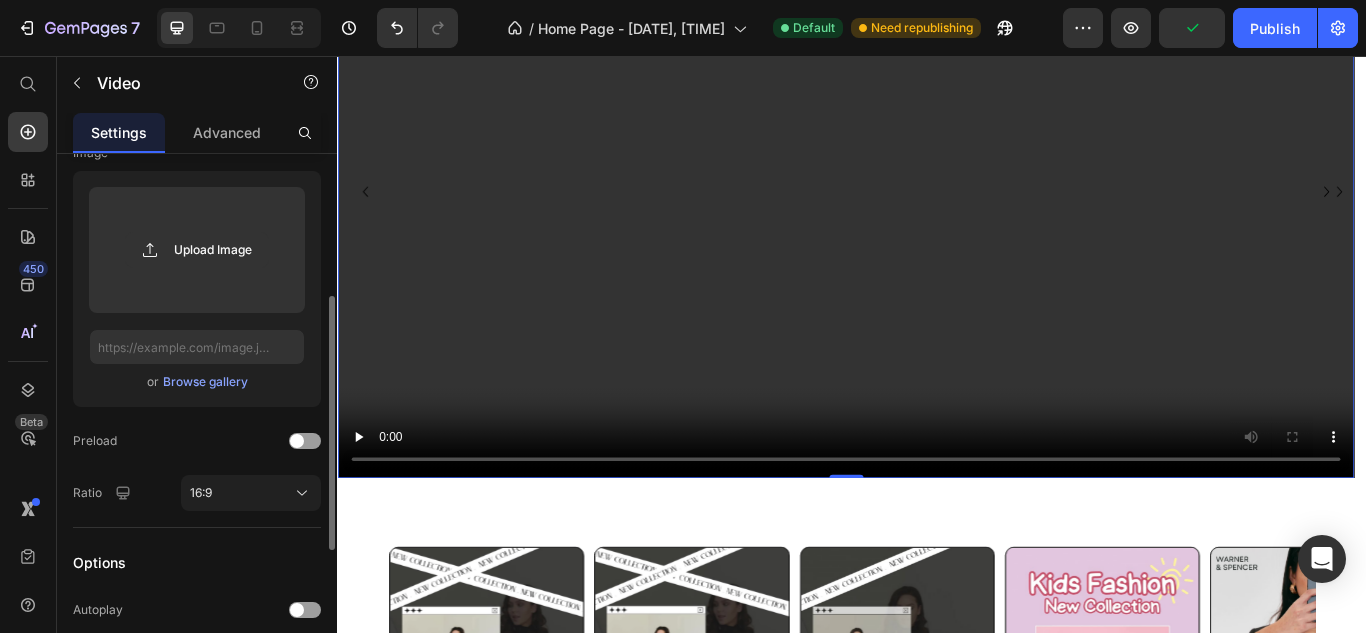 type on "https://cdn.shopify.com/videos/c/o/v/c0a19497c2a8472b8c456127fe1c082a.mp4" 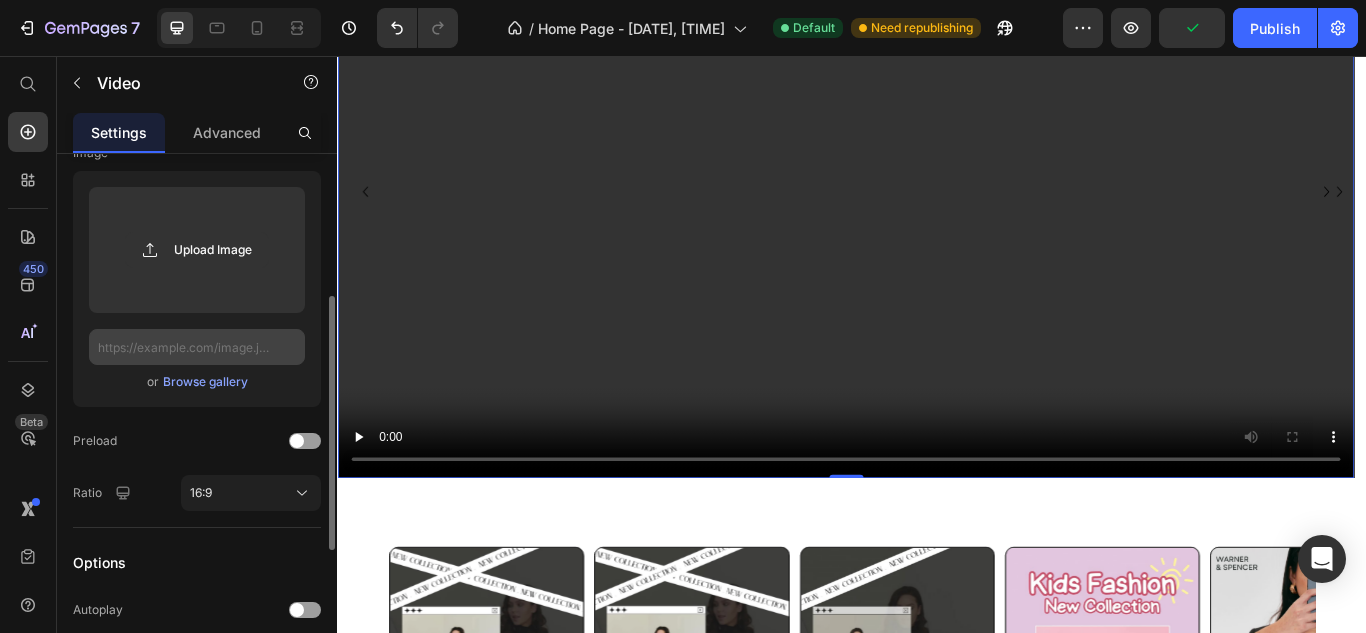 scroll, scrollTop: 0, scrollLeft: 0, axis: both 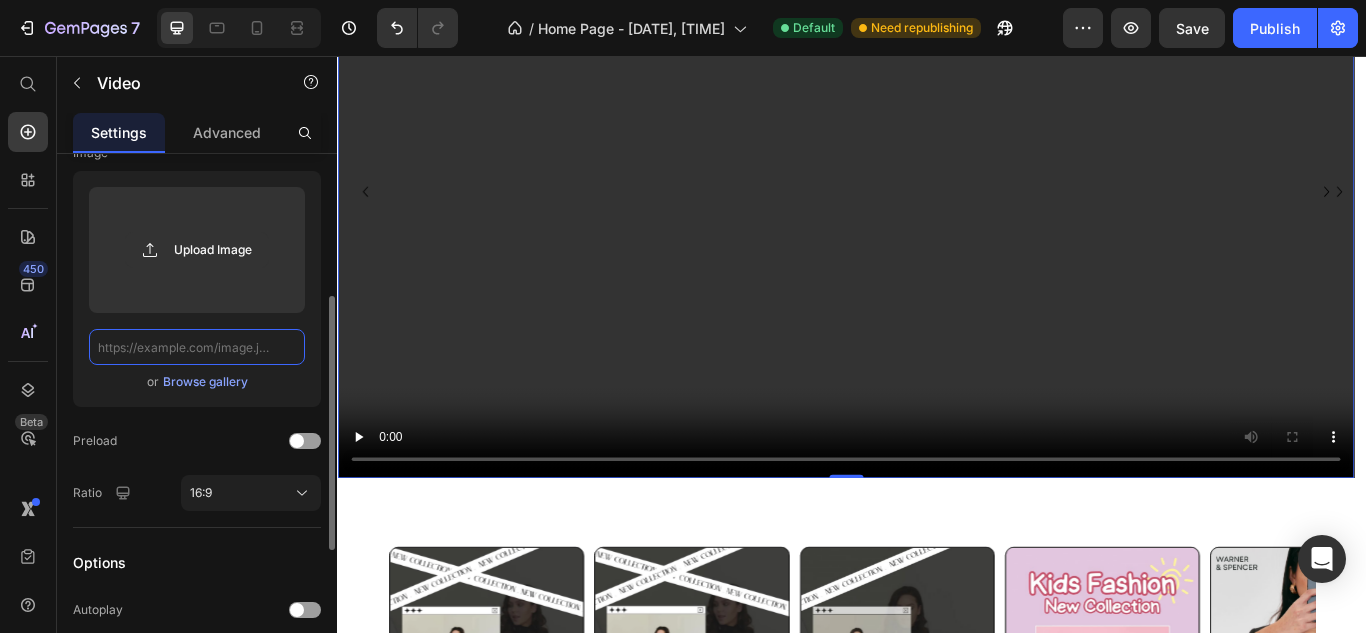 click 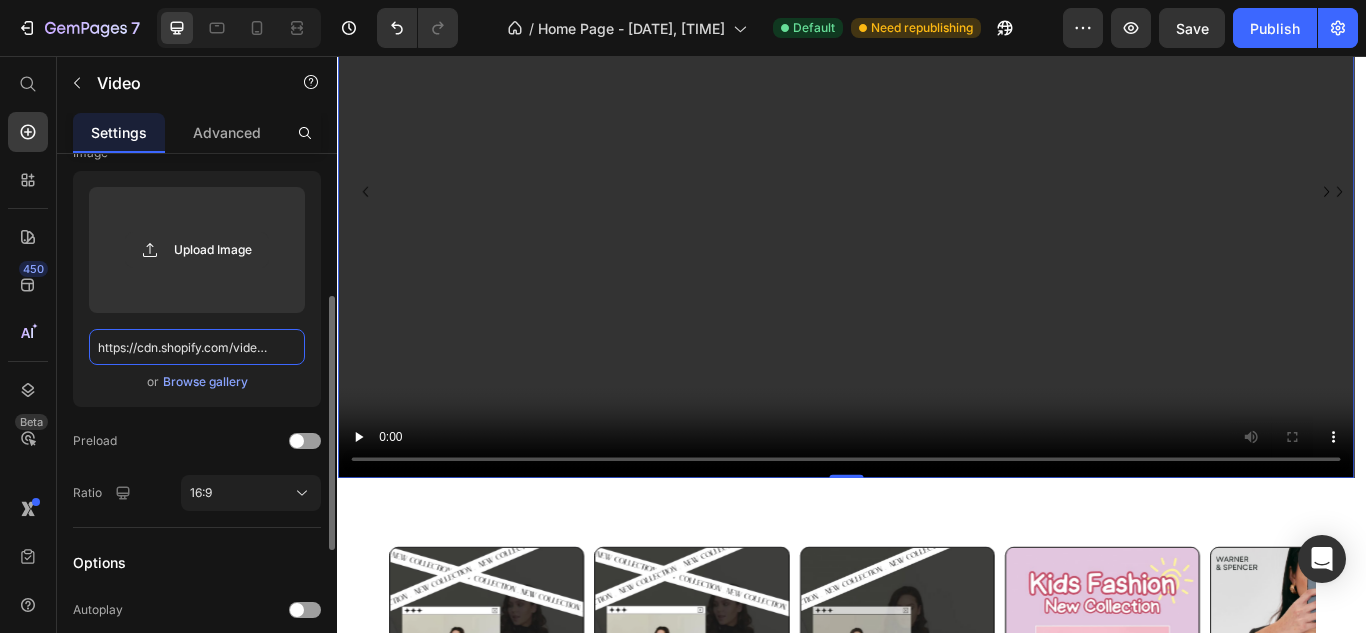 scroll, scrollTop: 0, scrollLeft: 288, axis: horizontal 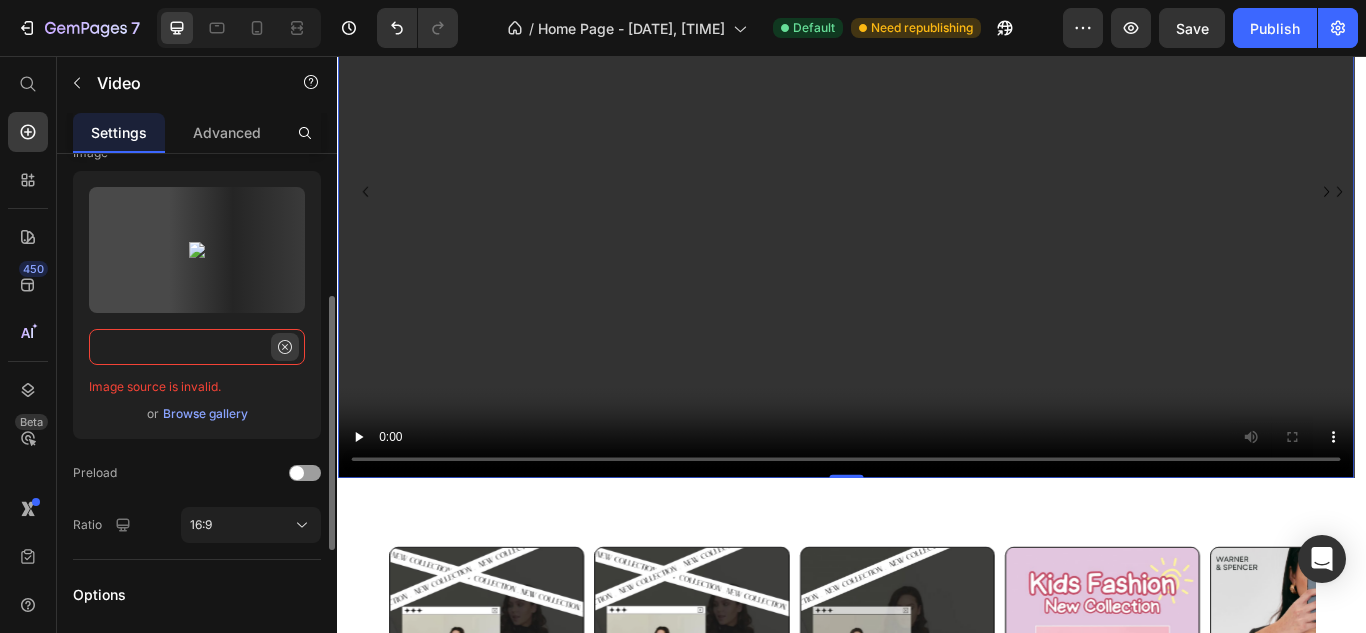type on "https://cdn.shopify.com/videos/c/o/v/c0a19497c2a8472b8c456127fe1c082a.mp4" 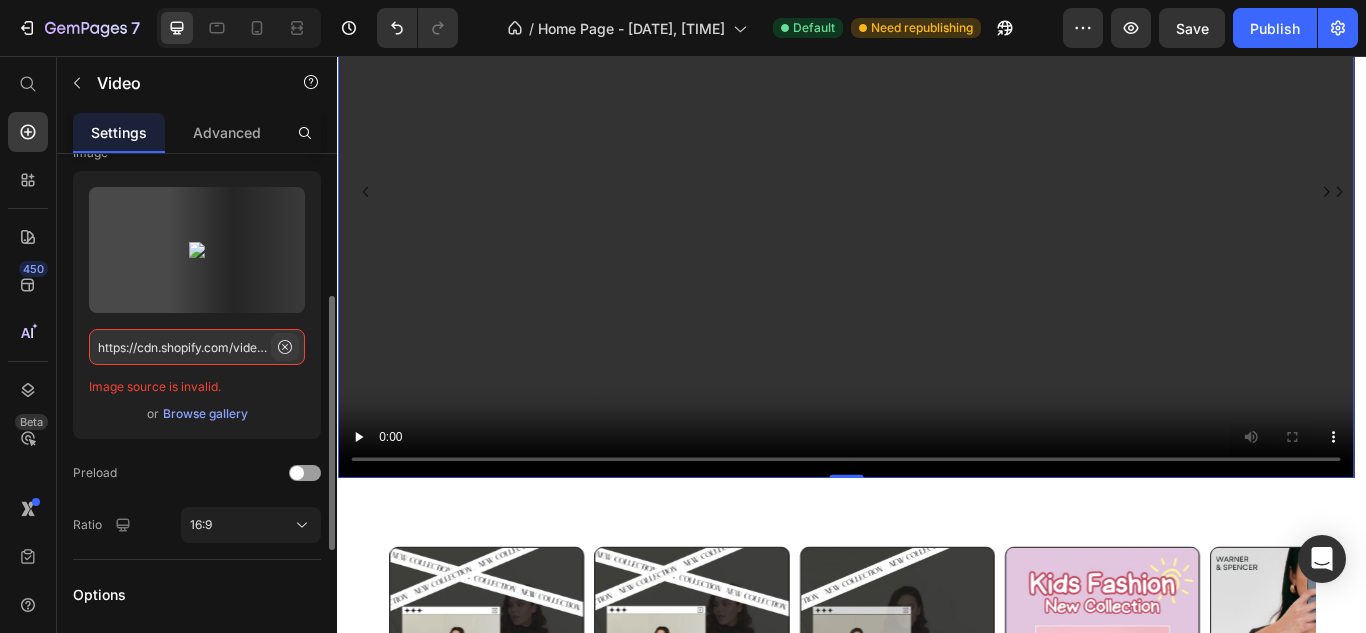 click 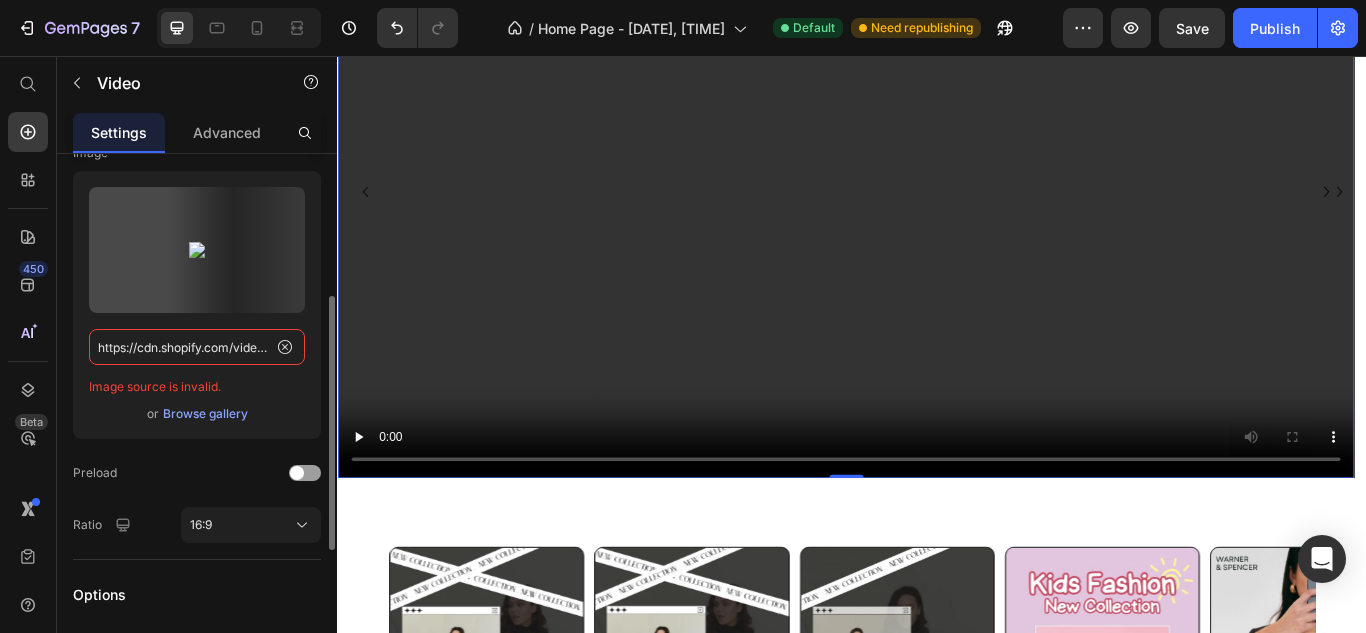 type 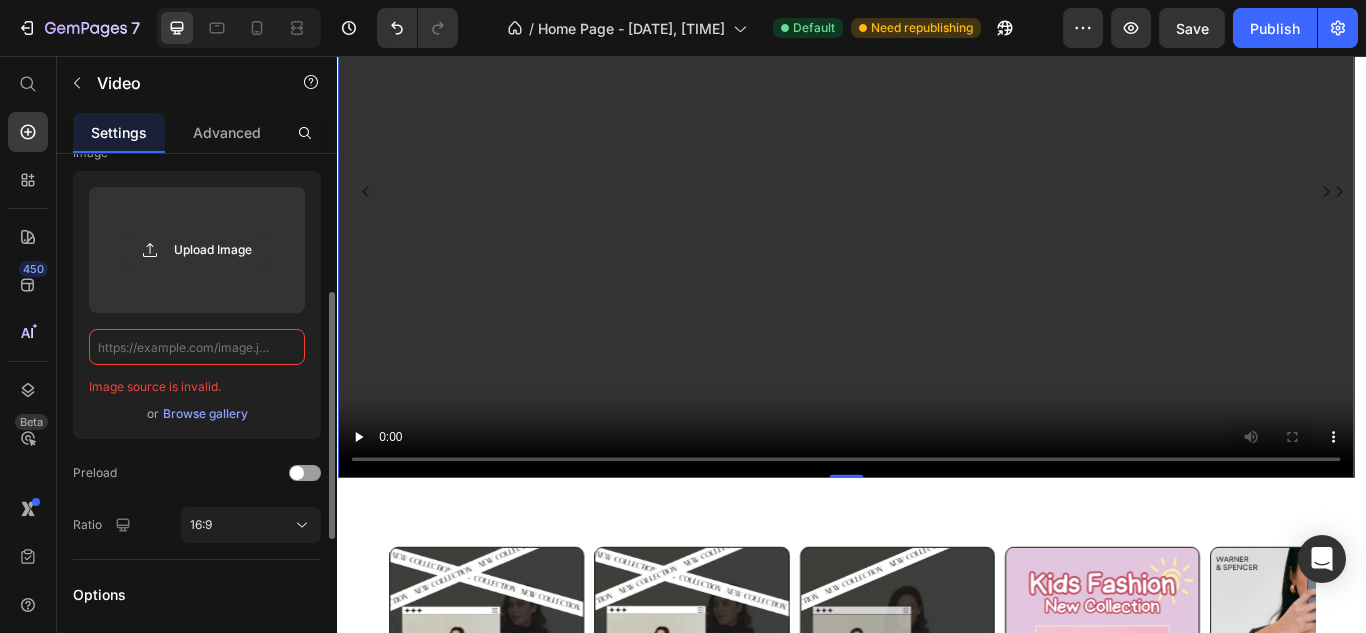 scroll, scrollTop: 0, scrollLeft: 0, axis: both 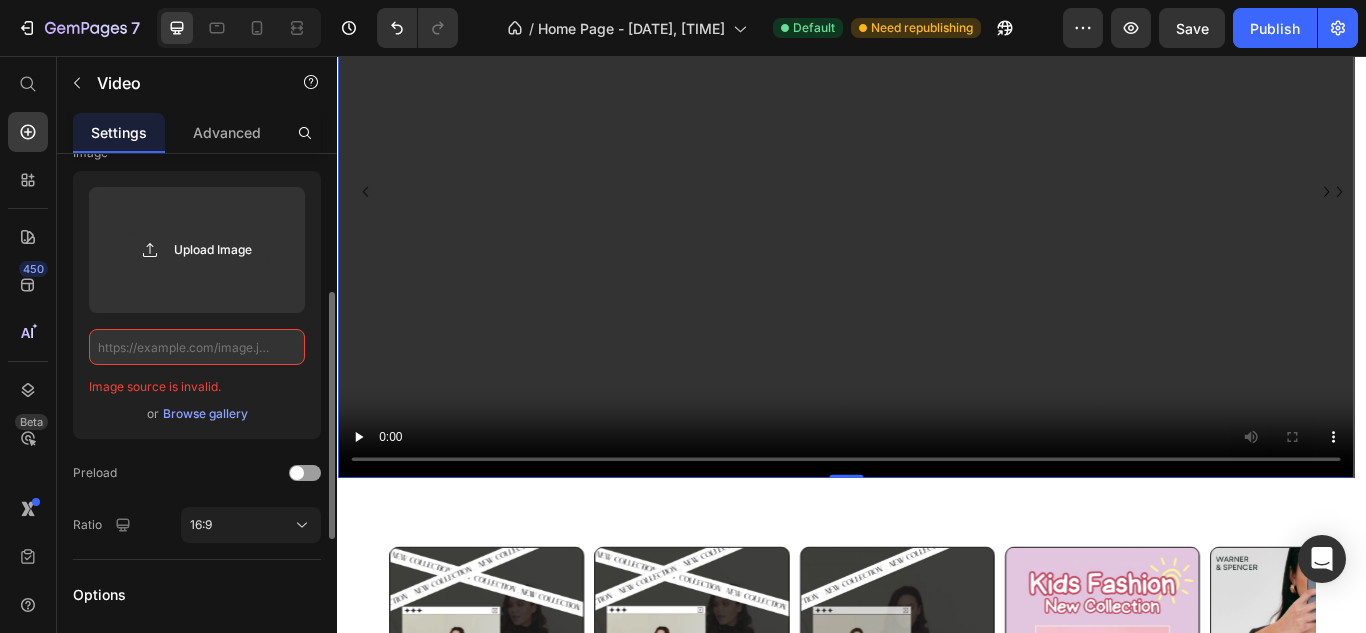 click on "Browse gallery" at bounding box center (205, 414) 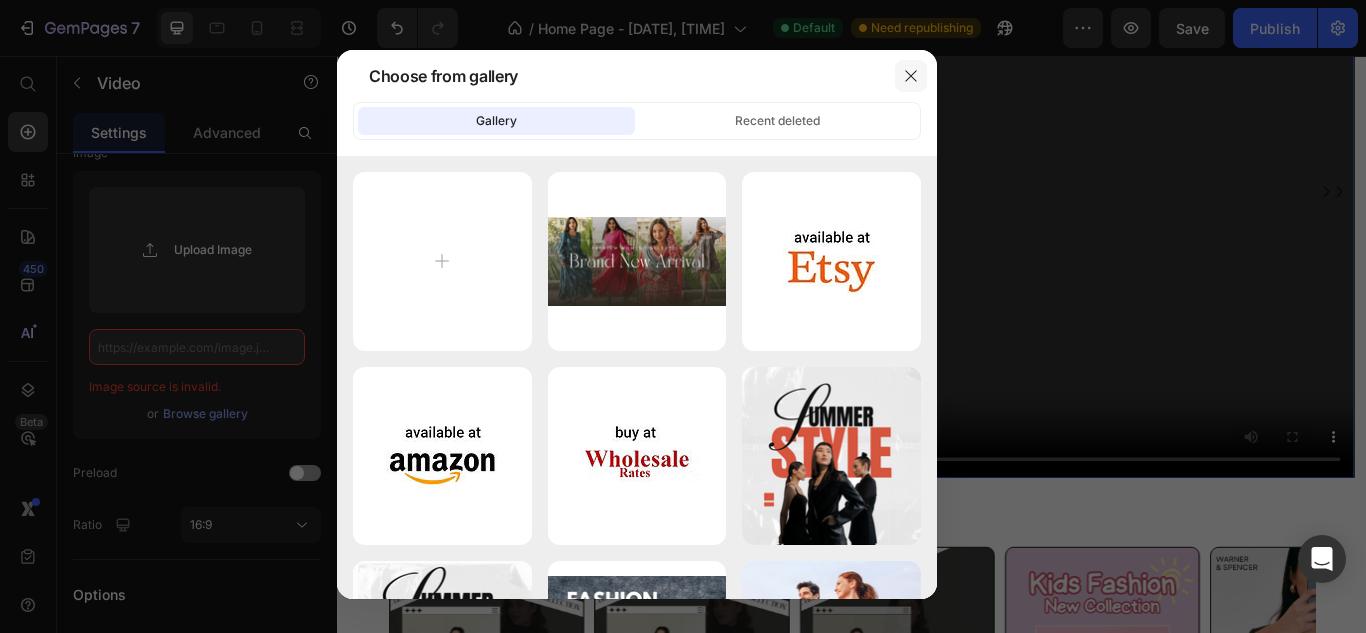 click at bounding box center (911, 76) 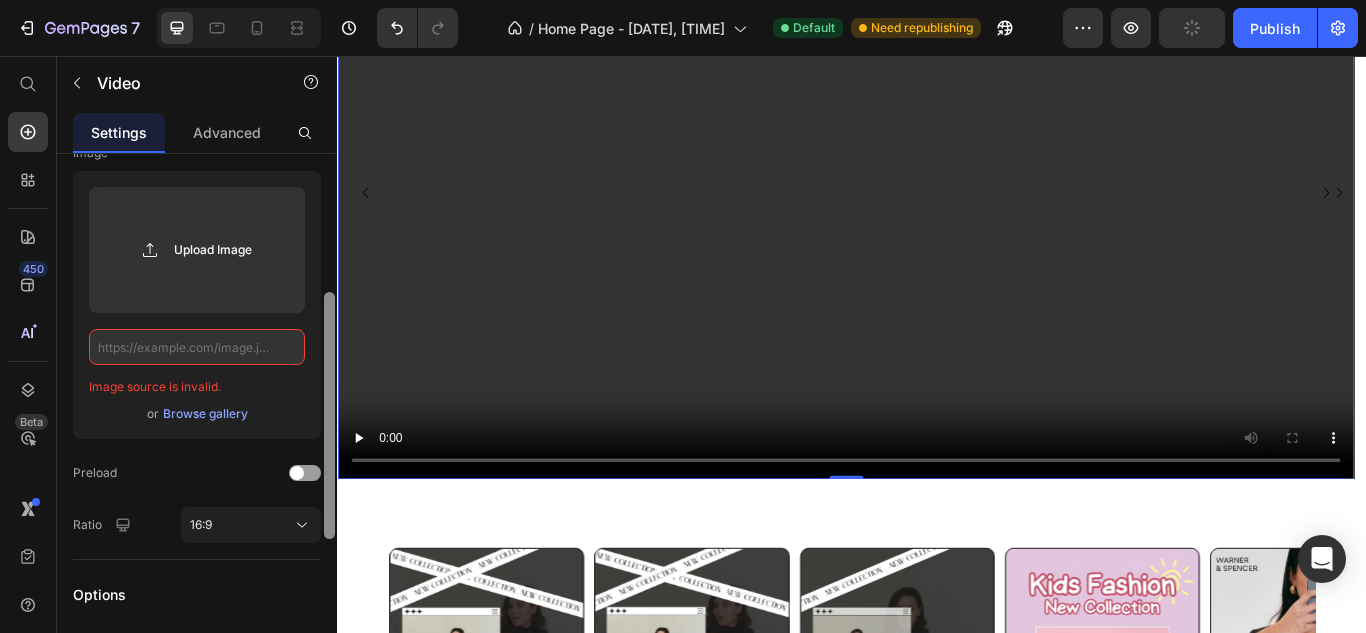 scroll, scrollTop: 0, scrollLeft: 0, axis: both 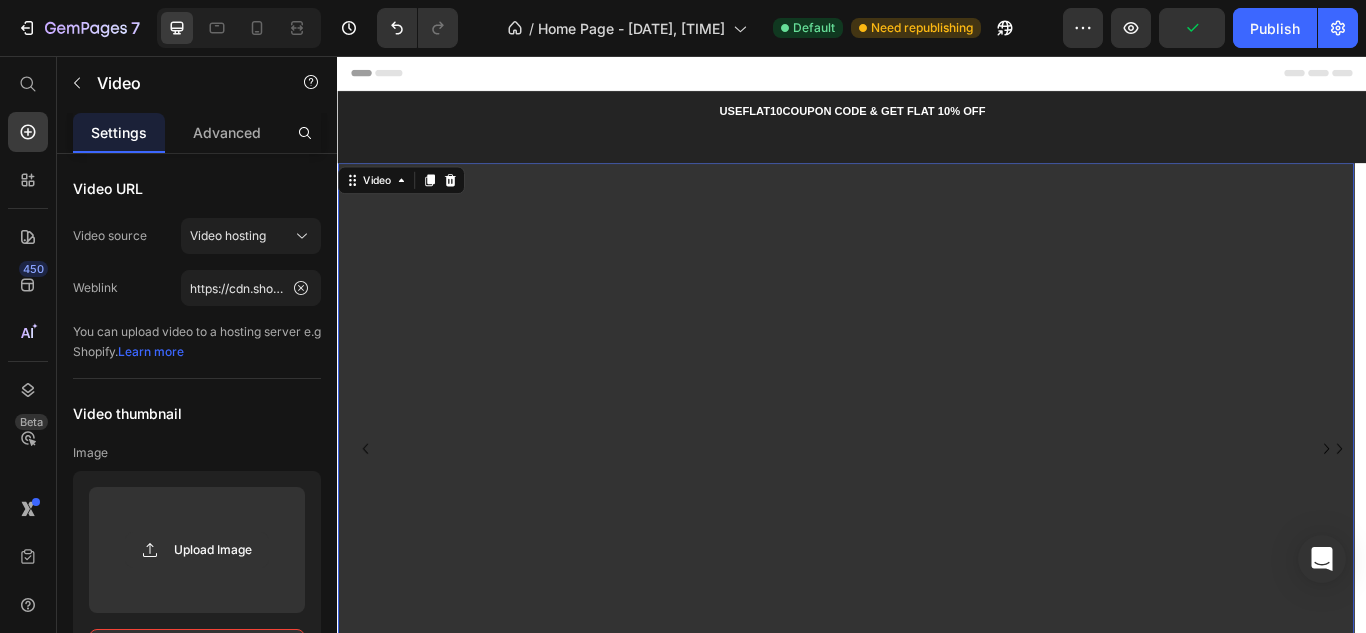 click at bounding box center (929, 514) 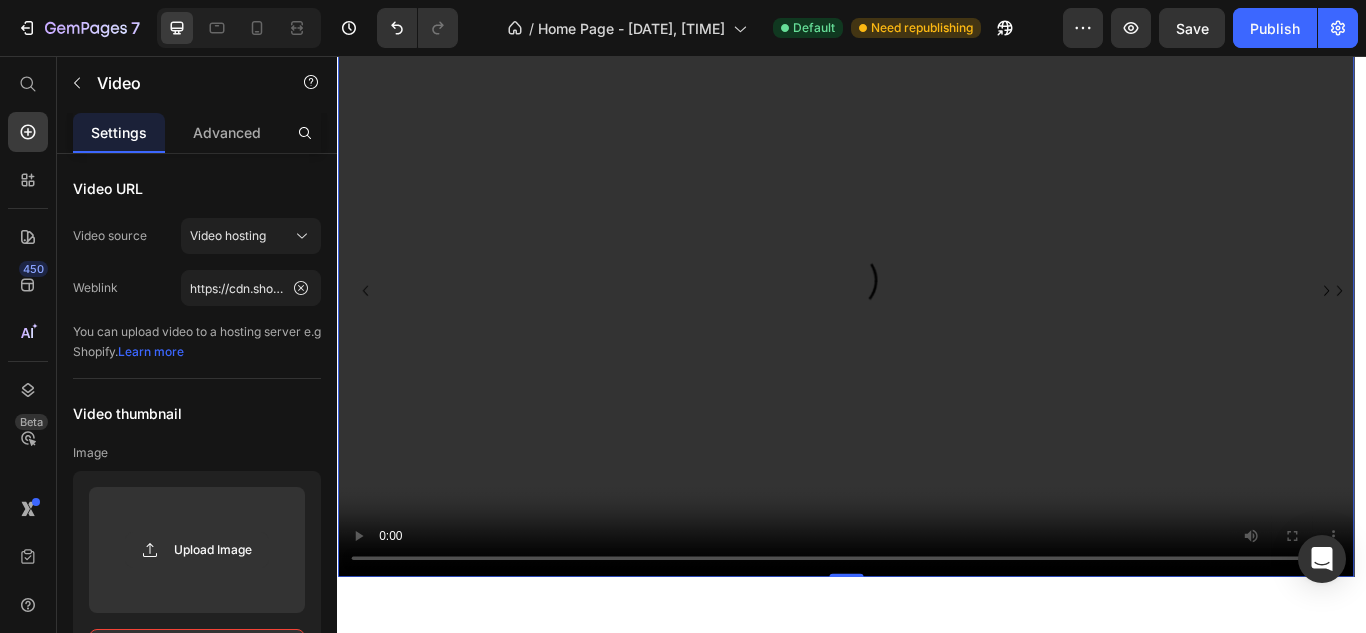 scroll, scrollTop: 100, scrollLeft: 0, axis: vertical 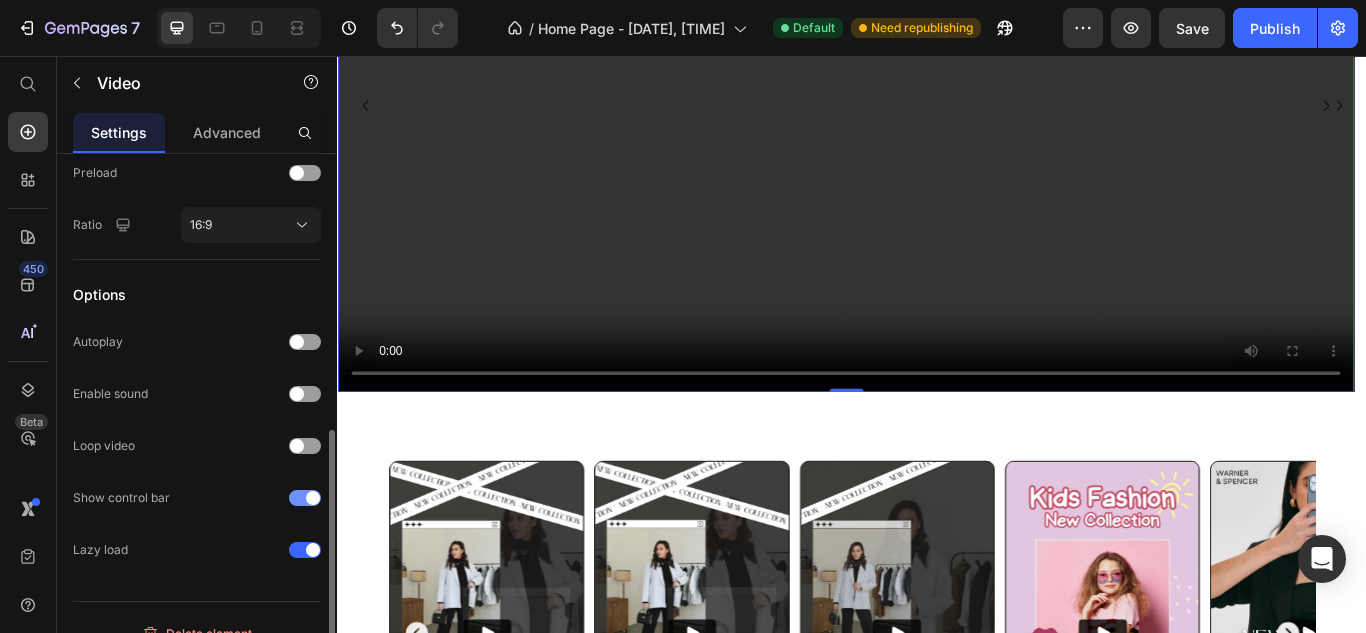 click at bounding box center [305, 498] 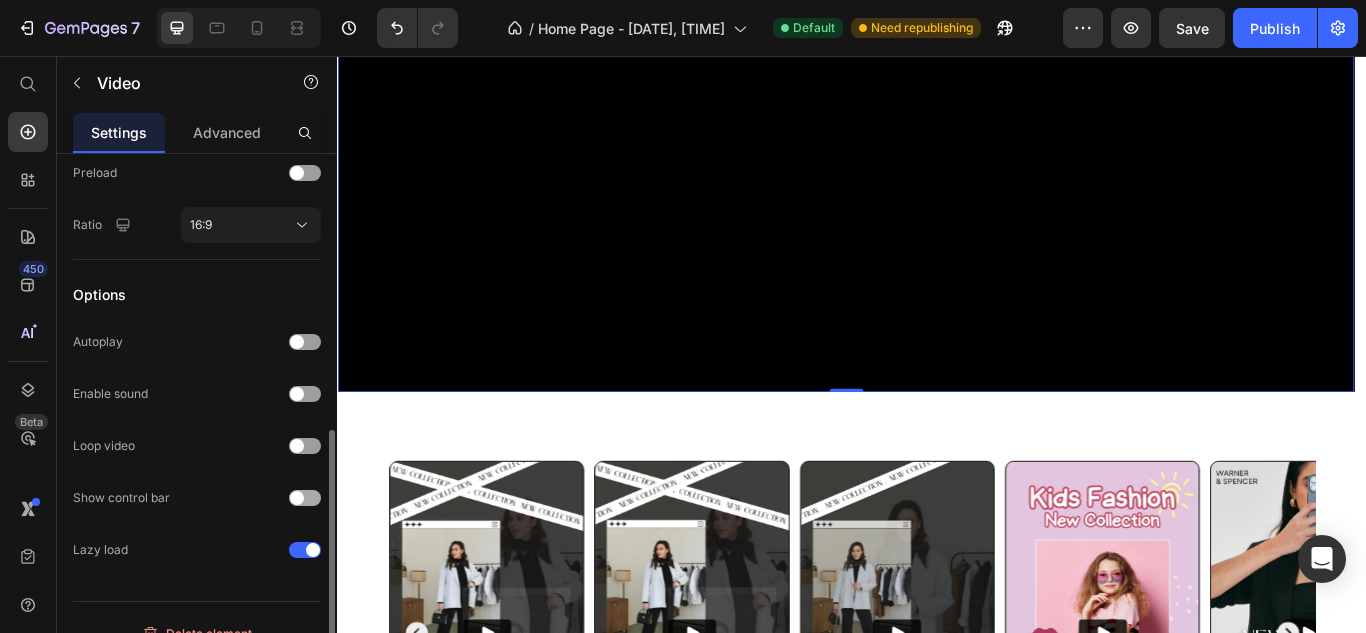 scroll, scrollTop: 626, scrollLeft: 0, axis: vertical 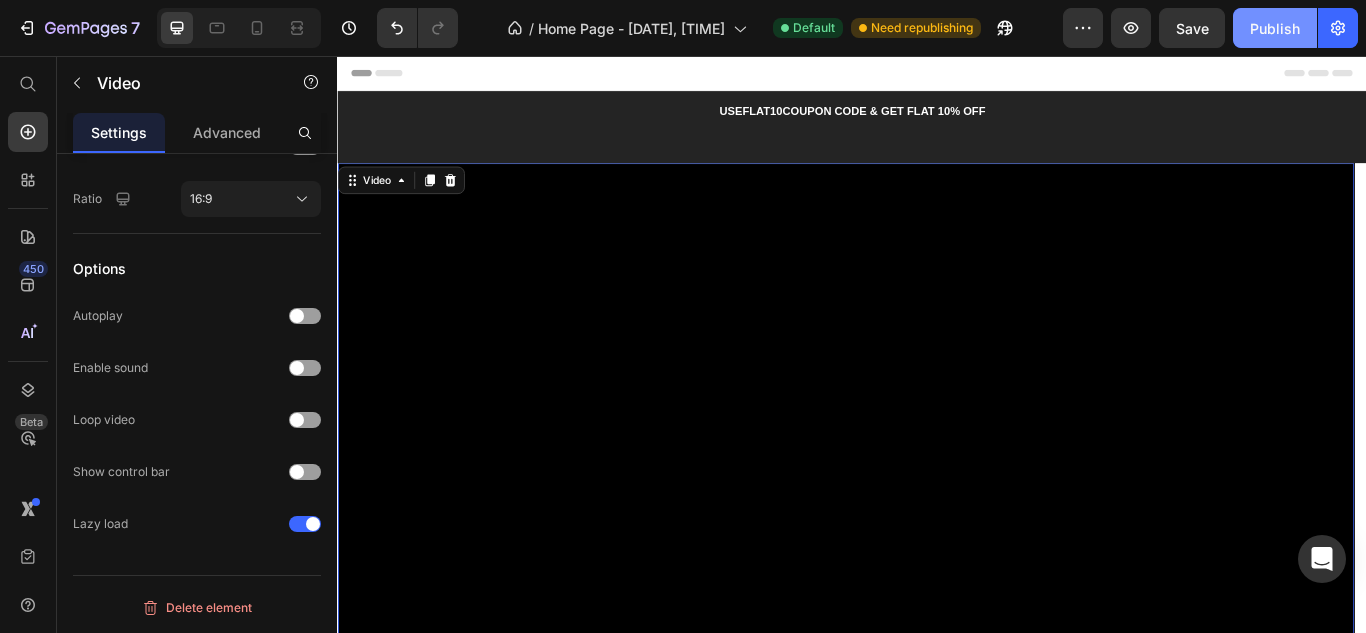 click on "Publish" at bounding box center [1275, 28] 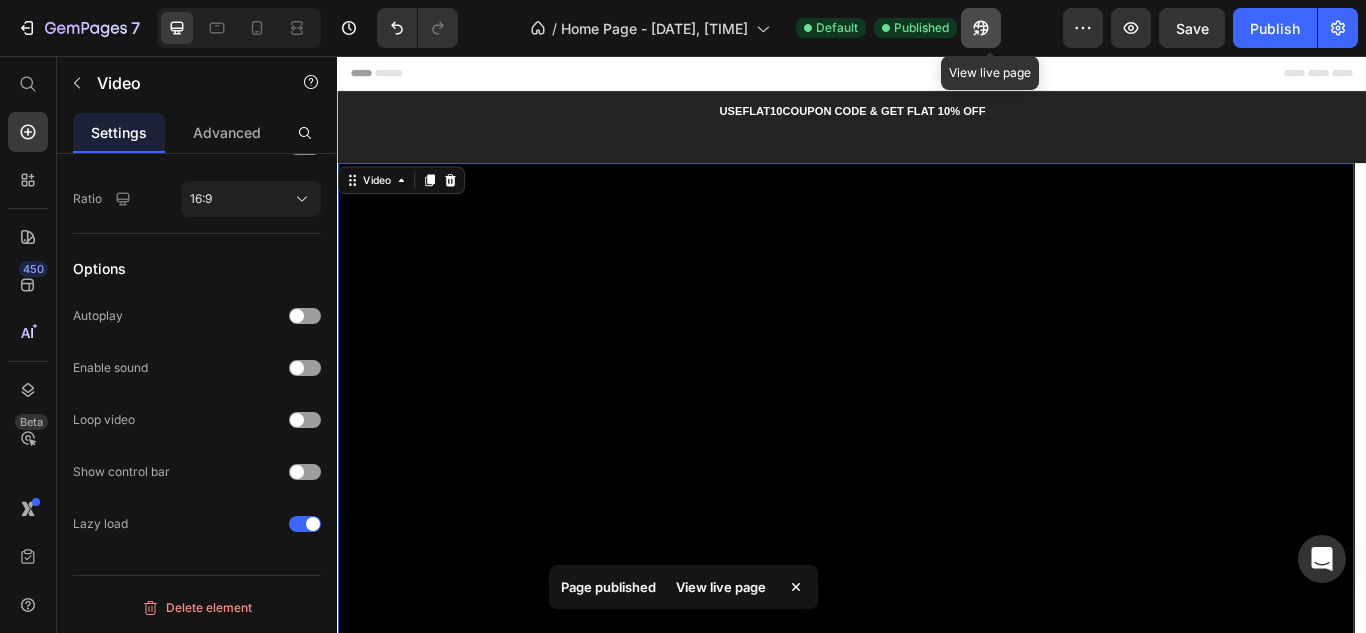 click 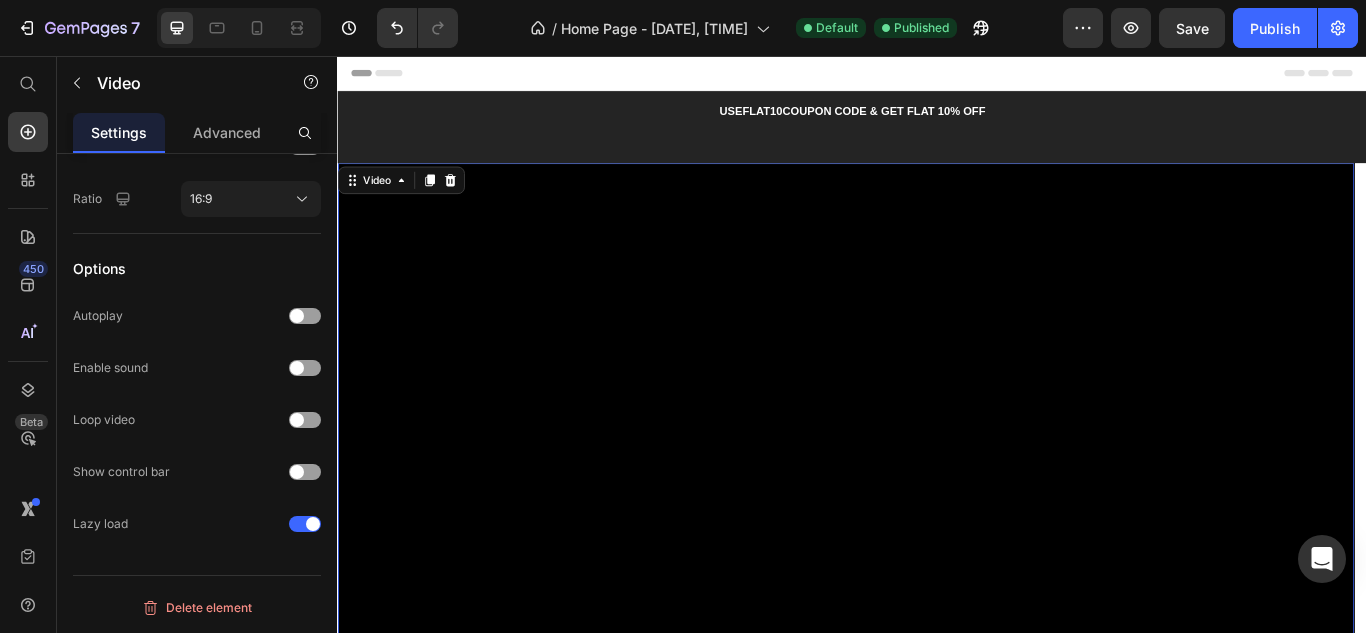 click at bounding box center (929, 514) 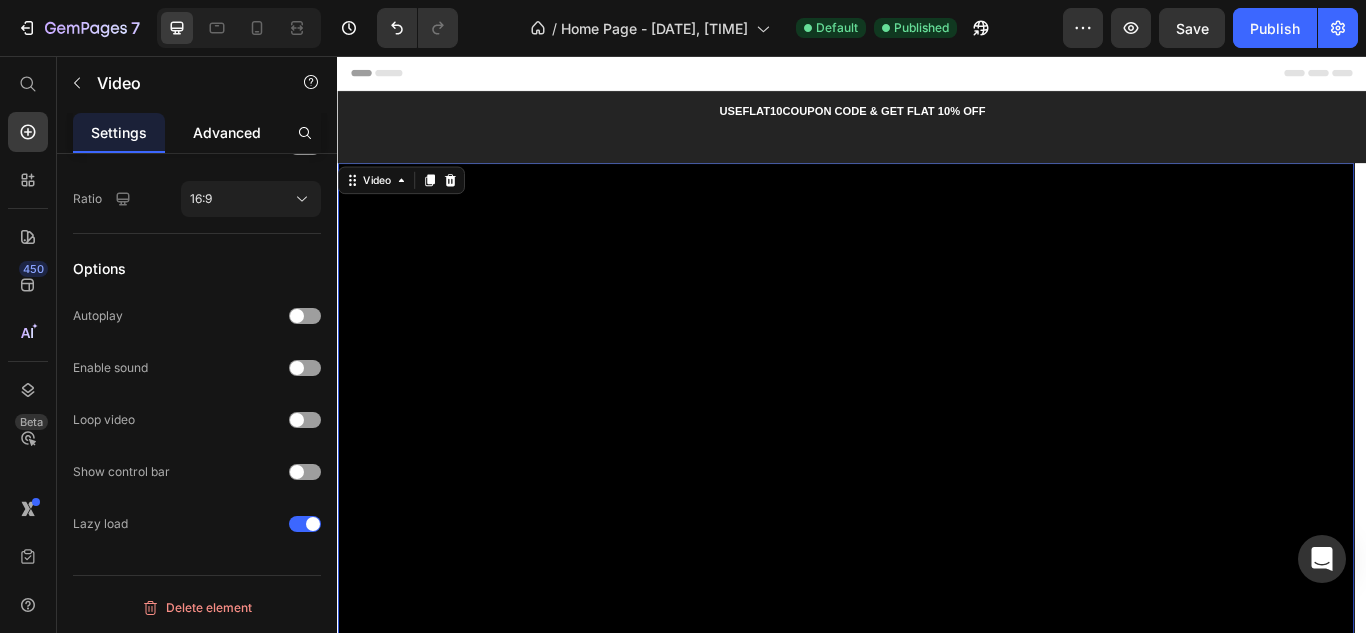 click on "Advanced" 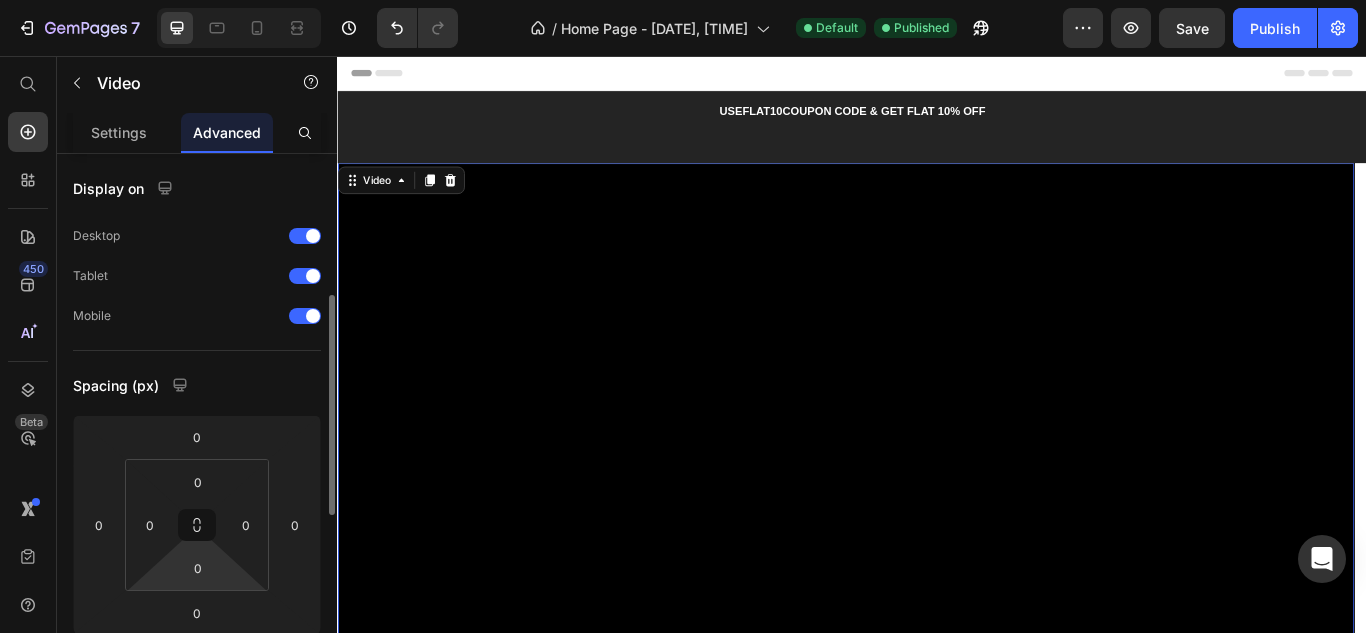 scroll, scrollTop: 200, scrollLeft: 0, axis: vertical 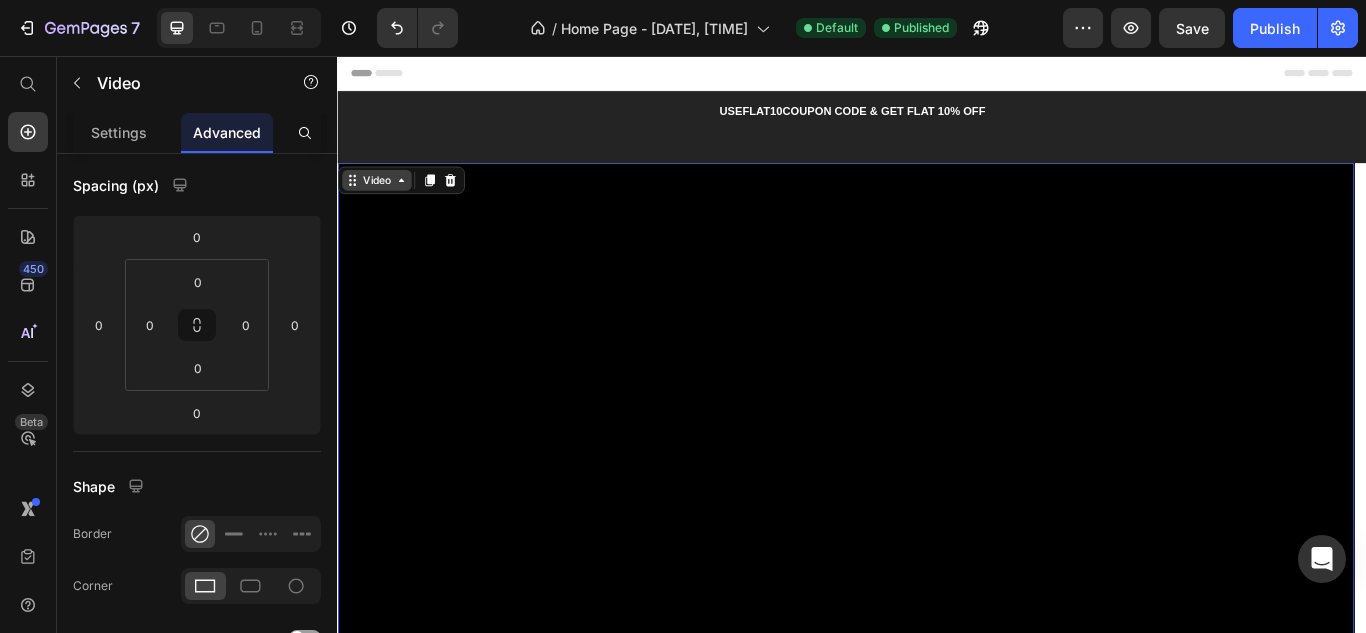 click on "Video" at bounding box center [382, 201] 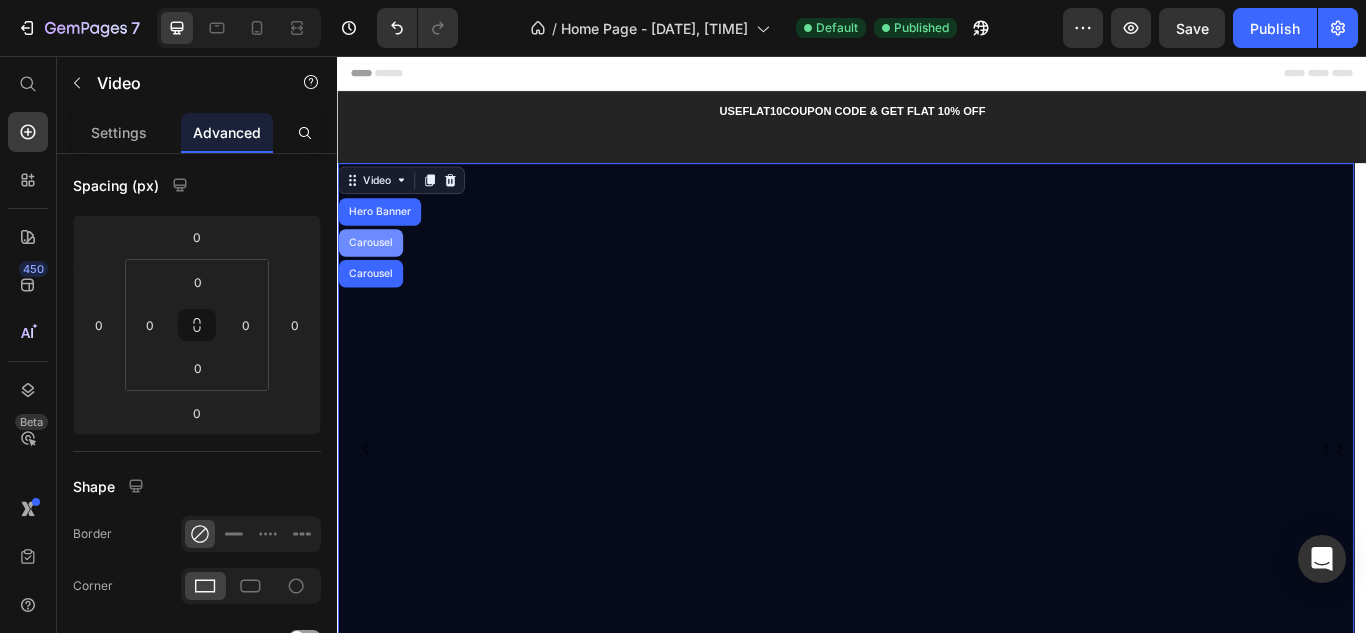 click on "Carousel" at bounding box center (375, 274) 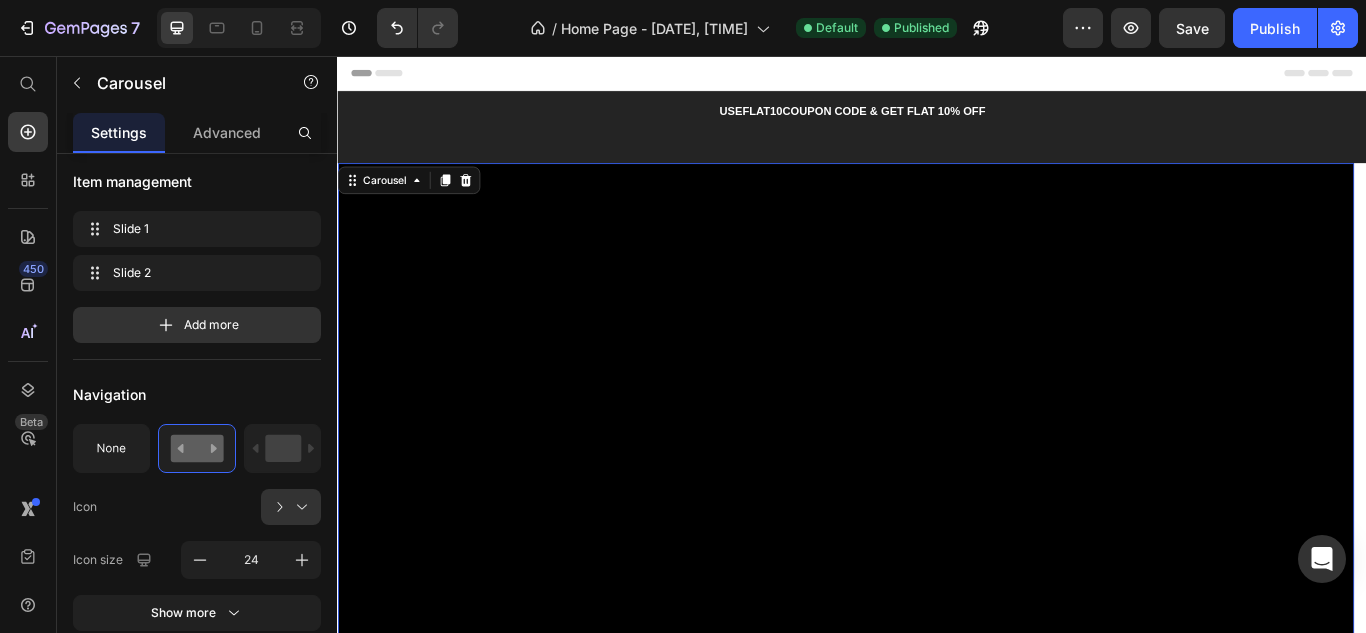 scroll, scrollTop: 0, scrollLeft: 0, axis: both 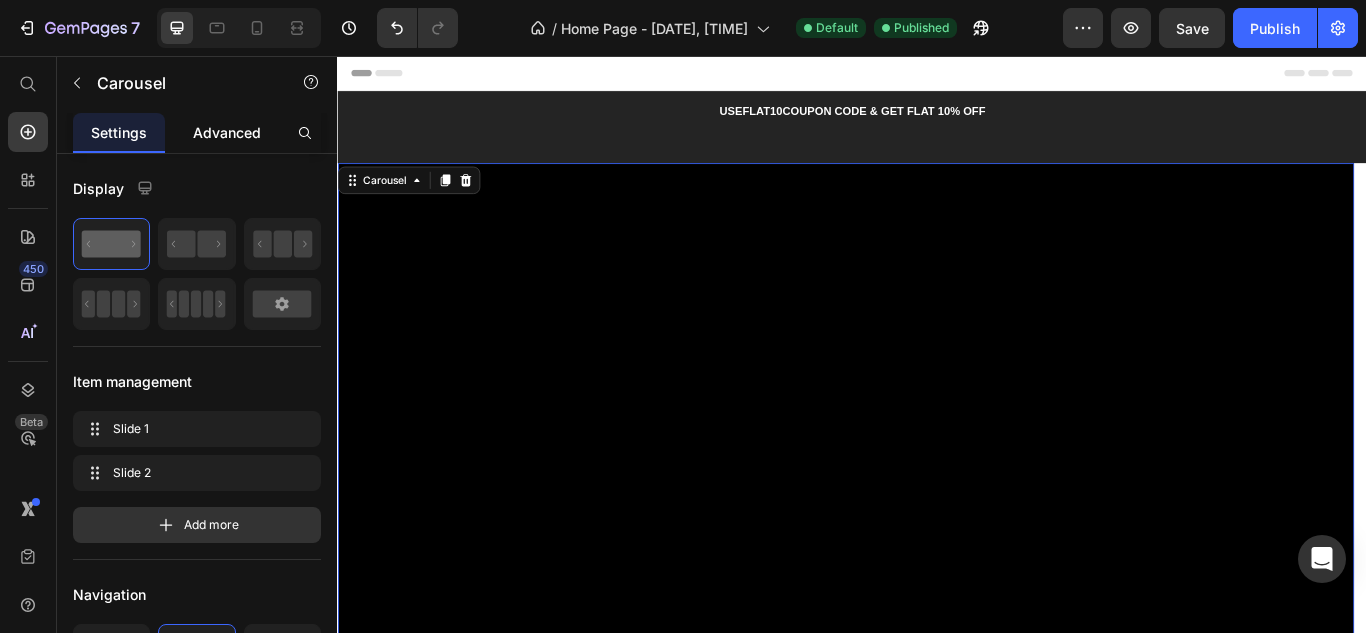 click on "Advanced" at bounding box center [227, 132] 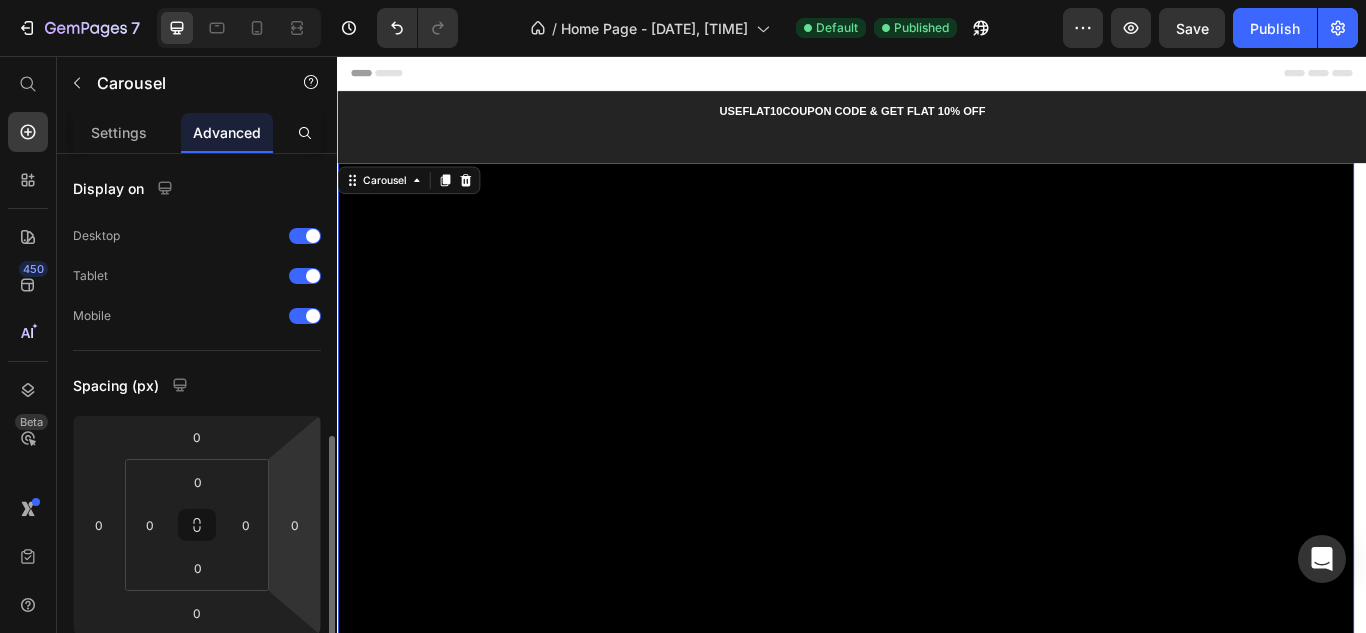 scroll, scrollTop: 300, scrollLeft: 0, axis: vertical 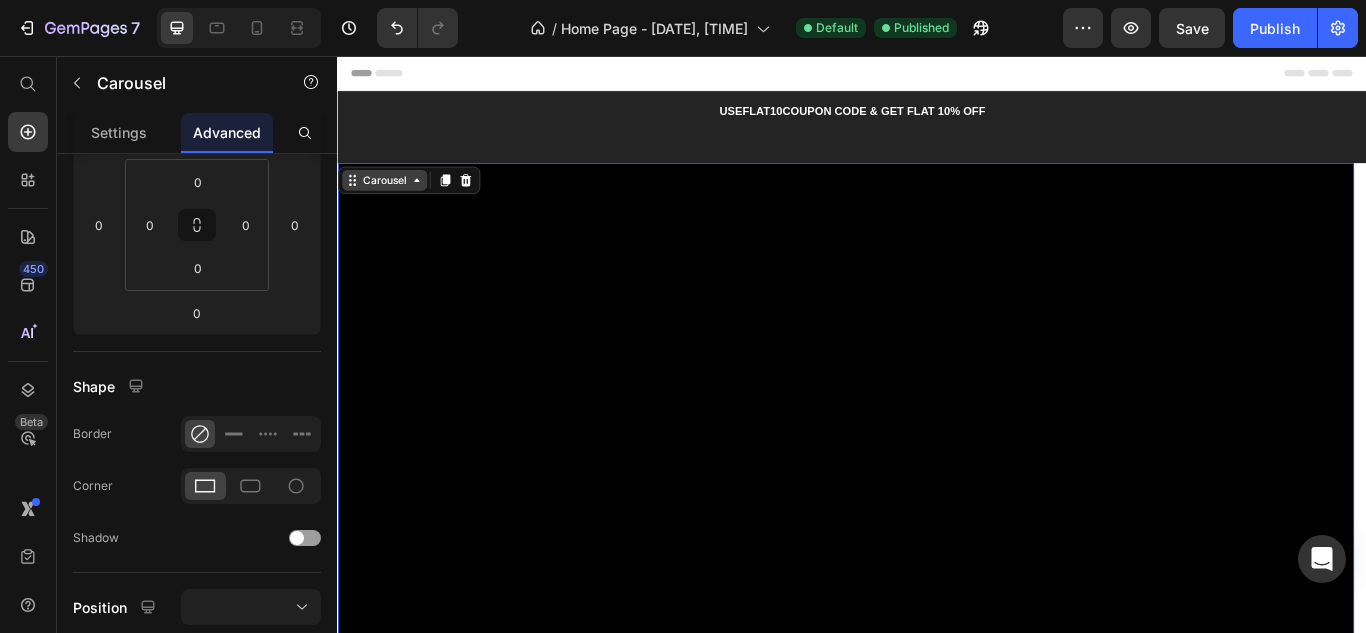 click 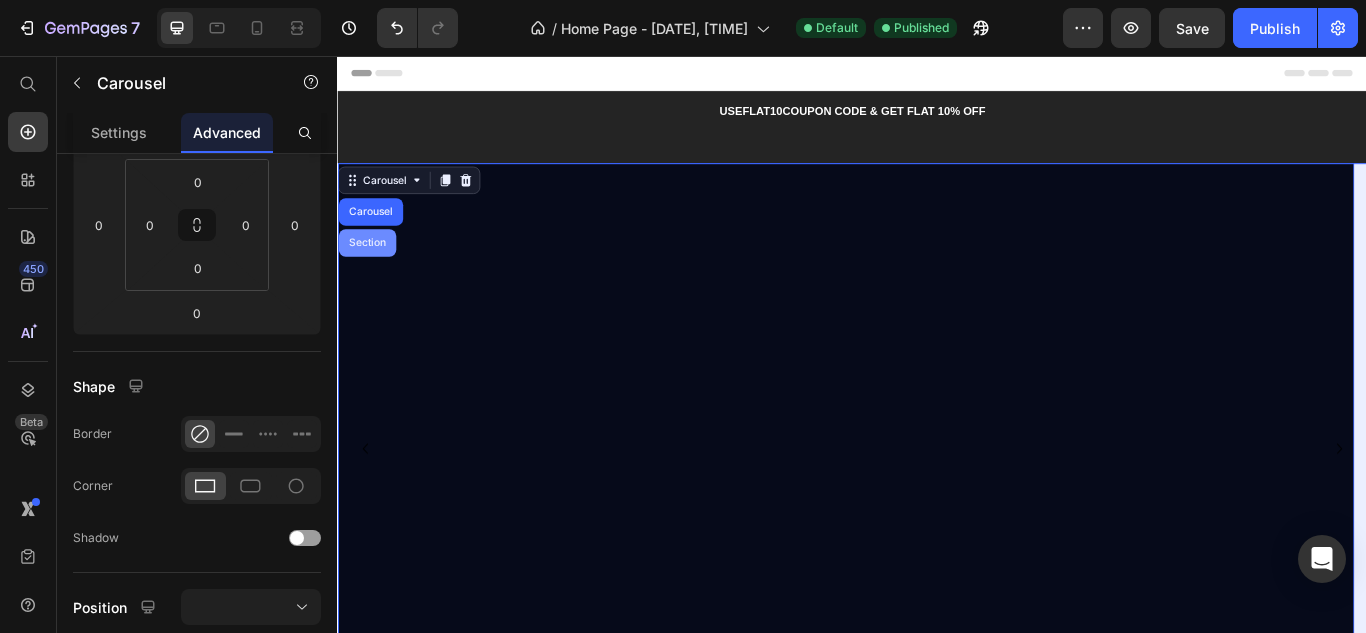 click on "Section" at bounding box center [371, 274] 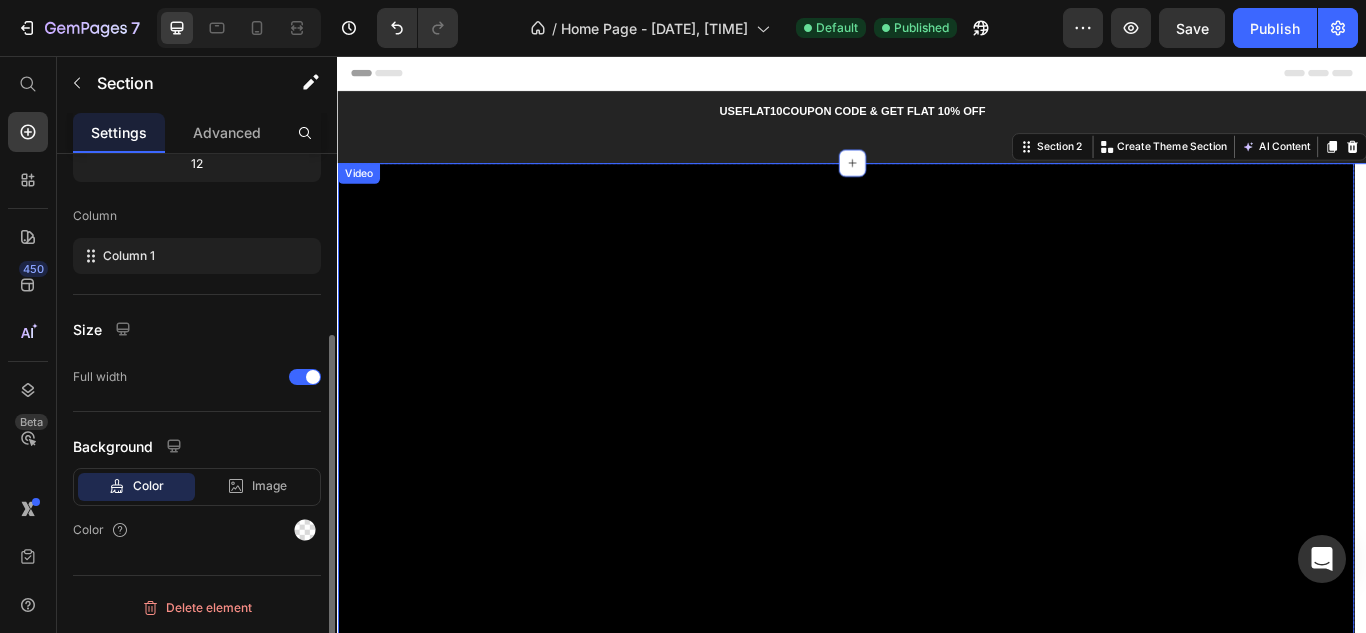 scroll, scrollTop: 0, scrollLeft: 0, axis: both 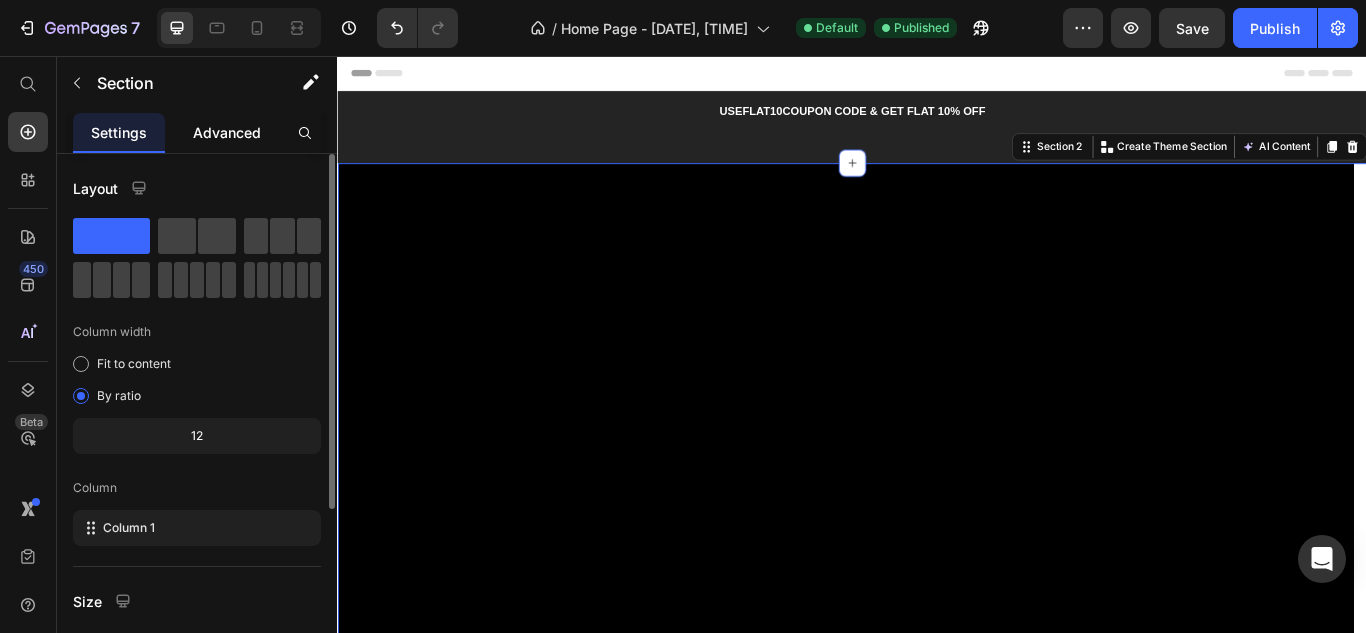 click on "Advanced" at bounding box center [227, 132] 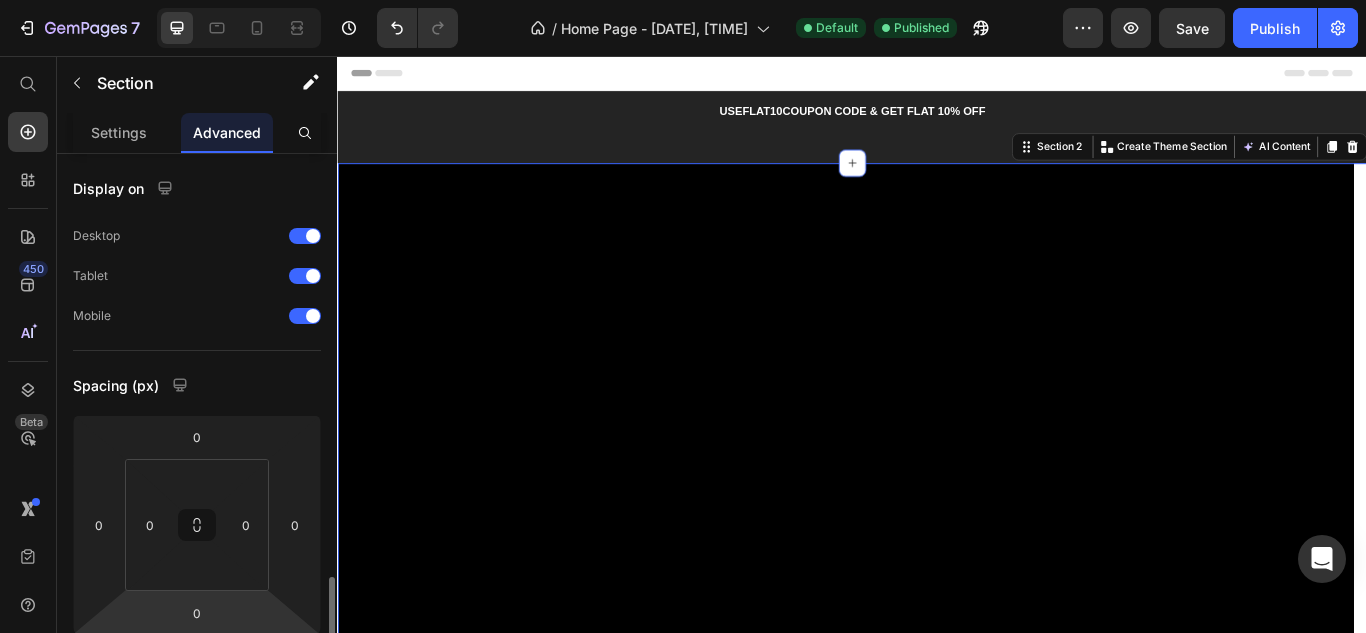 scroll, scrollTop: 300, scrollLeft: 0, axis: vertical 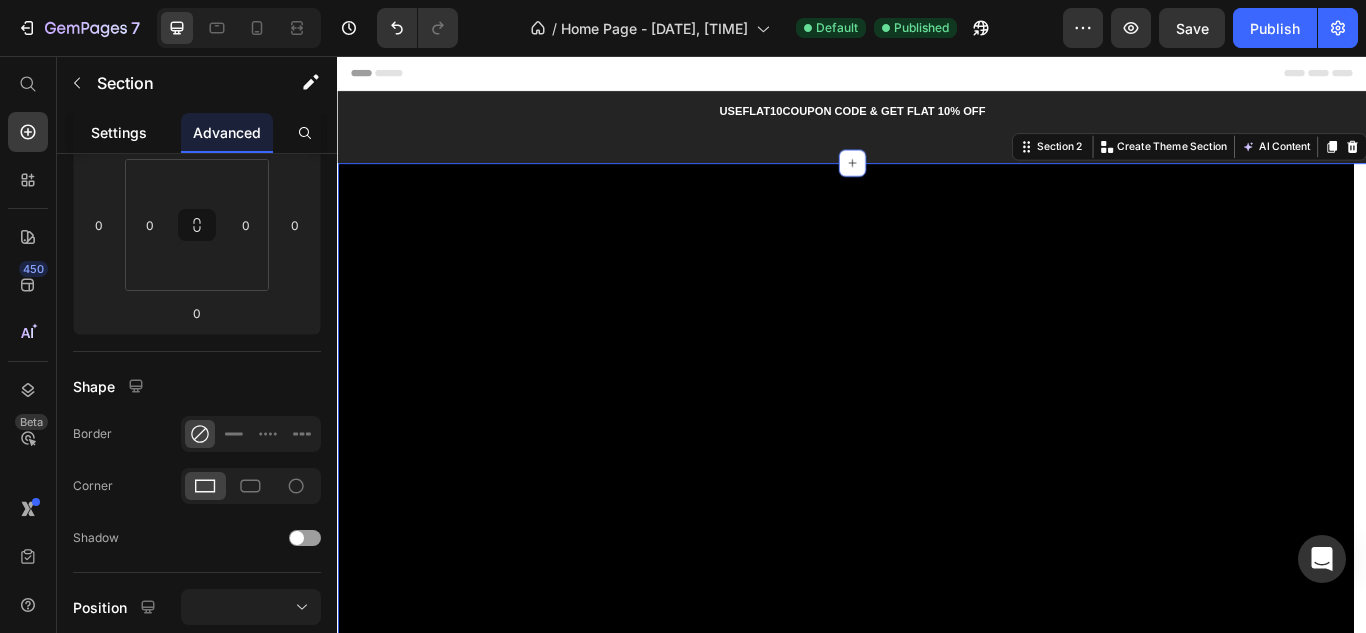 click on "Settings" at bounding box center [119, 132] 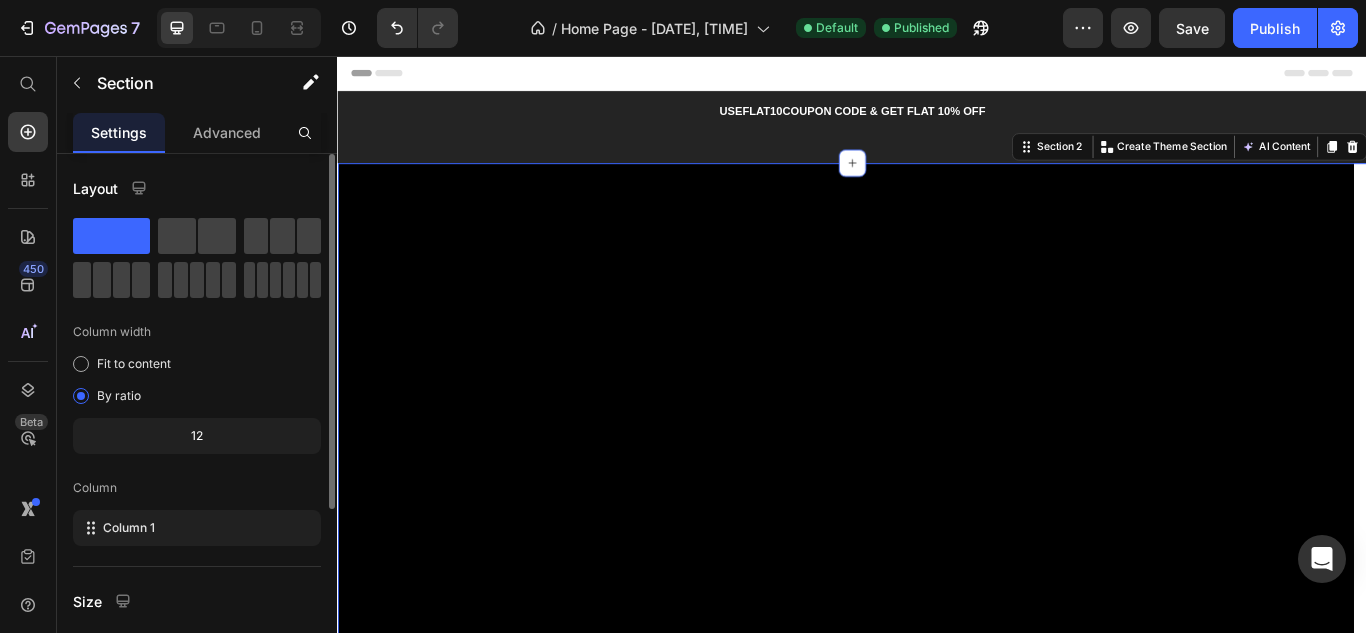 scroll, scrollTop: 272, scrollLeft: 0, axis: vertical 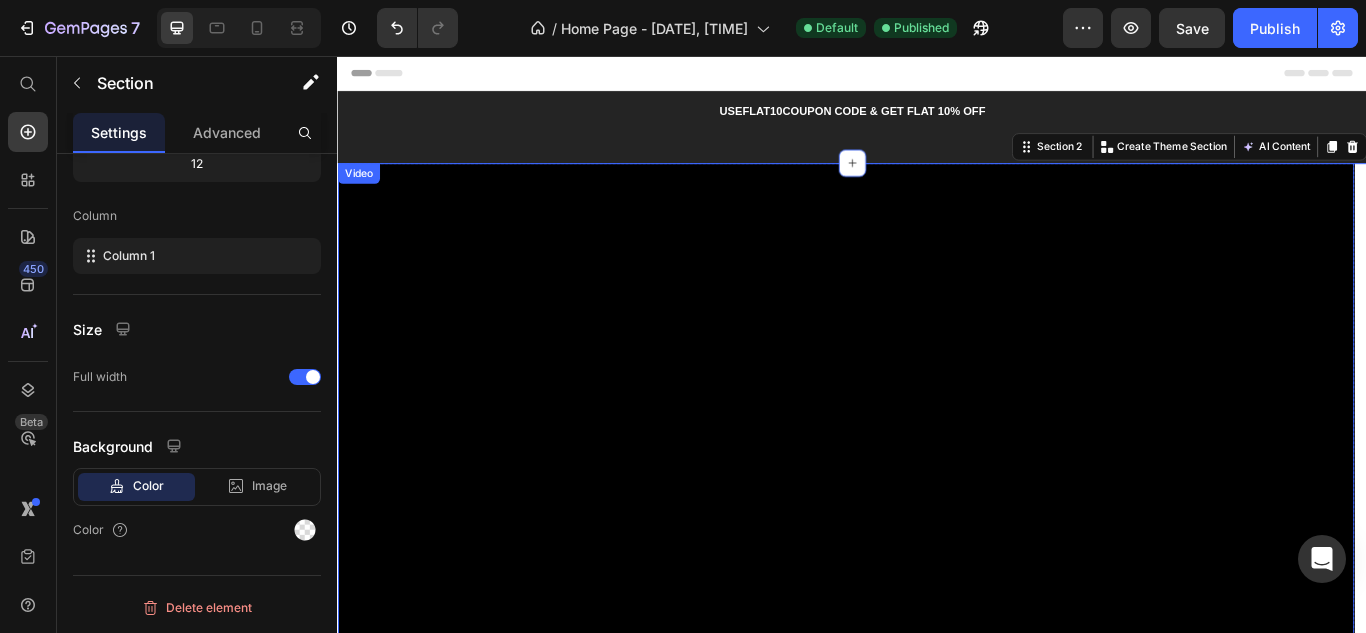 click at bounding box center [929, 514] 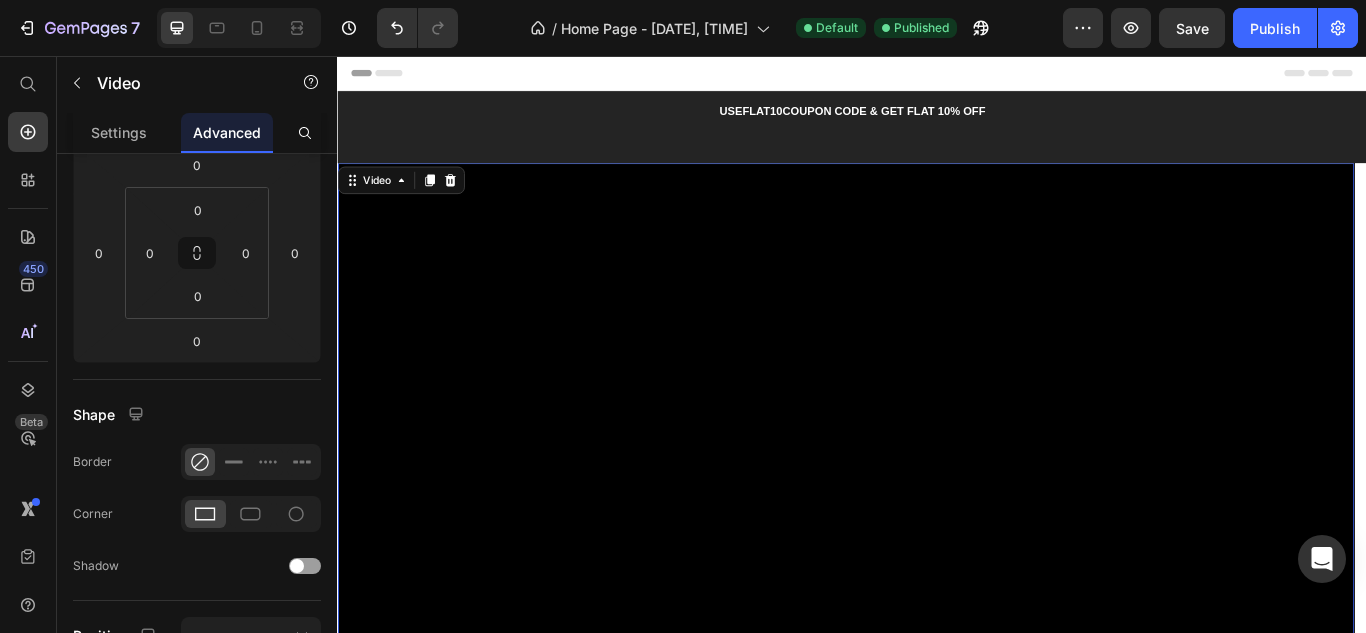 scroll, scrollTop: 0, scrollLeft: 0, axis: both 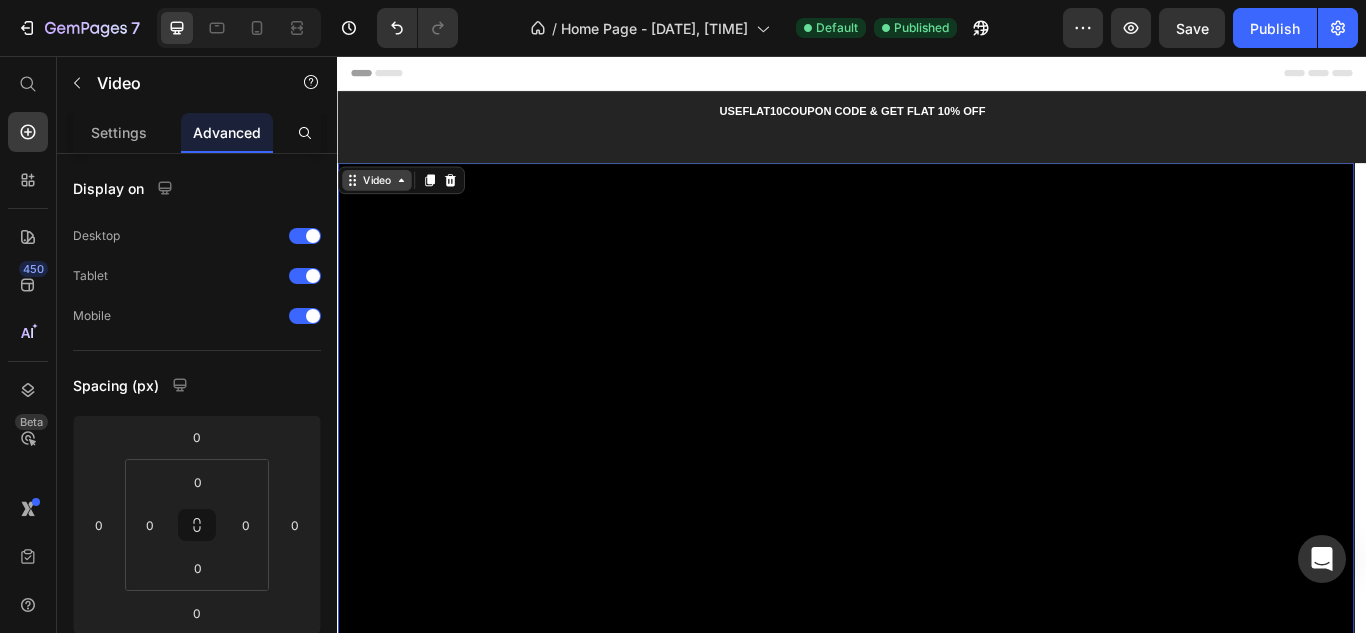 click on "Video" at bounding box center (382, 201) 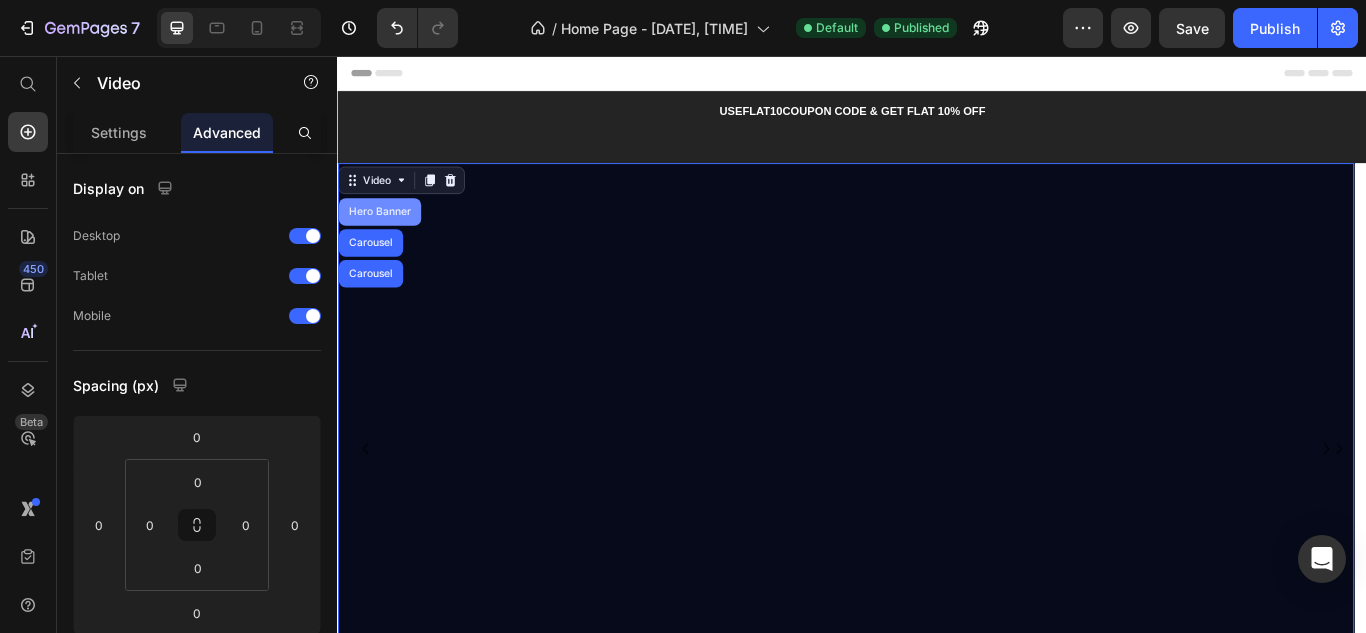 click on "Hero Banner" at bounding box center (386, 238) 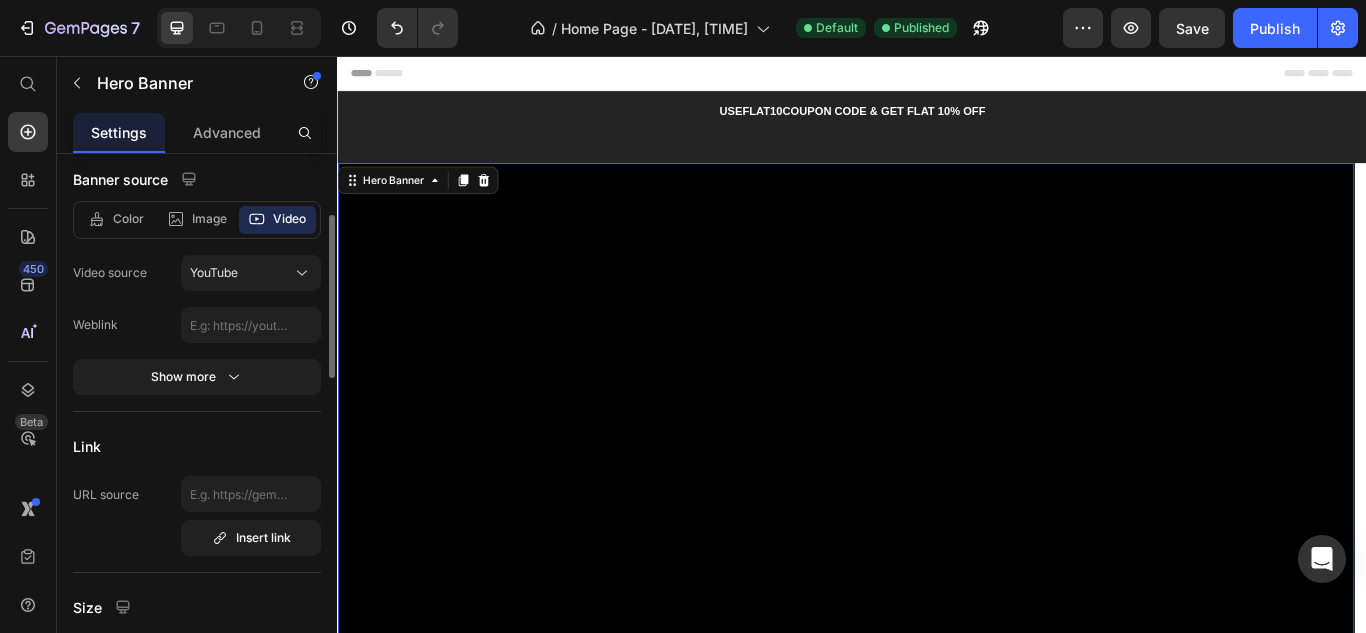 scroll, scrollTop: 0, scrollLeft: 0, axis: both 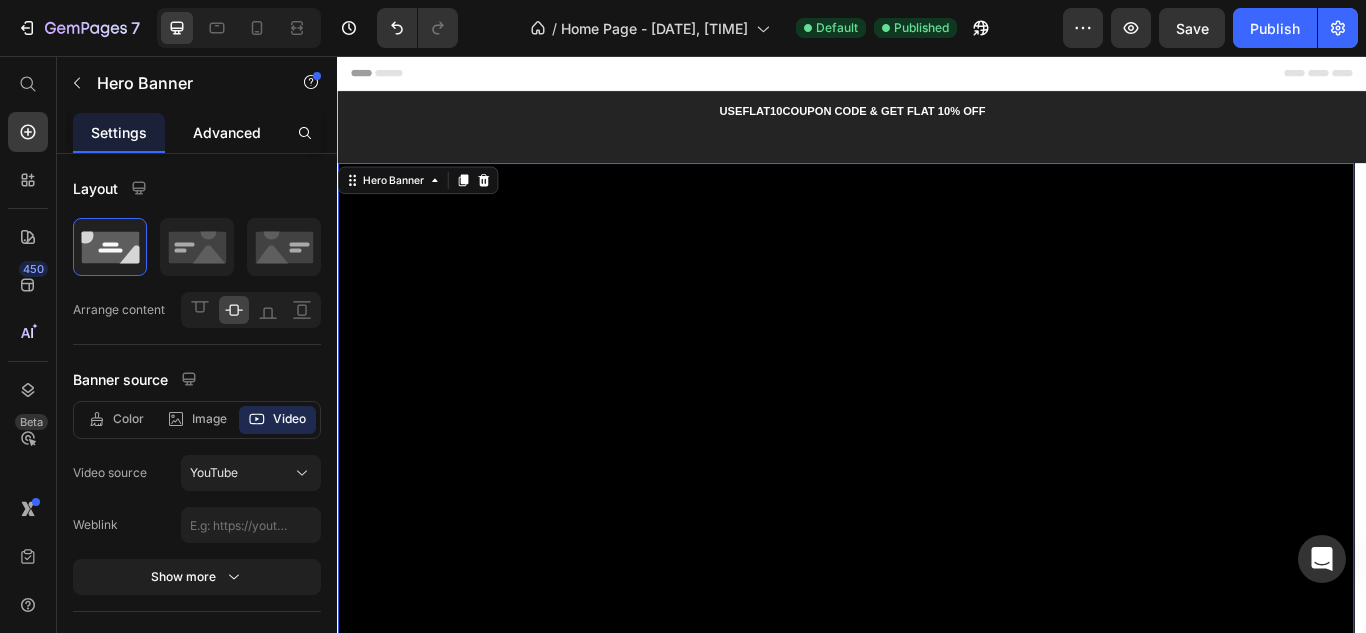 click on "Advanced" at bounding box center [227, 132] 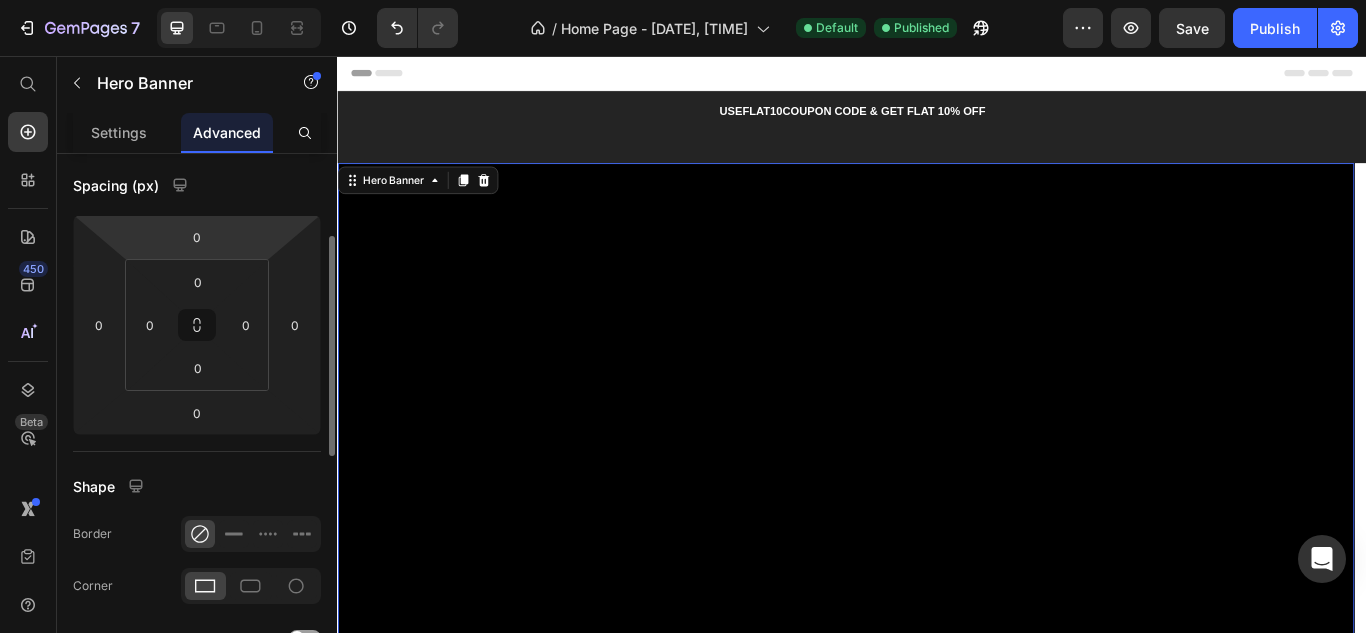 scroll, scrollTop: 0, scrollLeft: 0, axis: both 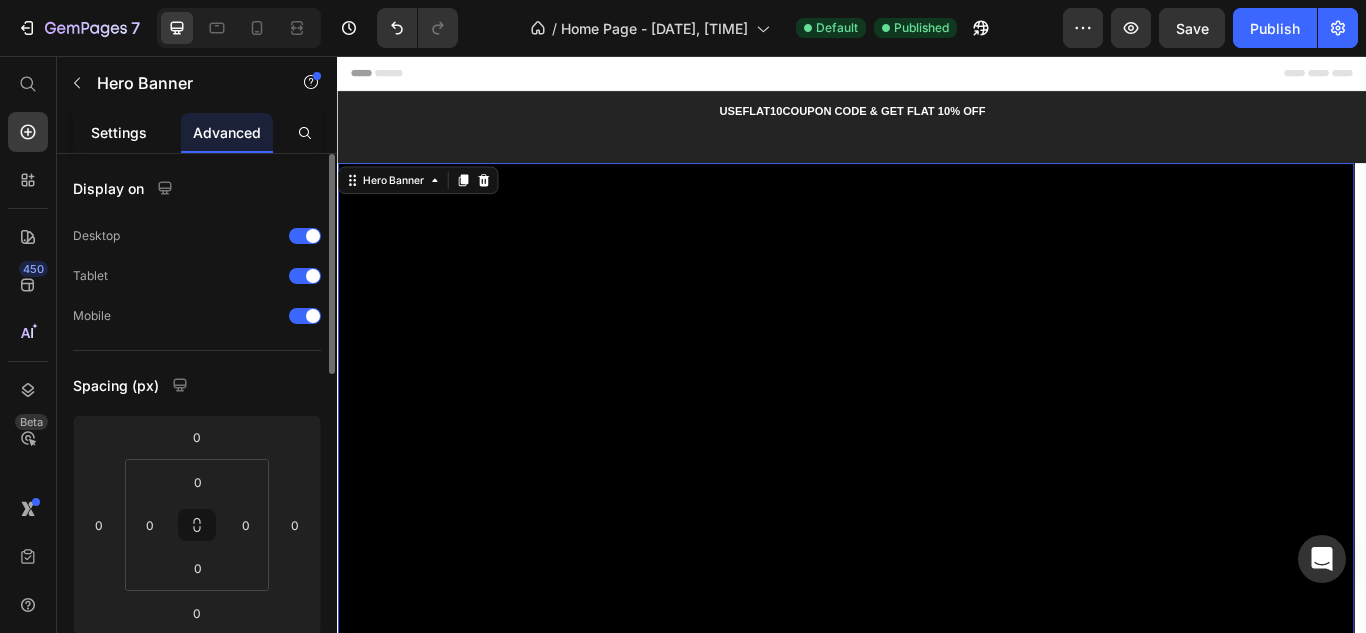 click on "Settings" at bounding box center [119, 132] 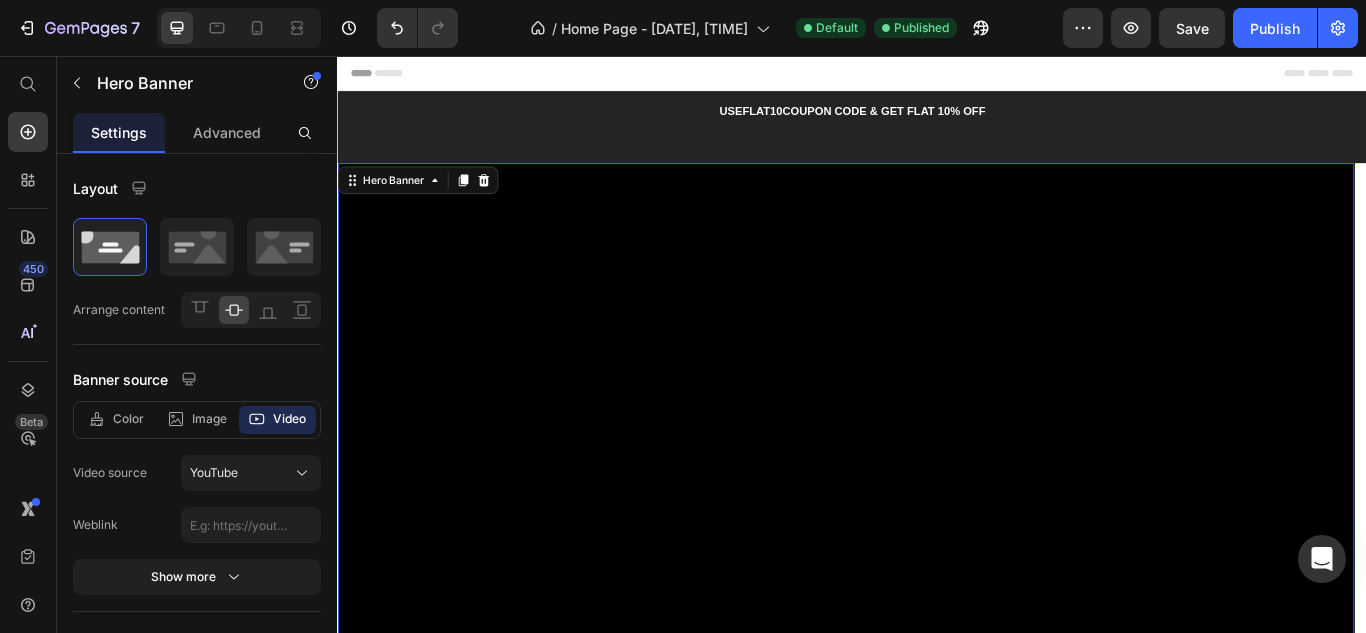 click on "Hero Banner" at bounding box center [430, 201] 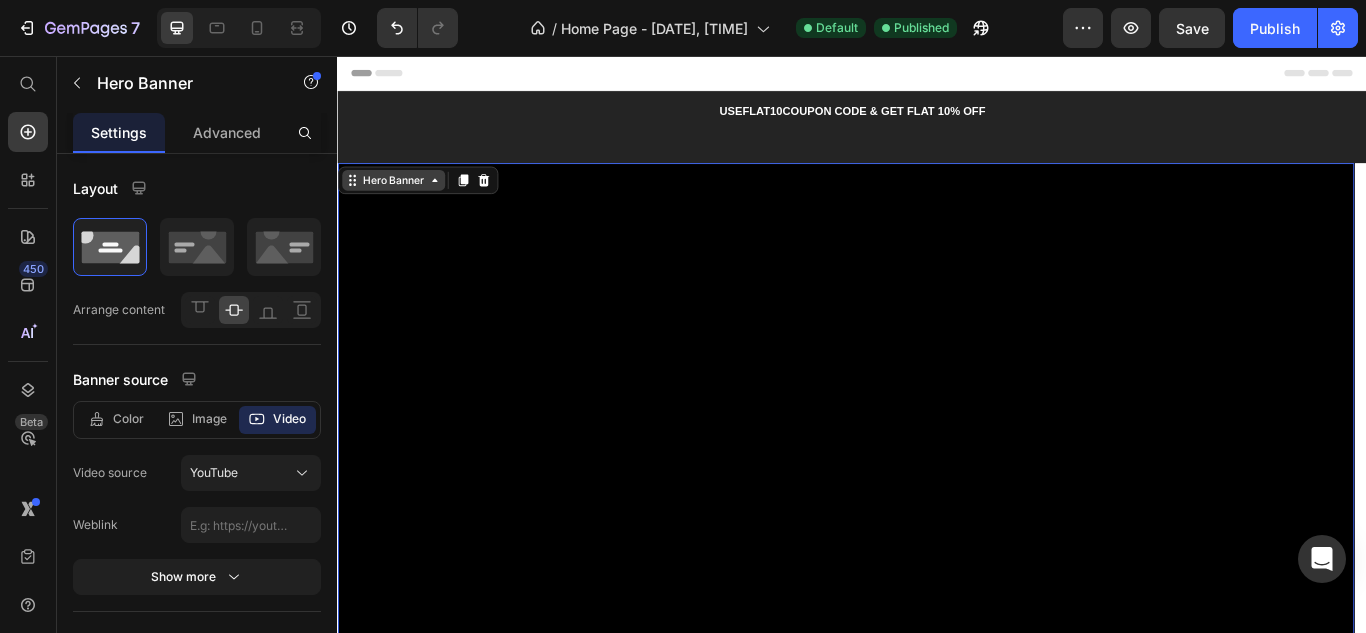 click on "Hero Banner" at bounding box center [402, 201] 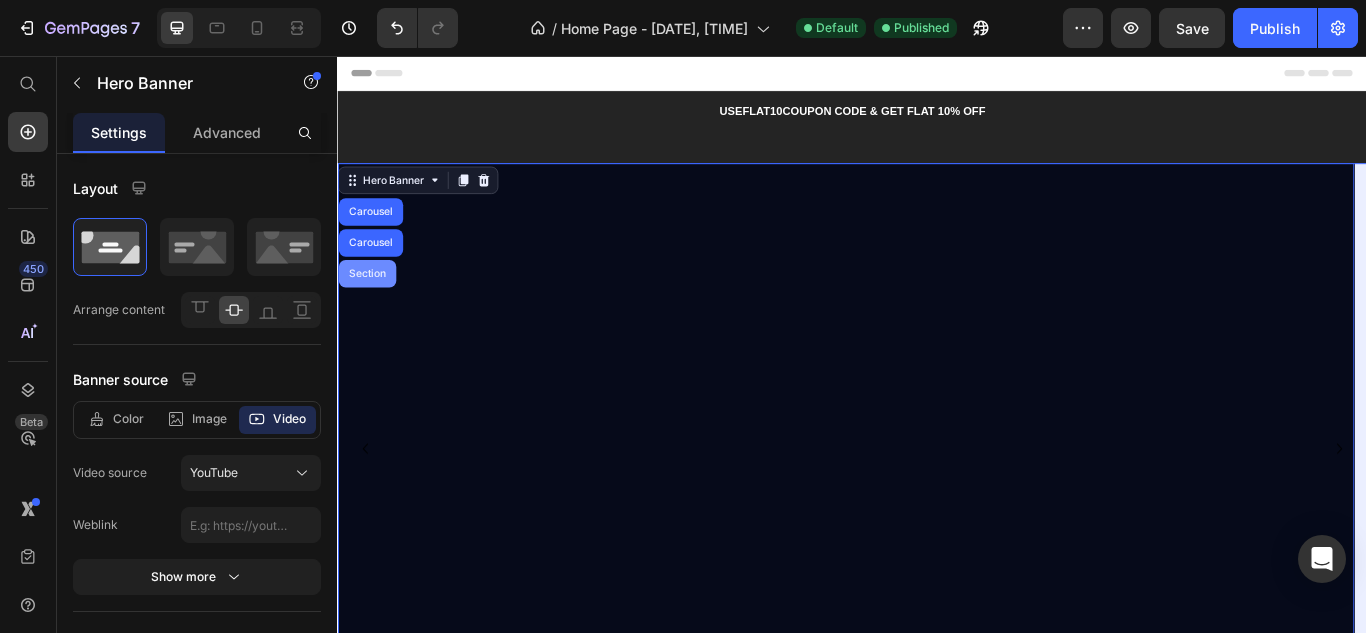 click on "Section" at bounding box center (371, 310) 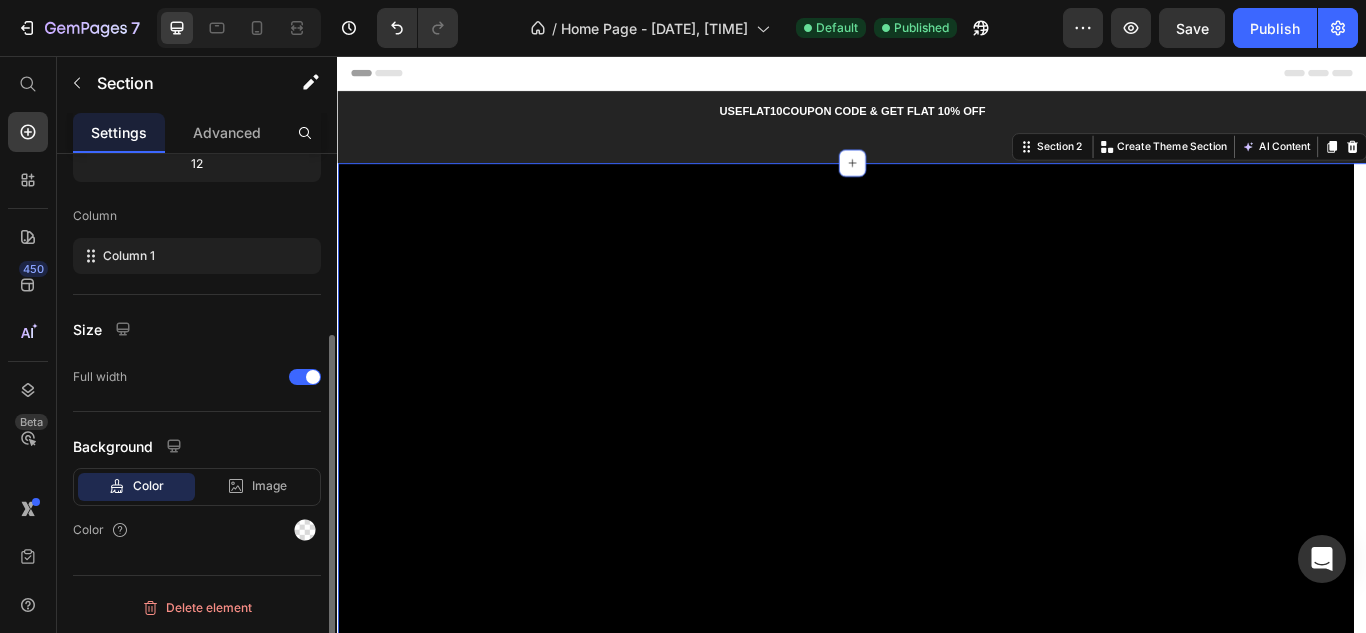 scroll, scrollTop: 0, scrollLeft: 0, axis: both 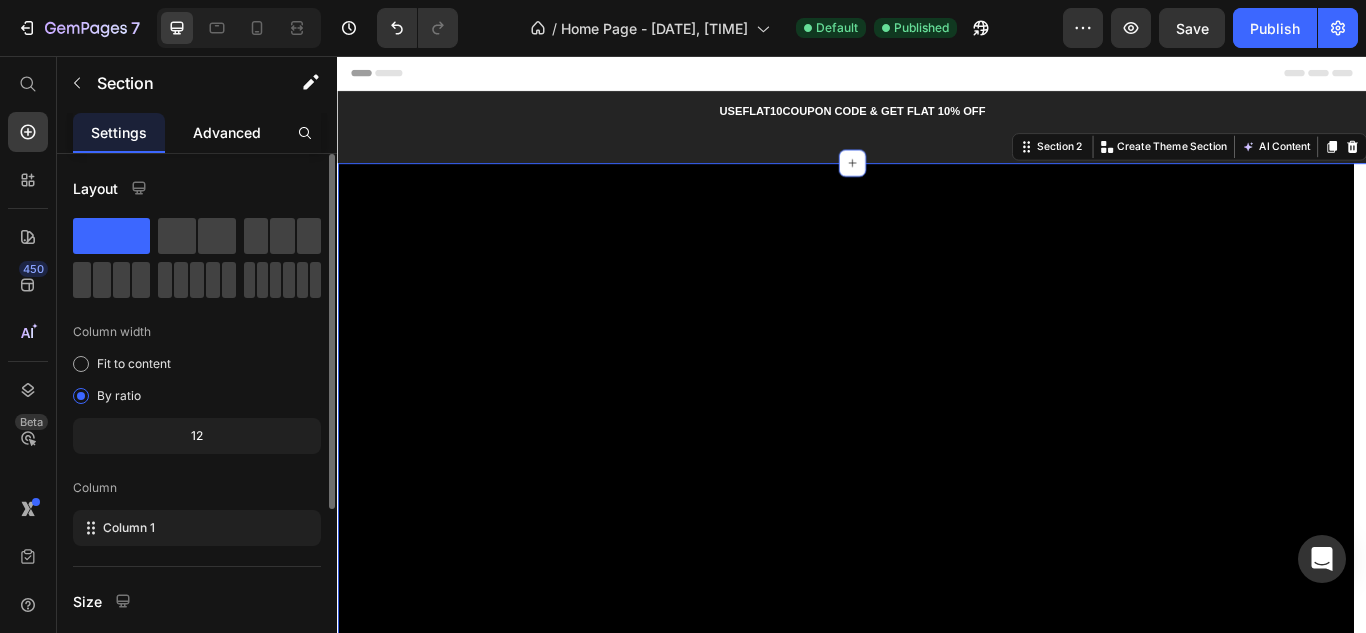 click on "Advanced" 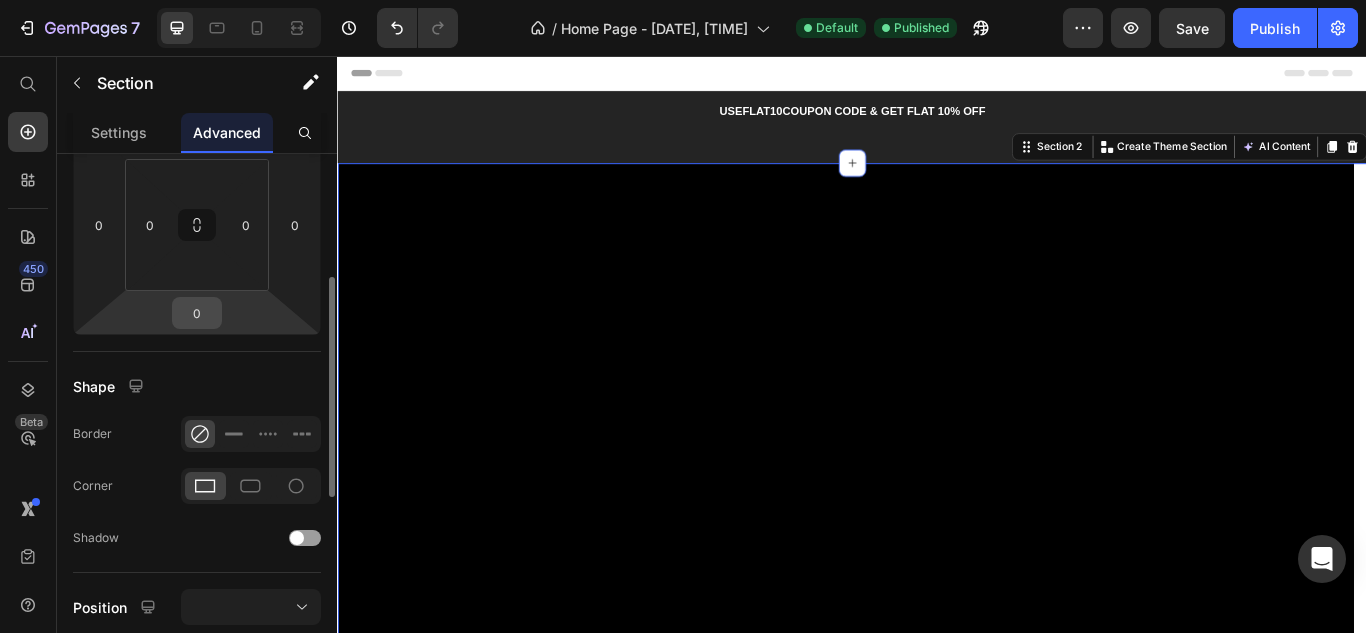 scroll, scrollTop: 200, scrollLeft: 0, axis: vertical 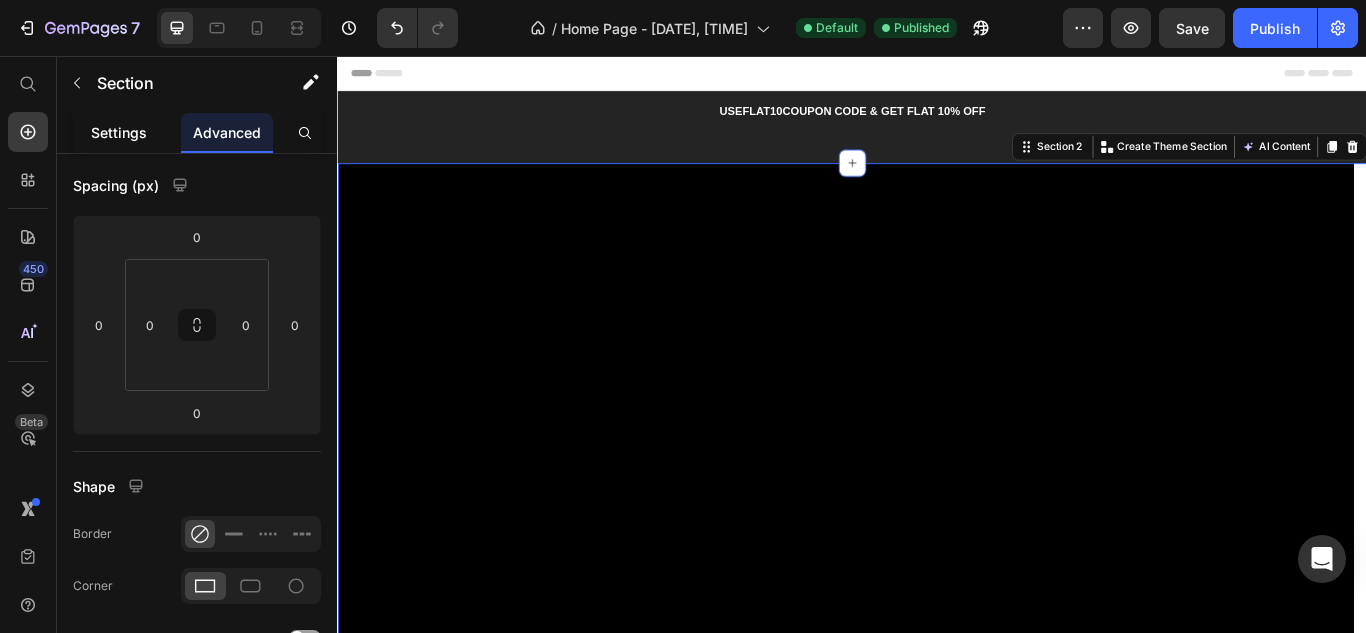 click on "Settings" at bounding box center [119, 132] 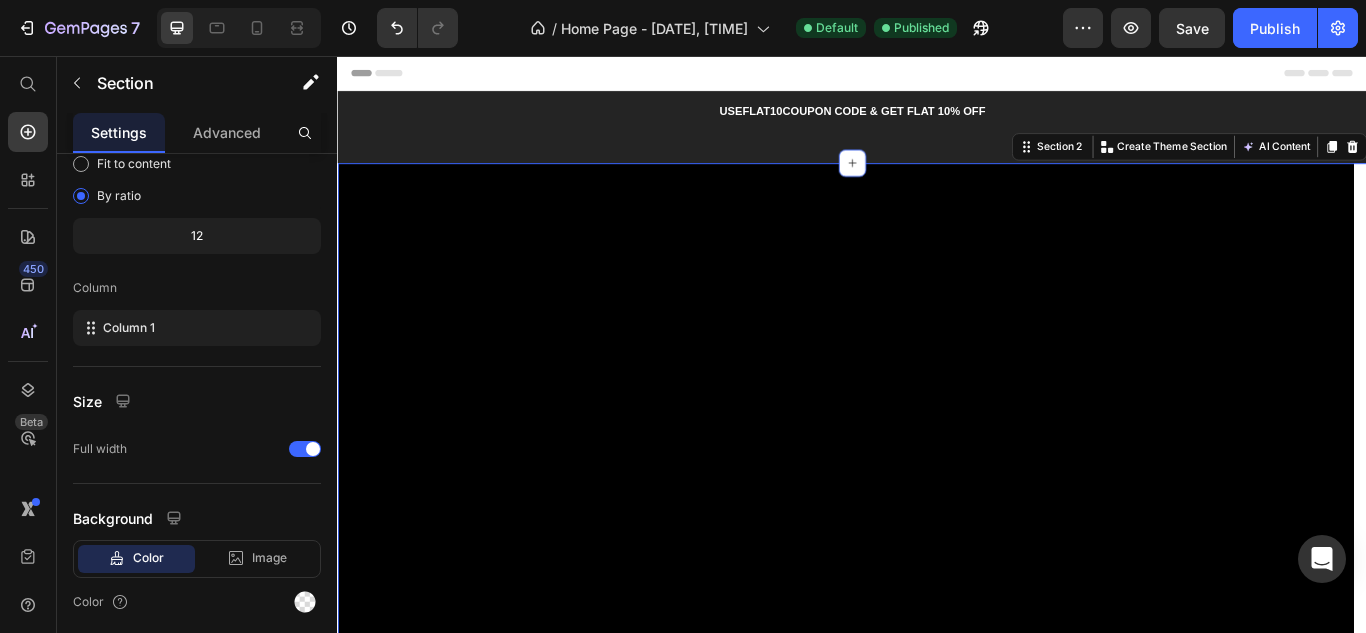 scroll, scrollTop: 0, scrollLeft: 0, axis: both 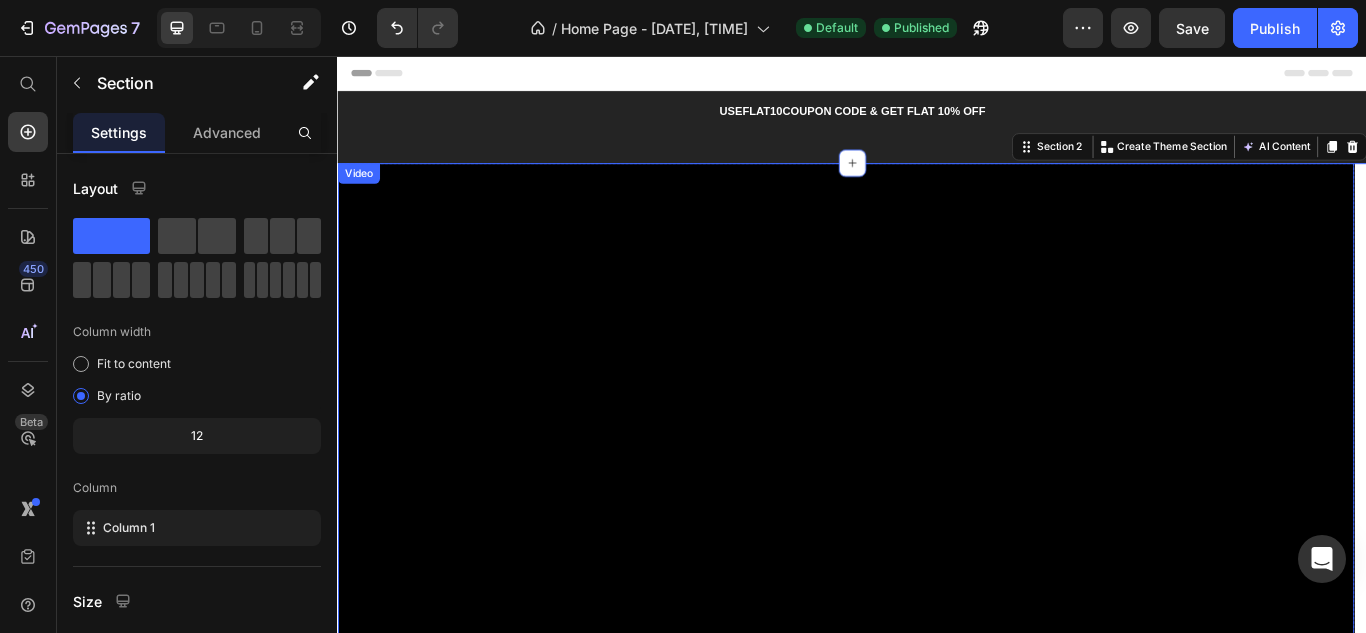 click on "Video" at bounding box center (361, 193) 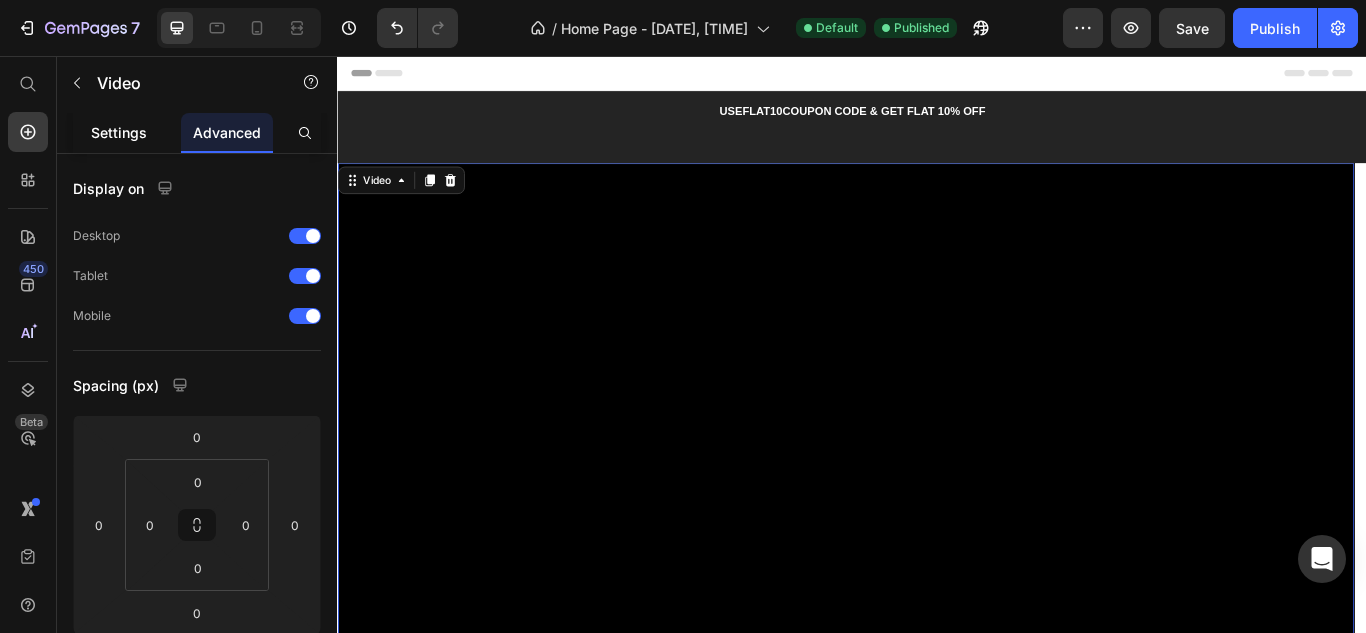 click on "Settings" at bounding box center [119, 132] 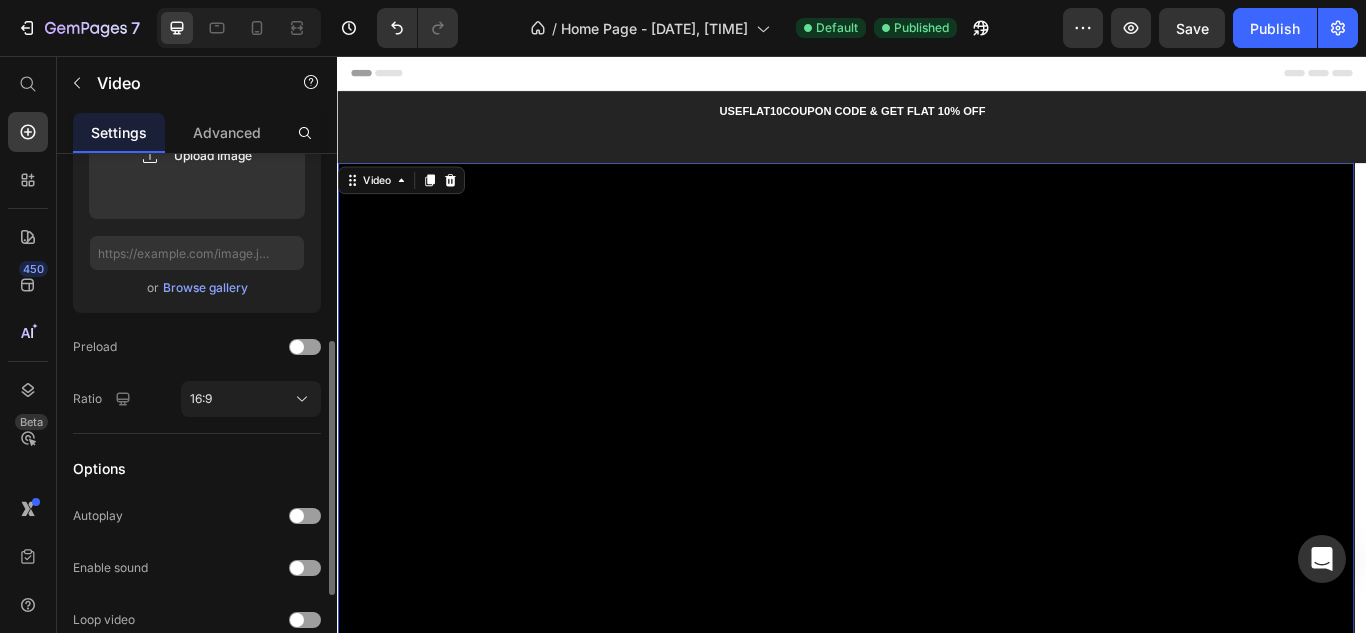 scroll, scrollTop: 194, scrollLeft: 0, axis: vertical 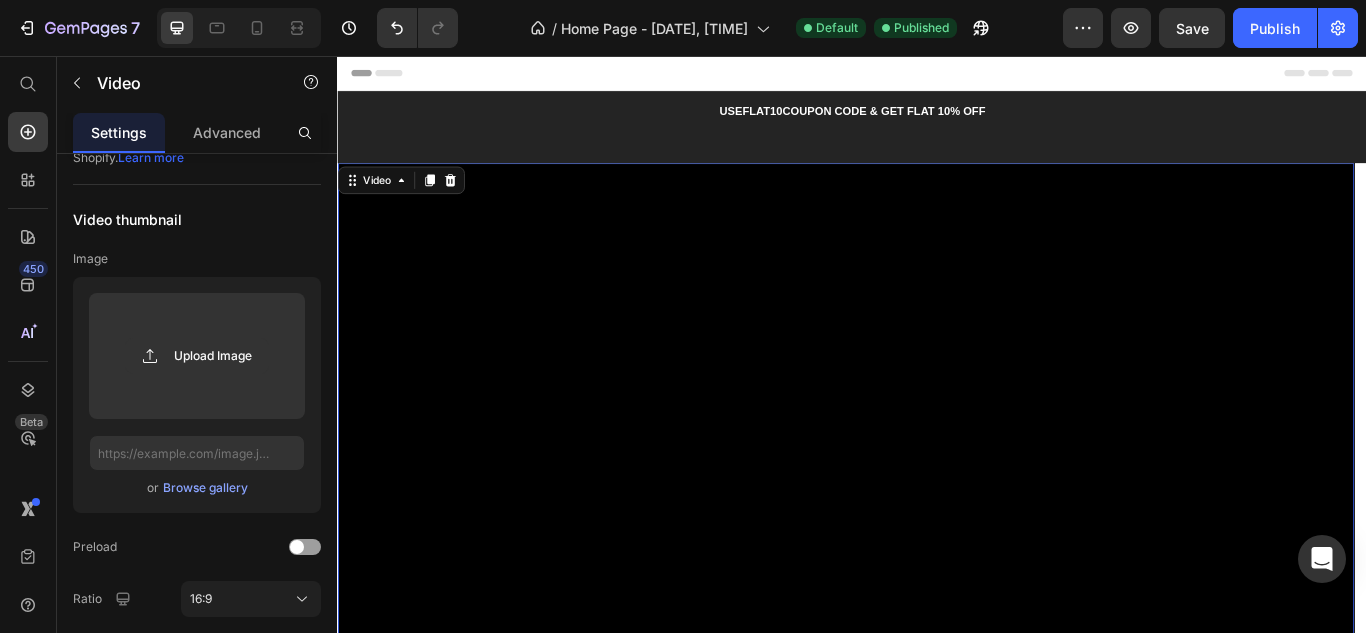 click at bounding box center (929, 514) 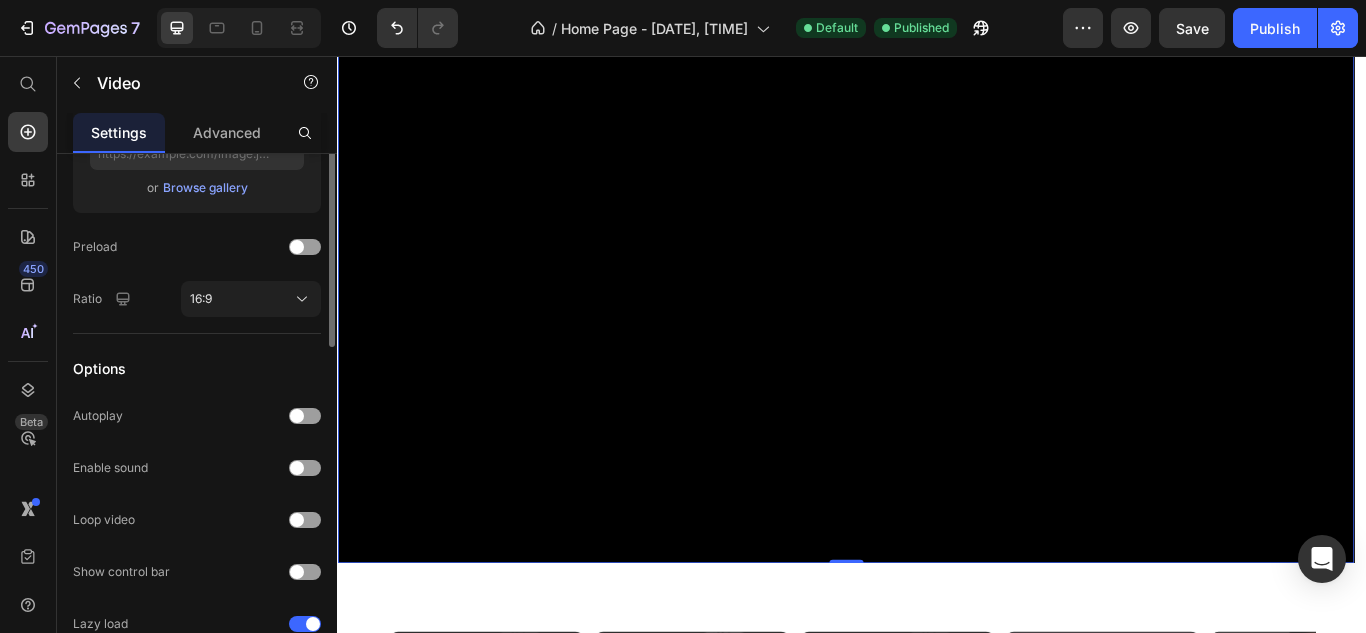 scroll, scrollTop: 294, scrollLeft: 0, axis: vertical 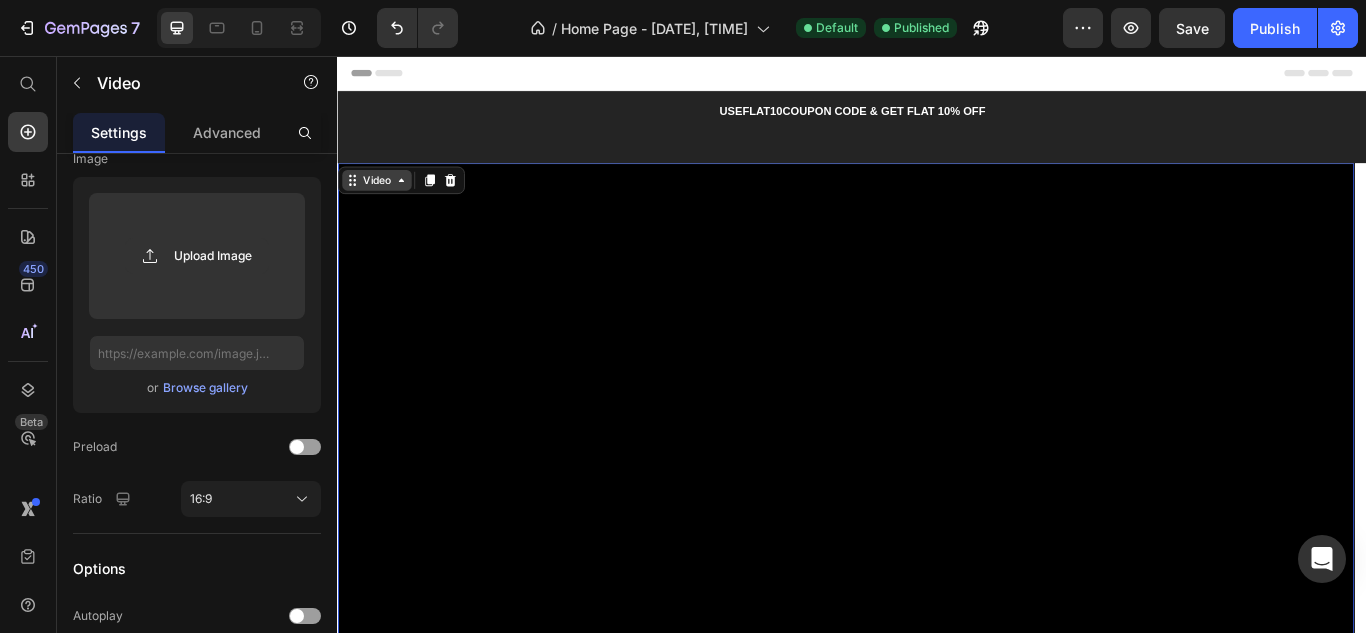 click on "Video" at bounding box center [382, 201] 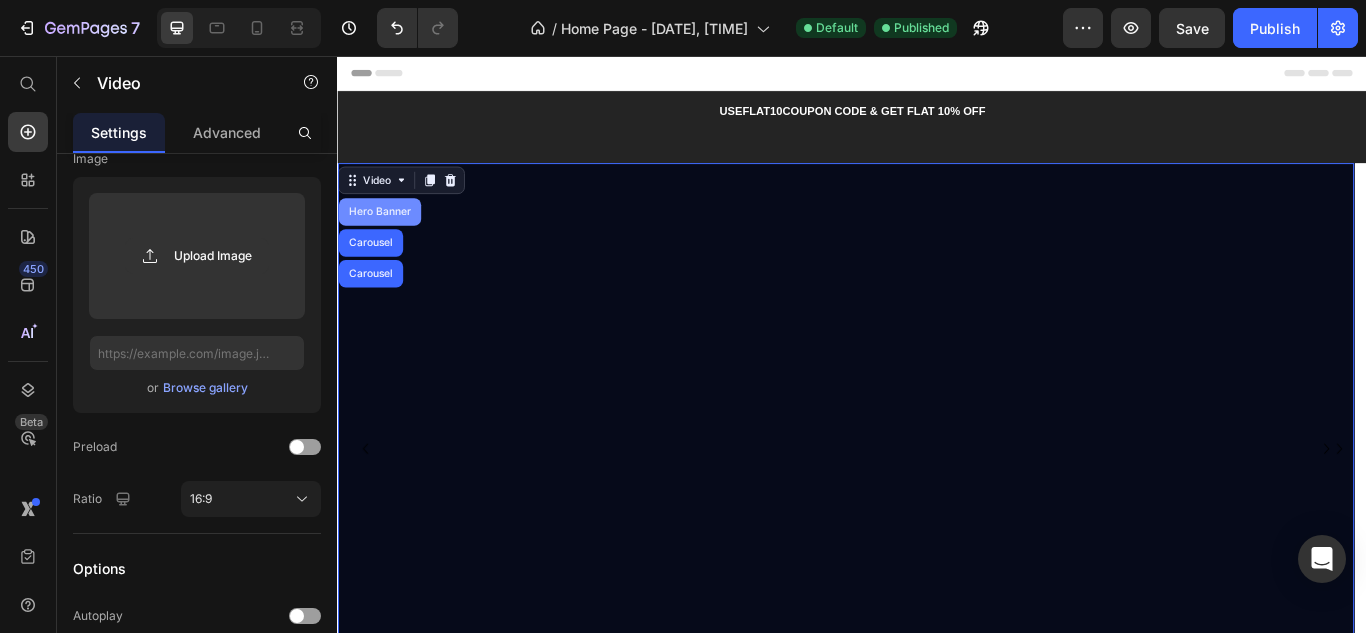 click on "Hero Banner" at bounding box center [386, 238] 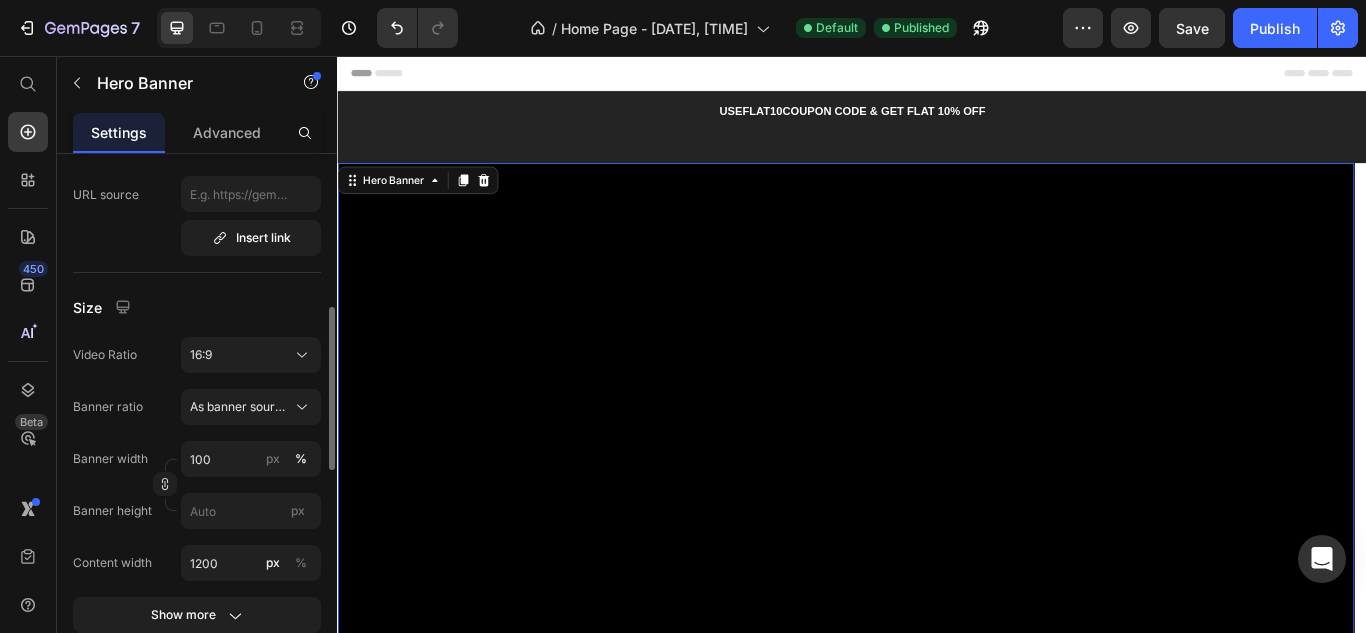 scroll, scrollTop: 900, scrollLeft: 0, axis: vertical 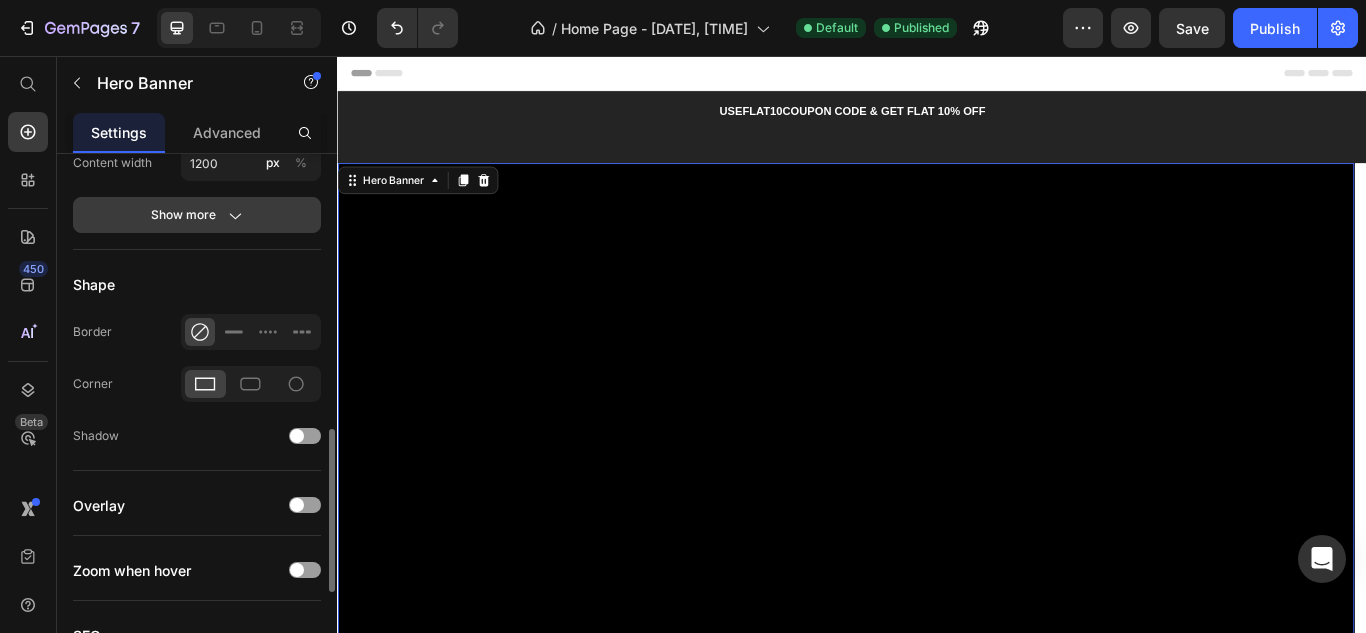 click 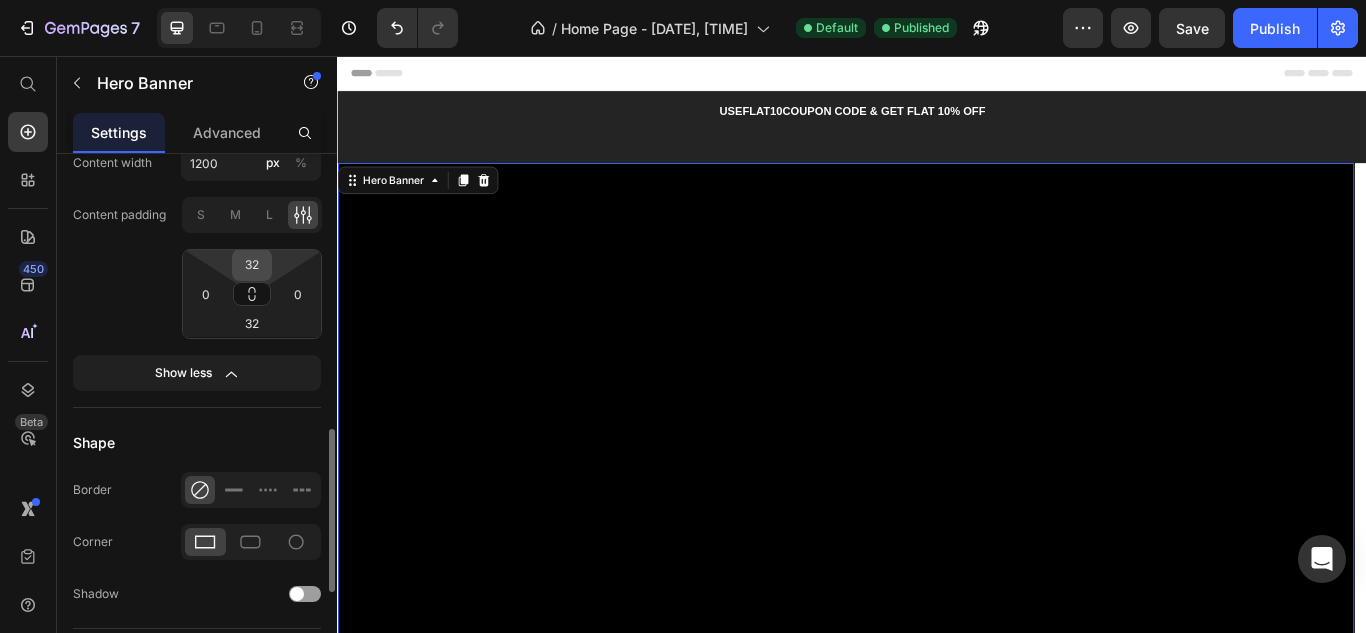 click on "32" at bounding box center (252, 265) 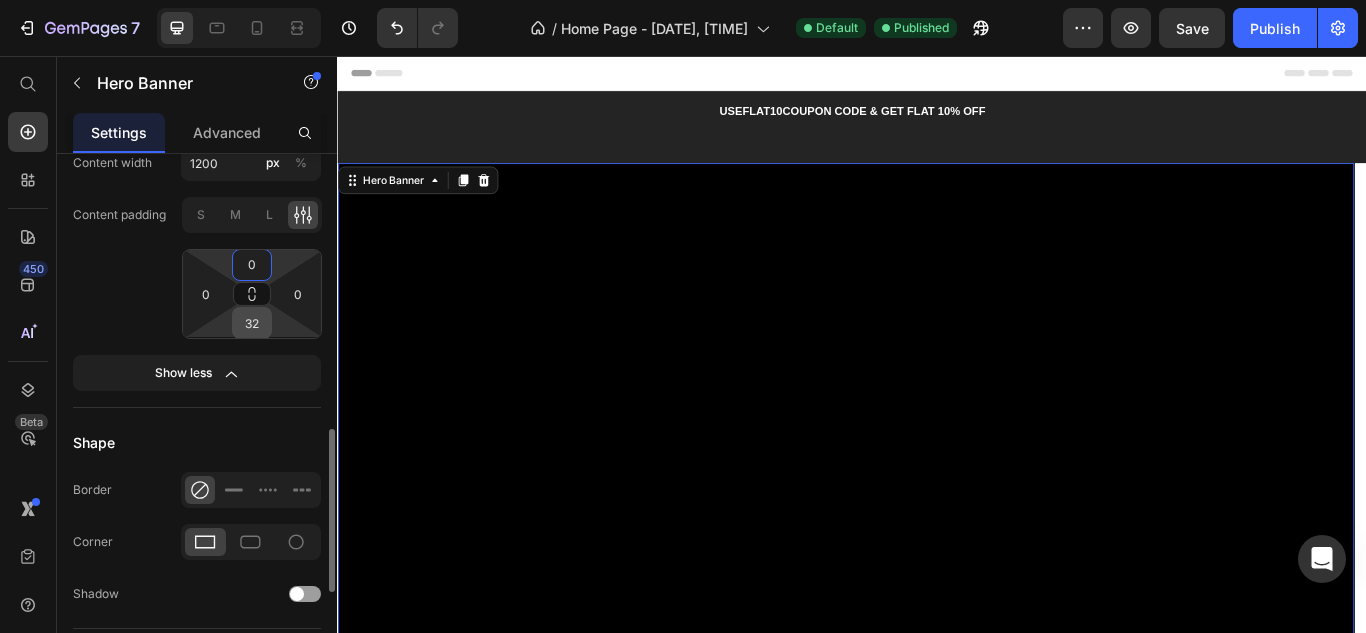 type on "0" 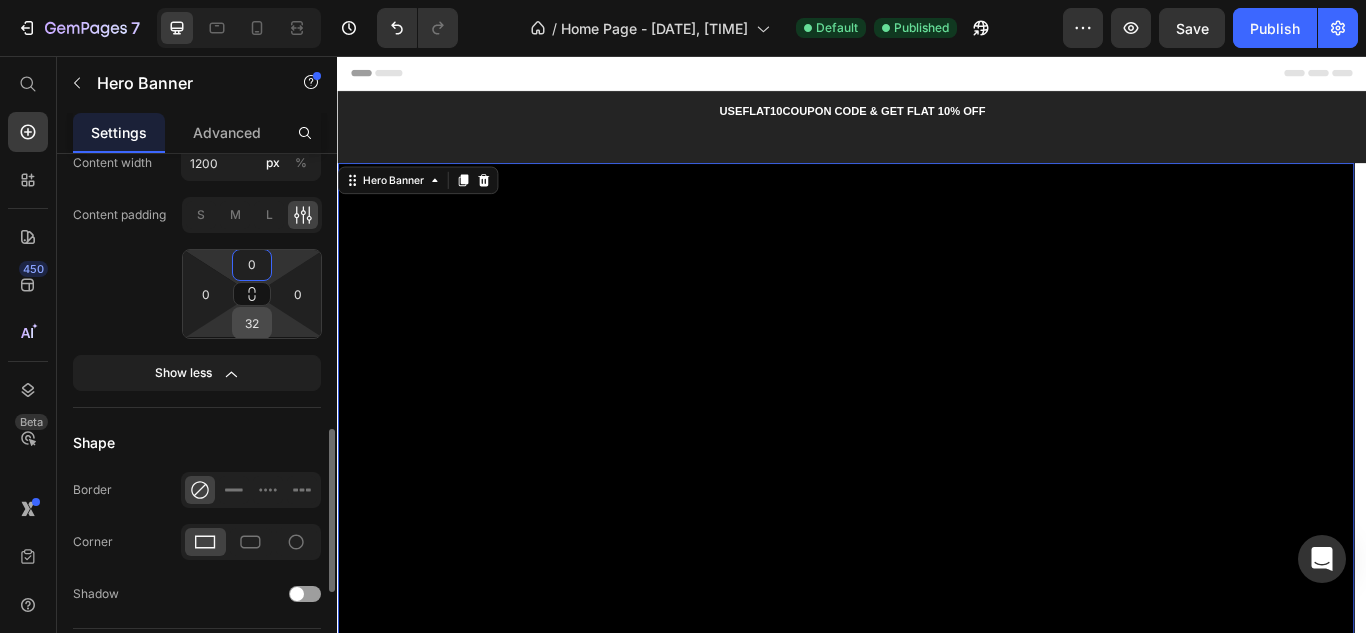 click on "32" at bounding box center [252, 323] 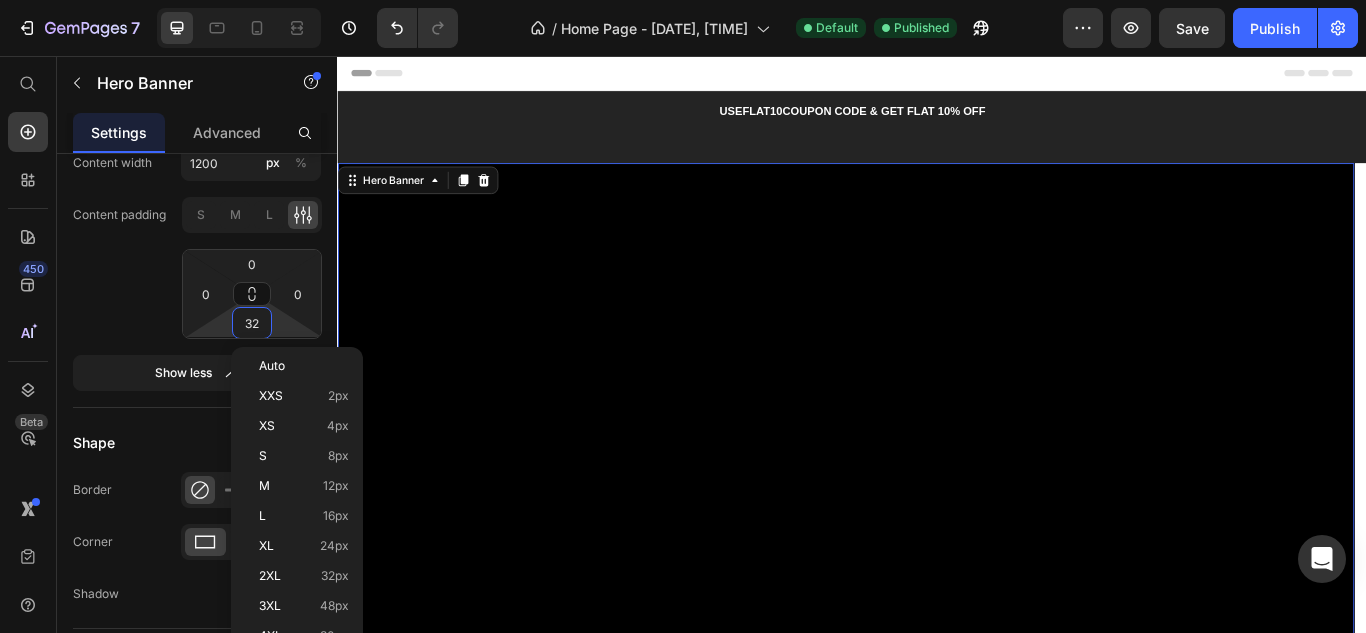 type on "0" 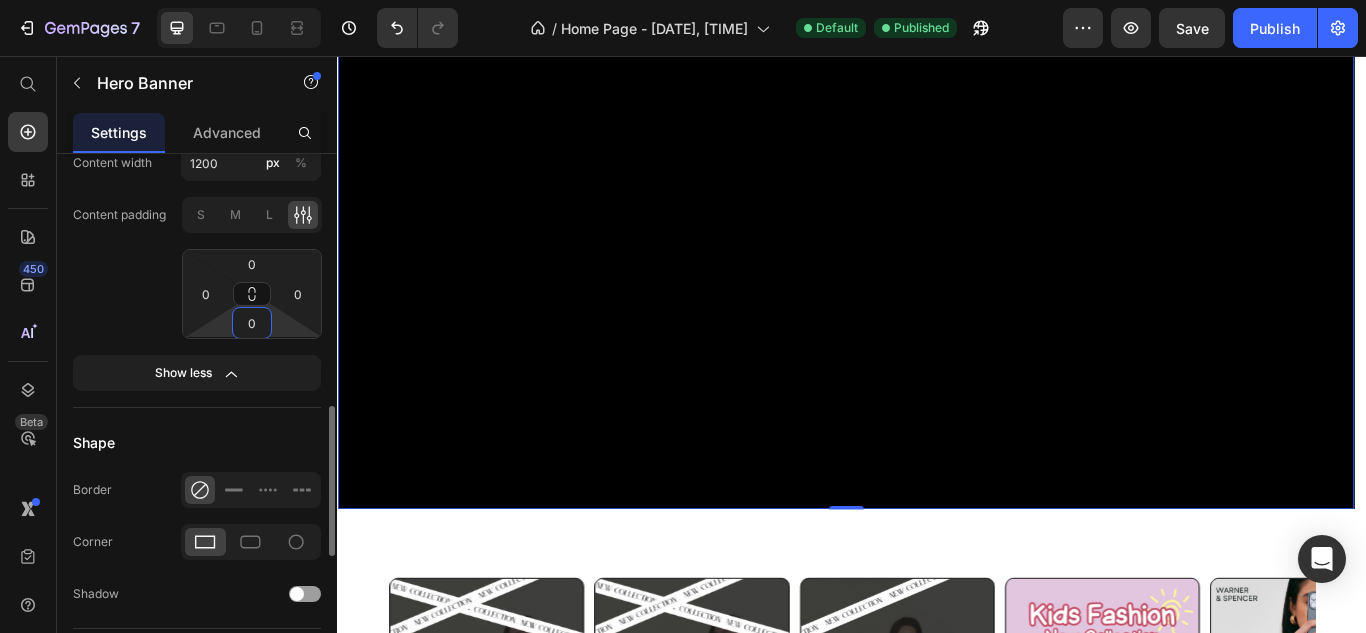 scroll, scrollTop: 500, scrollLeft: 0, axis: vertical 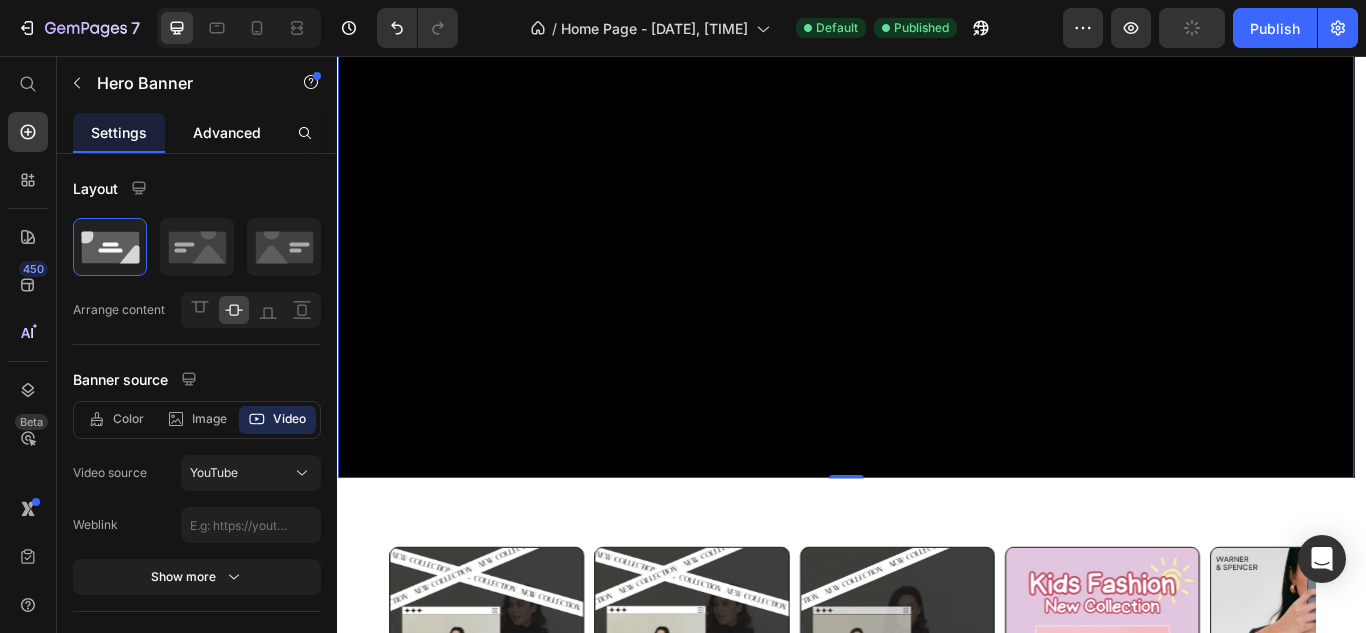 click on "Advanced" at bounding box center [227, 132] 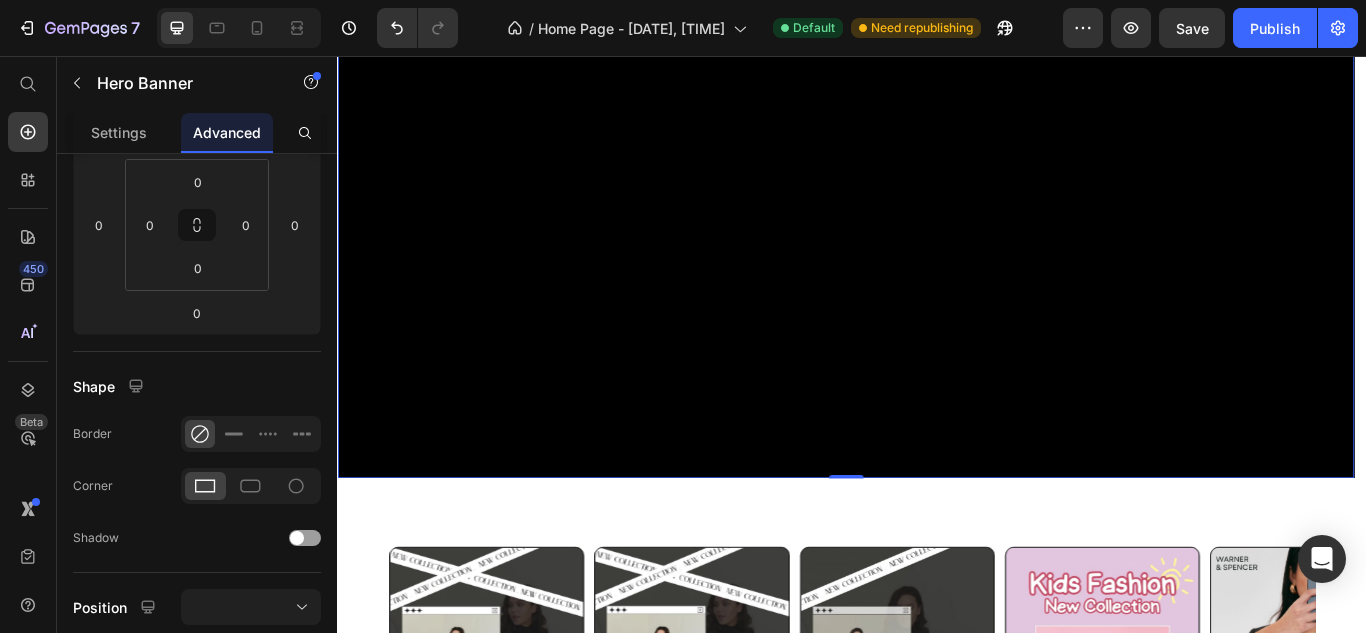 scroll, scrollTop: 600, scrollLeft: 0, axis: vertical 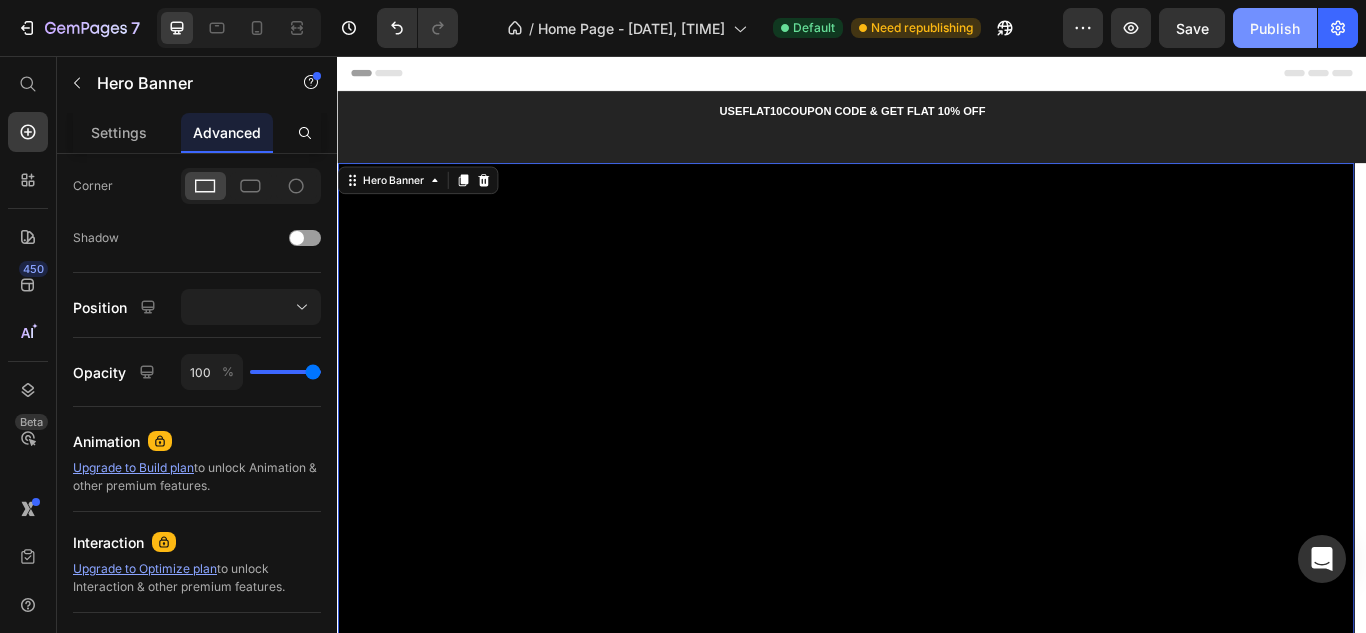 click on "Publish" 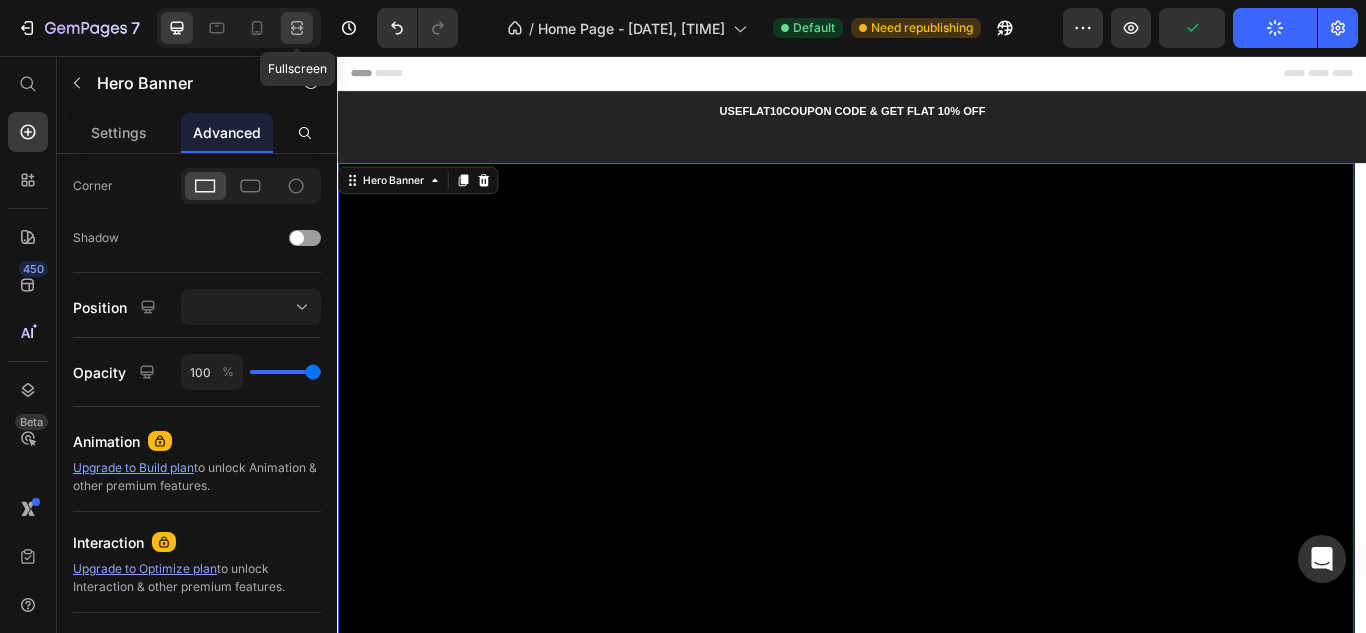 click 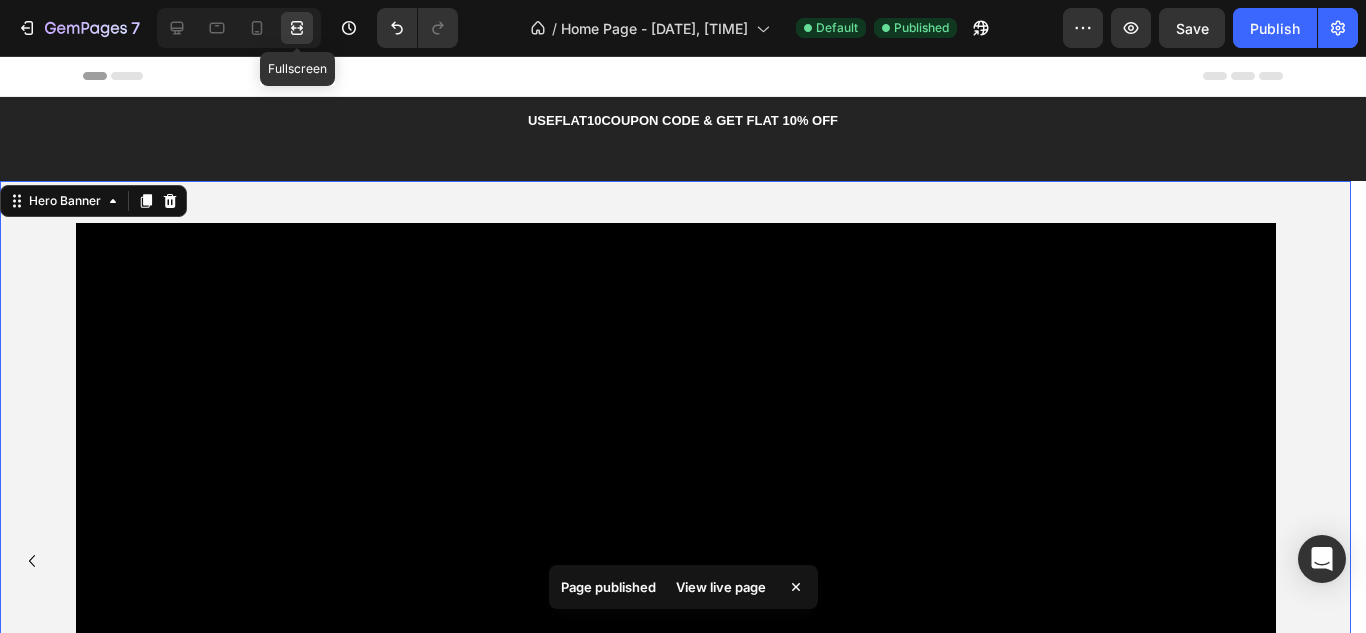 click 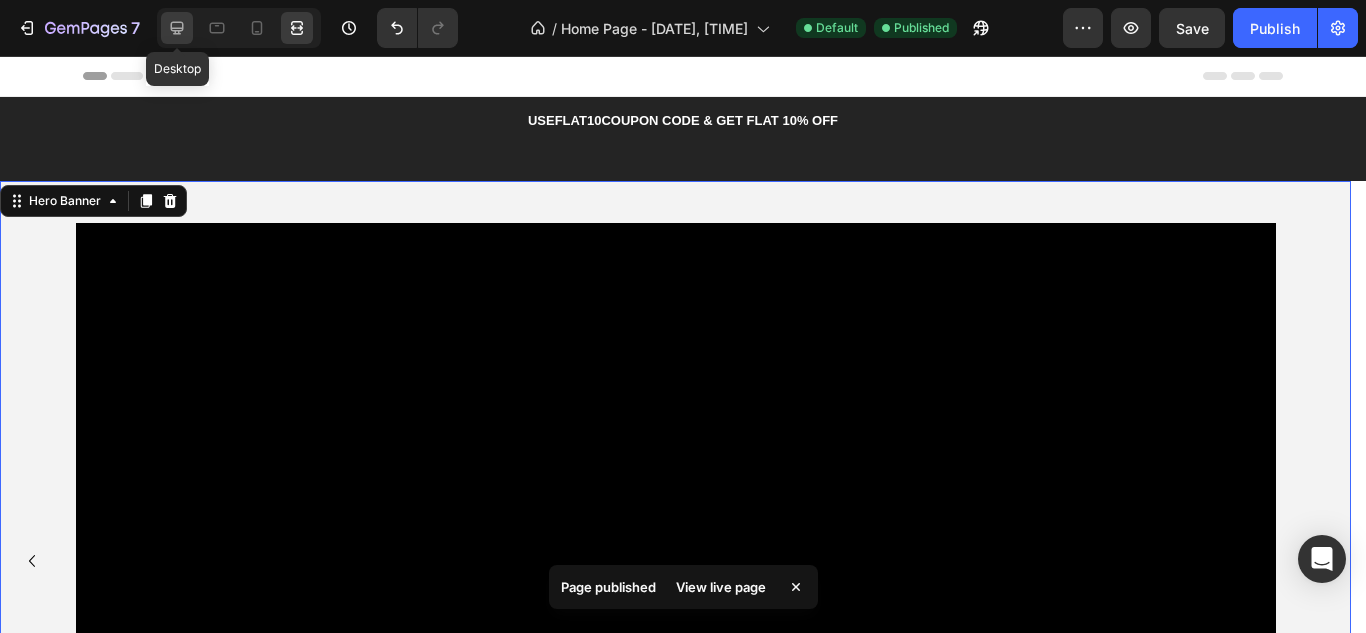 click 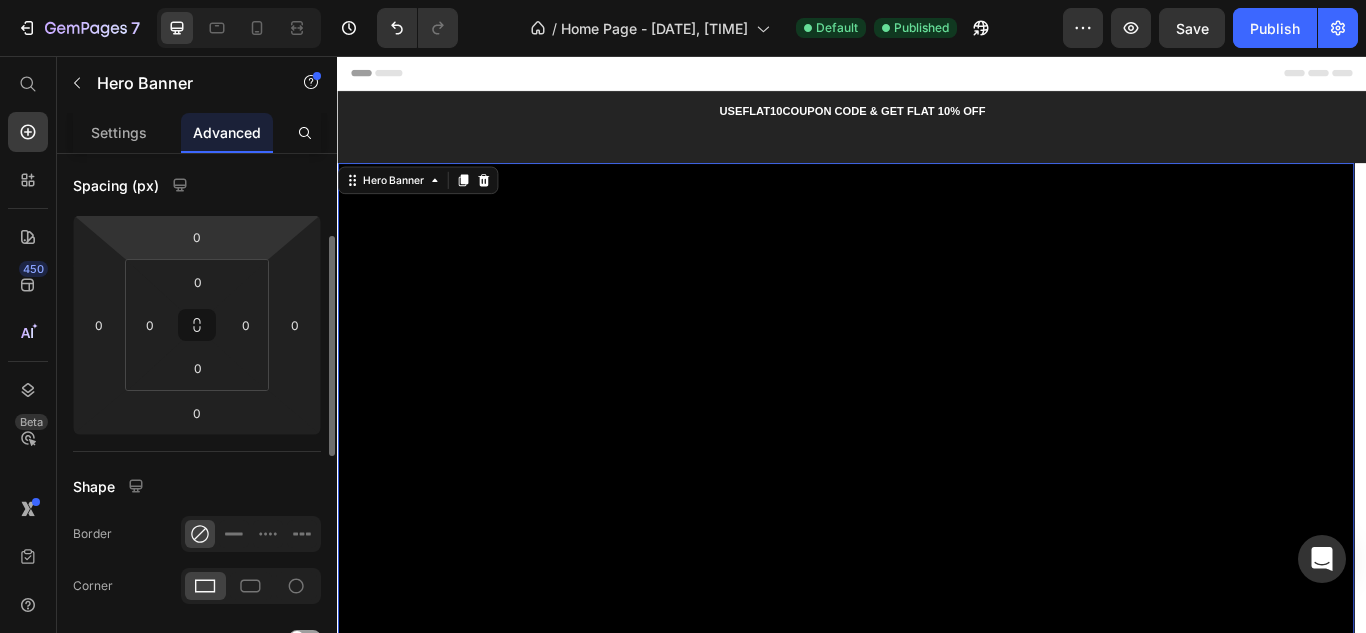 scroll, scrollTop: 0, scrollLeft: 0, axis: both 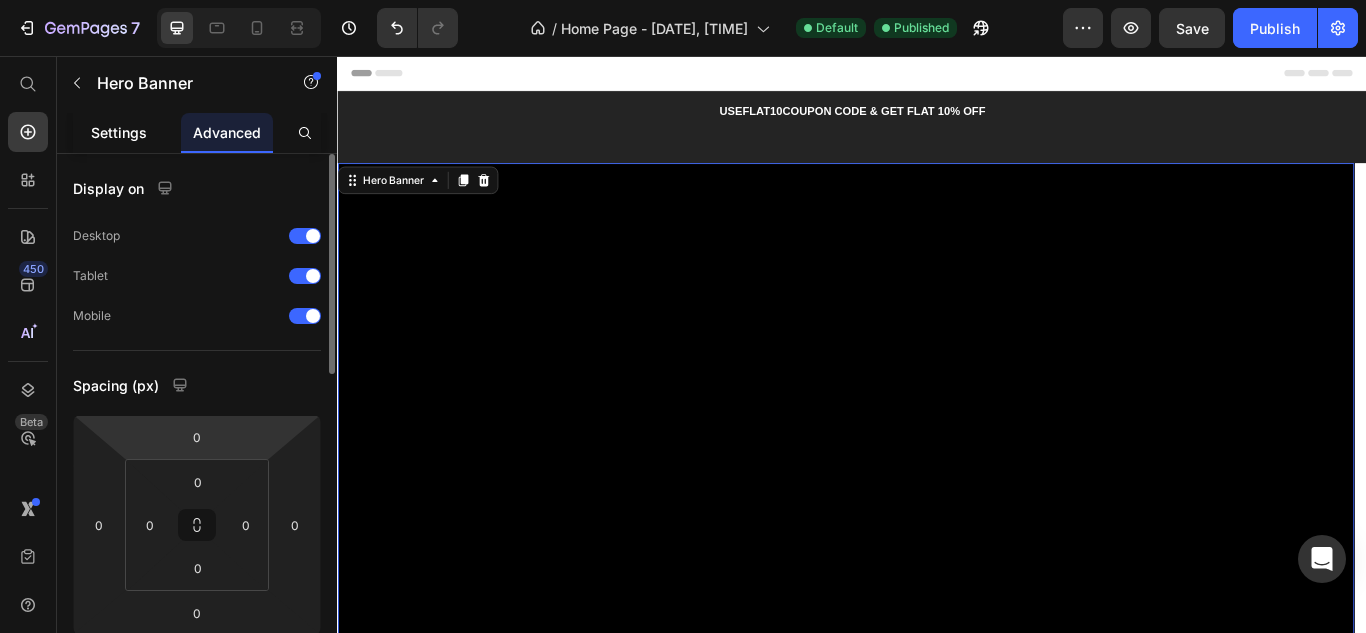 click on "Settings" at bounding box center [119, 132] 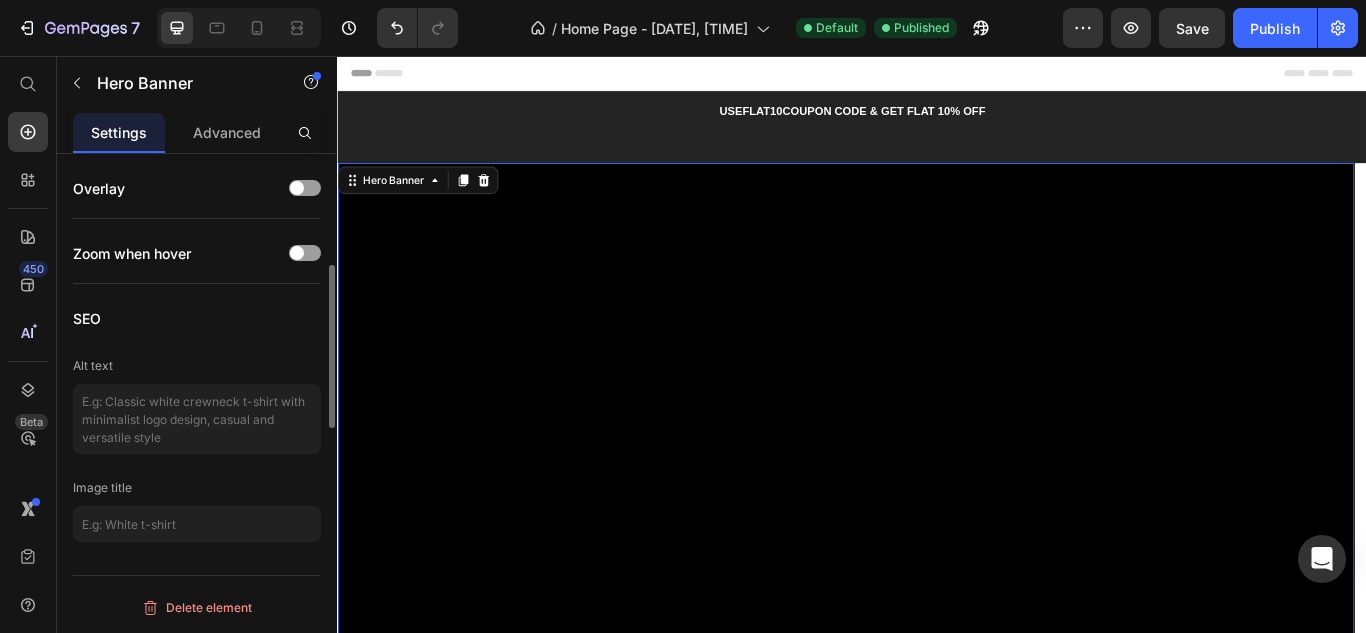 scroll, scrollTop: 717, scrollLeft: 0, axis: vertical 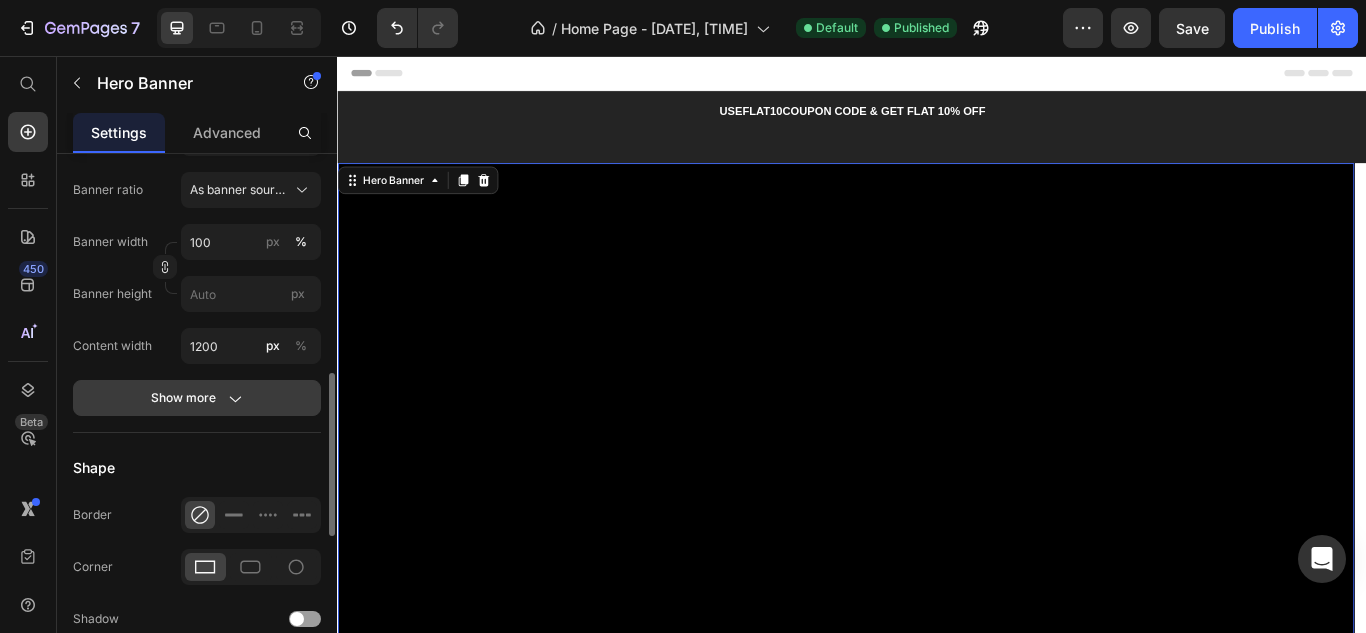 click 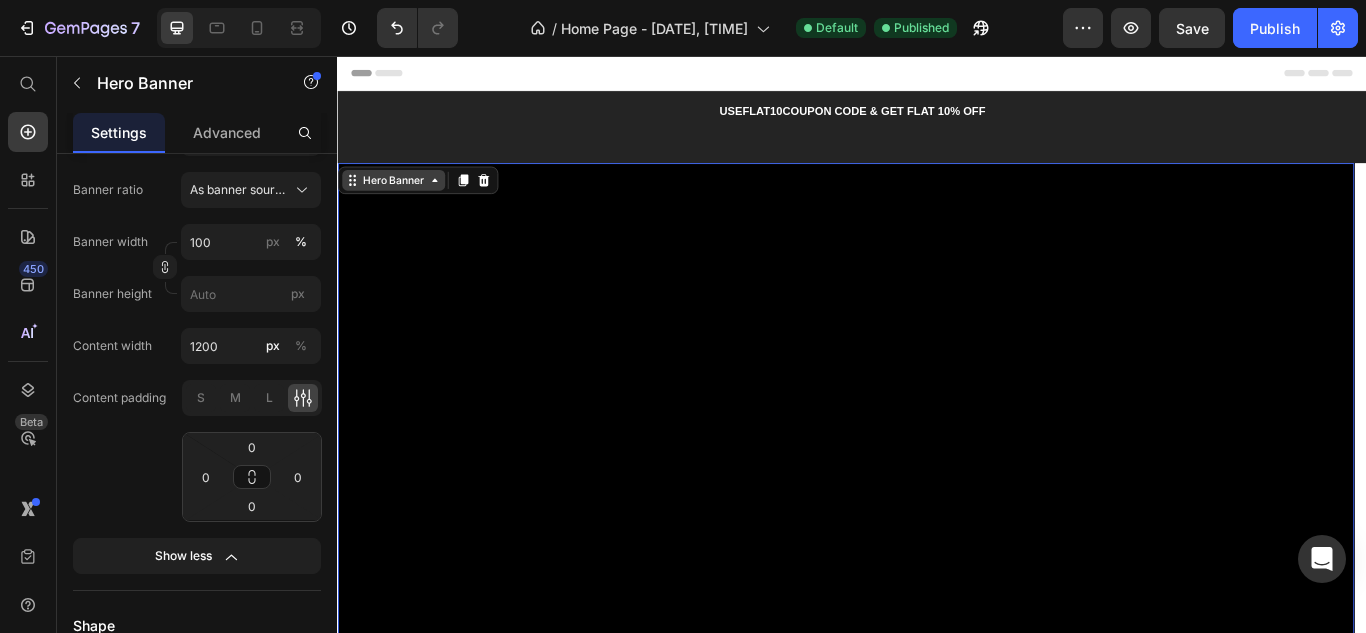 click on "Hero Banner" at bounding box center (402, 201) 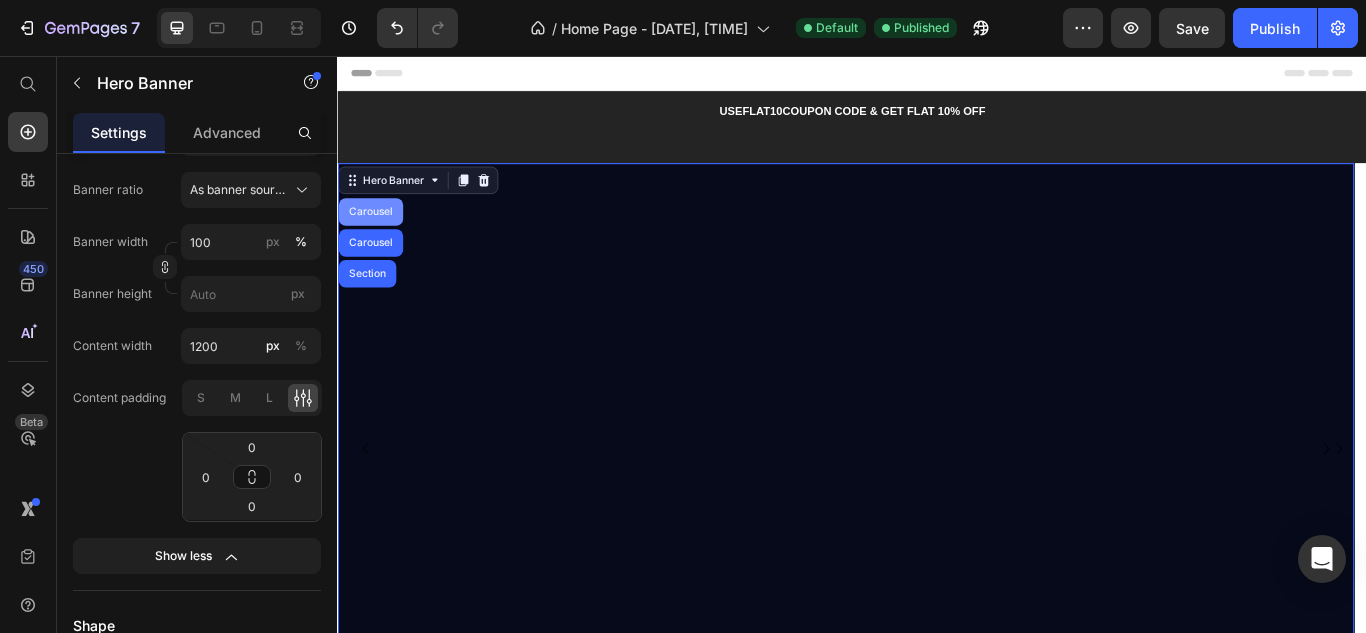 click on "Carousel" at bounding box center [375, 238] 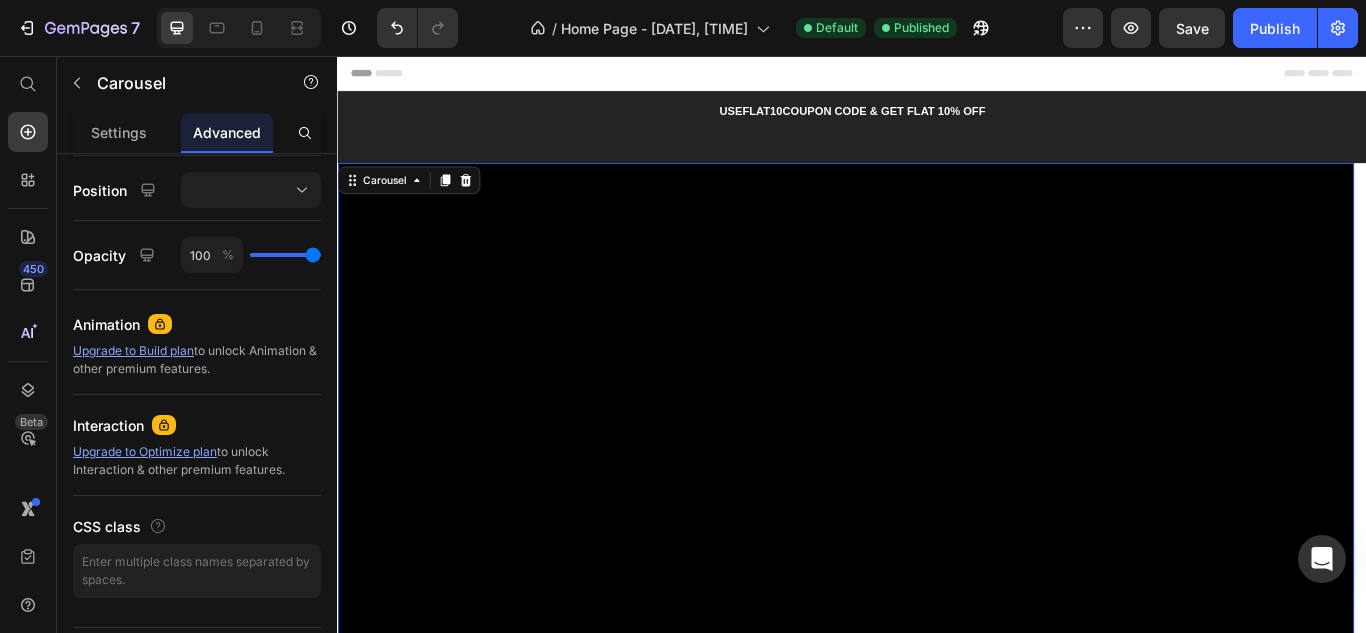 scroll, scrollTop: 0, scrollLeft: 0, axis: both 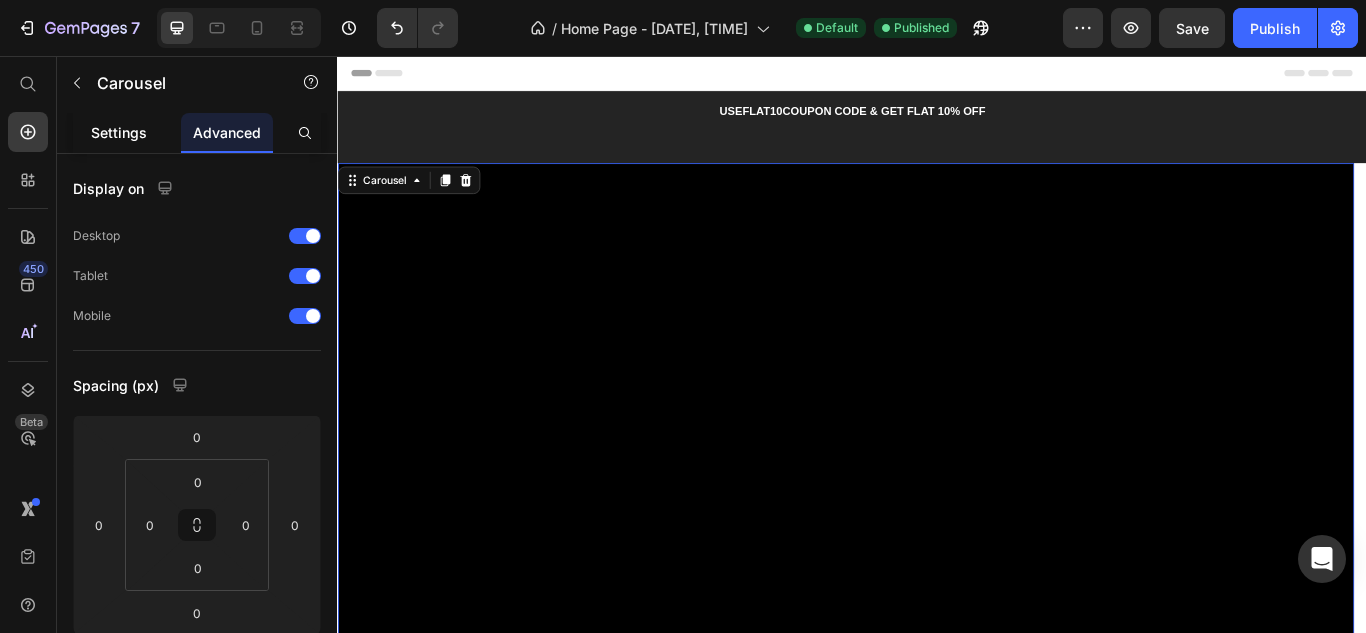 click on "Settings" 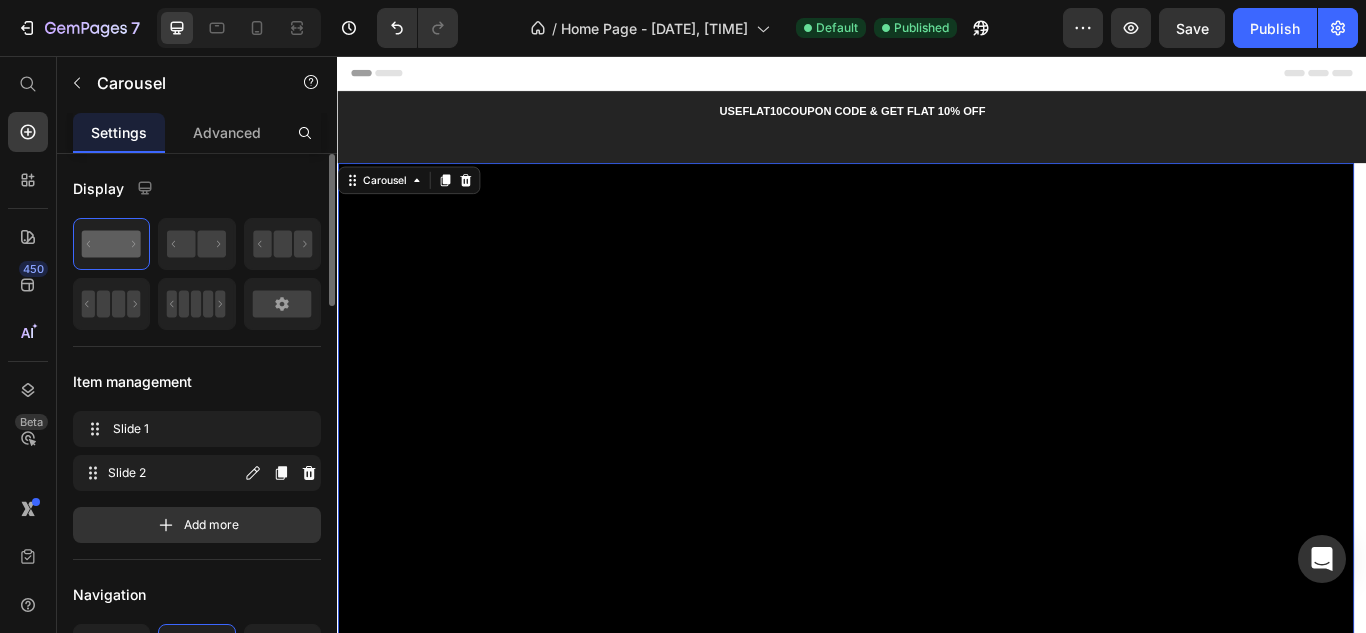 scroll, scrollTop: 300, scrollLeft: 0, axis: vertical 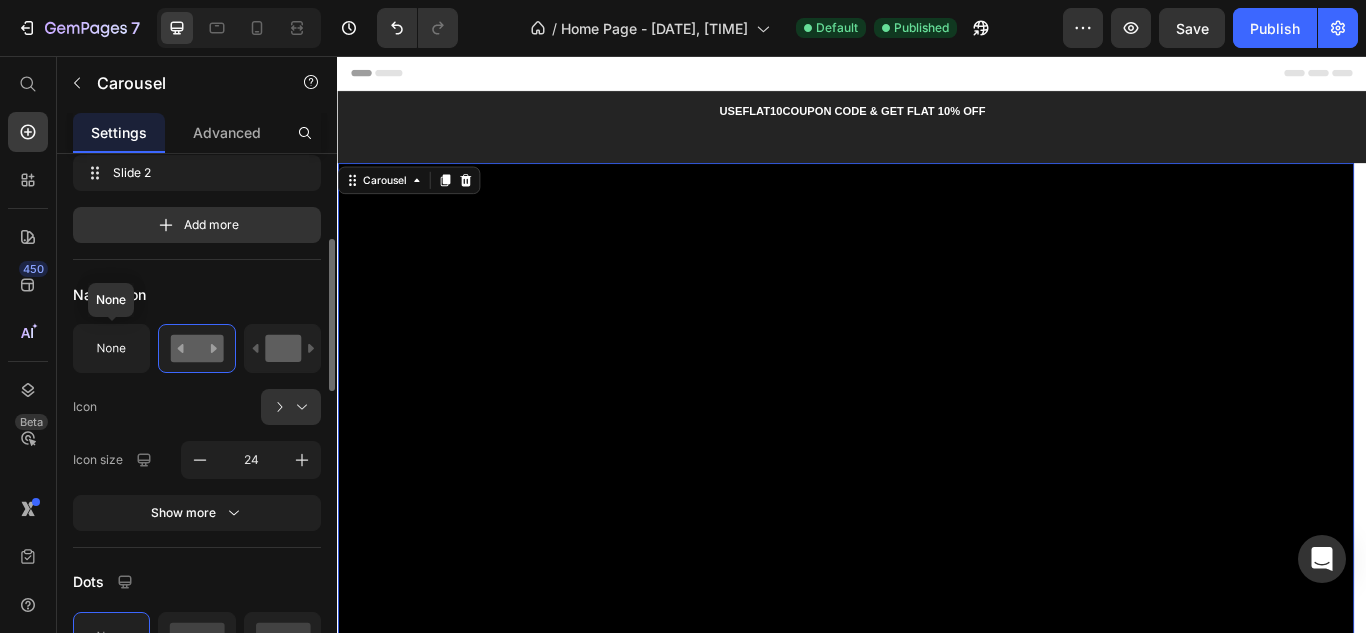 click 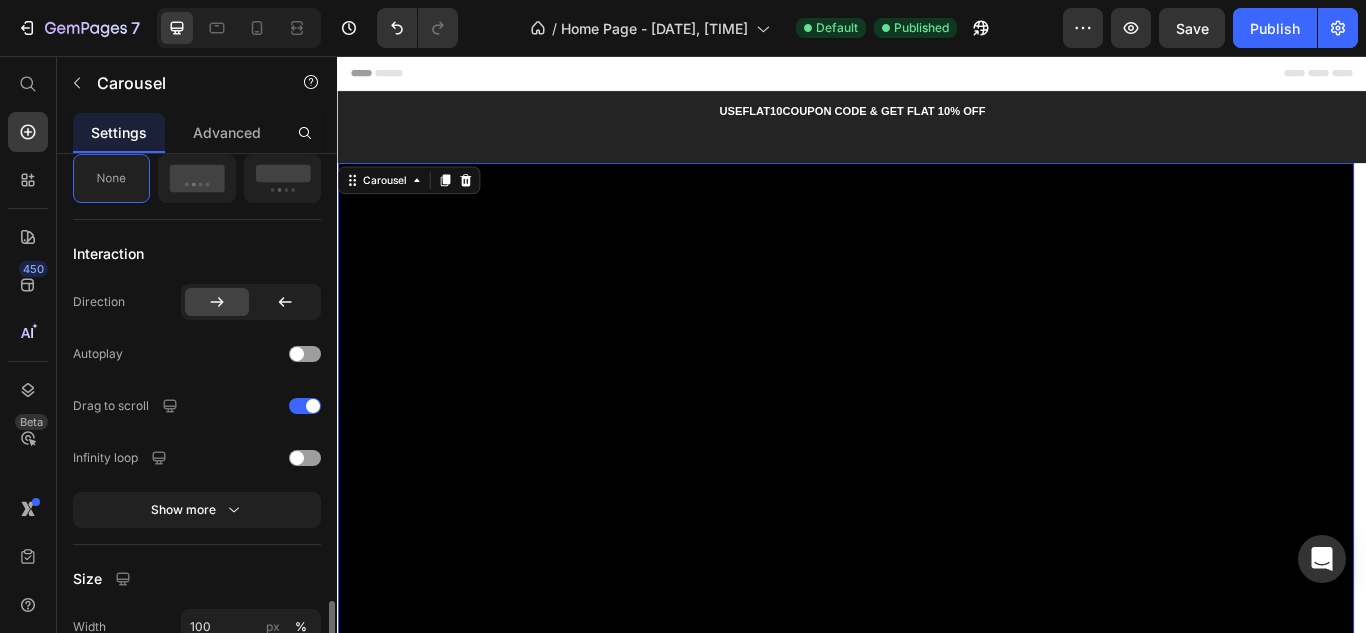 scroll, scrollTop: 900, scrollLeft: 0, axis: vertical 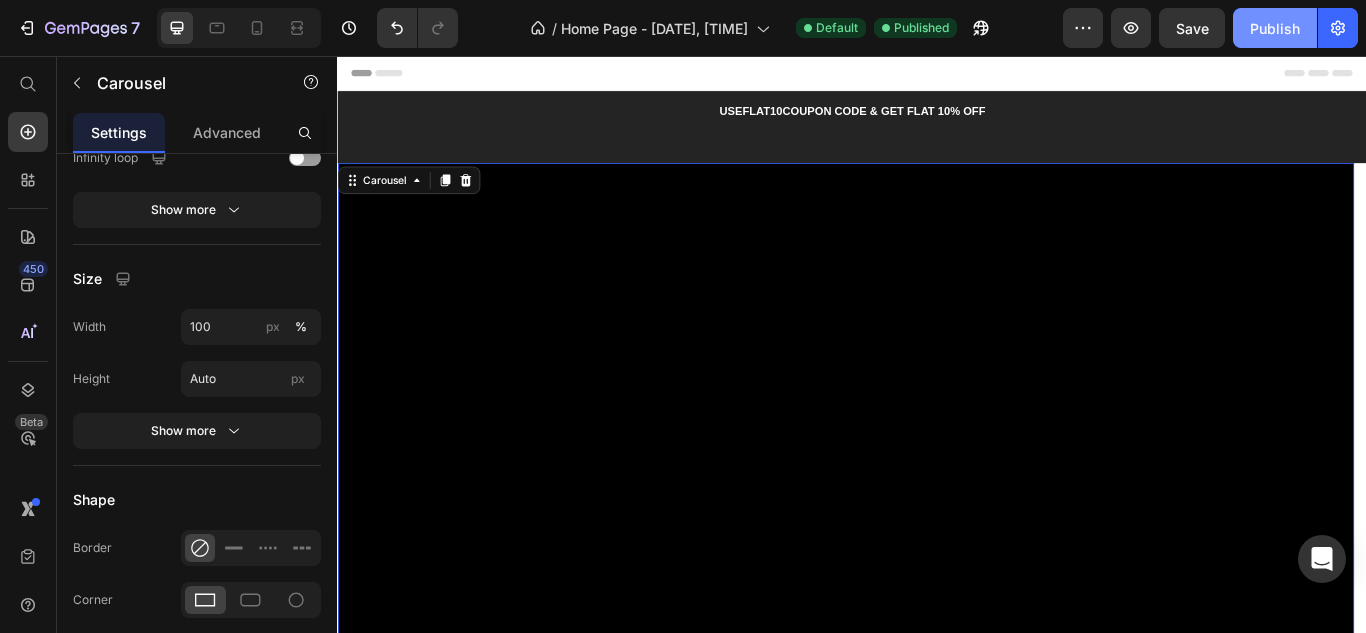 drag, startPoint x: 1262, startPoint y: 29, endPoint x: 934, endPoint y: 17, distance: 328.21945 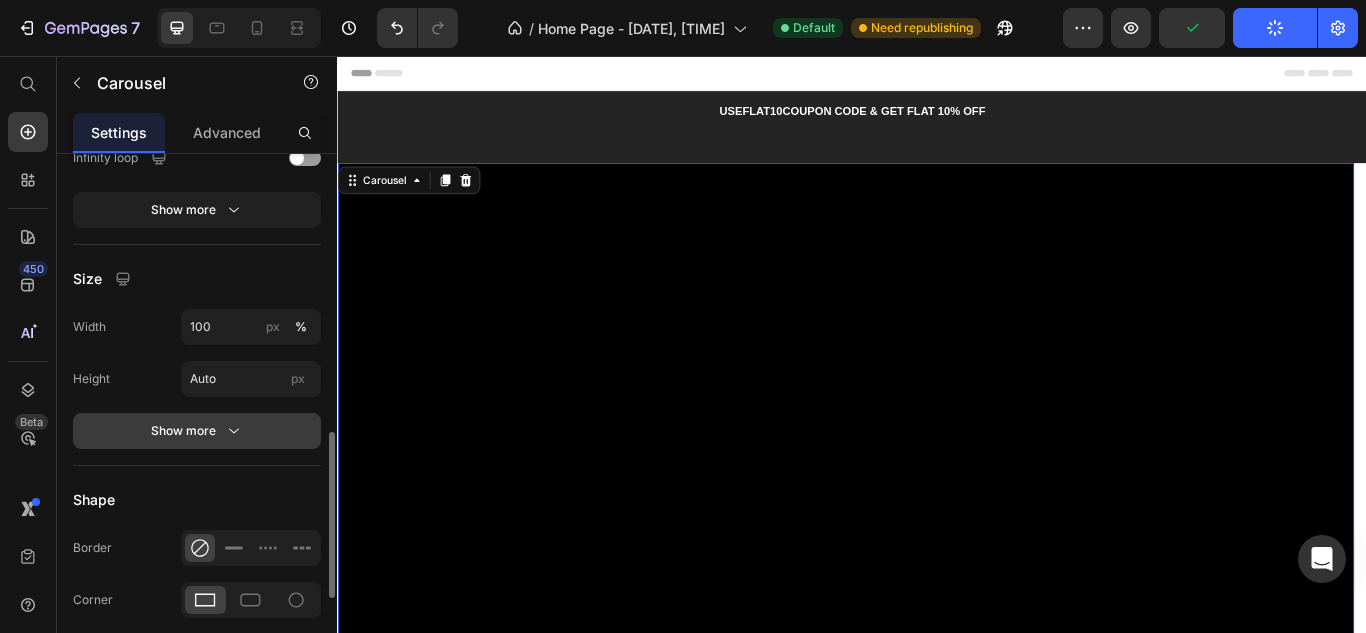 click on "Show more" at bounding box center [197, 431] 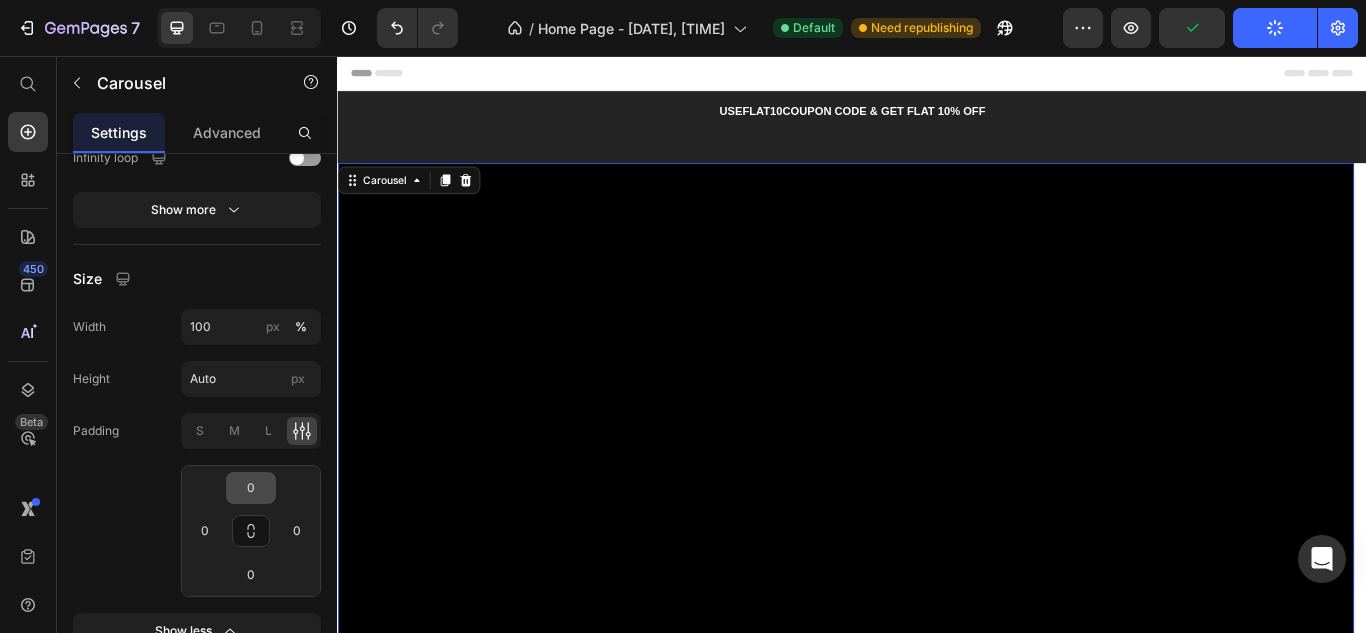 scroll, scrollTop: 1100, scrollLeft: 0, axis: vertical 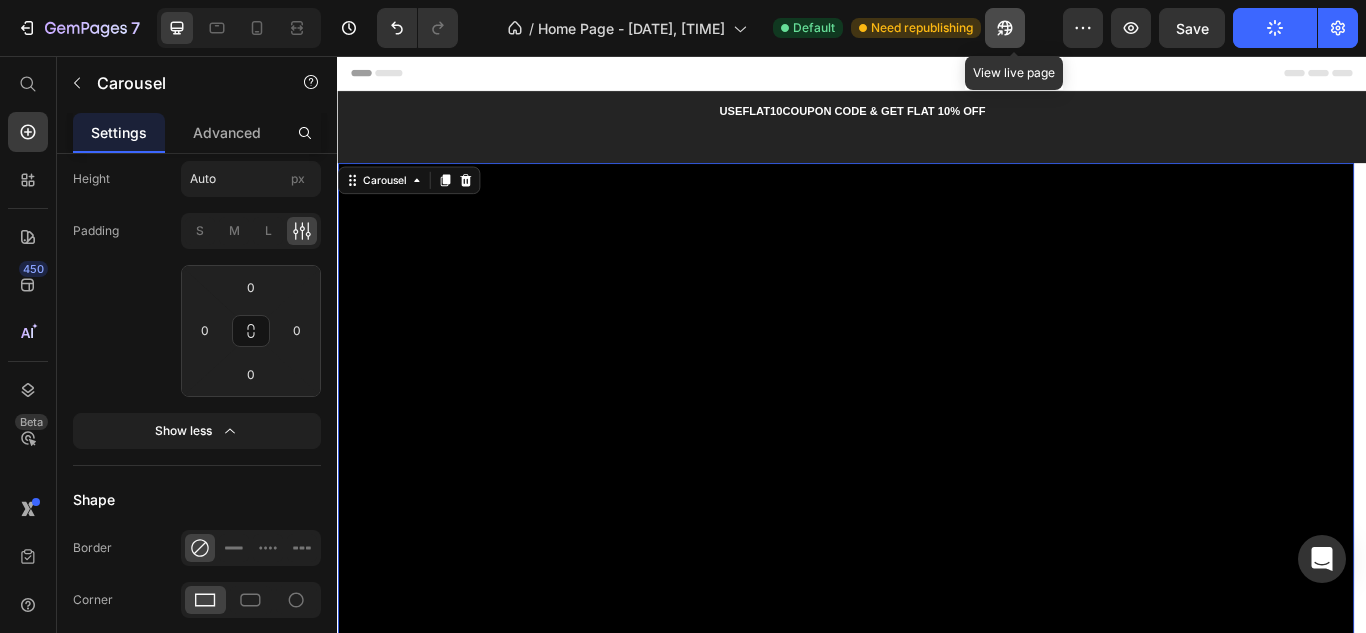 click 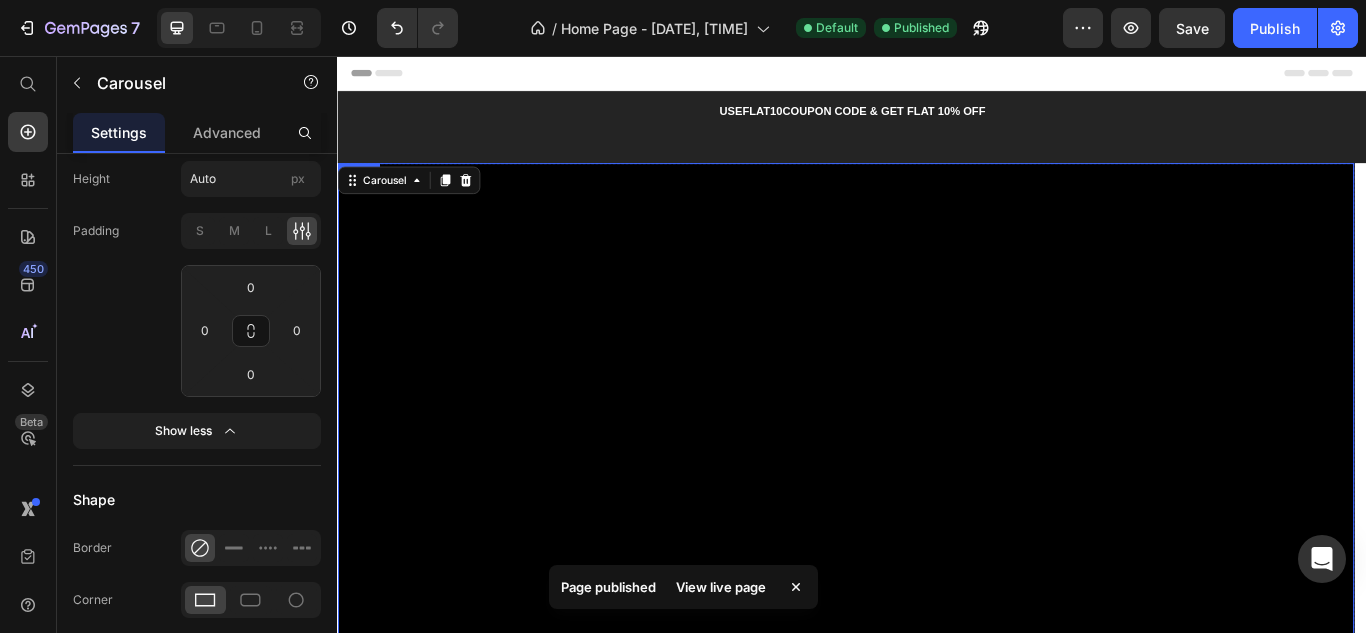 scroll, scrollTop: 300, scrollLeft: 0, axis: vertical 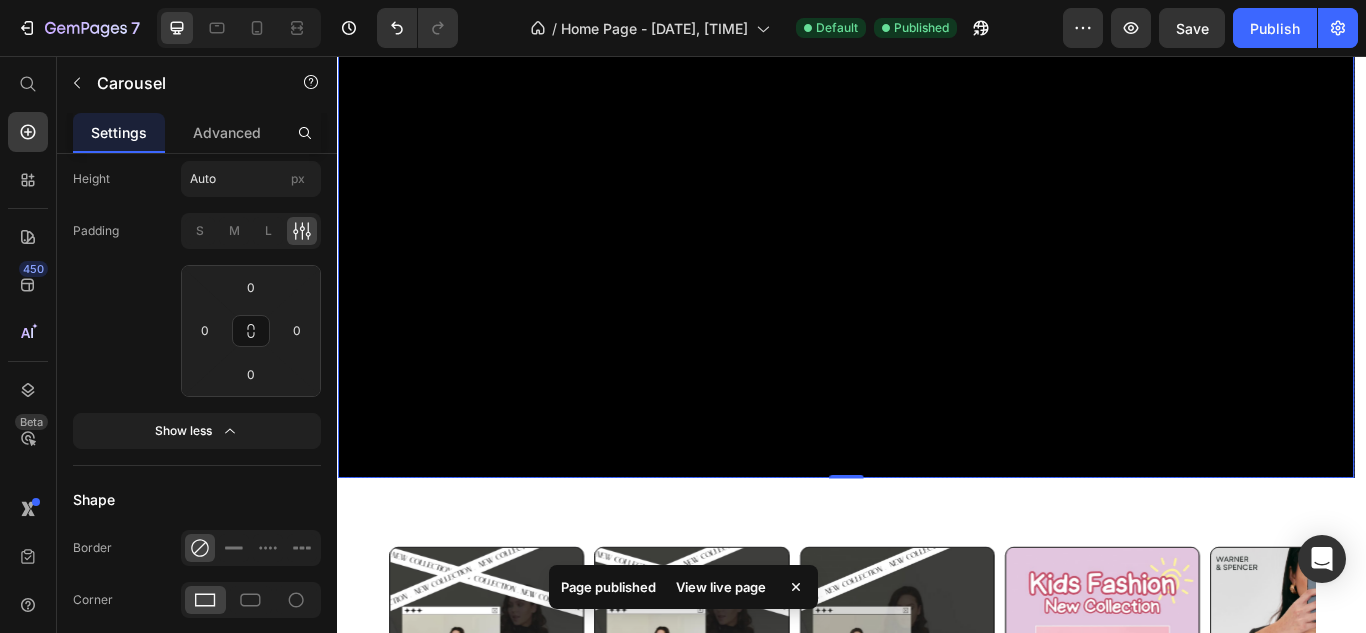 click at bounding box center (929, 214) 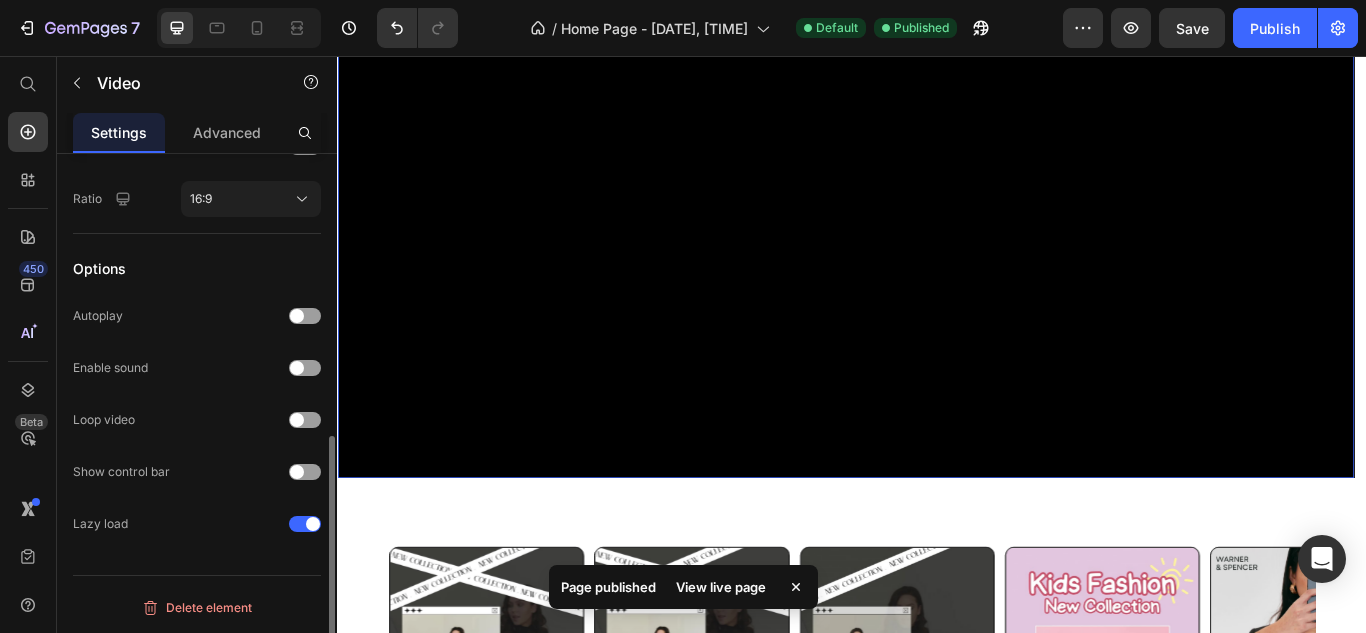 scroll, scrollTop: 0, scrollLeft: 0, axis: both 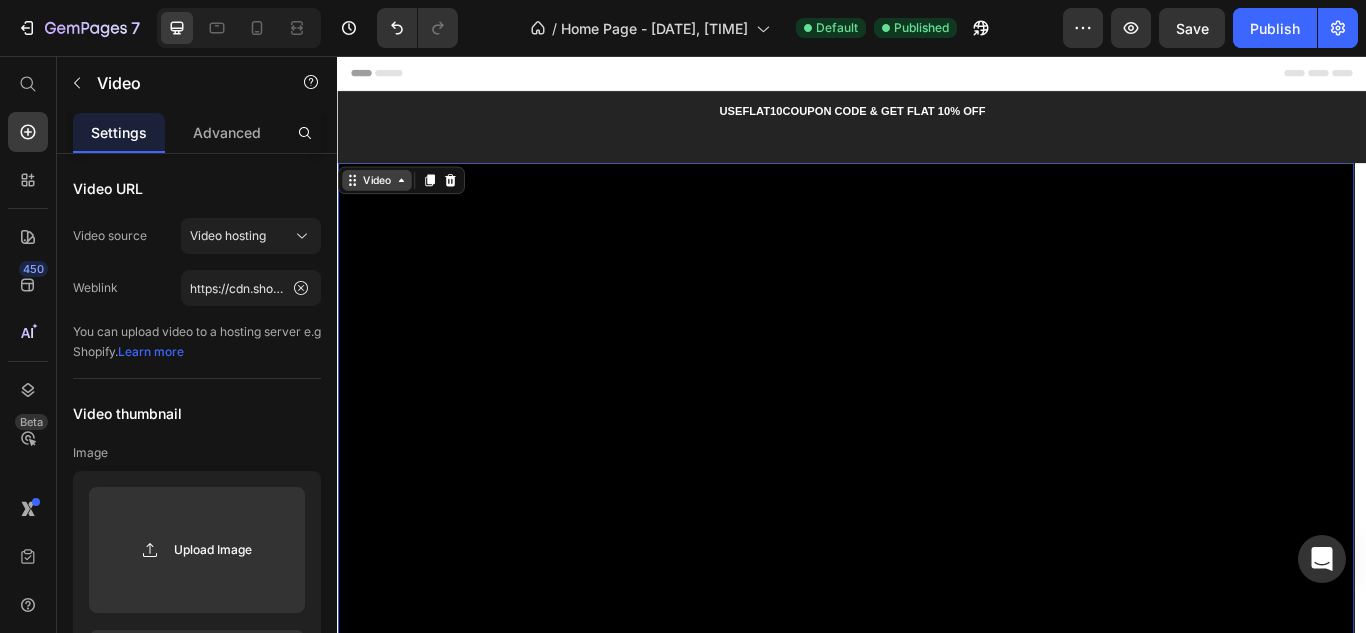 click on "Video" at bounding box center [382, 201] 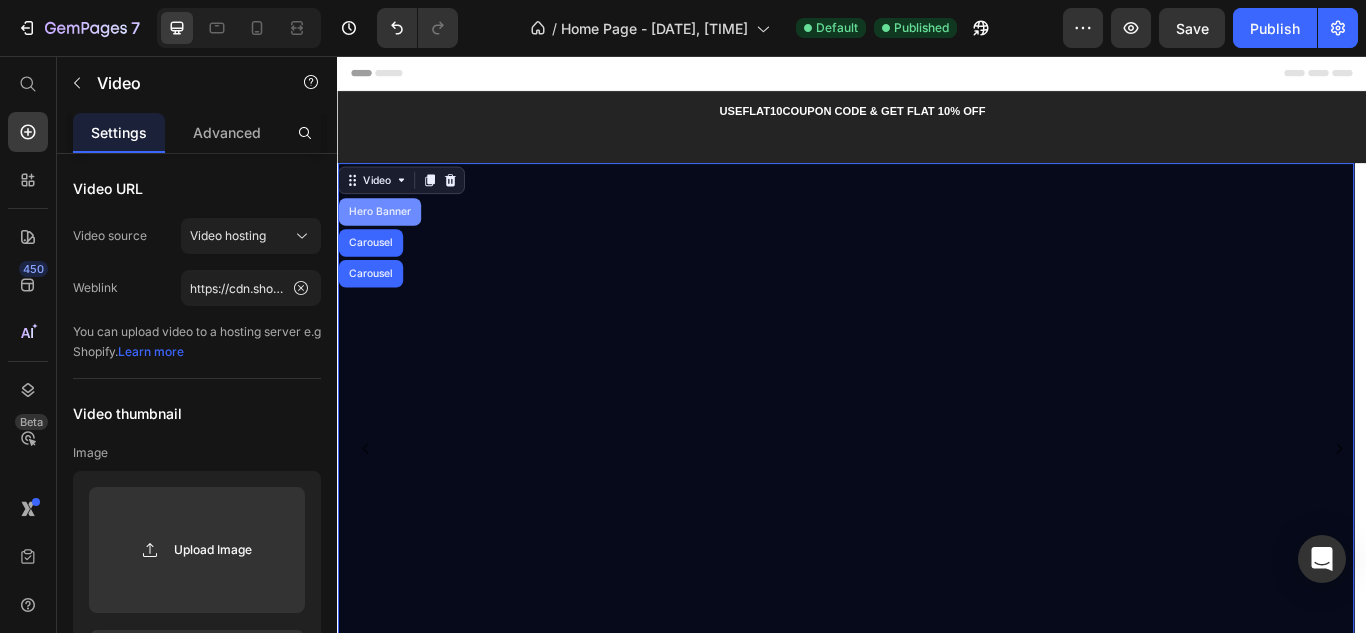 click on "Hero Banner" at bounding box center (386, 238) 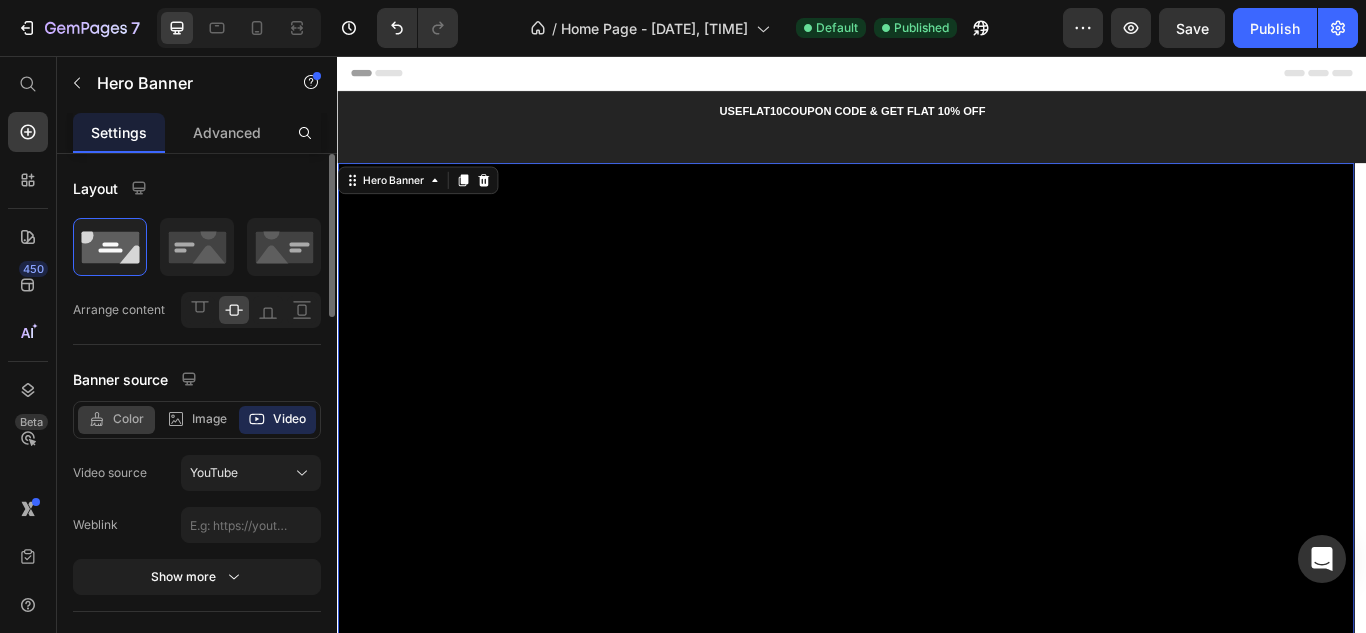 scroll, scrollTop: 300, scrollLeft: 0, axis: vertical 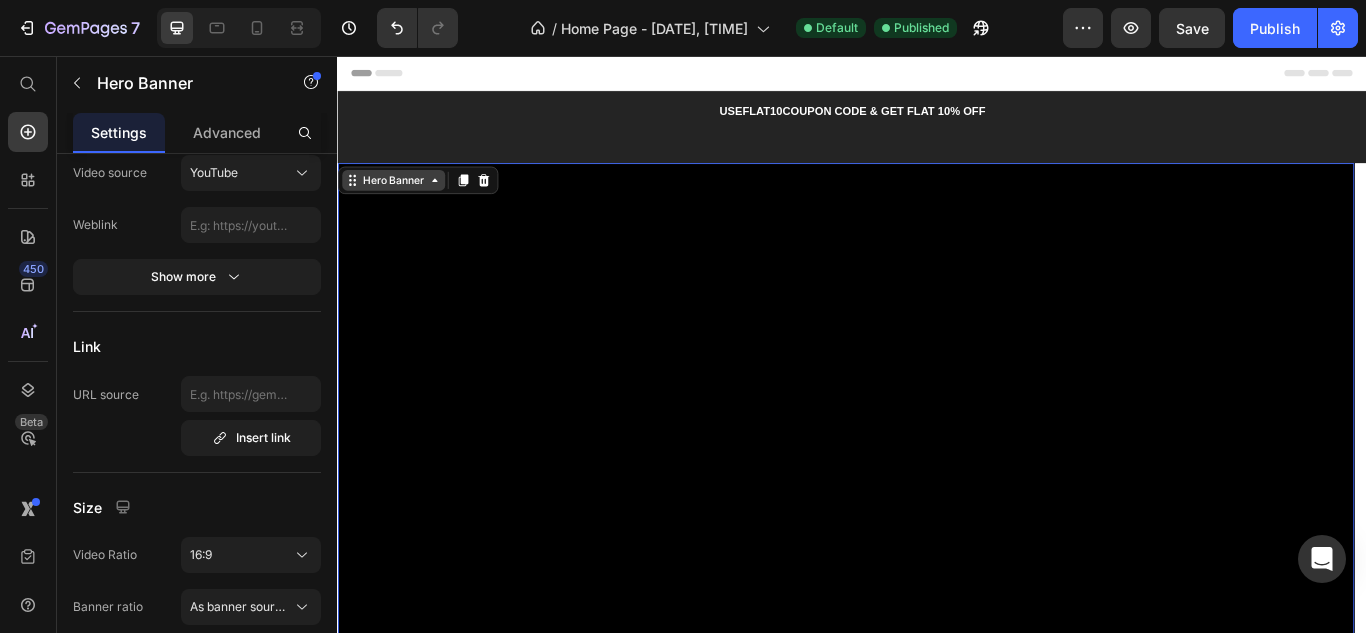 click on "Hero Banner" at bounding box center [402, 201] 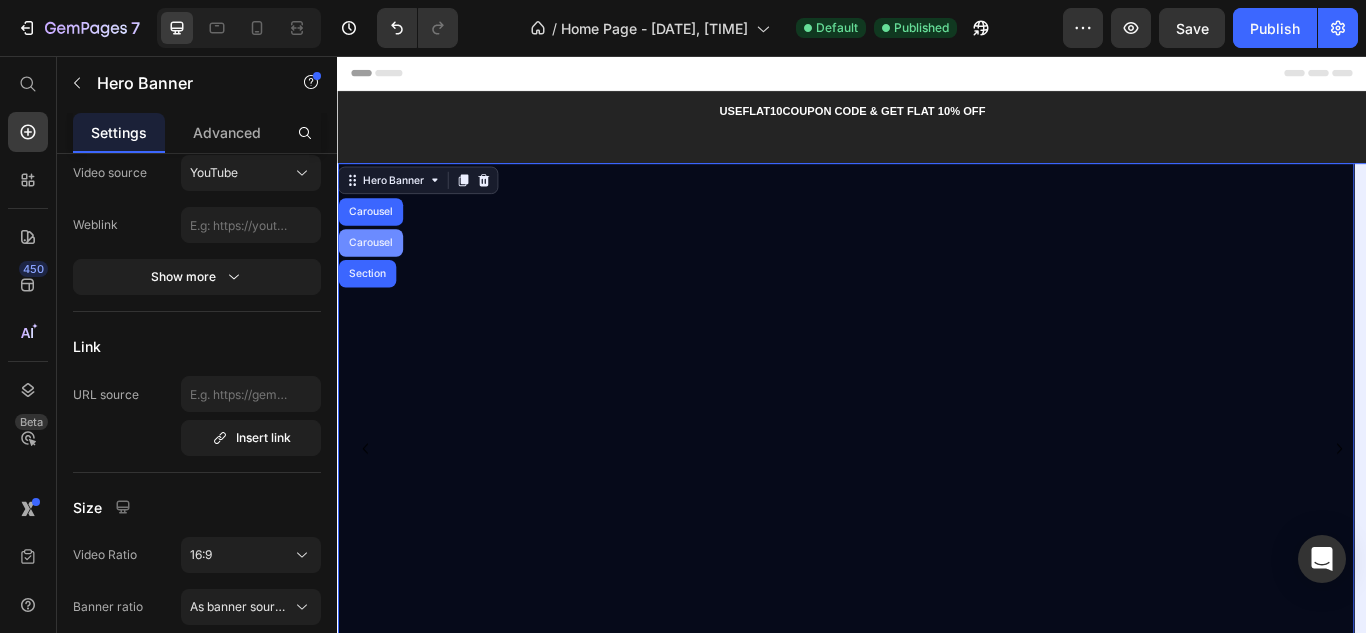 click on "Carousel" at bounding box center (375, 274) 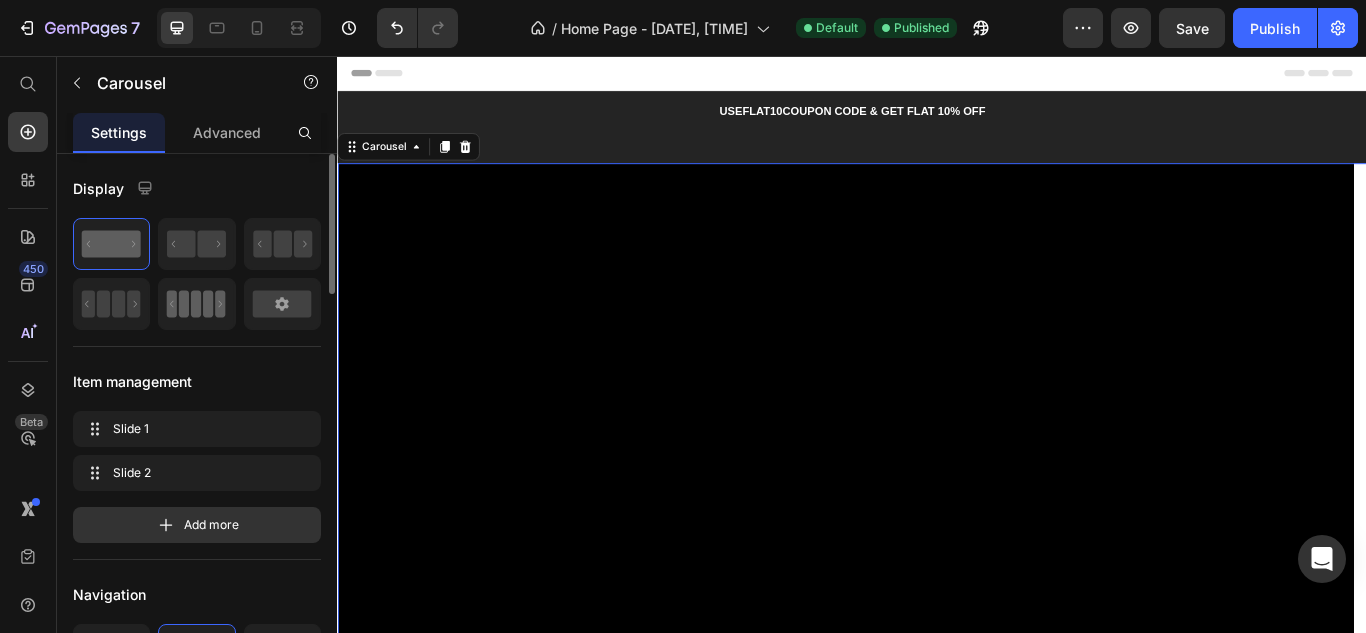 scroll, scrollTop: 400, scrollLeft: 0, axis: vertical 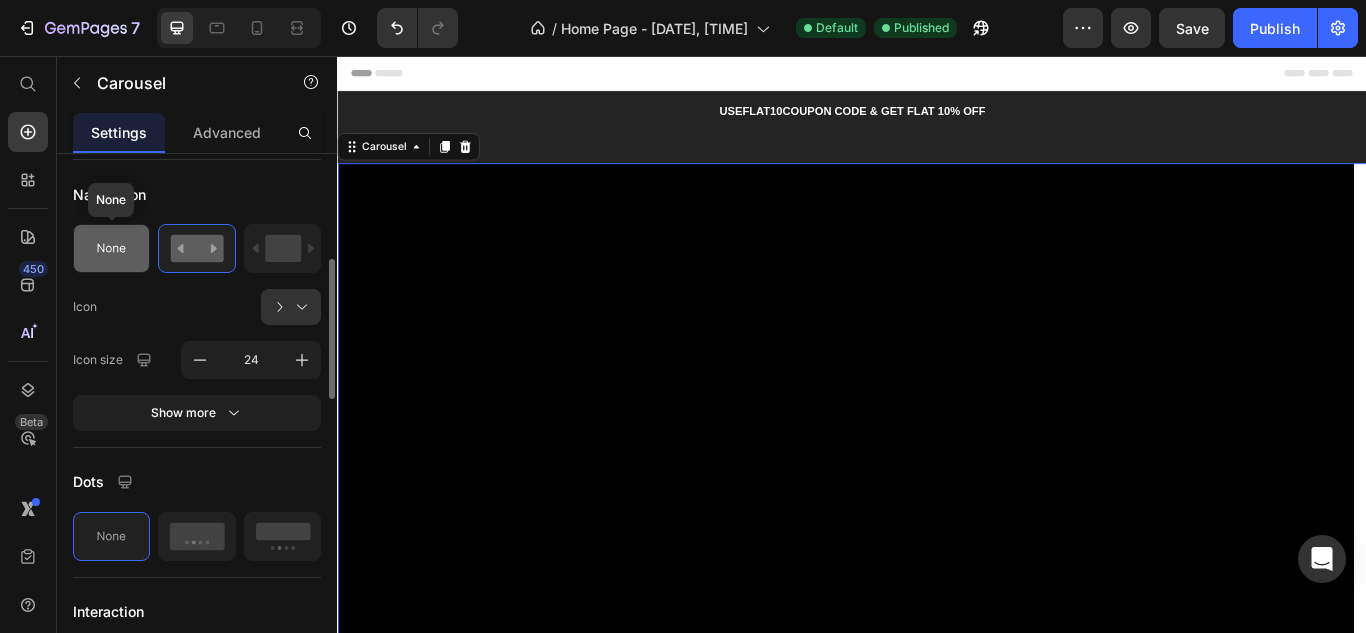 click 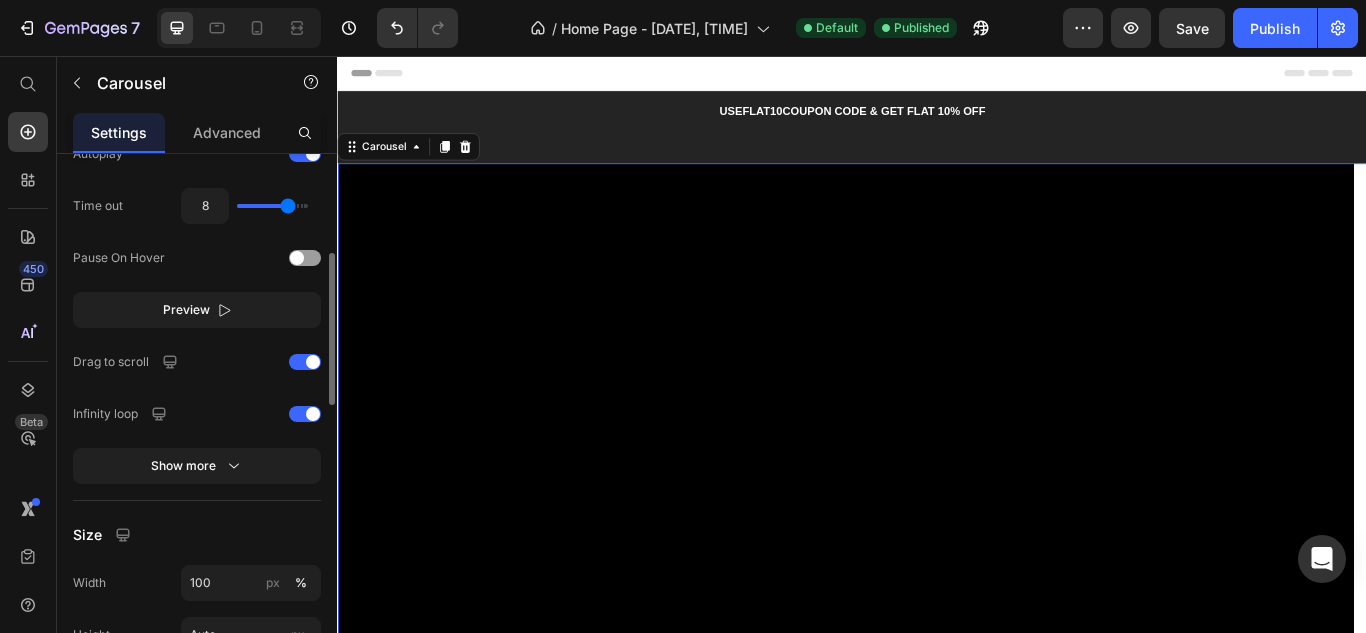 scroll, scrollTop: 700, scrollLeft: 0, axis: vertical 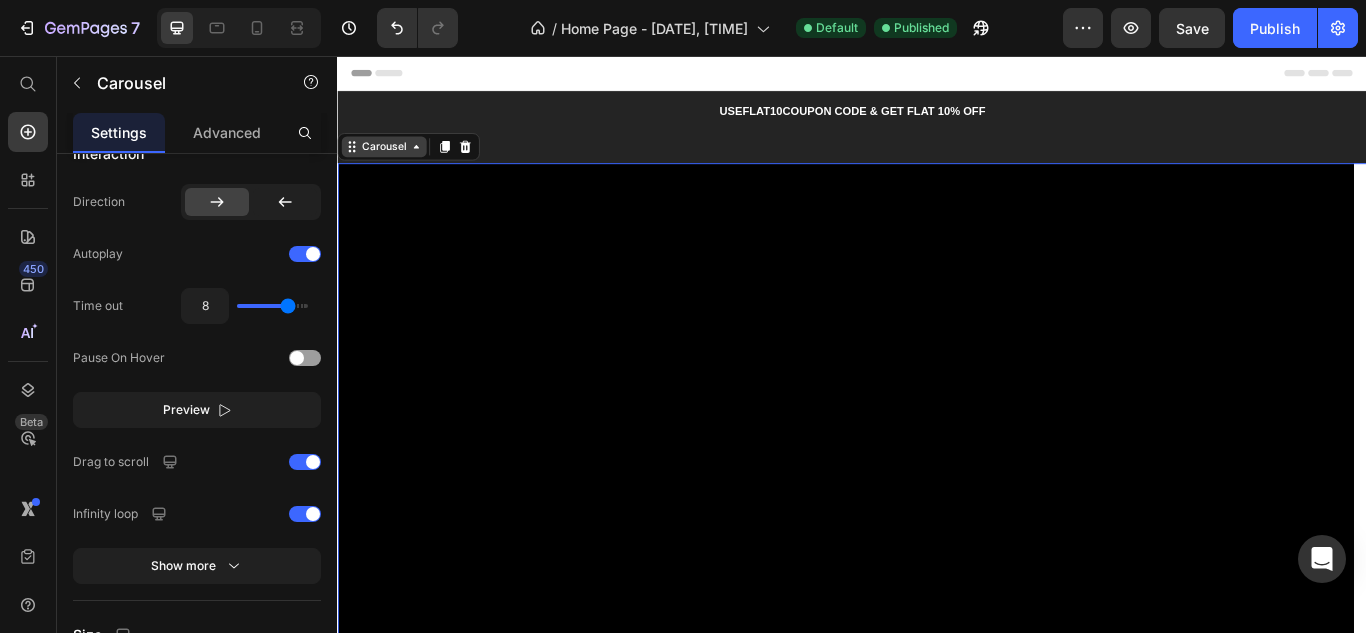 click on "Carousel" at bounding box center [391, 162] 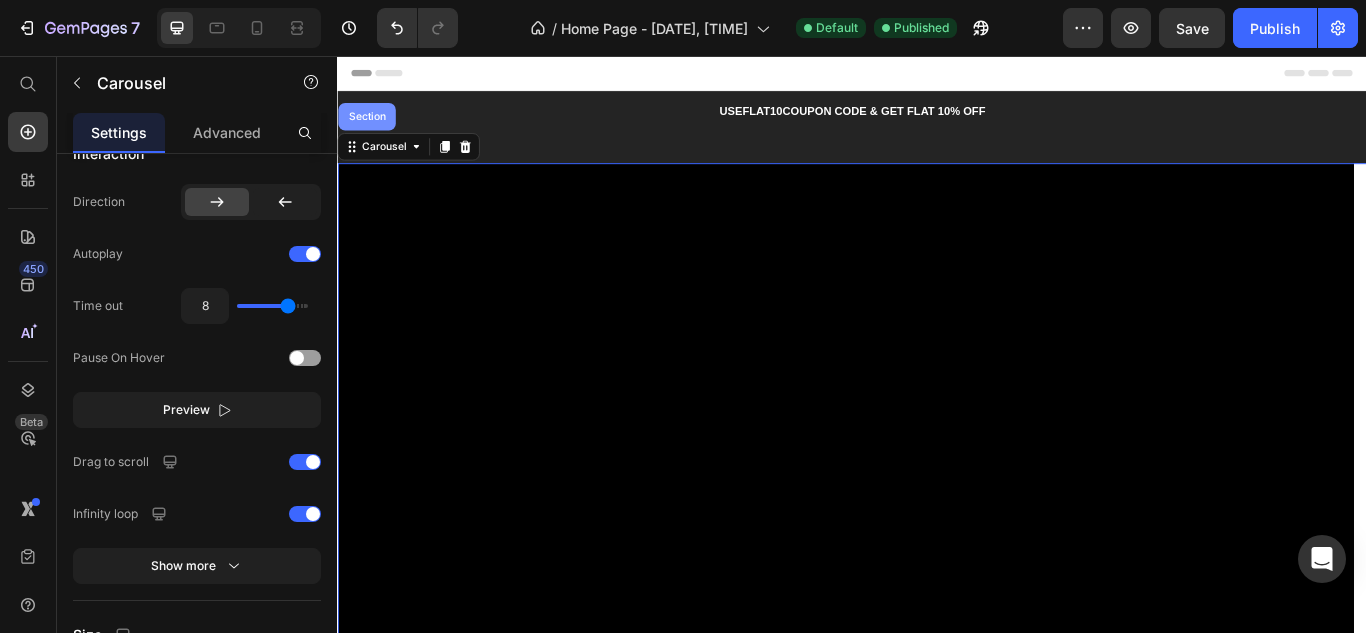 click on "Section" at bounding box center [371, 127] 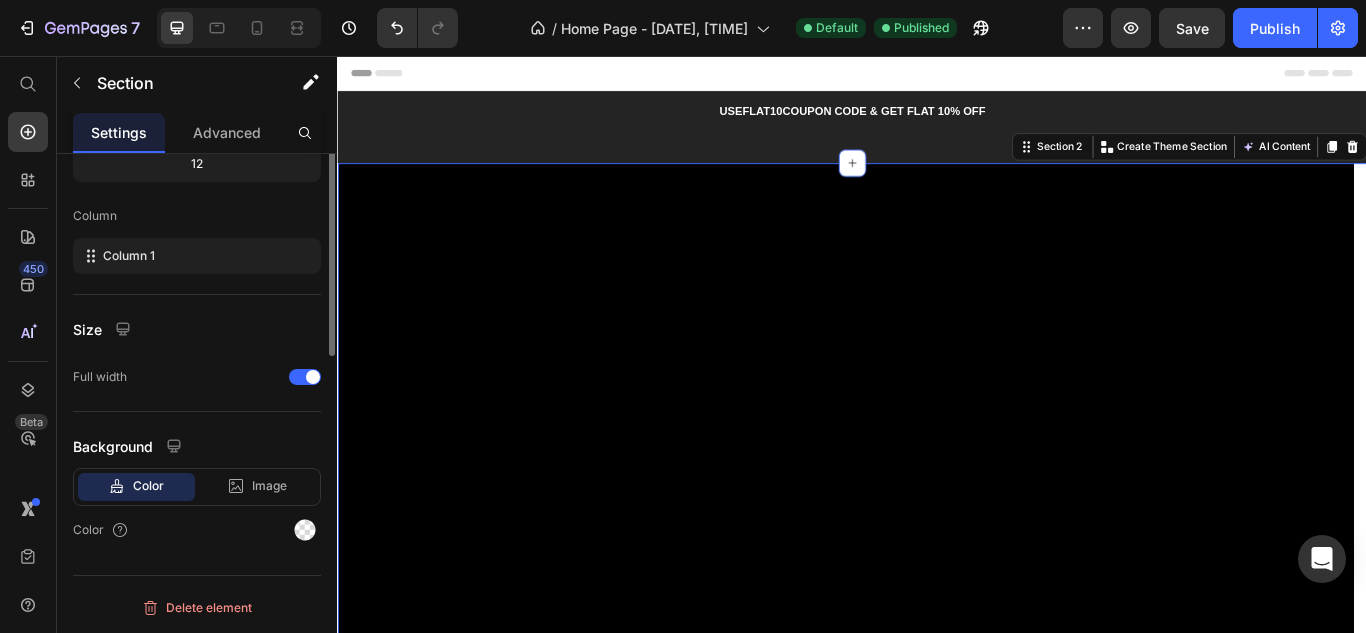 scroll, scrollTop: 72, scrollLeft: 0, axis: vertical 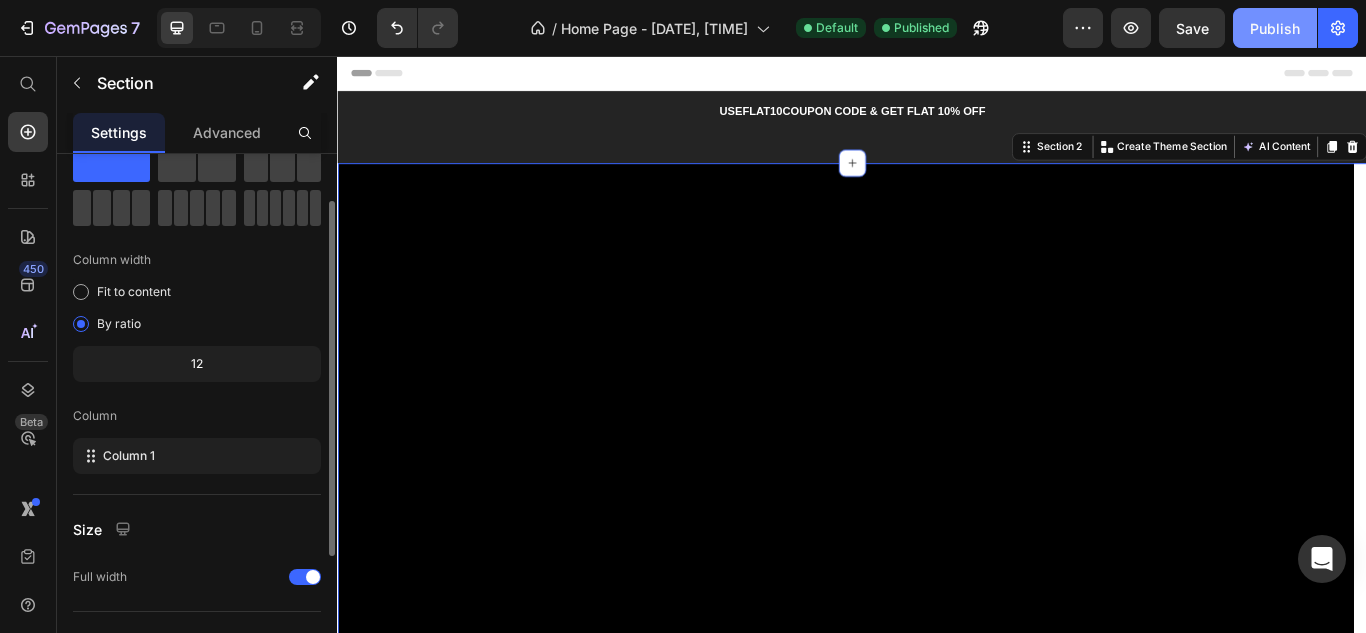 click on "Publish" 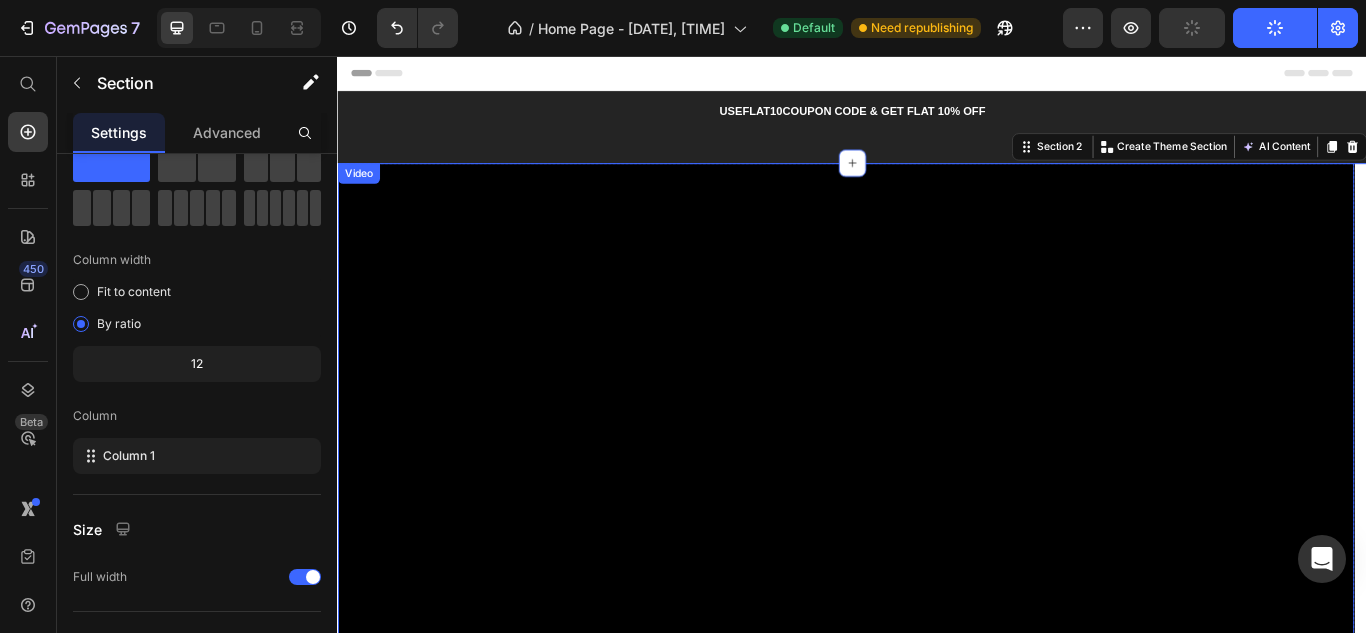 click on "Video" at bounding box center (361, 193) 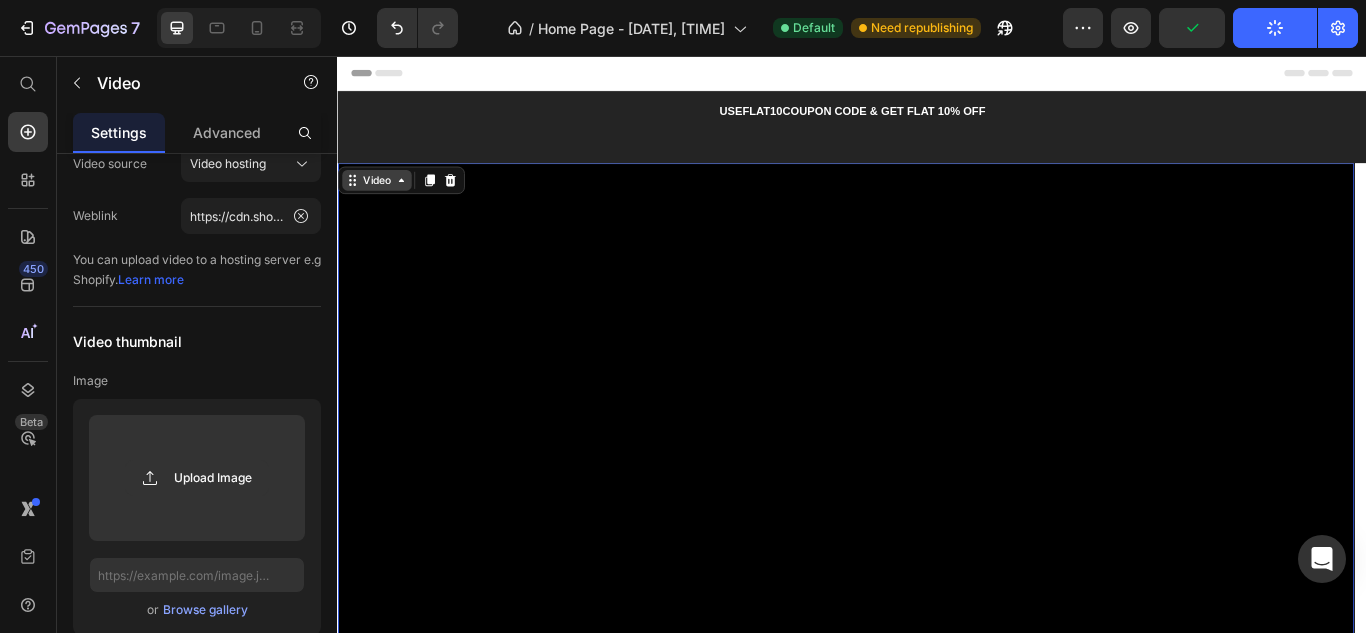 scroll, scrollTop: 0, scrollLeft: 0, axis: both 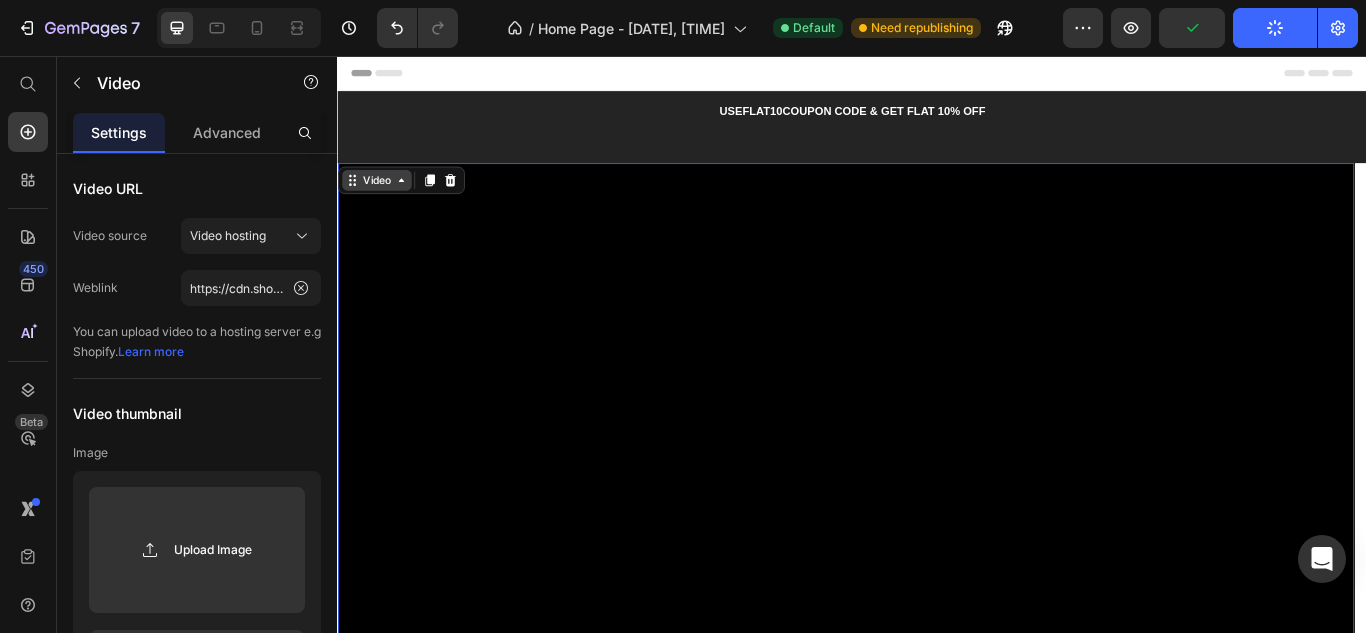 click 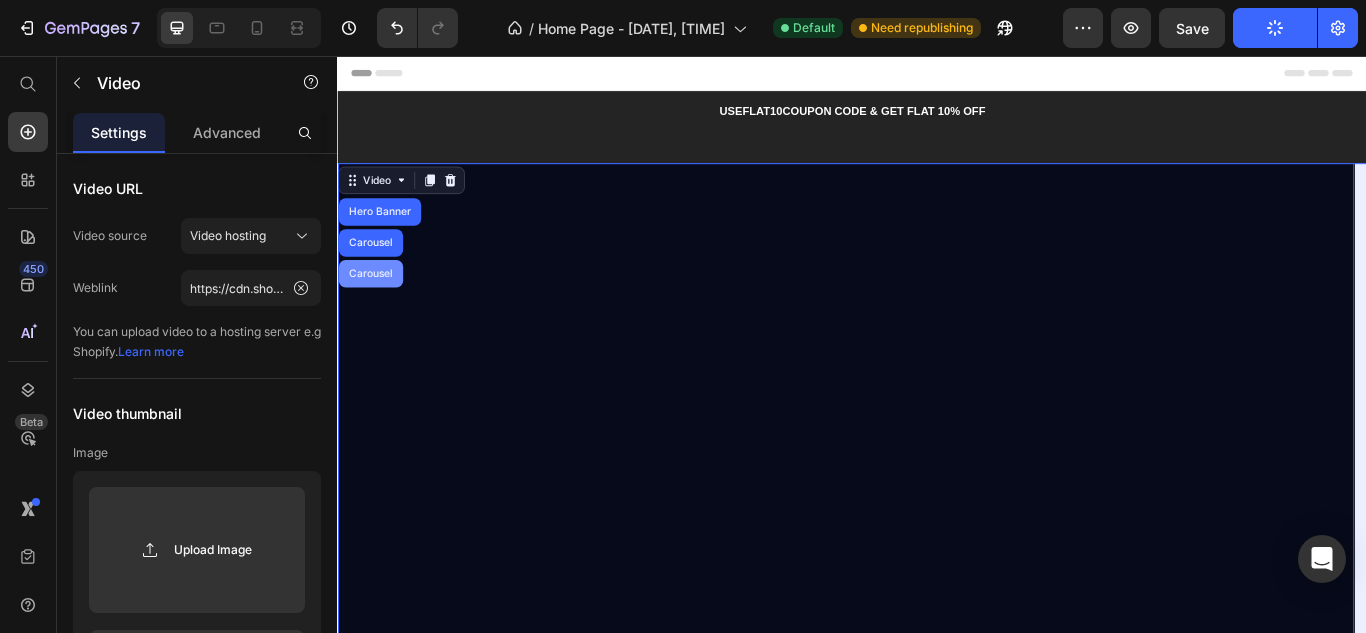 click on "Carousel" at bounding box center (375, 310) 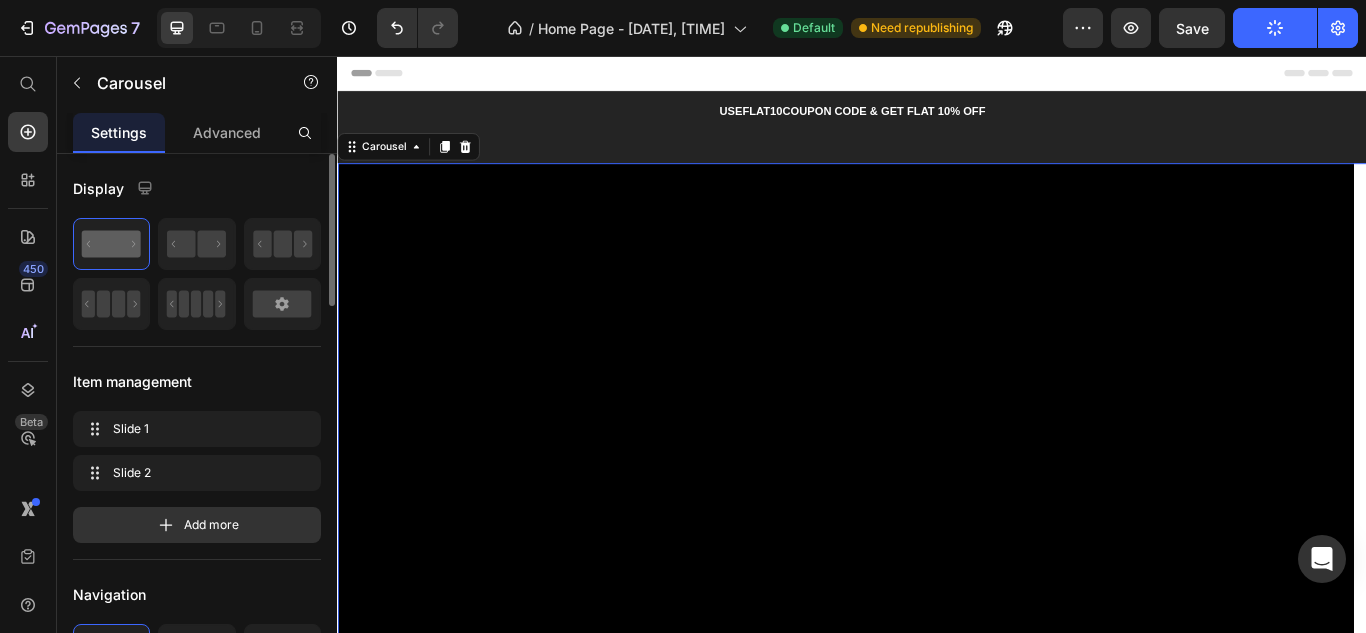 scroll, scrollTop: 200, scrollLeft: 0, axis: vertical 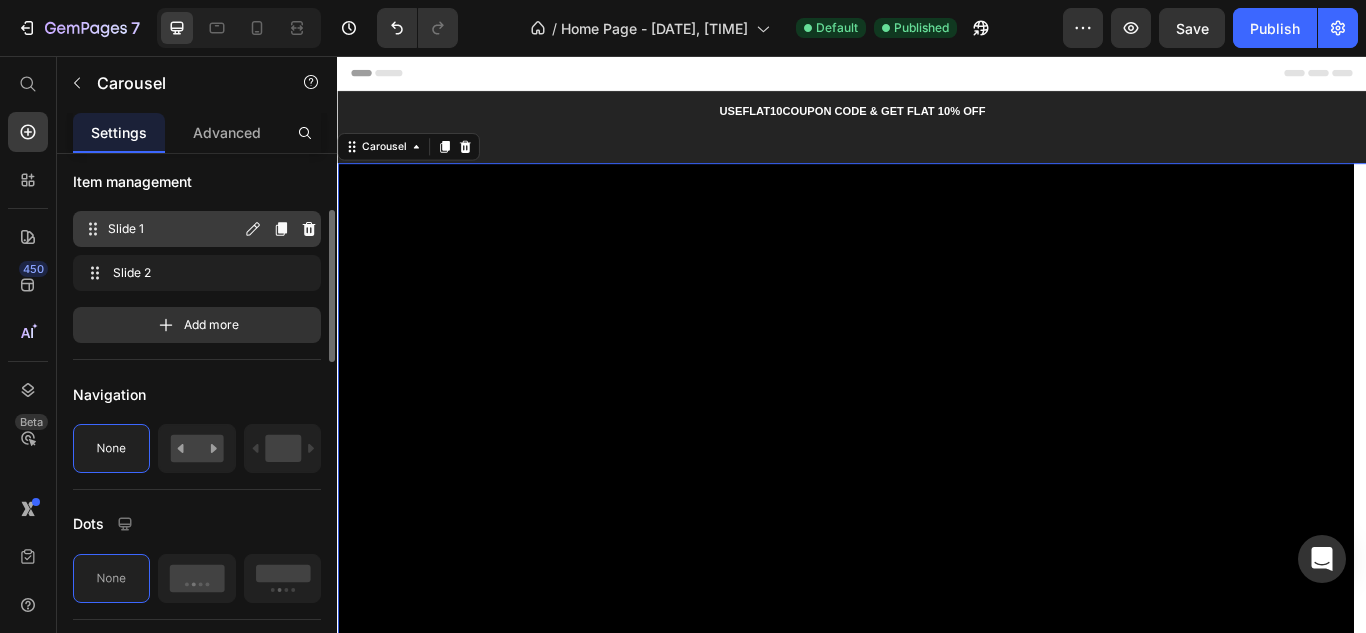click on "Slide 1 Slide 1" at bounding box center [161, 229] 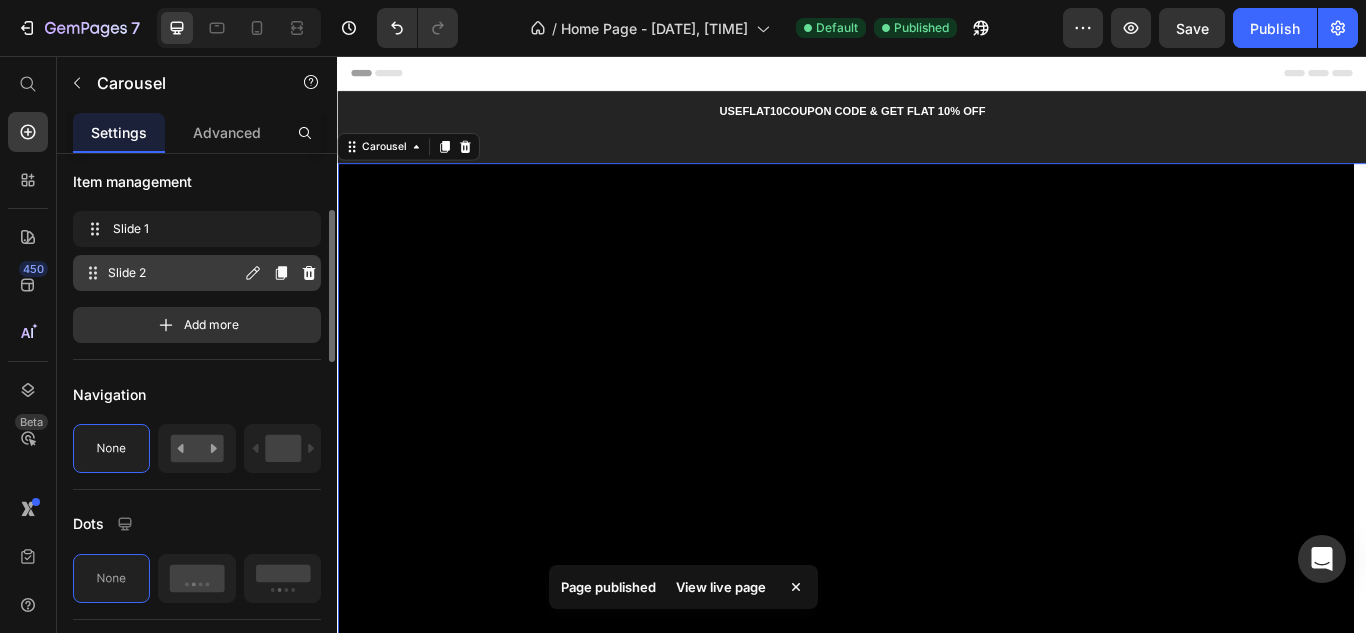 click on "Slide 2" at bounding box center (174, 273) 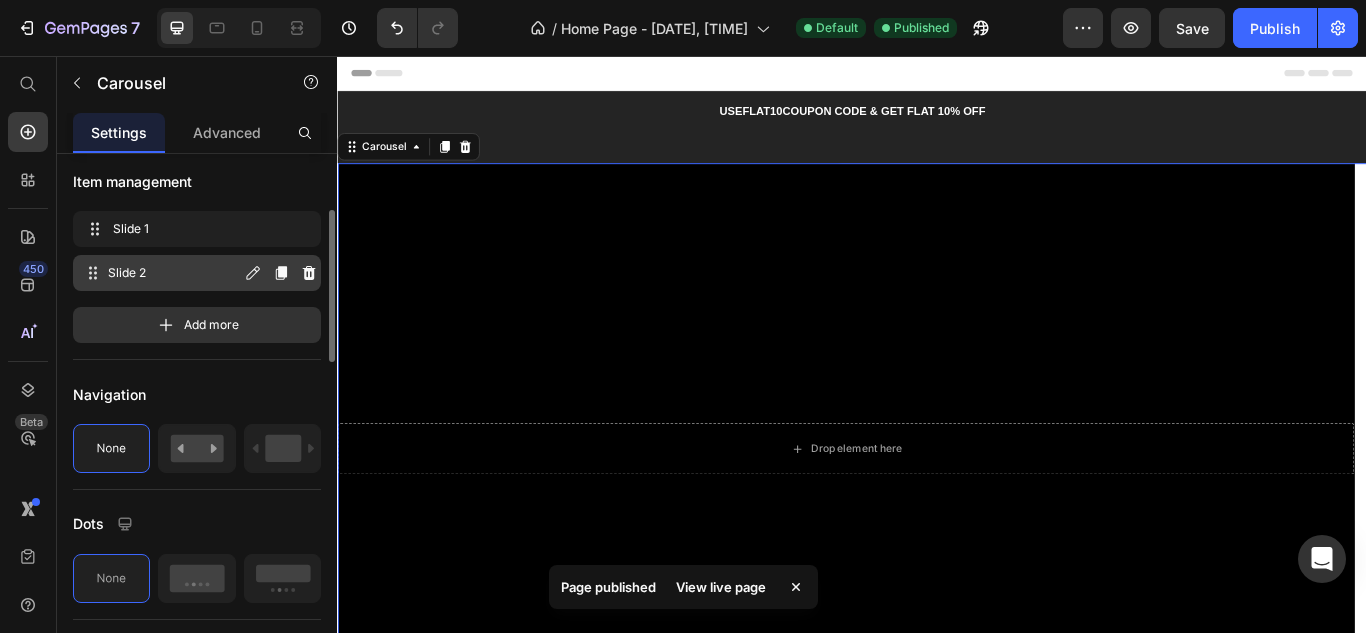 click 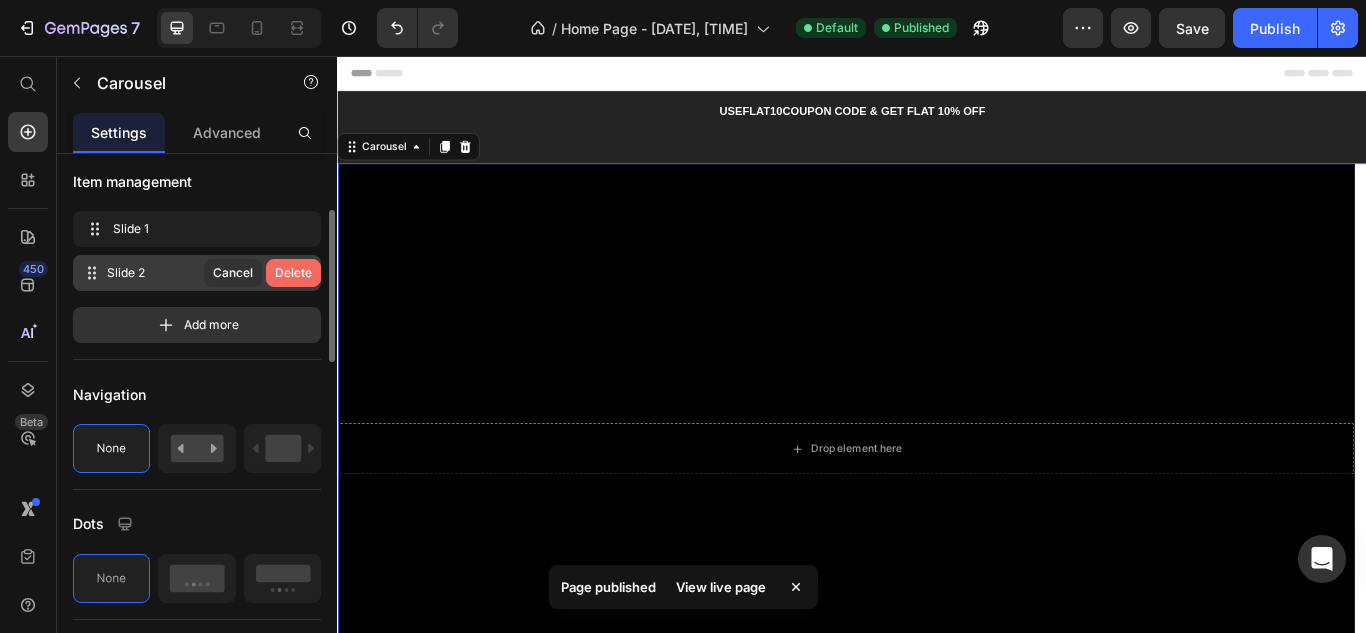 click on "Delete" at bounding box center [293, 273] 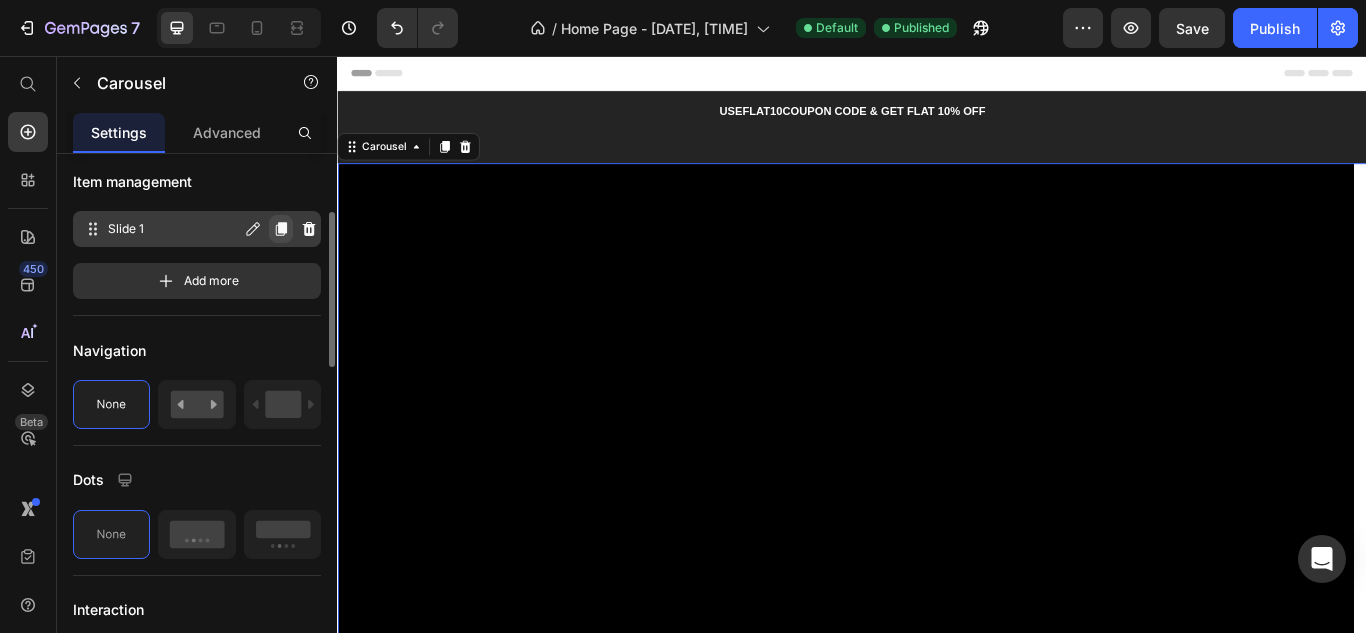 click 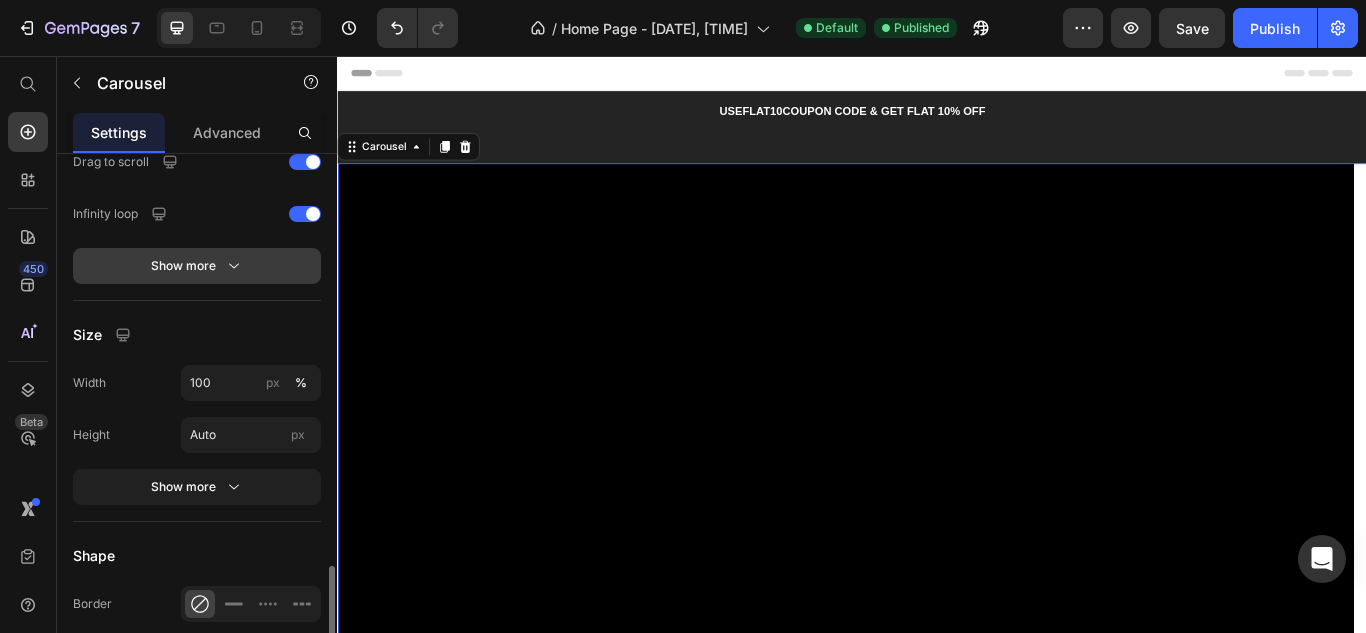 scroll, scrollTop: 1200, scrollLeft: 0, axis: vertical 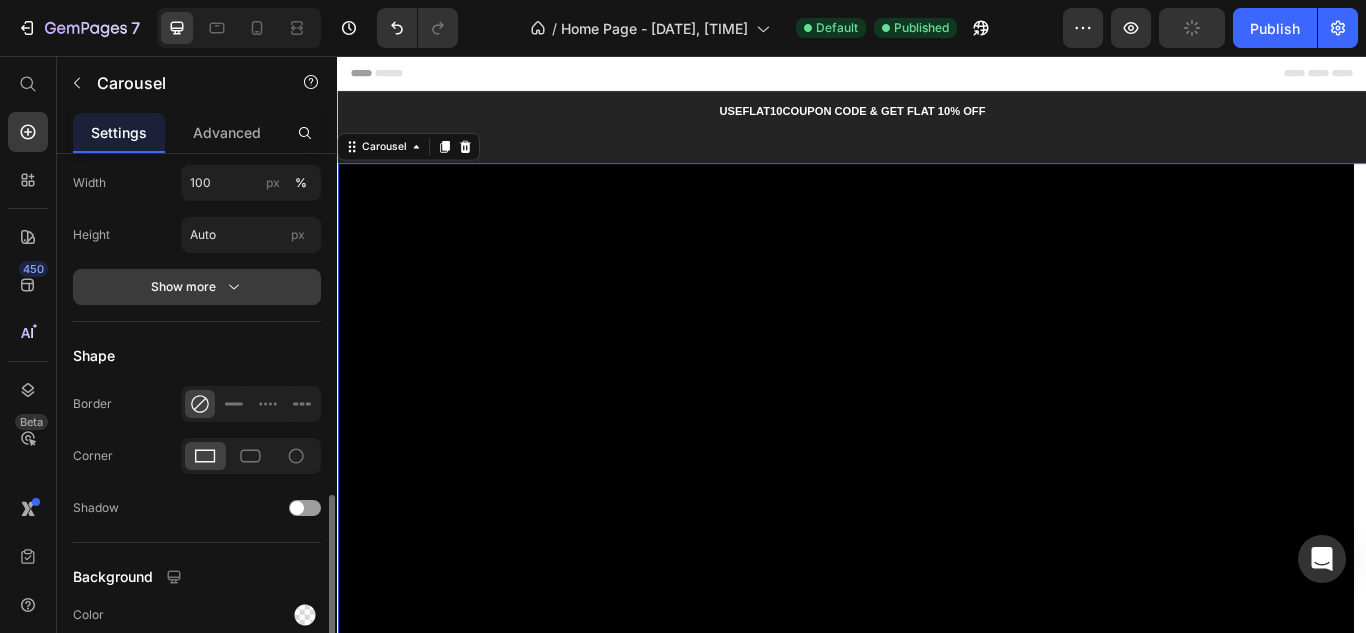 click 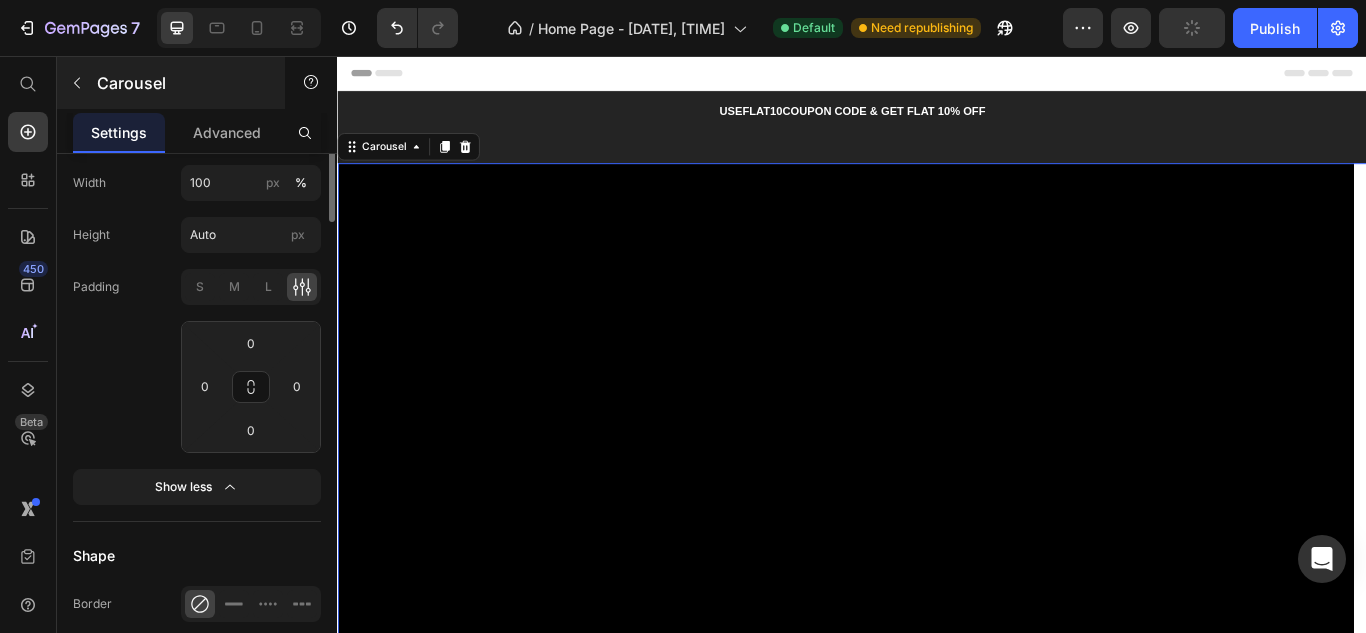 scroll, scrollTop: 900, scrollLeft: 0, axis: vertical 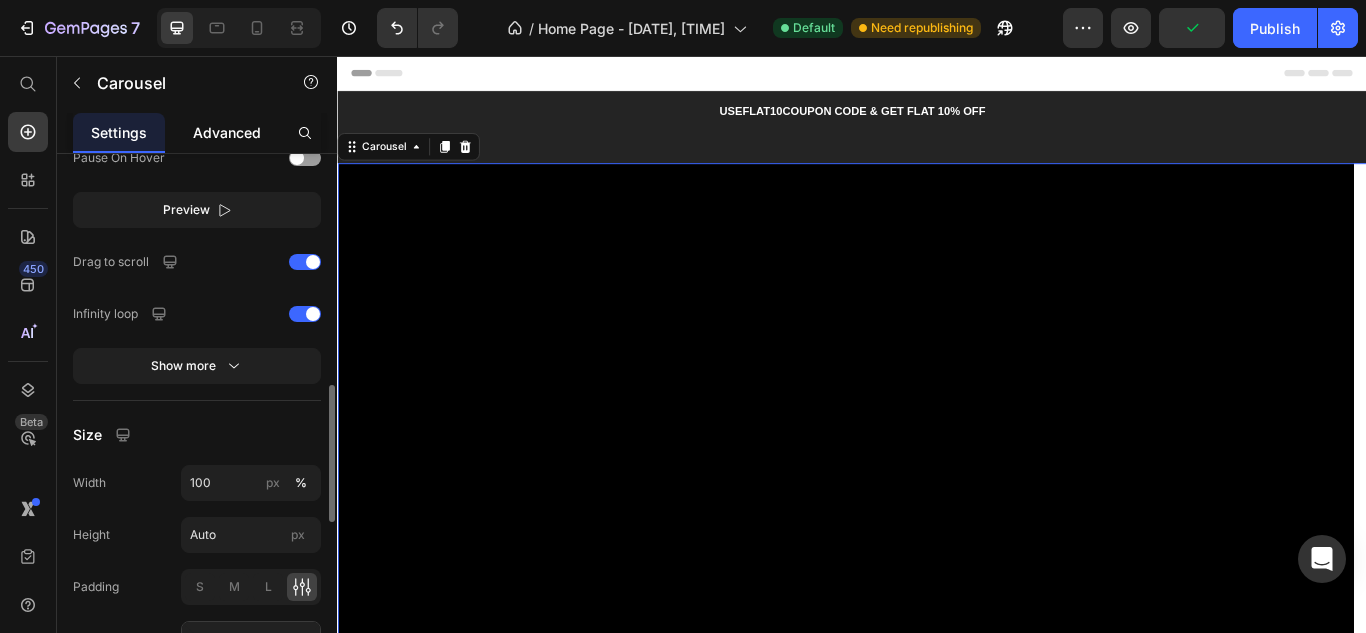 click on "Advanced" at bounding box center (227, 132) 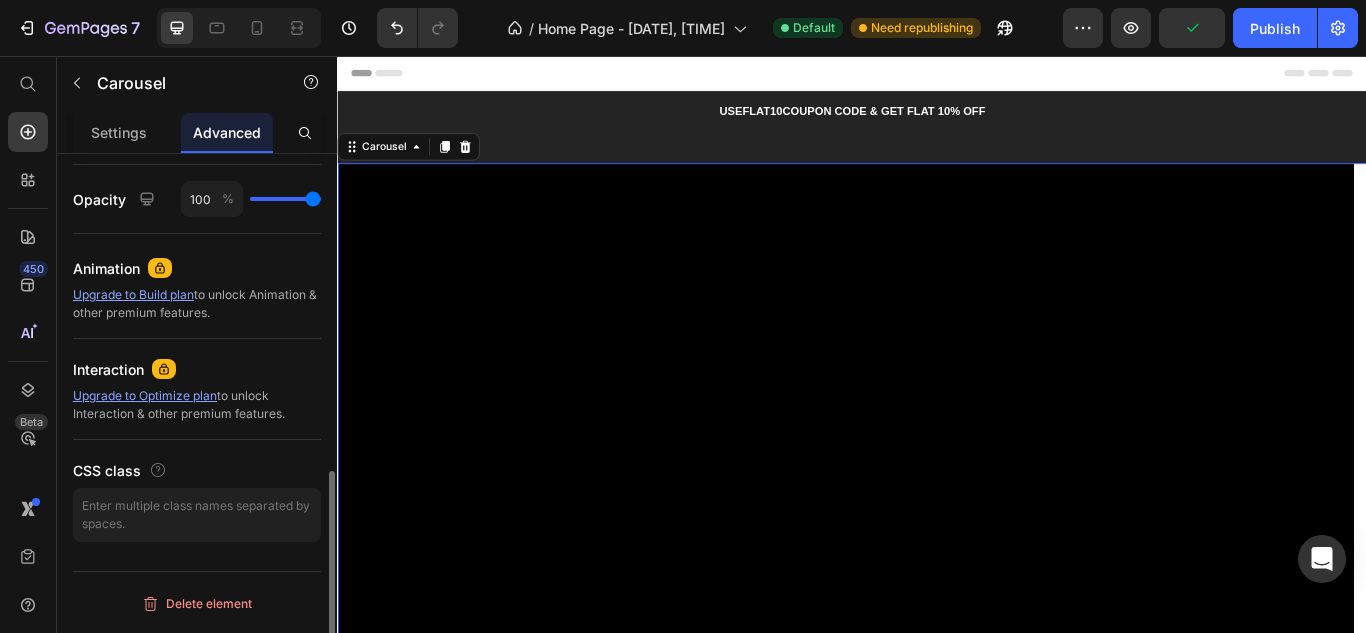 scroll, scrollTop: 0, scrollLeft: 0, axis: both 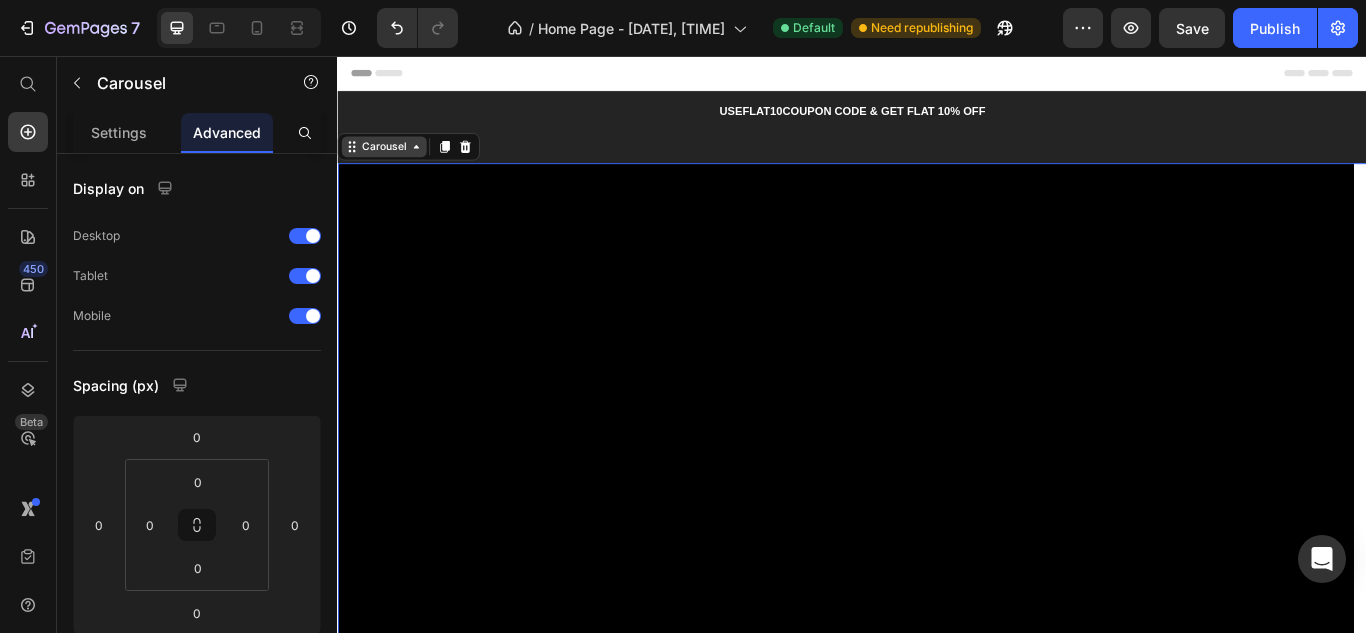 click on "Carousel" at bounding box center [391, 162] 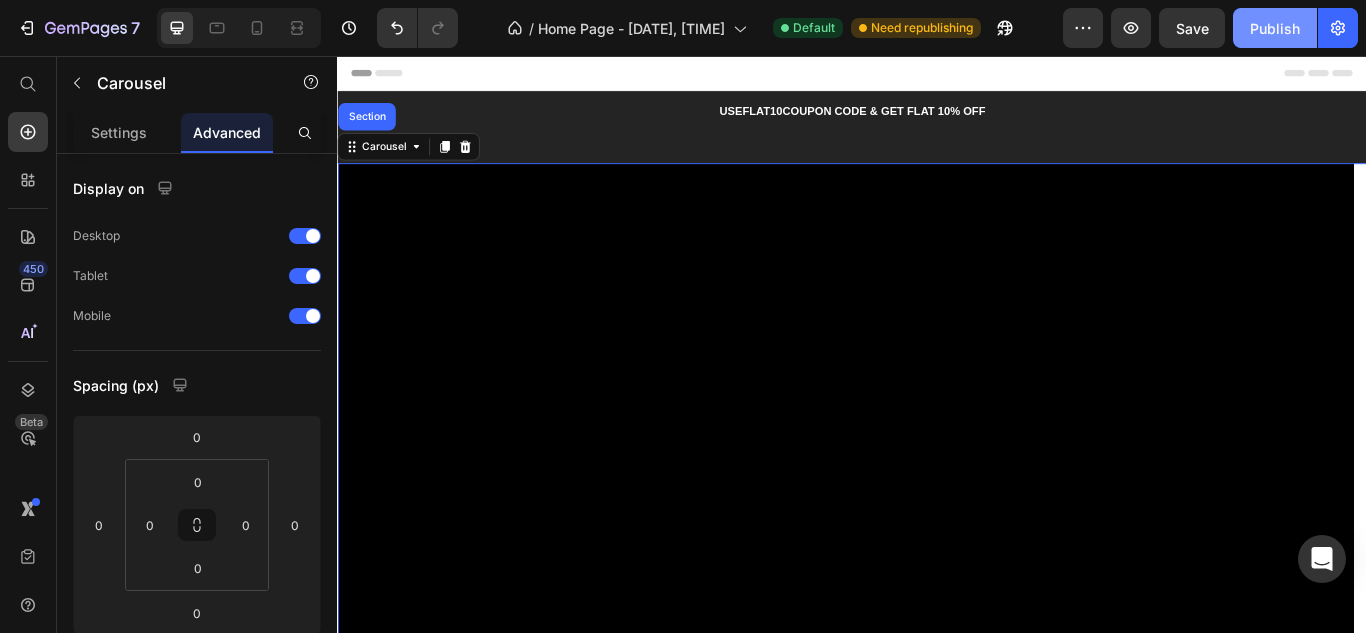 click on "Publish" at bounding box center (1275, 28) 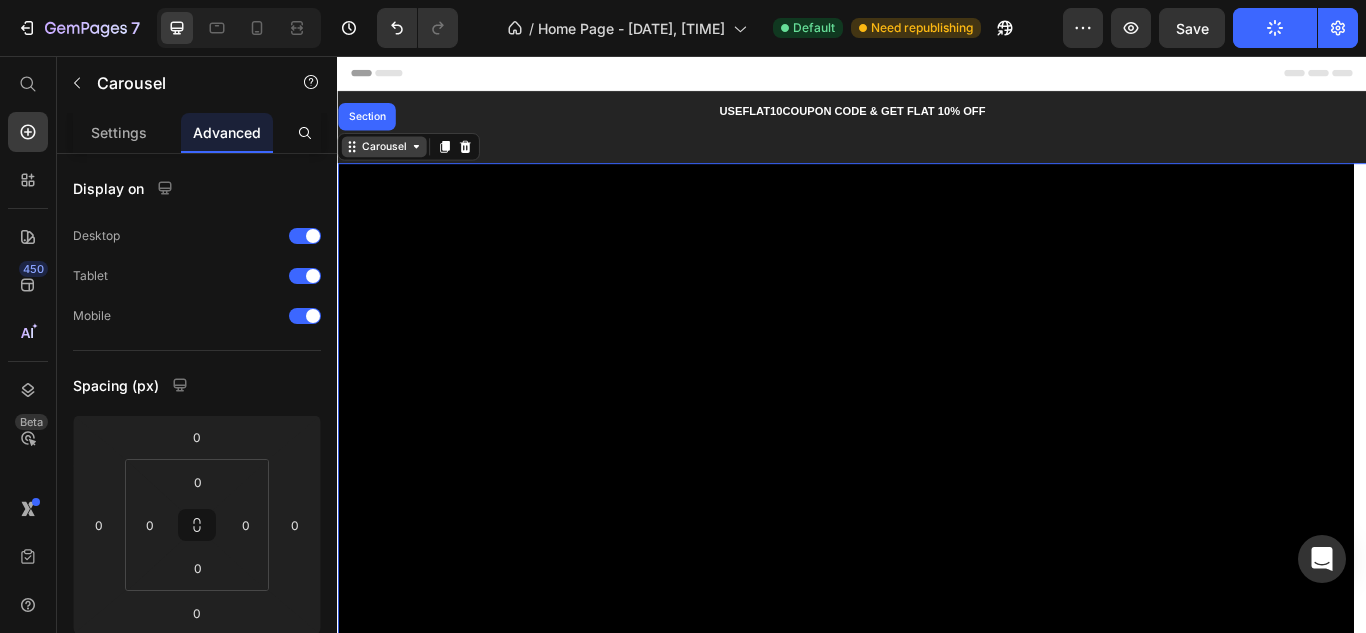 click on "Carousel" at bounding box center [391, 162] 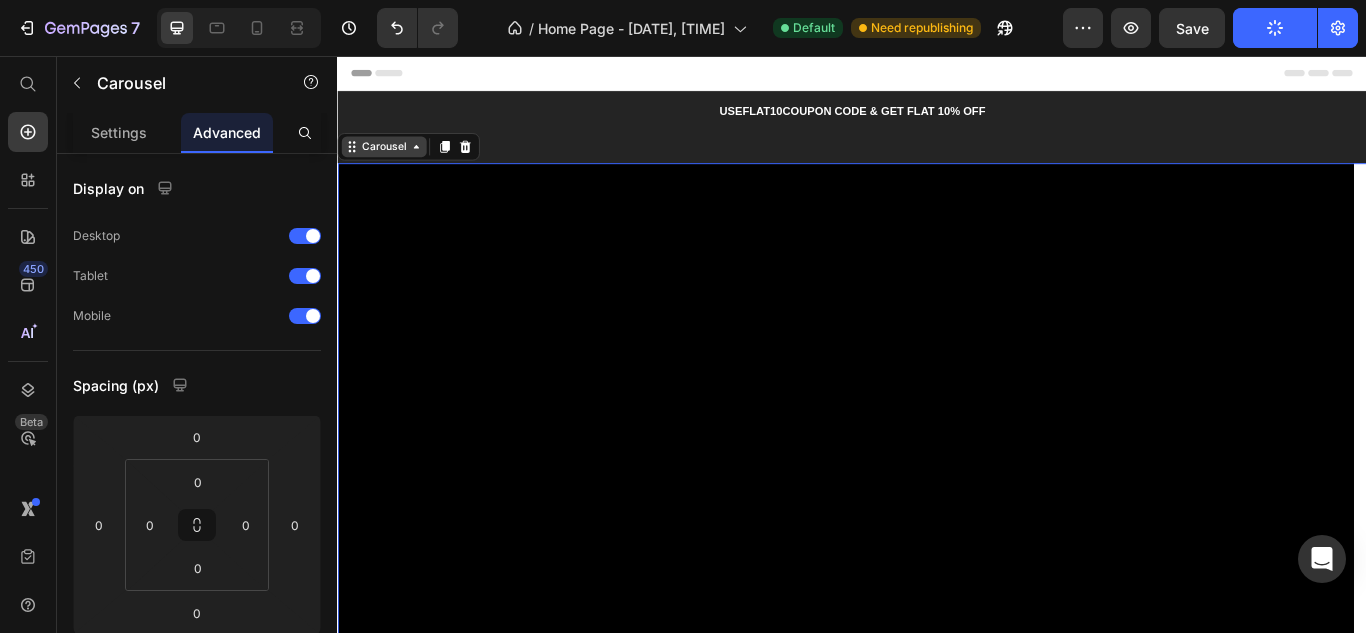 click on "Carousel" at bounding box center [391, 162] 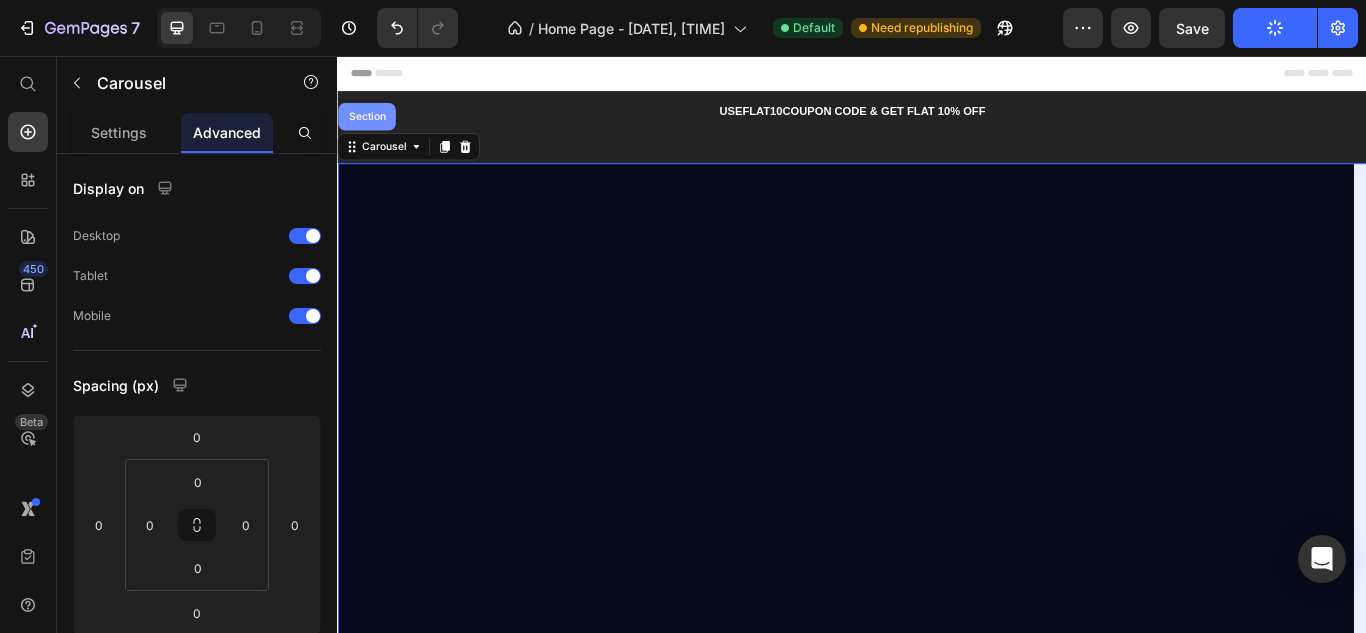 click on "Section" at bounding box center [371, 127] 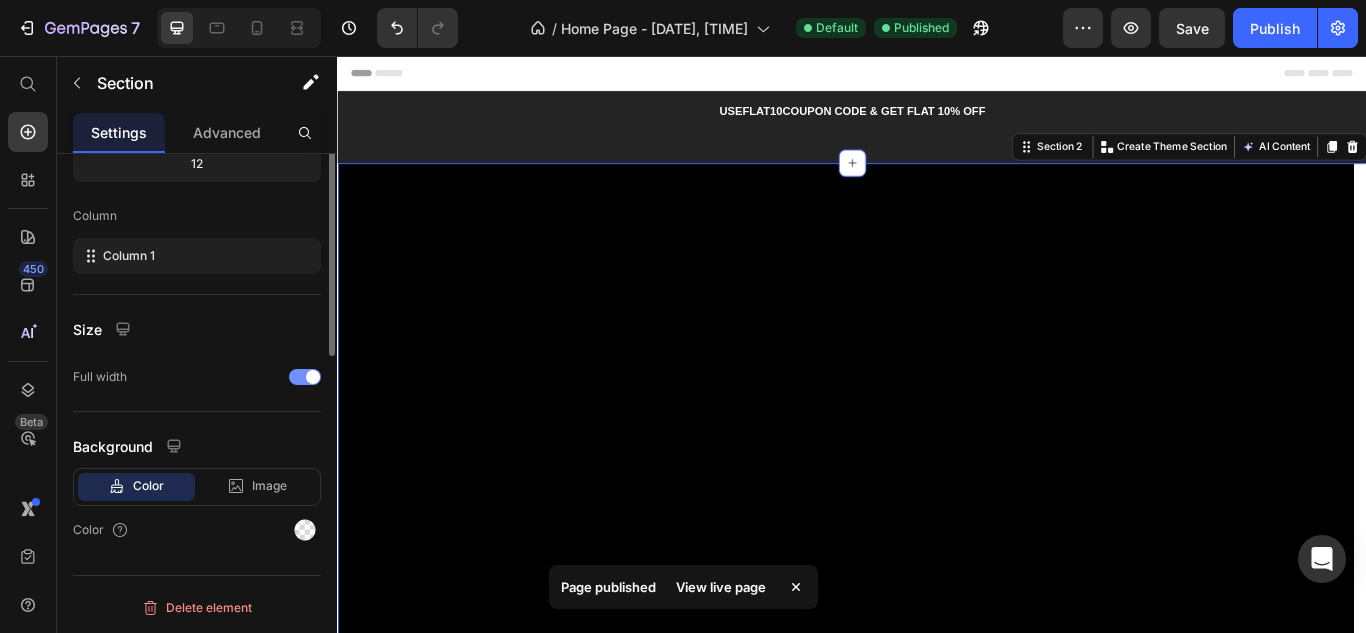 scroll, scrollTop: 0, scrollLeft: 0, axis: both 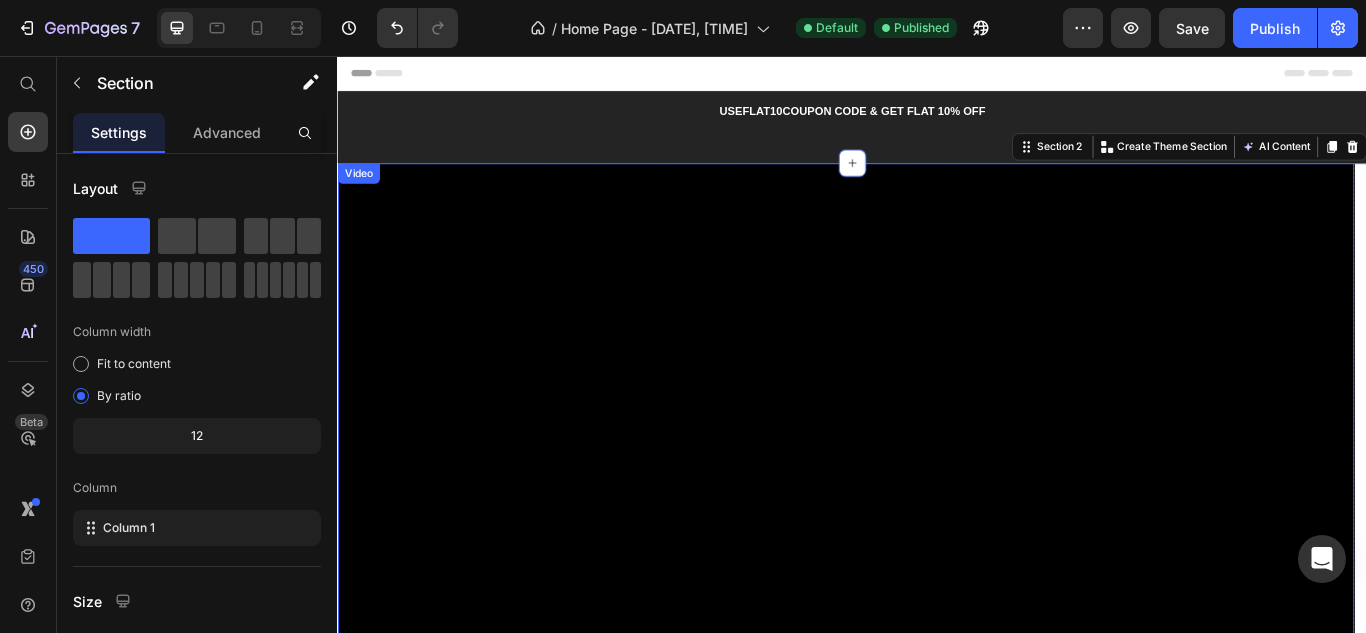 click on "Video" at bounding box center (361, 193) 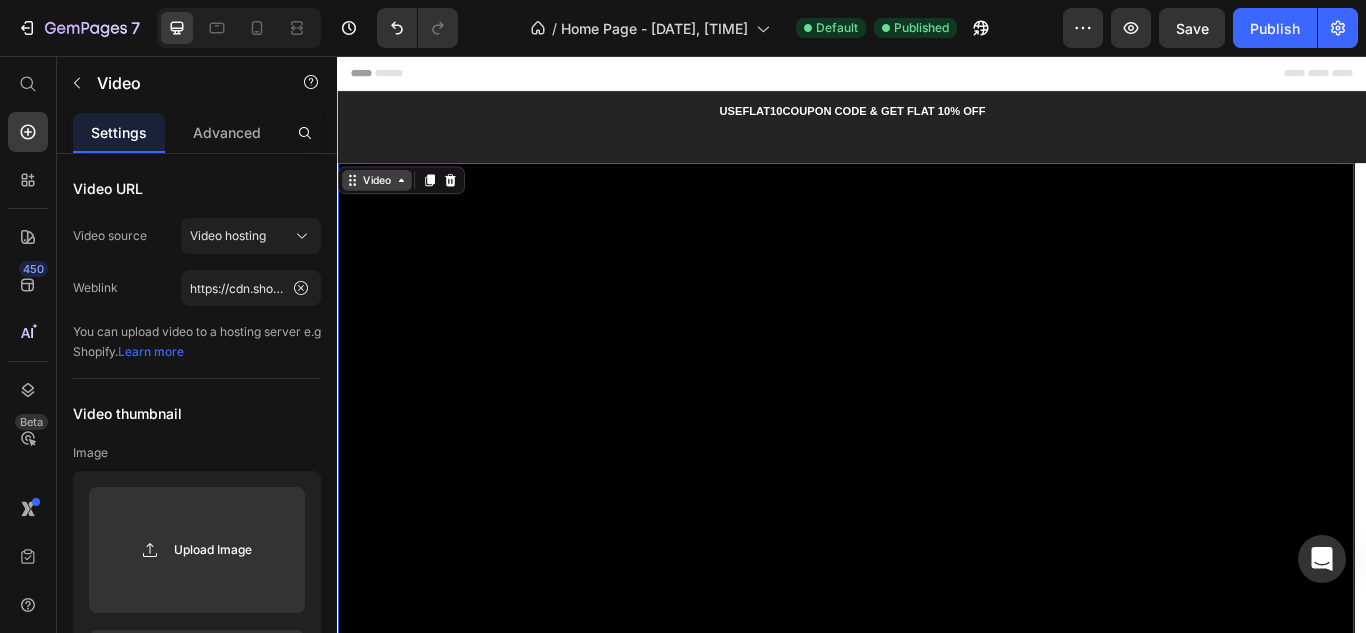 click on "Video" at bounding box center (382, 201) 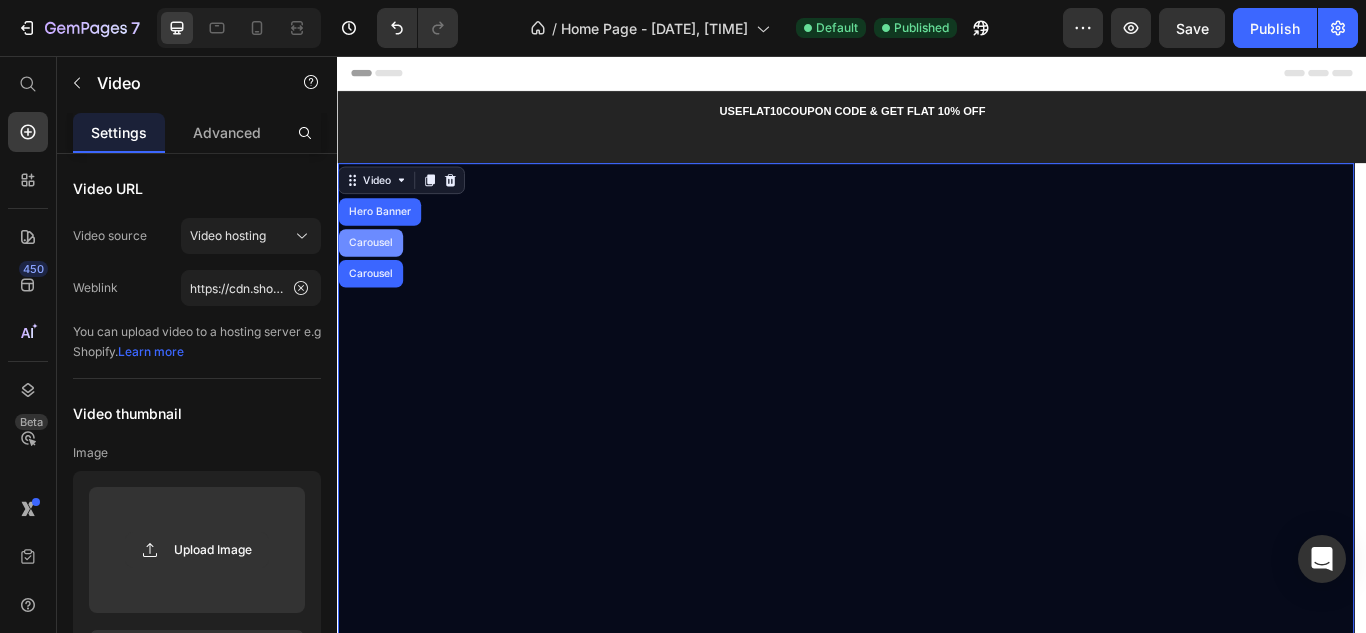 click on "Carousel" at bounding box center [375, 274] 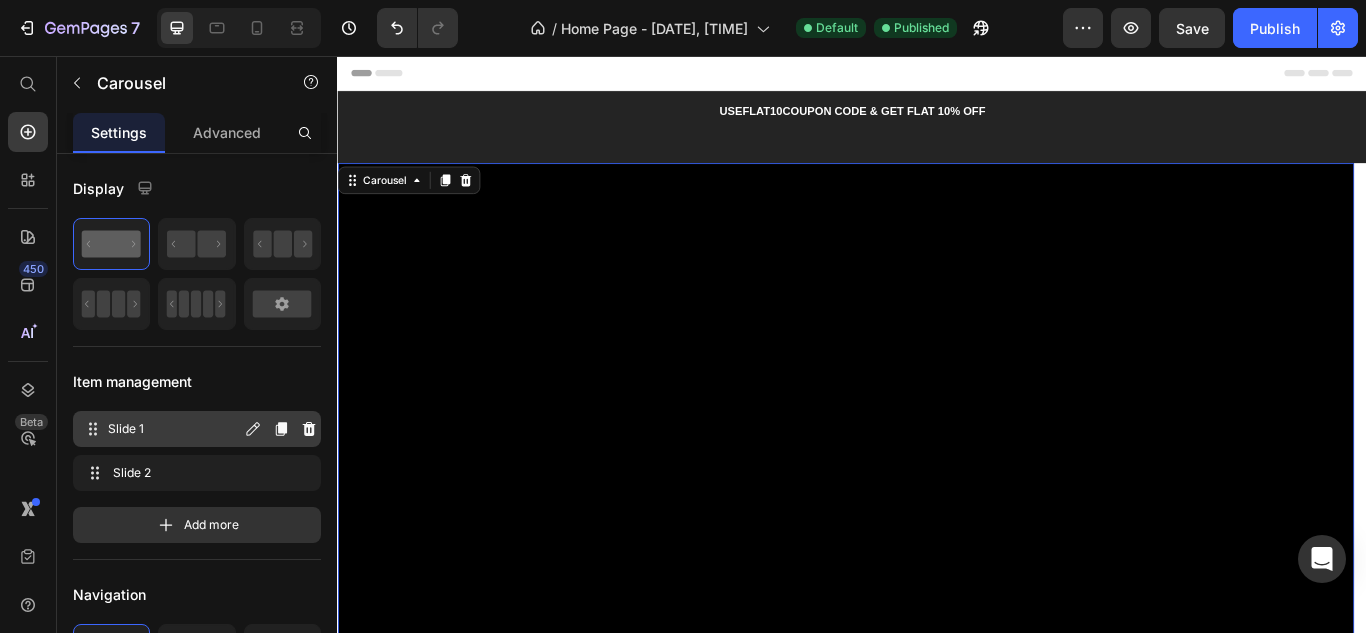 click on "Slide 1 Slide 1" at bounding box center [161, 429] 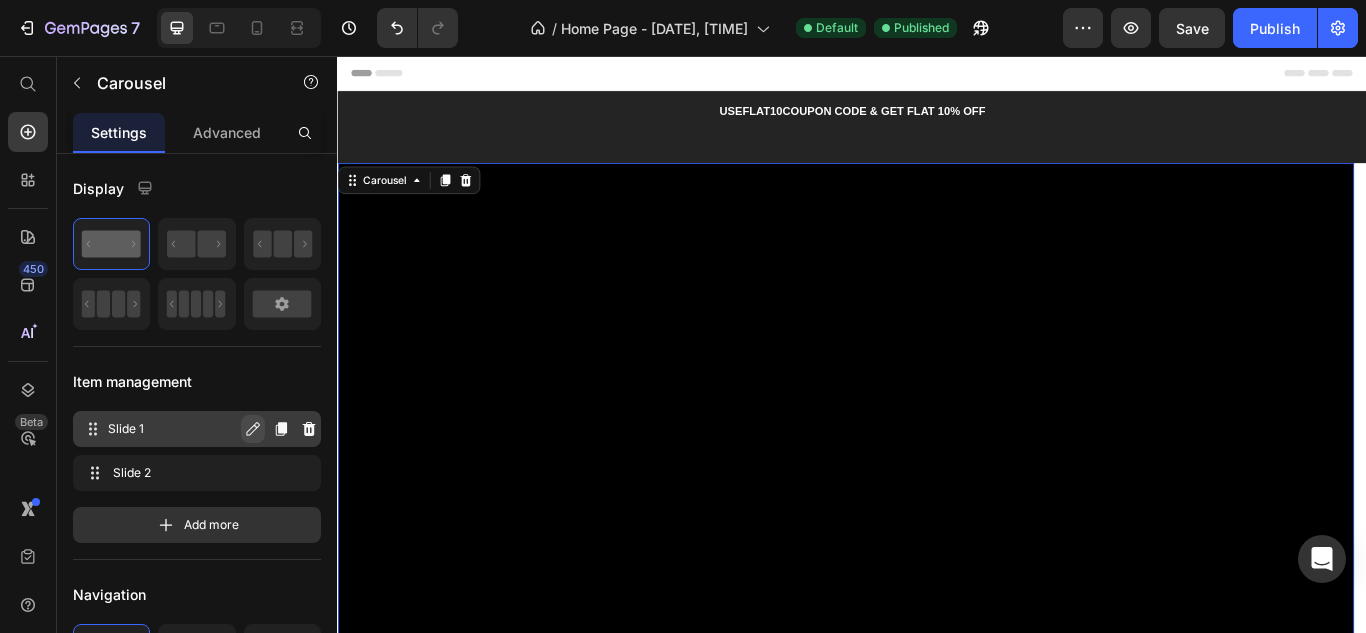 click 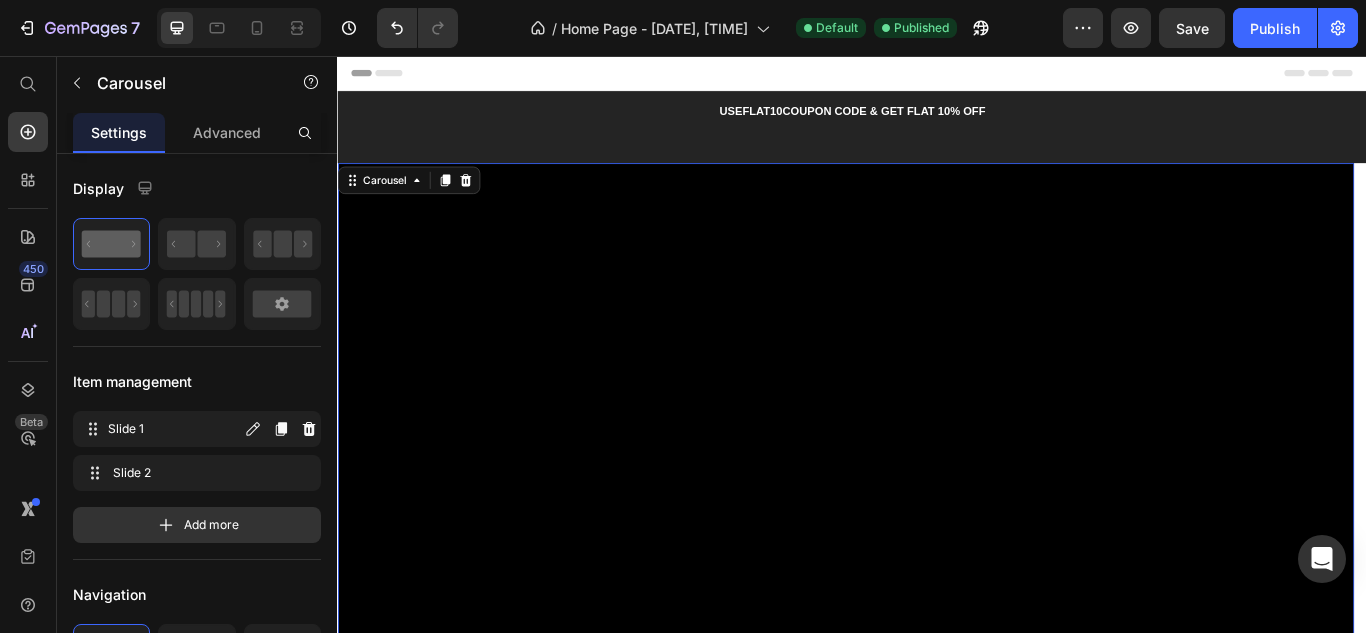 click on "Slide 1 Slide 1" at bounding box center [161, 429] 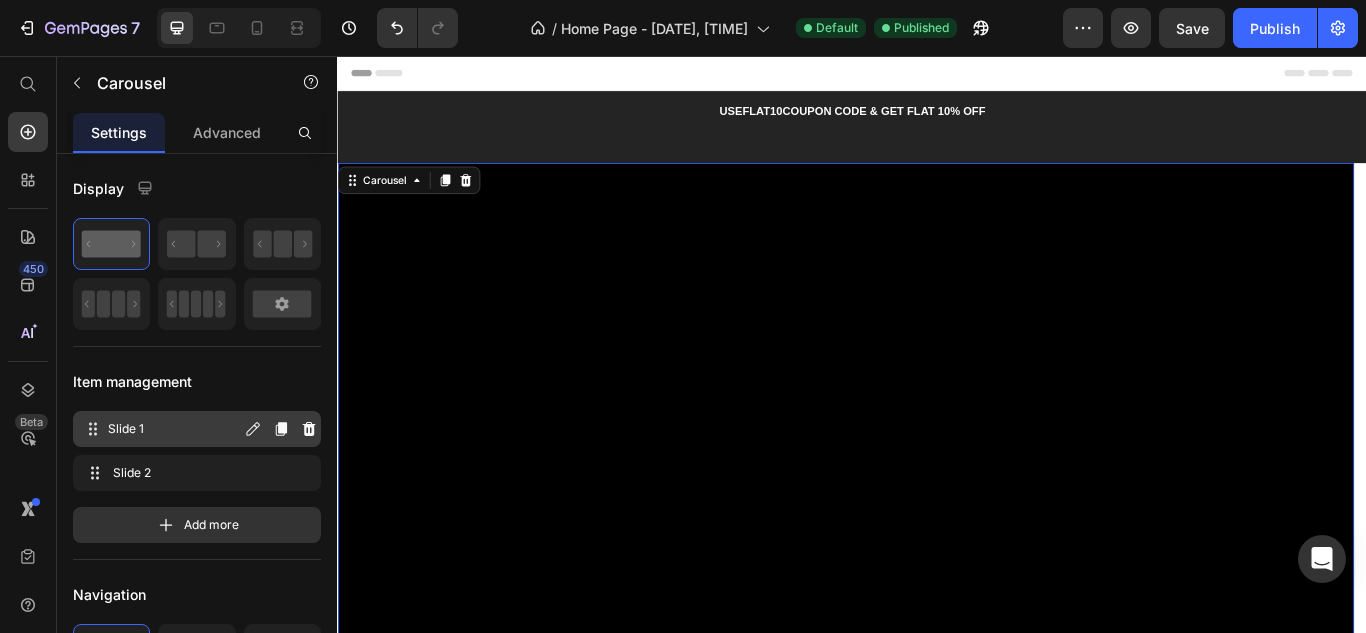click on "Slide 1" at bounding box center [174, 429] 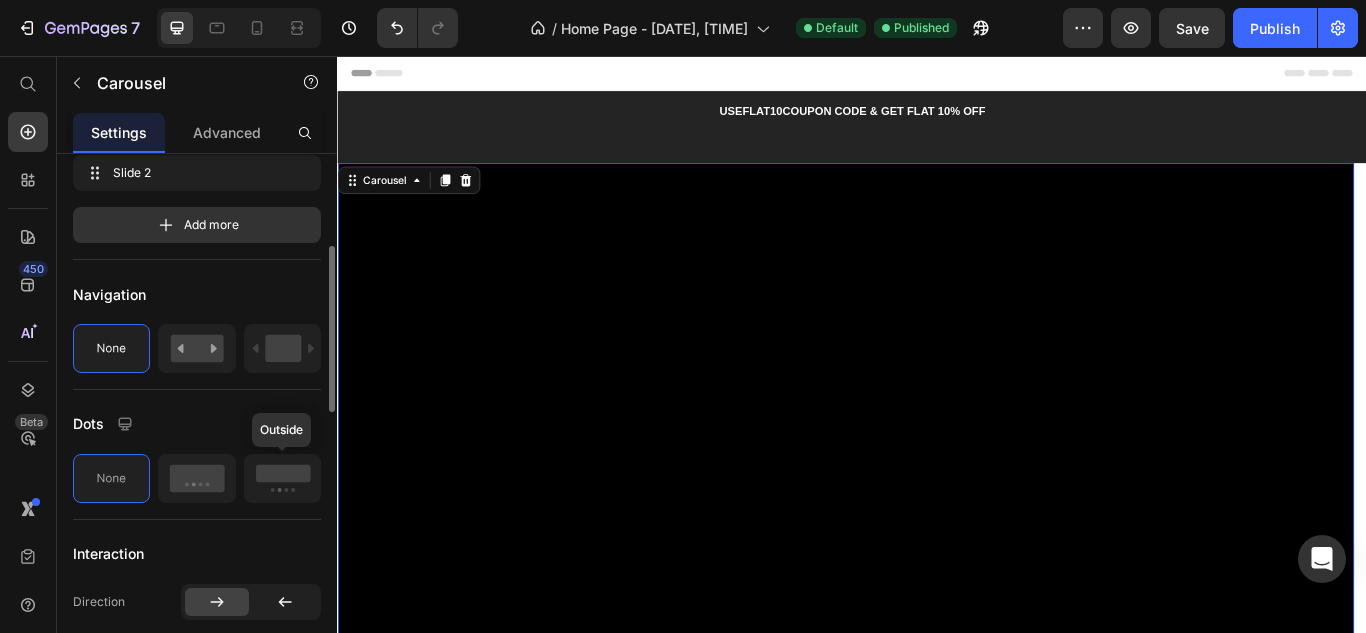 scroll, scrollTop: 0, scrollLeft: 0, axis: both 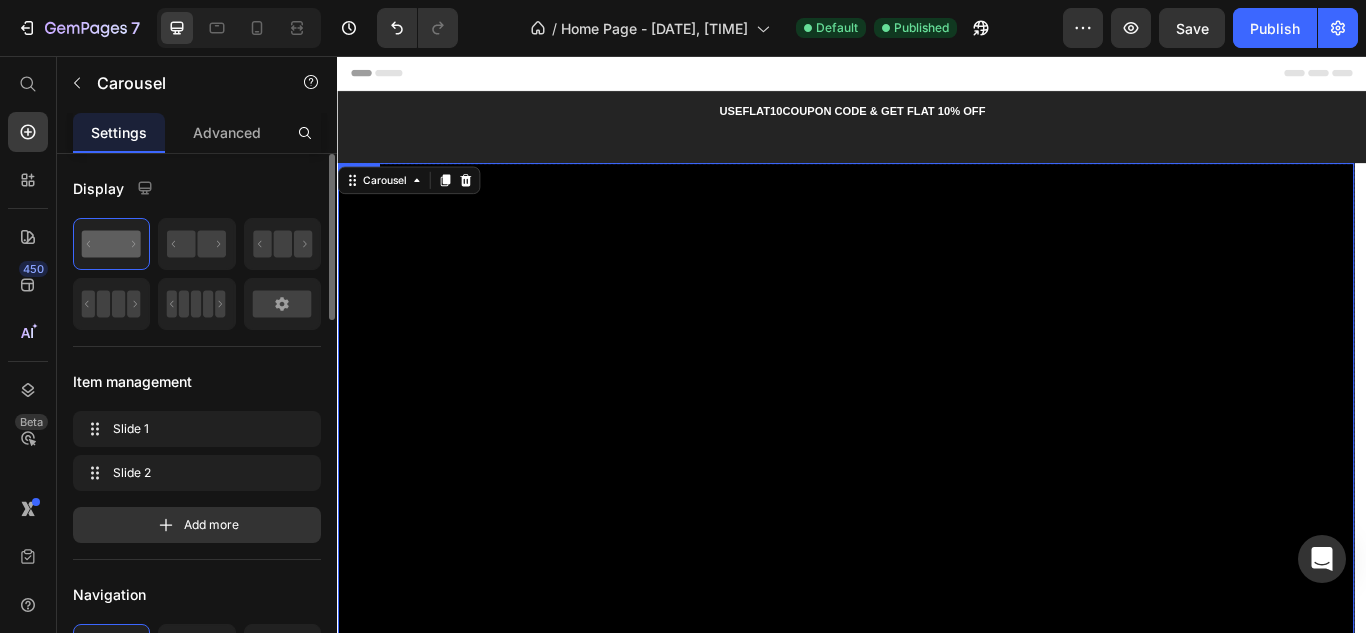 click at bounding box center [929, 514] 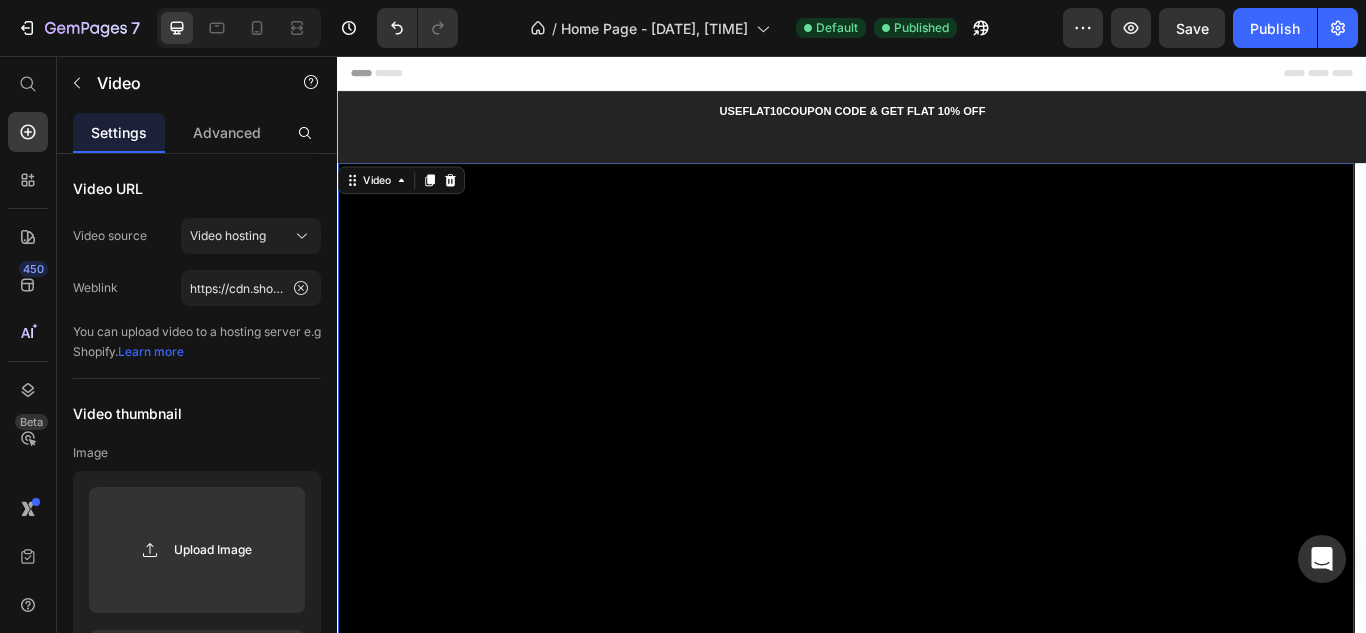 scroll, scrollTop: 400, scrollLeft: 0, axis: vertical 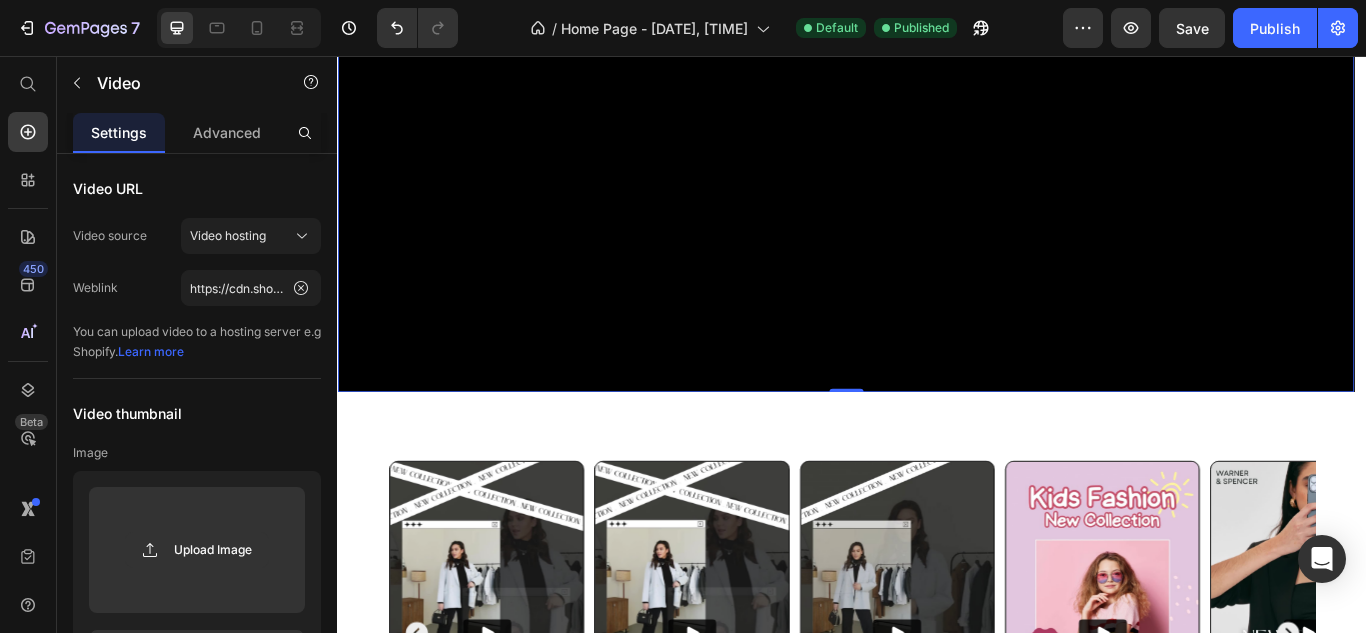 drag, startPoint x: 1006, startPoint y: 312, endPoint x: 703, endPoint y: 291, distance: 303.72684 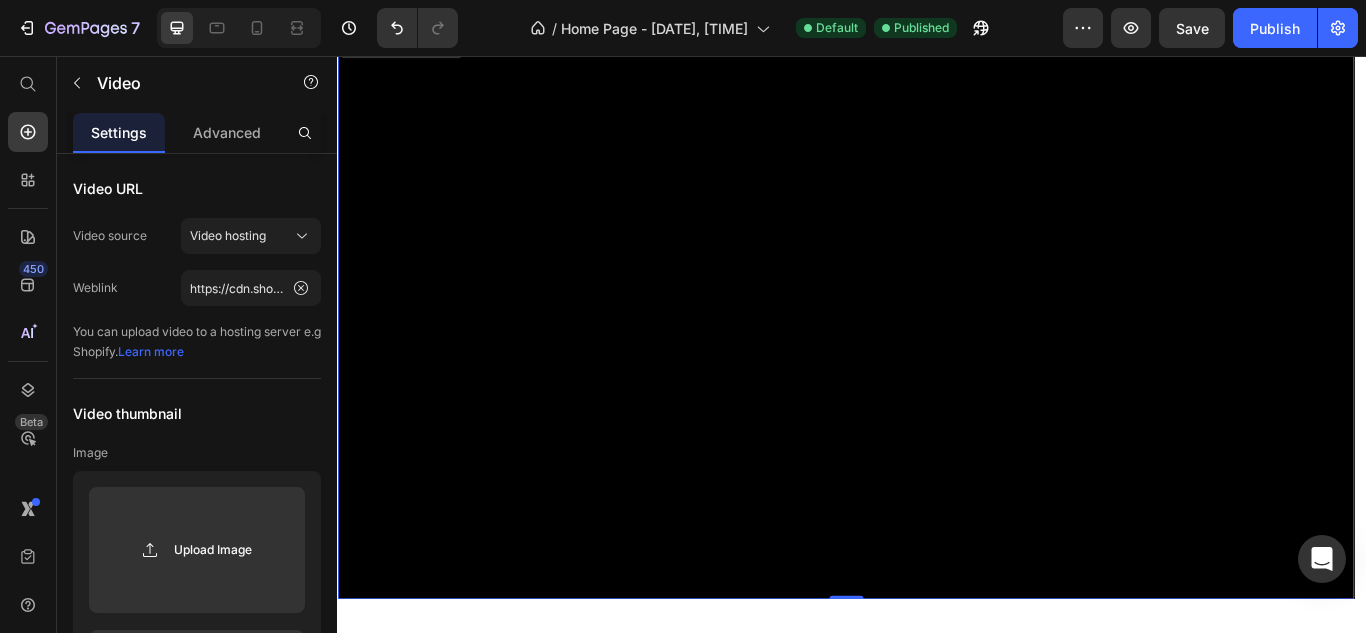 scroll, scrollTop: 0, scrollLeft: 0, axis: both 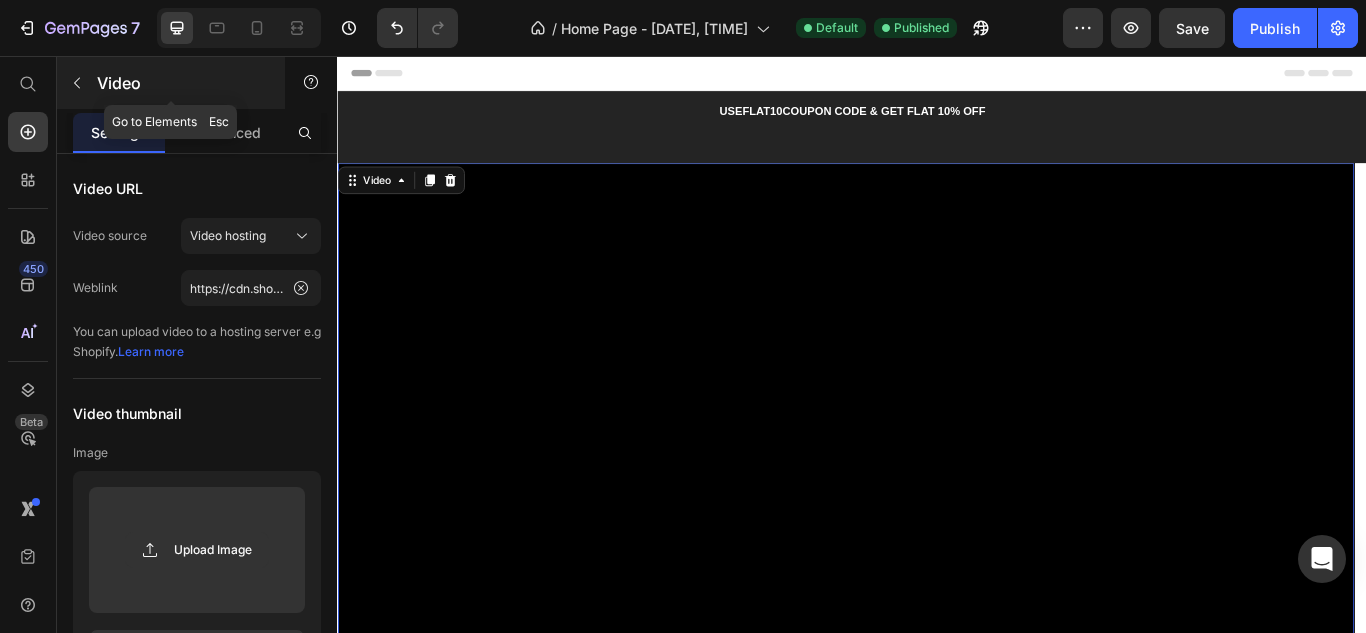 click at bounding box center [77, 83] 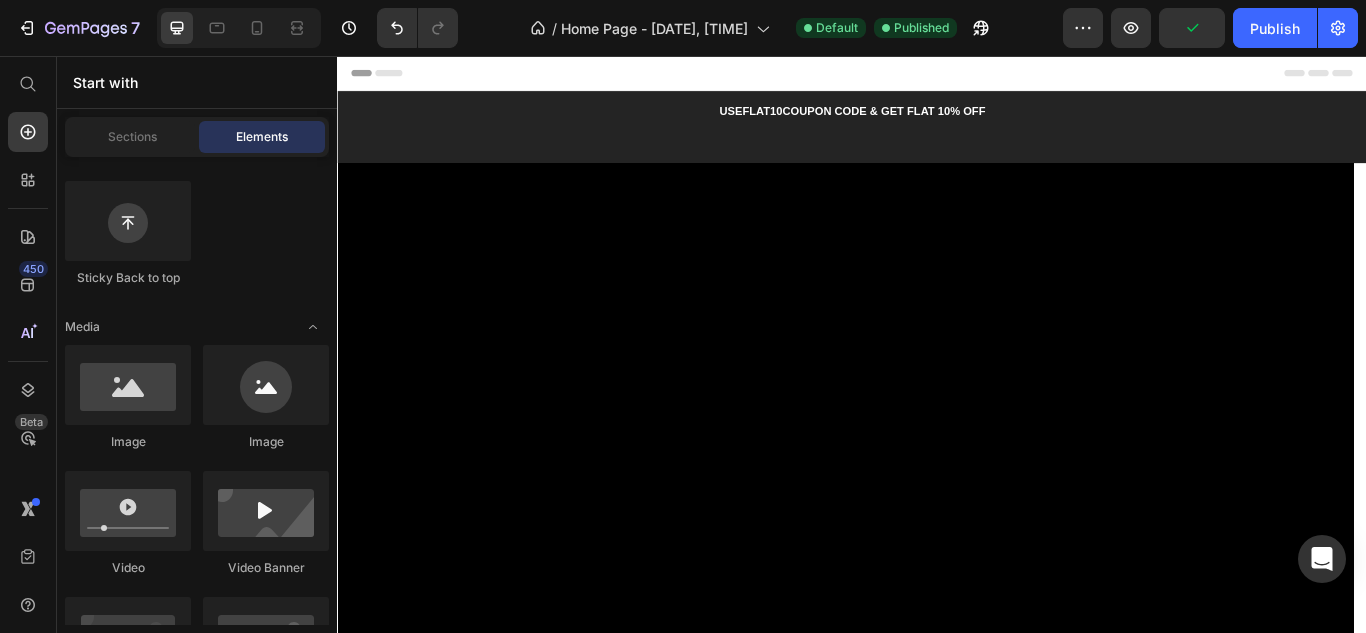 scroll, scrollTop: 100, scrollLeft: 0, axis: vertical 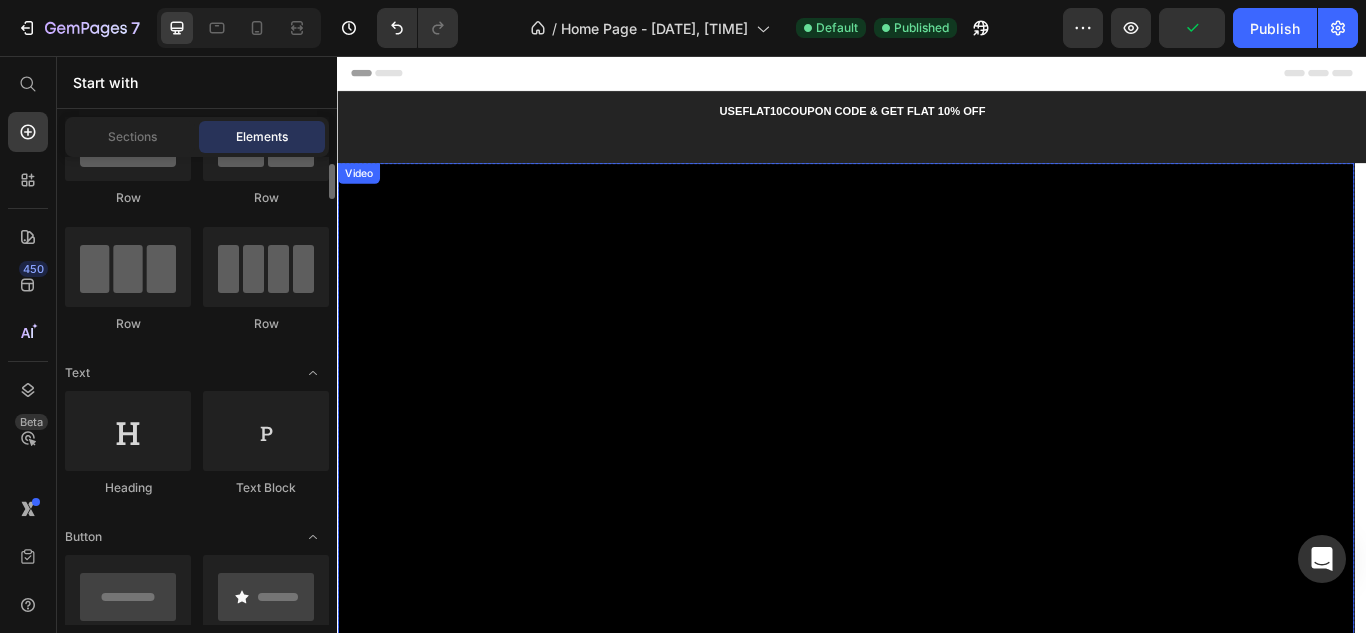 click at bounding box center (929, 514) 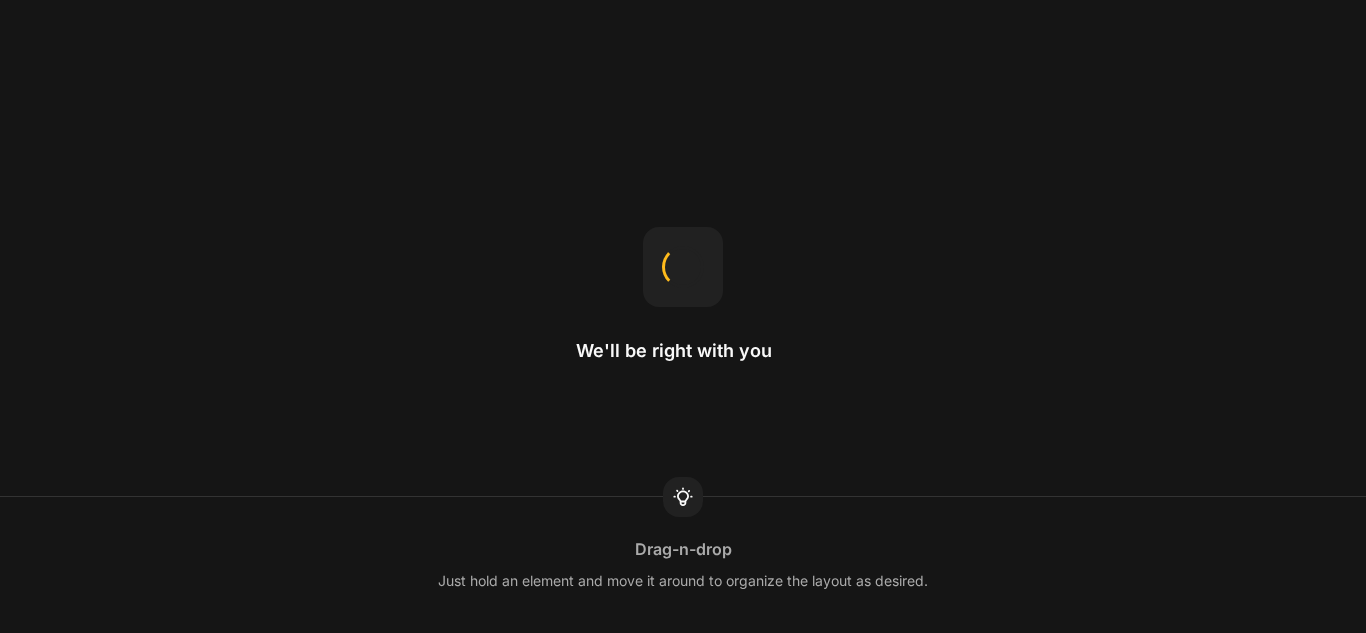 scroll, scrollTop: 0, scrollLeft: 0, axis: both 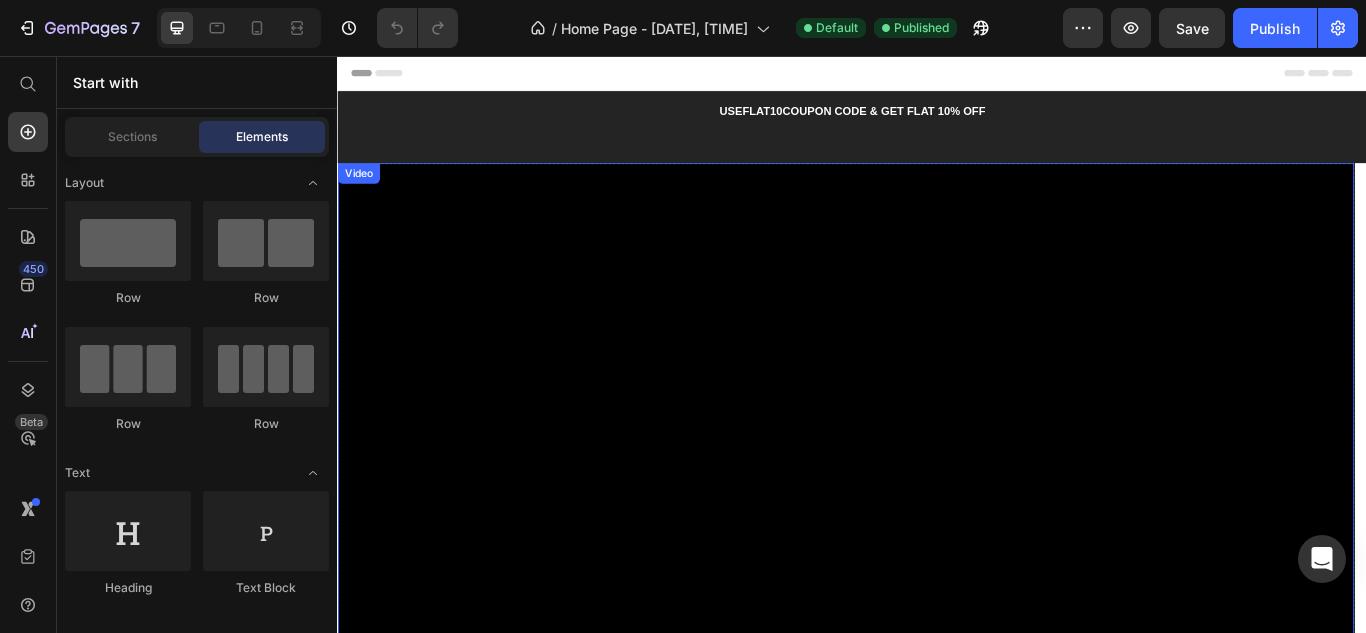 click on "Video" at bounding box center [361, 193] 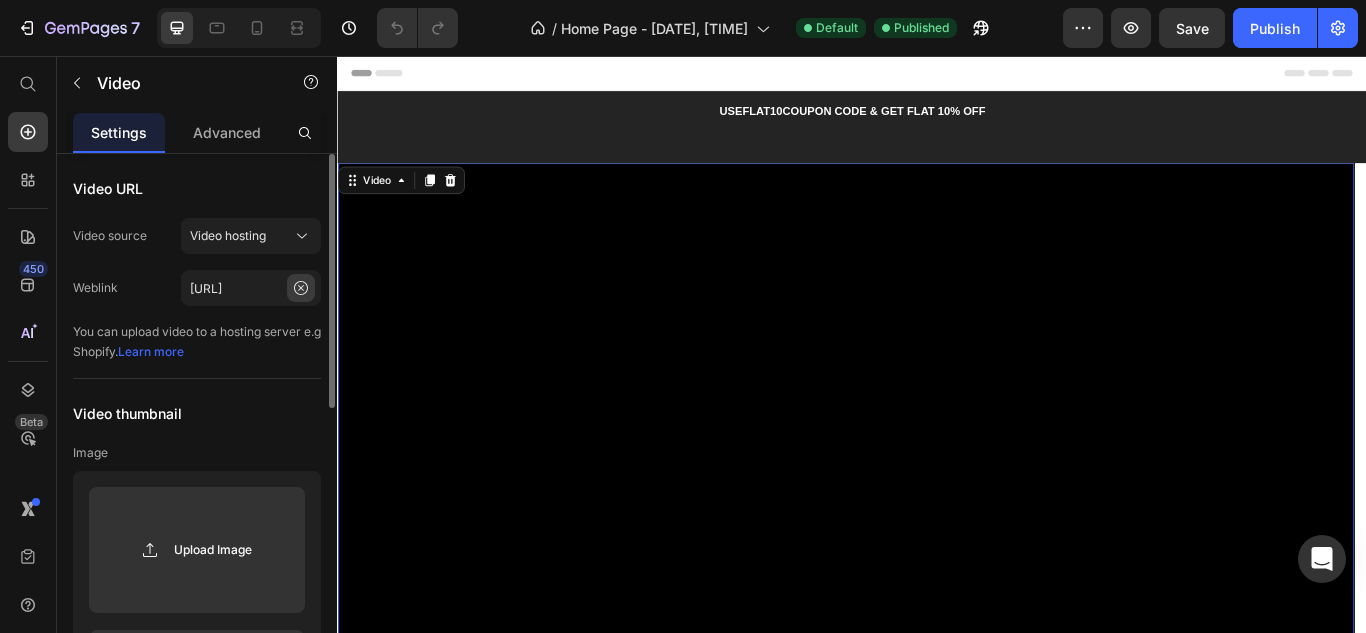 click 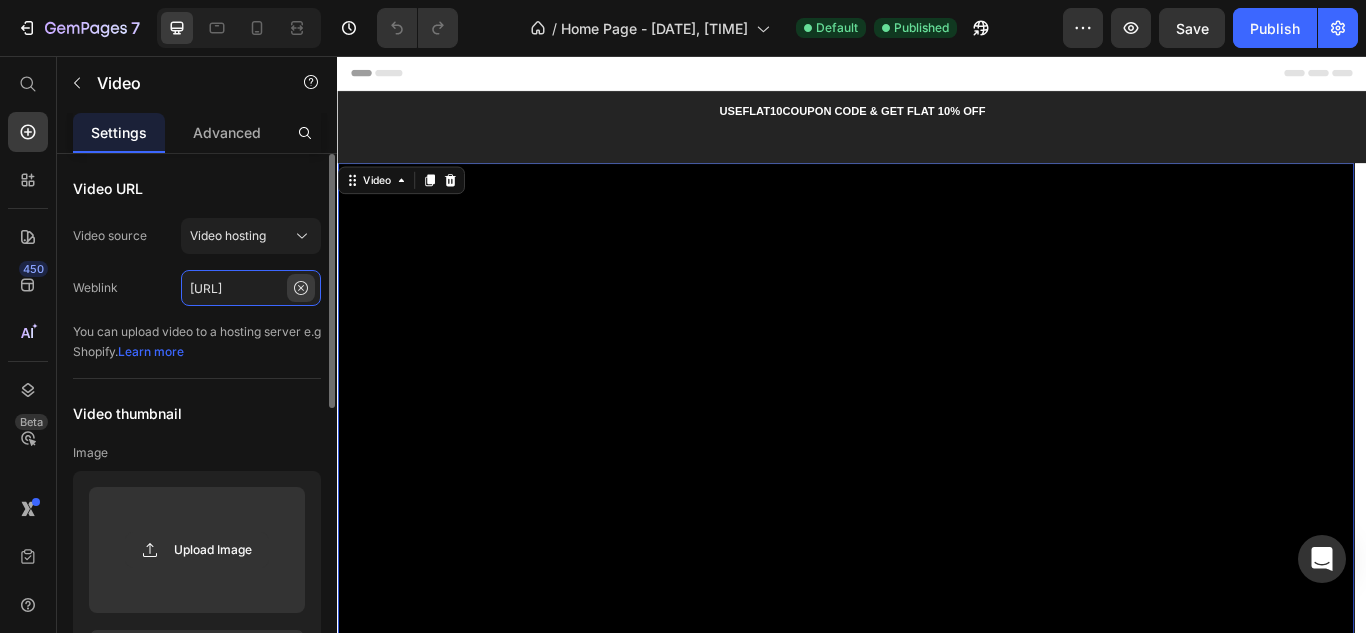 type 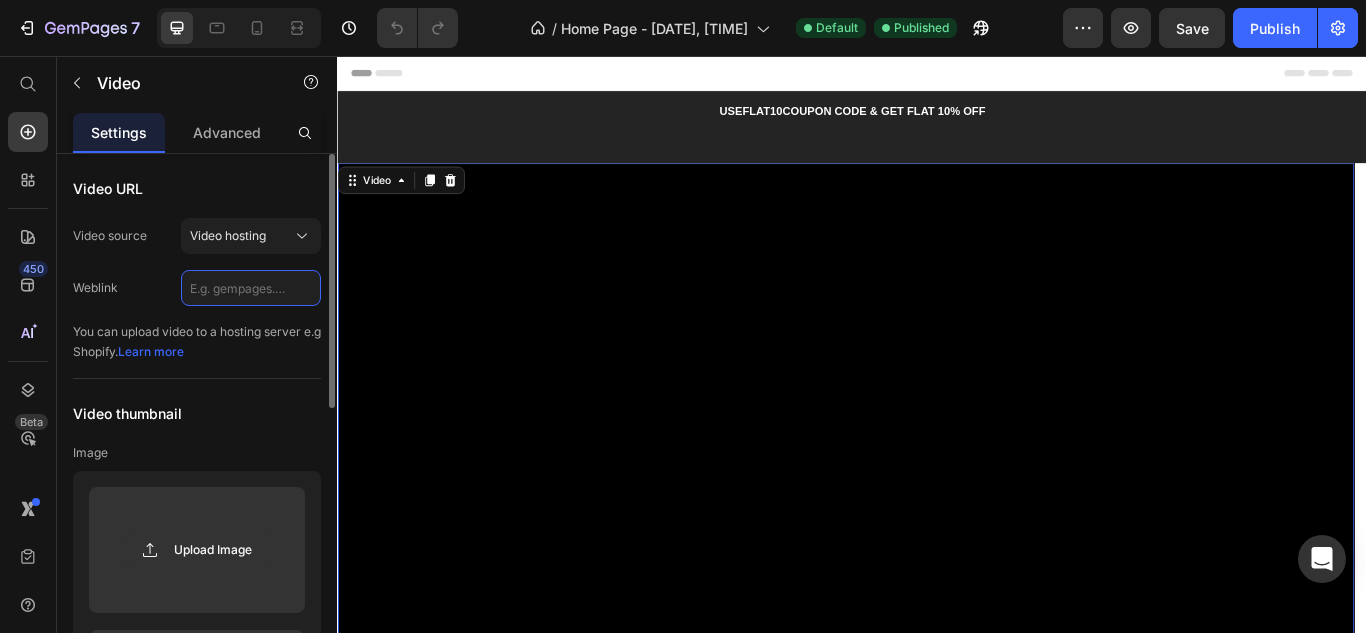 scroll, scrollTop: 0, scrollLeft: 0, axis: both 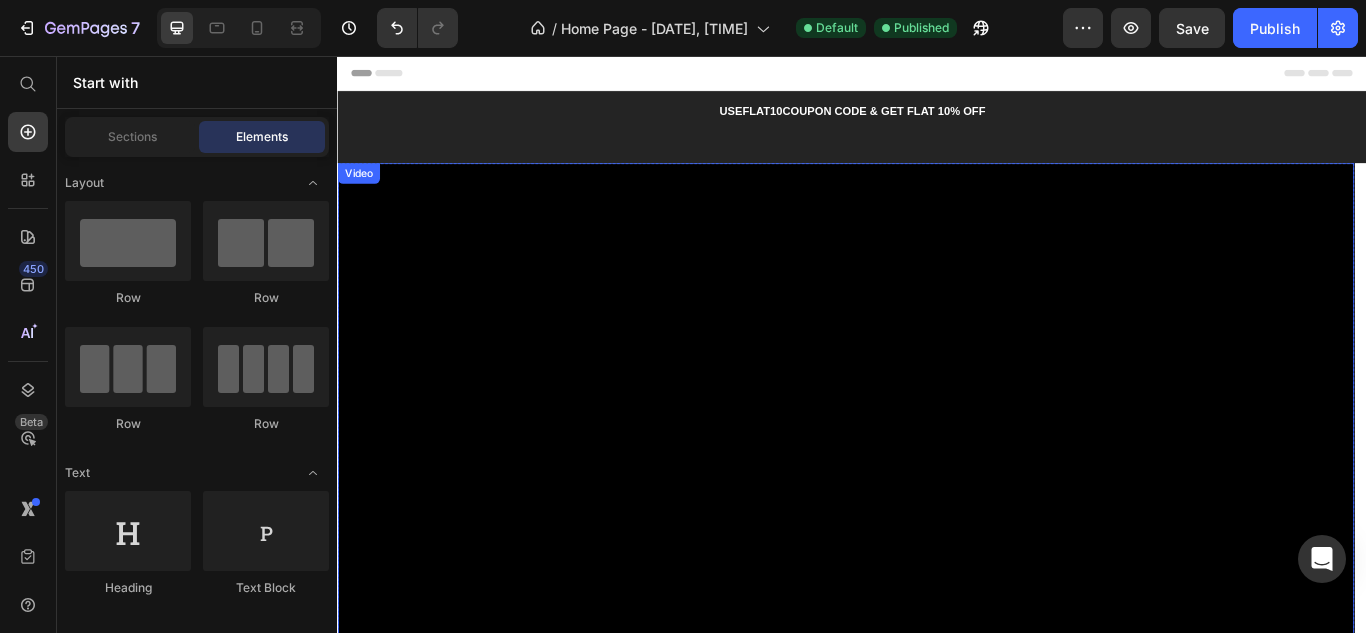 click on "Video" at bounding box center [361, 193] 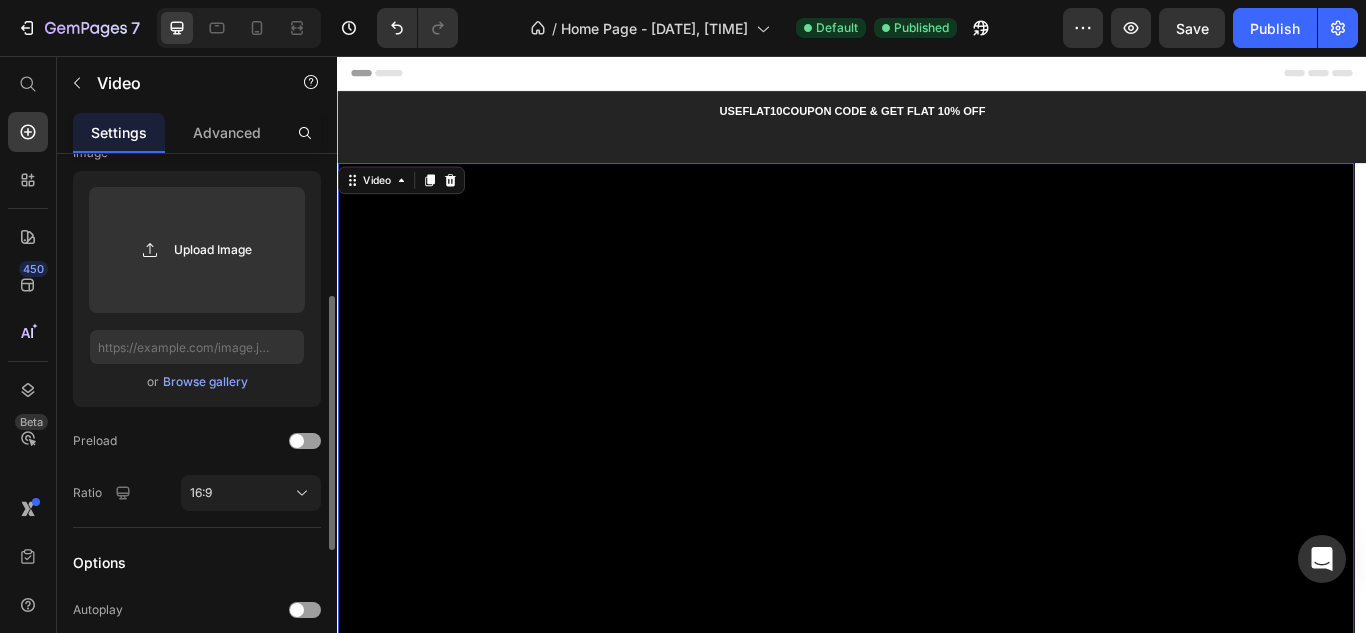 scroll, scrollTop: 0, scrollLeft: 0, axis: both 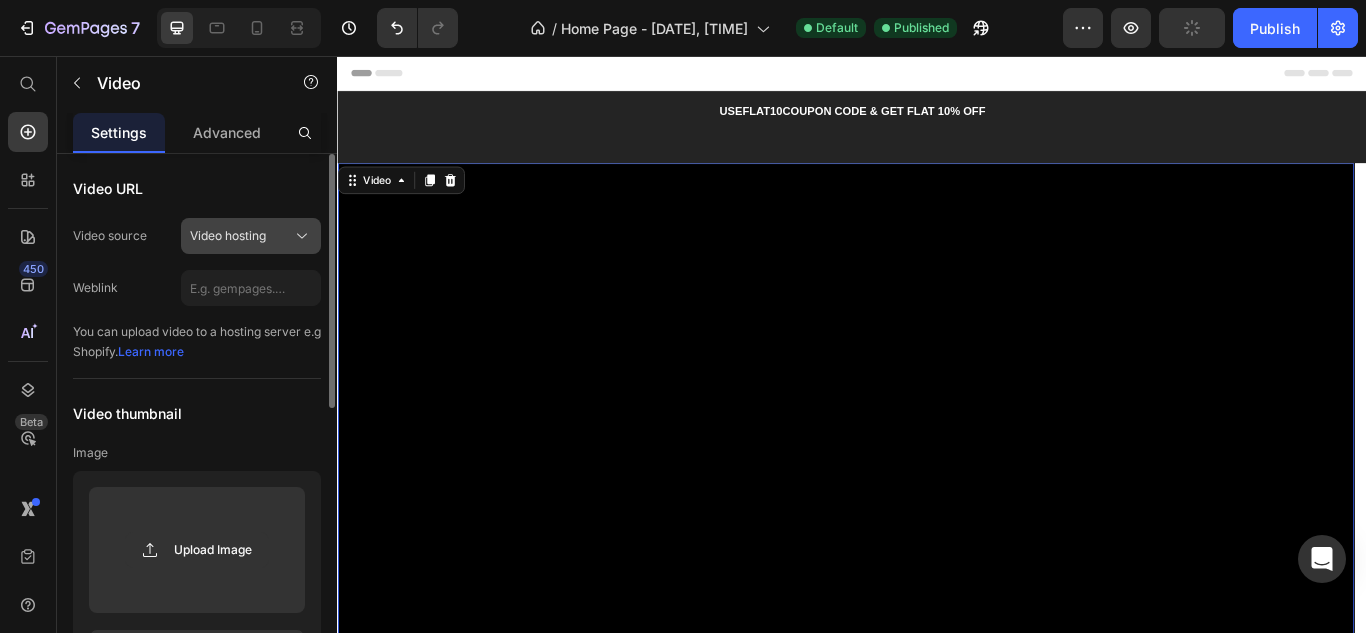 click on "Video hosting" 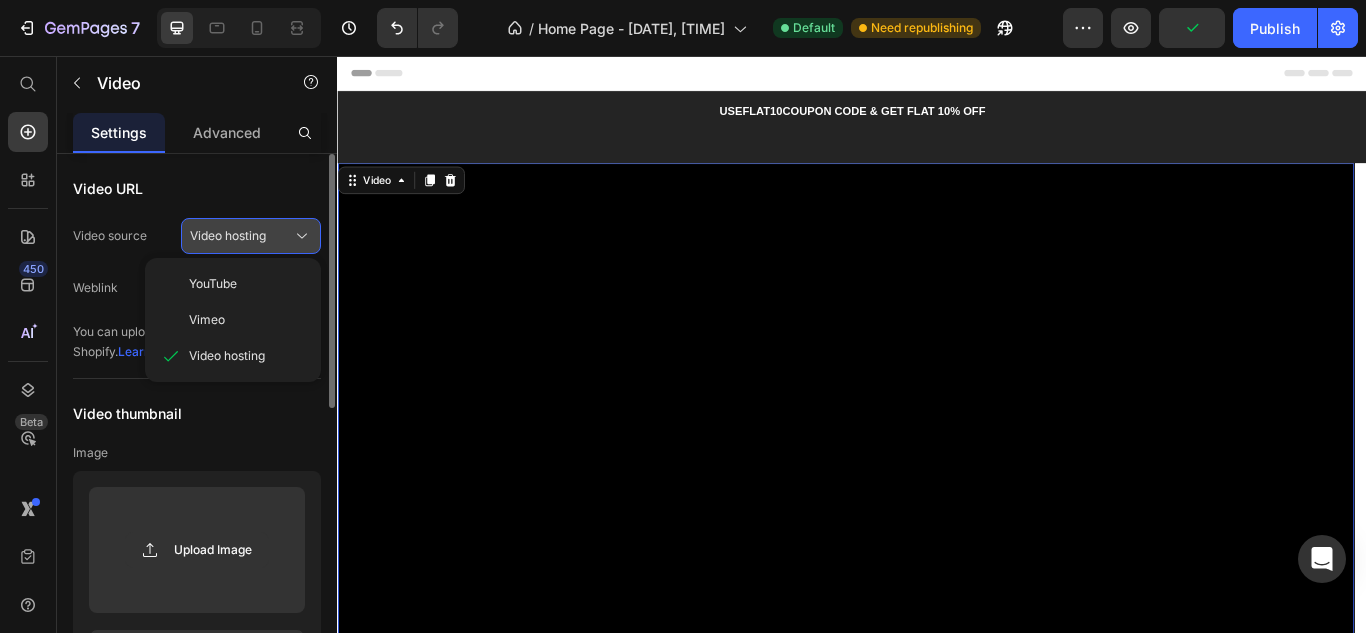 drag, startPoint x: 281, startPoint y: 241, endPoint x: 23, endPoint y: 137, distance: 278.1726 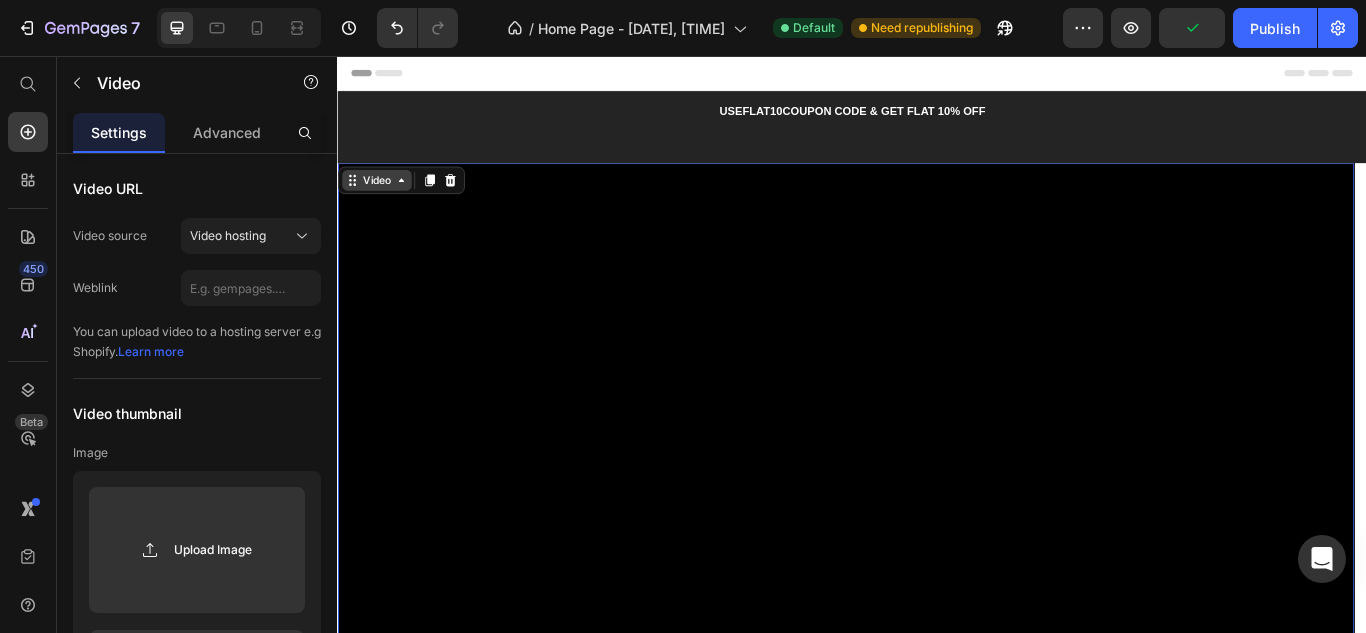 click on "Video" at bounding box center (382, 201) 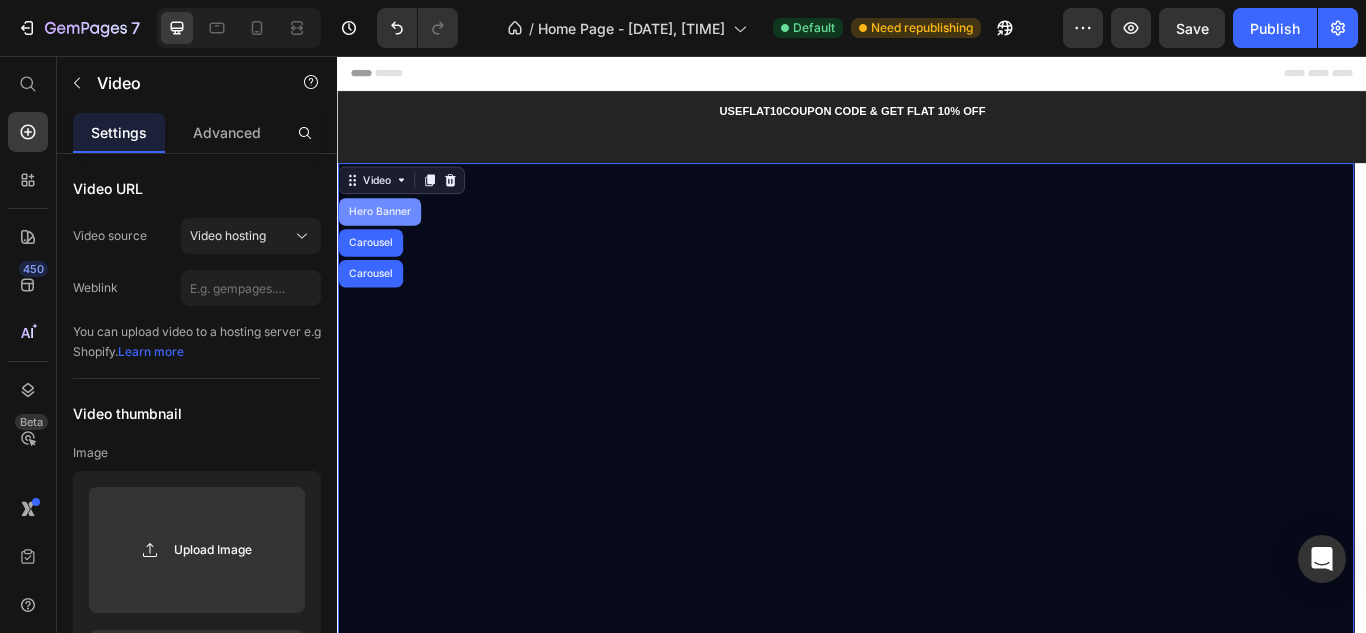 click on "Hero Banner" at bounding box center [386, 238] 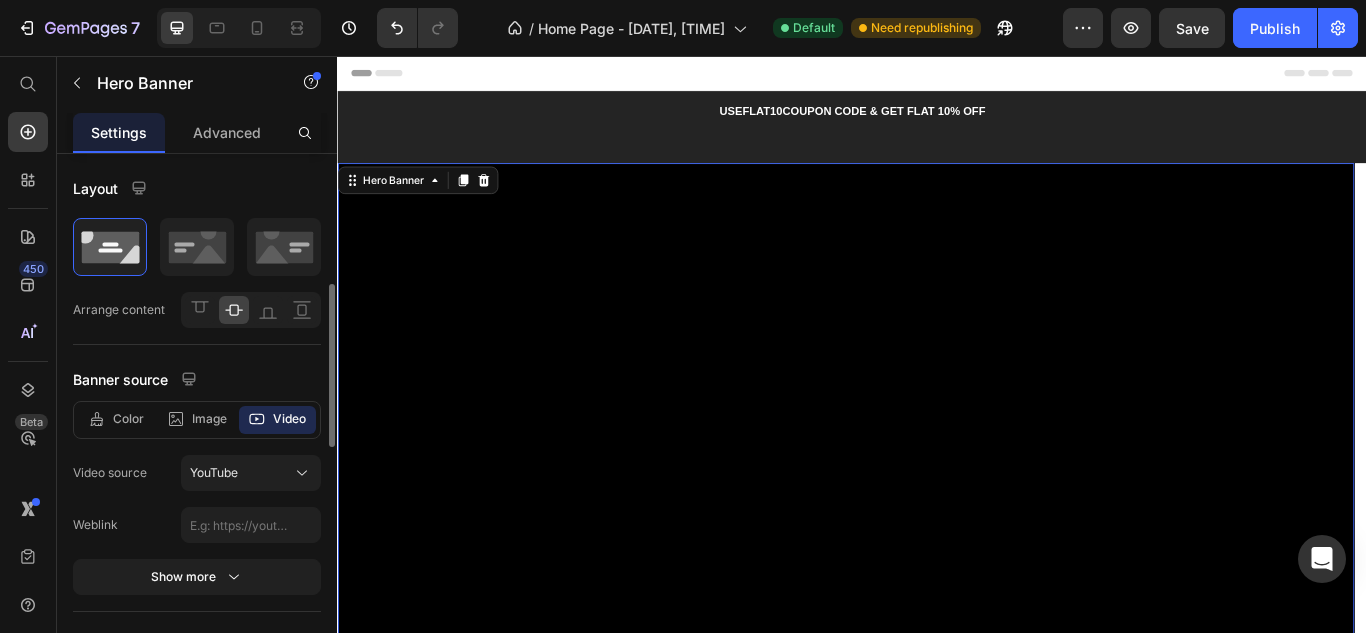 scroll, scrollTop: 200, scrollLeft: 0, axis: vertical 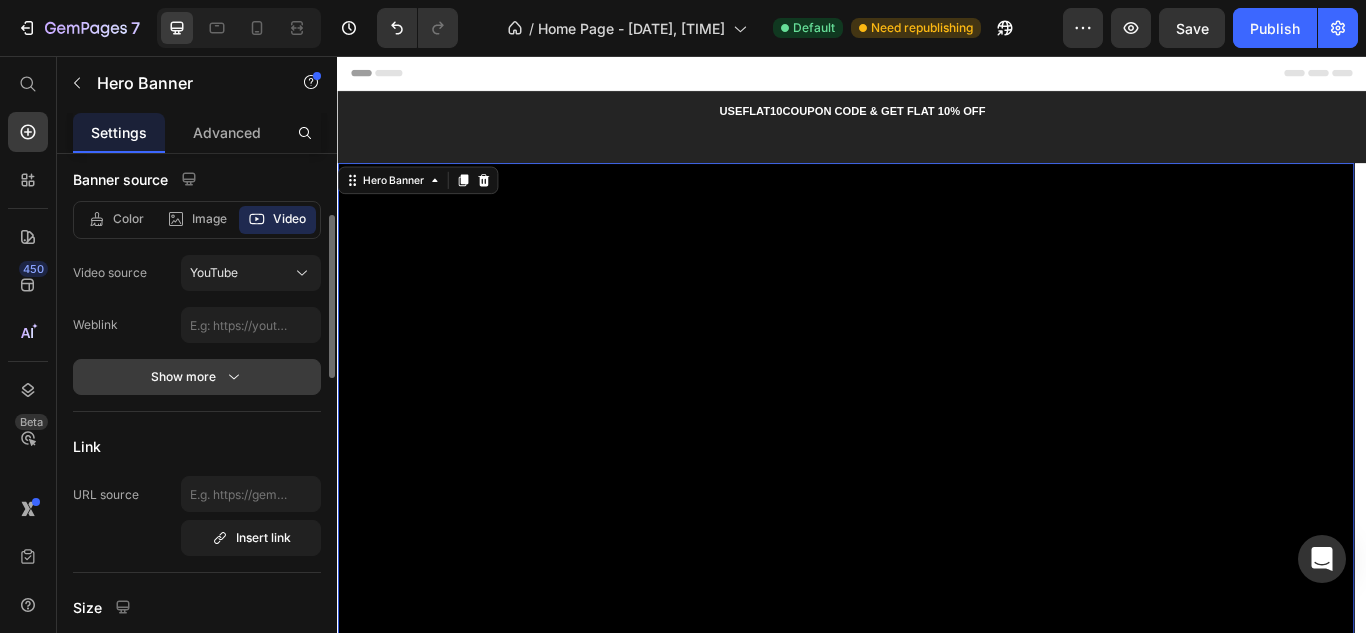 click 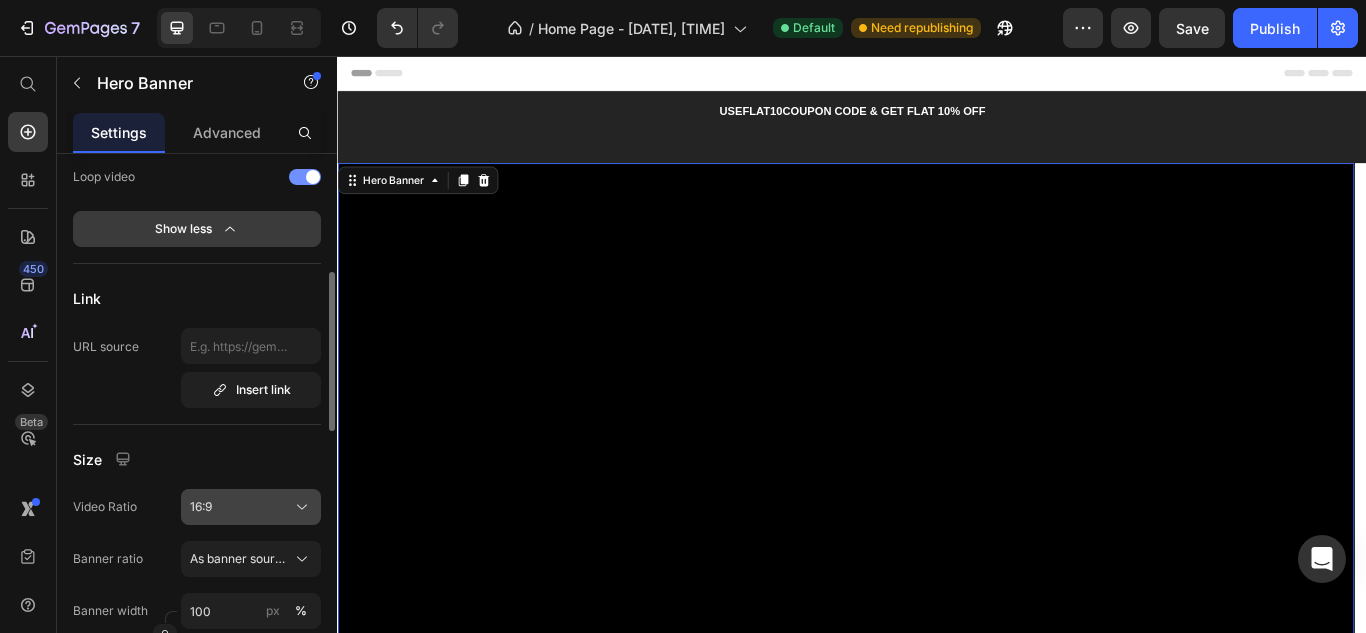 scroll, scrollTop: 600, scrollLeft: 0, axis: vertical 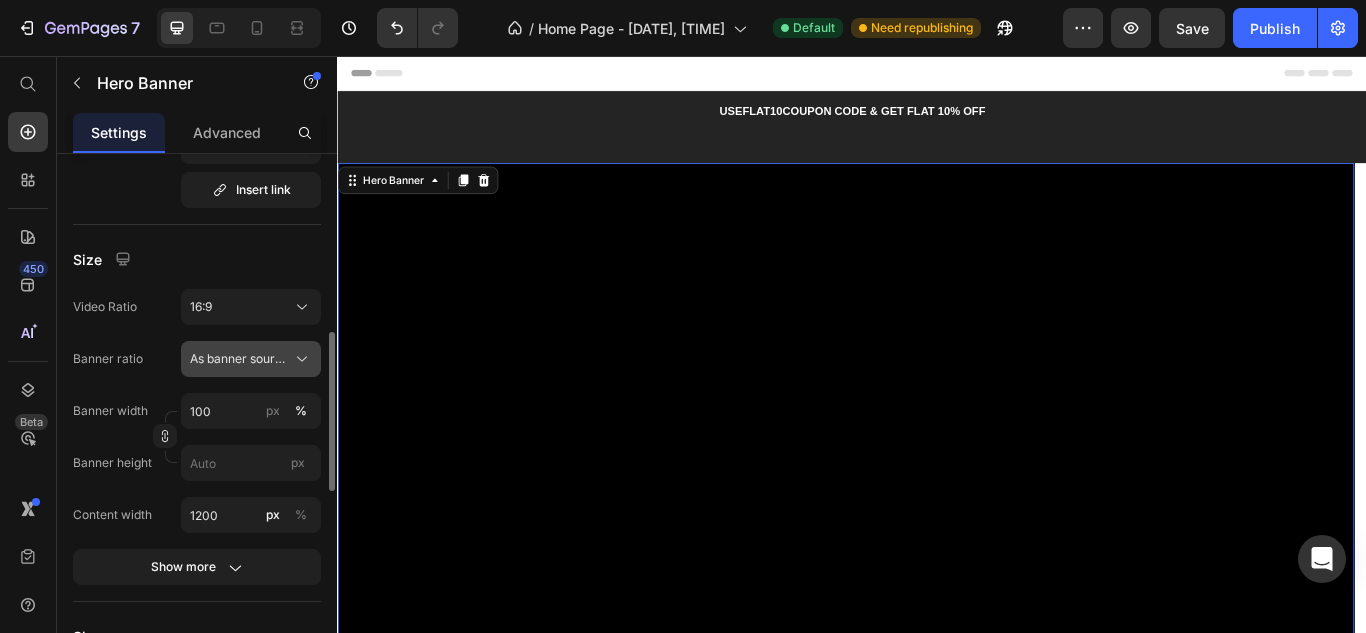 click 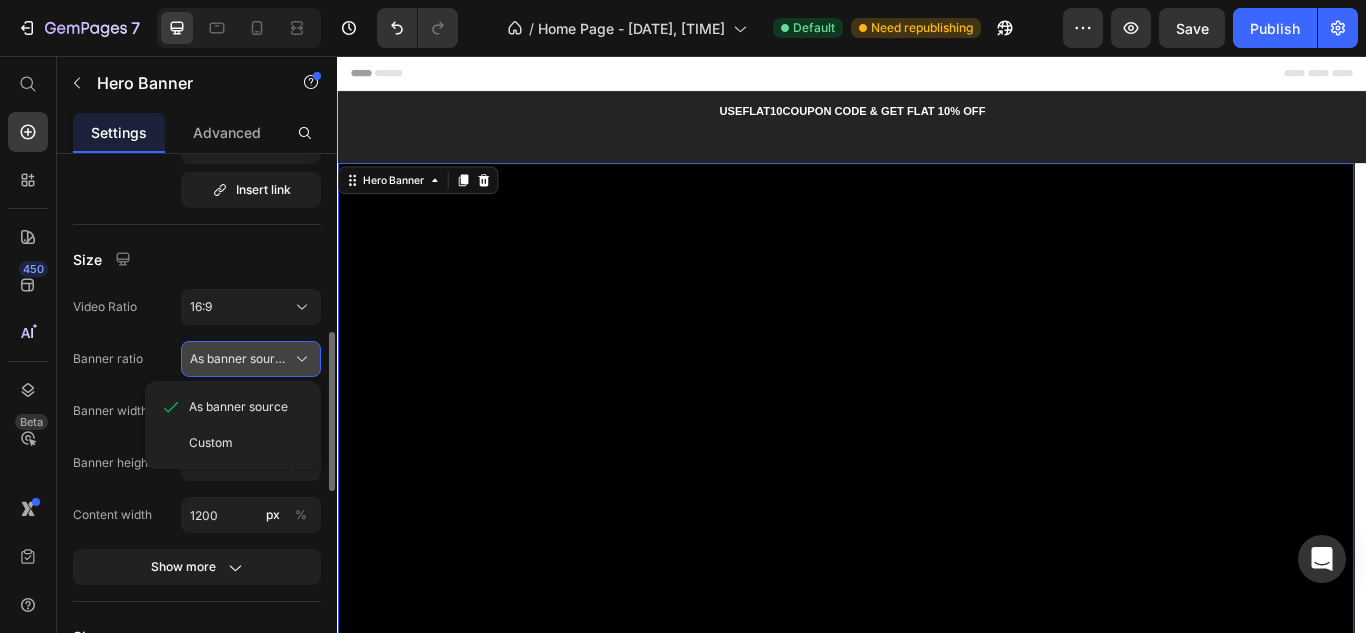 click on "As banner source" at bounding box center [251, 359] 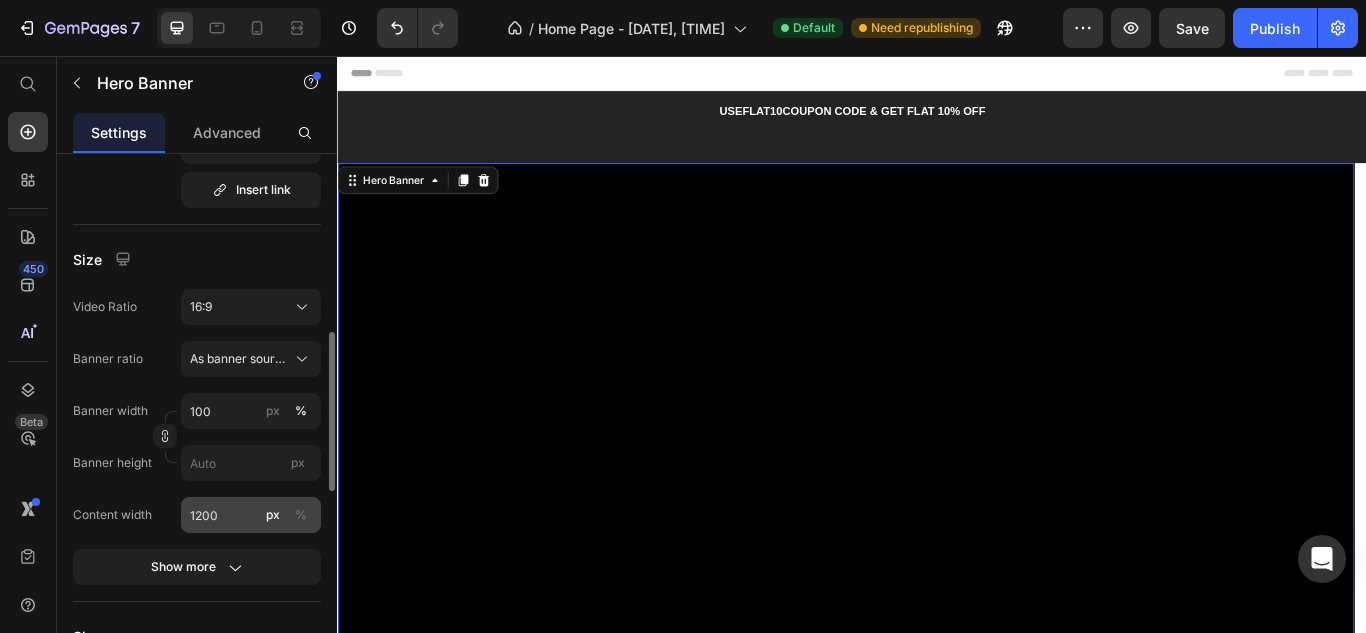 drag, startPoint x: 297, startPoint y: 509, endPoint x: 285, endPoint y: 524, distance: 19.209373 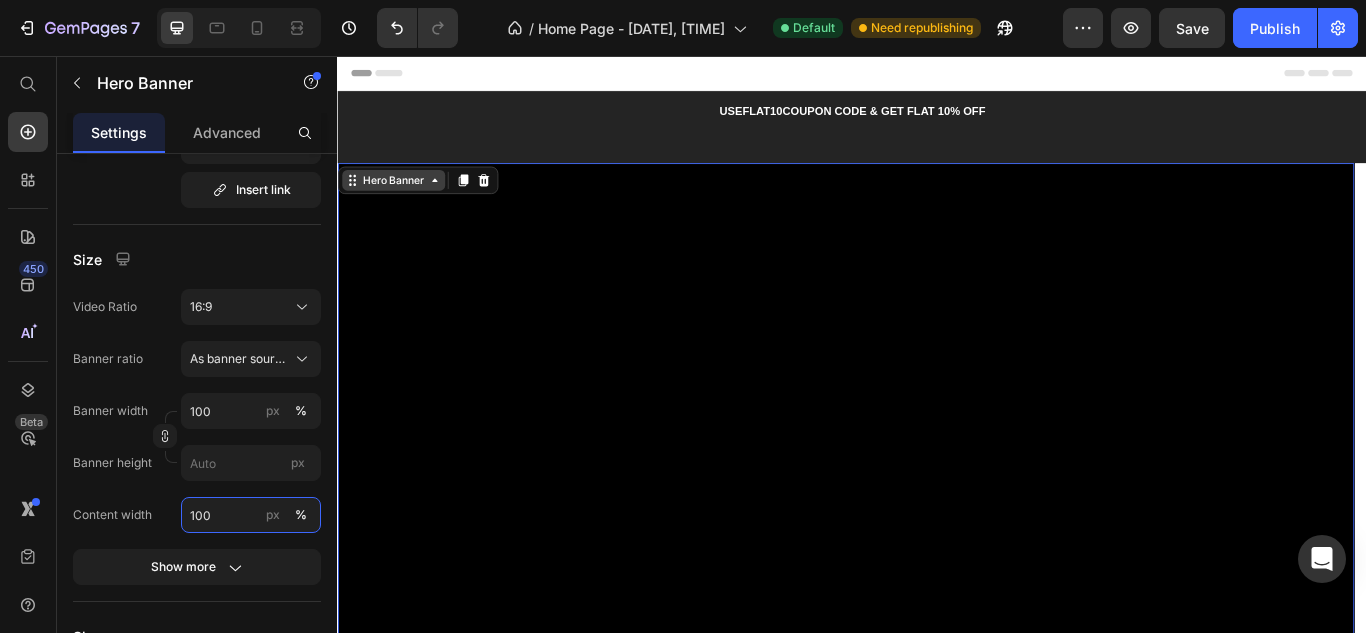 type on "100" 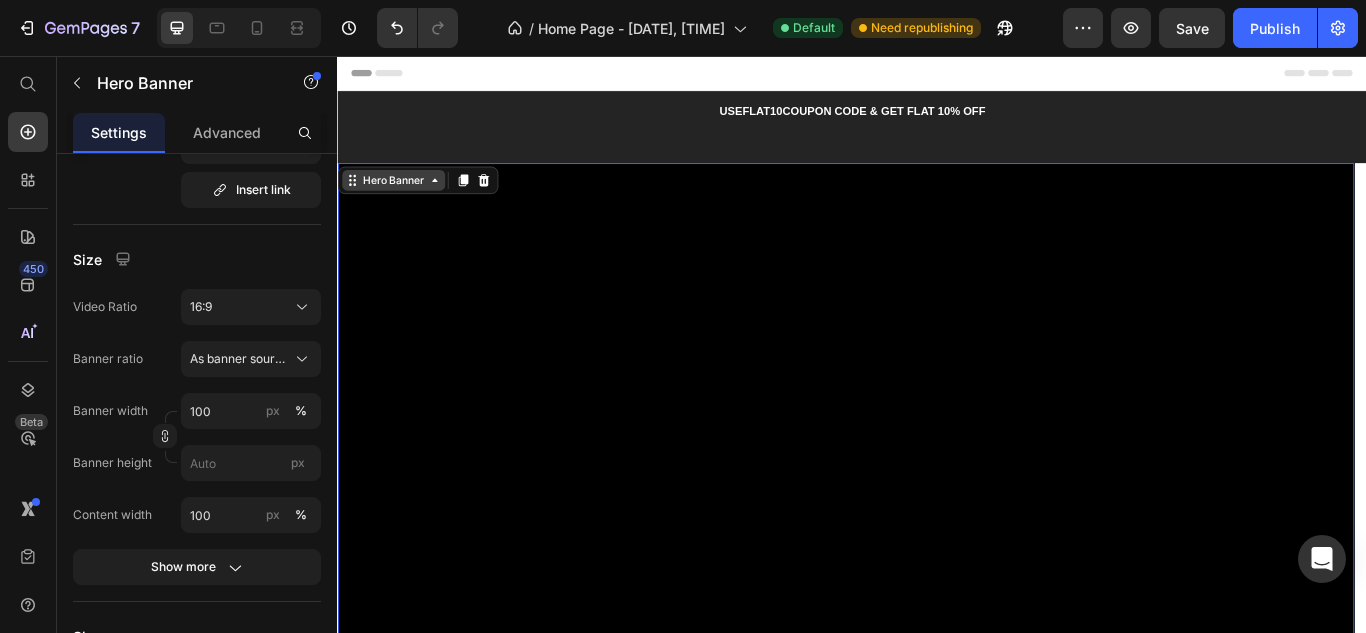 click 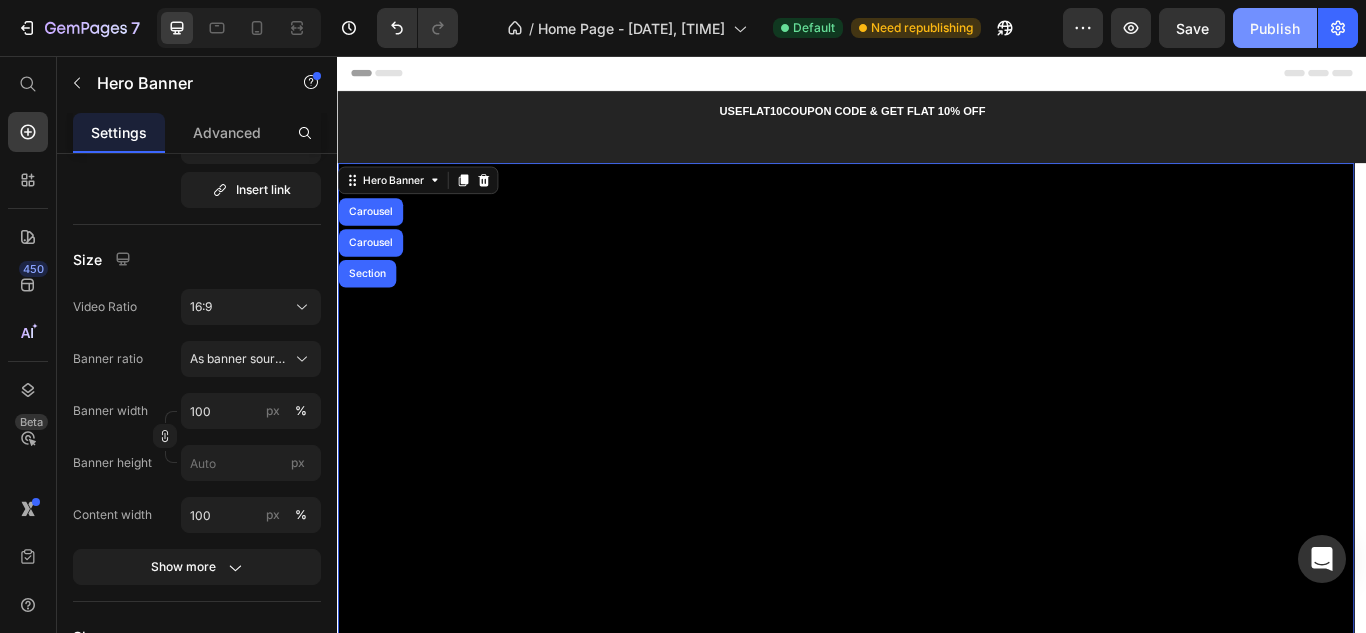 click on "Publish" at bounding box center [1275, 28] 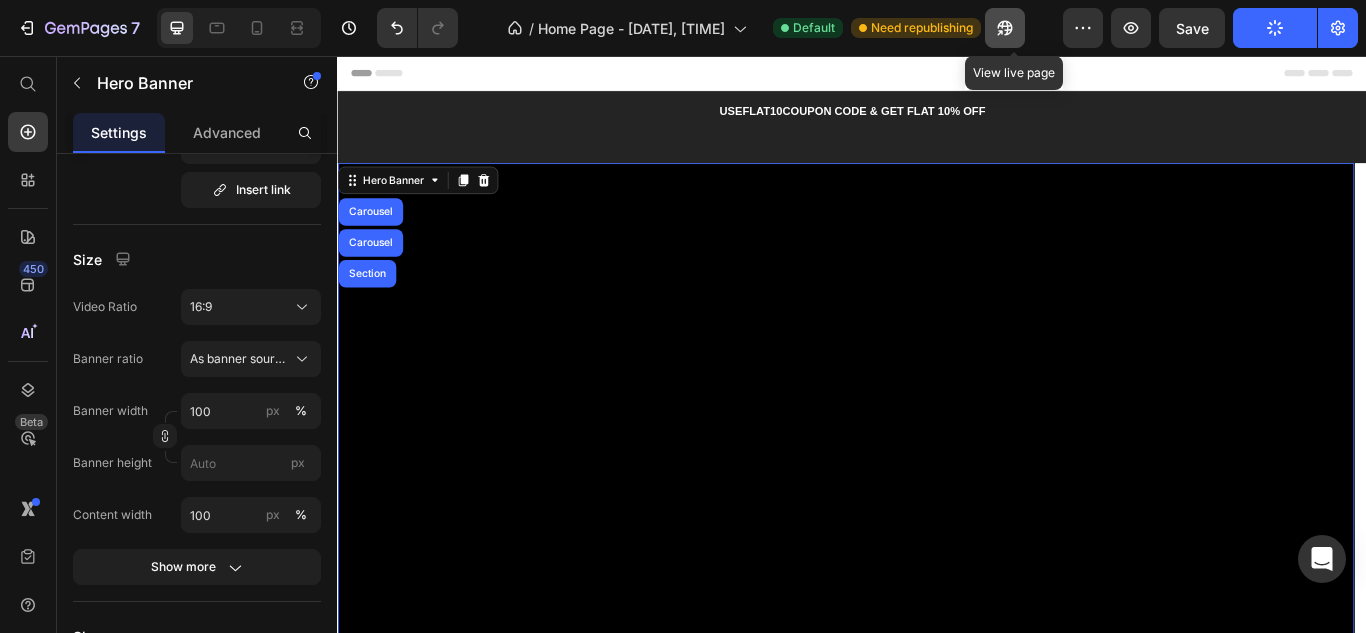 click 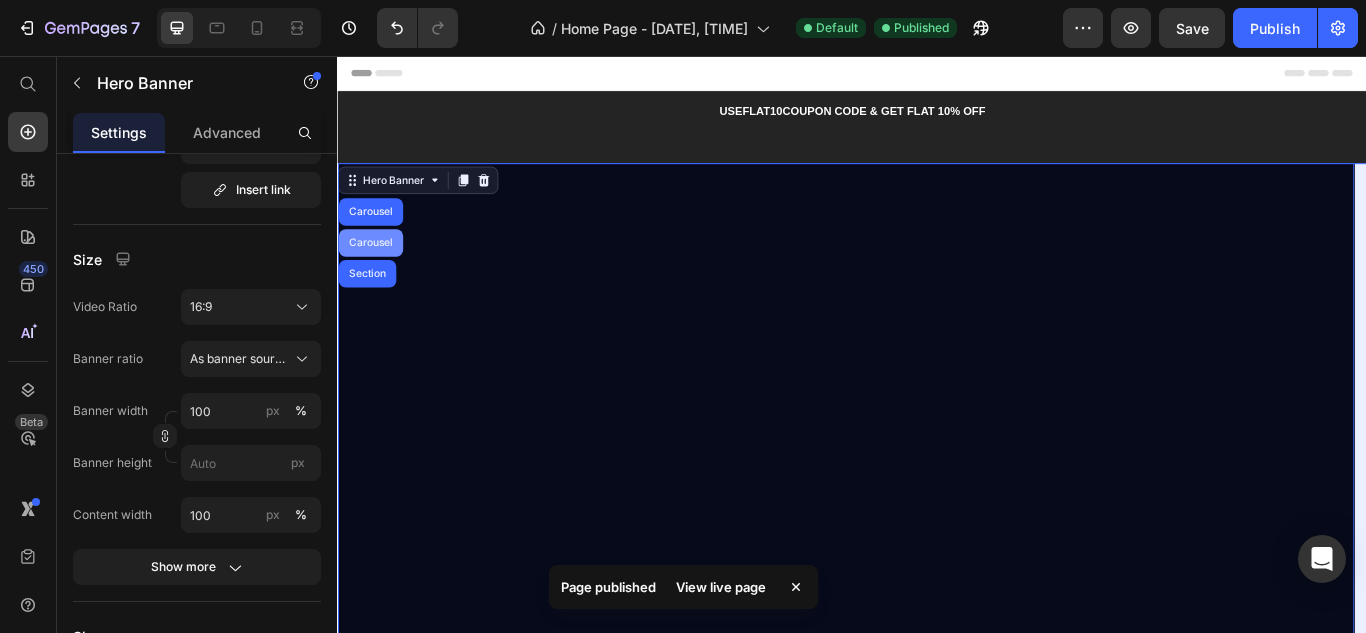 click on "Carousel" at bounding box center [375, 274] 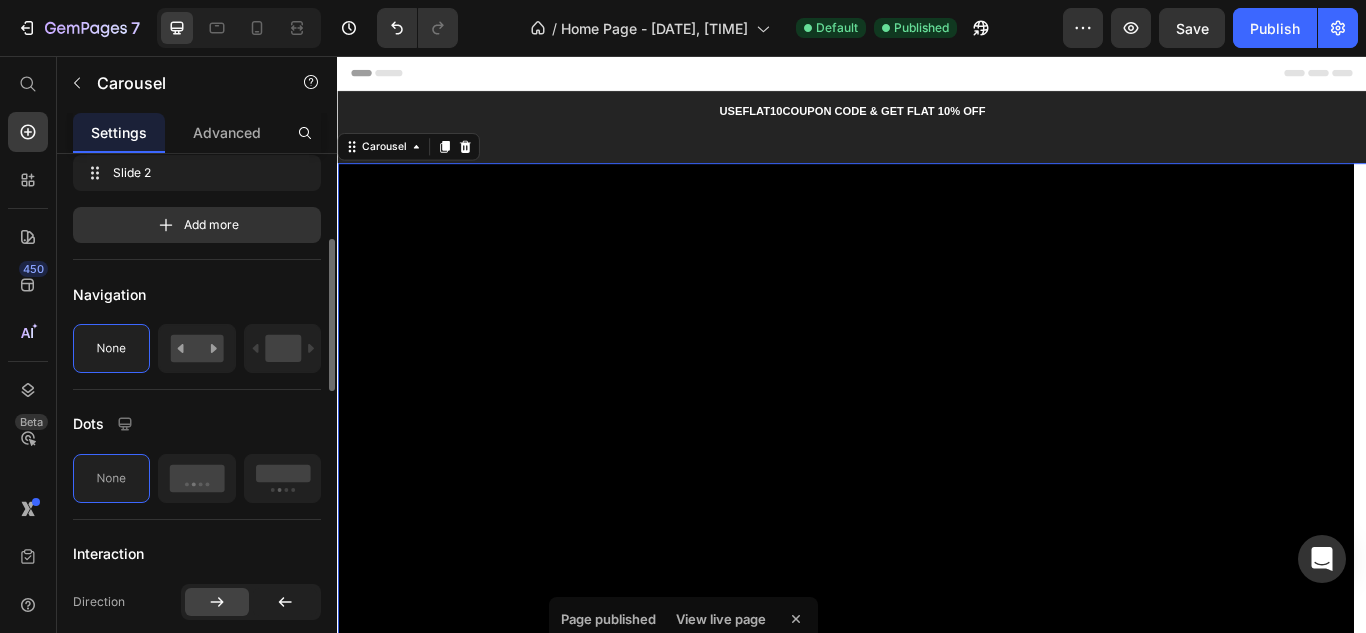 scroll, scrollTop: 100, scrollLeft: 0, axis: vertical 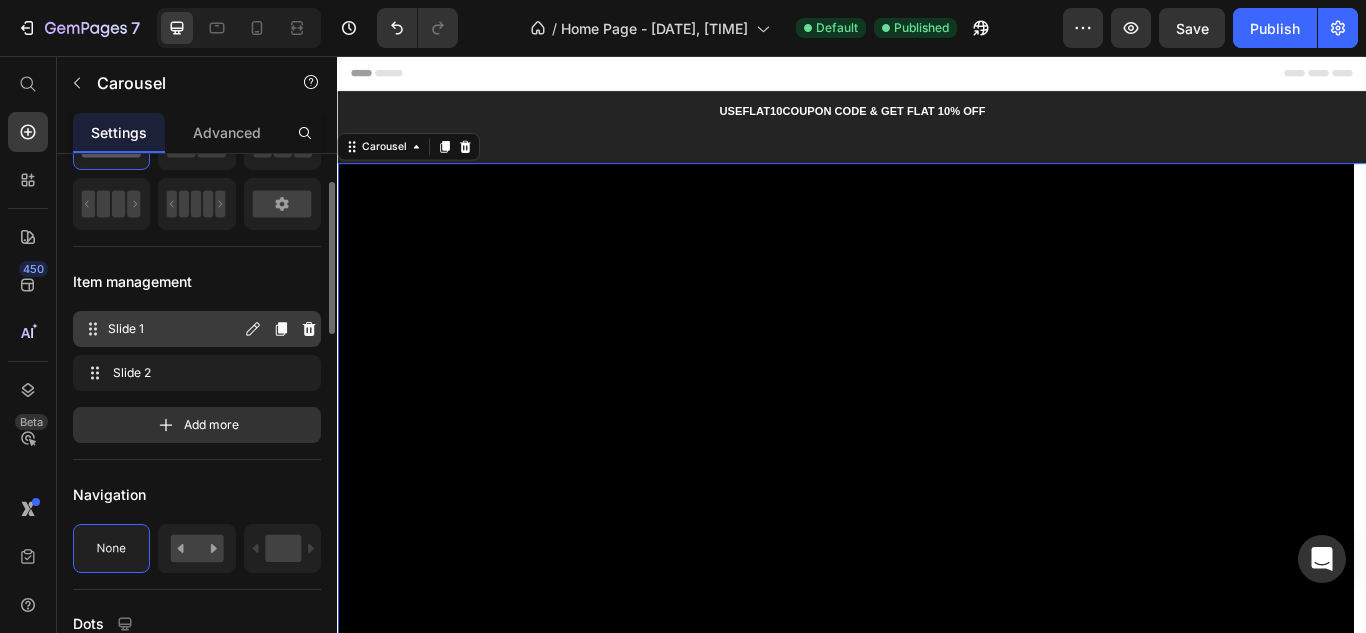 click on "Slide 1 Slide 1" at bounding box center (161, 329) 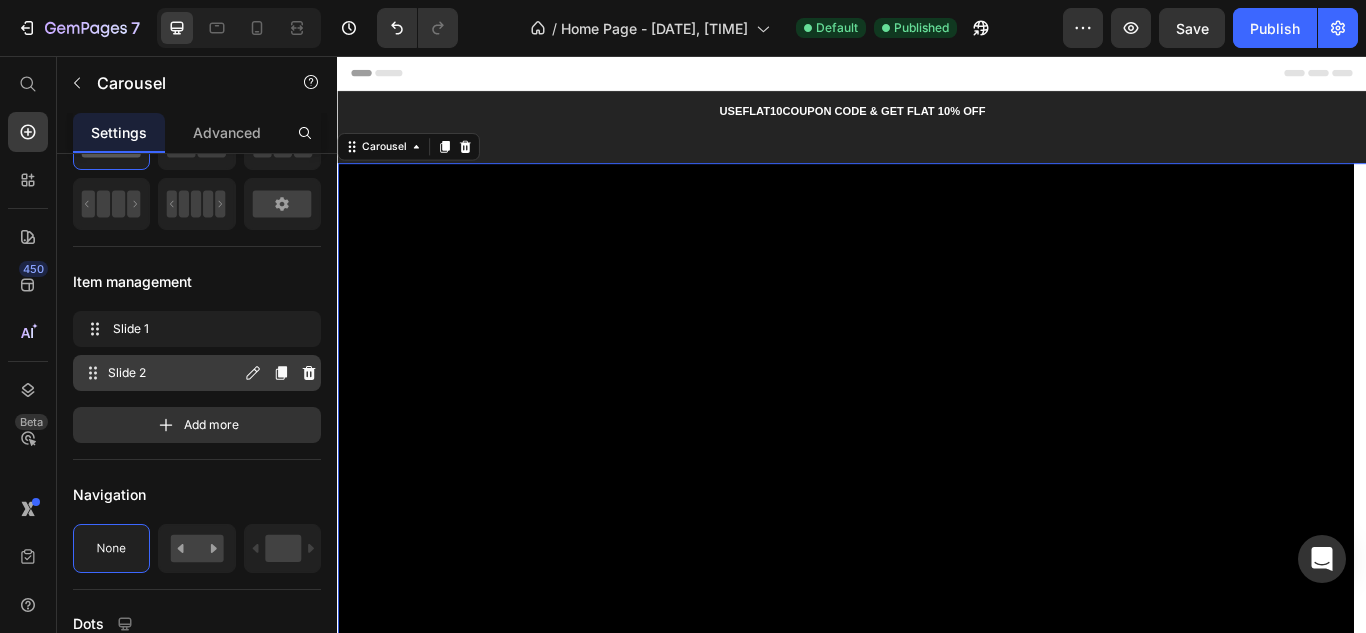 click on "Slide 2" at bounding box center (174, 373) 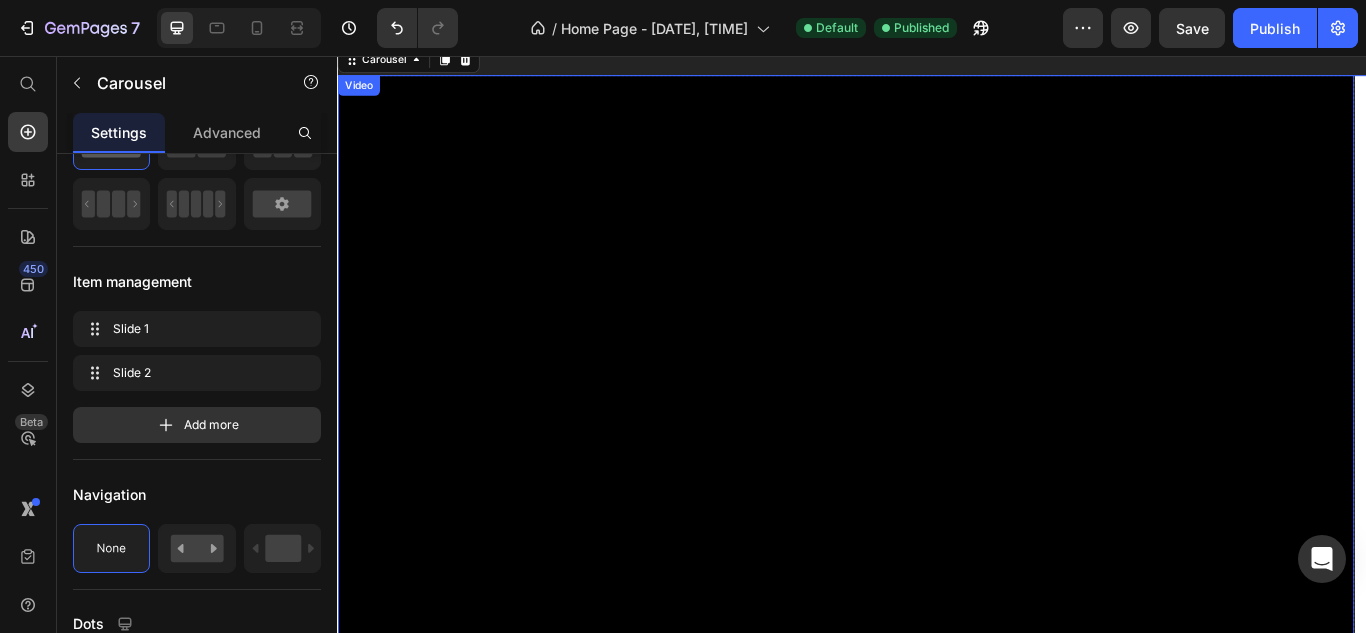 scroll, scrollTop: 200, scrollLeft: 0, axis: vertical 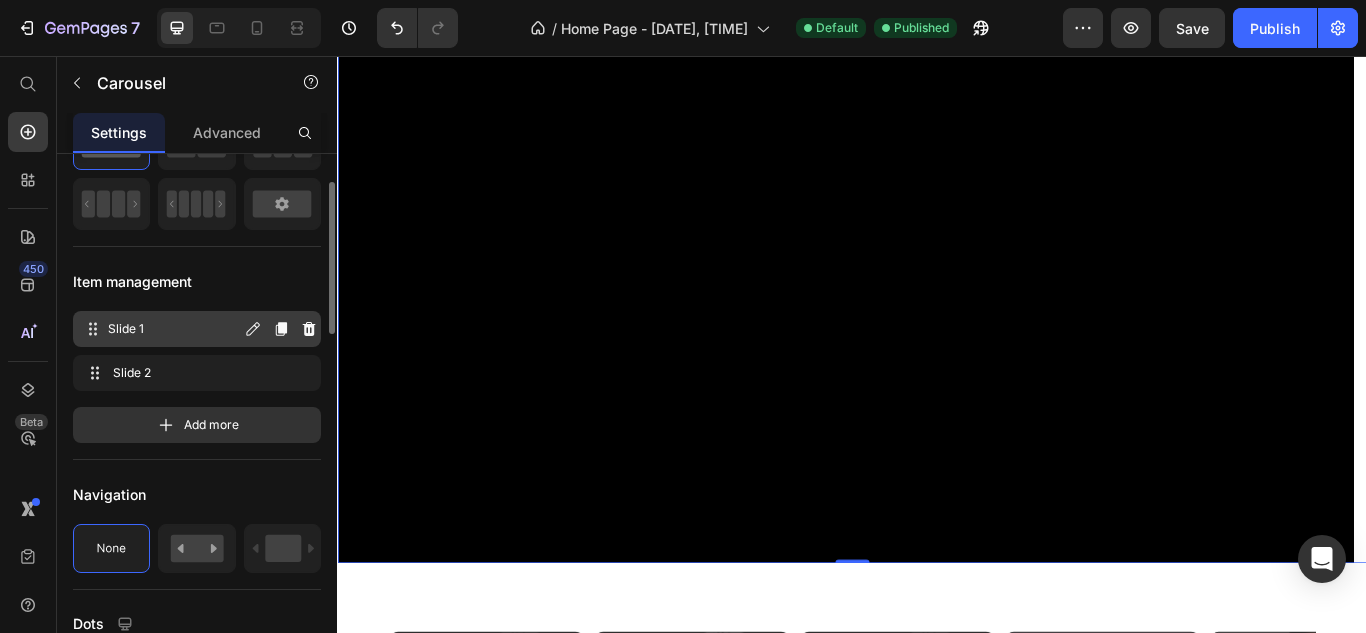 click on "Slide 1" at bounding box center (174, 329) 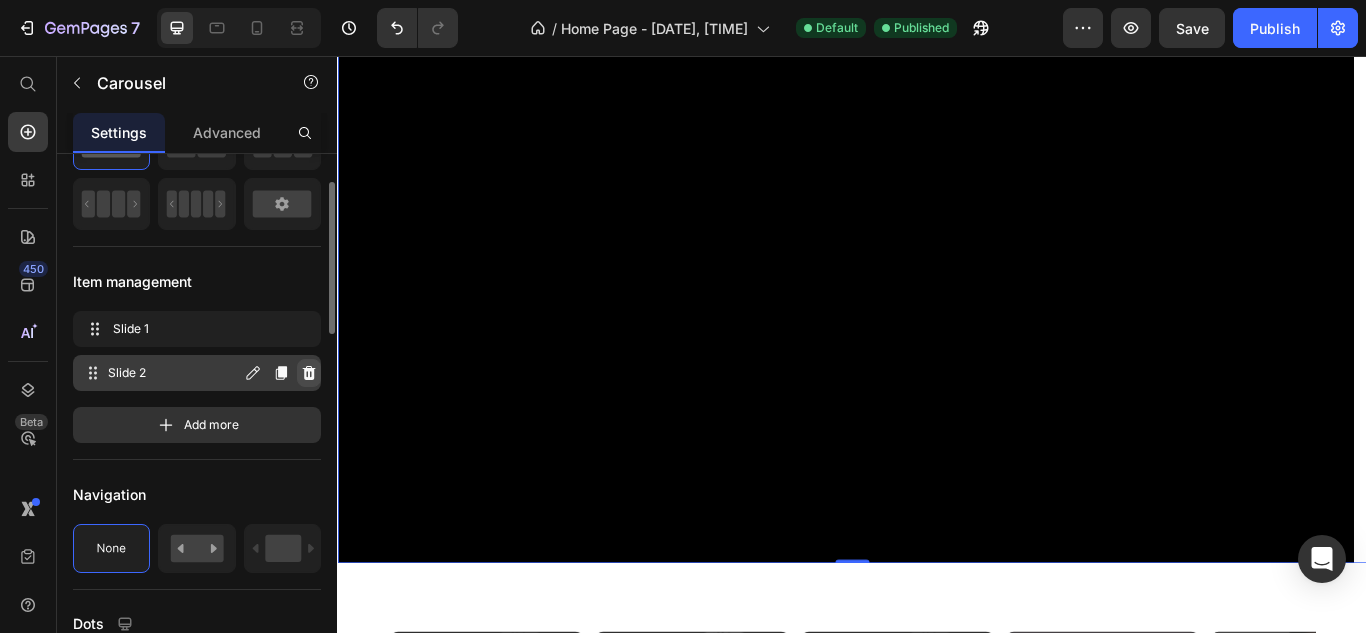 click 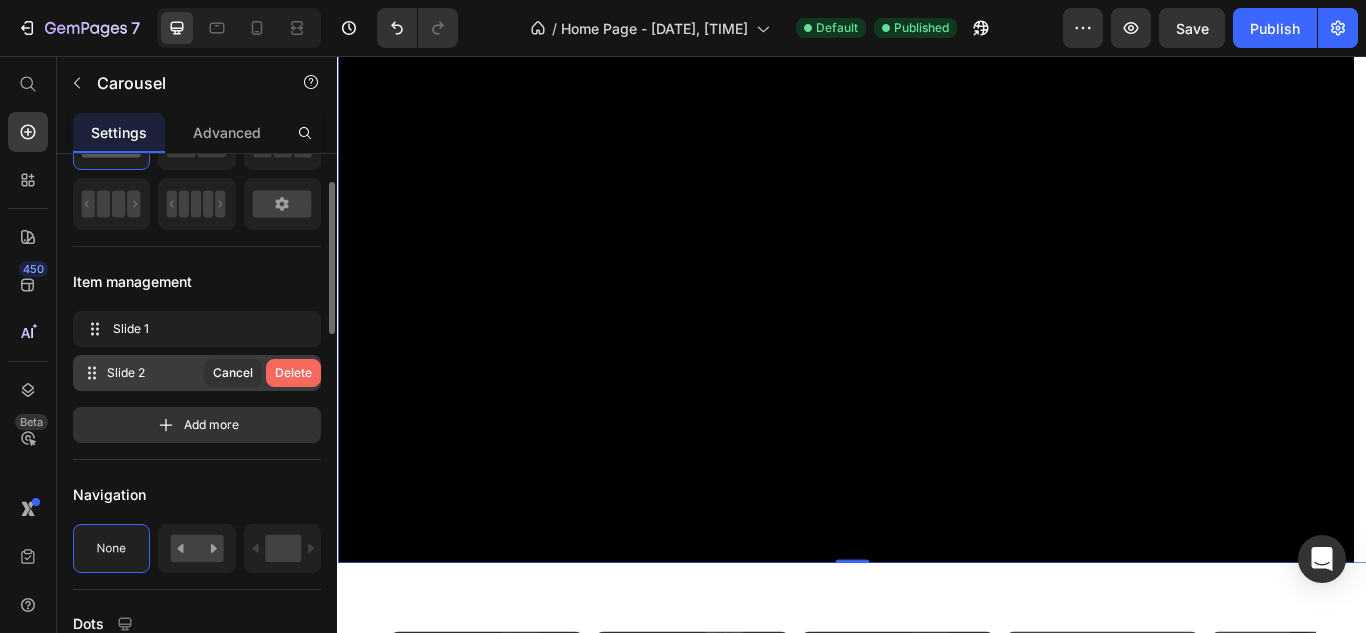 click on "Delete" at bounding box center [293, 373] 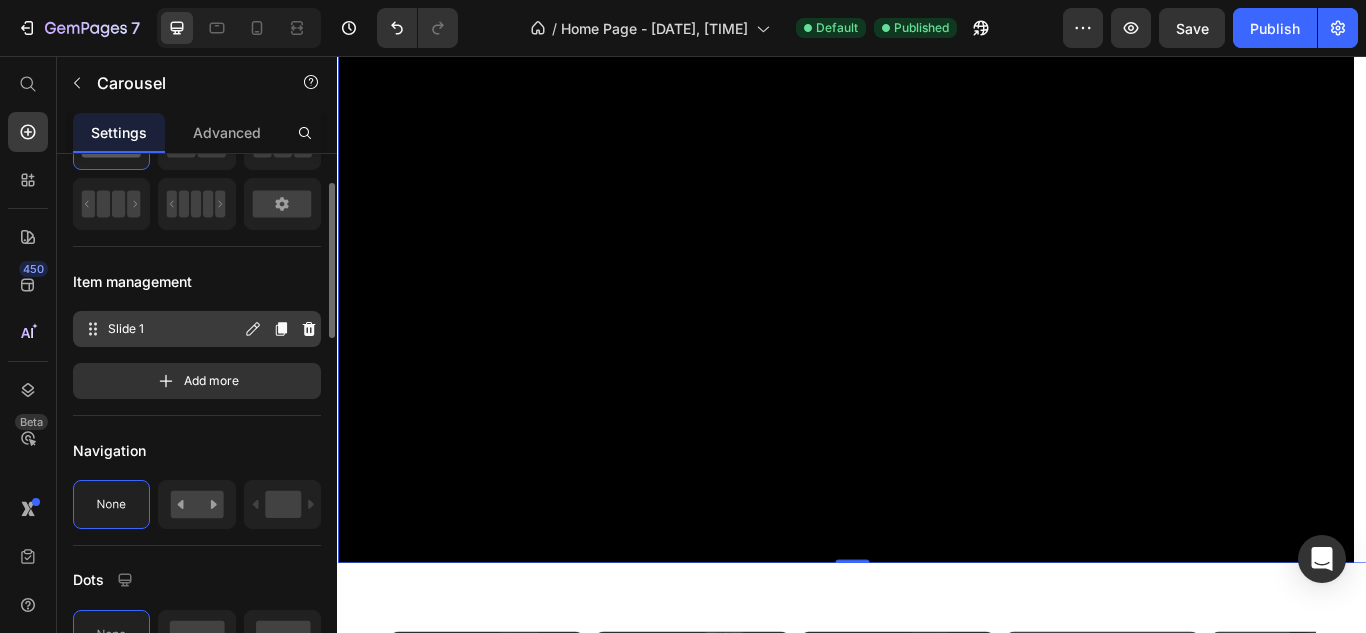 click on "Slide 1" at bounding box center (174, 329) 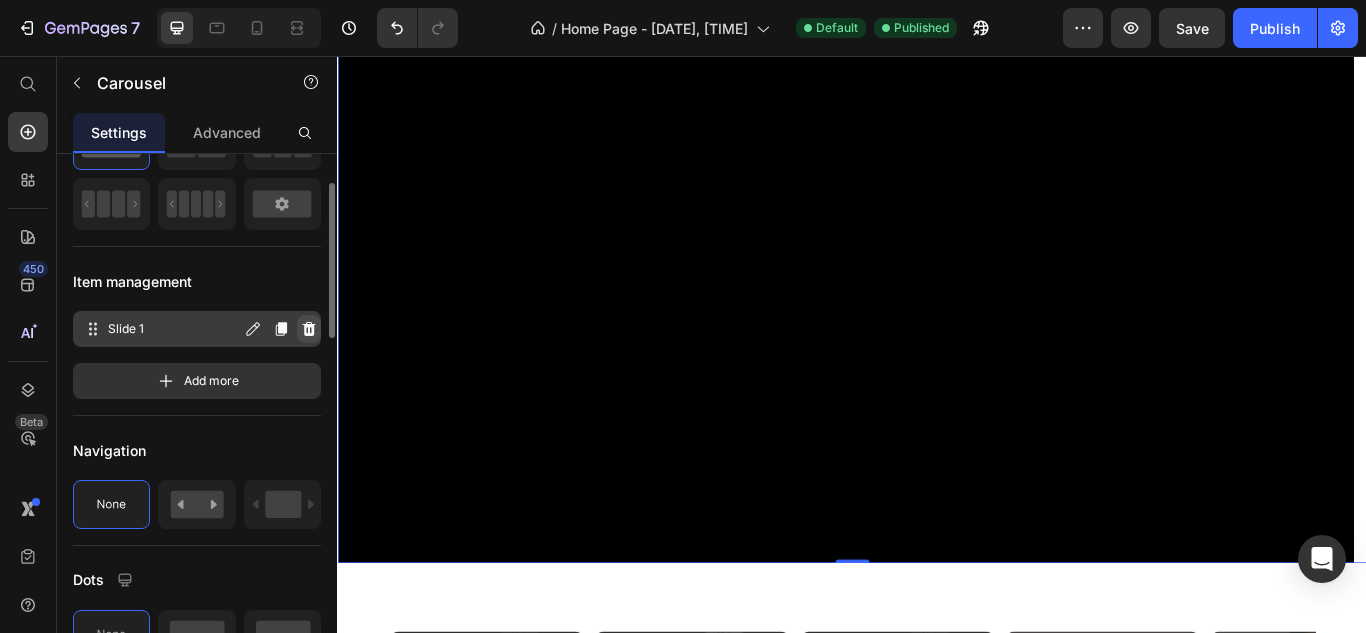 click 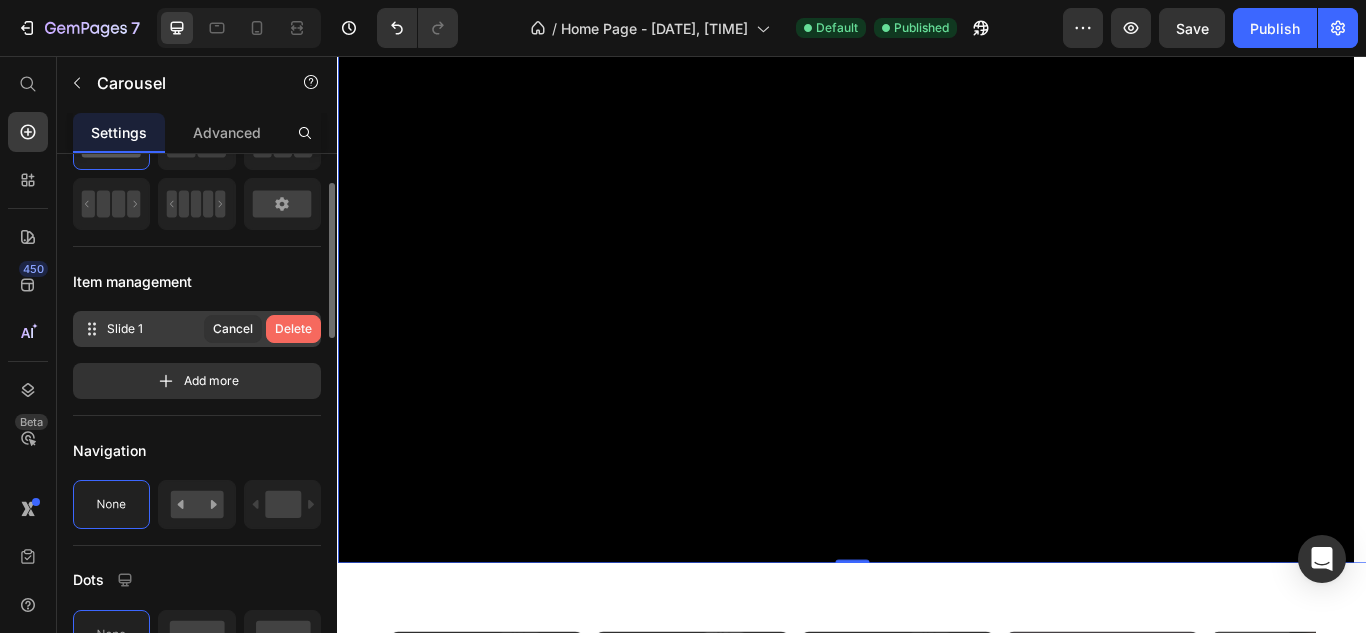 click on "Delete" at bounding box center [293, 329] 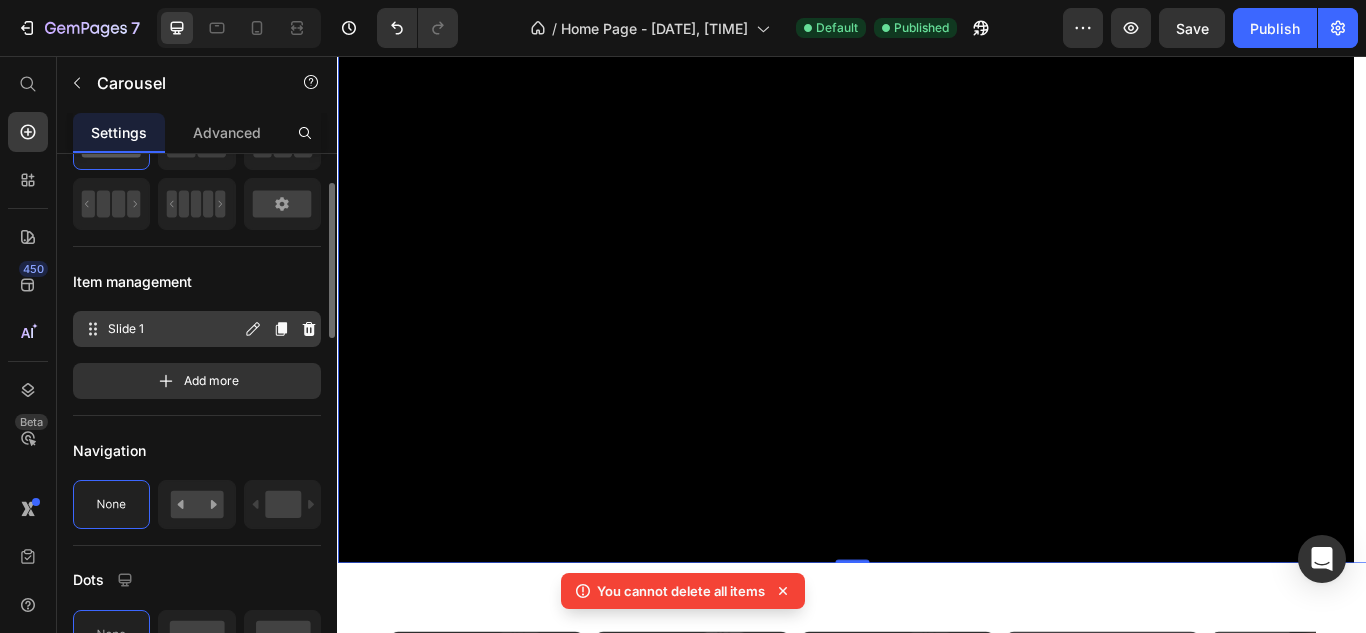click on "Slide 1 Slide 1" at bounding box center [161, 329] 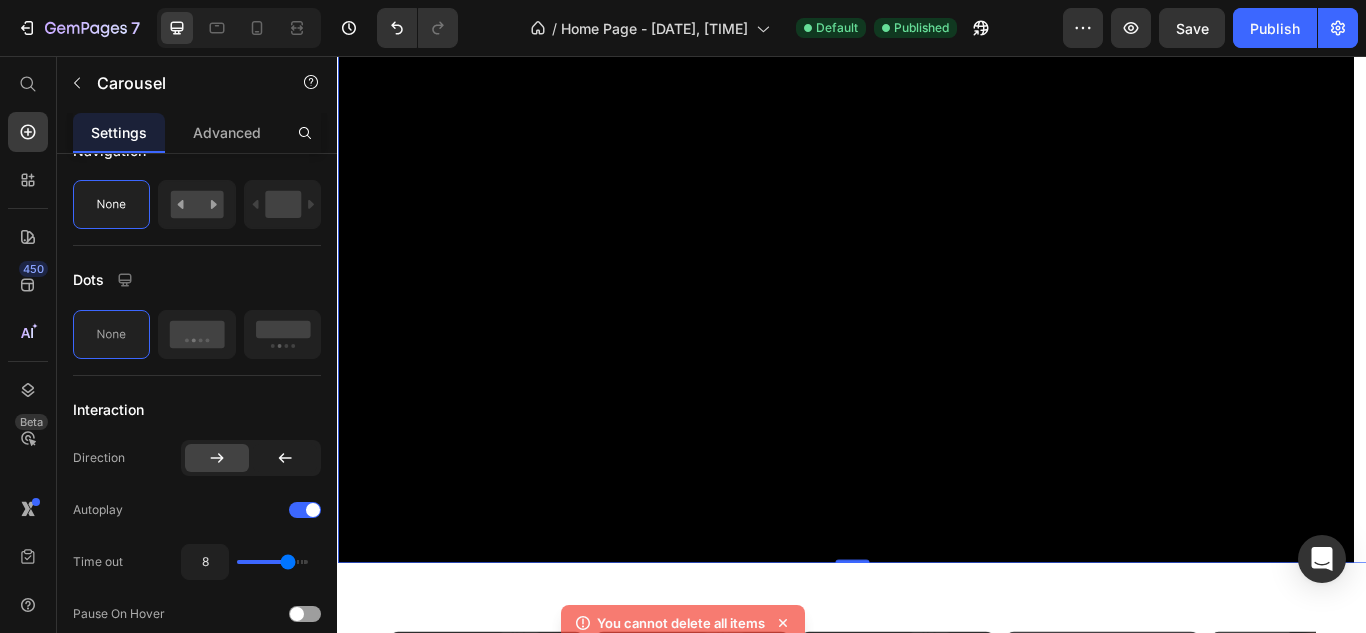 scroll, scrollTop: 0, scrollLeft: 0, axis: both 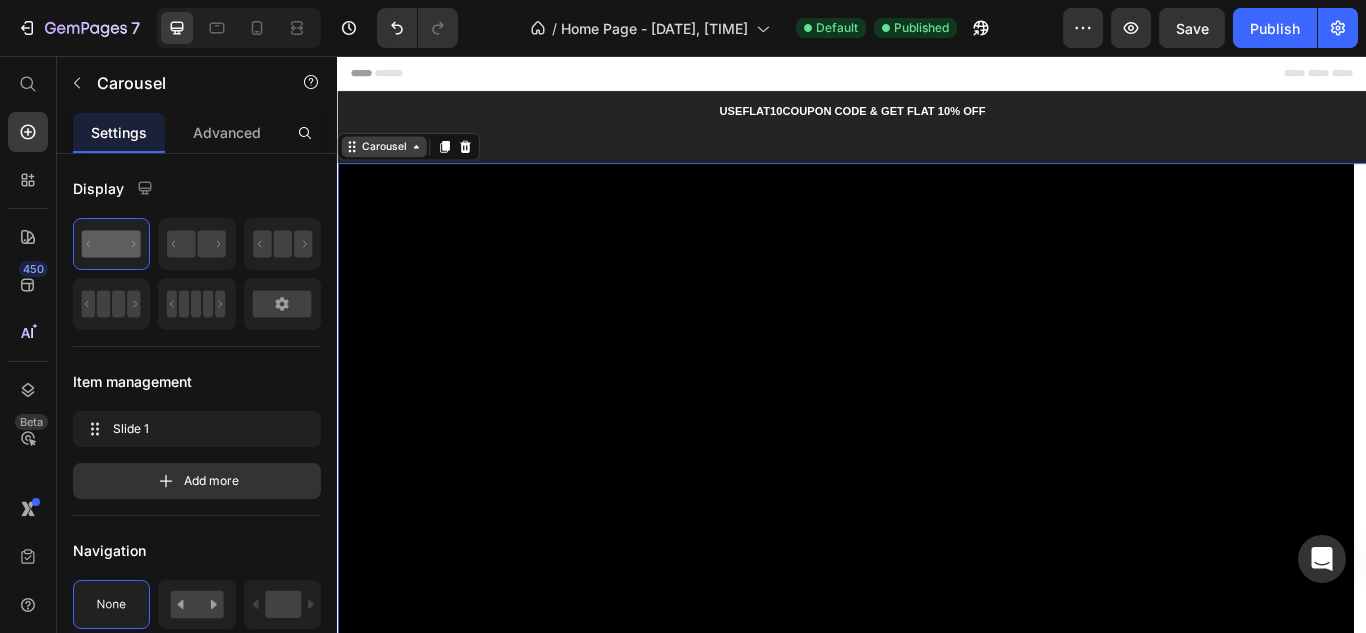 click on "Carousel" at bounding box center [391, 162] 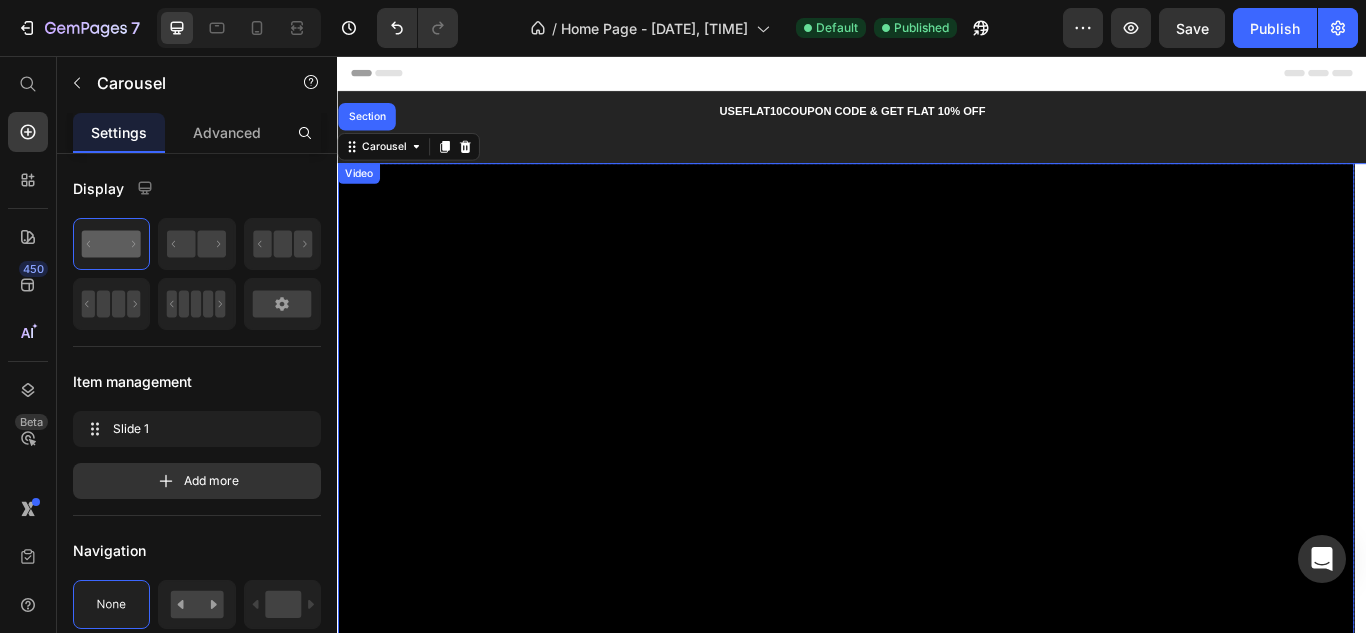 click on "Video" at bounding box center [361, 193] 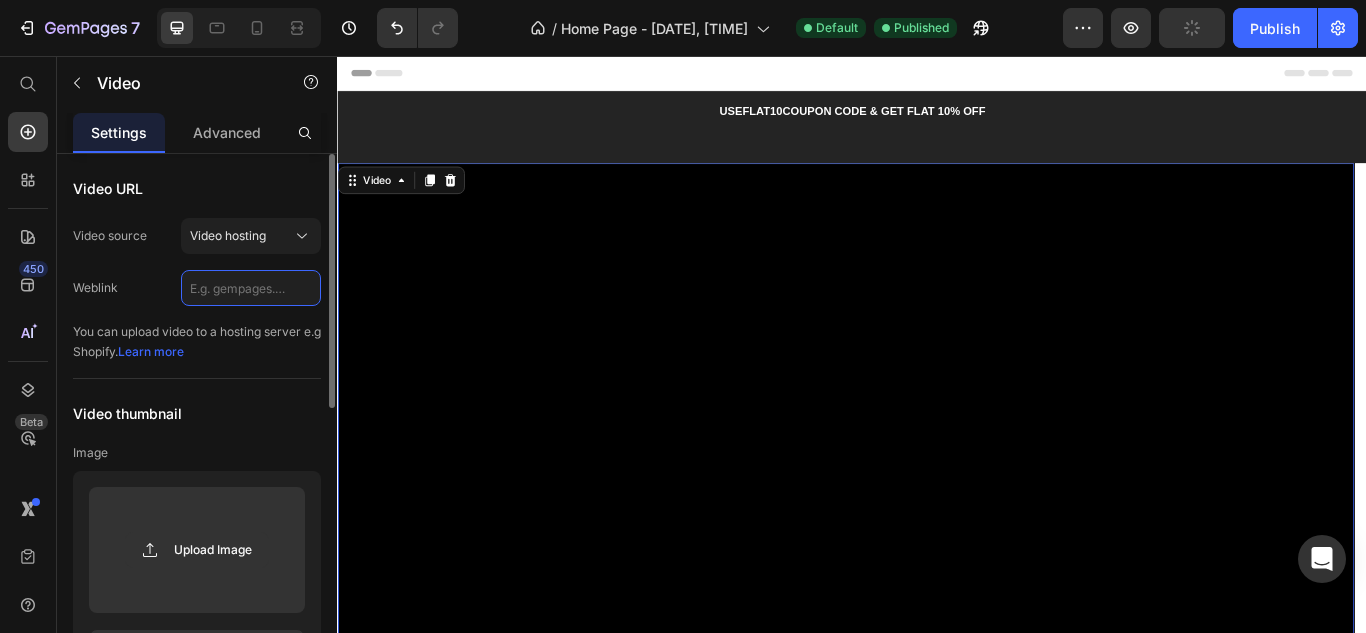 click 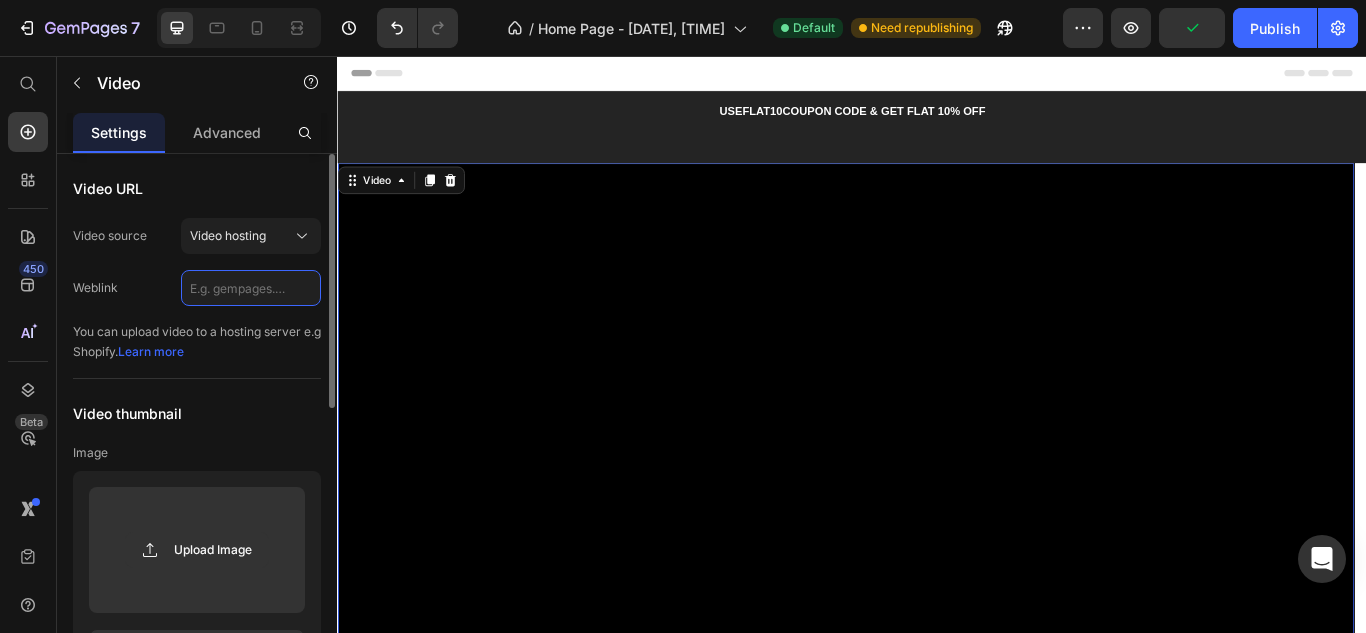 paste on "https://cdn.shopify.com/videos/c/o/v/c0a19497c2a8472b8c456127fe1c082a.mp4" 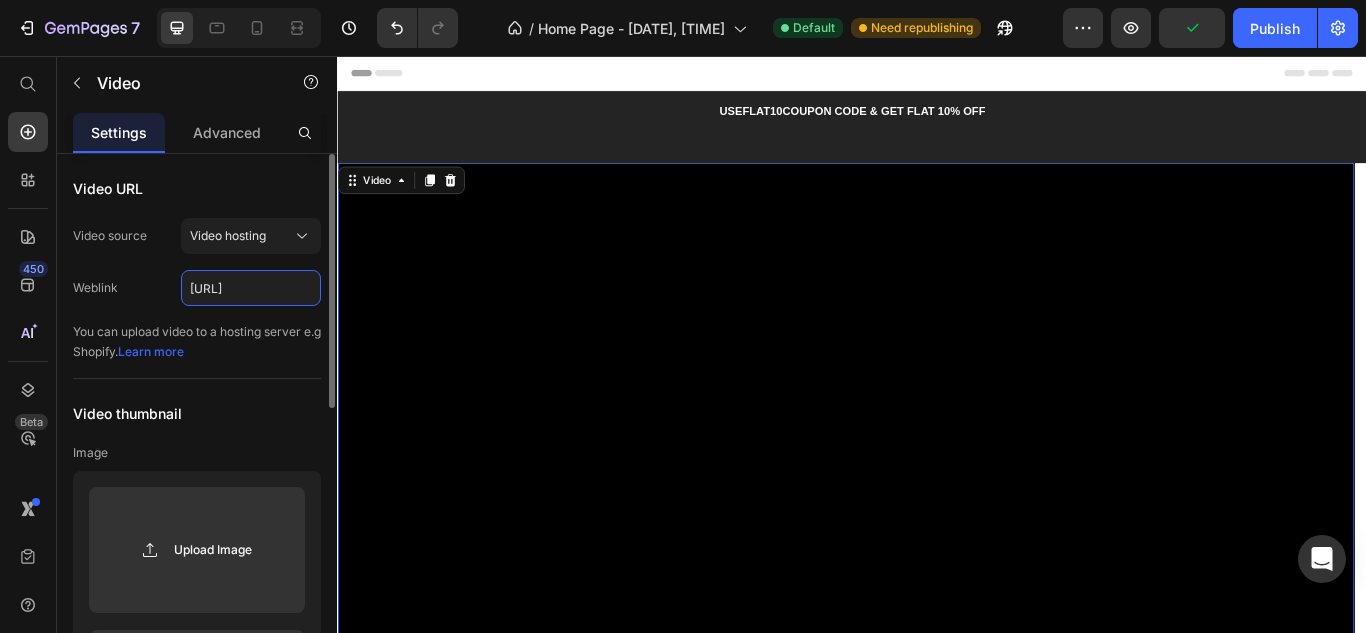 scroll, scrollTop: 0, scrollLeft: 364, axis: horizontal 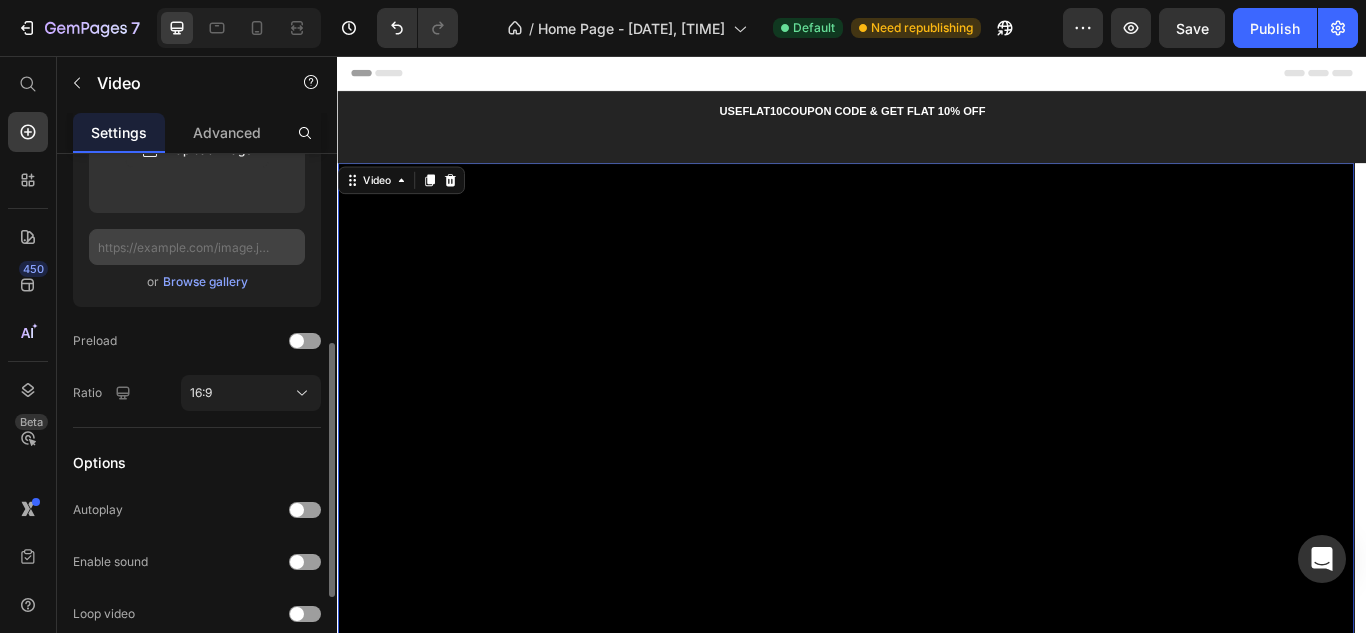 type on "https://cdn.shopify.com/videos/c/o/v/c0a19497c2a8472b8c456127fe1c082a.mp4" 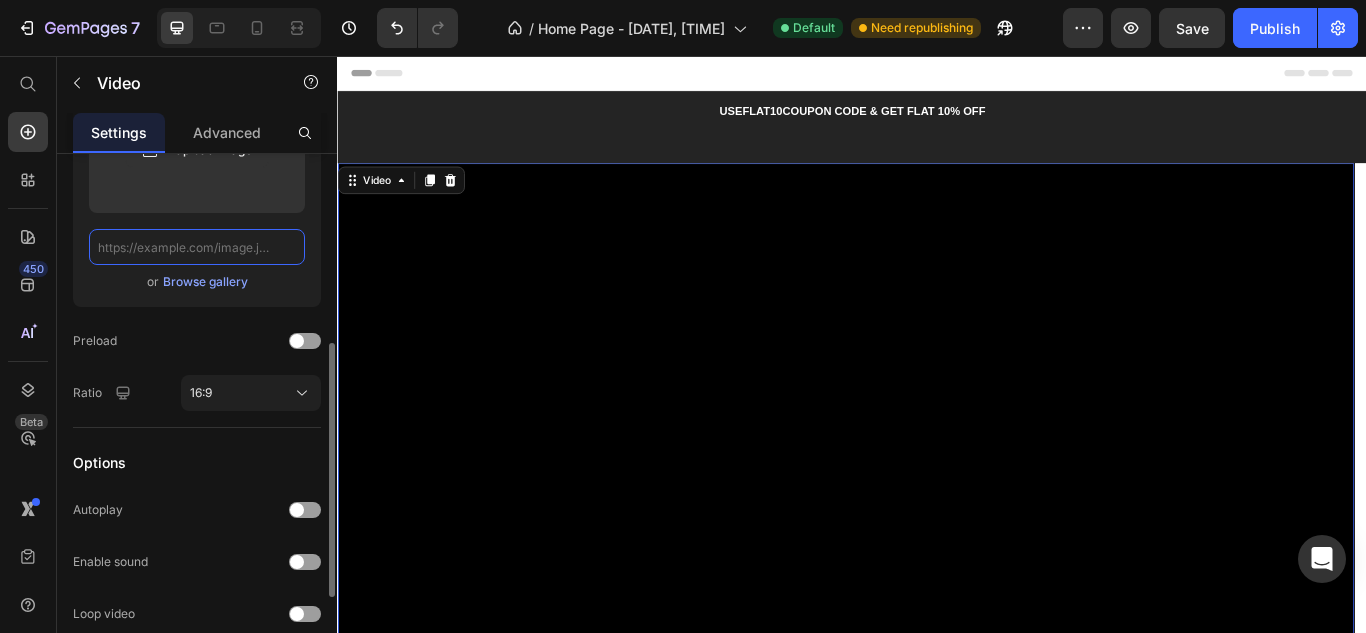 click 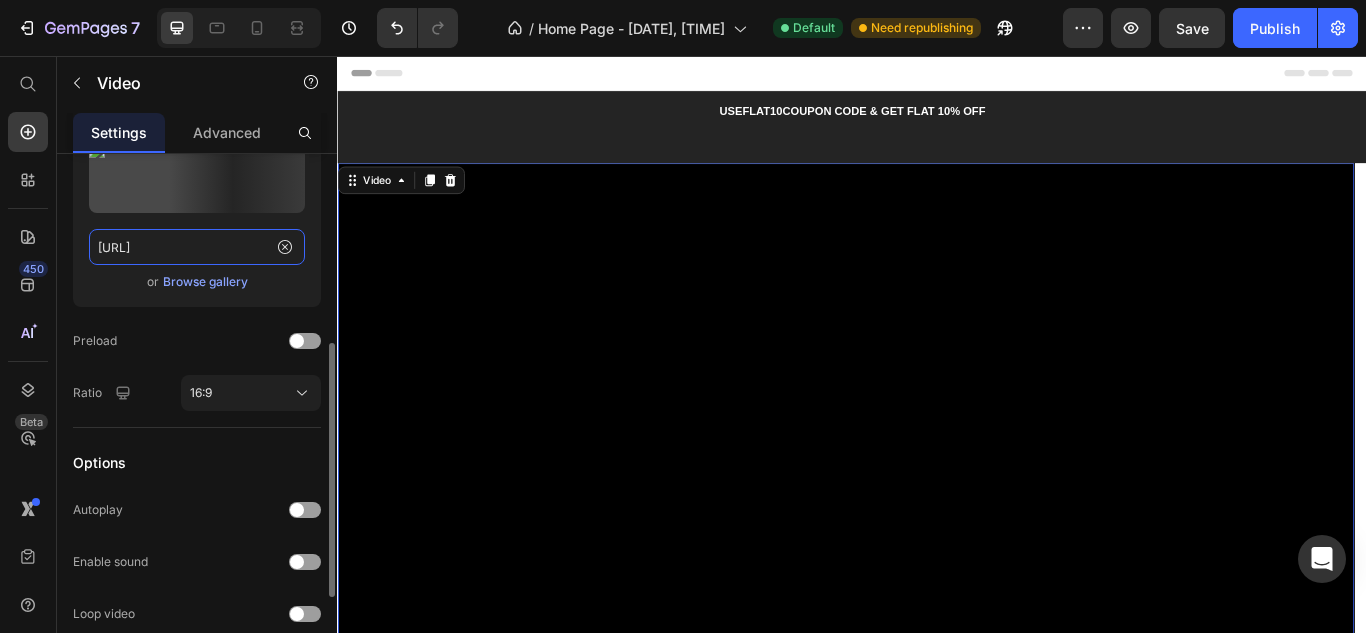 scroll, scrollTop: 0, scrollLeft: 288, axis: horizontal 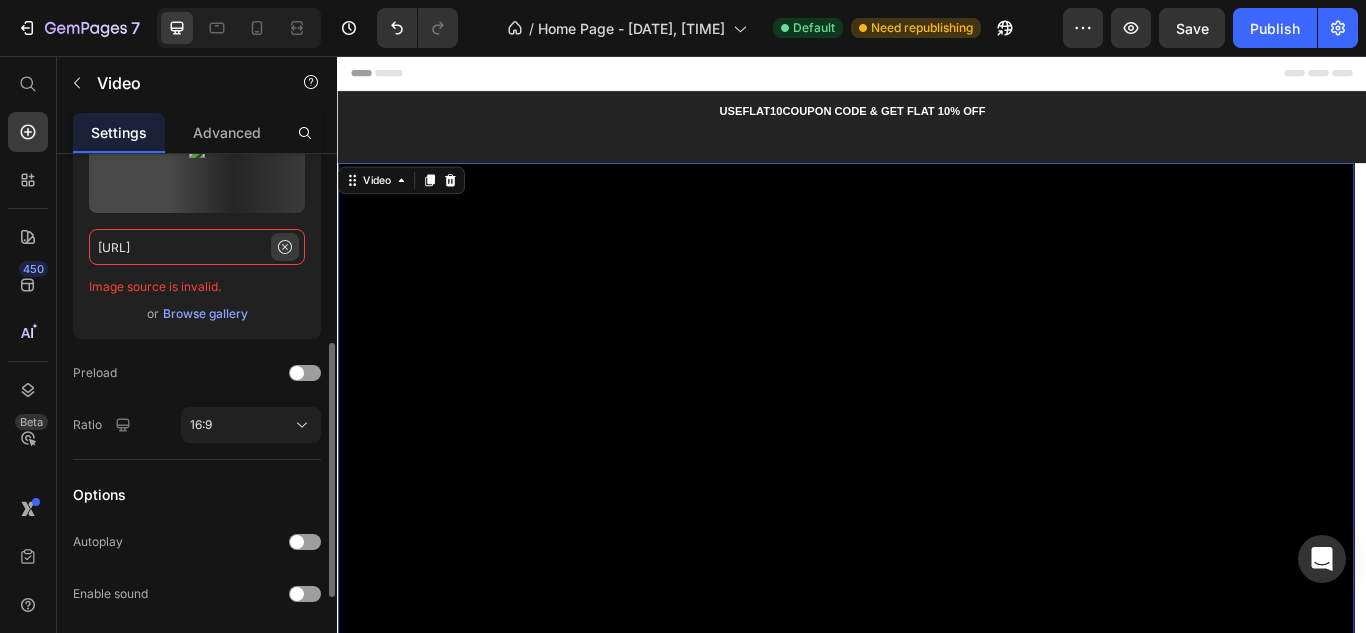 type on "https://cdn.shopify.com/videos/c/o/v/c0a19497c2a8472b8c456127fe1c082a.mp4" 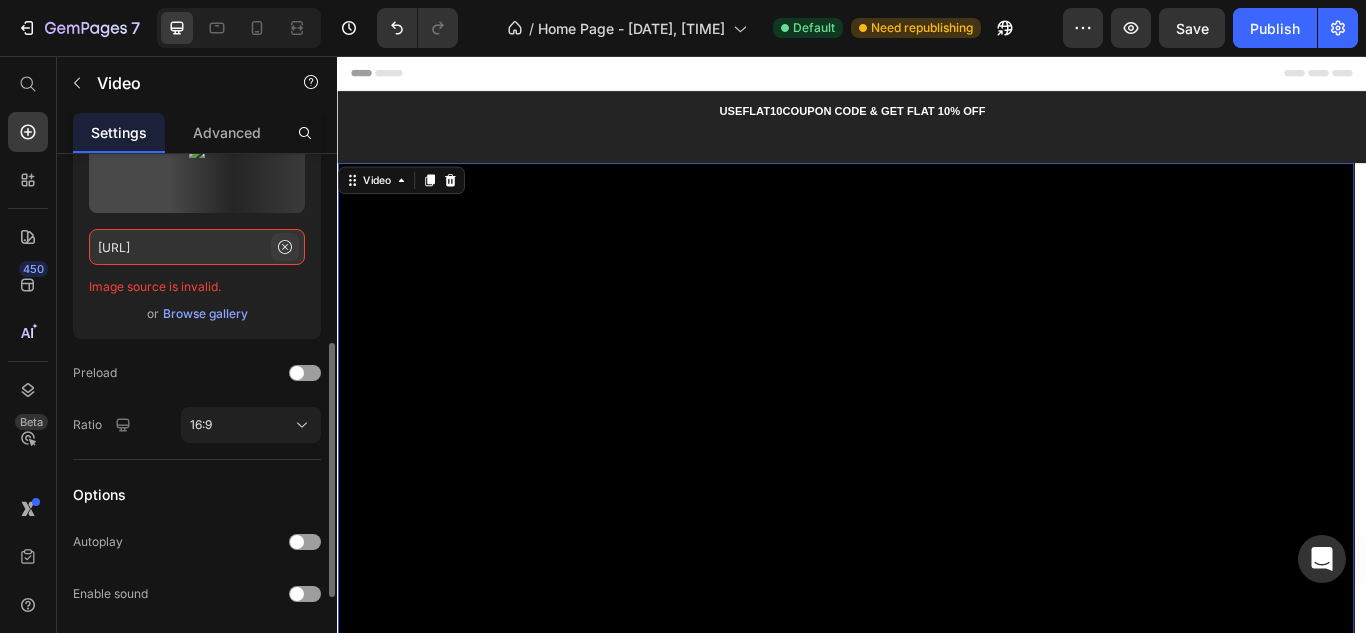 click 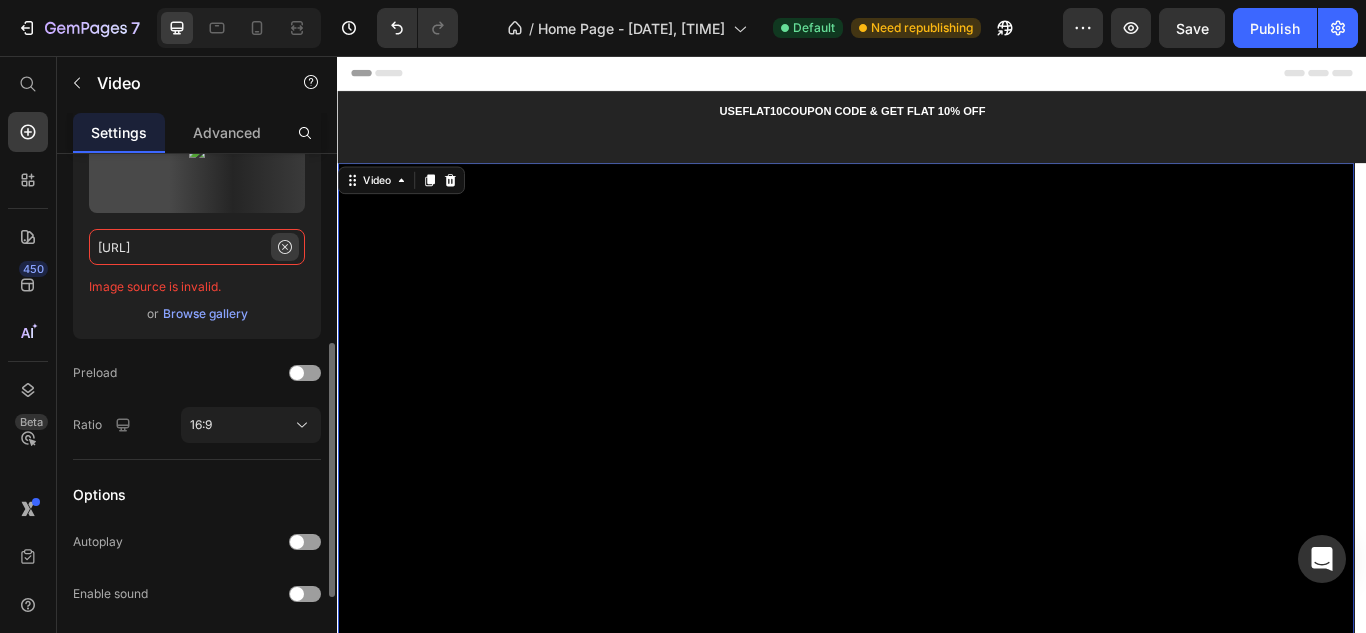type 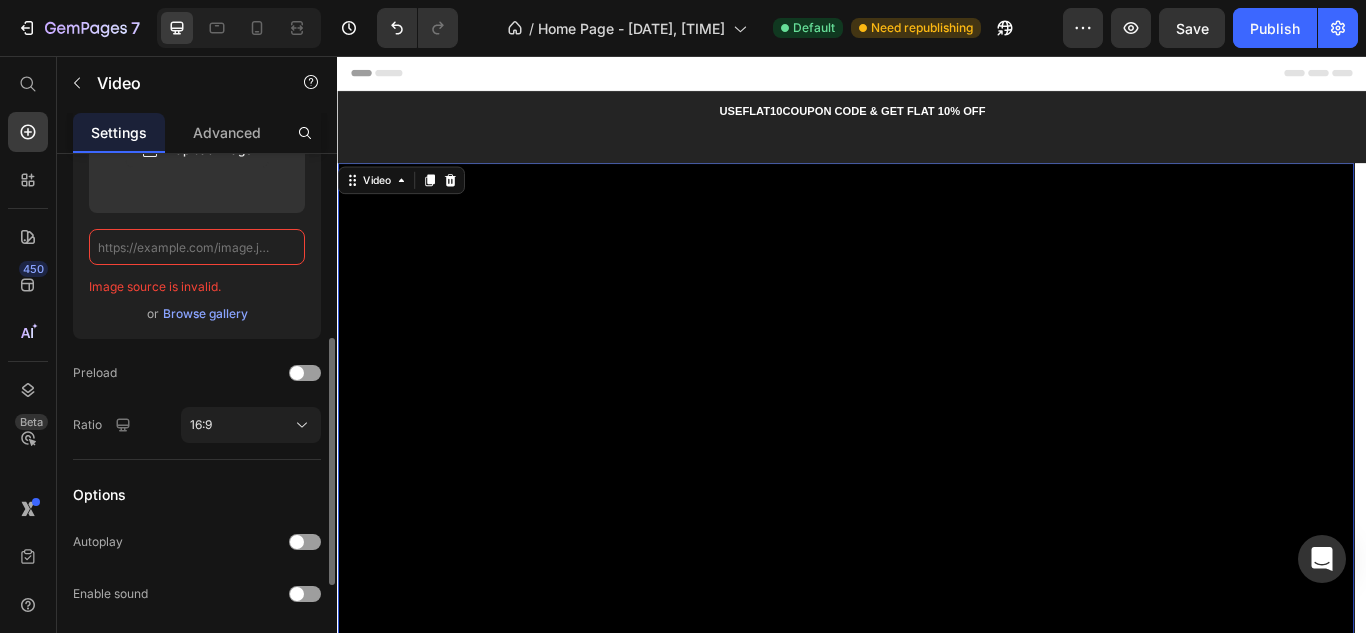 scroll, scrollTop: 0, scrollLeft: 0, axis: both 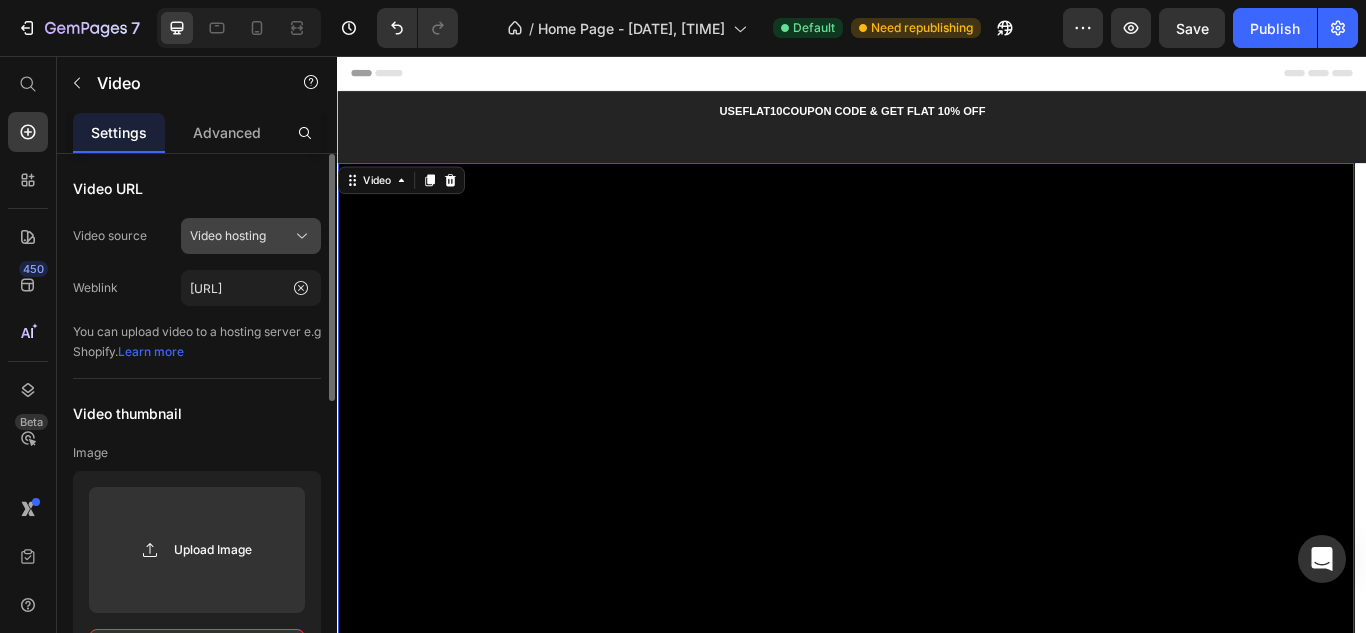 click on "Video hosting" at bounding box center [228, 236] 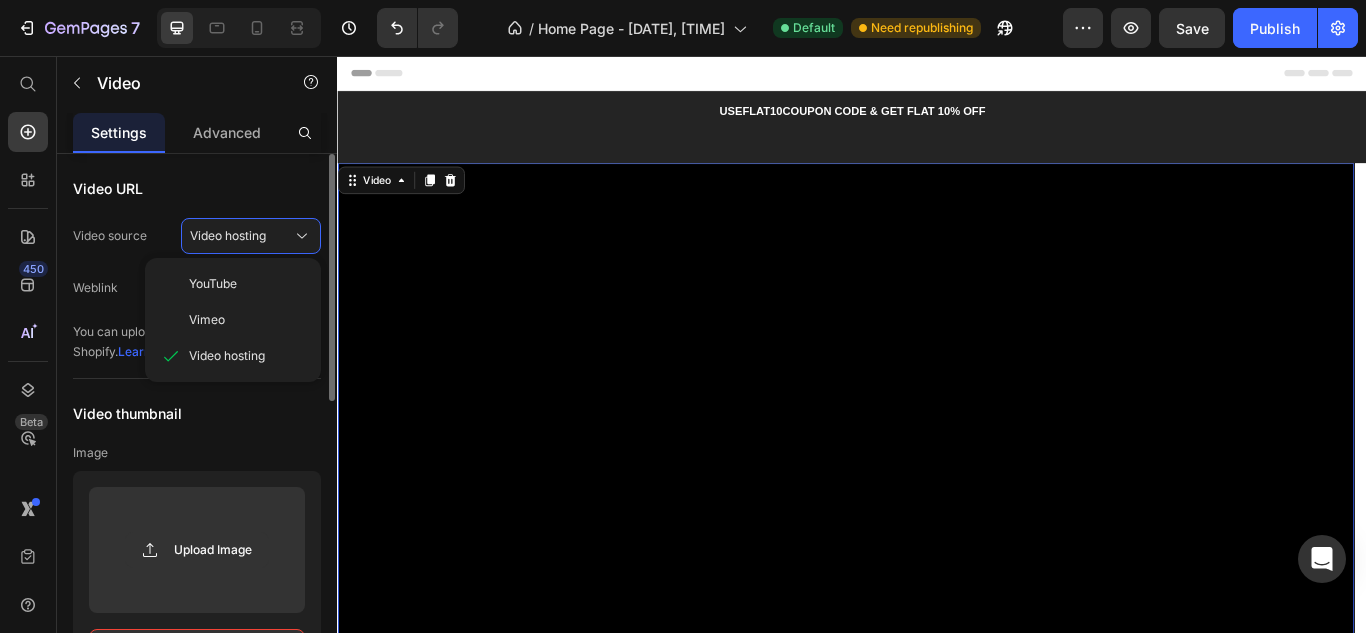 click on "Video URL Video source Video hosting YouTube Vimeo Video hosting Weblink https://cdn.shopify.com/videos/c/o/v/c0a19497c2a8472b8c456127fe1c082a.mp4 You can upload video to a hosting server e.g Shopify.   Learn more Video thumbnail Image Upload Image Image source is invalid.  or   Browse gallery  Preload Ratio 16:9 Options Autoplay Enable sound Loop video Show control bar Lazy load" at bounding box center [197, 685] 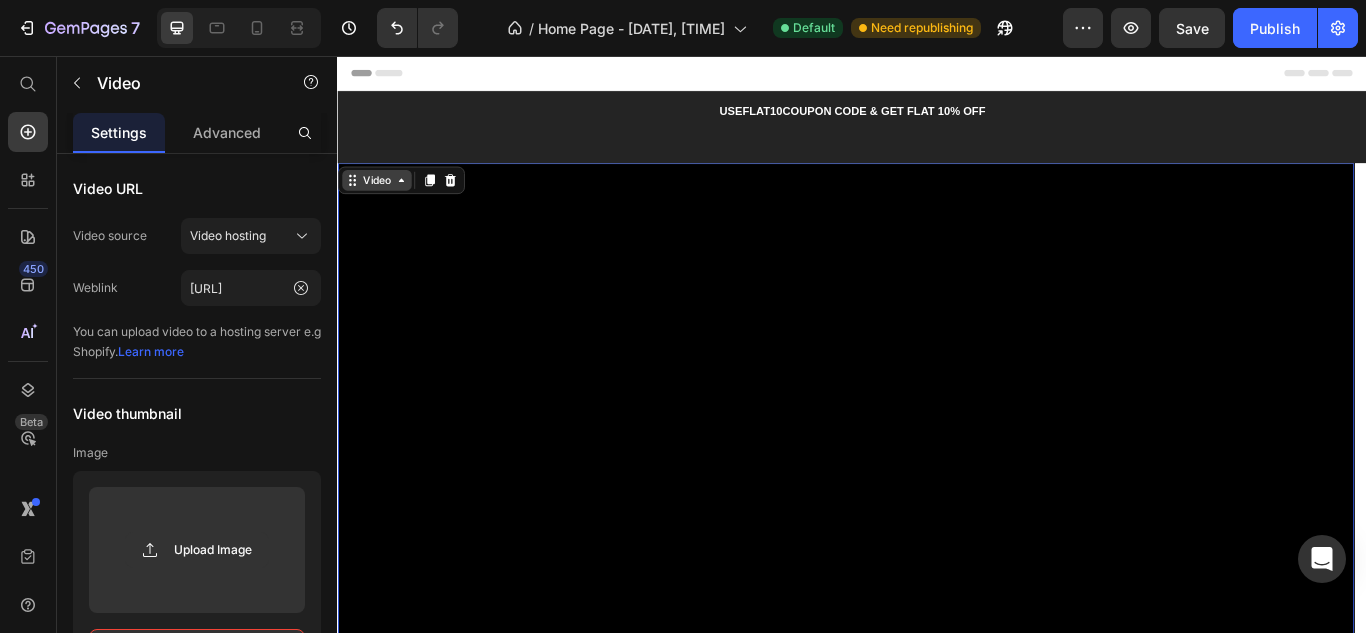 click 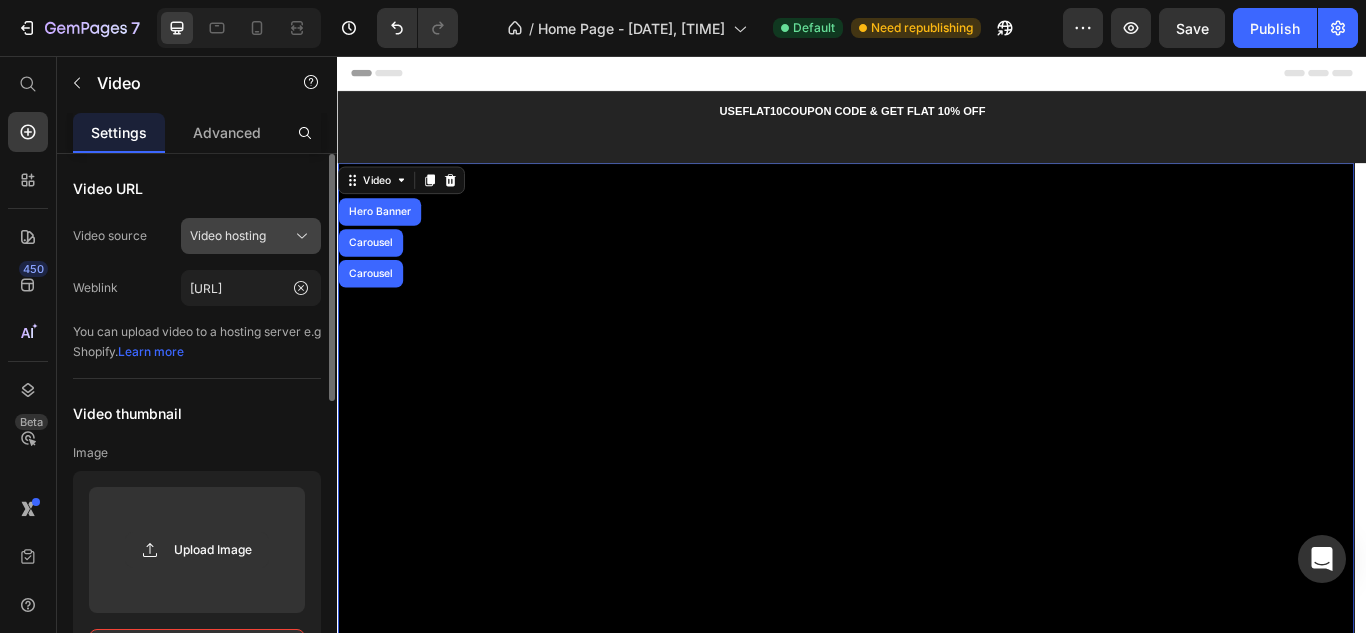click 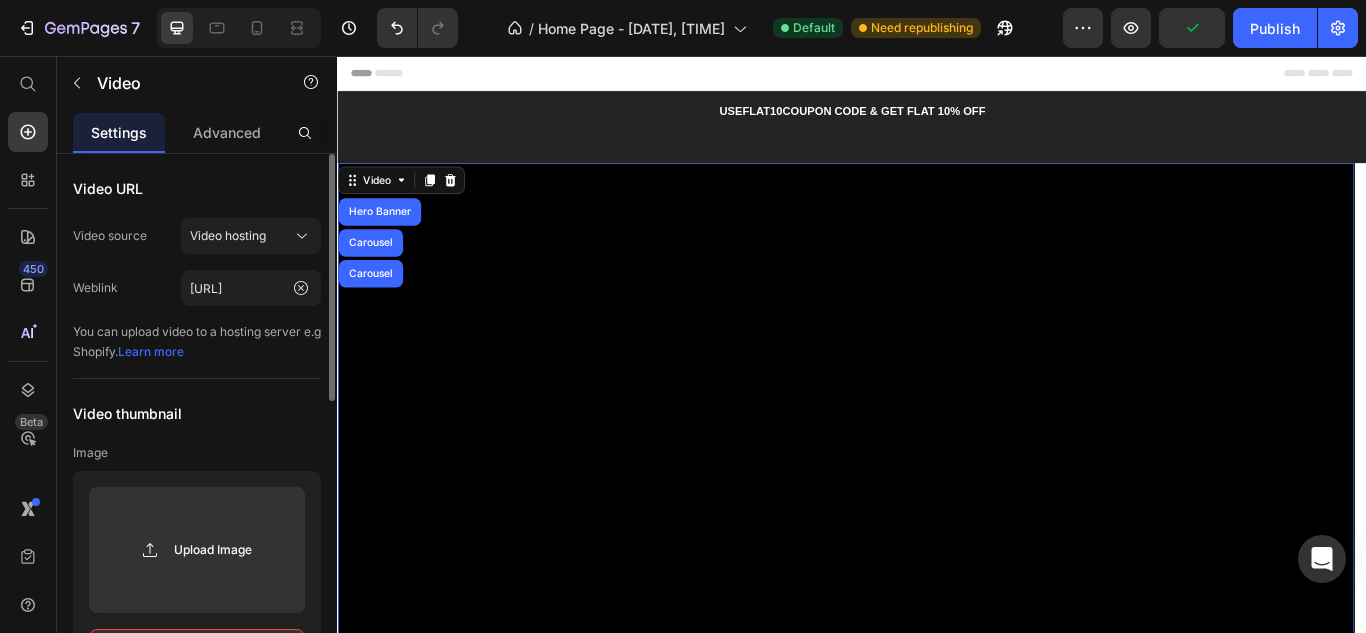 click on "Video thumbnail" at bounding box center [197, 413] 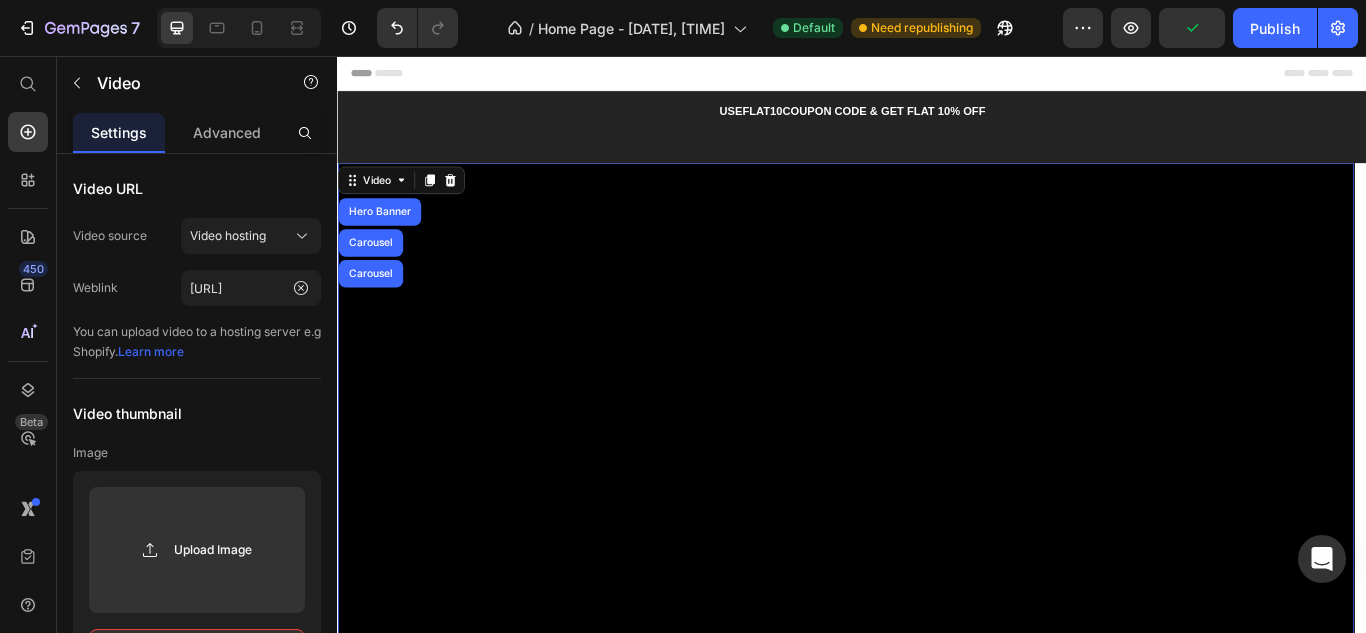 scroll, scrollTop: 100, scrollLeft: 0, axis: vertical 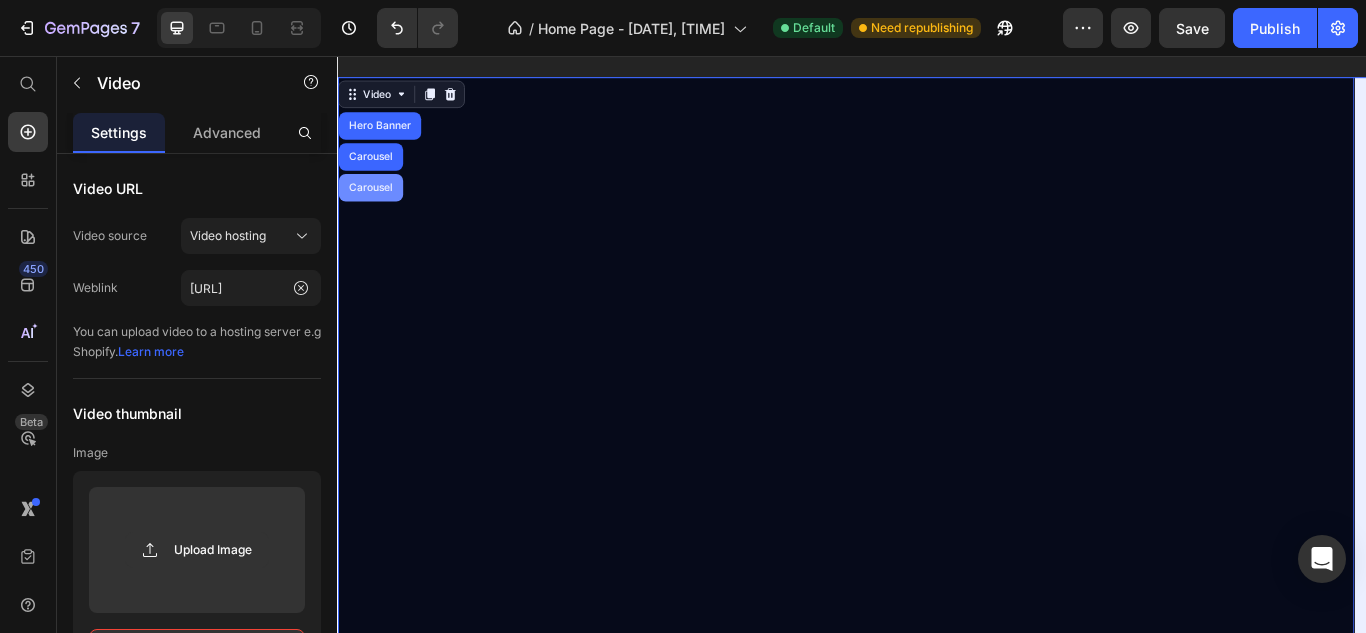 click on "Carousel" at bounding box center (375, 210) 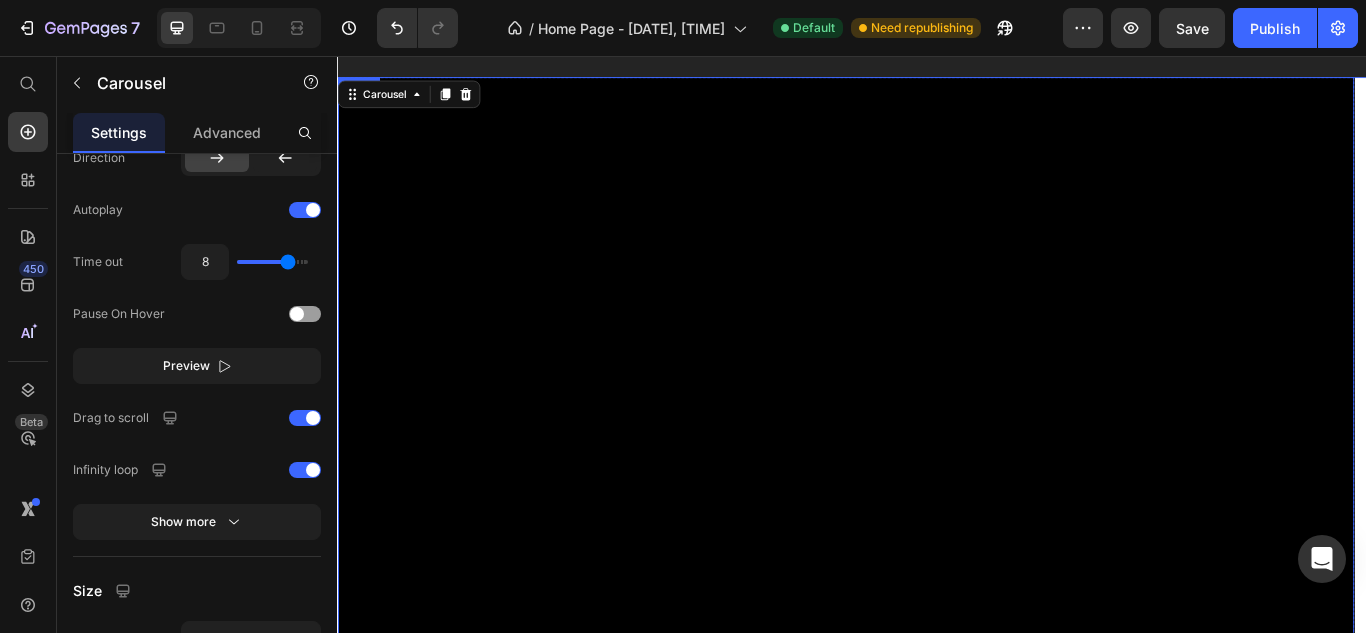 scroll, scrollTop: 500, scrollLeft: 0, axis: vertical 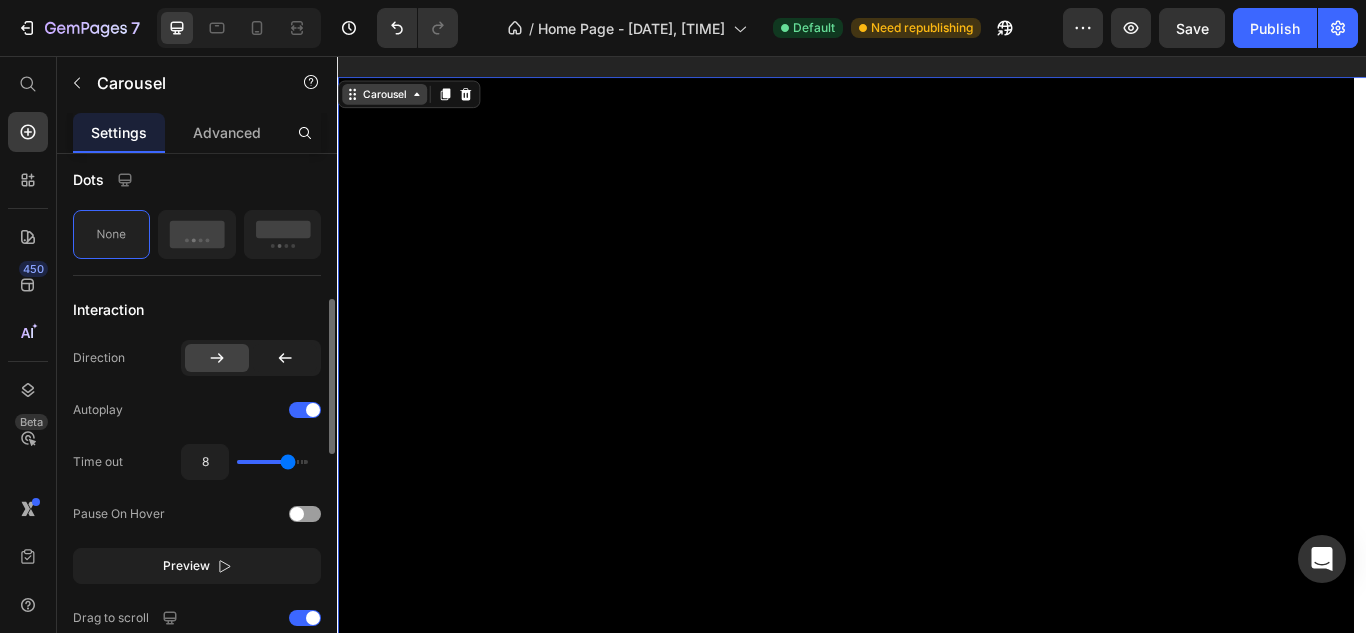 click on "Carousel" at bounding box center [391, 101] 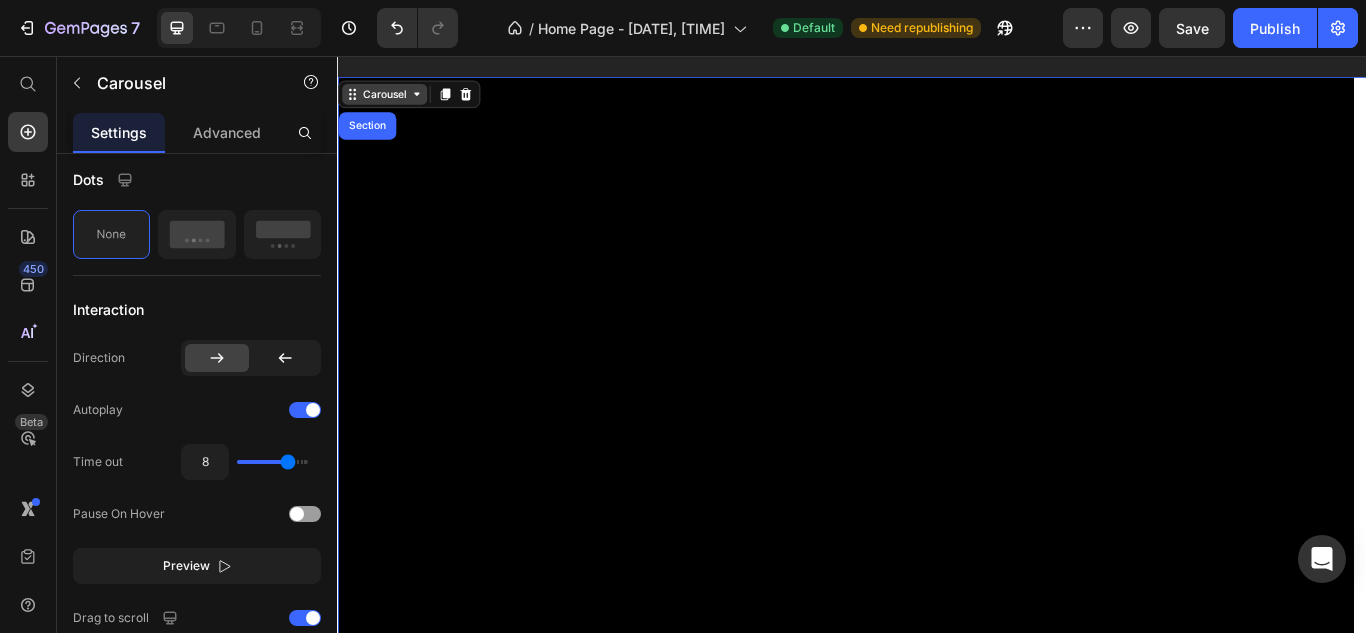 click 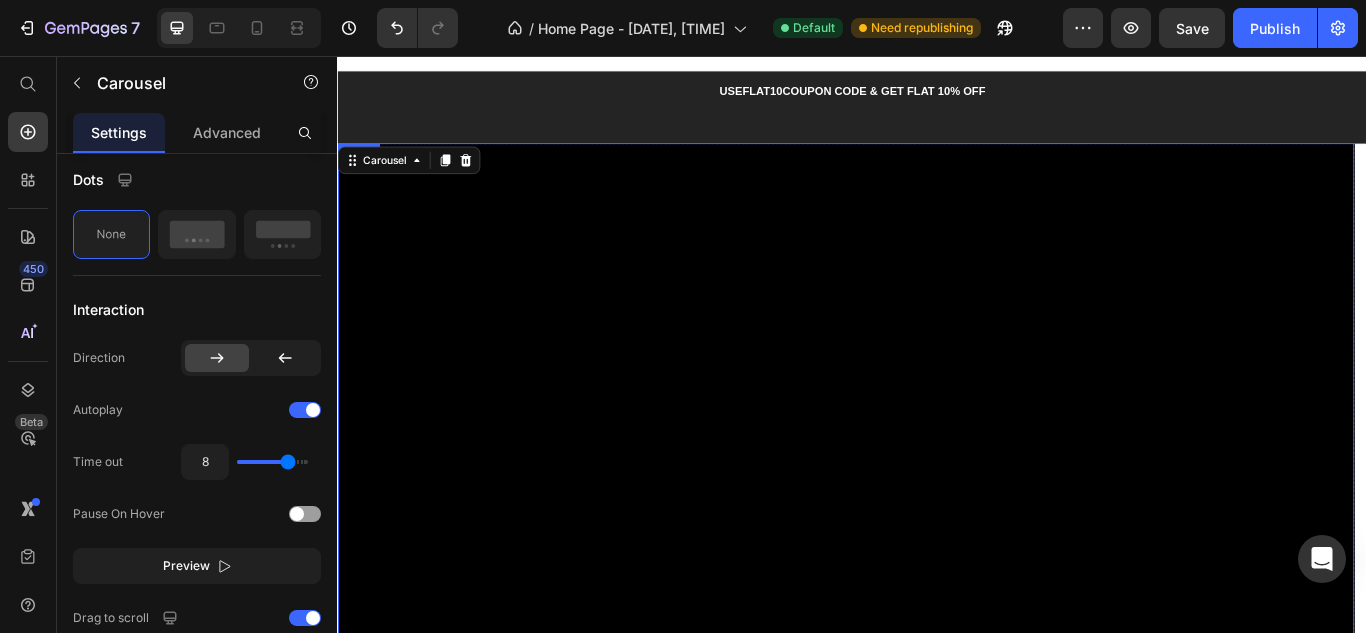scroll, scrollTop: 0, scrollLeft: 0, axis: both 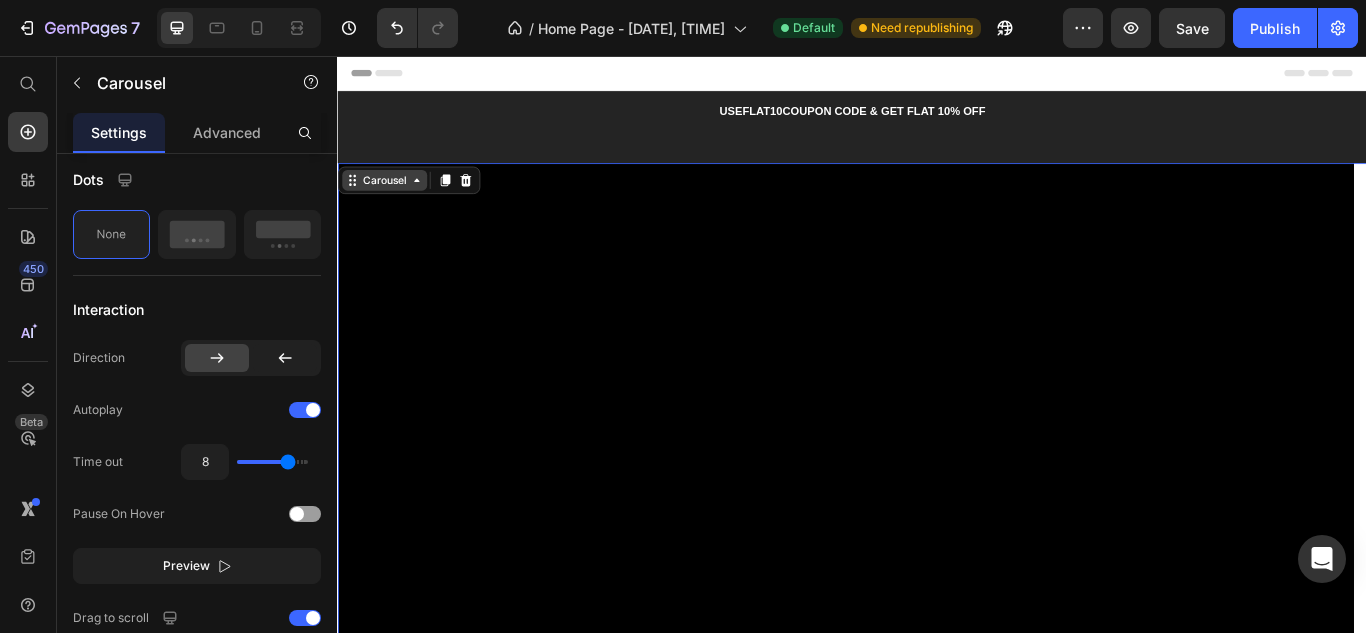 click on "Carousel" at bounding box center [391, 201] 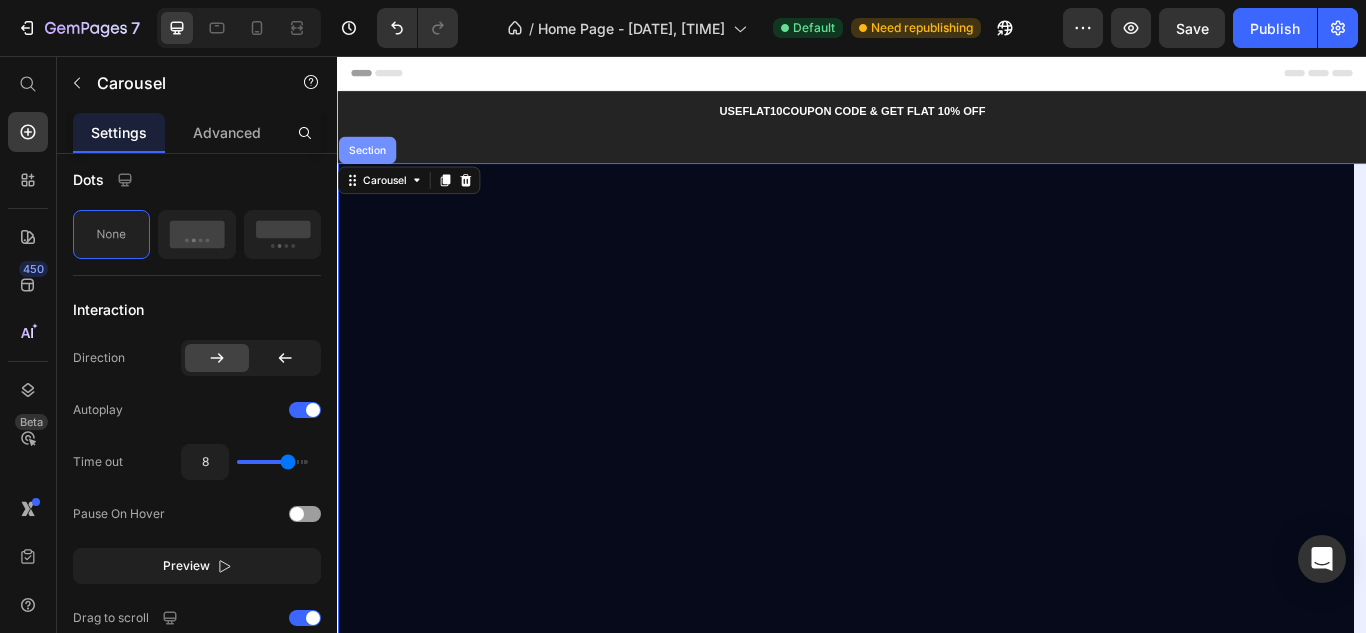 click on "Section" at bounding box center [371, 166] 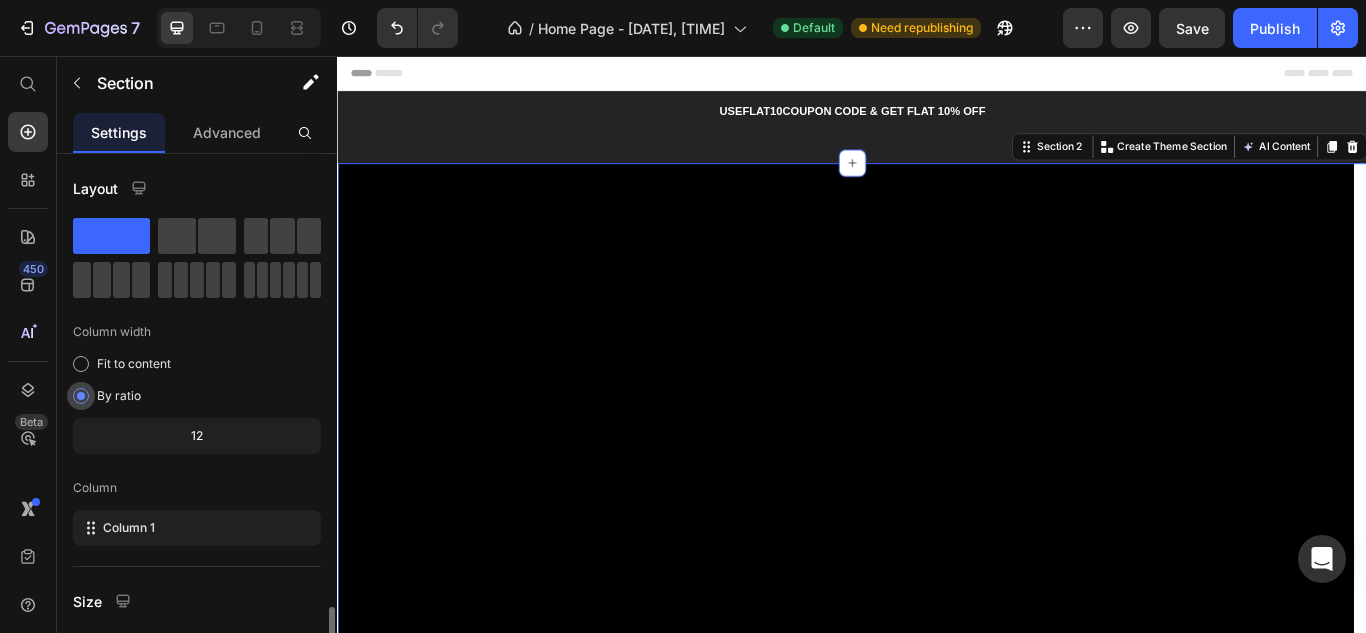 scroll, scrollTop: 272, scrollLeft: 0, axis: vertical 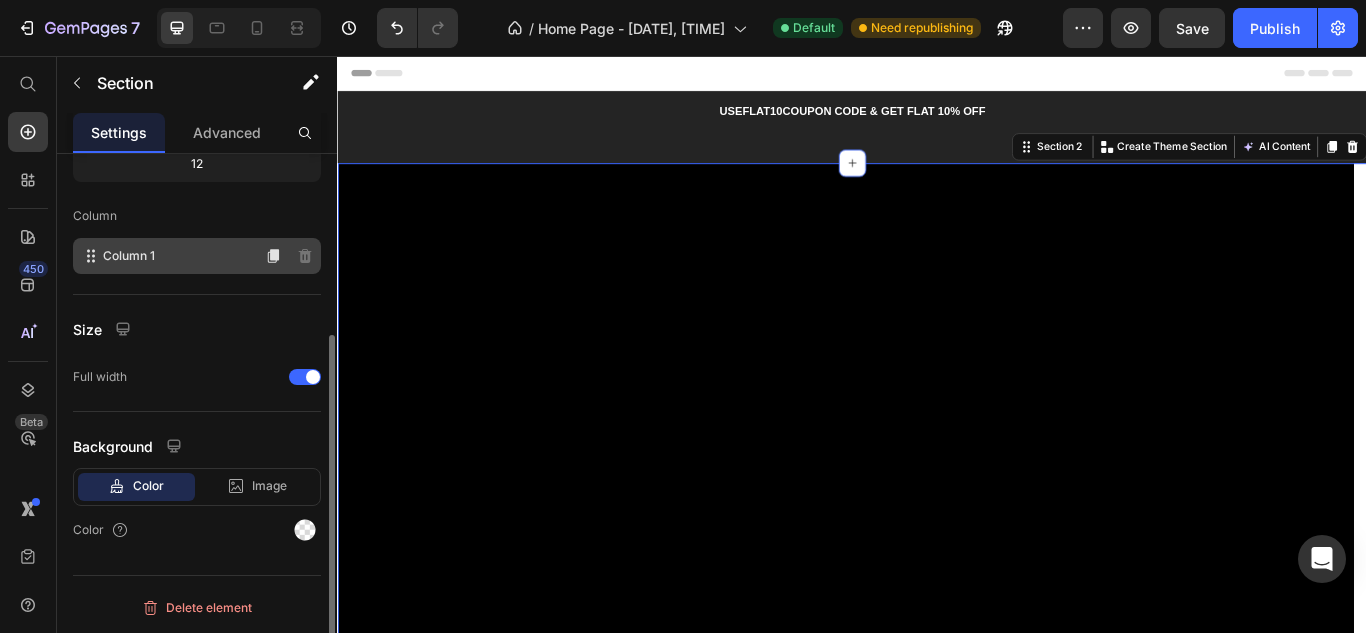 click on "Column 1" 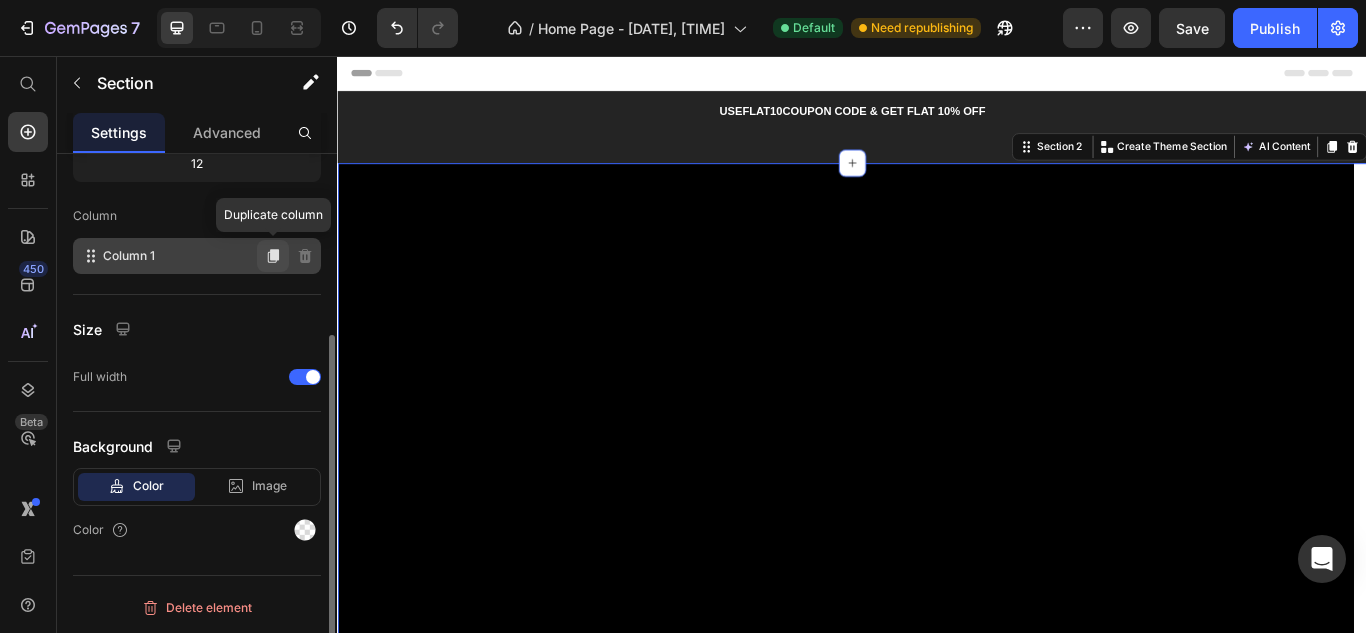 click 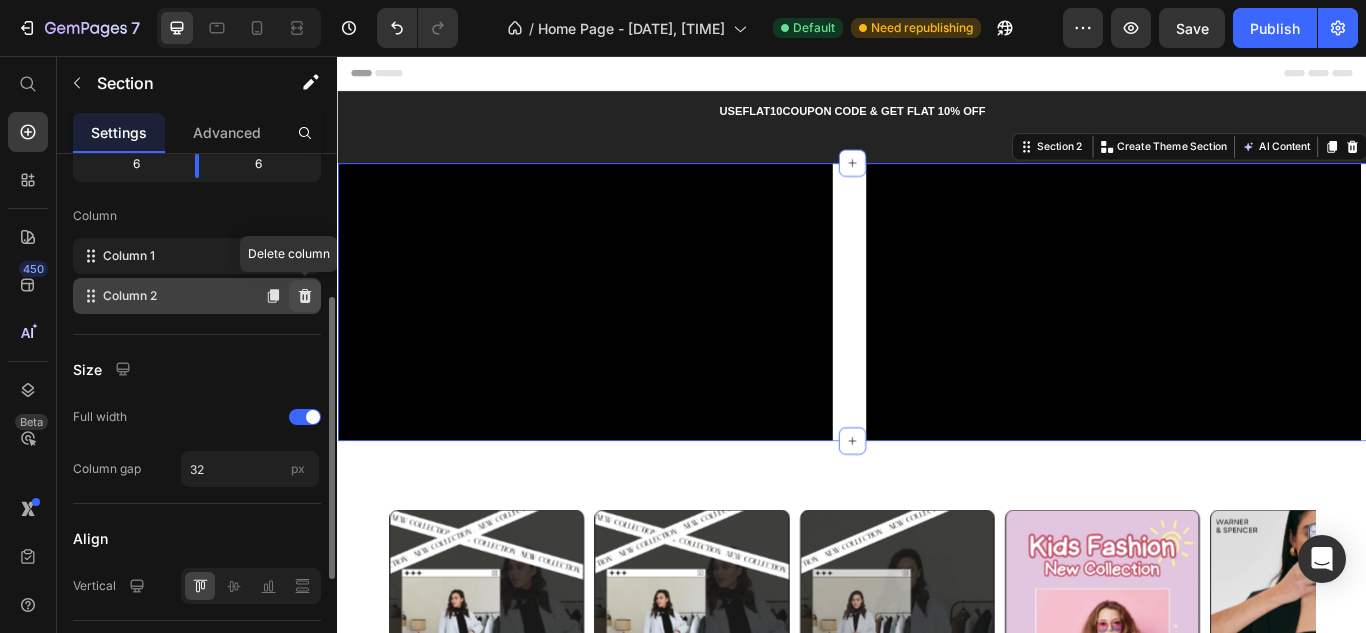 click 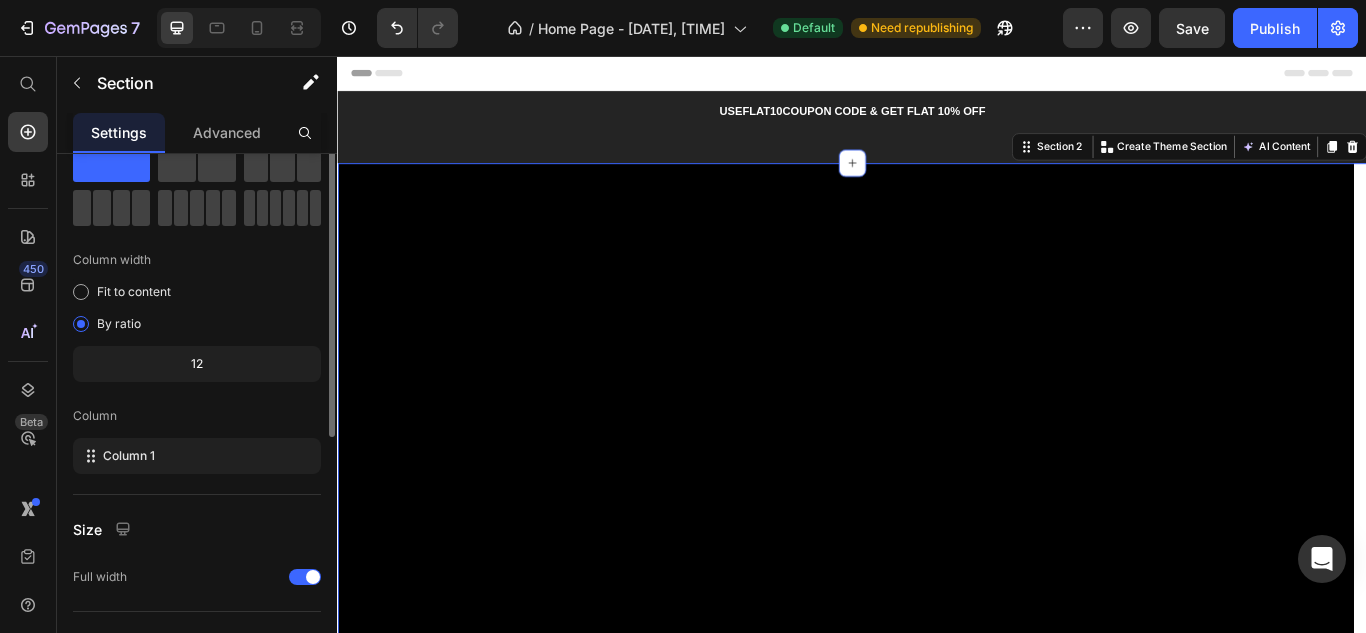 scroll, scrollTop: 0, scrollLeft: 0, axis: both 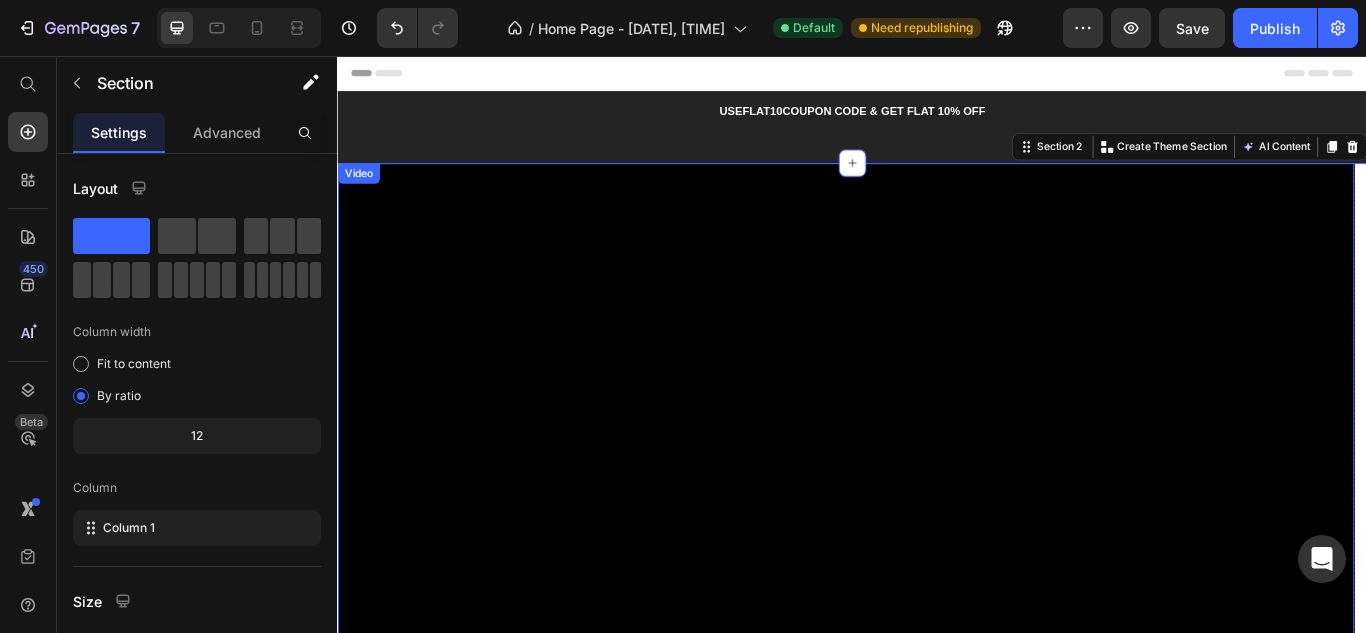 click on "Video" at bounding box center (361, 193) 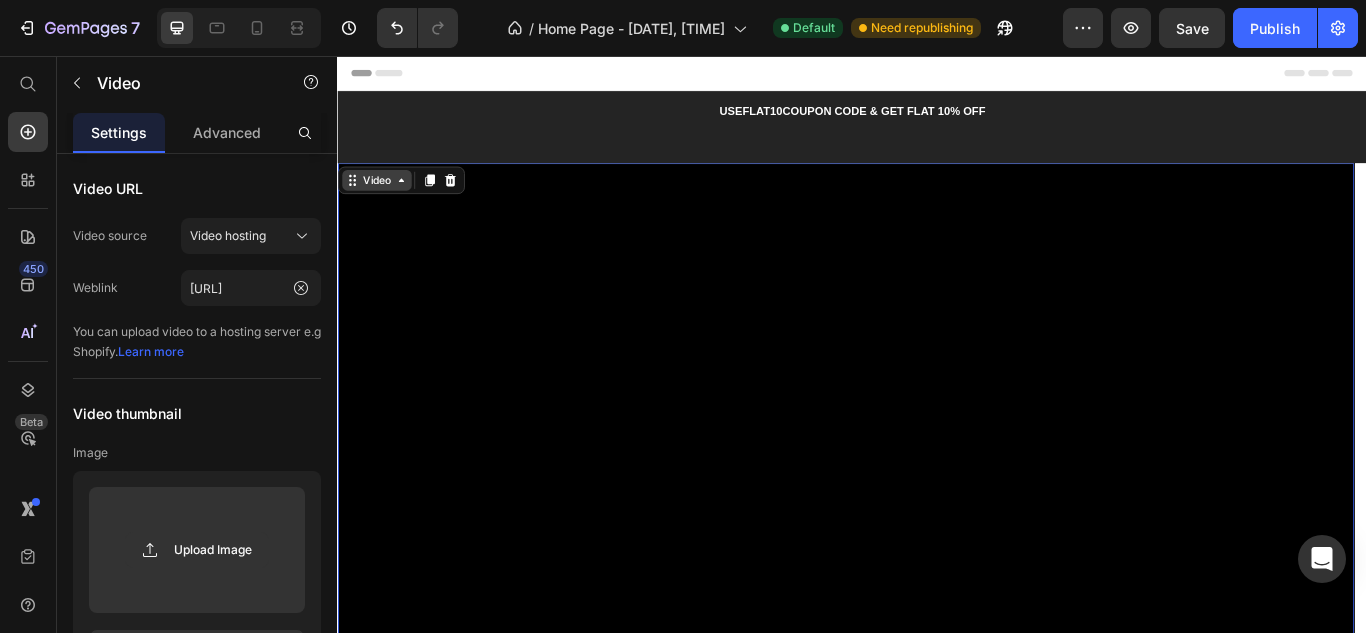 click on "Video" at bounding box center [382, 201] 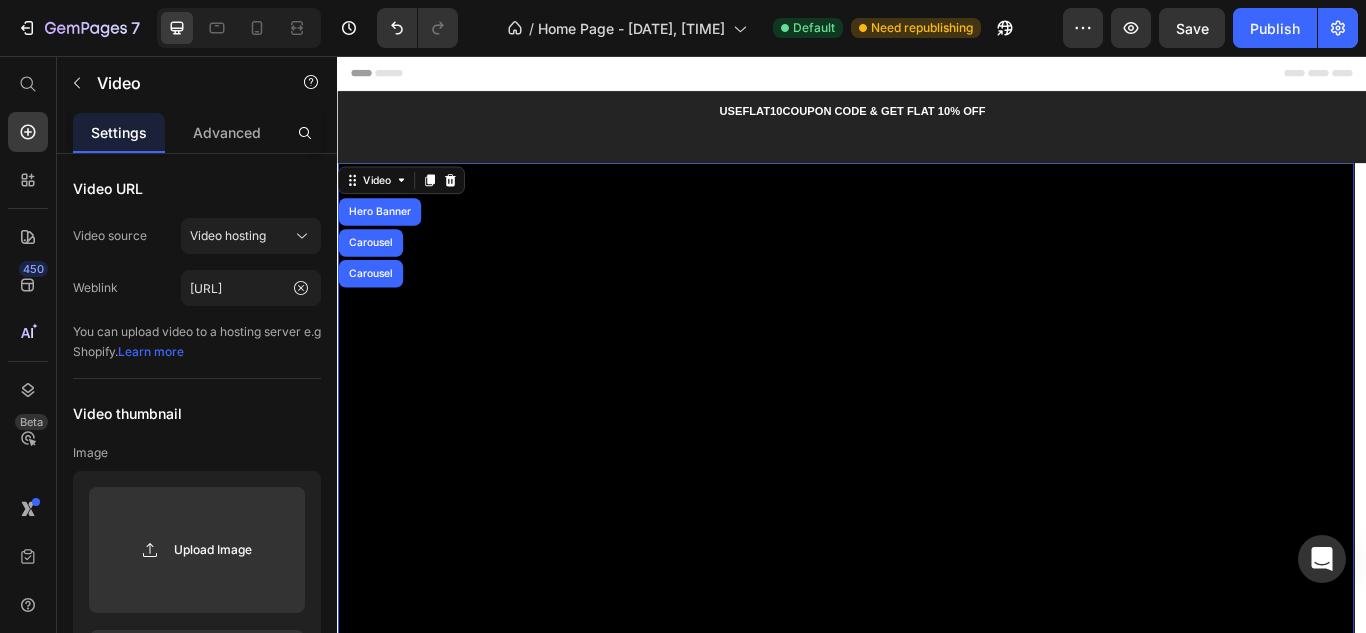 click at bounding box center [929, 514] 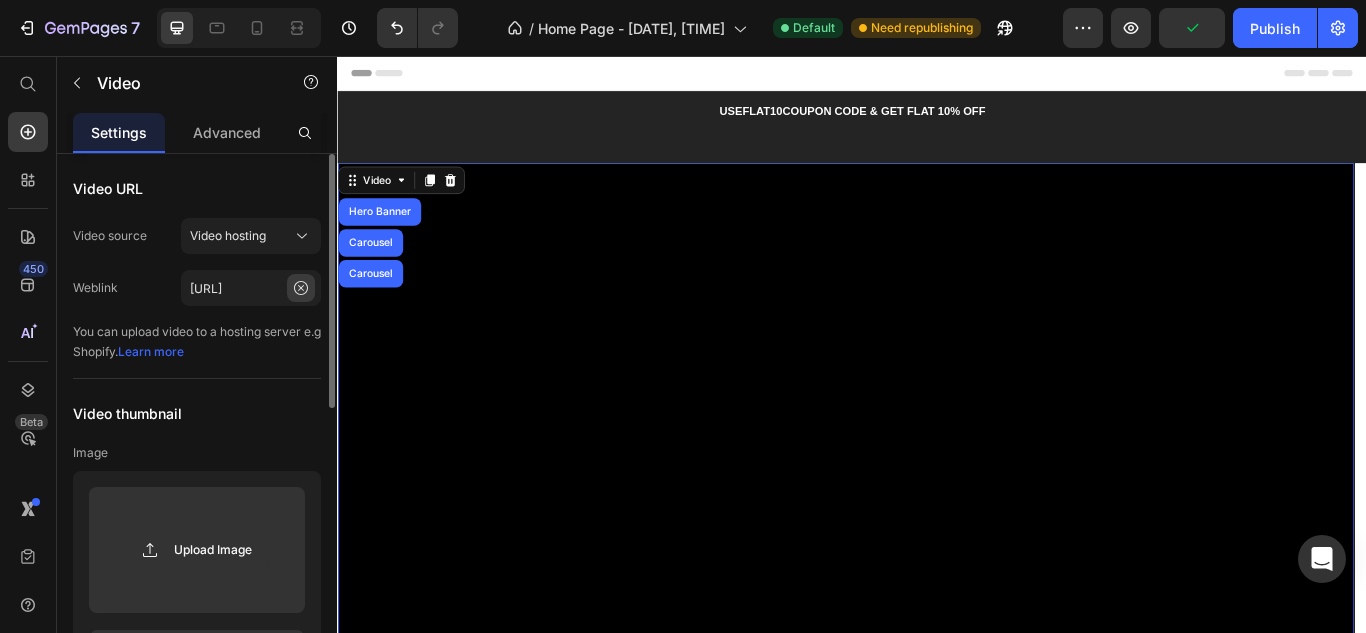 click 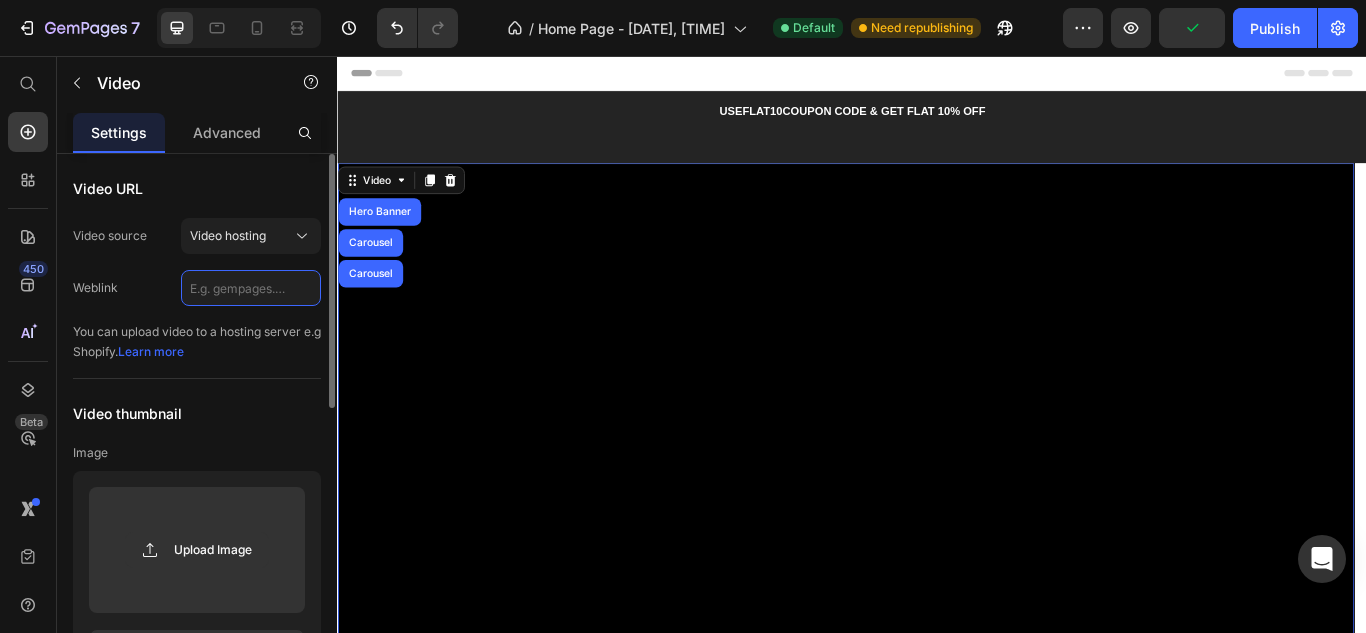 scroll, scrollTop: 0, scrollLeft: 0, axis: both 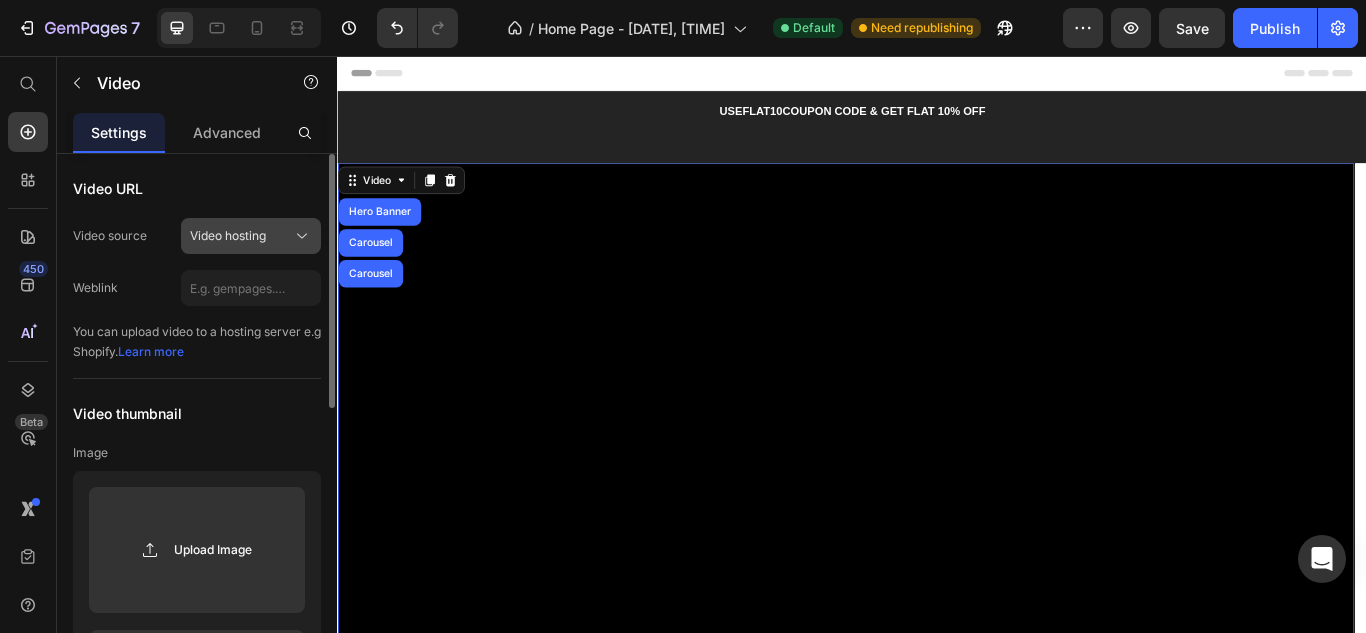 click on "Video hosting" 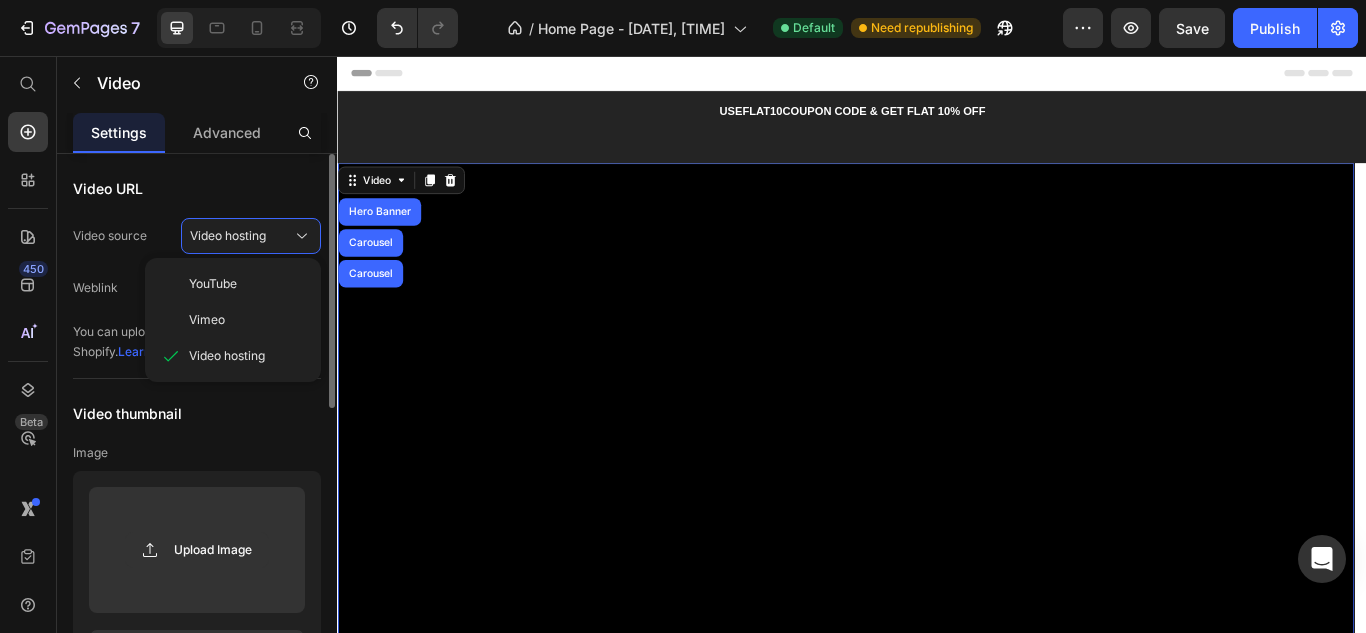 click on "Video source Video hosting YouTube Vimeo Video hosting" 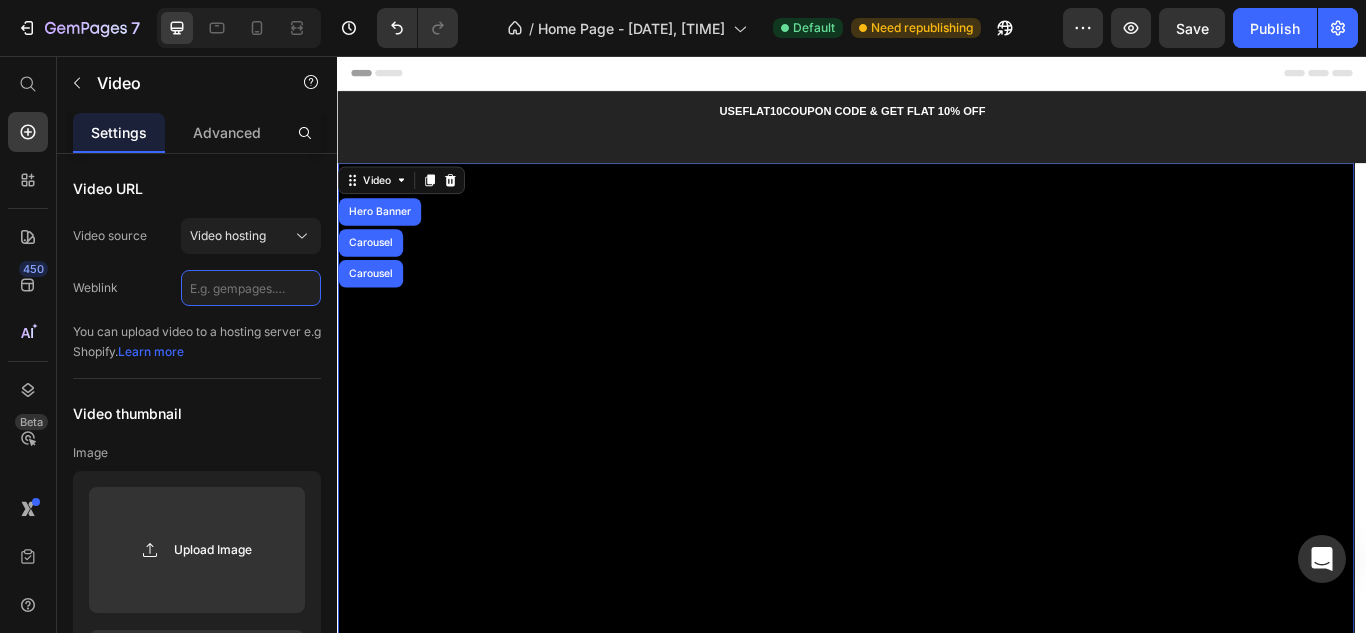 click 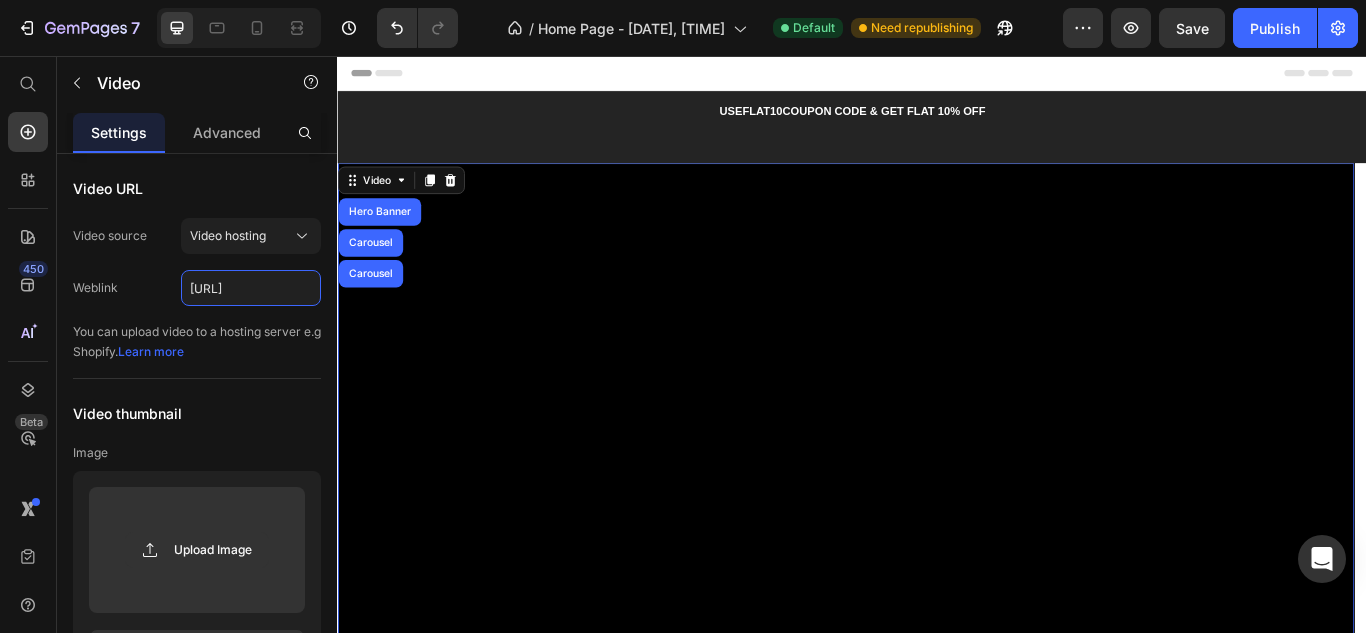 scroll, scrollTop: 0, scrollLeft: 364, axis: horizontal 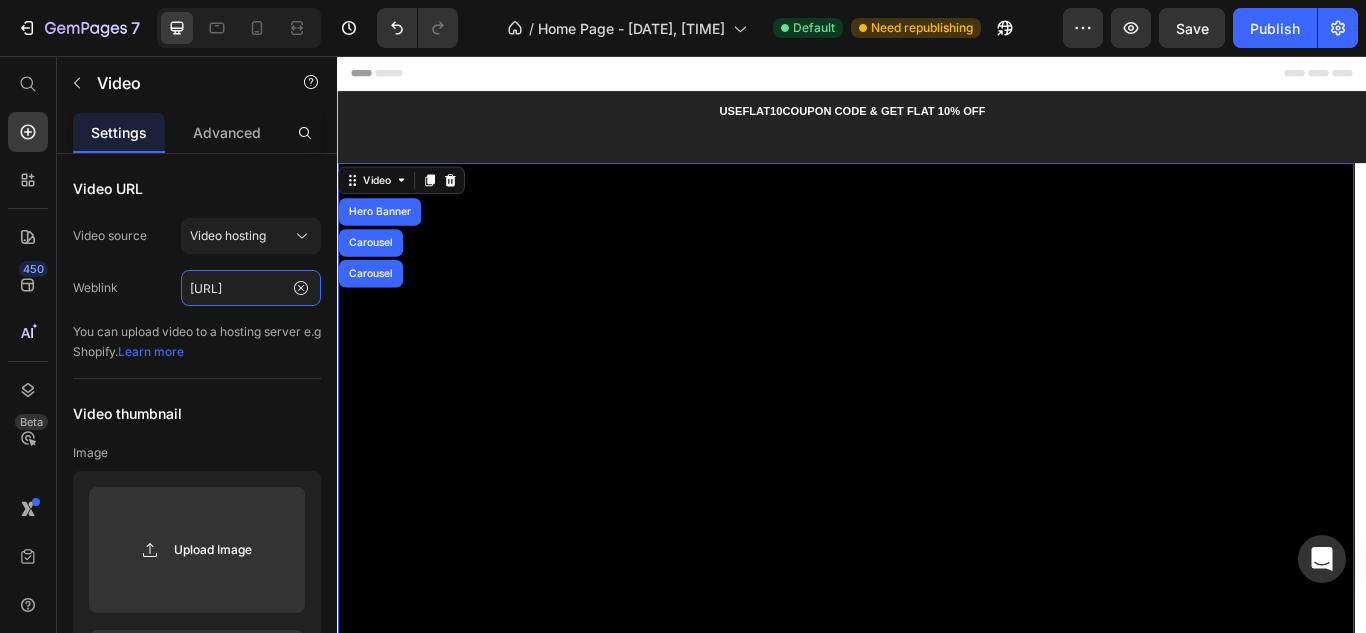 type on "https://cdn.shopify.com/videos/c/o/v/c0a19497c2a8472b8c456127fe1c082a.mp4" 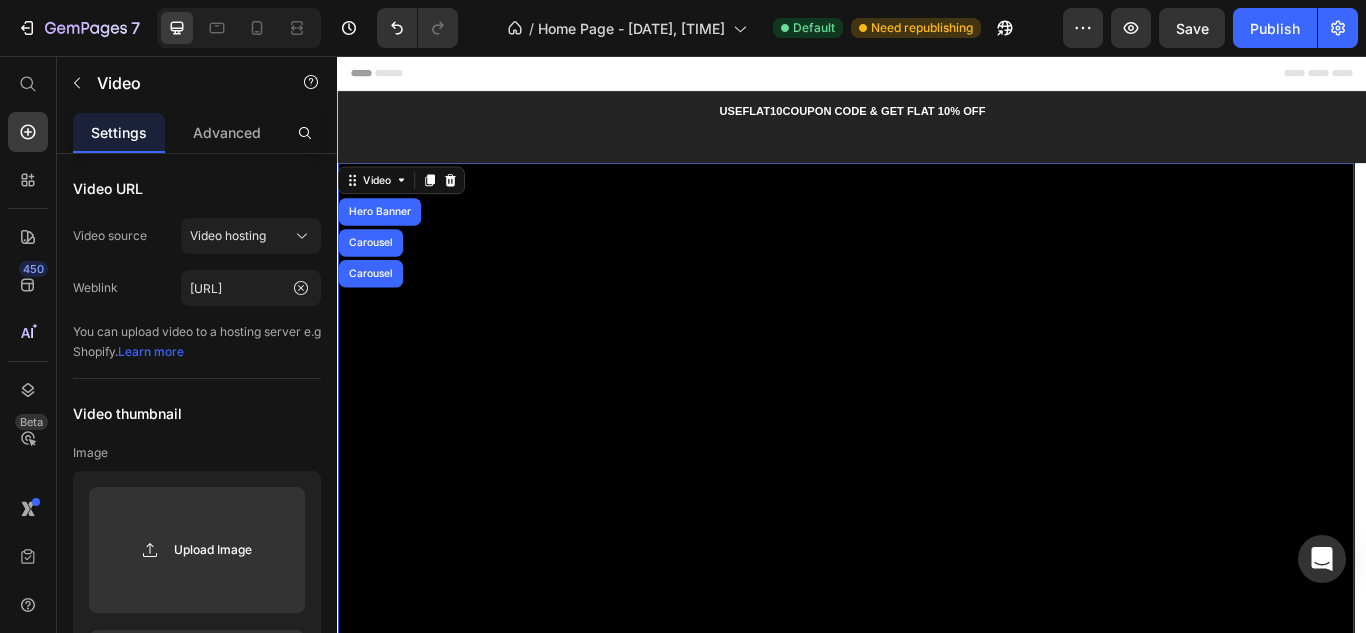click on "Video URL Video source Video hosting Weblink https://cdn.shopify.com/videos/c/o/v/c0a19497c2a8472b8c456127fe1c082a.mp4 You can upload video to a hosting server e.g Shopify.   Learn more Video thumbnail Image Upload Image  or   Browse gallery  Preload Ratio 16:9 Options Autoplay Enable sound Loop video Show control bar Lazy load" at bounding box center (197, 669) 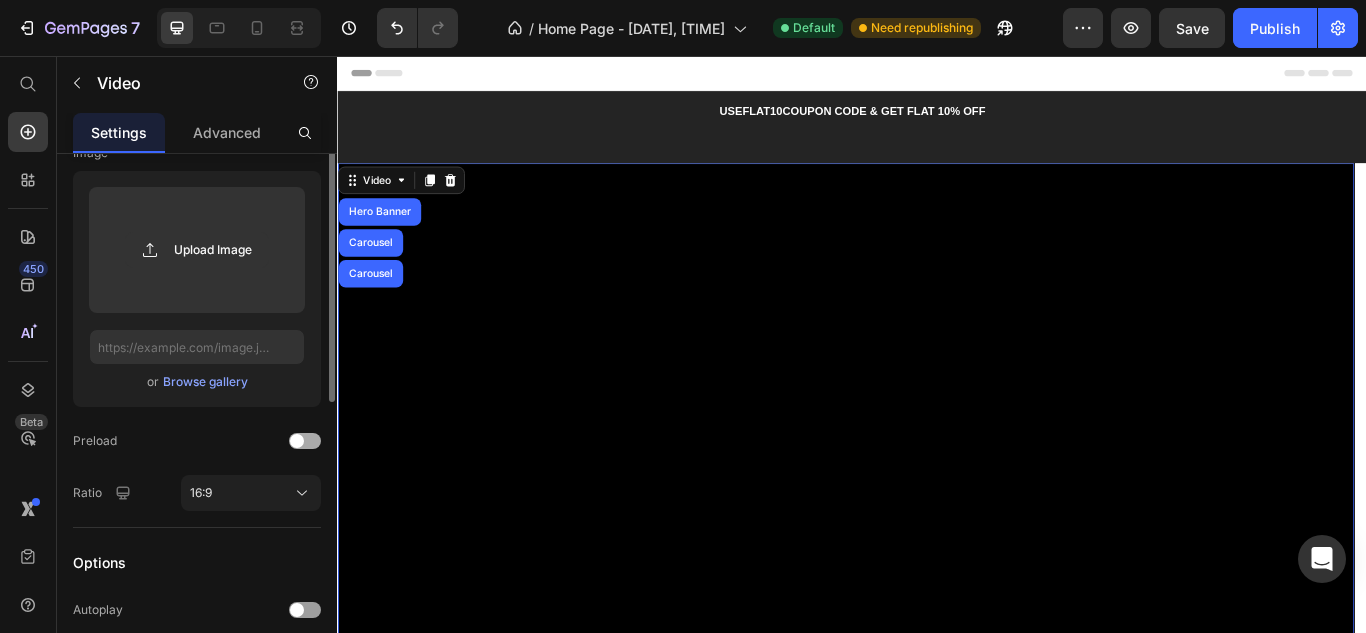 scroll, scrollTop: 100, scrollLeft: 0, axis: vertical 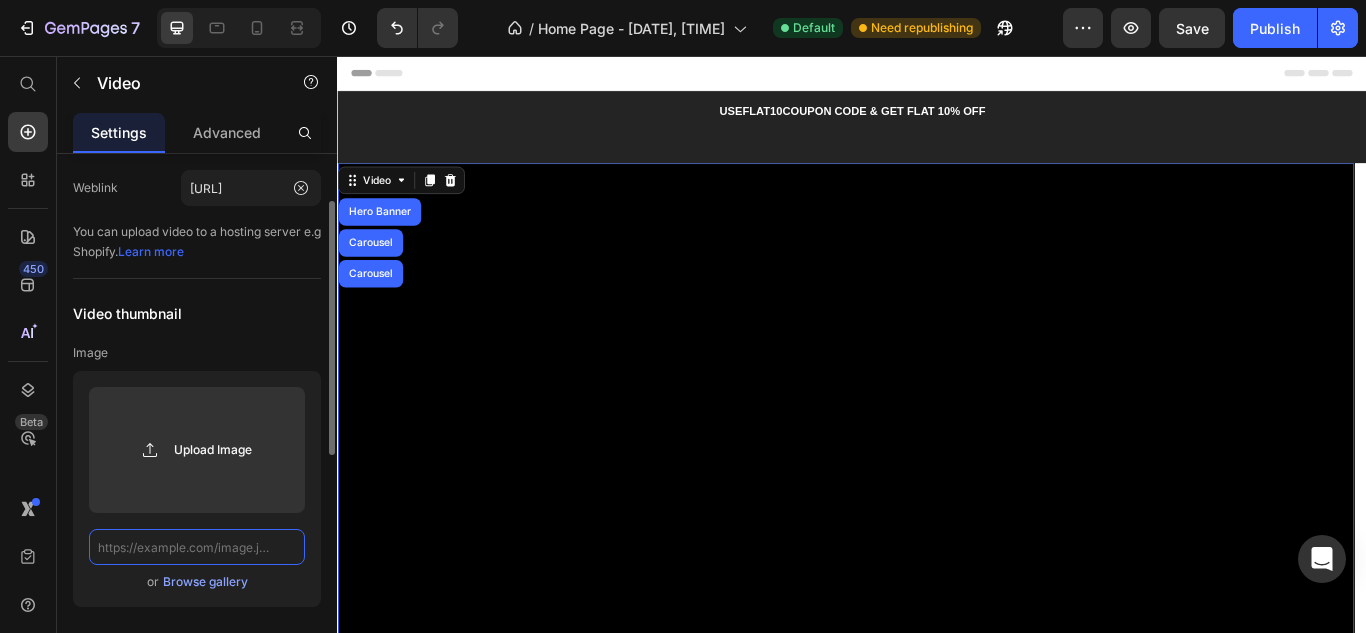 click 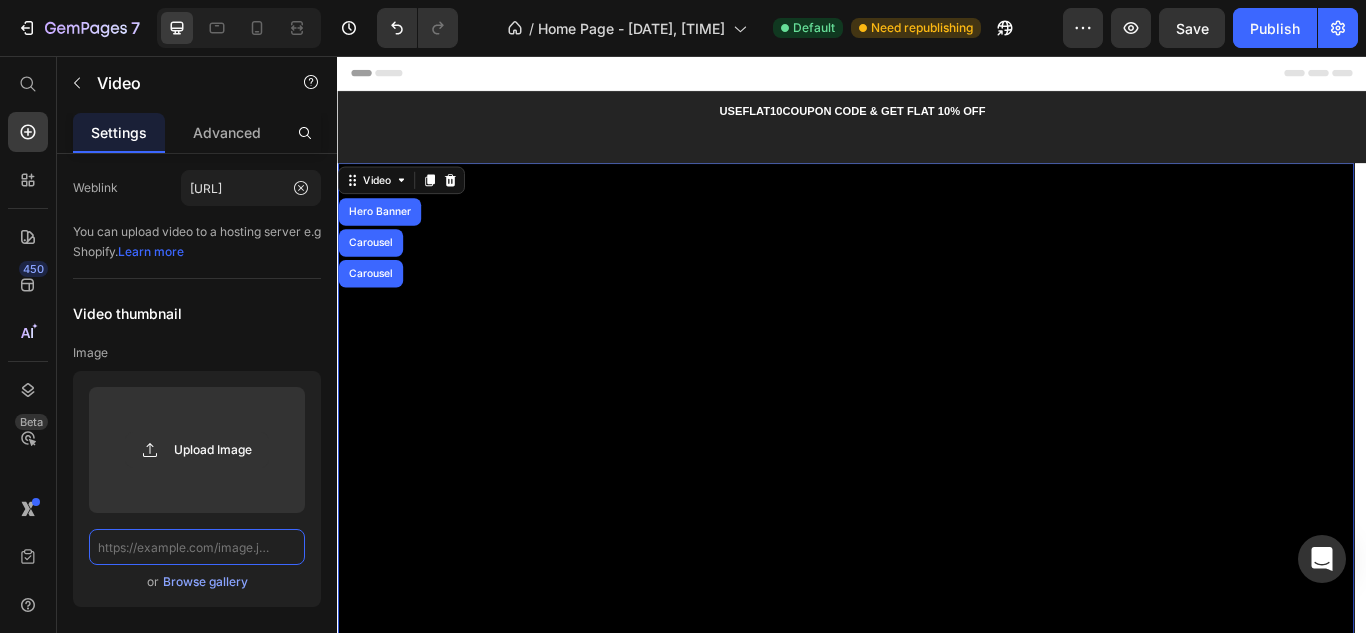 paste on "https://cdn.shopify.com/videos/c/o/v/c0a19497c2a8472b8c456127fe1c082a.mp4" 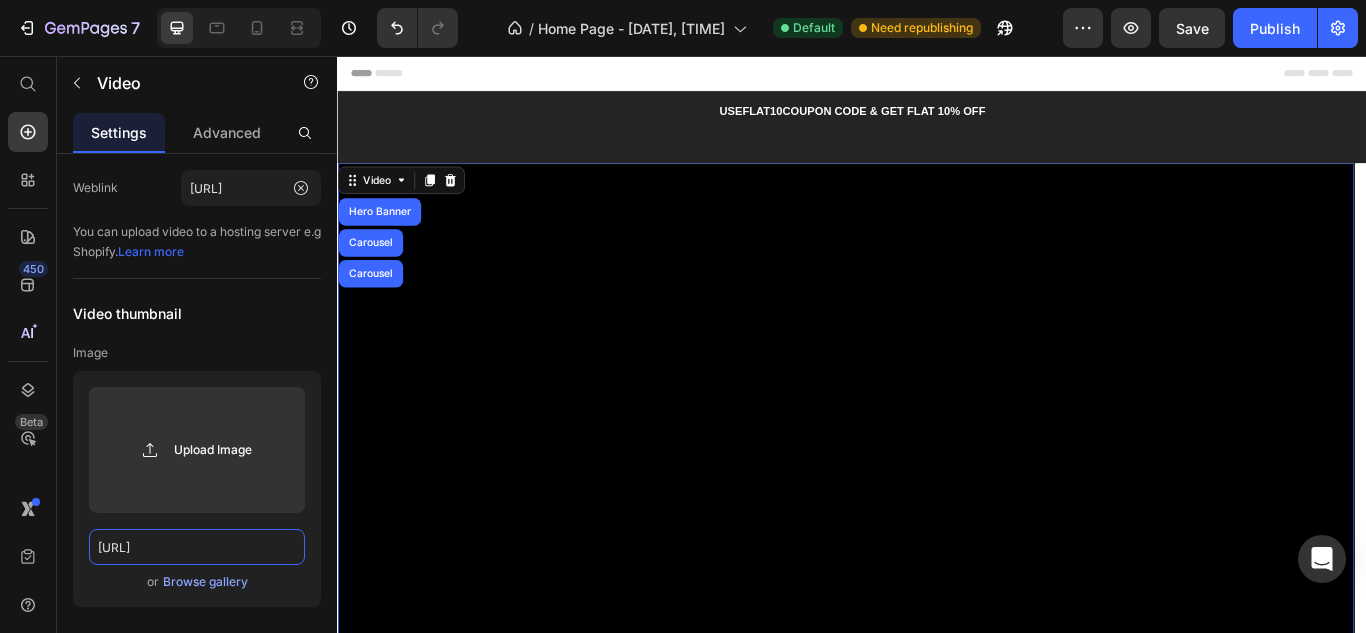 scroll, scrollTop: 0, scrollLeft: 288, axis: horizontal 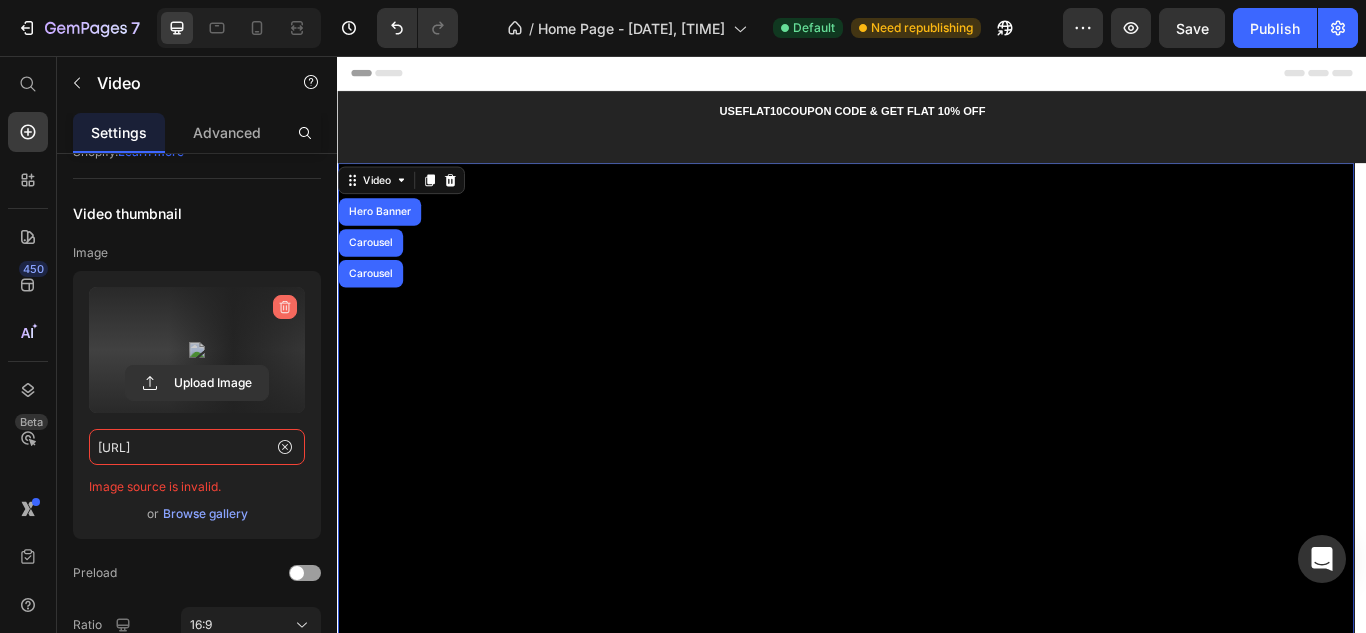 type on "https://cdn.shopify.com/videos/c/o/v/c0a19497c2a8472b8c456127fe1c082a.mp4" 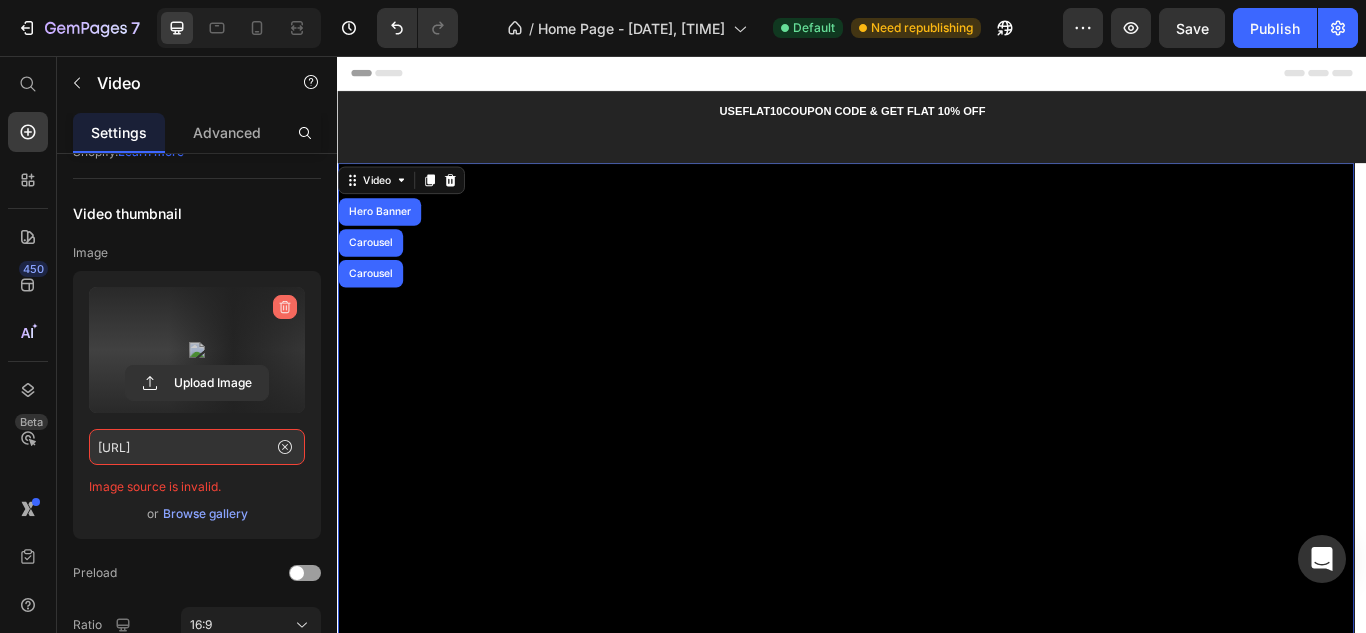 click 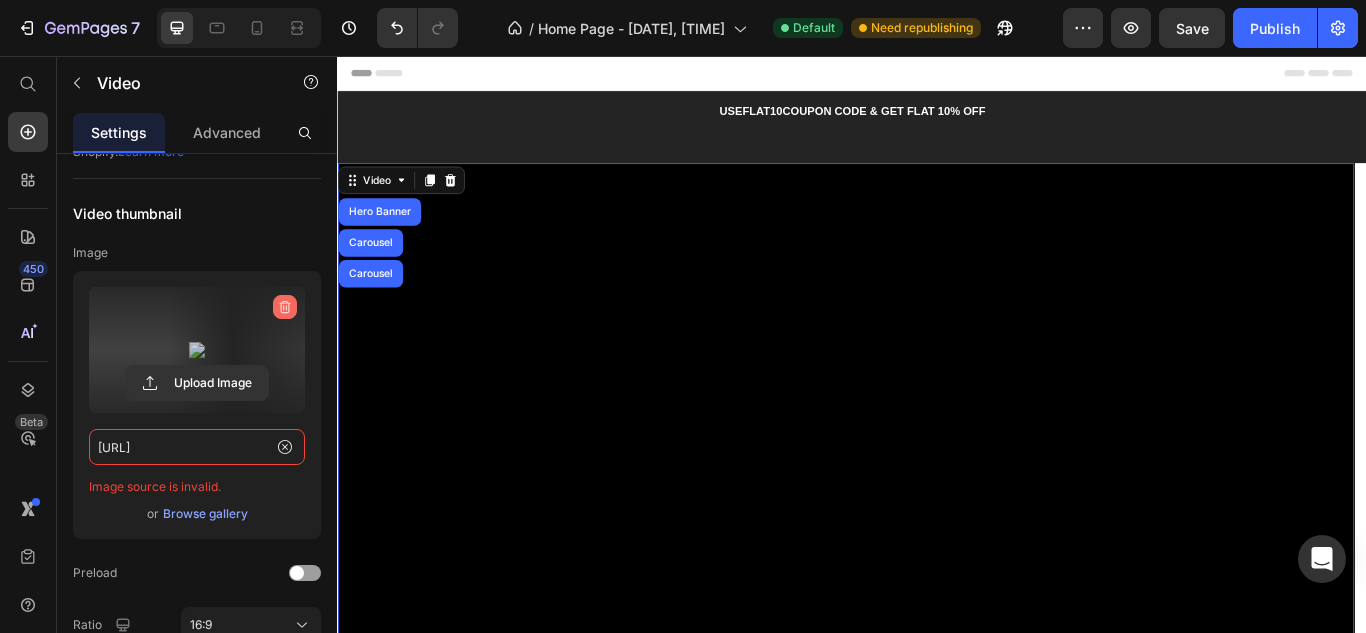 type 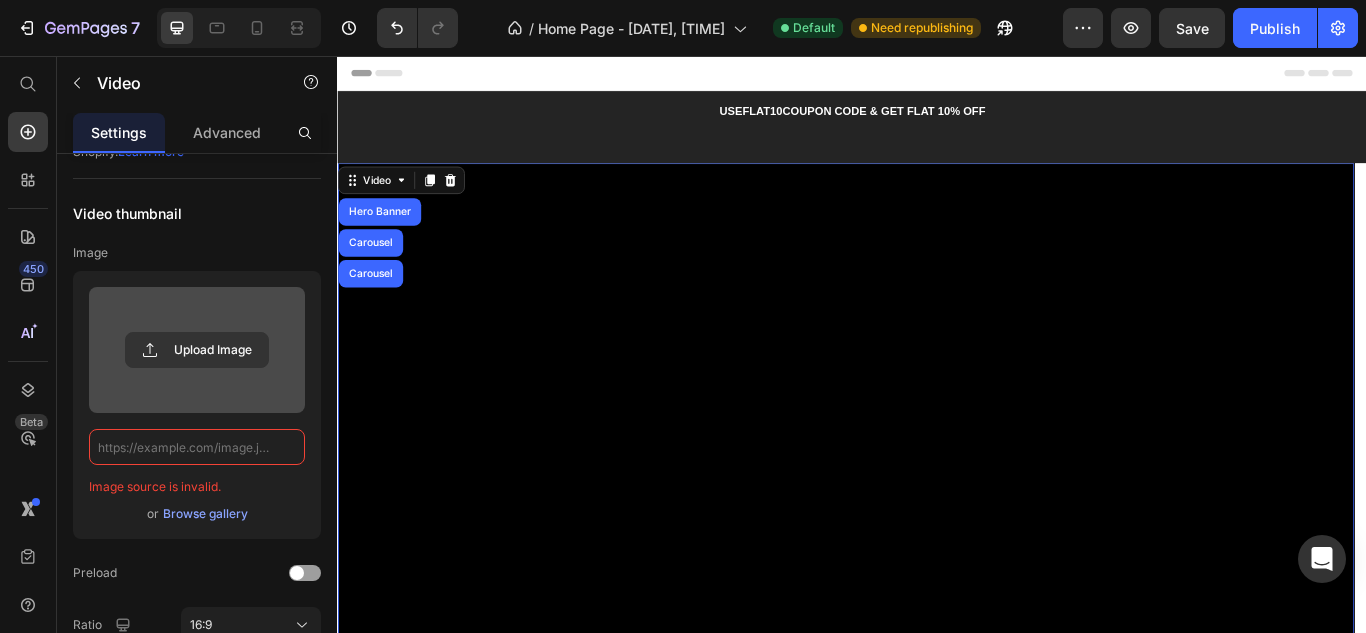 scroll, scrollTop: 0, scrollLeft: 0, axis: both 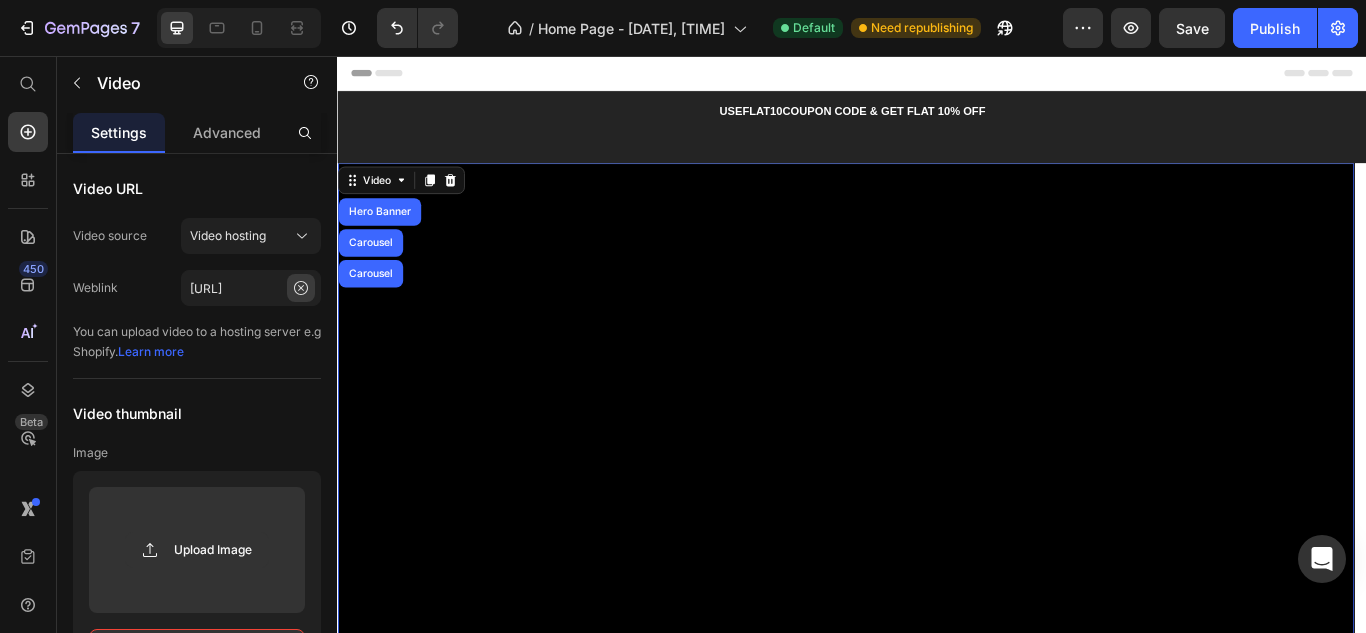 click 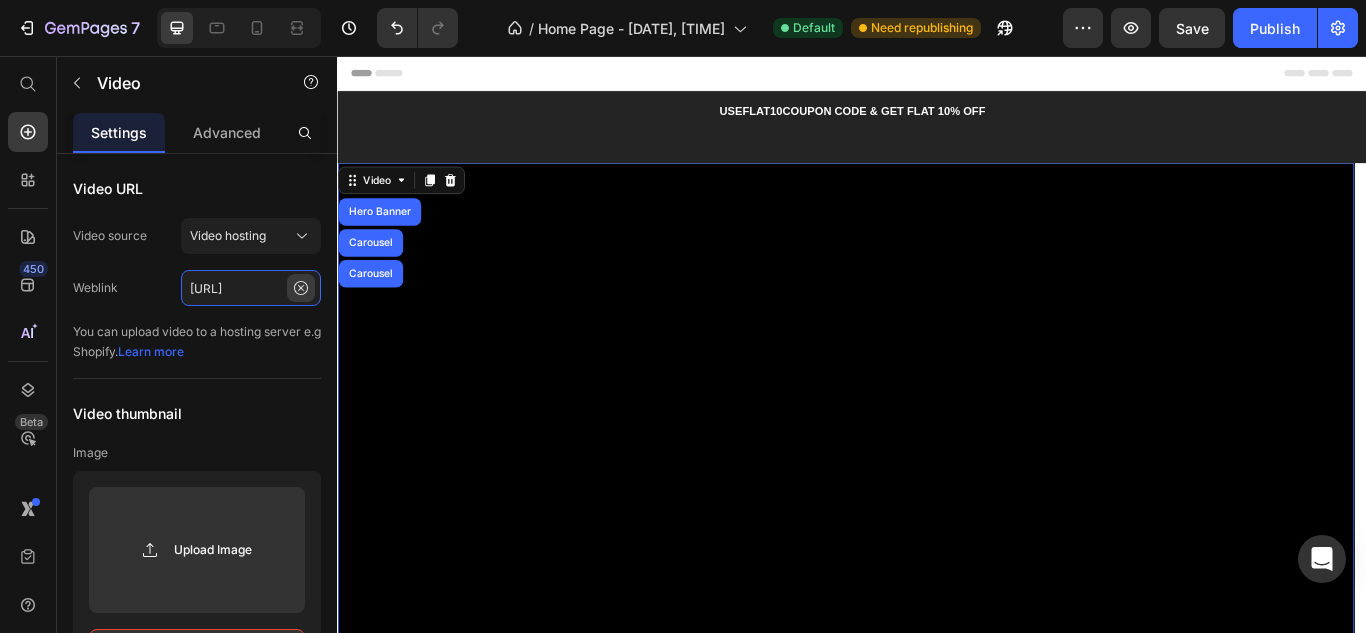 type 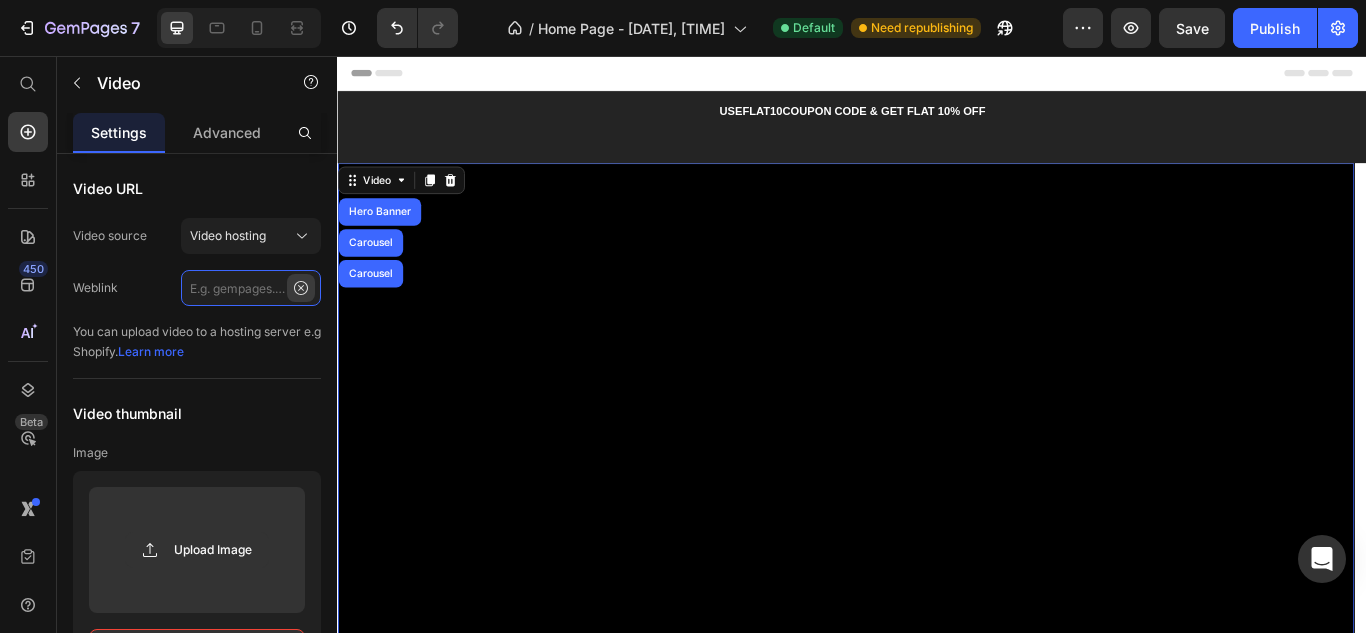 scroll, scrollTop: 0, scrollLeft: 0, axis: both 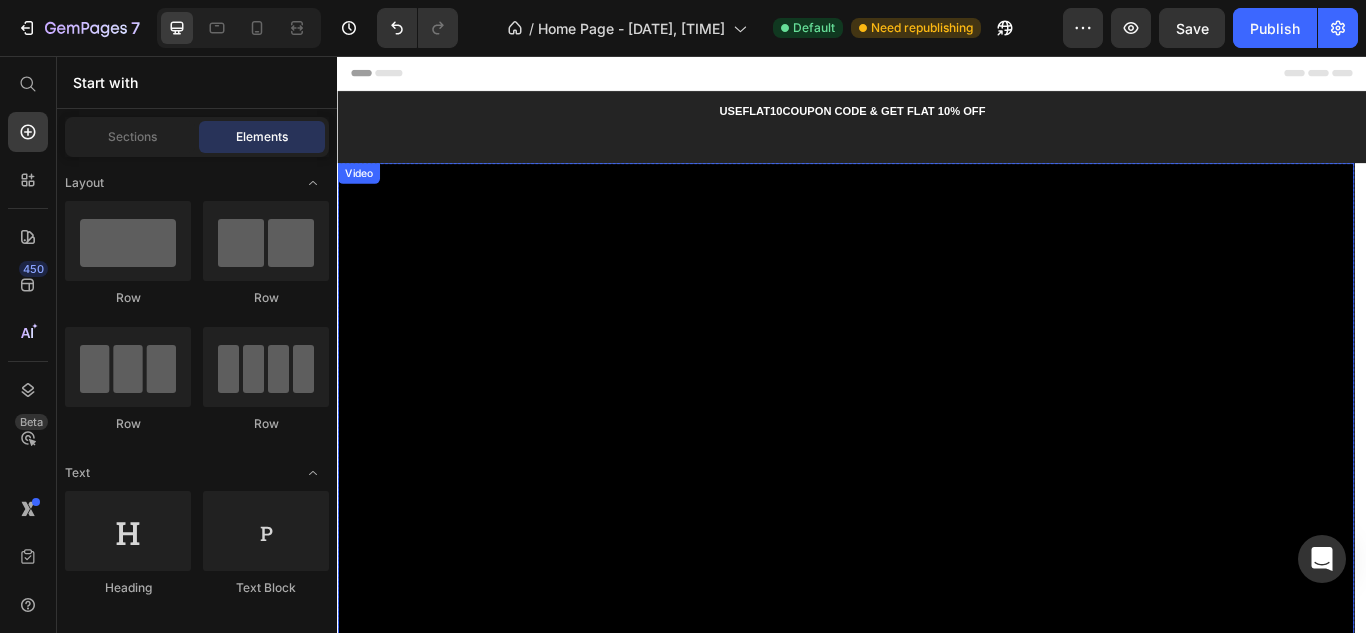 click on "Video" at bounding box center (929, 514) 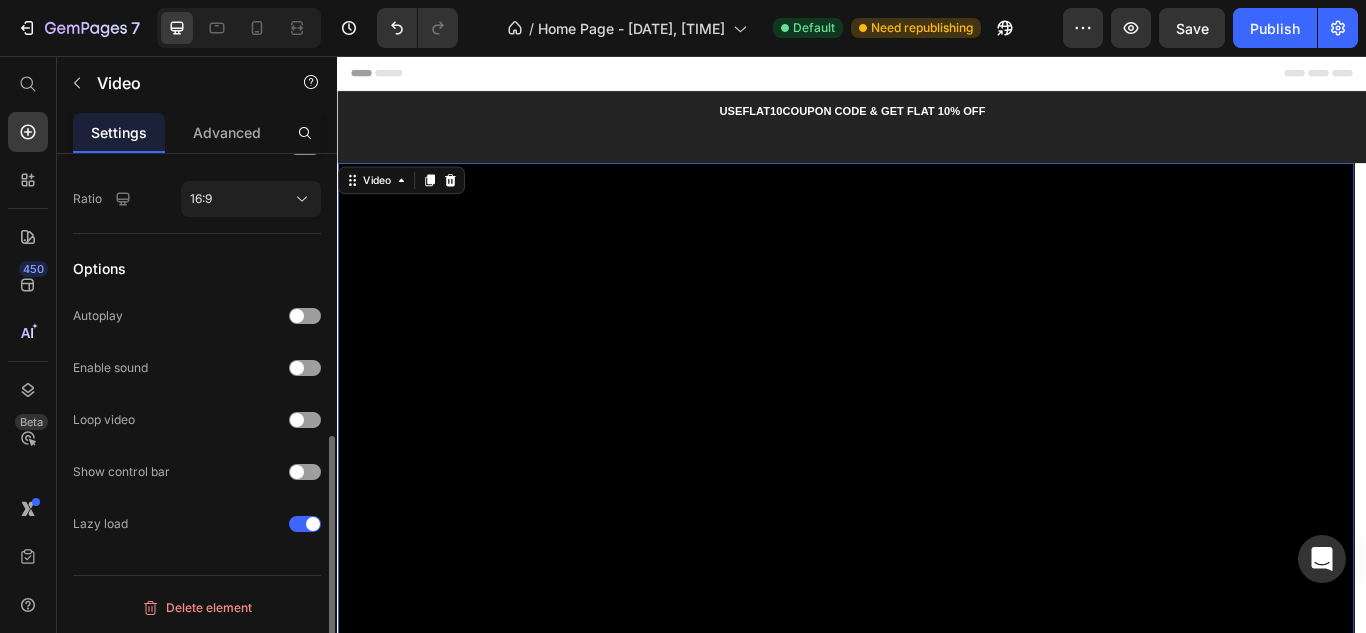 scroll, scrollTop: 594, scrollLeft: 0, axis: vertical 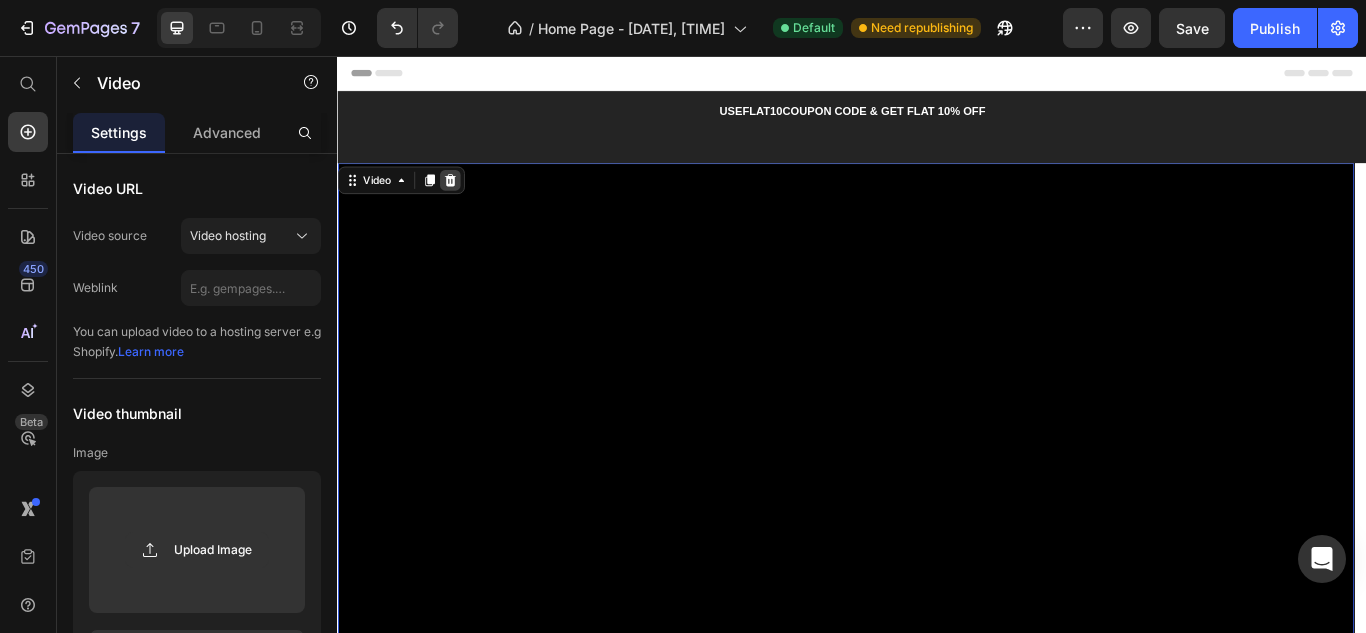 click at bounding box center (468, 201) 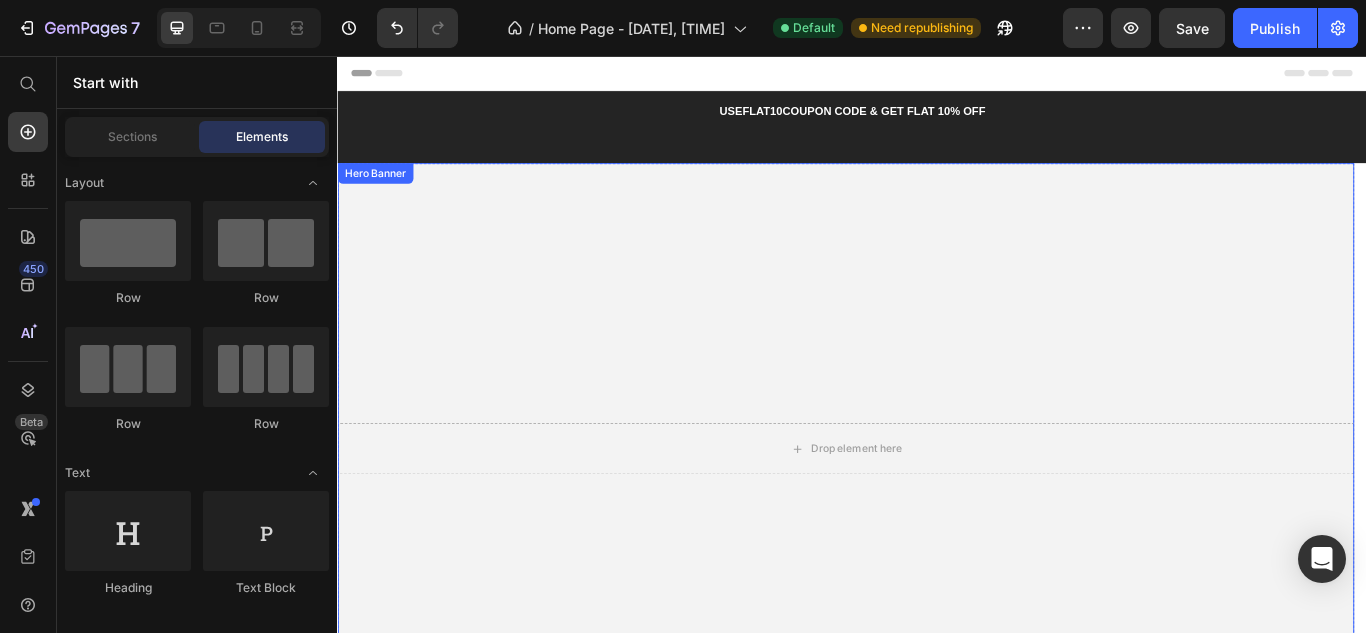 click at bounding box center [929, 514] 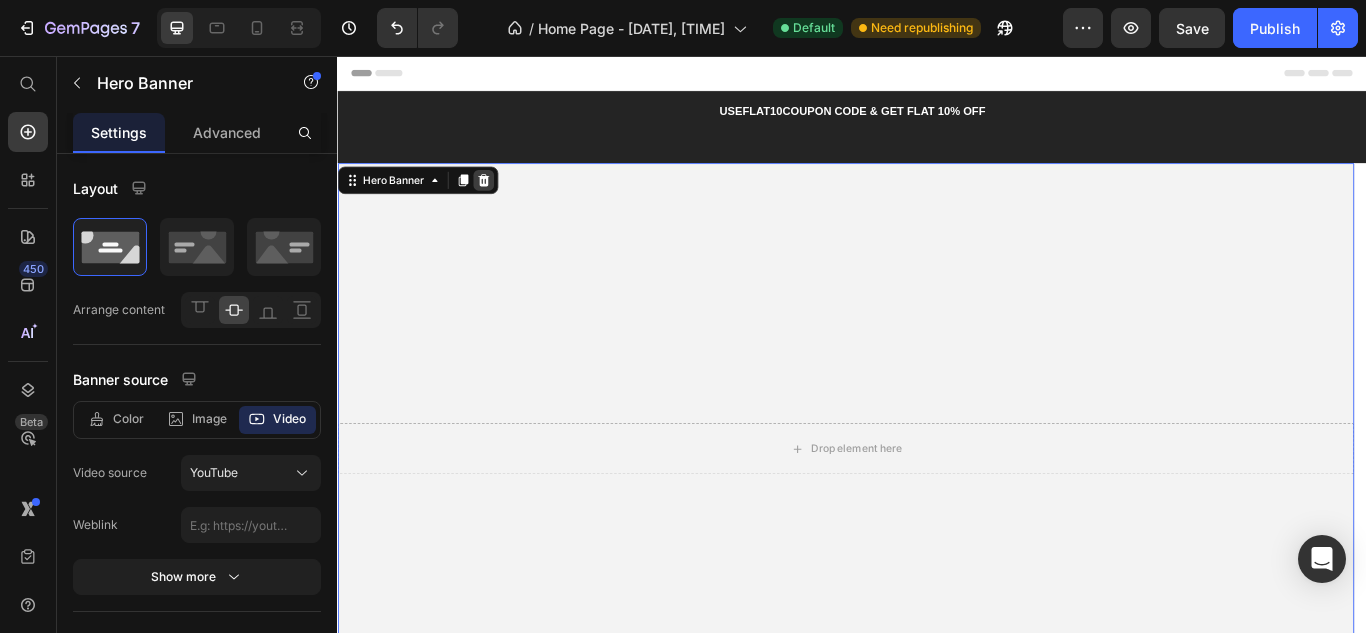 click 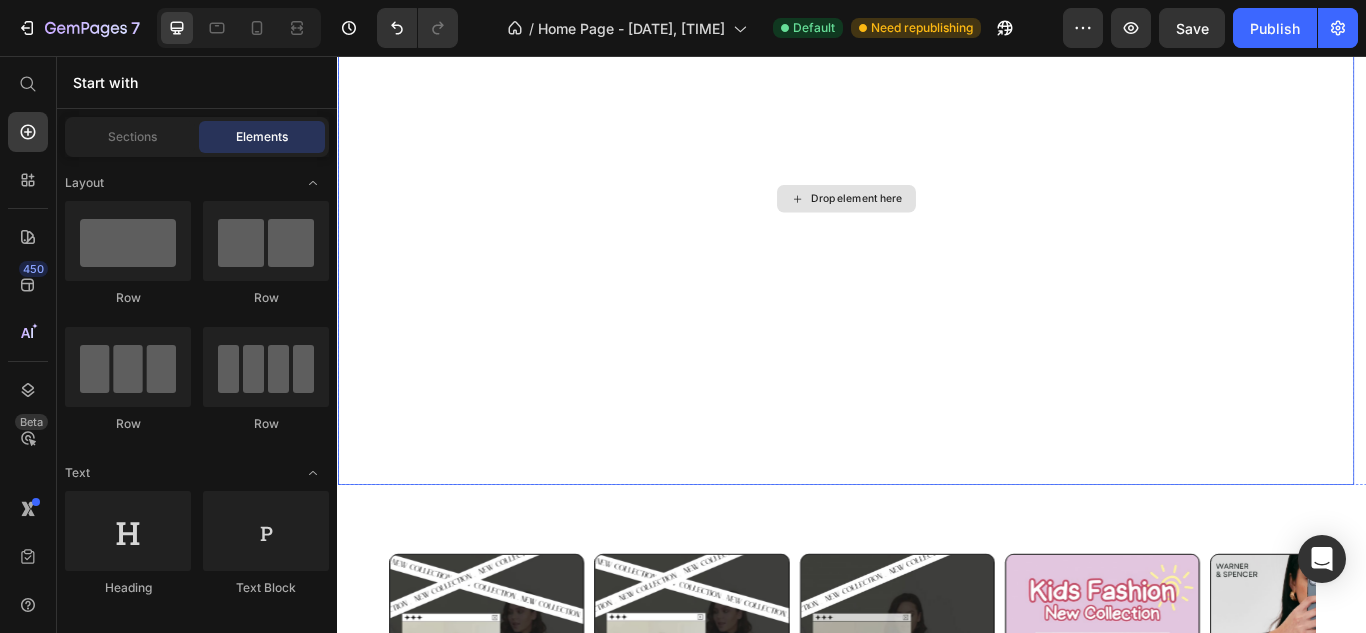 scroll, scrollTop: 0, scrollLeft: 0, axis: both 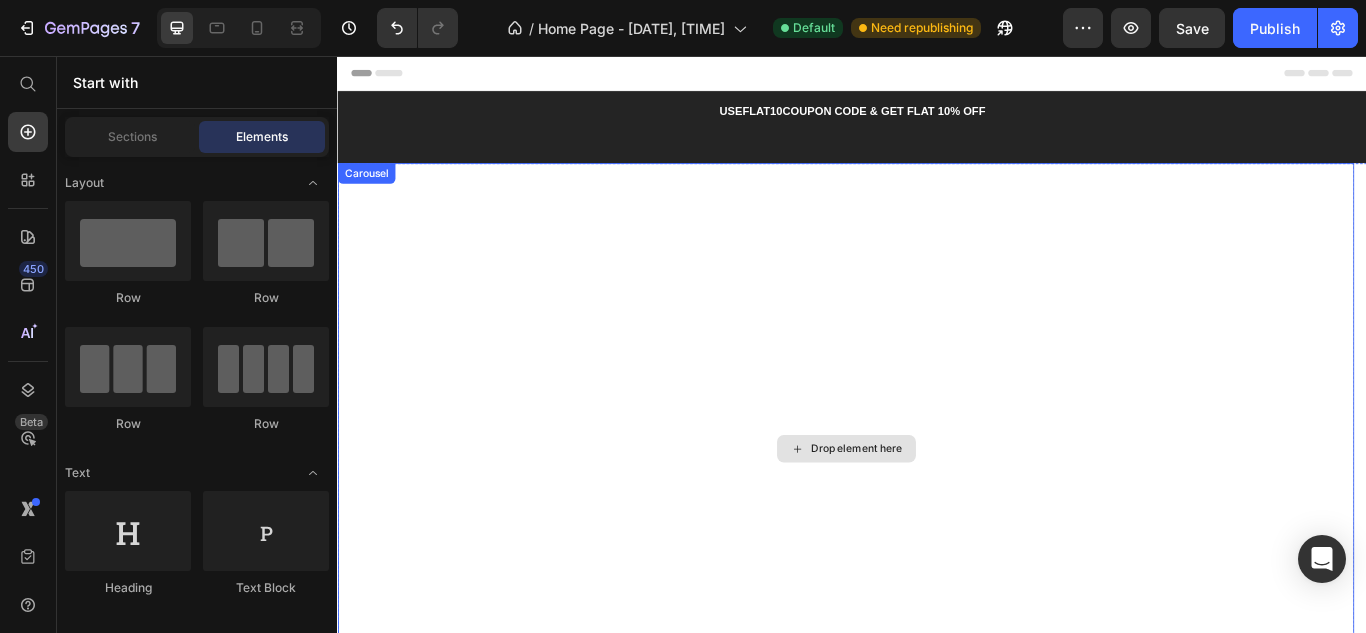 click on "Drop element here" at bounding box center [929, 514] 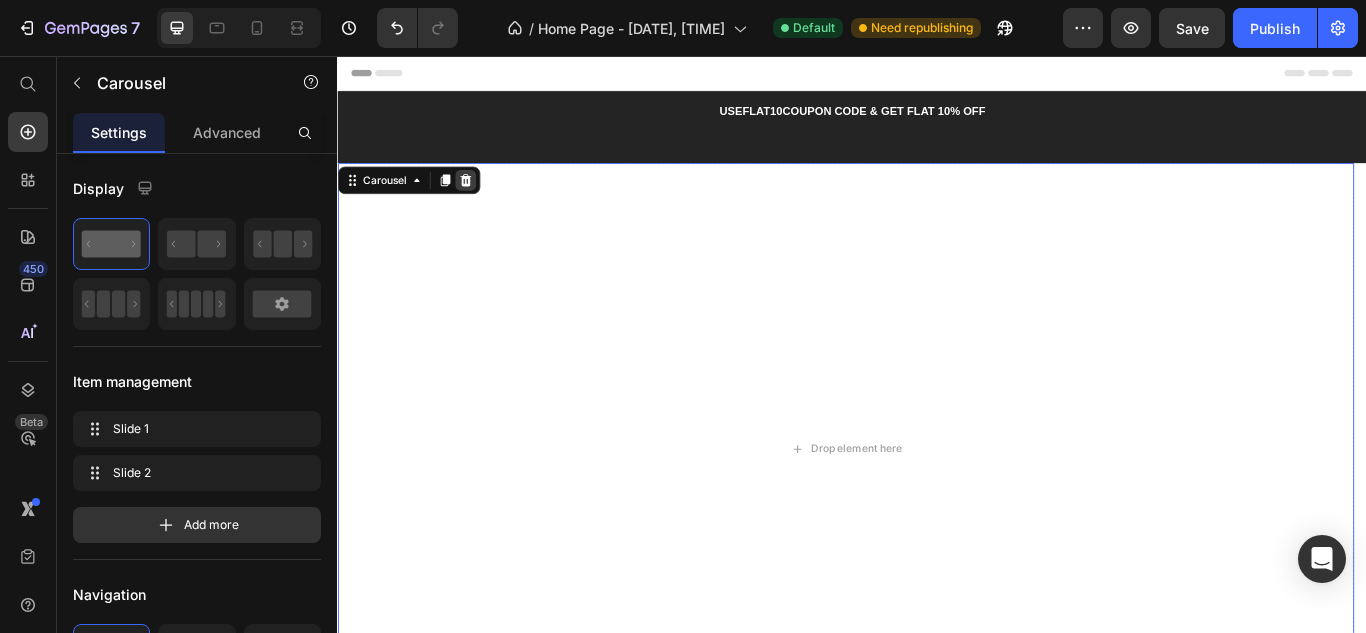 click 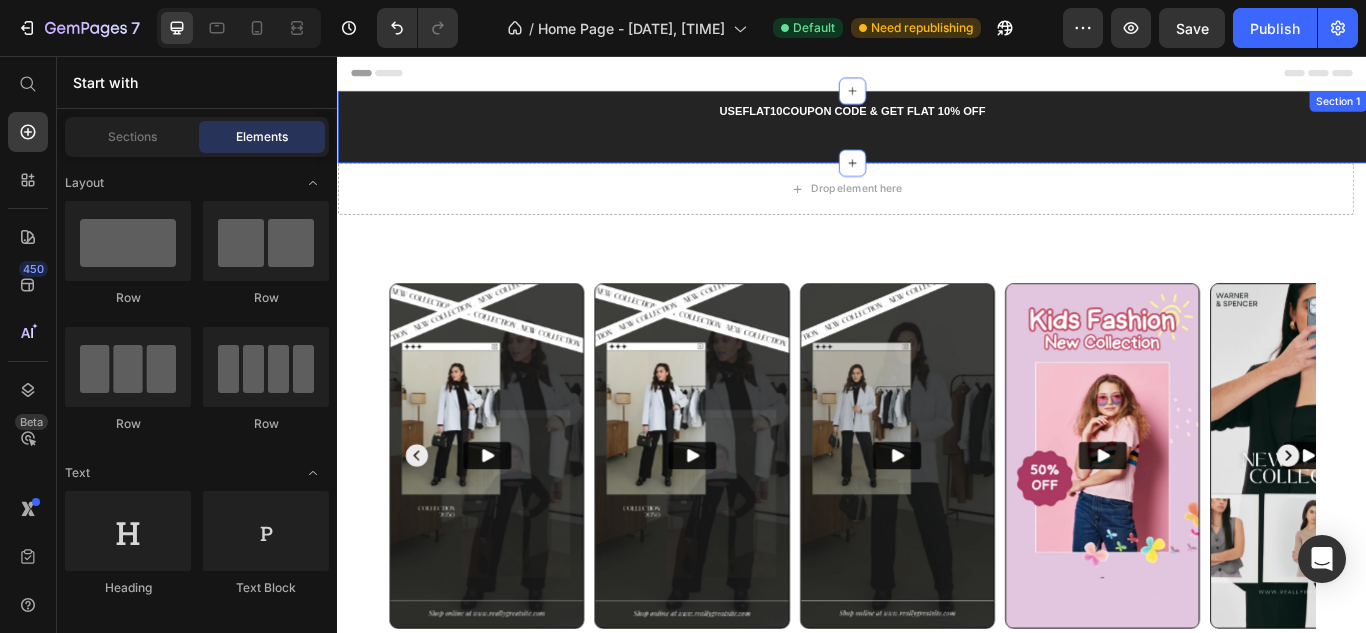 click on "Drop element here" at bounding box center (929, 211) 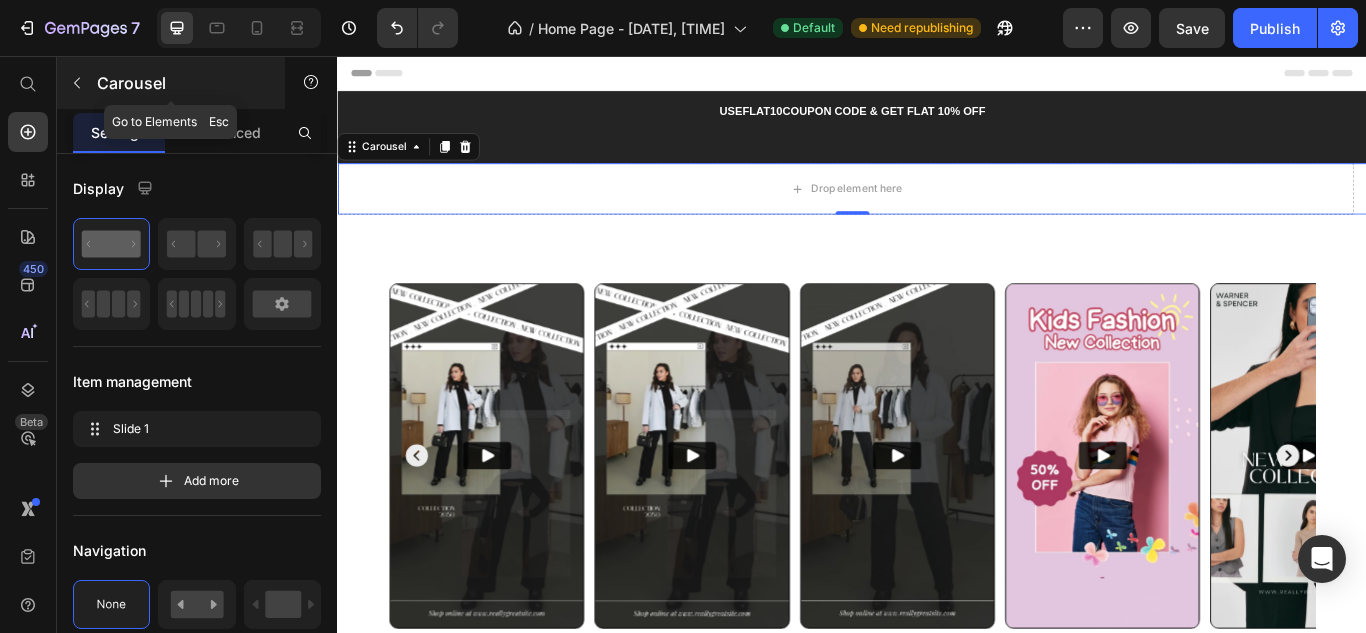 click at bounding box center [77, 83] 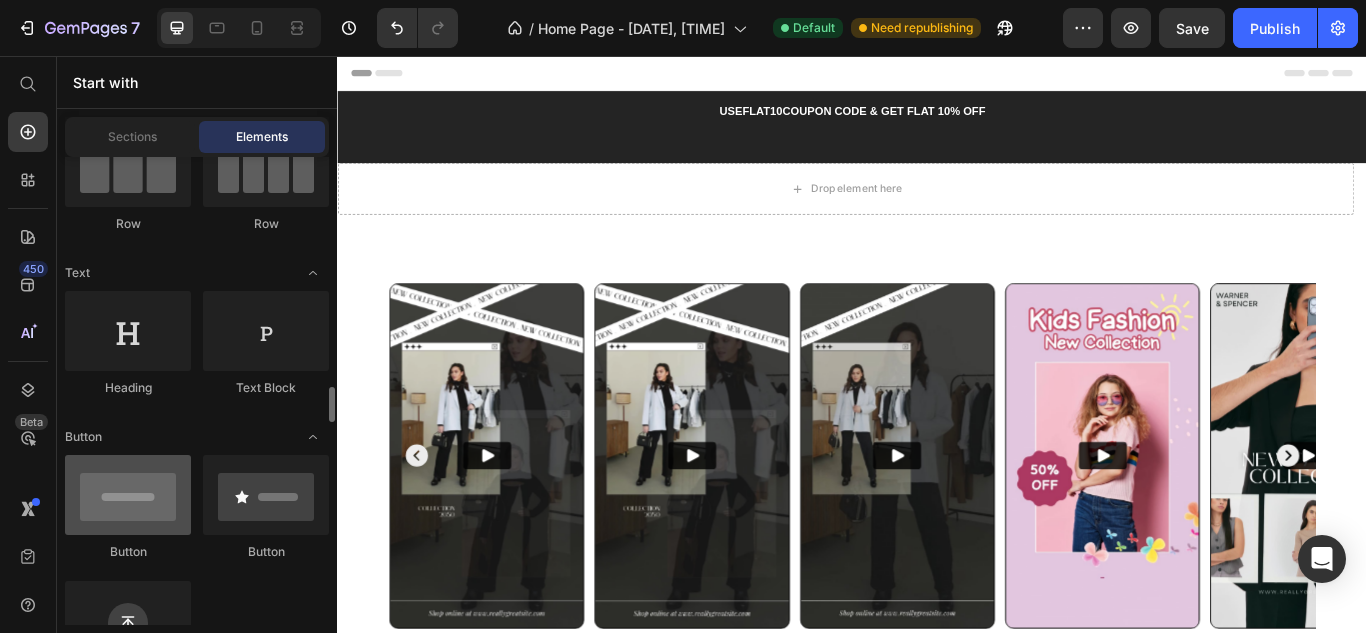 scroll, scrollTop: 500, scrollLeft: 0, axis: vertical 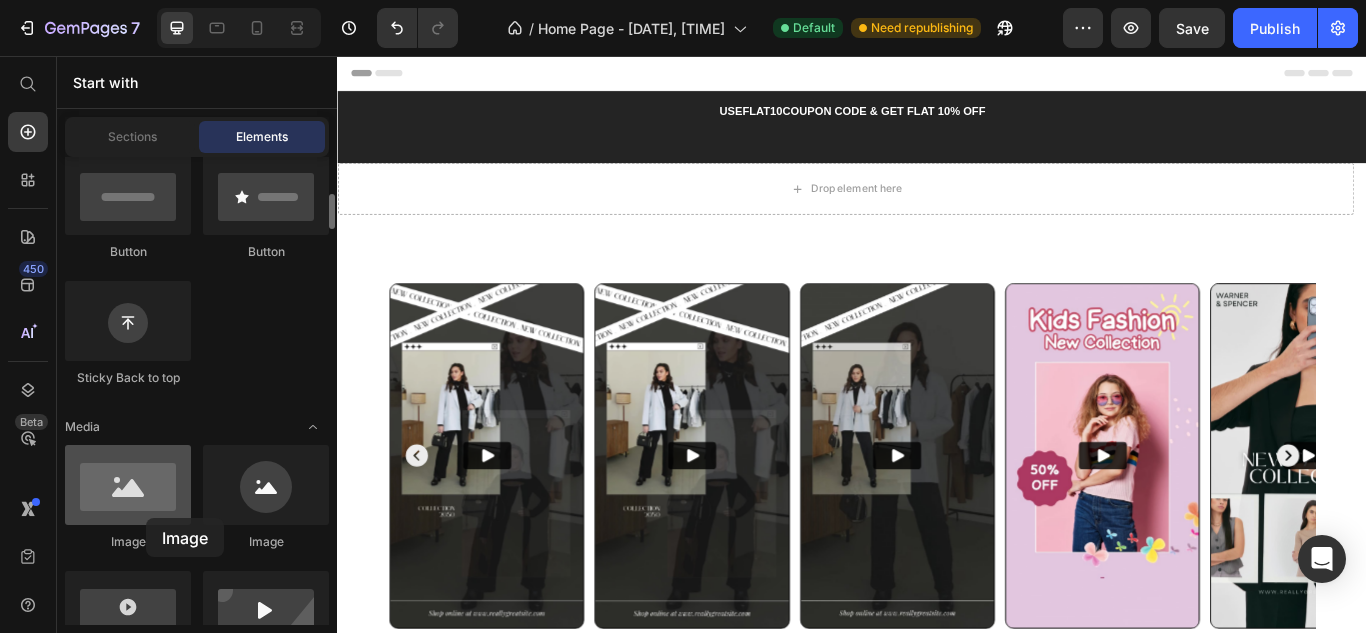 click at bounding box center [128, 485] 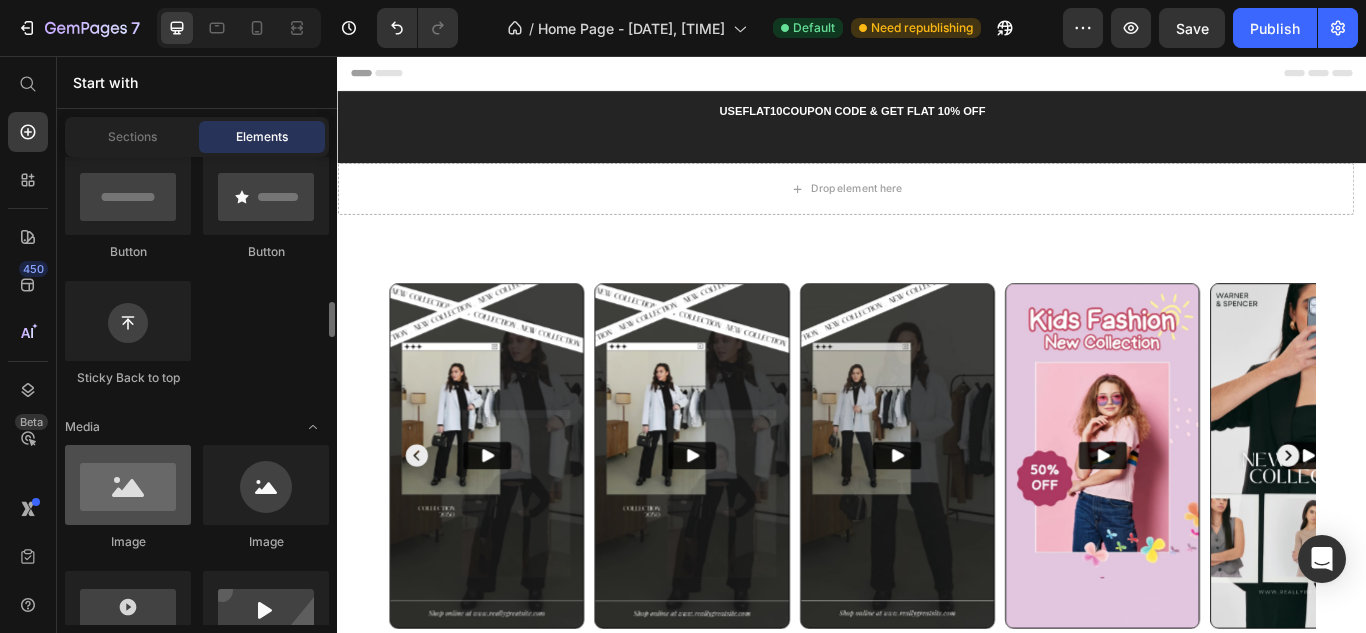 scroll, scrollTop: 700, scrollLeft: 0, axis: vertical 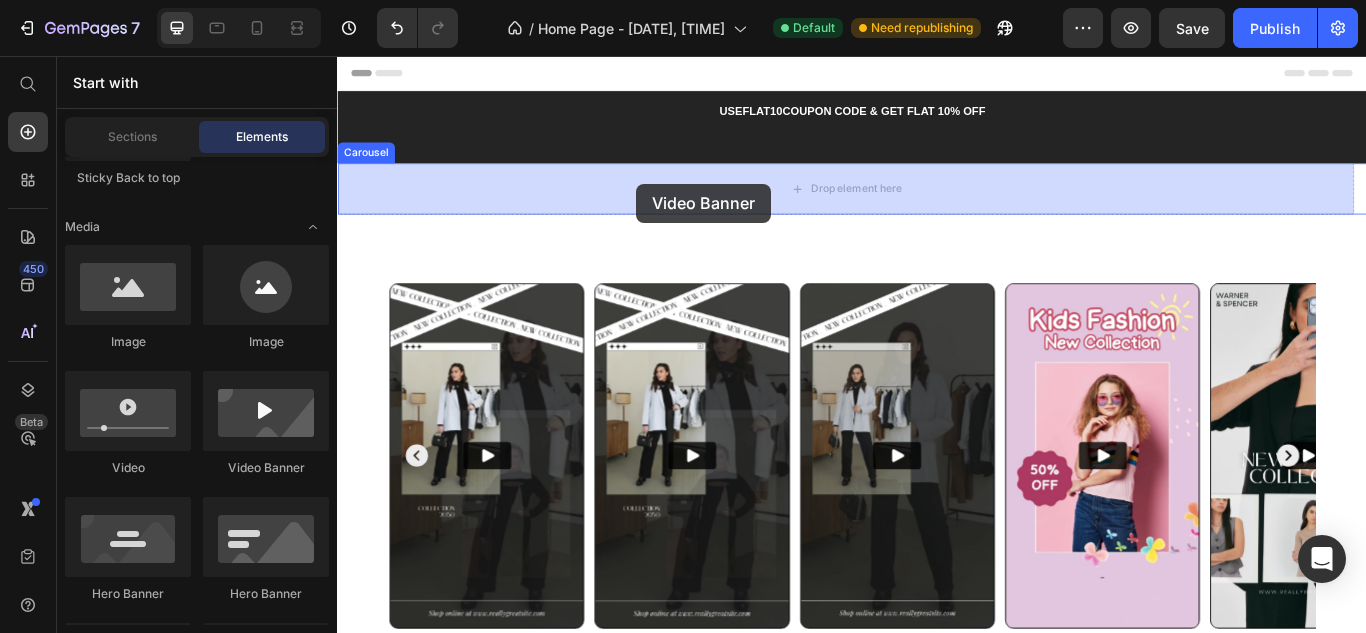 drag, startPoint x: 604, startPoint y: 483, endPoint x: 691, endPoint y: 191, distance: 304.6851 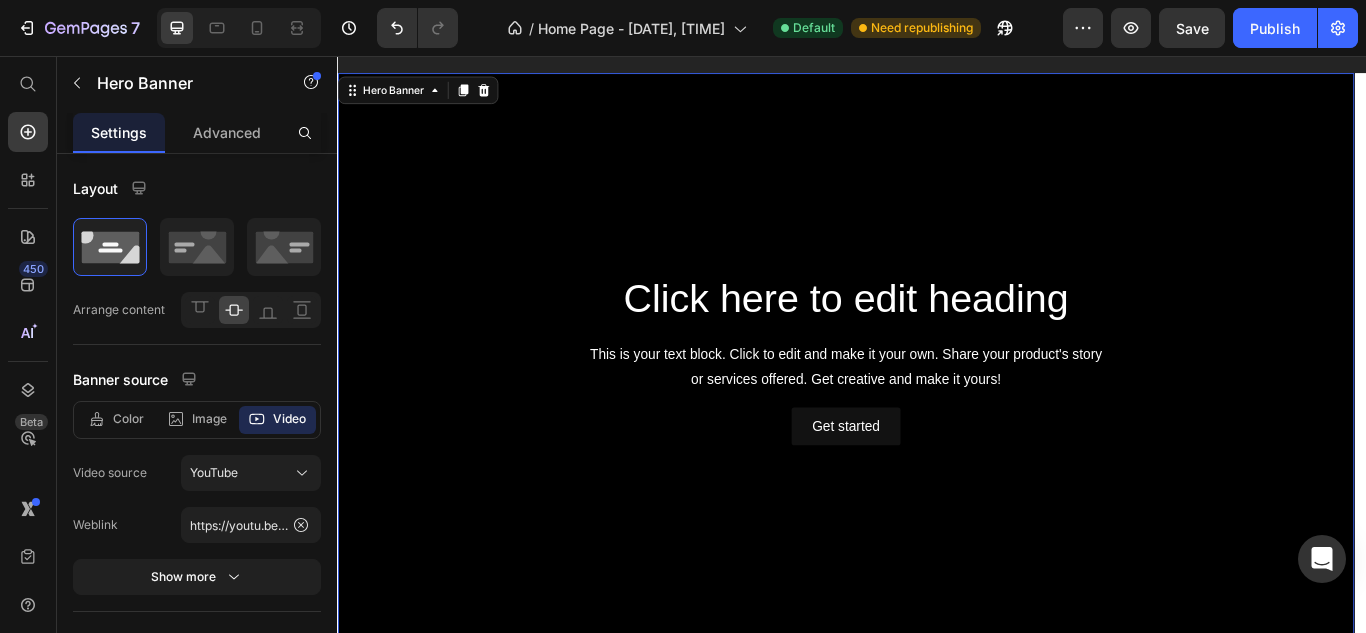 scroll, scrollTop: 200, scrollLeft: 0, axis: vertical 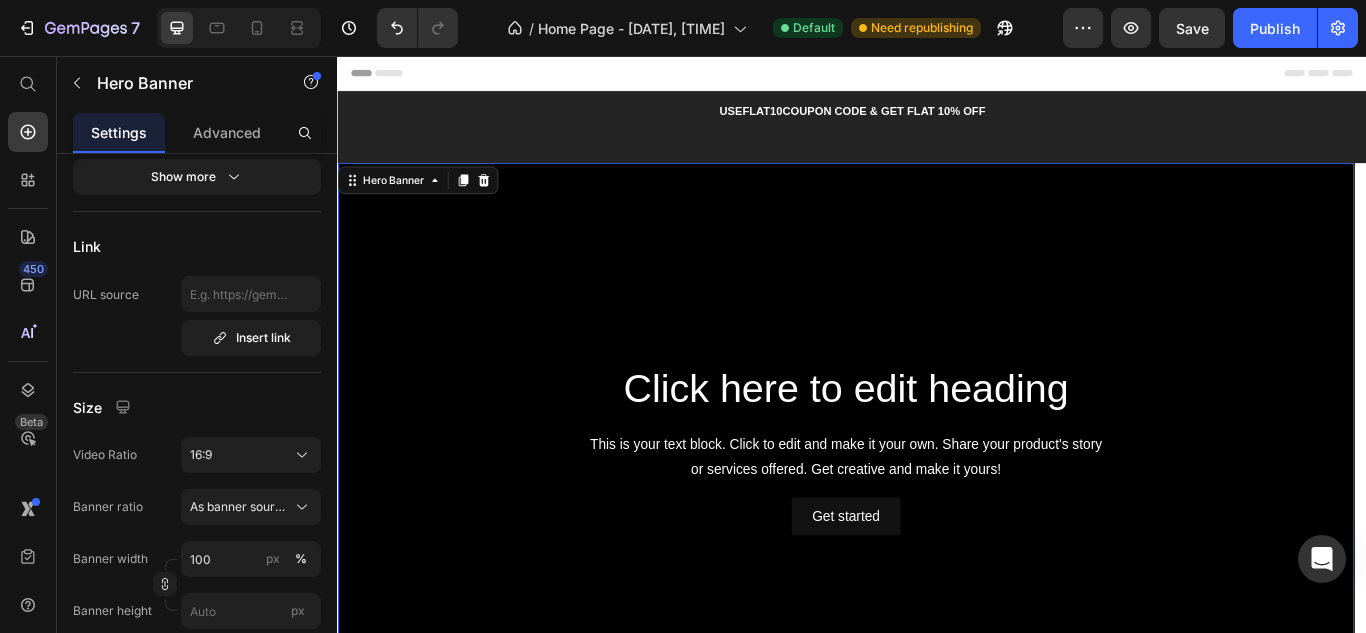 click at bounding box center [929, 514] 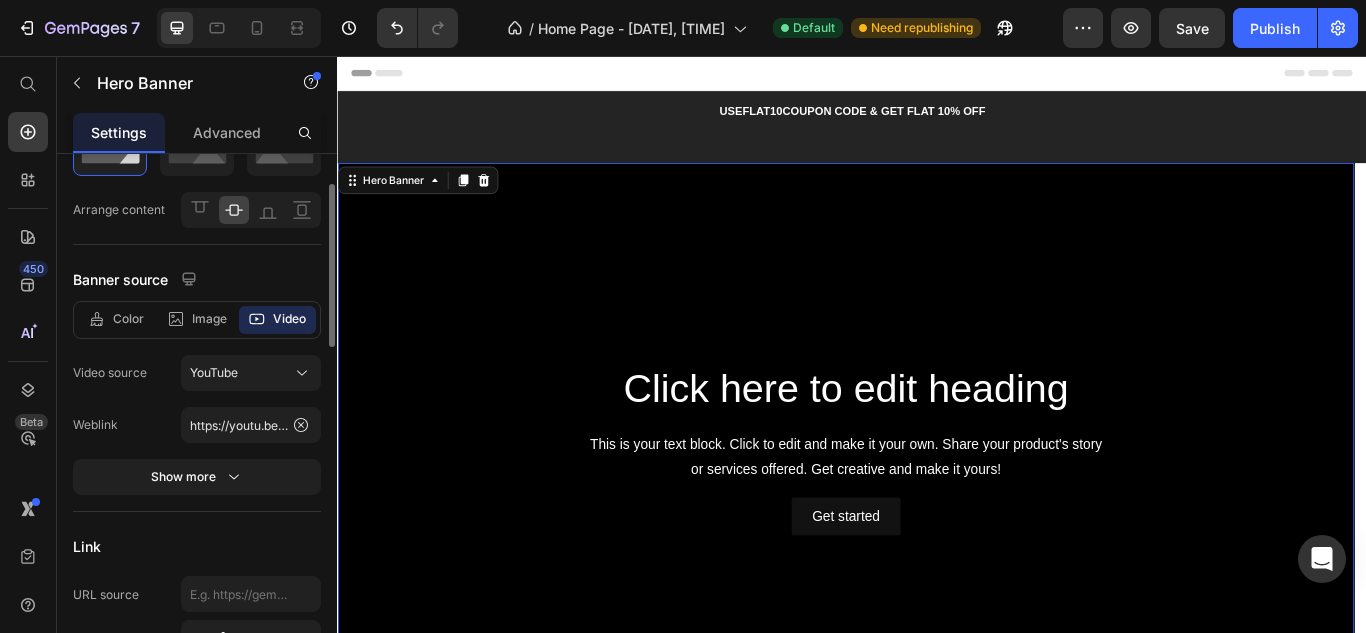 scroll, scrollTop: 0, scrollLeft: 0, axis: both 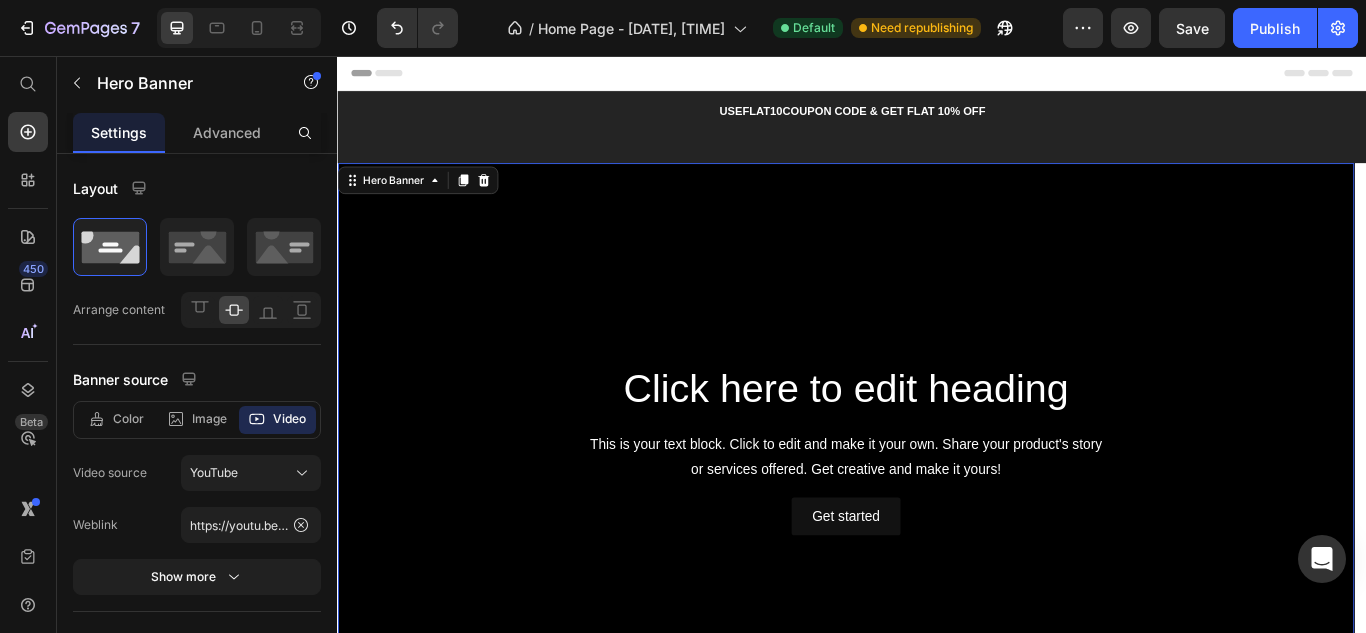 click on "Click here to edit heading Heading This is your text block. Click to edit and make it your own. Share your product's story                   or services offered. Get creative and make it yours! Text Block Get started Button" at bounding box center [929, 514] 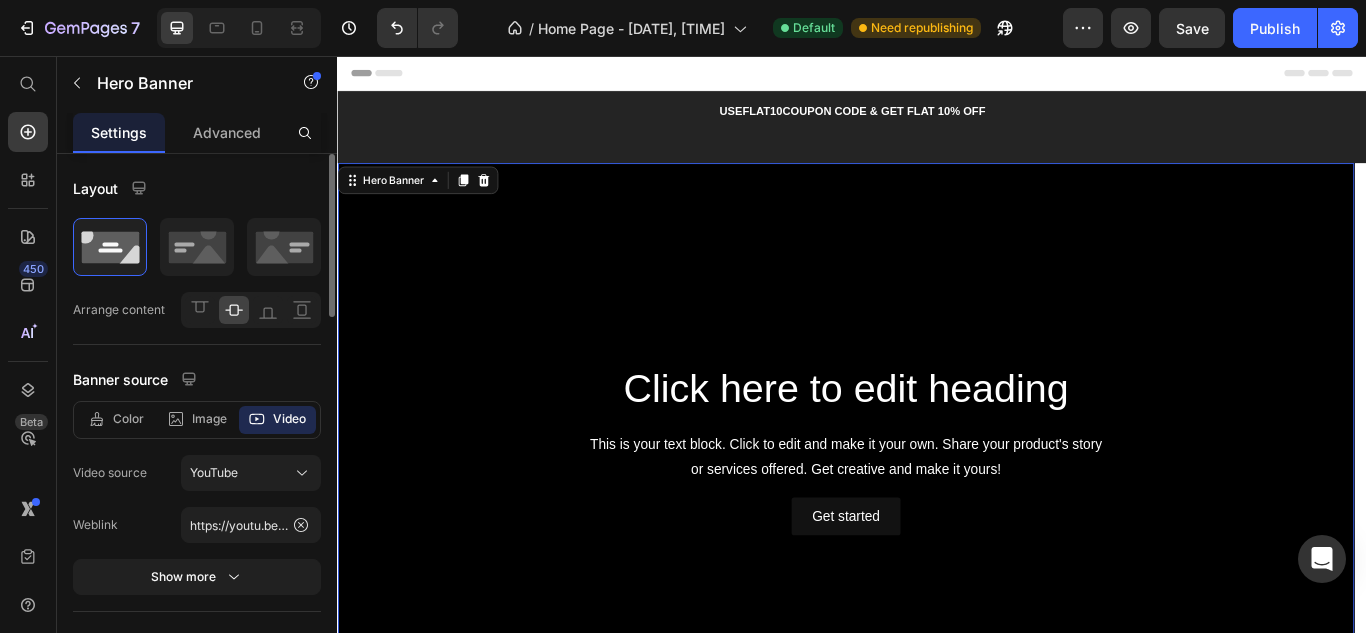 drag, startPoint x: 303, startPoint y: 527, endPoint x: 281, endPoint y: 498, distance: 36.40055 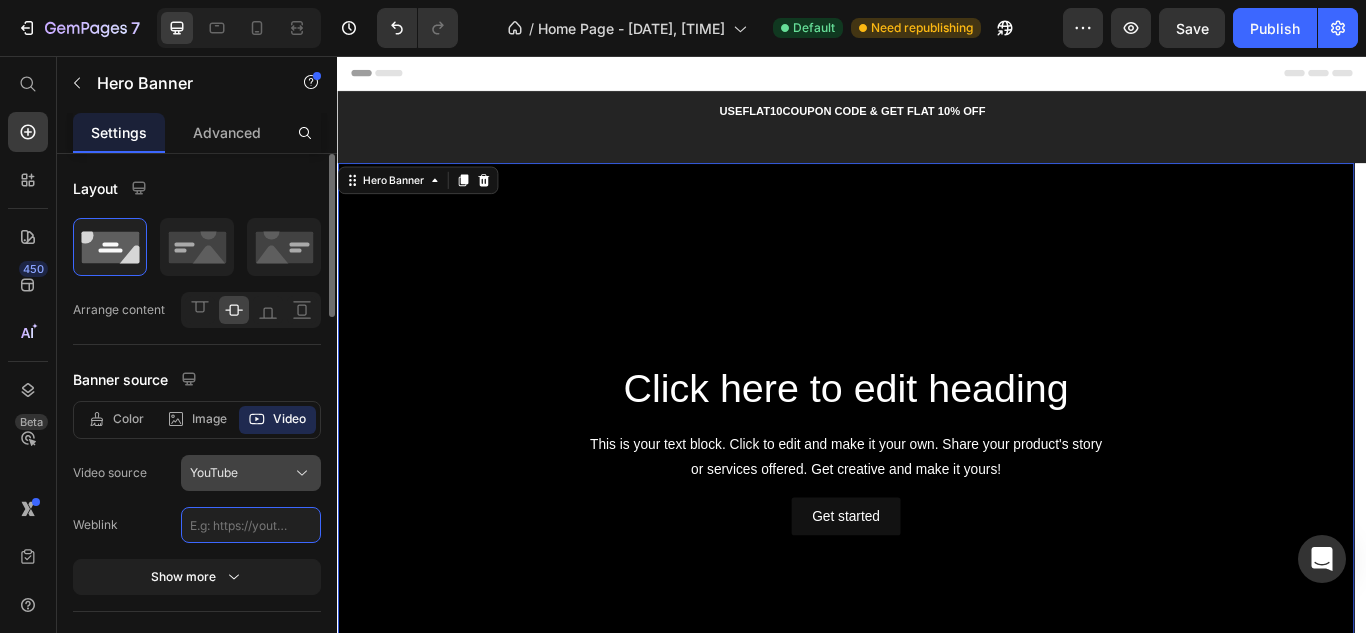 scroll, scrollTop: 0, scrollLeft: 0, axis: both 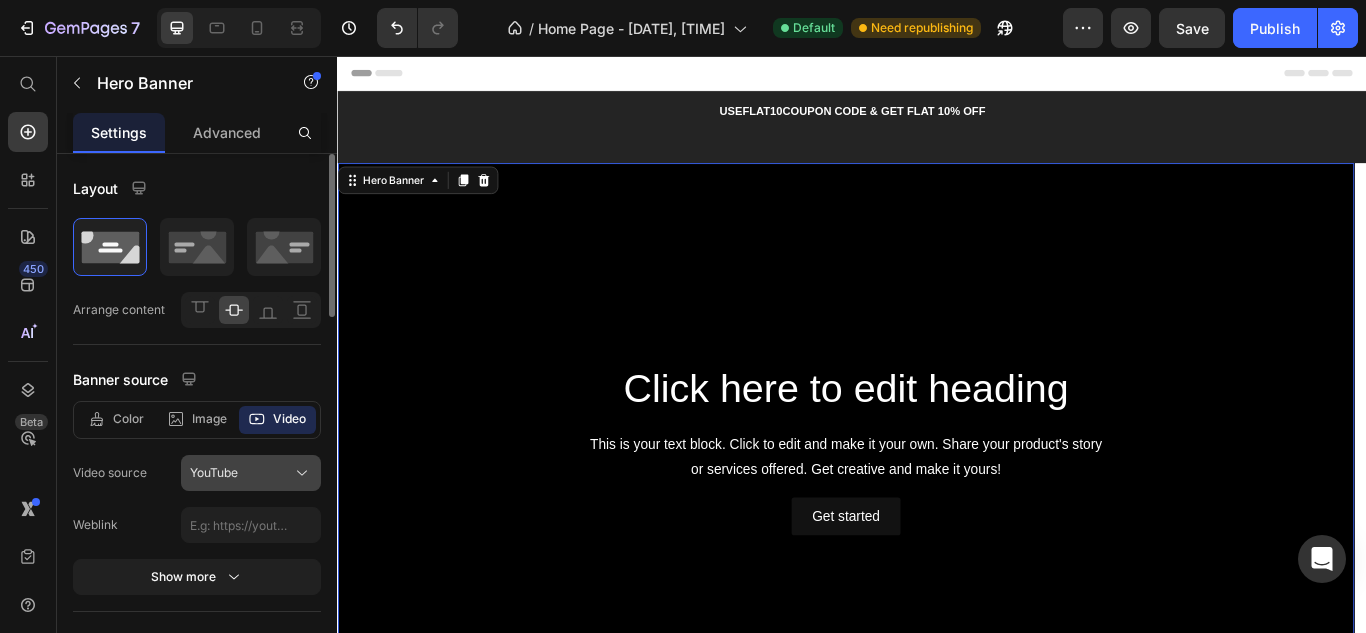 click on "YouTube" at bounding box center [251, 473] 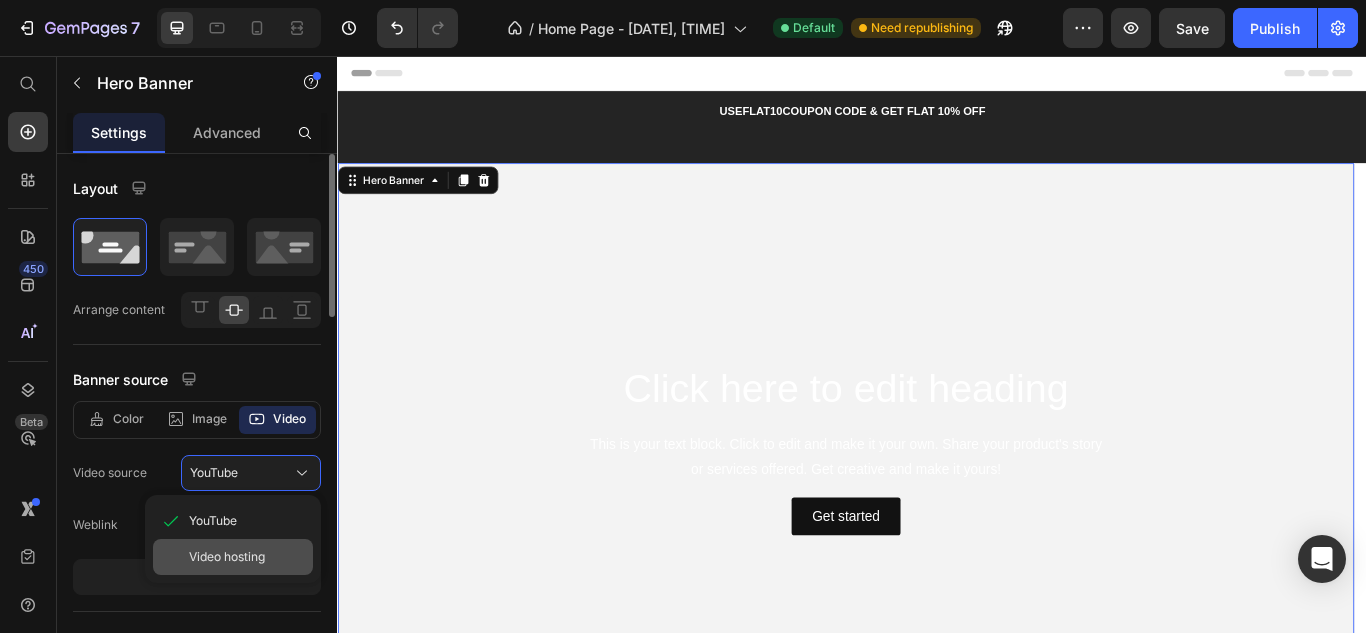 click on "Video hosting" 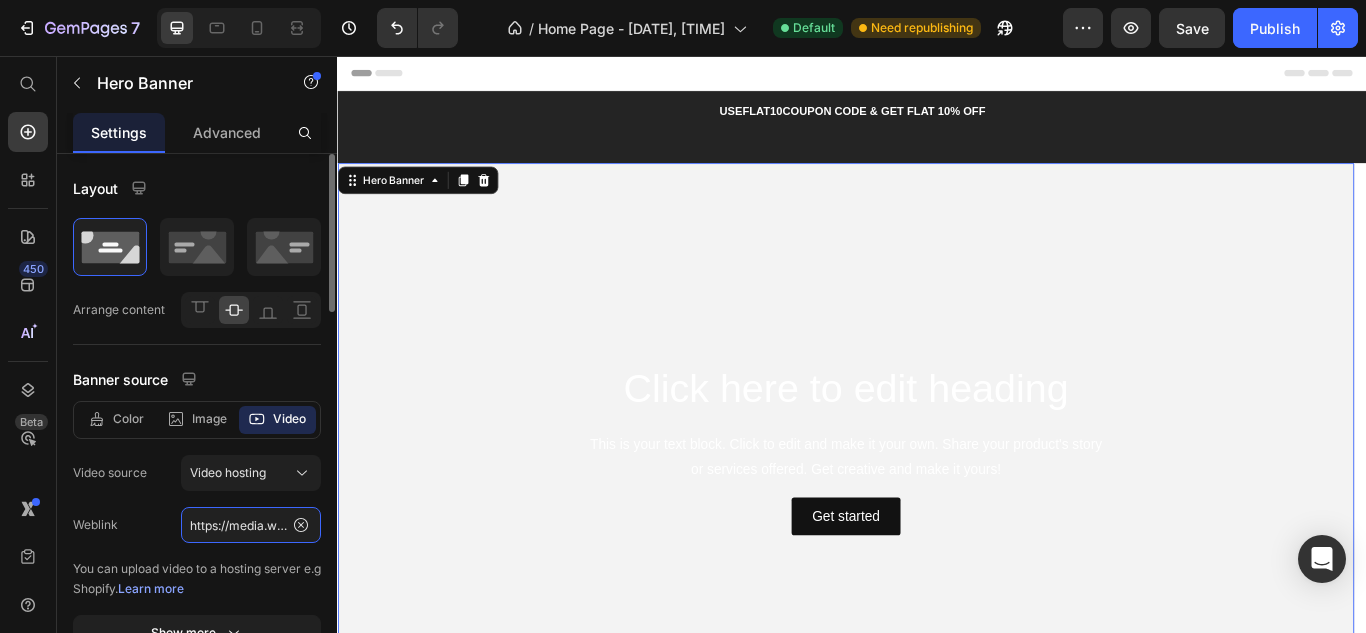 click on "https://media.w3.org/2010/05/sintel/trailer.mp4" 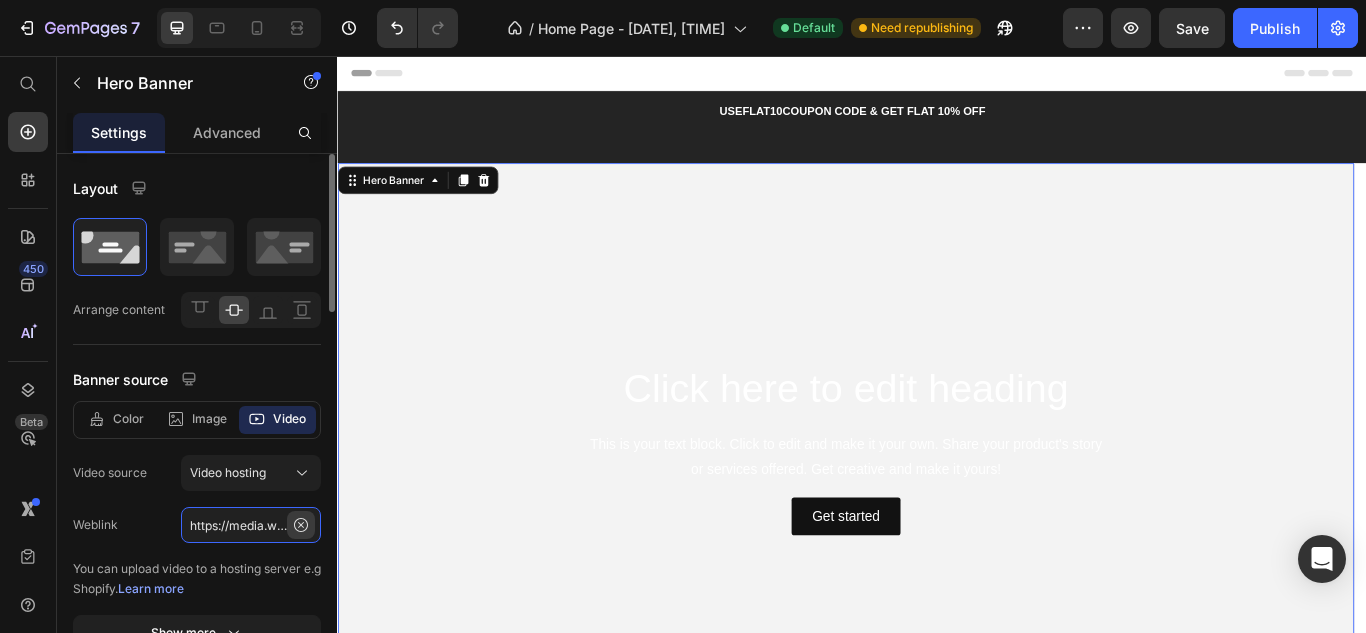 paste on "cdn.shopify.com/videos/c/o/v/13f27587143f47638d86342ea9eb0716" 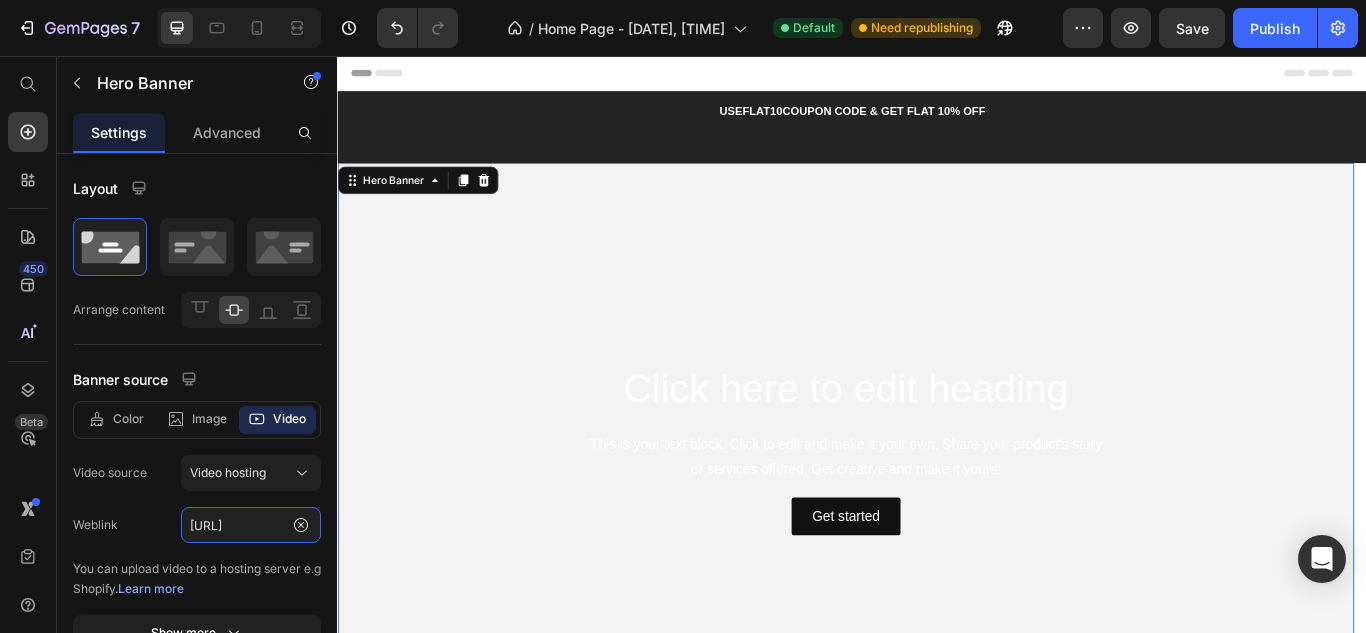 scroll, scrollTop: 0, scrollLeft: 364, axis: horizontal 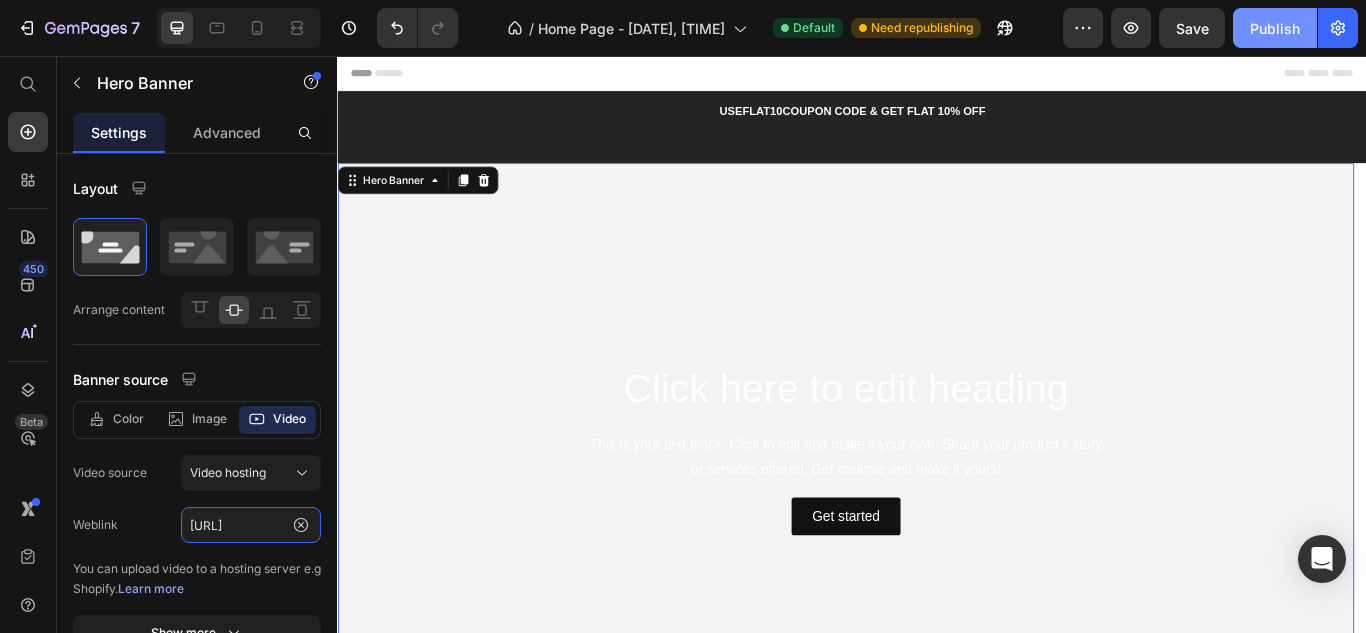 type on "https://cdn.shopify.com/videos/c/o/v/13f27587143f47638d86342ea9eb0716.mp4" 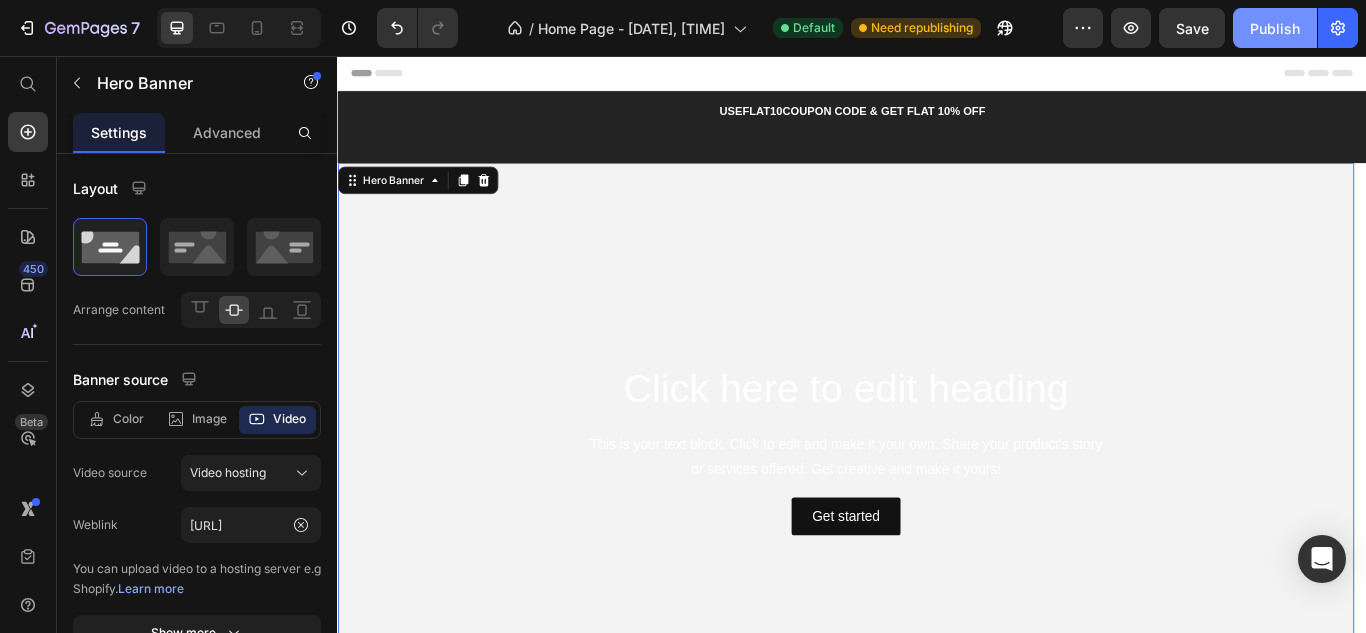 click on "Publish" 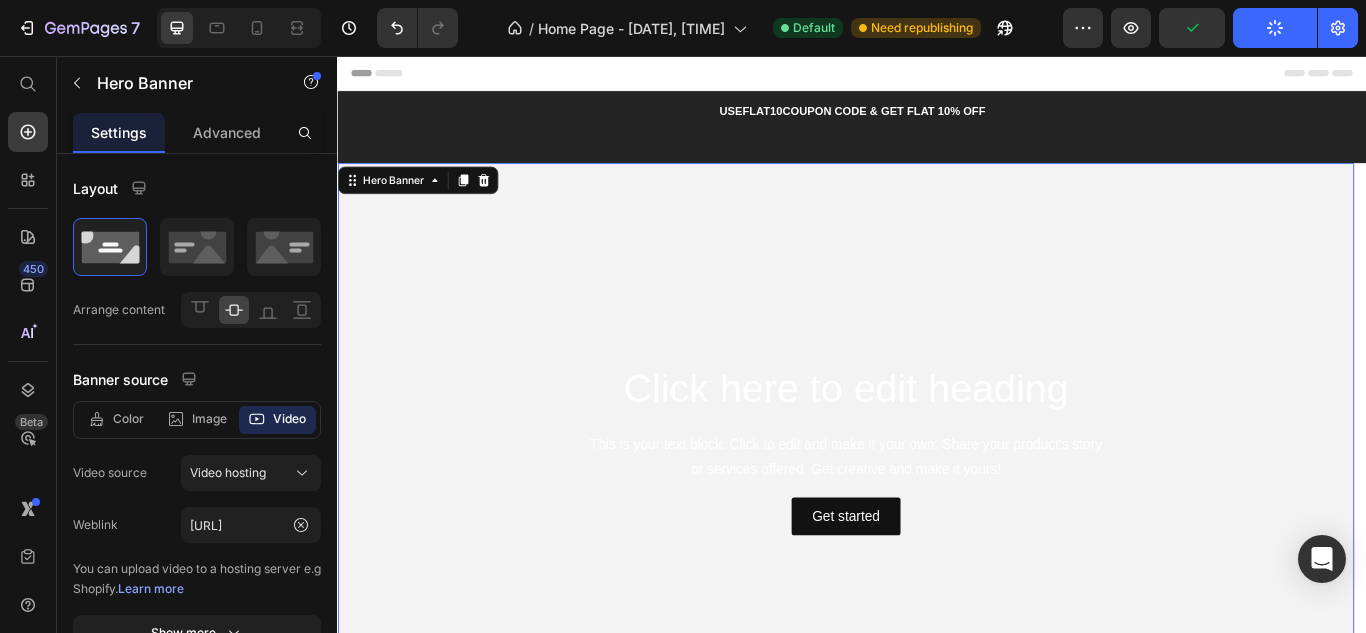 scroll, scrollTop: 0, scrollLeft: 0, axis: both 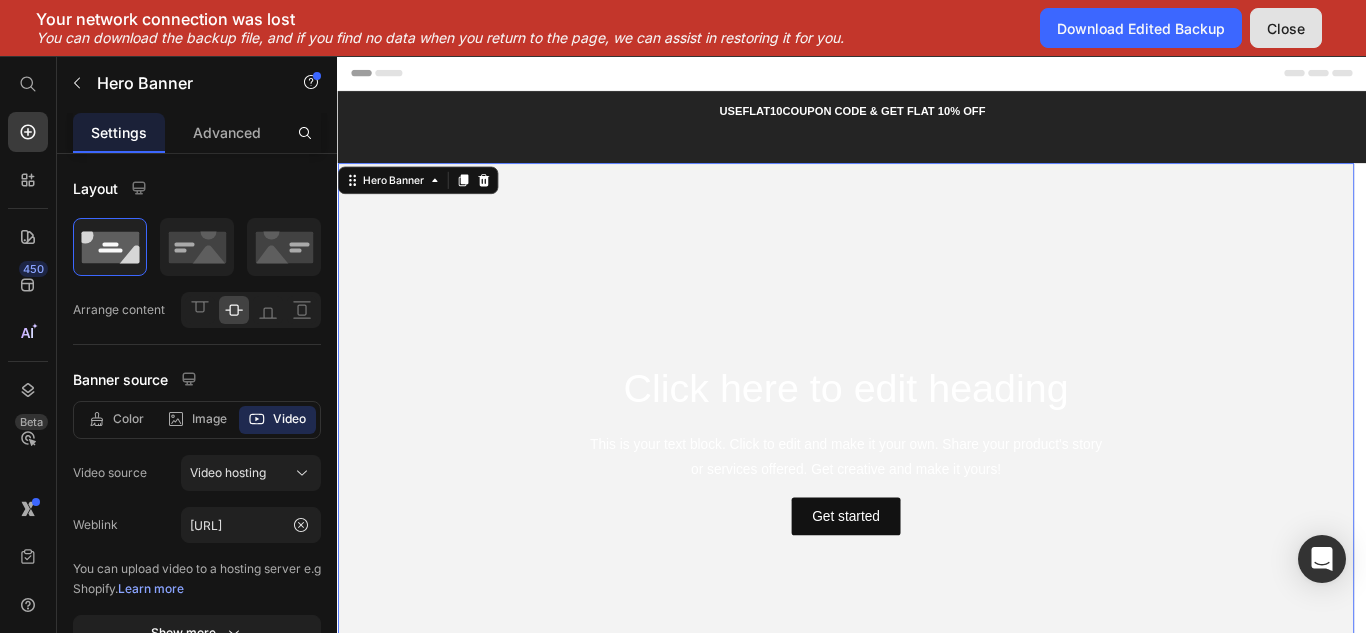 click on "Close" at bounding box center [1286, 28] 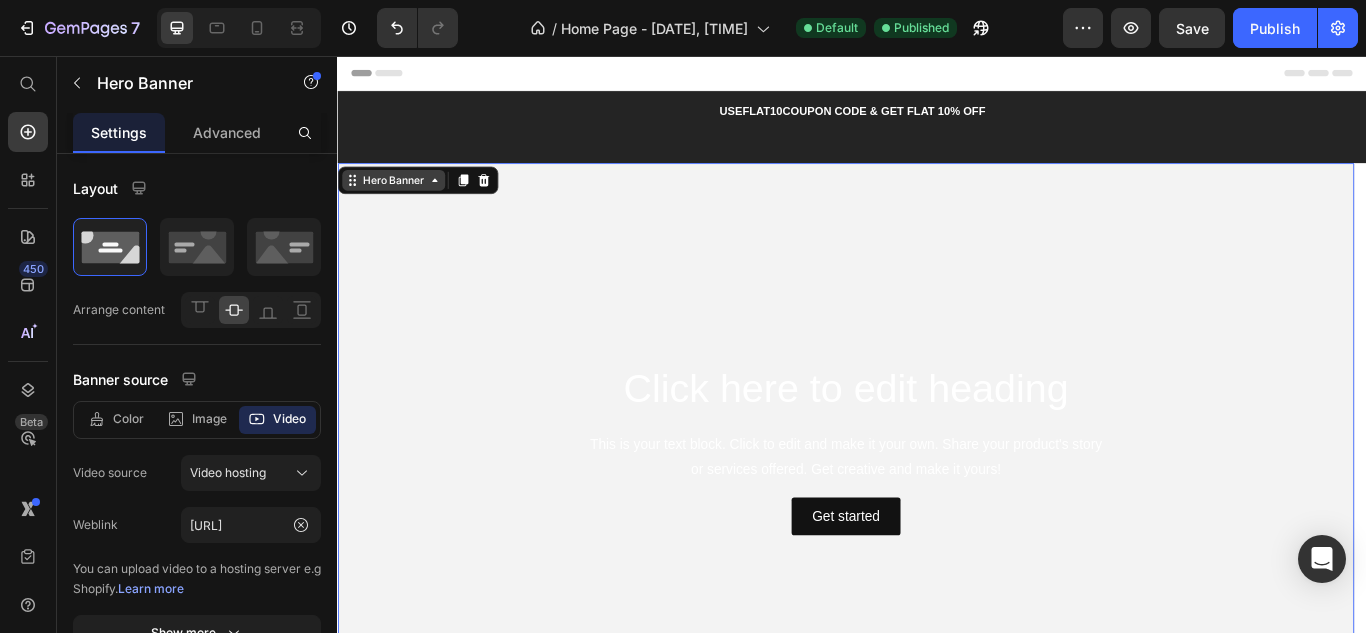 click on "Hero Banner" at bounding box center (402, 201) 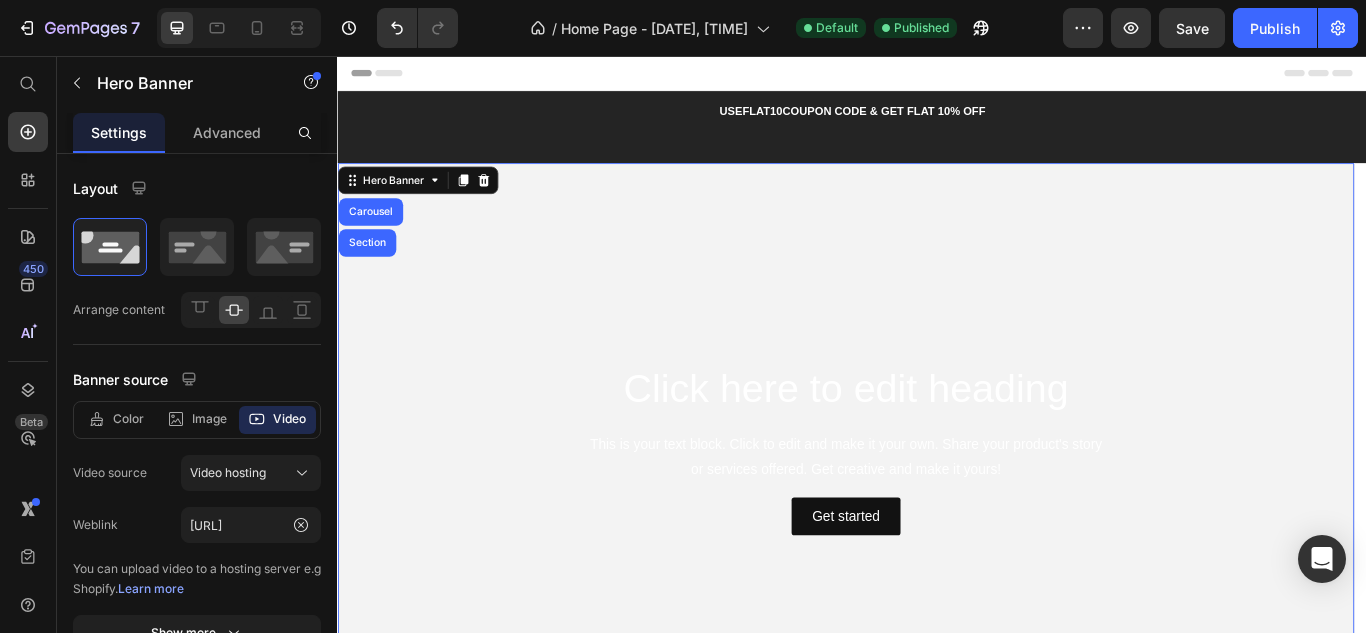 click at bounding box center (929, 514) 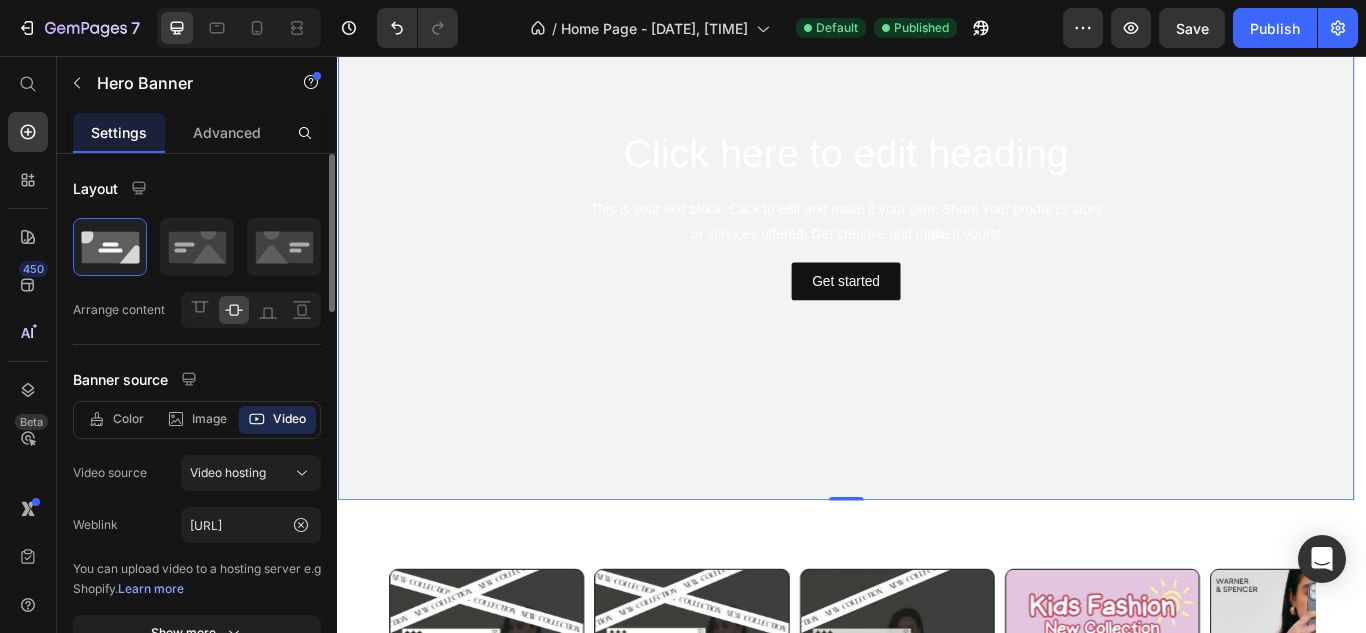 scroll, scrollTop: 300, scrollLeft: 0, axis: vertical 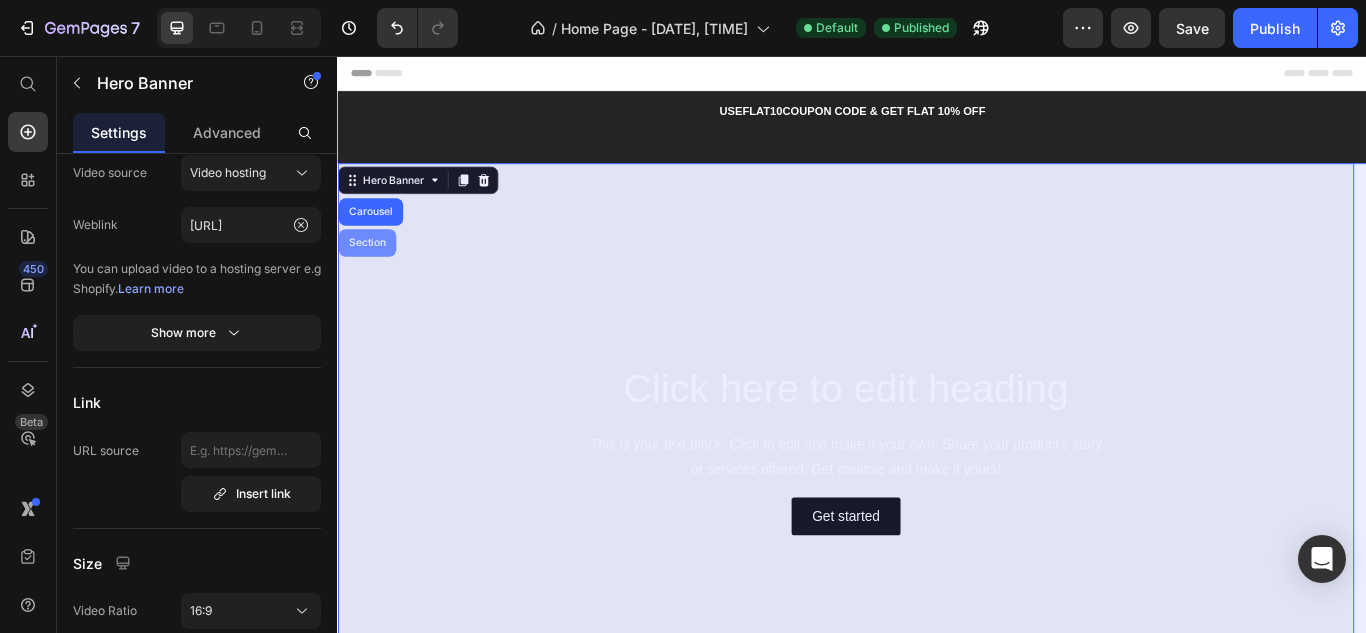 click on "Section" at bounding box center (371, 274) 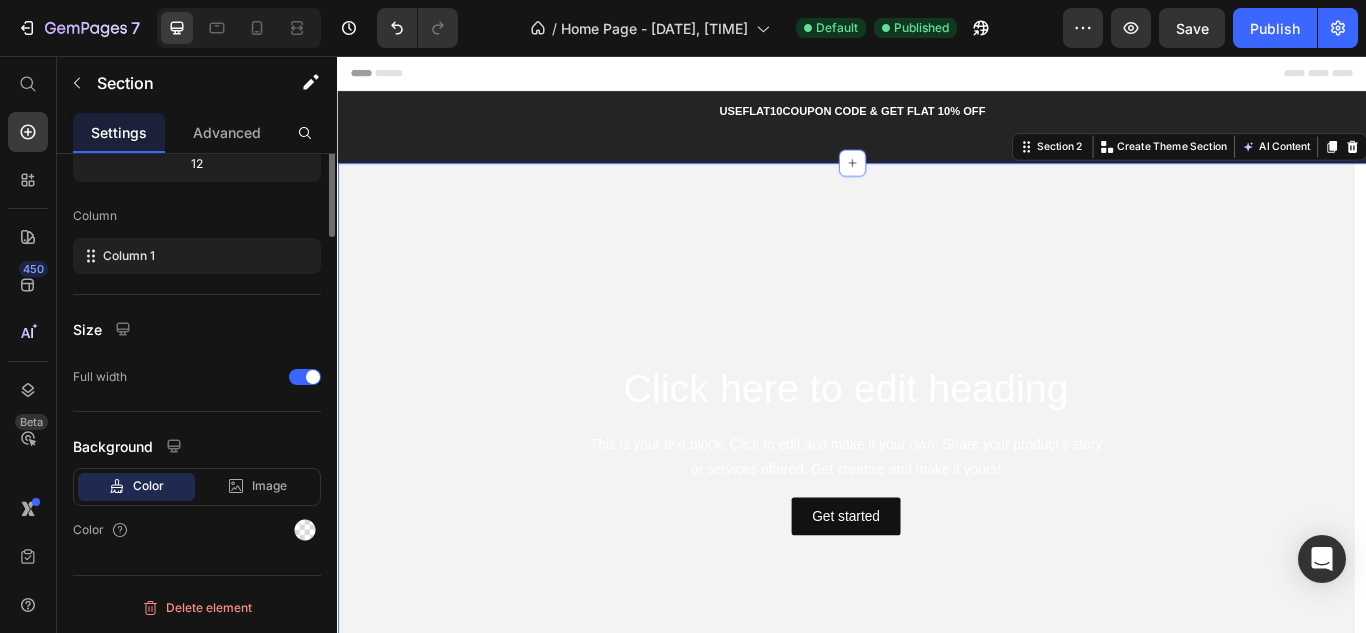 scroll, scrollTop: 0, scrollLeft: 0, axis: both 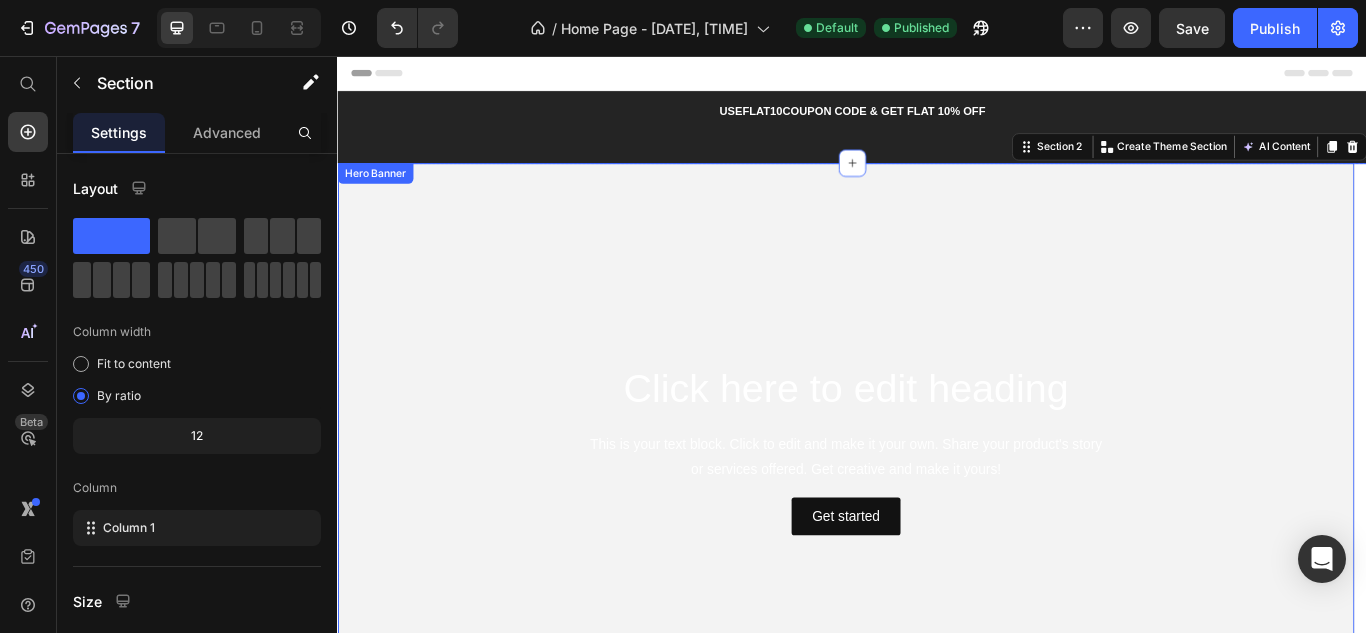click on "Hero Banner" at bounding box center [381, 193] 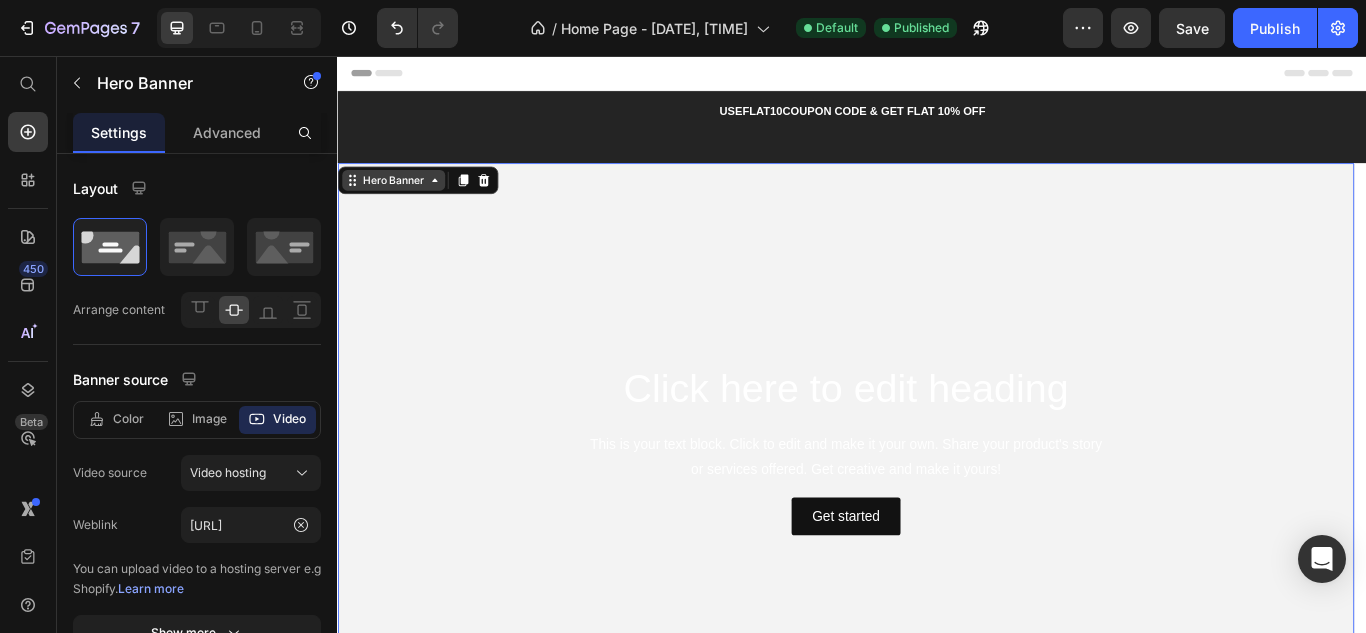 click on "Hero Banner" at bounding box center [402, 201] 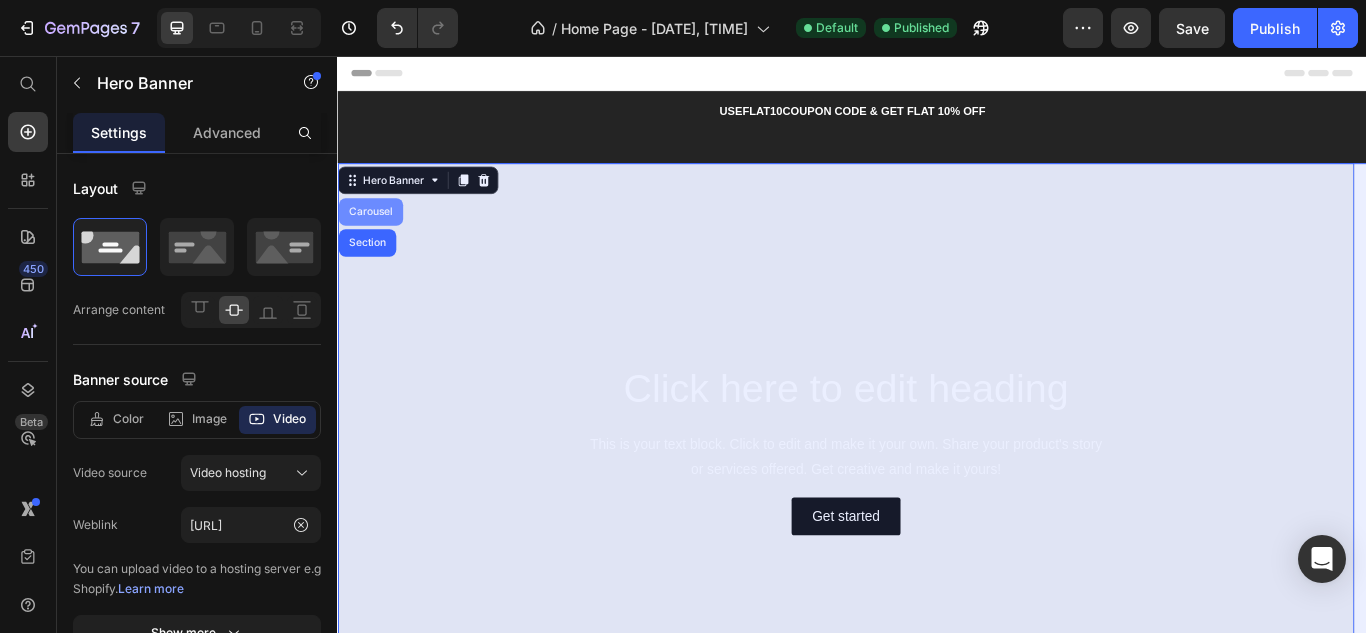 click on "Carousel" at bounding box center (375, 238) 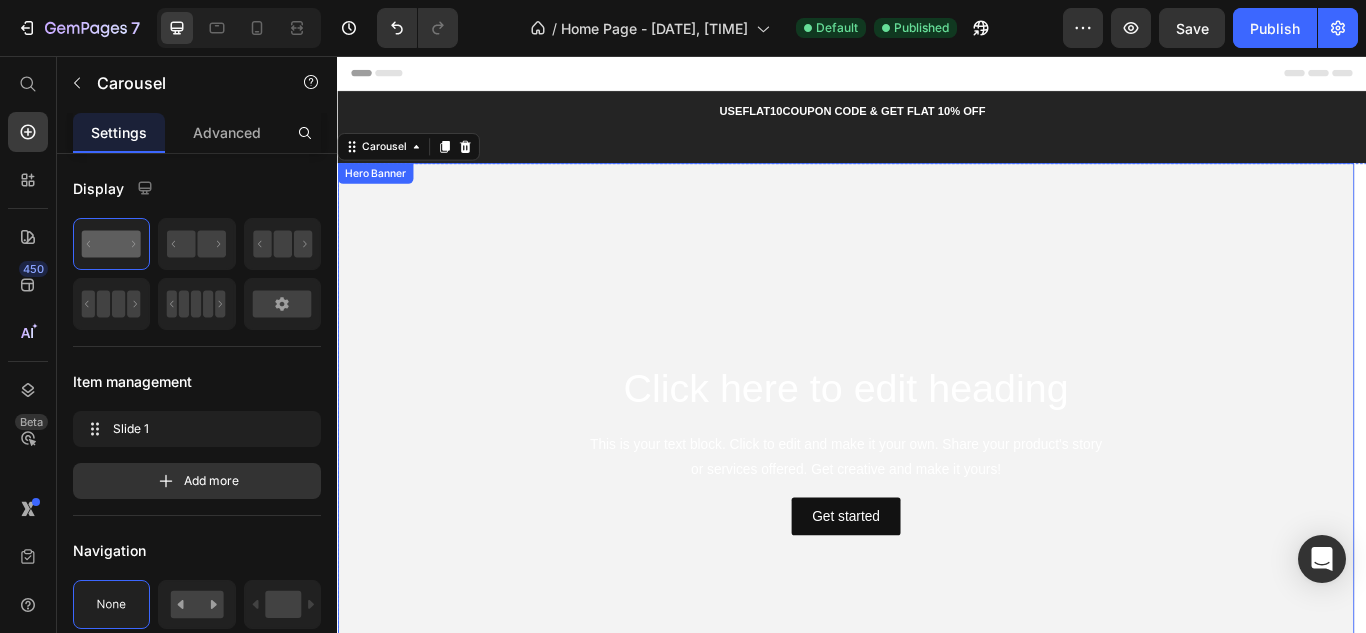 click at bounding box center [929, 514] 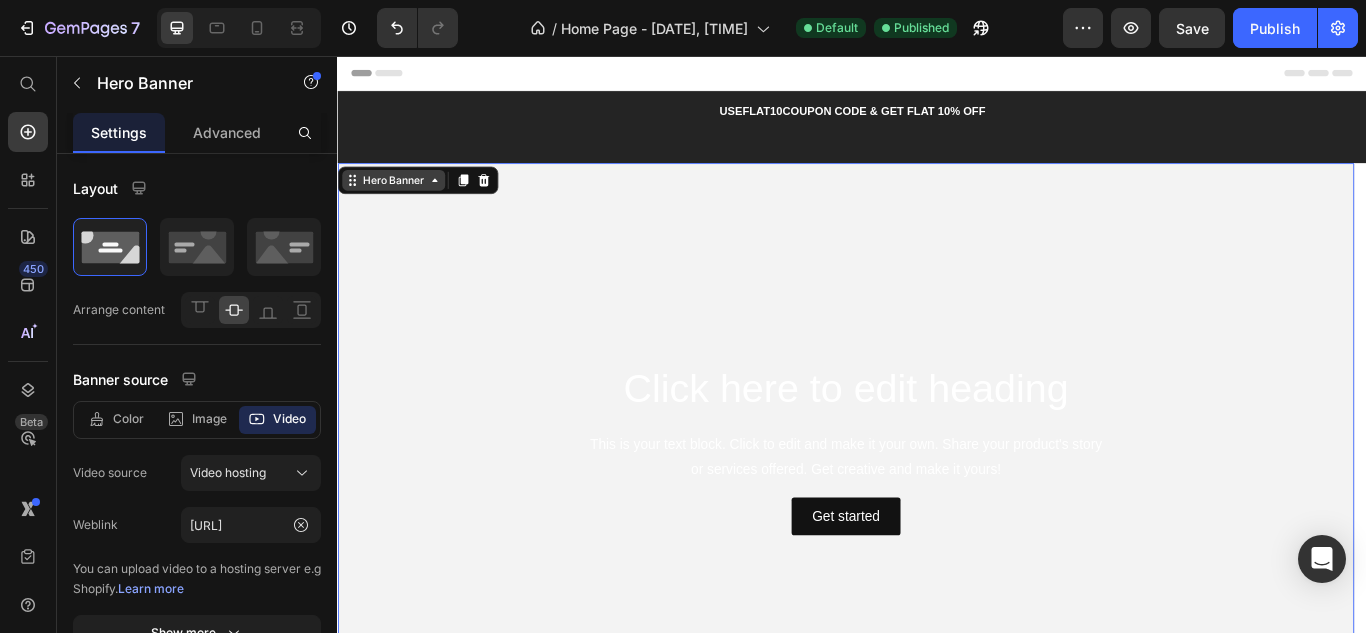 click on "Hero Banner" at bounding box center (402, 201) 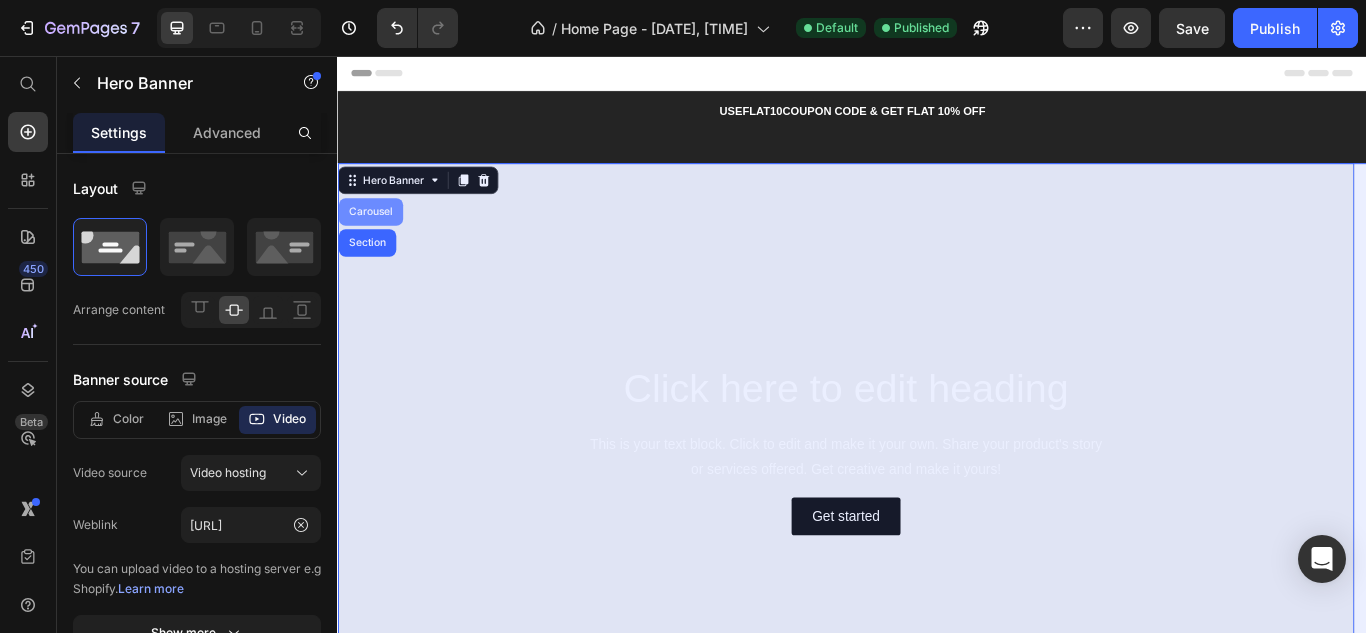 click on "Carousel" at bounding box center (375, 238) 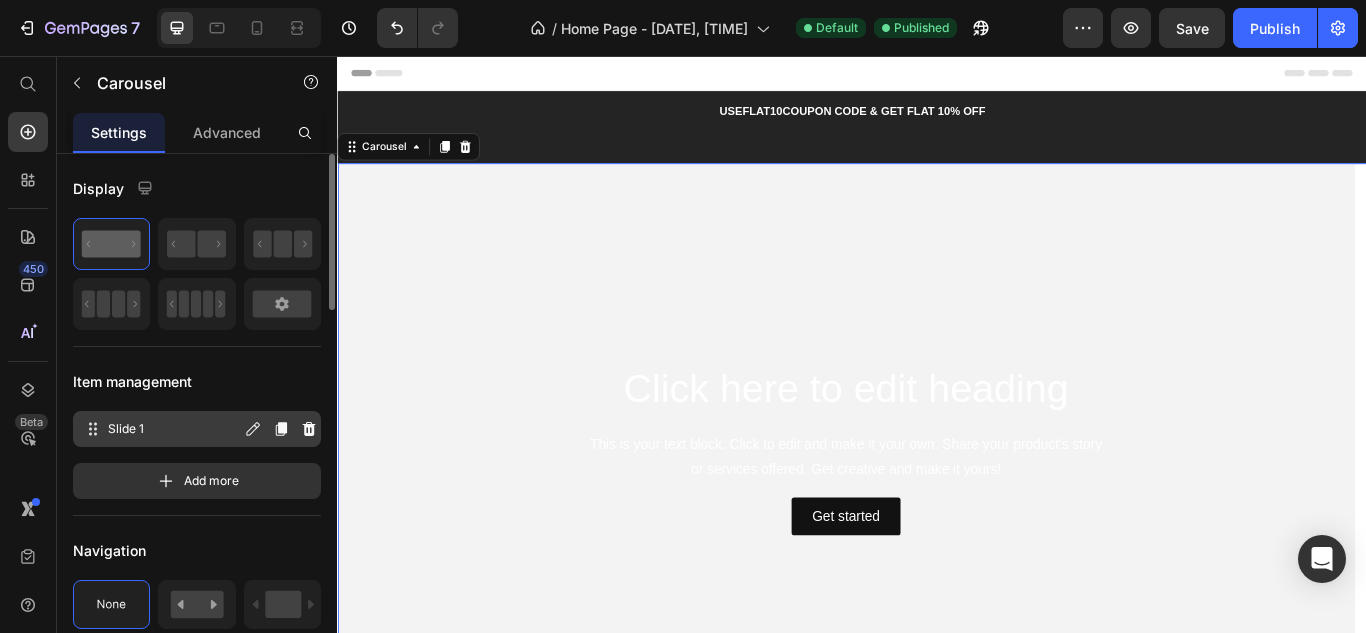click on "Slide 1" at bounding box center [174, 429] 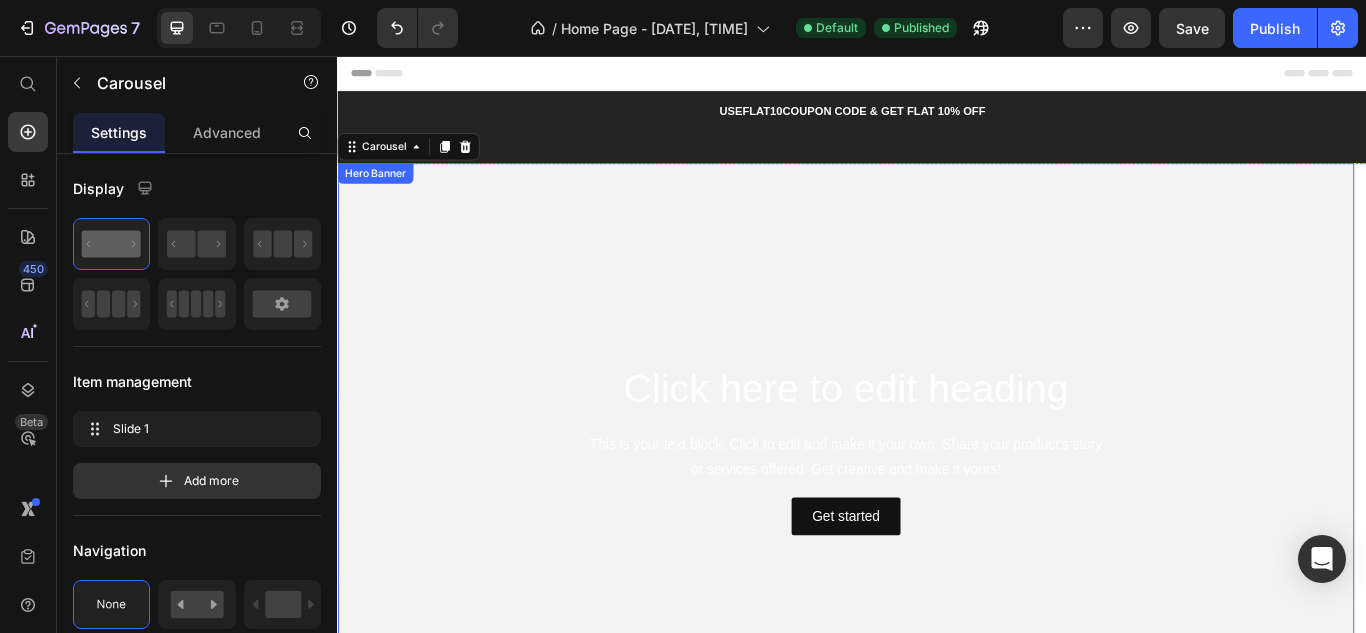 click on "Hero Banner" at bounding box center (381, 193) 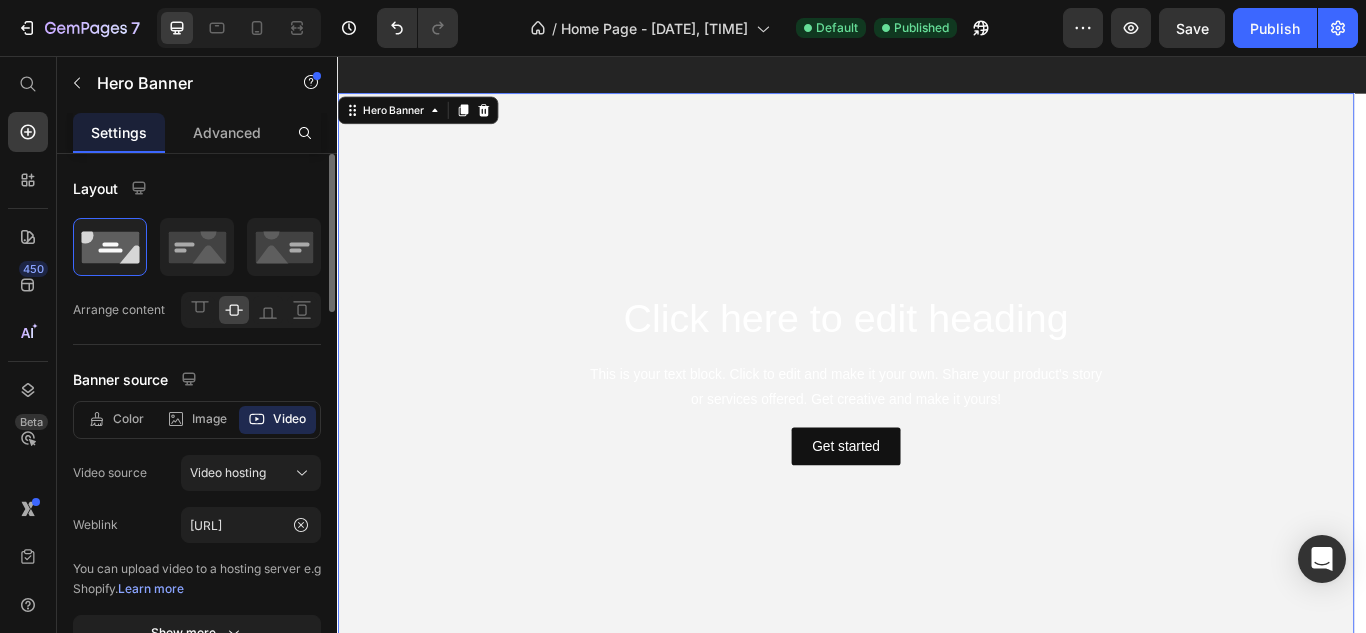 scroll, scrollTop: 300, scrollLeft: 0, axis: vertical 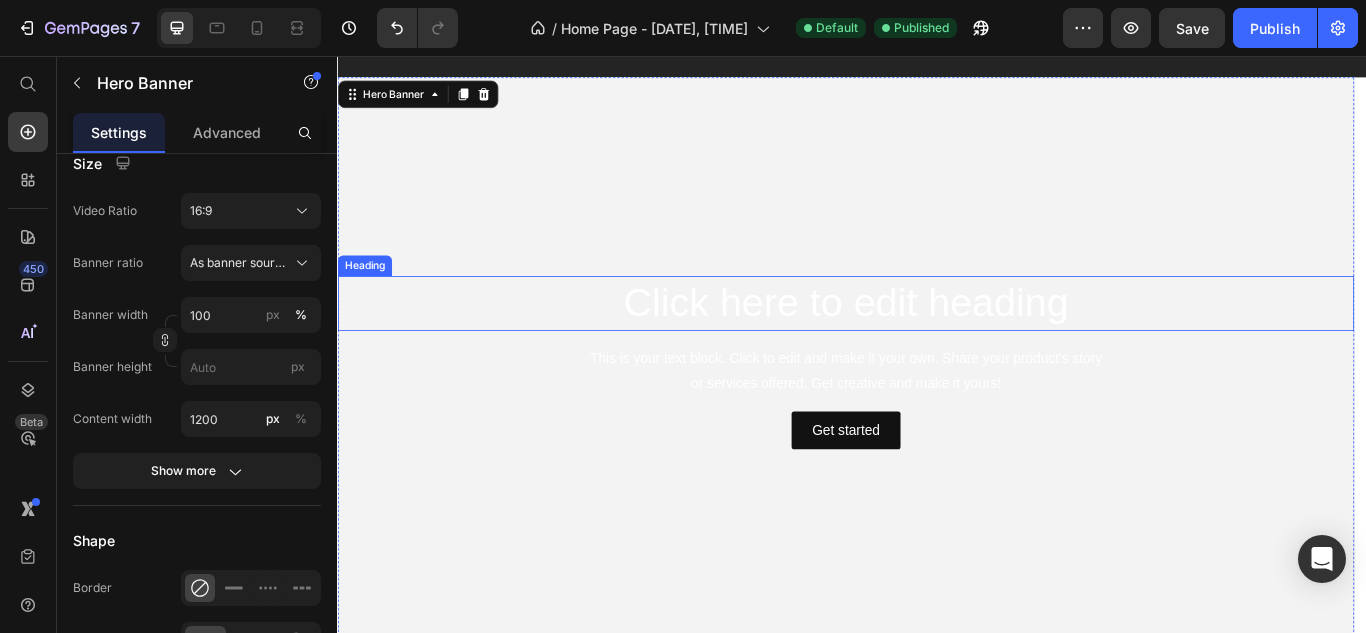 click on "Click here to edit heading" at bounding box center [929, 345] 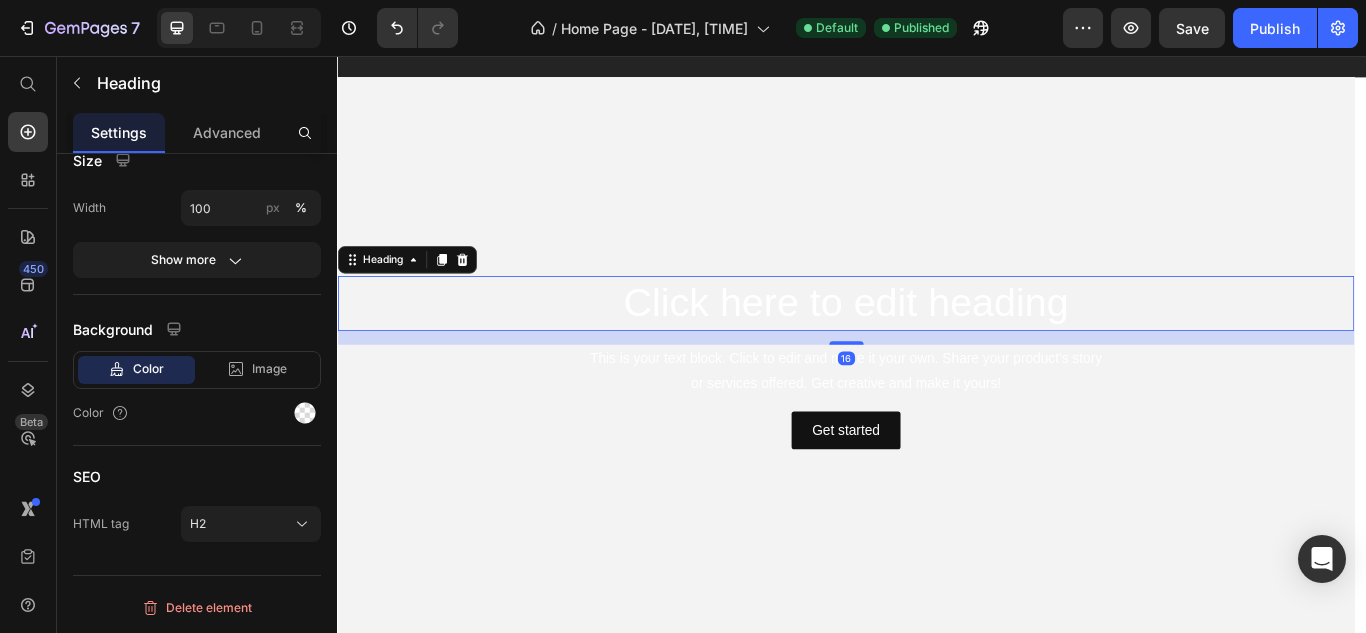scroll, scrollTop: 0, scrollLeft: 0, axis: both 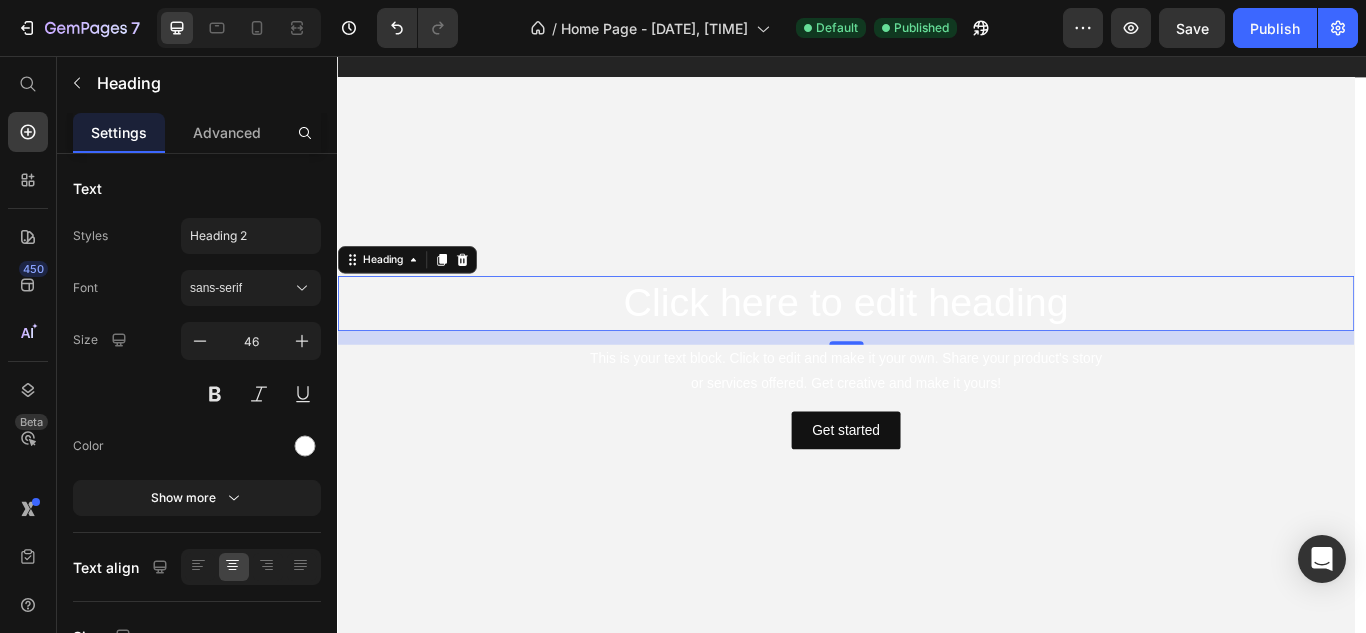 click on "Click here to edit heading" at bounding box center (929, 345) 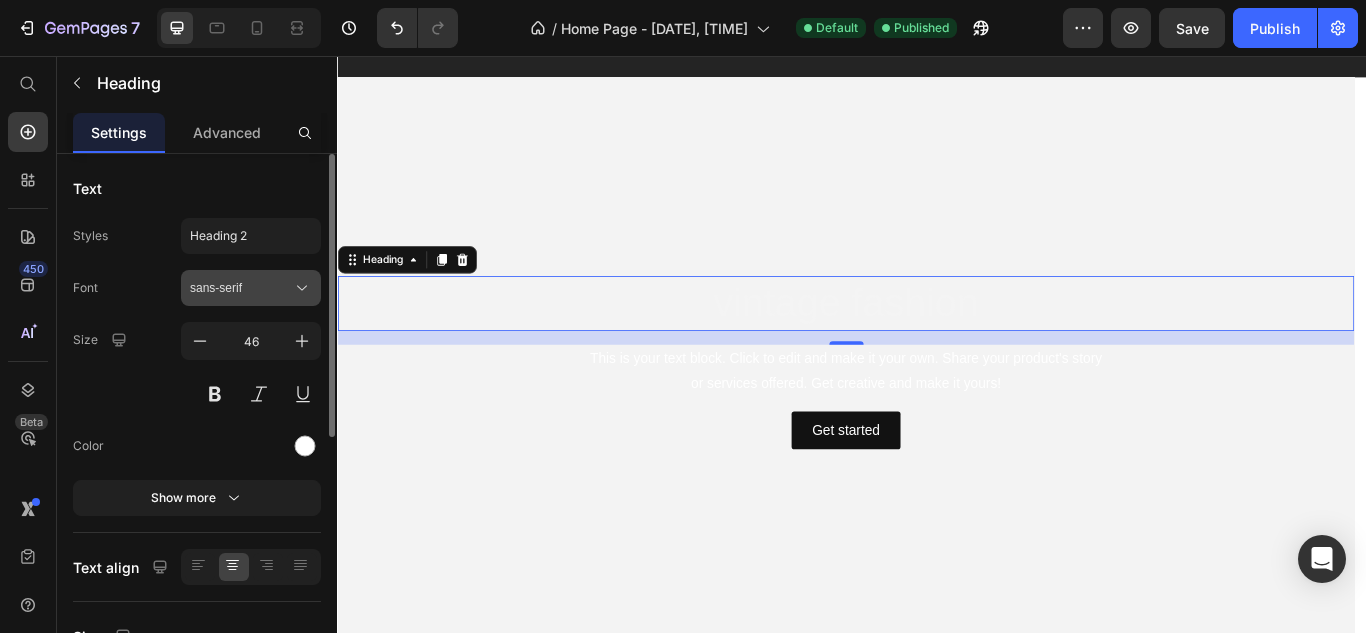 click on "sans-serif" at bounding box center [241, 288] 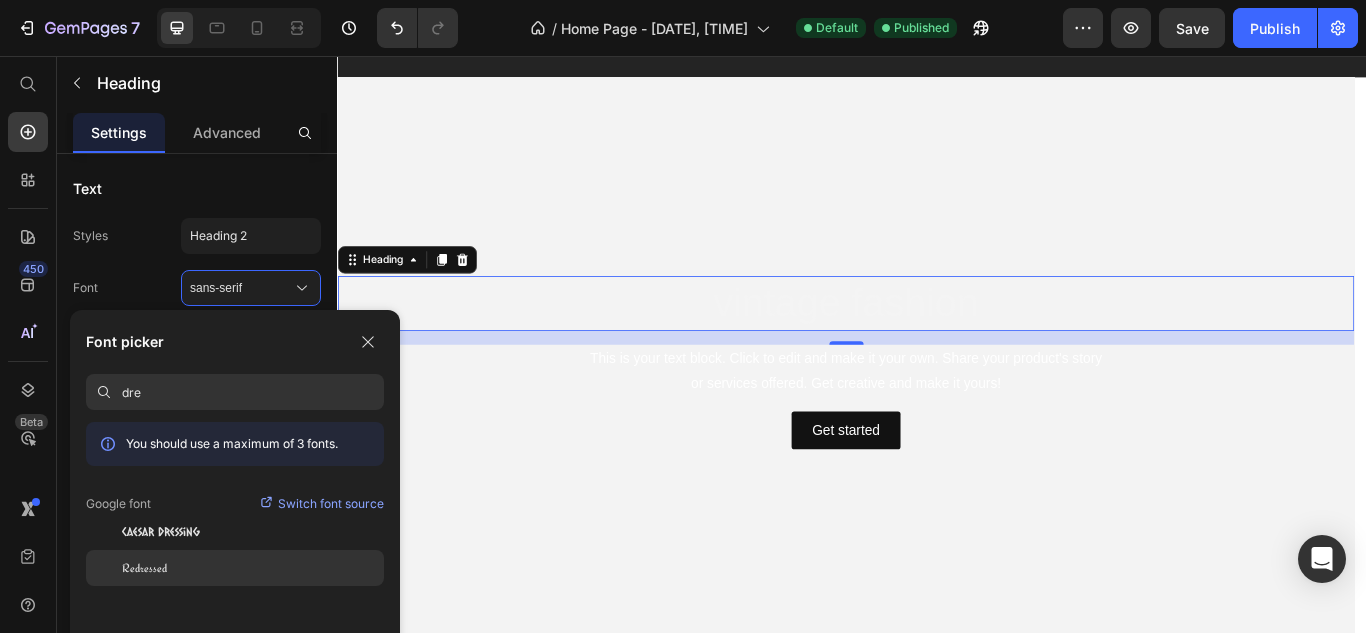 type on "dre" 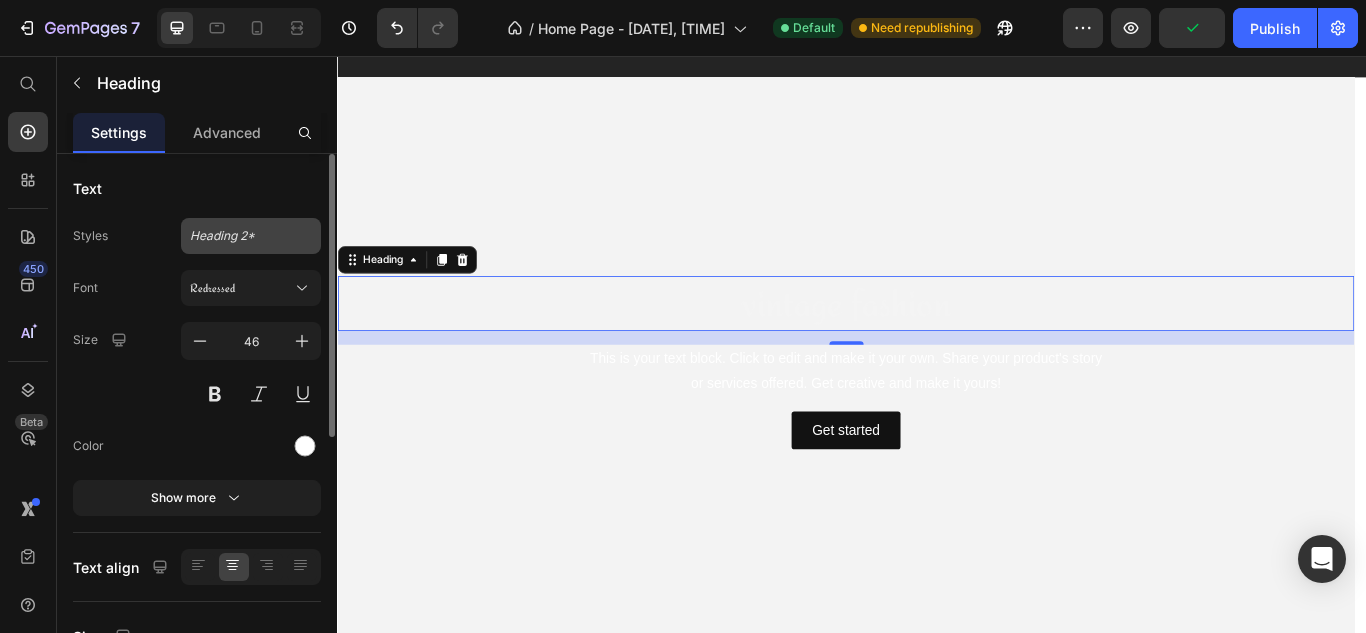 click on "Heading 2*" at bounding box center (251, 236) 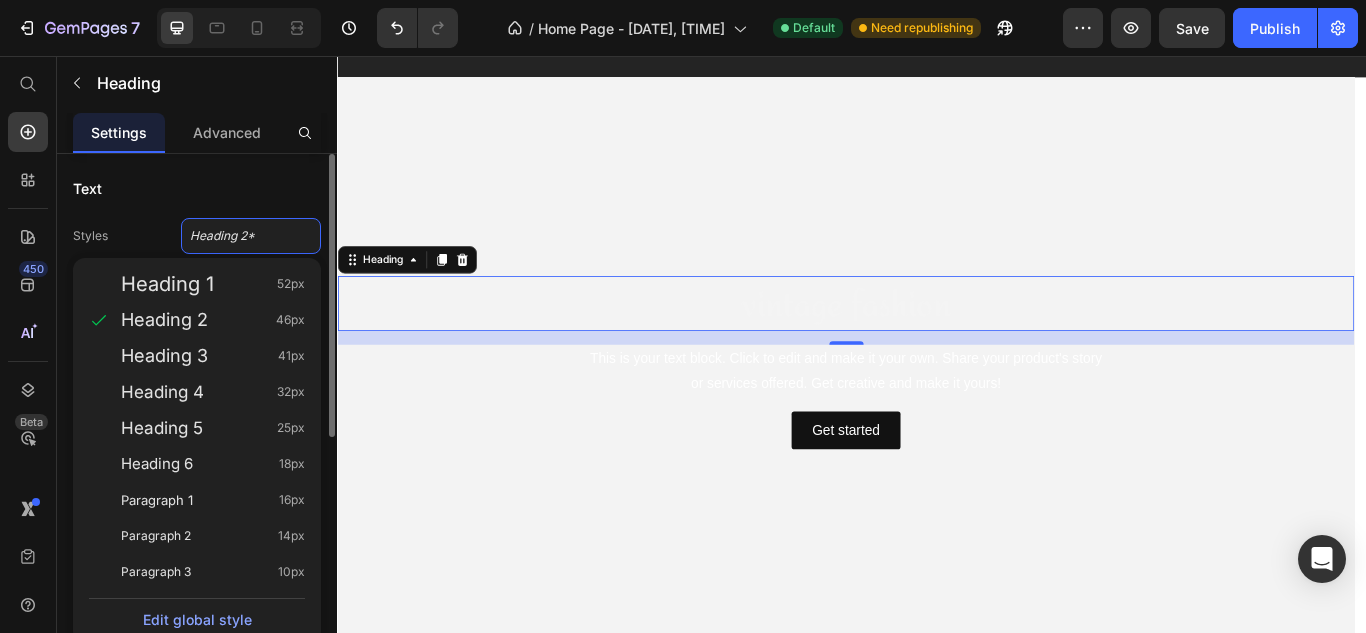 click on "Text" at bounding box center [197, 188] 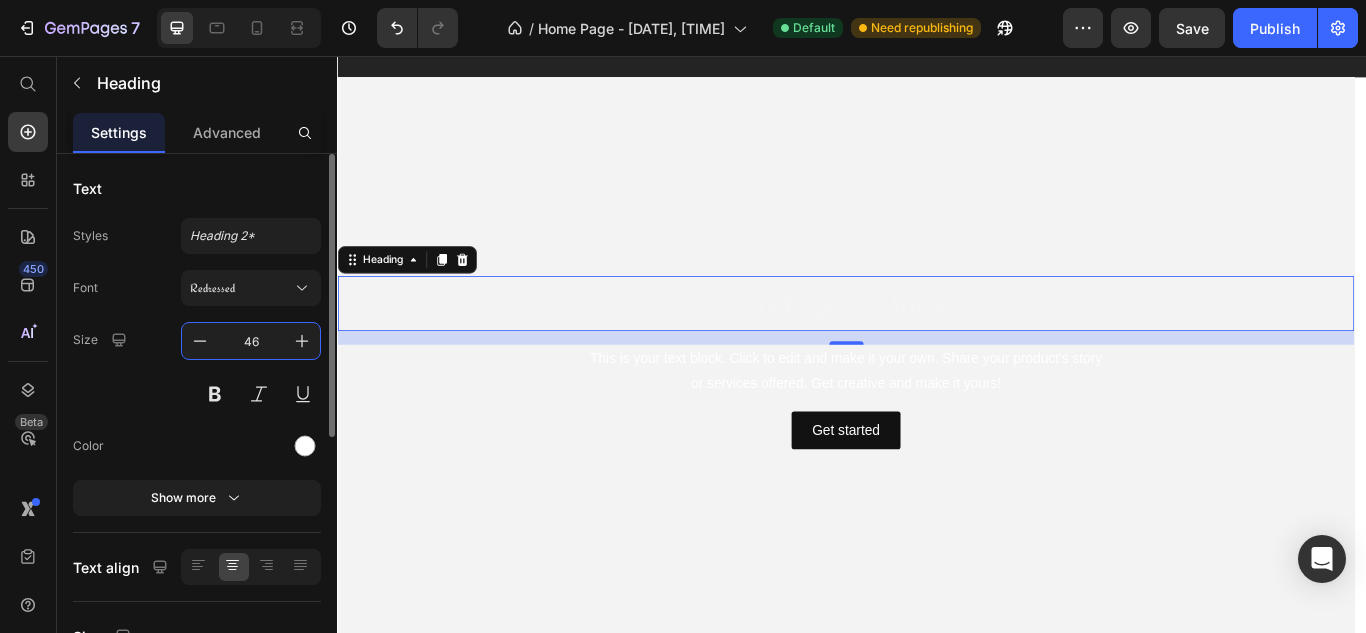 click on "46" at bounding box center [251, 341] 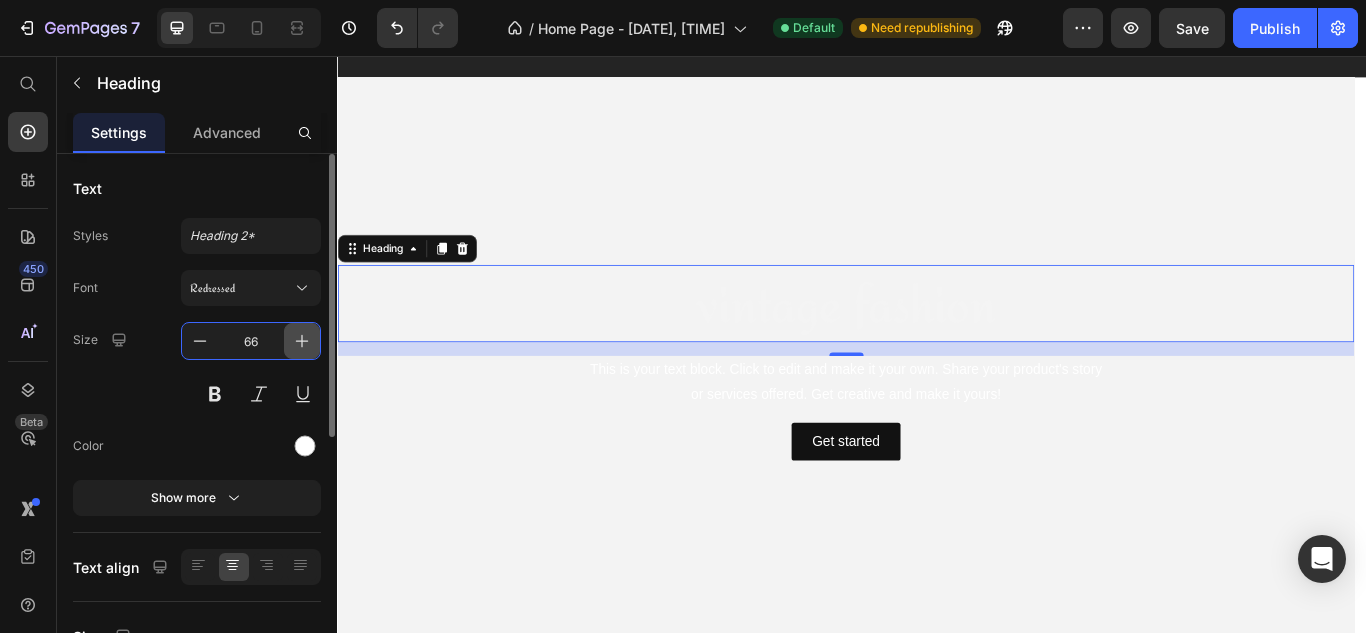 type on "6" 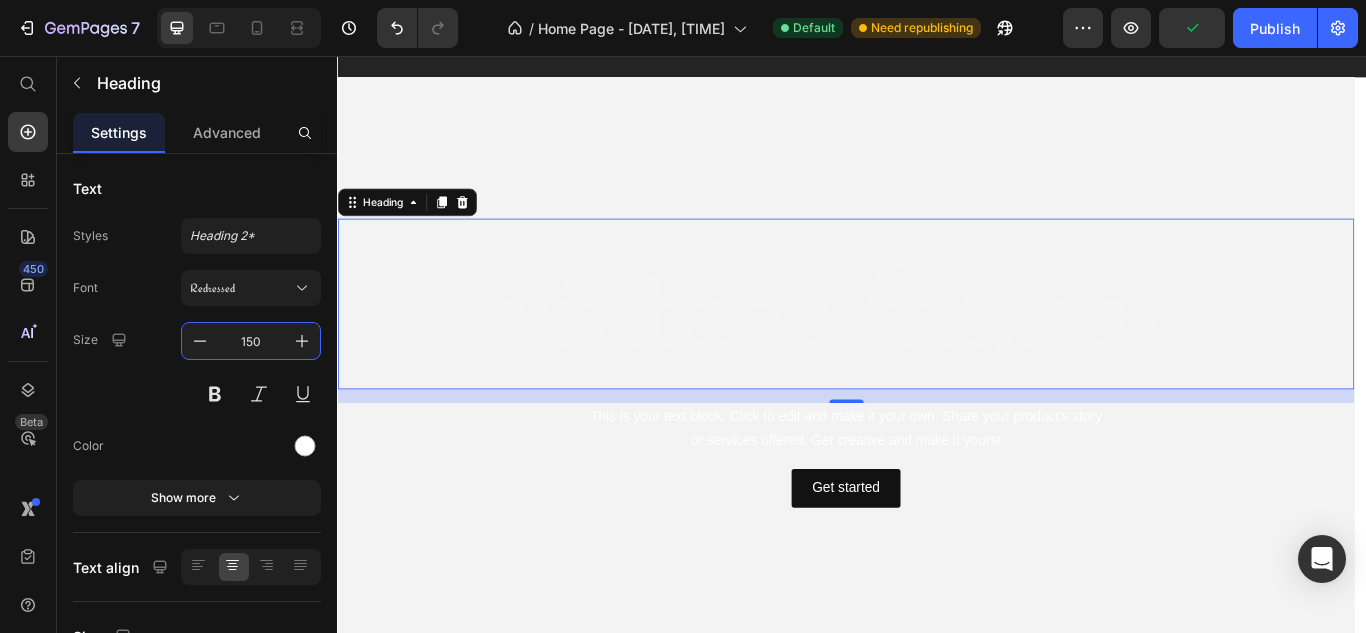 type on "150" 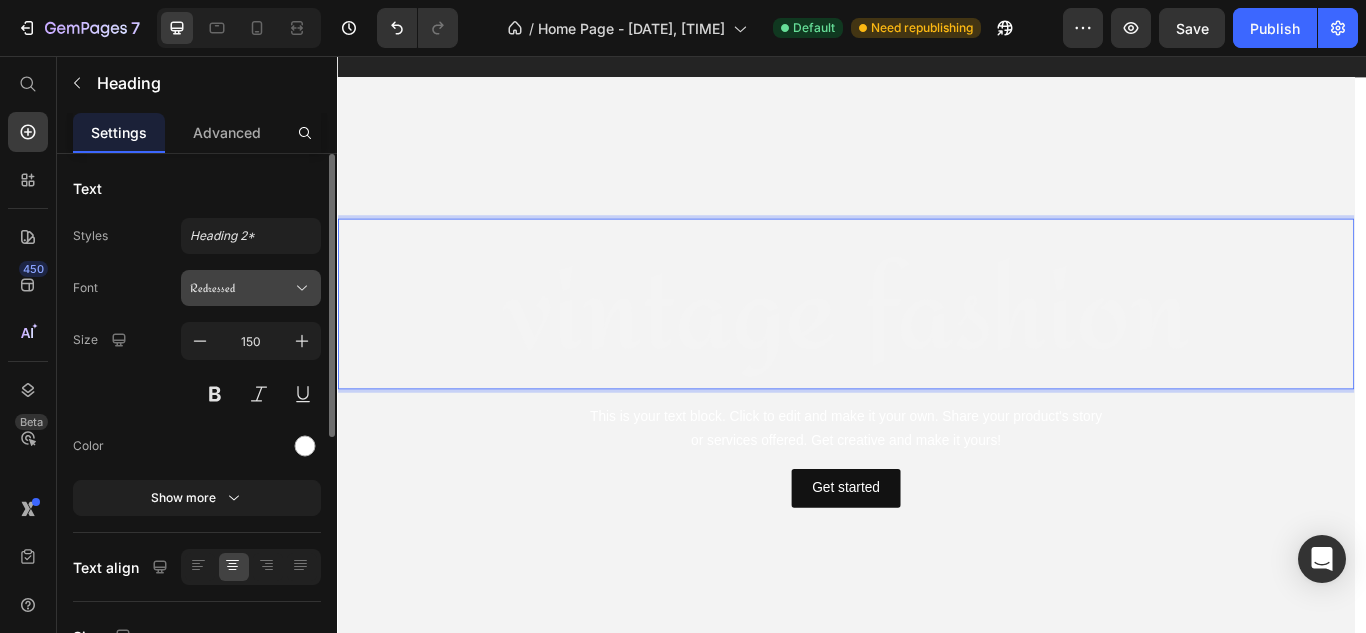 click on "Redressed" at bounding box center [241, 288] 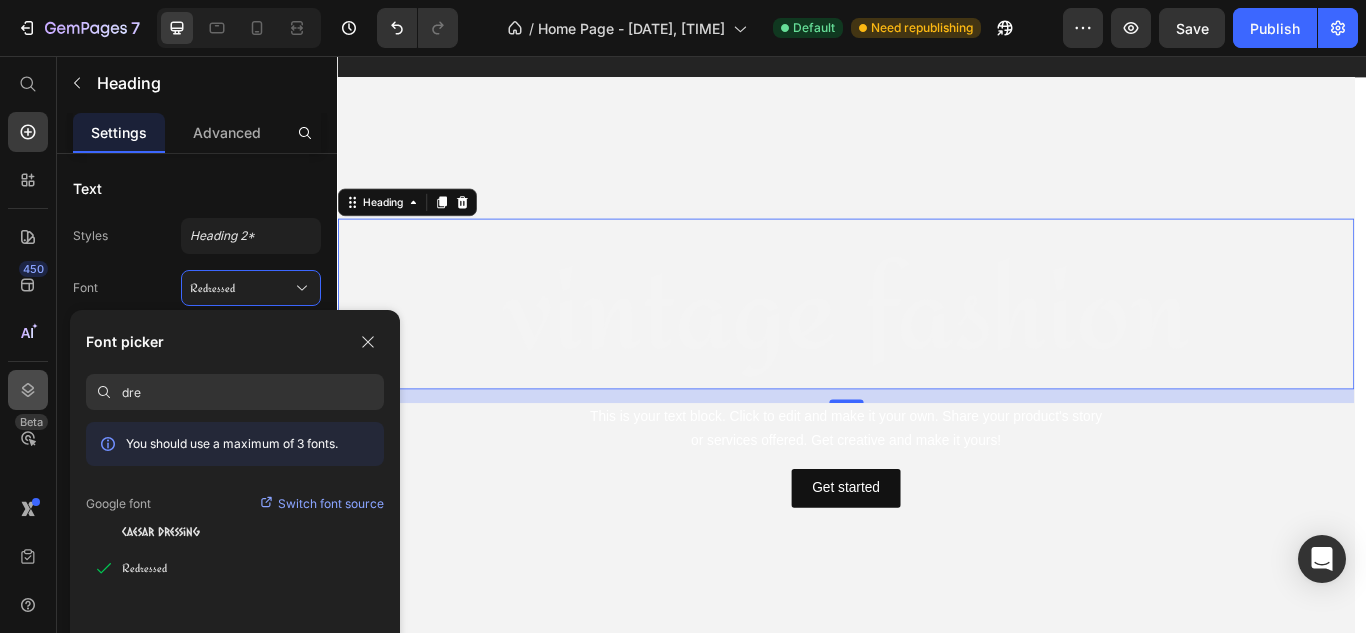 drag, startPoint x: 312, startPoint y: 401, endPoint x: 32, endPoint y: 392, distance: 280.1446 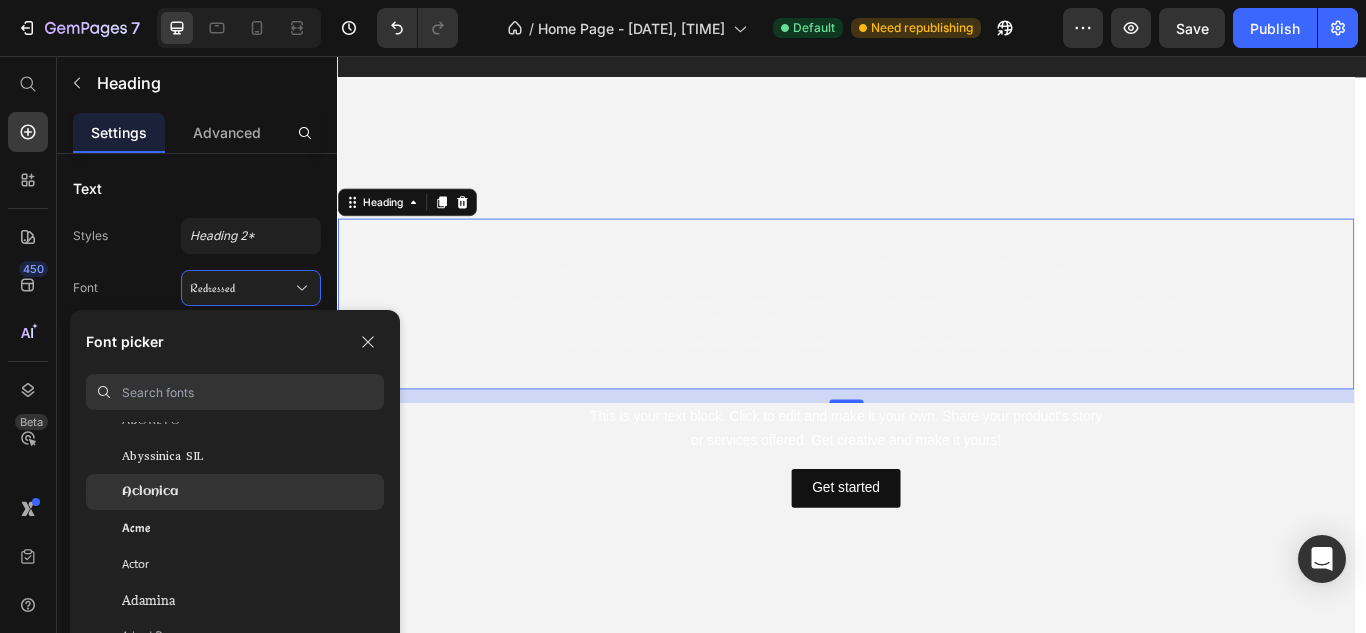 scroll, scrollTop: 300, scrollLeft: 0, axis: vertical 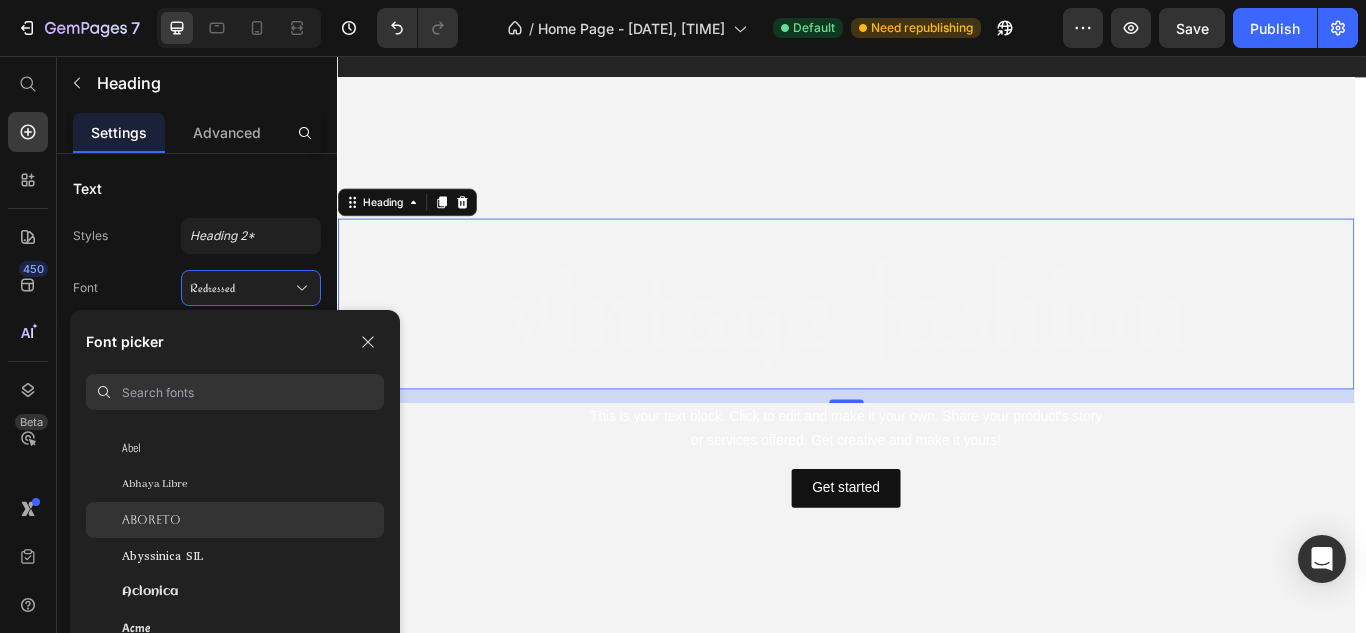 type 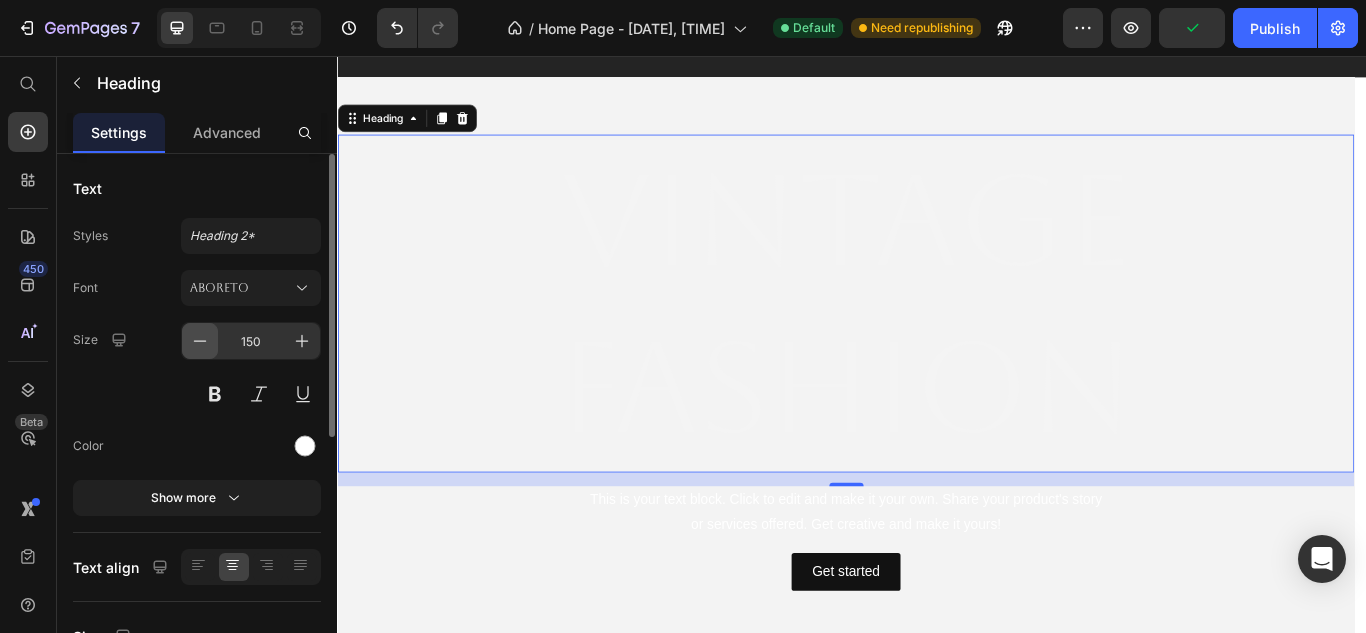 click 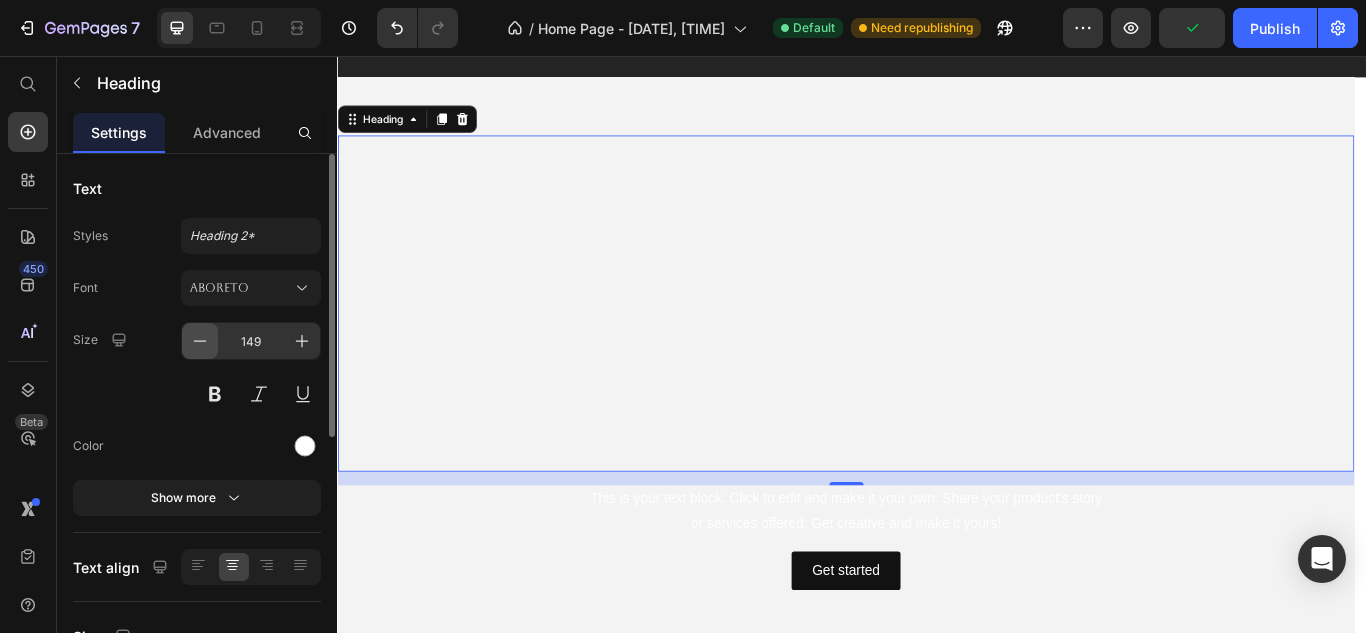 click 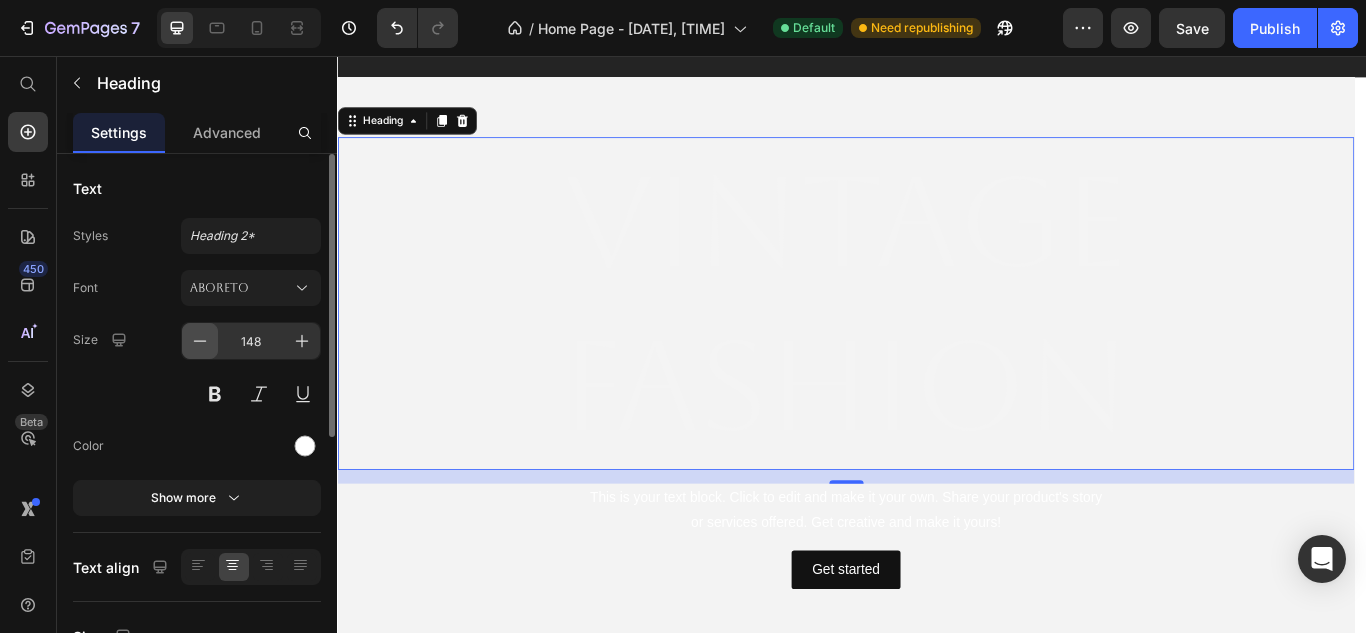 click 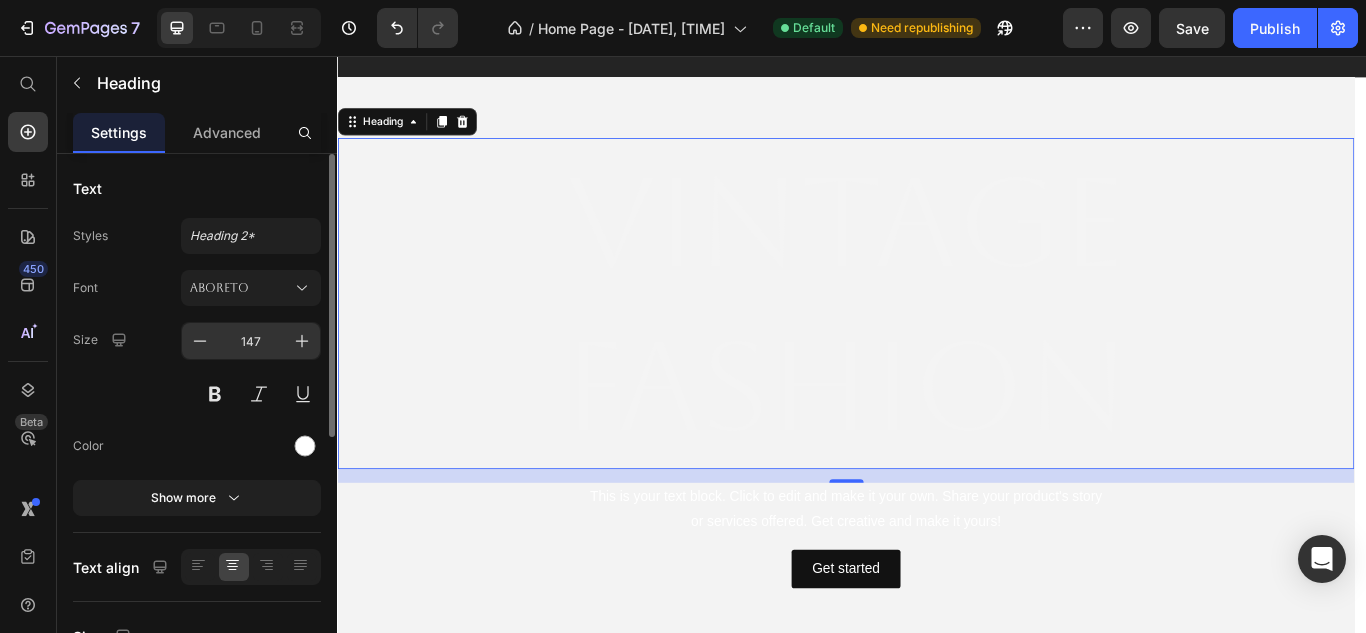 click on "147" at bounding box center [251, 341] 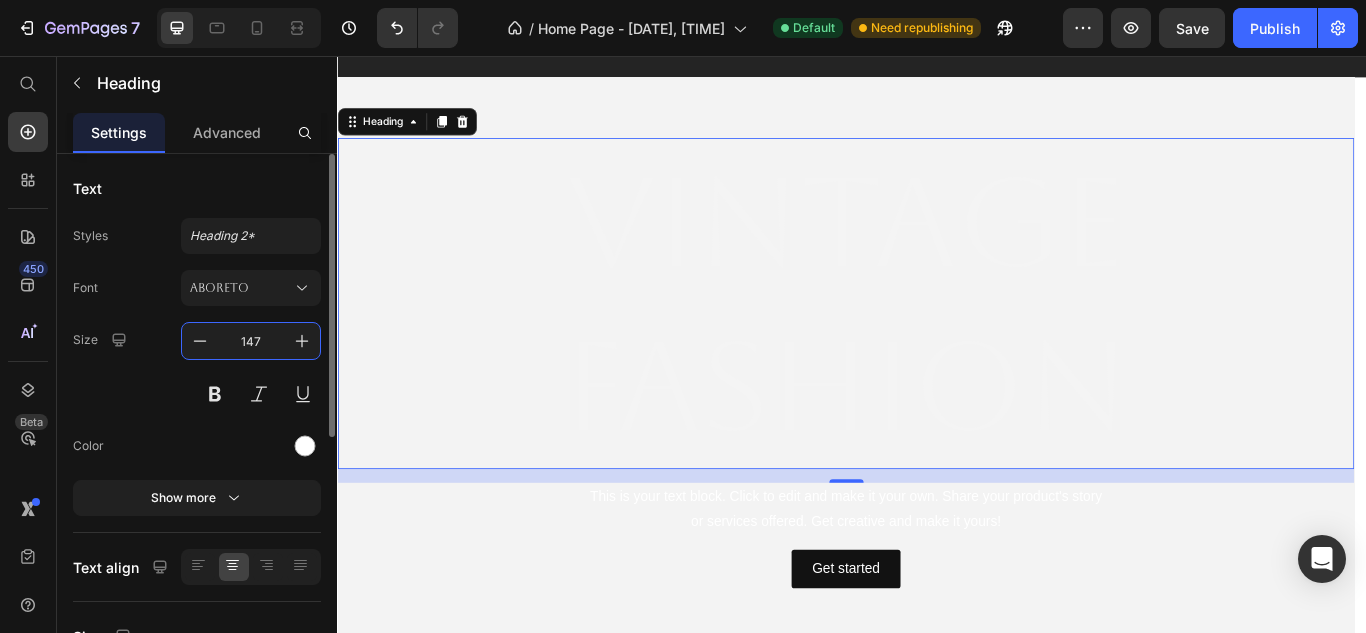 click on "147" at bounding box center (251, 341) 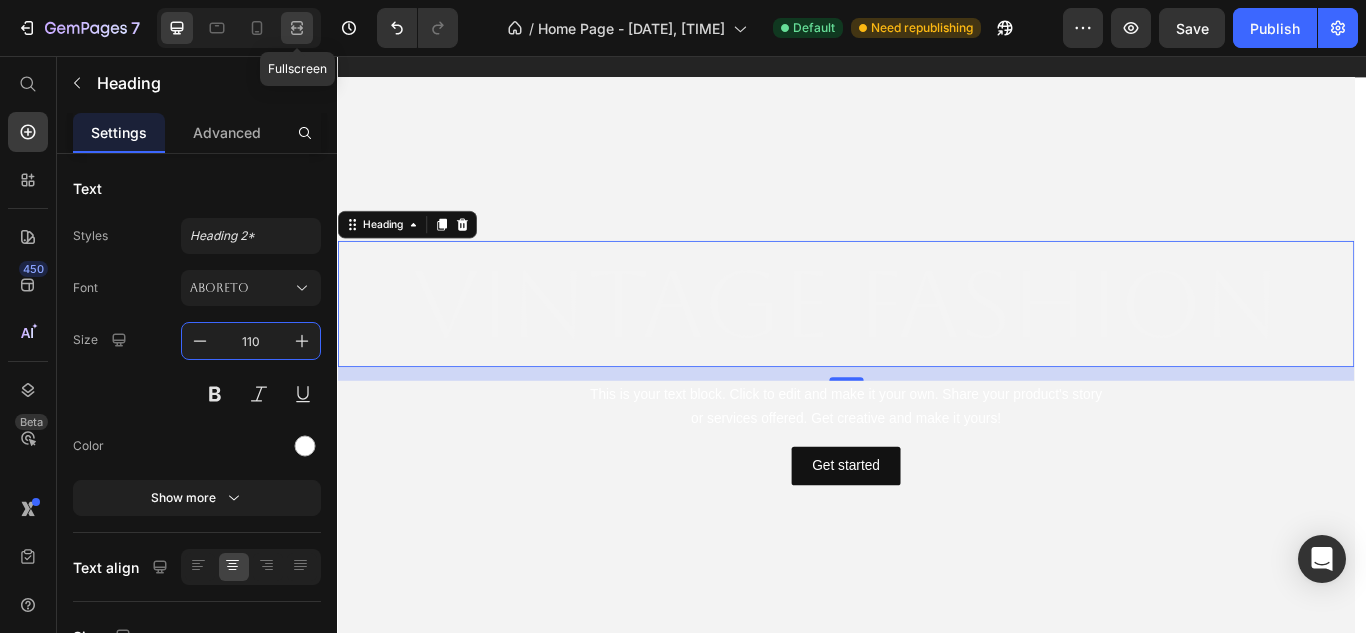click 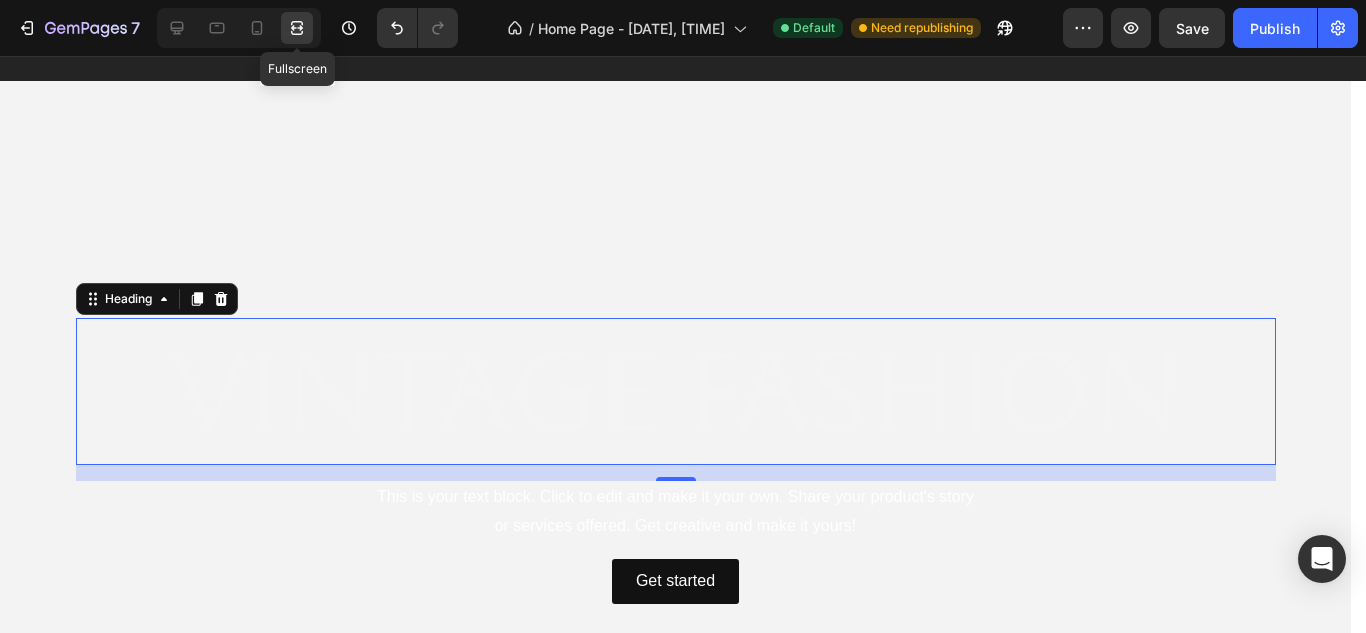 click 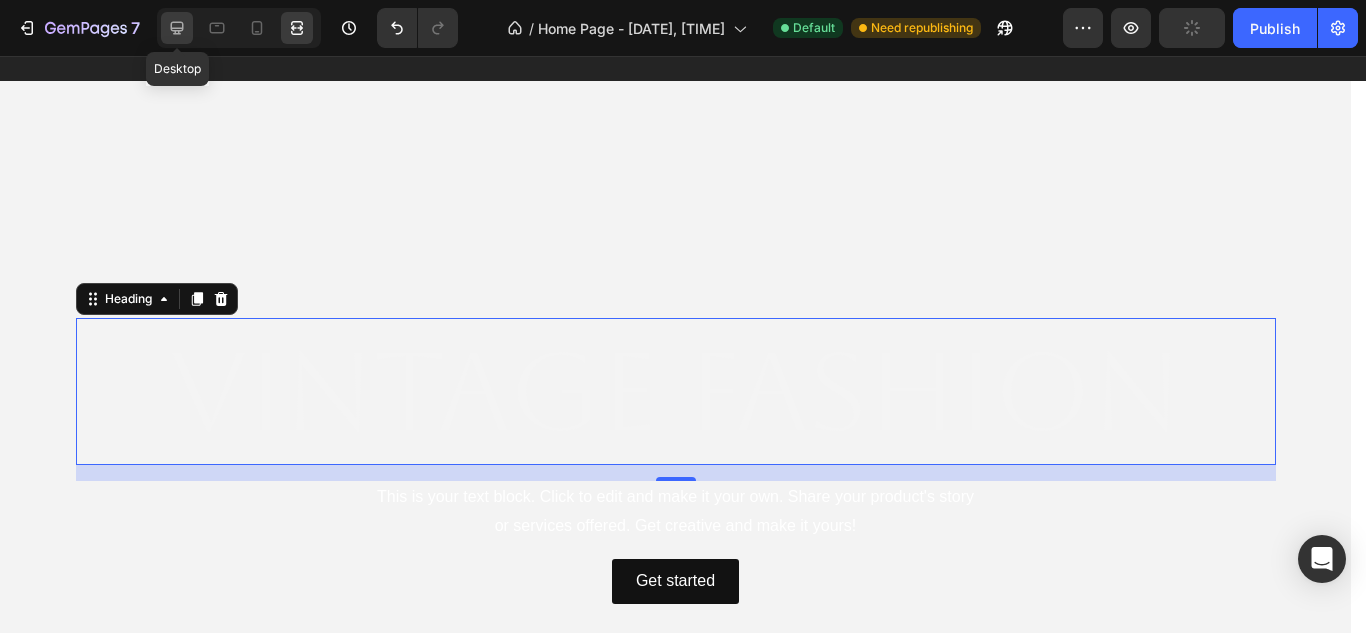 click 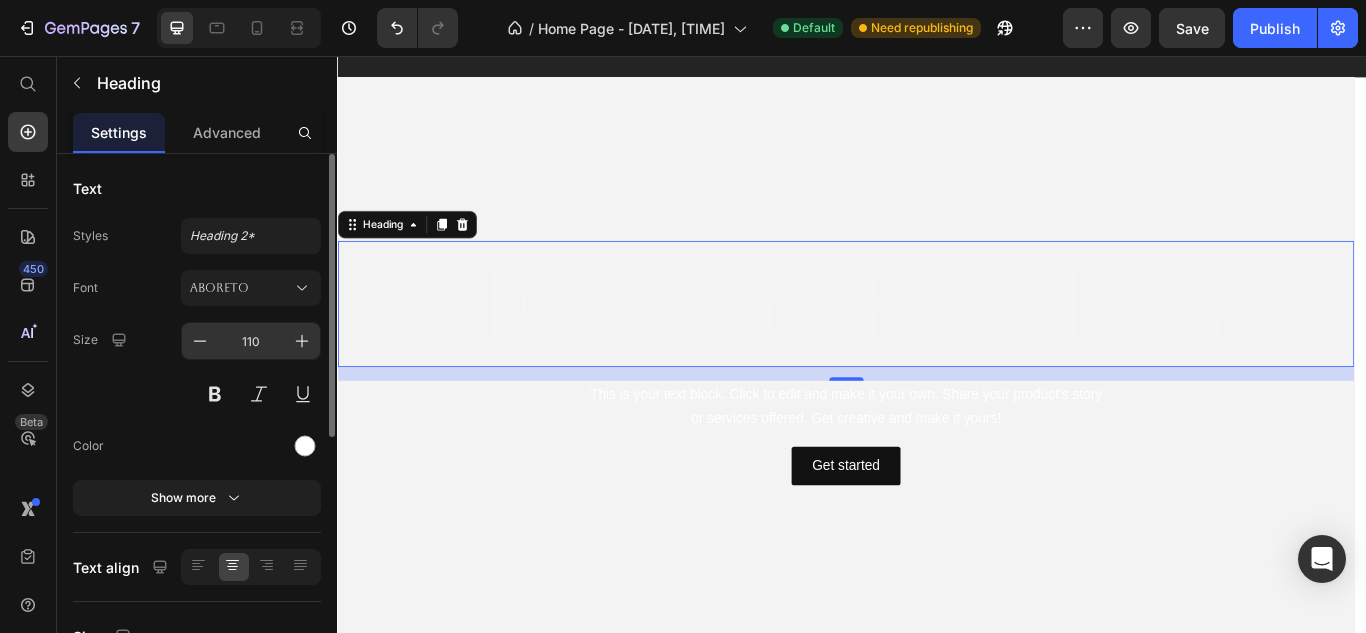 click on "110" at bounding box center (251, 341) 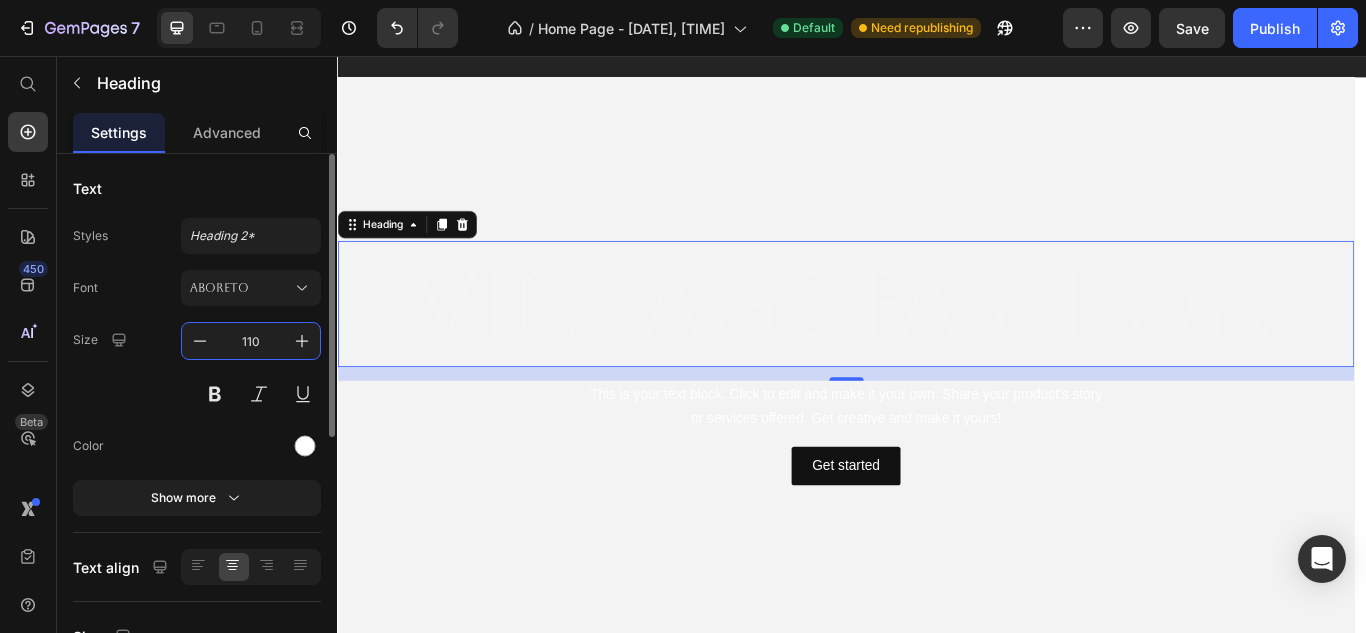 click on "110" at bounding box center (251, 341) 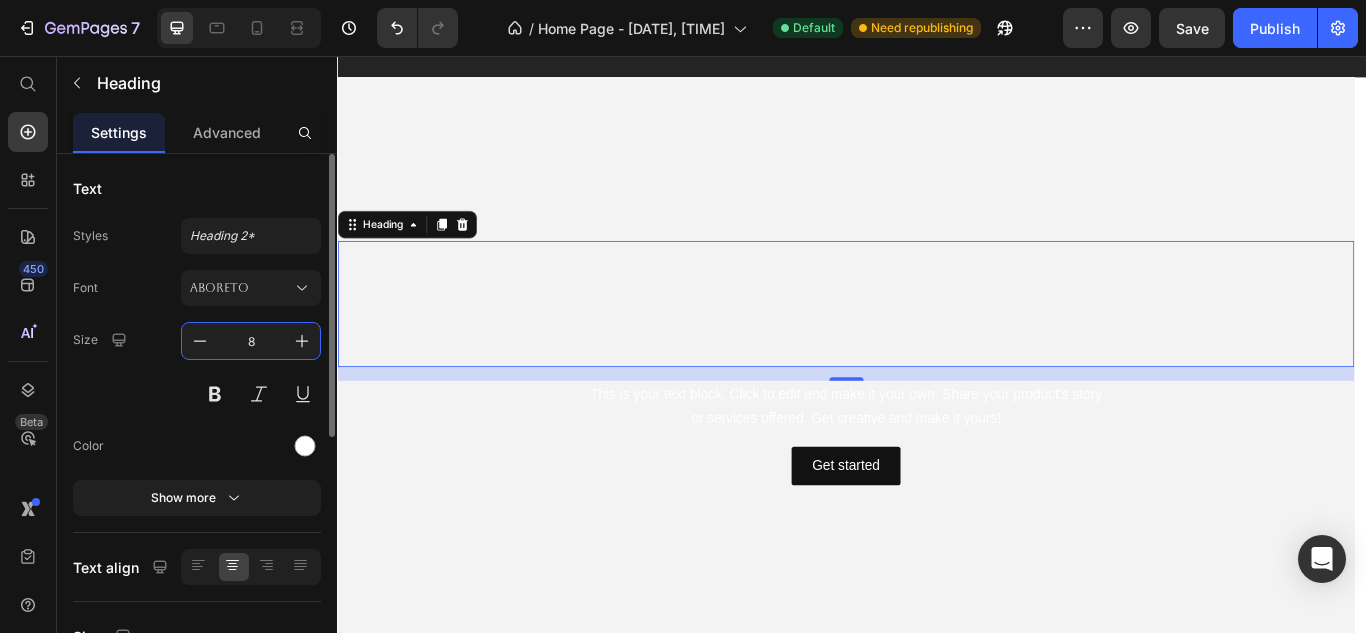 type on "80" 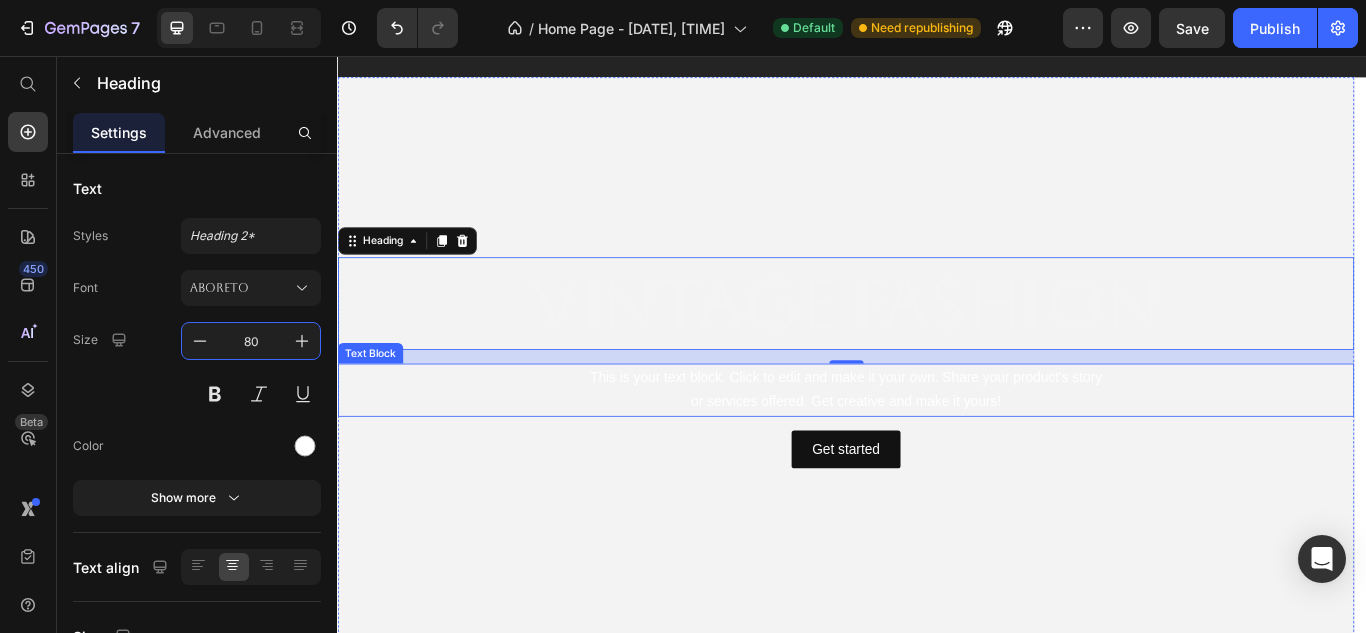 click on "This is your text block. Click to edit and make it your own. Share your product's story                   or services offered. Get creative and make it yours!" at bounding box center (929, 446) 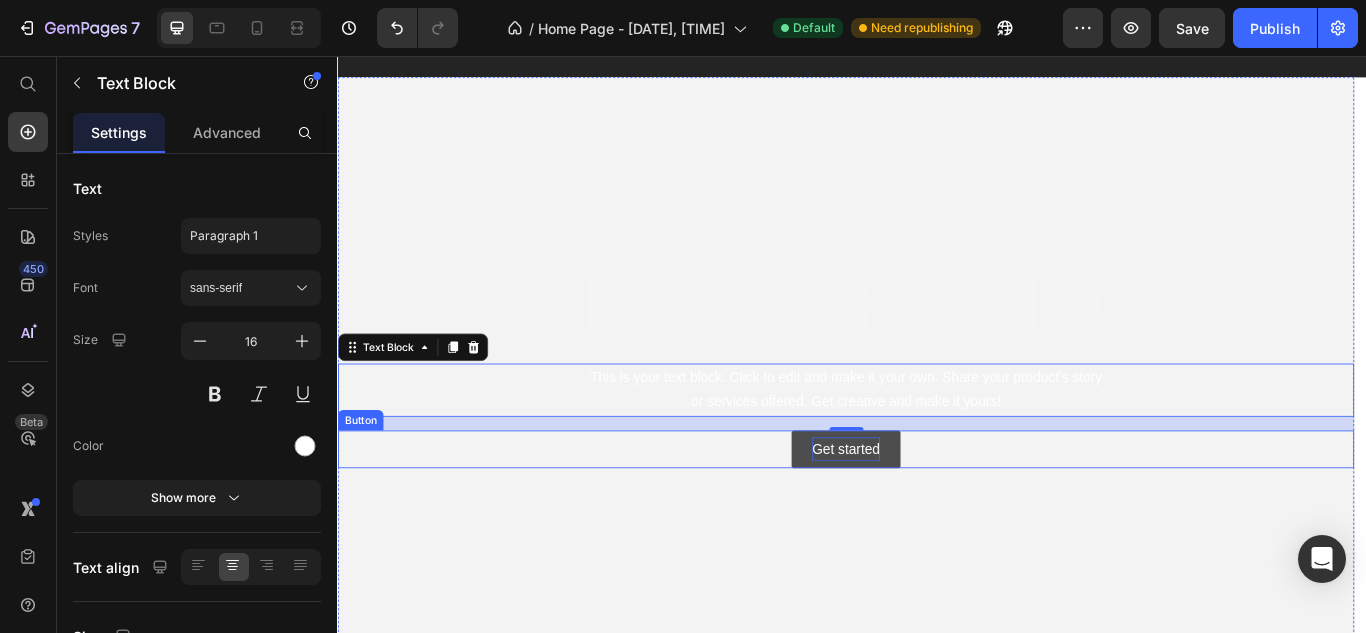 click on "Get started" at bounding box center [929, 515] 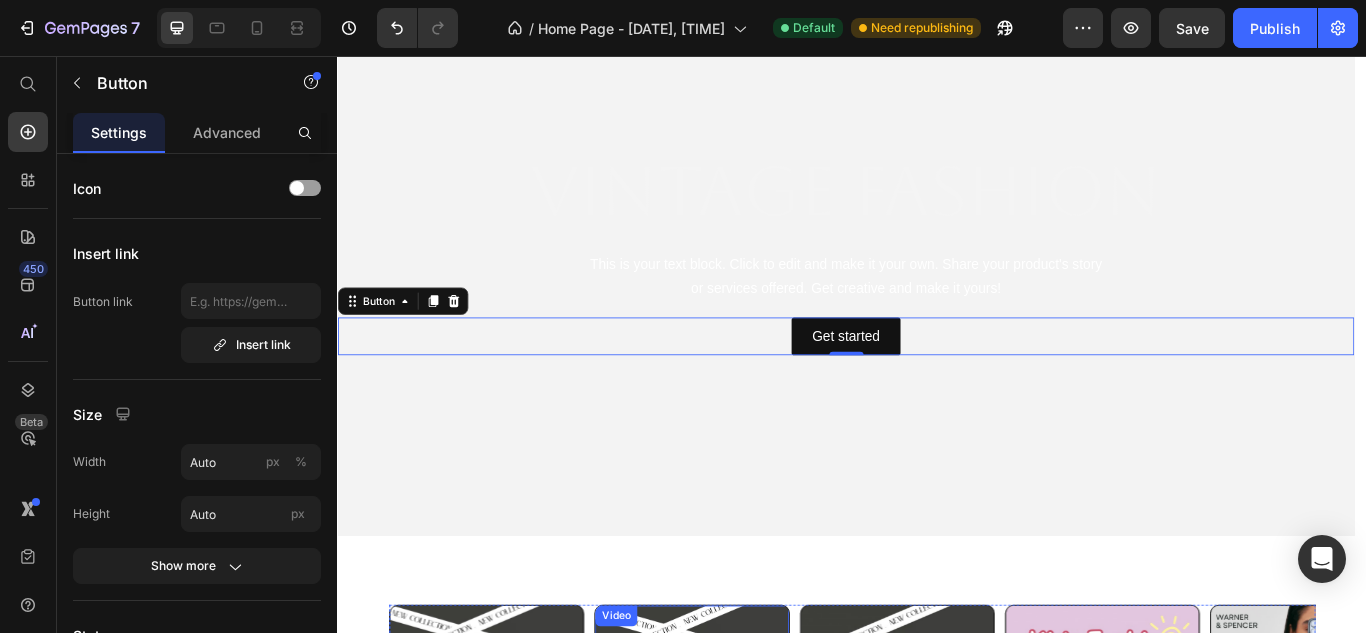 scroll, scrollTop: 200, scrollLeft: 0, axis: vertical 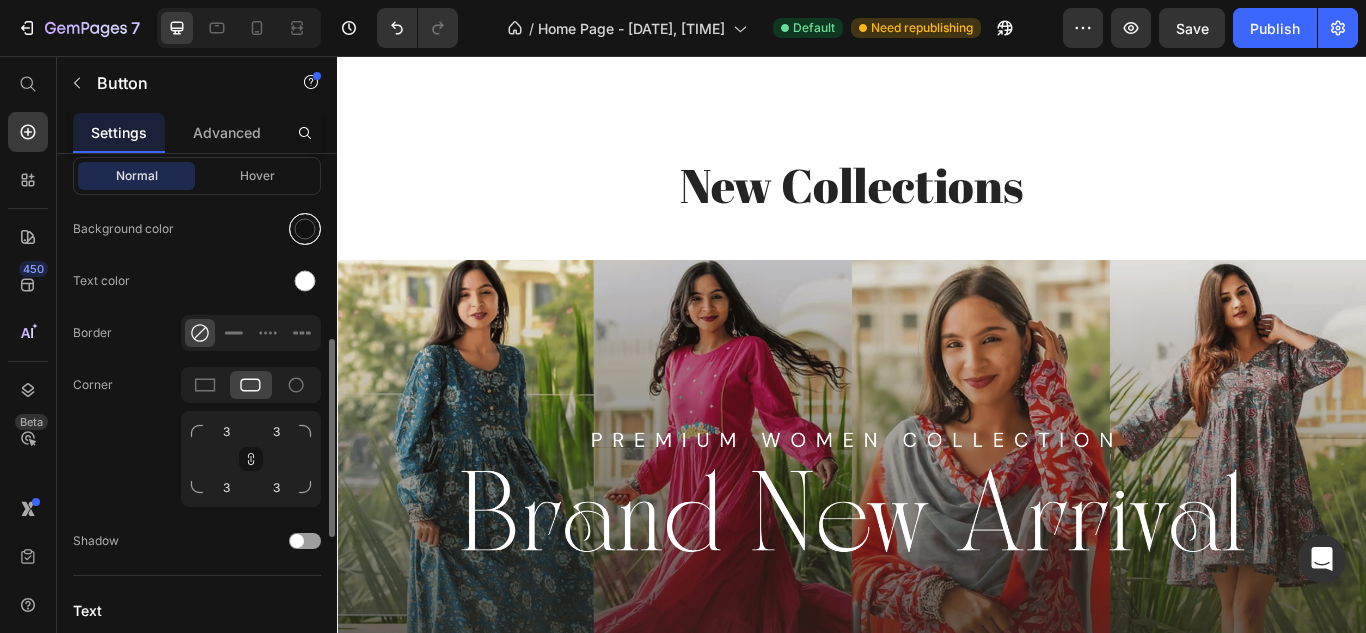 click at bounding box center [305, 229] 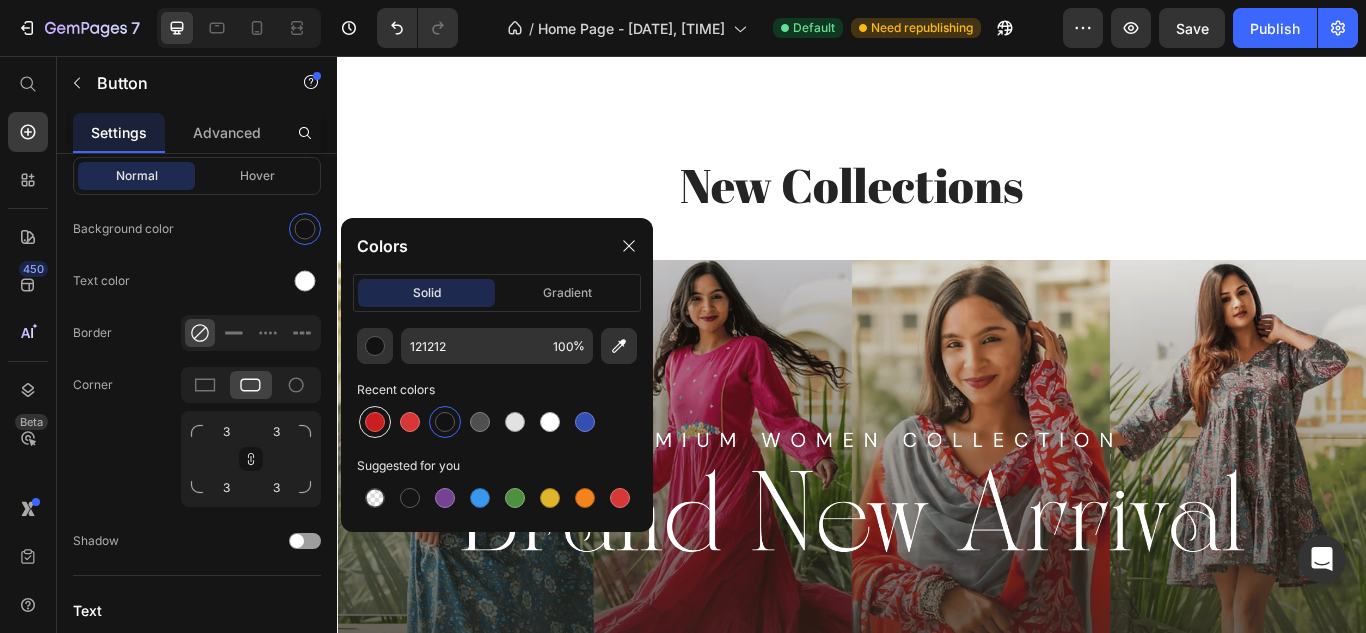 click at bounding box center (375, 422) 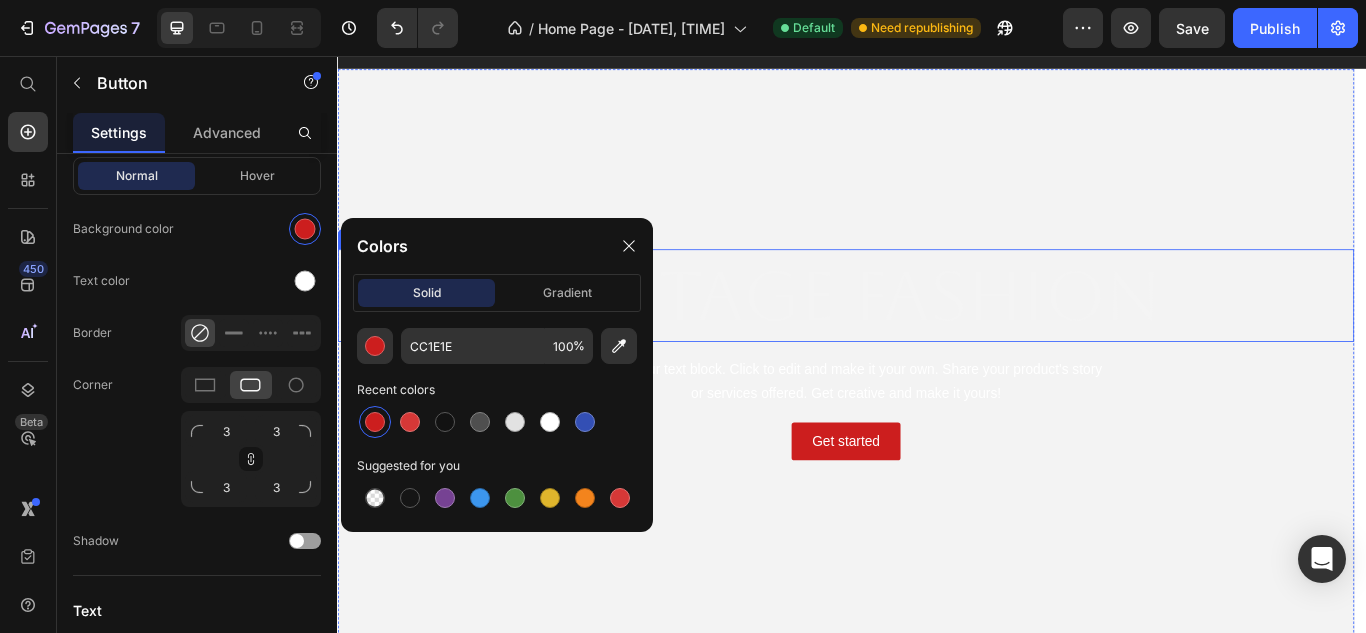 scroll, scrollTop: 0, scrollLeft: 0, axis: both 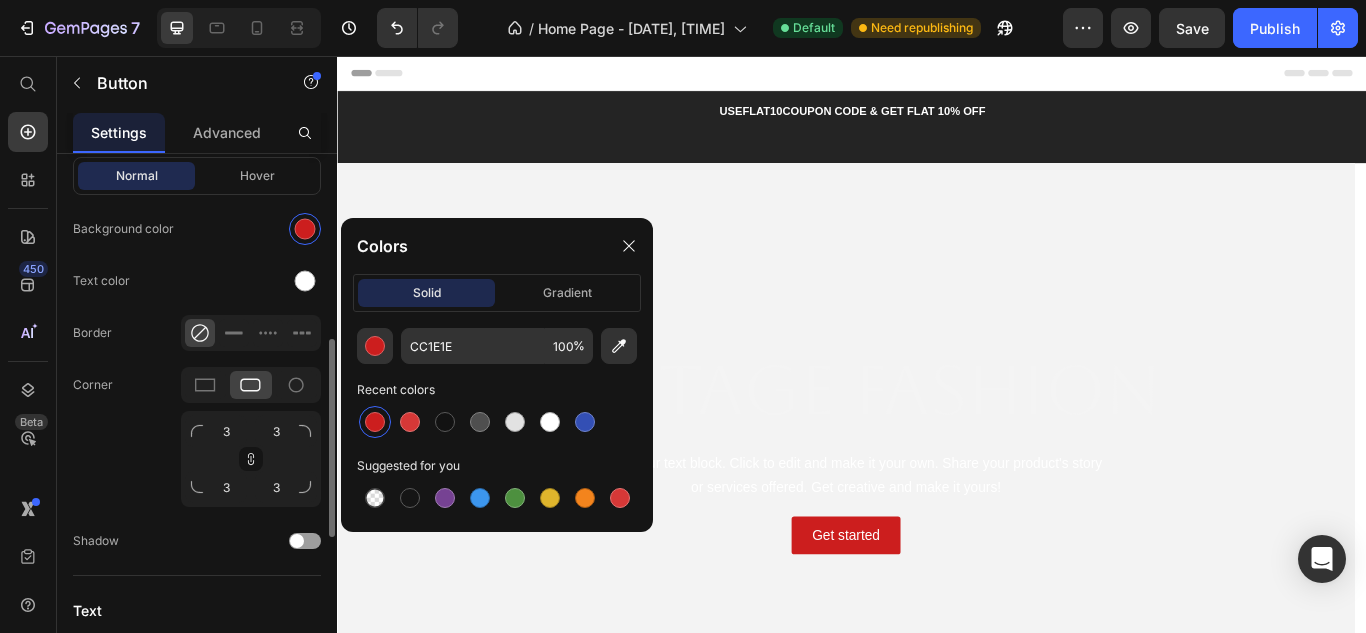 click on "Text color" 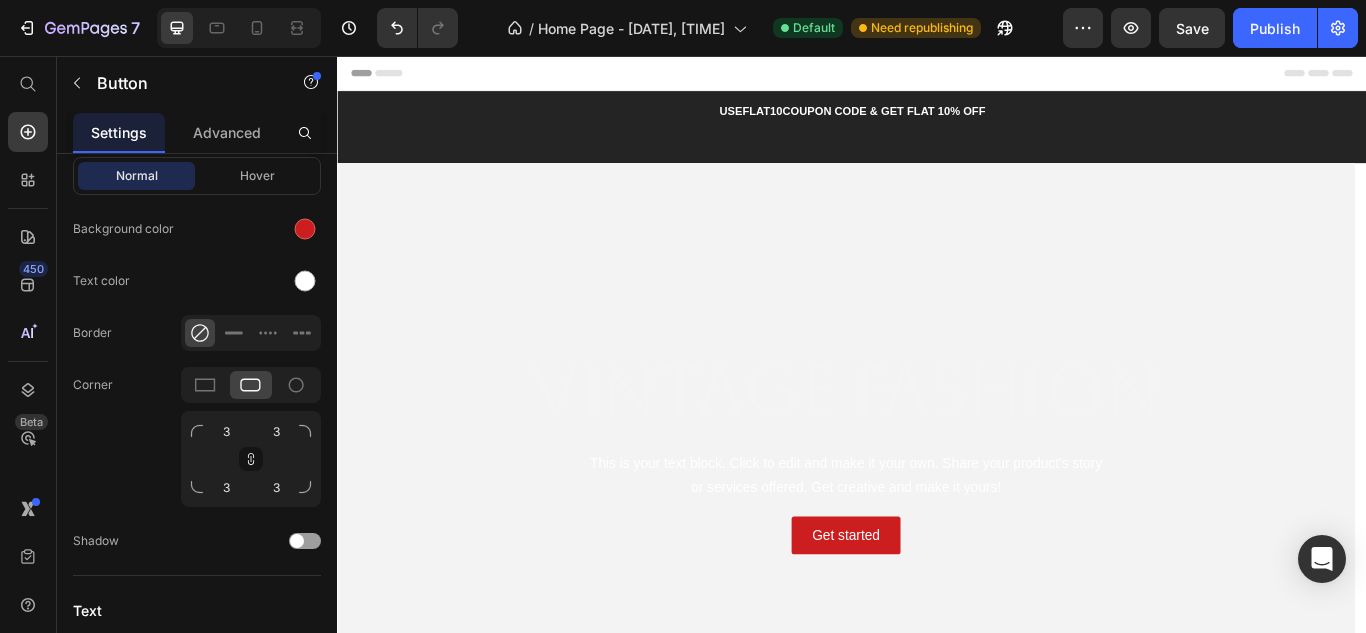scroll, scrollTop: 700, scrollLeft: 0, axis: vertical 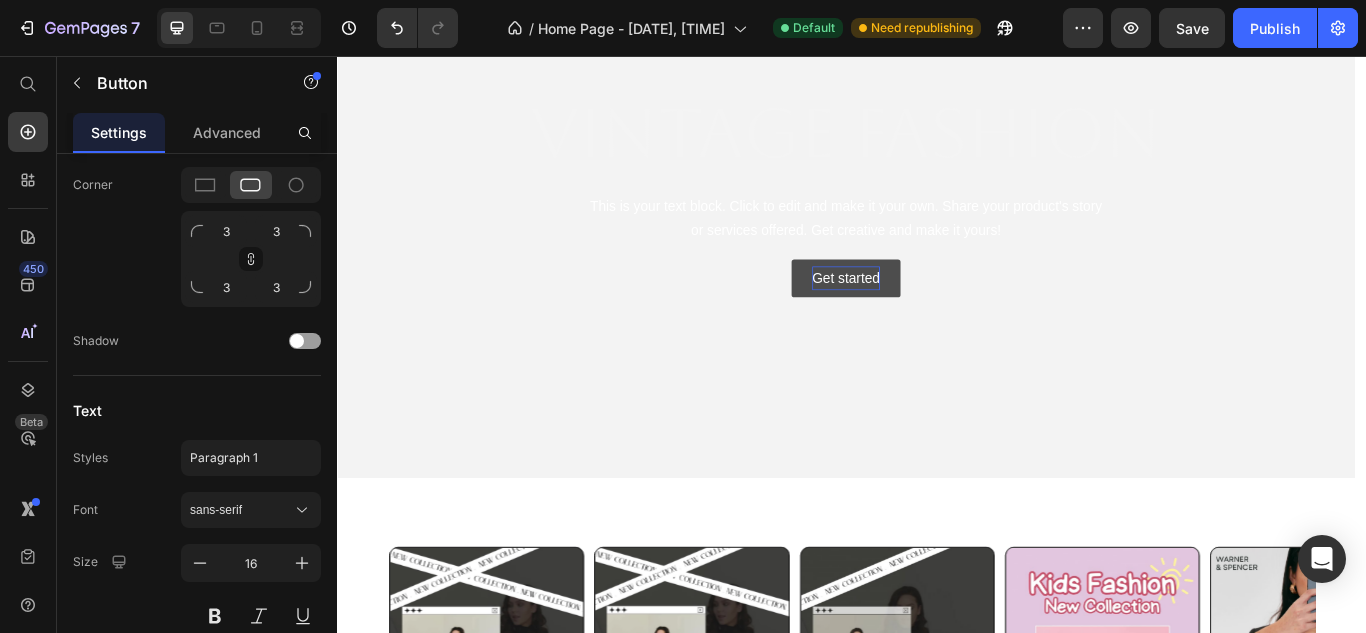 click on "Get started" at bounding box center [929, 315] 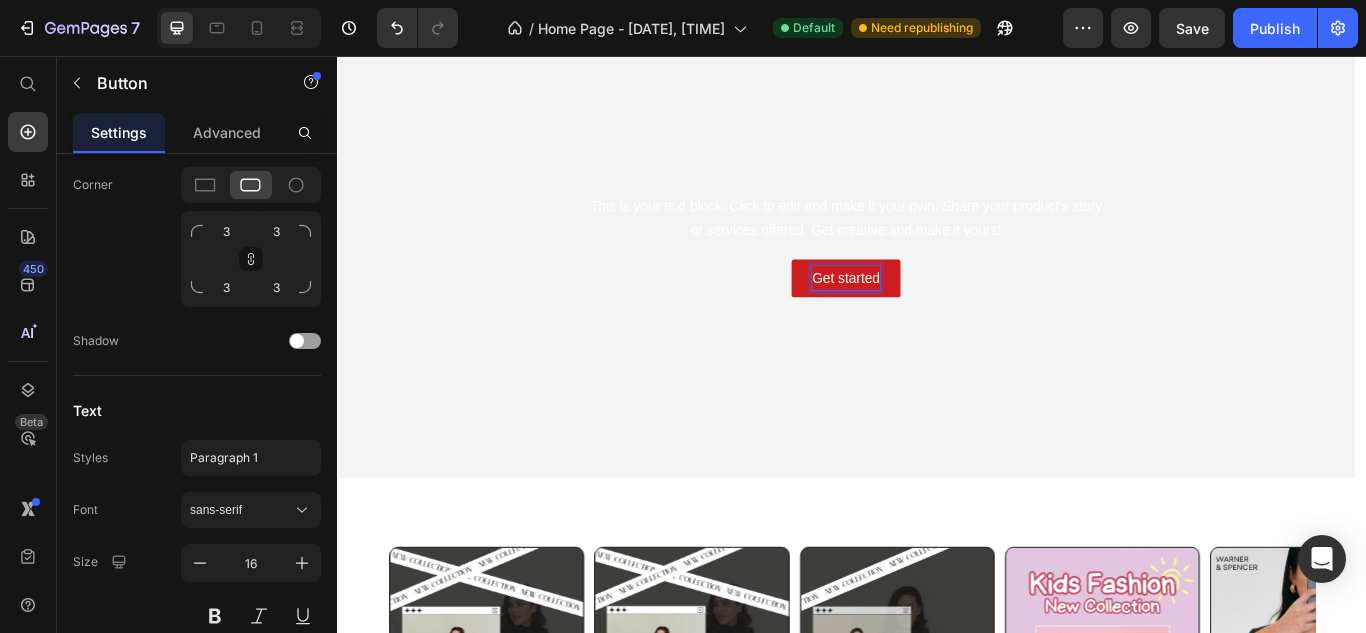 click on "Get started Button" at bounding box center (929, 315) 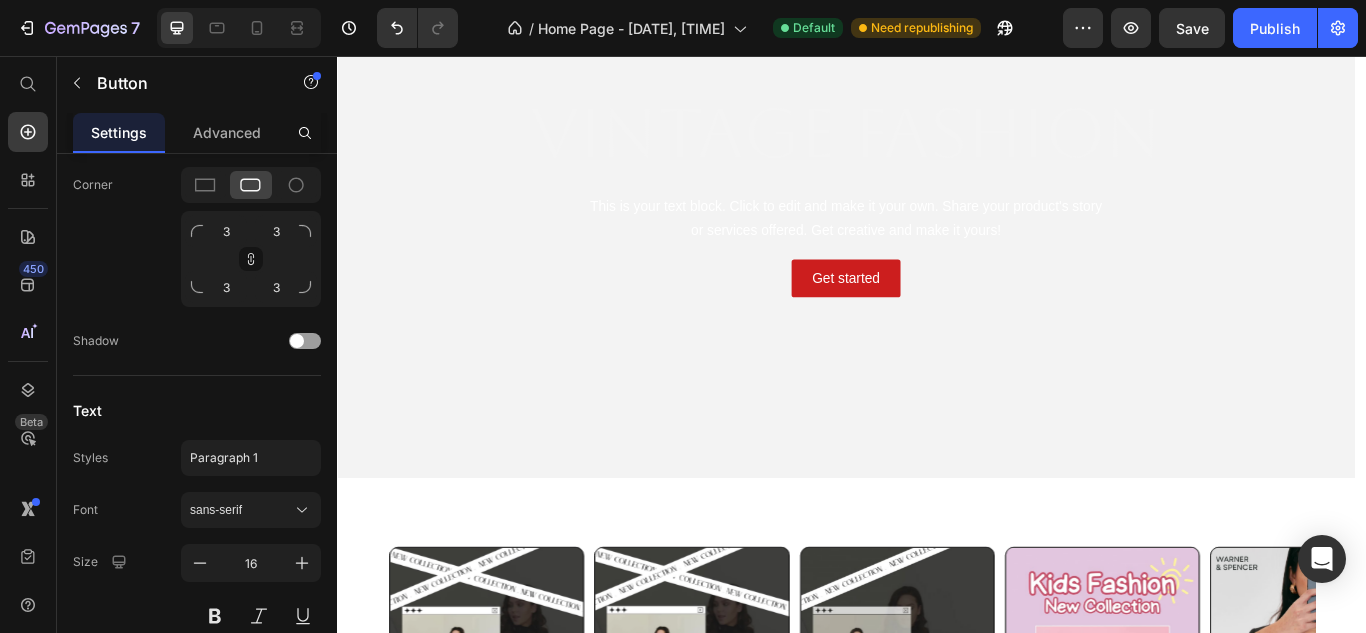click on "Get started Button" at bounding box center [929, 315] 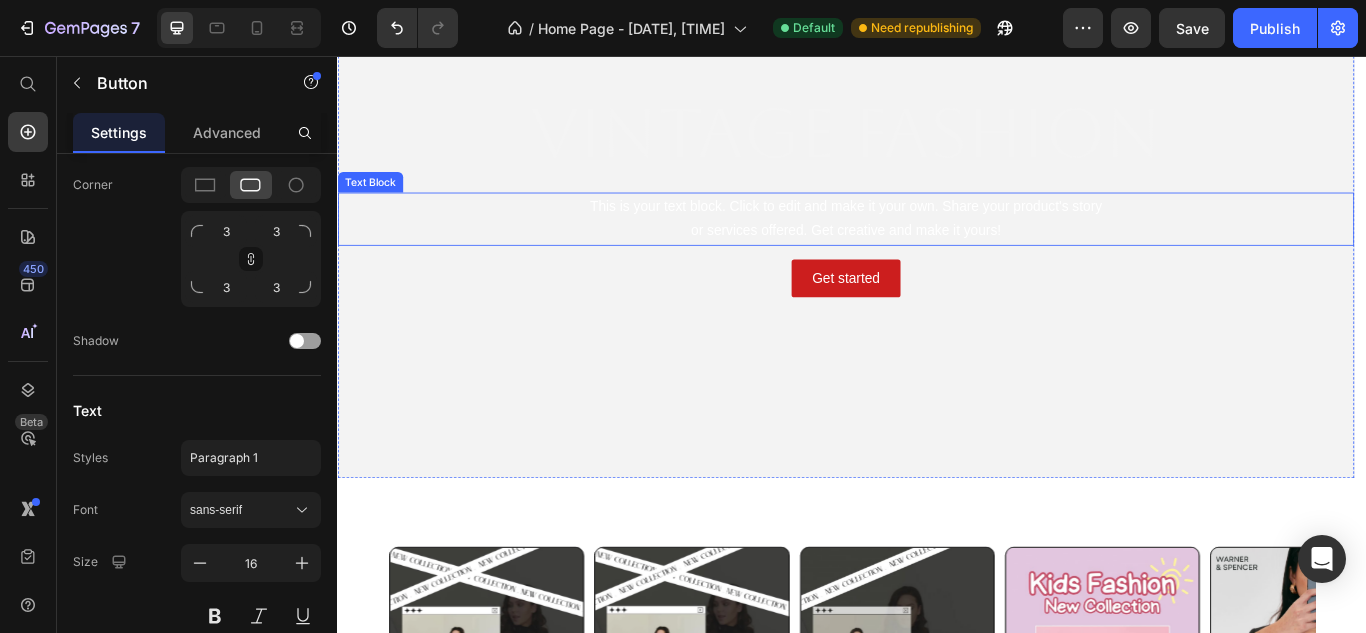 click on "This is your text block. Click to edit and make it your own. Share your product's story                   or services offered. Get creative and make it yours!" at bounding box center (929, 246) 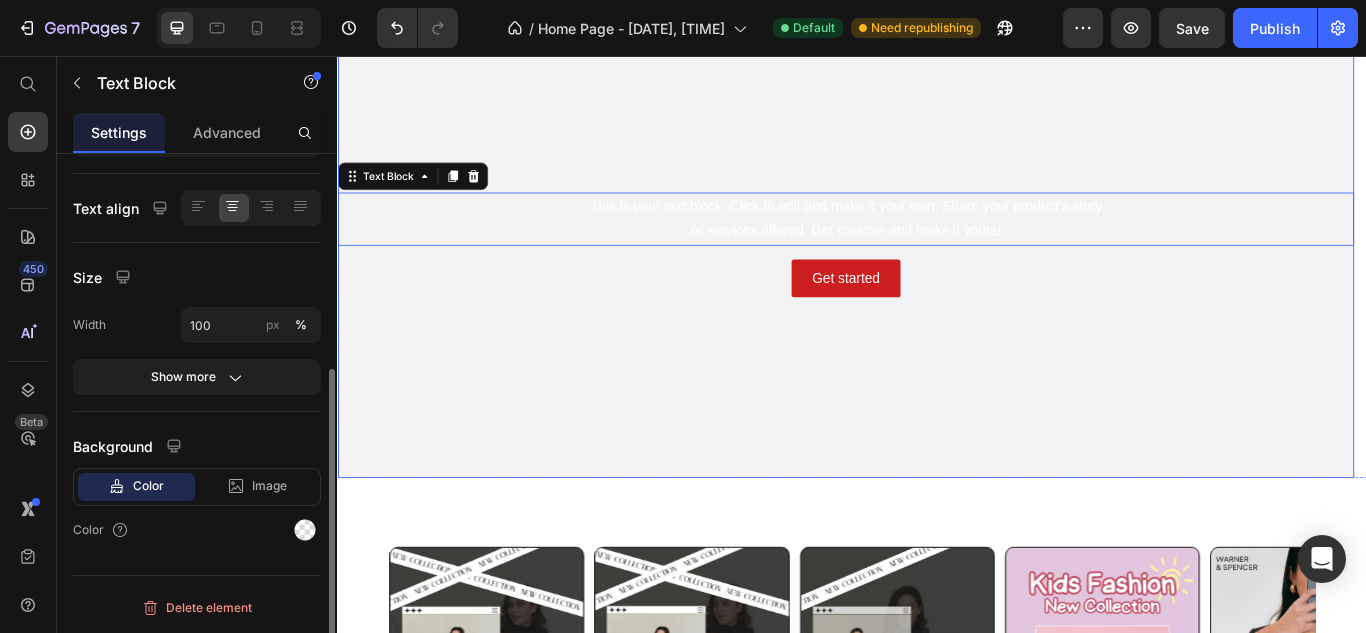 scroll, scrollTop: 0, scrollLeft: 0, axis: both 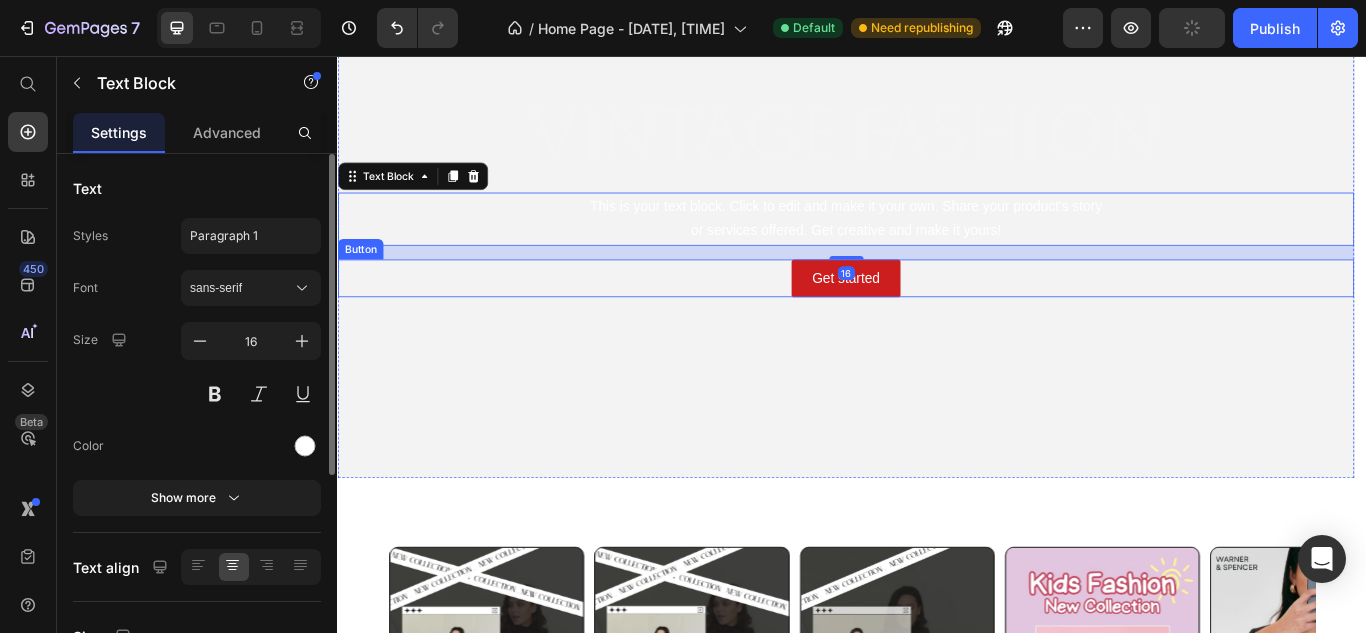 click on "Get started Button" at bounding box center (929, 315) 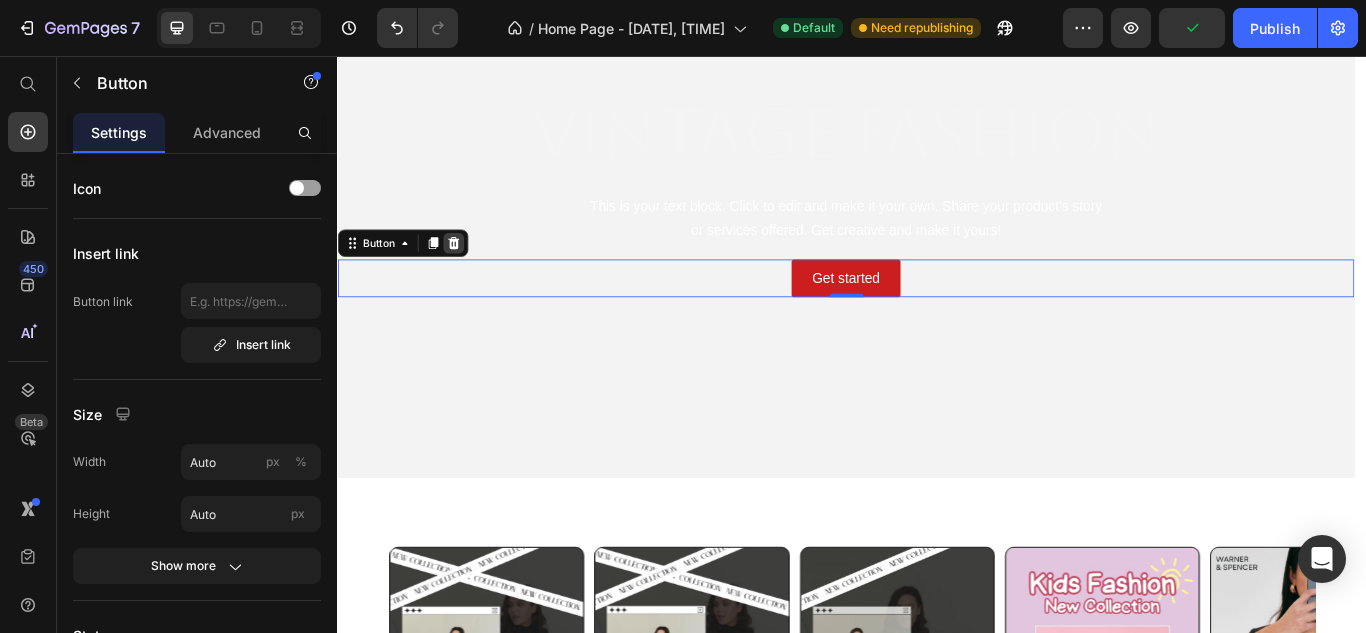 click 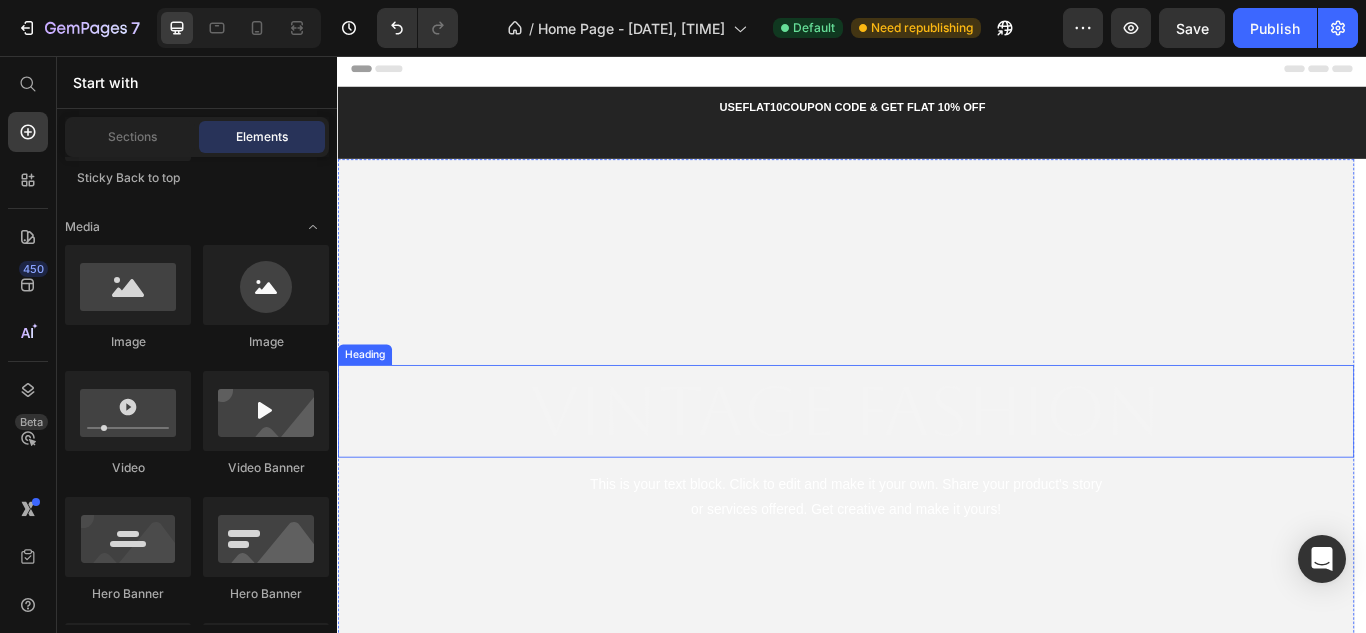 scroll, scrollTop: 0, scrollLeft: 0, axis: both 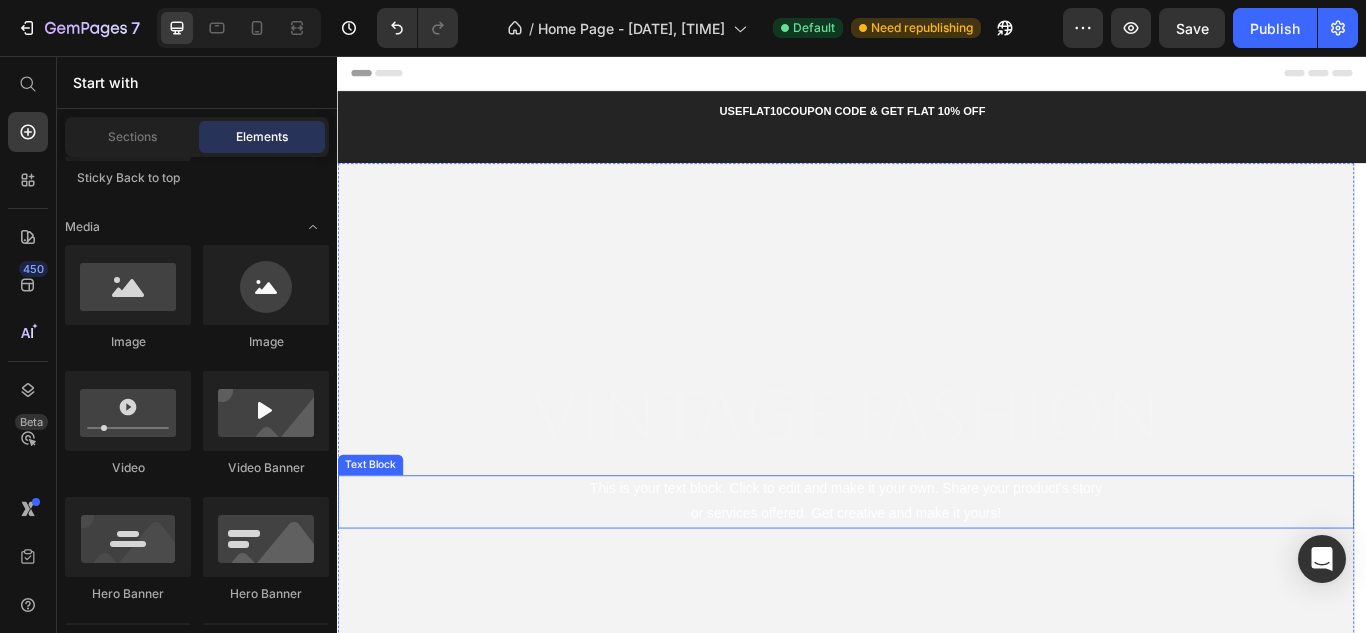 click on "This is your text block. Click to edit and make it your own. Share your product's story                   or services offered. Get creative and make it yours!" at bounding box center (929, 576) 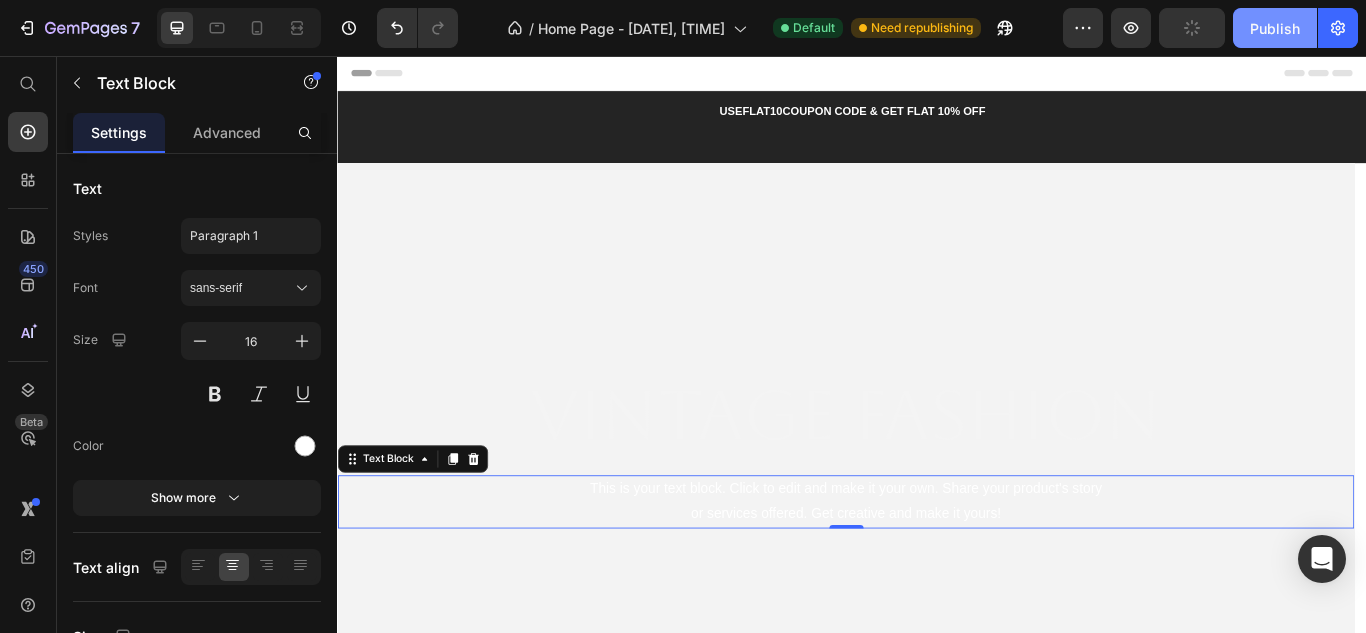click on "Publish" at bounding box center (1275, 28) 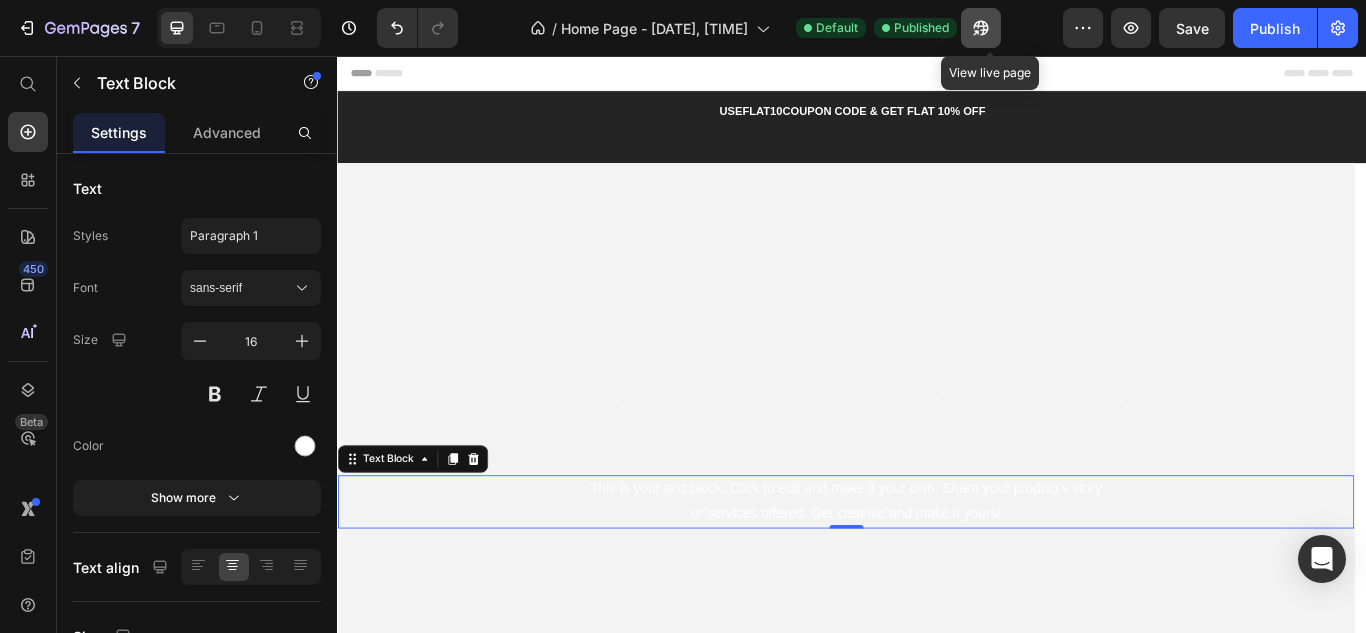 click 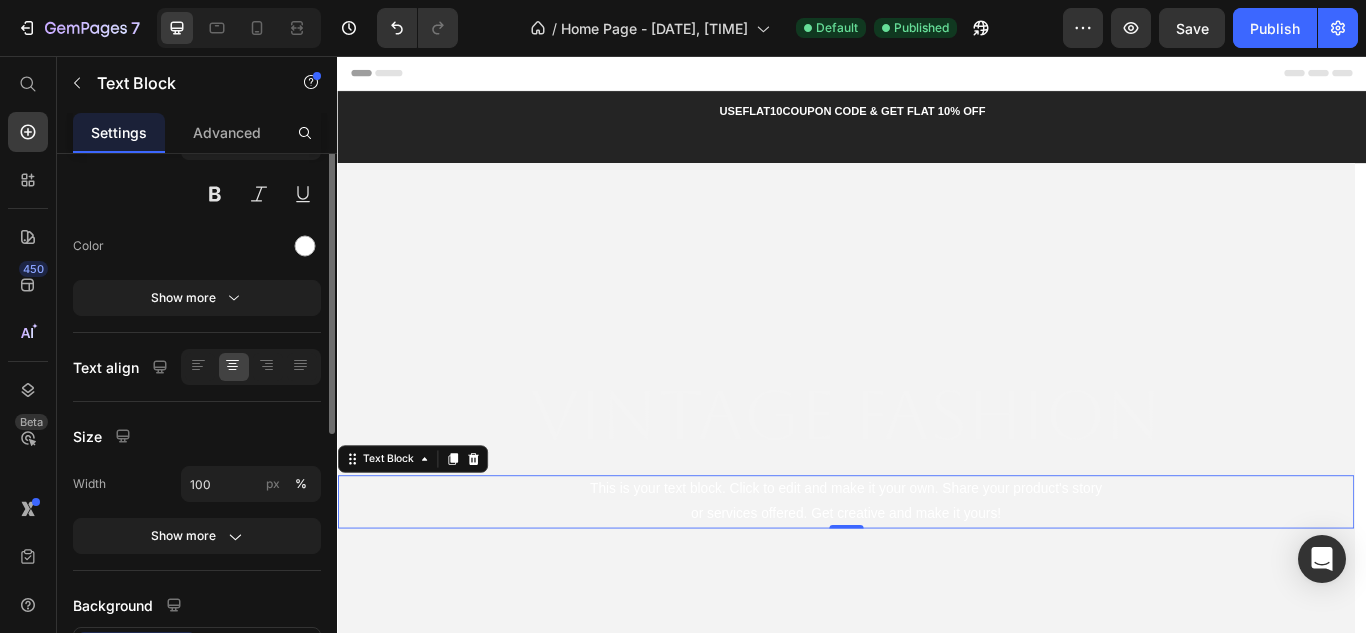 scroll, scrollTop: 300, scrollLeft: 0, axis: vertical 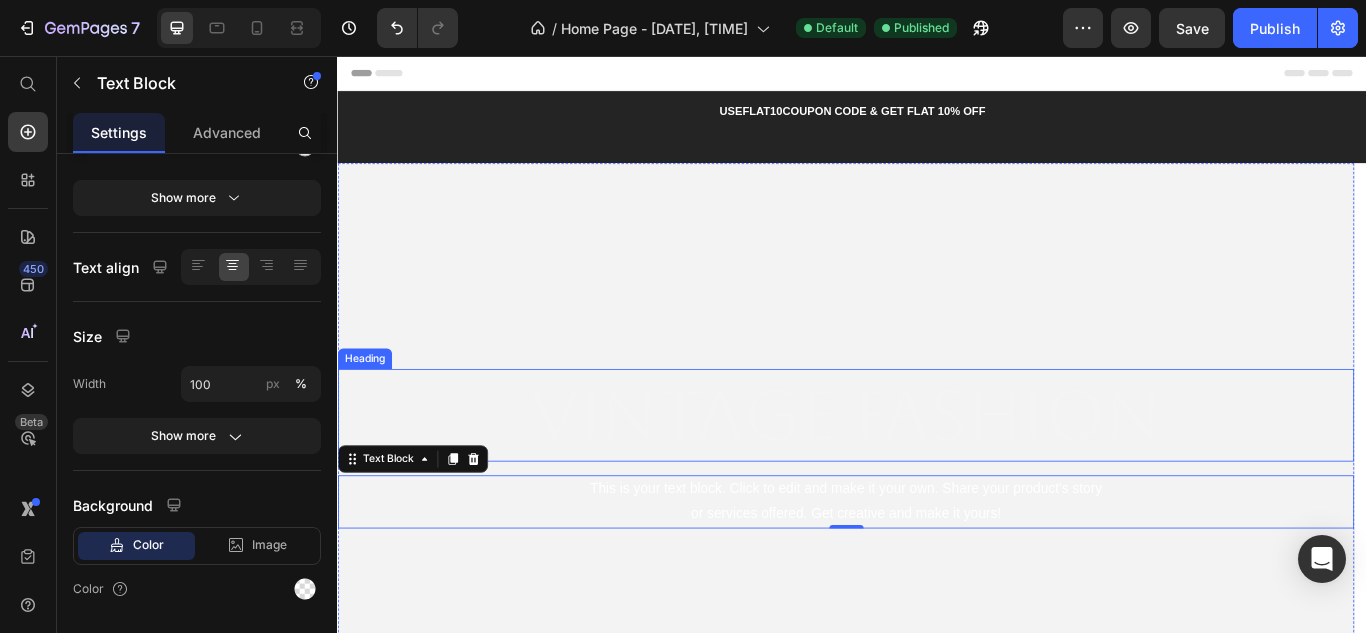 click on "vintage fashion" at bounding box center [929, 475] 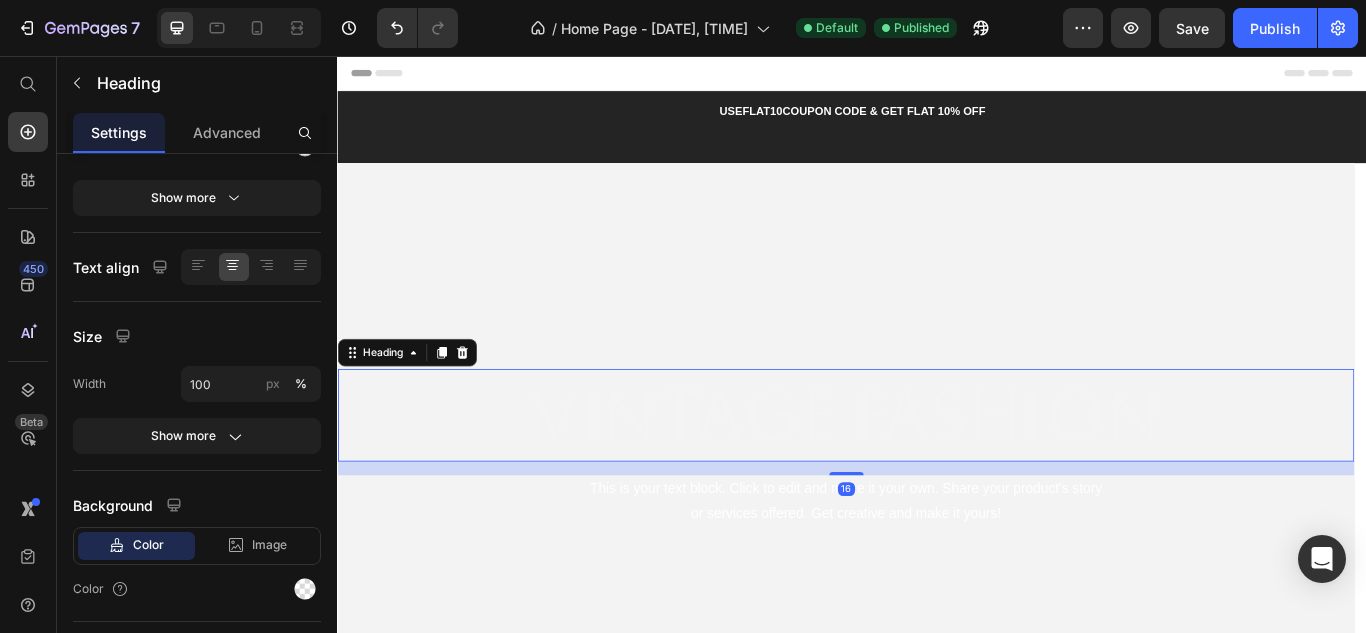 scroll, scrollTop: 0, scrollLeft: 0, axis: both 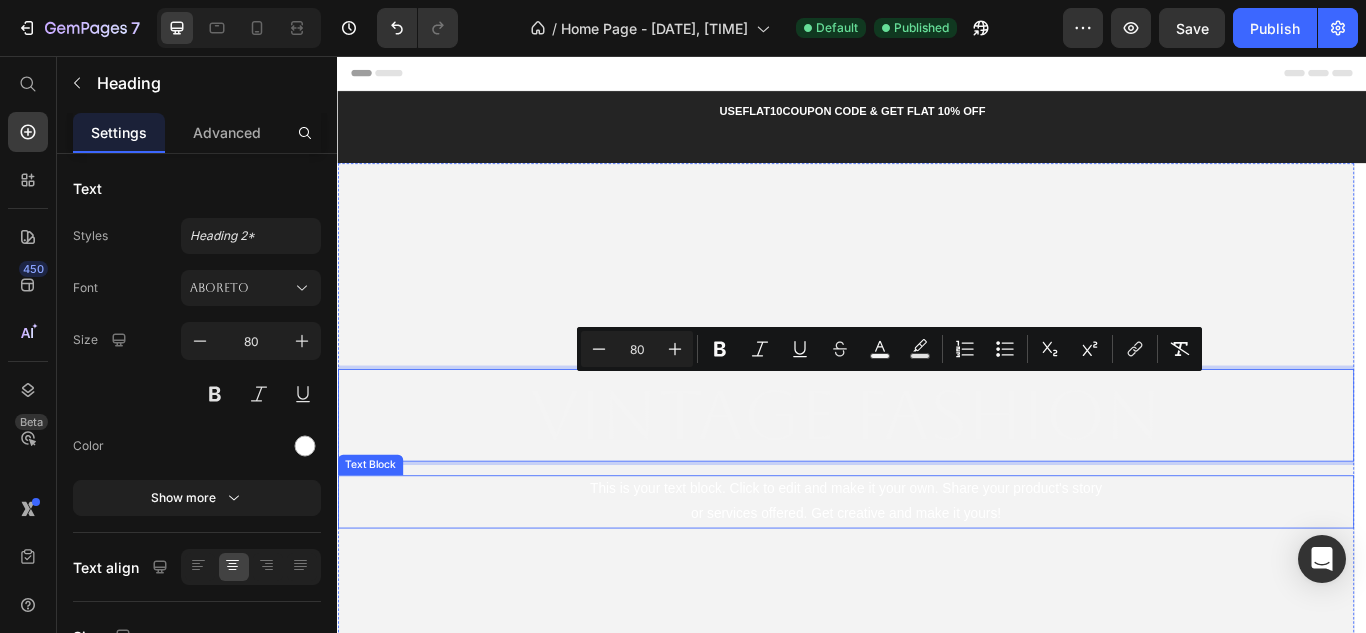 click on "This is your text block. Click to edit and make it your own. Share your product's story                   or services offered. Get creative and make it yours!" at bounding box center (929, 576) 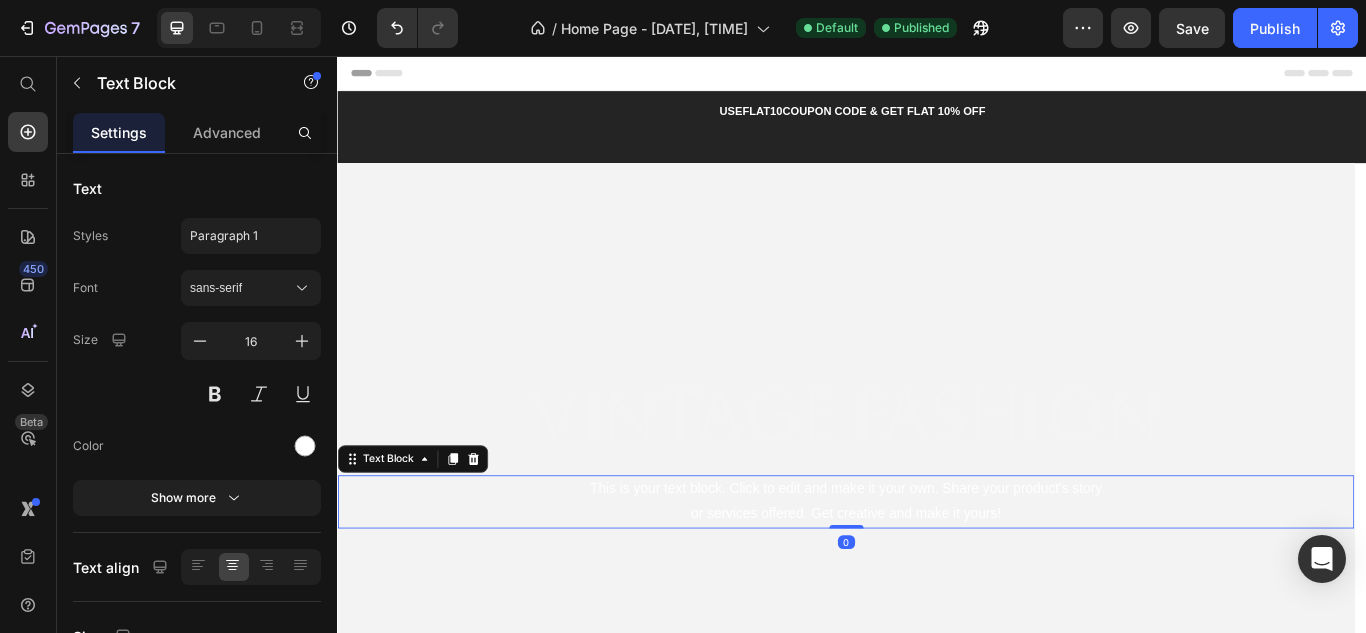 click on "This is your text block. Click to edit and make it your own. Share your product's story                   or services offered. Get creative and make it yours!" at bounding box center (929, 576) 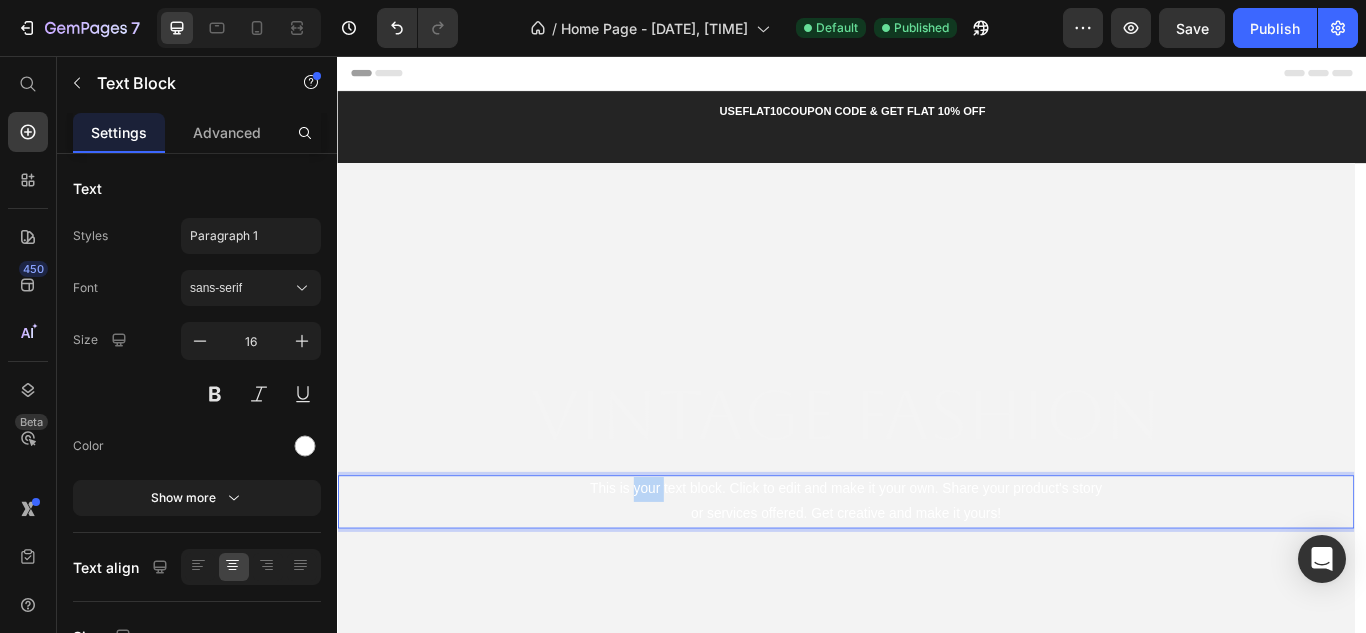 click on "This is your text block. Click to edit and make it your own. Share your product's story or services offered. Get creative and make it yours!" at bounding box center [929, 576] 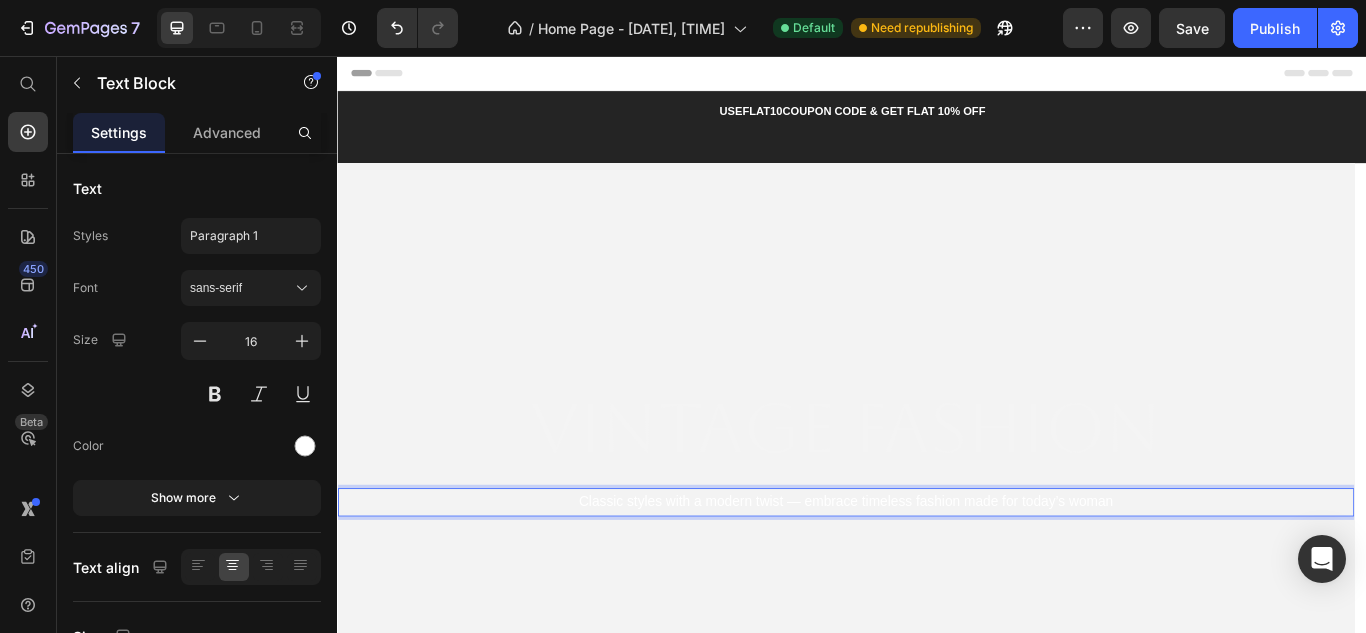 click on "Classic styles with a modern twist — embrace timeless fashion made for today’s woman" at bounding box center [929, 576] 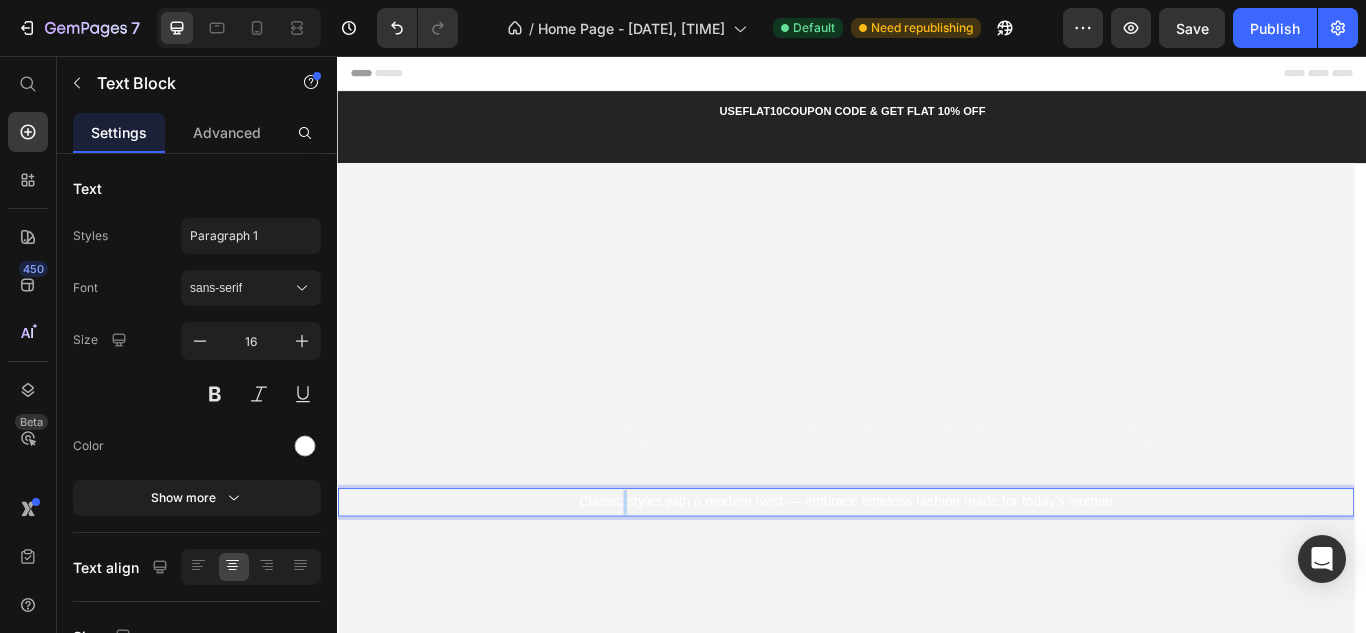 click on "Classic styles with a modern twist — embrace timeless fashion made for today’s woman" at bounding box center (929, 576) 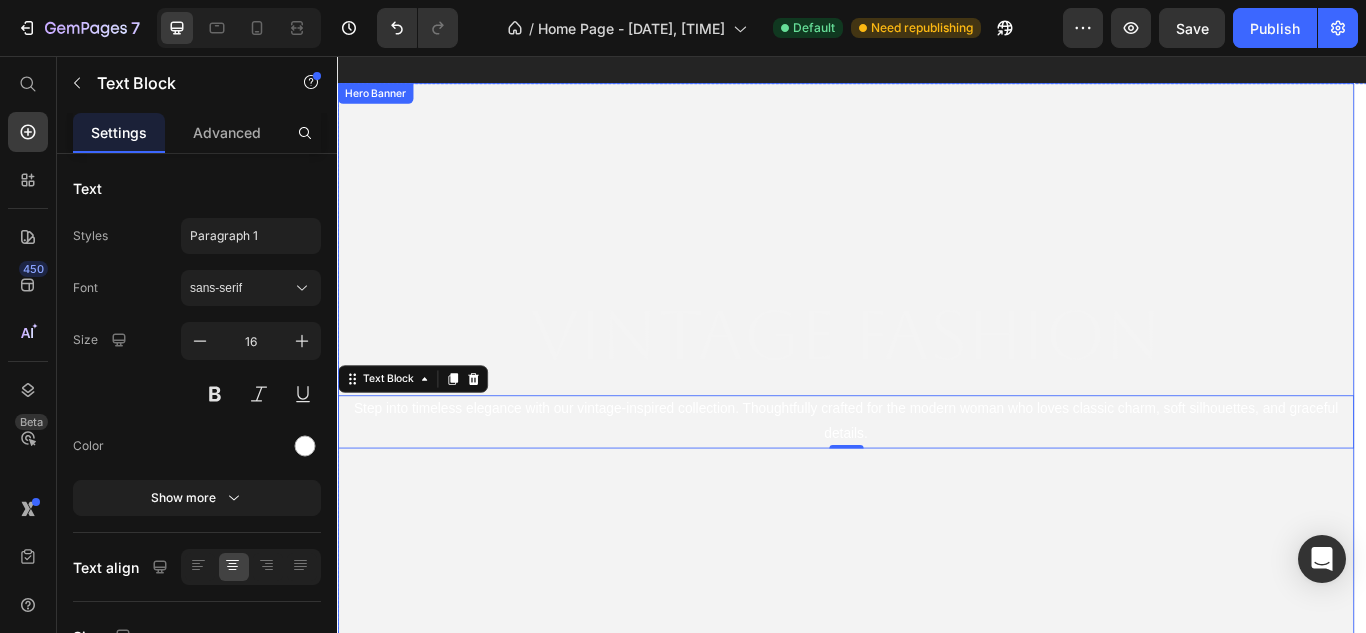 scroll, scrollTop: 300, scrollLeft: 0, axis: vertical 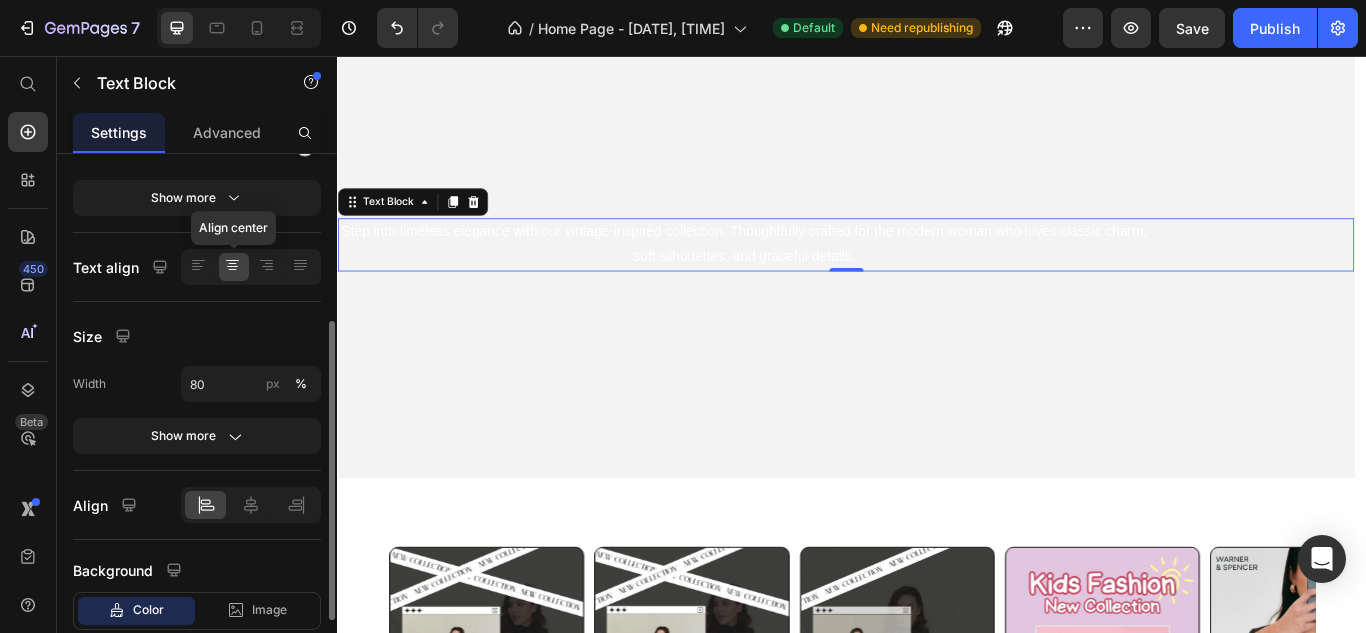 click 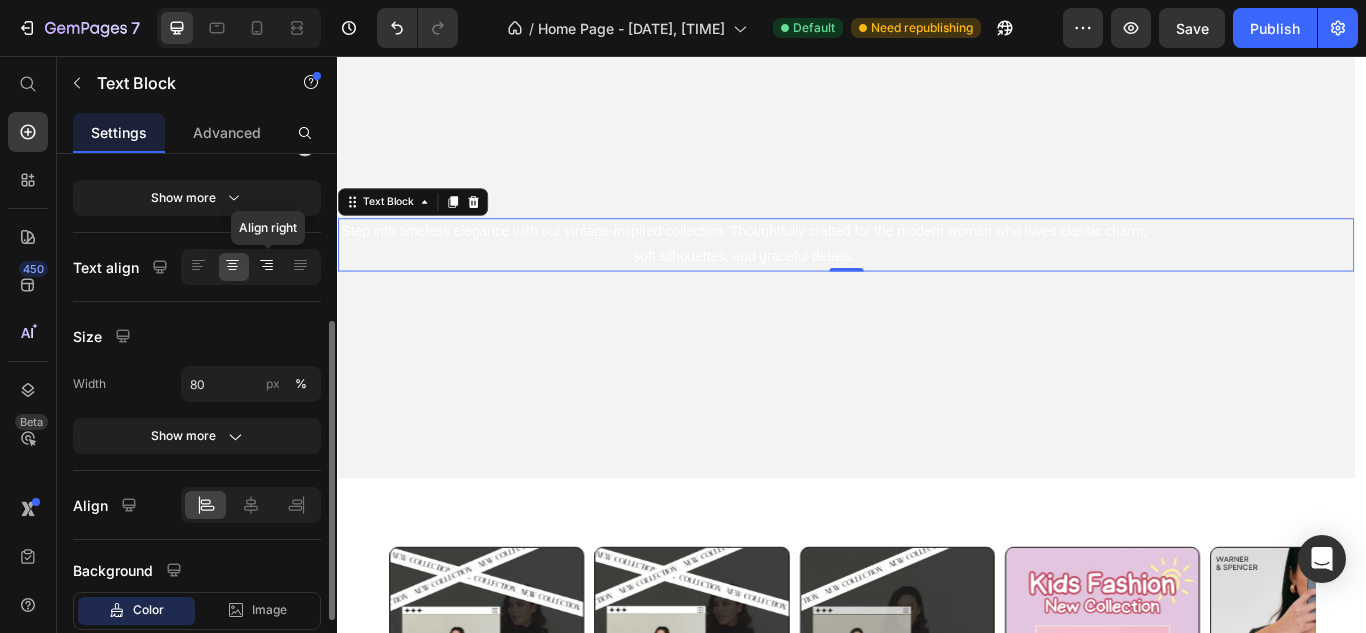 click 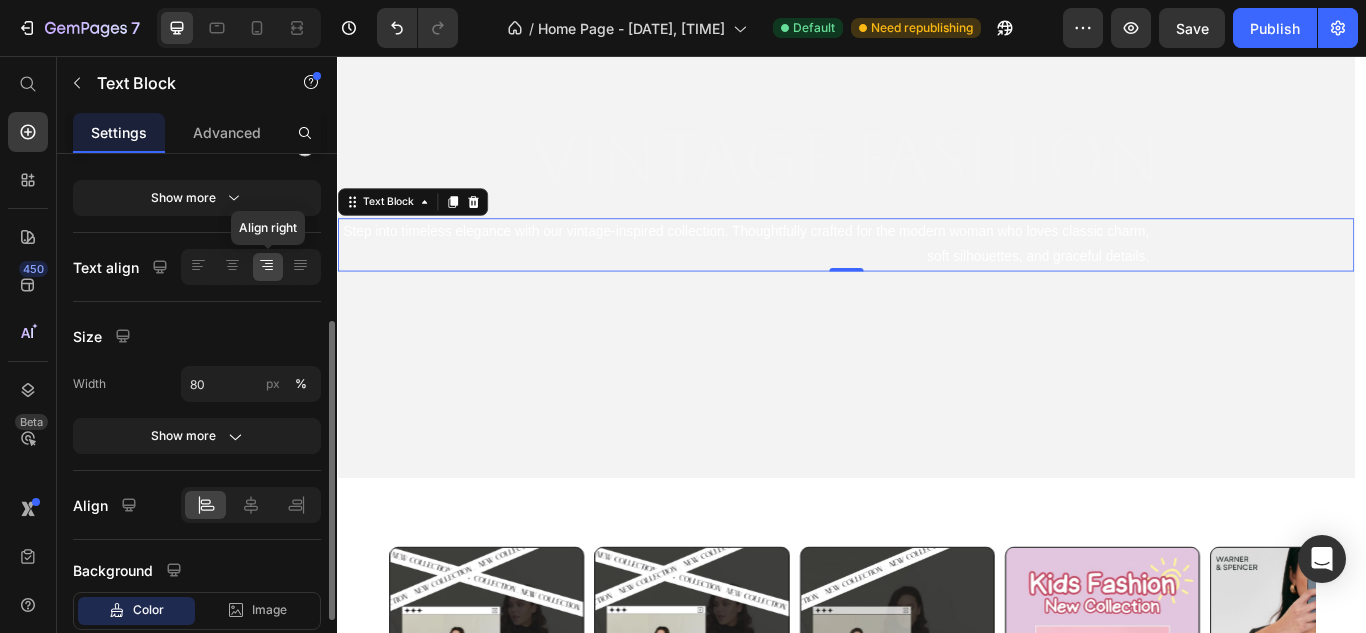 click 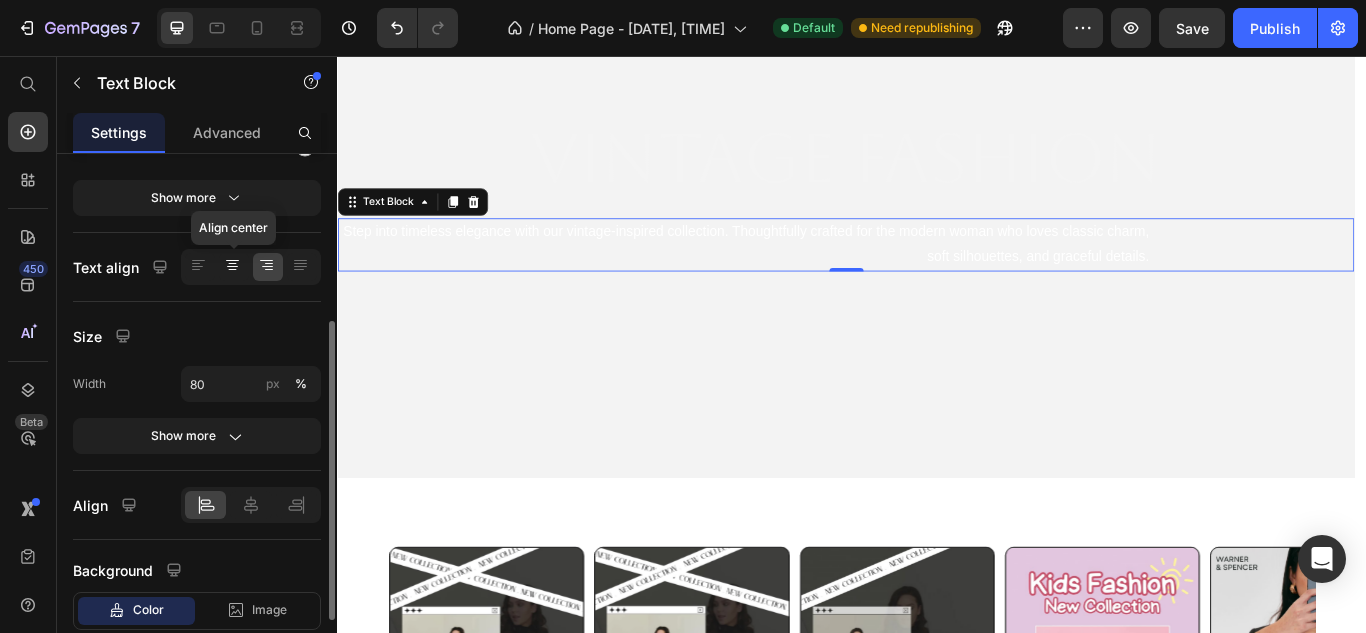 click 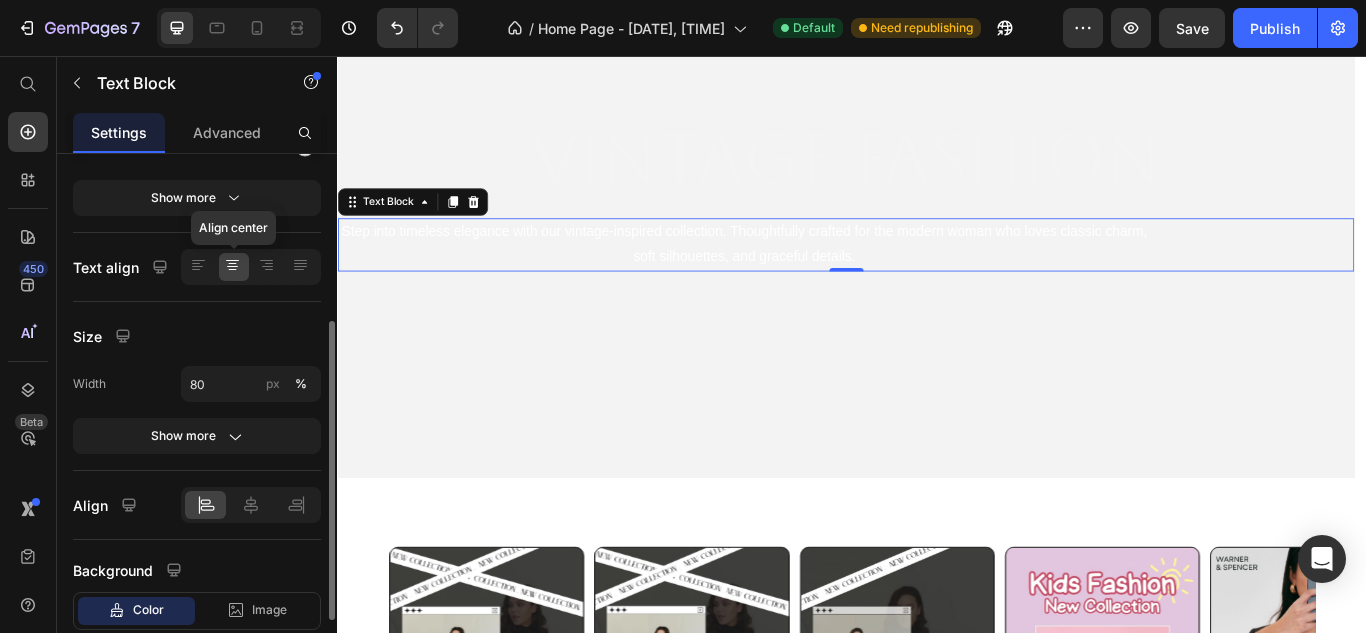 click 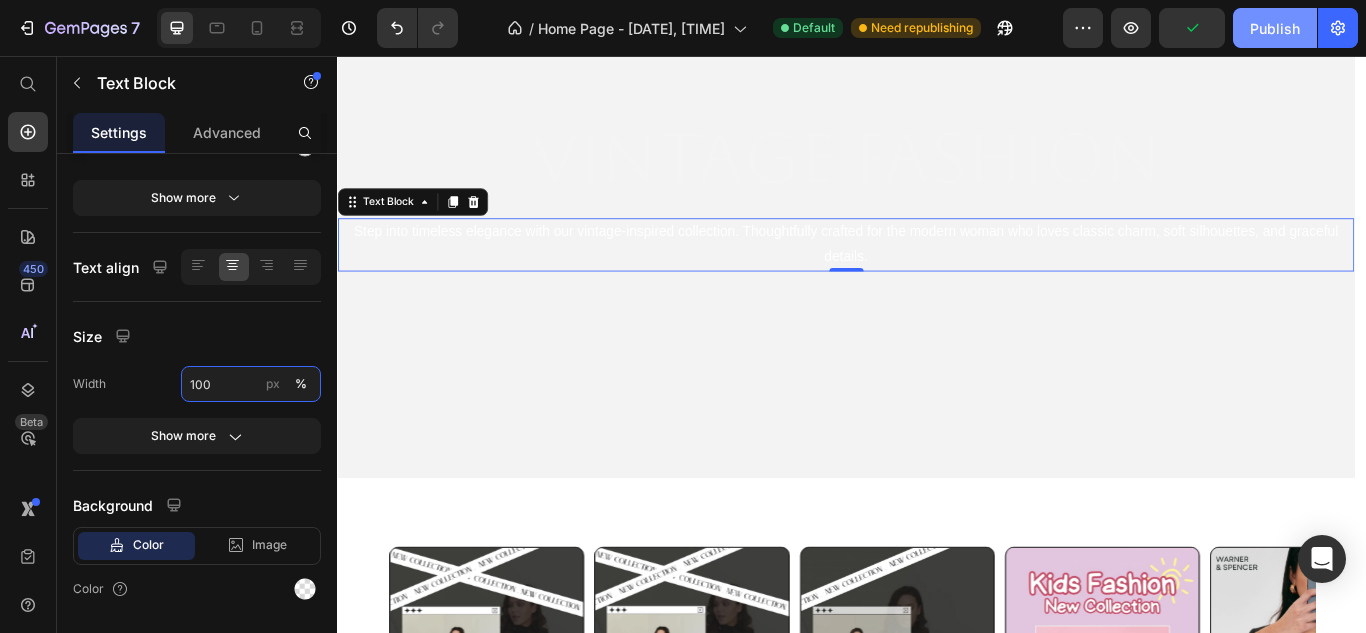 type on "100" 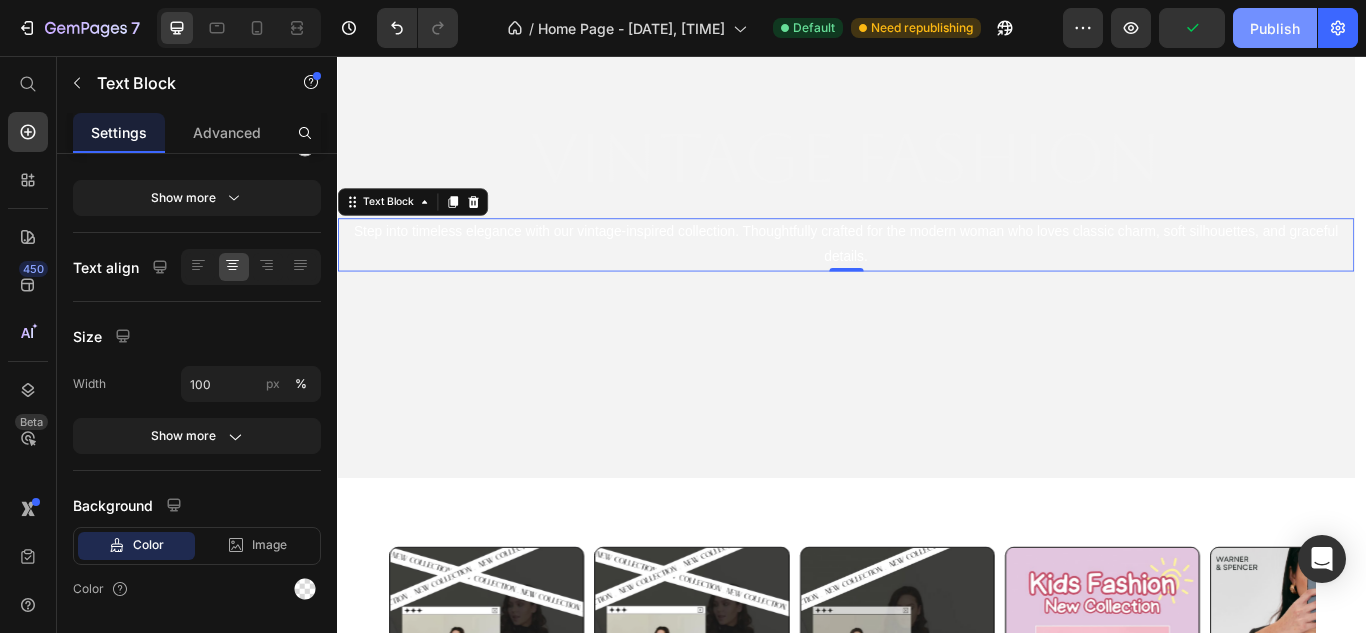 click on "Publish" 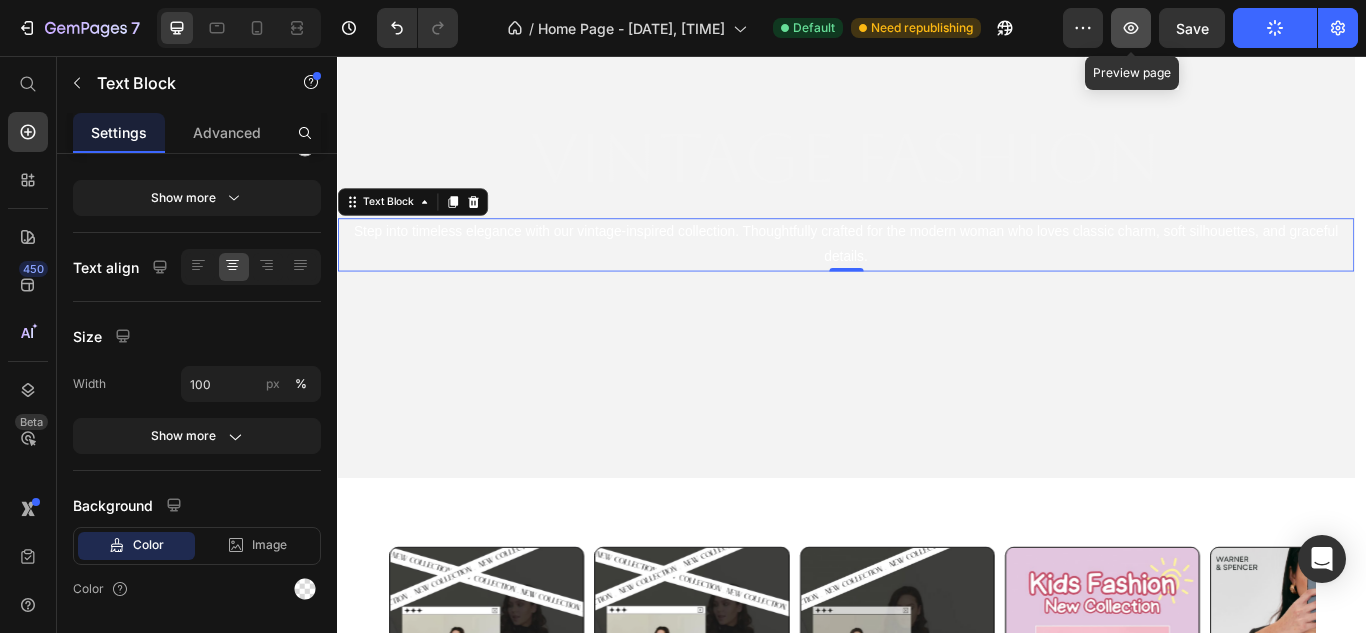 click 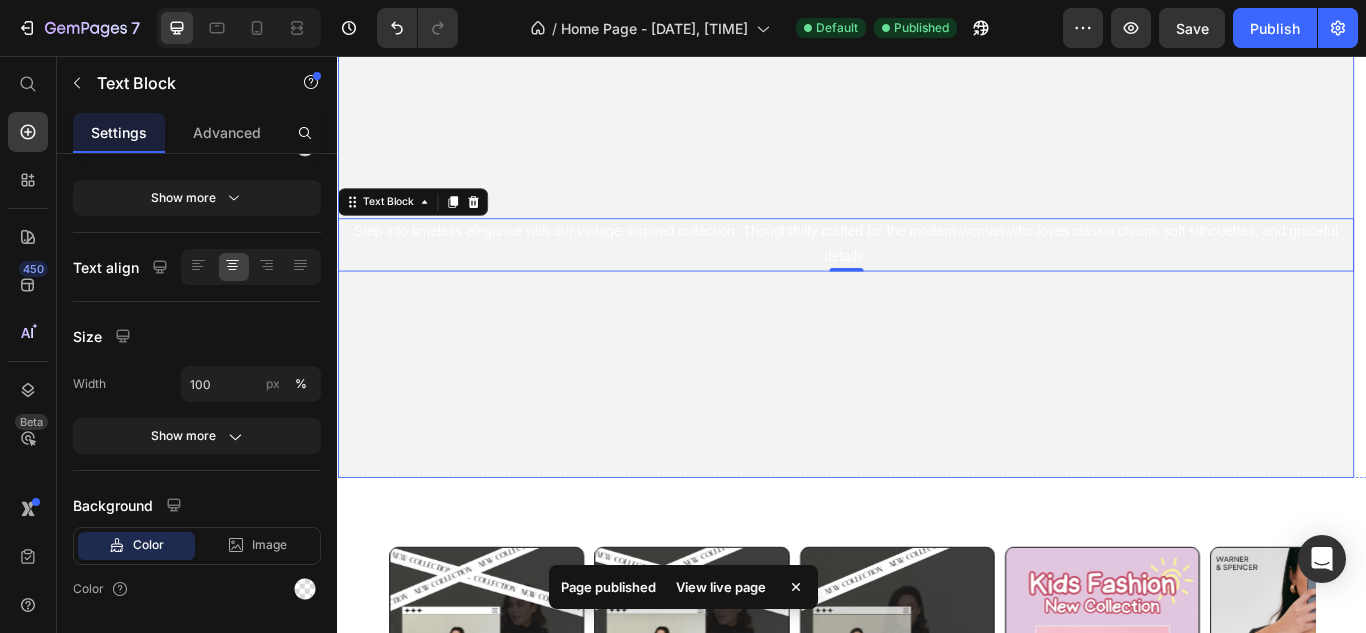 type 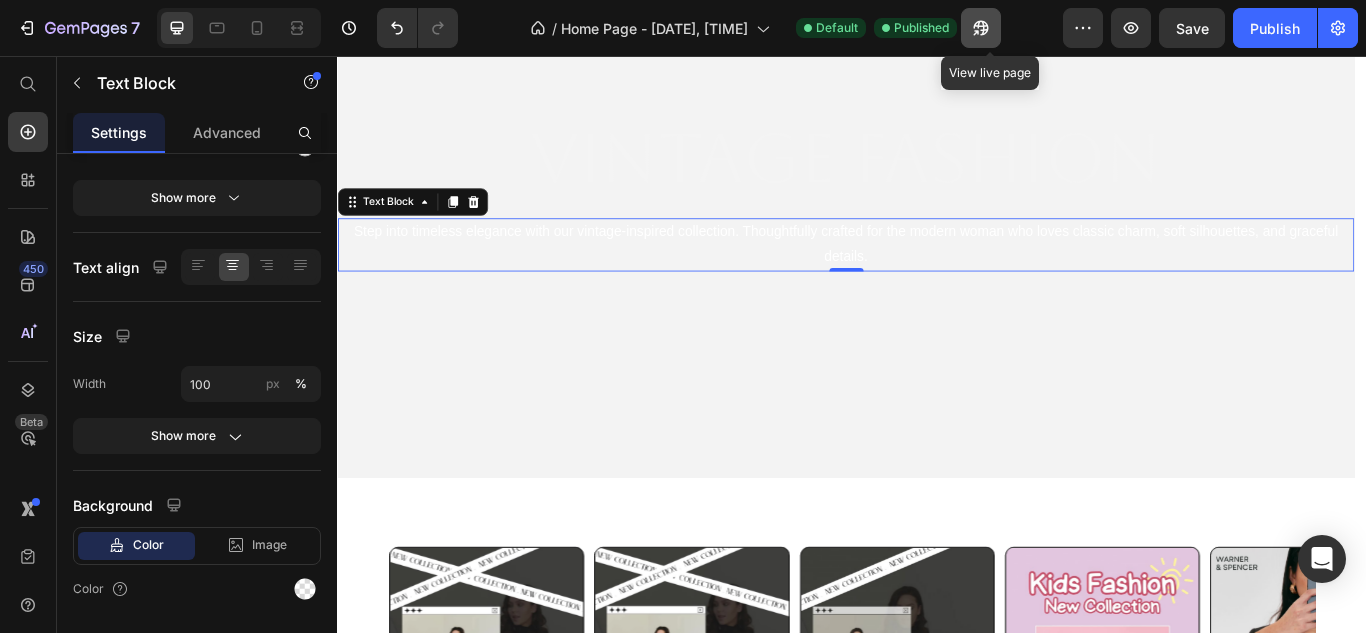 click 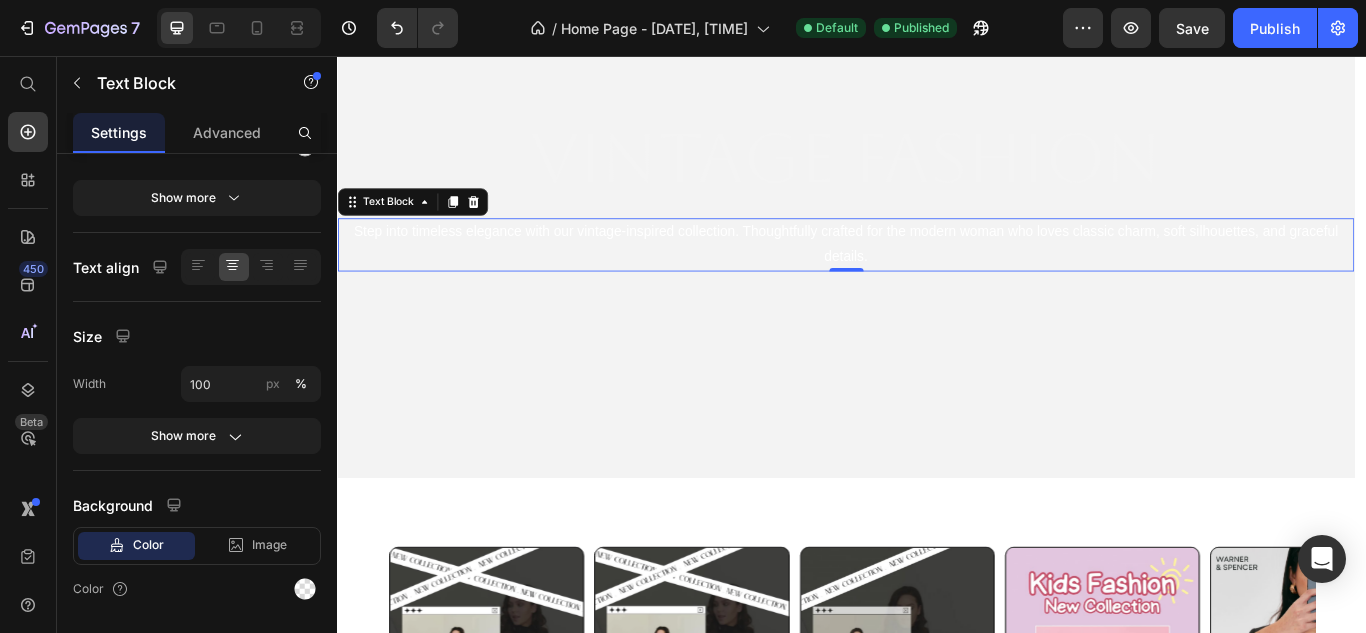 type 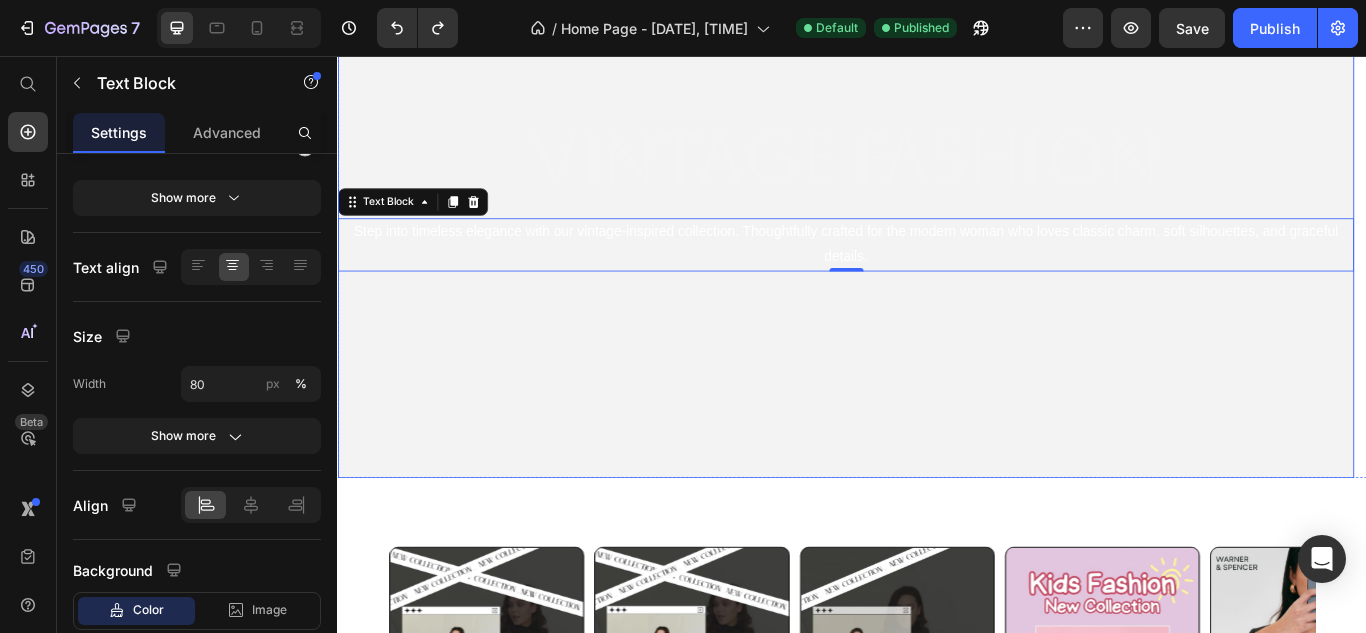 type on "100" 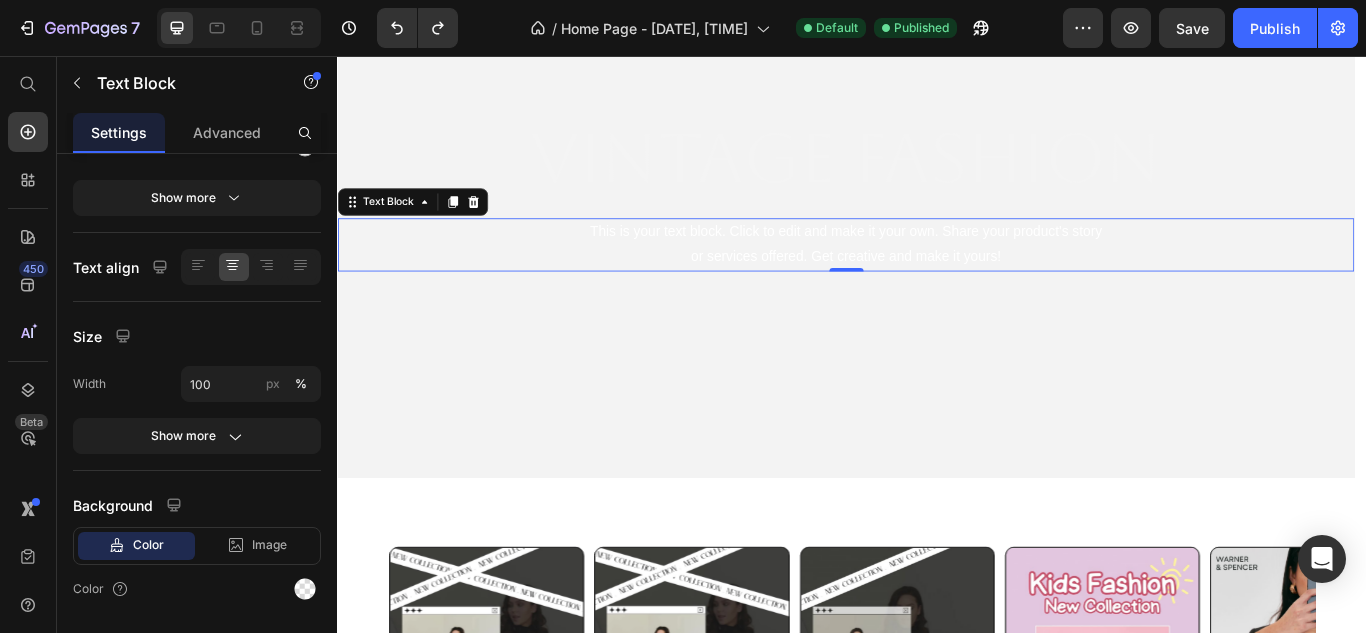 click on "This is your text block. Click to edit and make it your own. Share your product's story                   or services offered. Get creative and make it yours!" at bounding box center [929, 276] 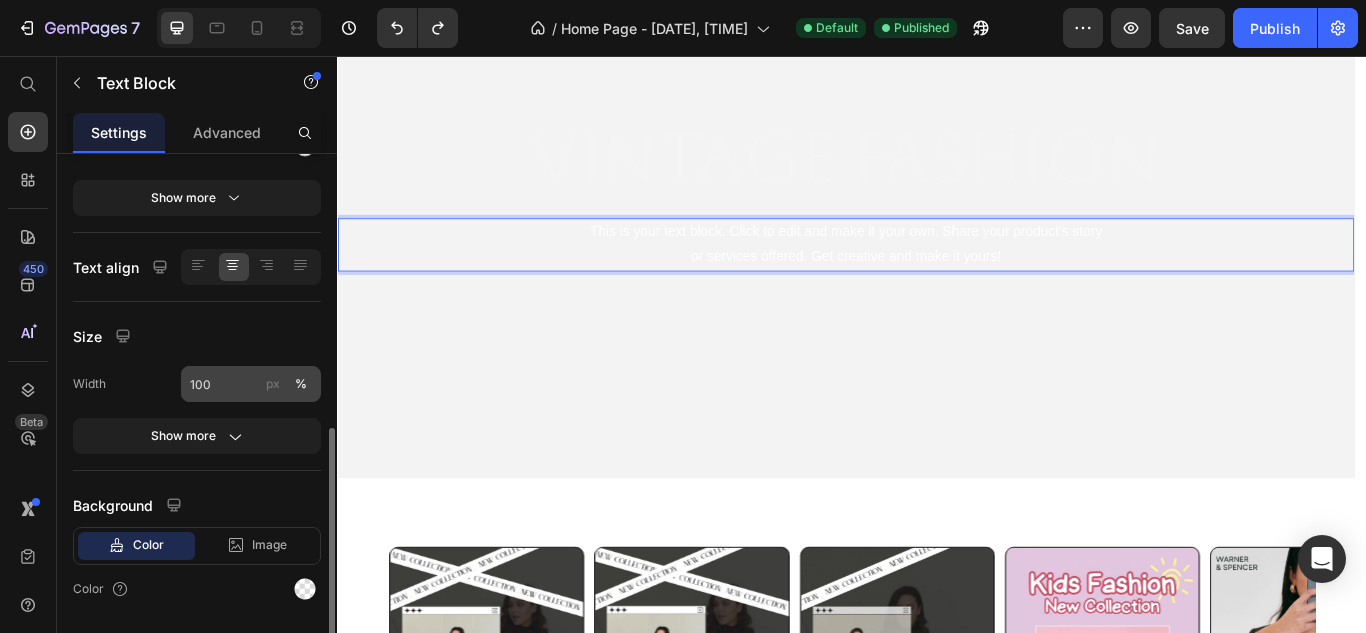 scroll, scrollTop: 359, scrollLeft: 0, axis: vertical 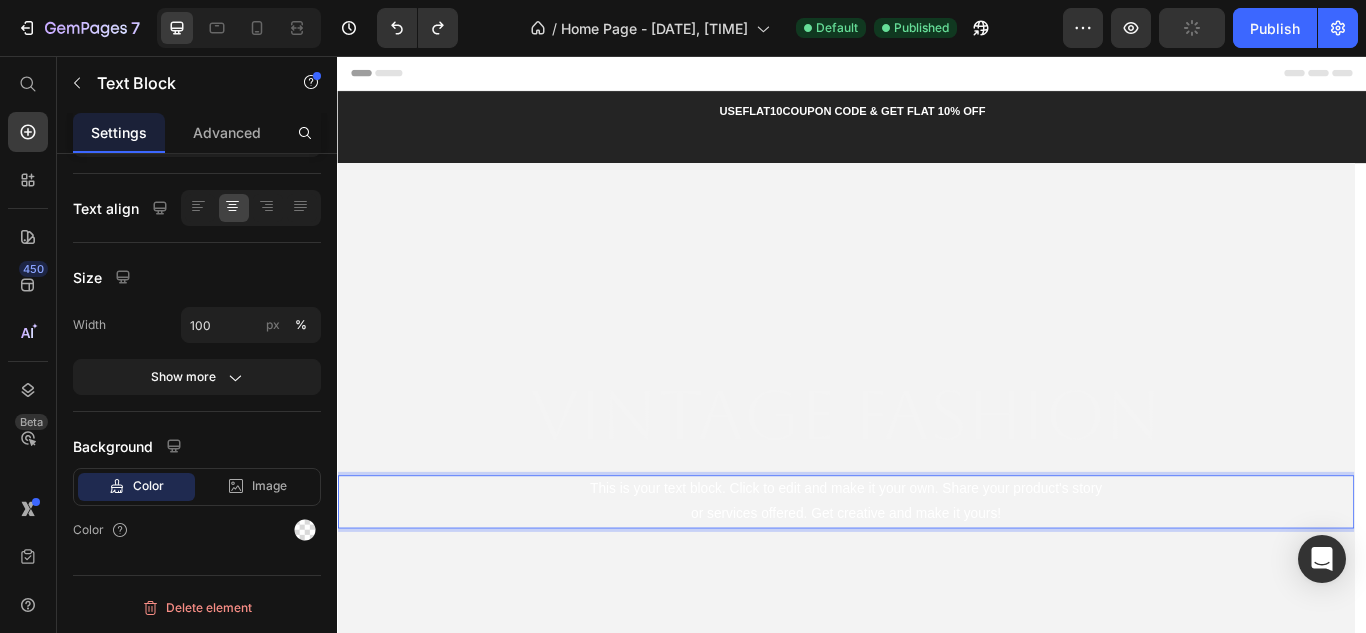click on "This is your text block. Click to edit and make it your own. Share your product's story or services offered. Get creative and make it yours!" at bounding box center [929, 576] 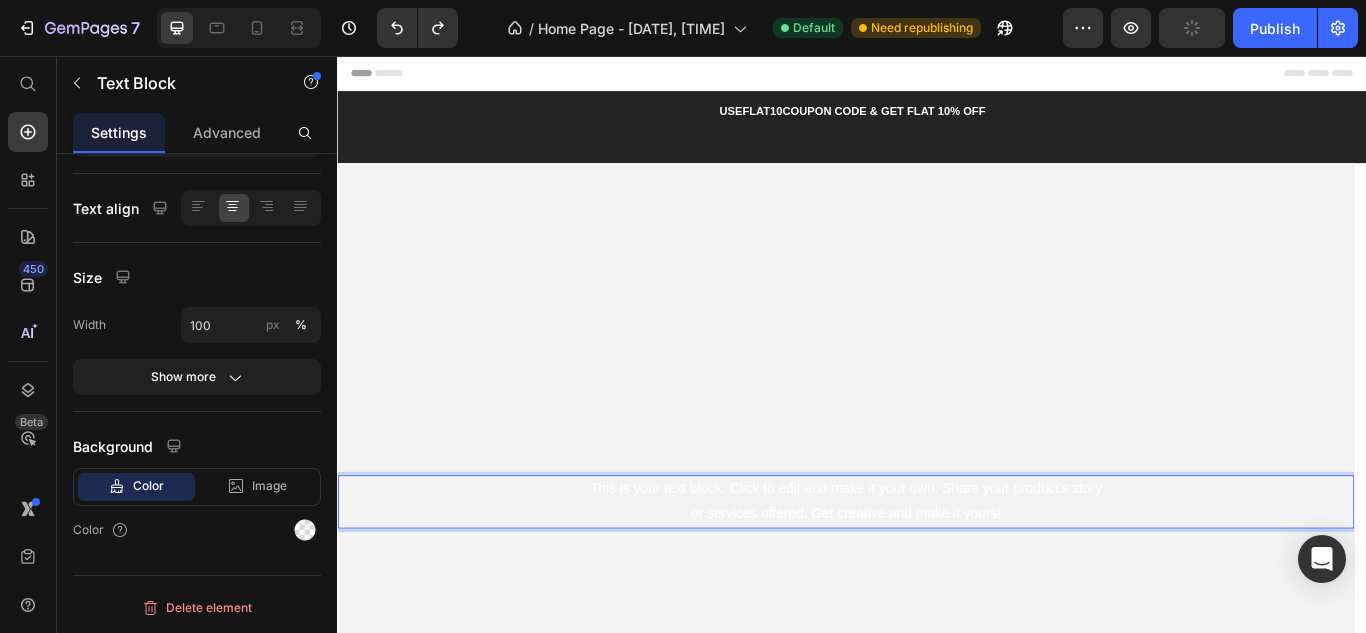 click on "This is your text block. Click to edit and make it your own. Share your product's story or services offered. Get creative and make it yours!" at bounding box center [929, 576] 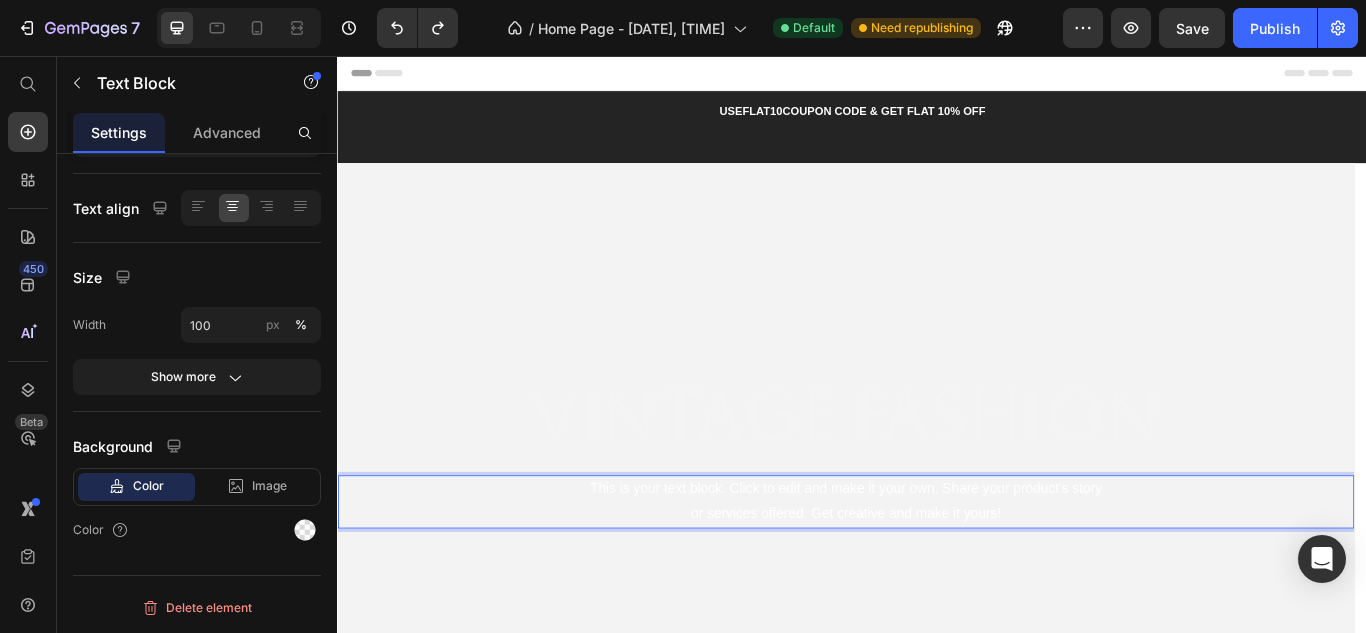 click on "This is your text block. Click to edit and make it your own. Share your product's story or services offered. Get creative and make it yours!" at bounding box center [929, 576] 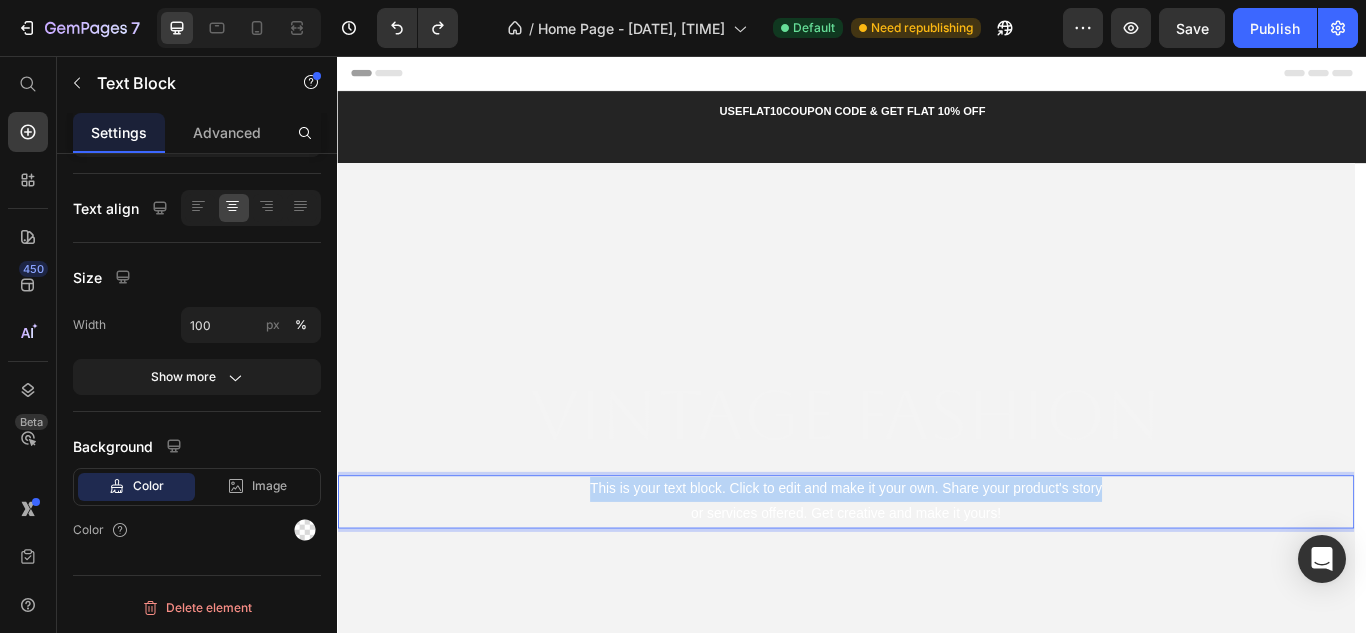 click on "This is your text block. Click to edit and make it your own. Share your product's story or services offered. Get creative and make it yours!" at bounding box center [929, 576] 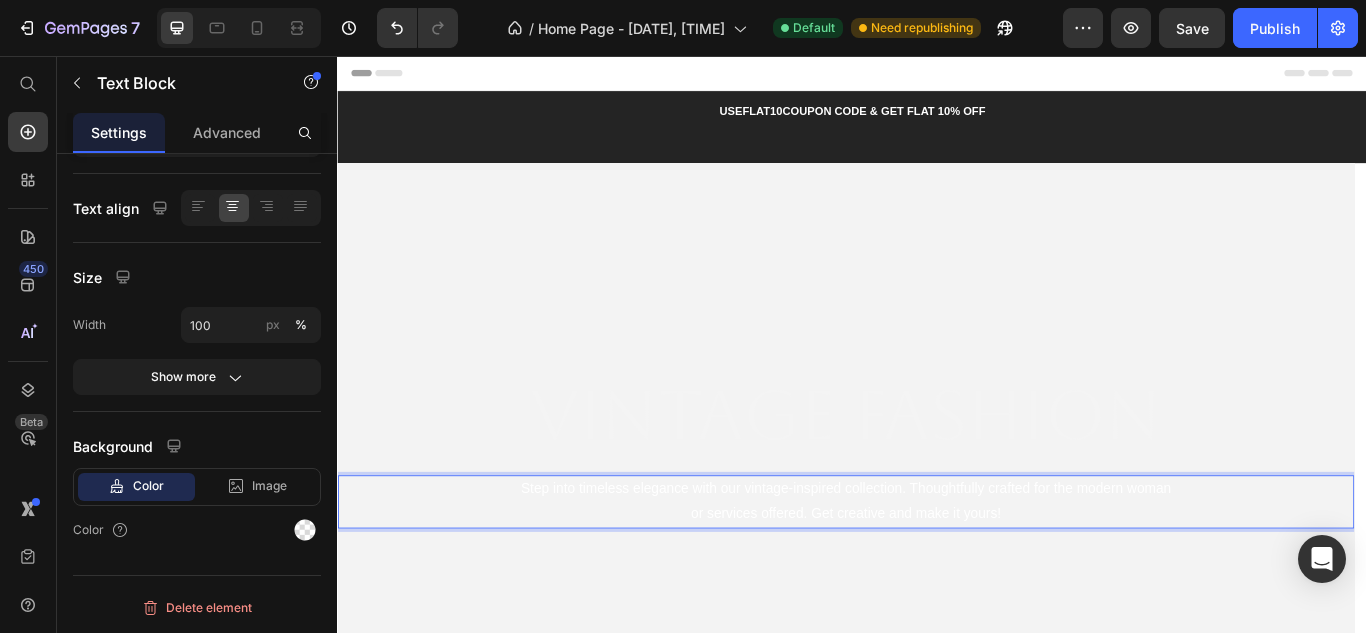 click on "Step into timeless elegance with our vintage-inspired collection. Thoughtfully crafted for the modern woman or services offered. Get creative and make it yours!" at bounding box center (929, 576) 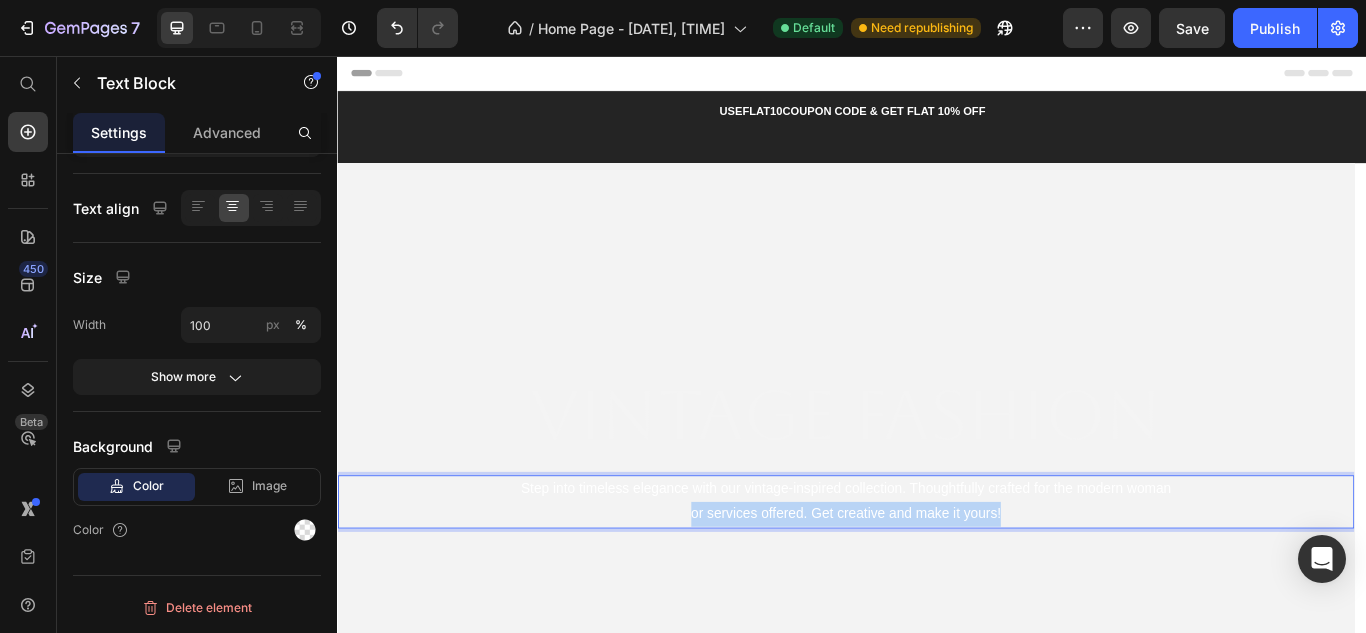 click on "Step into timeless elegance with our vintage-inspired collection. Thoughtfully crafted for the modern woman or services offered. Get creative and make it yours!" at bounding box center (929, 576) 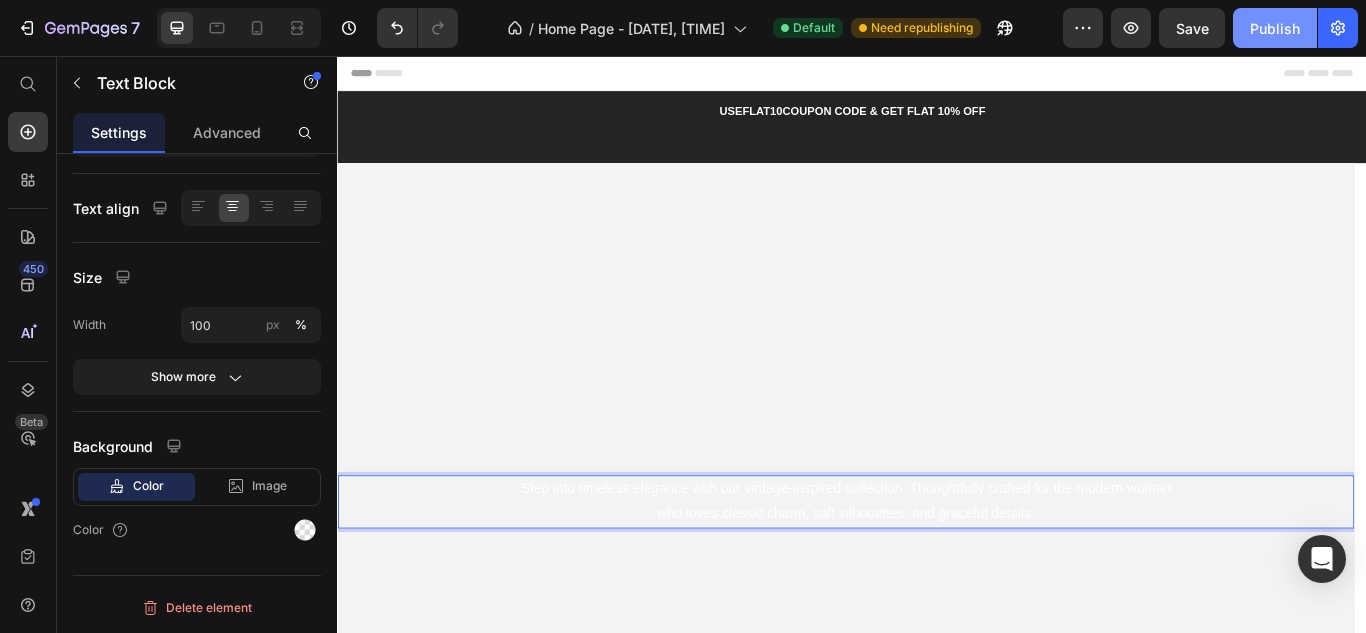 drag, startPoint x: 1270, startPoint y: 36, endPoint x: 871, endPoint y: 137, distance: 411.58475 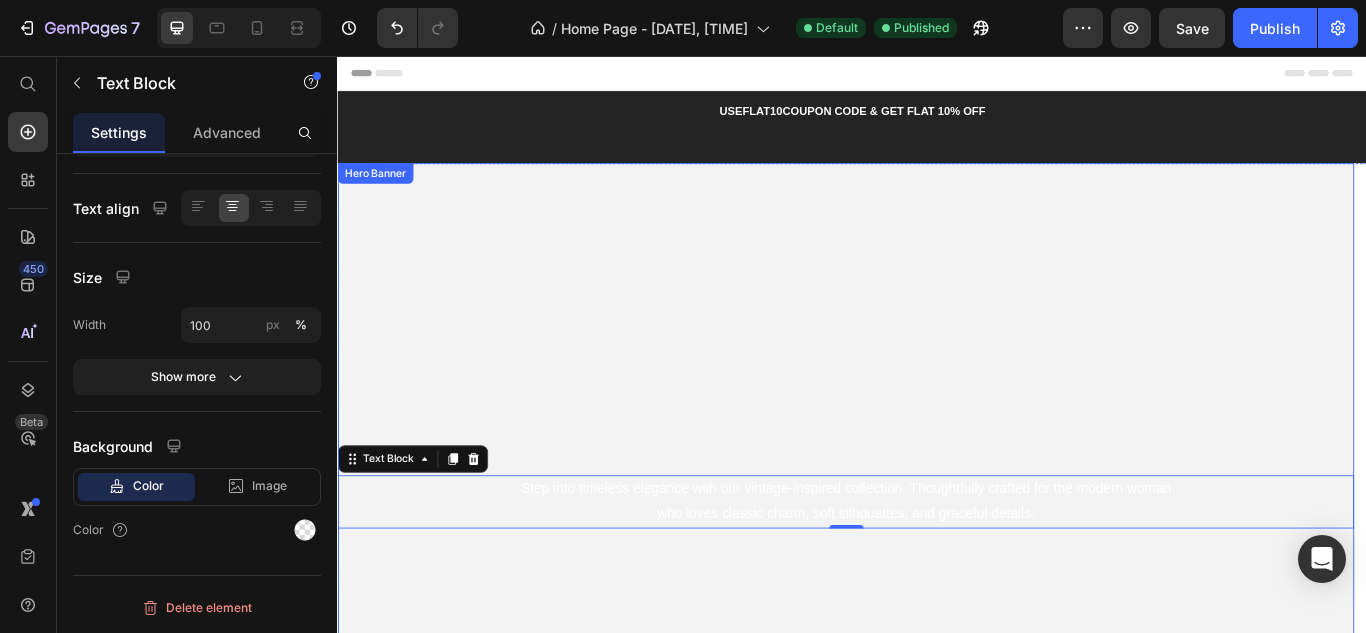 click on "Hero Banner" at bounding box center (381, 193) 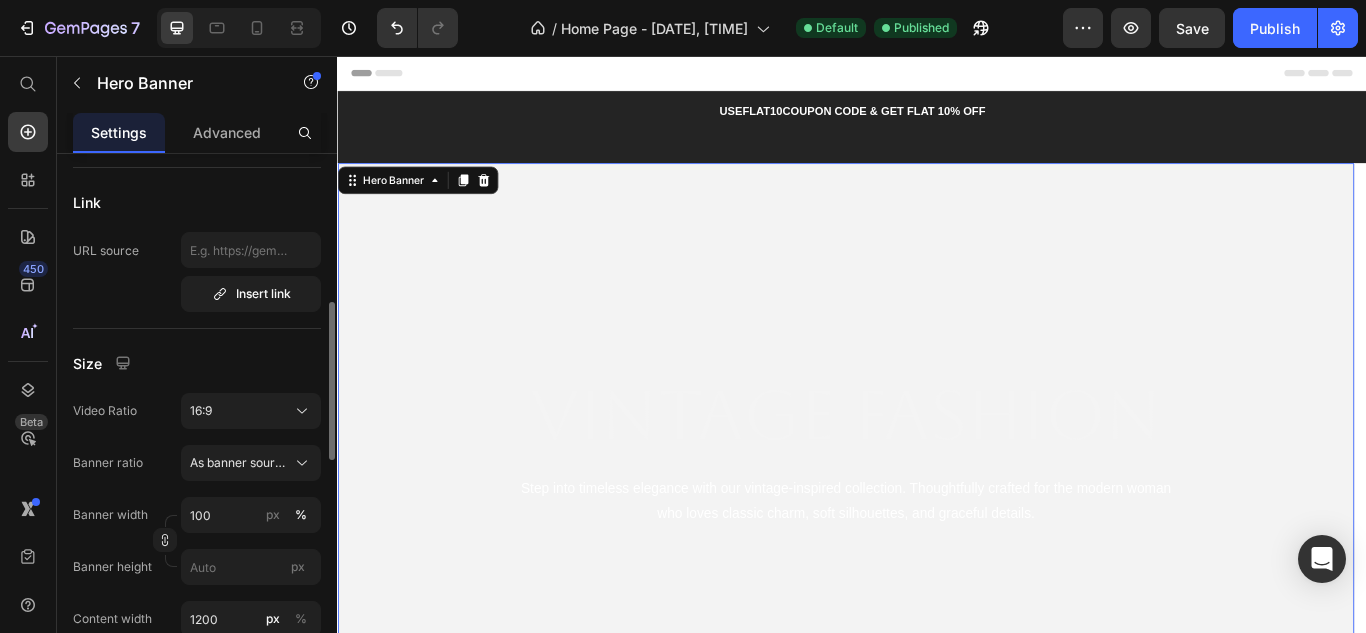 scroll, scrollTop: 600, scrollLeft: 0, axis: vertical 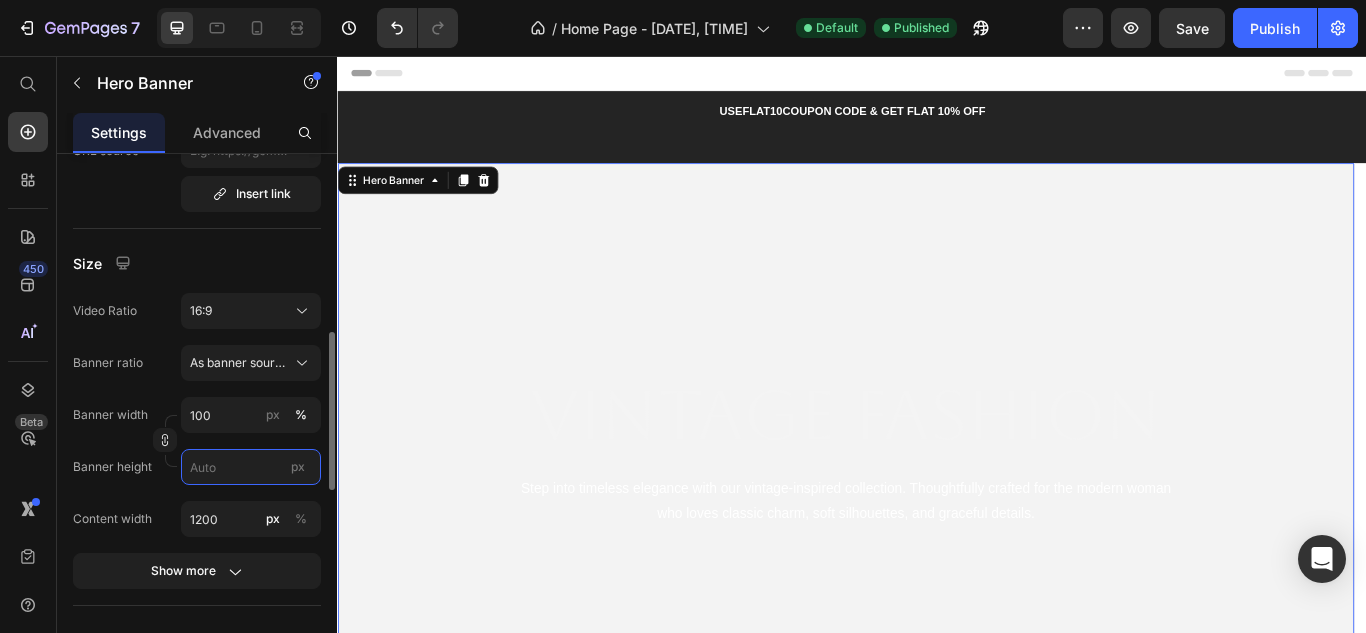 click on "px" at bounding box center [251, 467] 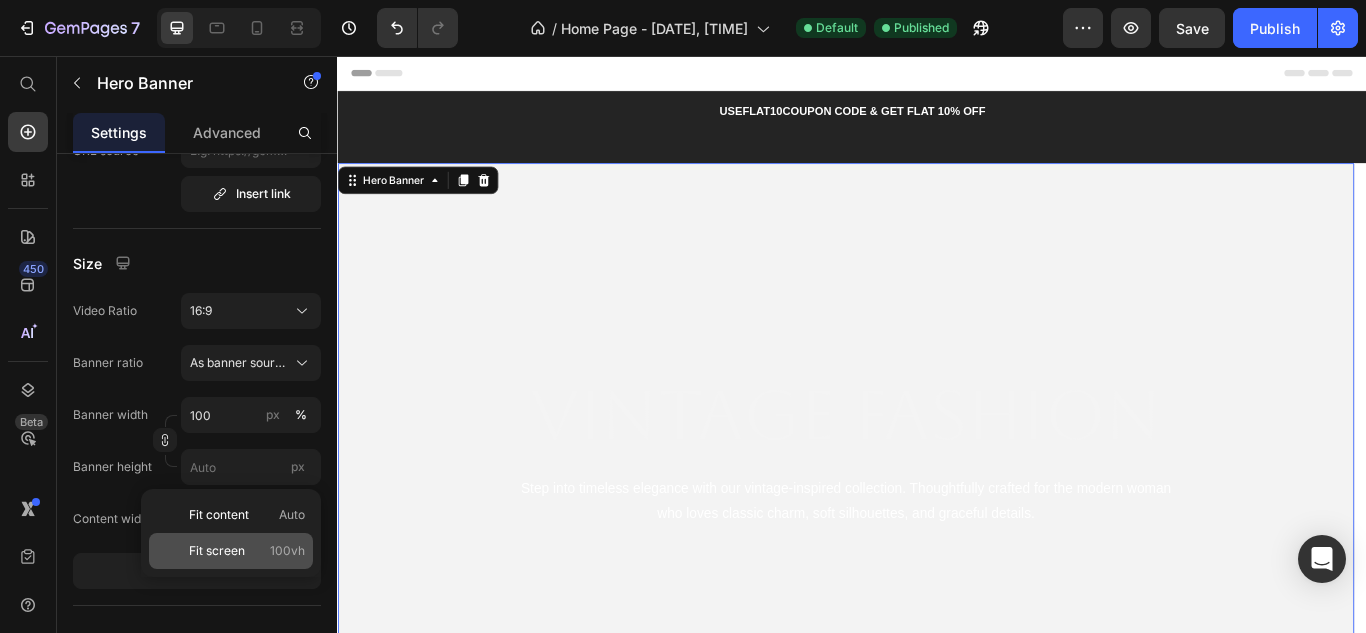 click on "100vh" at bounding box center [287, 551] 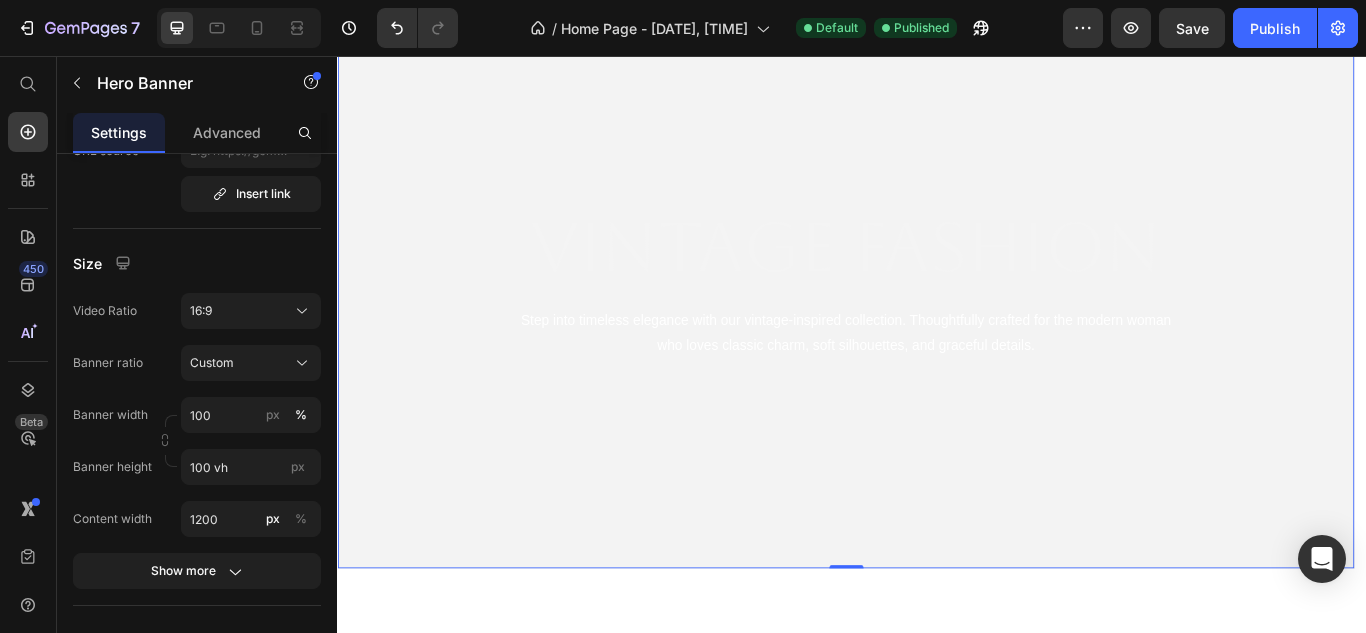 scroll, scrollTop: 0, scrollLeft: 0, axis: both 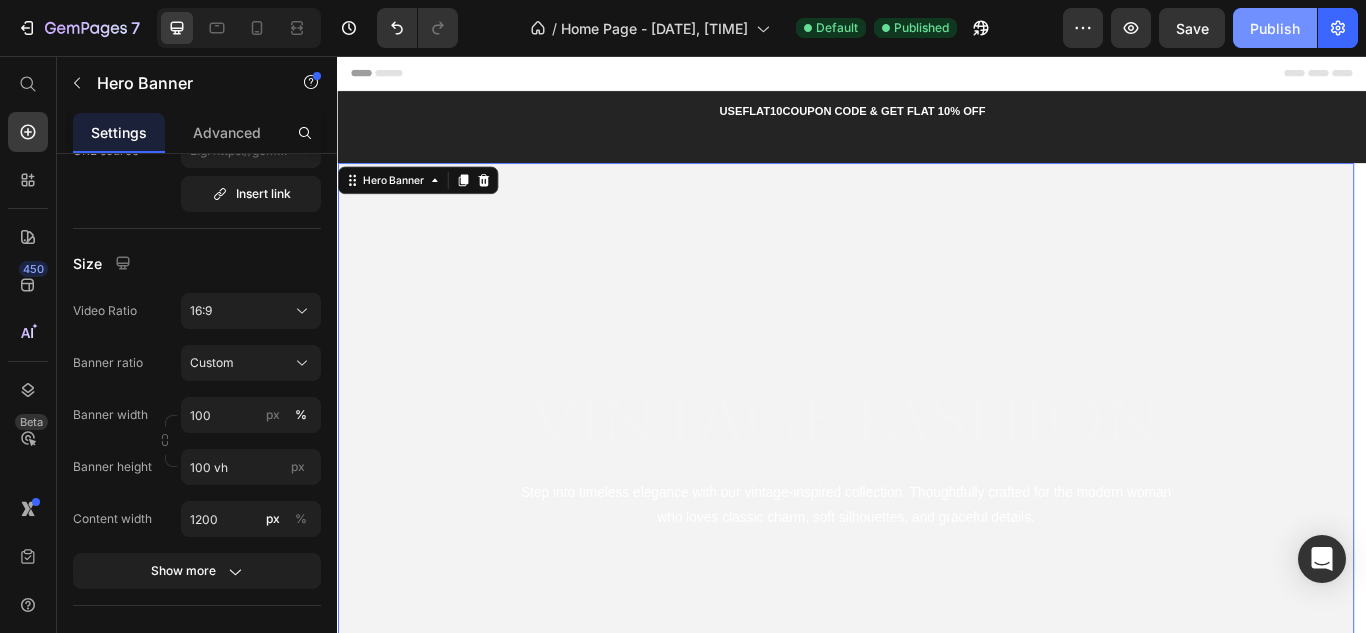 click on "Publish" at bounding box center [1275, 28] 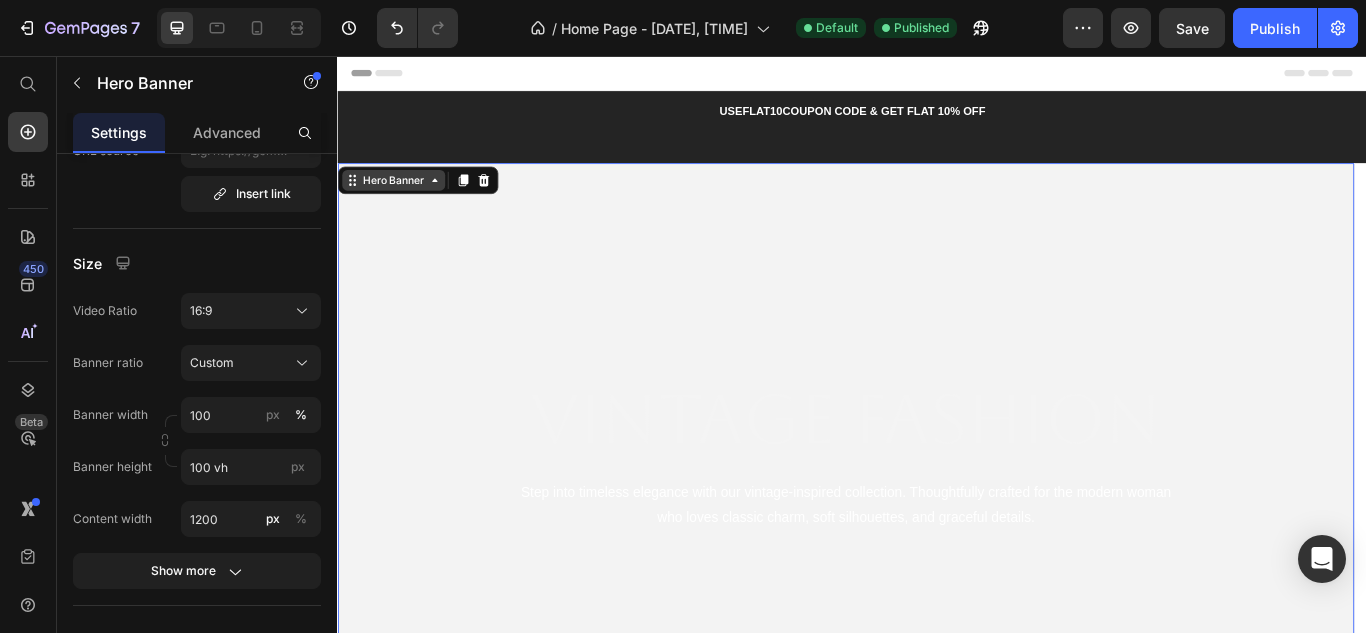 click on "Hero Banner" at bounding box center [402, 201] 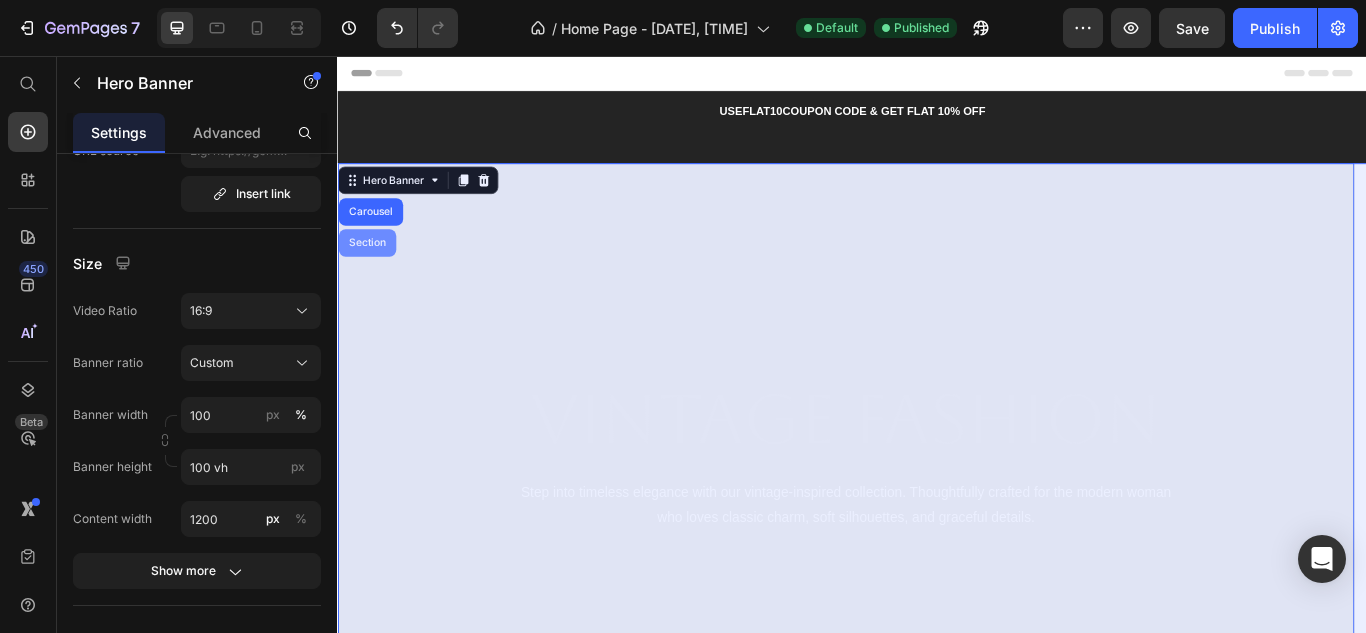 click on "Section" at bounding box center (371, 274) 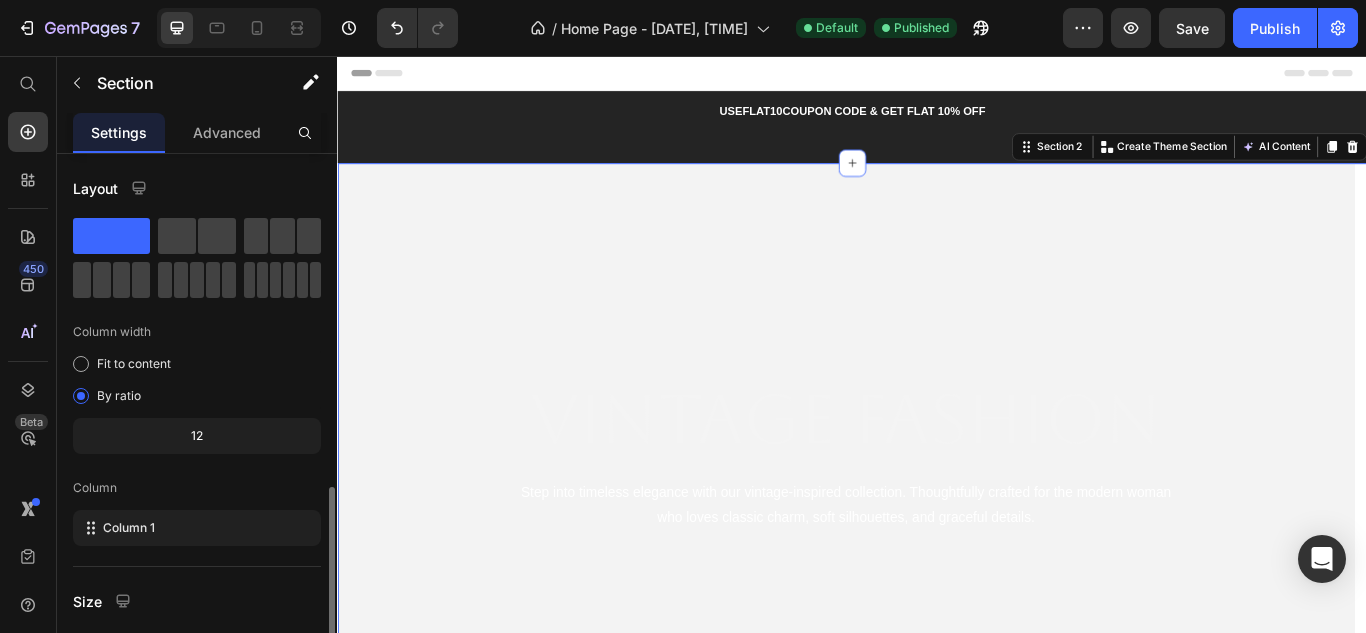 scroll, scrollTop: 272, scrollLeft: 0, axis: vertical 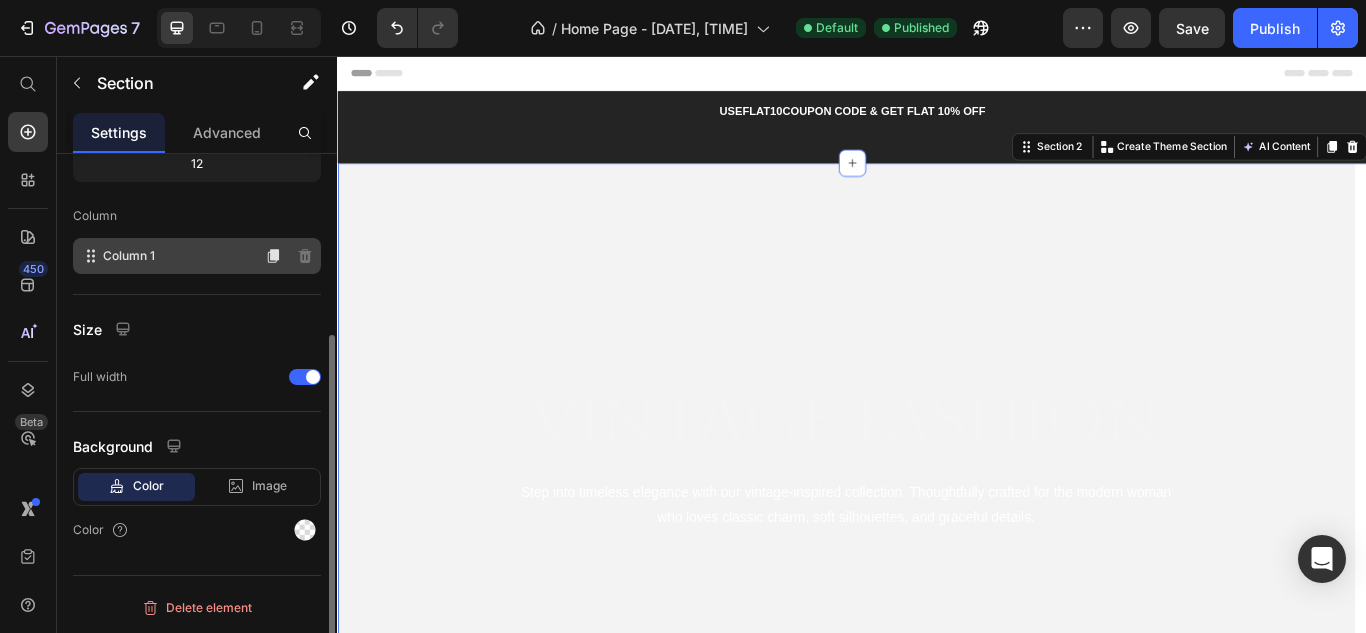 click on "Column 1" 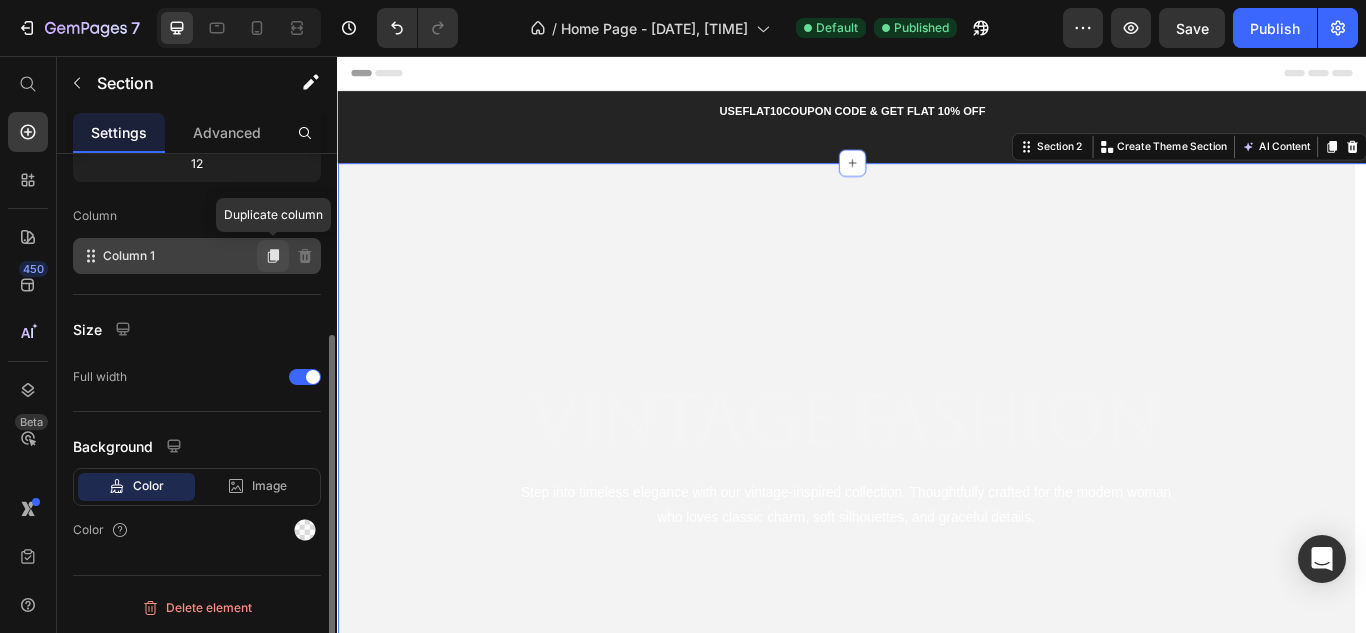 click 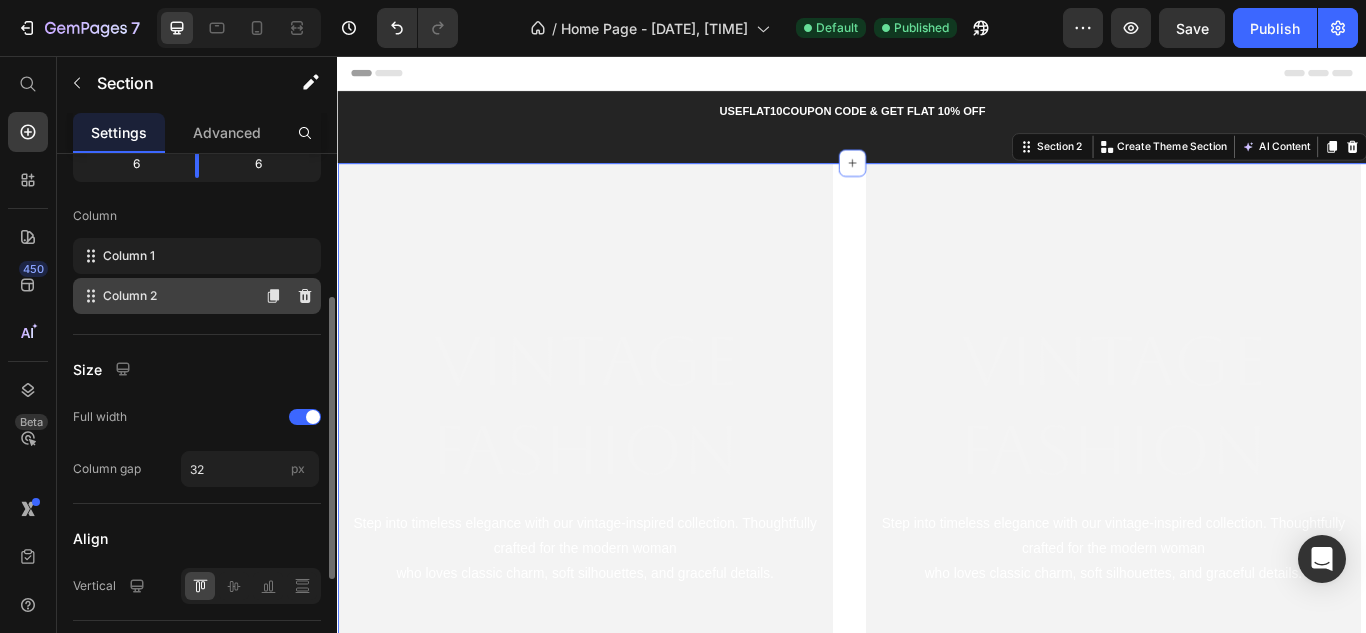 click on "Column 2" 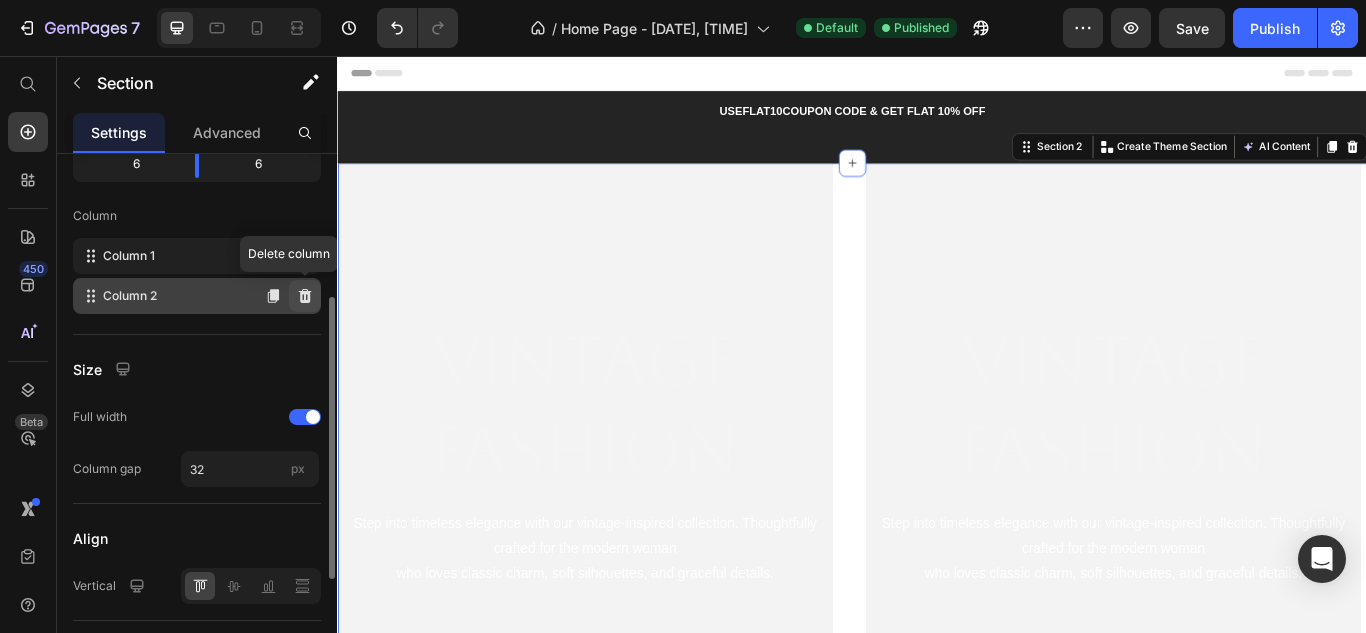 click 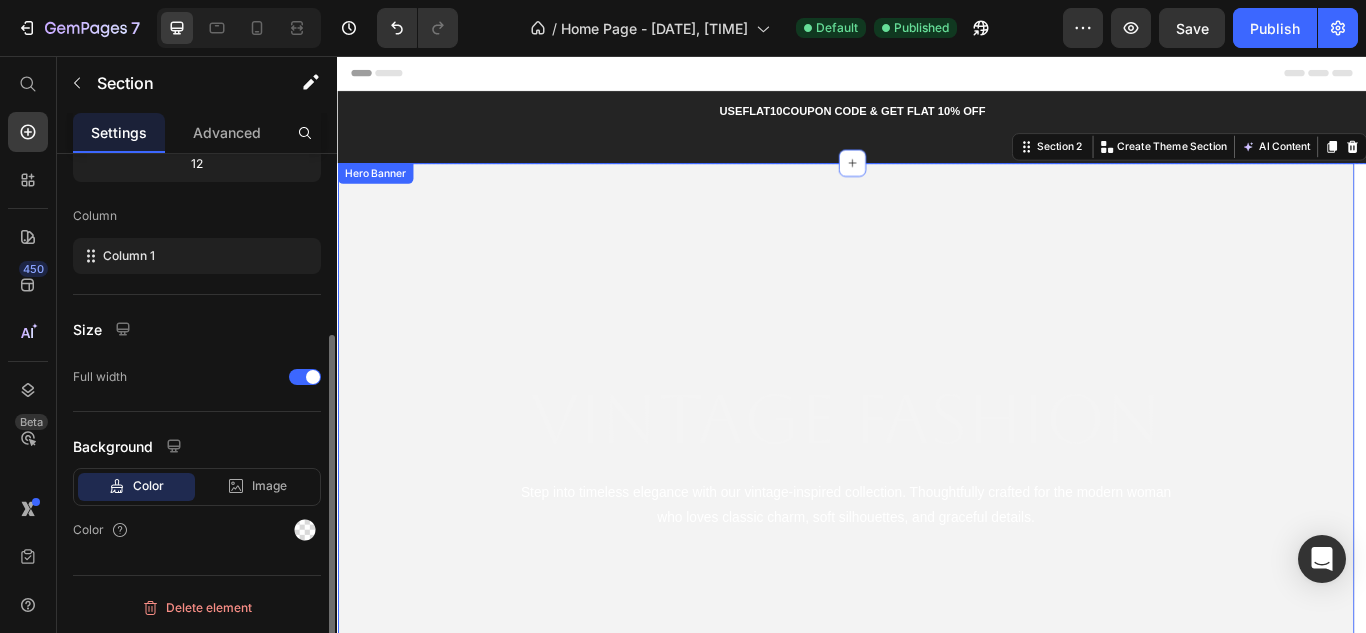 click on "Hero Banner" at bounding box center (381, 193) 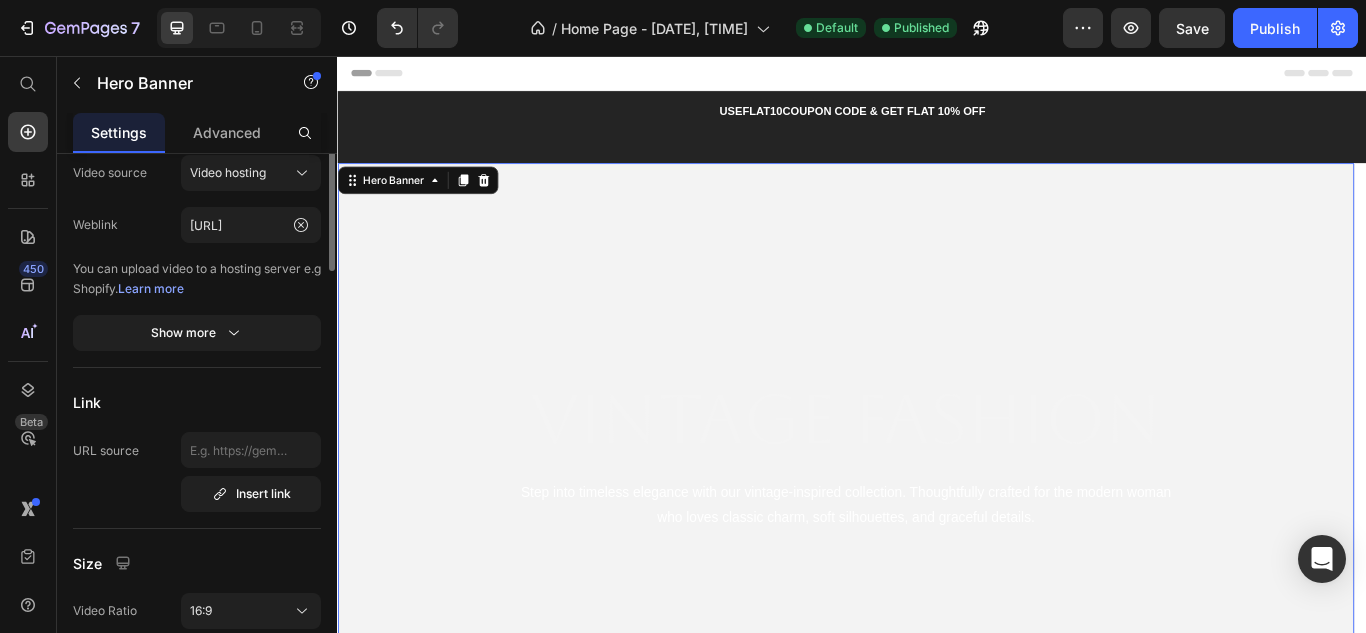 scroll, scrollTop: 100, scrollLeft: 0, axis: vertical 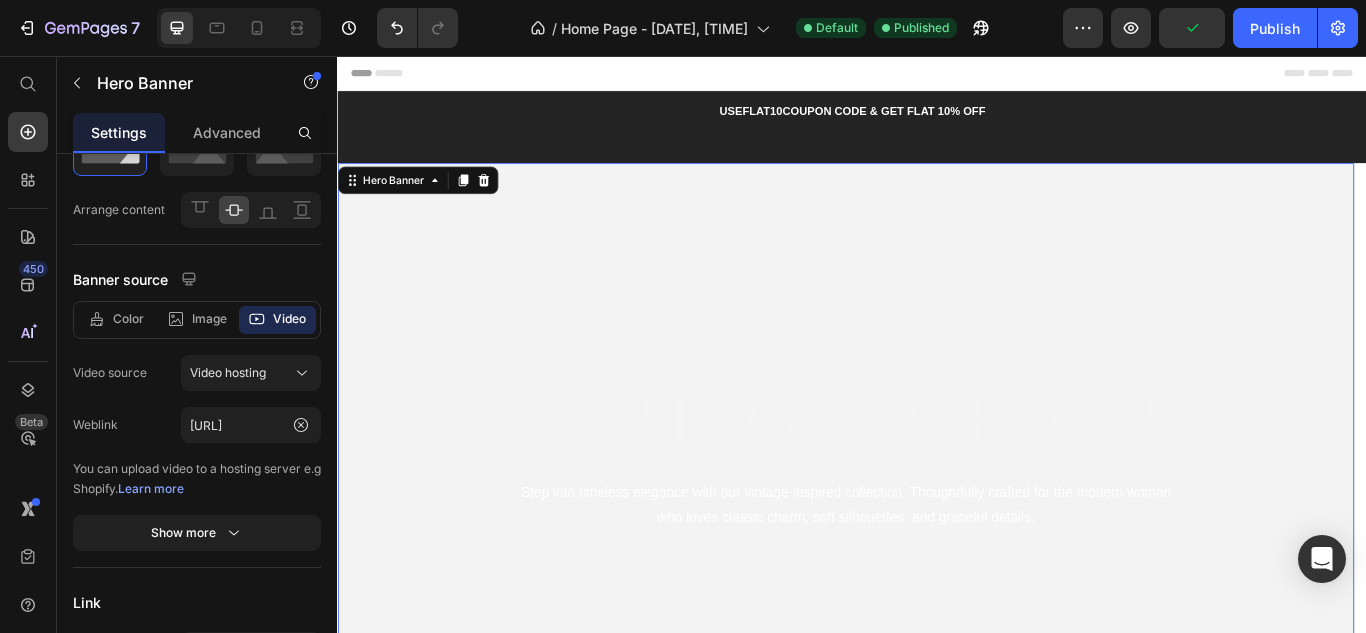 click at bounding box center [929, 517] 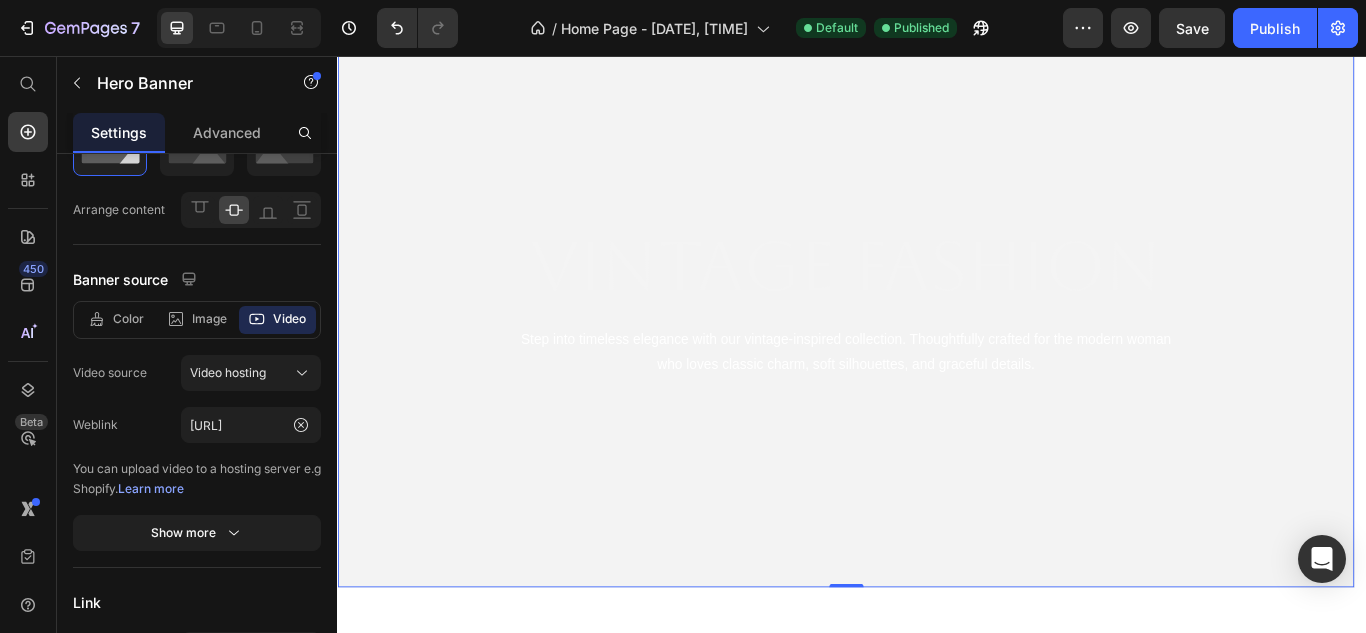scroll, scrollTop: 0, scrollLeft: 0, axis: both 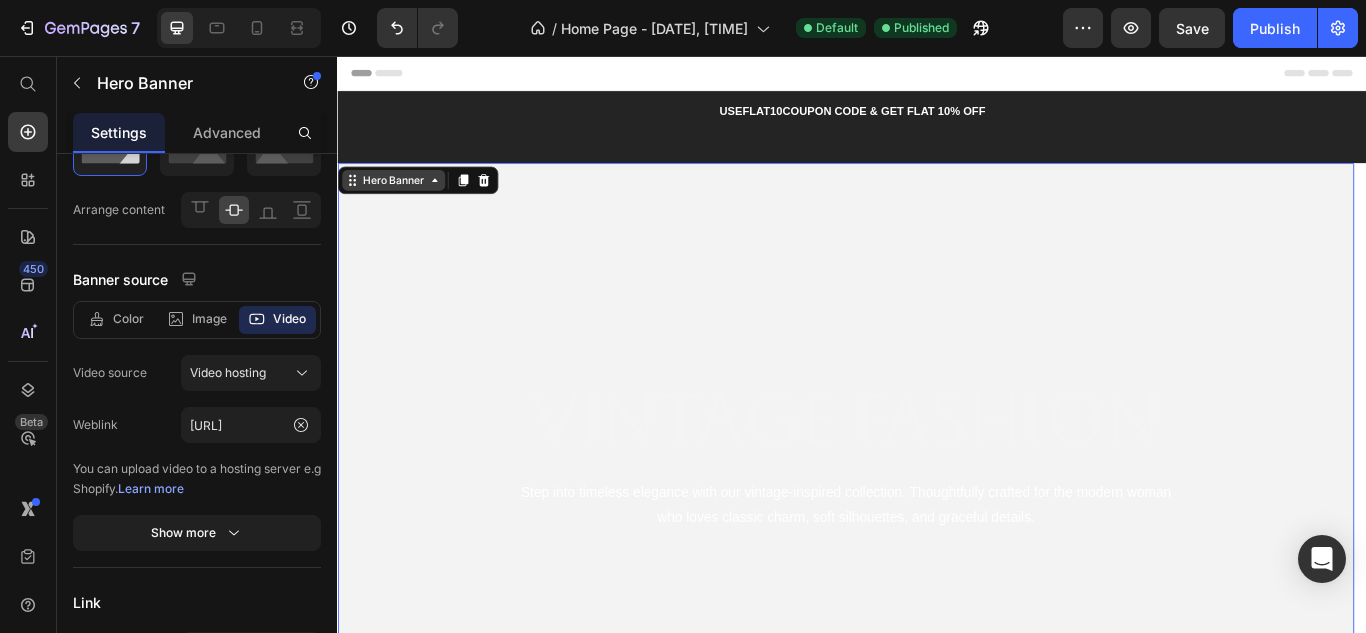 click on "Hero Banner" at bounding box center [402, 201] 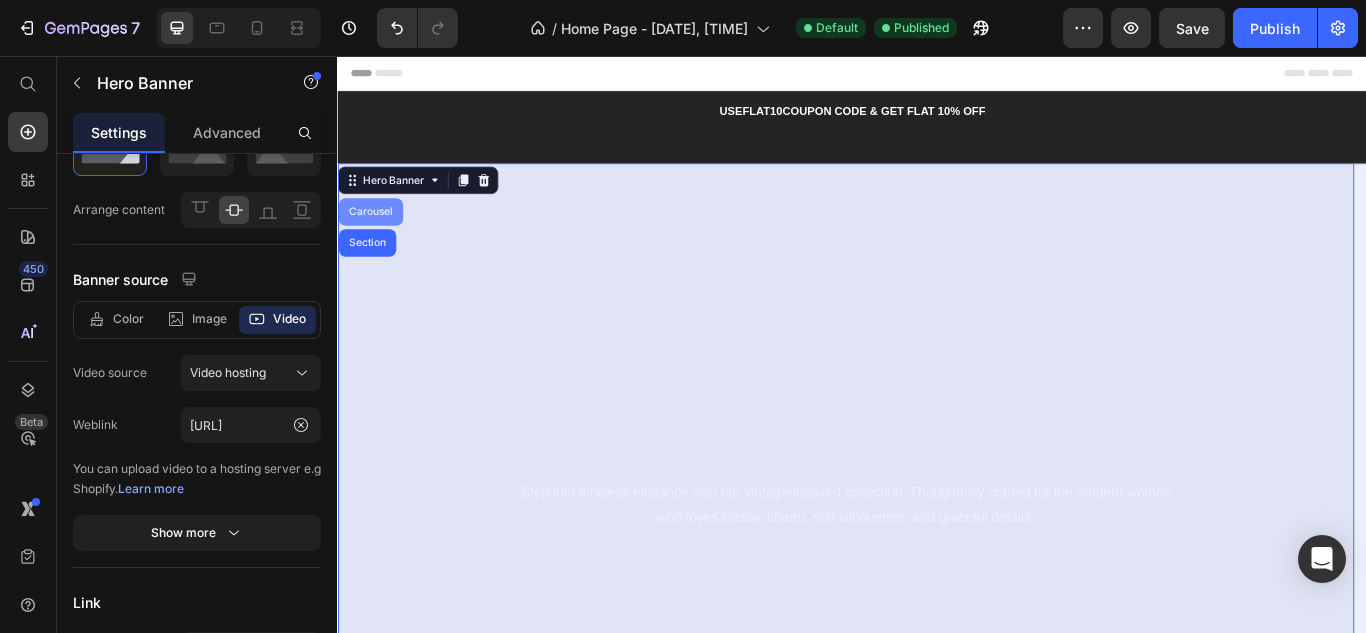 click on "Carousel" at bounding box center [375, 238] 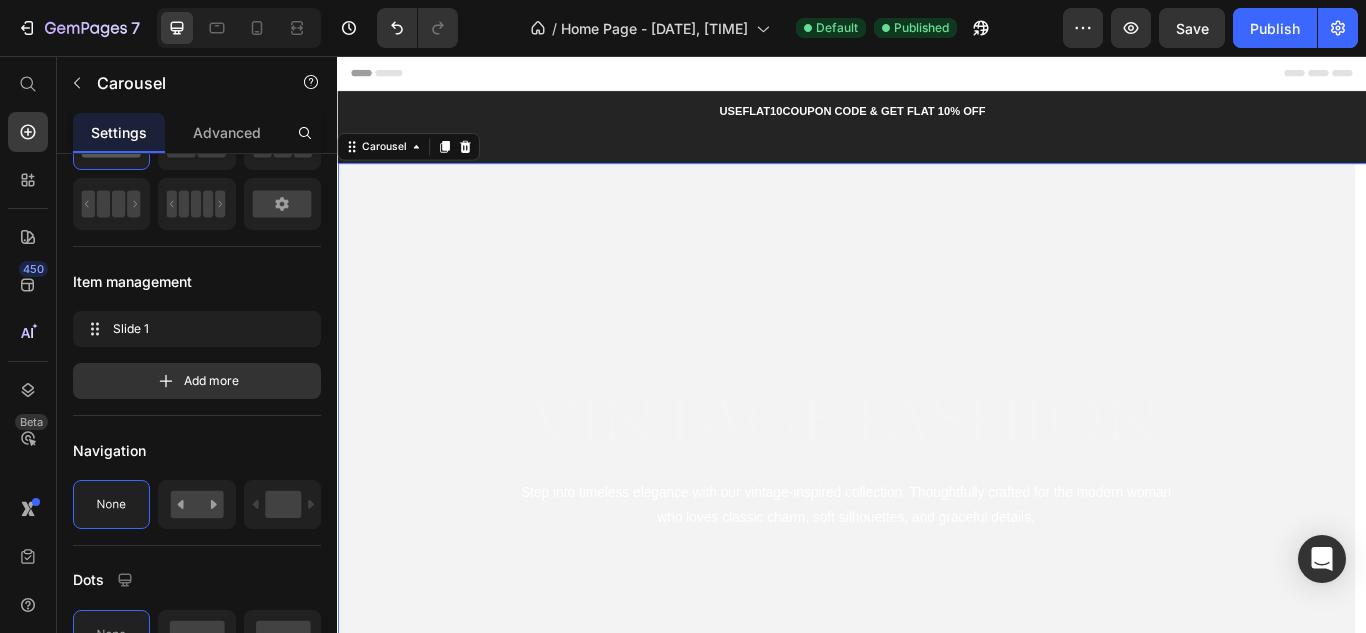 scroll, scrollTop: 0, scrollLeft: 0, axis: both 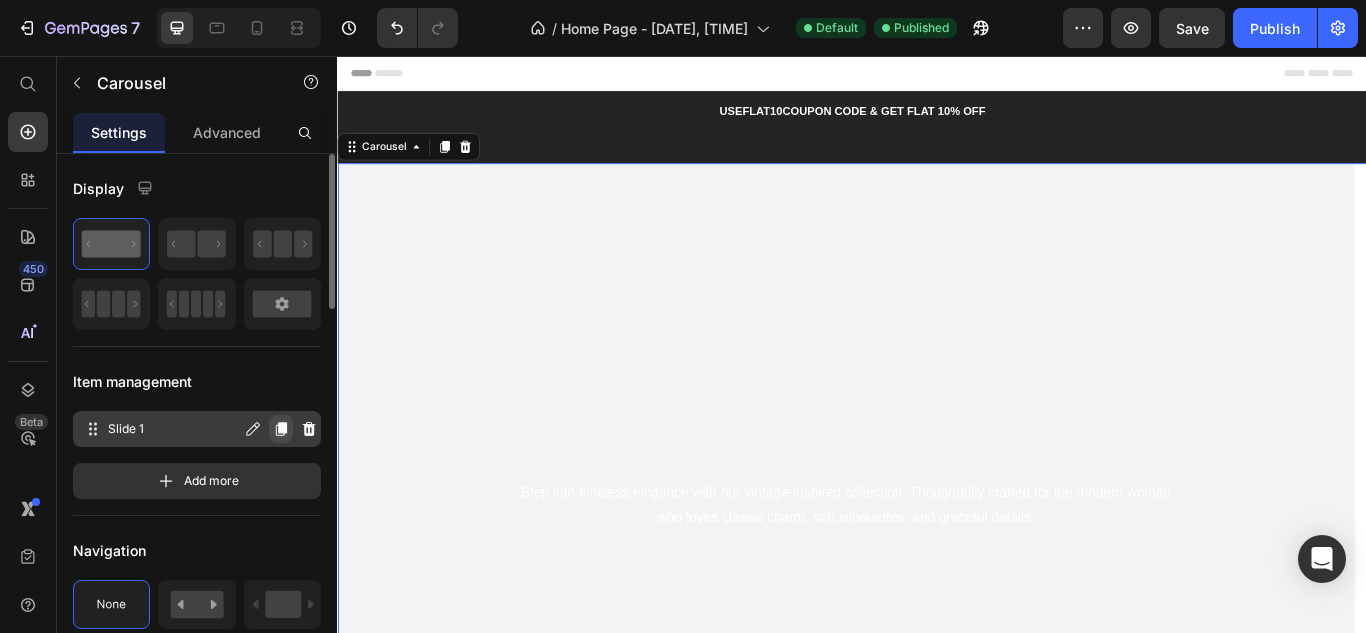 click 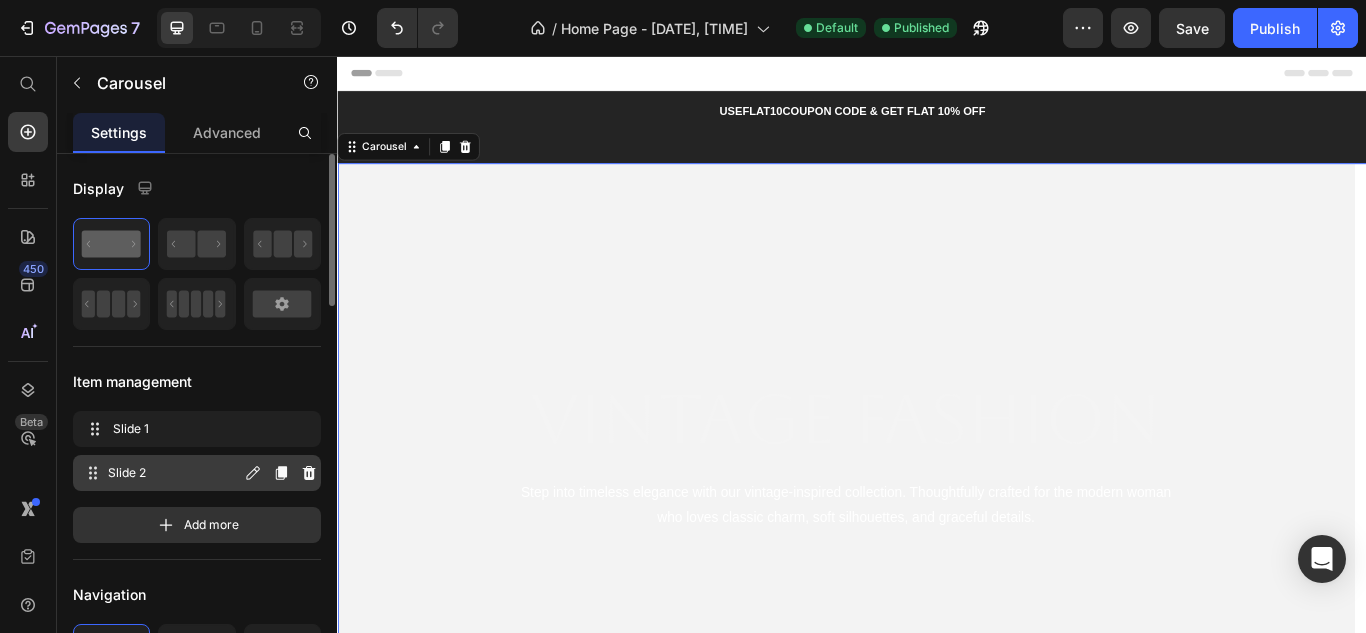 click on "Slide 2" at bounding box center [174, 473] 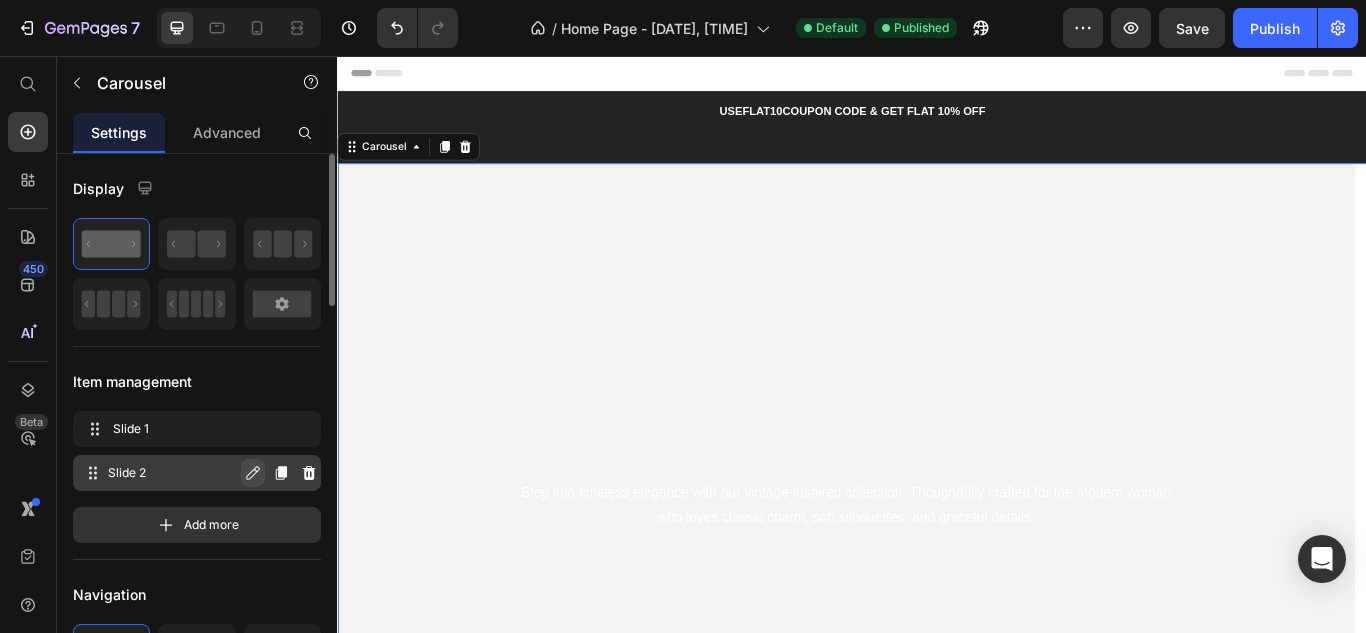 click 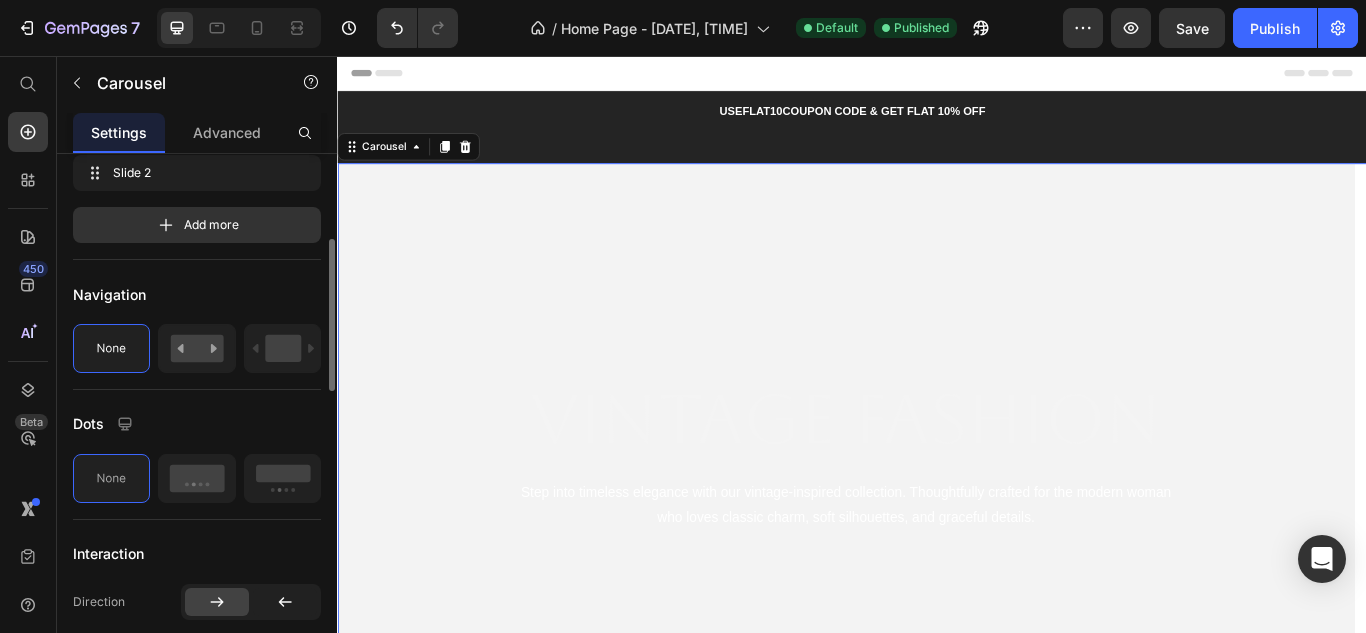 scroll, scrollTop: 0, scrollLeft: 0, axis: both 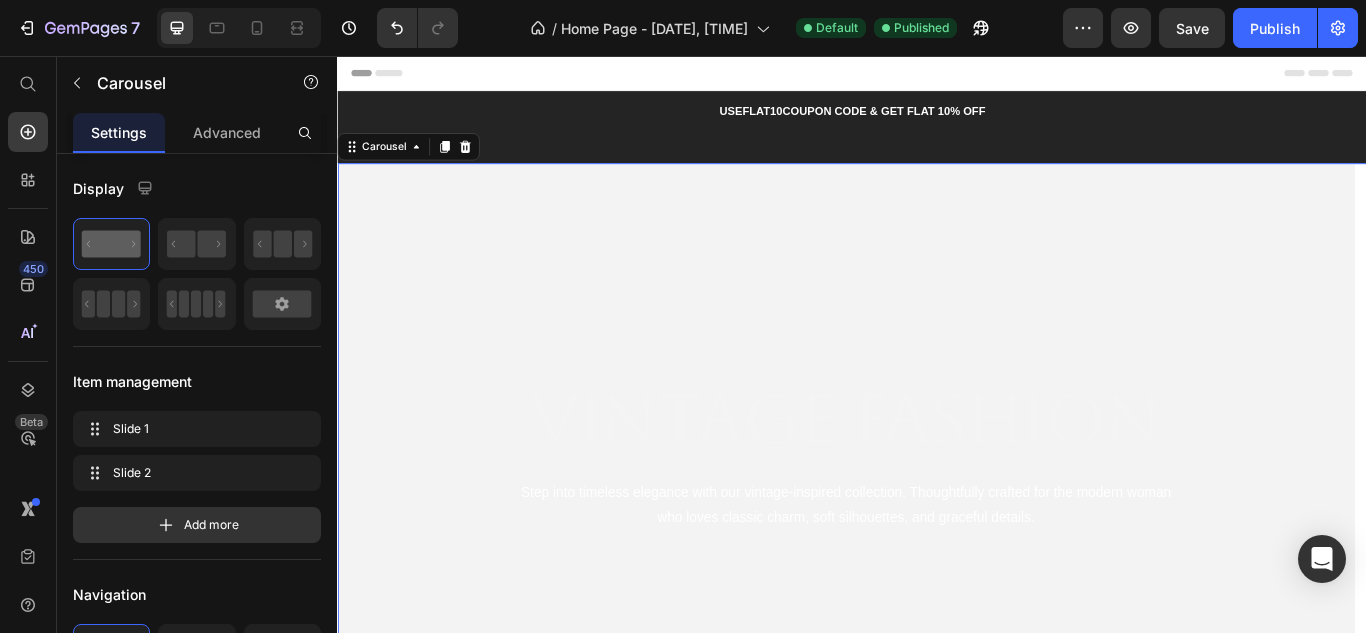 click on "Carousel" at bounding box center (420, 162) 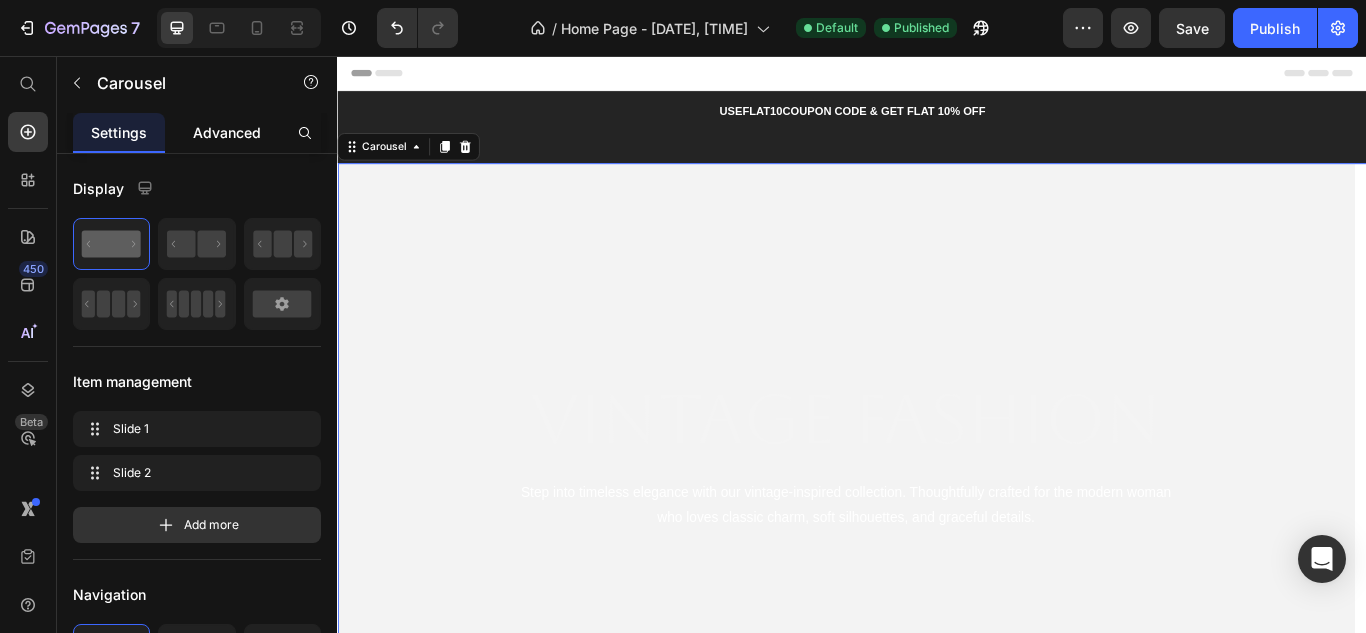 click on "Advanced" at bounding box center [227, 132] 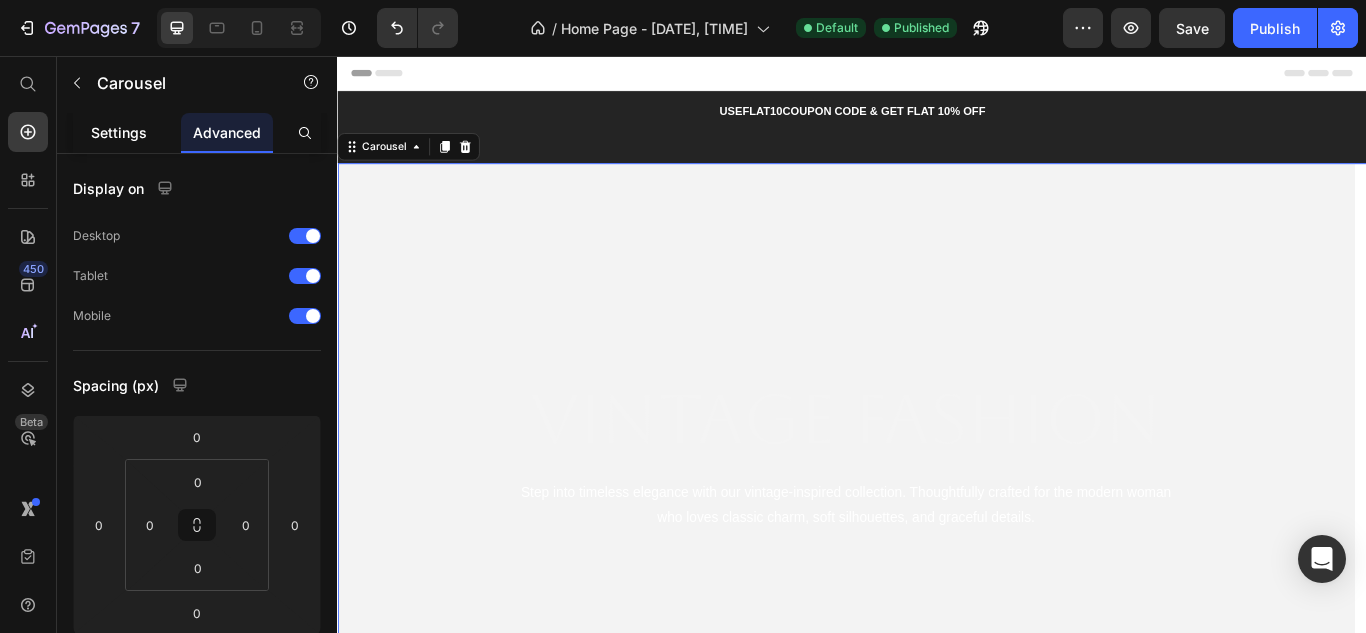 click on "Settings" 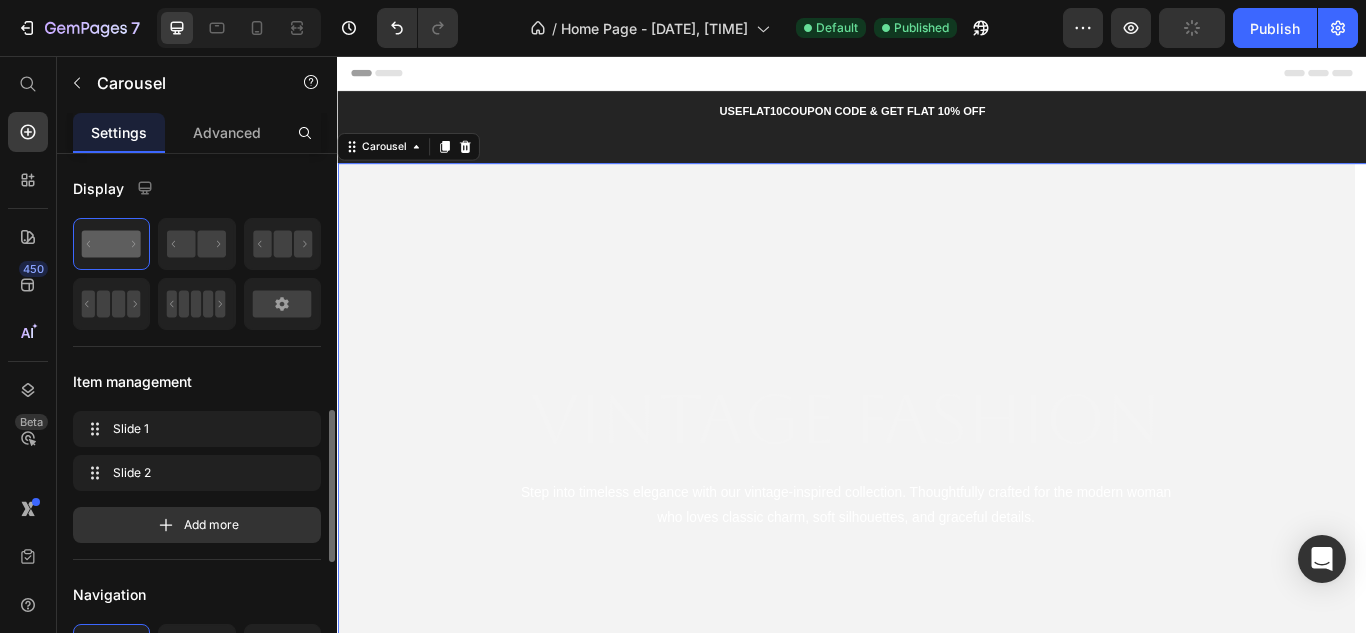 scroll, scrollTop: 200, scrollLeft: 0, axis: vertical 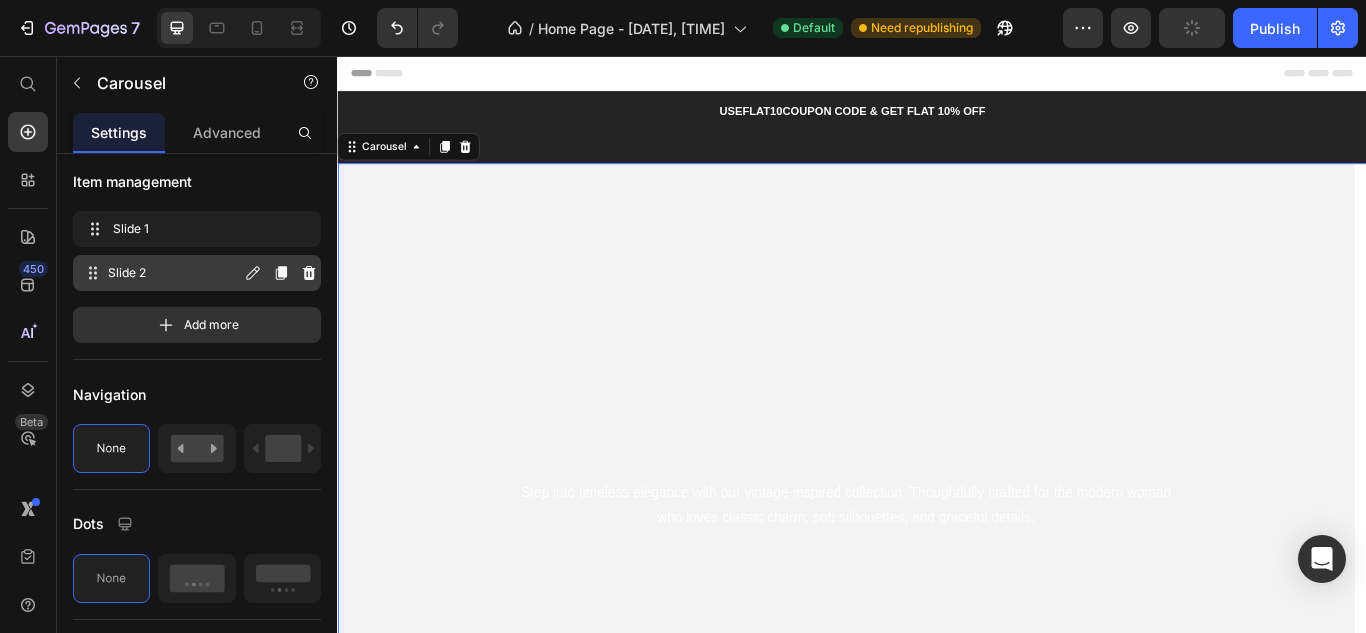click on "Slide 2" at bounding box center [174, 273] 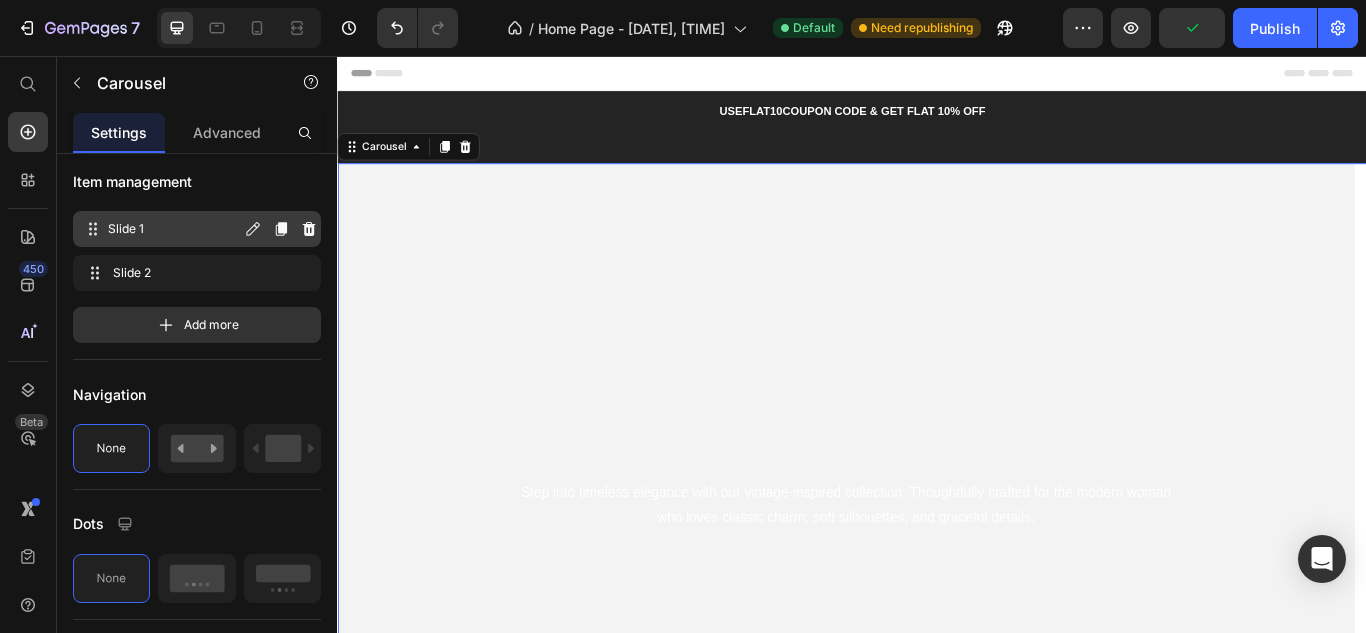 click on "Slide 1" at bounding box center (174, 229) 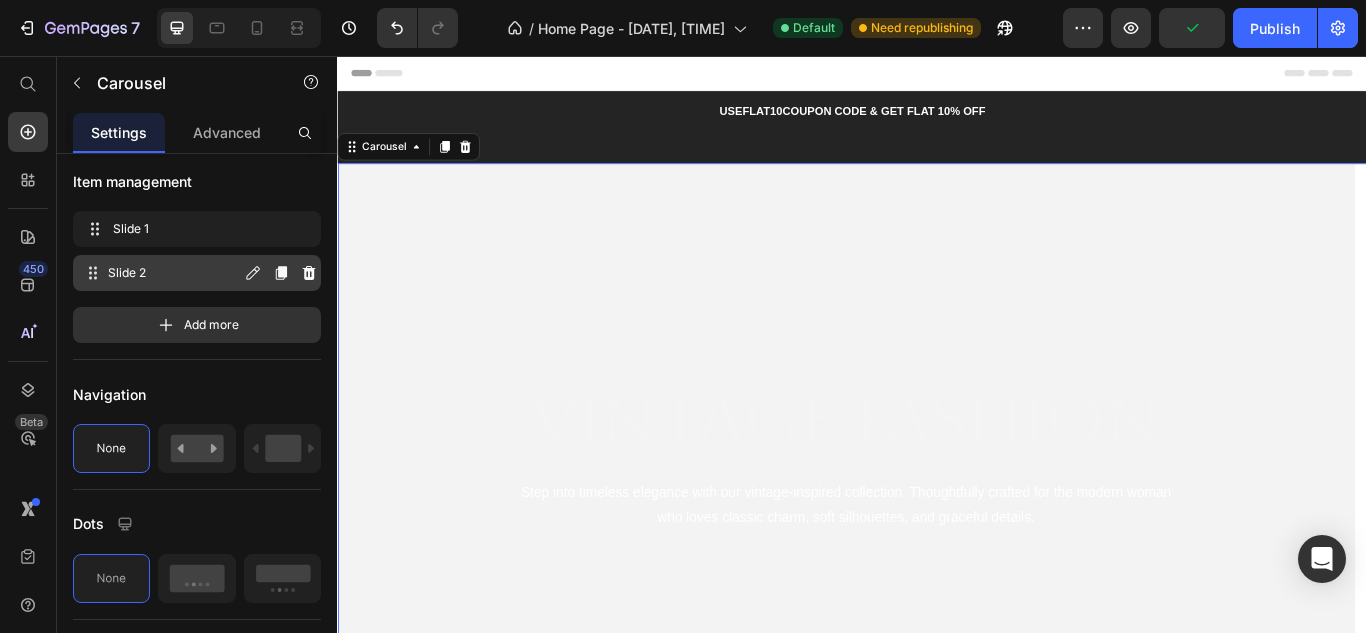 click on "Slide 2" at bounding box center (174, 273) 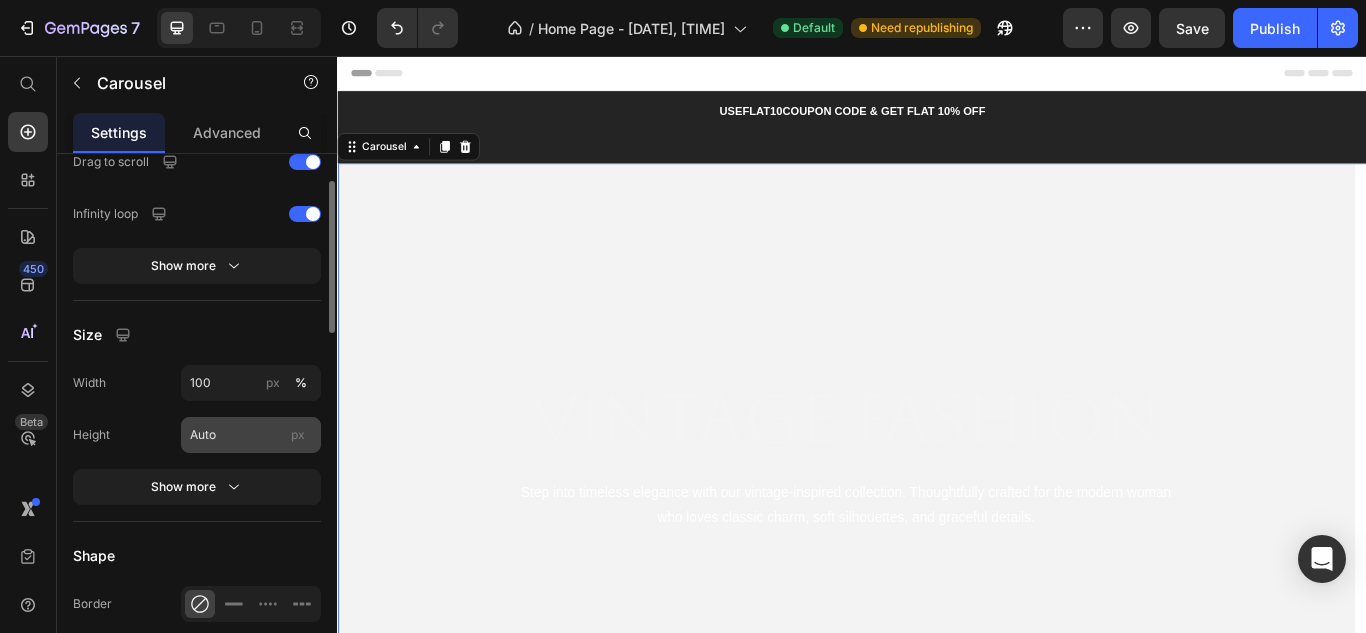 scroll, scrollTop: 800, scrollLeft: 0, axis: vertical 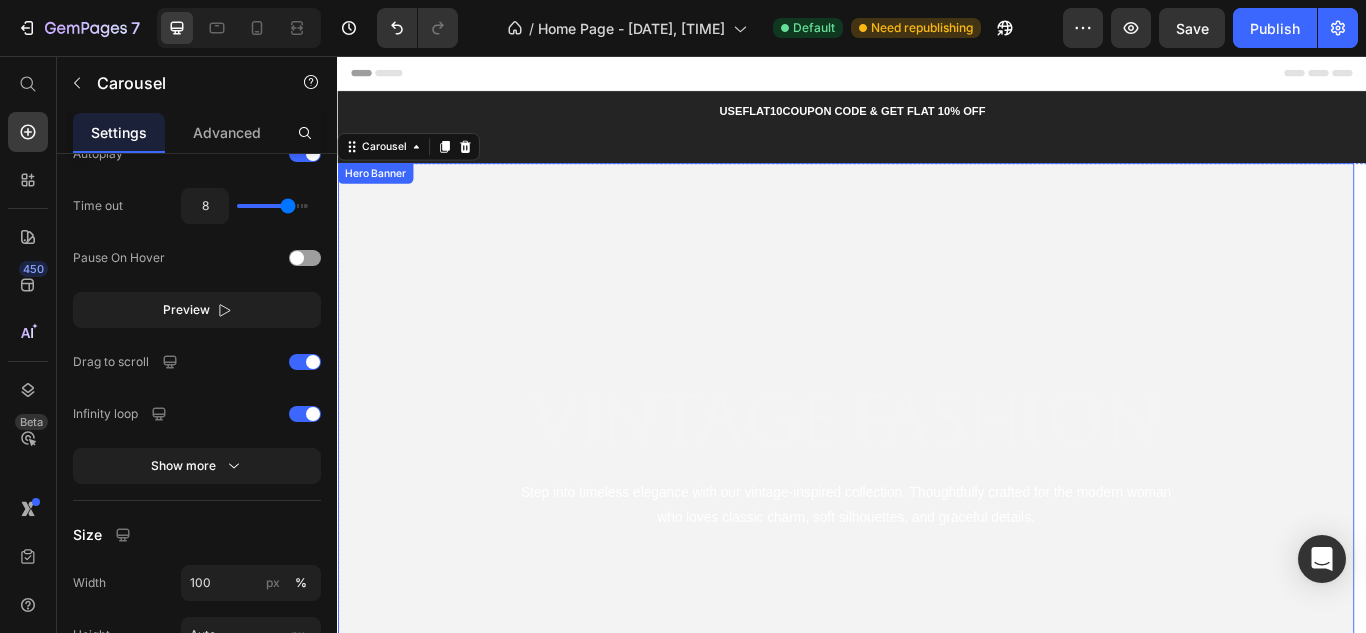 click at bounding box center (929, 517) 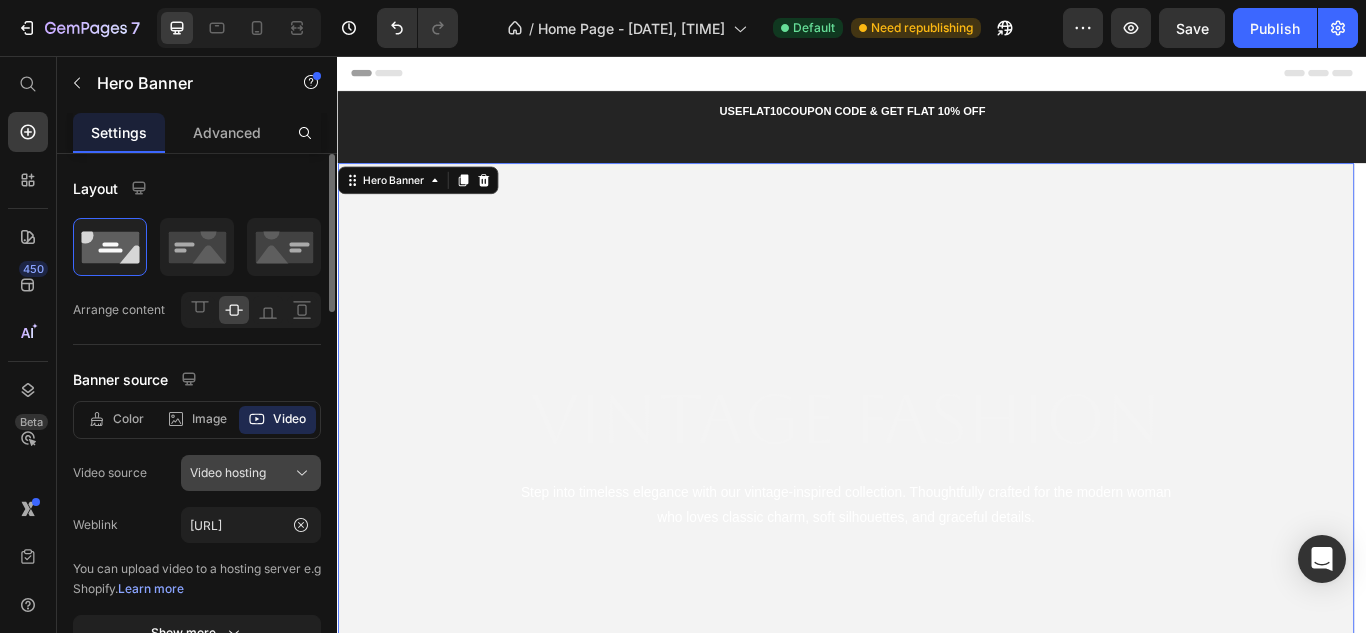 scroll, scrollTop: 200, scrollLeft: 0, axis: vertical 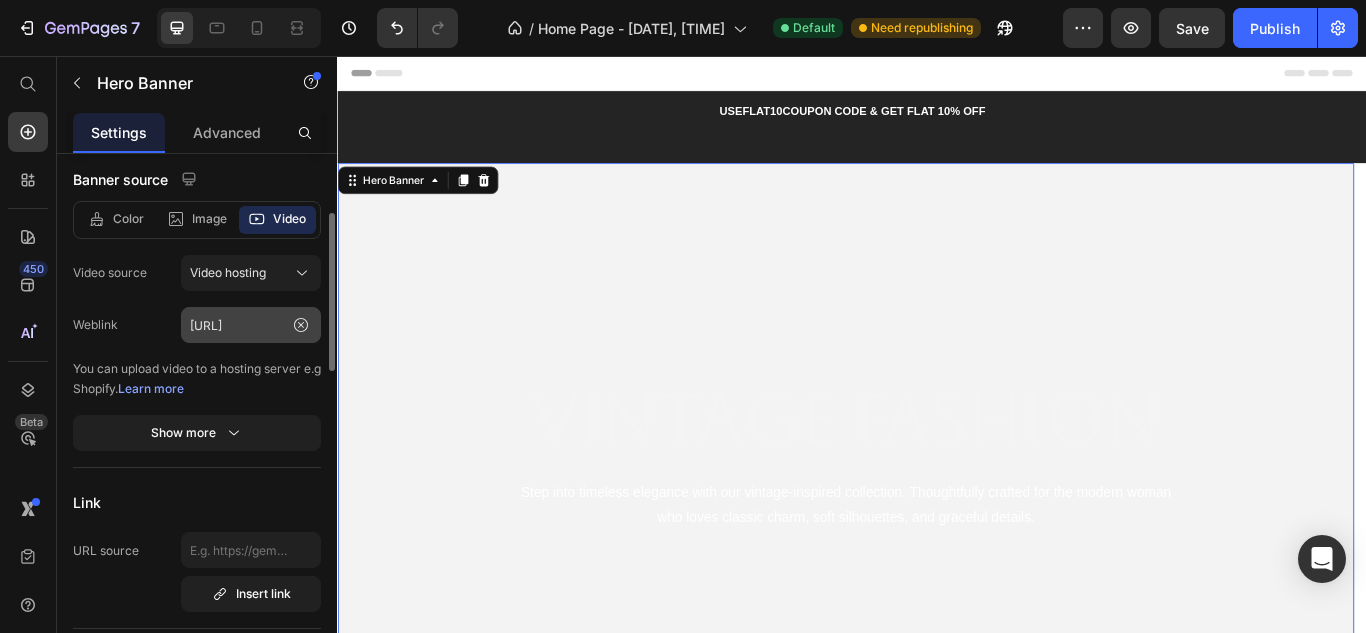 click 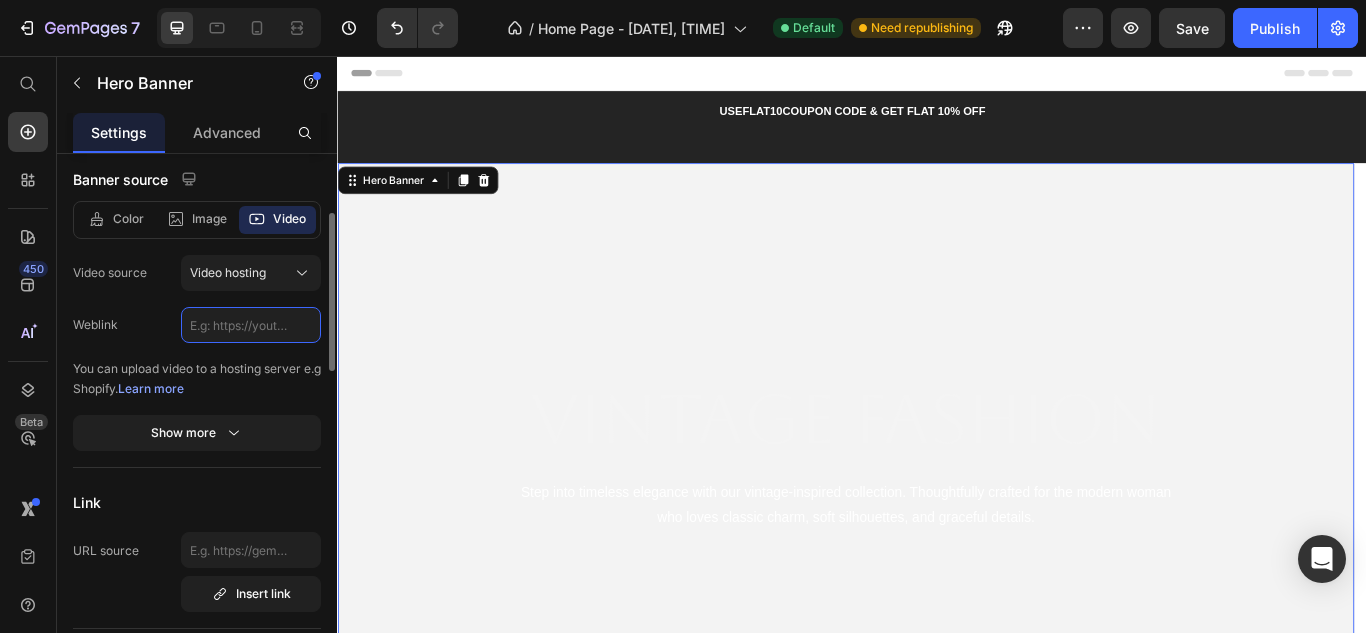 scroll, scrollTop: 0, scrollLeft: 0, axis: both 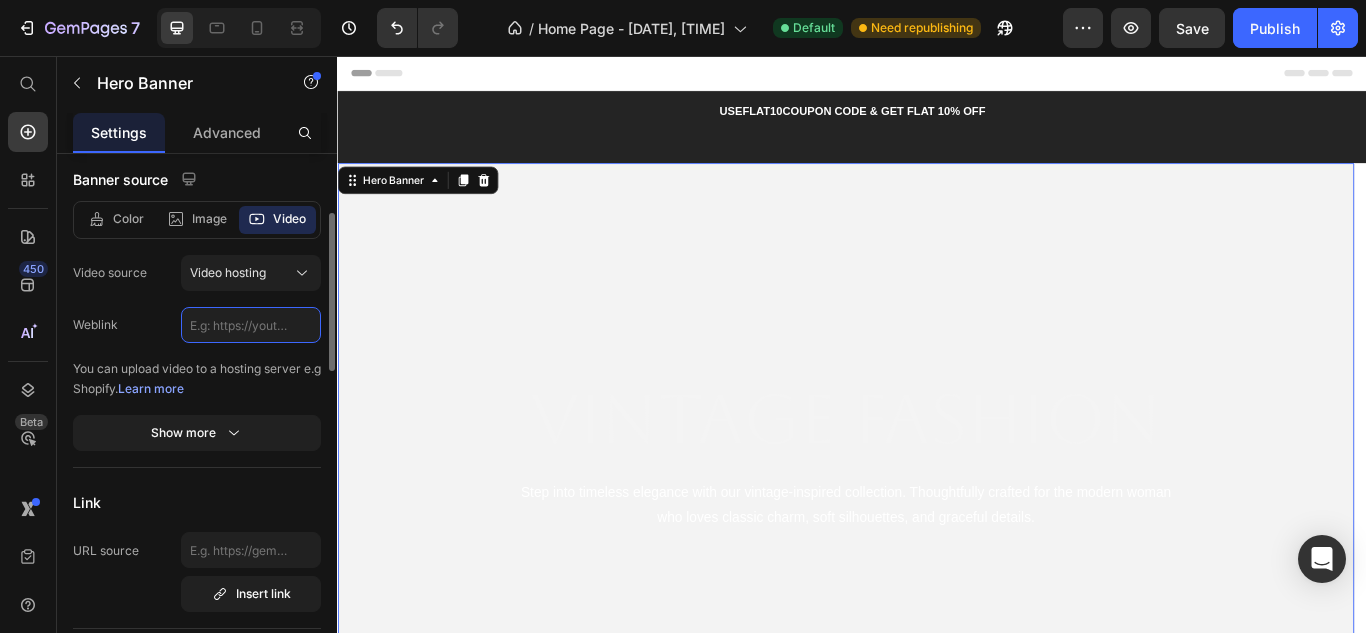 paste on "https://cdn.shopify.com/videos/c/o/v/13f27587143f47638d86342ea9eb0716.mp4" 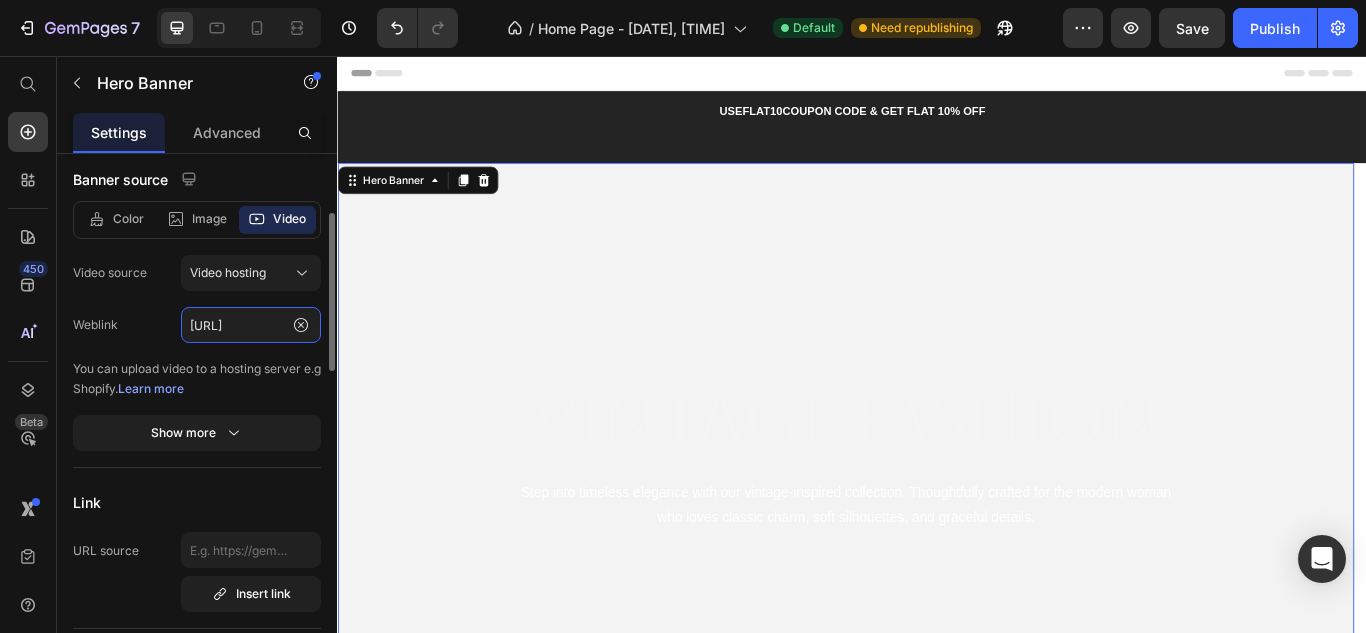 scroll, scrollTop: 0, scrollLeft: 364, axis: horizontal 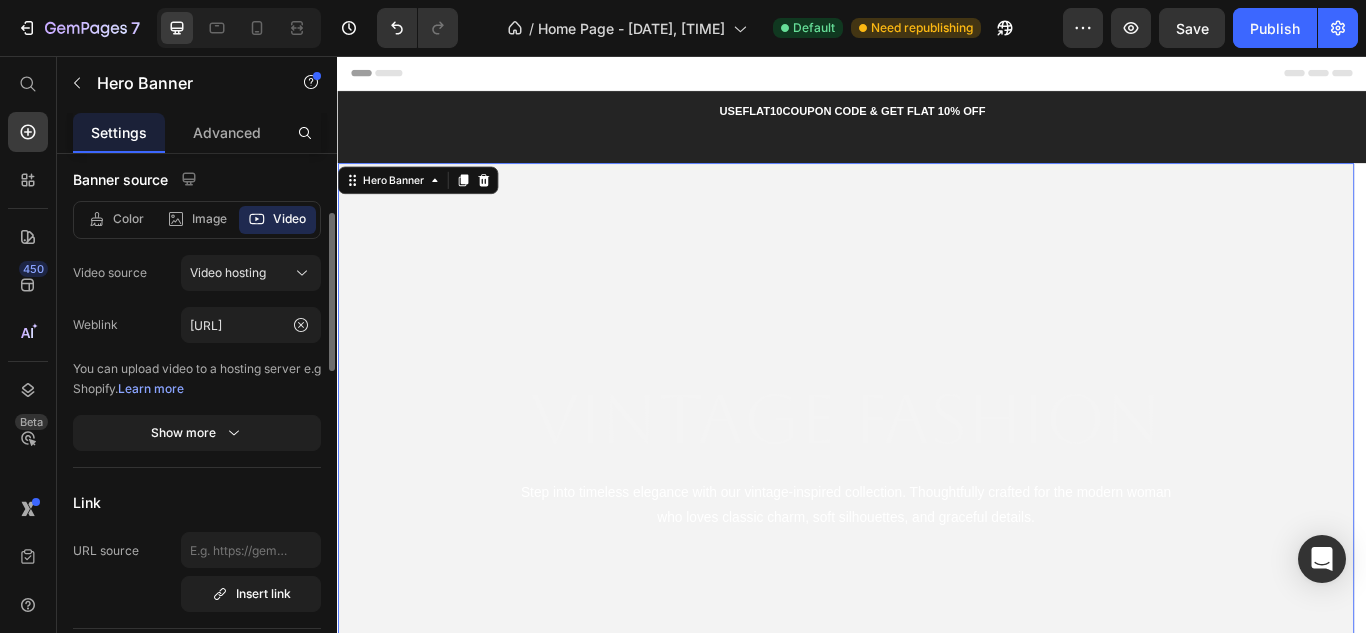 click on "Banner source Color Image Video Video source Video hosting Weblink https://cdn.shopify.com/videos/c/o/v/13f27587143f47638d86342ea9eb0716.mp4 You can upload video to a hosting server e.g Shopify.   Learn more Show more" 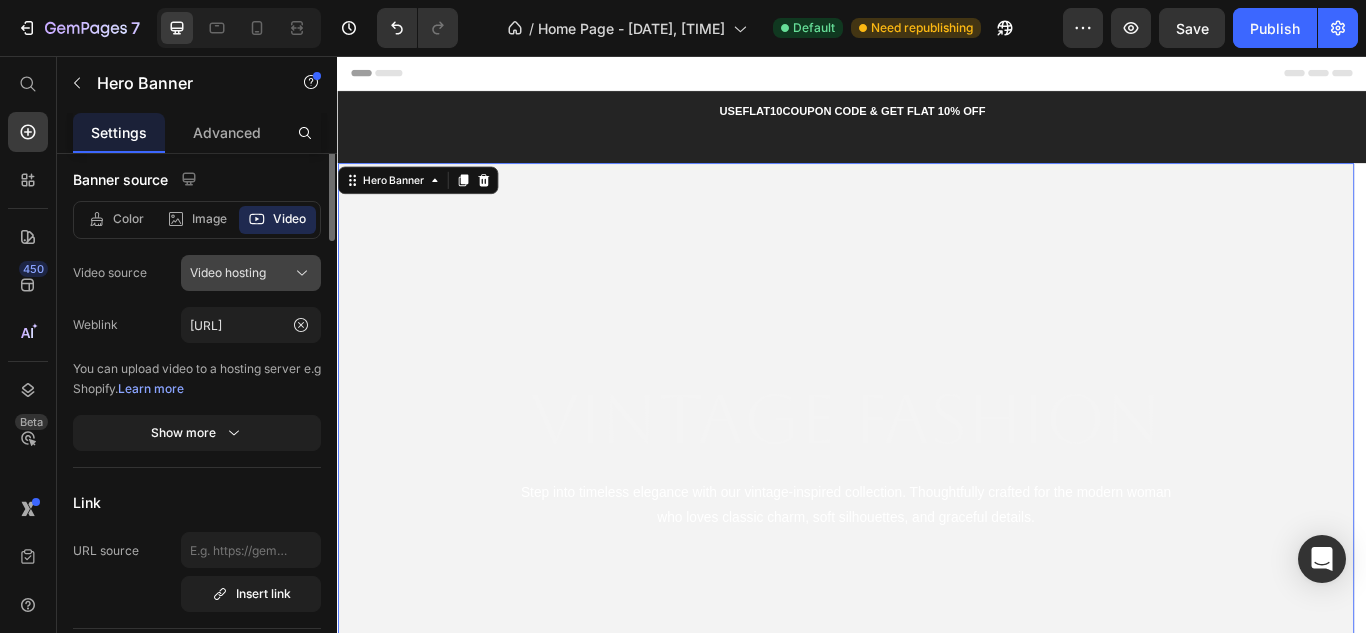 scroll, scrollTop: 100, scrollLeft: 0, axis: vertical 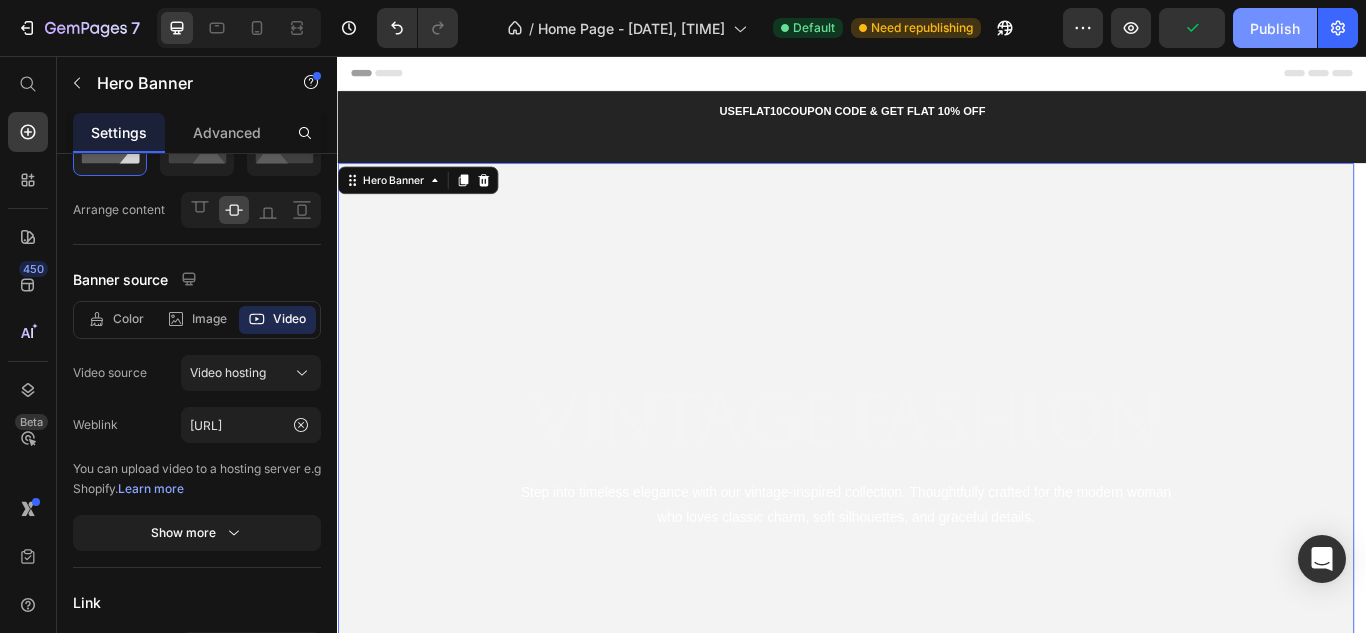 click on "Publish" at bounding box center [1275, 28] 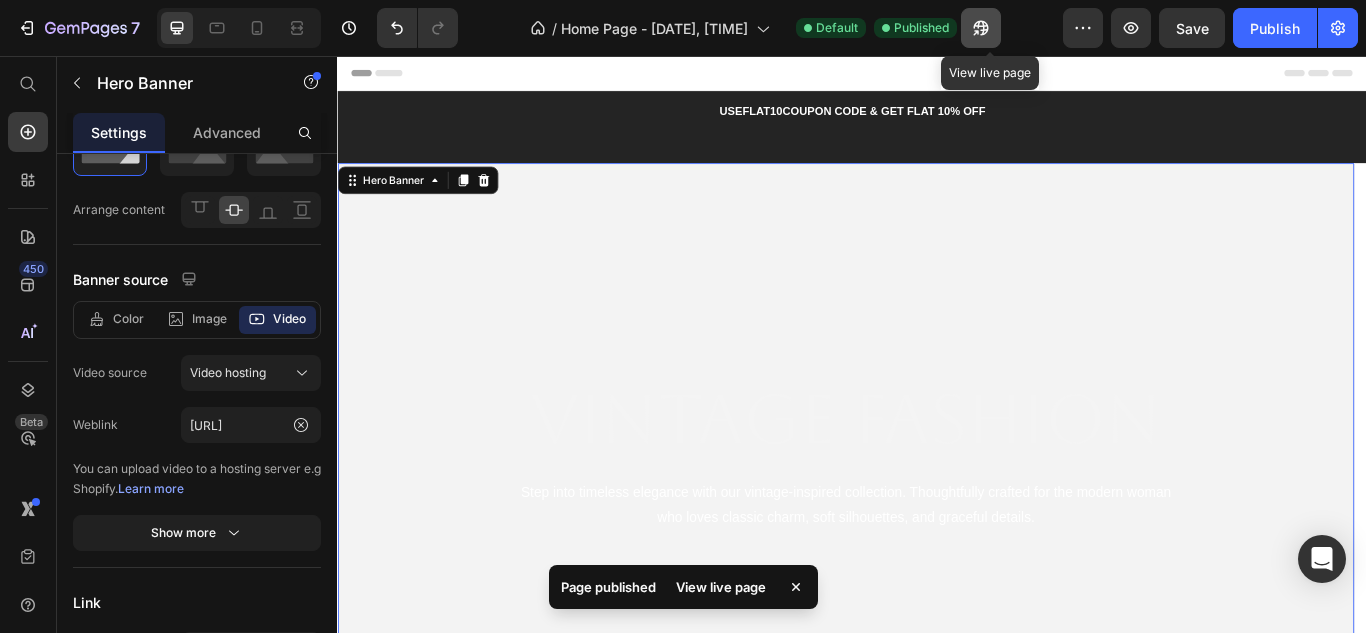 click 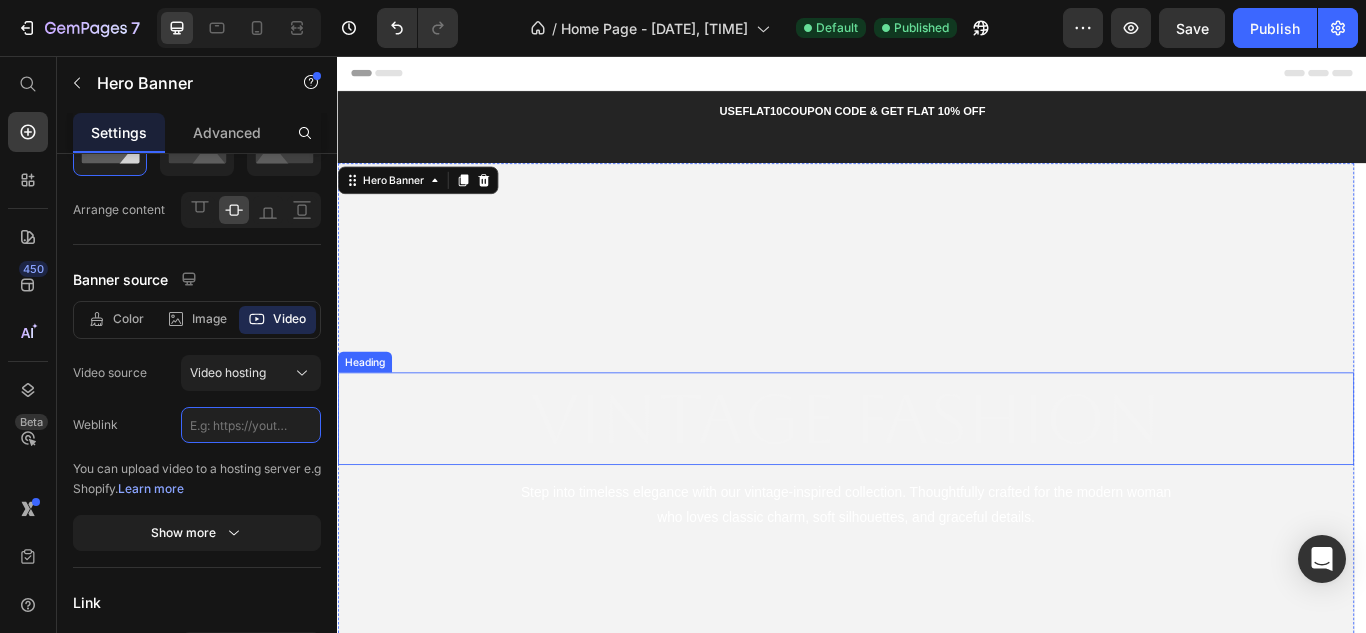 type on "https://cdn.shopify.com/videos/c/o/v/13f27587143f47638d86342ea9eb0716.mp4" 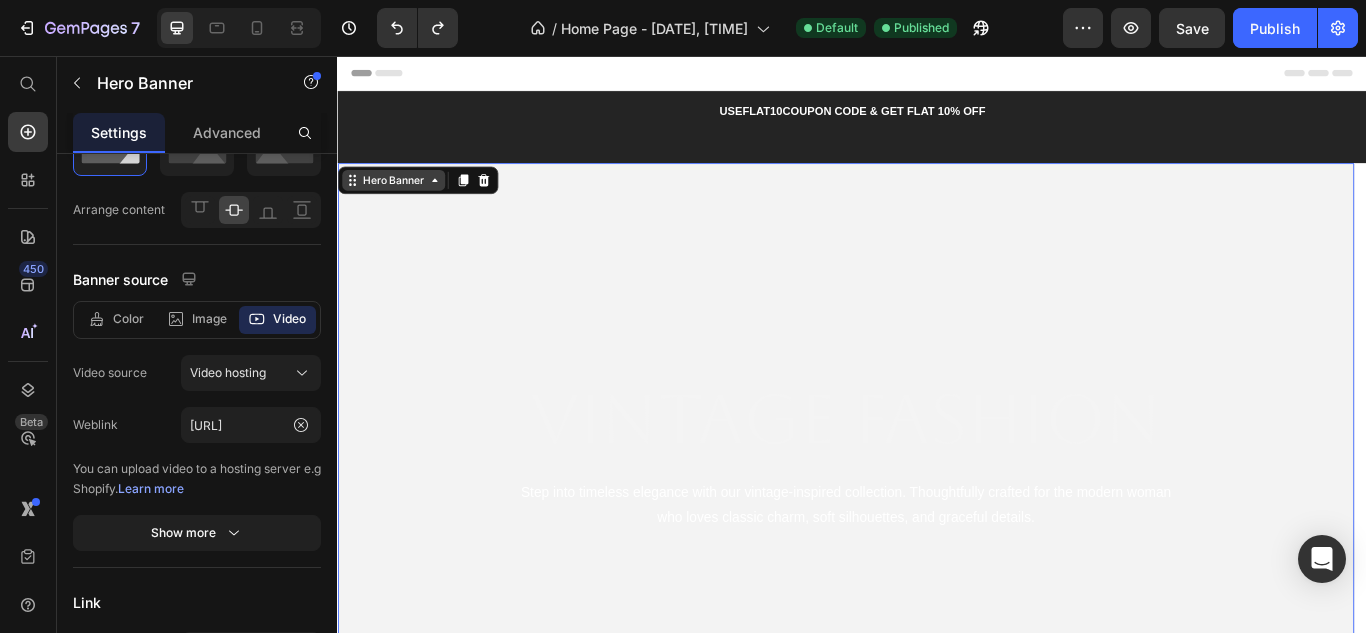 click on "Hero Banner" at bounding box center (402, 201) 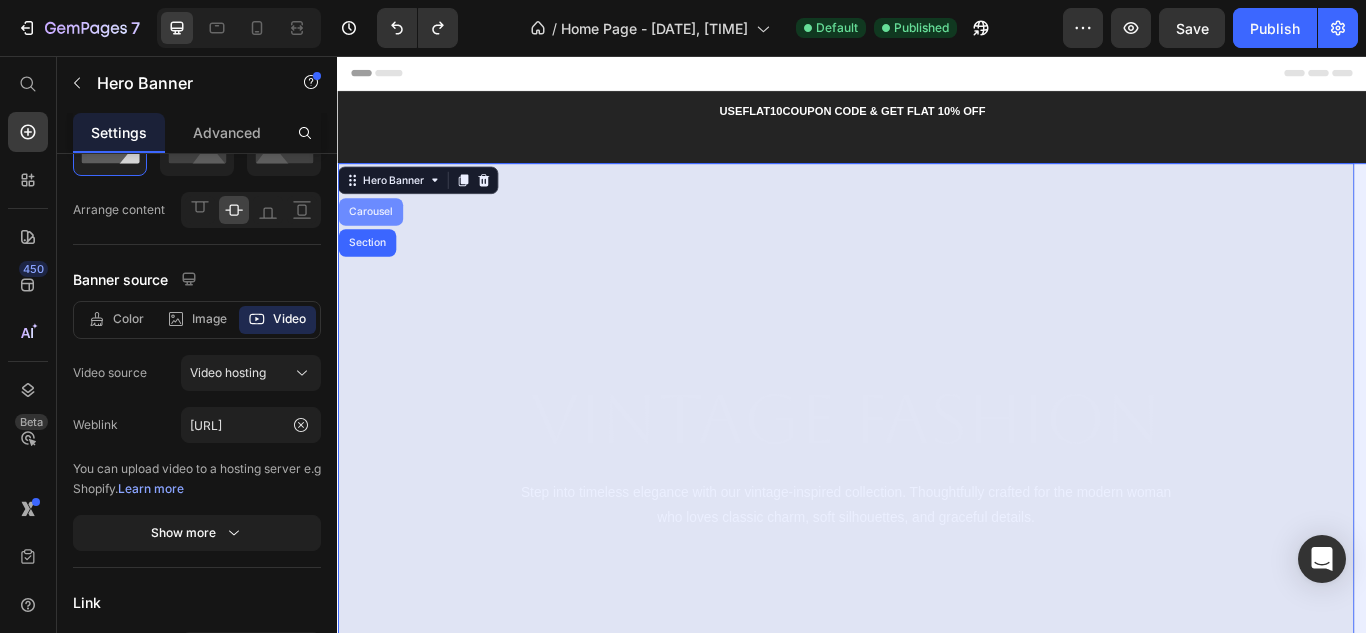 click on "Carousel" at bounding box center (375, 238) 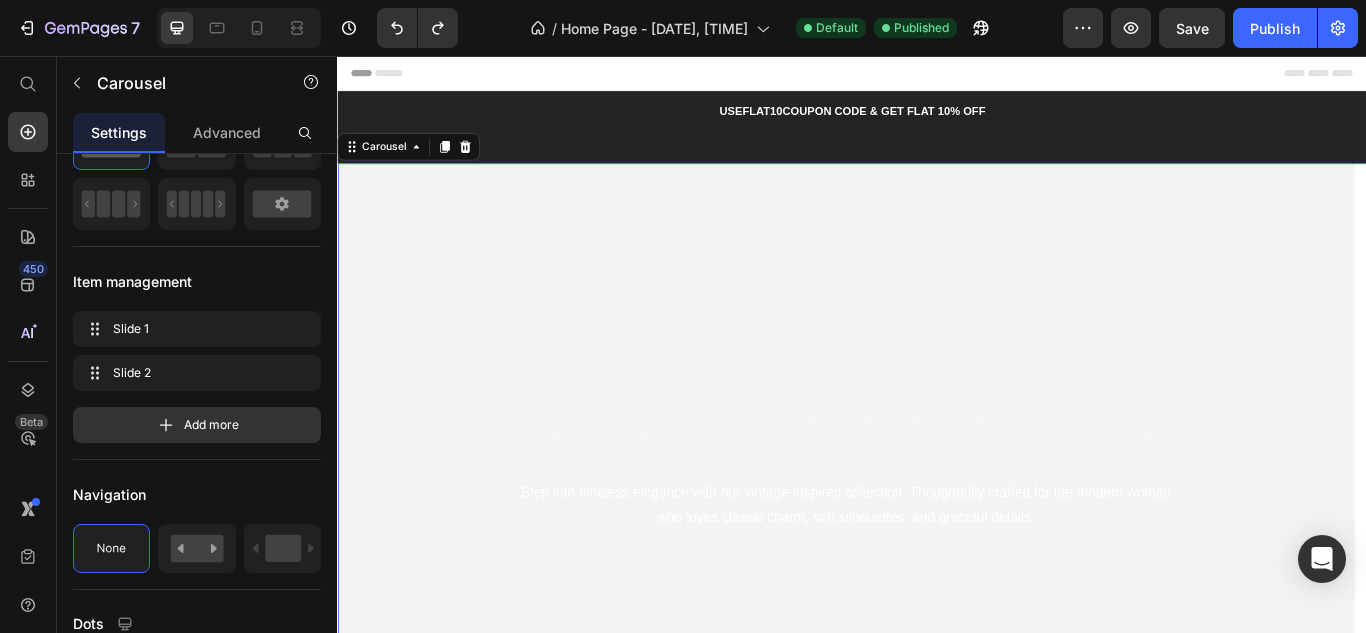 scroll, scrollTop: 0, scrollLeft: 0, axis: both 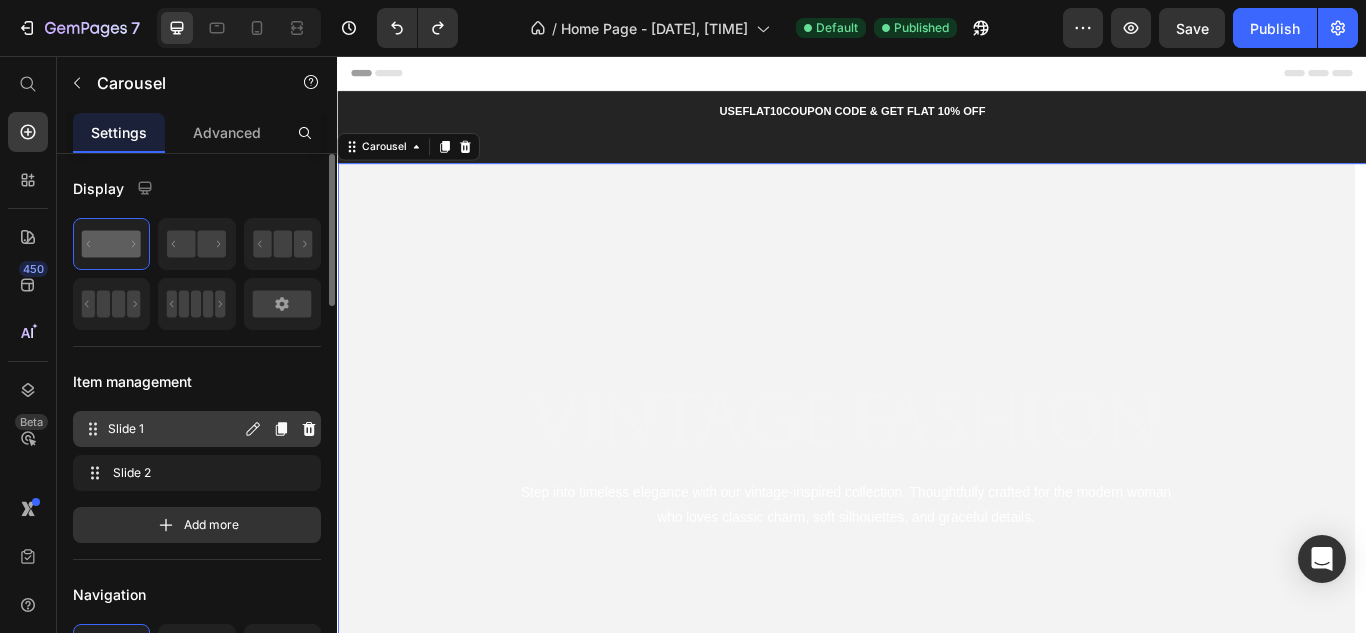 click on "Slide 1" at bounding box center (174, 429) 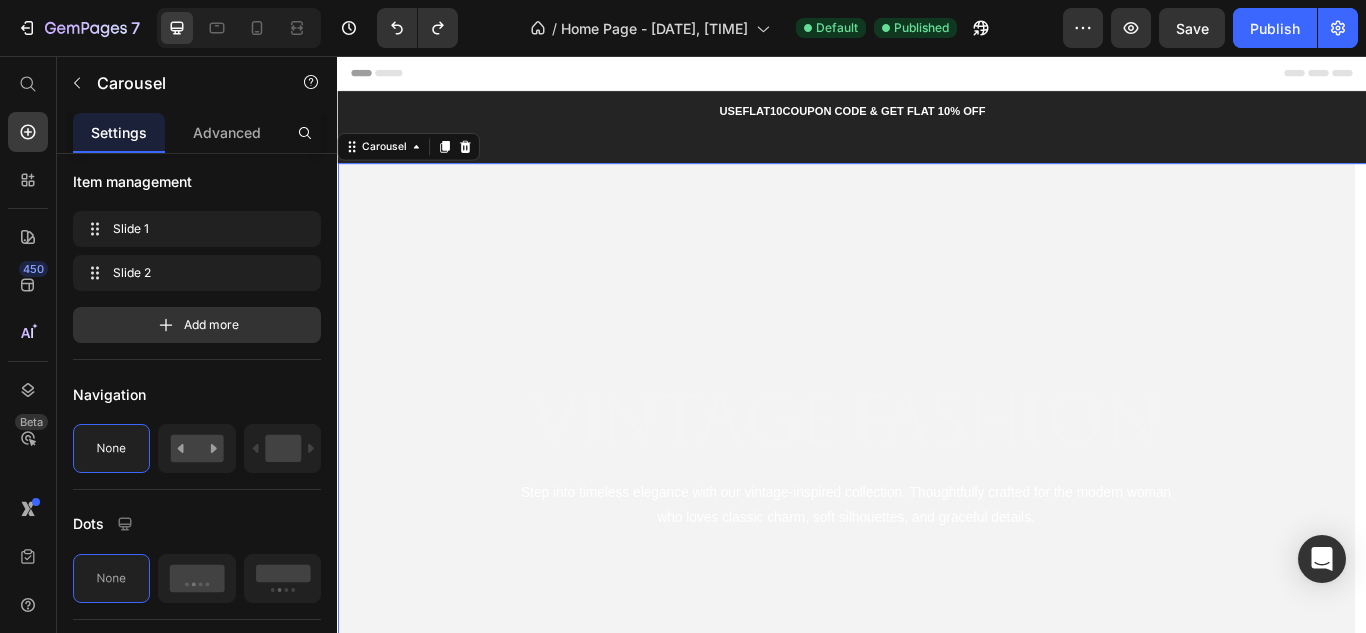 scroll, scrollTop: 0, scrollLeft: 0, axis: both 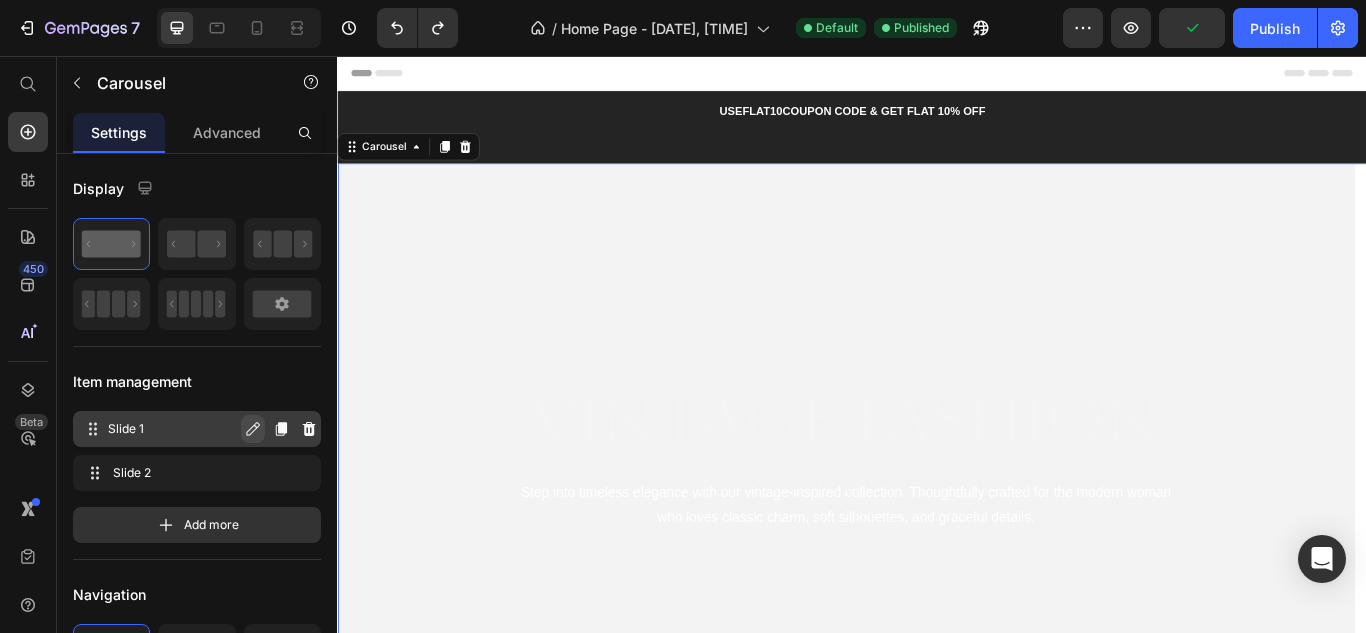 click 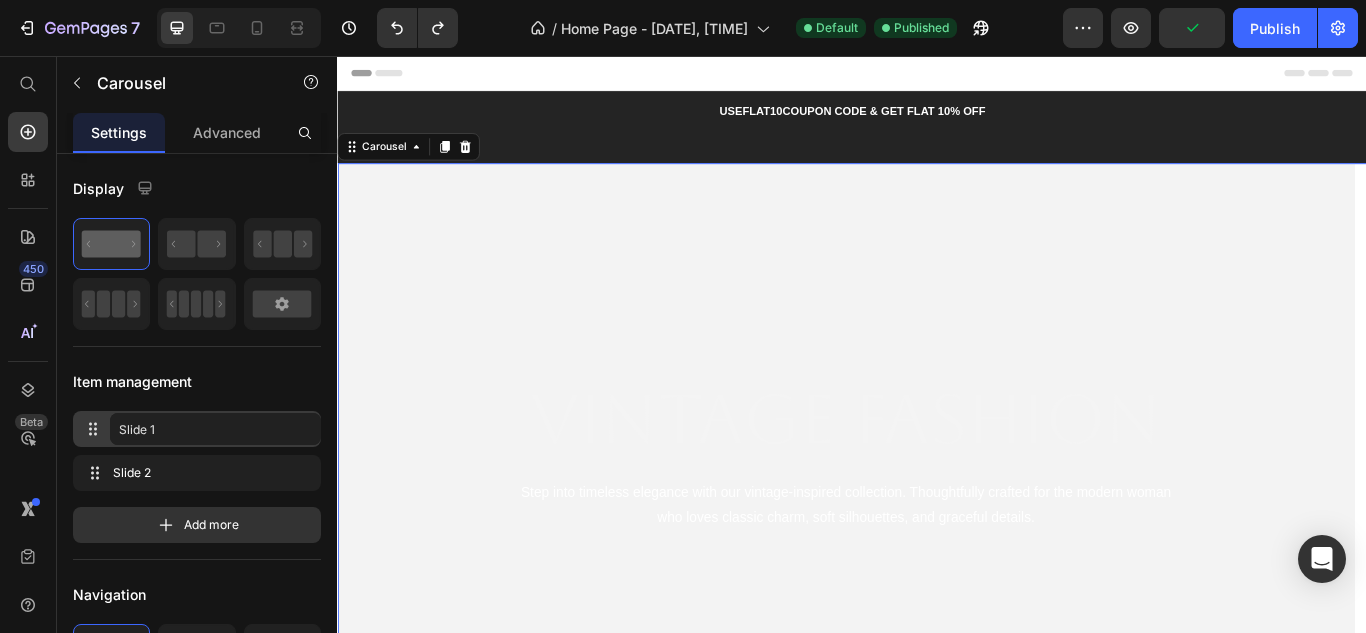 click on "Slide 1 Slide 1 Slide 2 Slide 2" at bounding box center [197, 451] 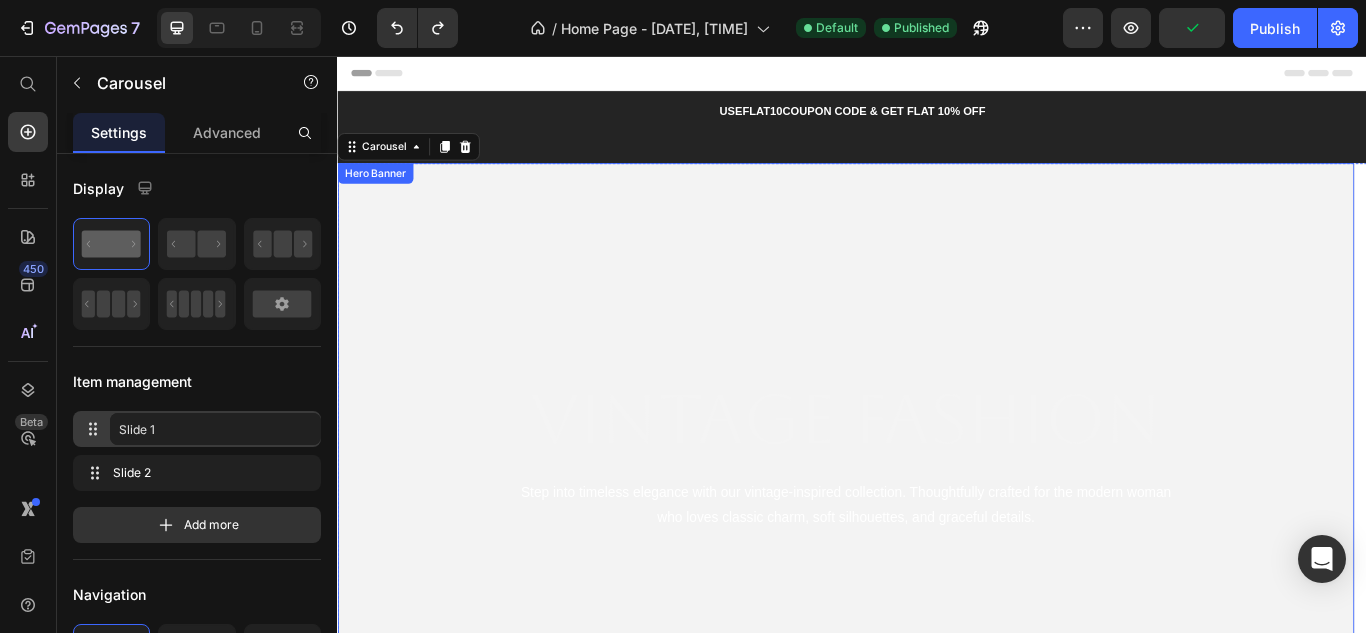 click at bounding box center (929, 517) 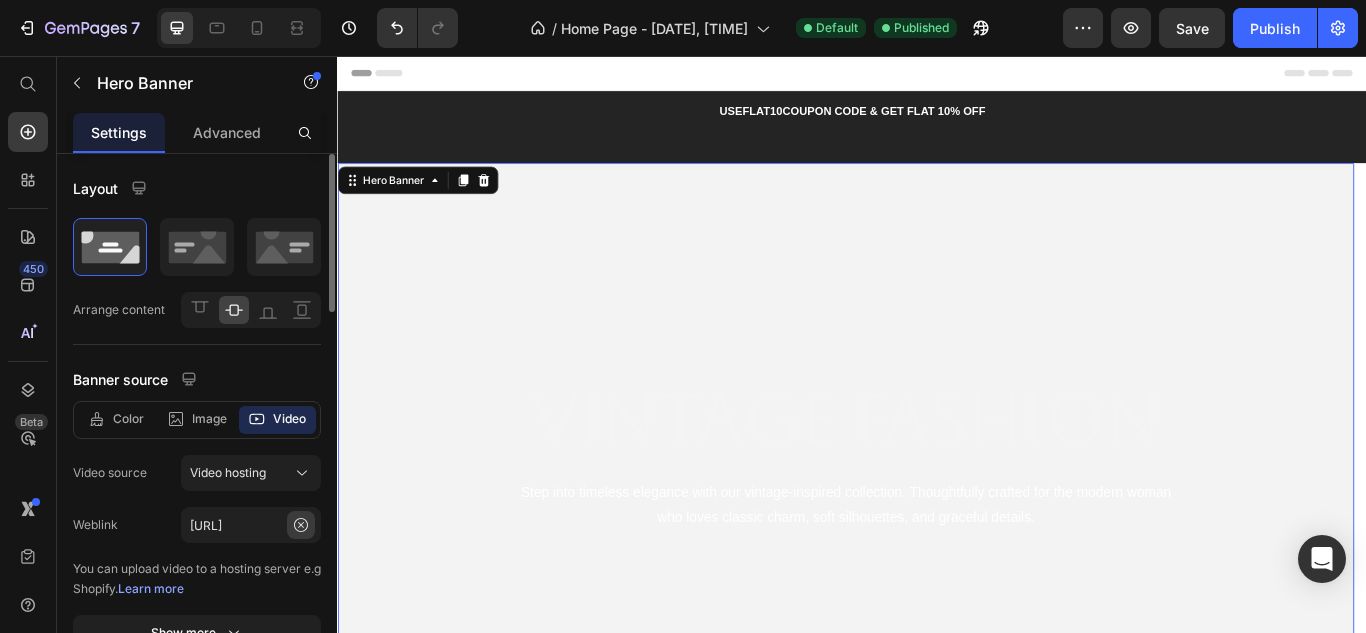 click 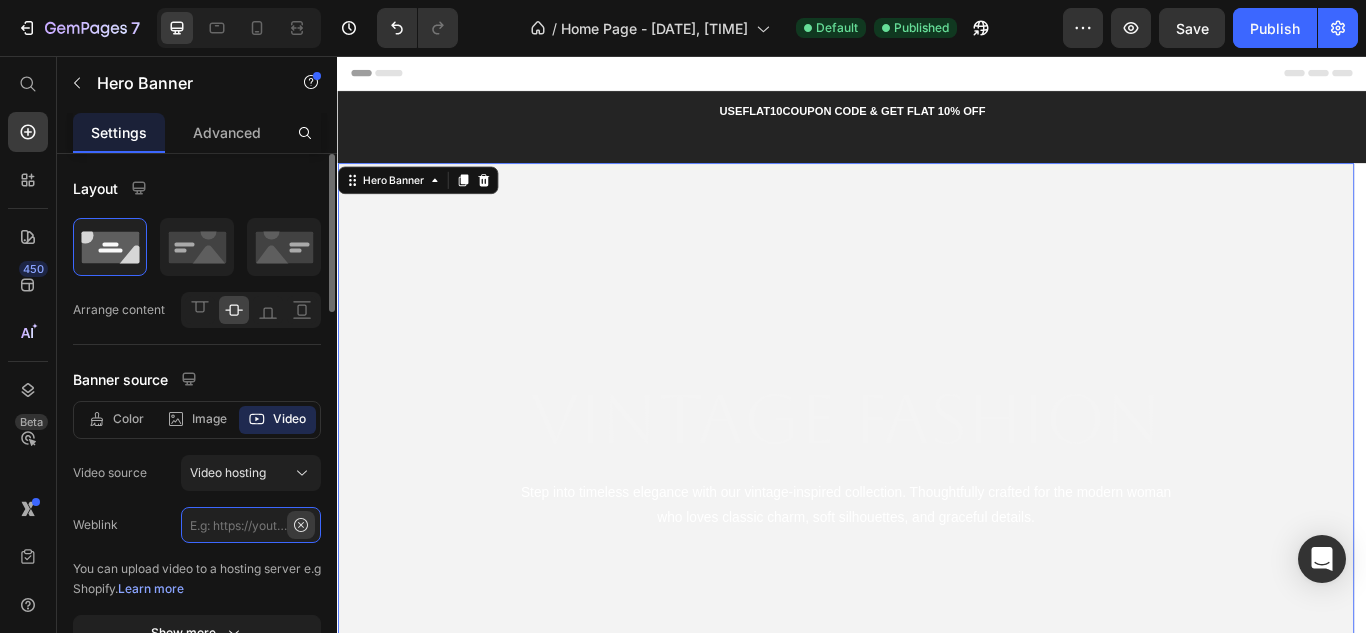 scroll, scrollTop: 0, scrollLeft: 0, axis: both 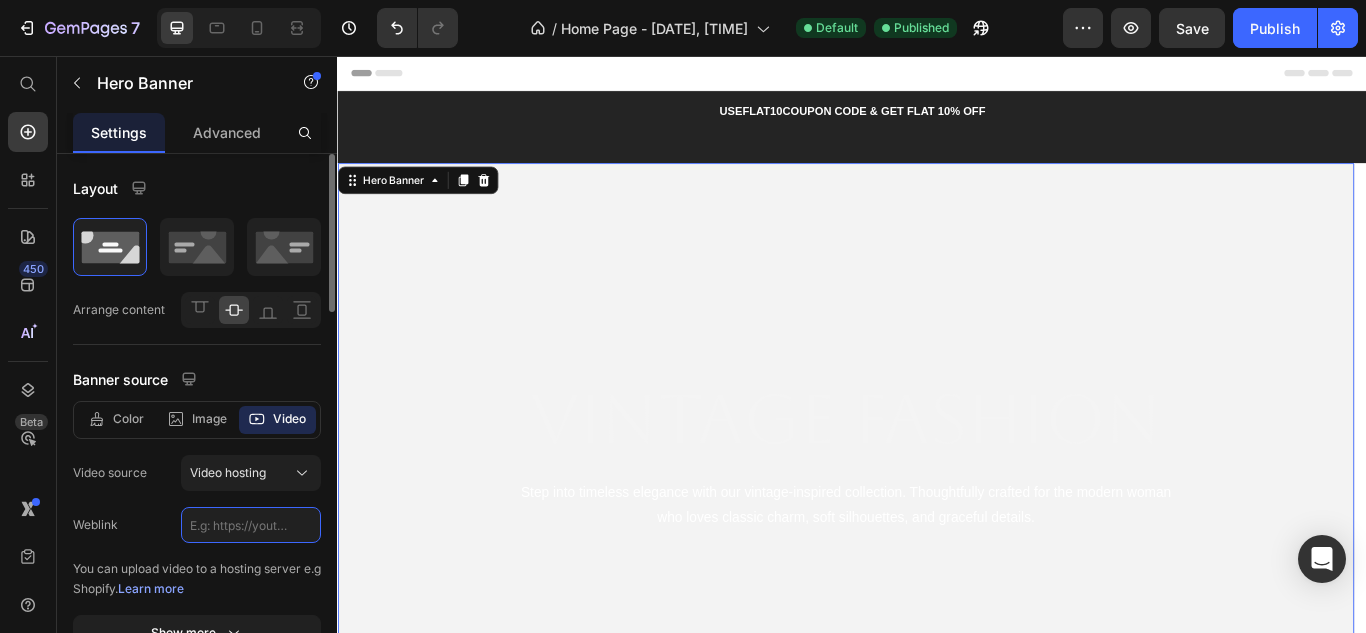 click 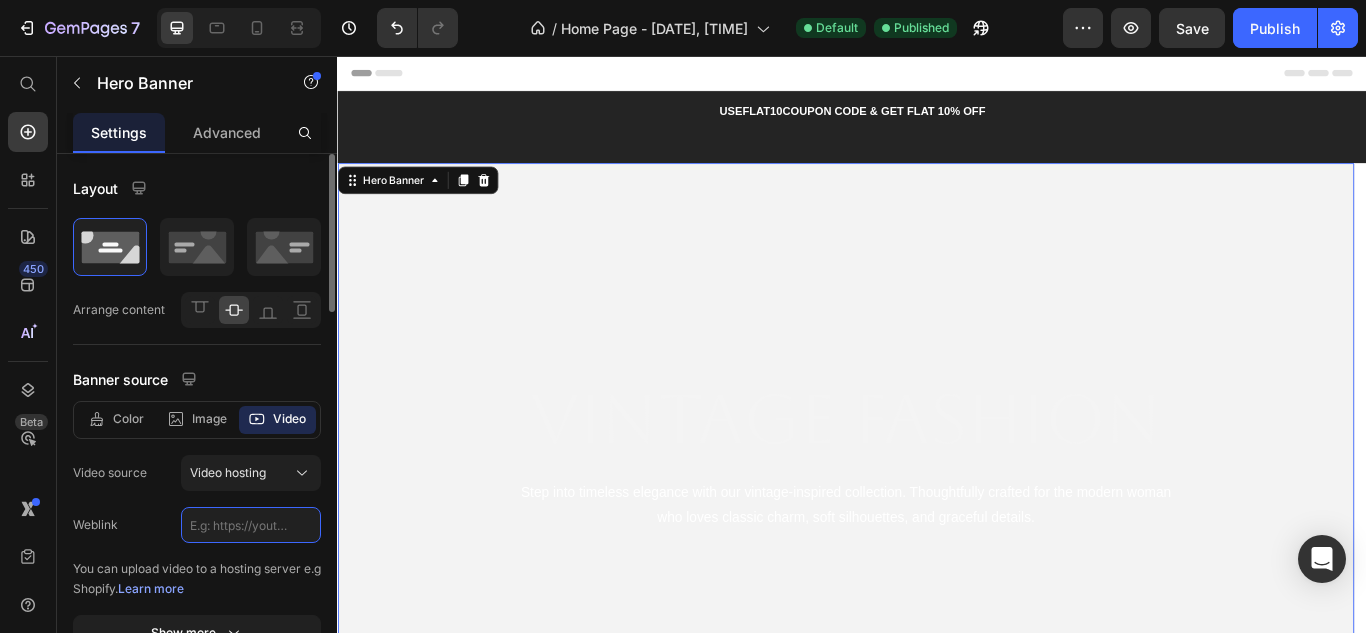 paste on "https://cdn.shopify.com/videos/c/o/v/13f27587143f47638d86342ea9eb0716.mp4" 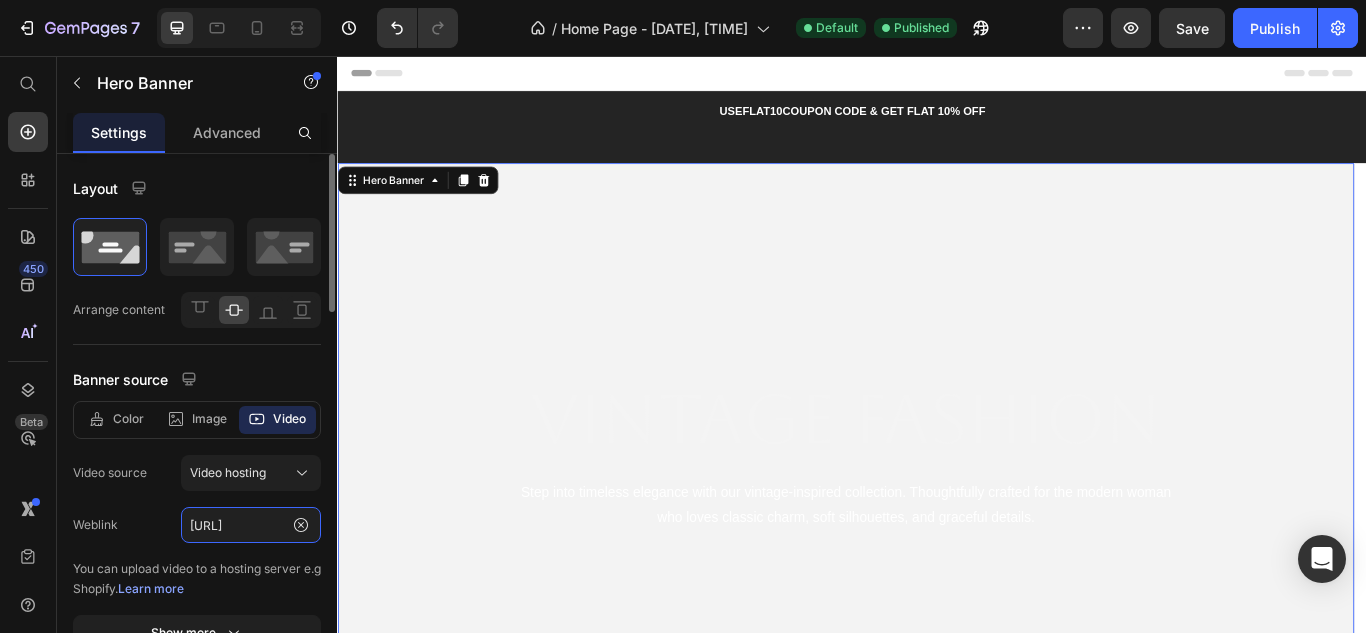 scroll, scrollTop: 0, scrollLeft: 364, axis: horizontal 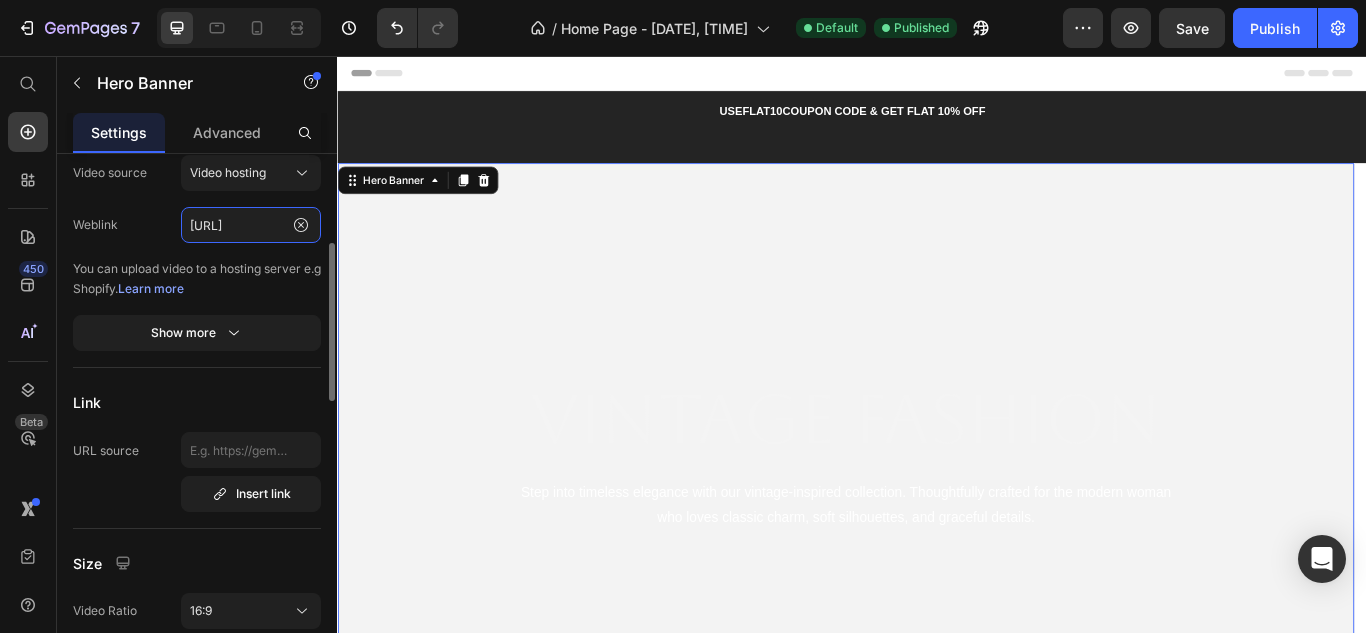 type on "https://cdn.shopify.com/videos/c/o/v/13f27587143f47638d86342ea9eb0716.mp4" 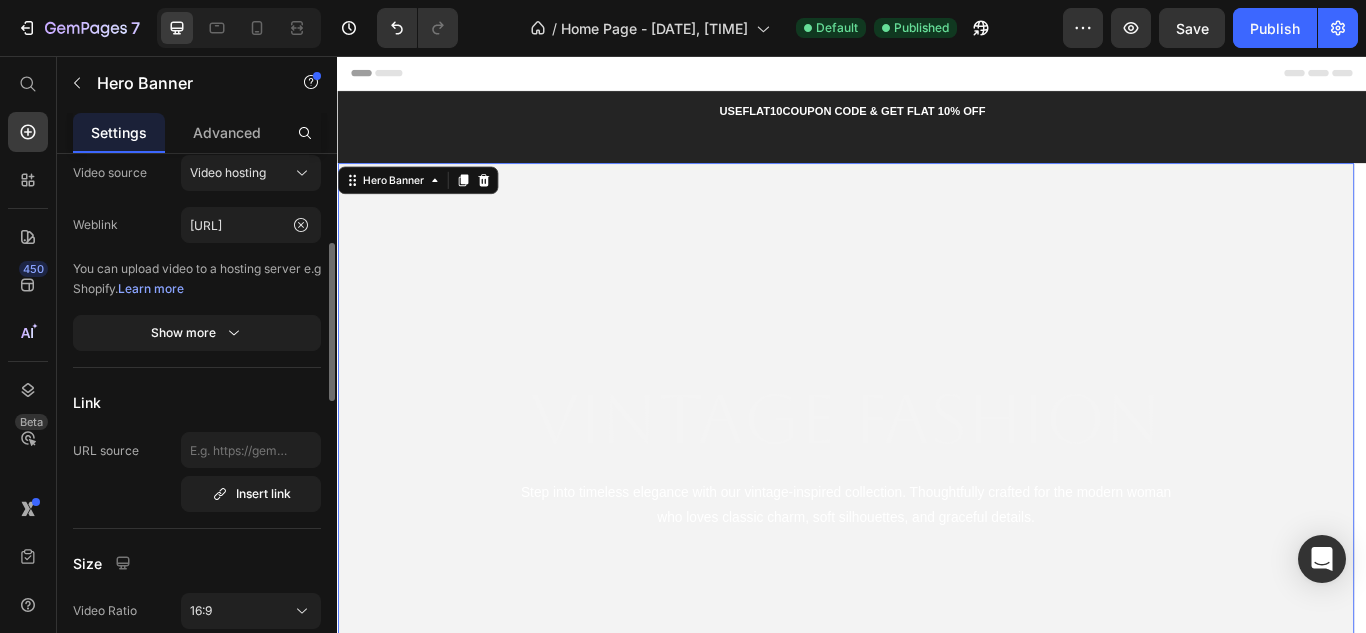 click on "Layout Arrange content
Banner source Color Image Video Video source Video hosting Weblink https://cdn.shopify.com/videos/c/o/v/13f27587143f47638d86342ea9eb0716.mp4 You can upload video to a hosting server e.g Shopify.   Learn more Show more Link URL source  Insert link  Size Video Ratio 16:9 Banner ratio Custom Banner width 100 px % Banner height 100 vh px Content width 1200 px % Show more Shape Border Corner Shadow Overlay Zoom when hover SEO Alt text Image title" at bounding box center [197, 709] 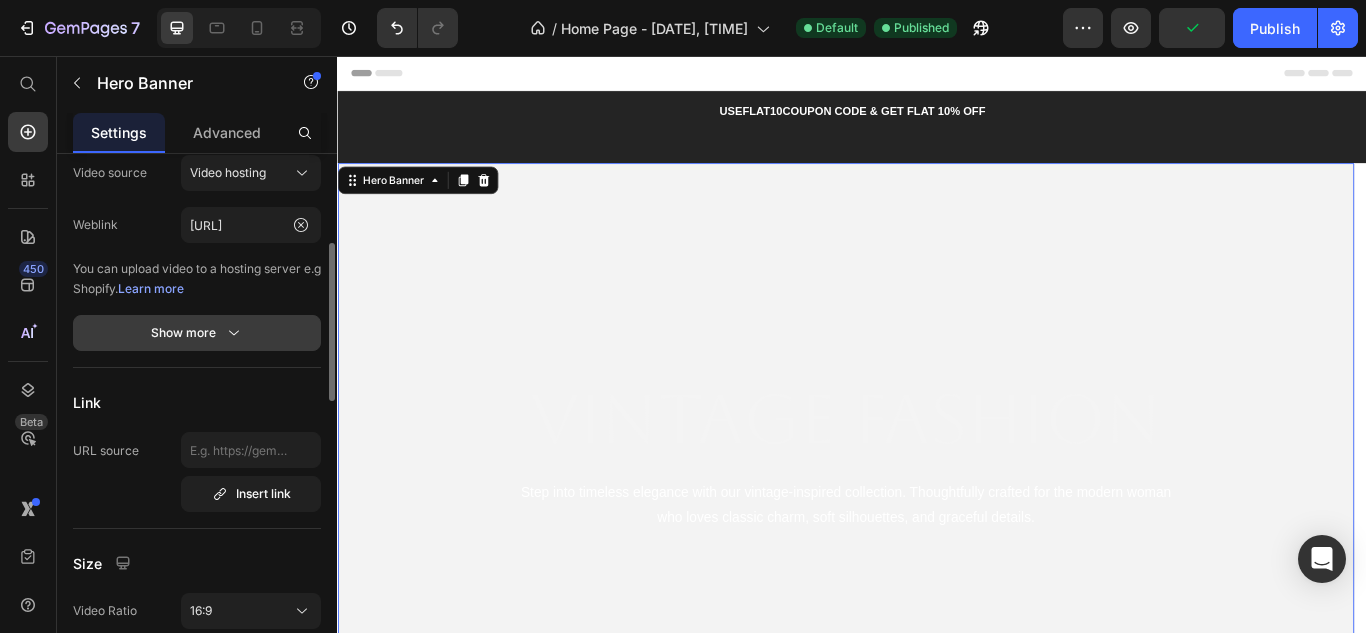 click on "Show more" at bounding box center [197, 333] 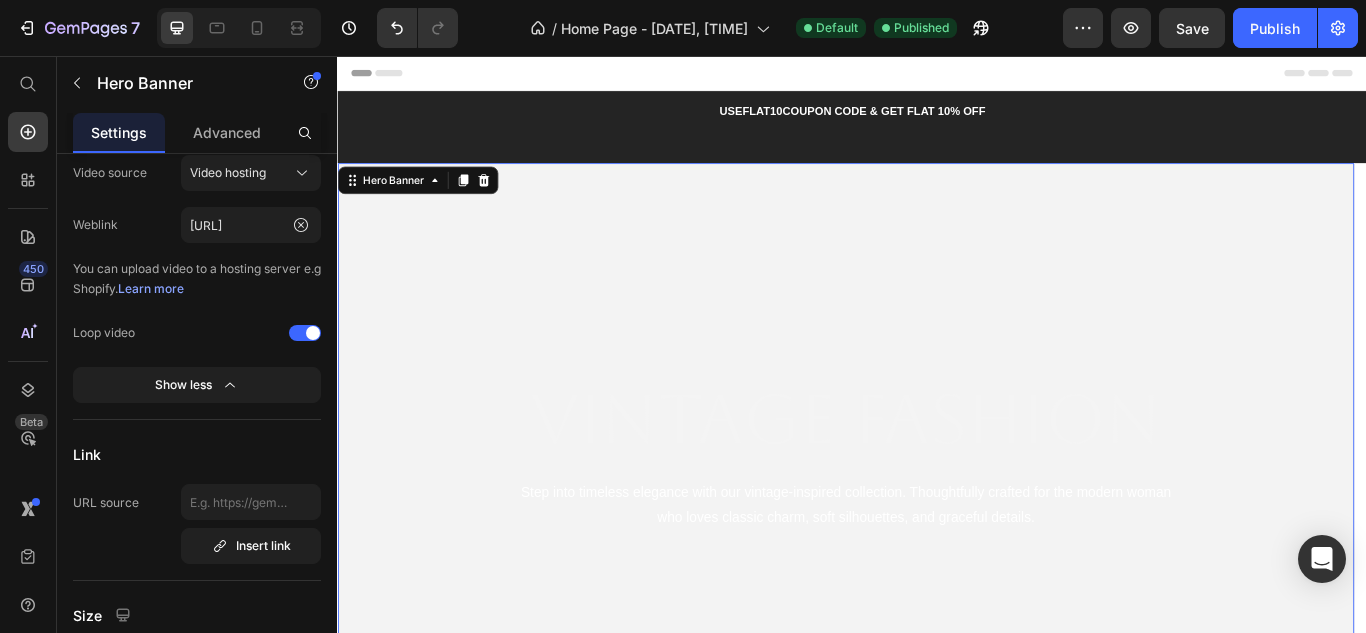 click at bounding box center [929, 517] 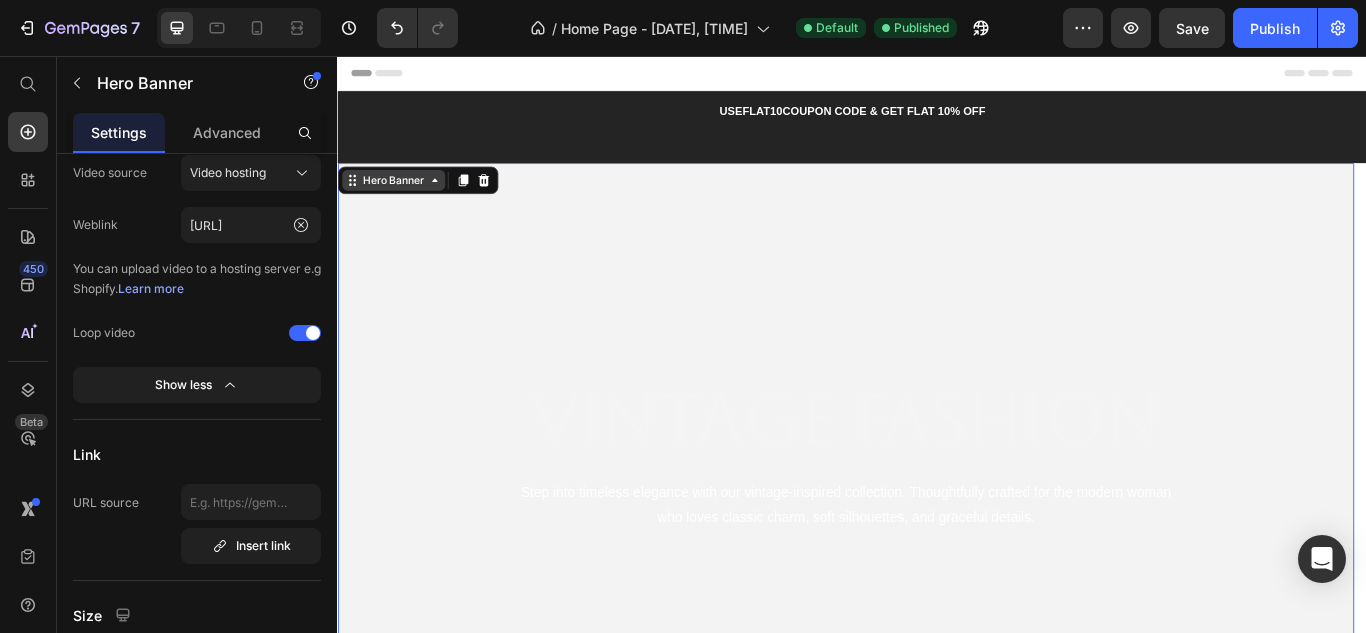 click on "Hero Banner" at bounding box center (402, 201) 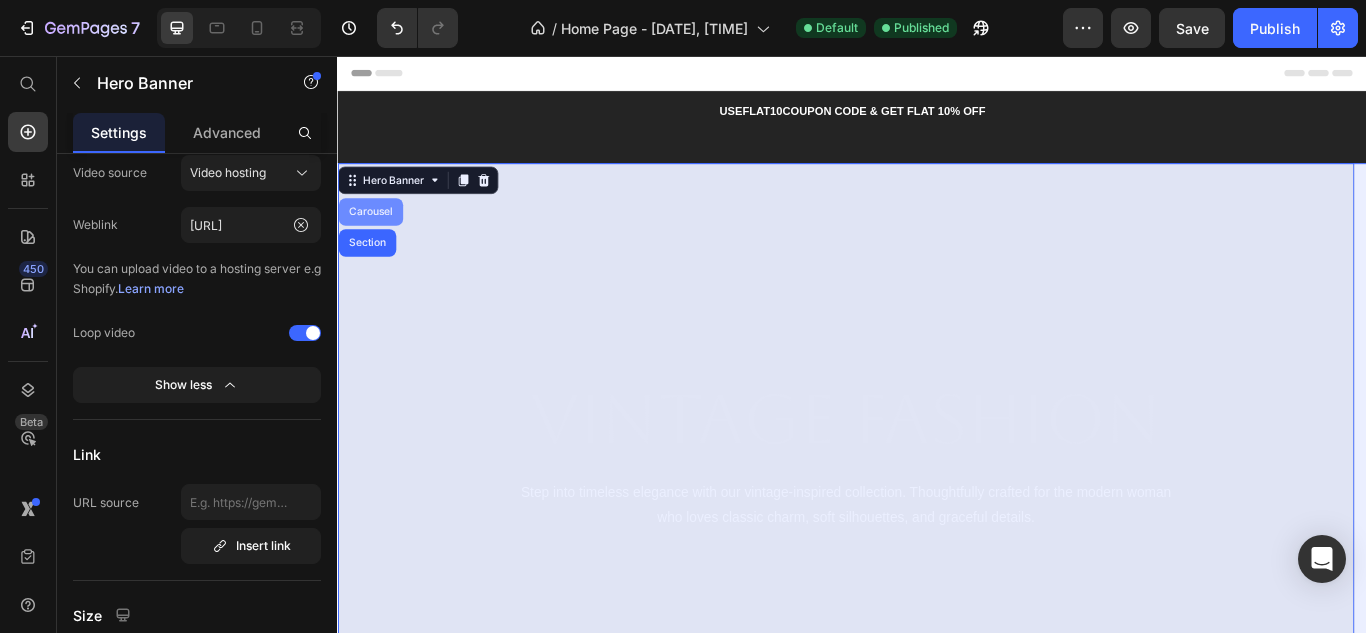 click on "Carousel" at bounding box center [375, 238] 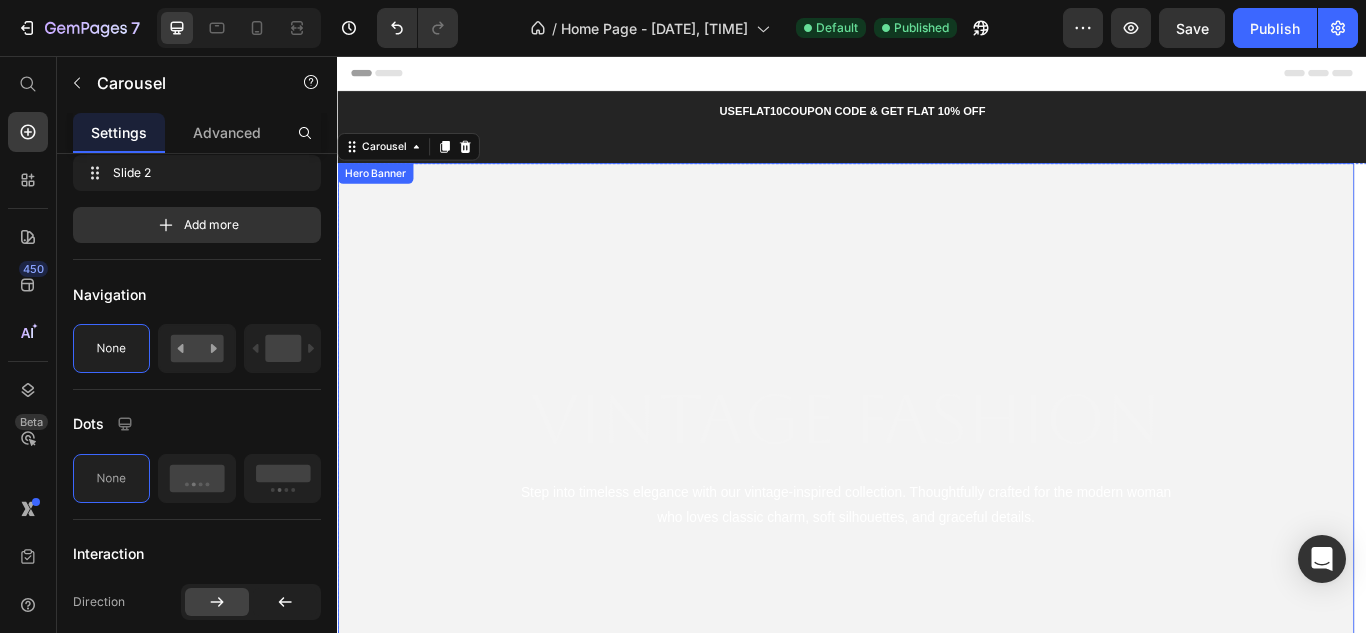 scroll, scrollTop: 0, scrollLeft: 0, axis: both 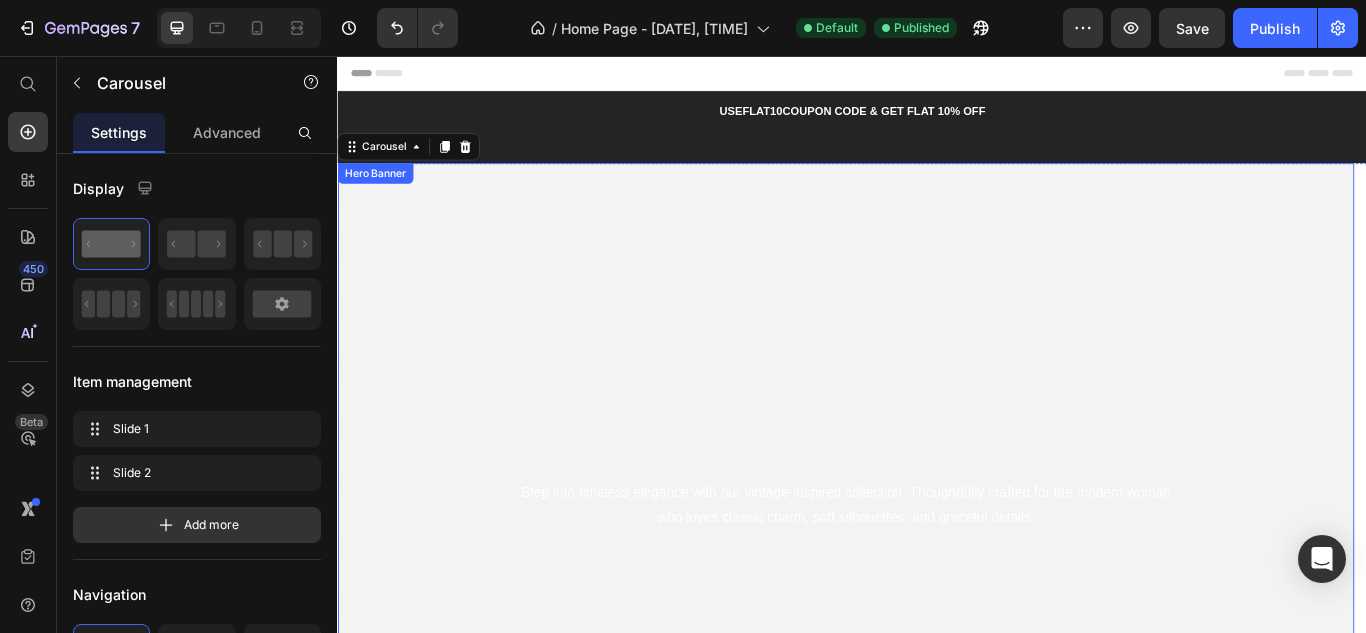 click at bounding box center (929, 517) 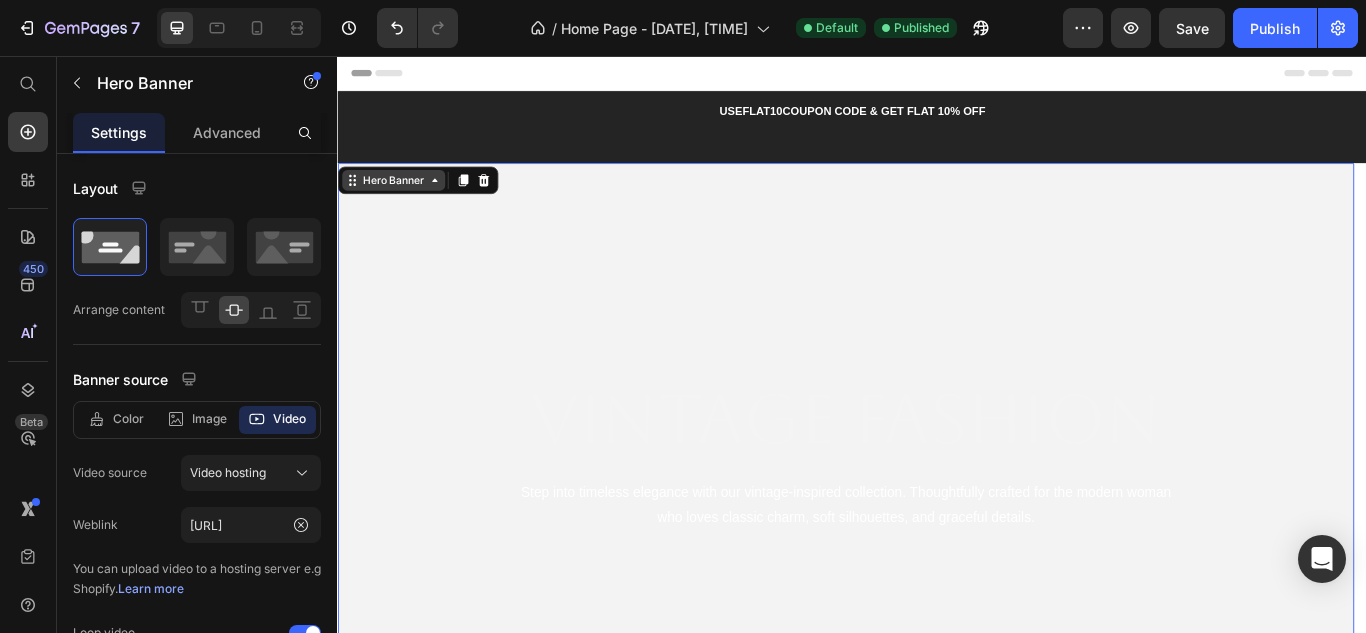 click on "Hero Banner" at bounding box center (402, 201) 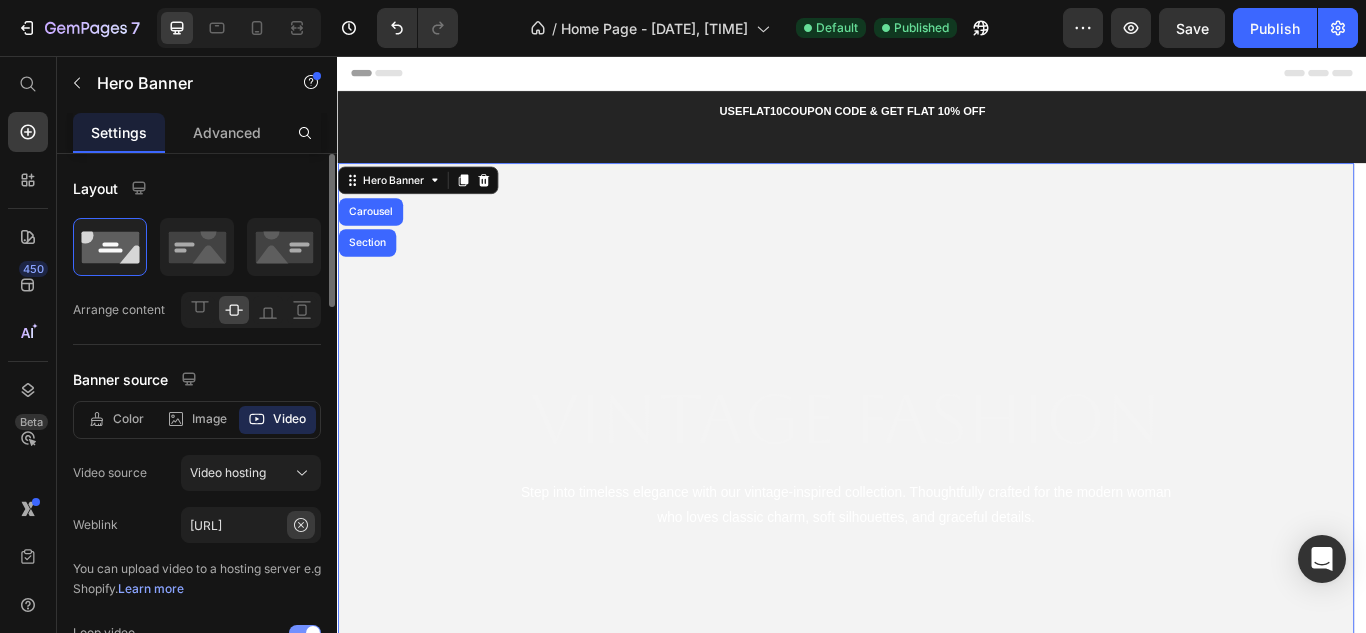 click 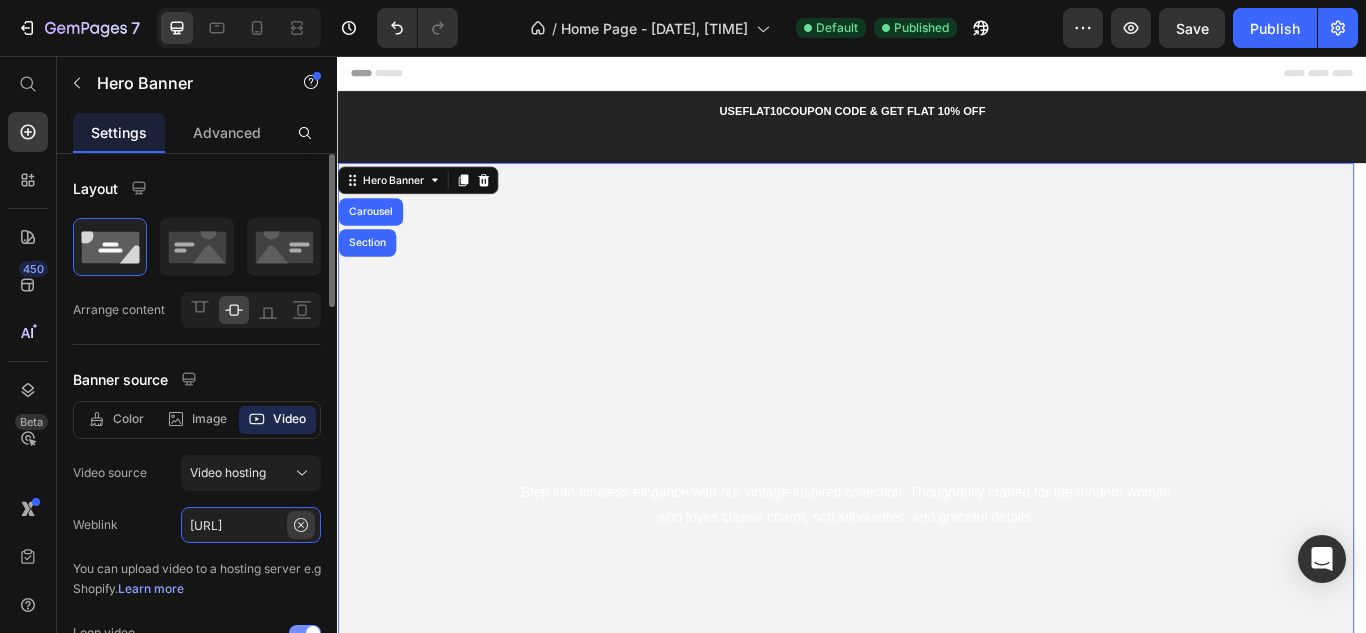 type 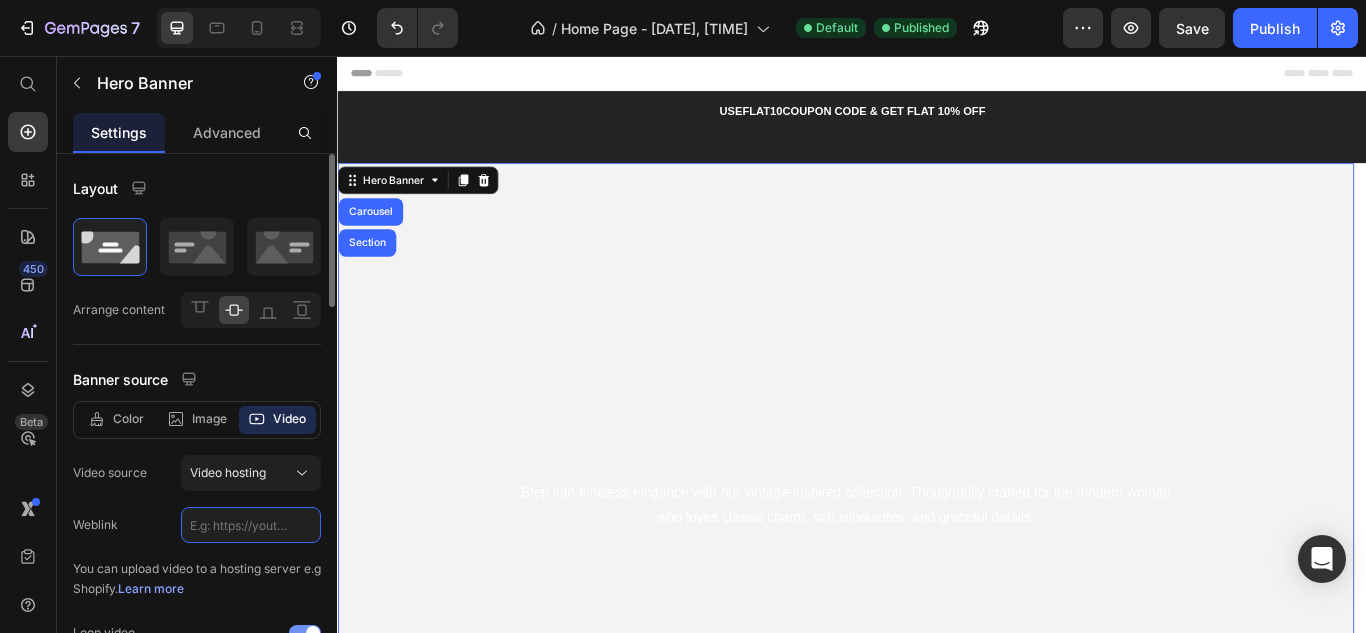 scroll, scrollTop: 0, scrollLeft: 0, axis: both 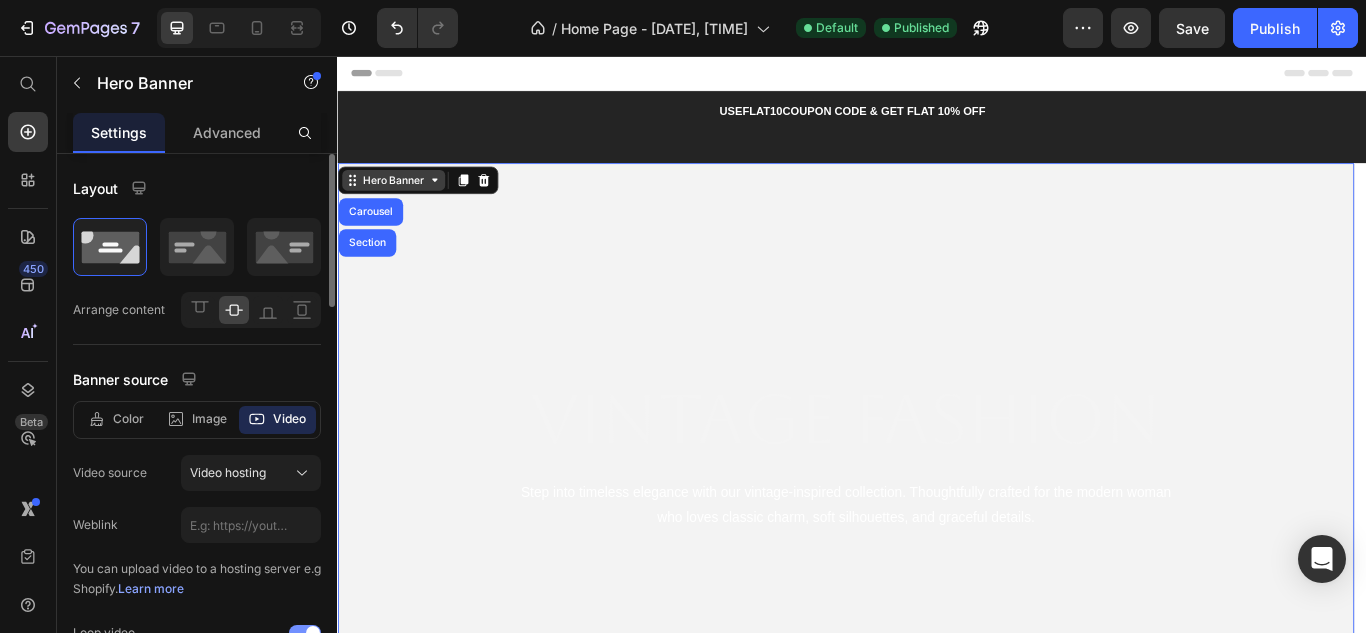 click on "Hero Banner" at bounding box center [402, 201] 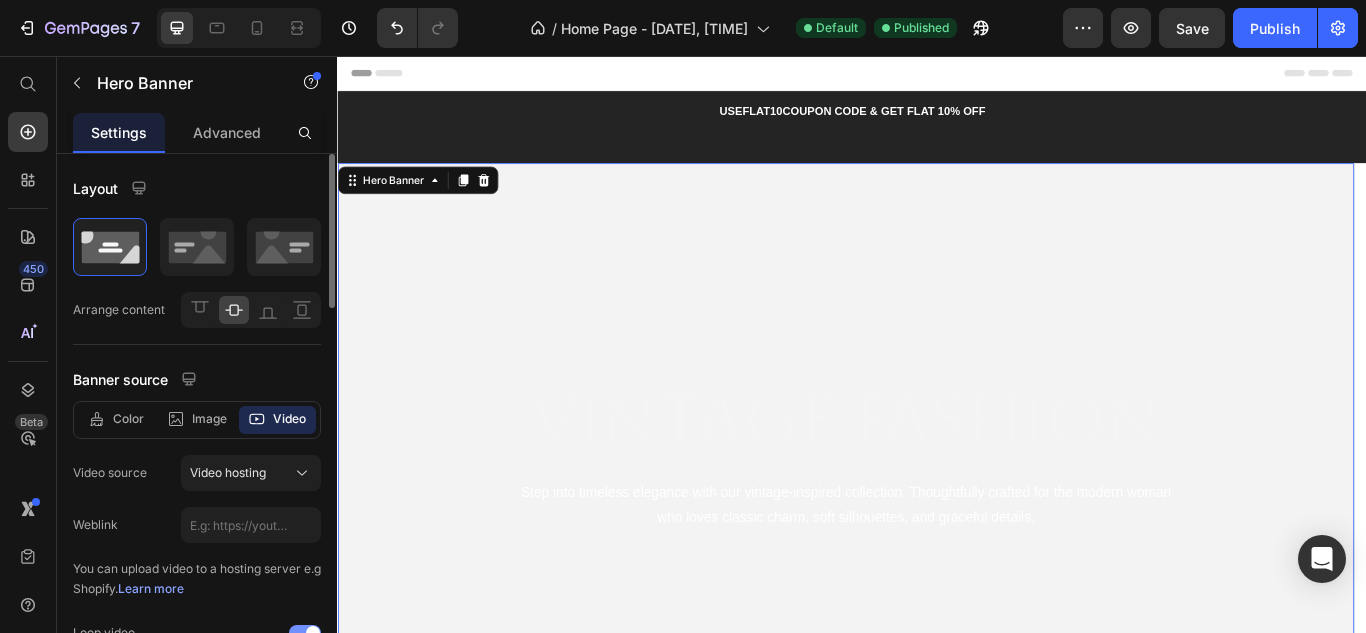 click at bounding box center (929, 517) 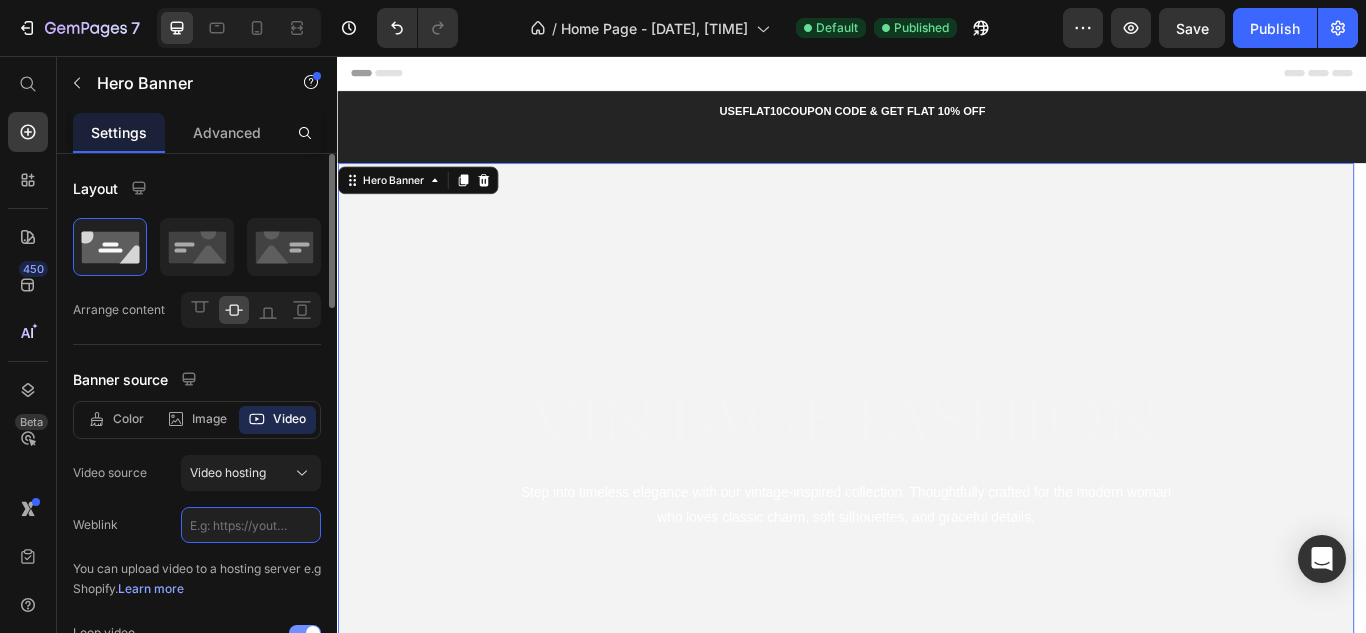 click 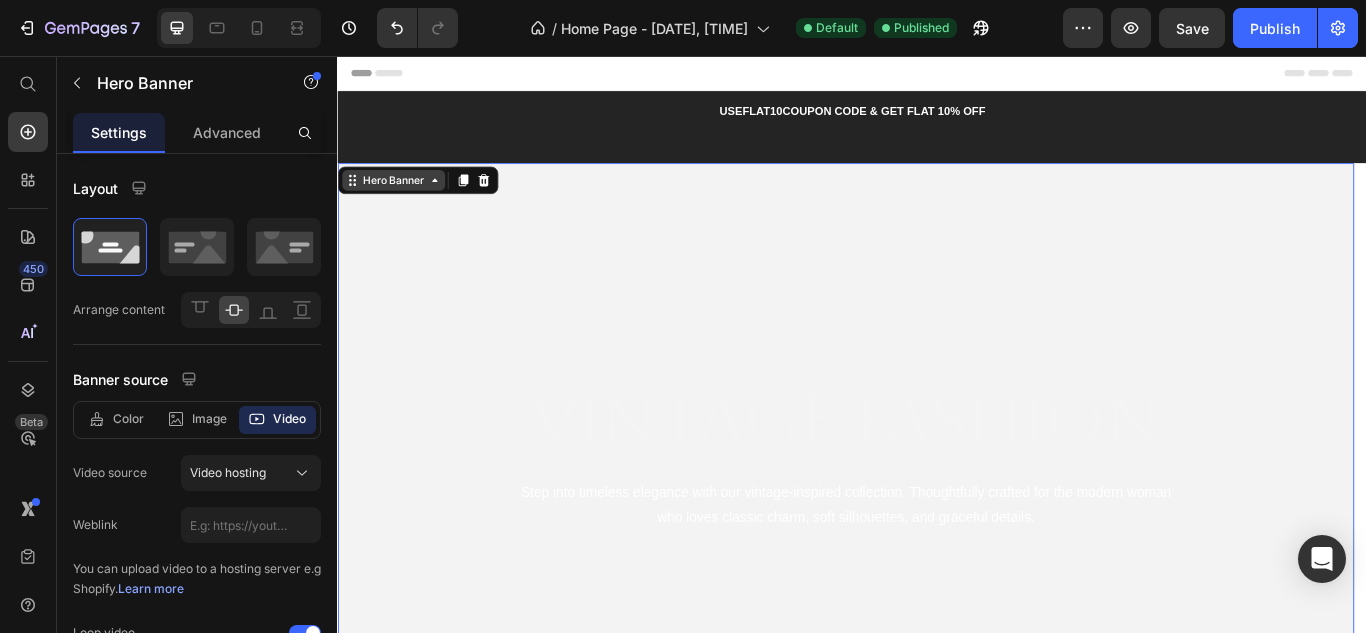 click on "Hero Banner" at bounding box center (402, 201) 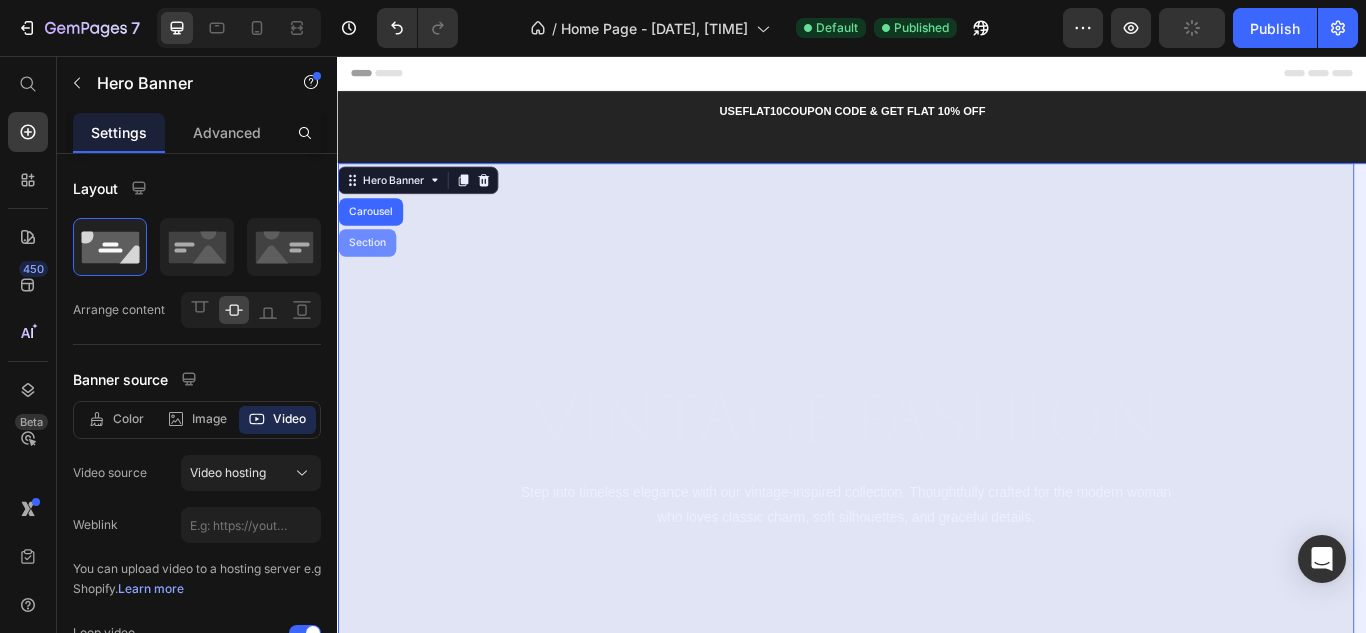 click on "Carousel" at bounding box center [375, 238] 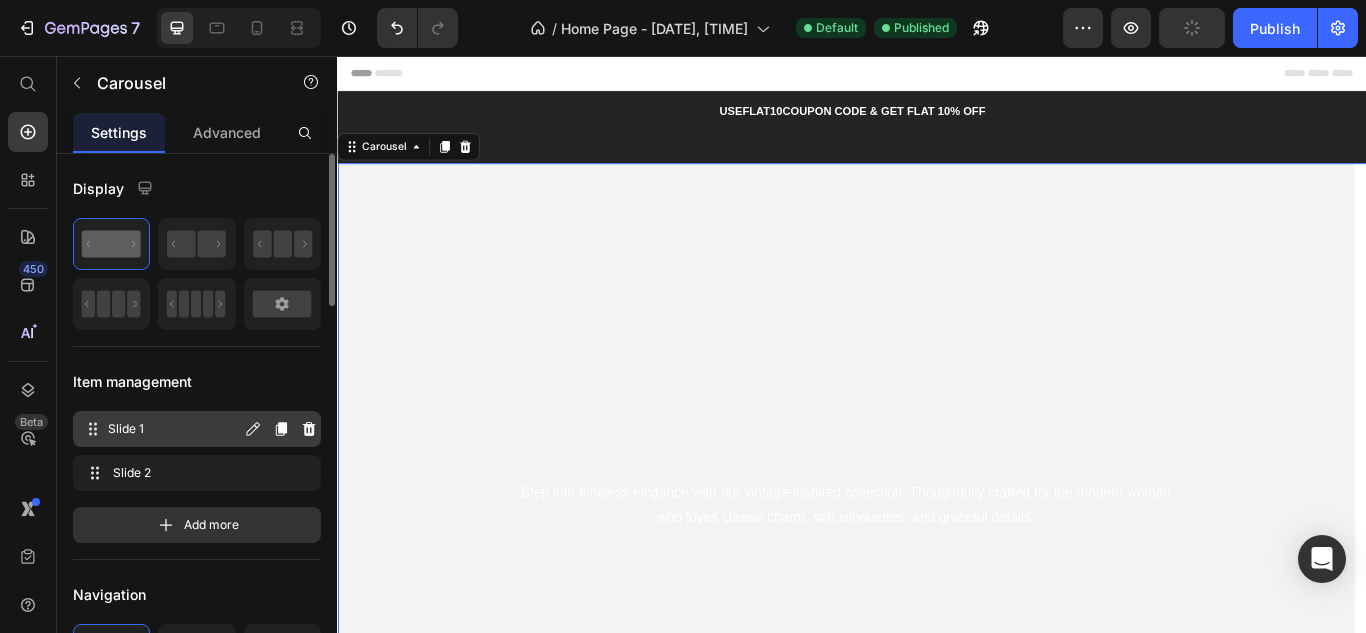click on "Slide 1 Slide 1" at bounding box center (161, 429) 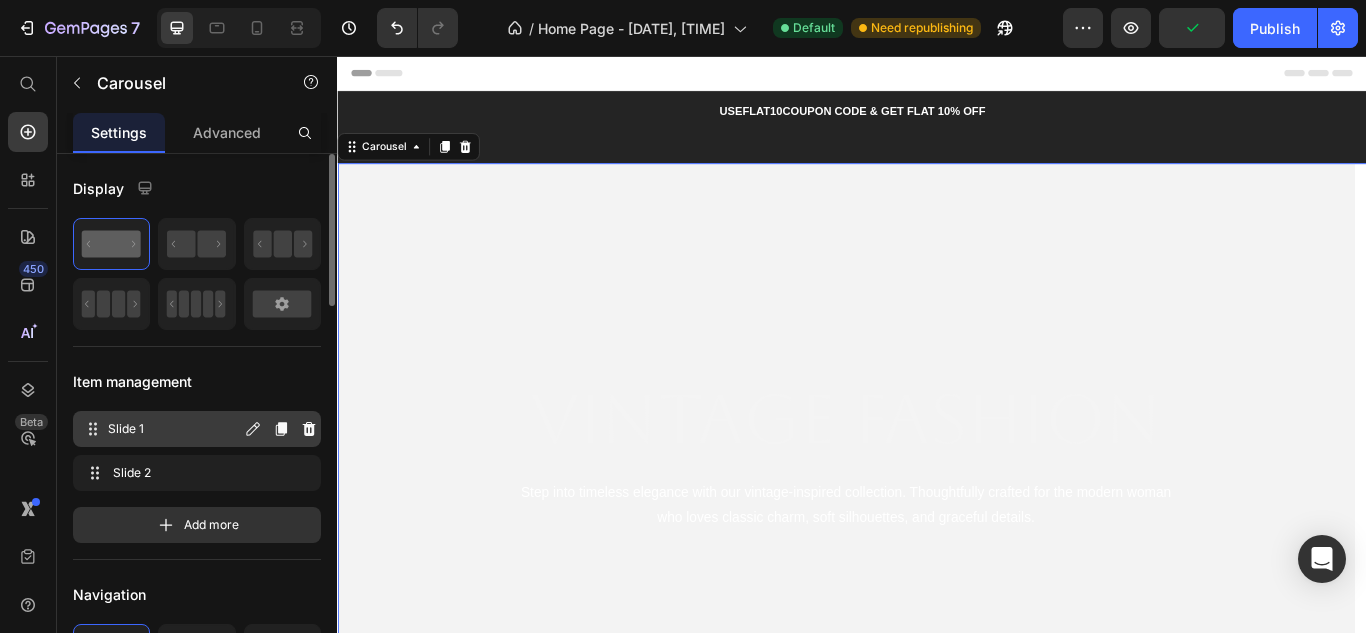 click on "Slide 1" at bounding box center (174, 429) 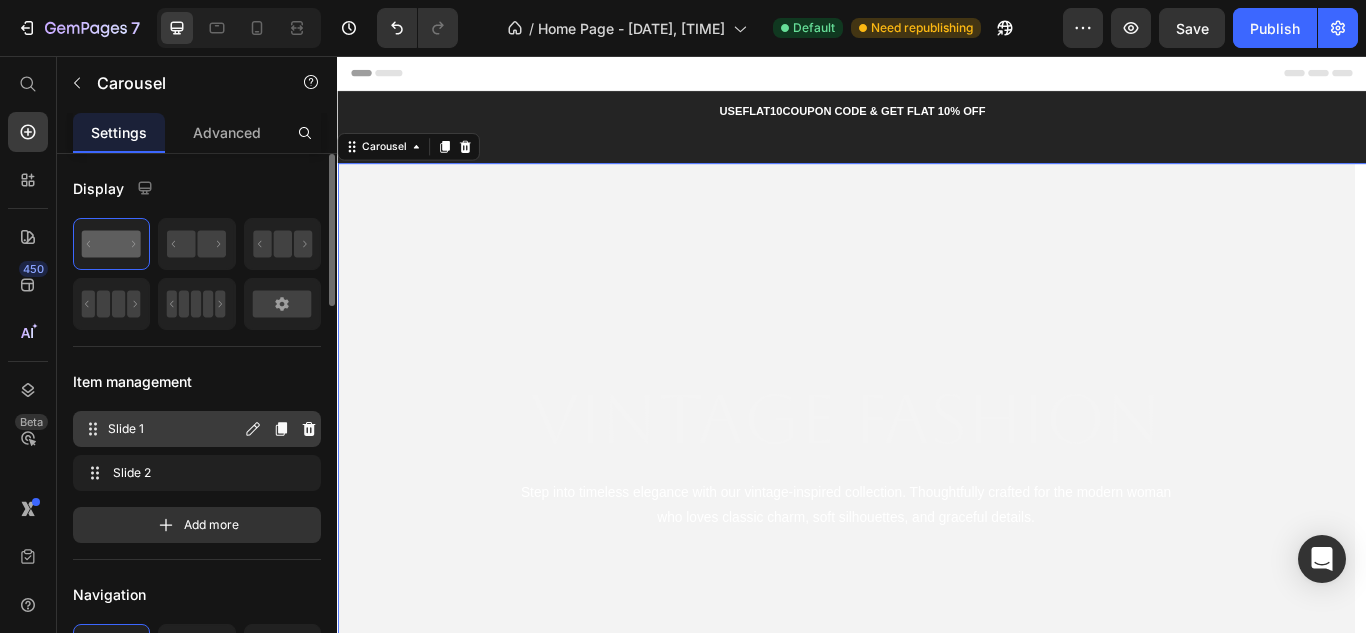 click on "Slide 1" at bounding box center [174, 429] 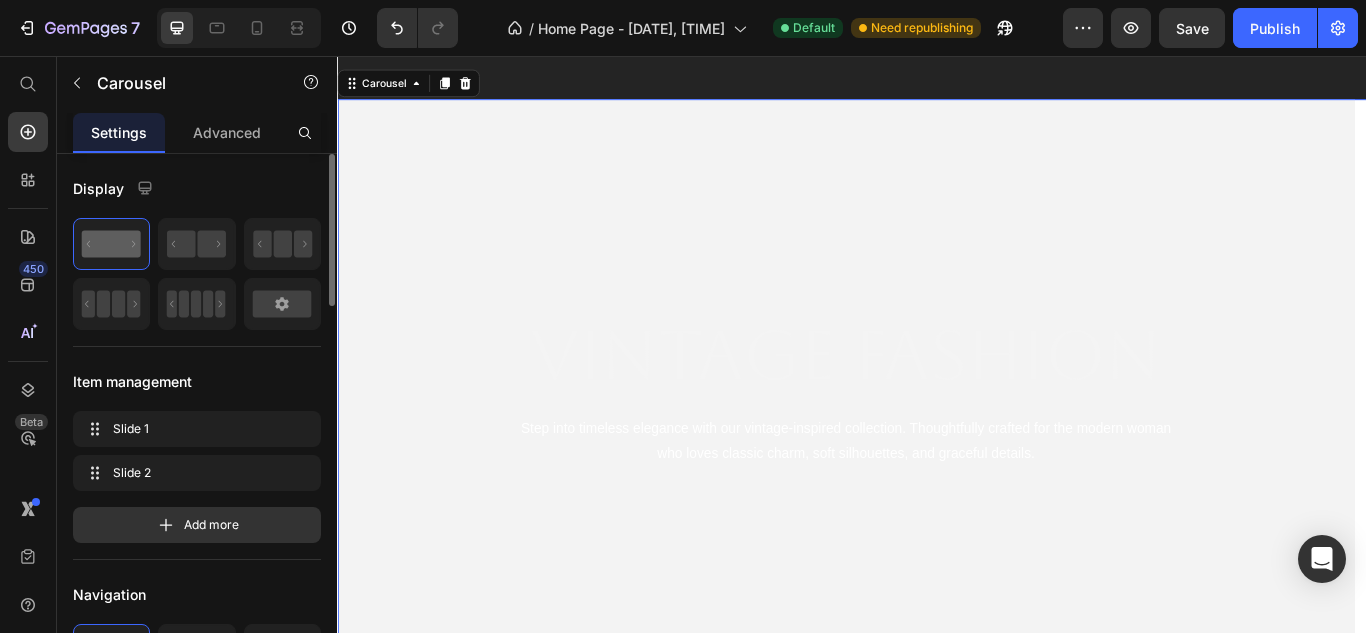 scroll, scrollTop: 200, scrollLeft: 0, axis: vertical 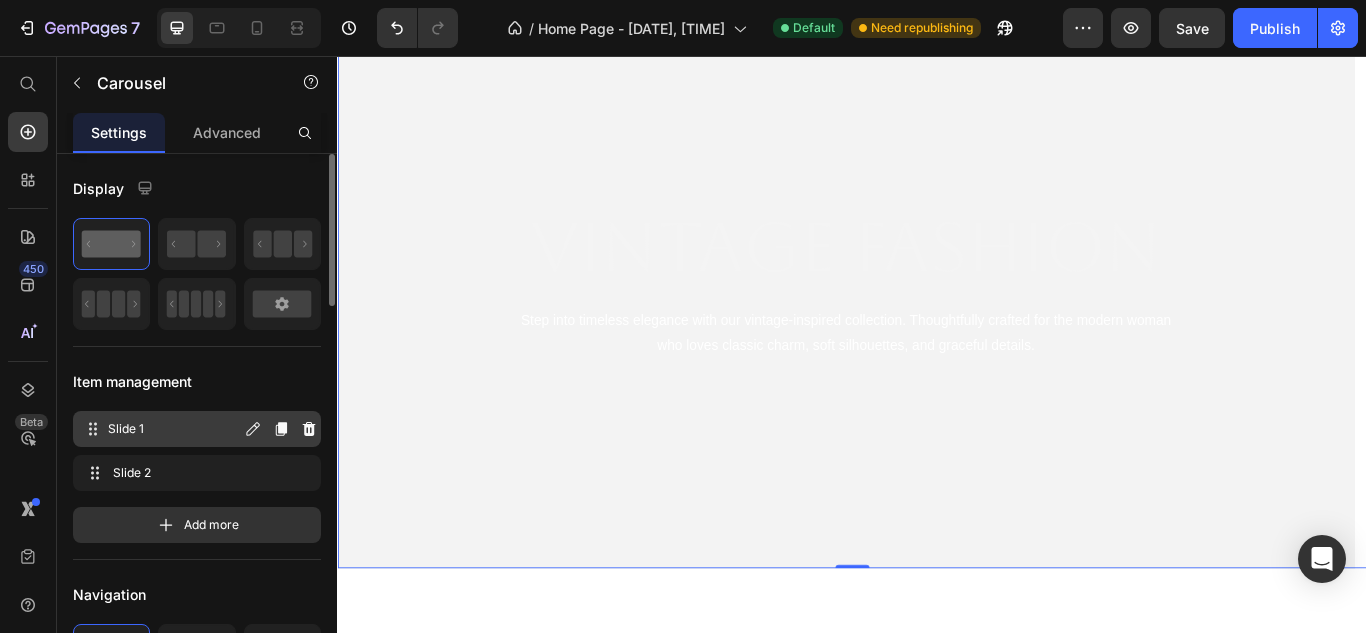 click on "Slide 1" at bounding box center (174, 429) 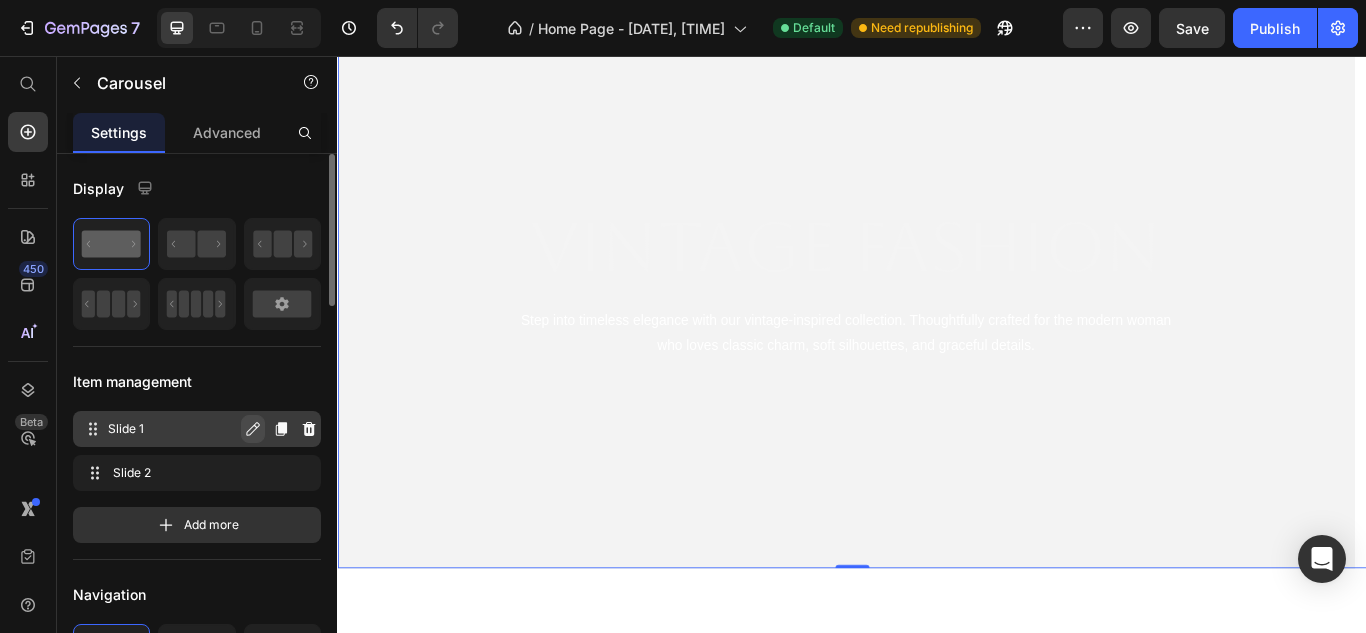 click 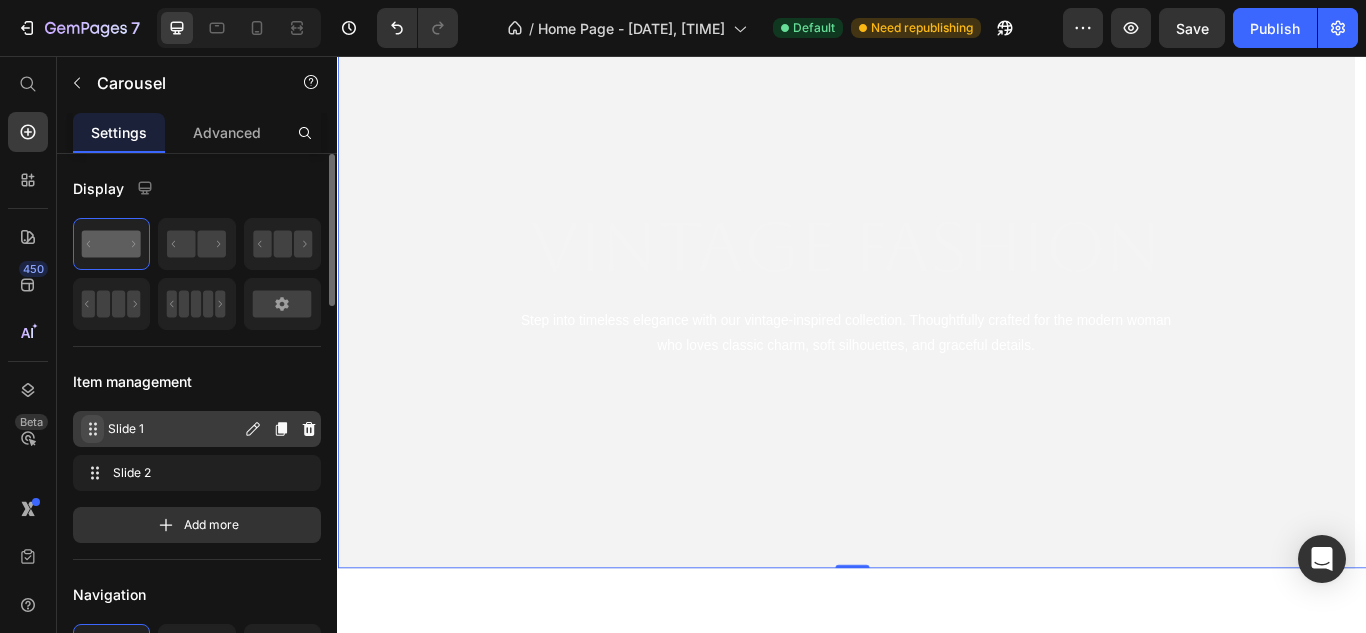 click 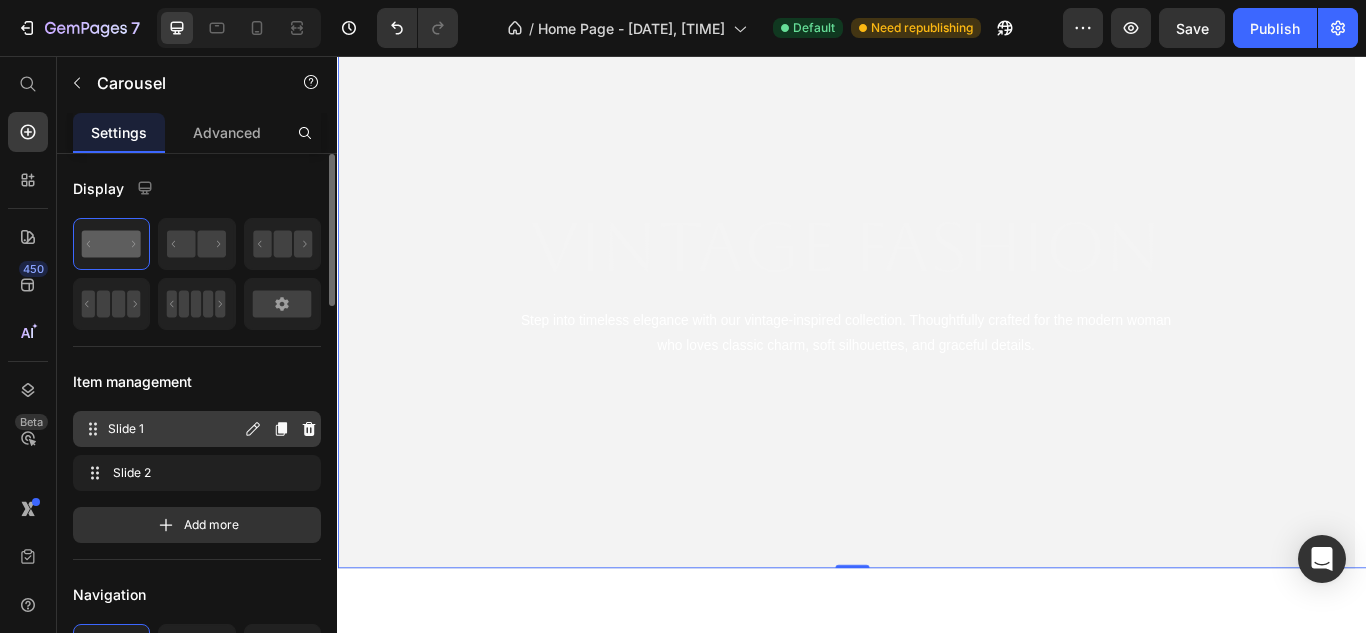 click on "Slide 1" at bounding box center (174, 429) 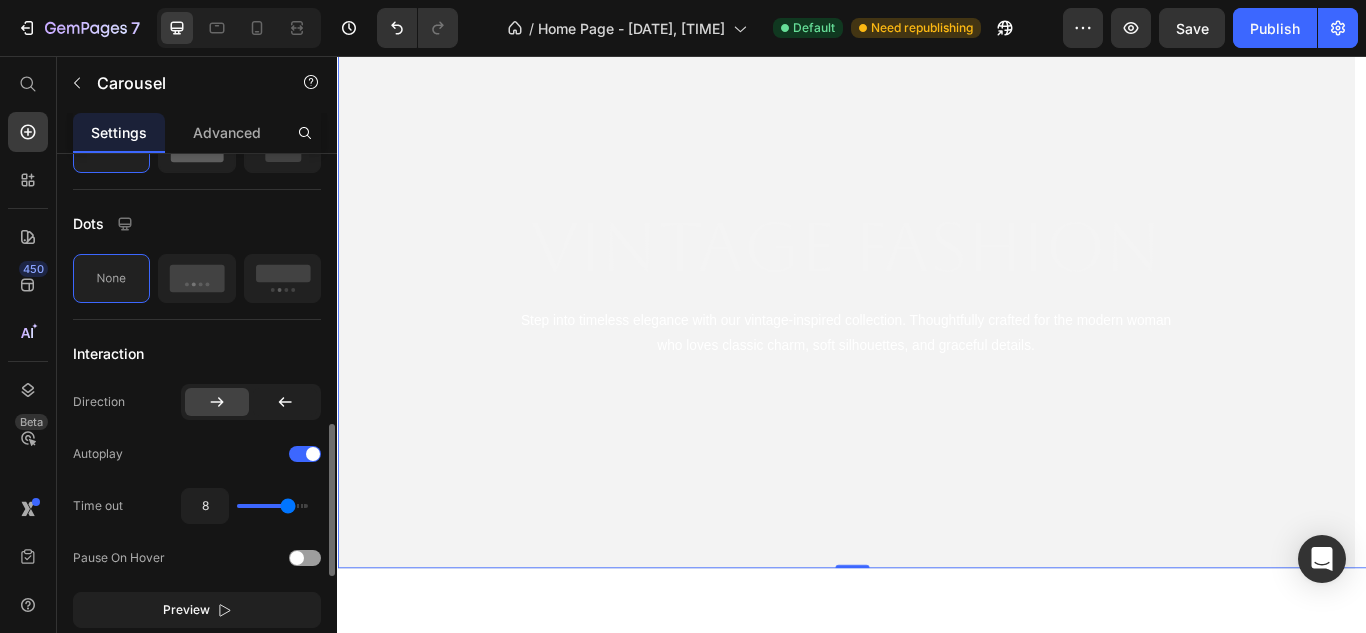 scroll, scrollTop: 600, scrollLeft: 0, axis: vertical 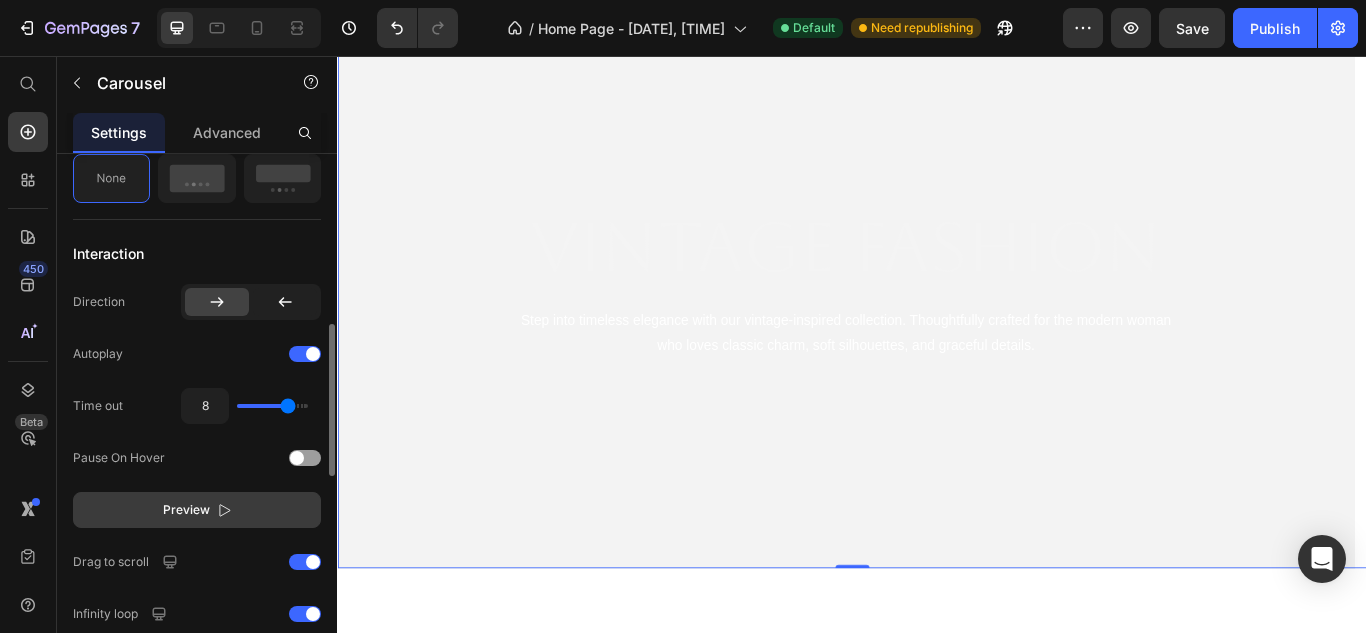 click on "Preview" at bounding box center (186, 510) 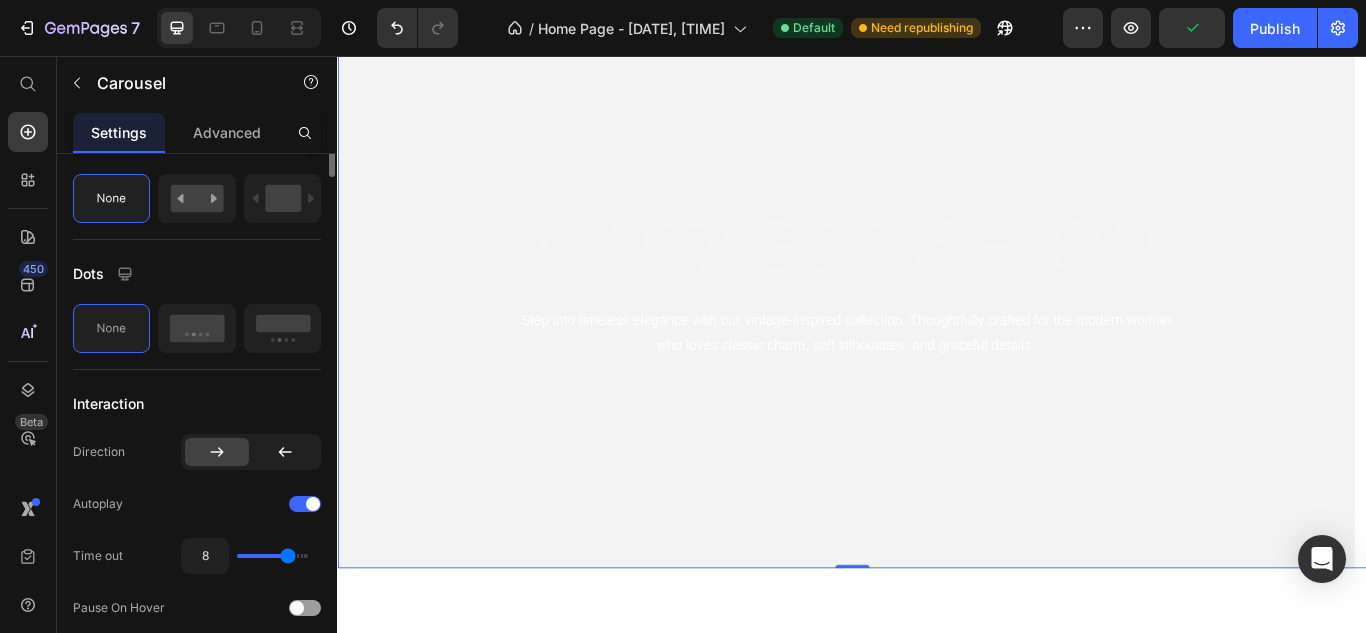 scroll, scrollTop: 250, scrollLeft: 0, axis: vertical 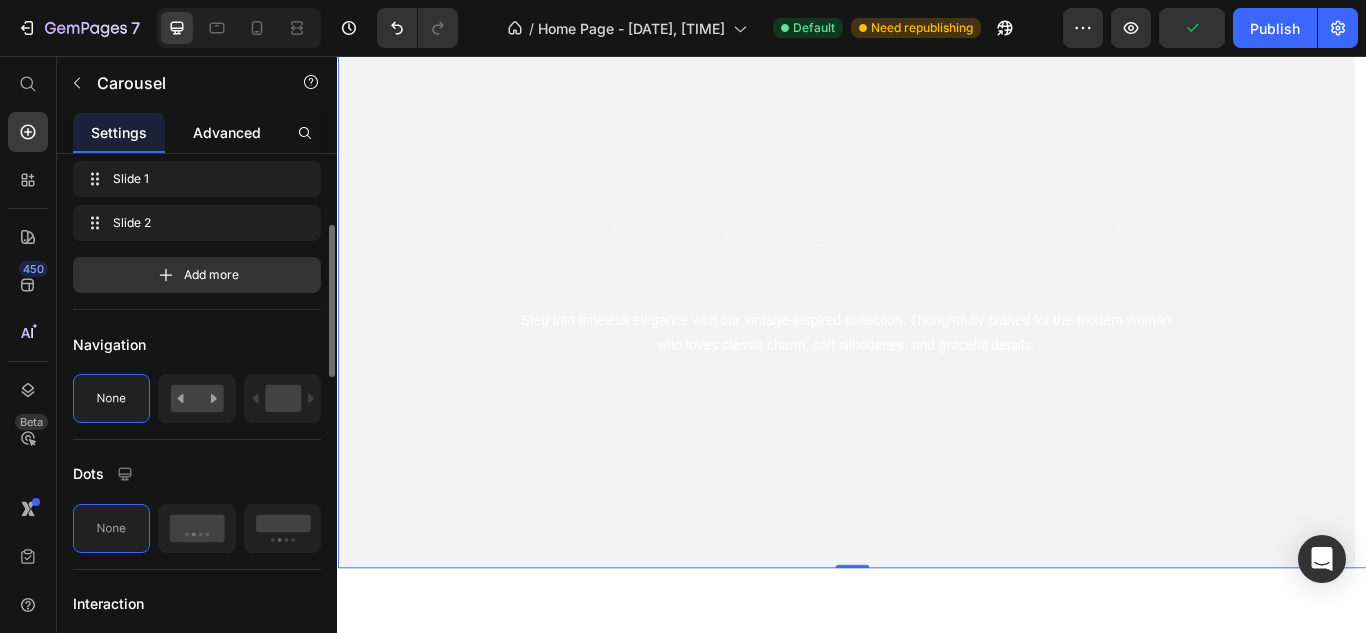 click on "Advanced" 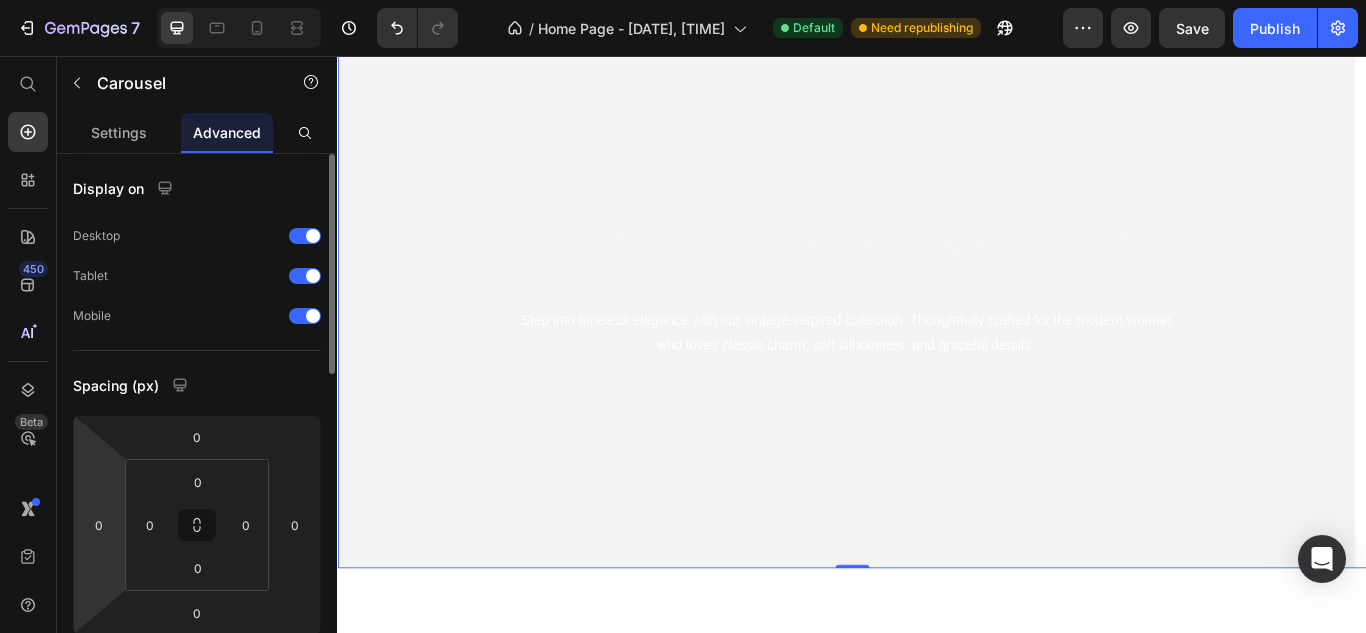 scroll, scrollTop: 300, scrollLeft: 0, axis: vertical 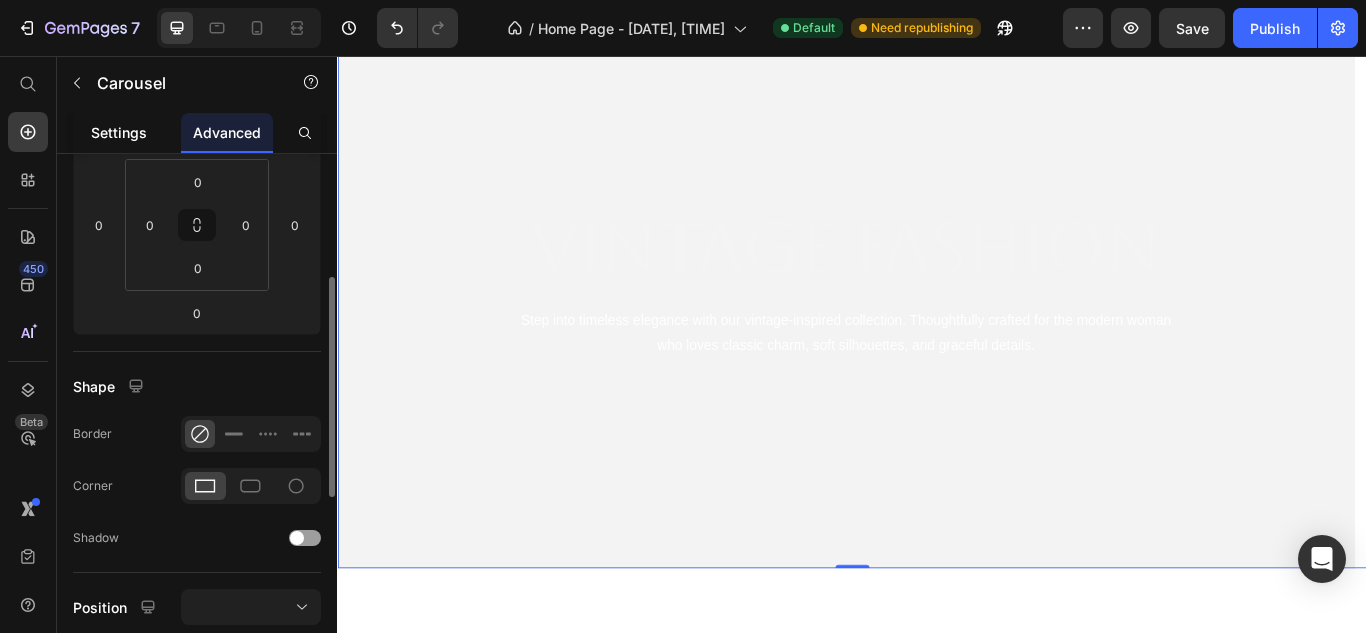 click on "Settings" 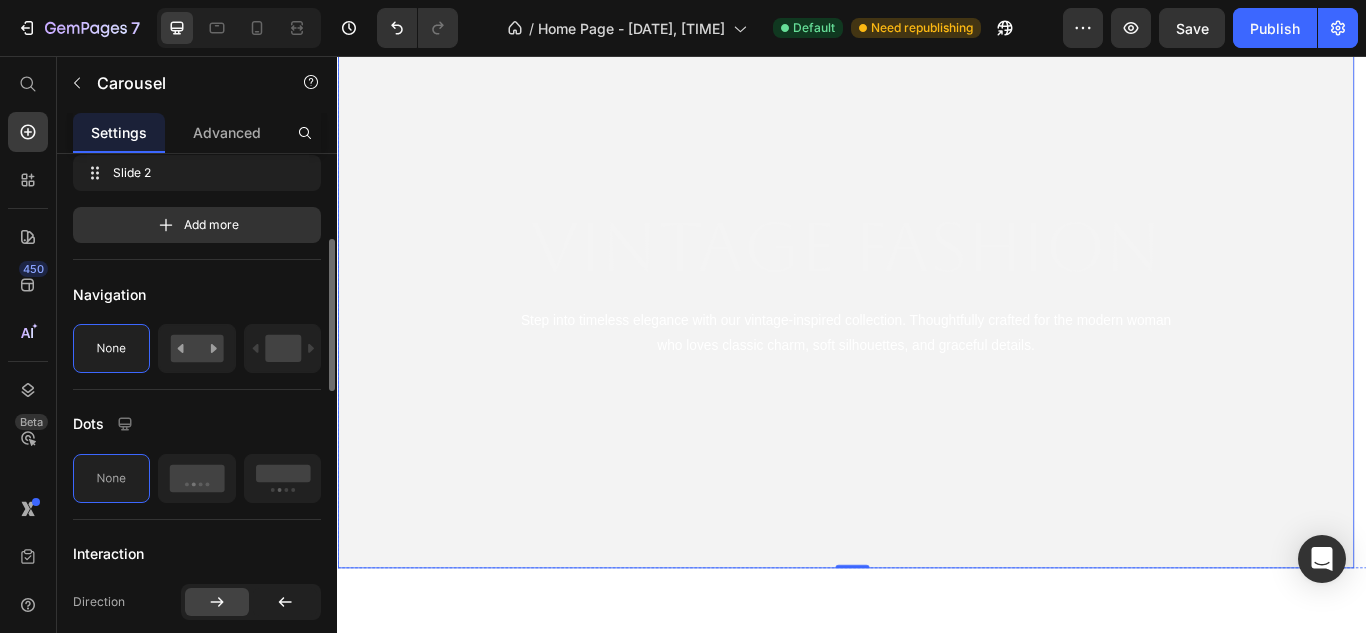 scroll, scrollTop: 0, scrollLeft: 0, axis: both 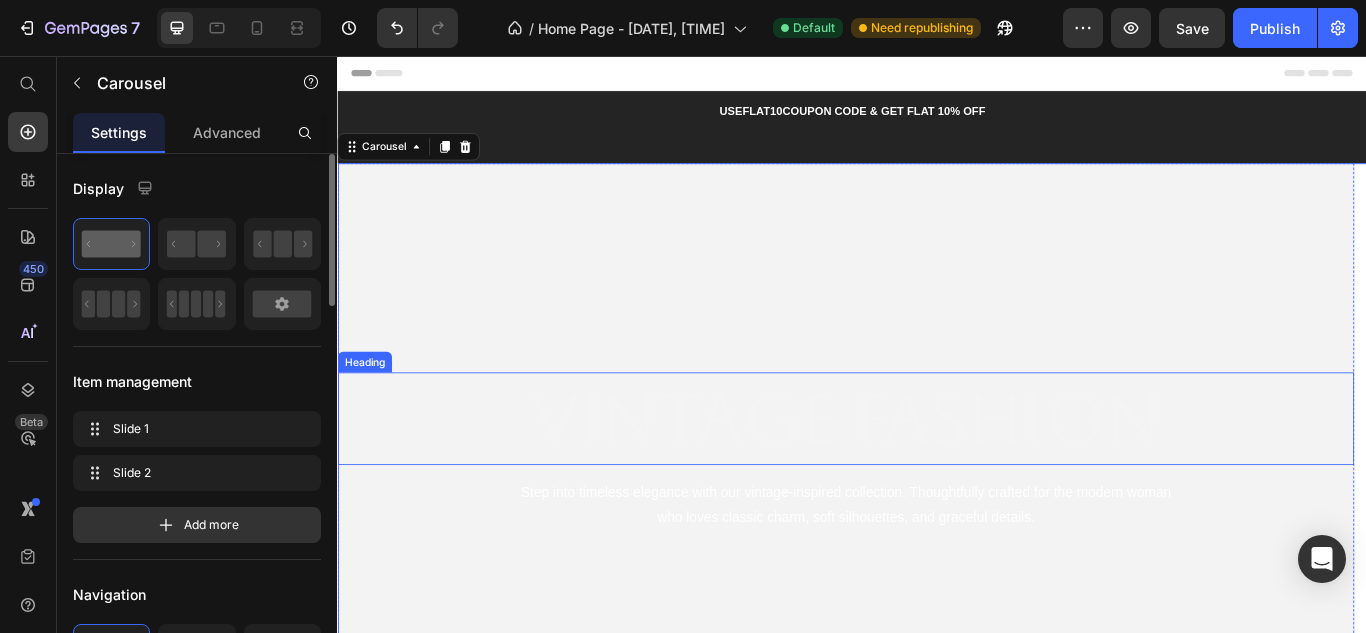 click at bounding box center [929, 517] 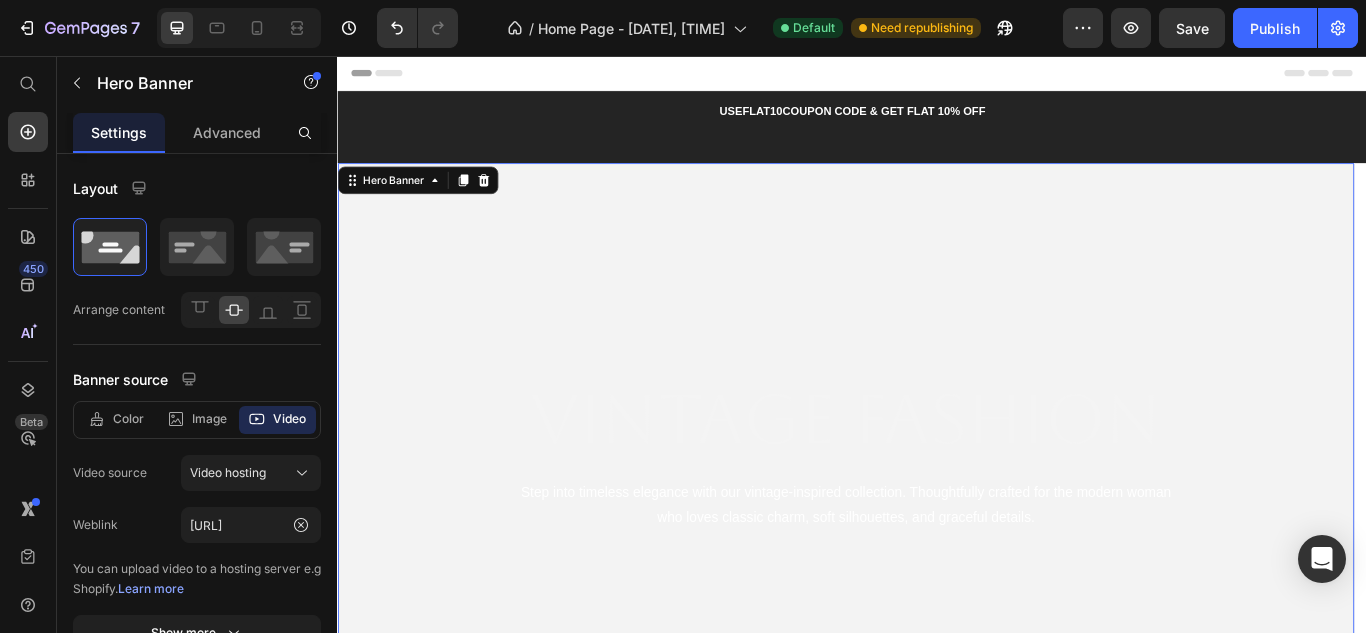 drag, startPoint x: 611, startPoint y: 306, endPoint x: 1065, endPoint y: 271, distance: 455.3471 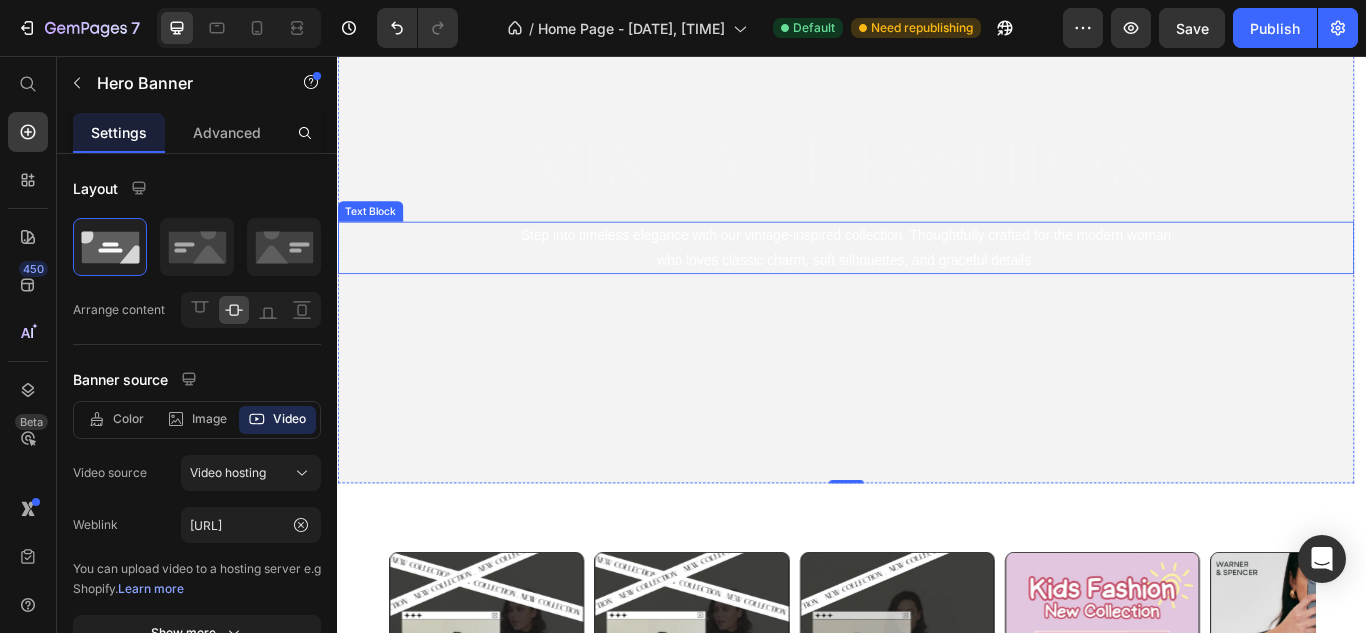 scroll, scrollTop: 0, scrollLeft: 0, axis: both 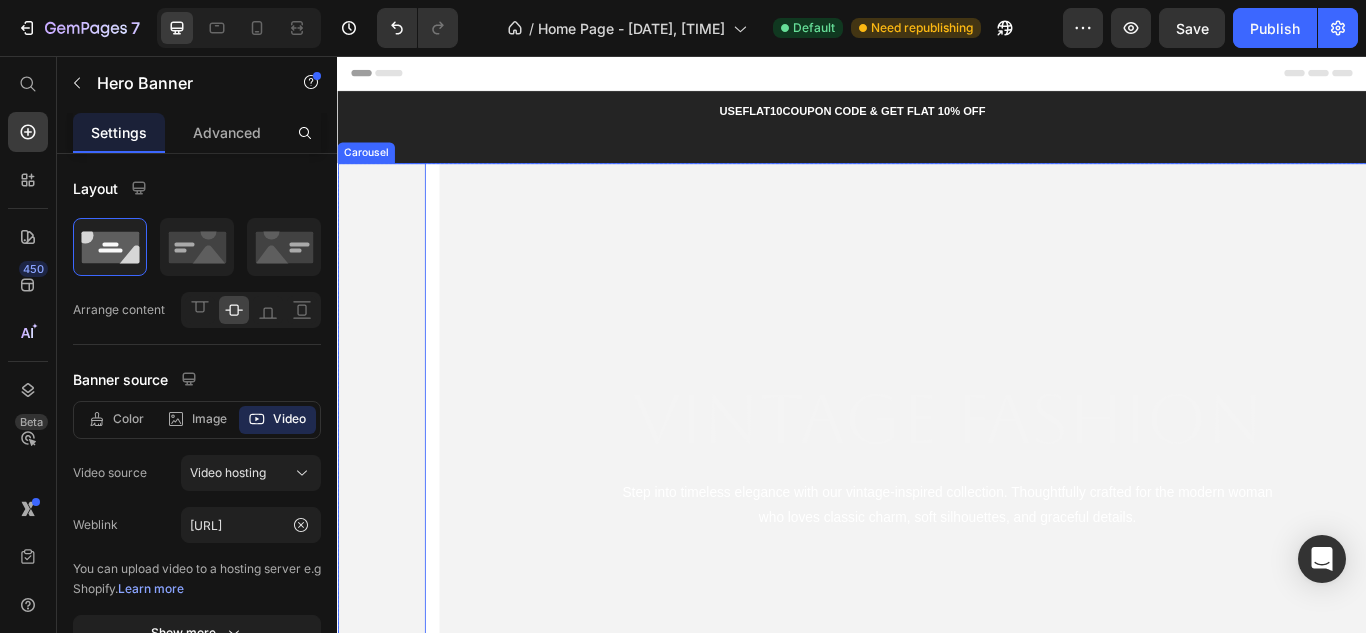drag, startPoint x: 497, startPoint y: 304, endPoint x: 956, endPoint y: 354, distance: 461.71527 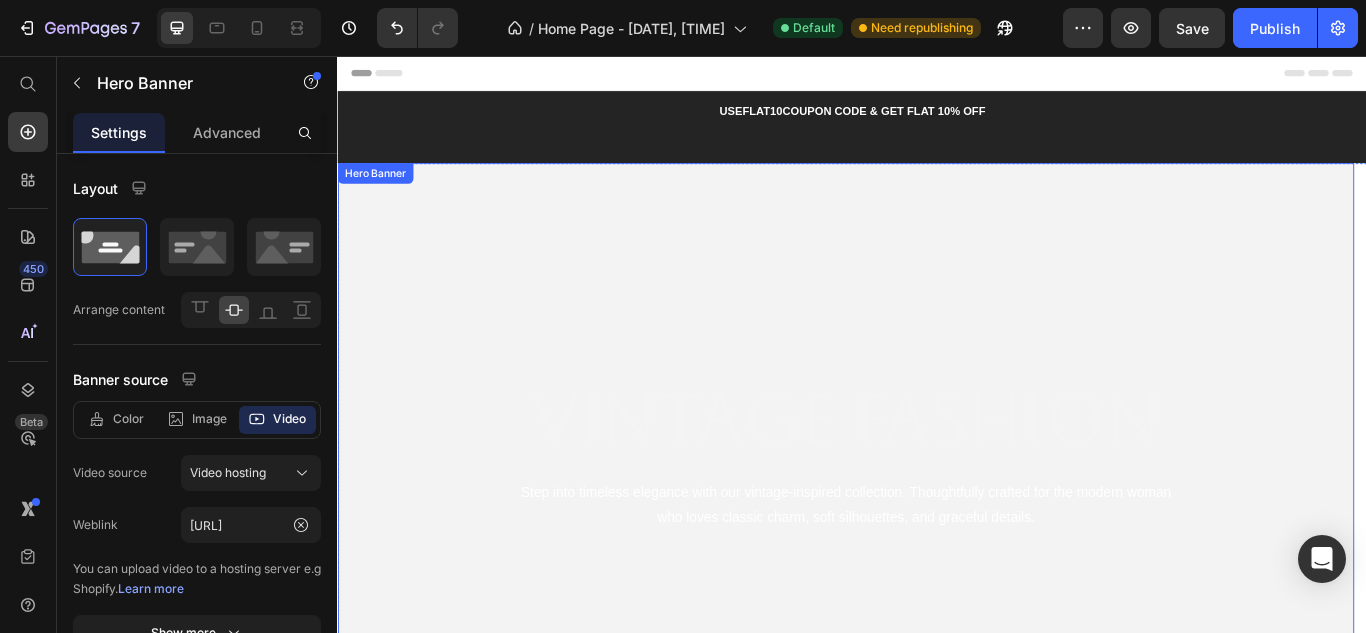 click at bounding box center [929, 517] 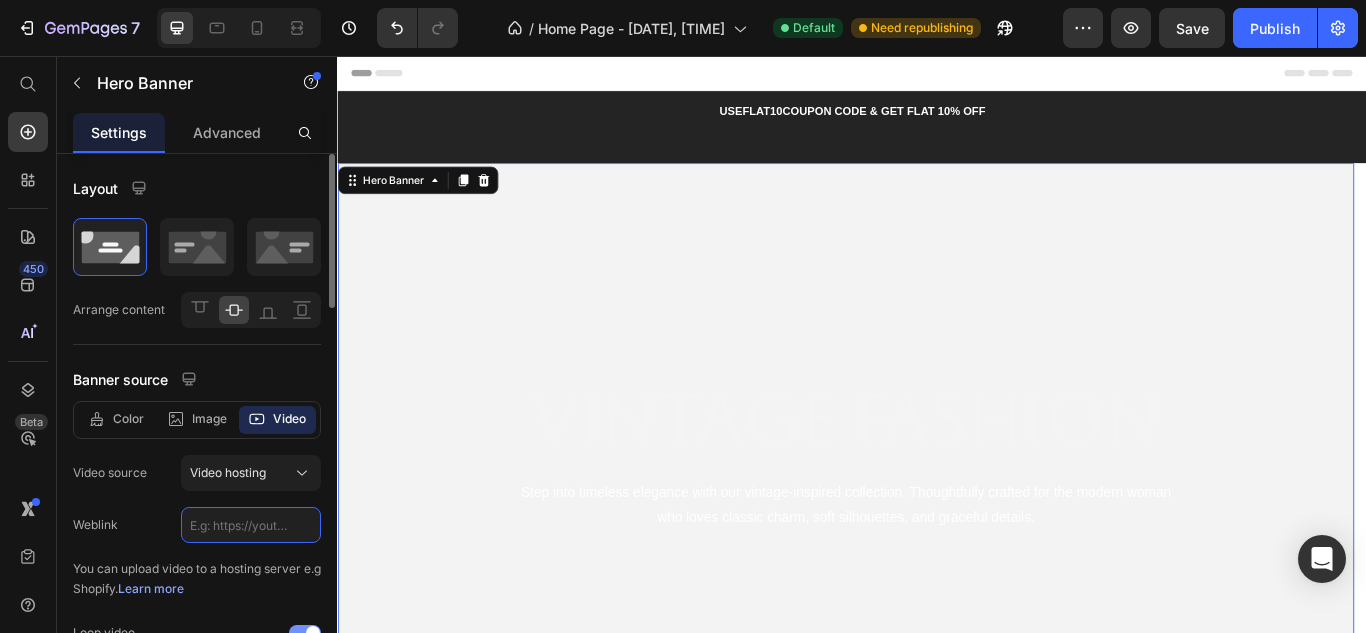 click 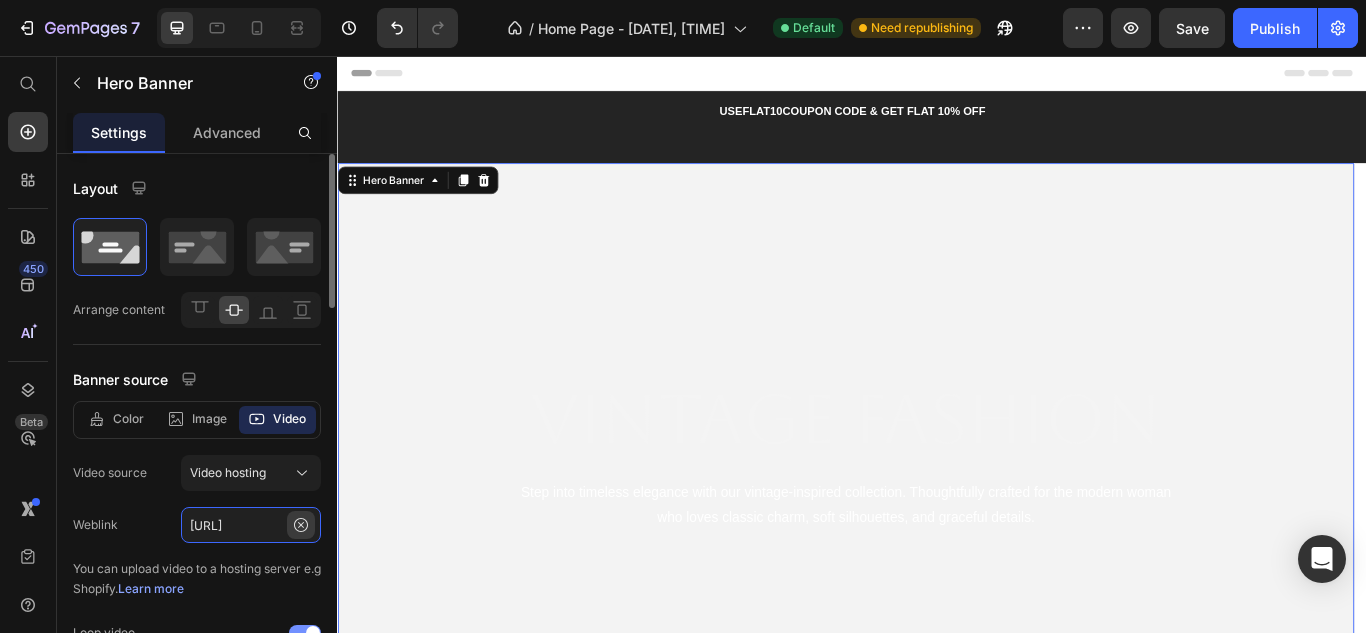 scroll, scrollTop: 0, scrollLeft: 364, axis: horizontal 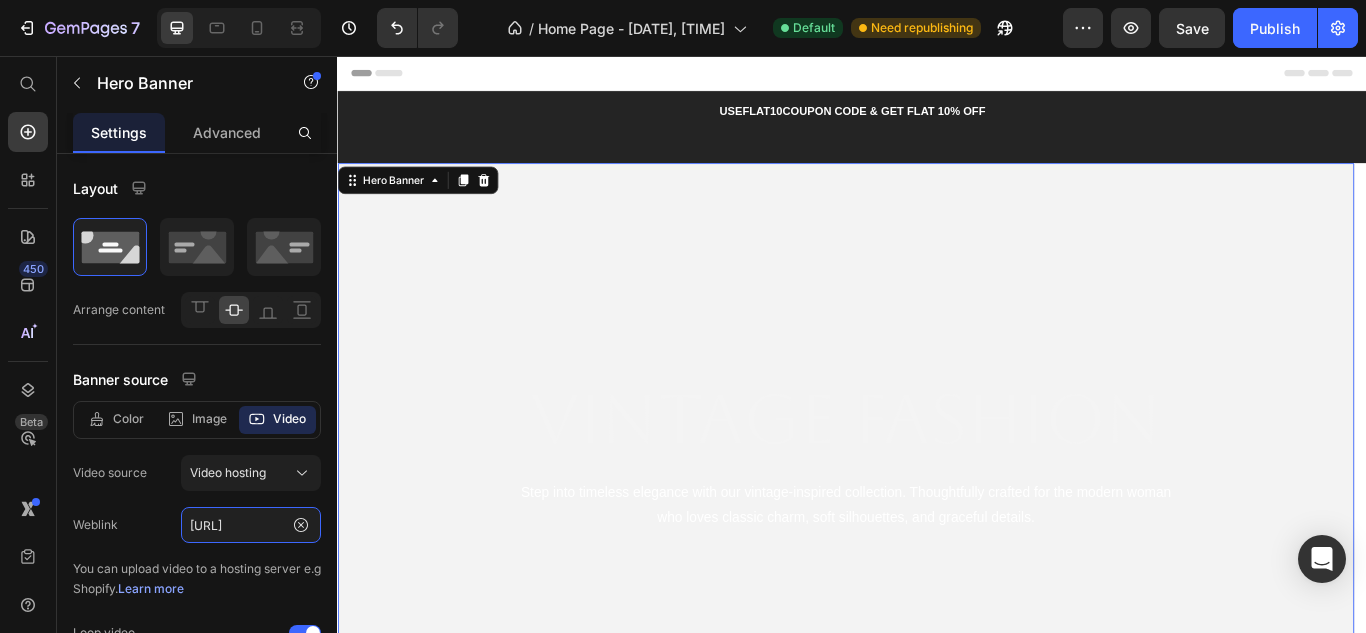 type on "https://cdn.shopify.com/videos/c/o/v/13f27587143f47638d86342ea9eb0716.mp4" 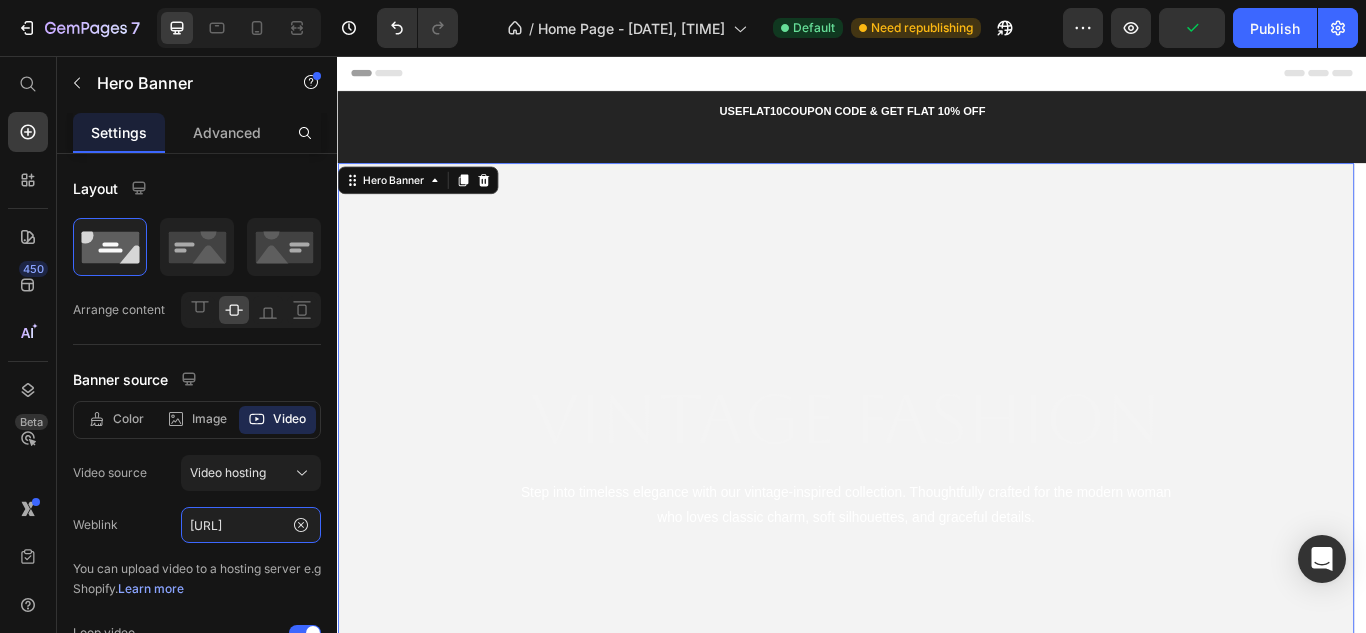 scroll, scrollTop: 0, scrollLeft: 0, axis: both 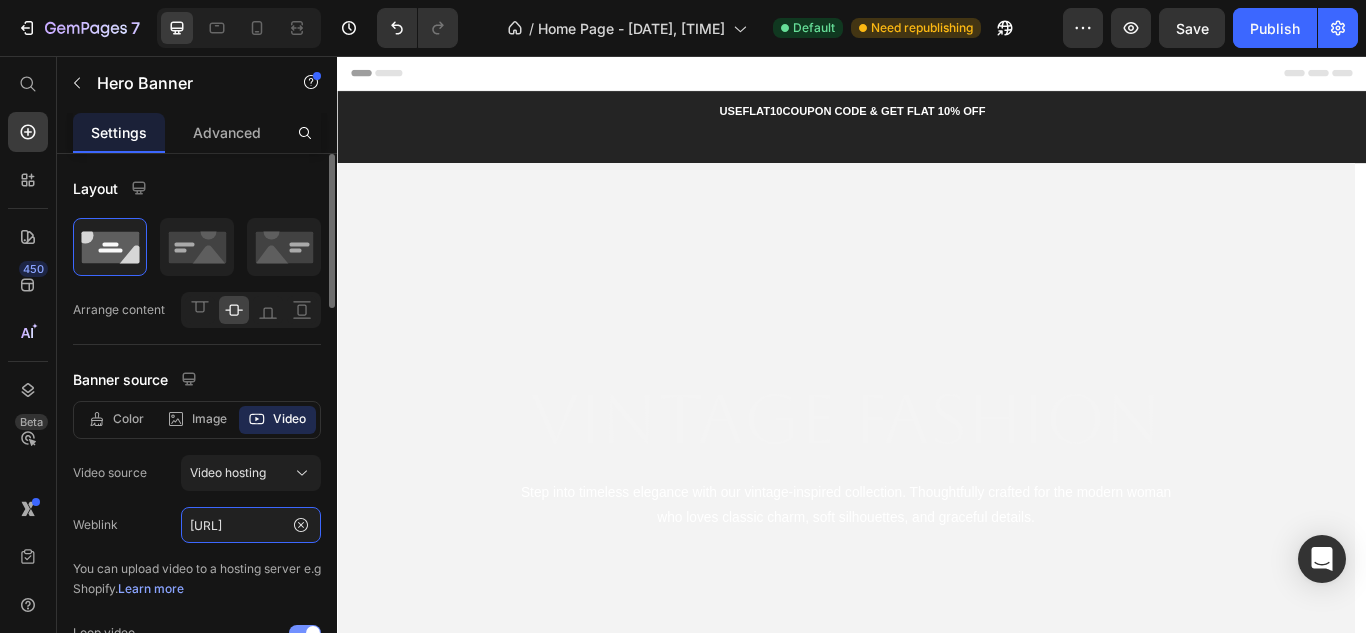 click on "https://cdn.shopify.com/videos/c/o/v/13f27587143f47638d86342ea9eb0716.mp4" 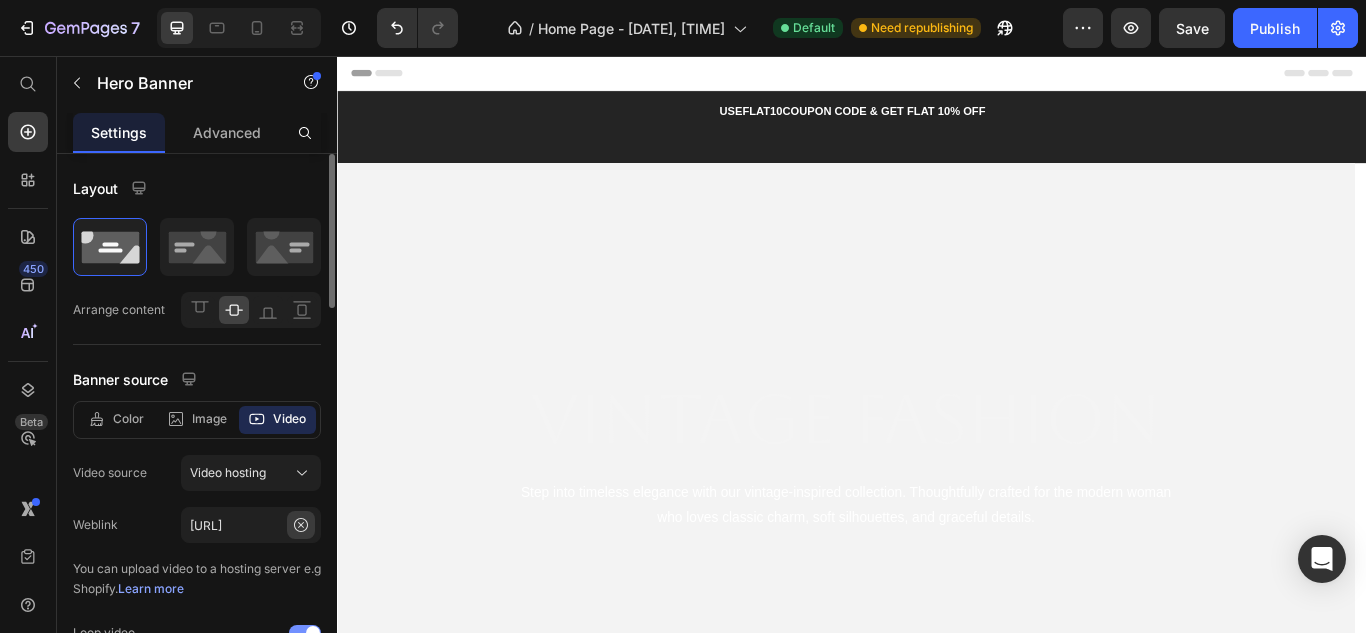 click 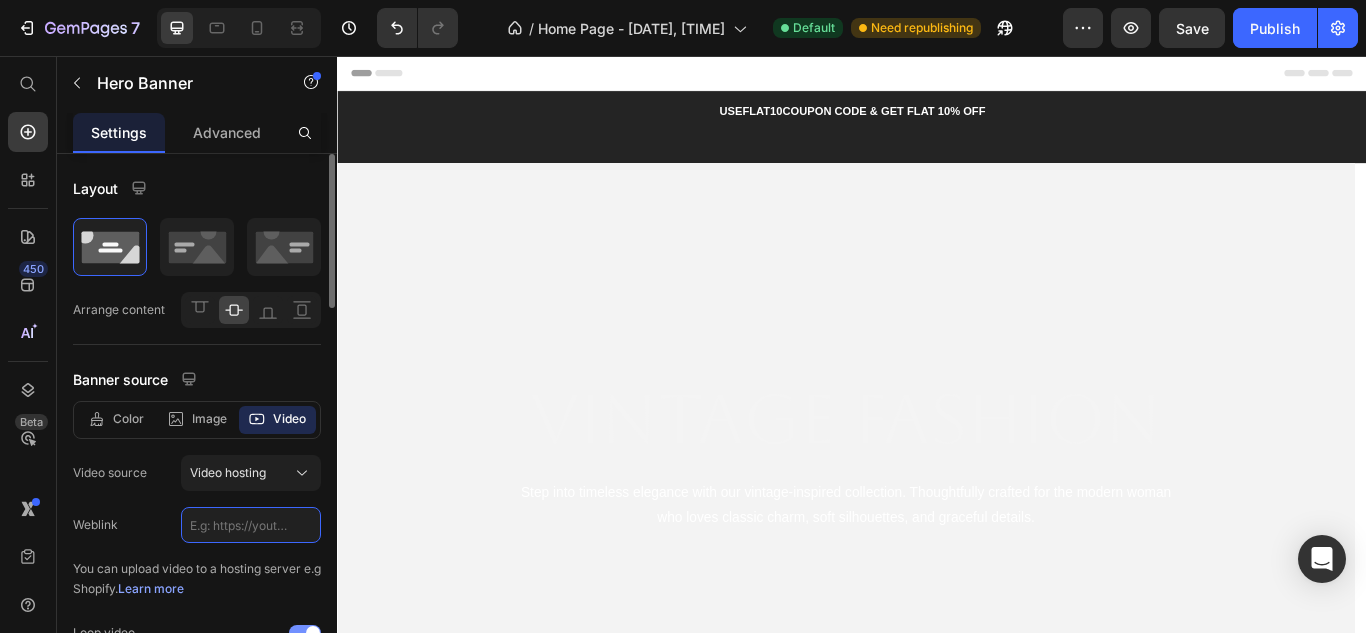 click 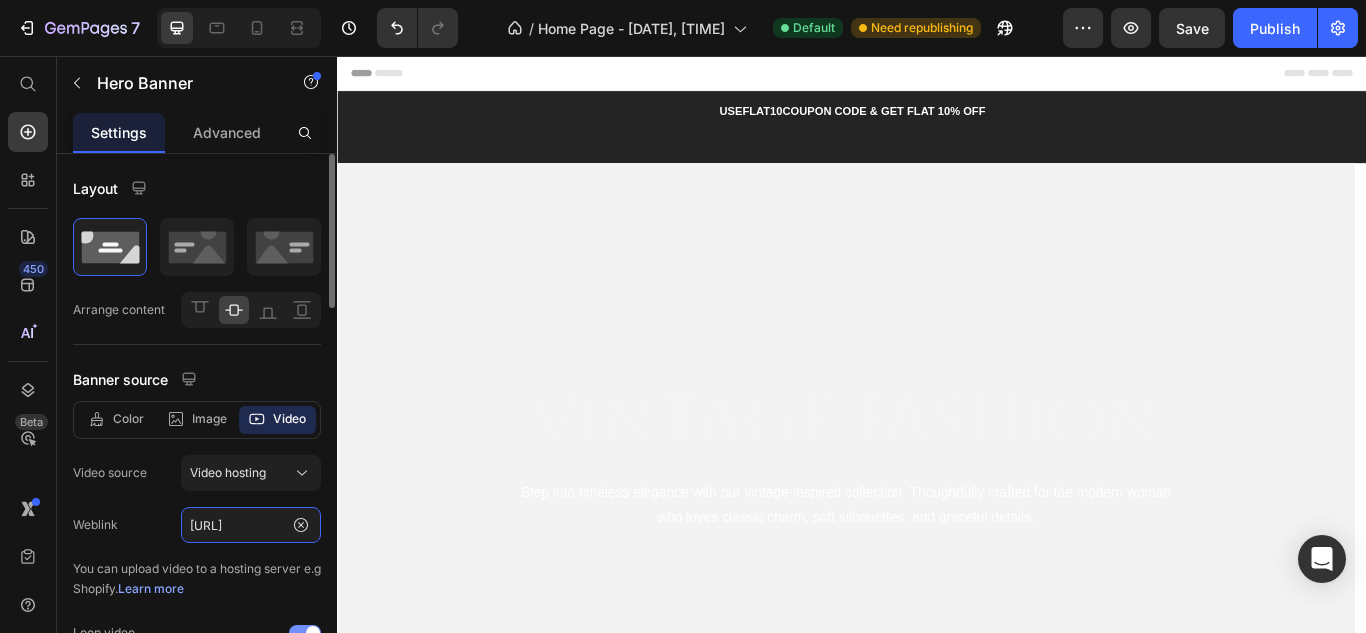 scroll, scrollTop: 0, scrollLeft: 365, axis: horizontal 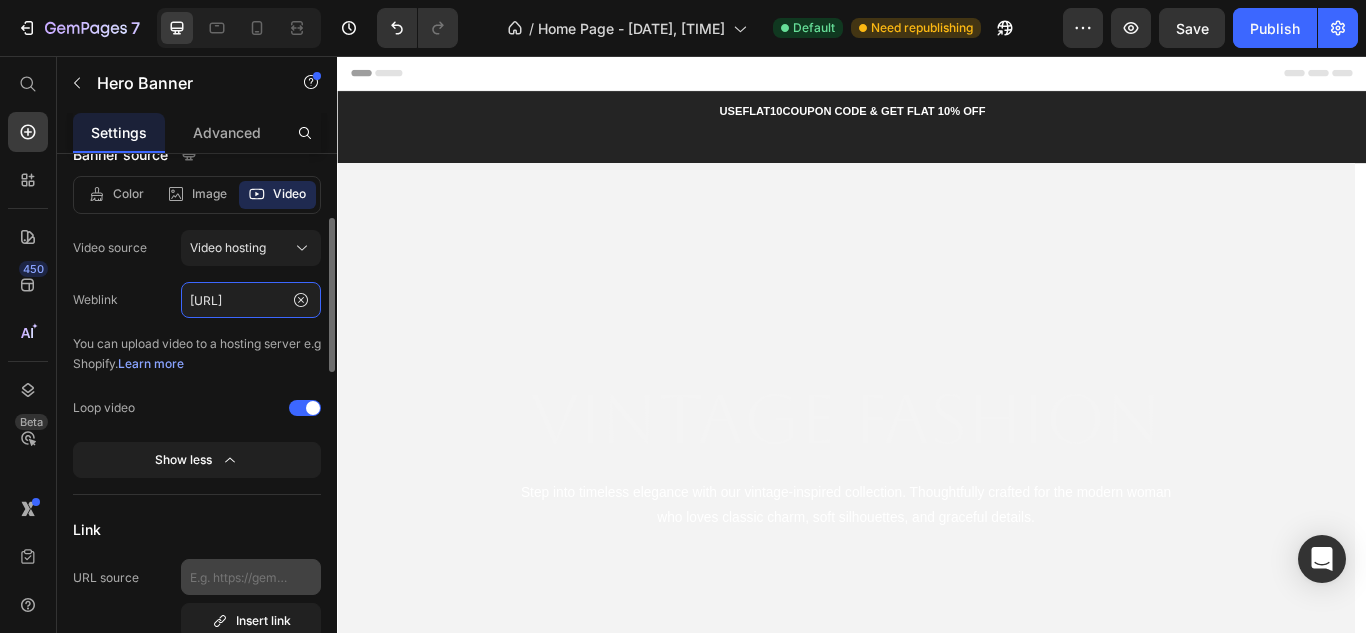type on "https://cdn.shopify.com/videos/c/o/v/9f9c63d51eb447f3a5089d83531298ef.mp4" 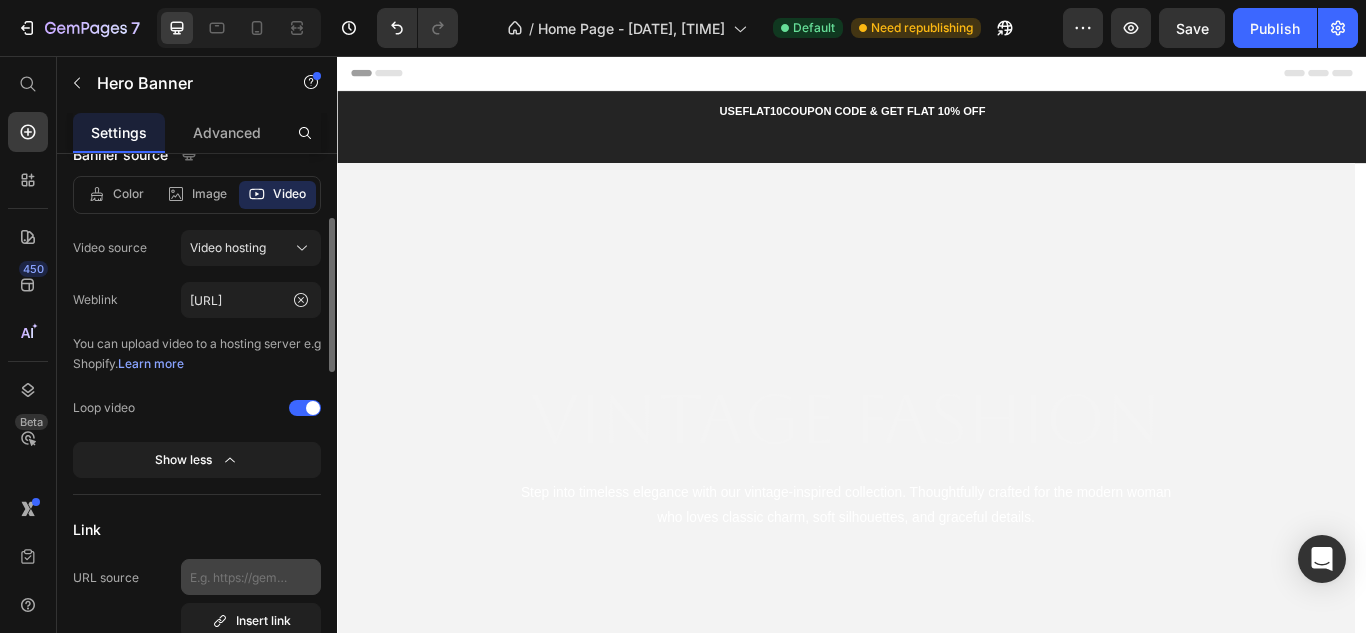 click on "Show less" at bounding box center [197, 460] 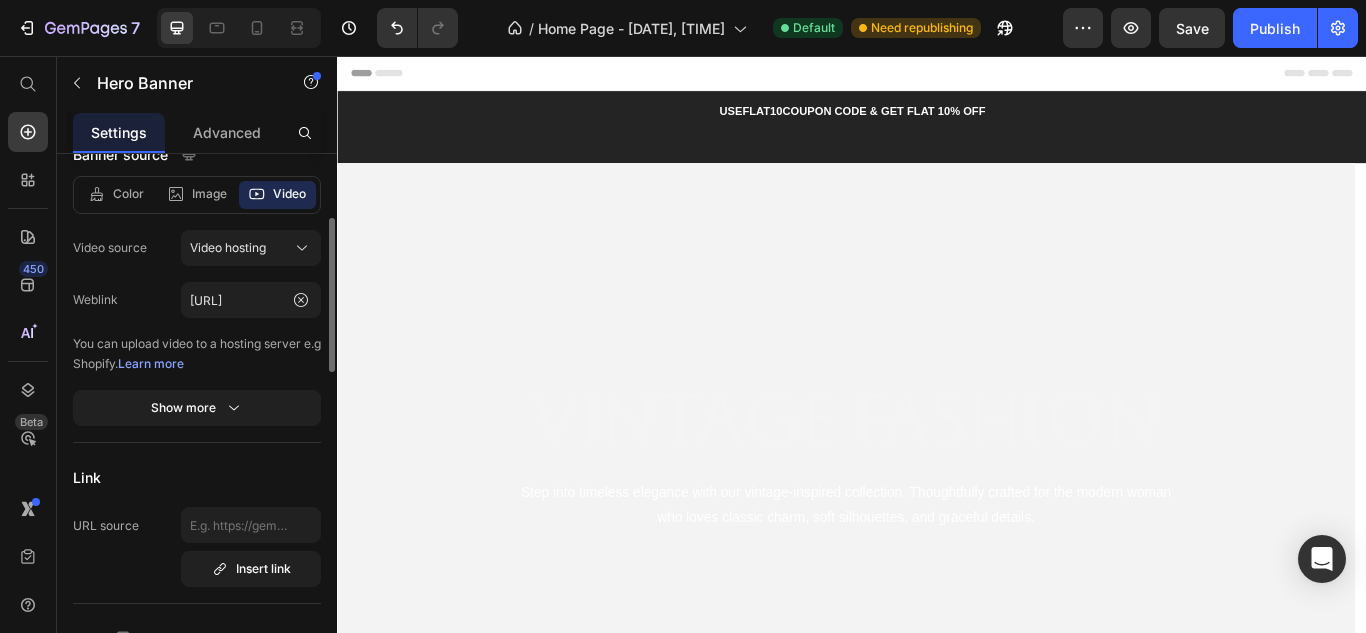 scroll, scrollTop: 0, scrollLeft: 0, axis: both 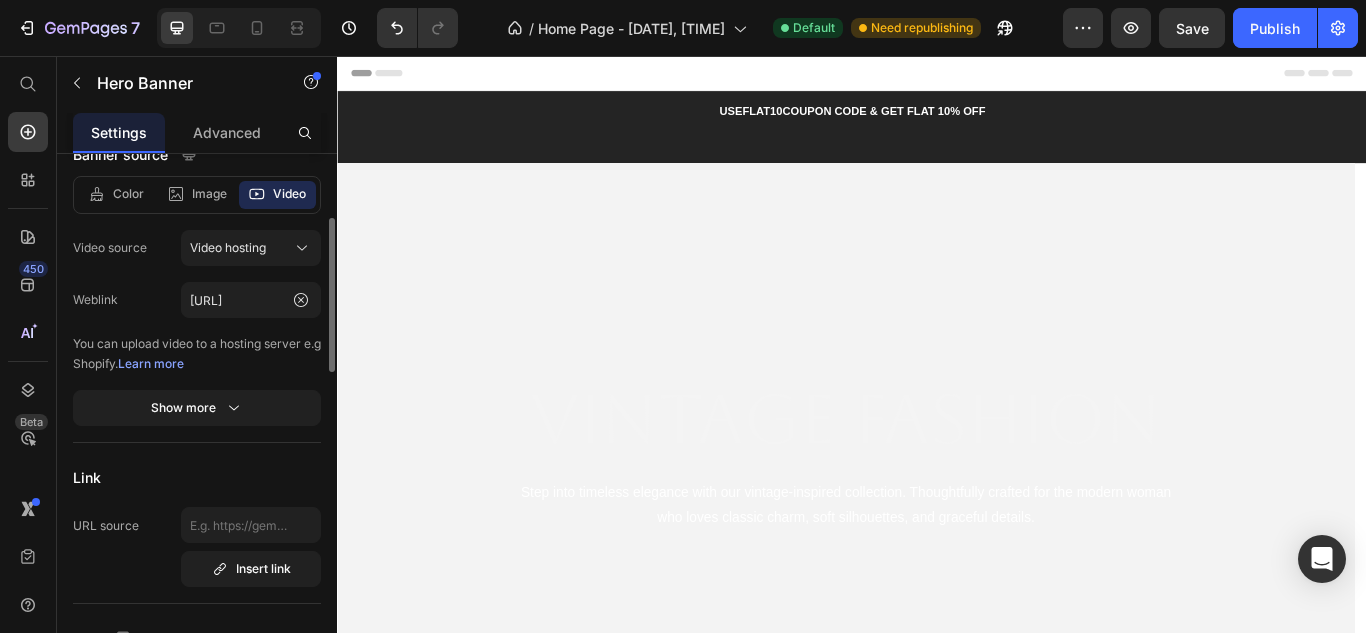 click on "Link" at bounding box center (197, 477) 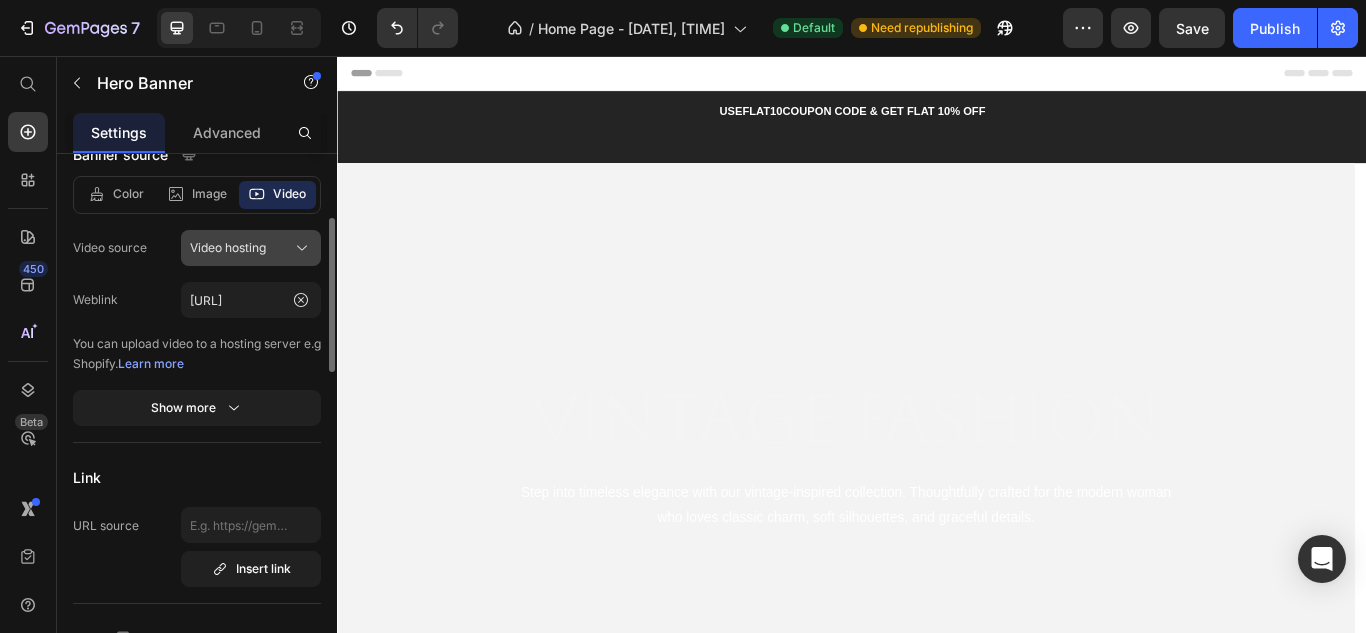 click 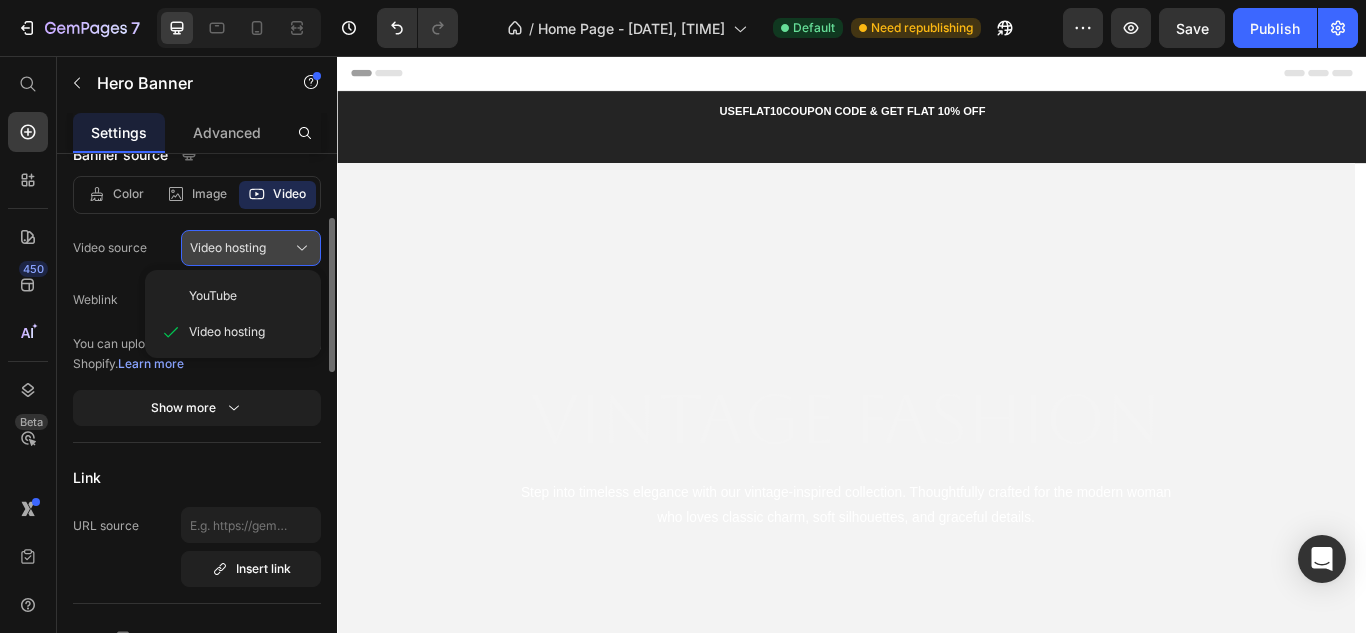 click 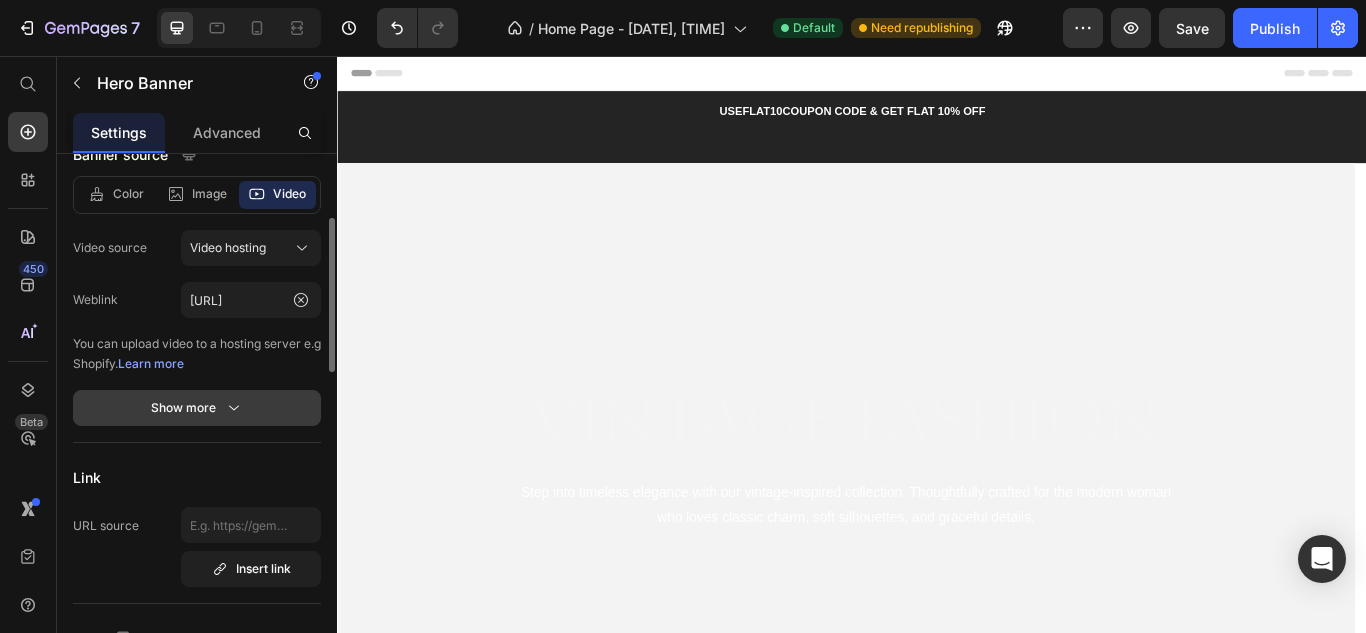 click on "Show more" at bounding box center [197, 408] 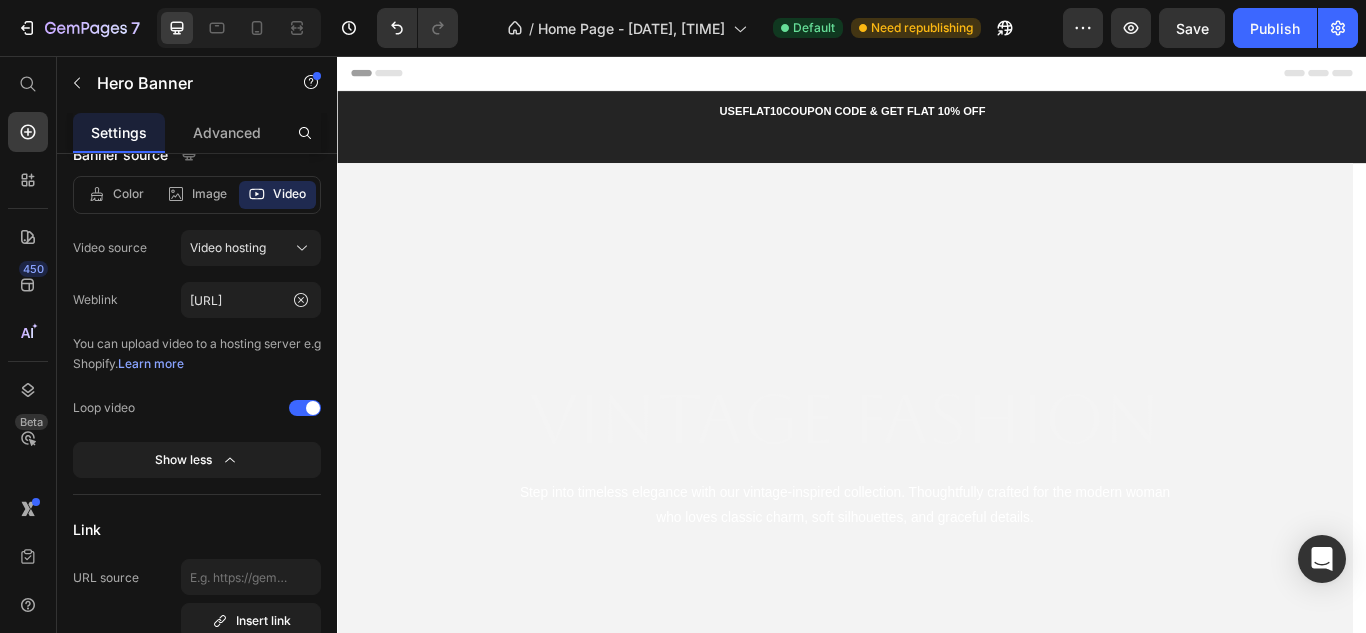 click at bounding box center (928, 517) 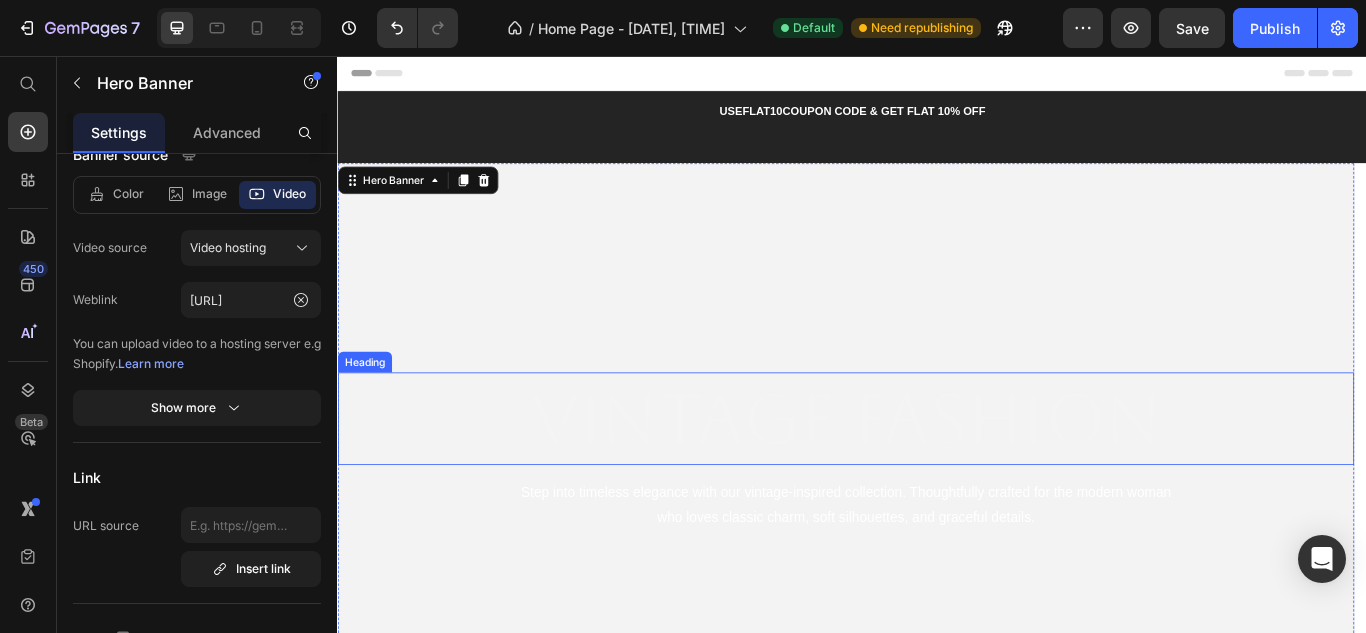 click on "vintage fashion" at bounding box center [929, 479] 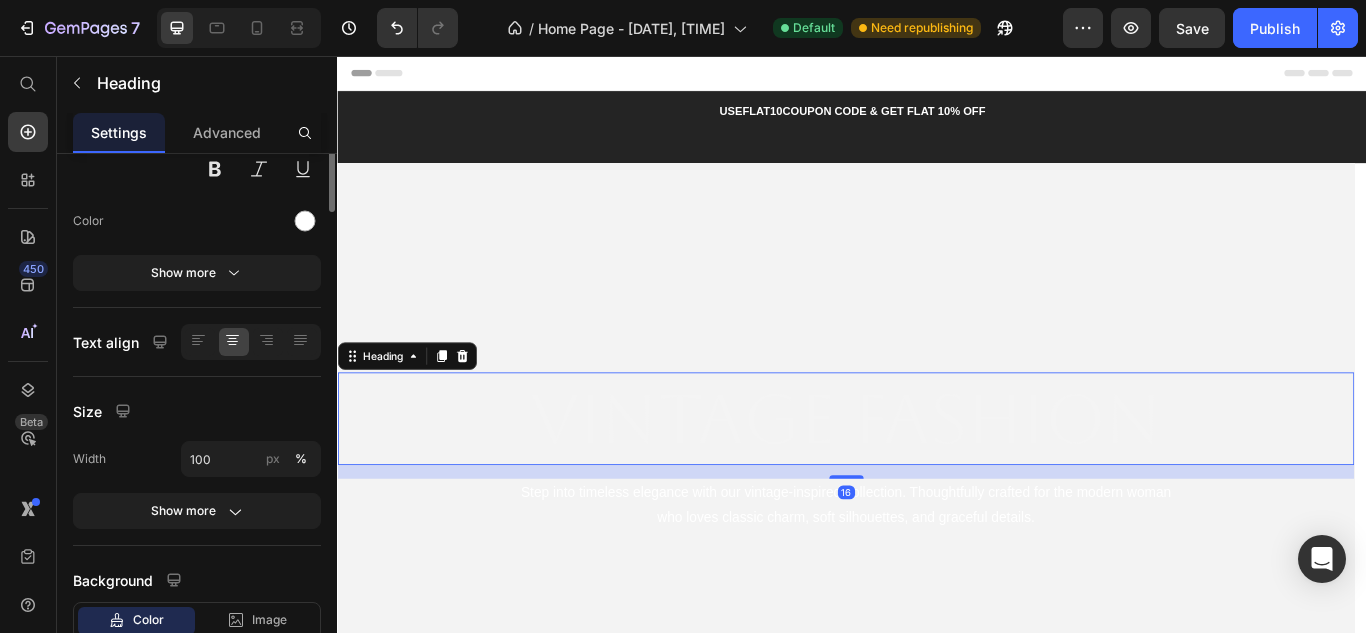 scroll, scrollTop: 0, scrollLeft: 0, axis: both 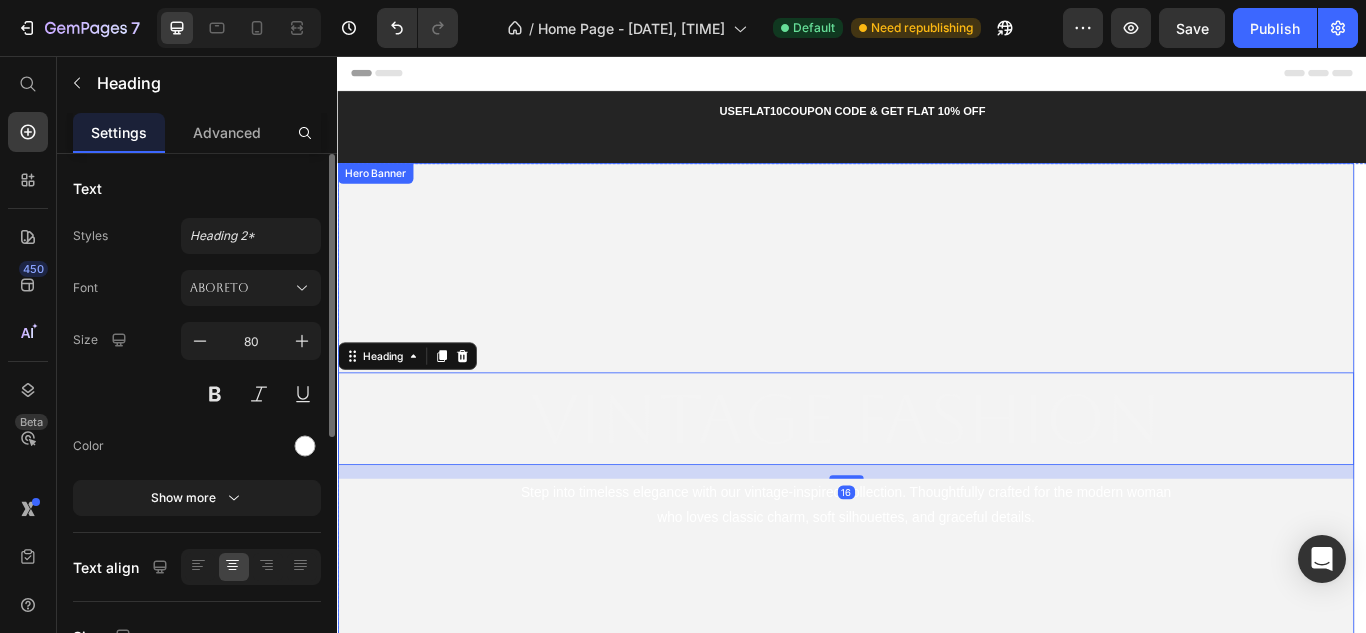 click at bounding box center (929, 517) 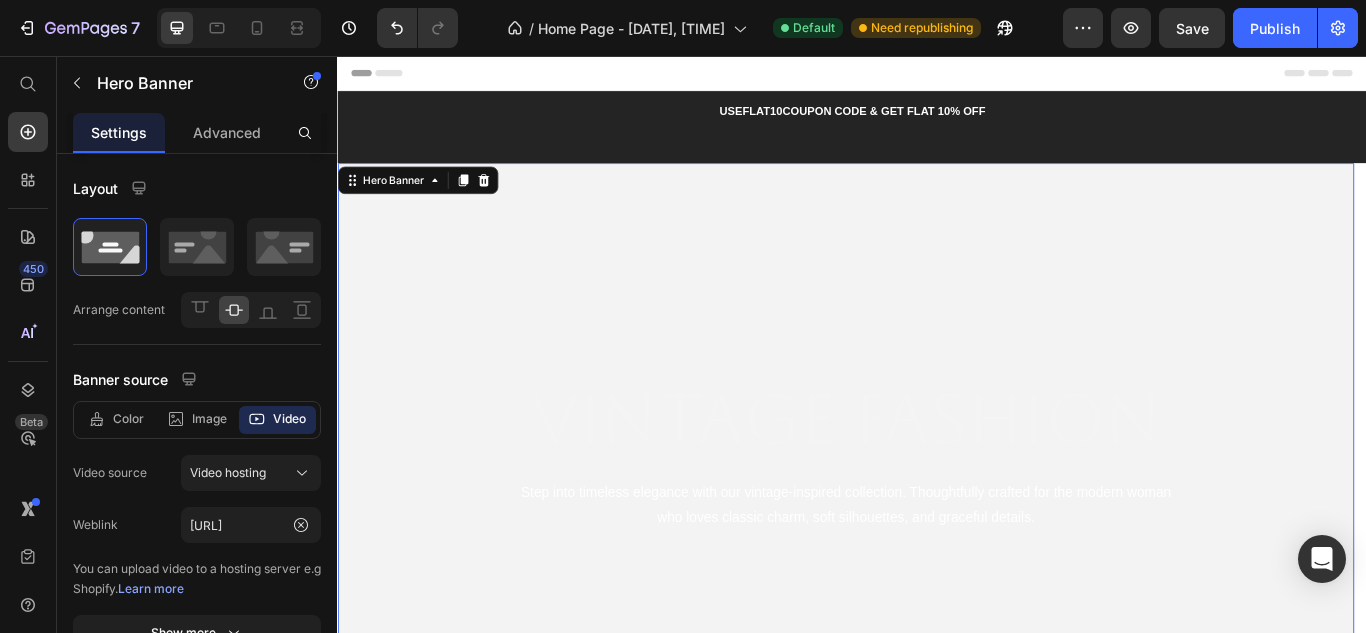drag, startPoint x: 605, startPoint y: 368, endPoint x: 1133, endPoint y: 356, distance: 528.13635 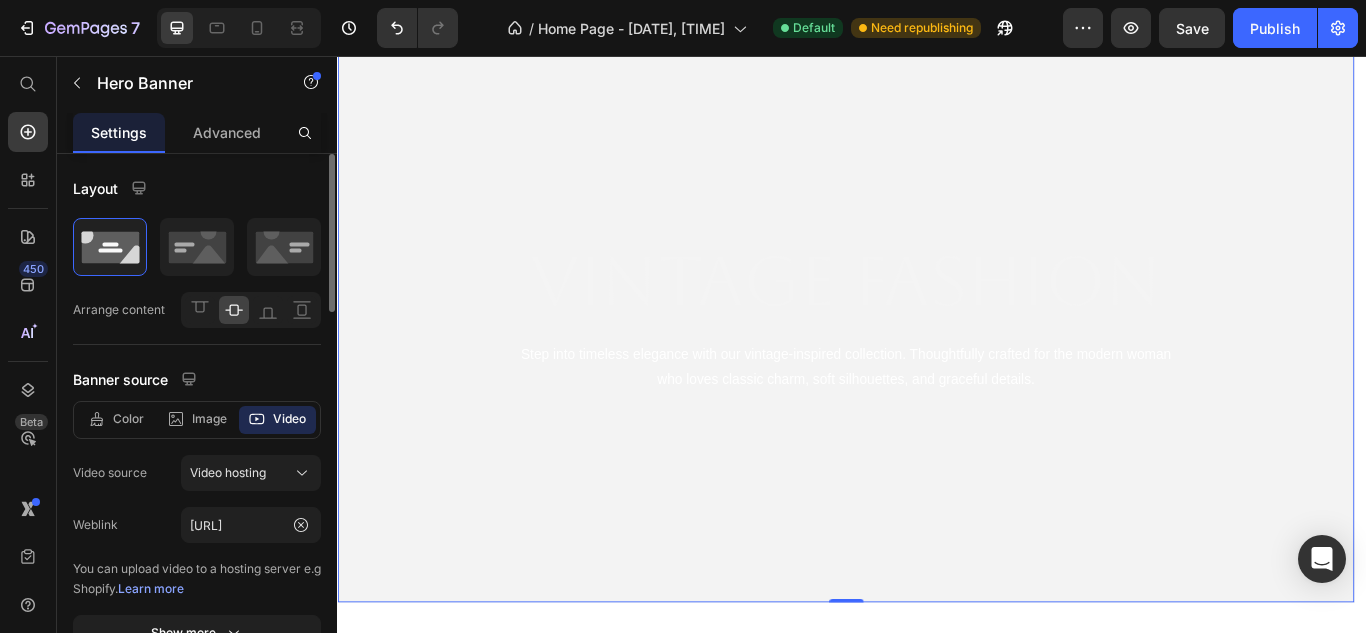 scroll, scrollTop: 200, scrollLeft: 0, axis: vertical 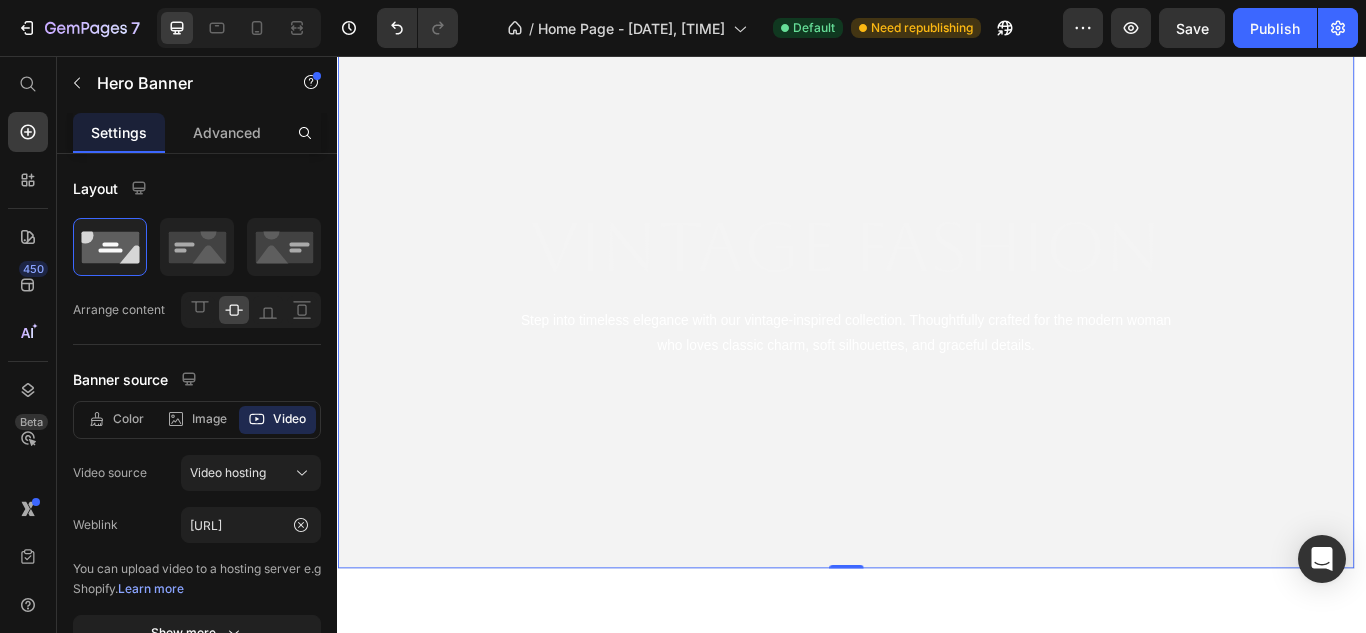 drag, startPoint x: 991, startPoint y: 462, endPoint x: 510, endPoint y: 445, distance: 481.30032 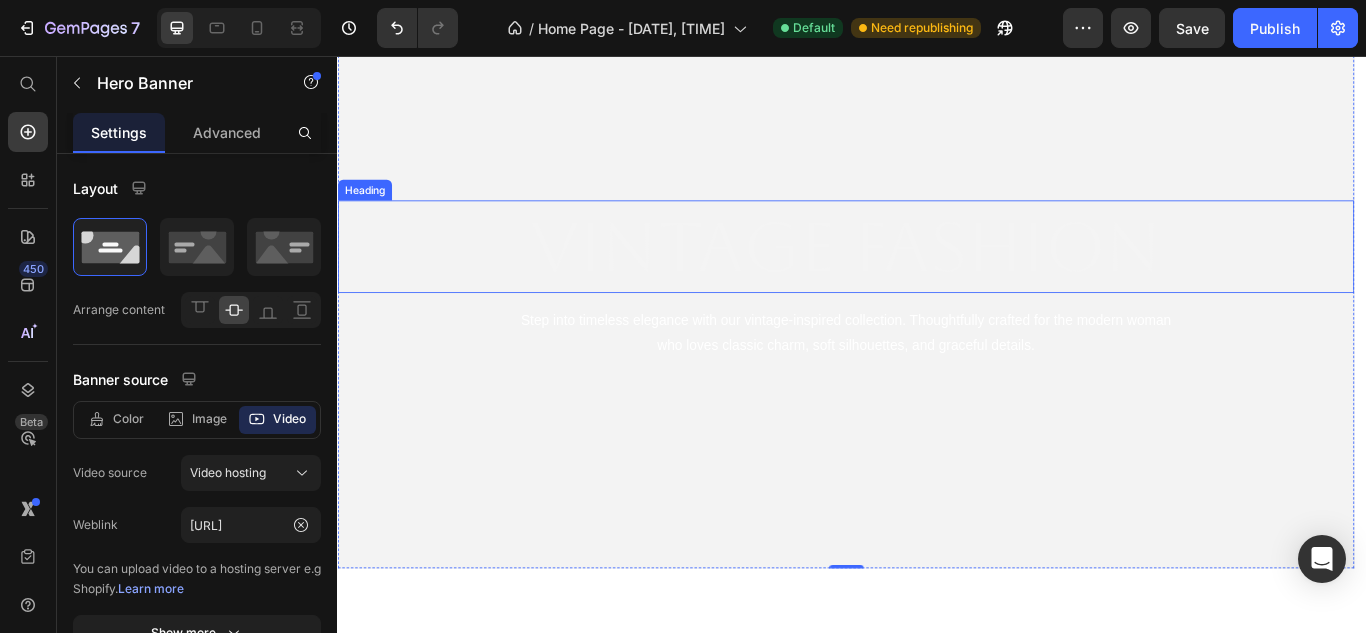 scroll, scrollTop: 0, scrollLeft: 0, axis: both 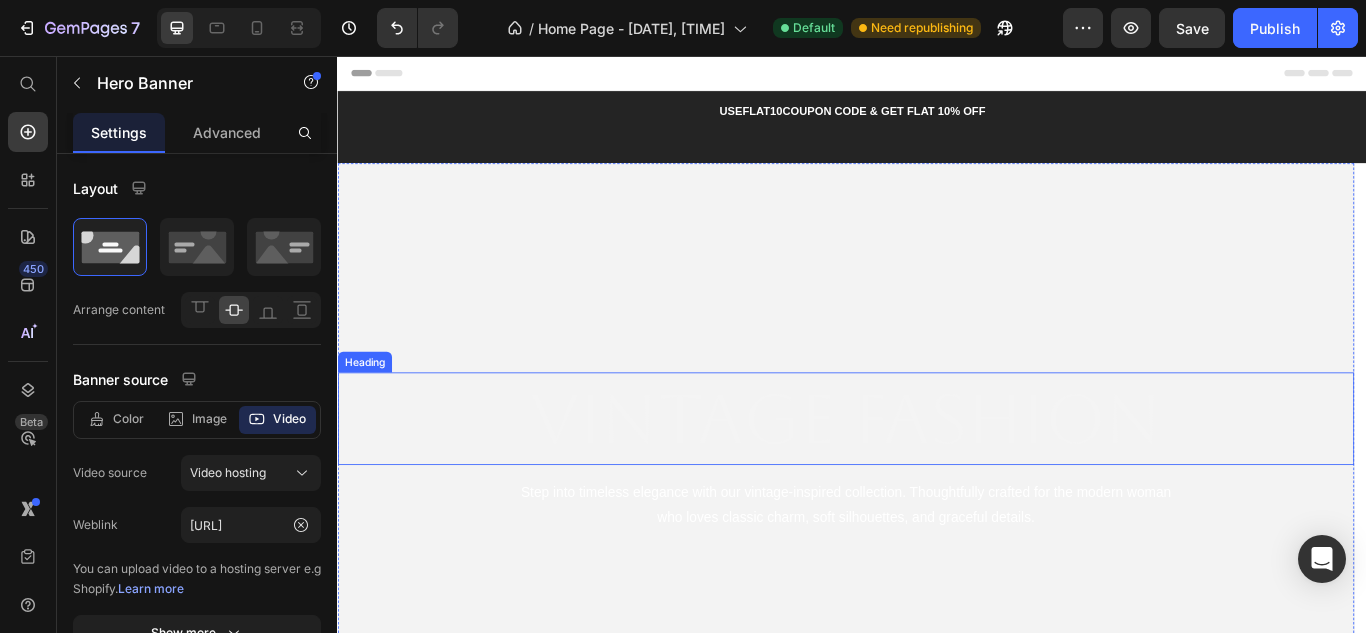 click on "vintage fashion" at bounding box center (929, 479) 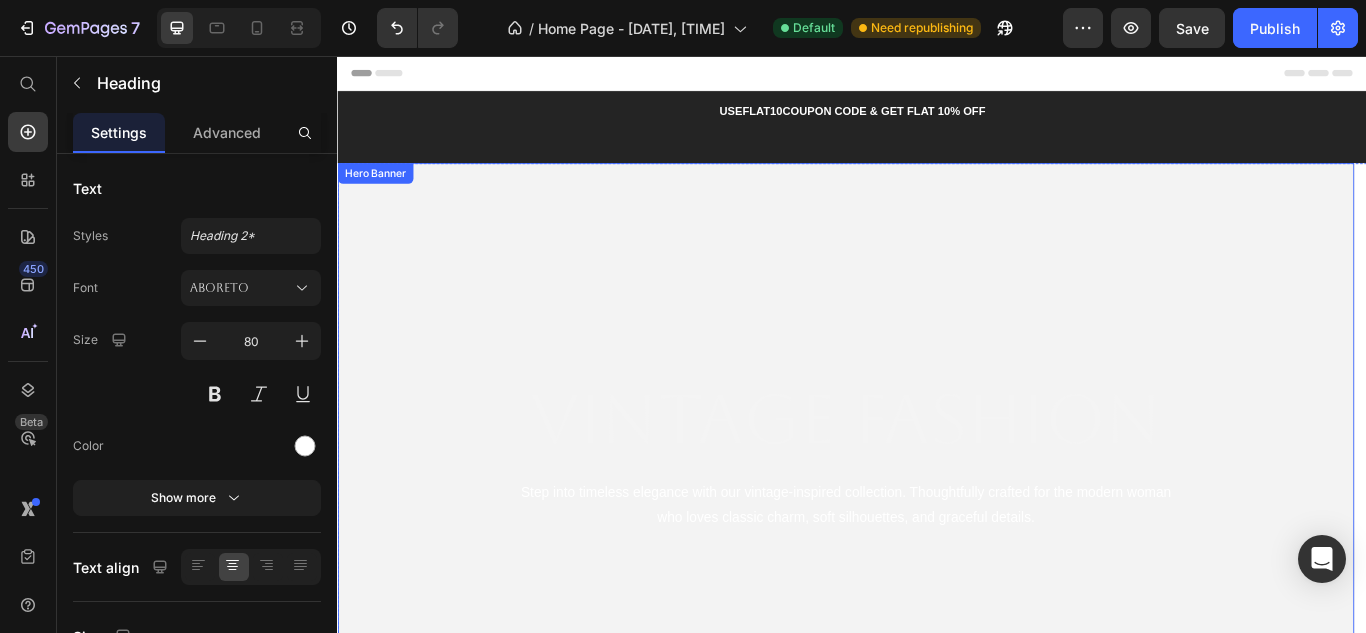 click at bounding box center [929, 517] 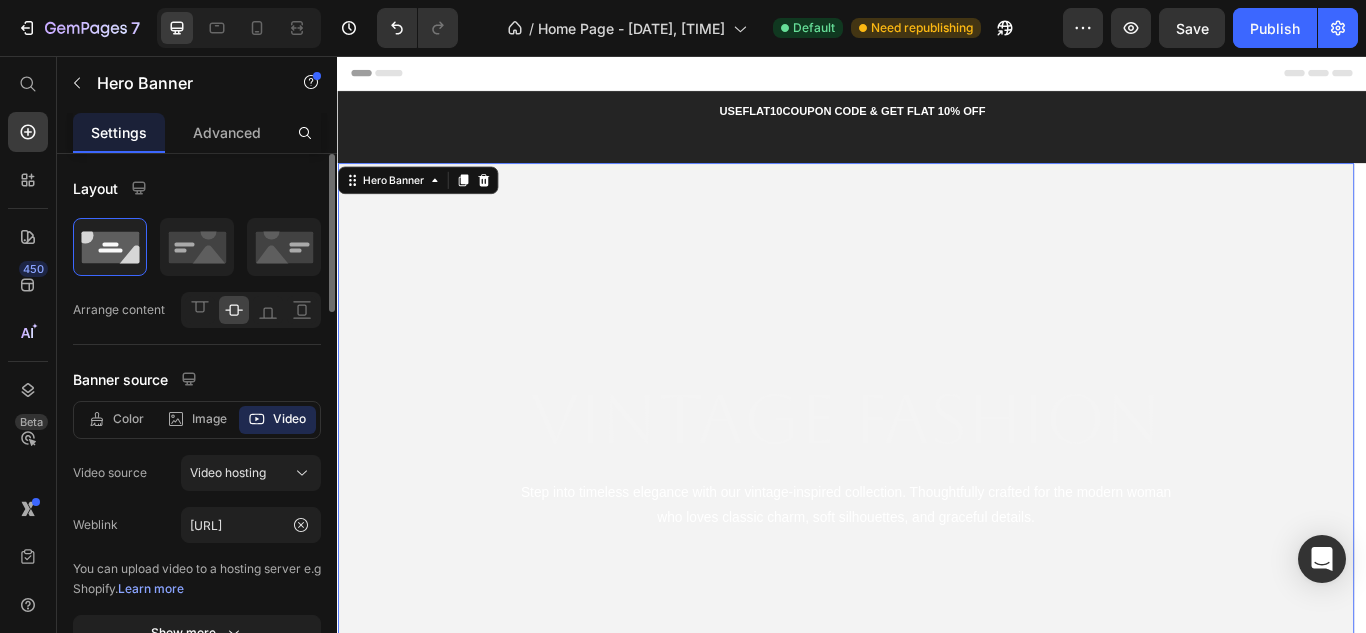 scroll, scrollTop: 100, scrollLeft: 0, axis: vertical 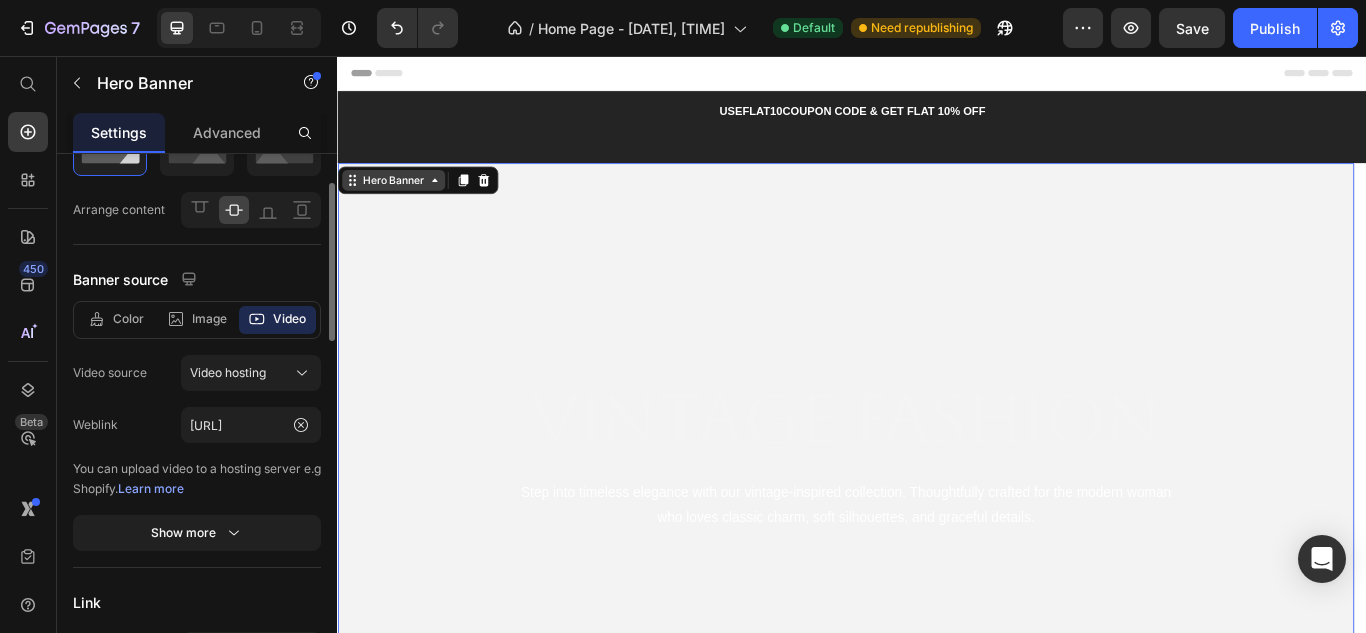 click on "Hero Banner" at bounding box center [402, 201] 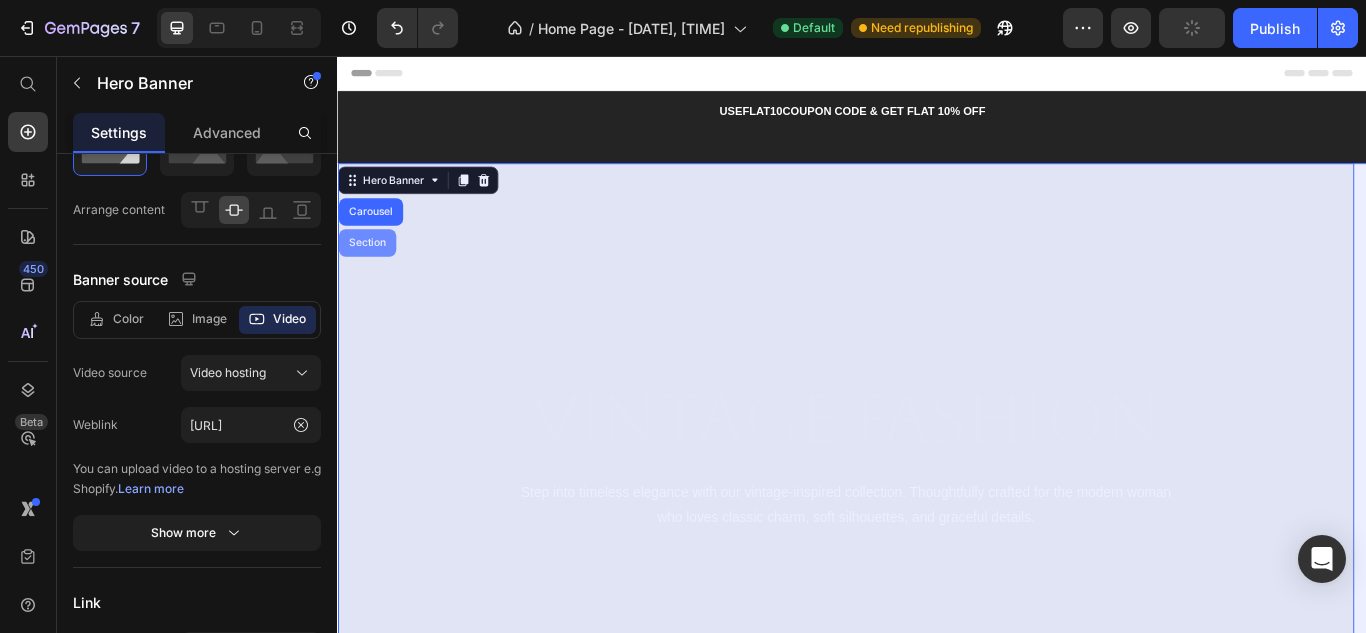 click on "Section" at bounding box center [371, 274] 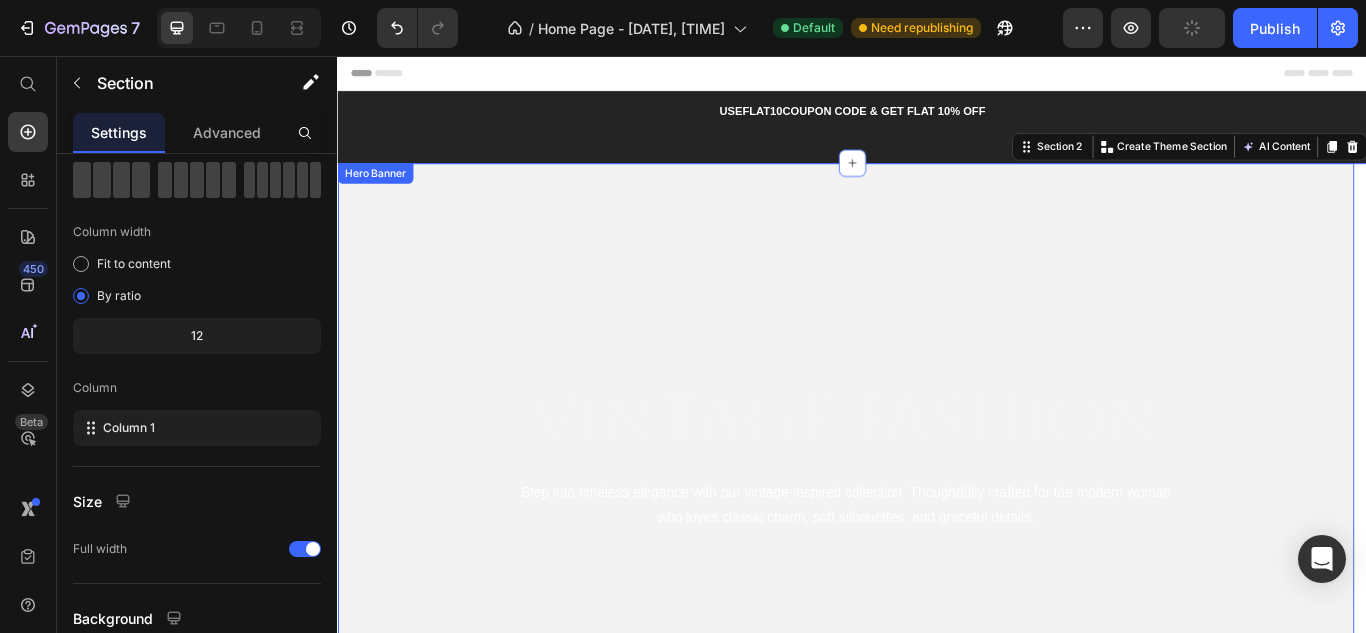 scroll, scrollTop: 0, scrollLeft: 0, axis: both 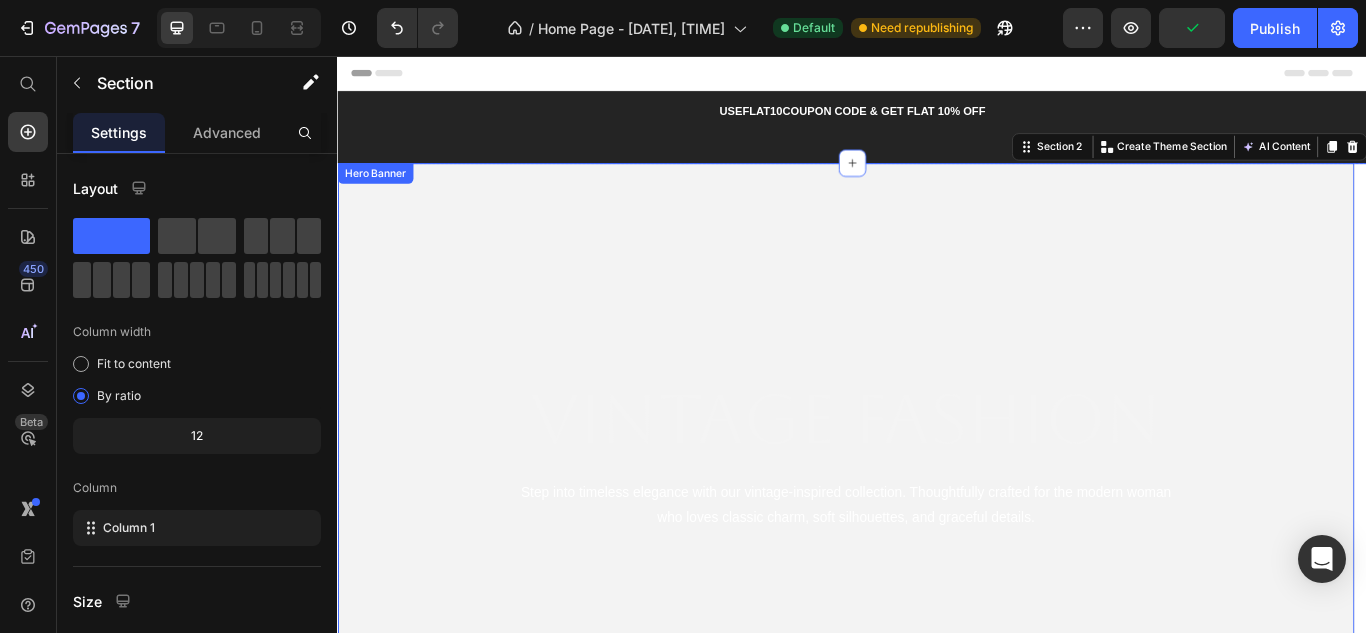 click on "vintage fashion Heading Step into timeless elegance with our vintage-inspired collection. Thoughtfully crafted for the modern woman who loves classic charm, soft silhouettes, and graceful details. Text Block Hero Banner" at bounding box center (929, 517) 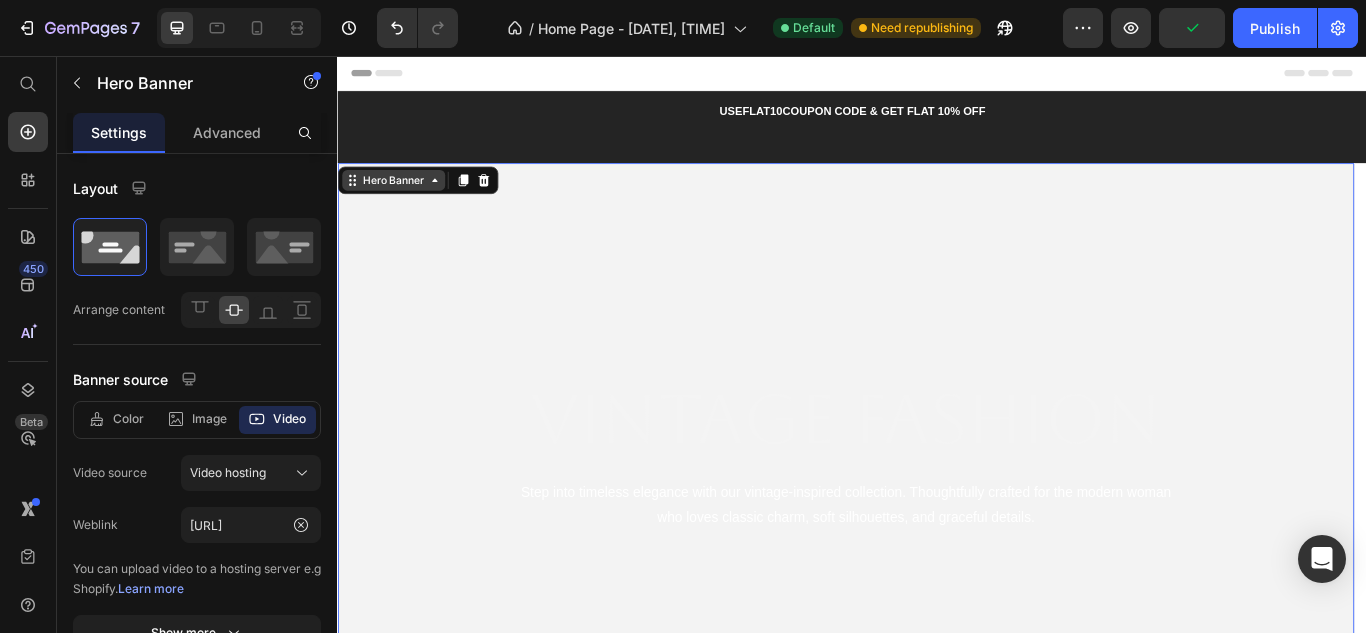 click on "Hero Banner" at bounding box center (402, 201) 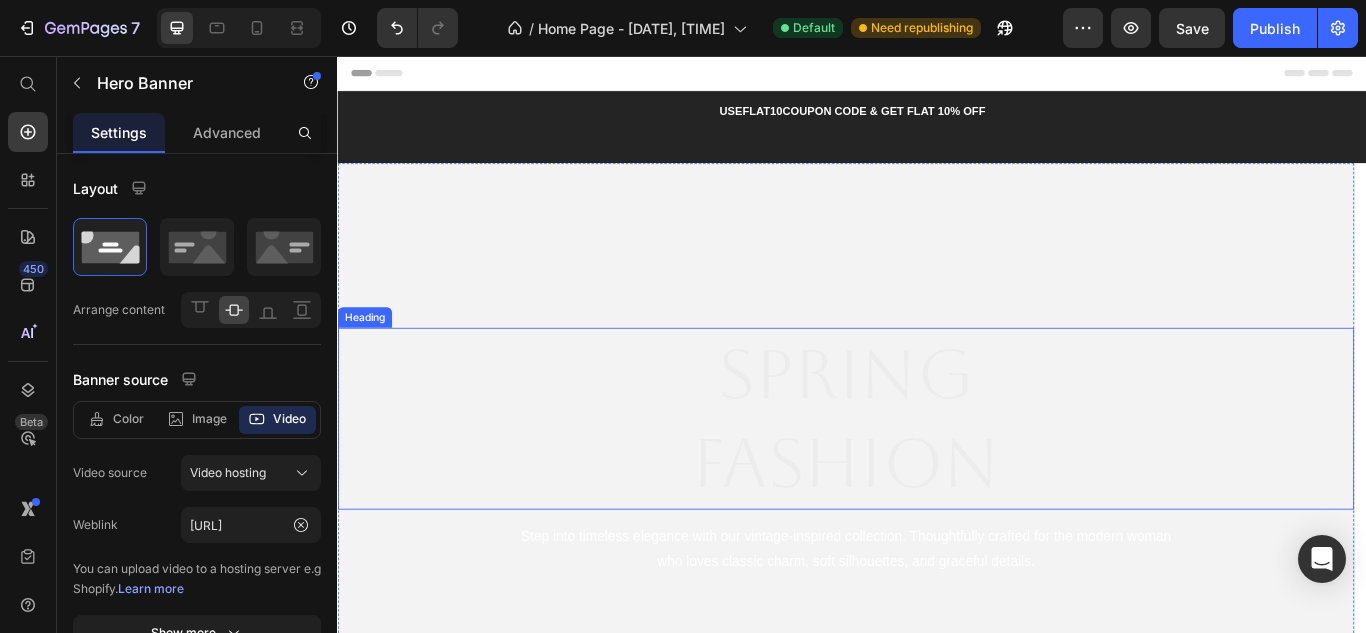 click on "Spring" at bounding box center (929, 427) 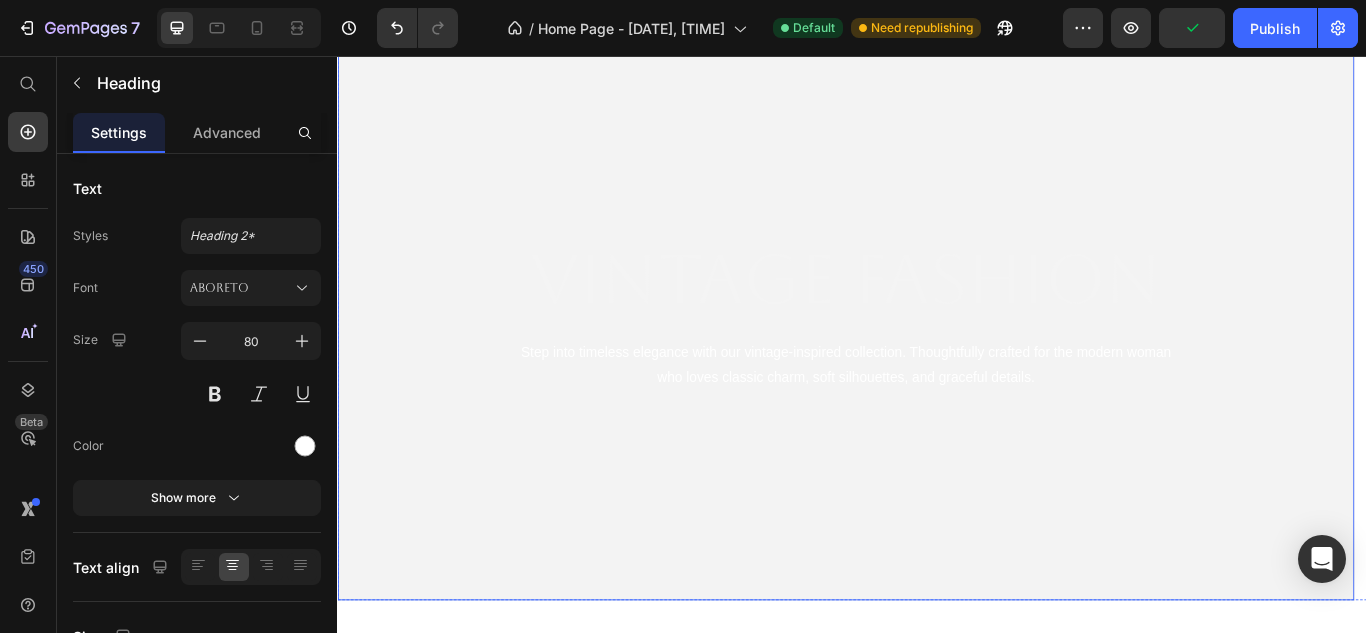 scroll, scrollTop: 200, scrollLeft: 0, axis: vertical 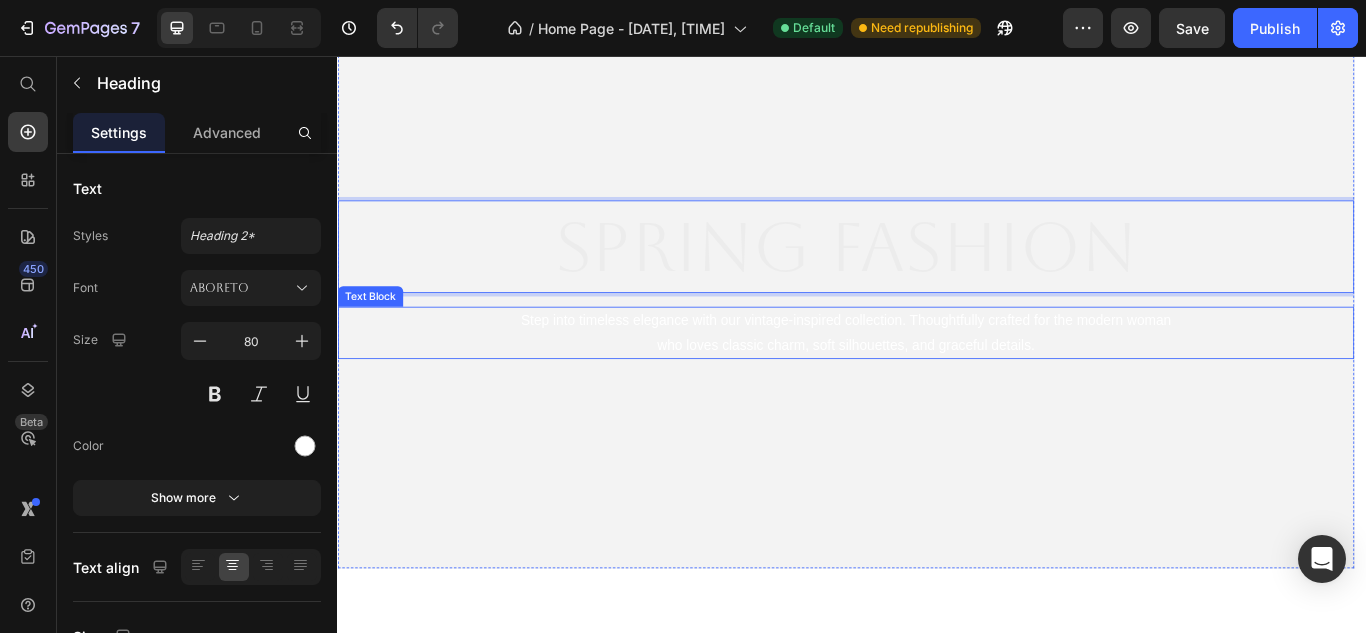 click on "Step into timeless elegance with our vintage-inspired collection. Thoughtfully crafted for the modern woman who loves classic charm, soft silhouettes, and graceful details." at bounding box center [929, 380] 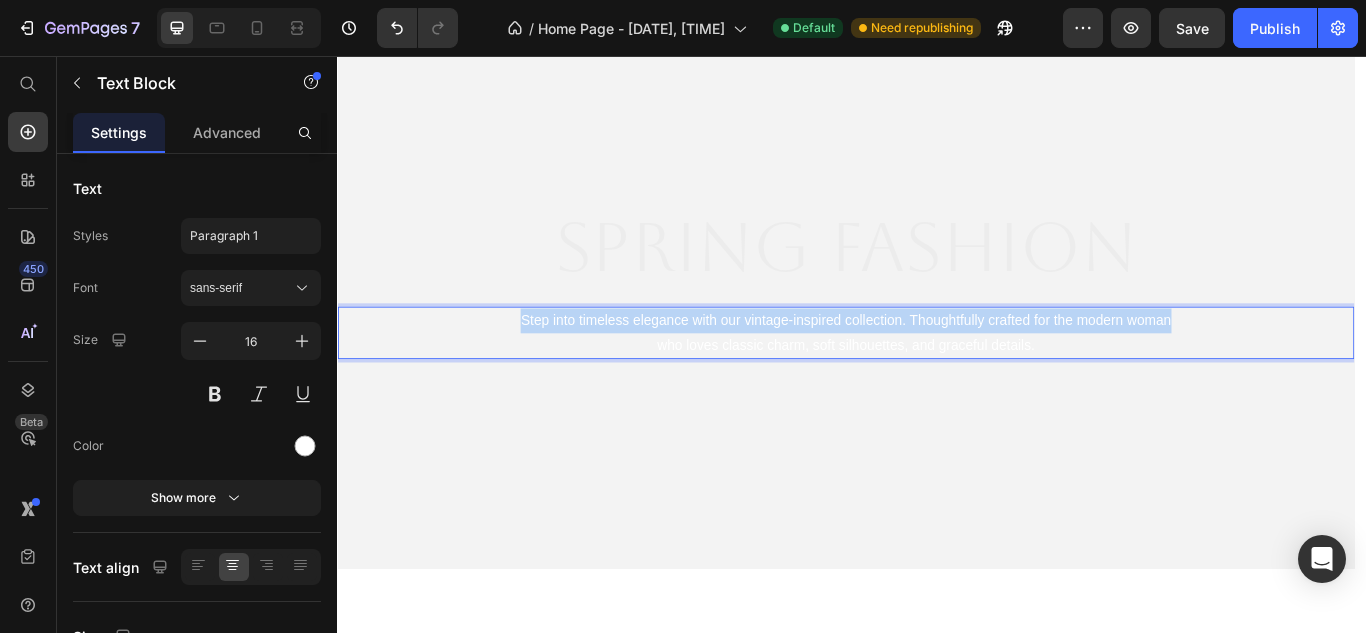 click on "Step into timeless elegance with our vintage-inspired collection. Thoughtfully crafted for the modern woman who loves classic charm, soft silhouettes, and graceful details." at bounding box center (929, 380) 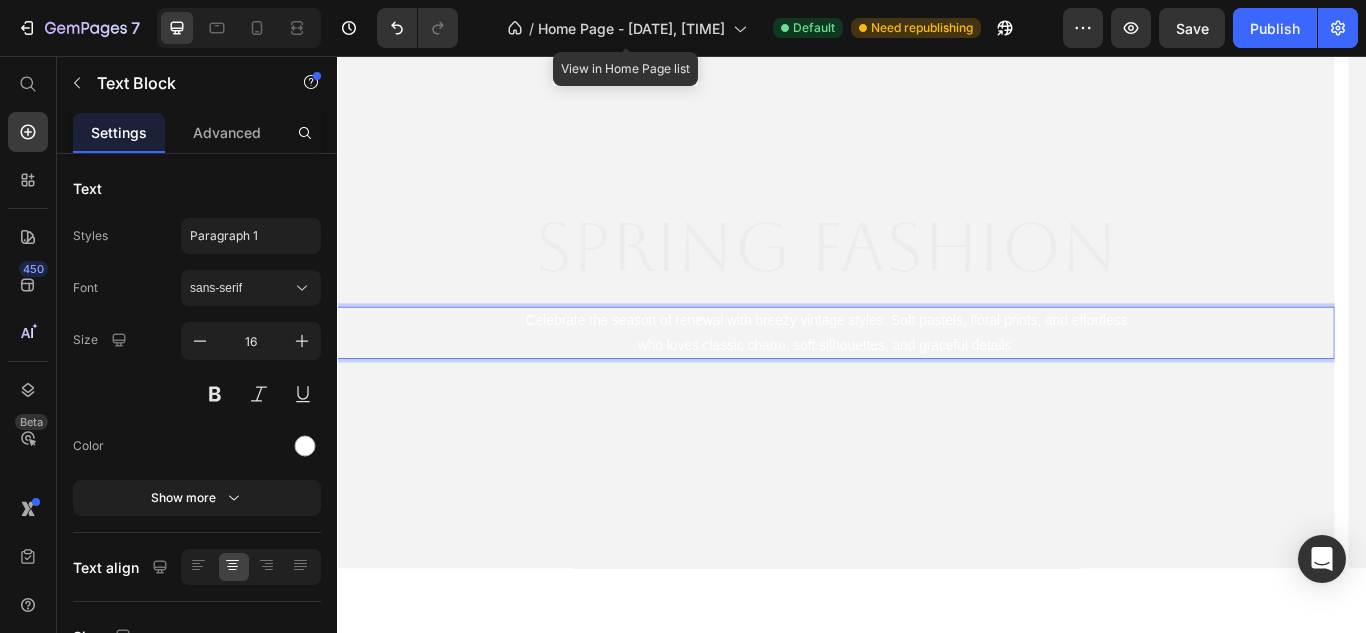 click on "Celebrate the season of renewal with breezy vintage styles. Soft pastels, floral prints, and effortless who loves classic charm, soft silhouettes, and graceful details." at bounding box center (906, 380) 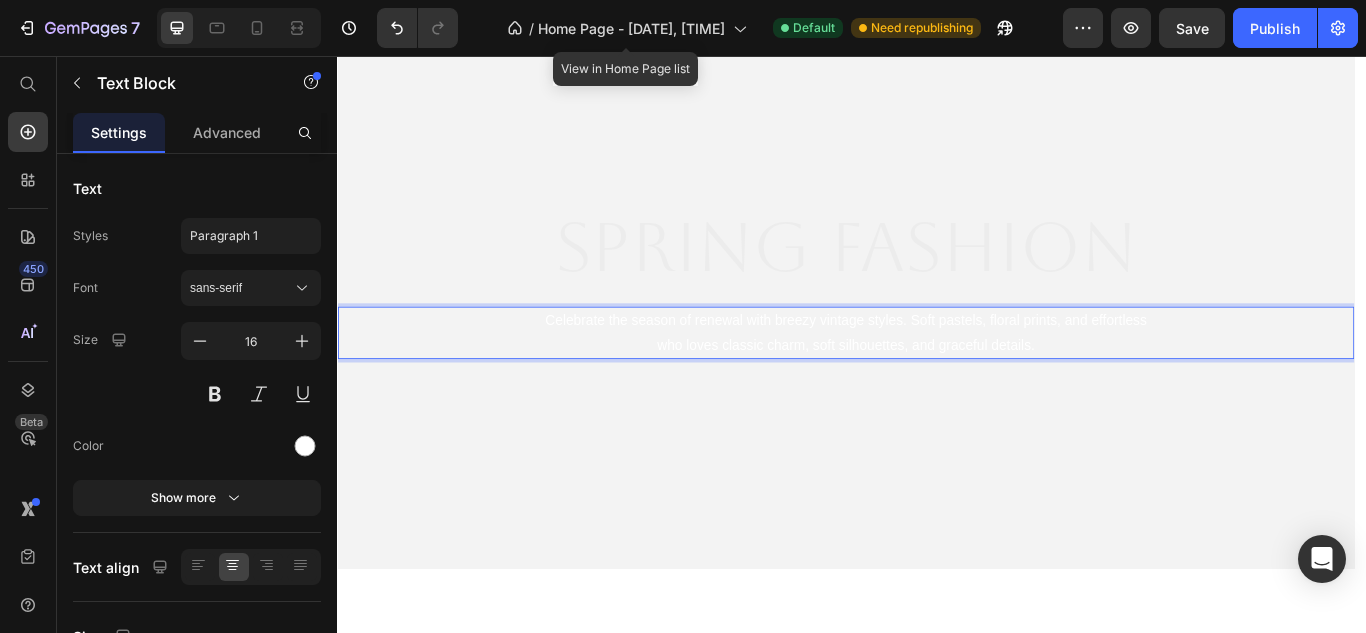 click on "Celebrate the season of renewal with breezy vintage styles. Soft pastels, floral prints, and effortless who loves classic charm, soft silhouettes, and graceful details." at bounding box center (929, 380) 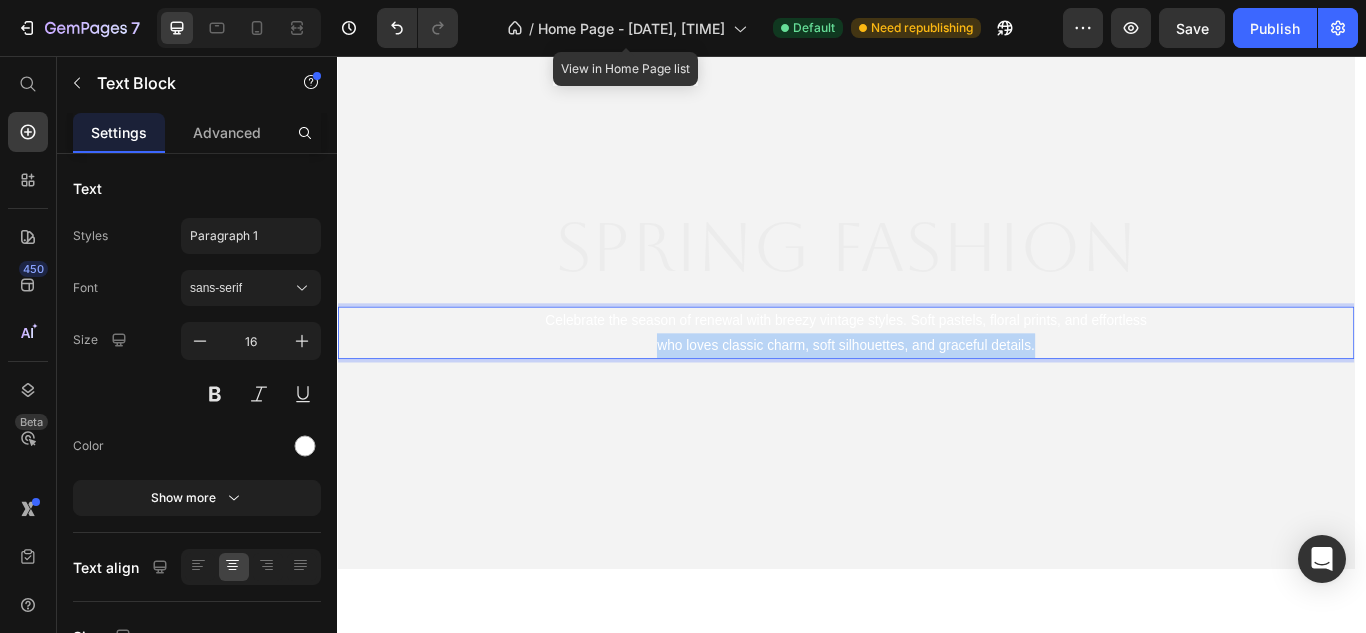 click on "Celebrate the season of renewal with breezy vintage styles. Soft pastels, floral prints, and effortless who loves classic charm, soft silhouettes, and graceful details." at bounding box center [929, 380] 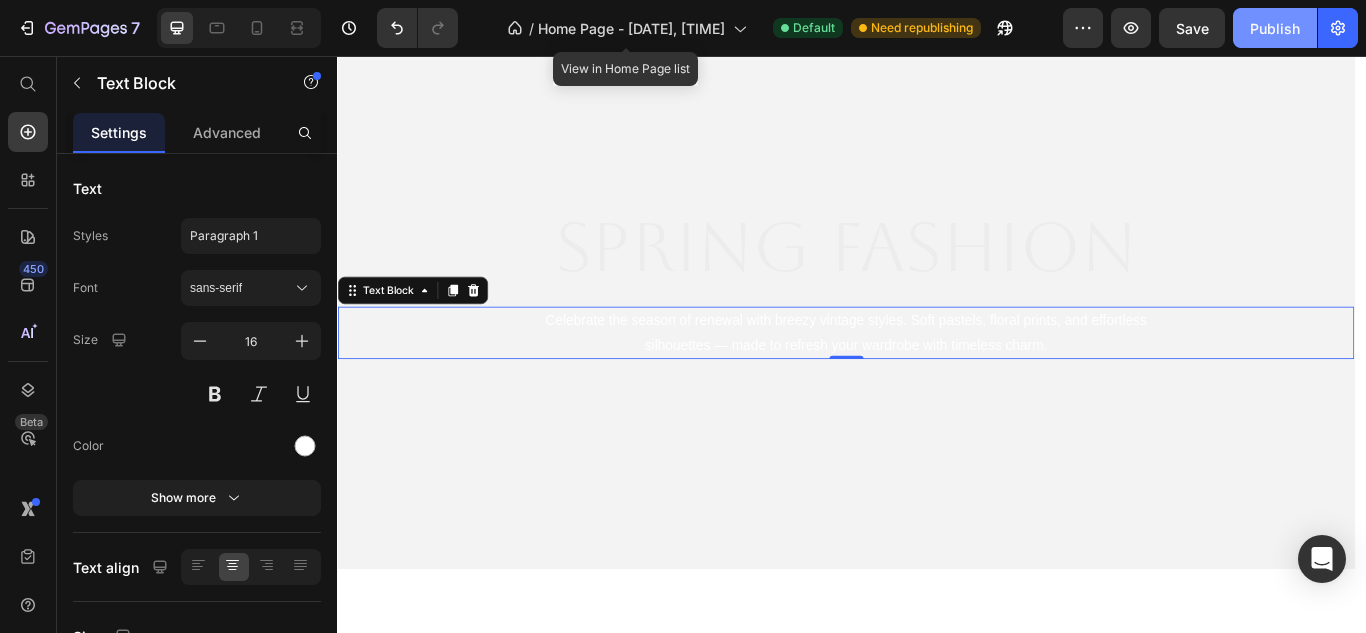 click on "Publish" at bounding box center [1275, 28] 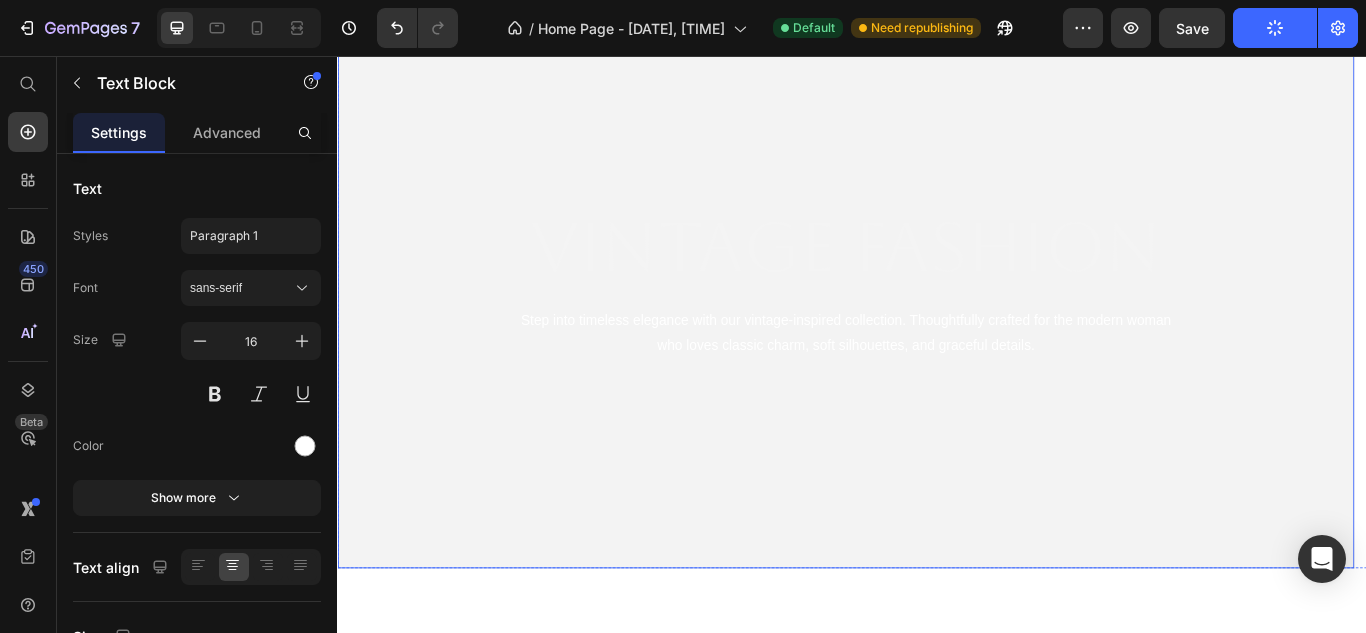 scroll, scrollTop: 800, scrollLeft: 0, axis: vertical 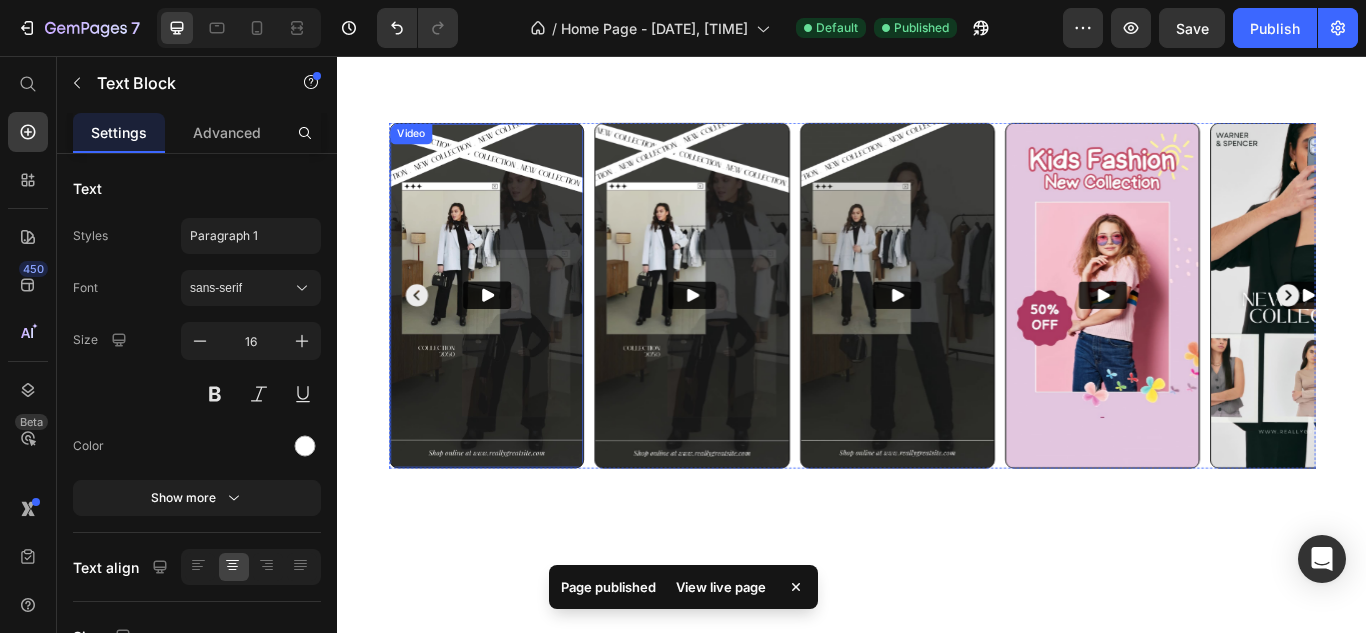 click on "Video" at bounding box center (422, 147) 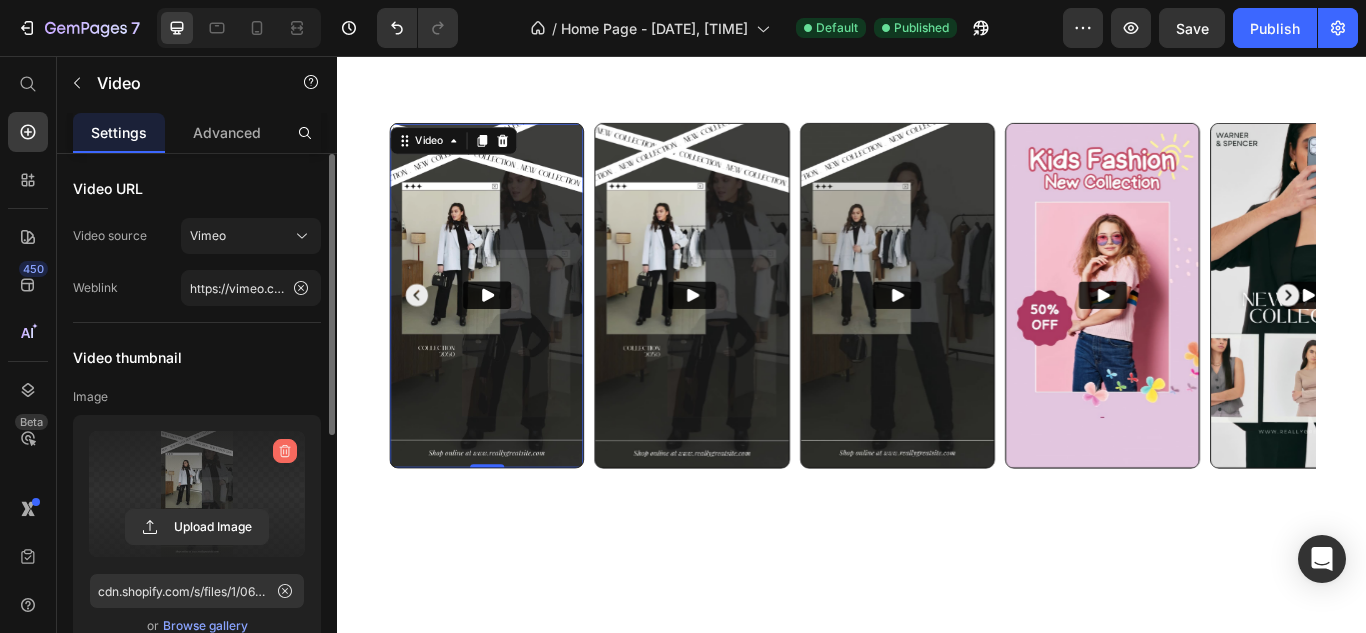click 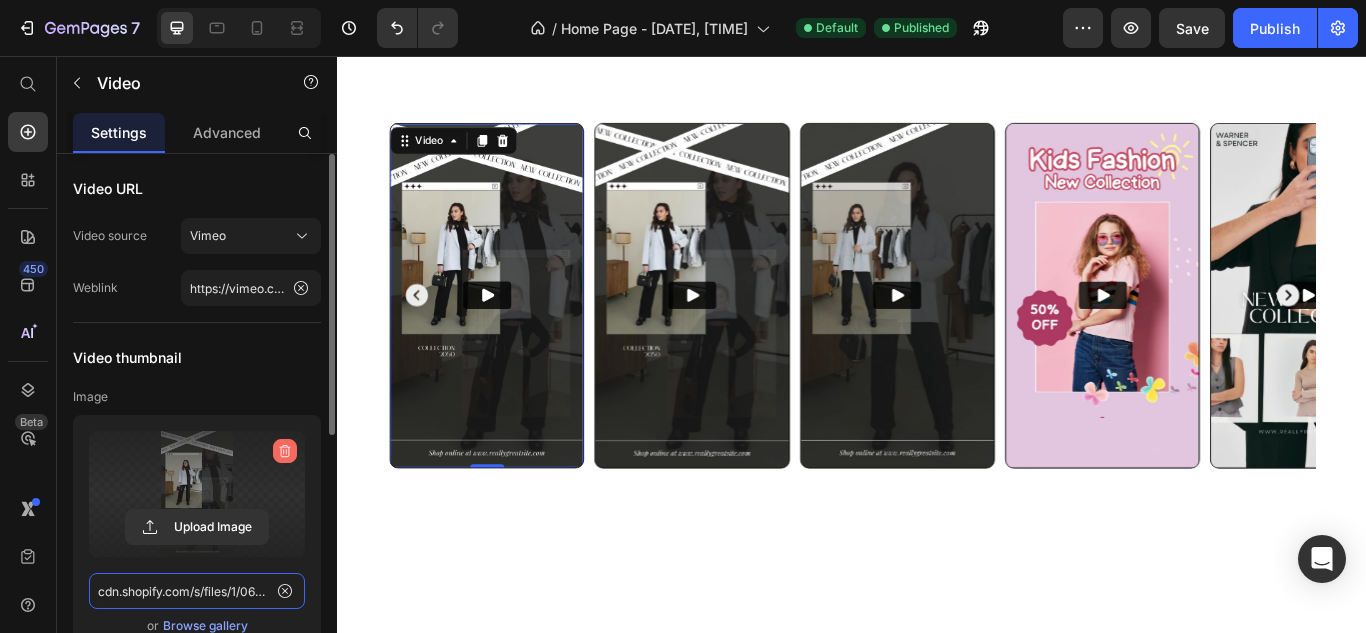 type 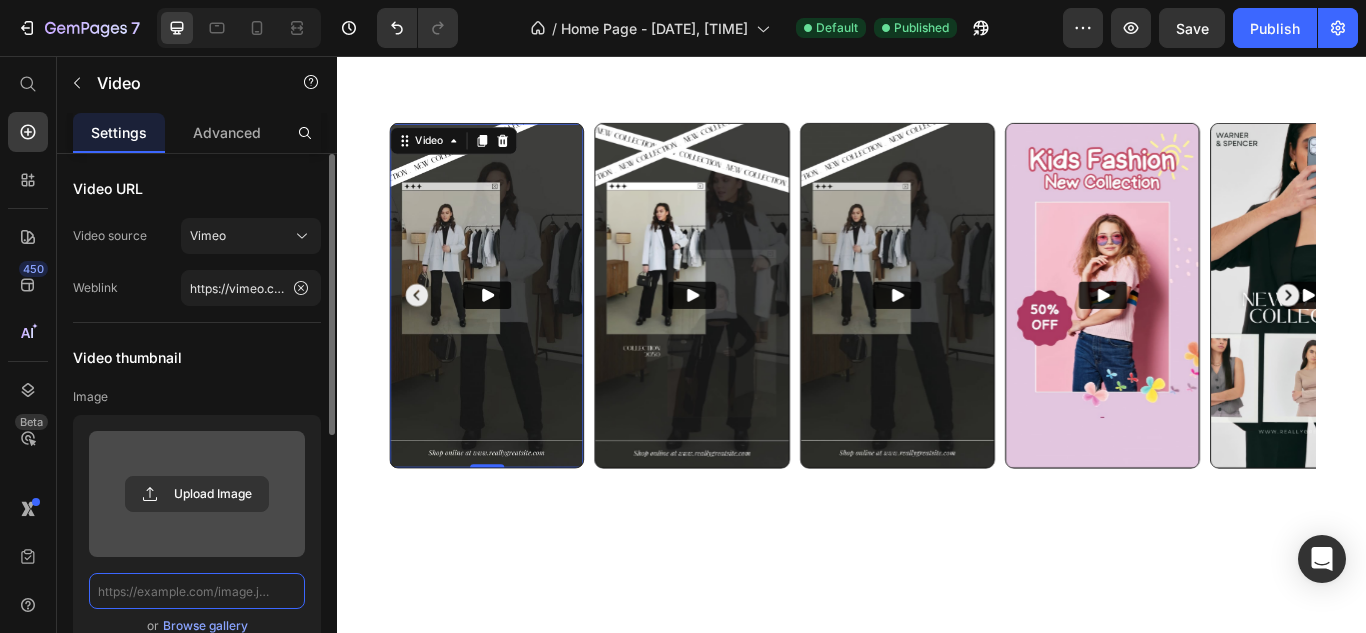 scroll, scrollTop: 0, scrollLeft: 0, axis: both 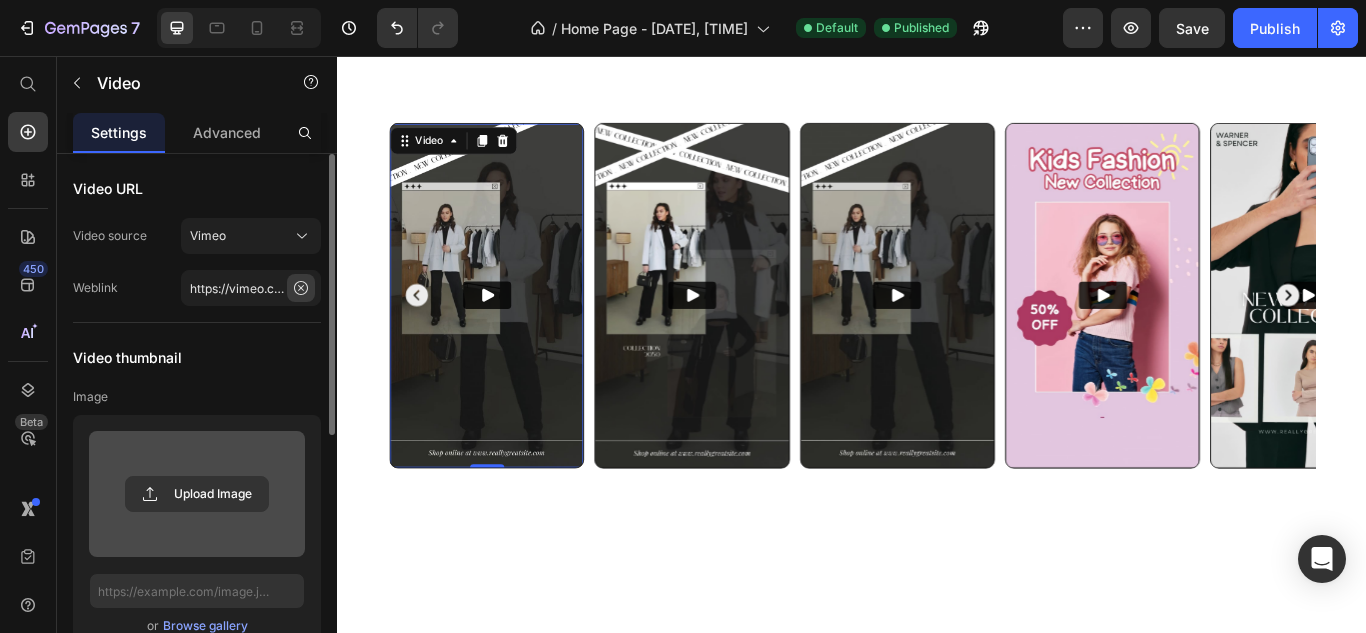 click 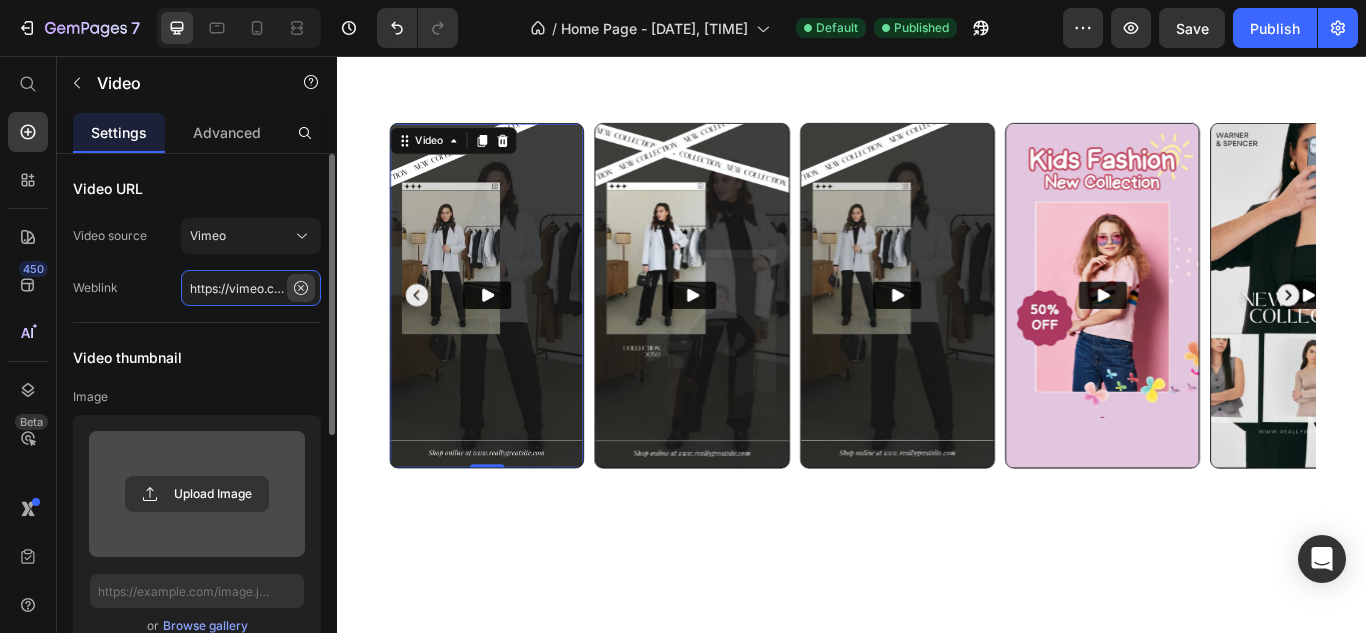 type 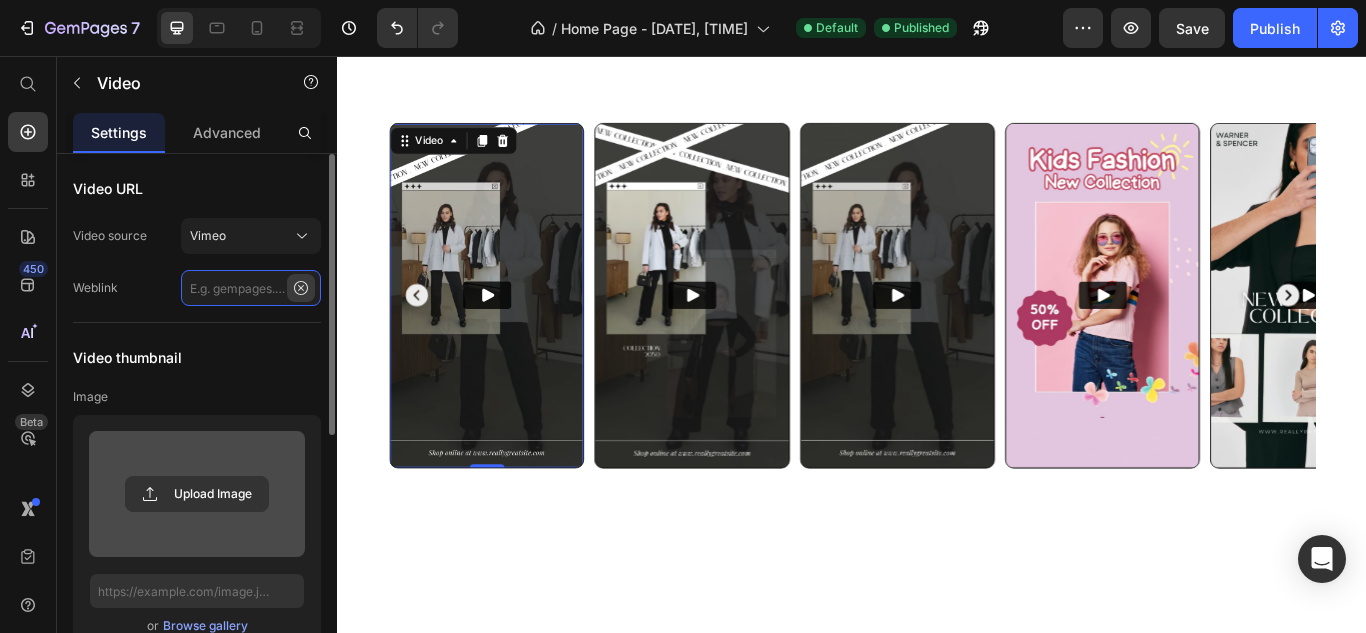 scroll, scrollTop: 0, scrollLeft: 0, axis: both 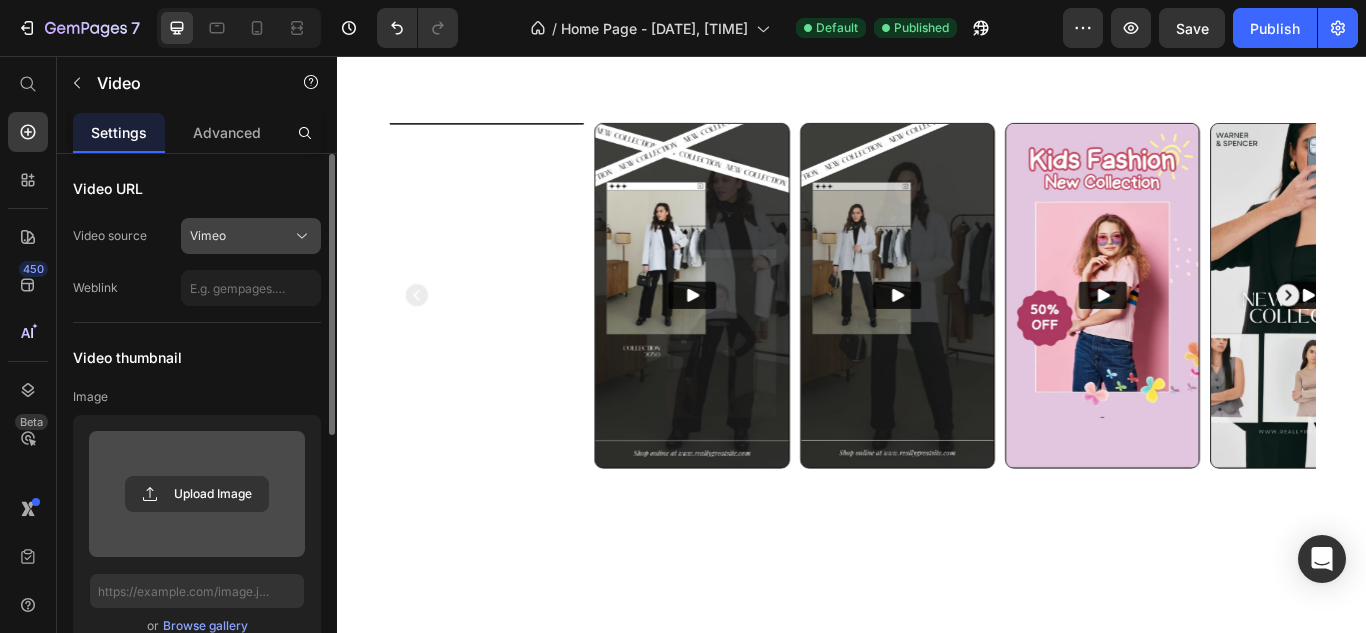 click on "Vimeo" at bounding box center (251, 236) 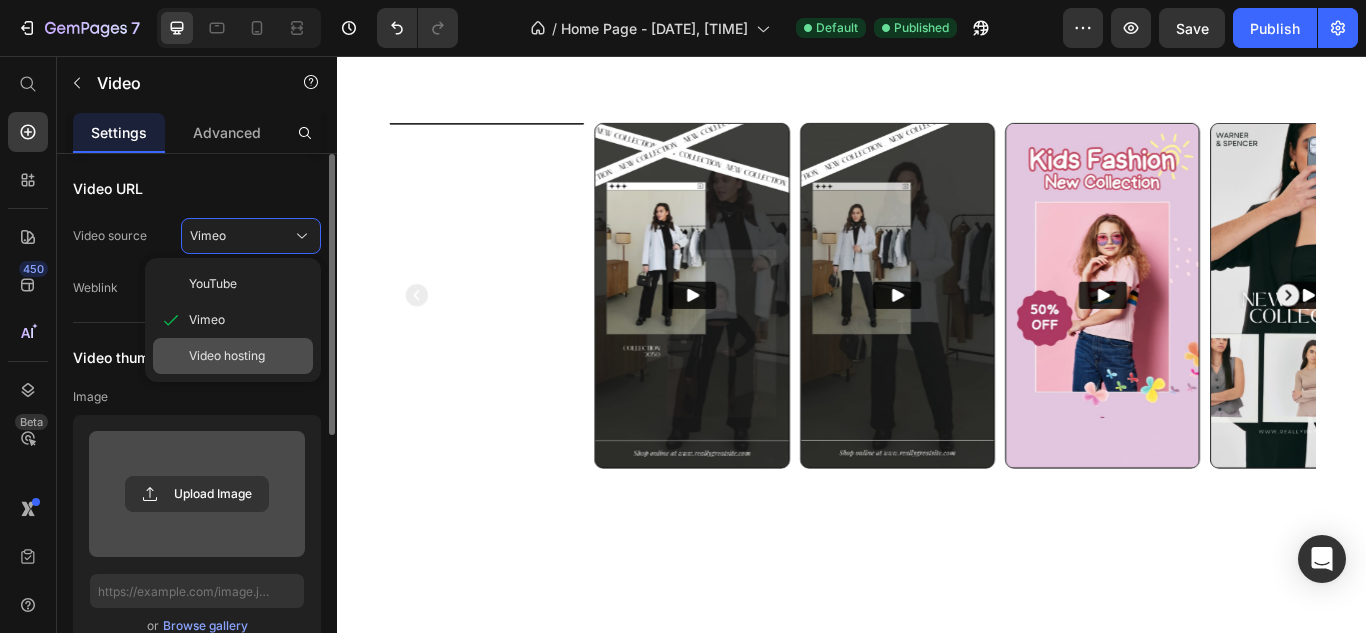 click on "Video hosting" at bounding box center [227, 356] 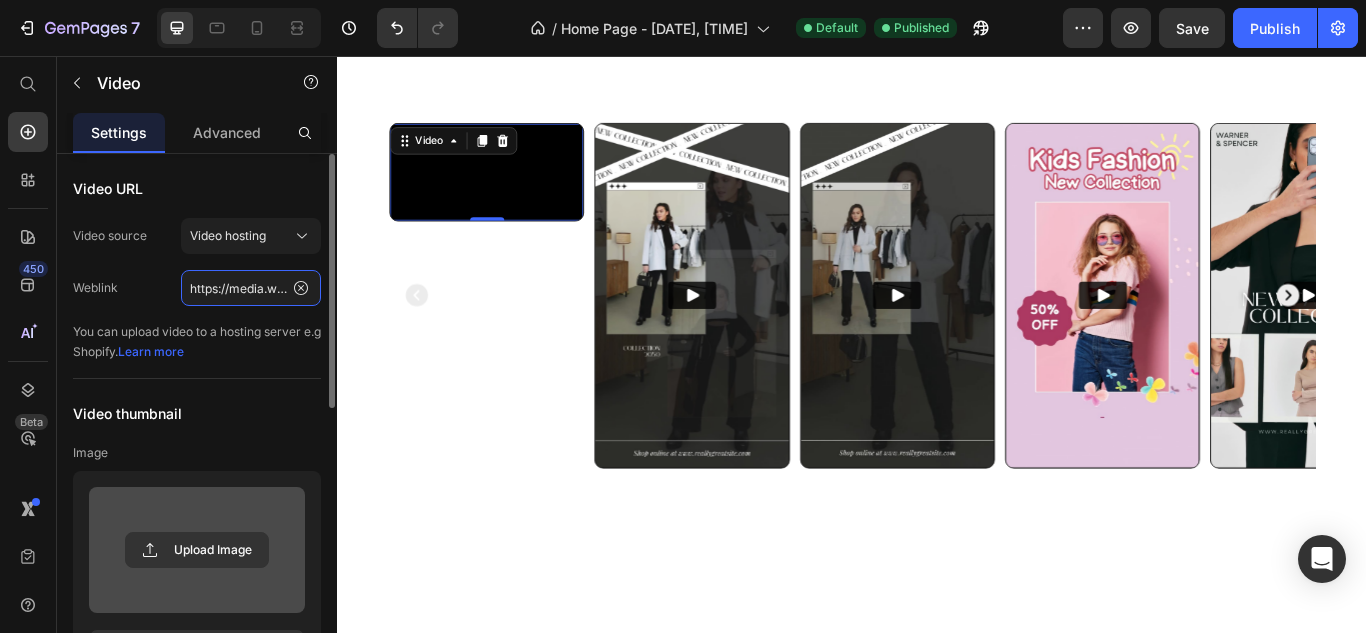 click on "https://media.w3.org/2010/05/sintel/trailer.mp4" 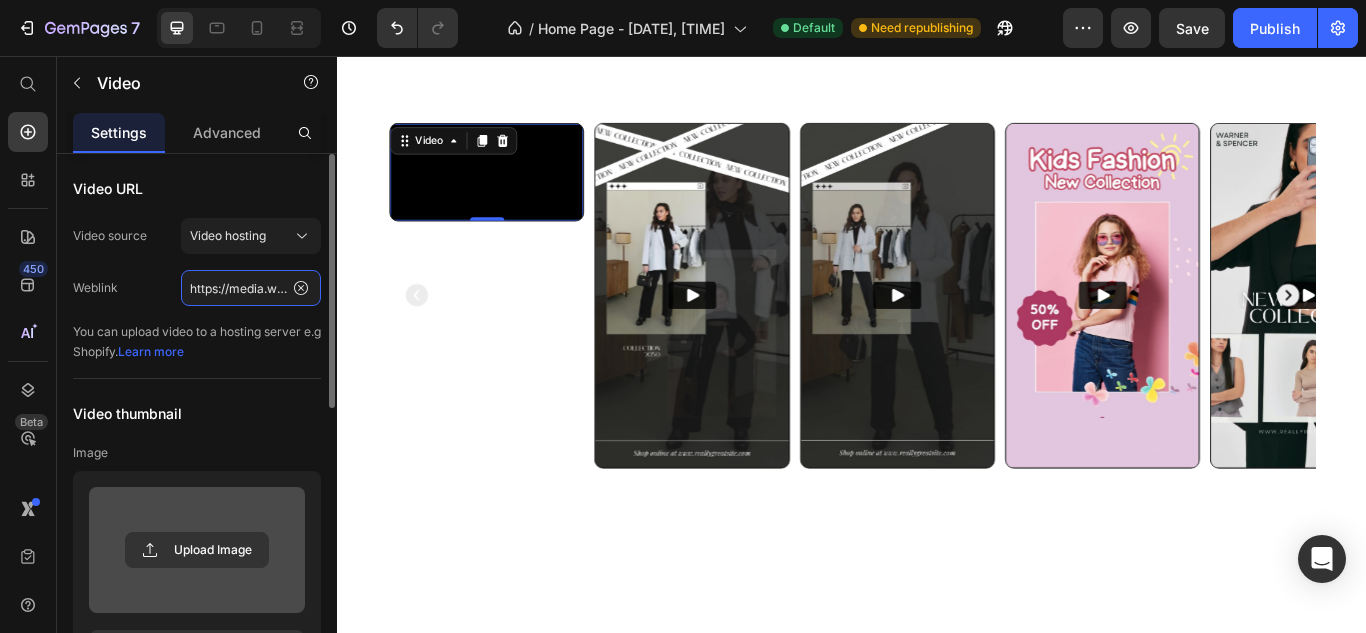 paste on "cdn.shopify.com/videos/c/o/v/bb5da6072a924db0bbdd197784d63582" 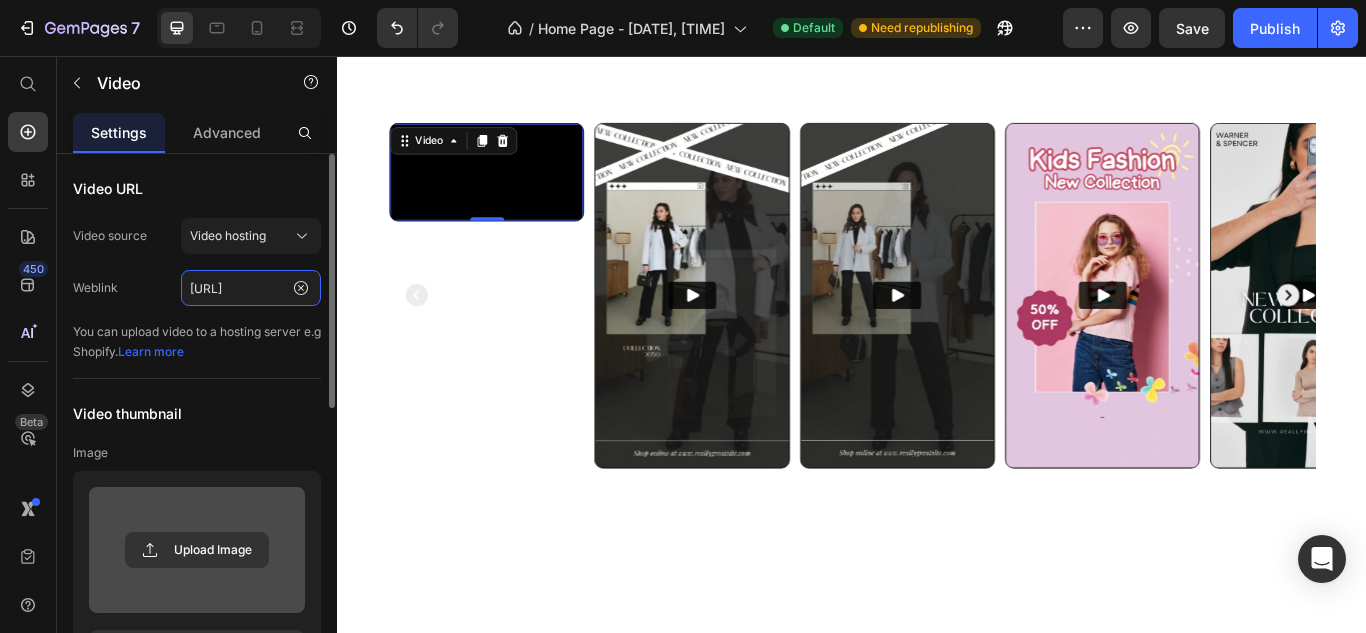 scroll, scrollTop: 0, scrollLeft: 375, axis: horizontal 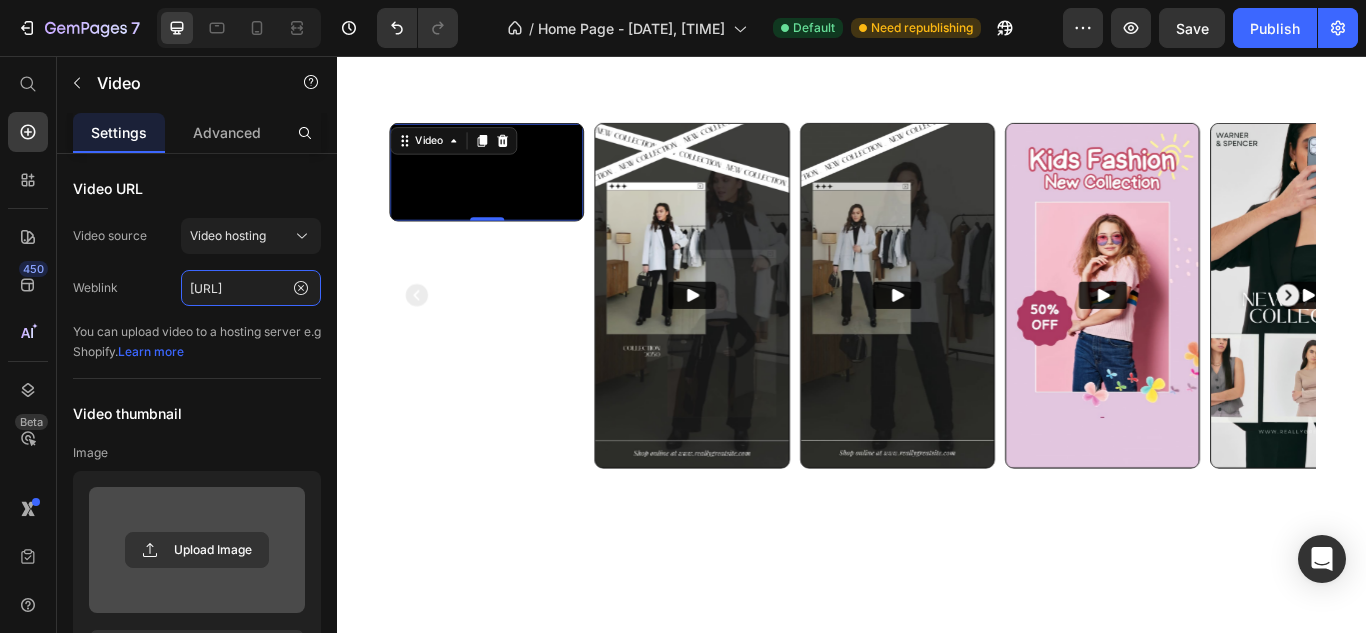 type on "https://cdn.shopify.com/videos/c/o/v/bb5da6072a924db0bbdd197784d63582.mp4" 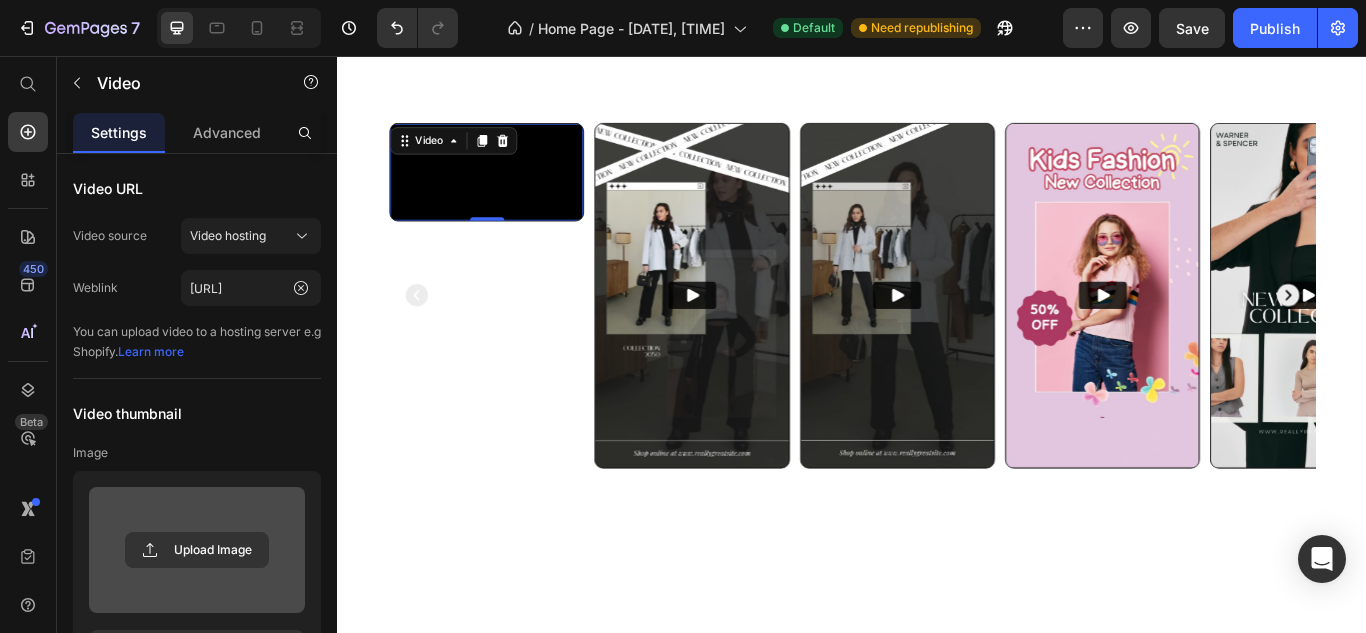 click on "Video thumbnail" at bounding box center (197, 413) 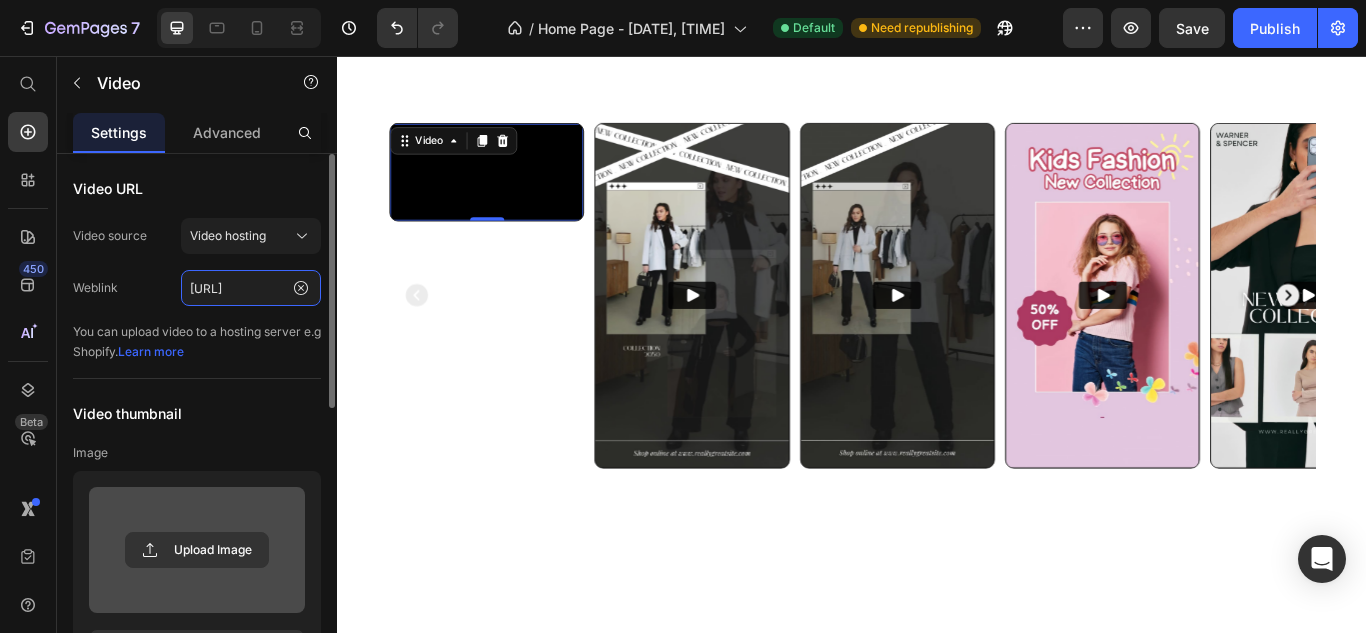 click on "https://cdn.shopify.com/videos/c/o/v/bb5da6072a924db0bbdd197784d63582.mp4" 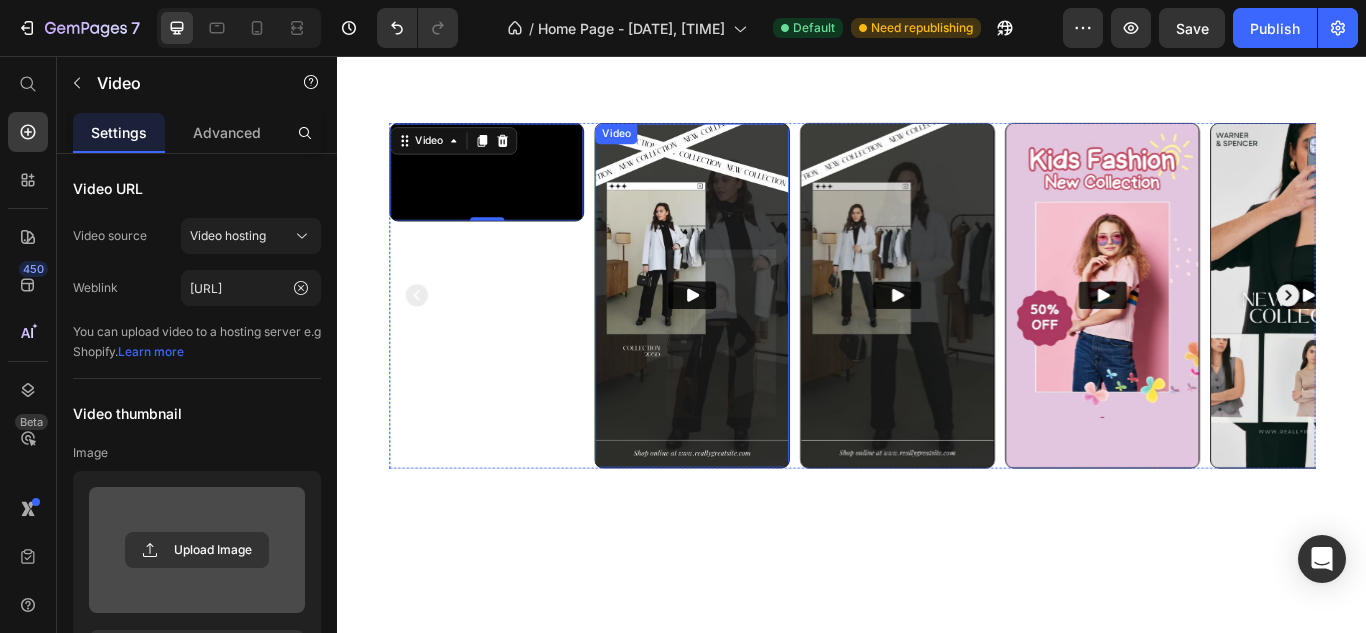click at bounding box center (749, 335) 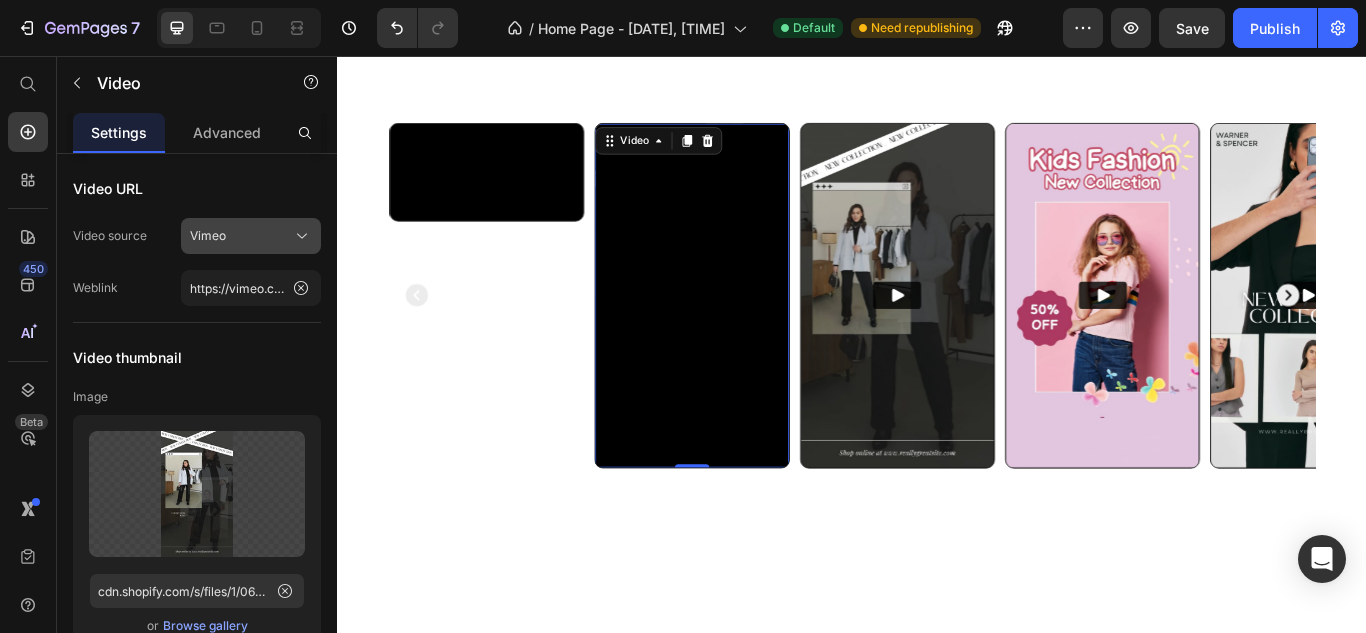 click 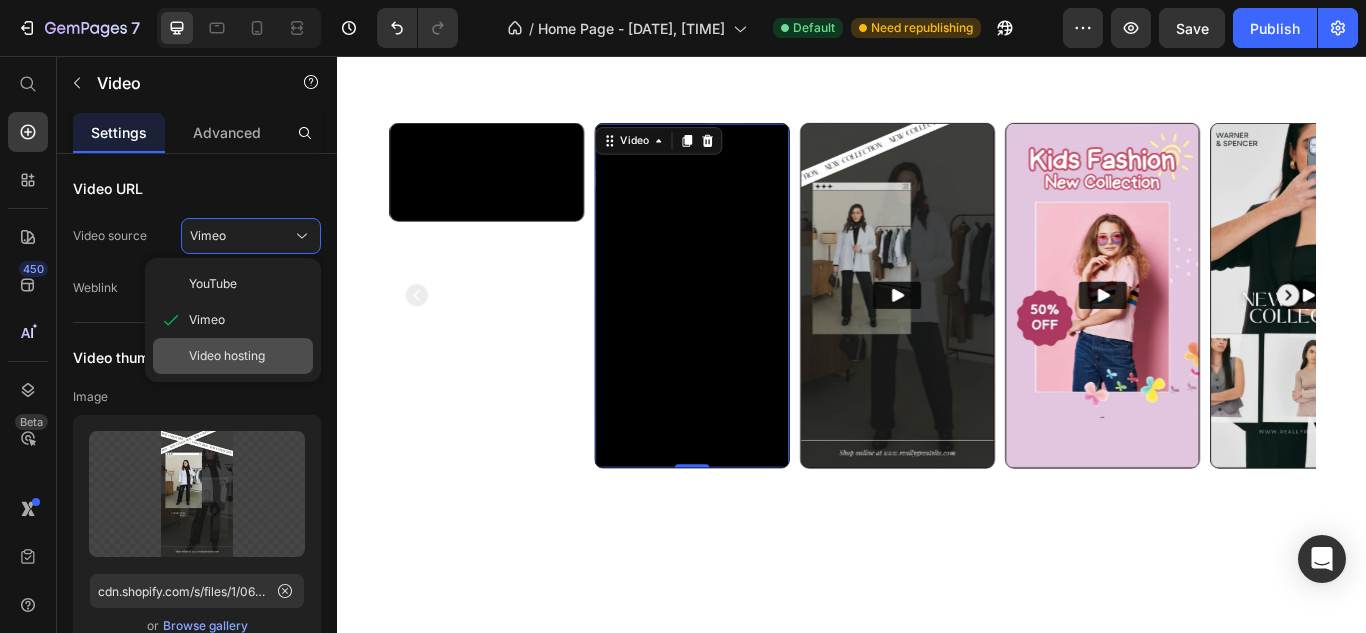 click on "Video hosting" at bounding box center (227, 356) 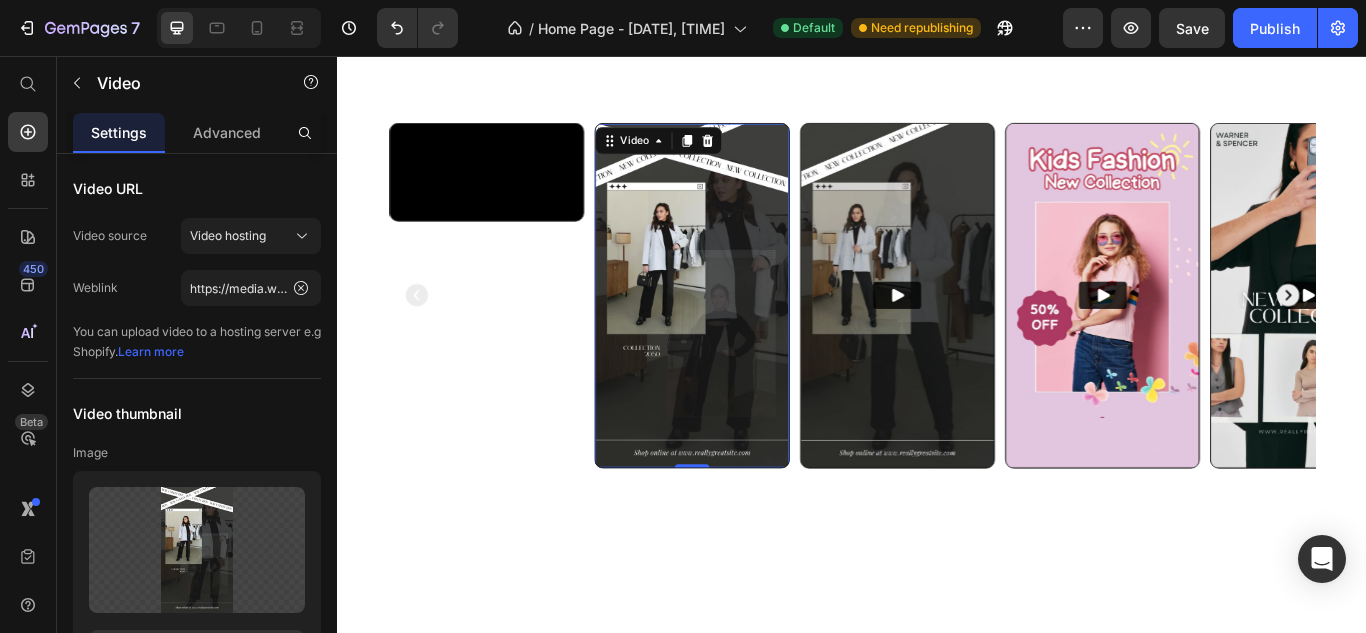 drag, startPoint x: 284, startPoint y: 506, endPoint x: 275, endPoint y: 437, distance: 69.58448 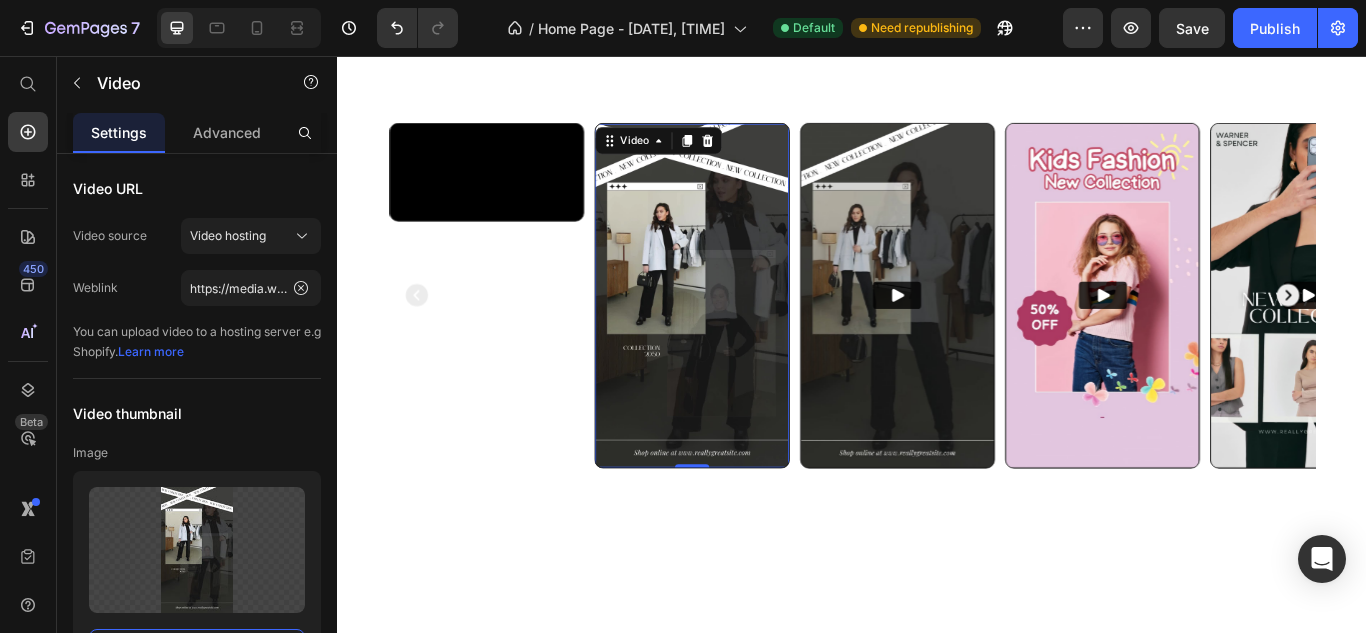 type 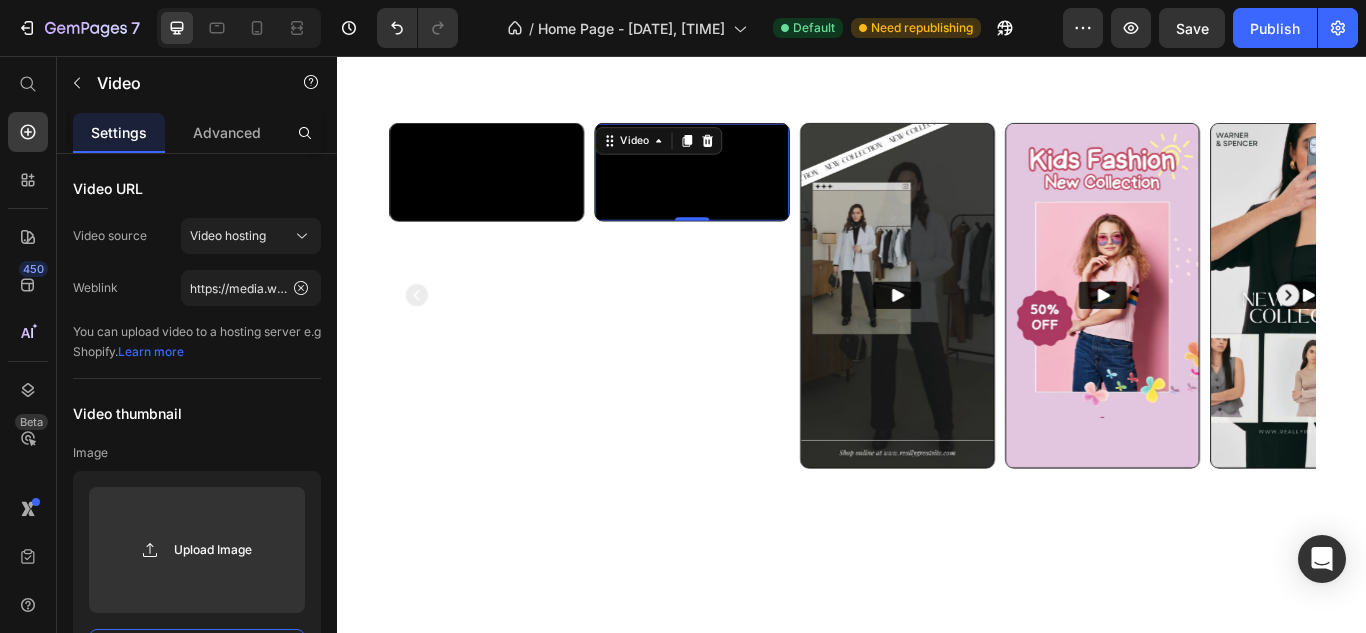 scroll, scrollTop: 32, scrollLeft: 0, axis: vertical 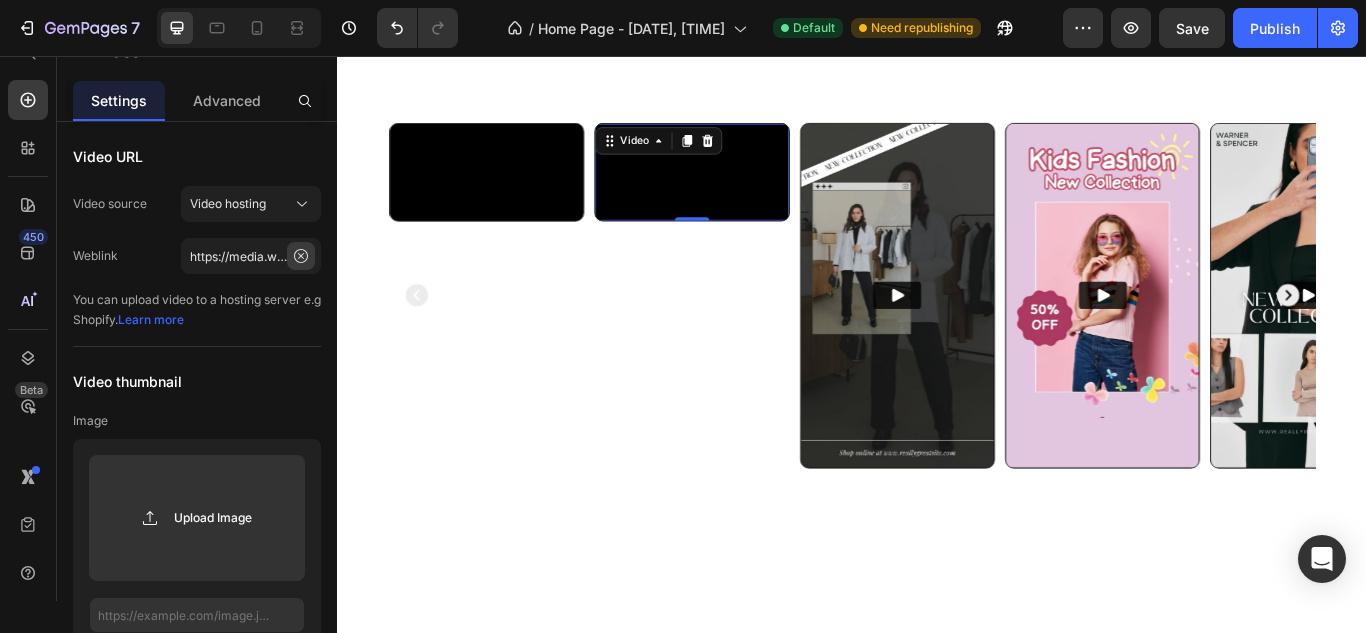 click 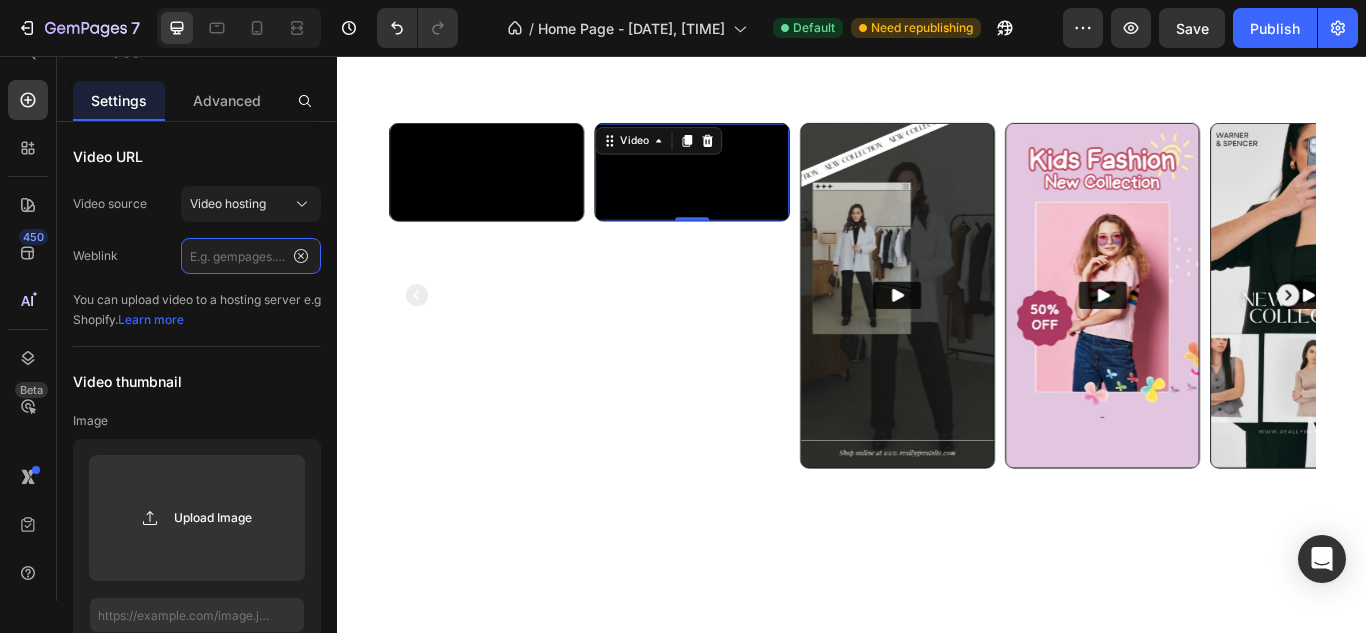 scroll, scrollTop: 0, scrollLeft: 0, axis: both 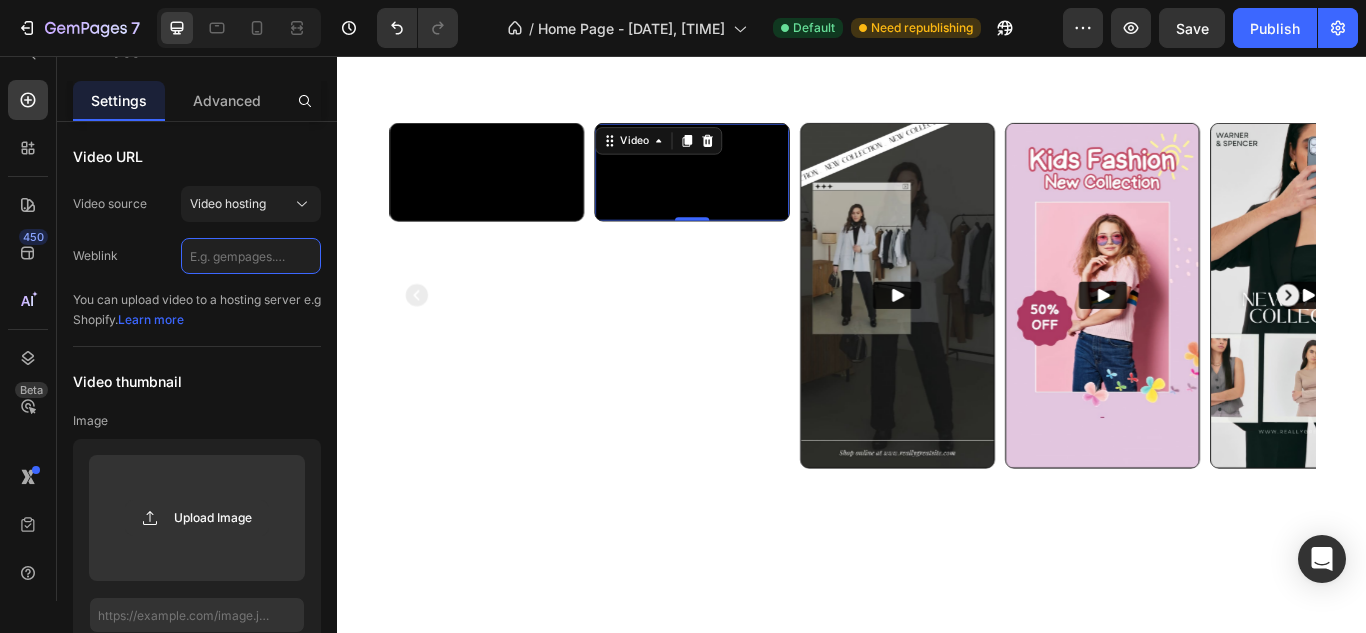 click 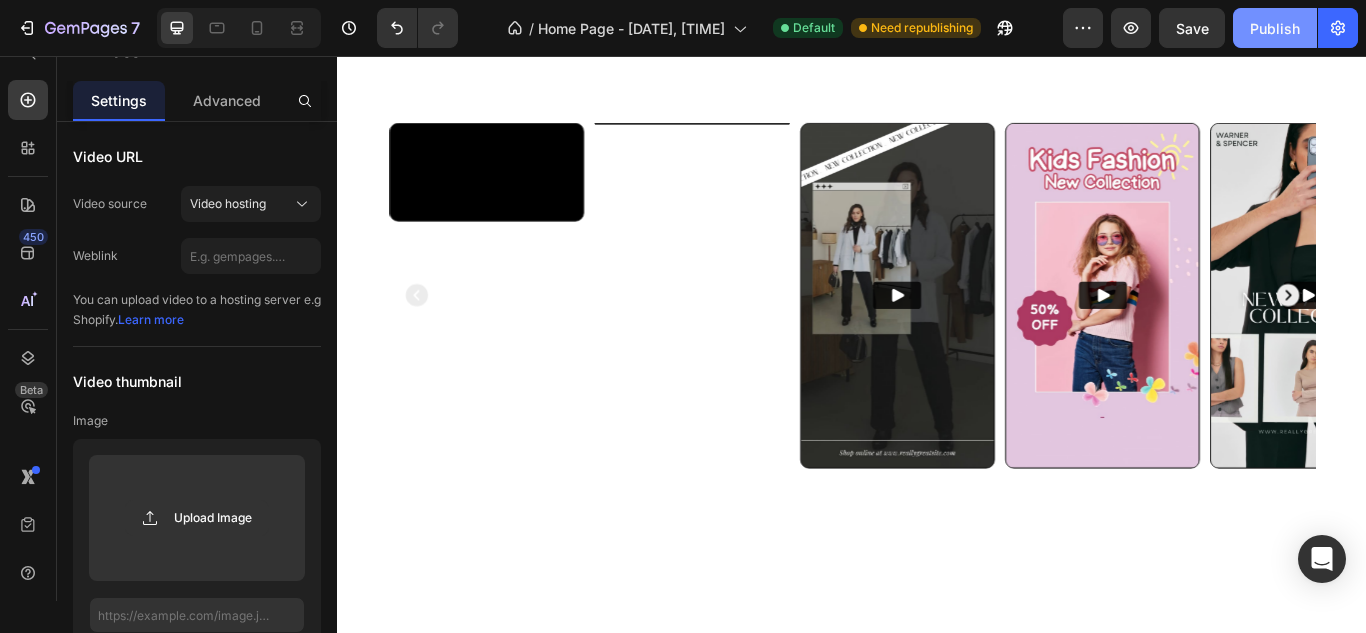 click on "Publish" at bounding box center (1275, 28) 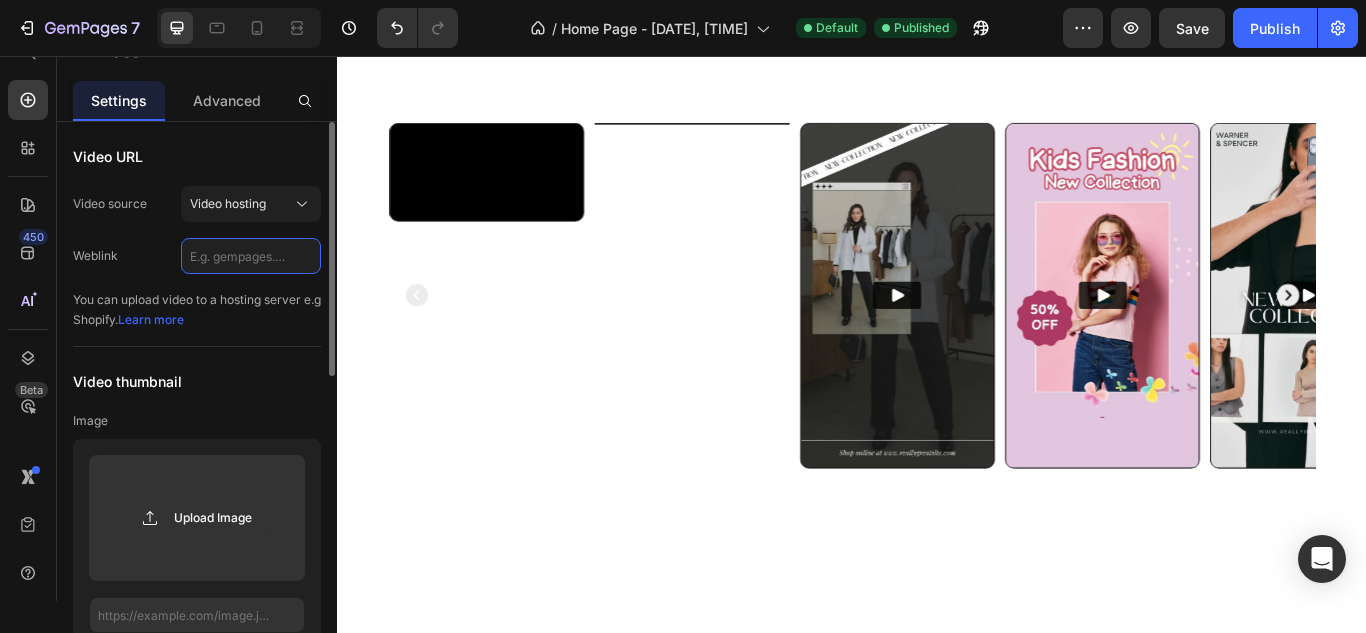 click 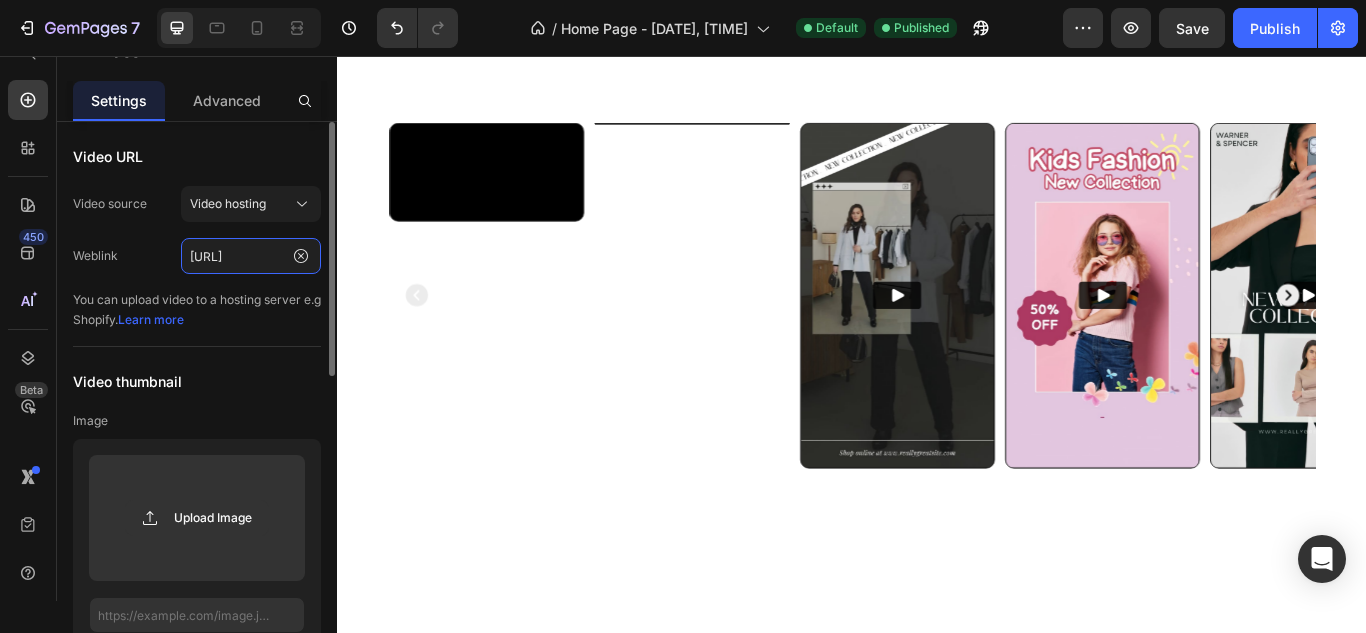 scroll, scrollTop: 0, scrollLeft: 359, axis: horizontal 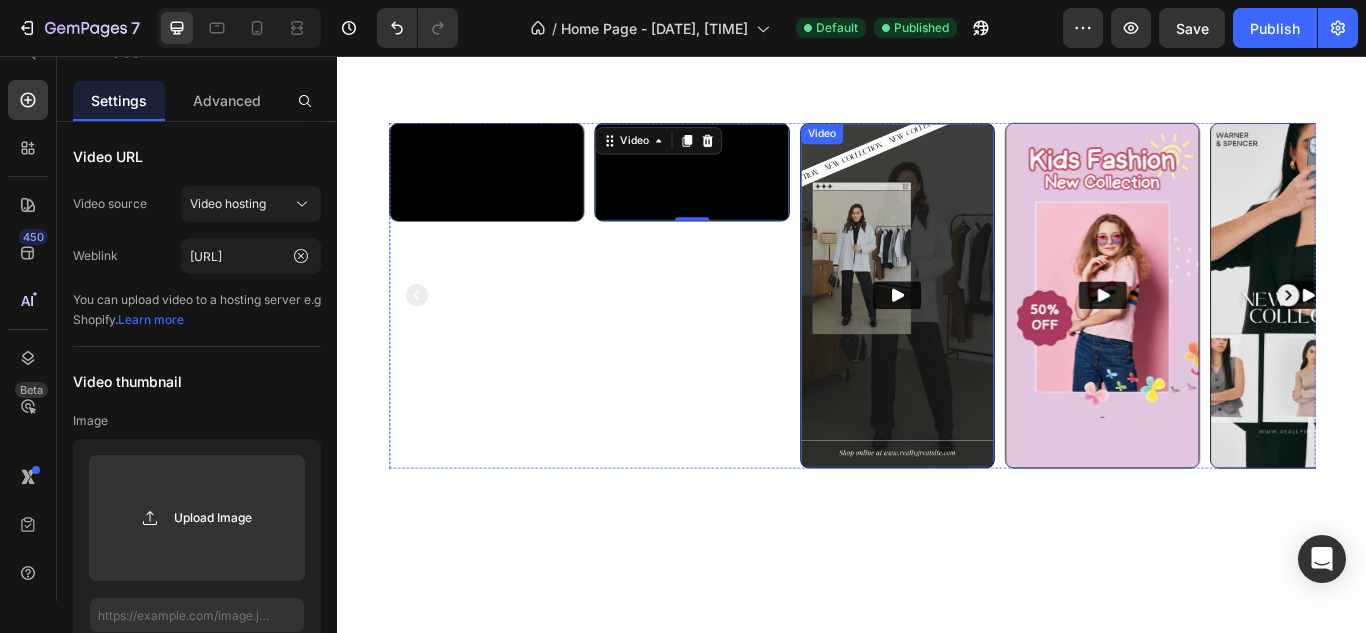 click at bounding box center [989, 335] 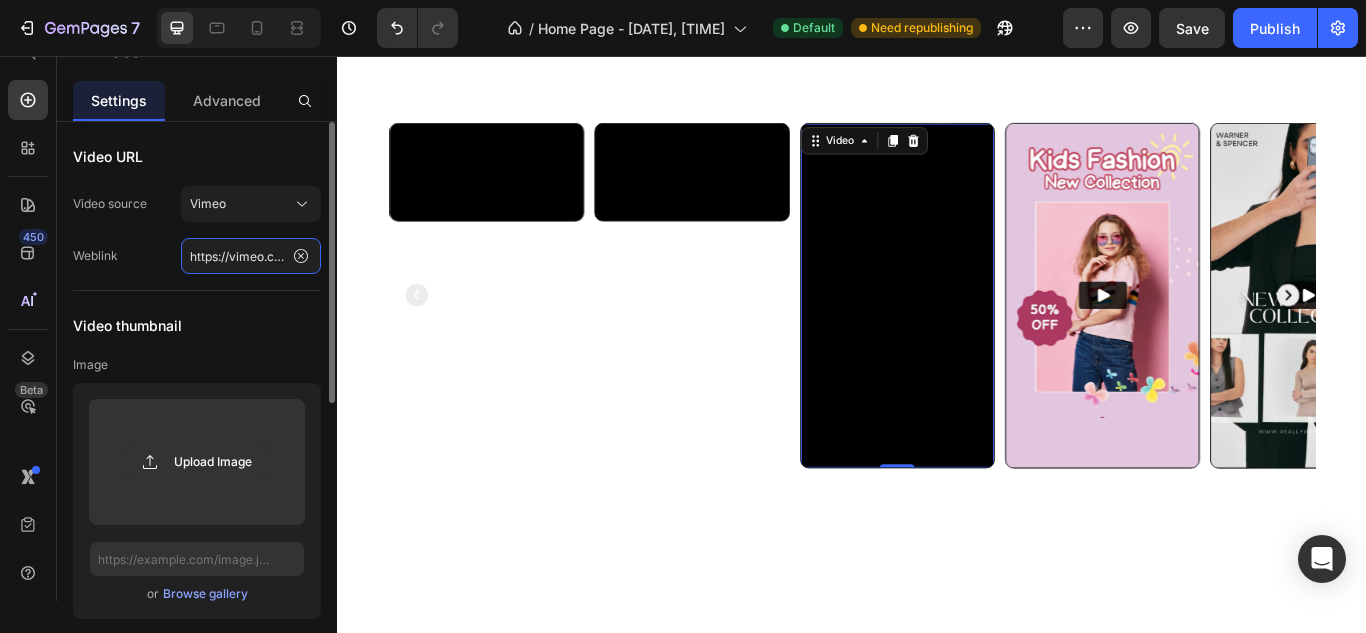 click on "https://vimeo.com/1099873276" 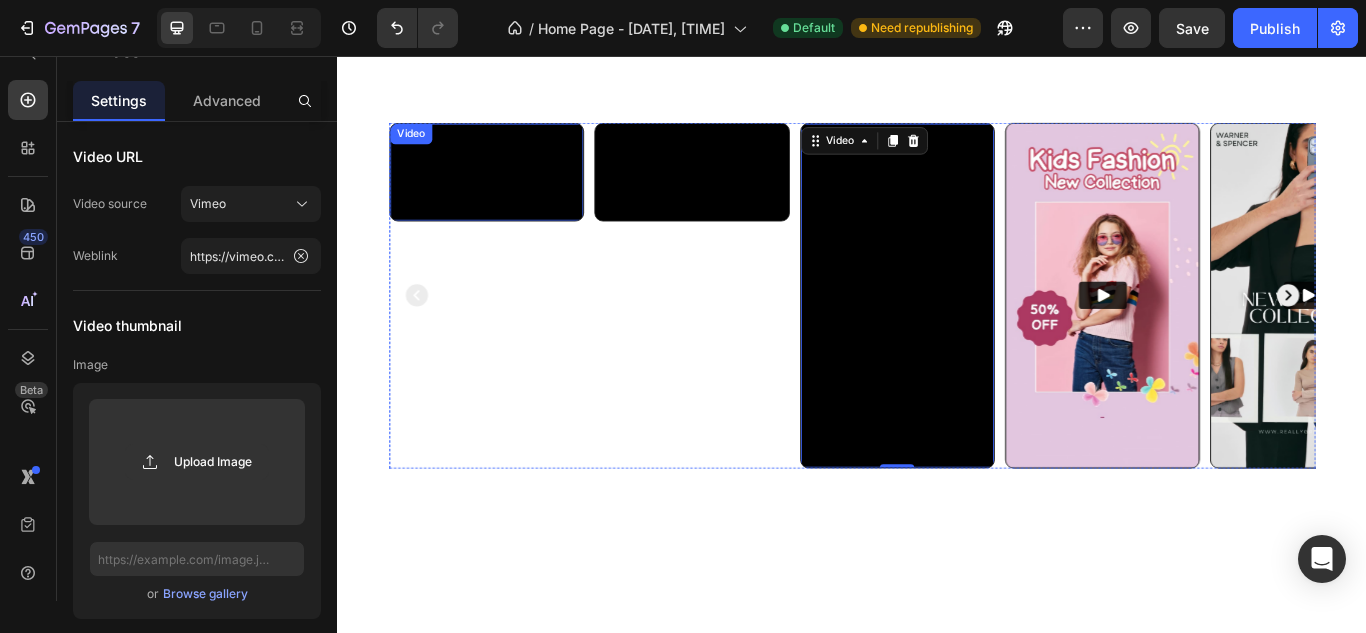 click at bounding box center [510, 191] 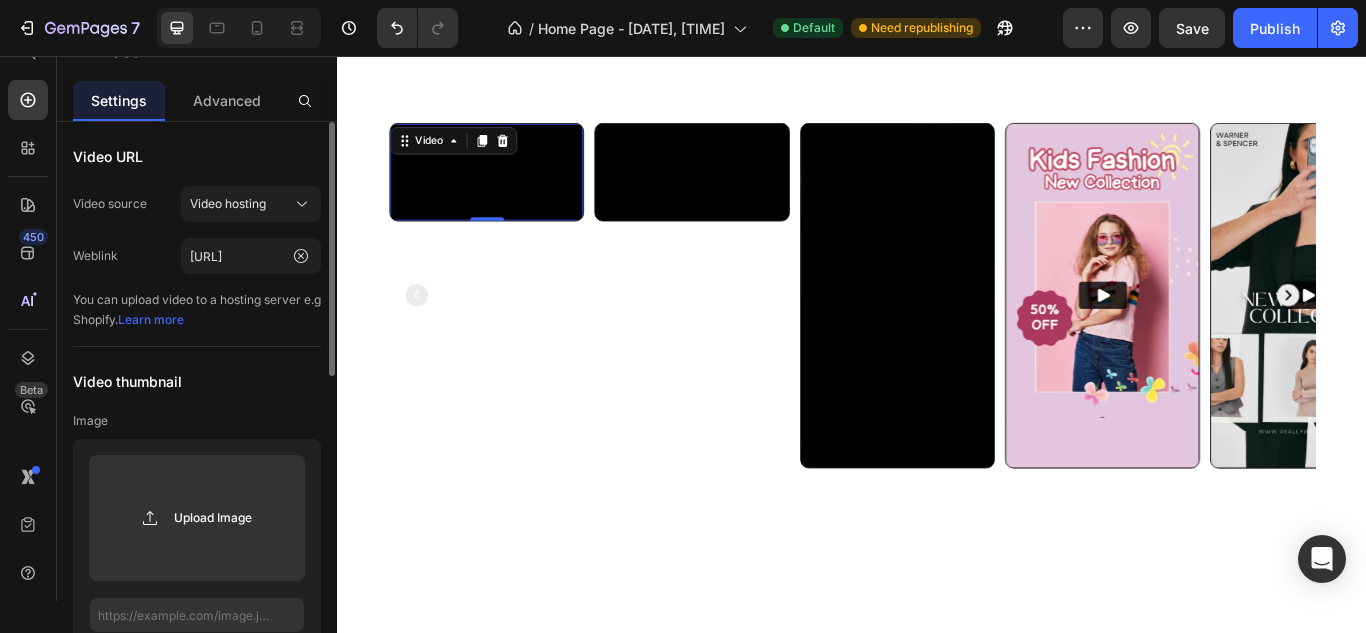 click on "Weblink https://cdn.shopify.com/videos/c/o/v/bb5da6072a924db0bbdd197784d63582.mp4" 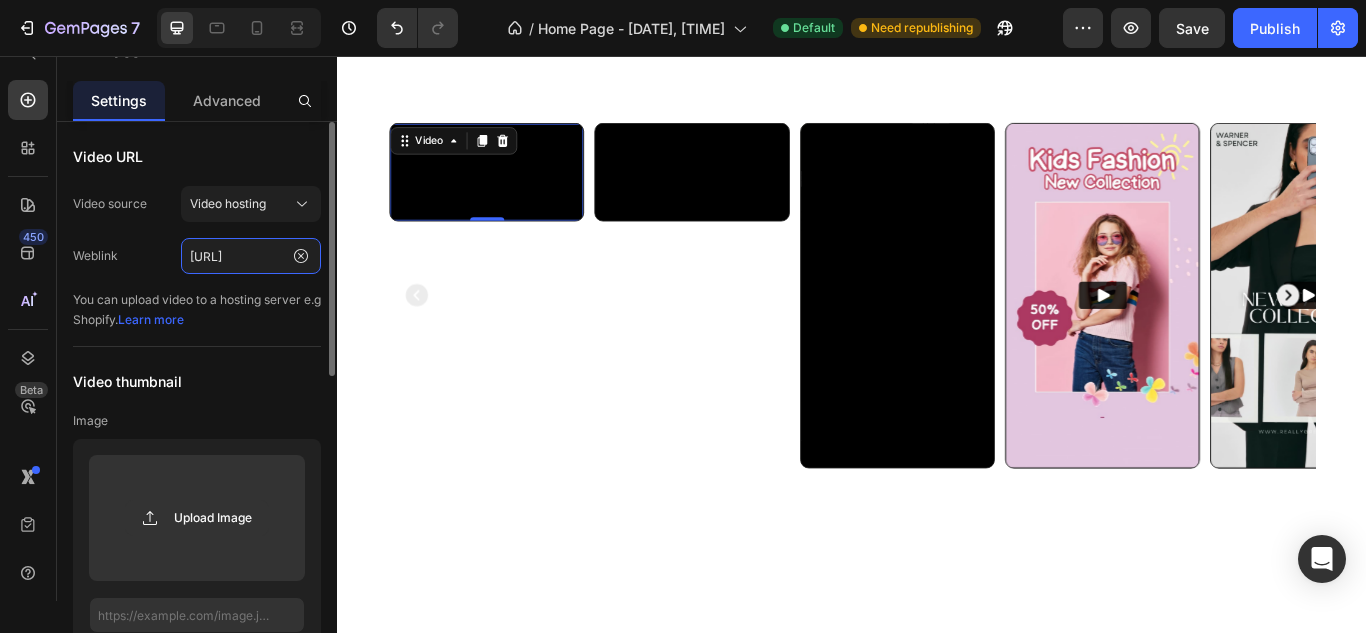 click on "https://cdn.shopify.com/videos/c/o/v/bb5da6072a924db0bbdd197784d63582.mp4" 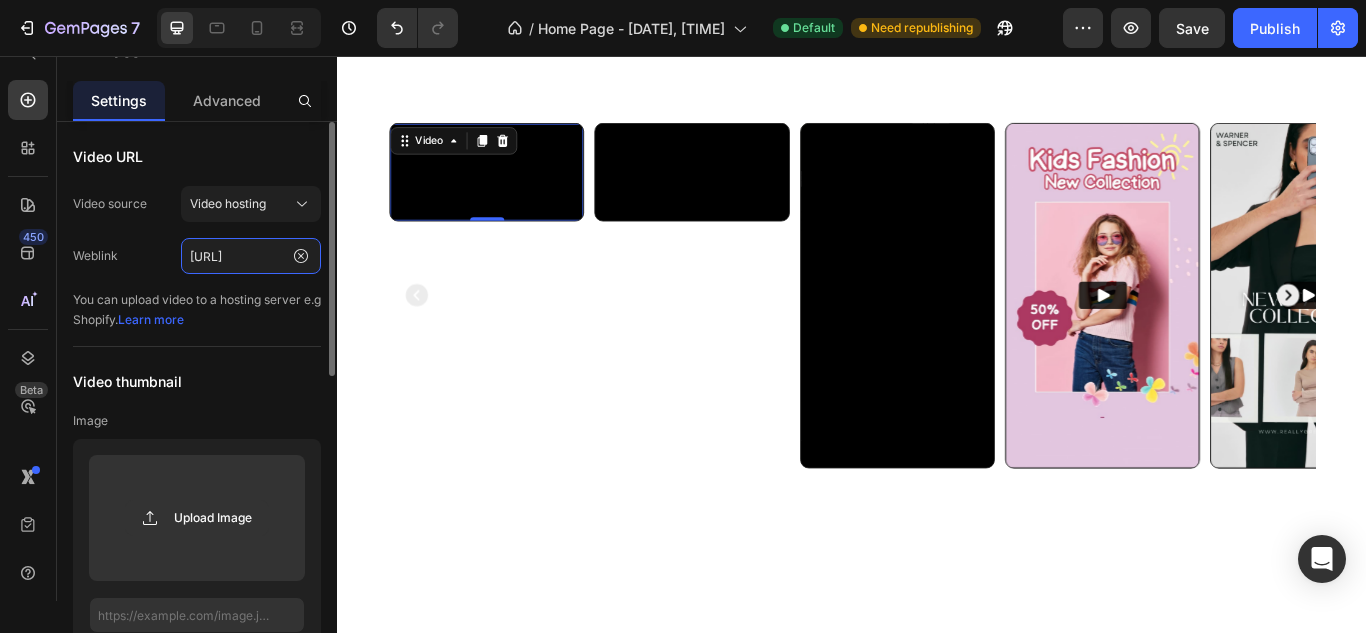 click on "https://cdn.shopify.com/videos/c/o/v/bb5da6072a924db0bbdd197784d63582.mp4" 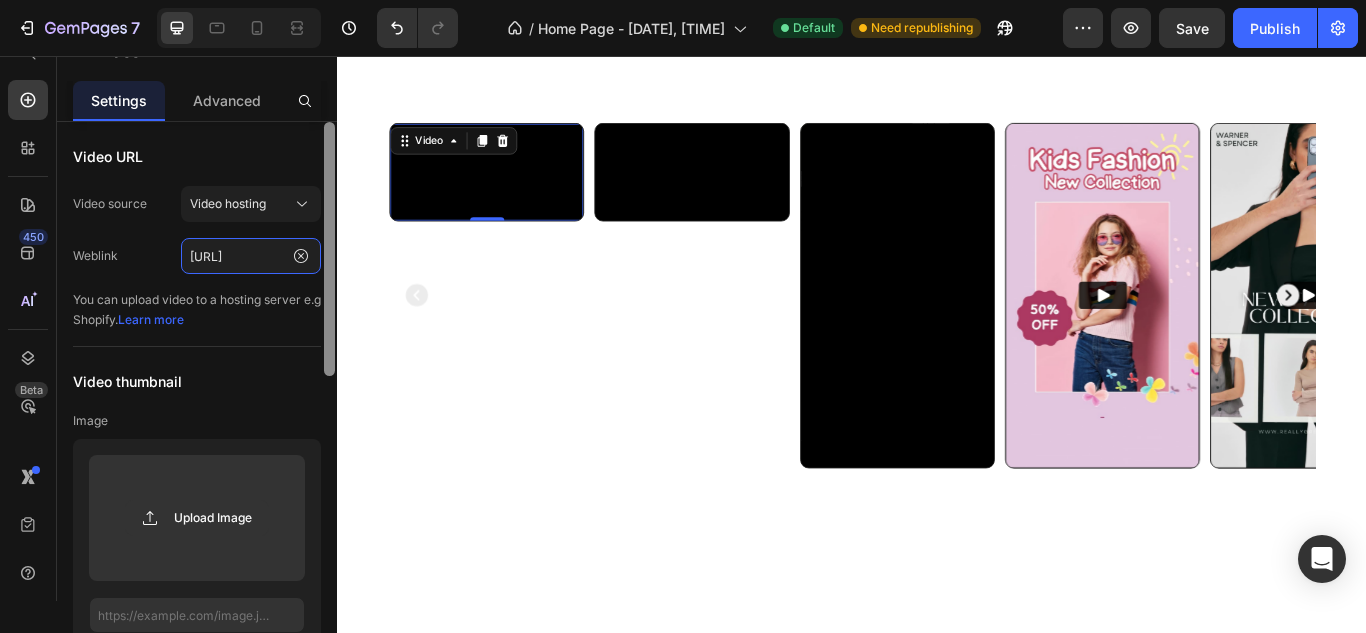 scroll, scrollTop: 0, scrollLeft: 375, axis: horizontal 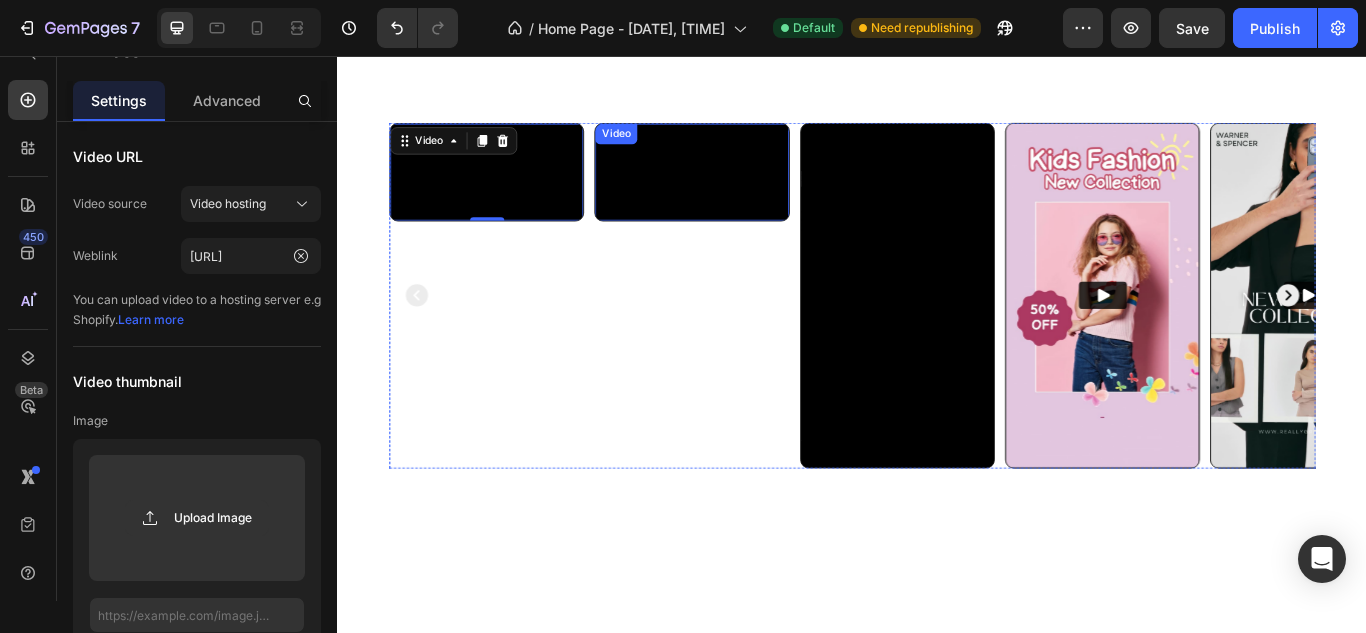 click at bounding box center (749, 191) 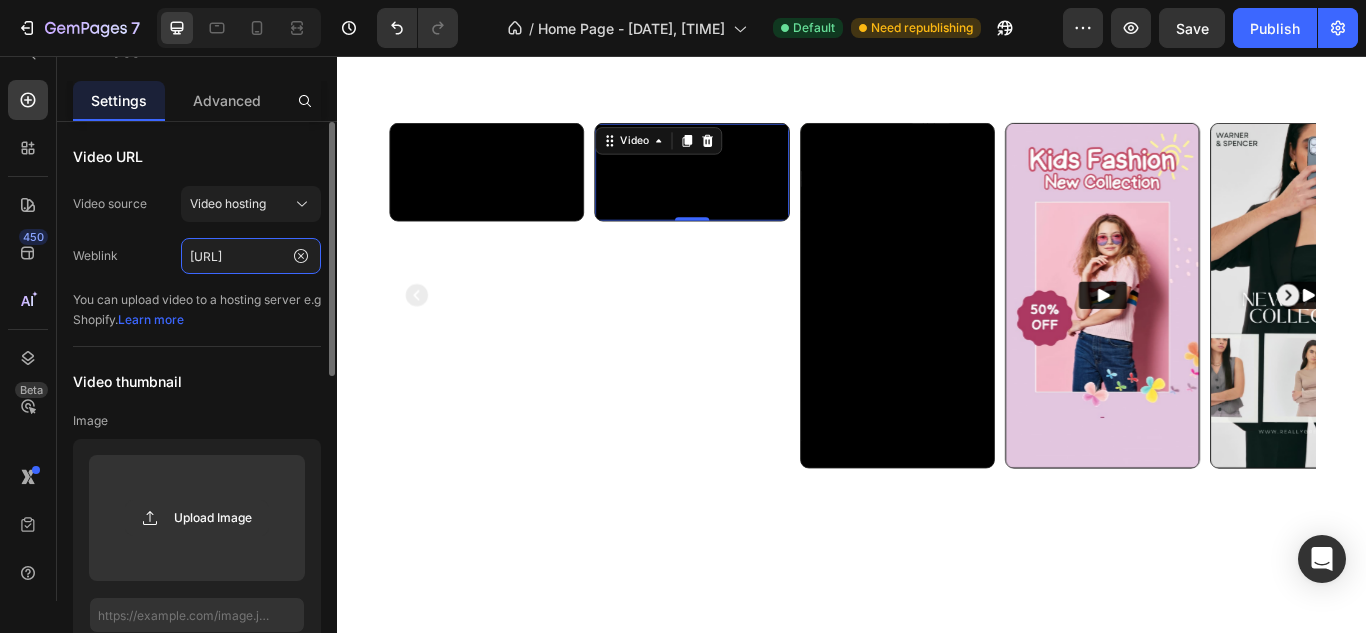 click on "https://cdn.shopify.com/videos/c/o/v/1b8cd8df86c349f5b1ae8f9f45ecc70d.mp4" 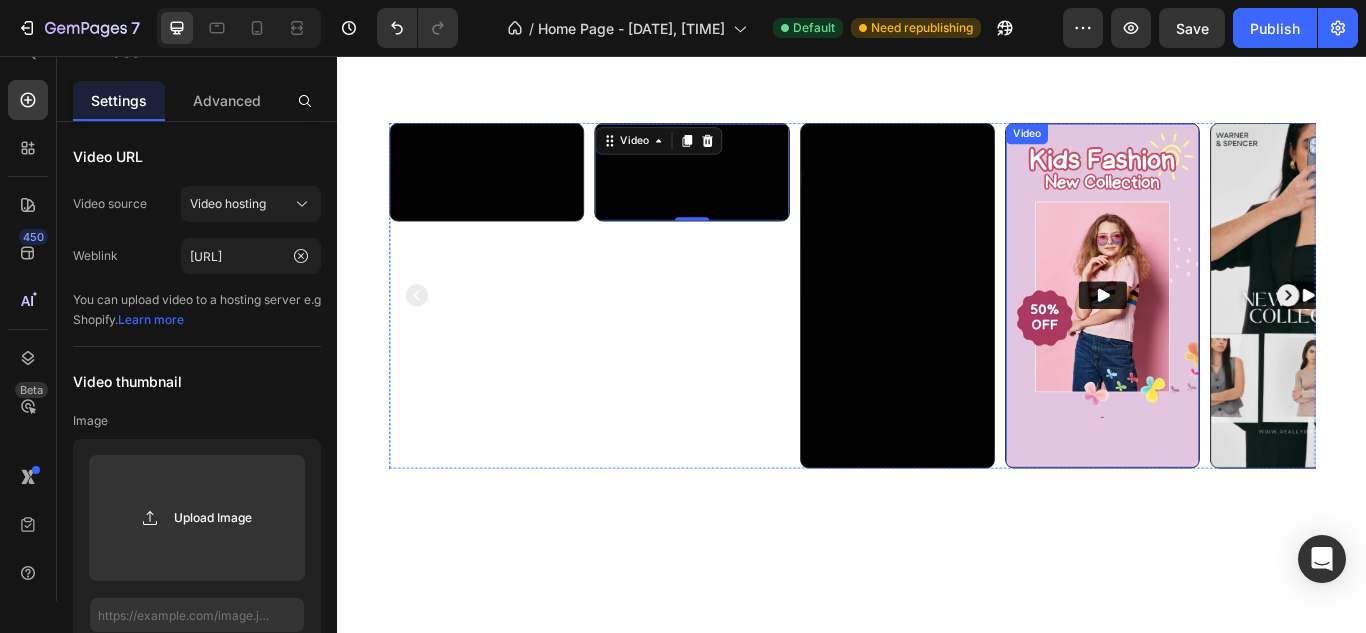 click at bounding box center (1228, 335) 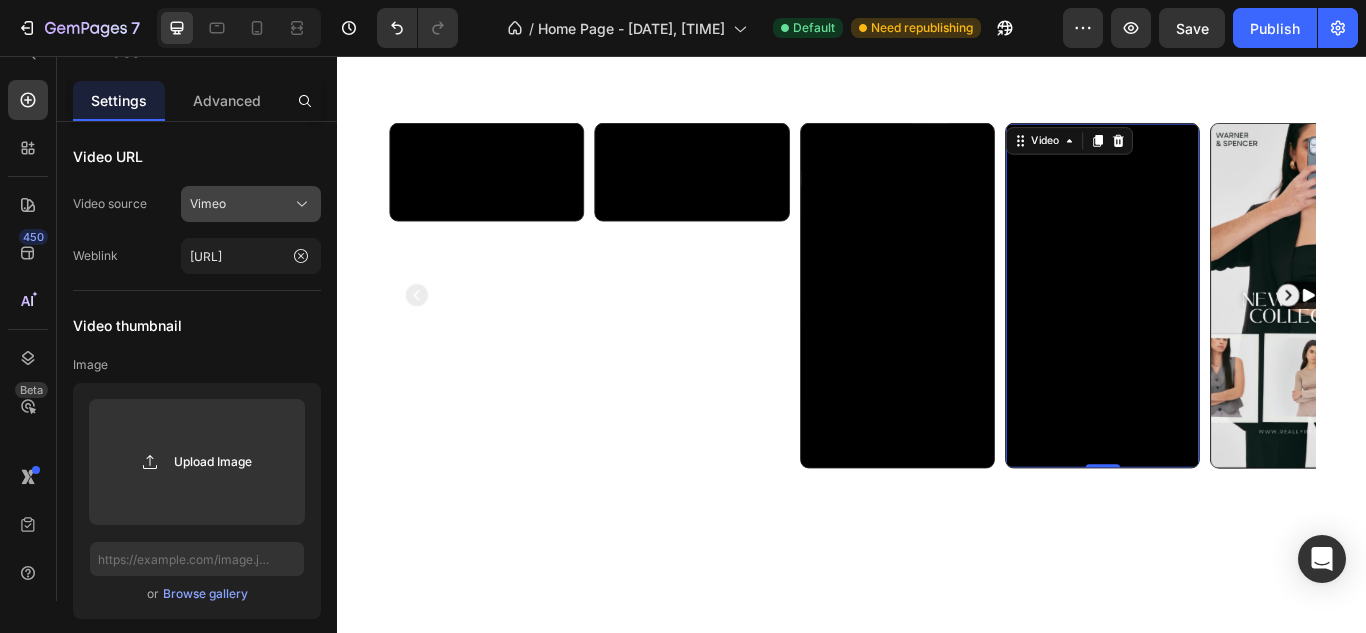 click on "Vimeo" 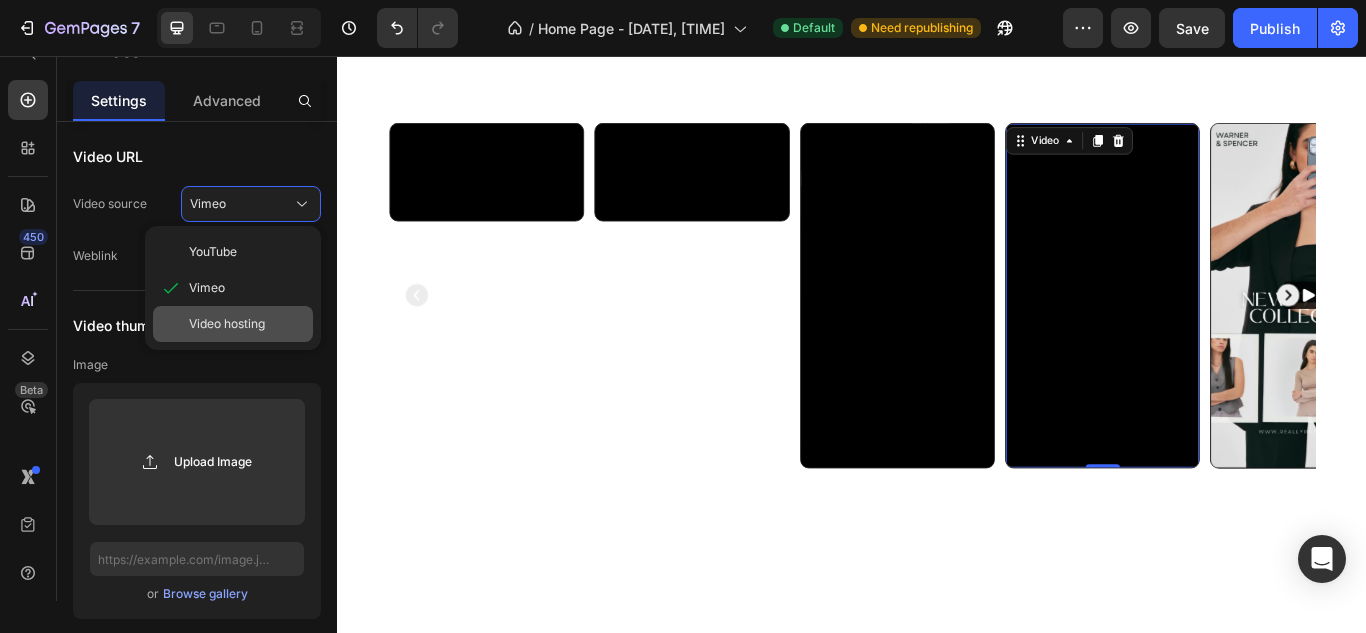 click on "Video hosting" 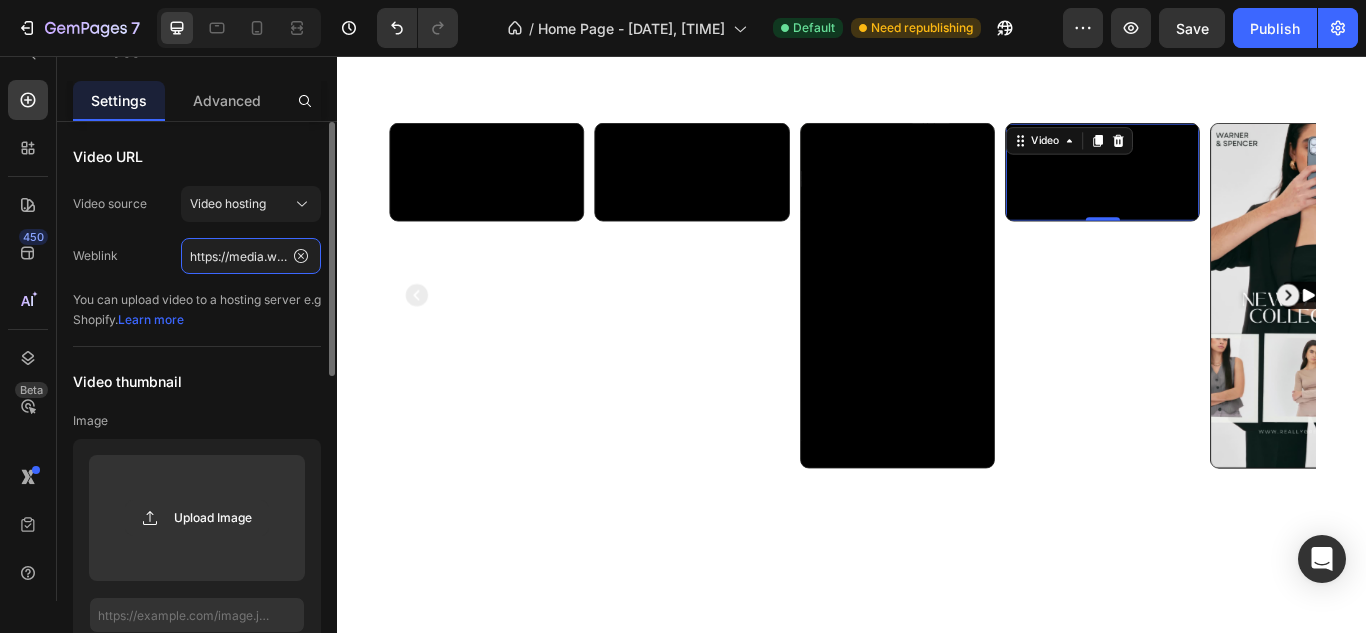 click on "https://media.w3.org/2010/05/sintel/trailer.mp4" 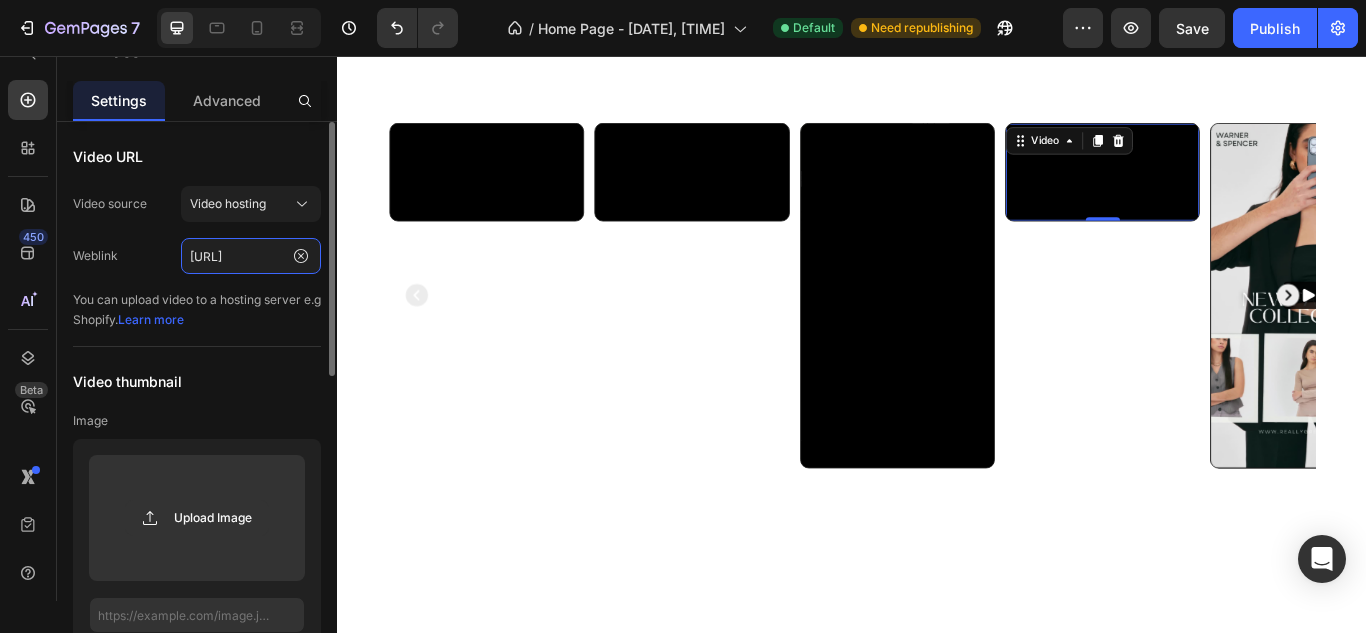 scroll, scrollTop: 0, scrollLeft: 359, axis: horizontal 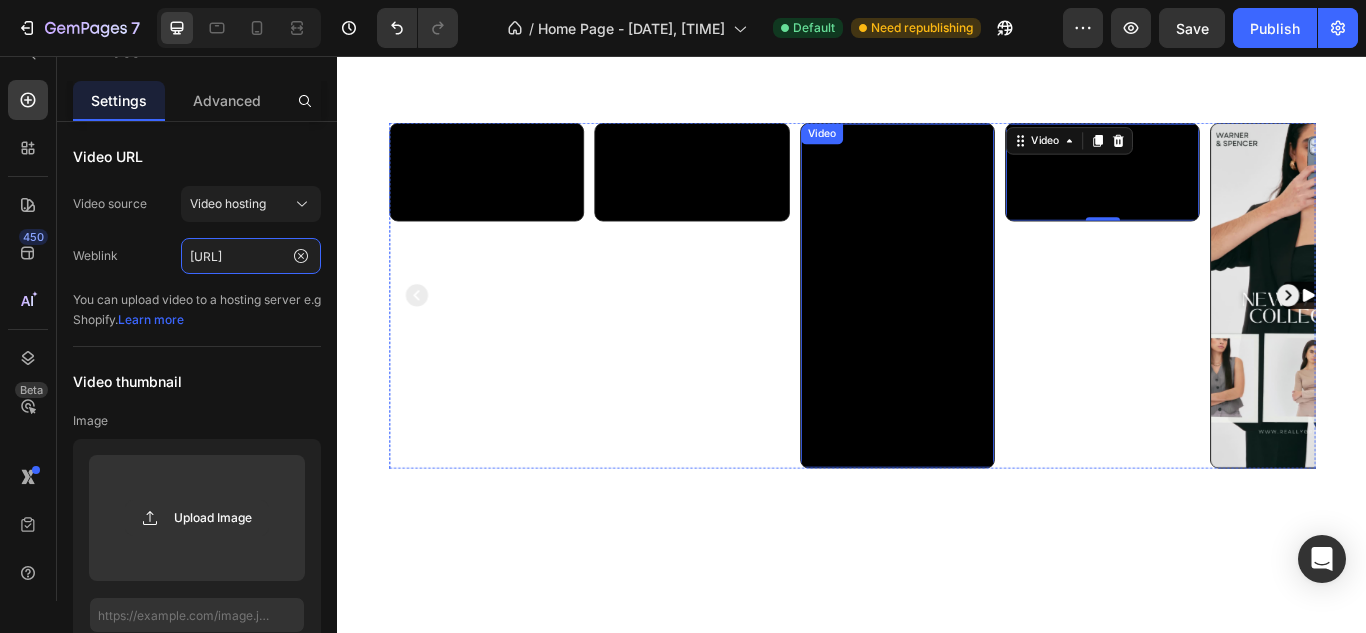 type on "https://cdn.shopify.com/videos/c/o/v/1b8cd8df86c349f5b1ae8f9f45ecc70d.mp4" 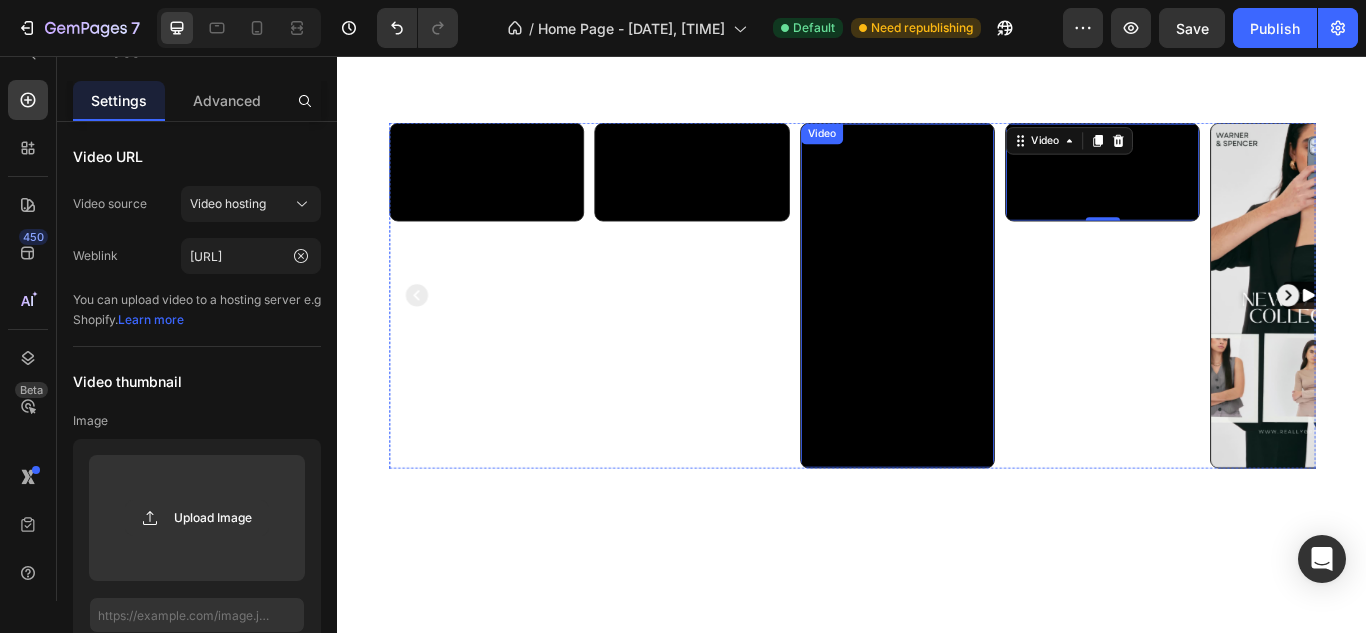 scroll, scrollTop: 0, scrollLeft: 0, axis: both 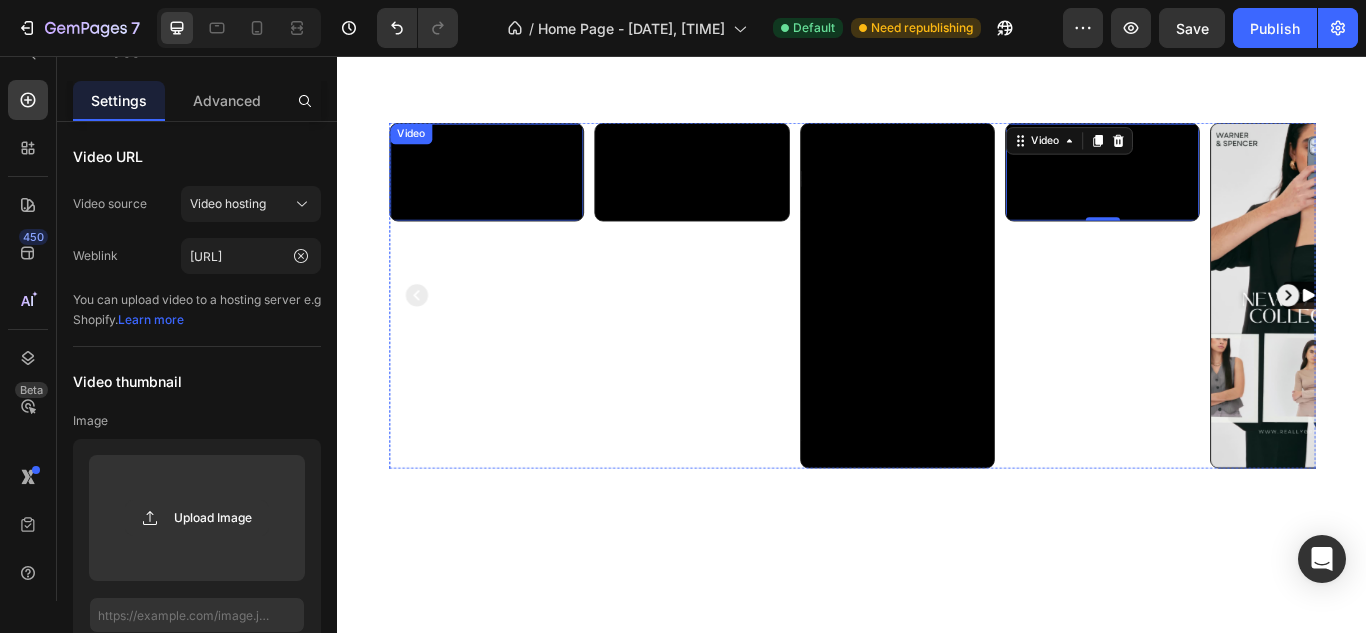 click at bounding box center [510, 191] 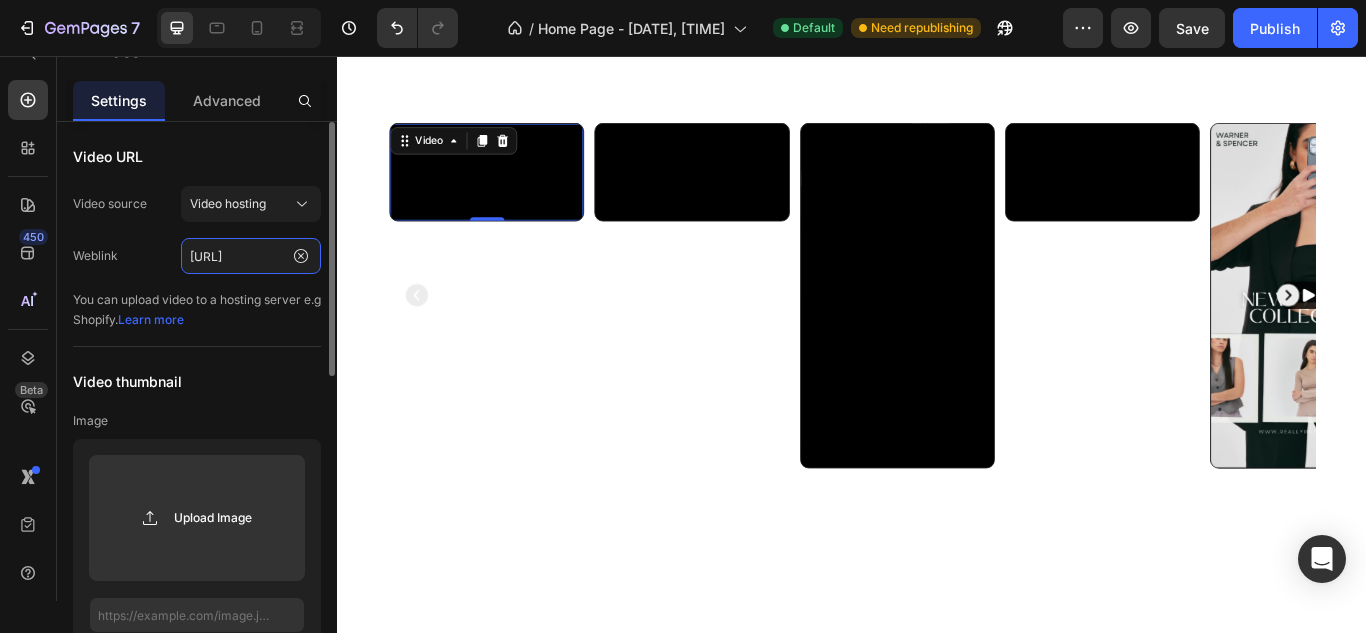 click on "https://cdn.shopify.com/videos/c/o/v/bb5da6072a924db0bbdd197784d63582.mp4" 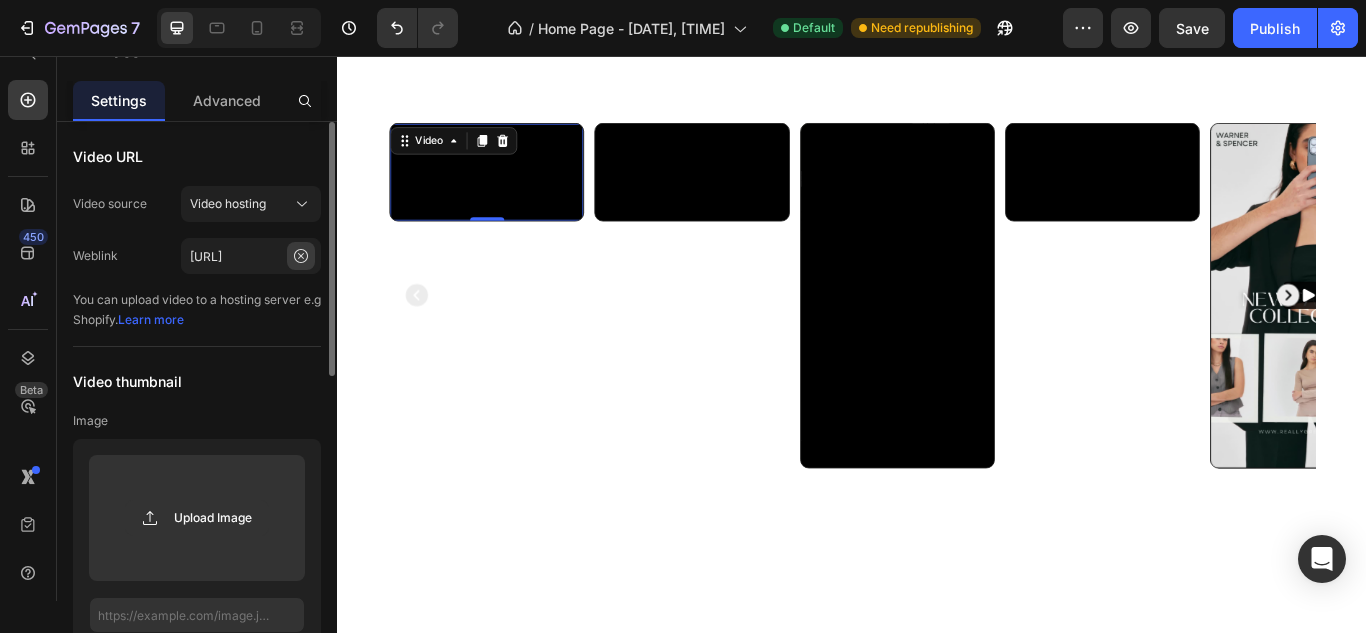 click 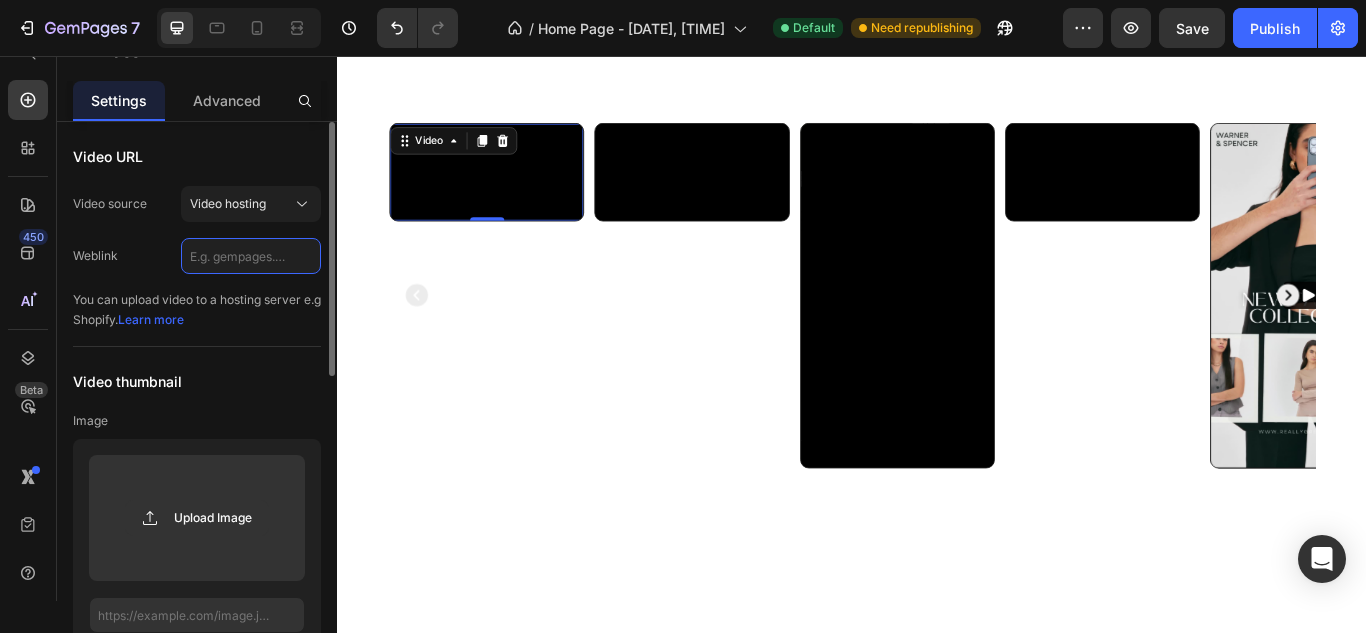 click 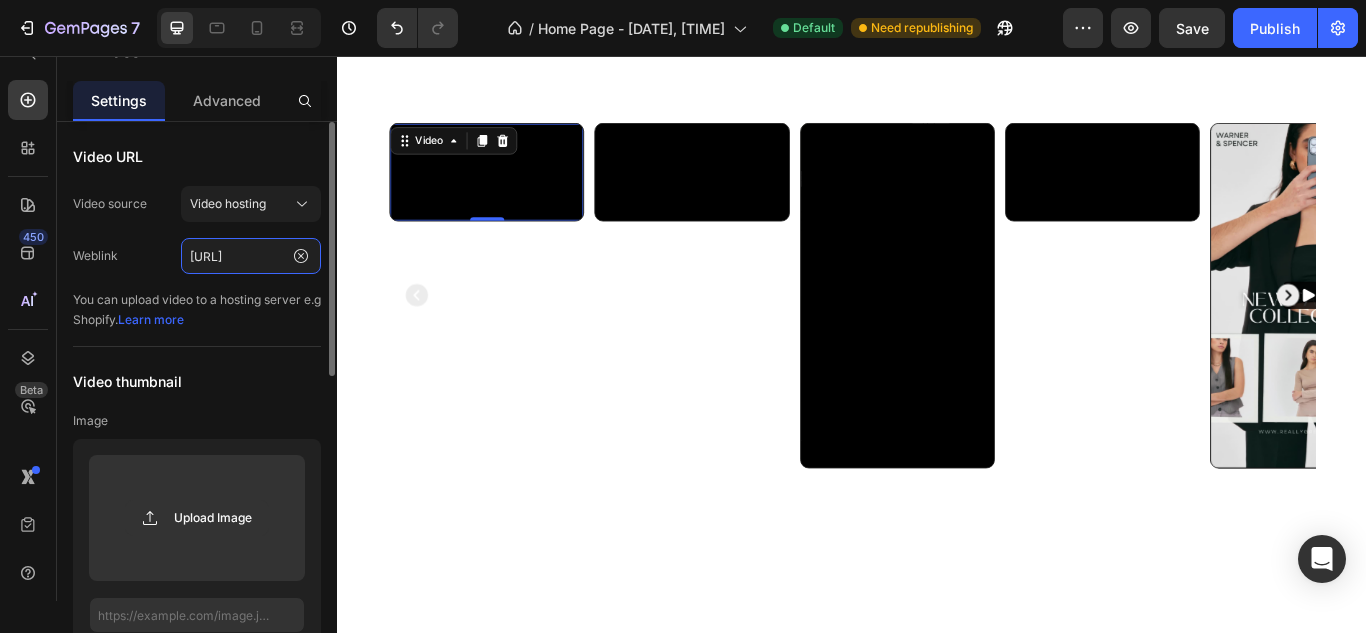 scroll, scrollTop: 0, scrollLeft: 375, axis: horizontal 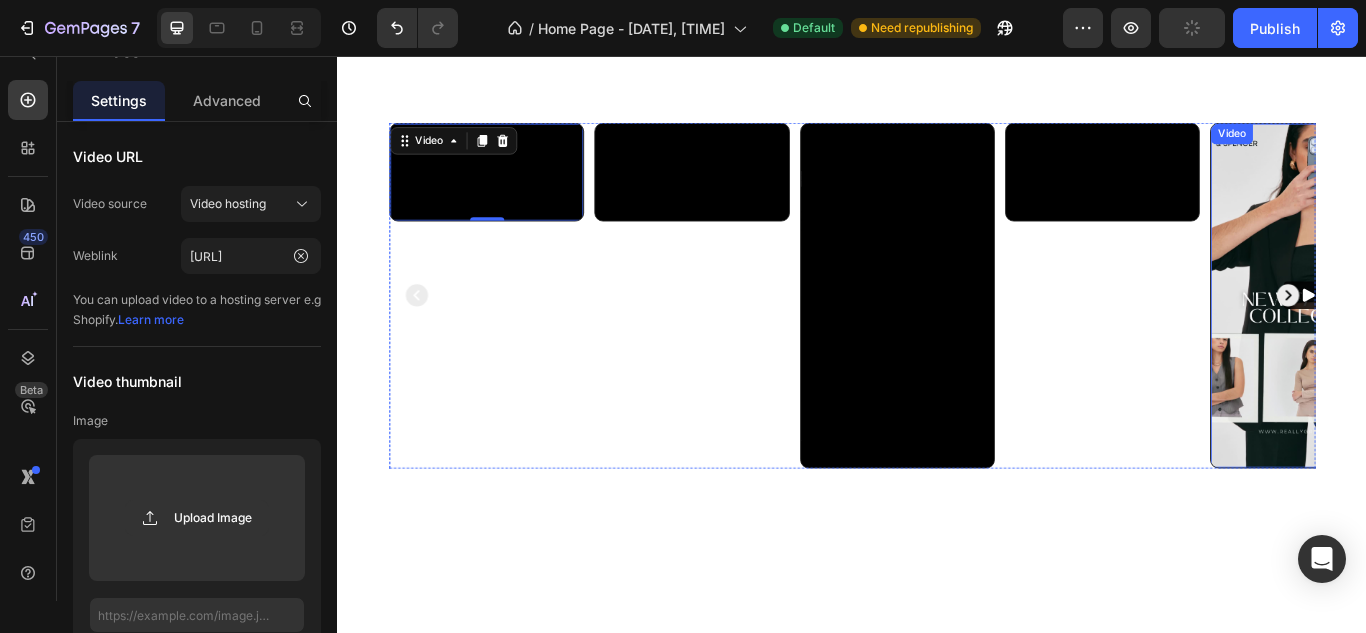 click at bounding box center [1467, 335] 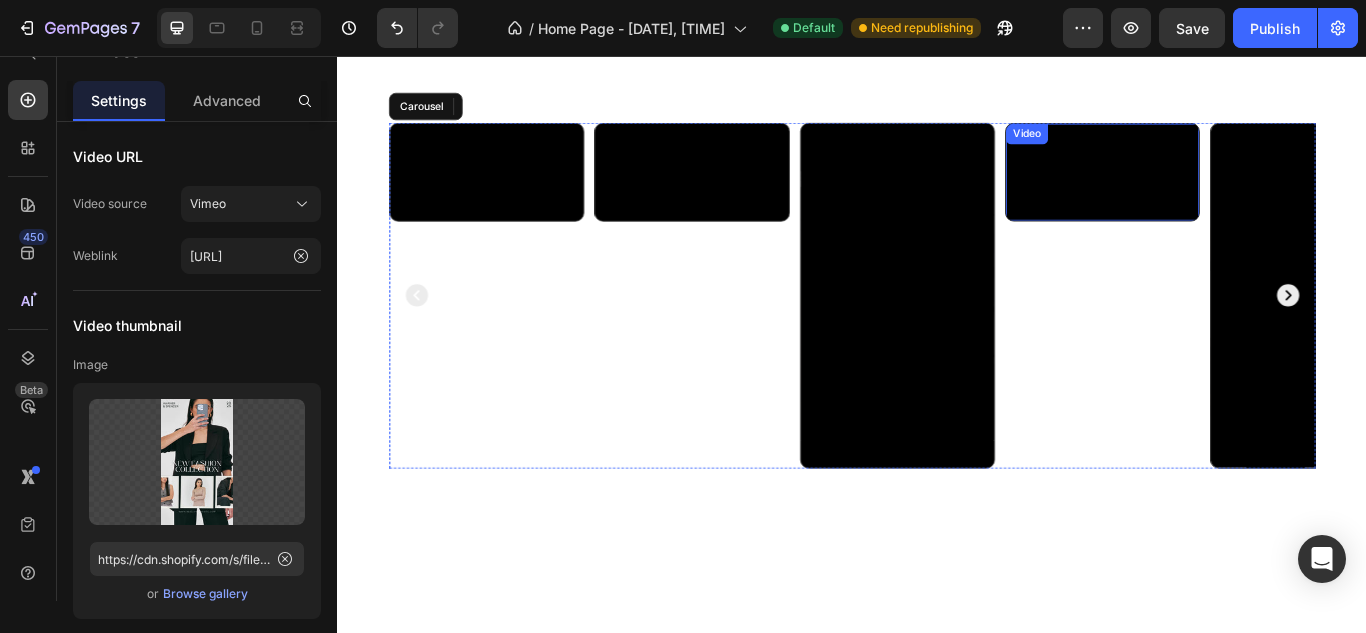 drag, startPoint x: 1346, startPoint y: 283, endPoint x: 1198, endPoint y: 277, distance: 148.12157 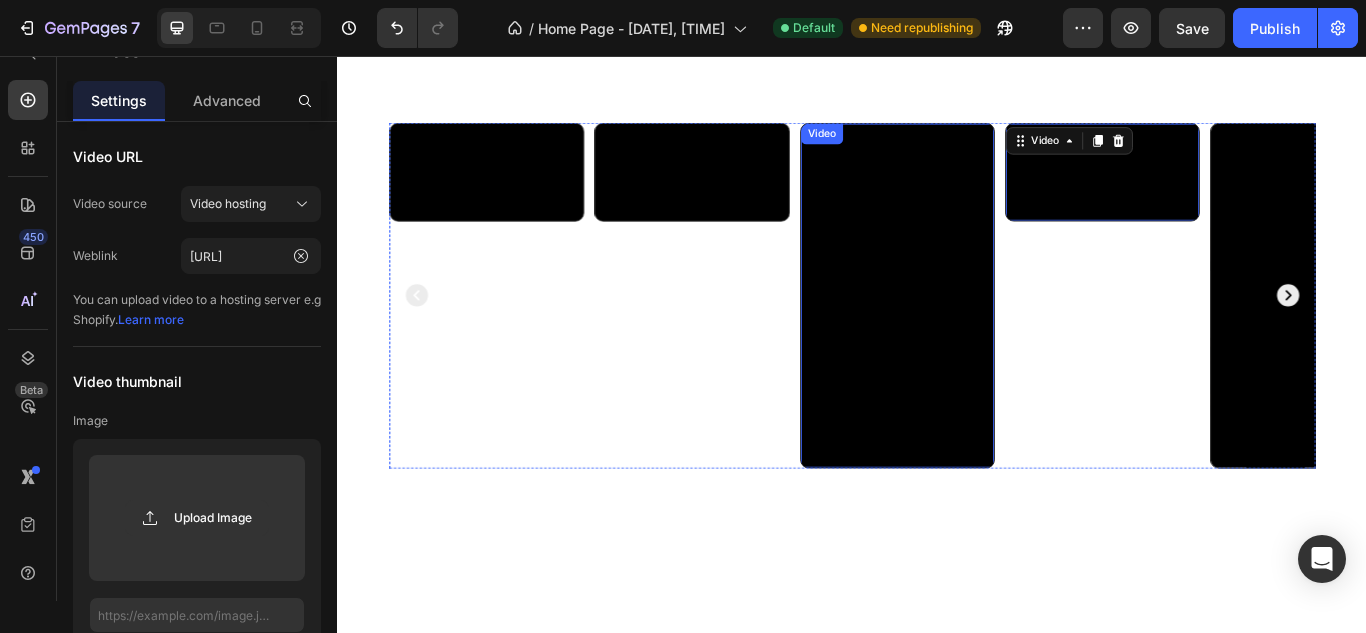 drag, startPoint x: 1113, startPoint y: 282, endPoint x: 1093, endPoint y: 282, distance: 20 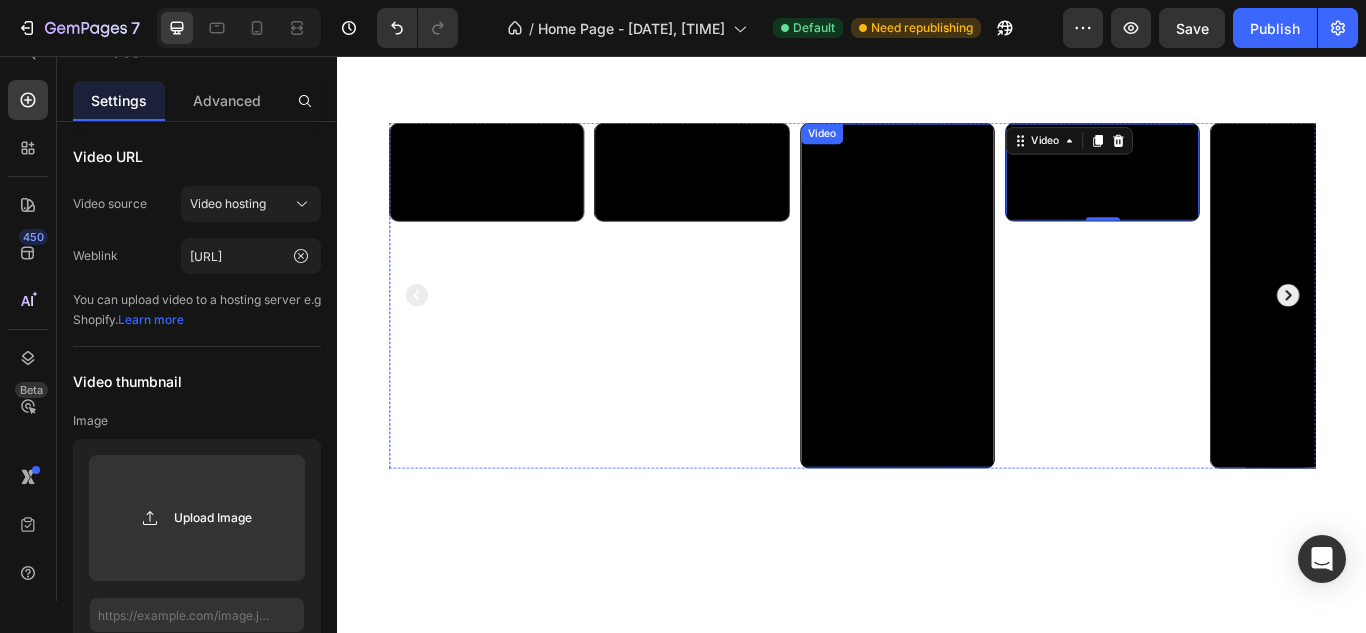 drag, startPoint x: 1152, startPoint y: 297, endPoint x: 1098, endPoint y: 298, distance: 54.00926 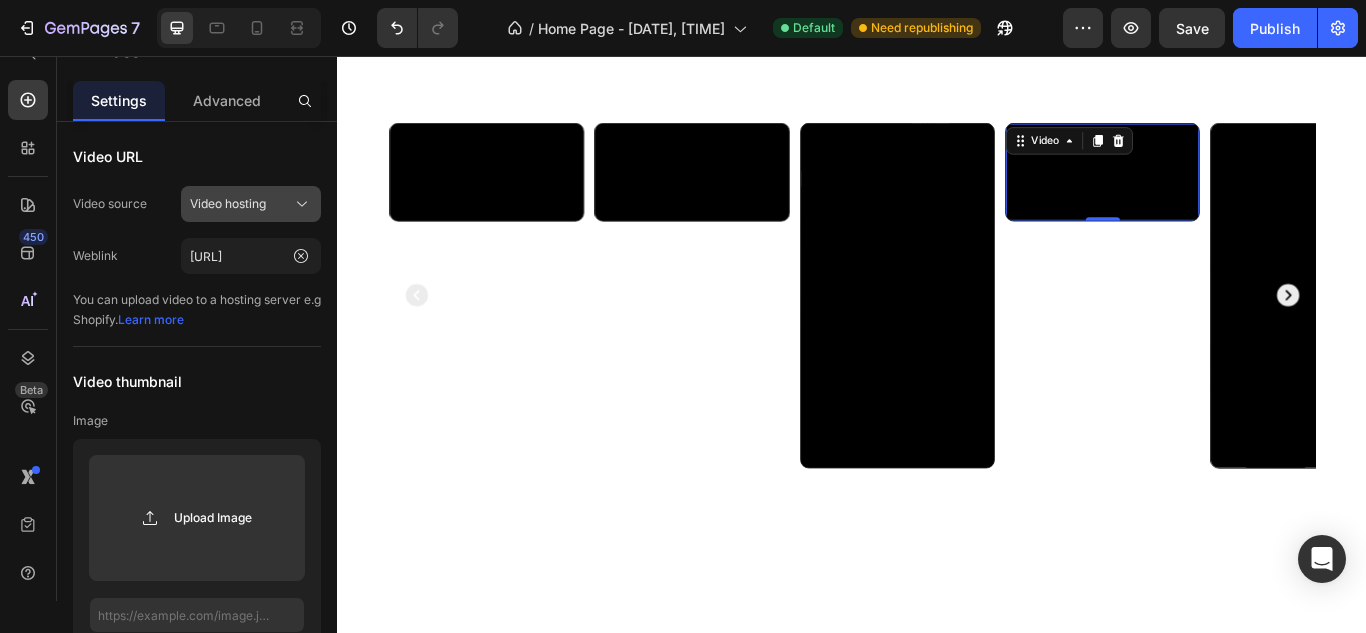 click on "Video hosting" at bounding box center [228, 204] 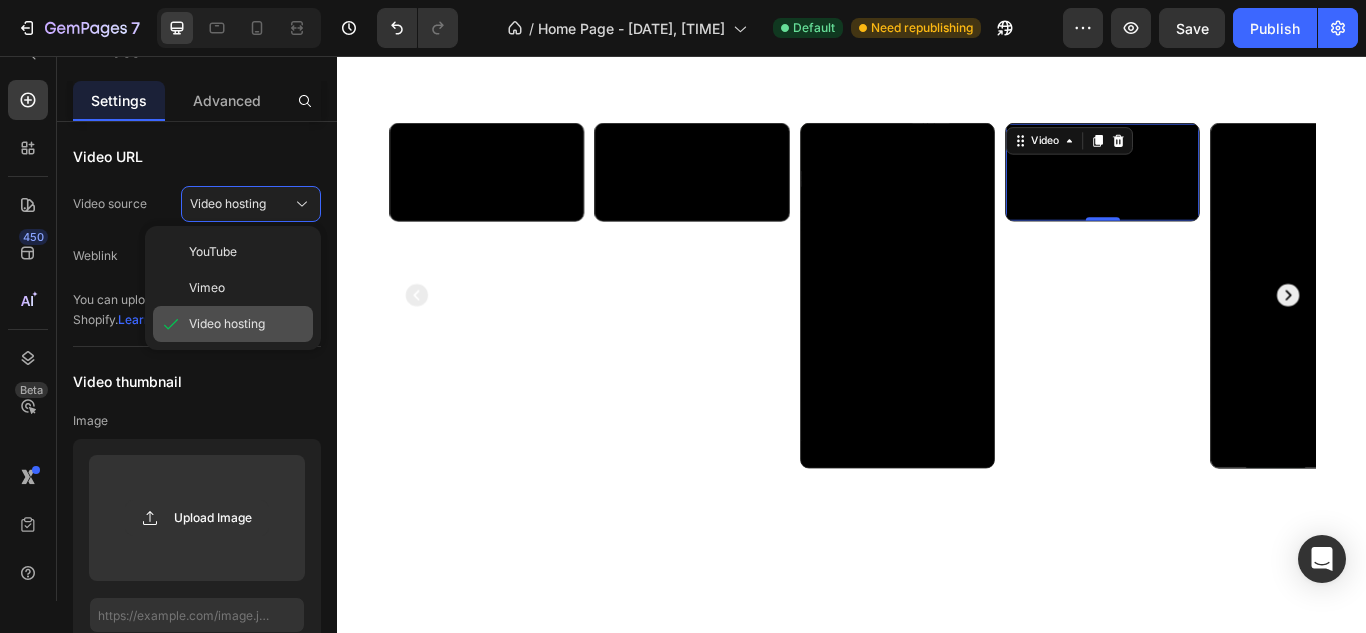 click on "Video hosting" at bounding box center (227, 324) 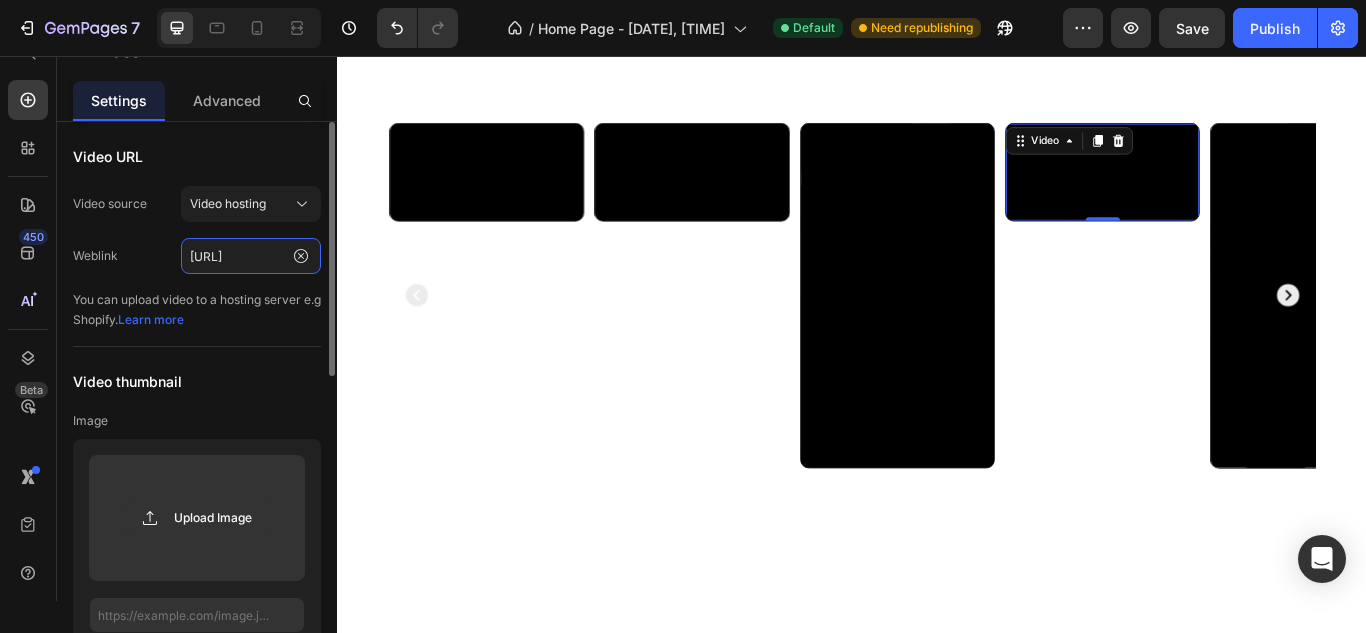 click on "https://cdn.shopify.com/videos/c/o/v/1b8cd8df86c349f5b1ae8f9f45ecc70d.mp4" 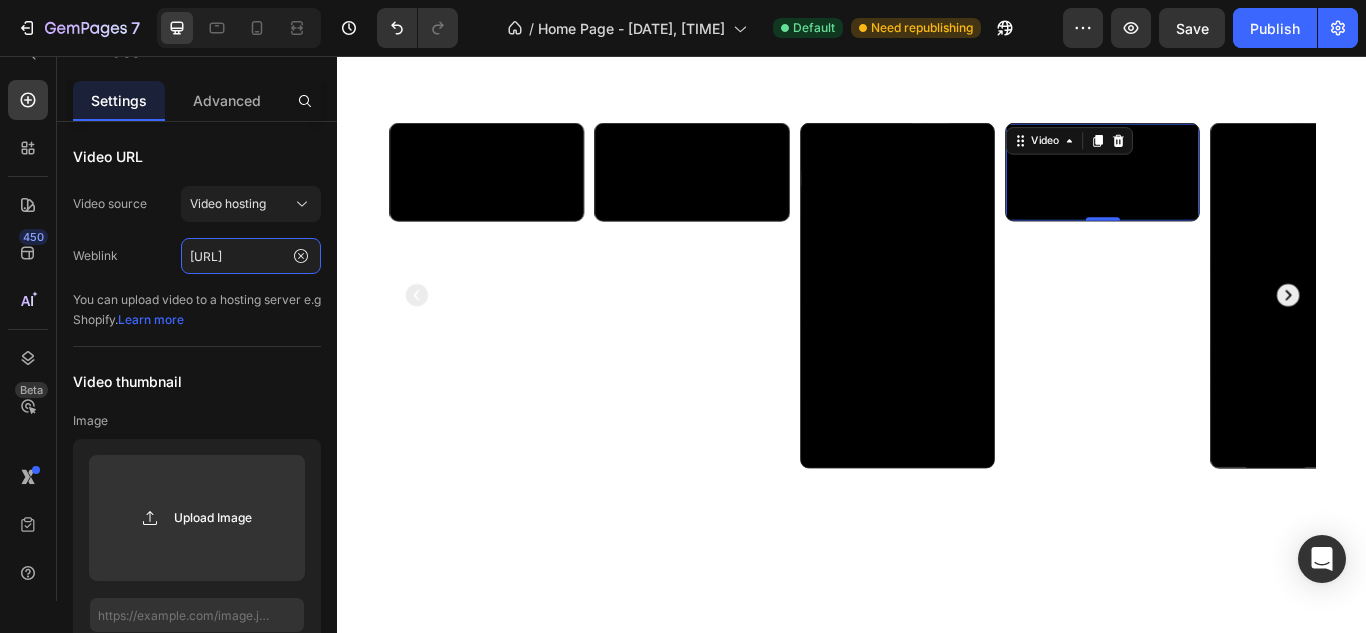 scroll, scrollTop: 0, scrollLeft: 359, axis: horizontal 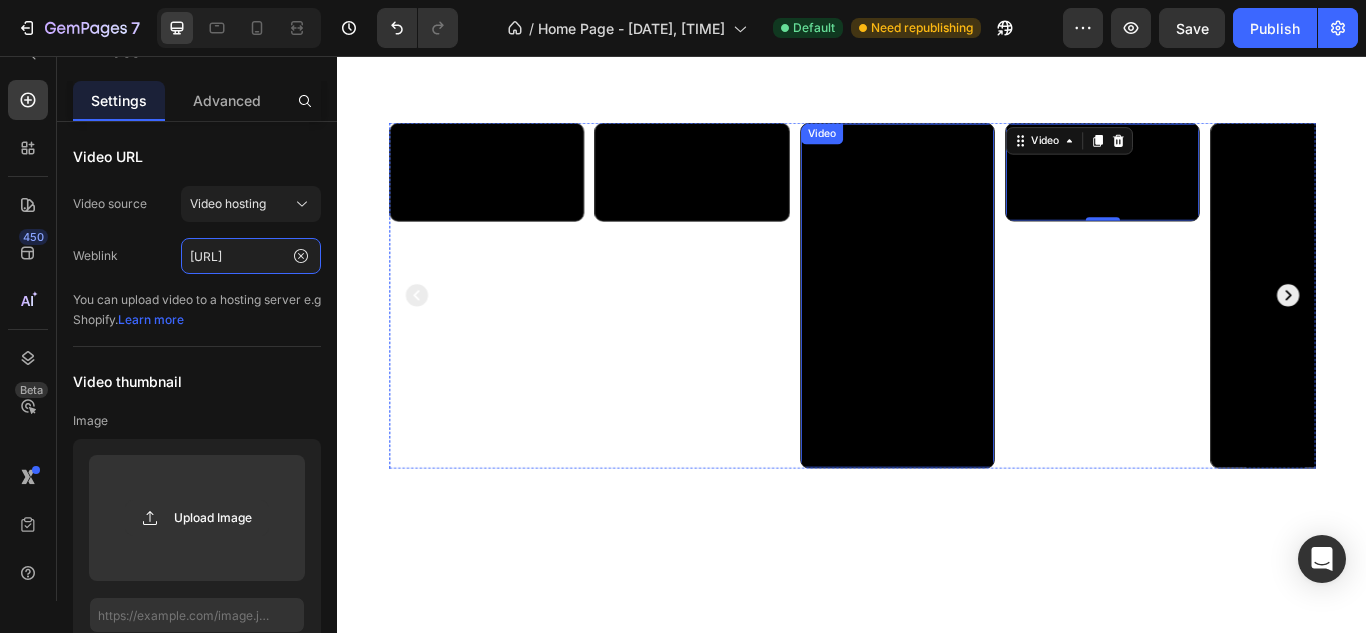 type on "https://cdn.shopify.com/videos/c/o/v/f774f9d940454e12ae61bd563cc51cf7.mp4" 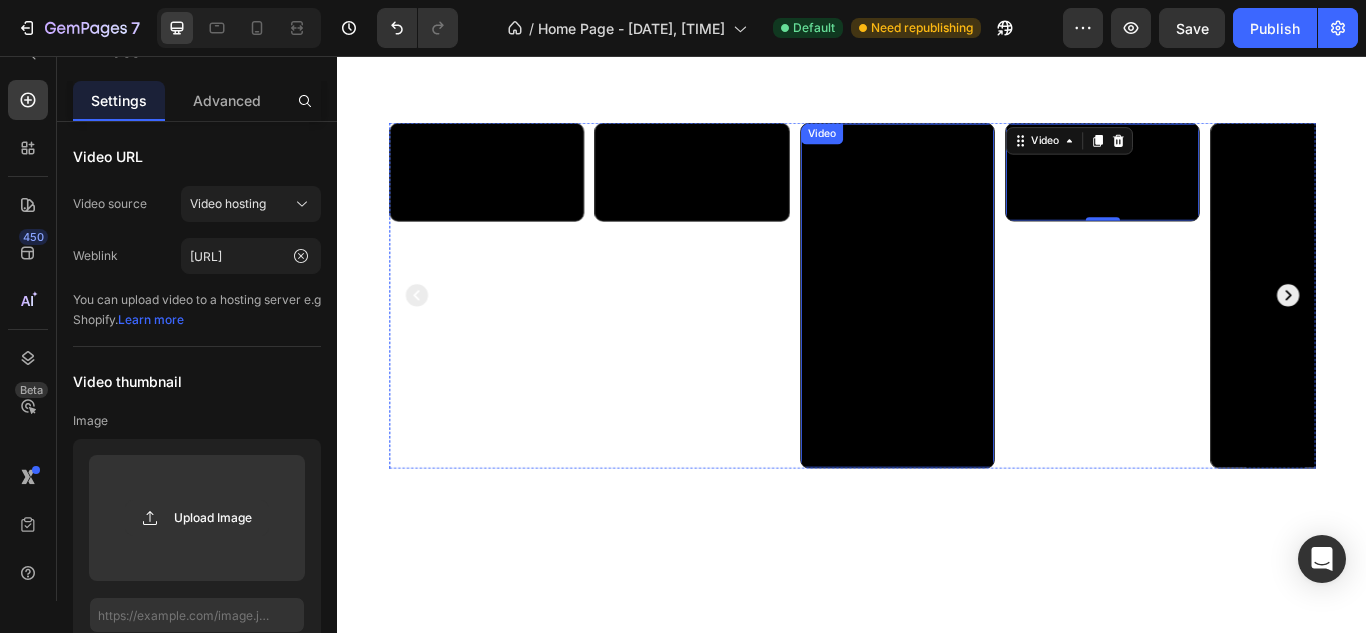 scroll, scrollTop: 0, scrollLeft: 0, axis: both 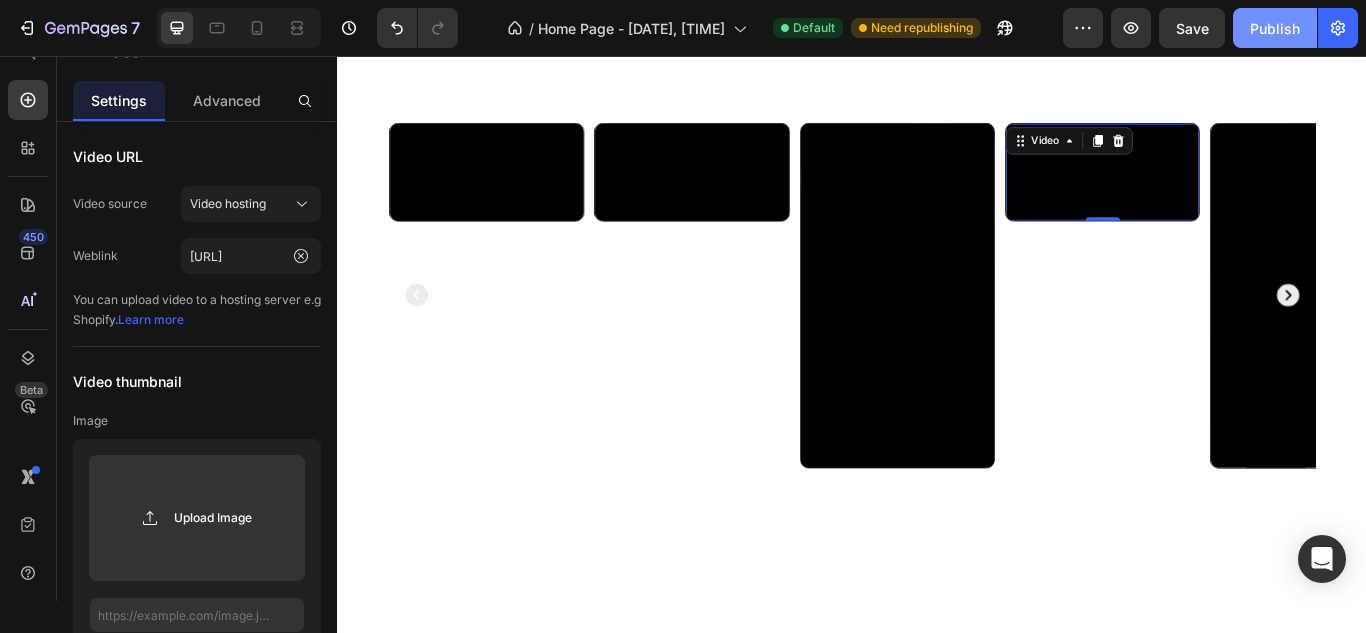 click on "Publish" at bounding box center [1275, 28] 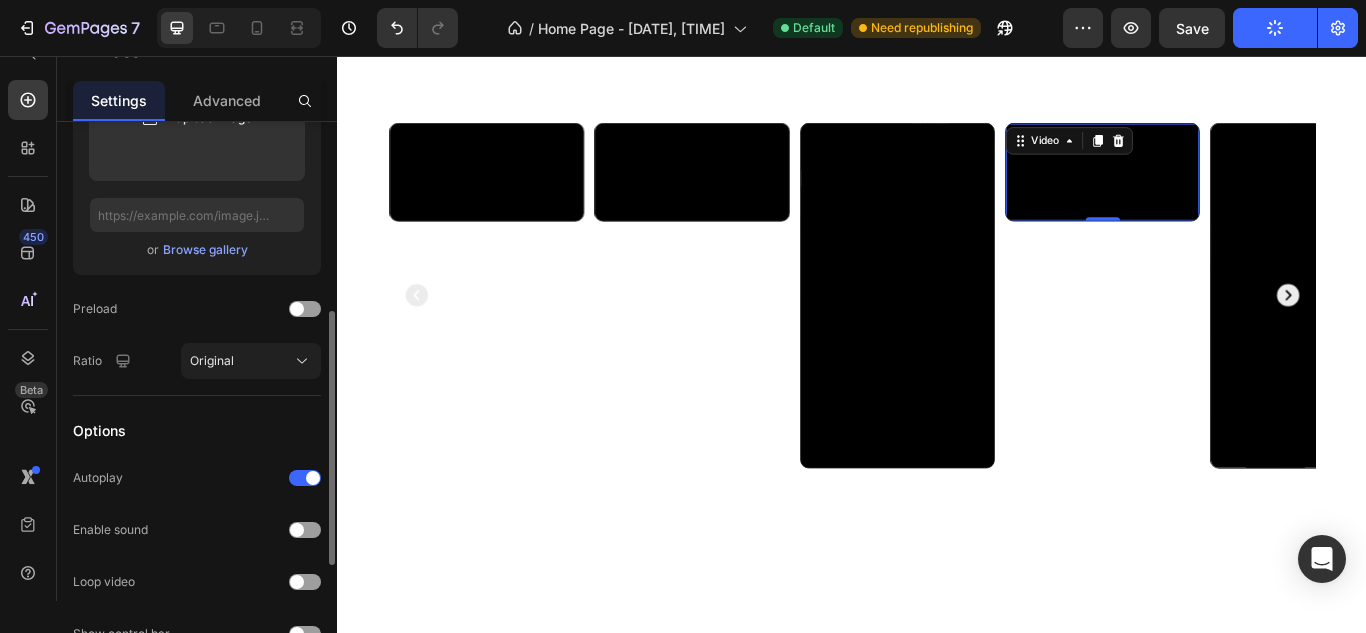 scroll, scrollTop: 594, scrollLeft: 0, axis: vertical 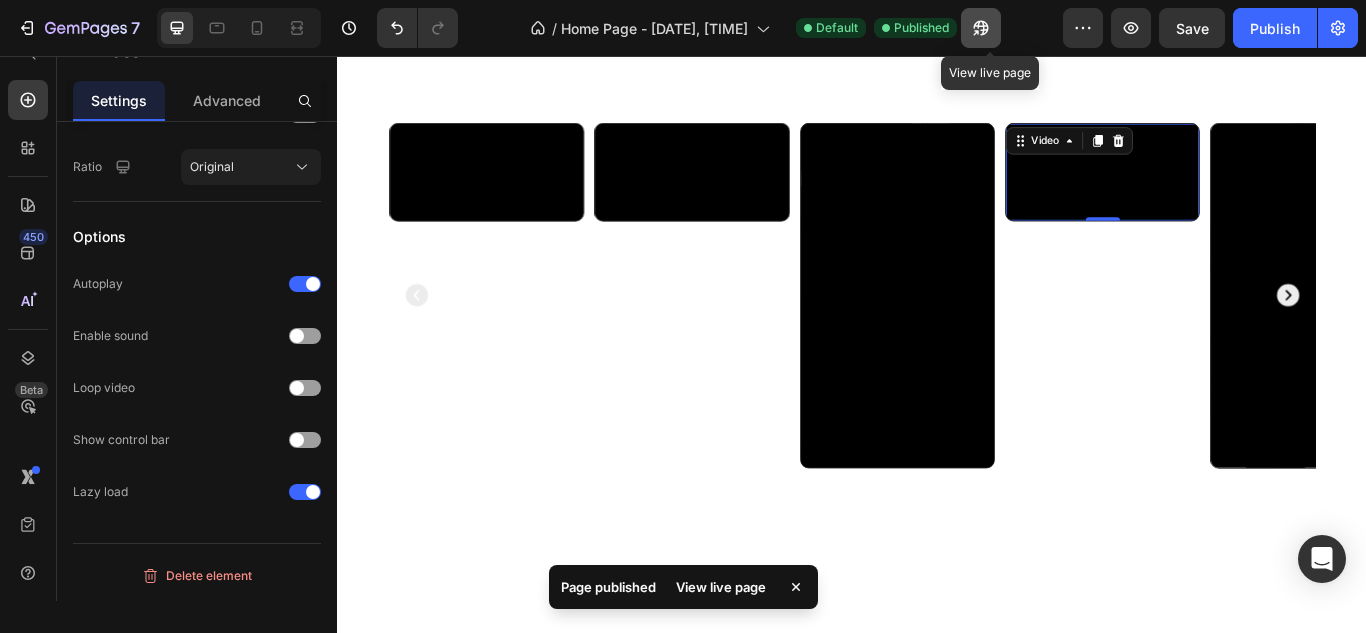 click 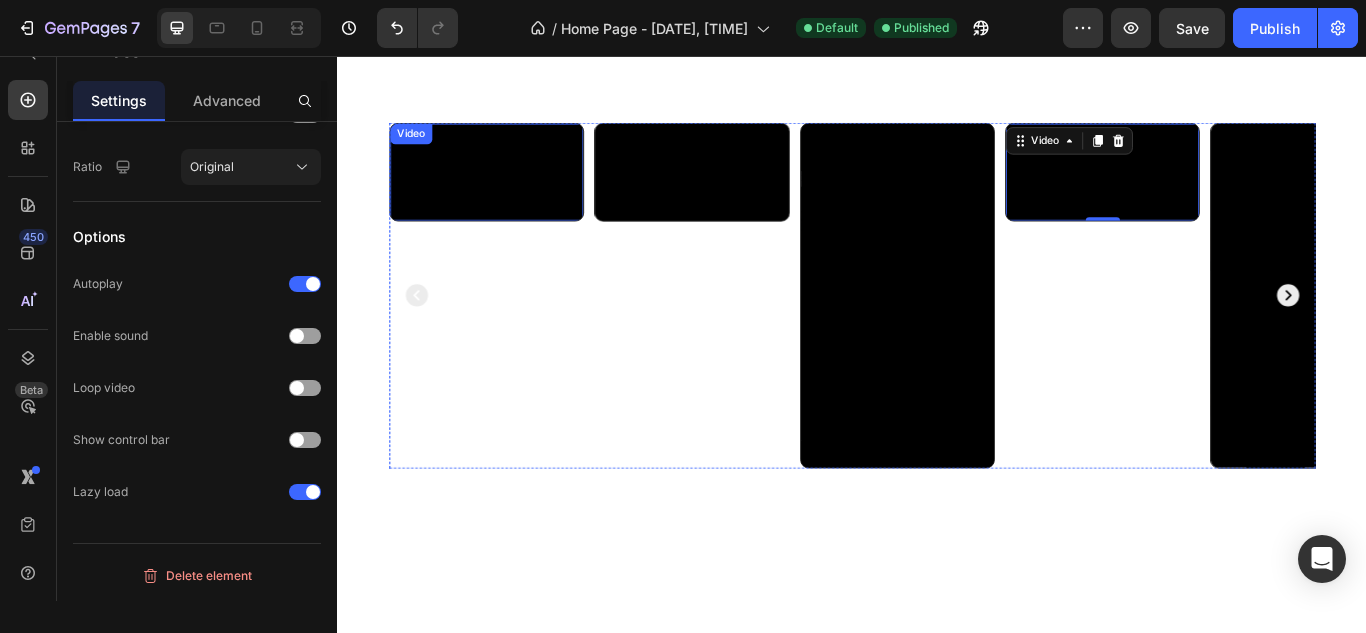 scroll, scrollTop: 700, scrollLeft: 0, axis: vertical 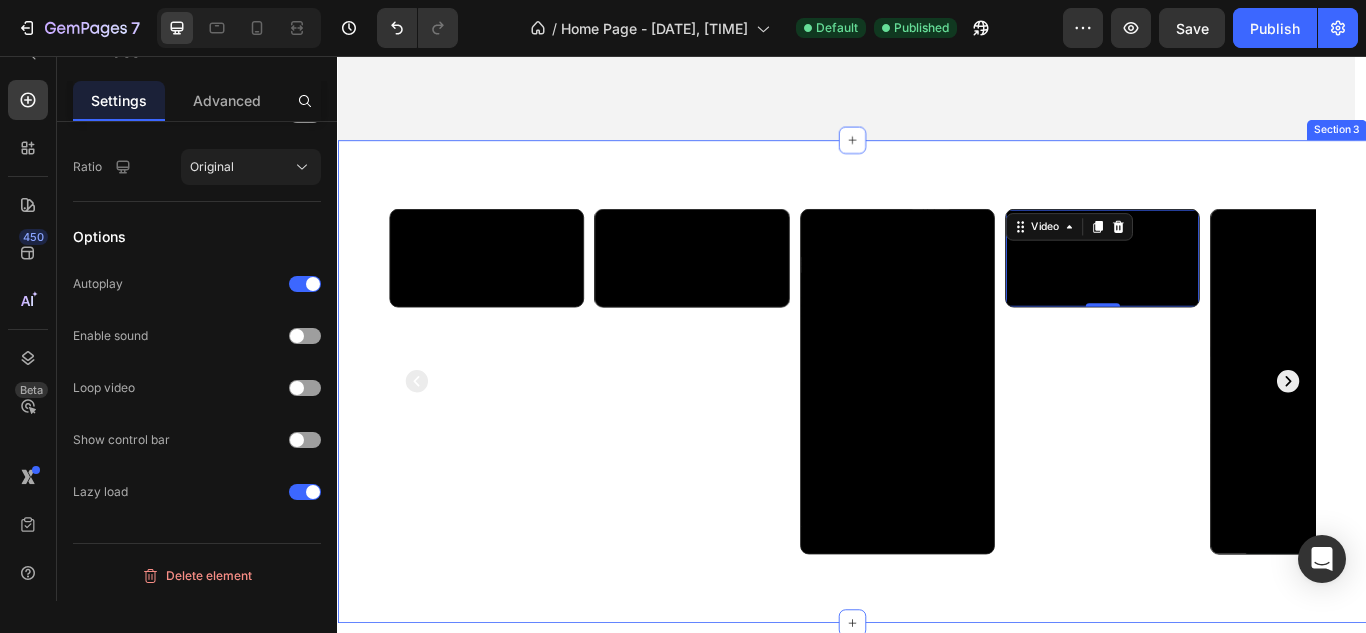 click on "Video Video Video Video   0 Video
Carousel Section 3" at bounding box center (937, 435) 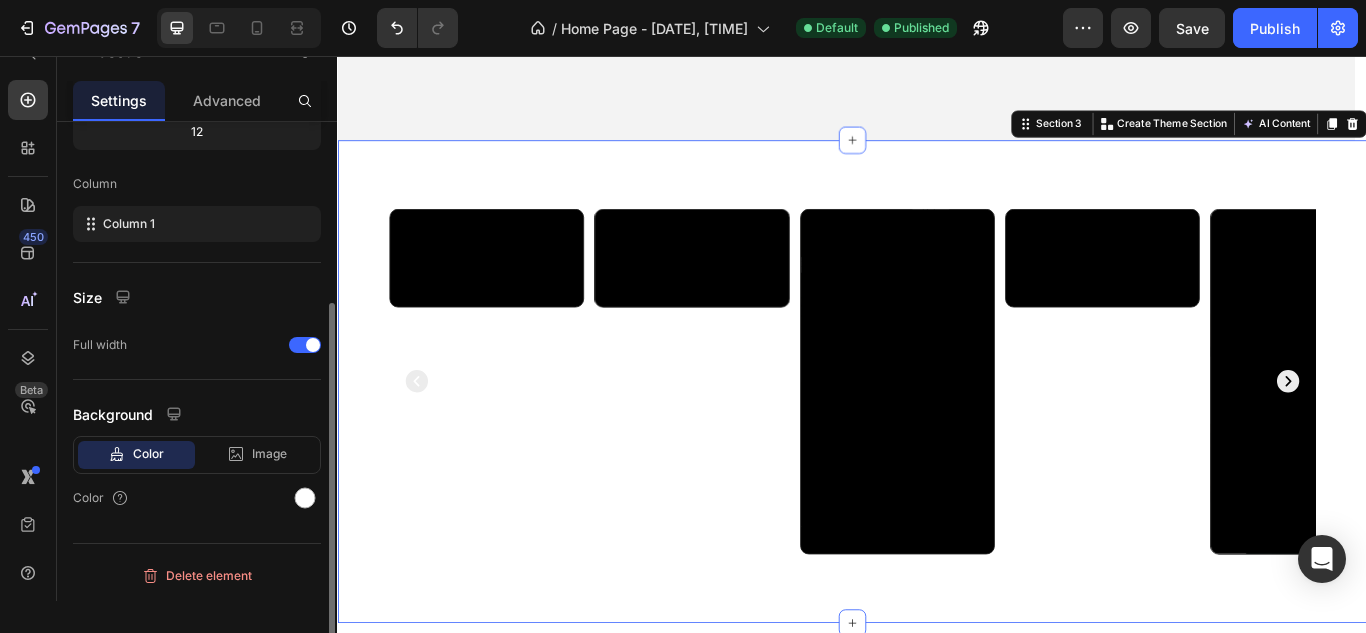 scroll, scrollTop: 0, scrollLeft: 0, axis: both 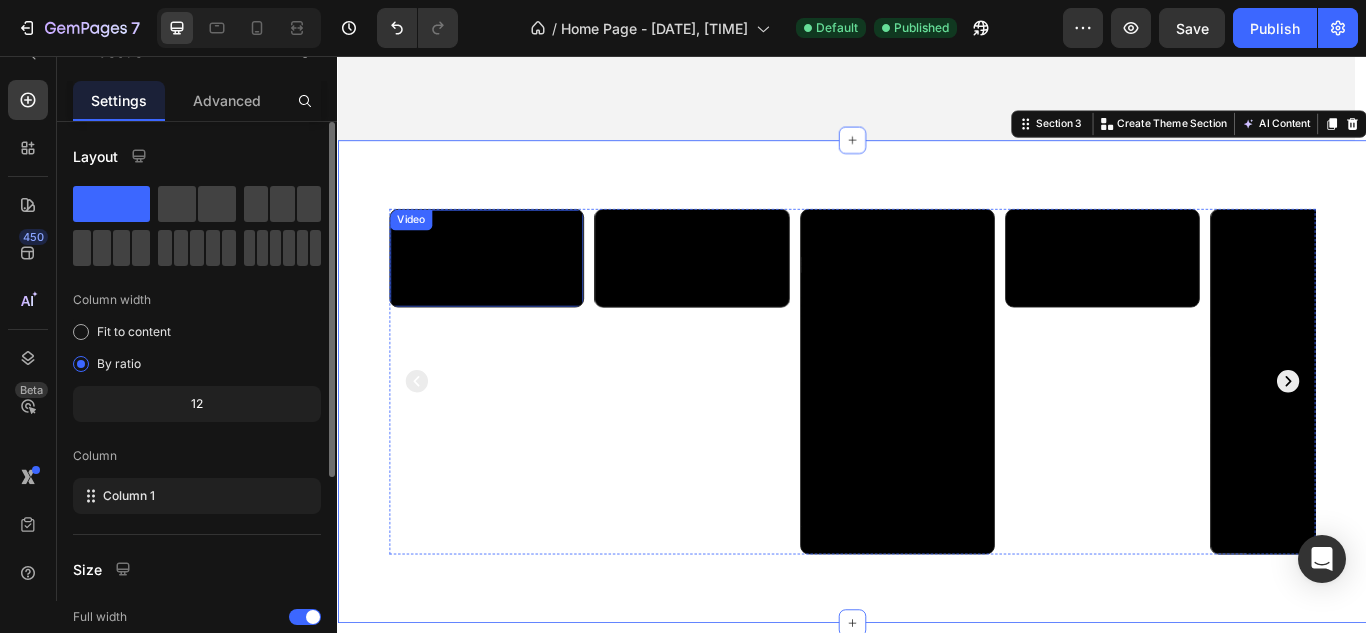 click at bounding box center (510, 291) 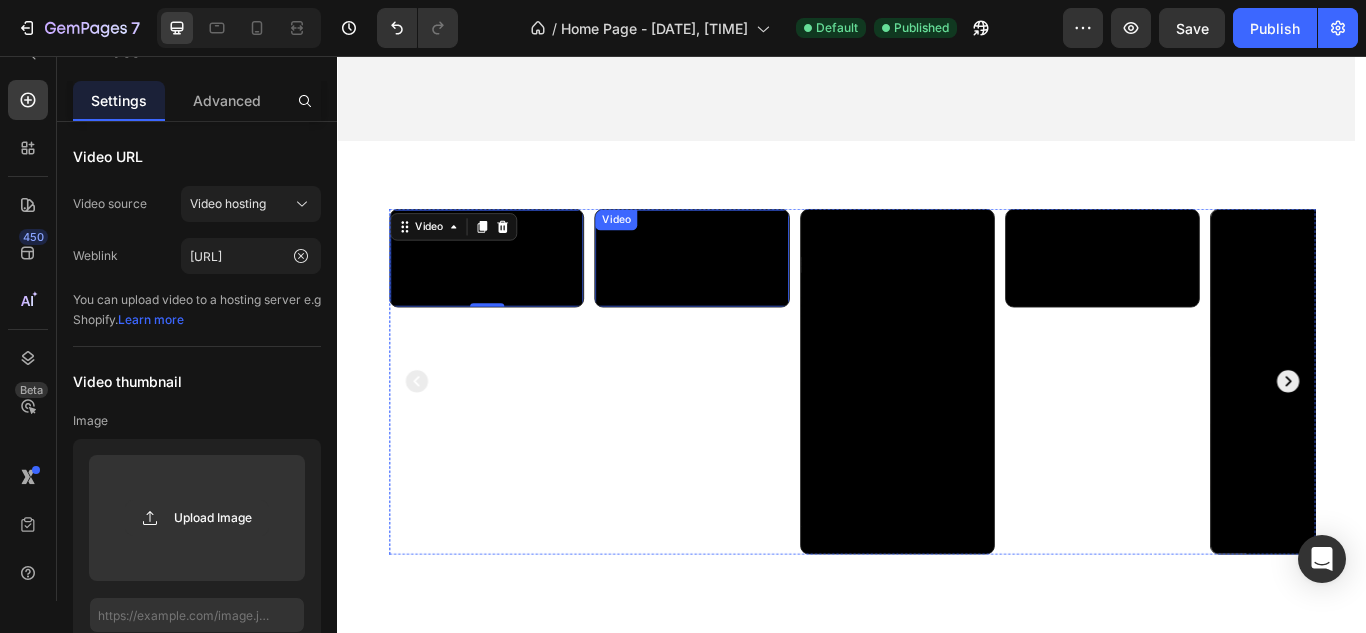 click on "Video" at bounding box center (661, 247) 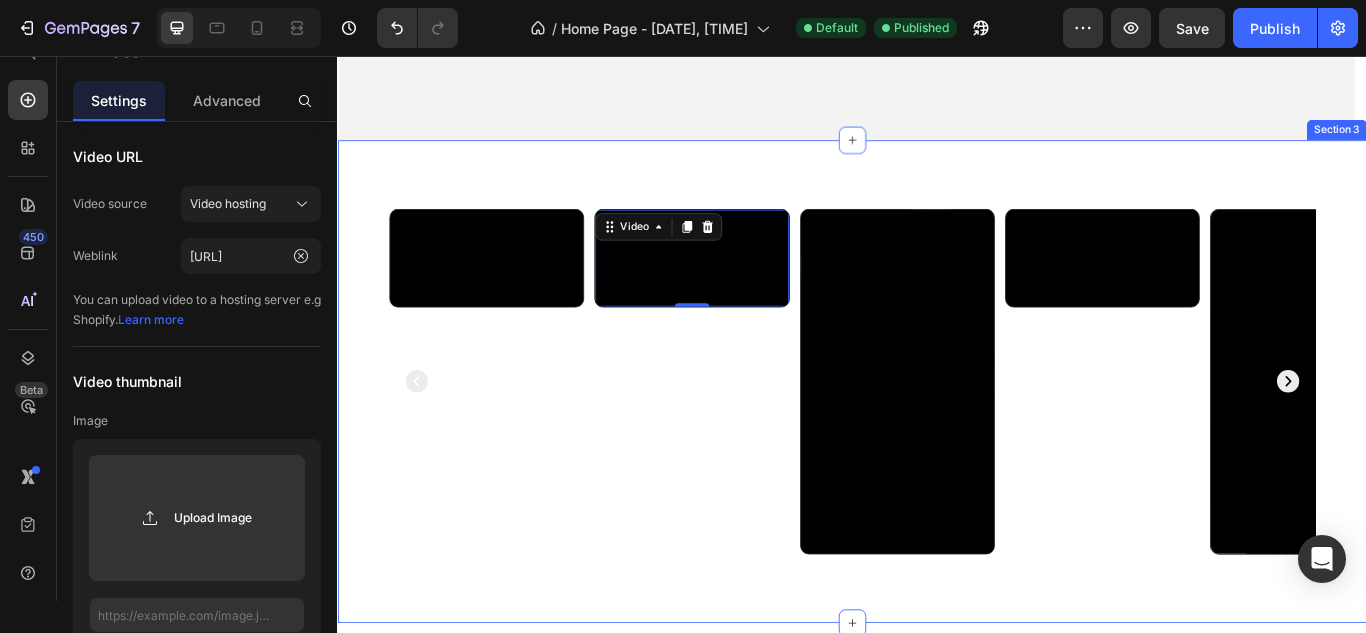 click on "Video Video   0 Video Video Video
Carousel Section 3" at bounding box center [937, 435] 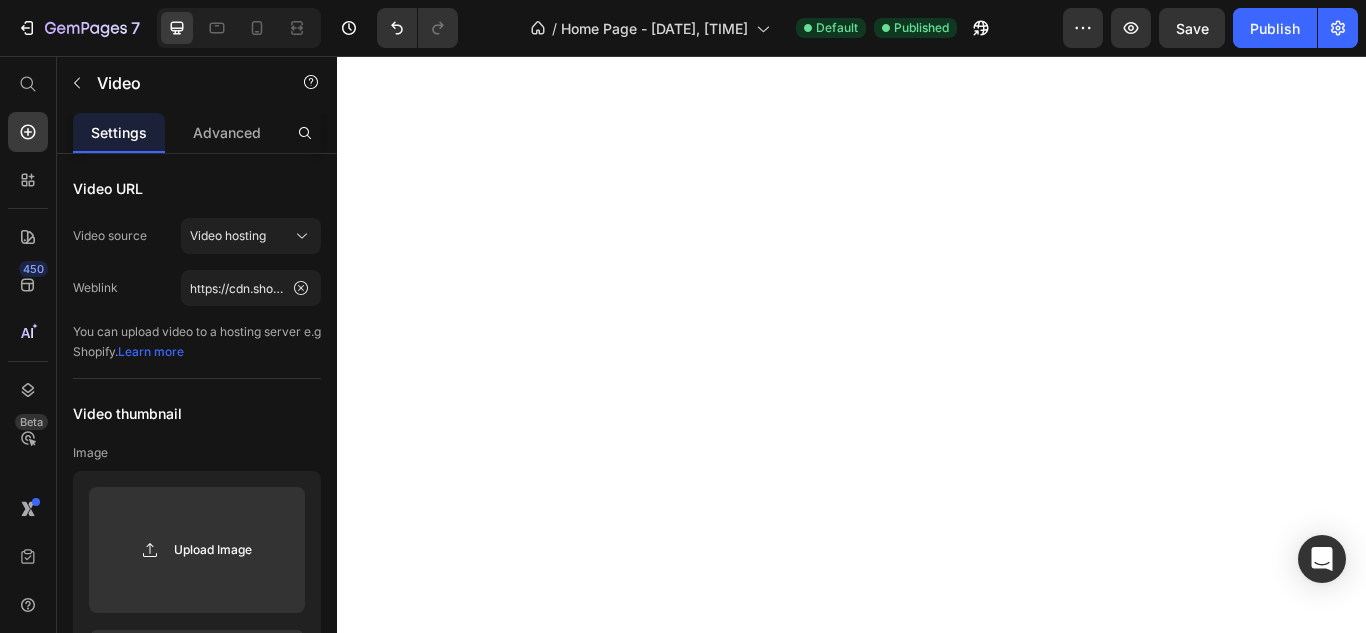 scroll, scrollTop: 0, scrollLeft: 0, axis: both 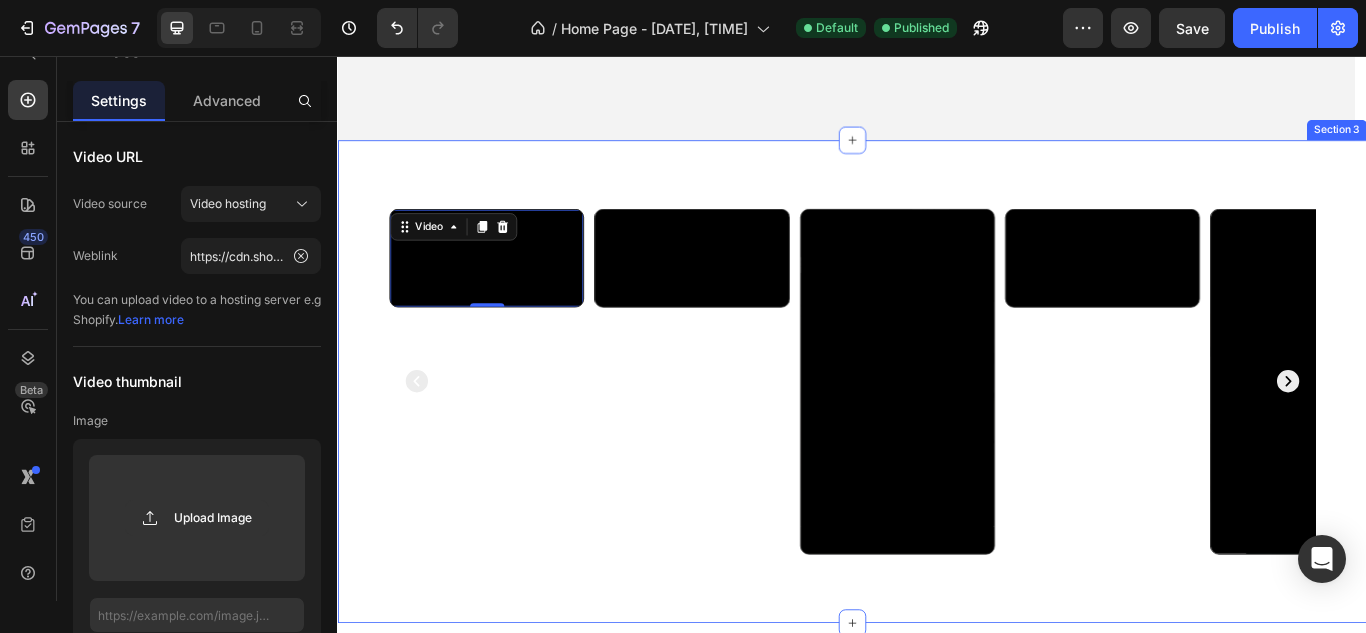 click on "Video   0 Video Video Video Video
Carousel Section 3" at bounding box center [937, 435] 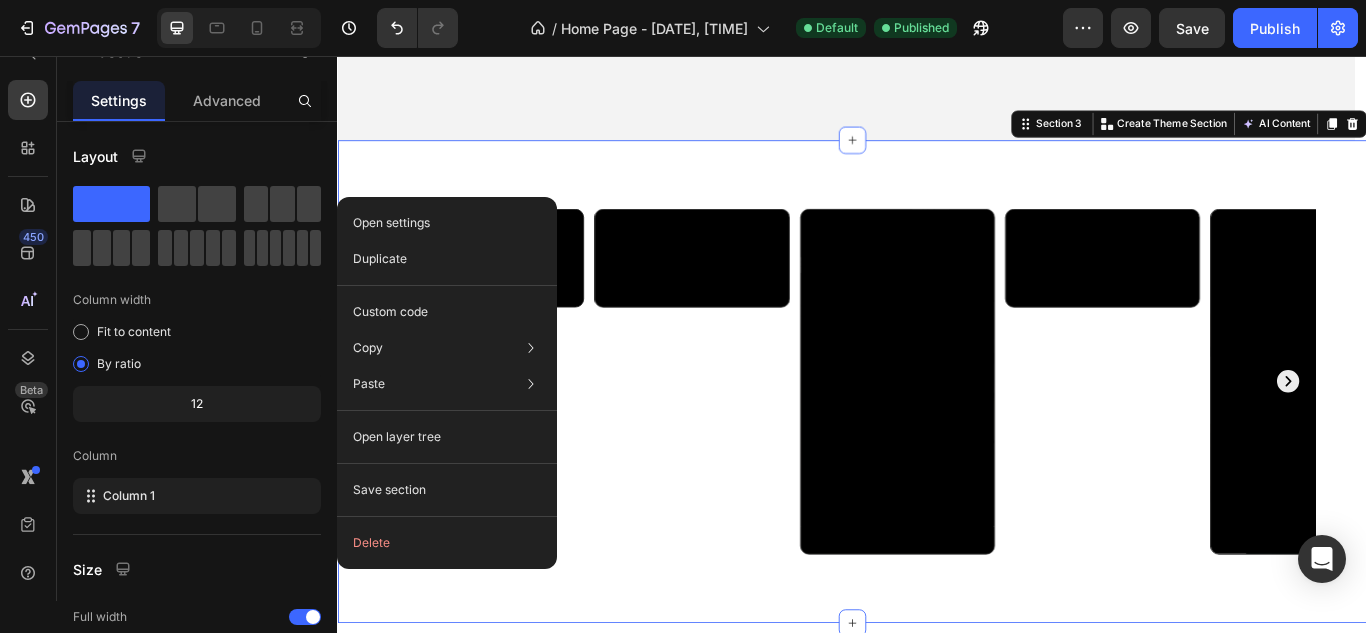 click on "Video Video Video Video Video
Carousel Section 3   You can create reusable sections Create Theme Section AI Content Write with GemAI What would you like to describe here? Tone and Voice Persuasive Product Bright White Desinger Short Dress, with Handblock Flower Print & Premuim Cotton Show more Generate" at bounding box center (937, 435) 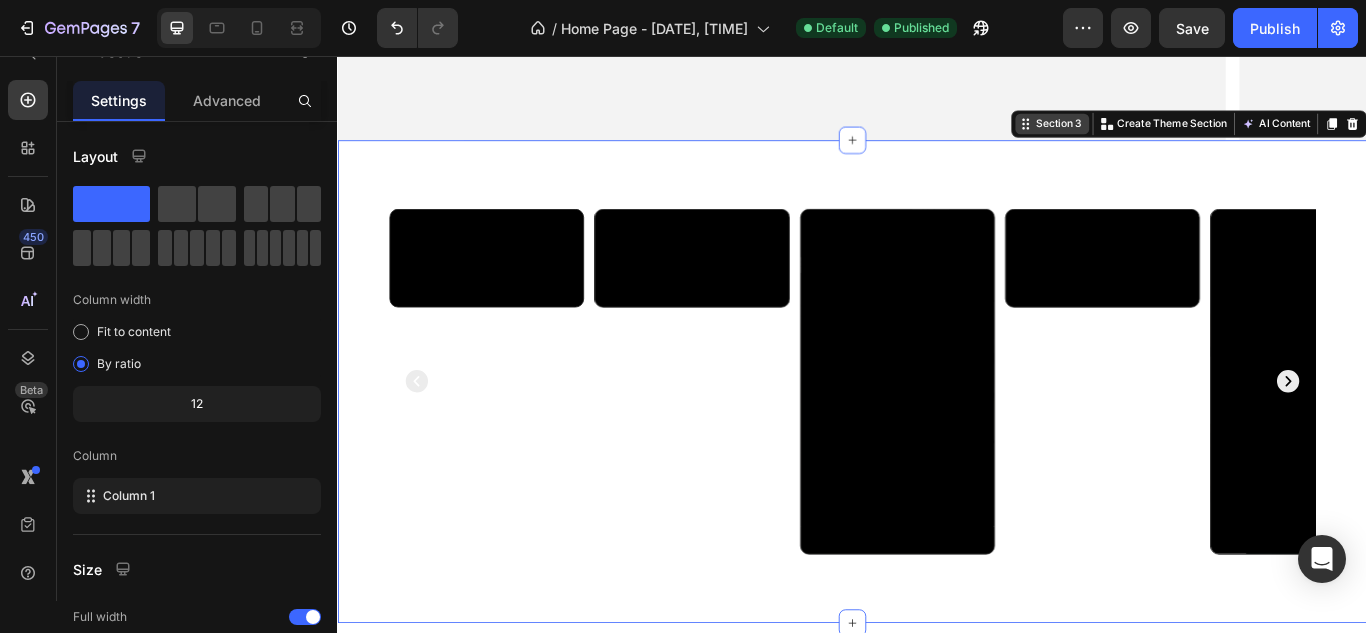 click on "Section 3" at bounding box center [1178, 135] 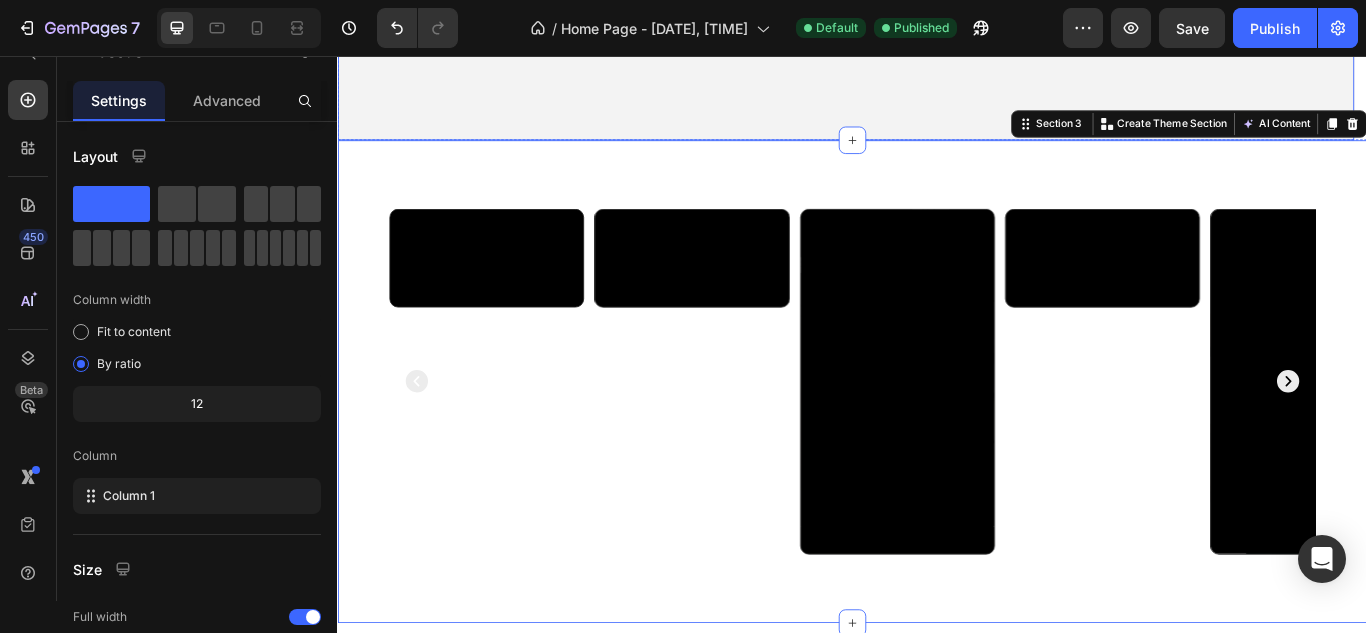 click at bounding box center [929, -183] 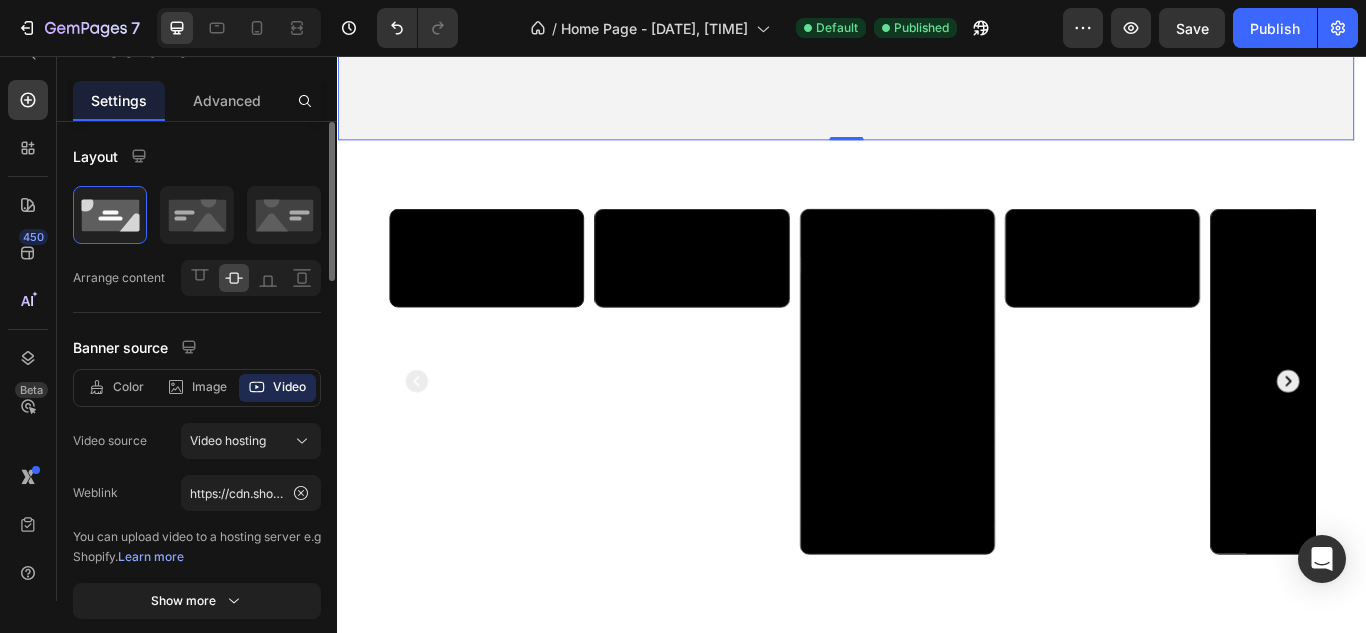 scroll, scrollTop: 200, scrollLeft: 0, axis: vertical 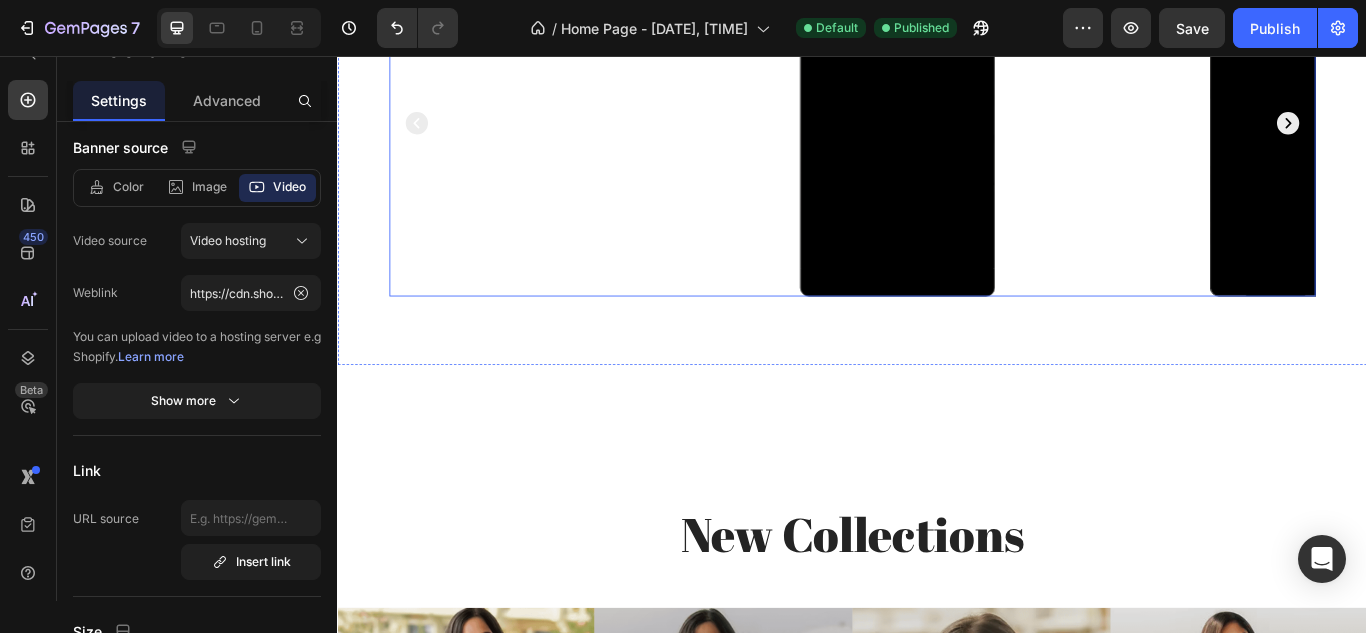 click 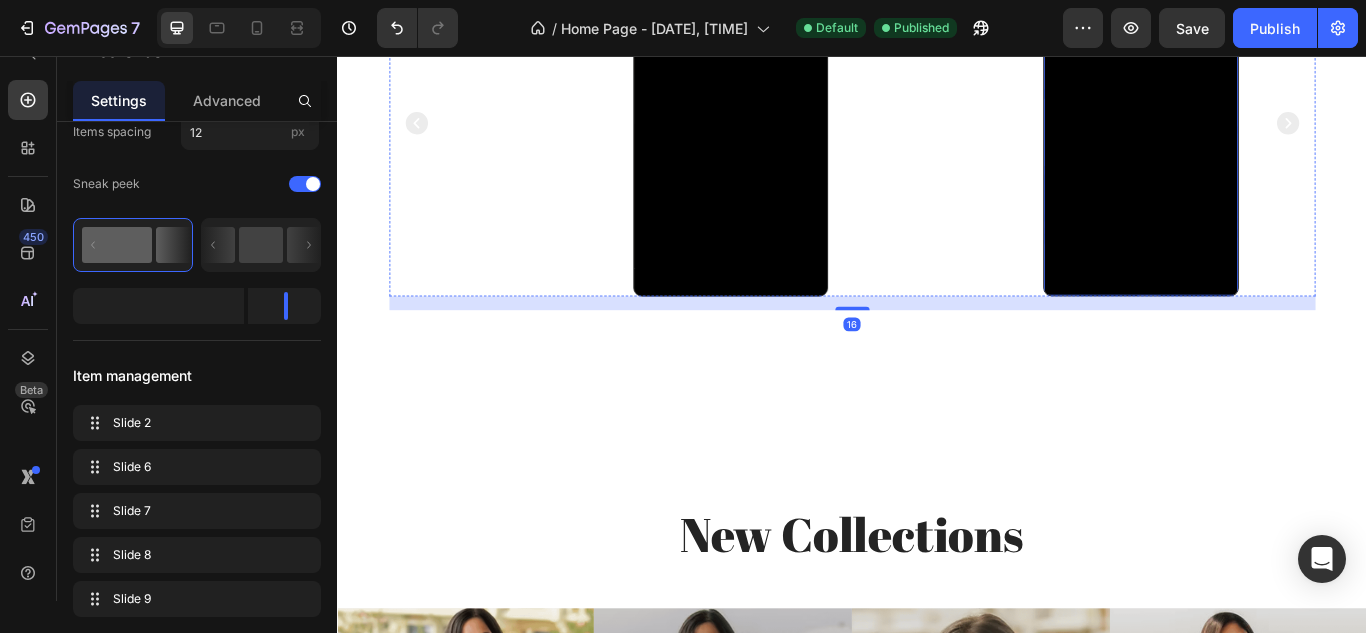 scroll, scrollTop: 776, scrollLeft: 0, axis: vertical 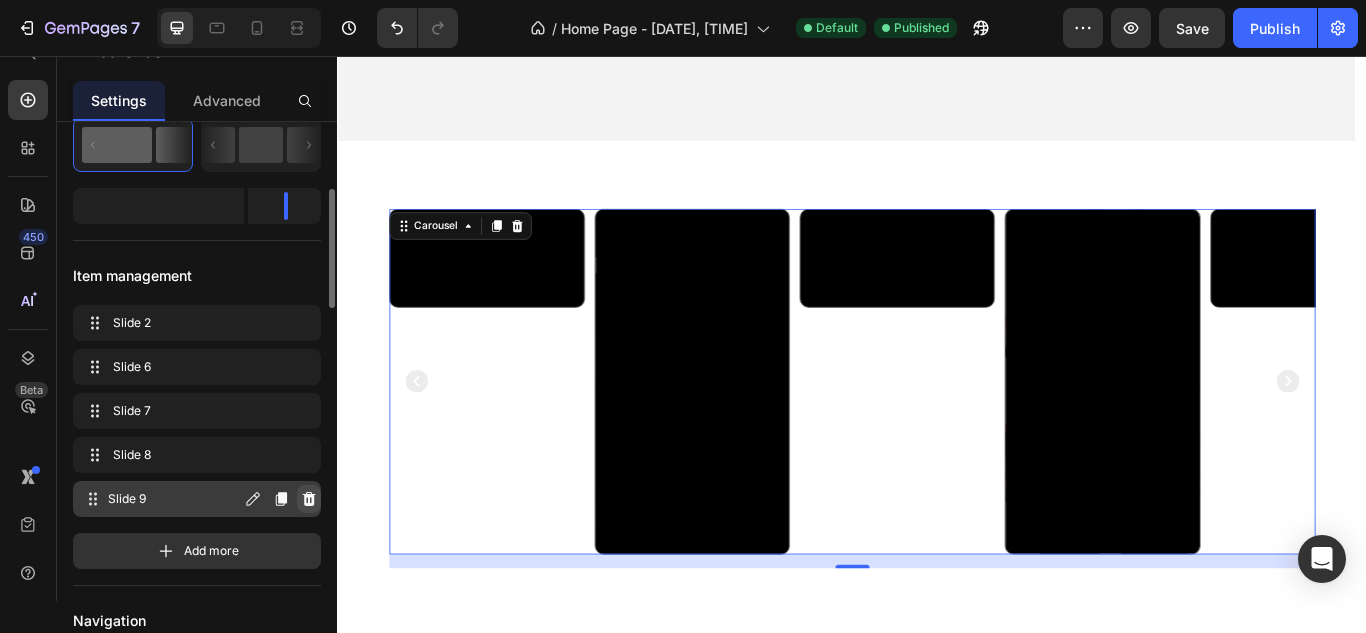 click 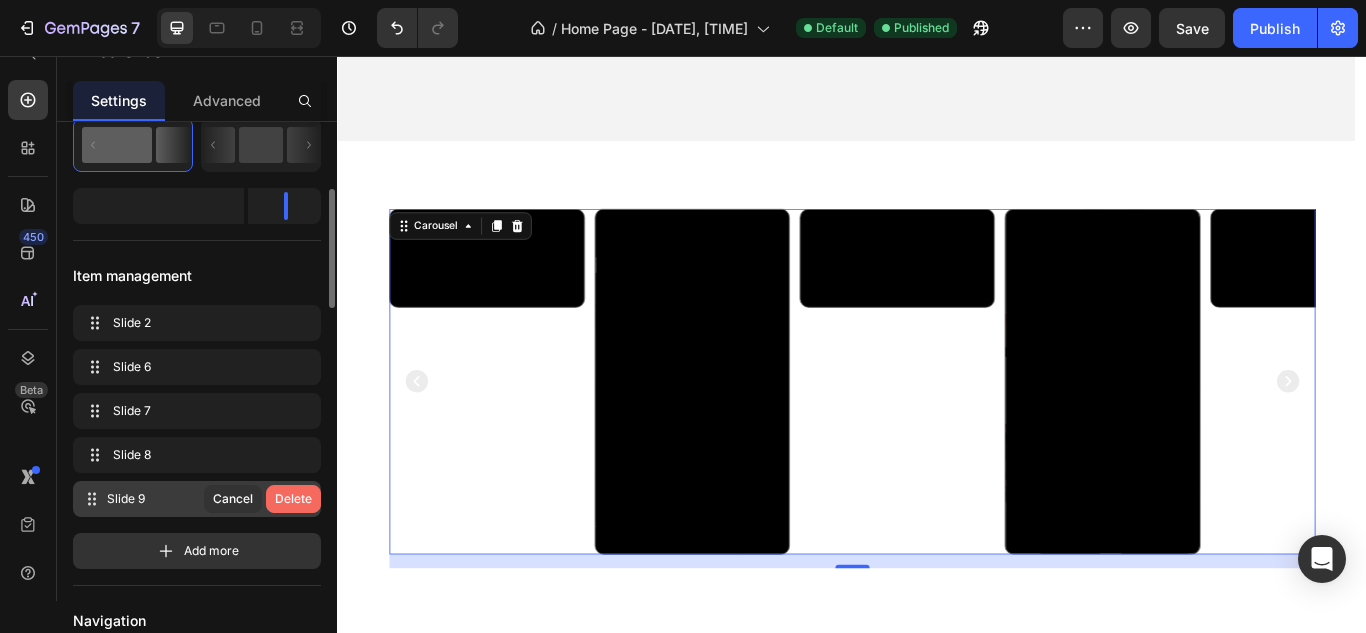 click on "Delete" at bounding box center [293, 499] 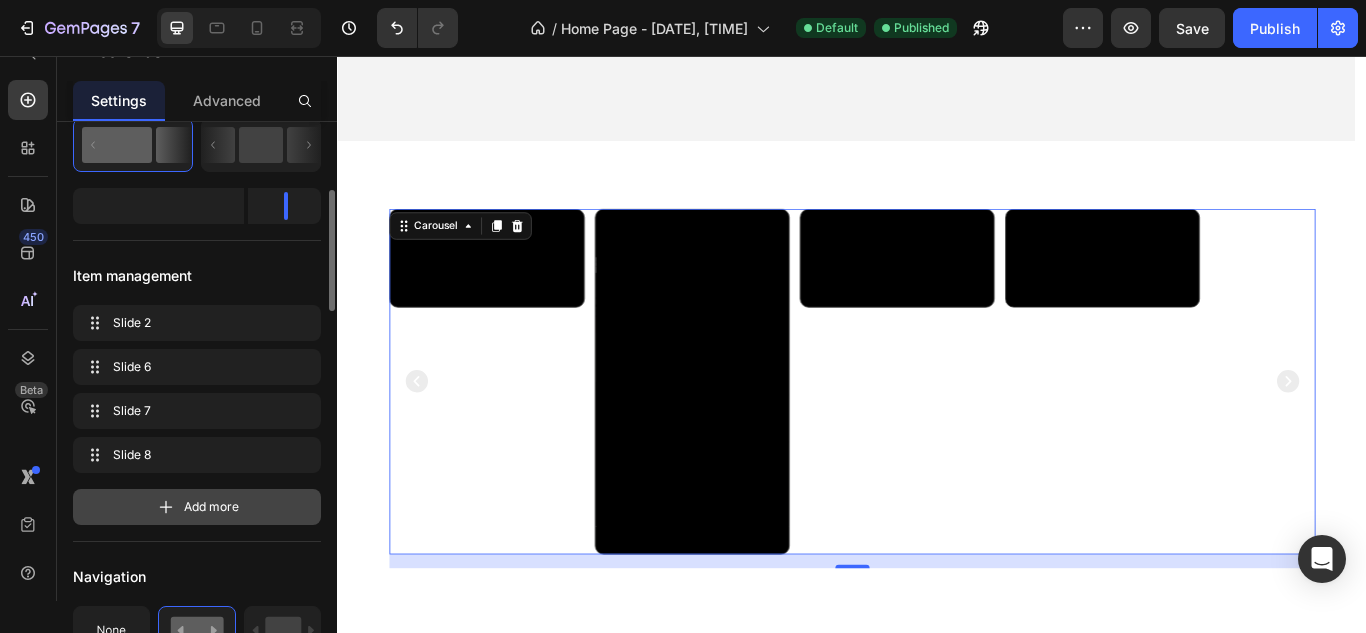 click on "Add more" at bounding box center (197, 507) 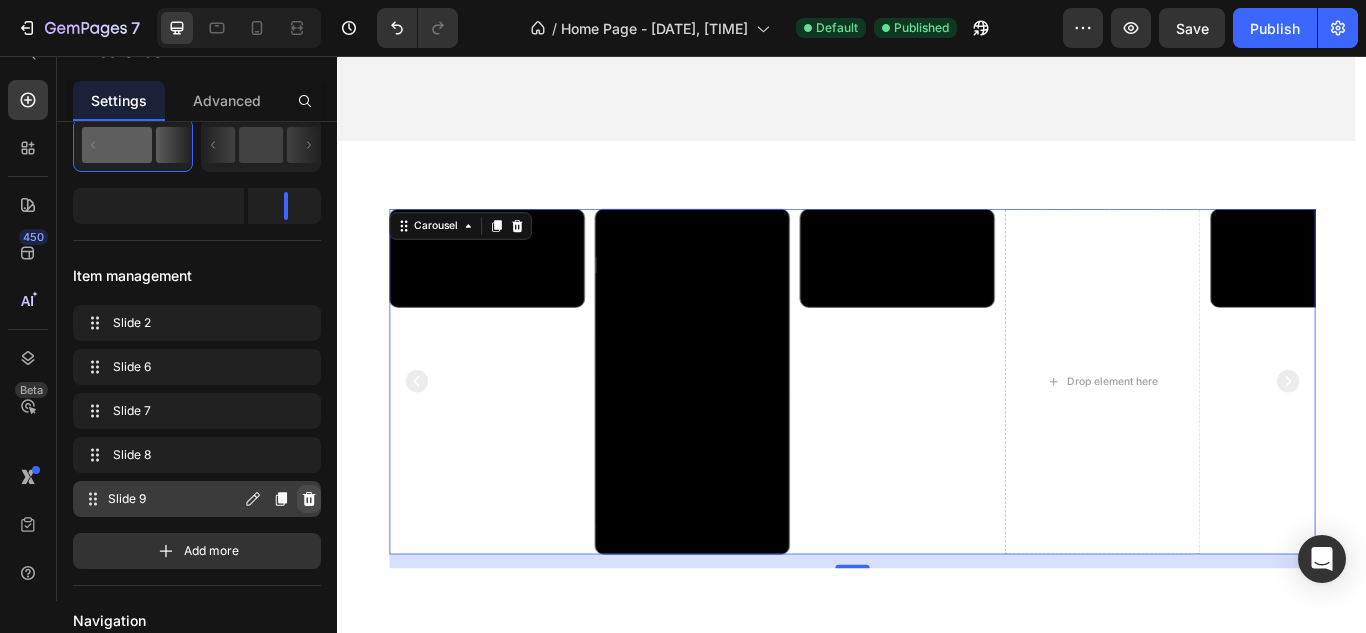 click 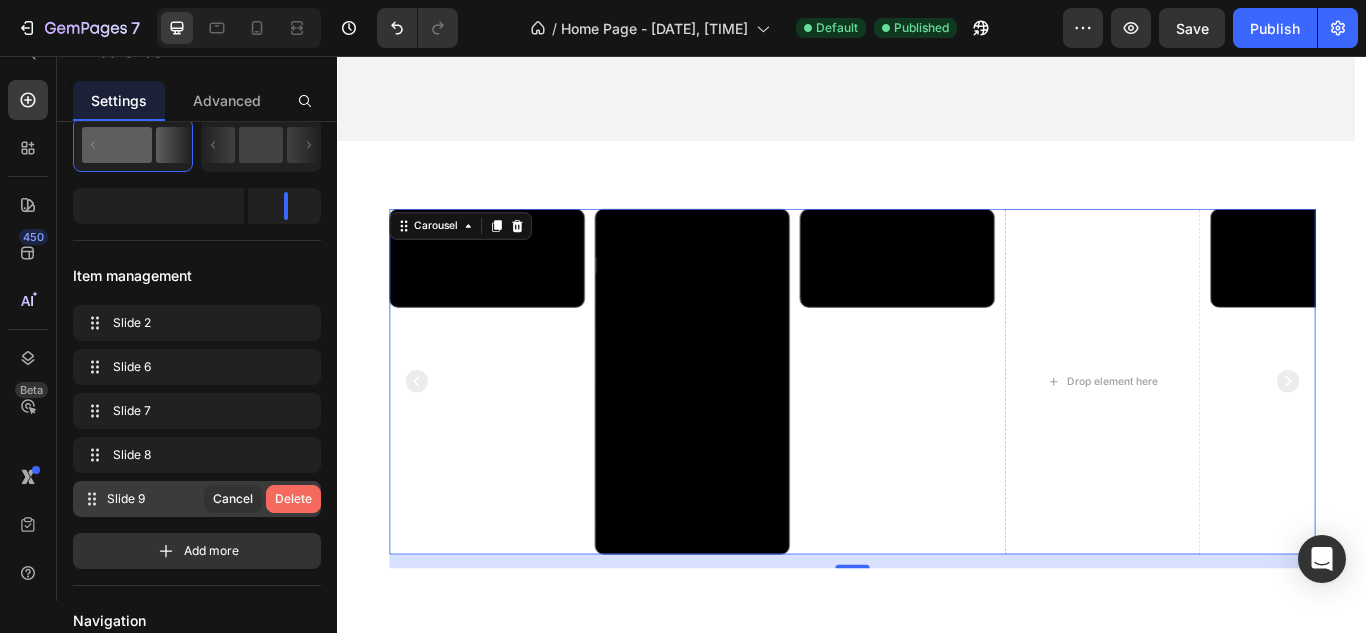 click on "Delete" at bounding box center [293, 499] 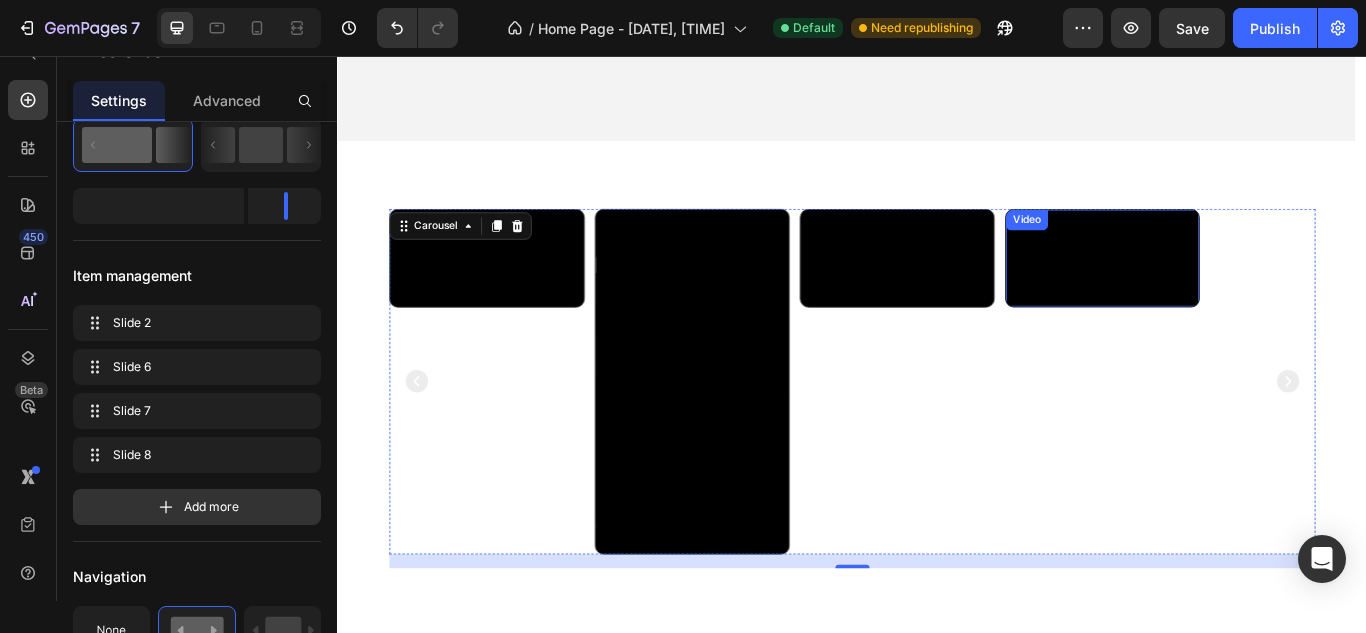 click at bounding box center (1228, 291) 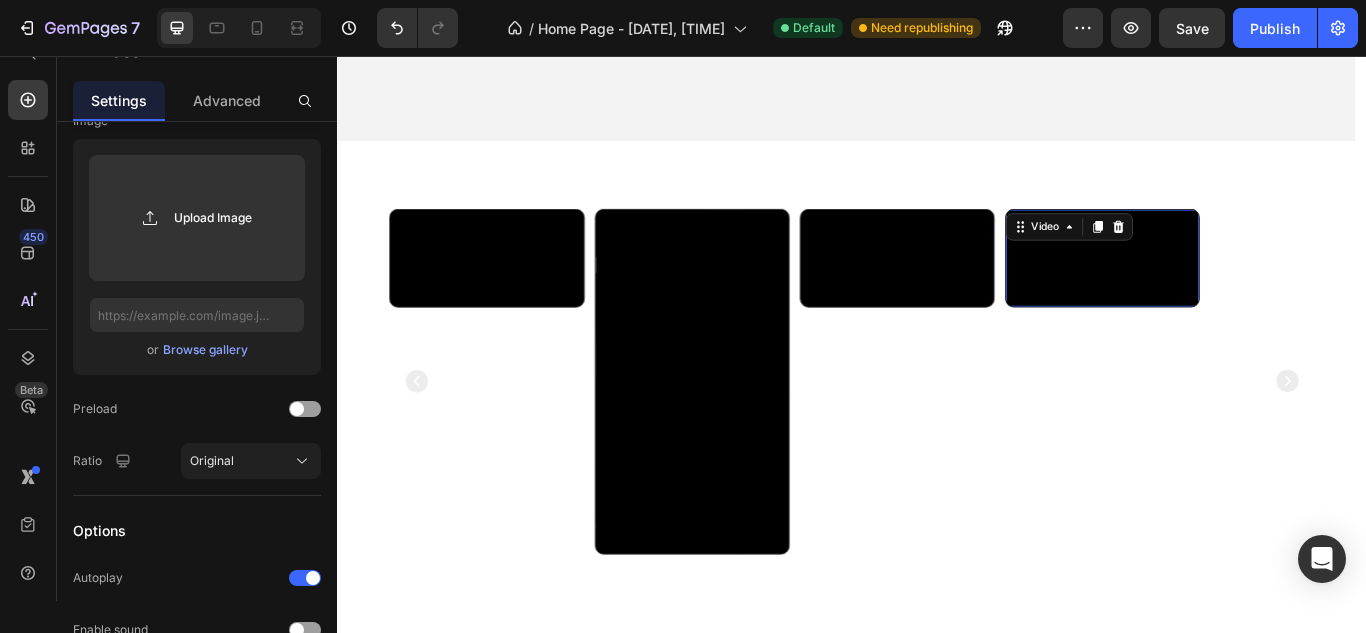 scroll, scrollTop: 0, scrollLeft: 0, axis: both 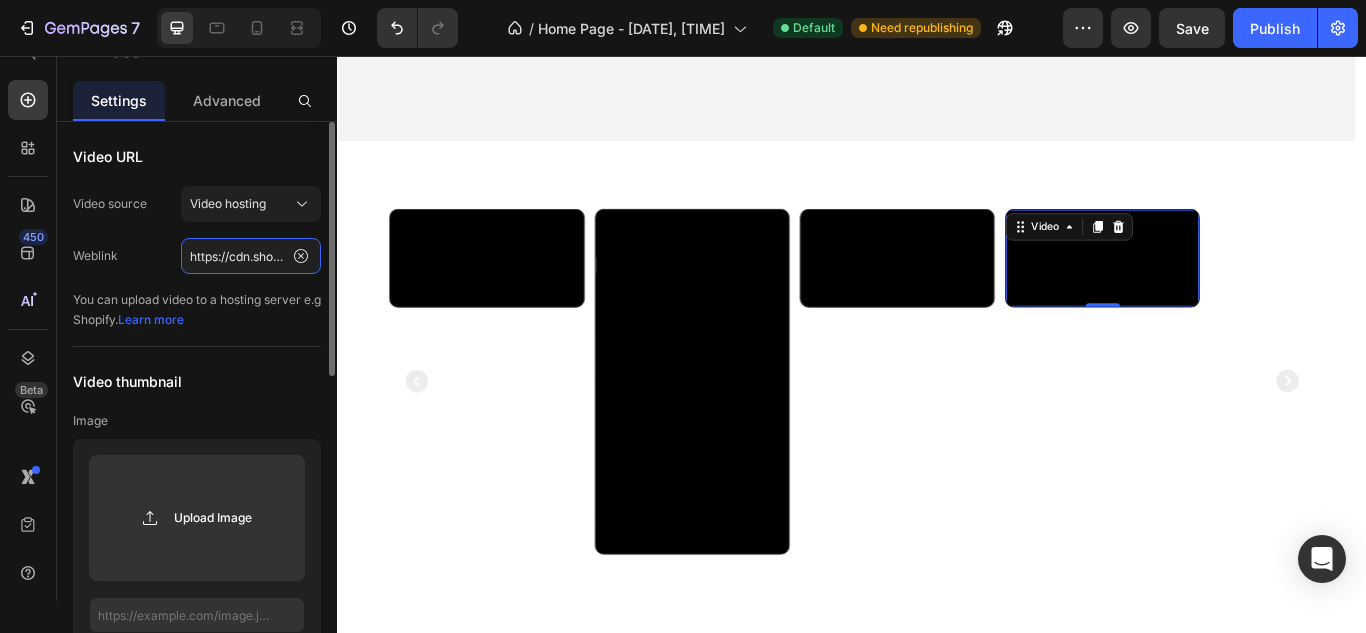 click on "https://cdn.shopify.com/videos/c/o/v/[ID].mp4" 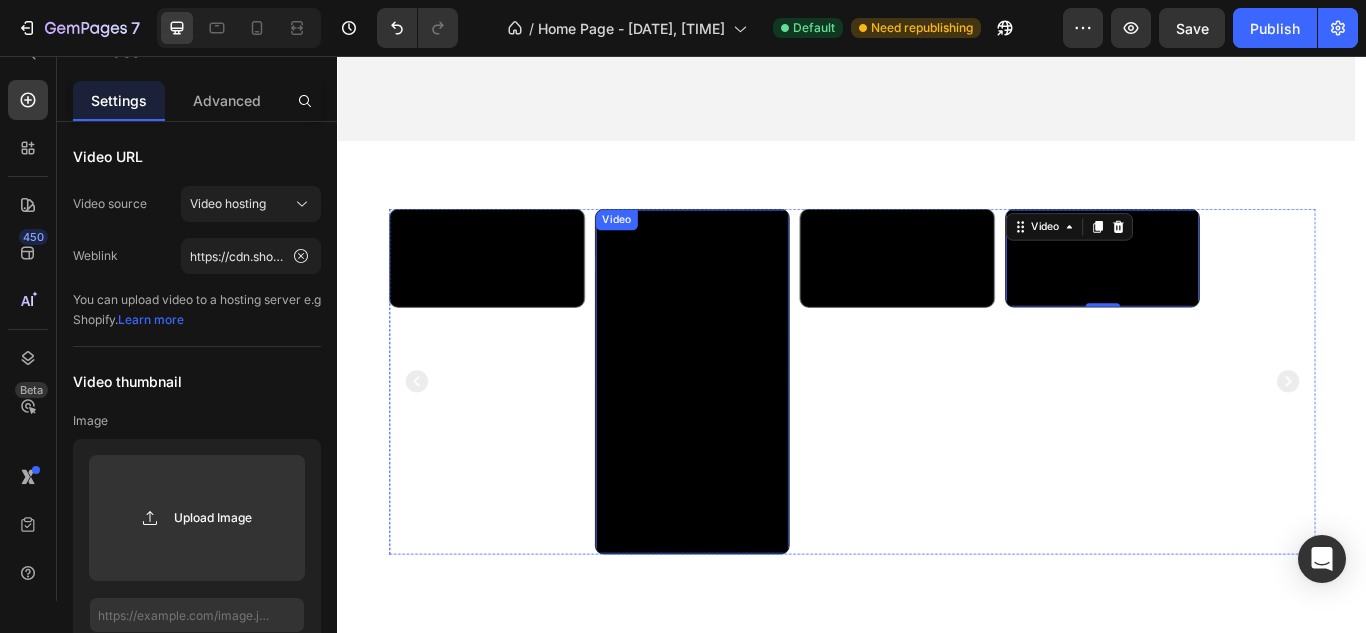 click on "Video" at bounding box center (661, 247) 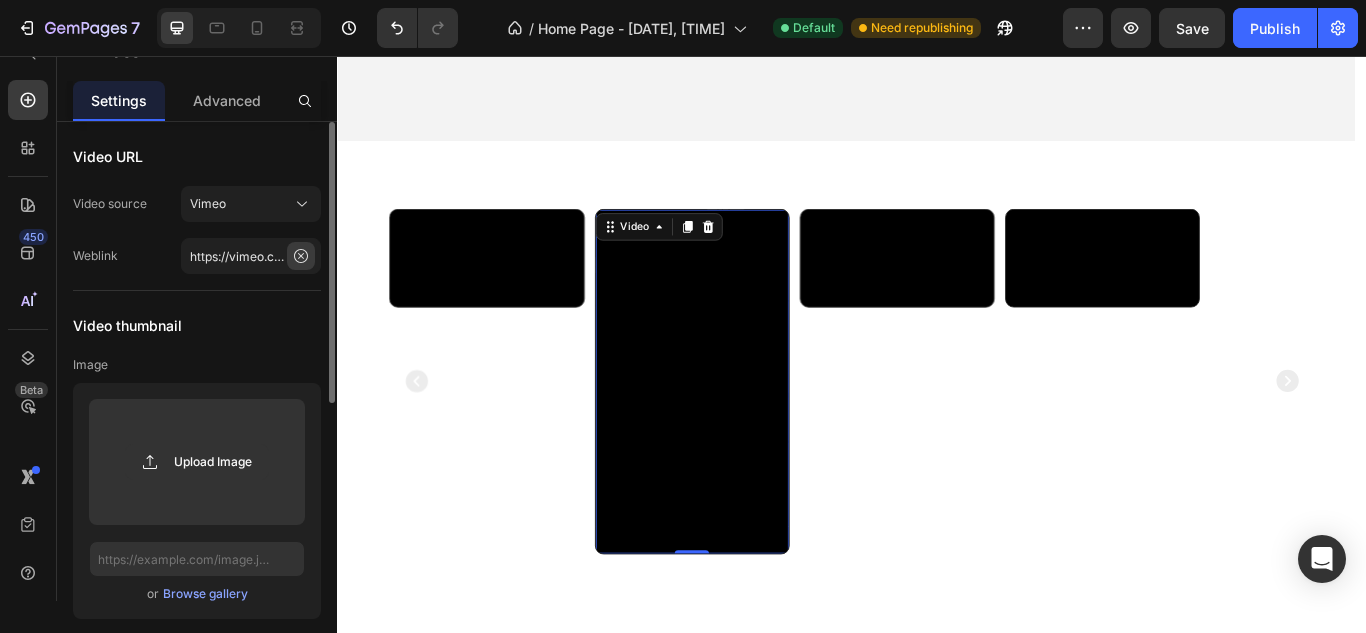 click 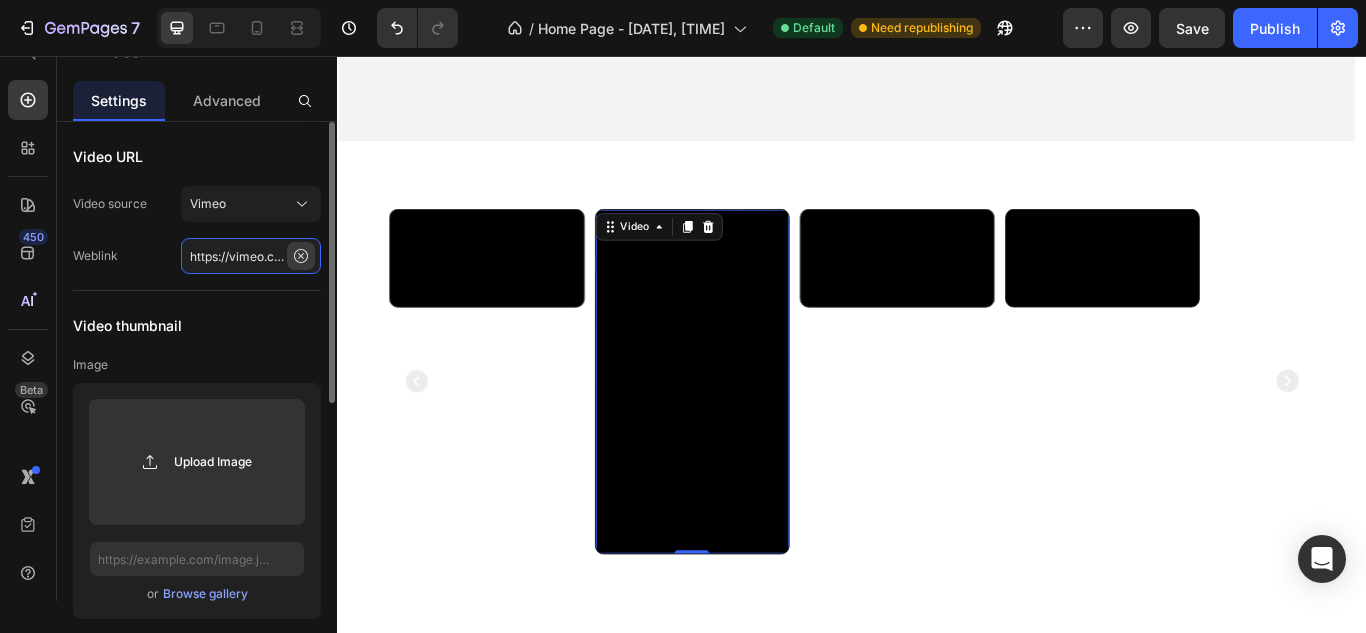 type 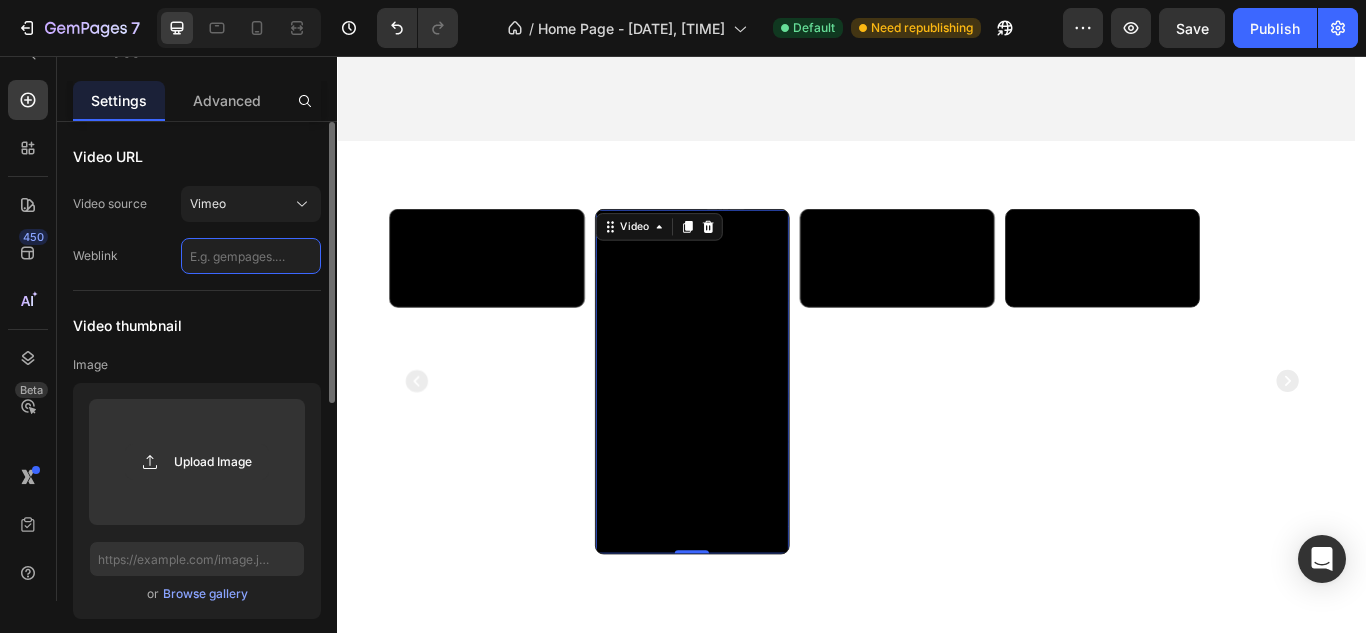 scroll, scrollTop: 0, scrollLeft: 0, axis: both 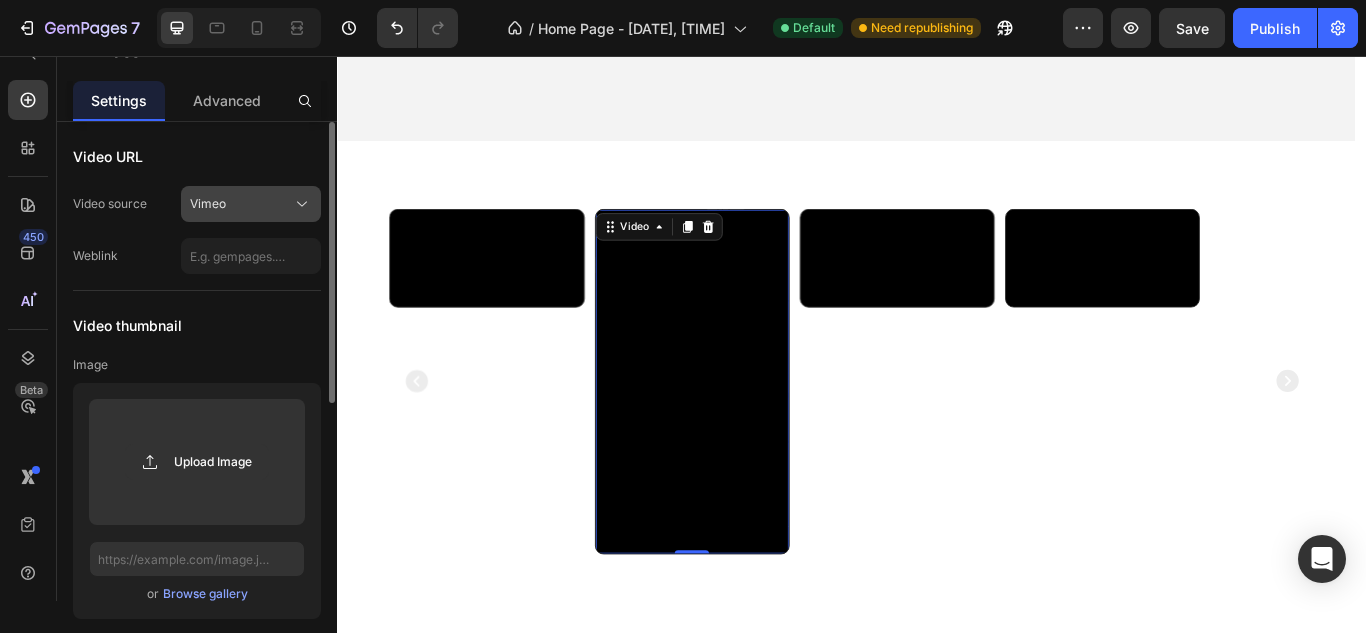 click on "Vimeo" 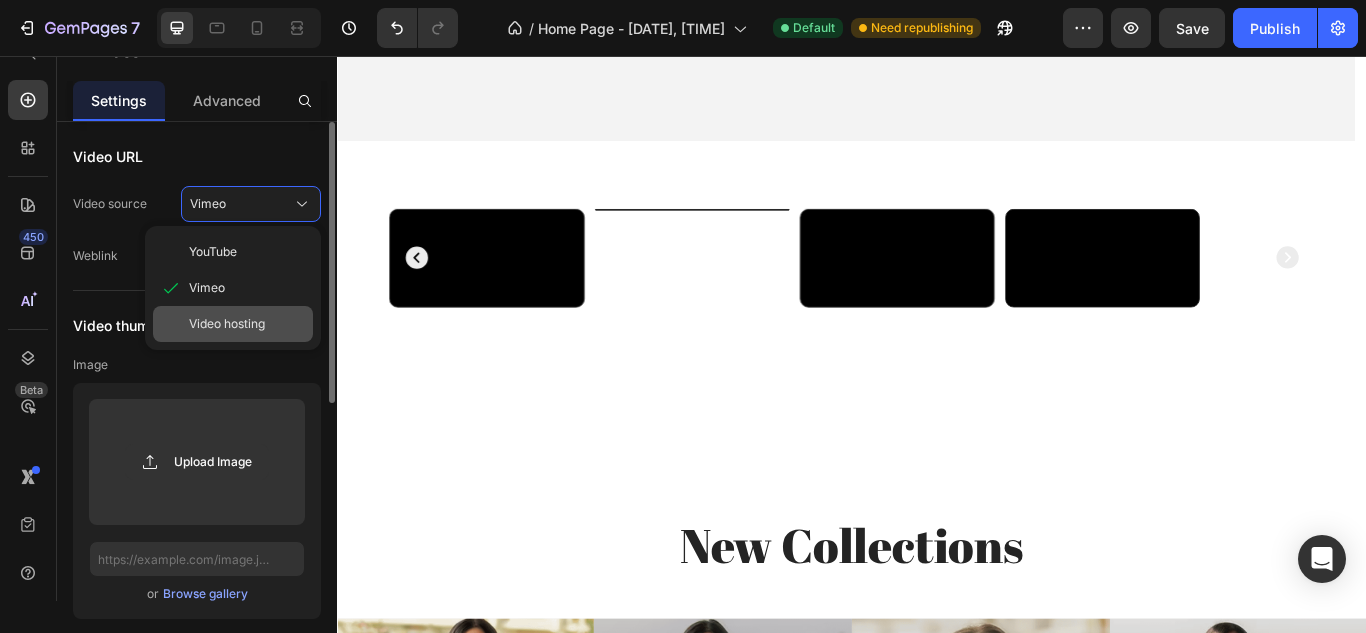 click on "Video hosting" at bounding box center [227, 324] 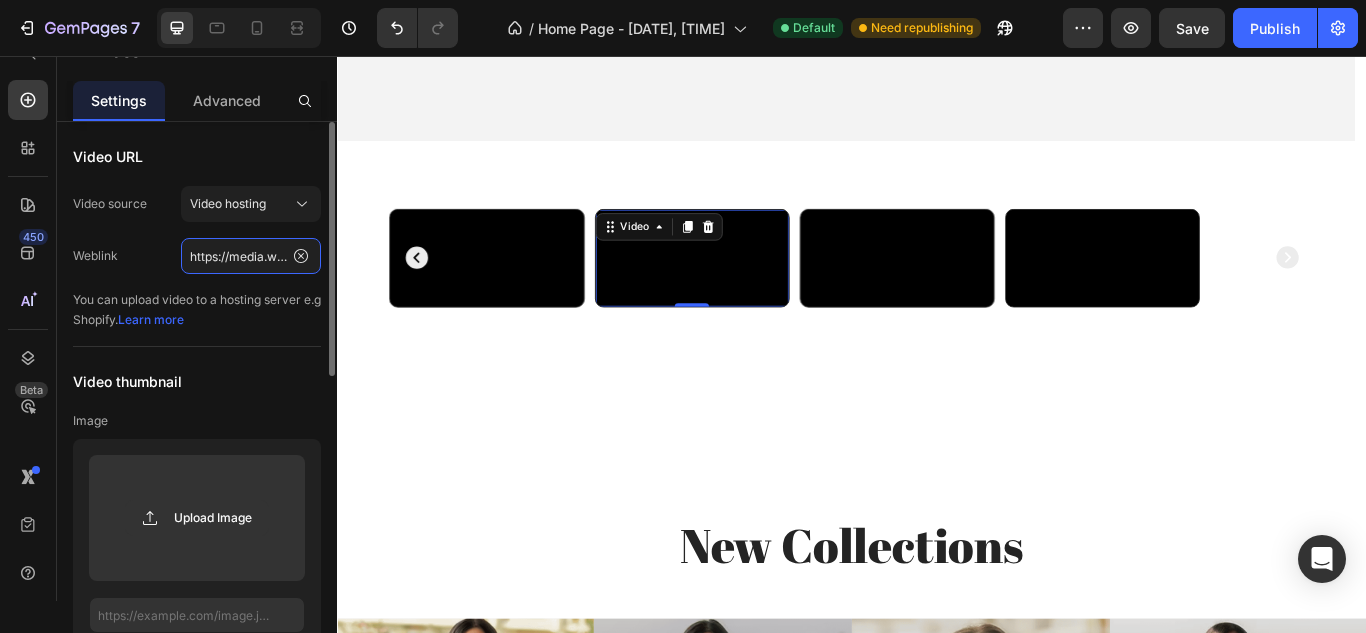 click on "https://media.w3.org/2010/05/sintel/trailer.mp4" 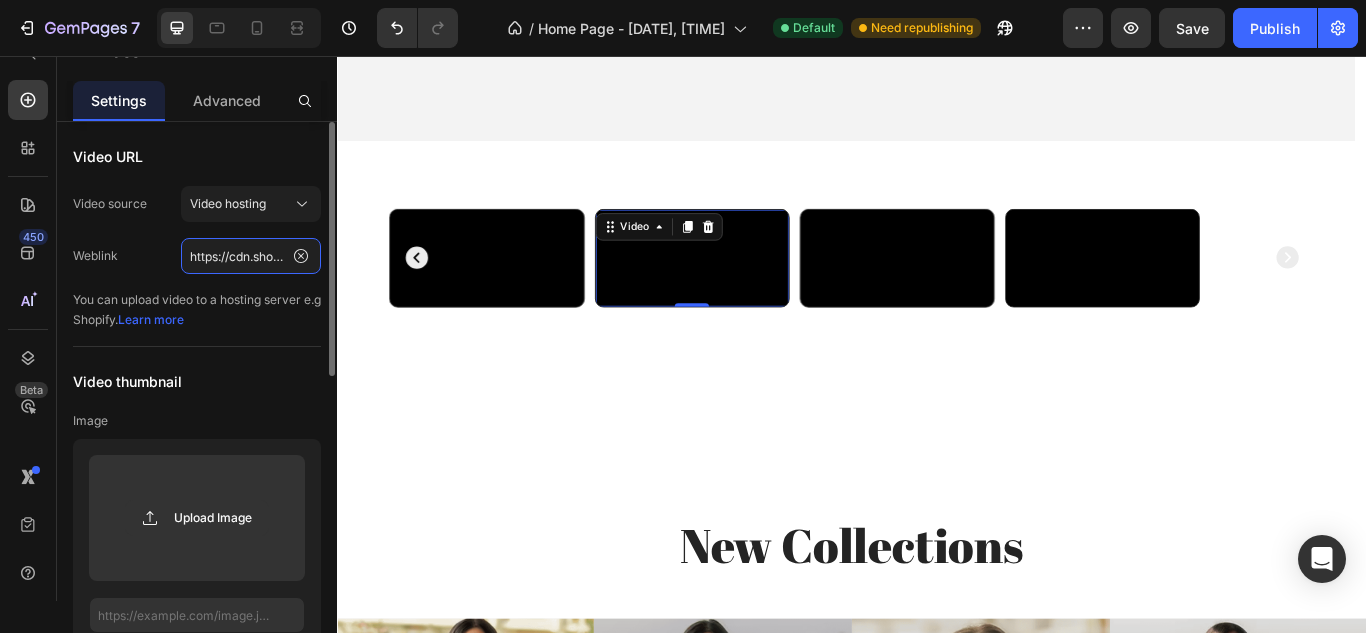 scroll, scrollTop: 0, scrollLeft: 375, axis: horizontal 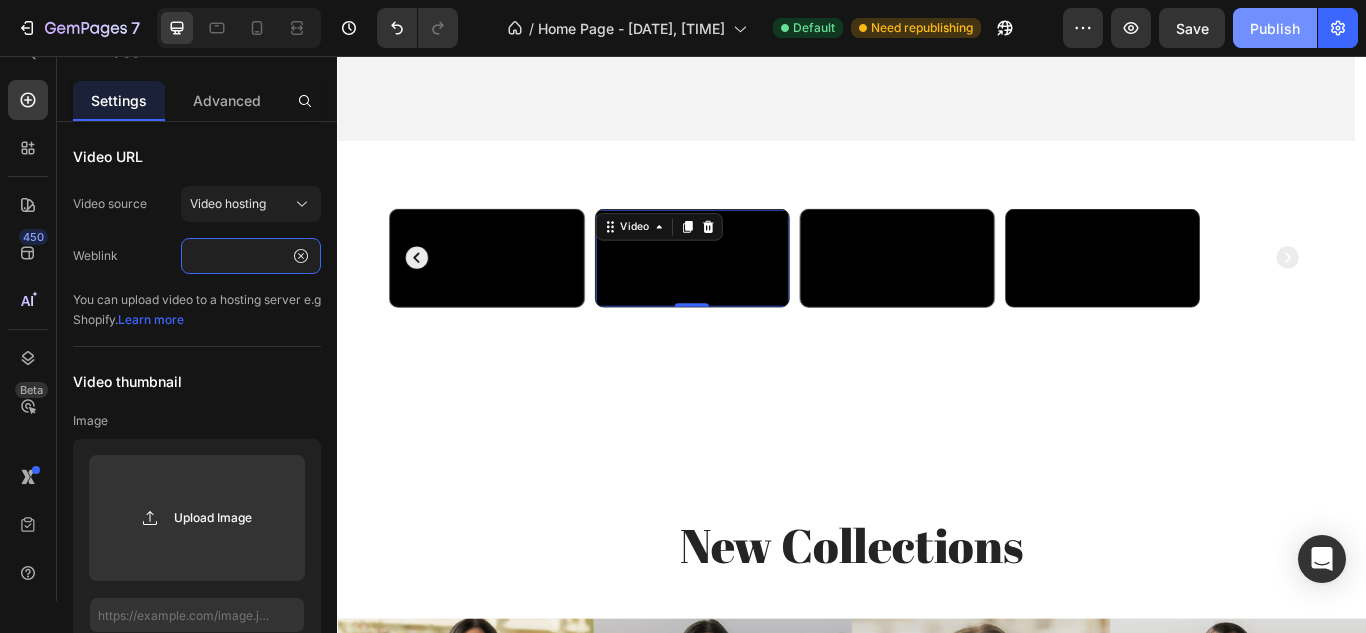 type on "https://cdn.shopify.com/videos/c/o/v/[ID].mp4" 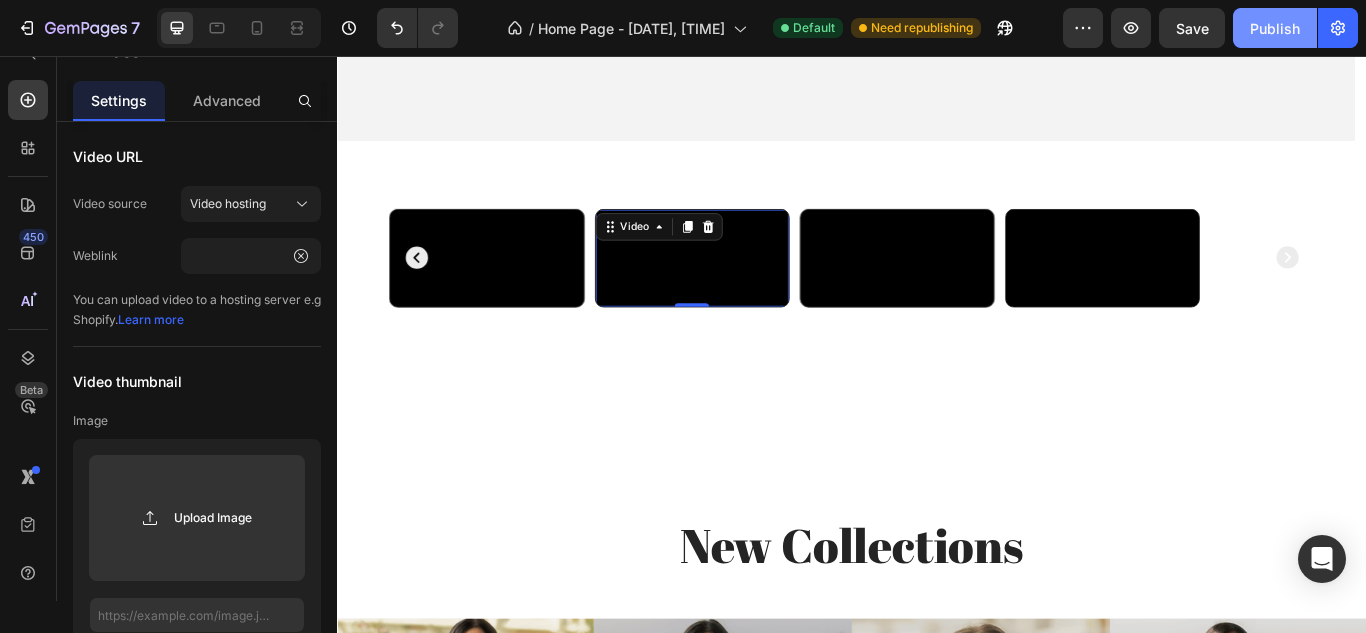 click on "Publish" at bounding box center [1275, 28] 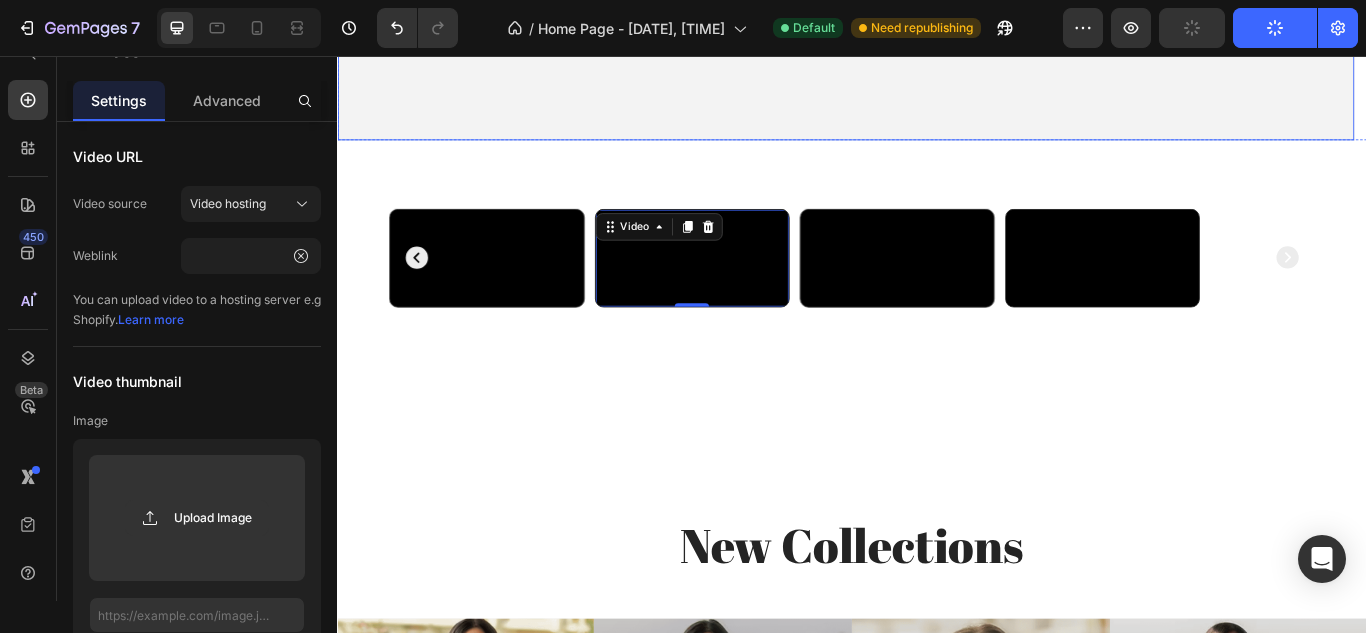 scroll, scrollTop: 0, scrollLeft: 0, axis: both 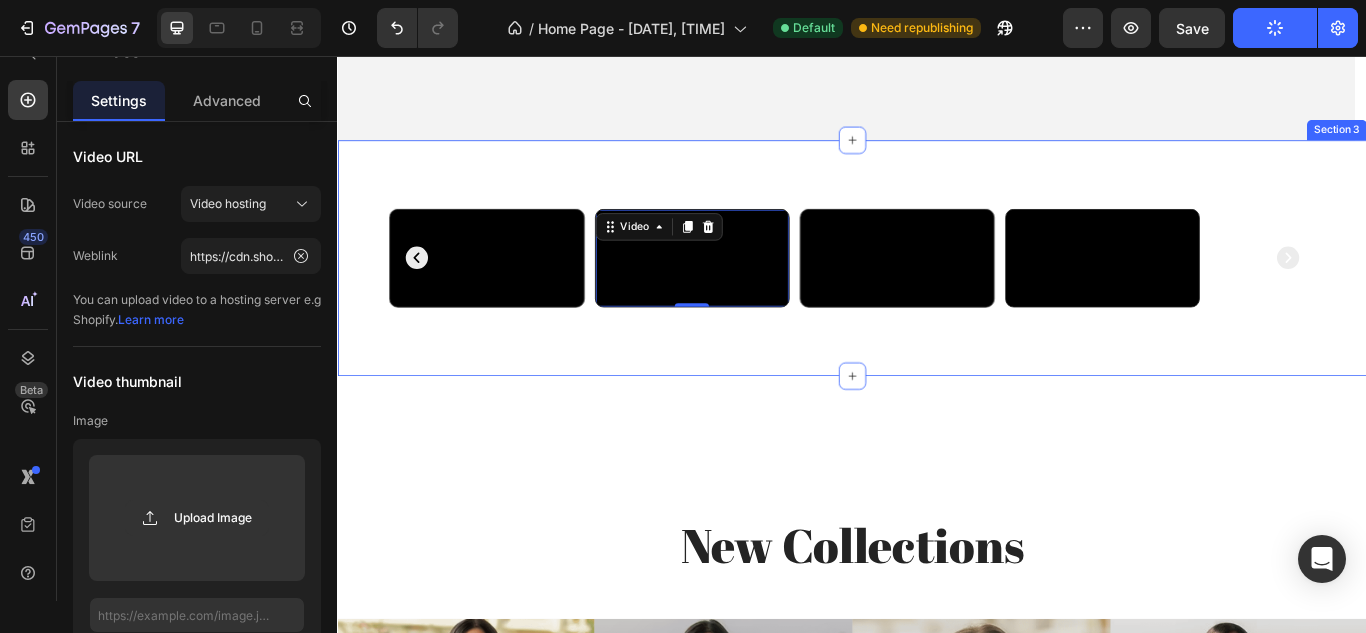 click on "Video Video Video   0 Video
Carousel Section 3" at bounding box center [937, 291] 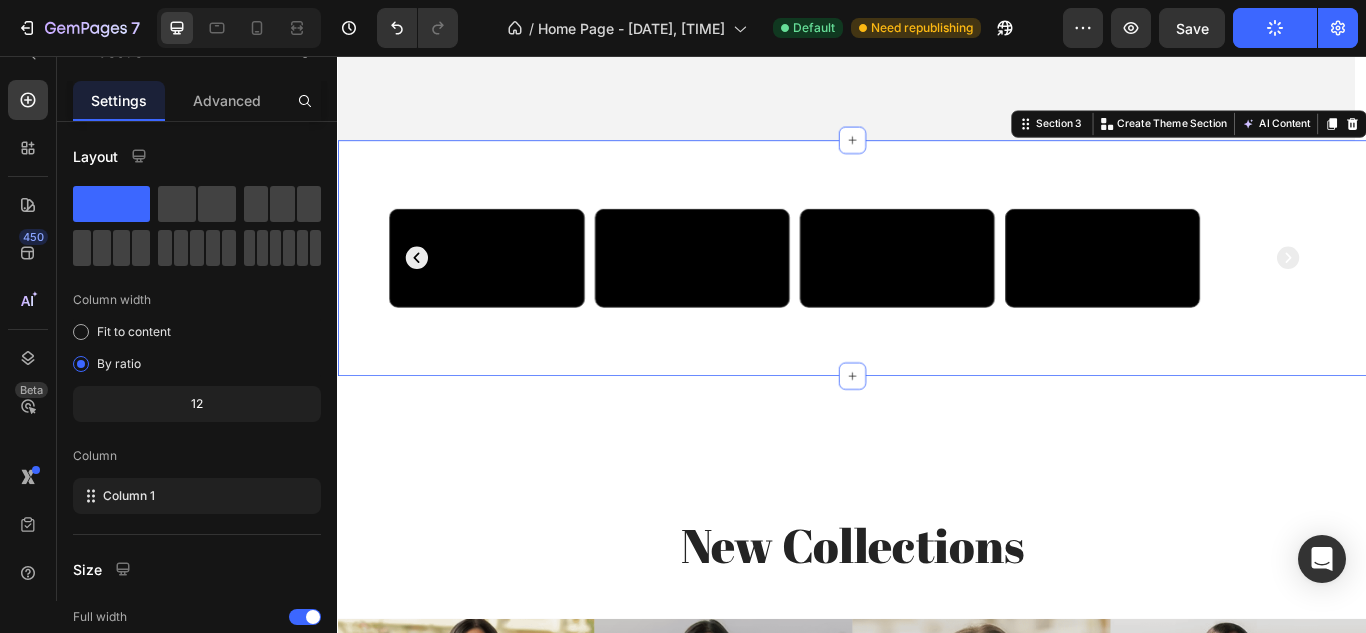 scroll, scrollTop: 200, scrollLeft: 0, axis: vertical 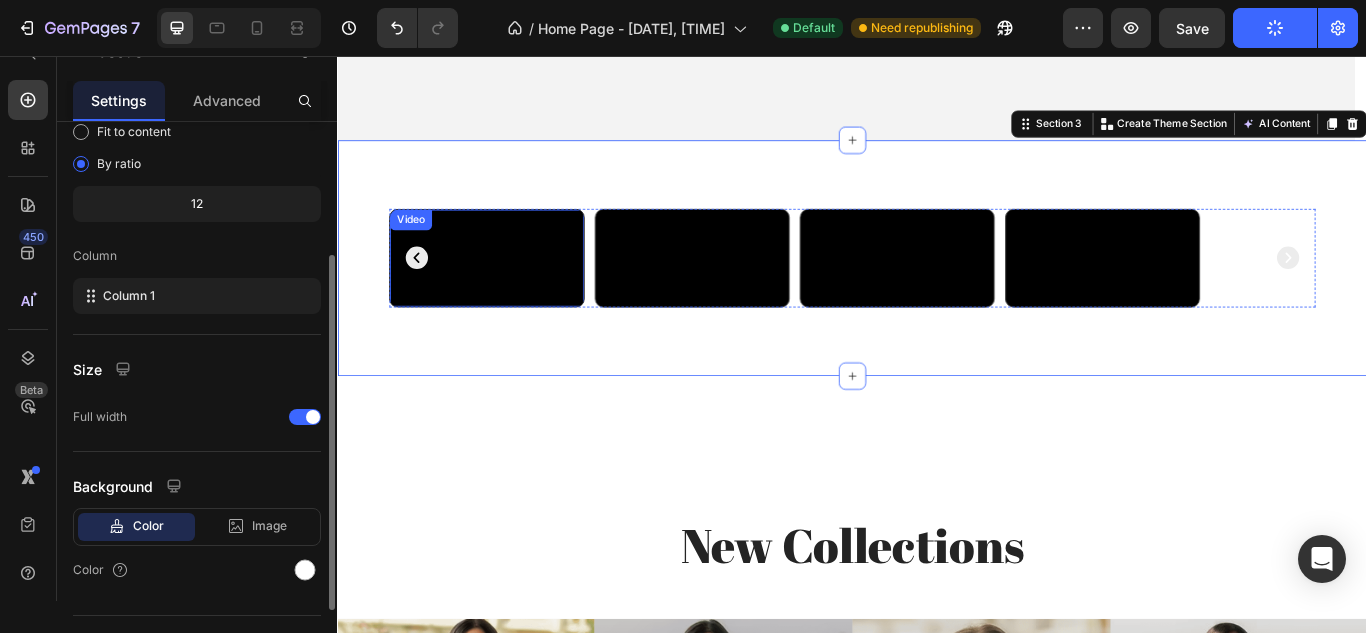 click on "Video" at bounding box center [510, 291] 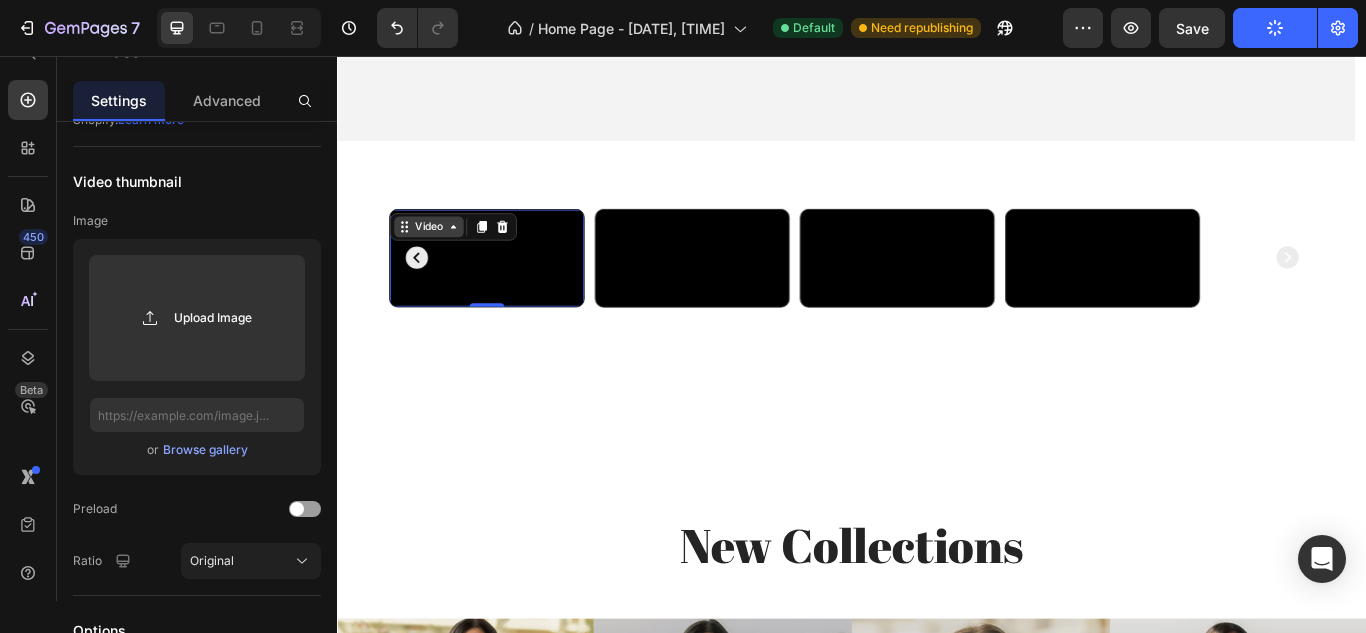 scroll, scrollTop: 0, scrollLeft: 0, axis: both 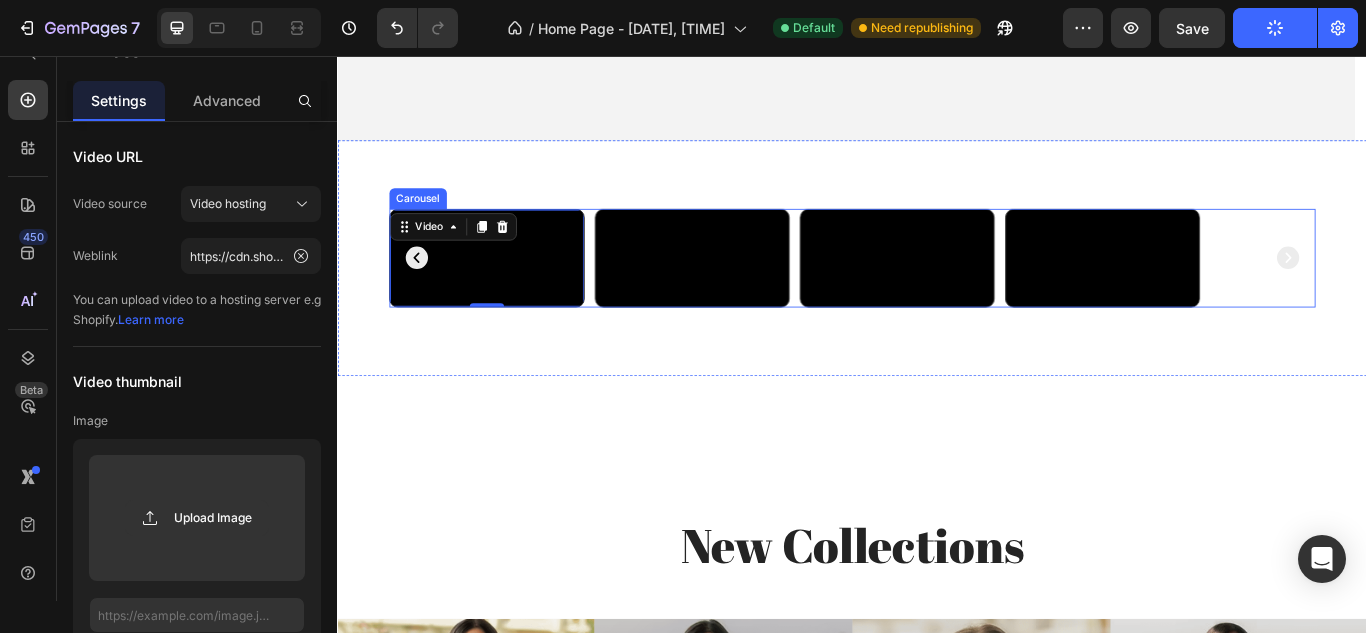 click on "Video Video   0 Video Video" at bounding box center [937, 291] 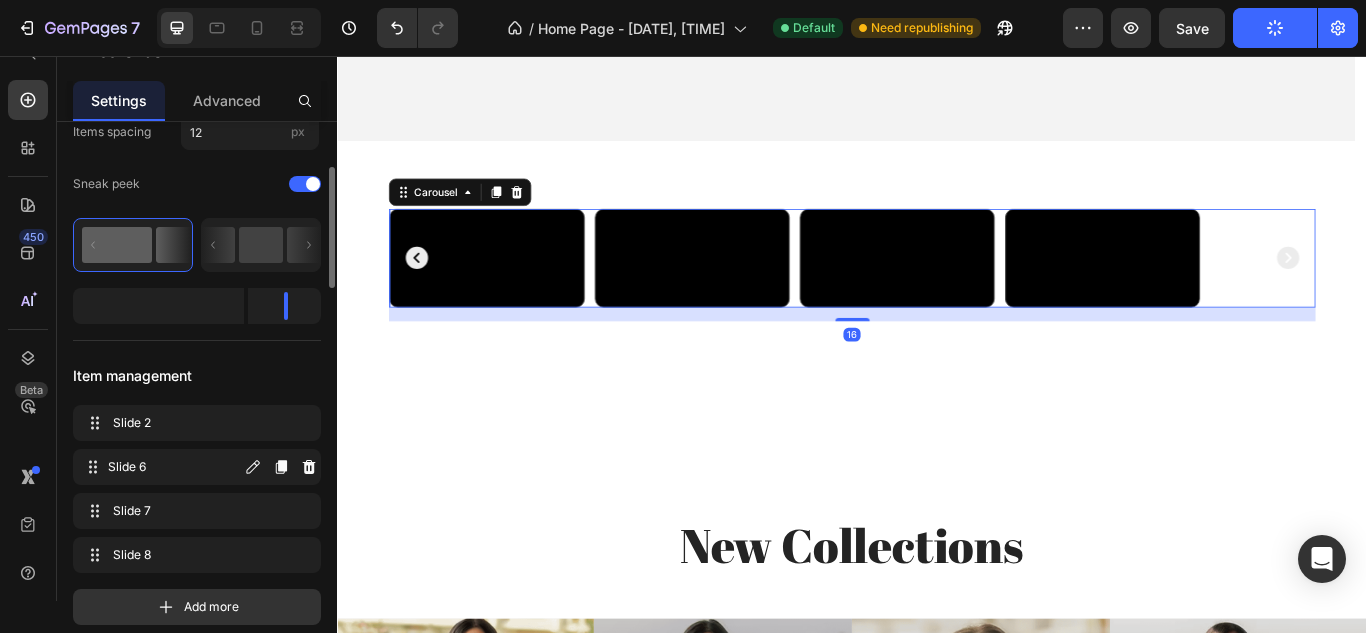 scroll, scrollTop: 300, scrollLeft: 0, axis: vertical 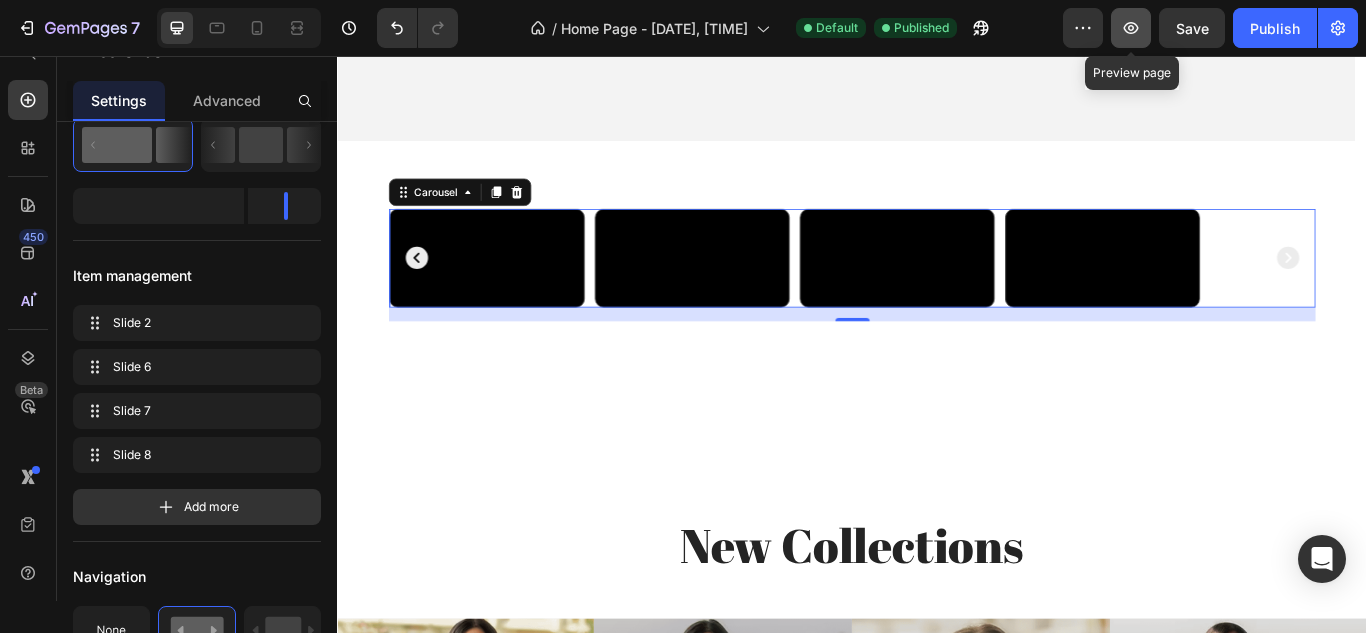 click 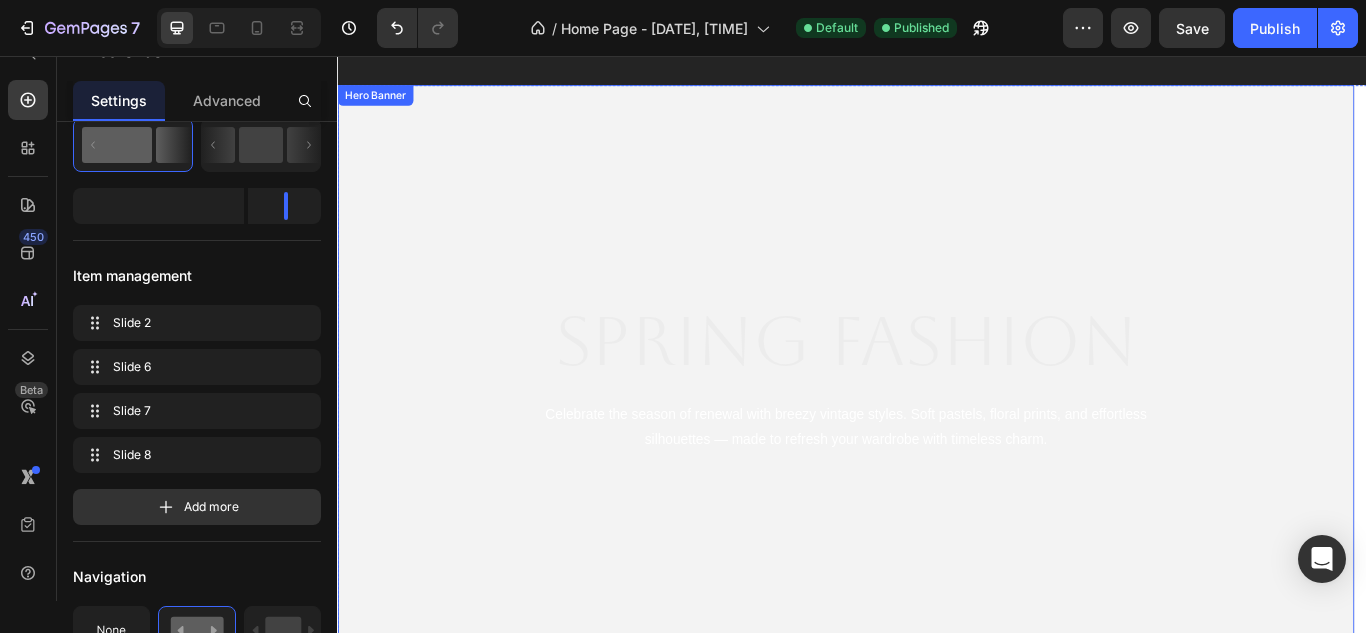 scroll, scrollTop: 600, scrollLeft: 0, axis: vertical 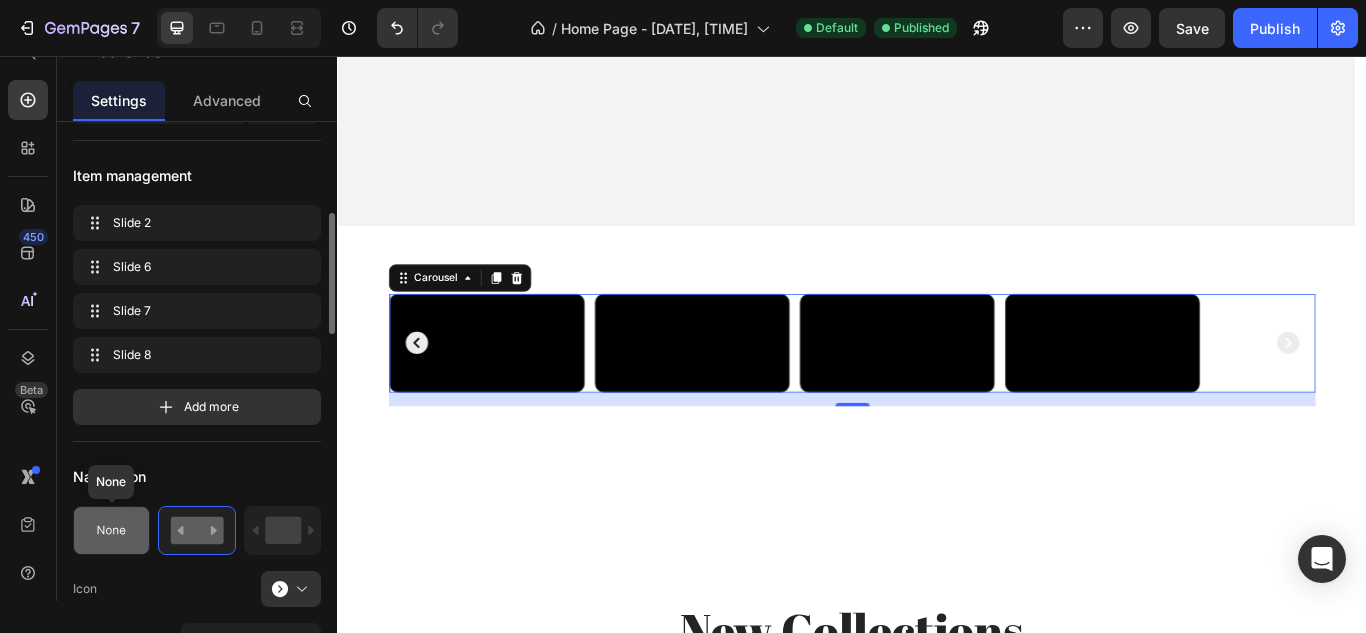 click 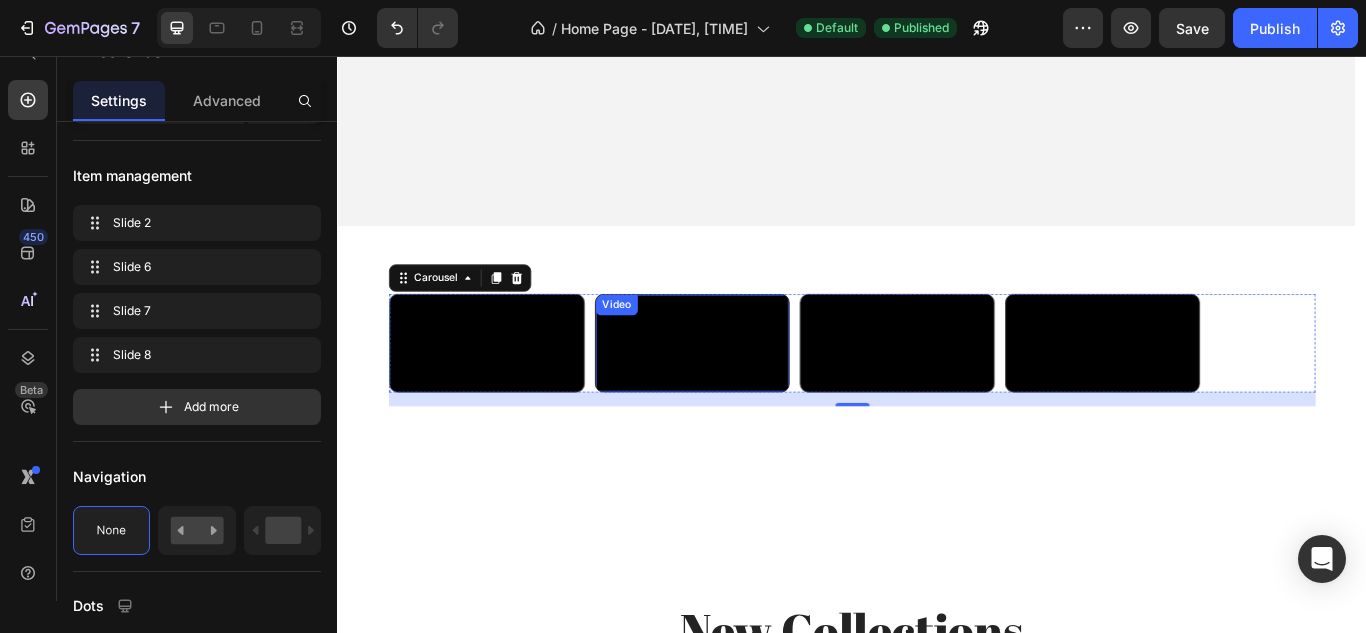 scroll, scrollTop: 1000, scrollLeft: 0, axis: vertical 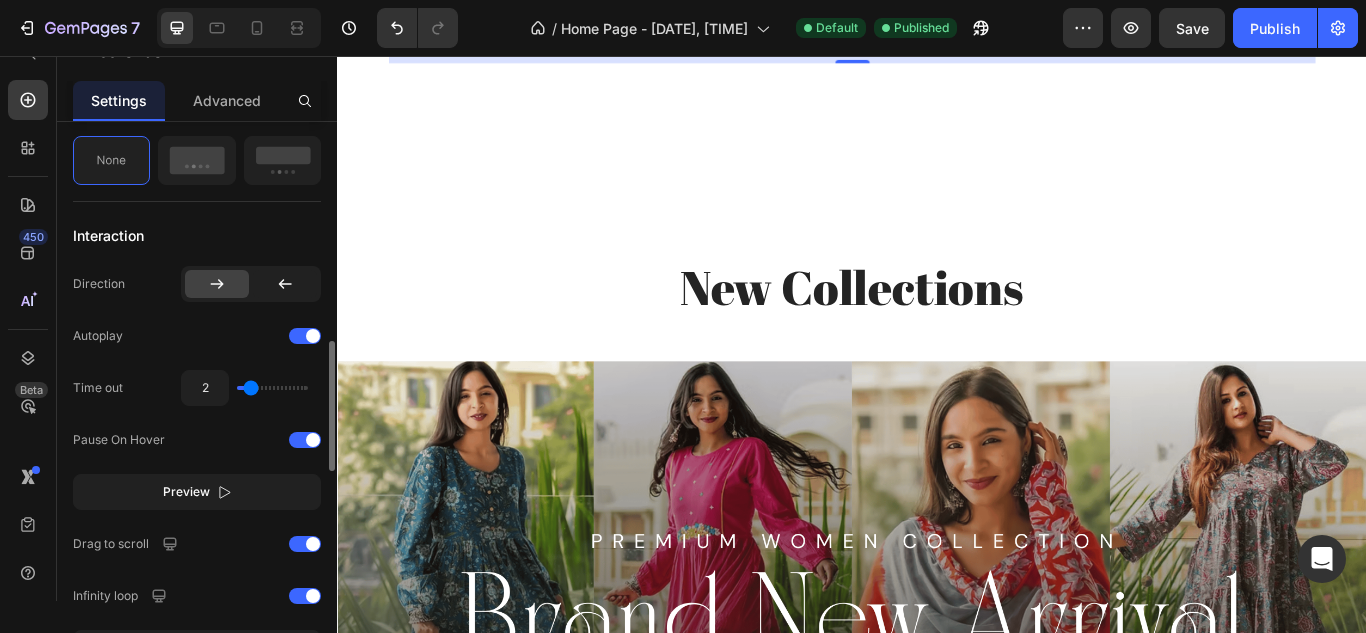 type on "2.1" 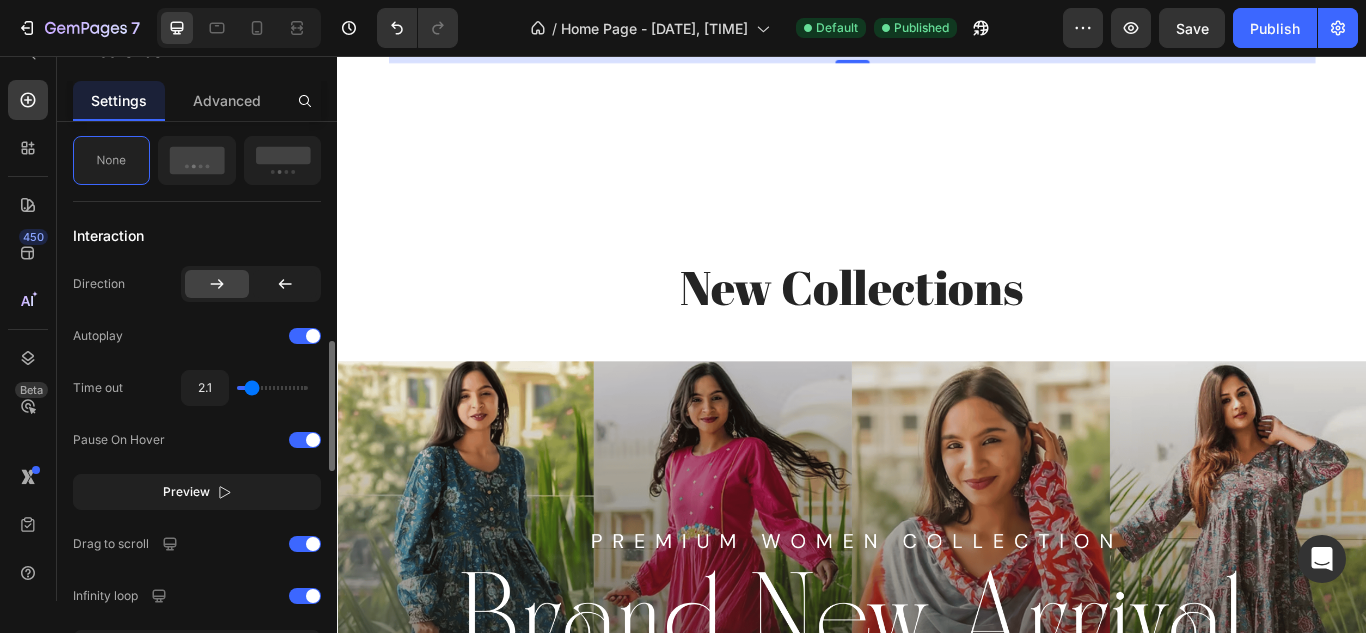 type on "2.3" 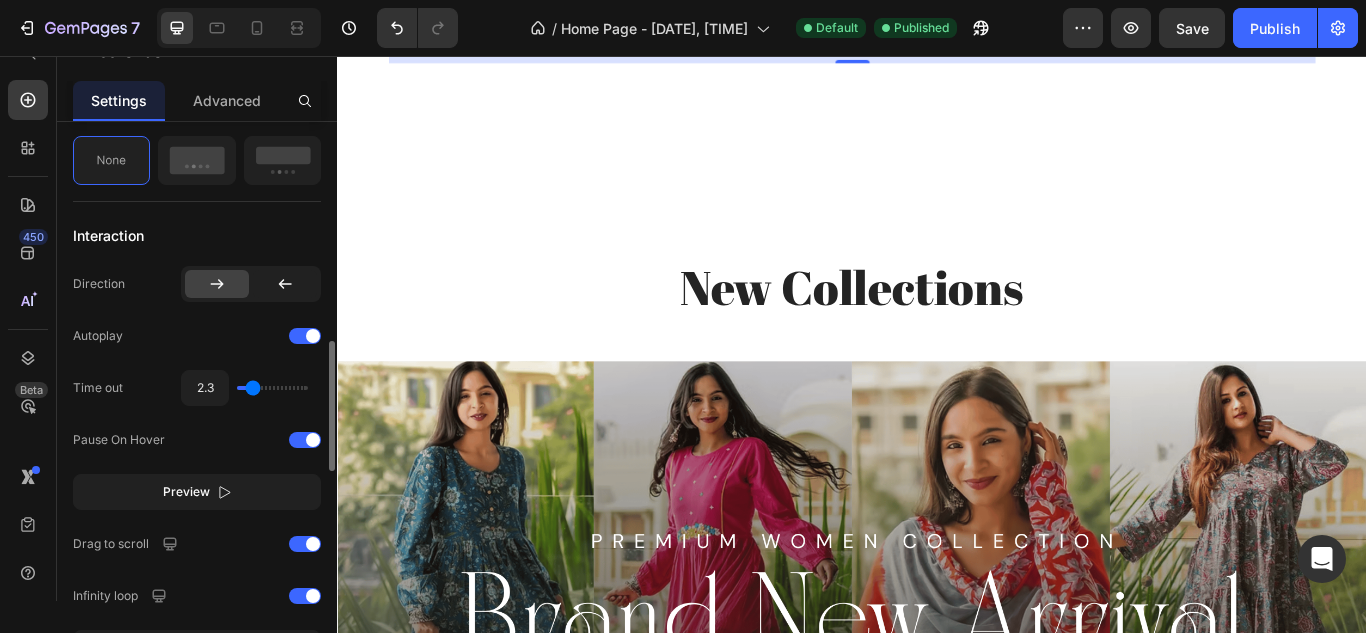 type on "2.5" 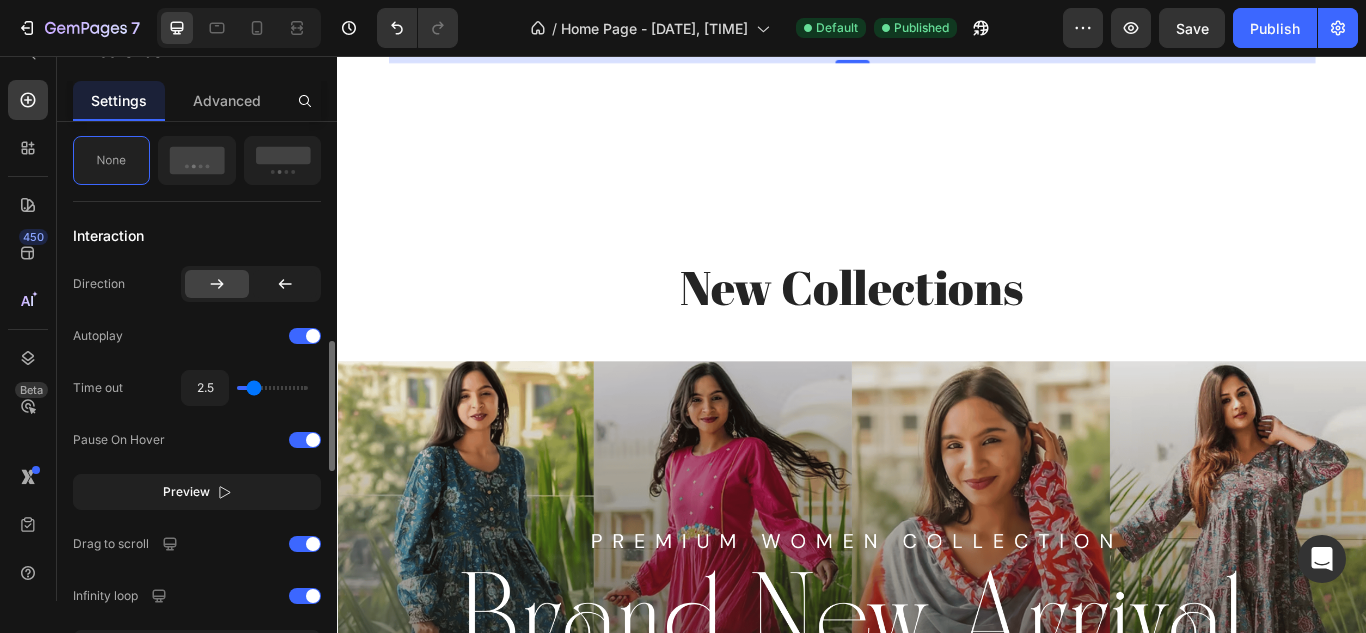 type on "2.6" 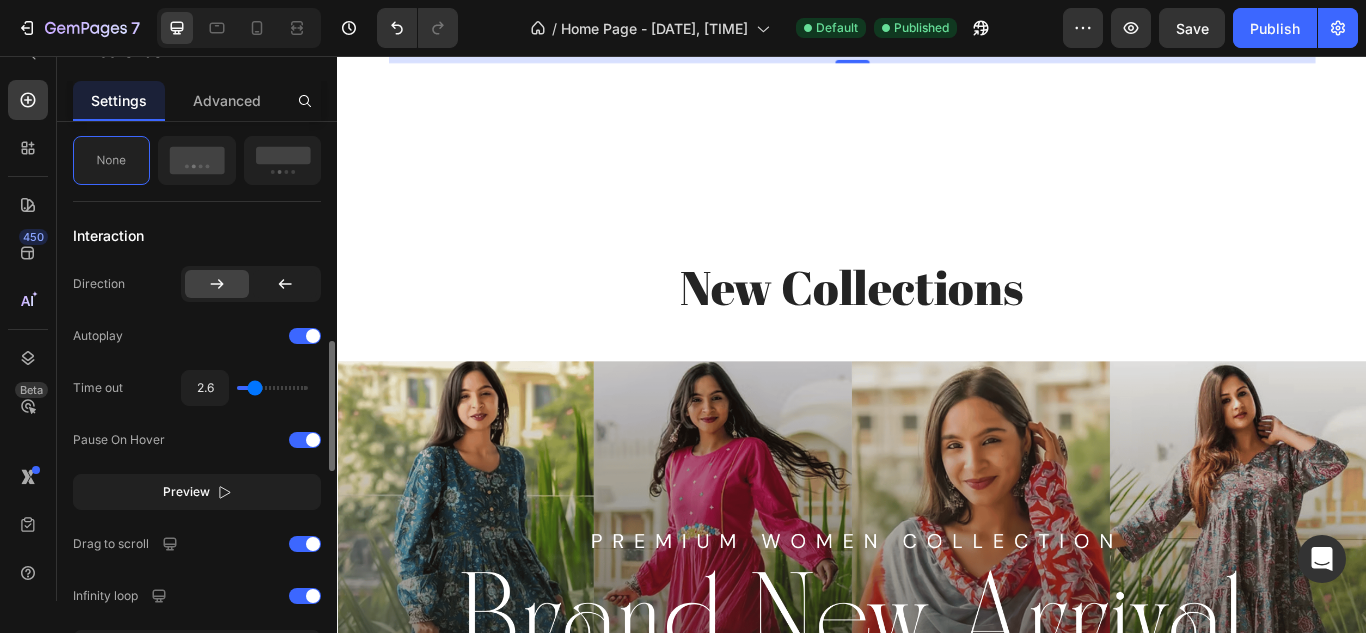 type on "2.8" 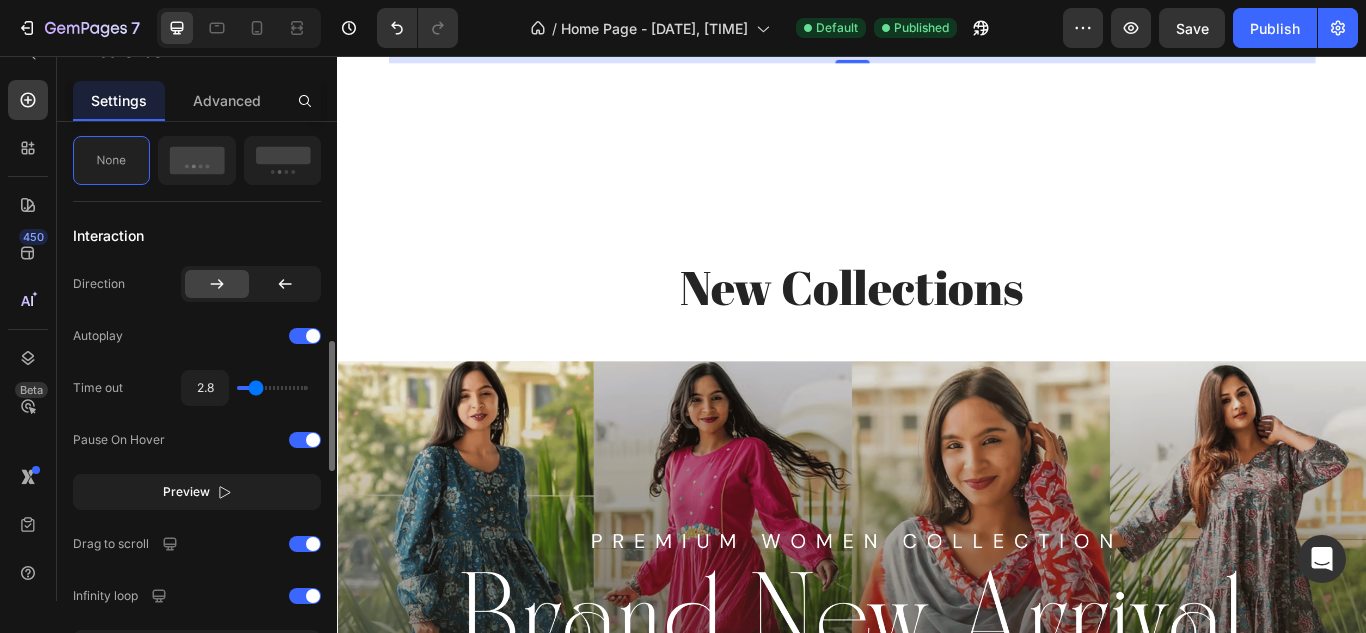 type on "3" 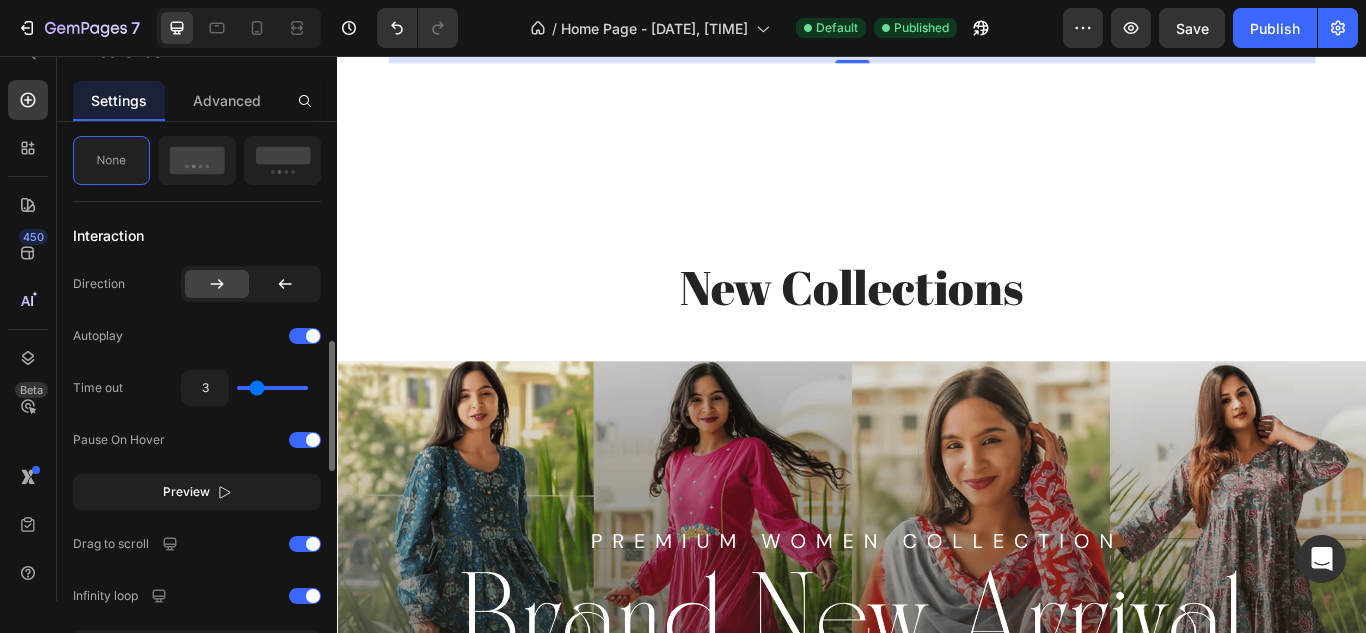 type on "3.1" 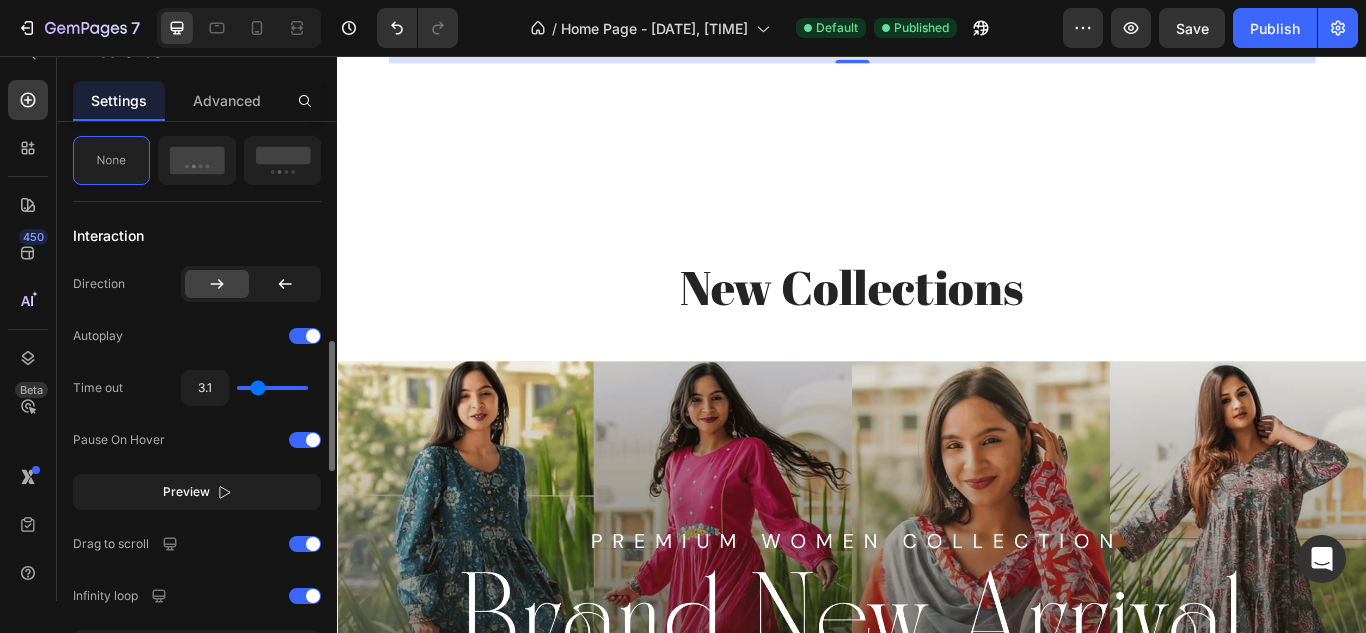 type on "3.3" 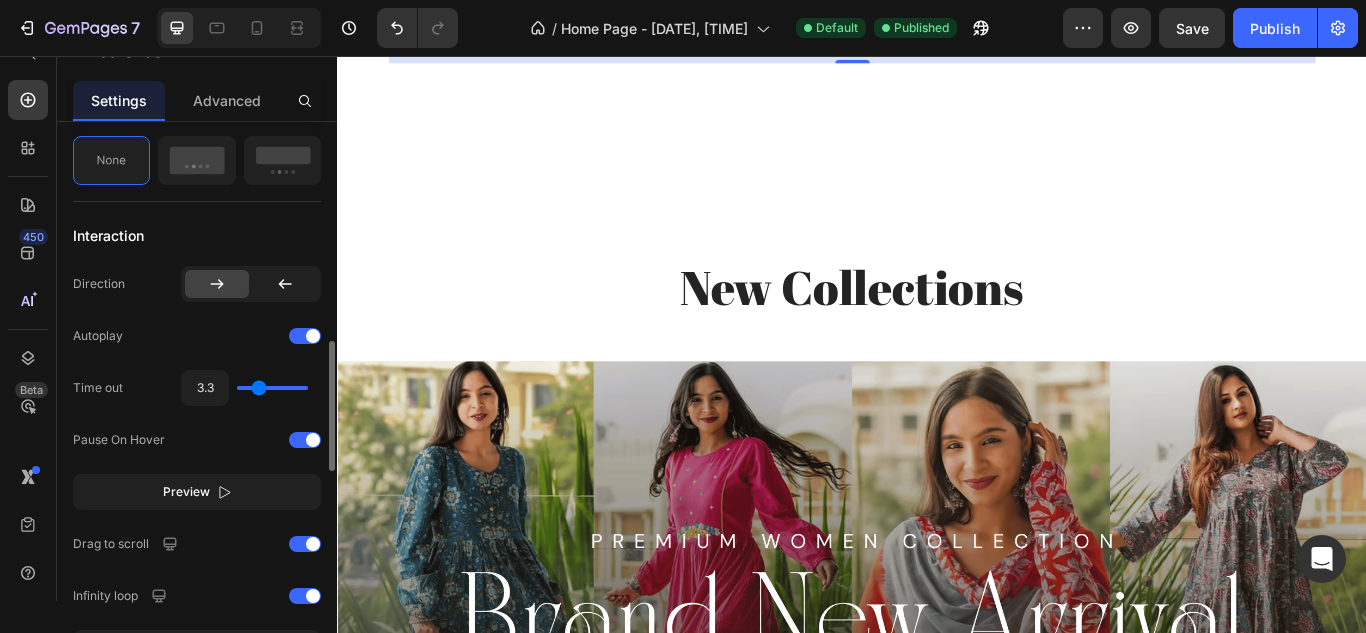 type on "3.6" 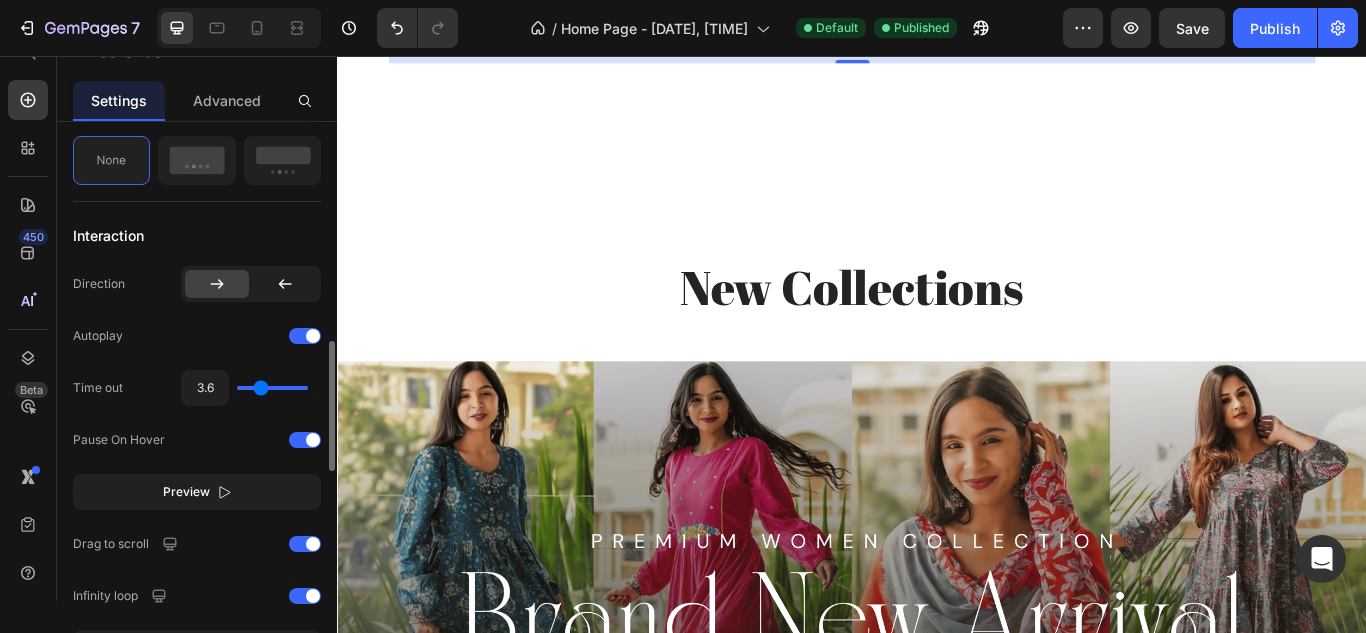 type on "3.8" 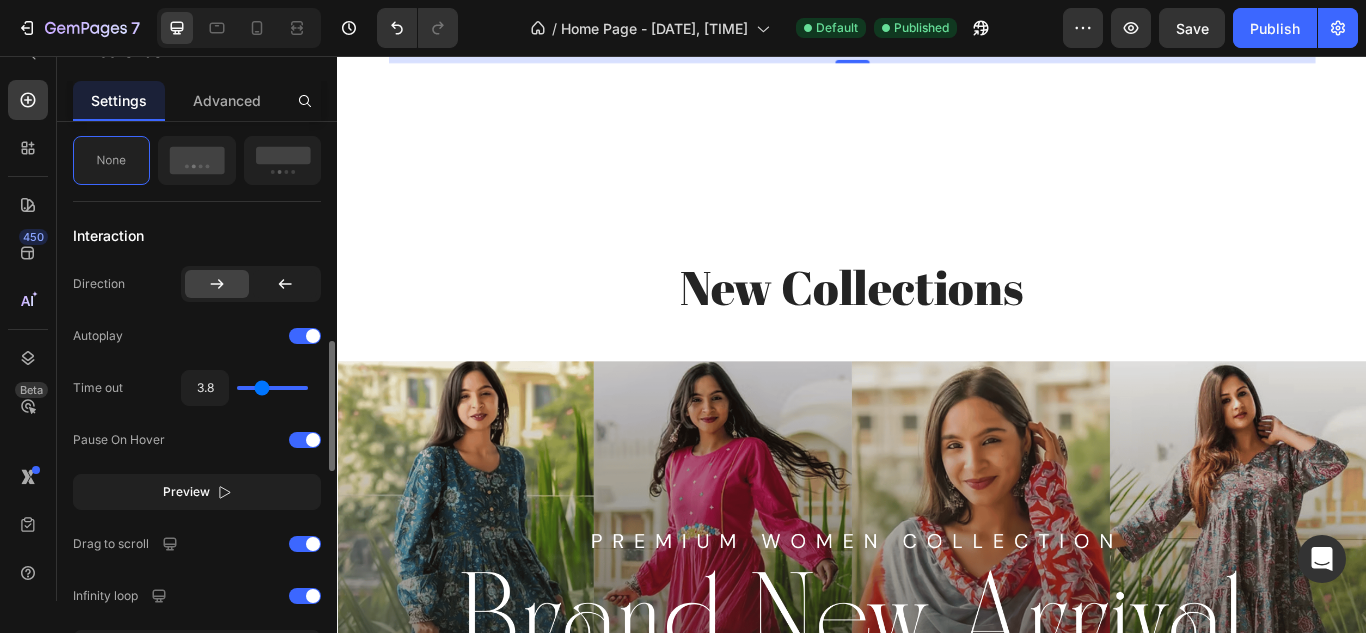 type on "3.9" 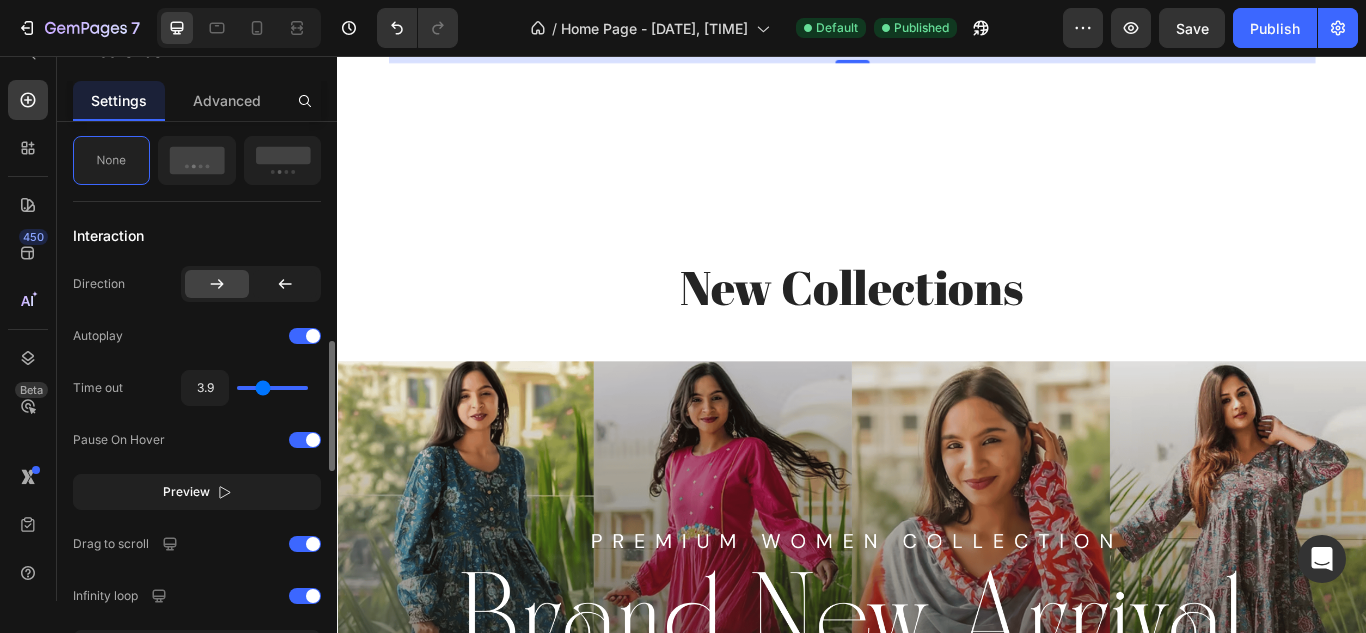 type on "4.1" 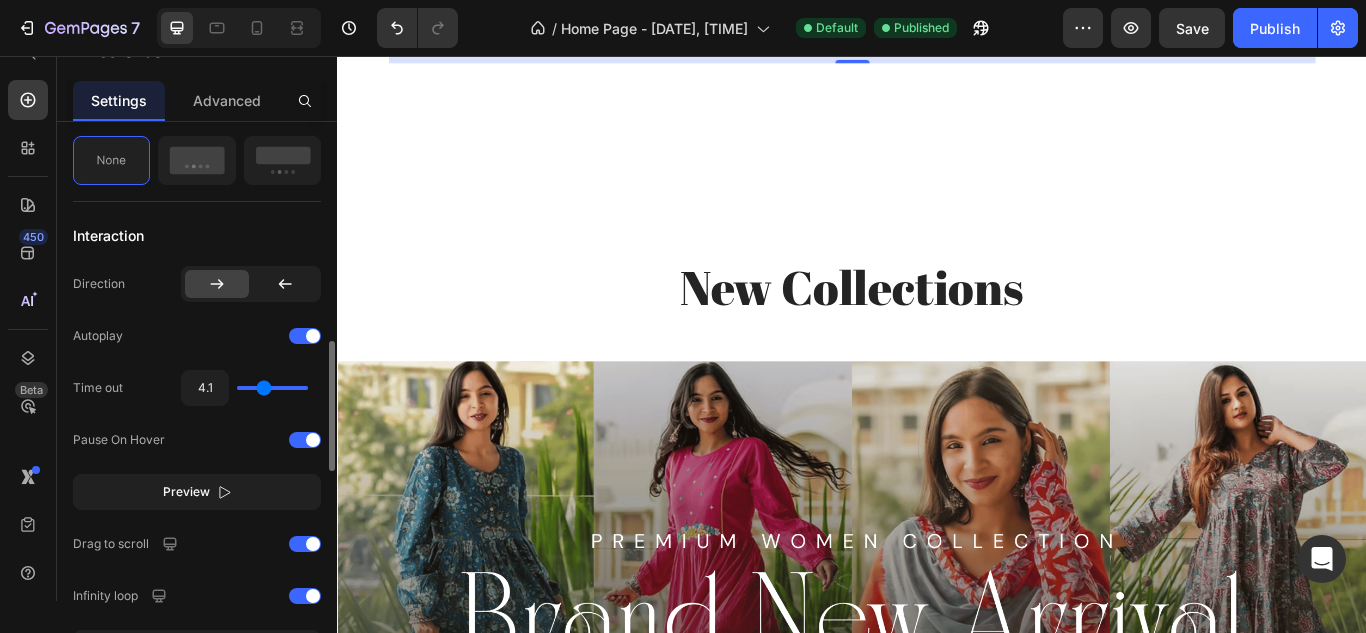 type on "4.3" 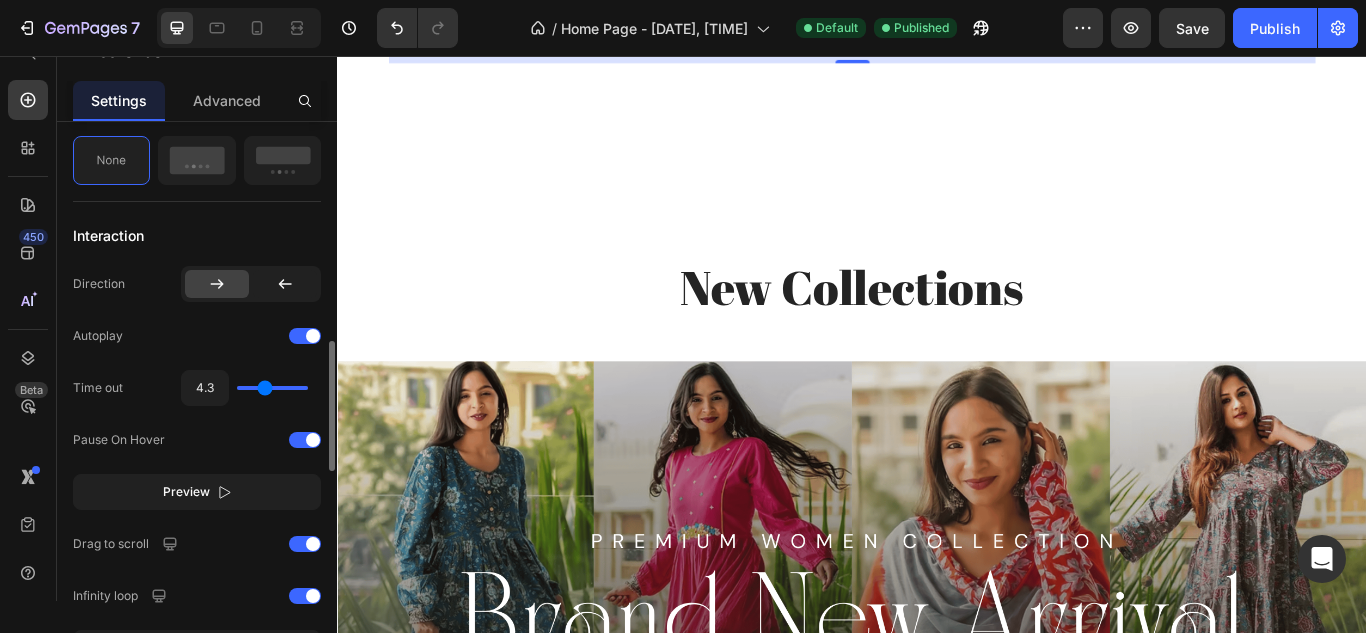 type on "4.6" 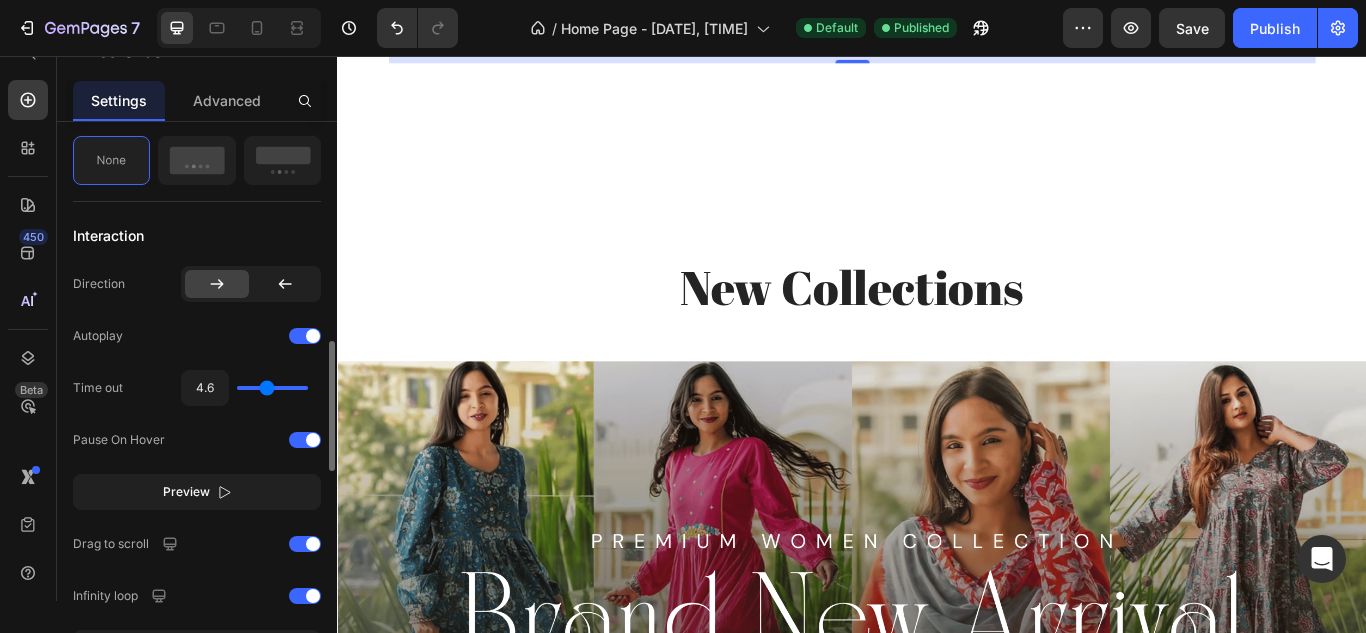 type on "4.8" 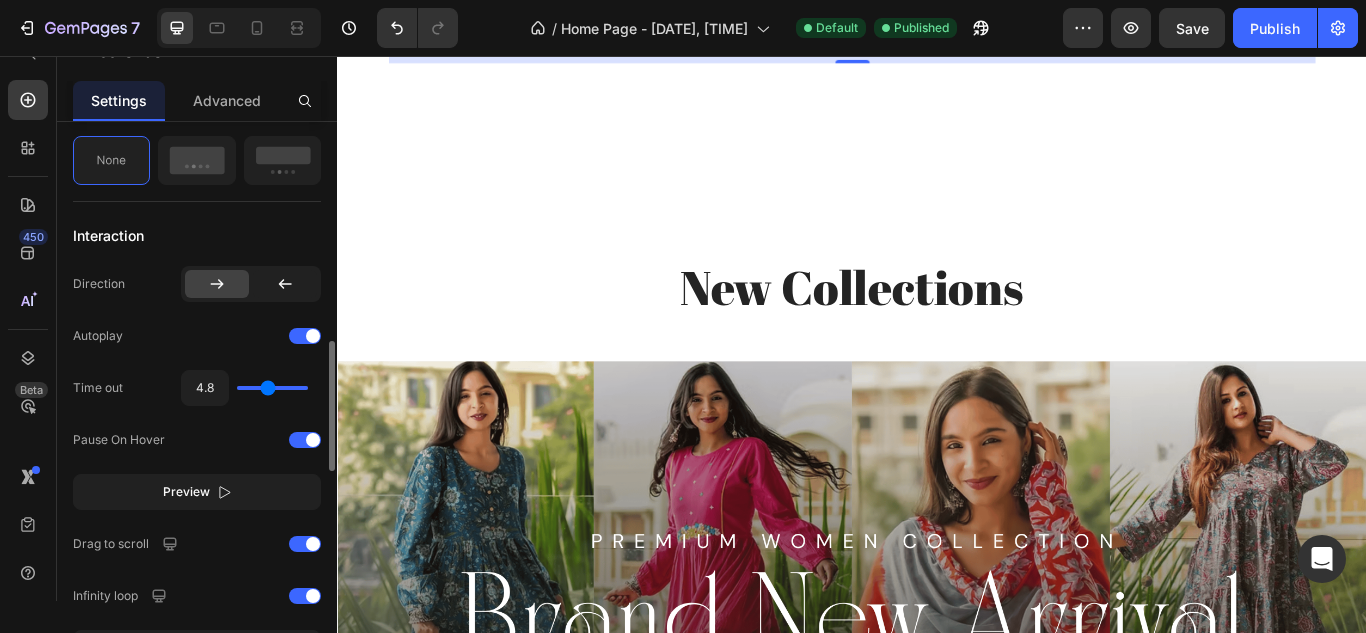 type on "4.9" 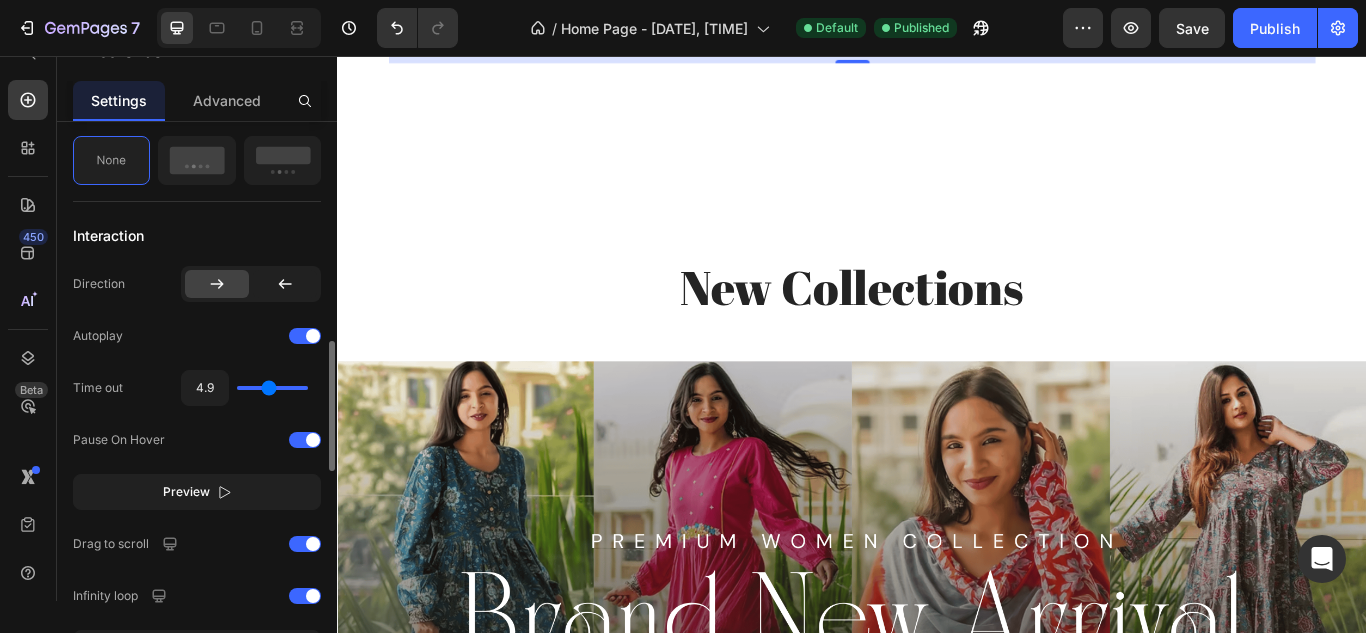 type on "5.3" 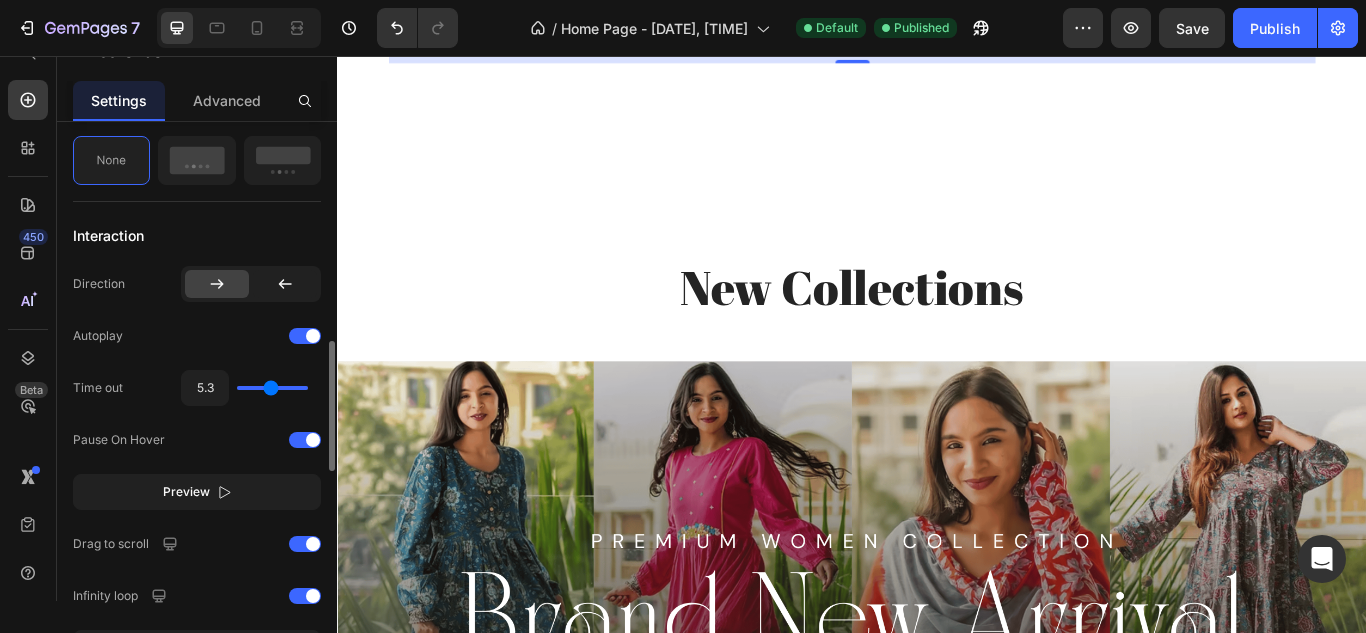 type on "5.4" 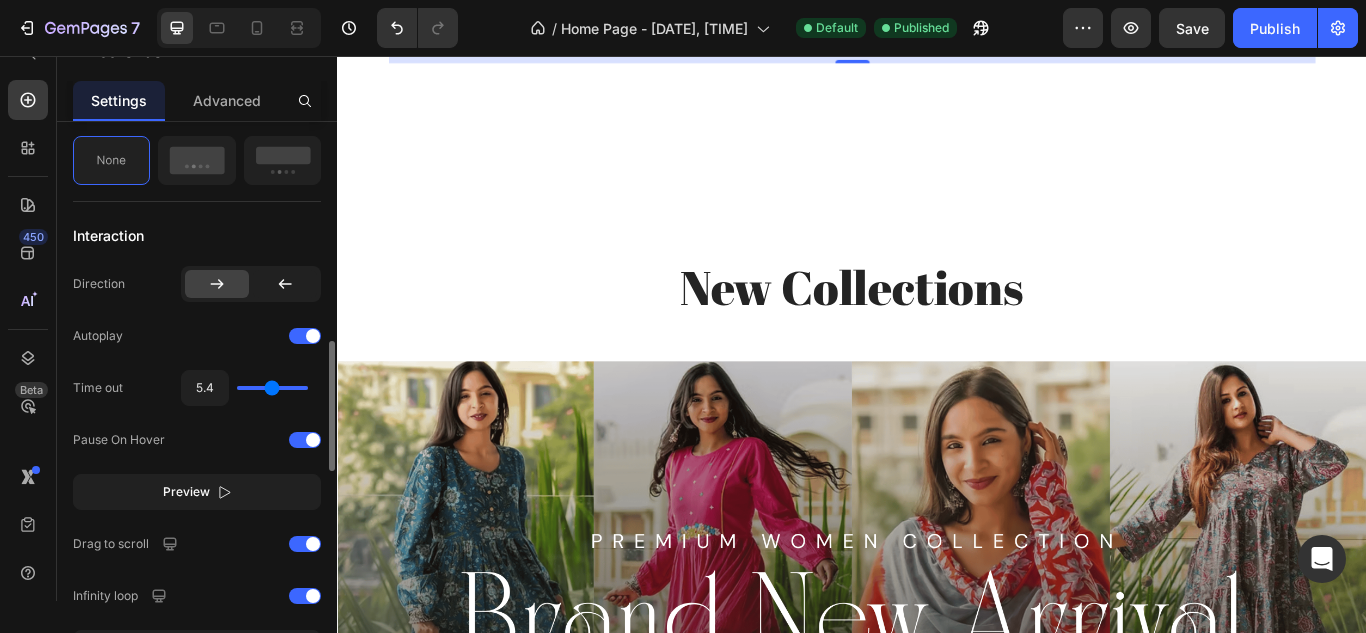 type on "5.7" 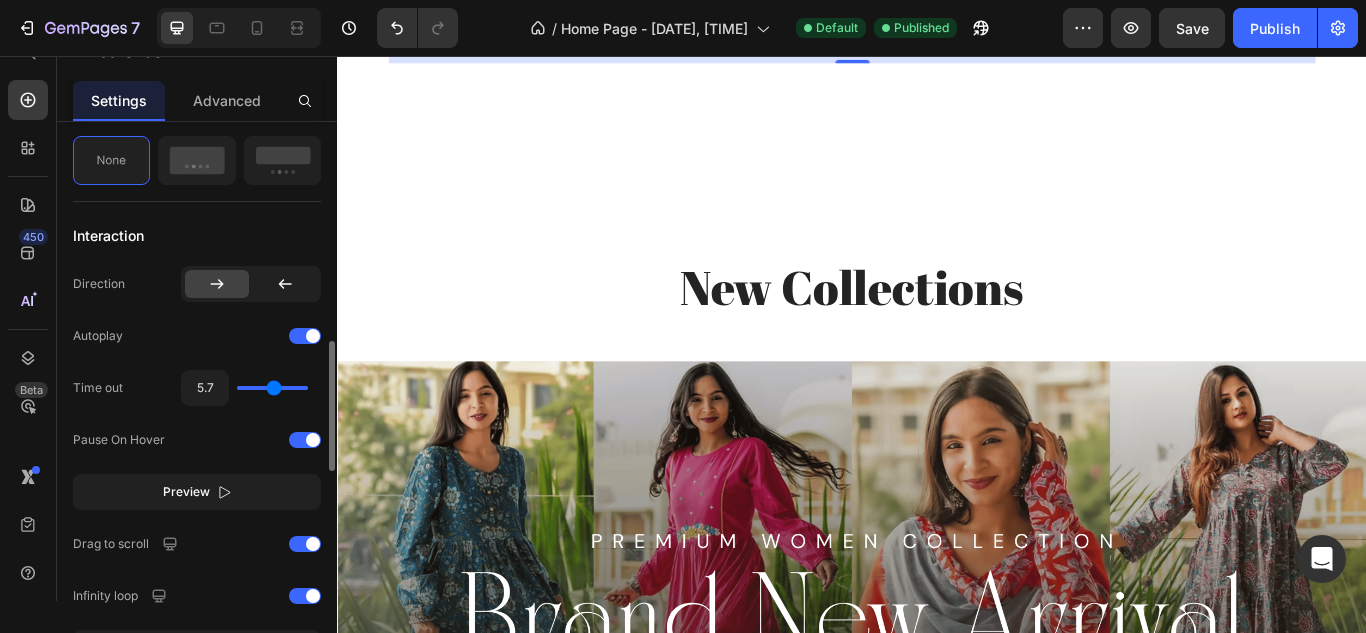 type on "5.6" 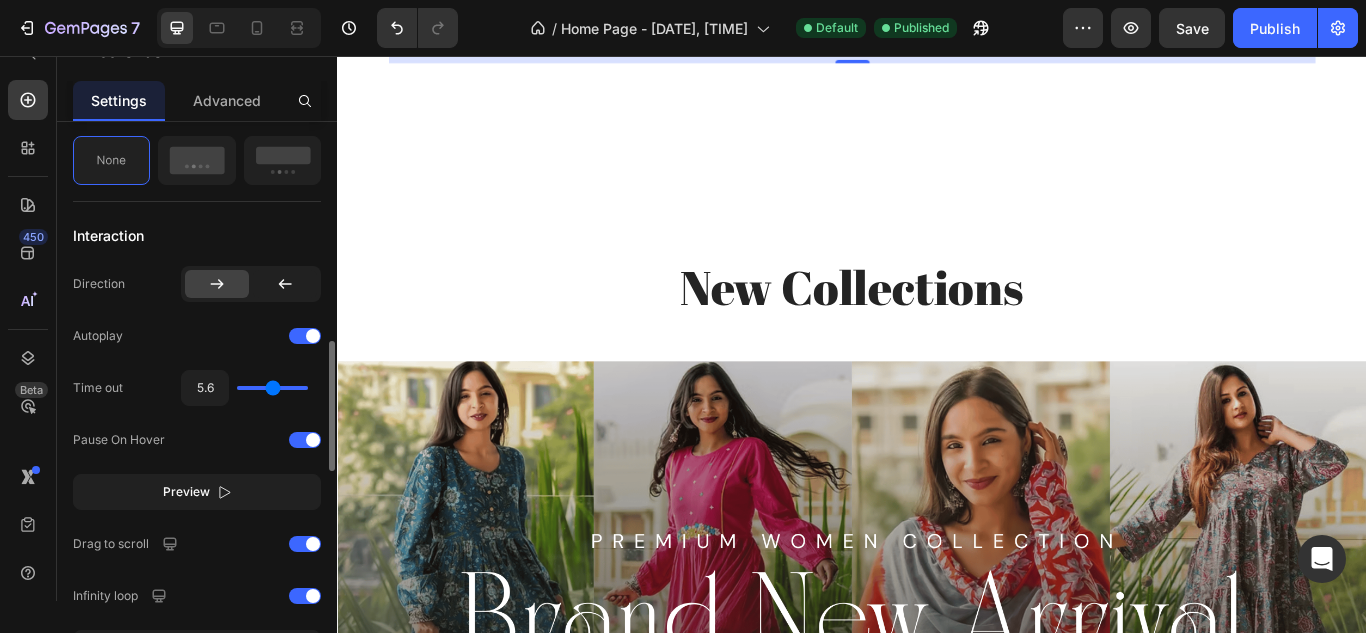 type on "5.4" 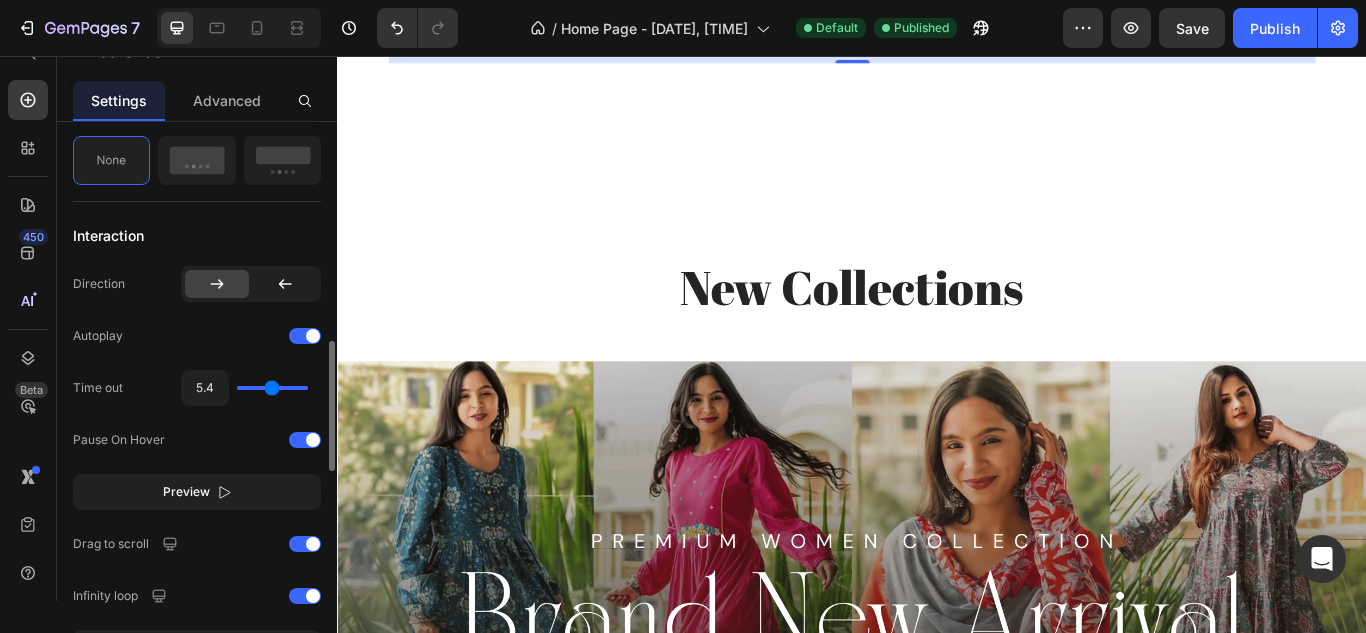 type on "5.3" 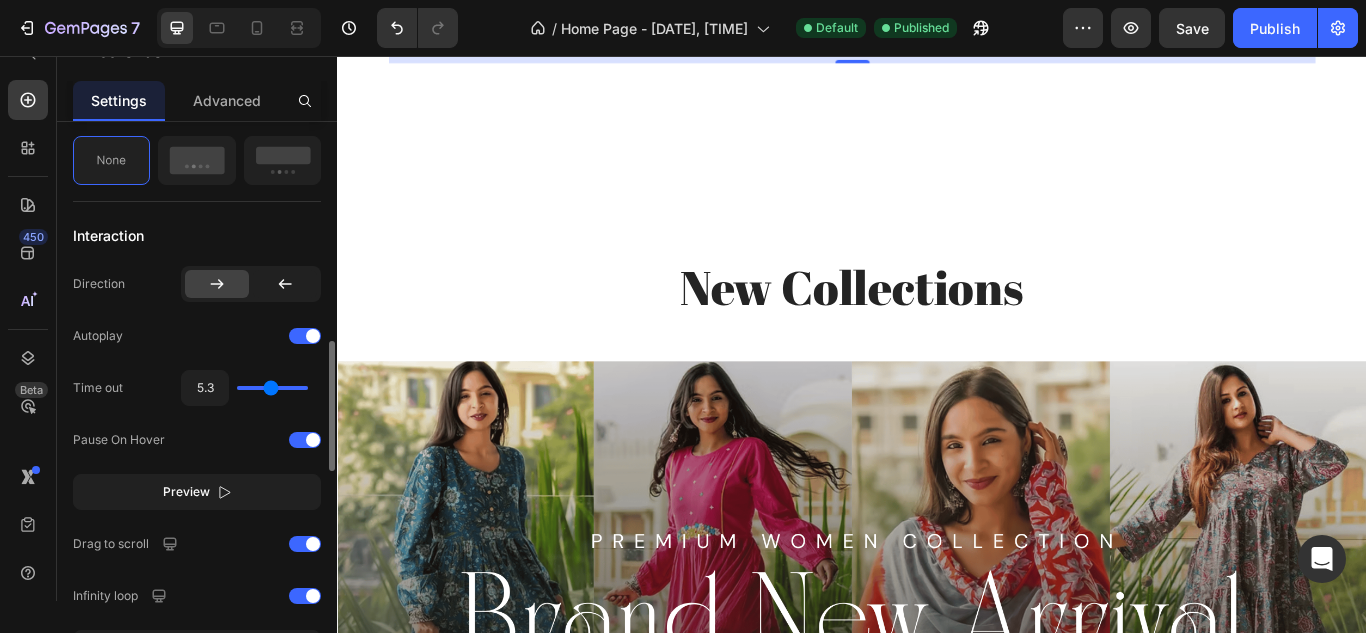 type on "4.8" 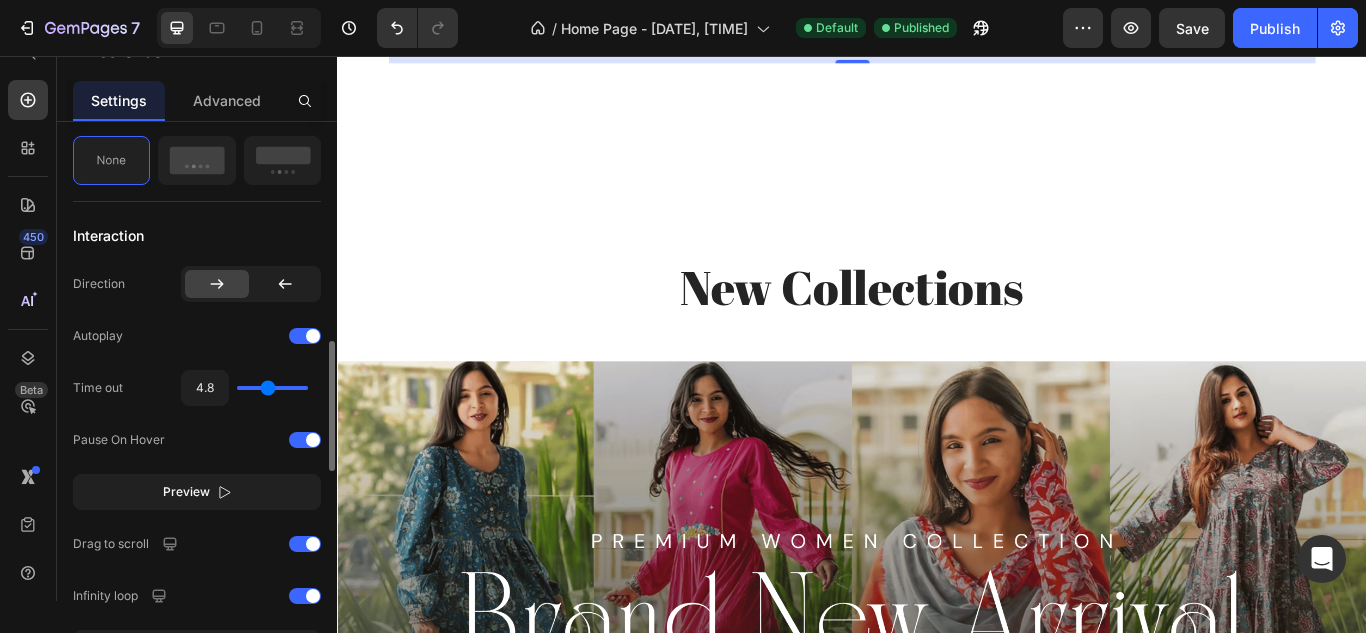 type on "4.6" 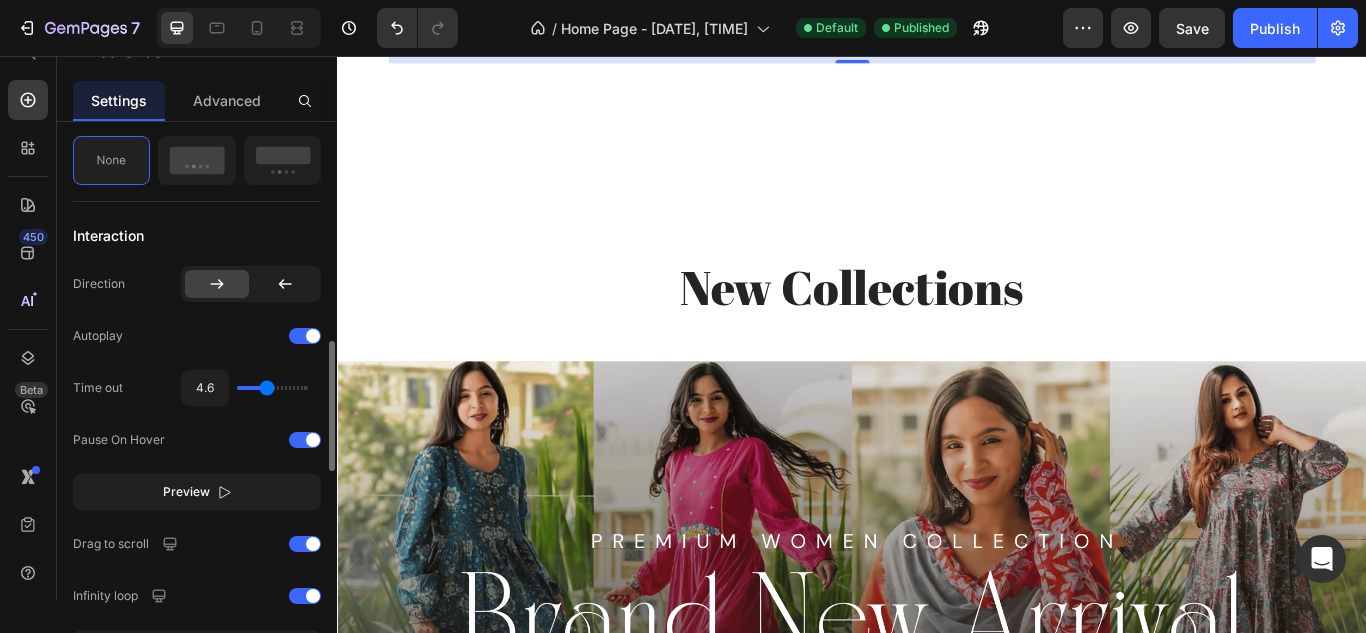 type on "4.8" 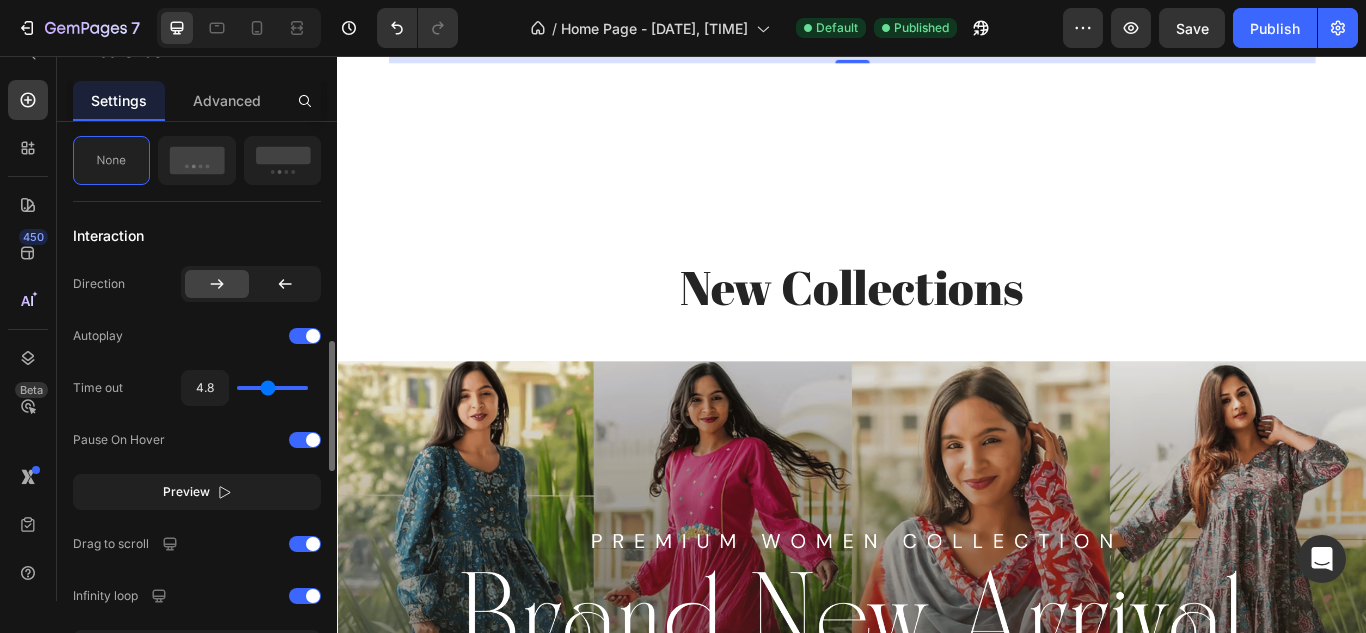 type on "4.6" 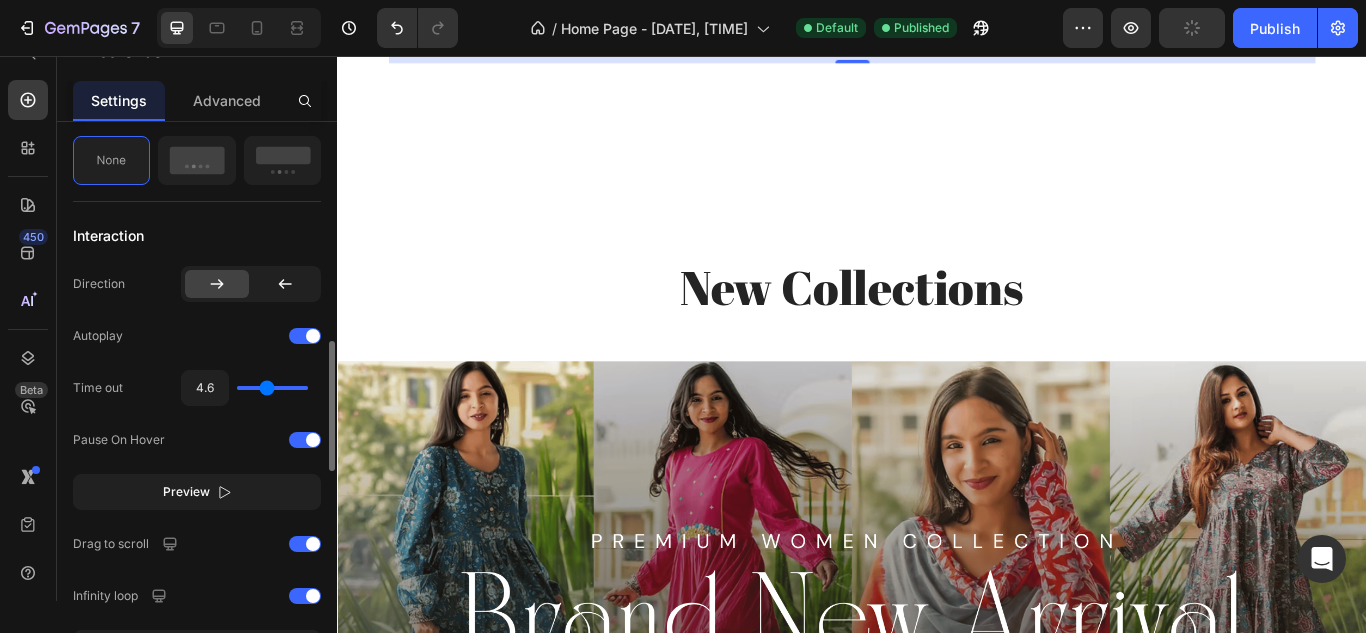 type on "4.9" 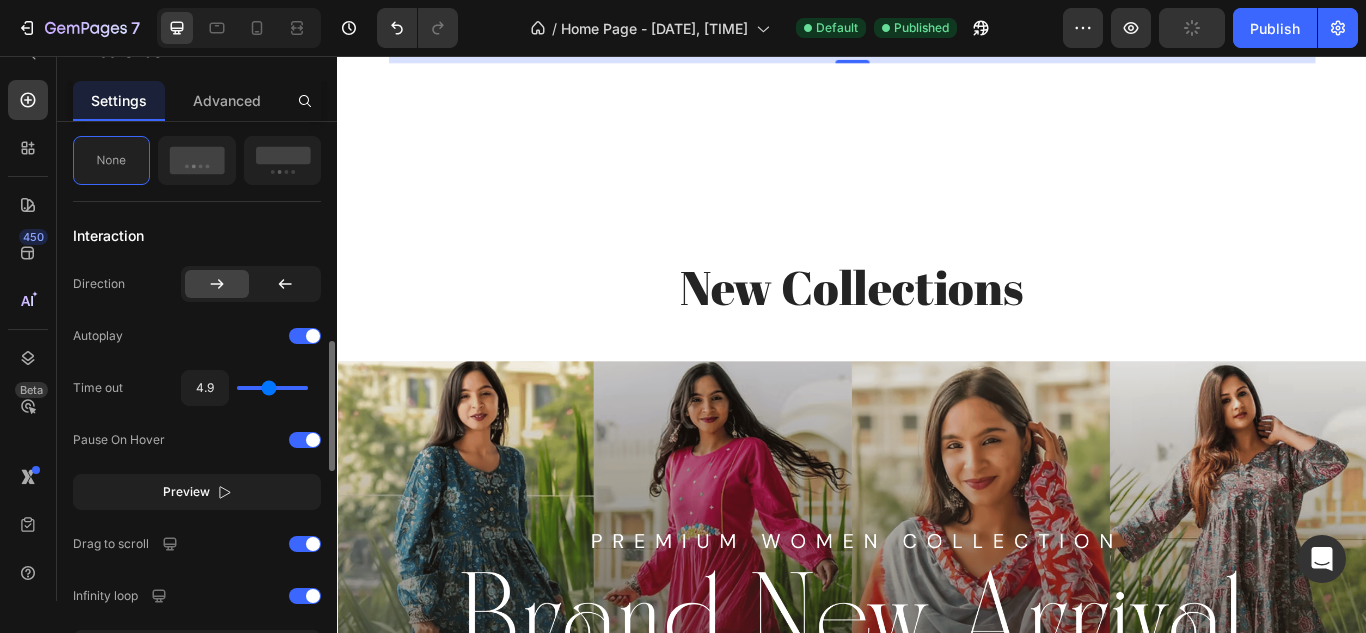 type on "5.1" 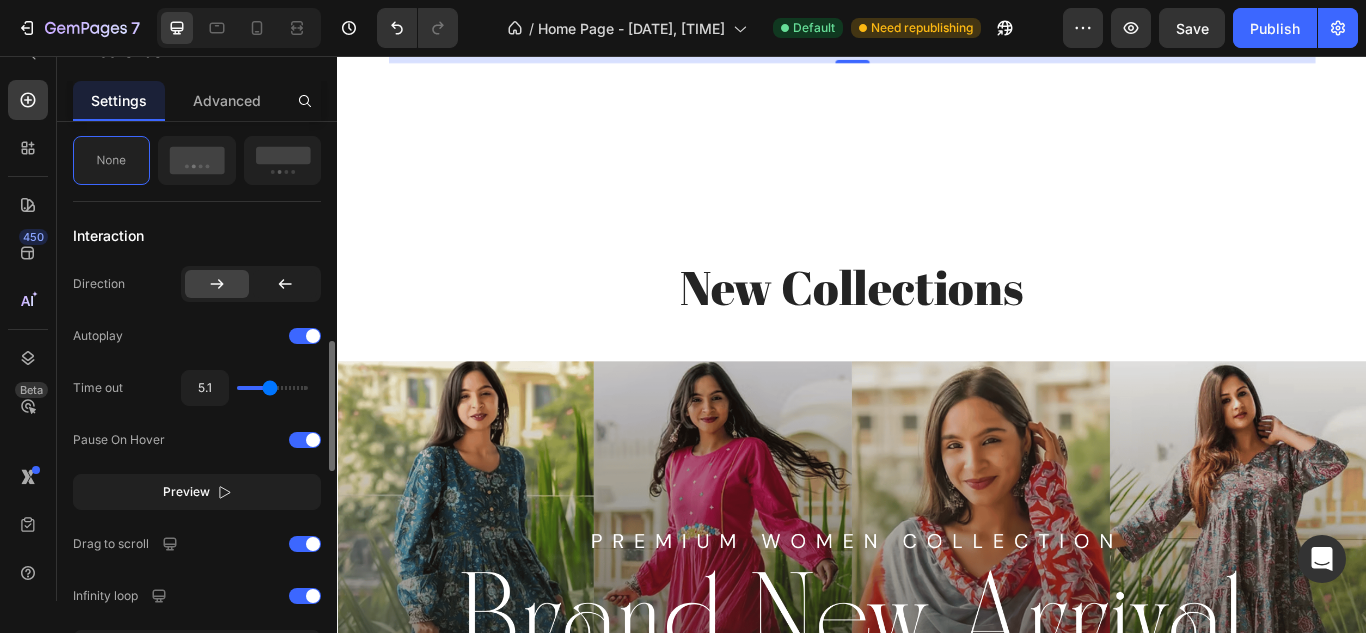 drag, startPoint x: 251, startPoint y: 392, endPoint x: 270, endPoint y: 394, distance: 19.104973 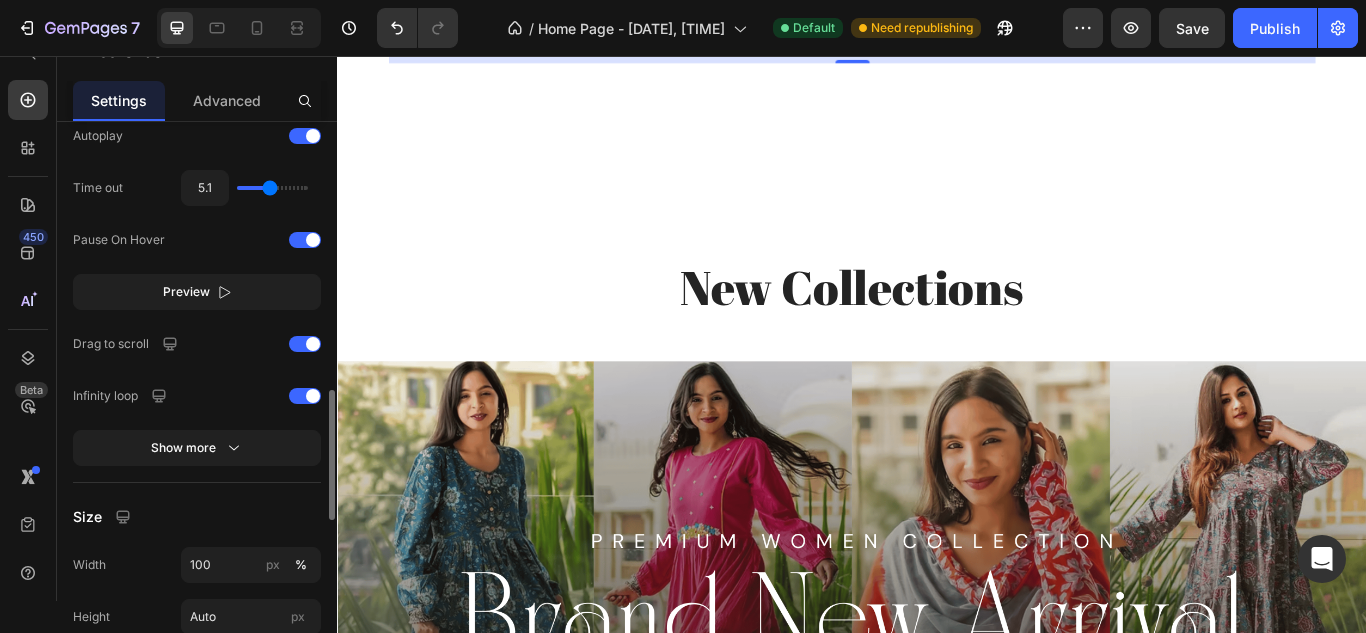 scroll, scrollTop: 1400, scrollLeft: 0, axis: vertical 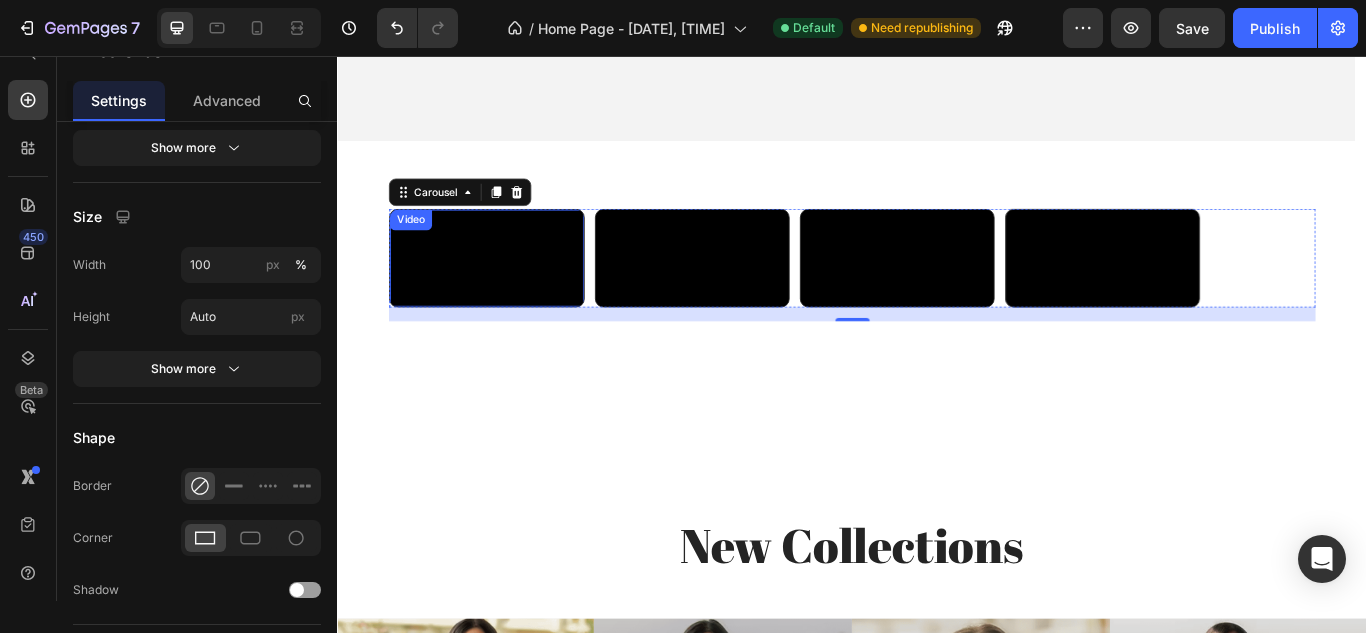 click on "Video" at bounding box center [422, 247] 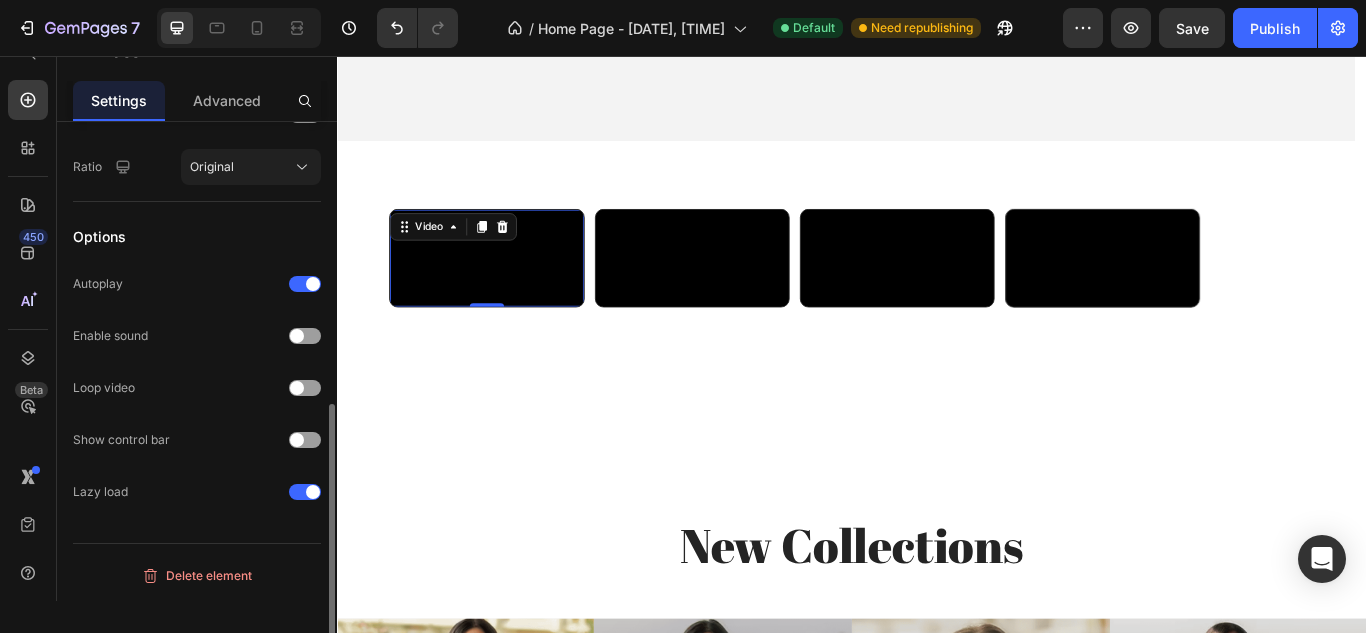 scroll, scrollTop: 0, scrollLeft: 0, axis: both 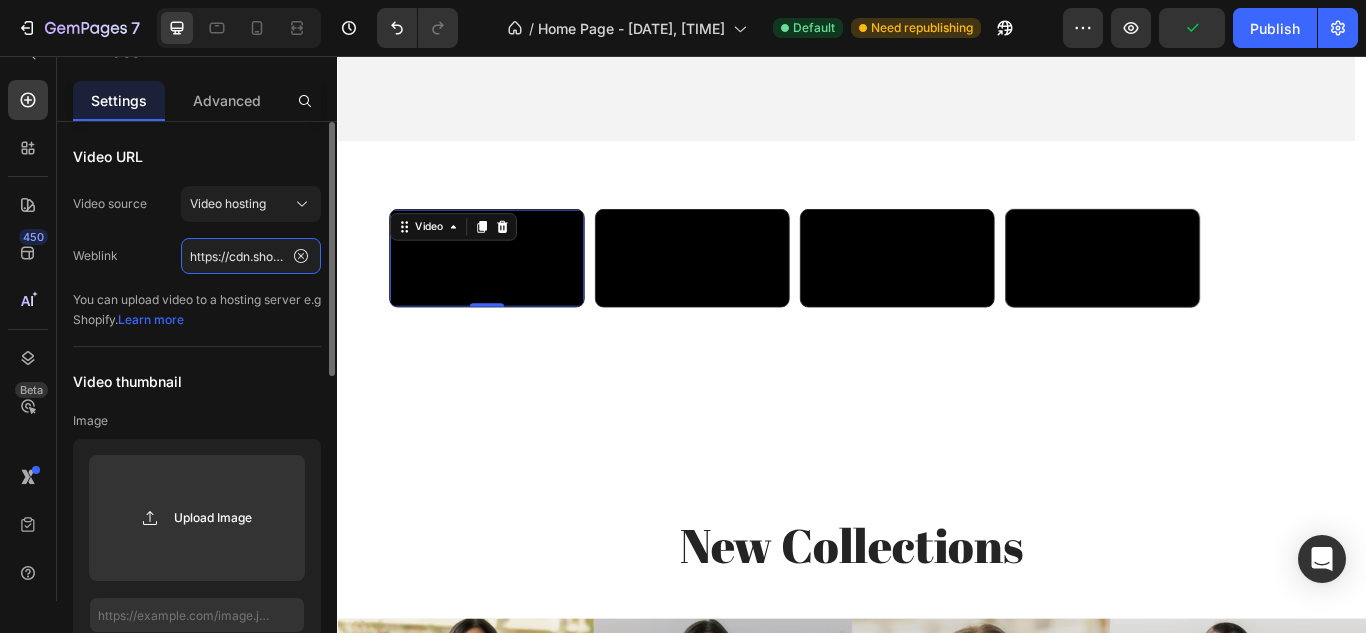 click on "https://cdn.shopify.com/videos/c/o/v/1b8cd8df86c349f5b1ae8f9f45ecc70d.mp4" 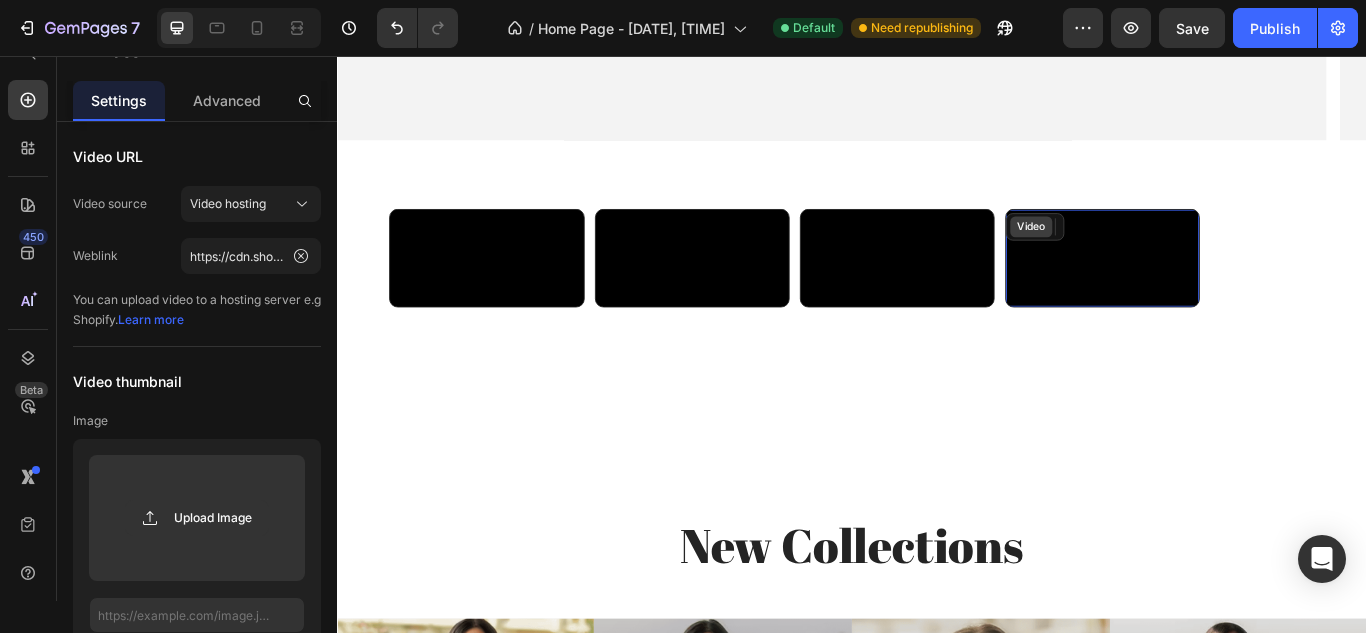 click on "Video" at bounding box center [1145, 255] 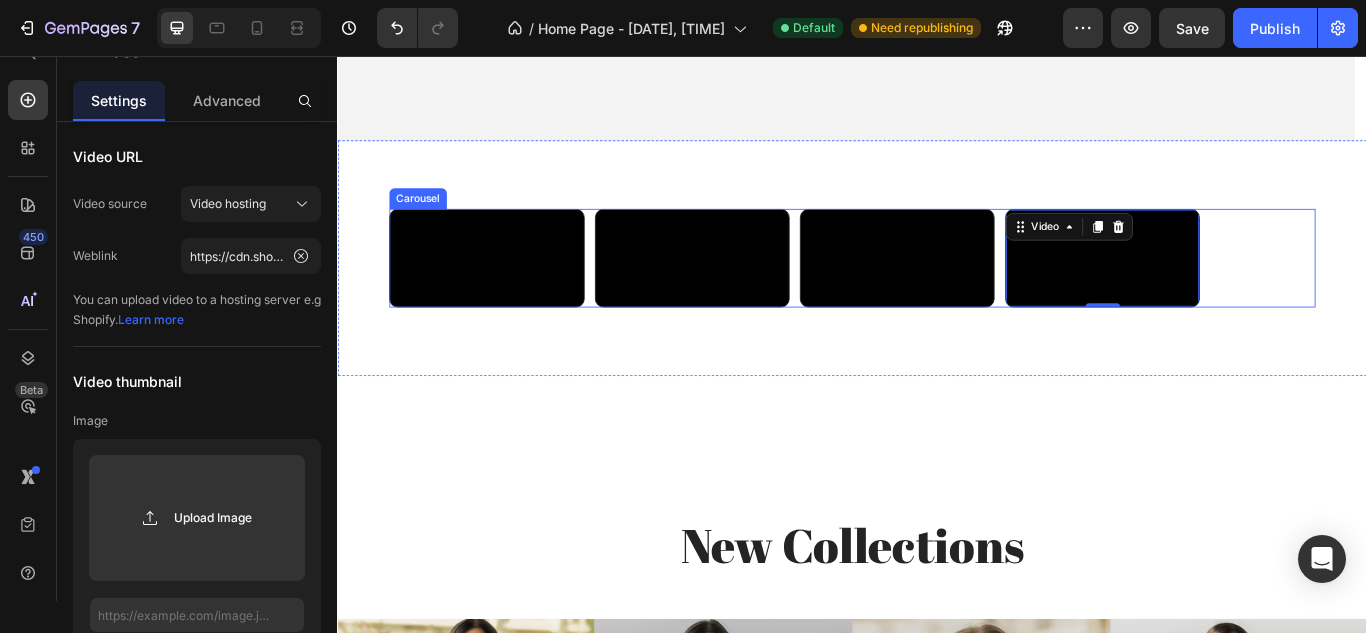 click on "Video   0 Video Video Video" at bounding box center [937, 291] 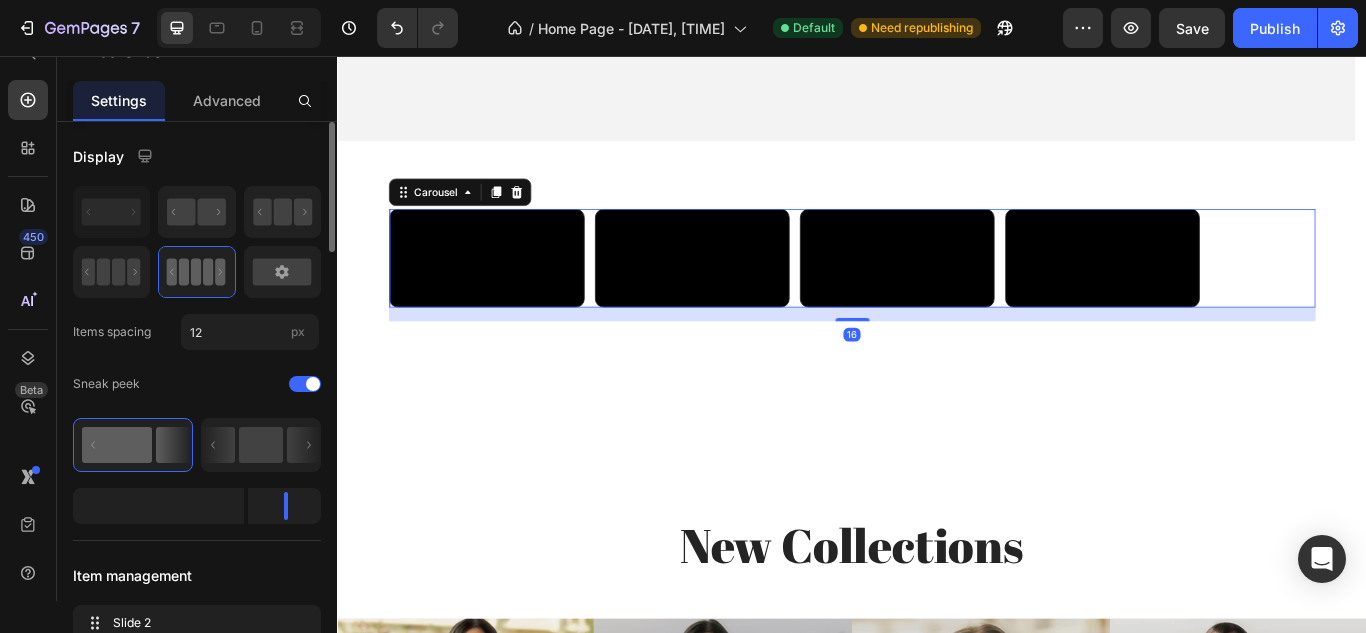 scroll, scrollTop: 300, scrollLeft: 0, axis: vertical 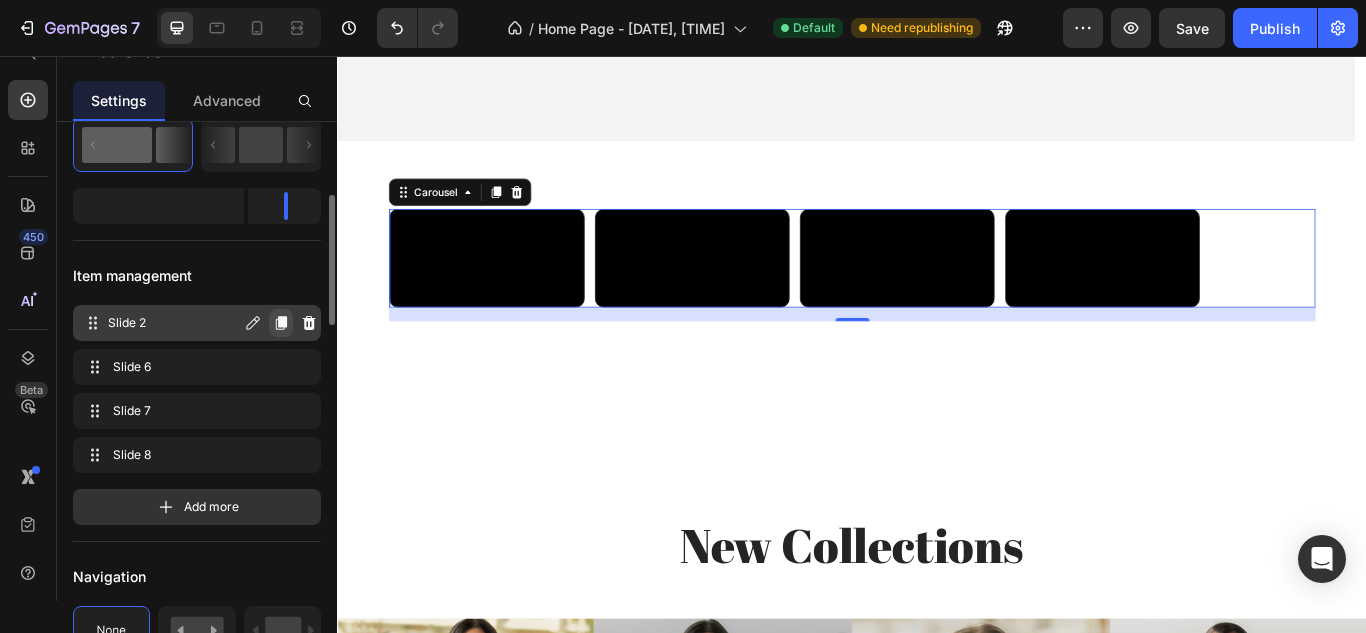 click 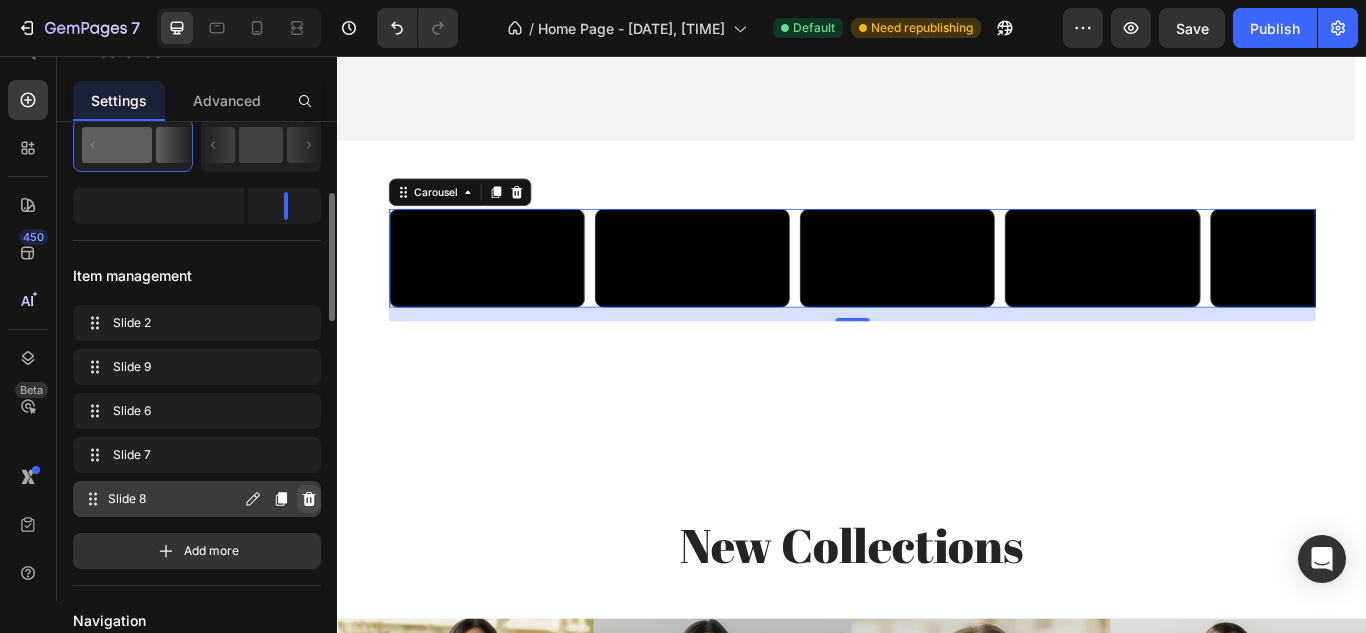 click 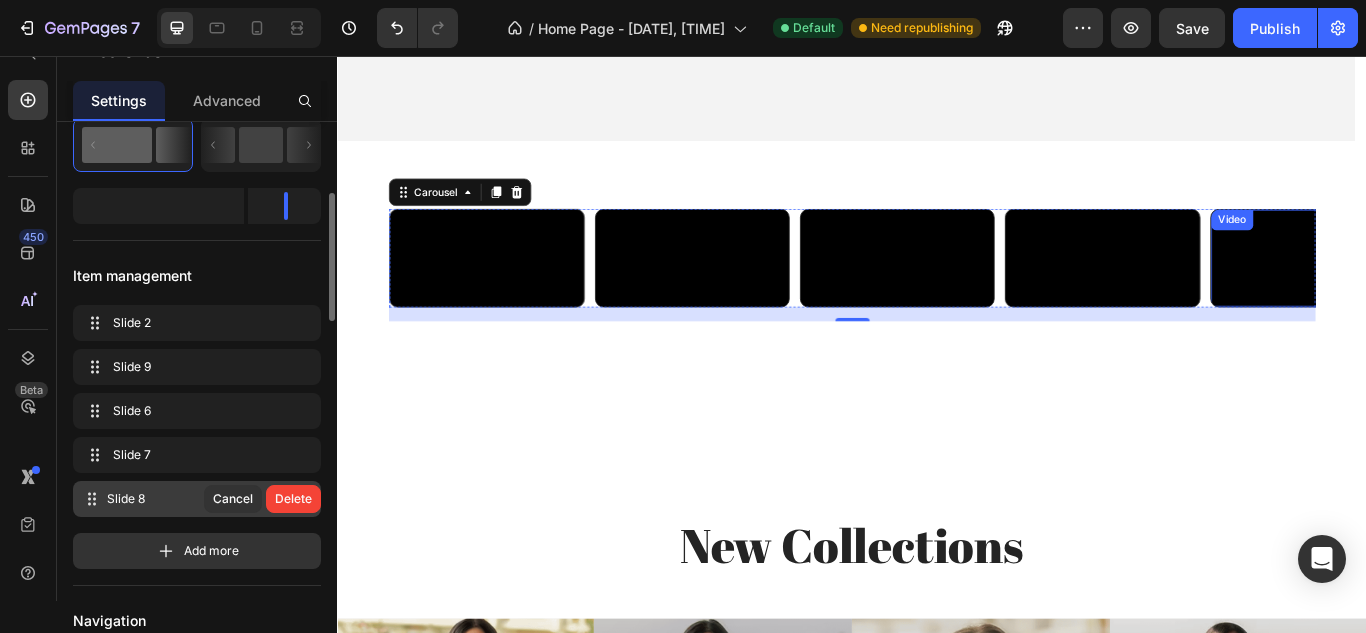 click at bounding box center [1467, 291] 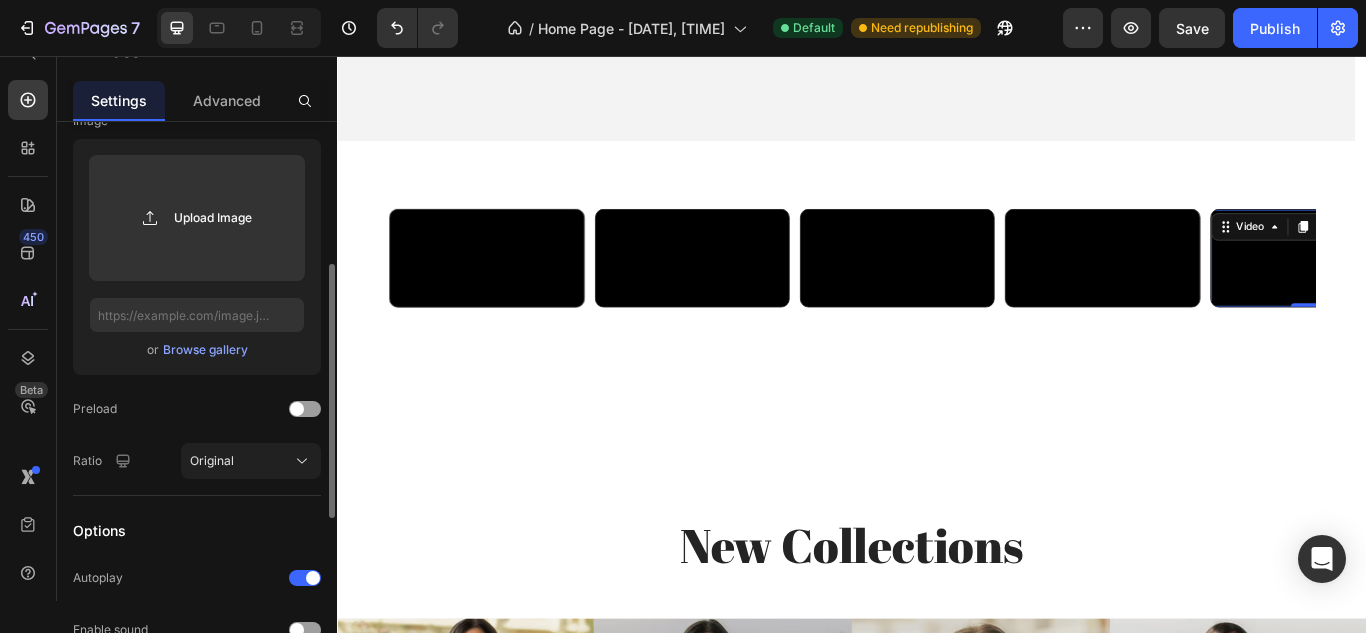 scroll, scrollTop: 0, scrollLeft: 0, axis: both 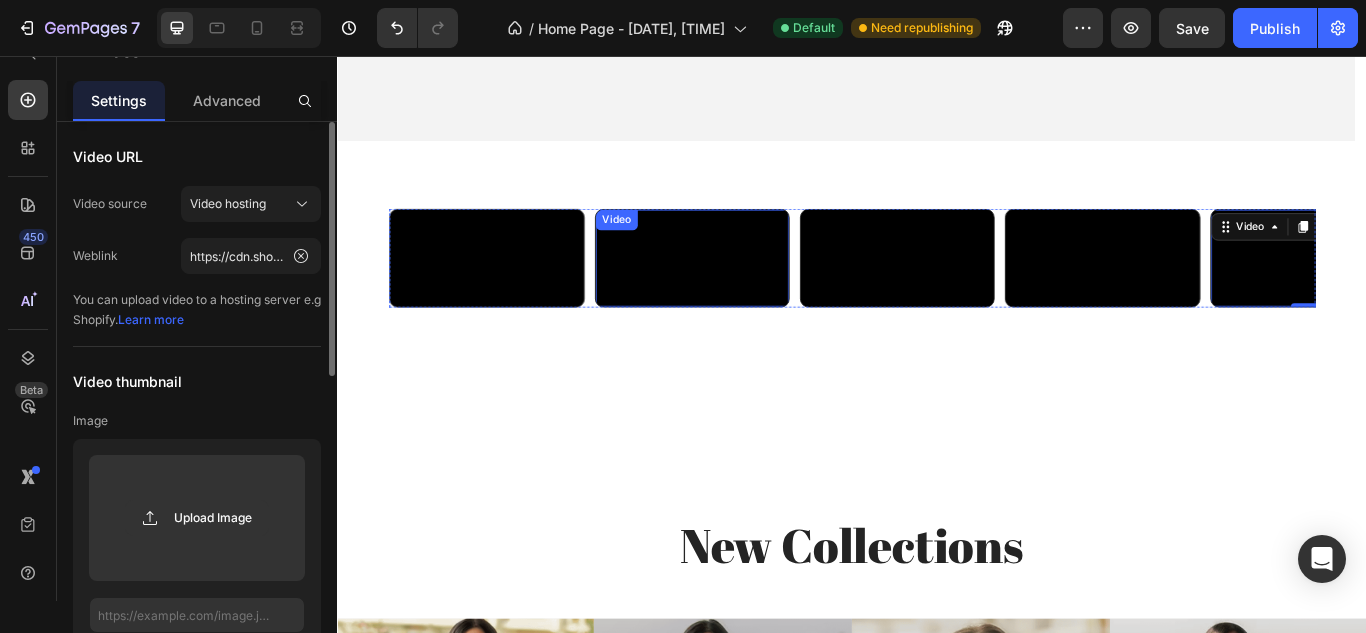 click on "Video" at bounding box center (661, 247) 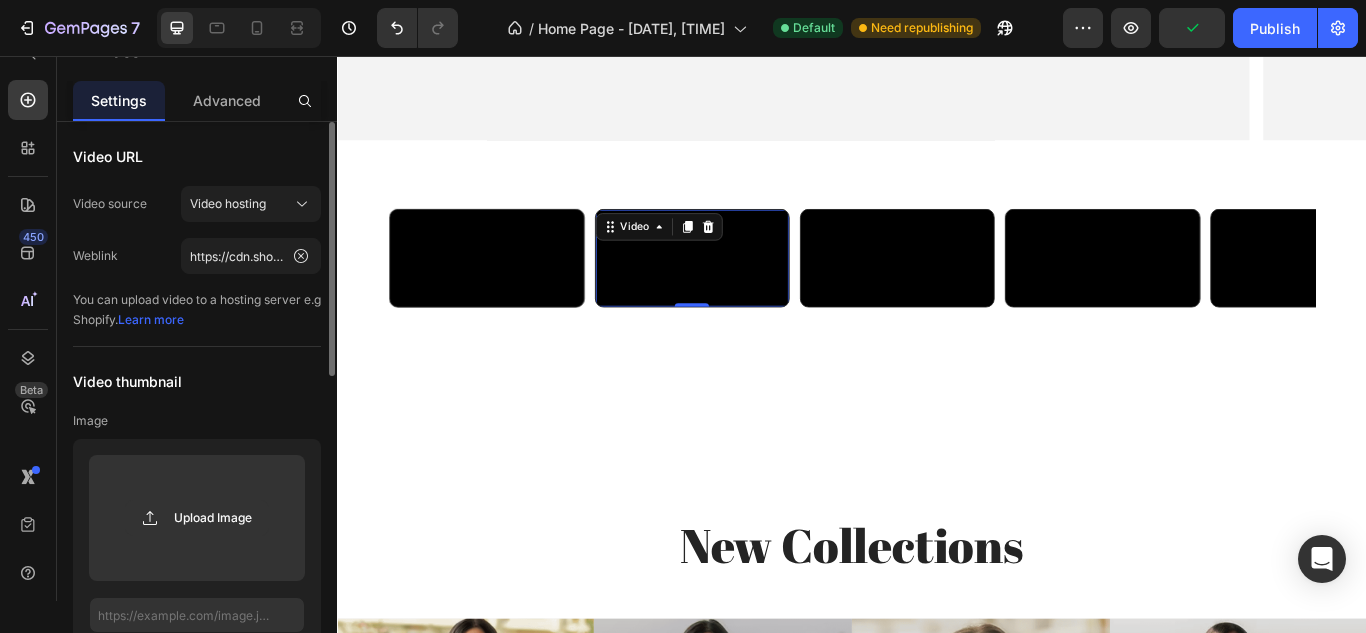 click at bounding box center (749, 291) 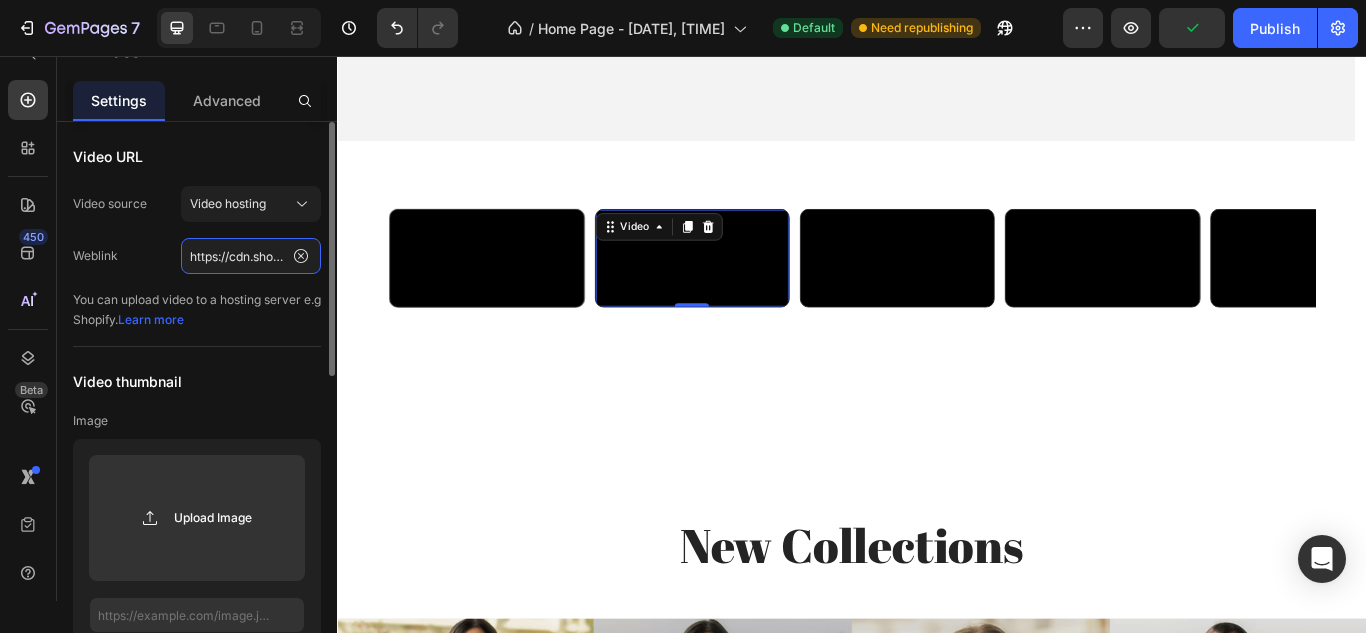 click on "https://cdn.shopify.com/videos/c/o/v/1b8cd8df86c349f5b1ae8f9f45ecc70d.mp4" 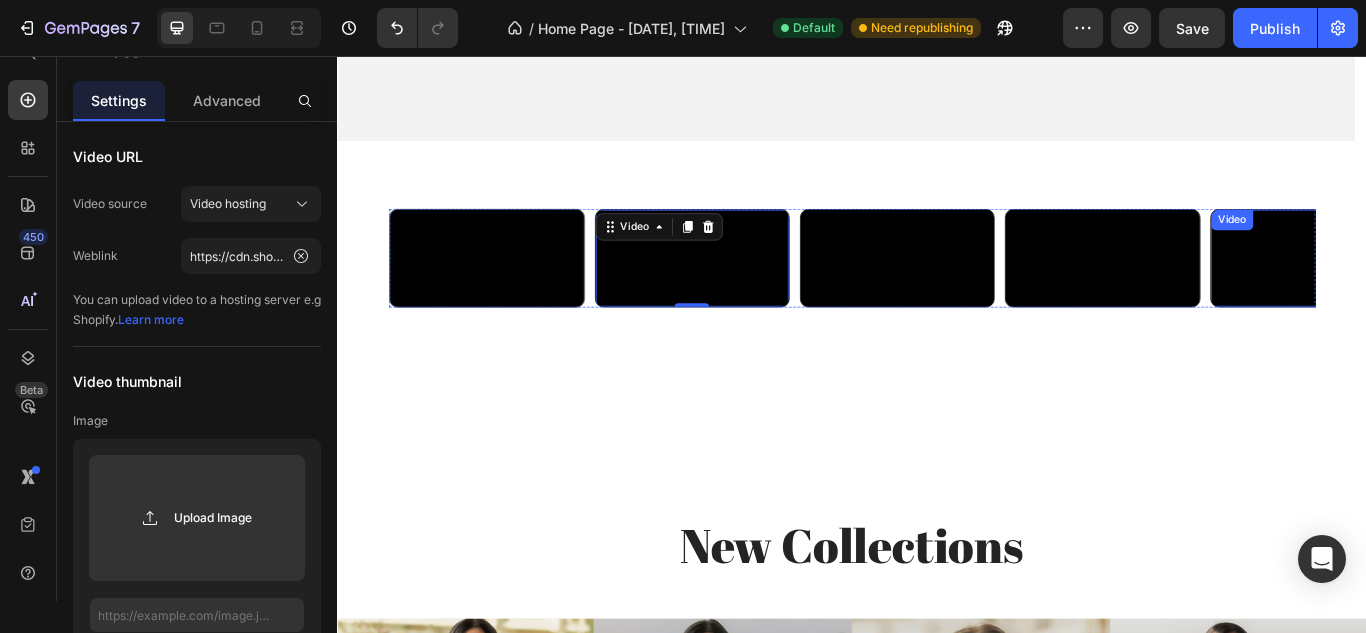click on "Video" at bounding box center (1467, 291) 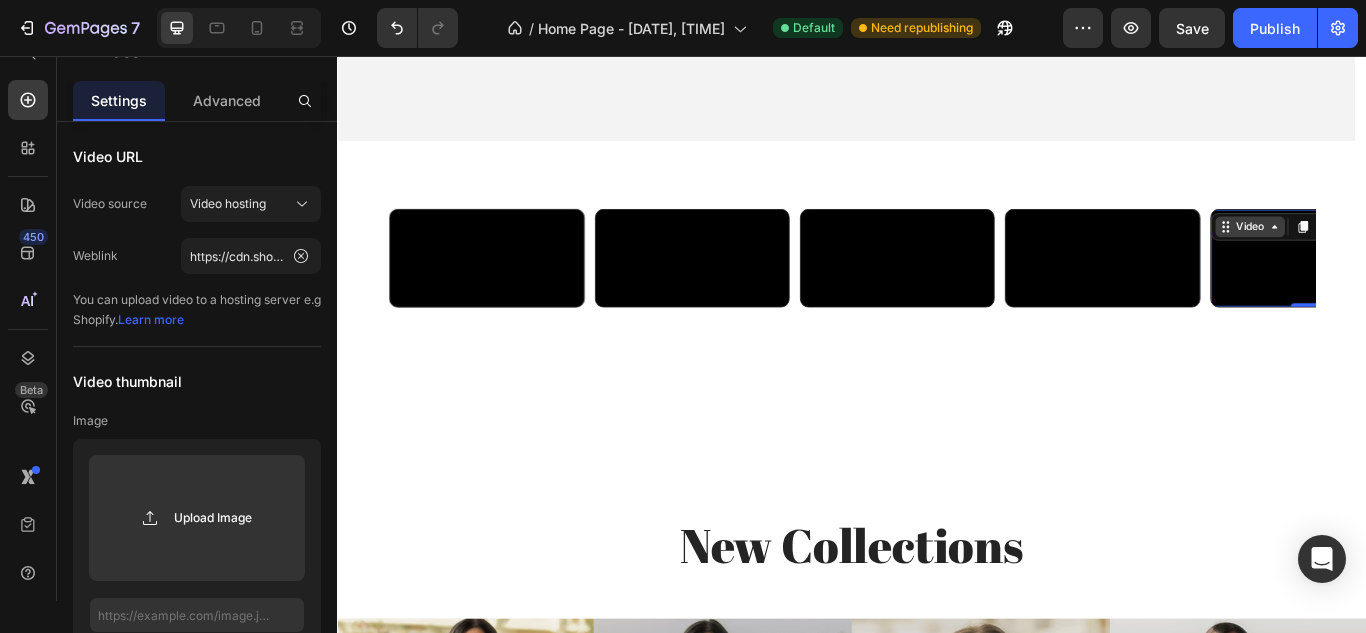 click on "Video" at bounding box center (1400, 255) 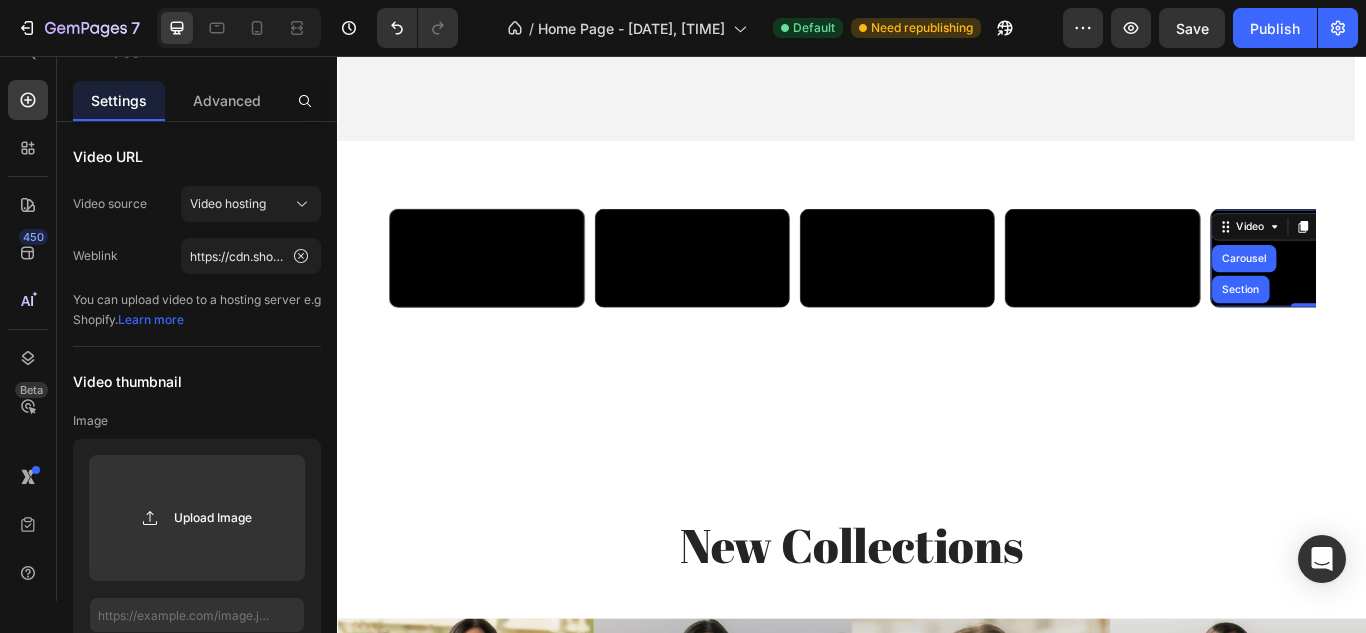 click at bounding box center [1467, 291] 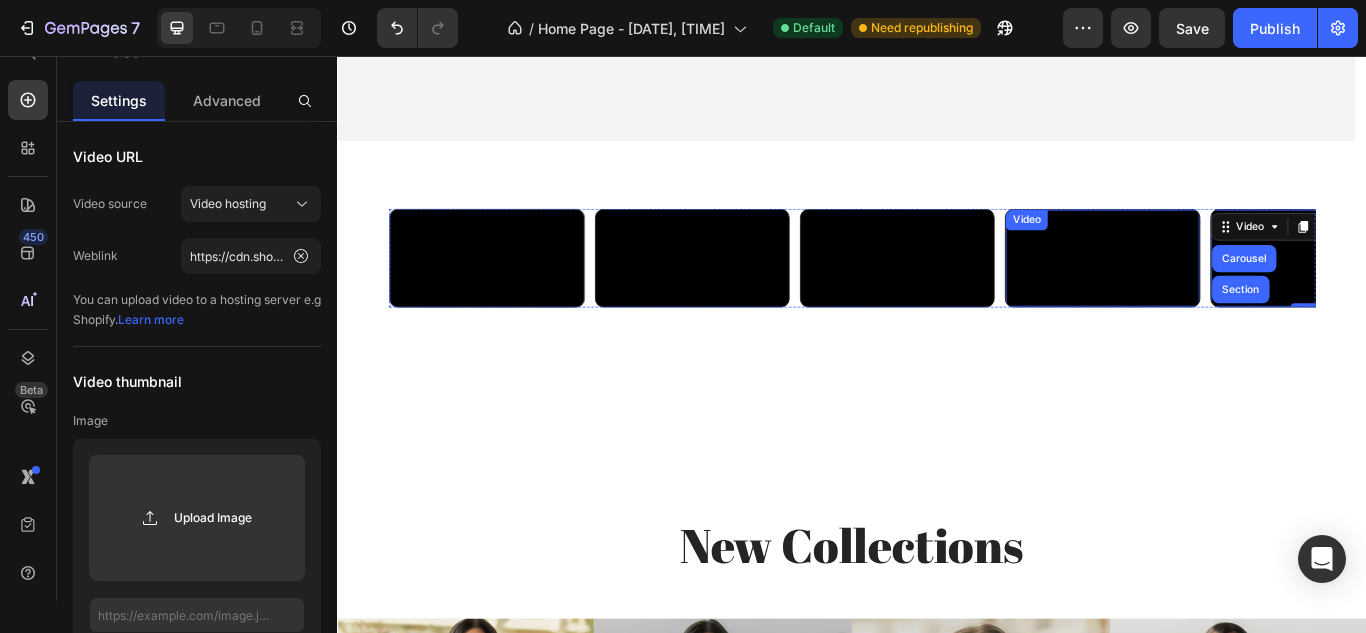 click at bounding box center [989, 291] 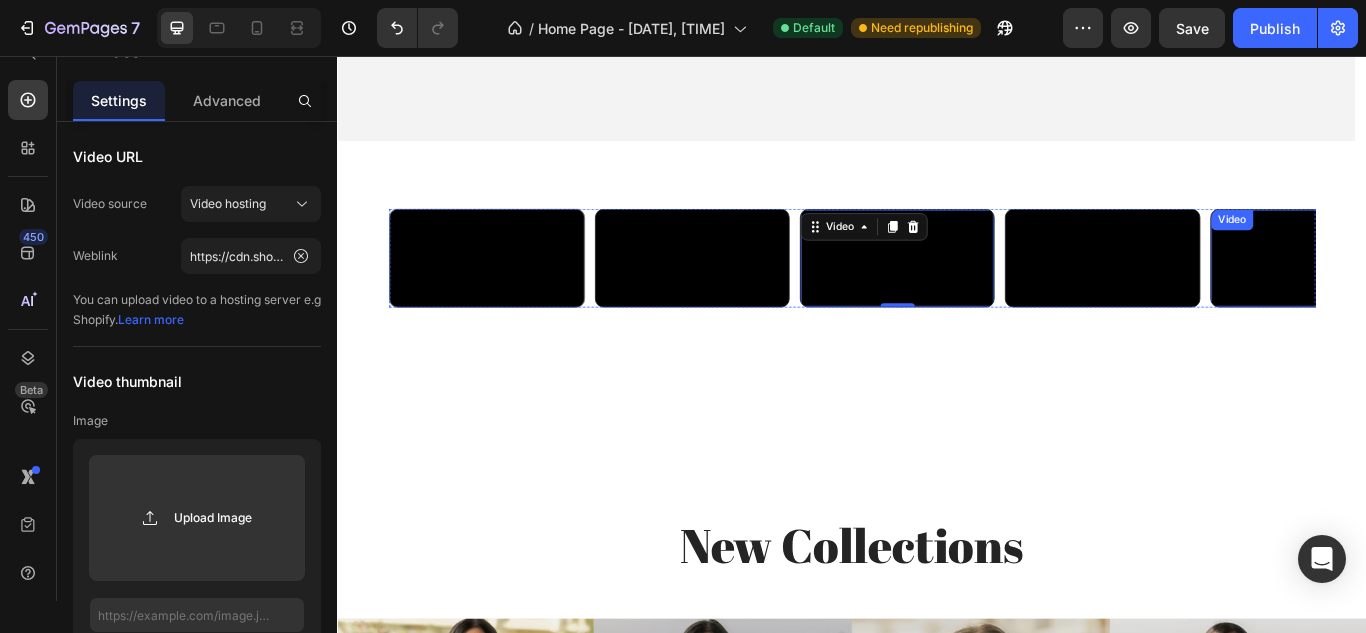 click on "Video" at bounding box center (1379, 247) 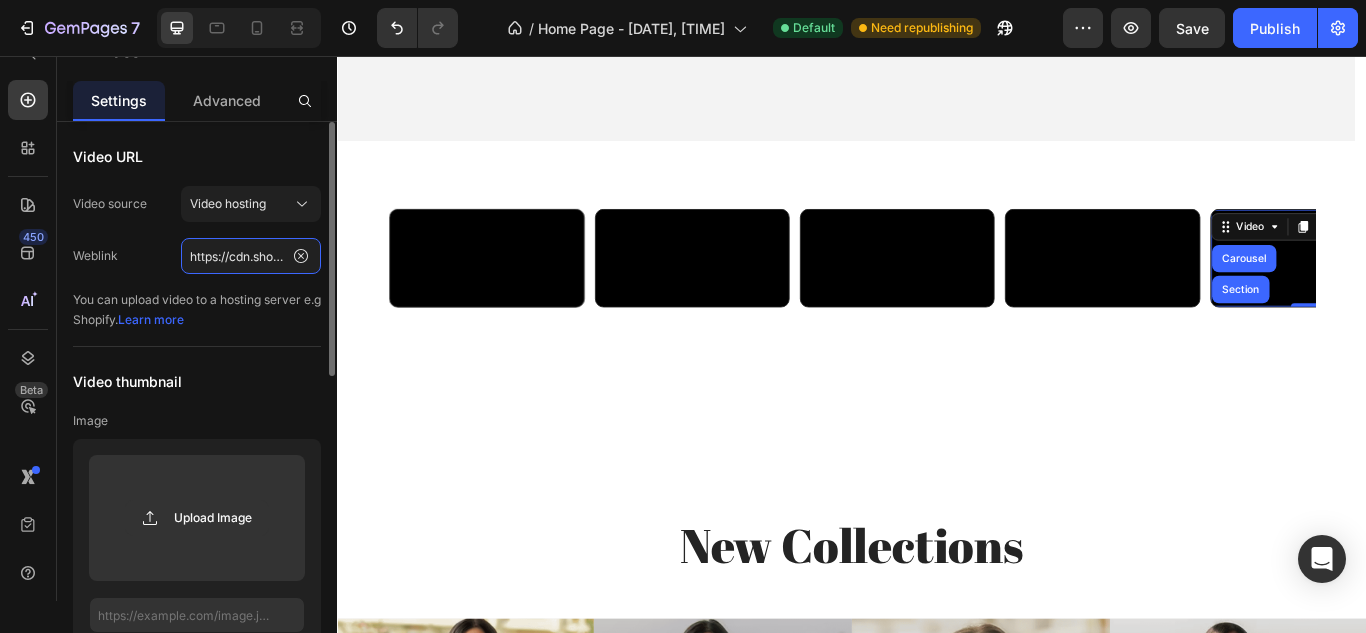 click on "https://cdn.shopify.com/videos/c/o/v/bb5da6072a924db0bbdd197784d63582.mp4" 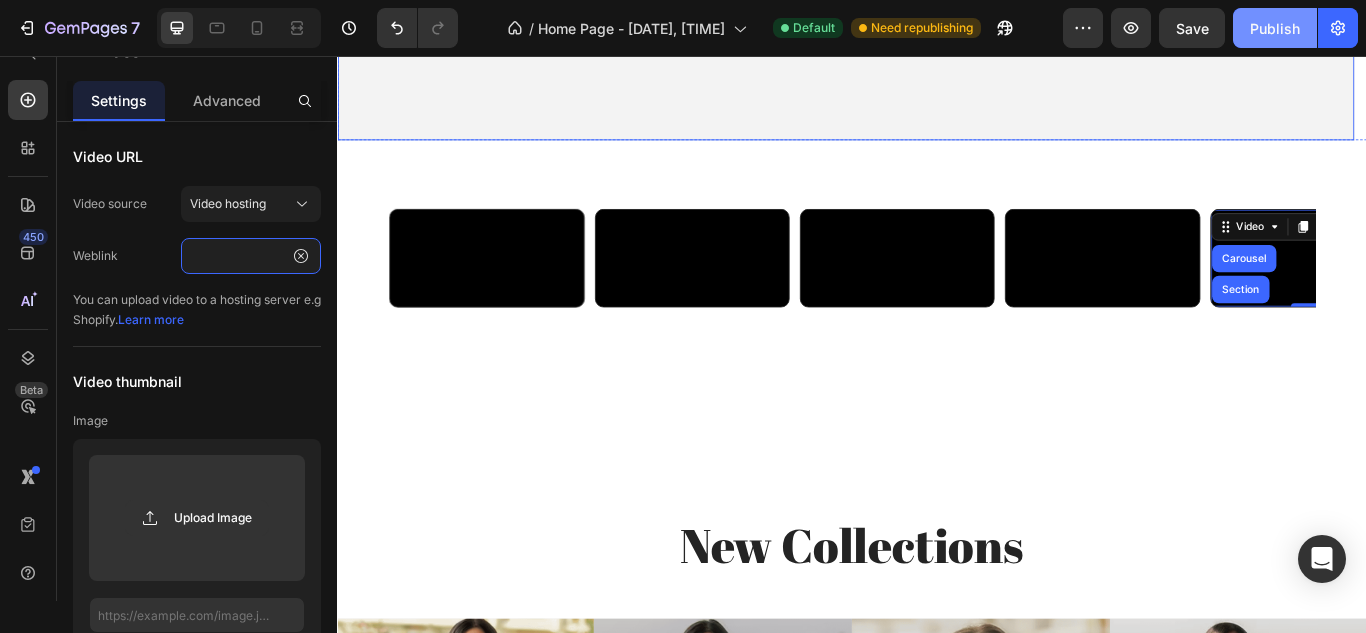 type on "https://cdn.shopify.com/videos/c/o/v/1b8cd8df86c349f5b1ae8f9f45ecc70d.mp4" 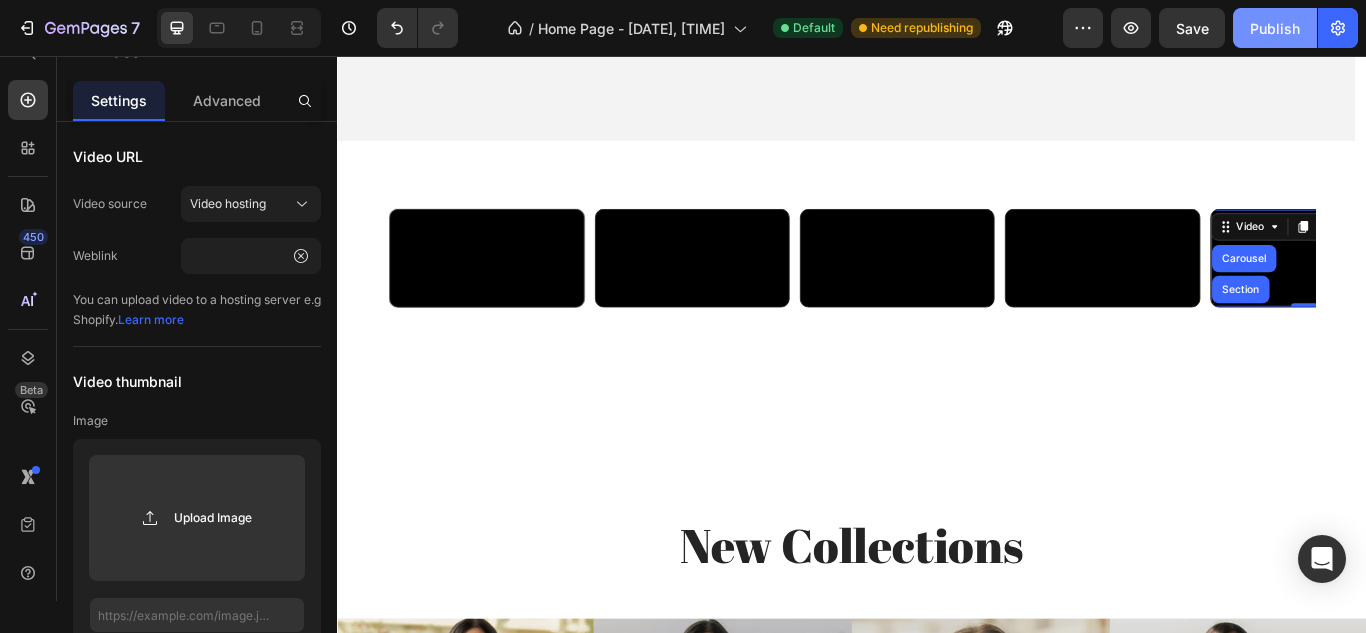 click on "Publish" 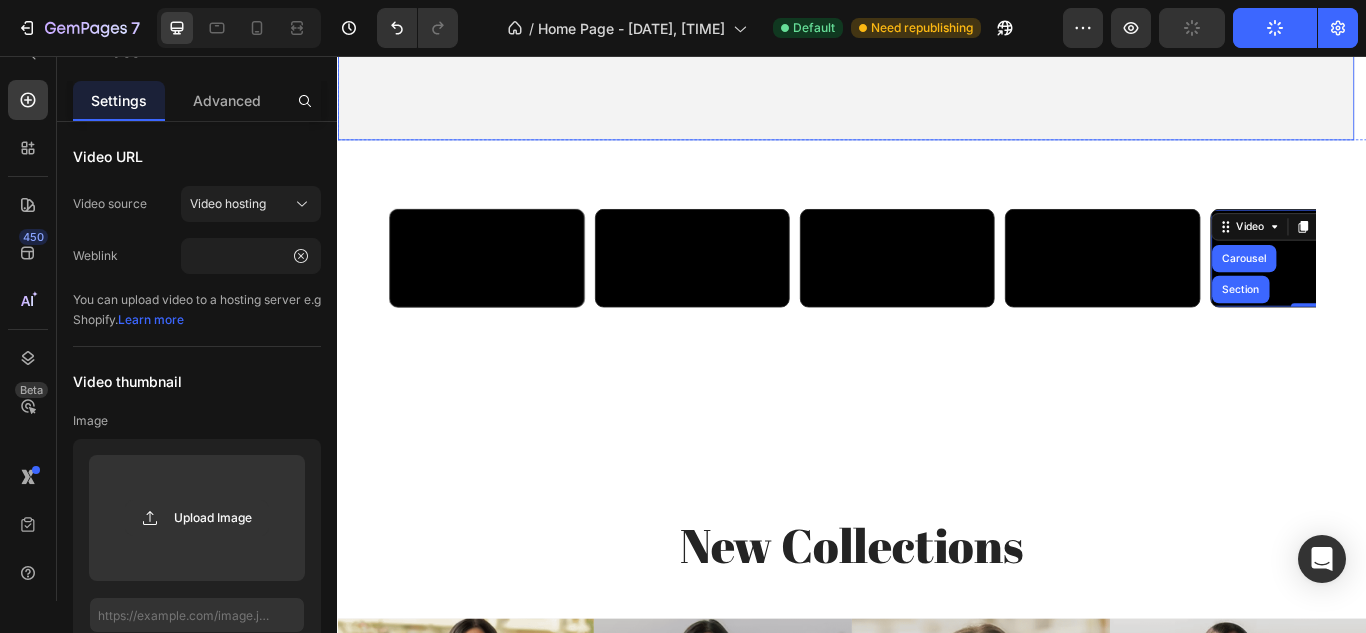 scroll, scrollTop: 0, scrollLeft: 0, axis: both 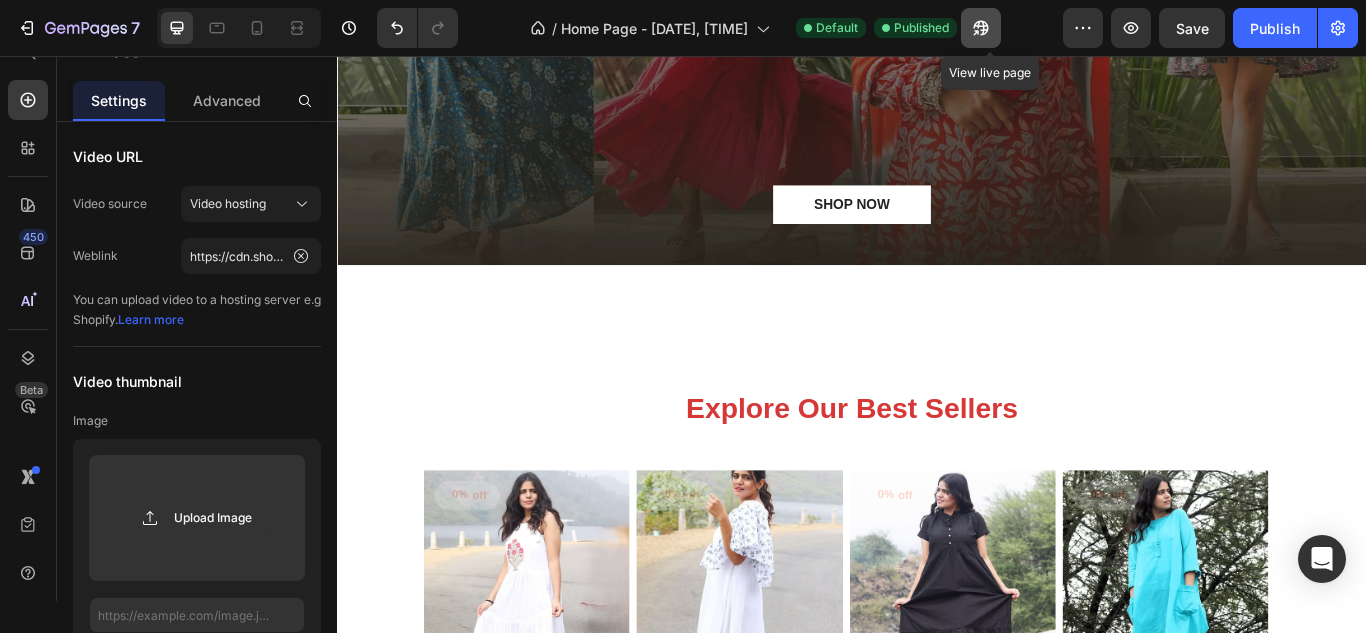 click 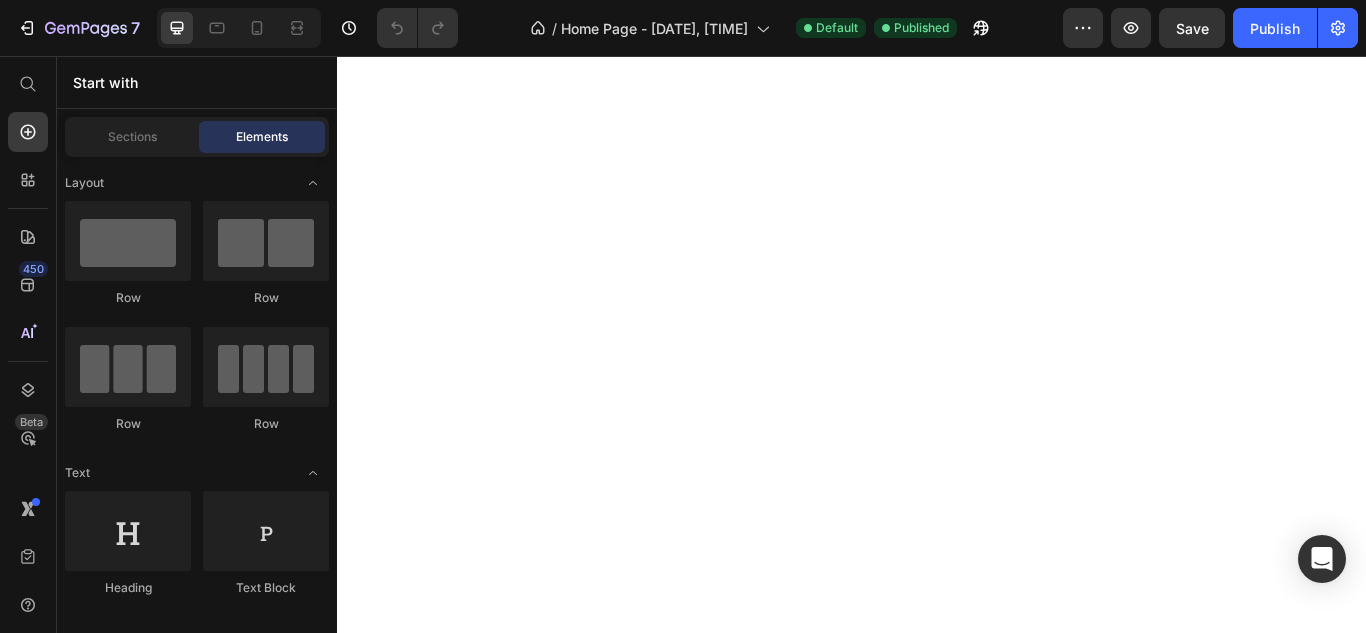 scroll, scrollTop: 0, scrollLeft: 0, axis: both 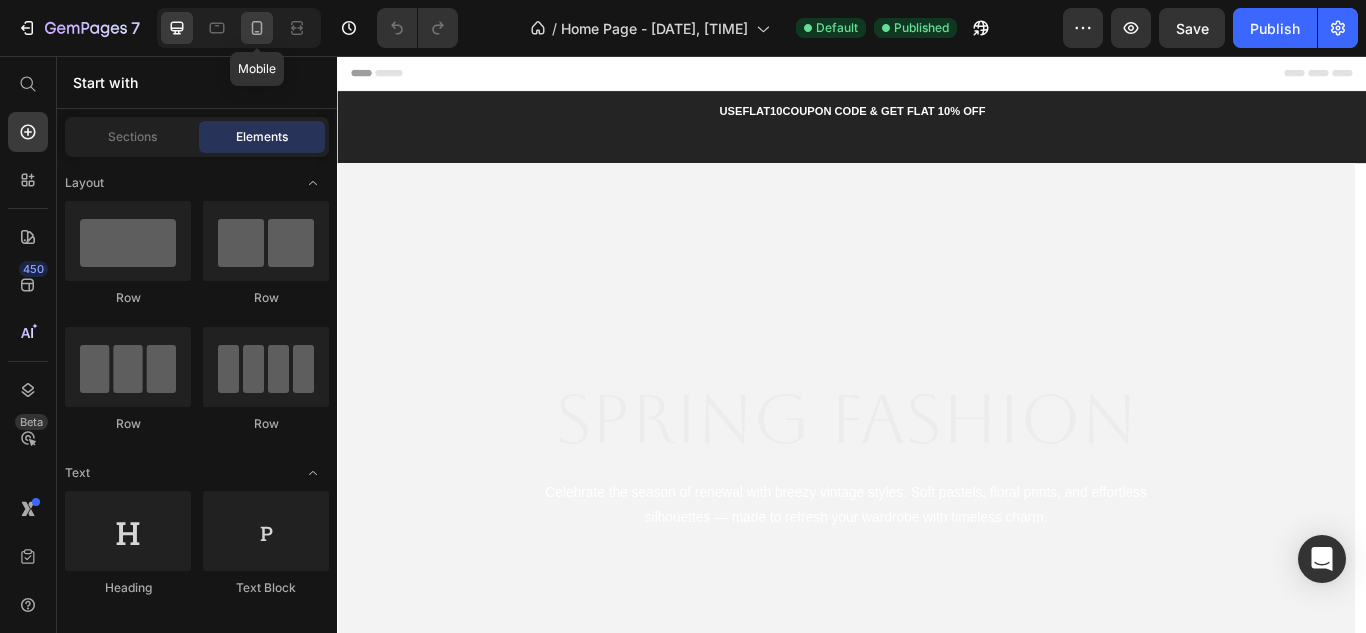 click 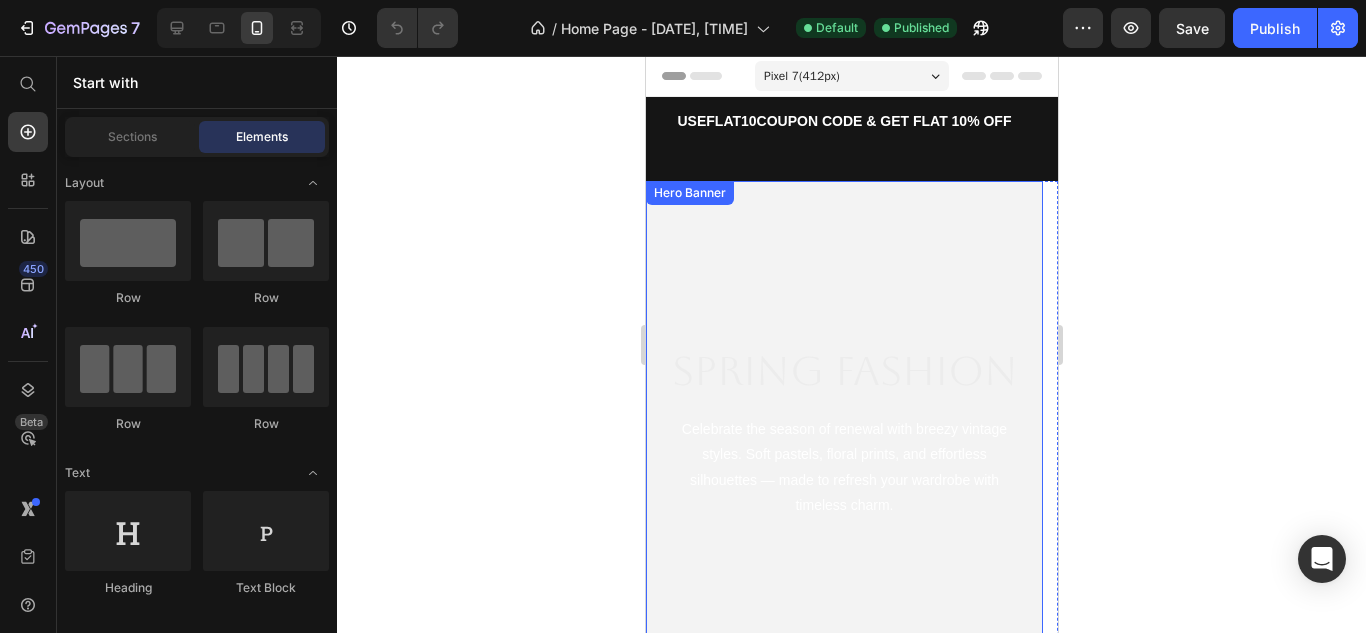click on "Spring Fashion Heading Celebrate the season of renewal with breezy vintage styles. Soft pastels, floral prints, and effortless silhouettes — made to refresh your wardrobe with timeless charm. Text Block Hero Banner" at bounding box center [843, 431] 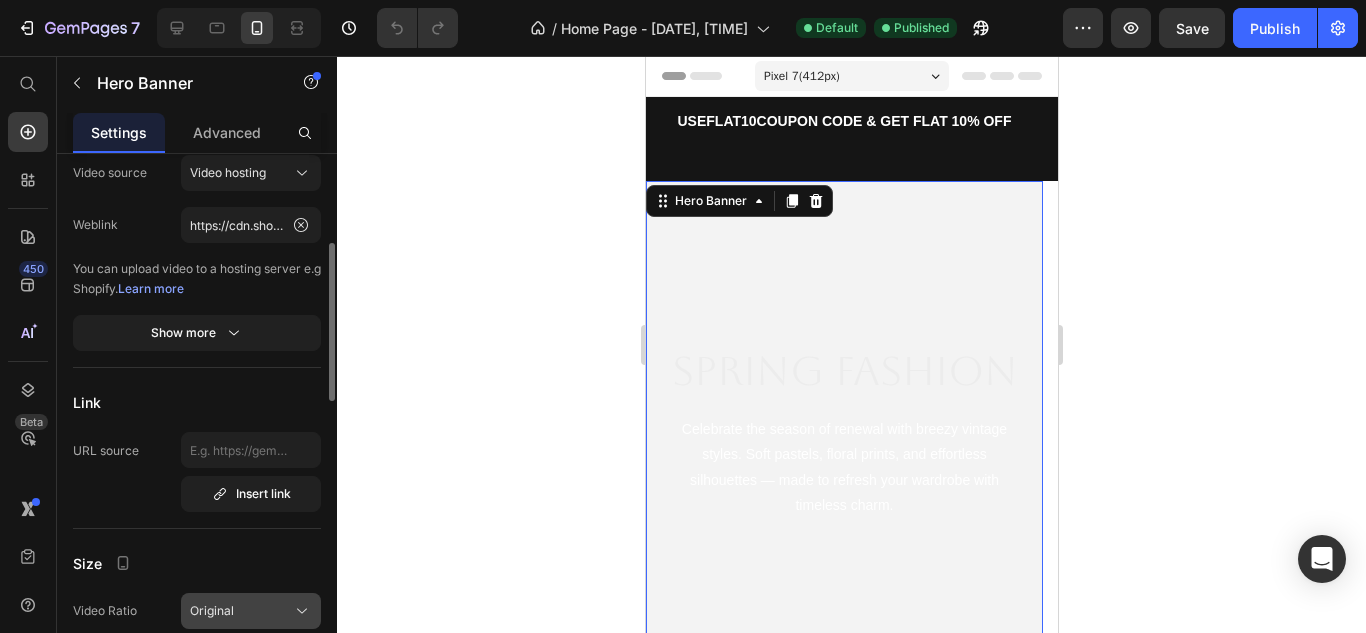 scroll, scrollTop: 600, scrollLeft: 0, axis: vertical 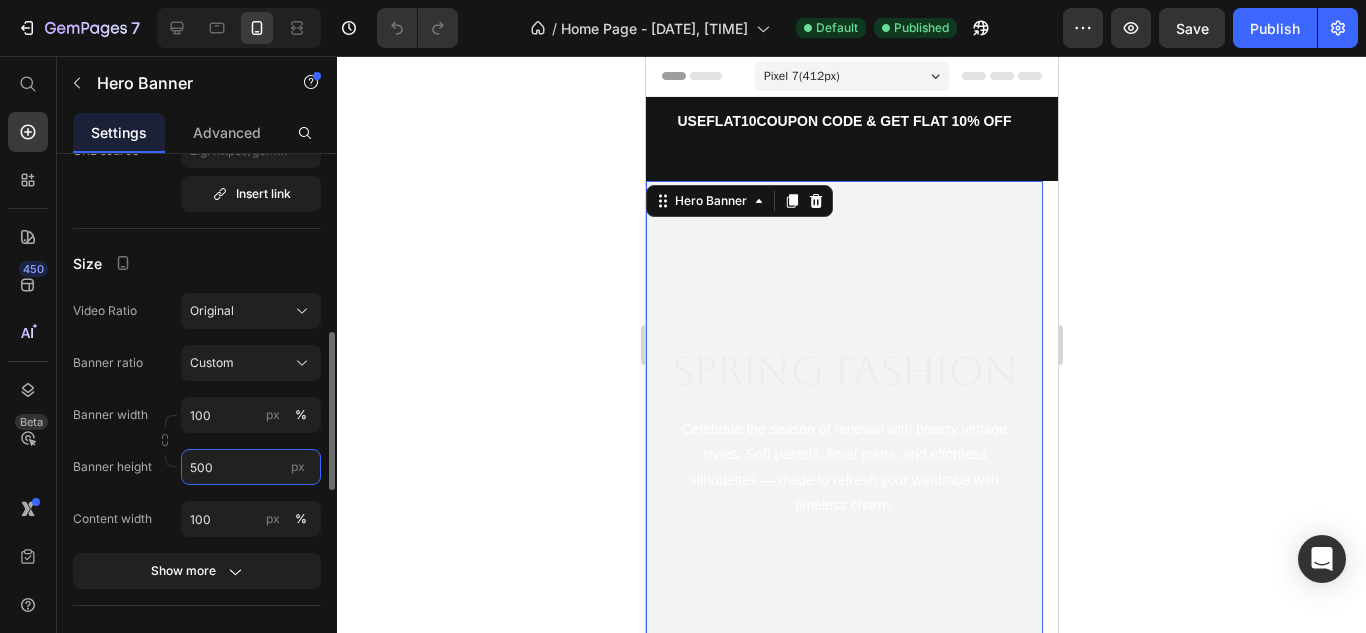 type 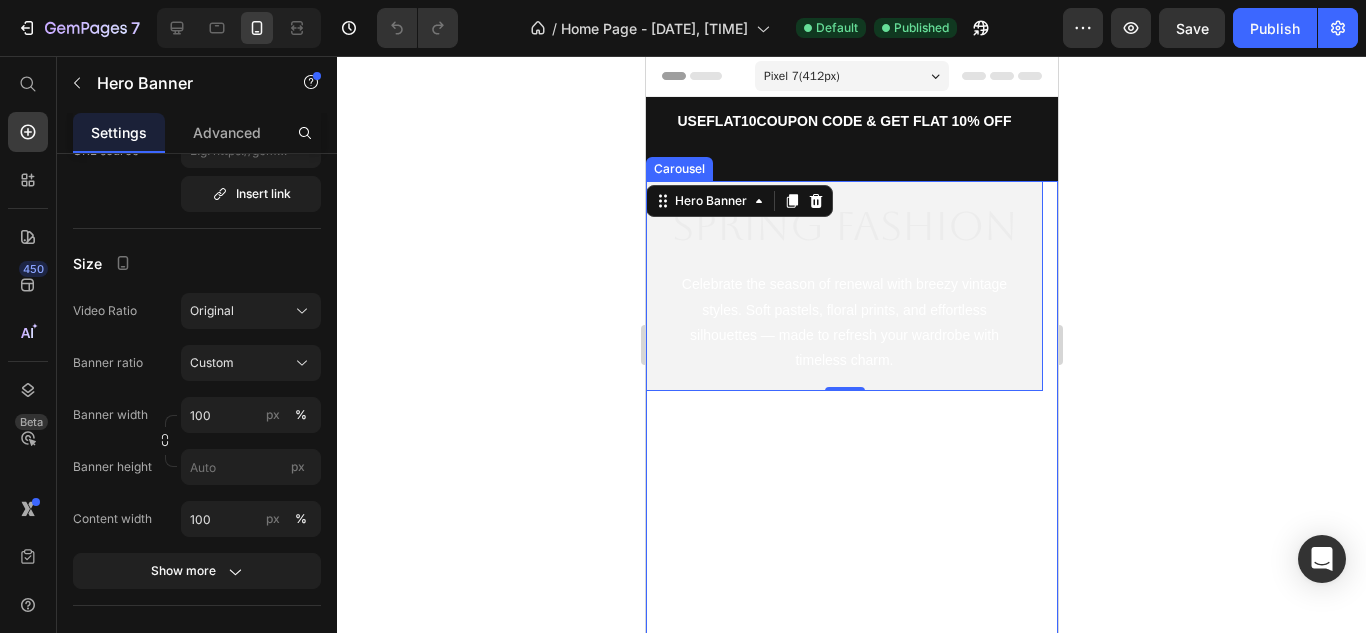 click on "Spring Fashion Heading Celebrate the season of renewal with breezy vintage styles. Soft pastels, floral prints, and effortless silhouettes — made to refresh your wardrobe with timeless charm. Text Block Hero Banner   0" at bounding box center (843, 431) 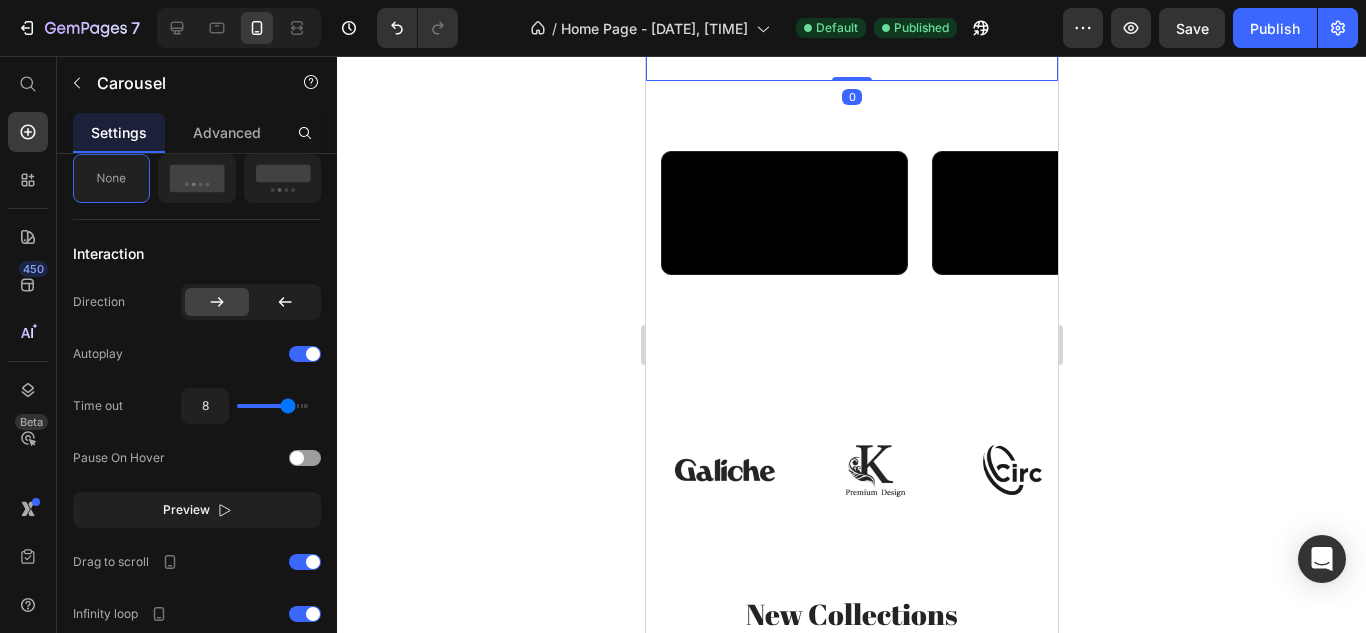 scroll, scrollTop: 0, scrollLeft: 0, axis: both 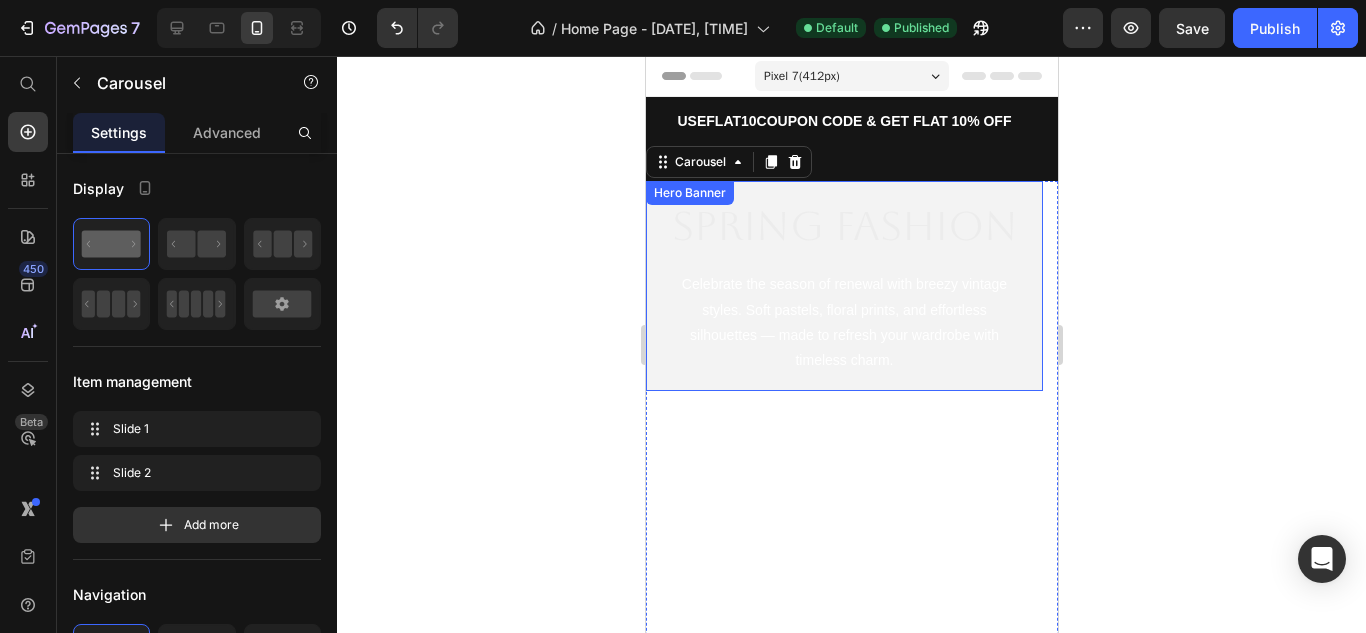 click on "Spring Fashion Heading Celebrate the season of renewal with breezy vintage styles. Soft pastels, floral prints, and effortless silhouettes — made to refresh your wardrobe with timeless charm. Text Block Hero Banner" at bounding box center (843, 286) 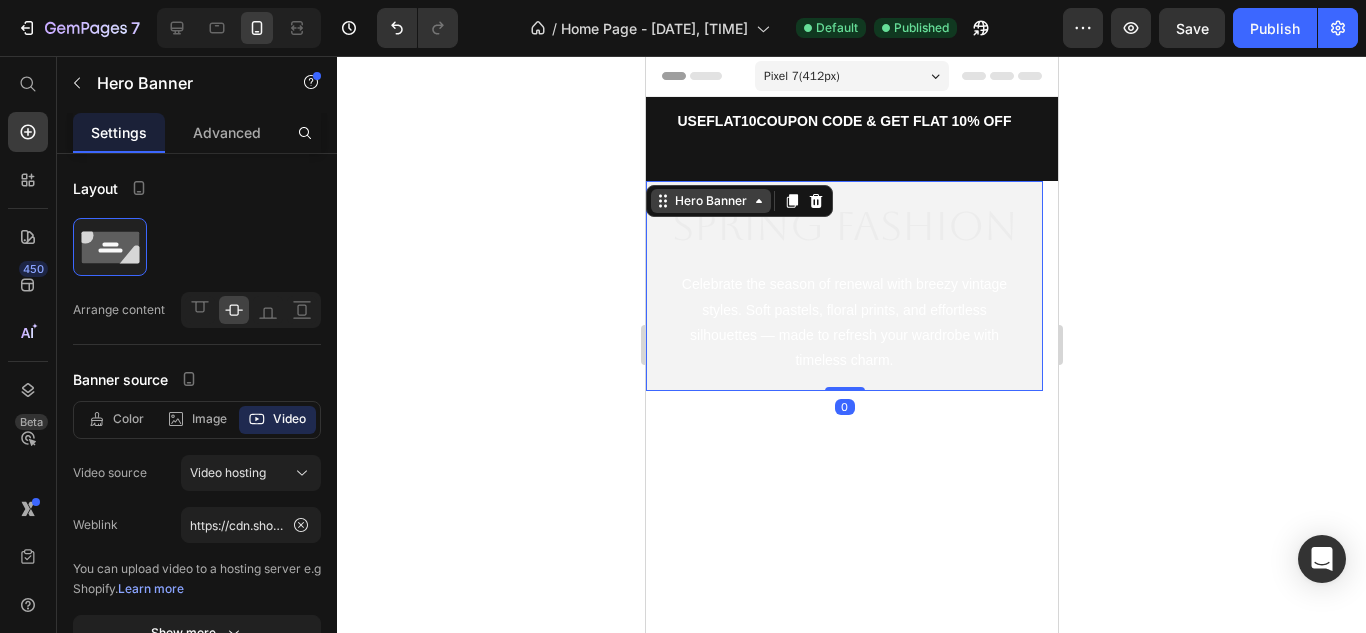 click on "Hero Banner" at bounding box center (710, 201) 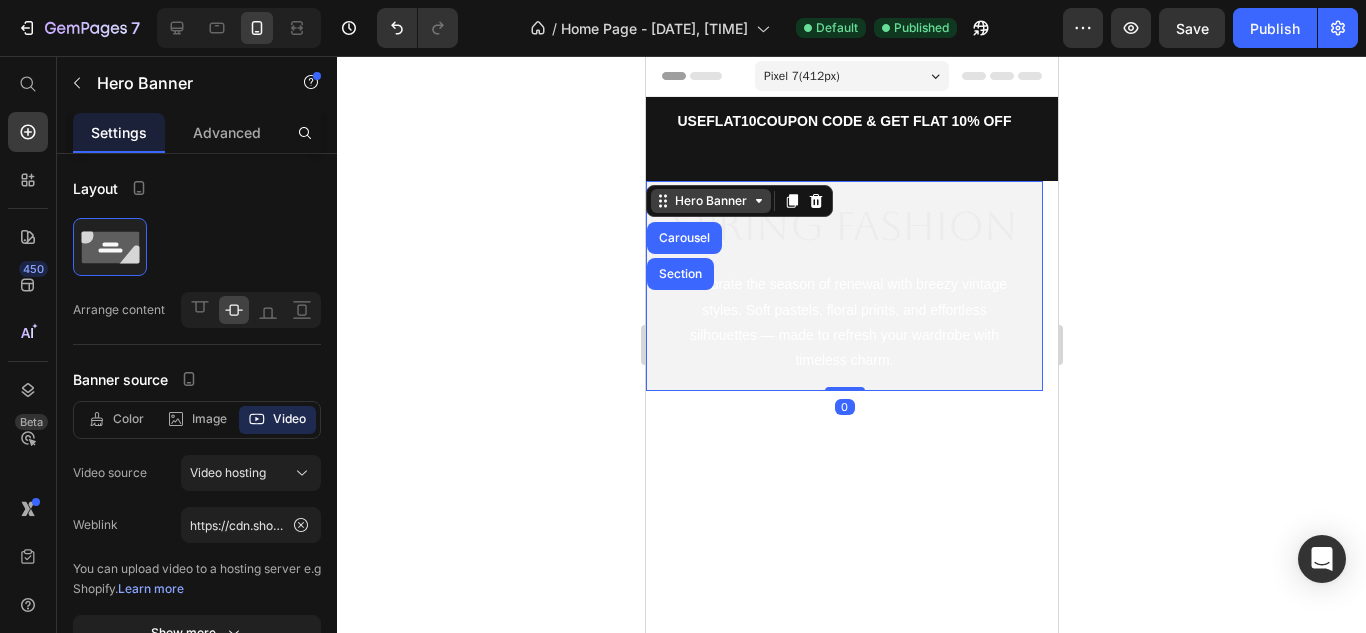 click on "Hero Banner" at bounding box center [710, 201] 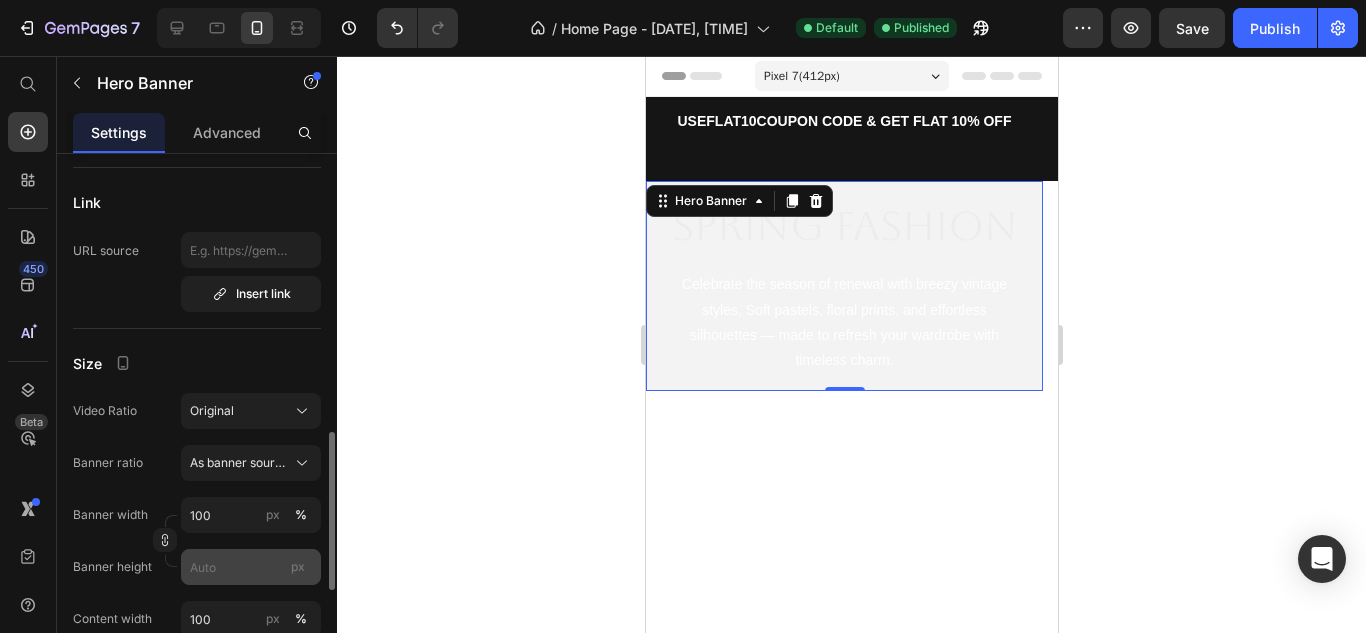 scroll, scrollTop: 700, scrollLeft: 0, axis: vertical 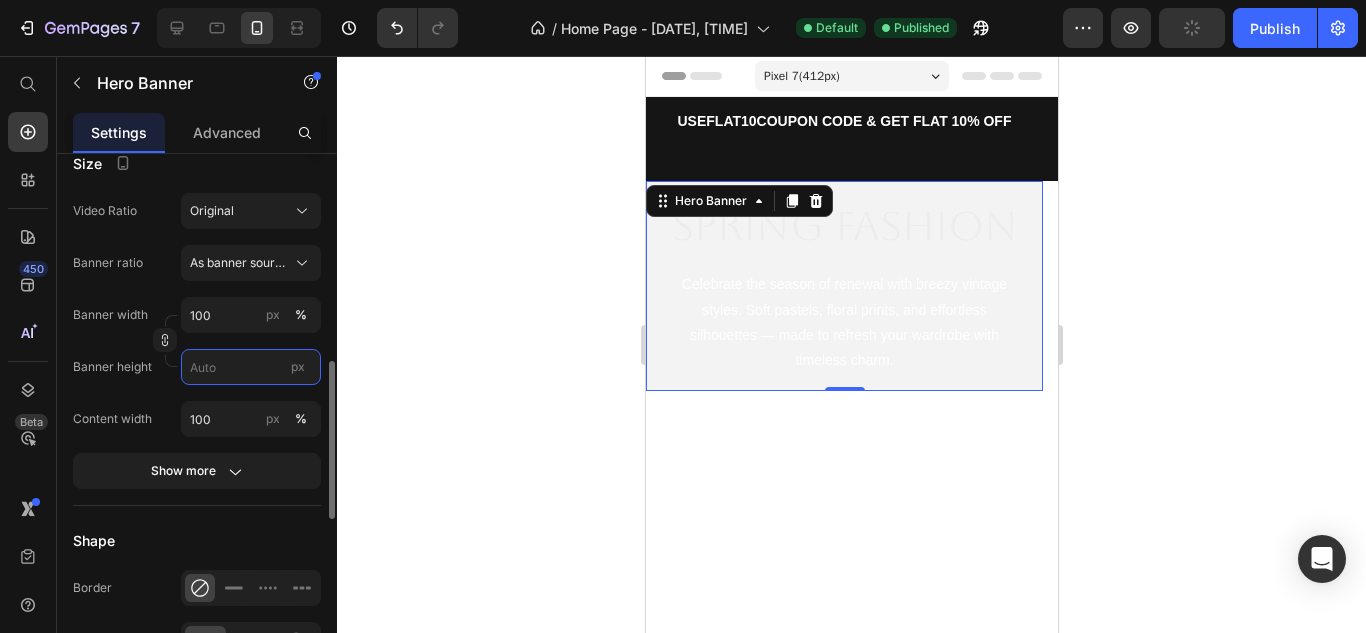 click on "px" at bounding box center [251, 367] 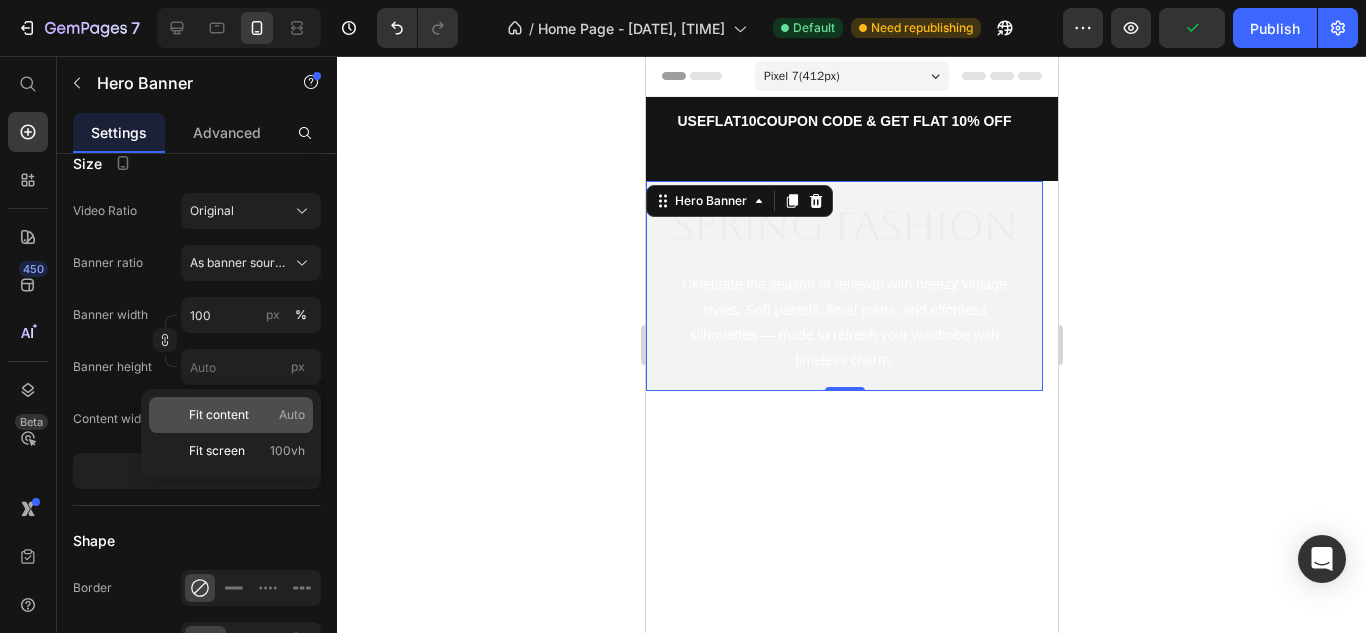 click on "Fit content Auto" at bounding box center (247, 415) 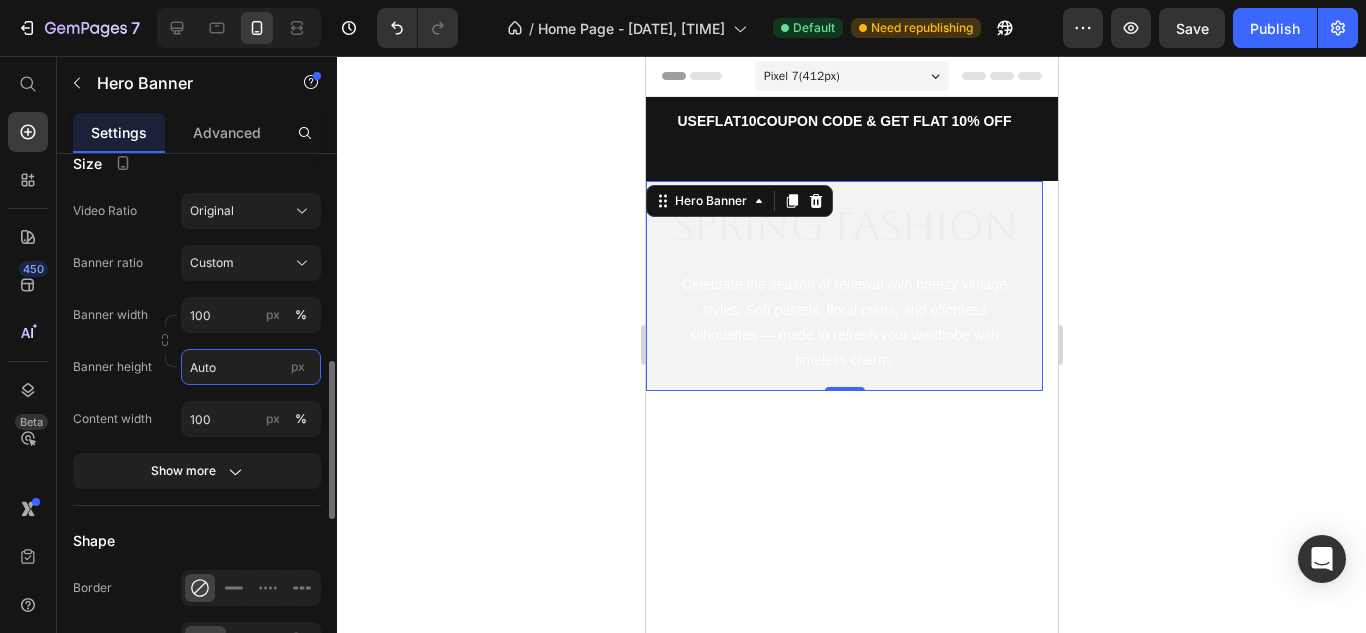 click on "Auto" at bounding box center [251, 367] 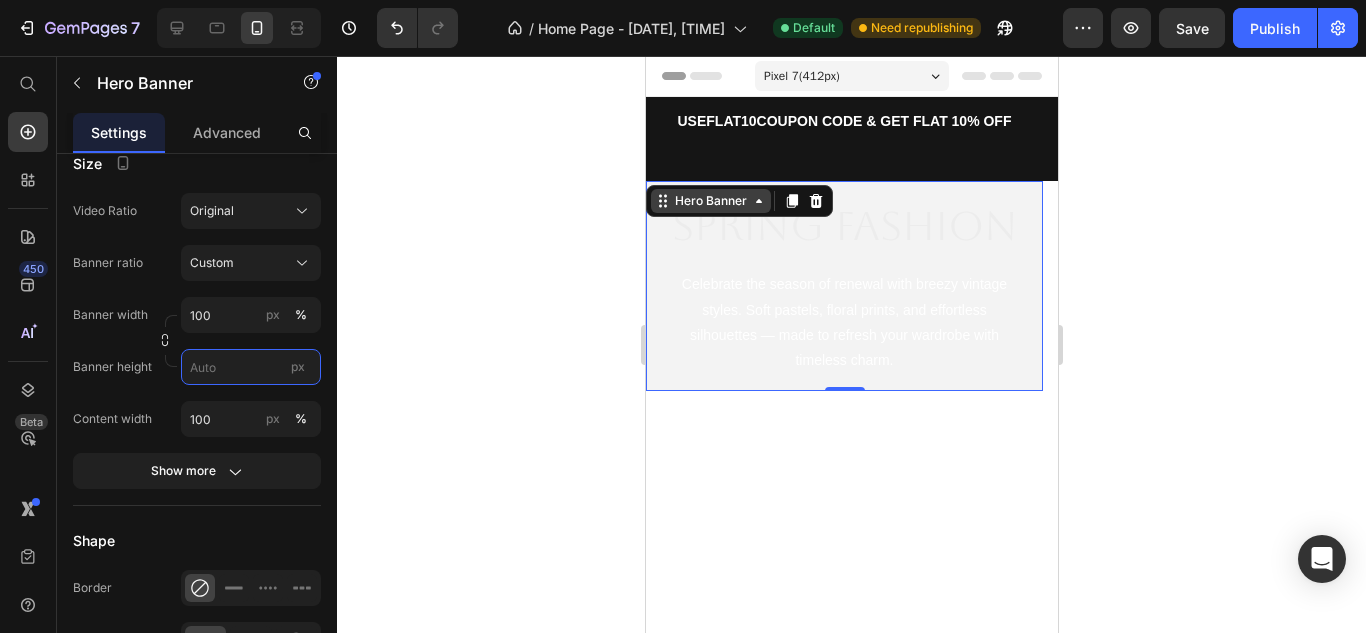 type 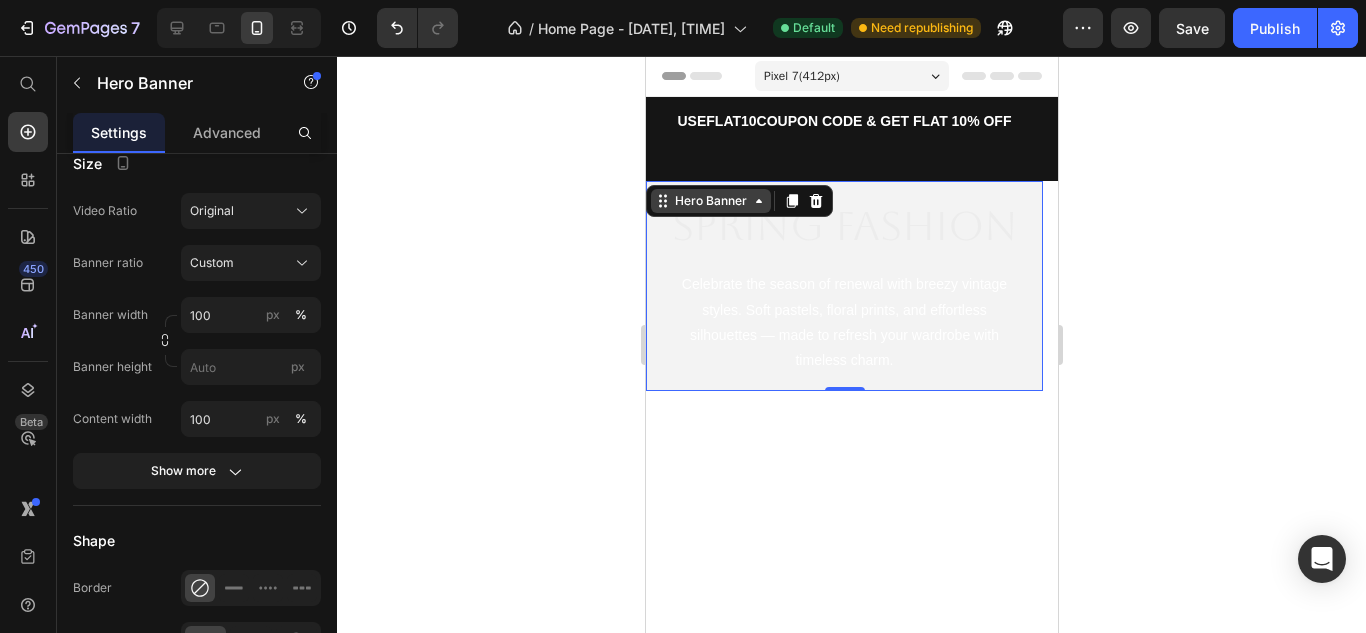 click on "Hero Banner" at bounding box center [710, 201] 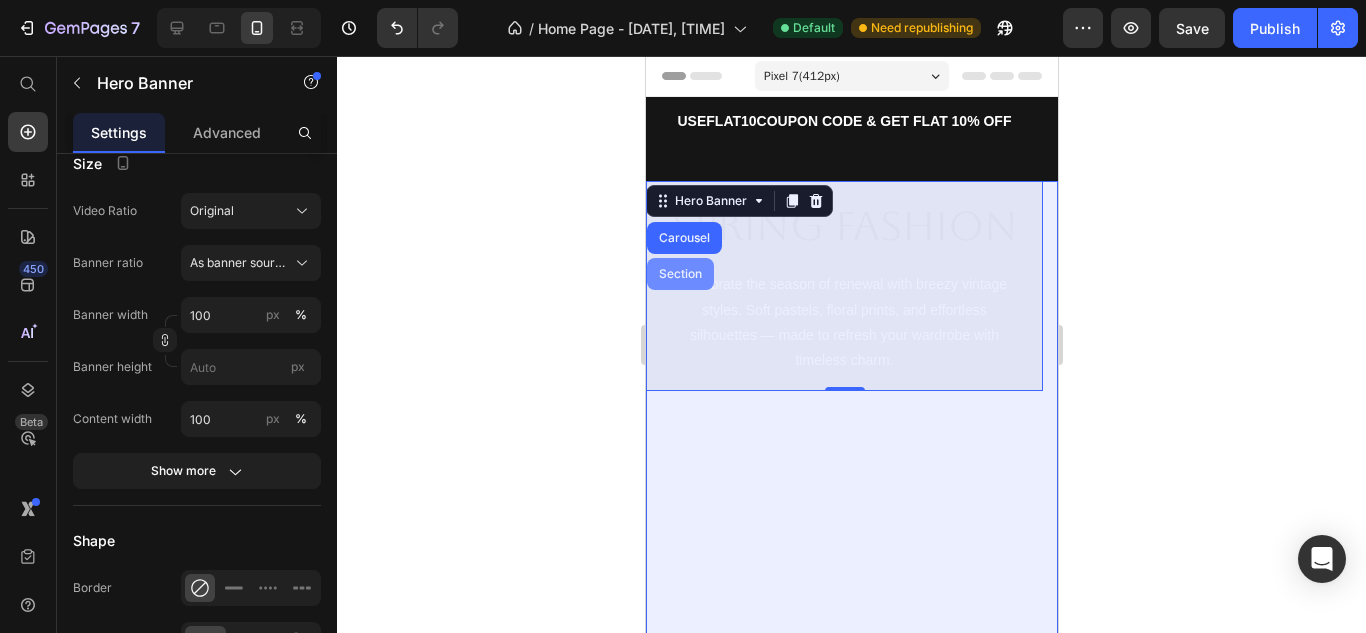 click on "Section" at bounding box center [679, 274] 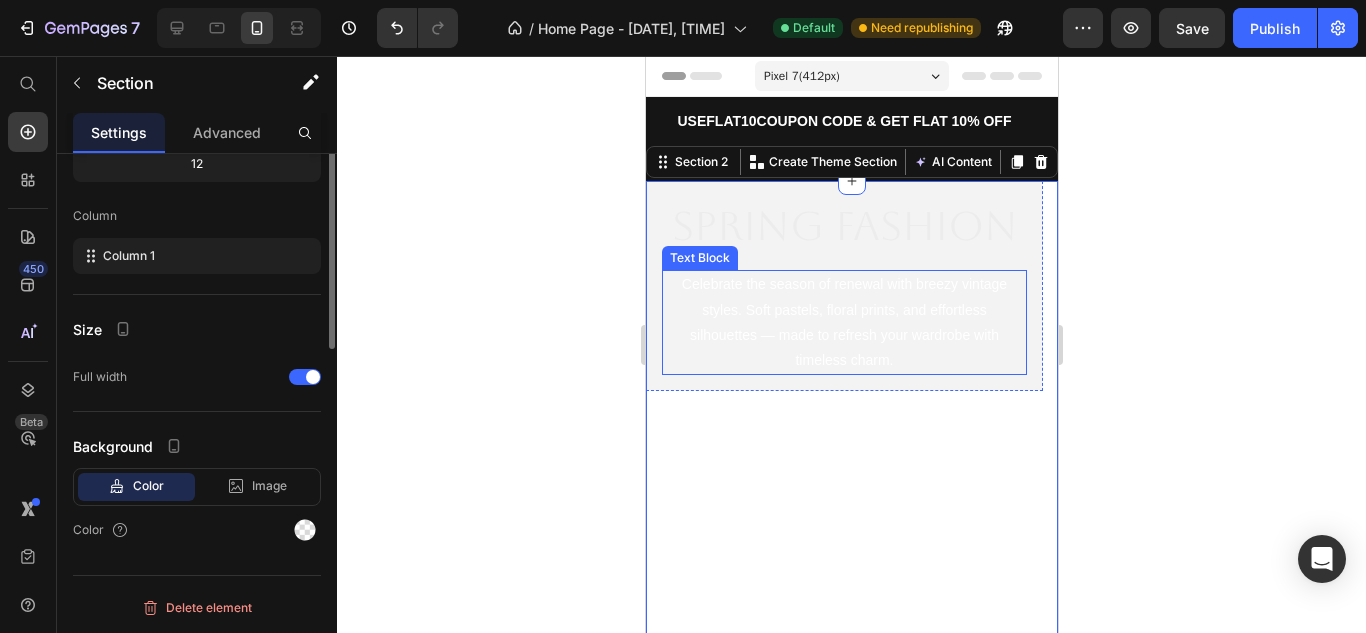 scroll, scrollTop: 0, scrollLeft: 0, axis: both 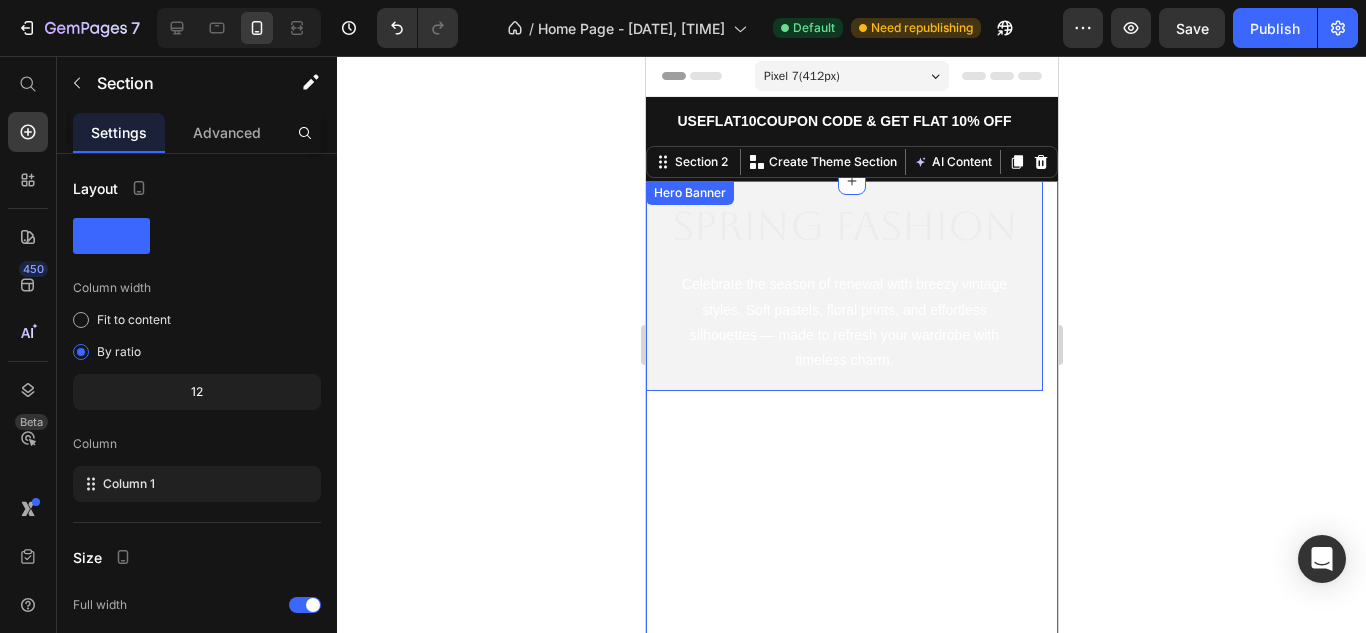 click on "Hero Banner" at bounding box center (689, 193) 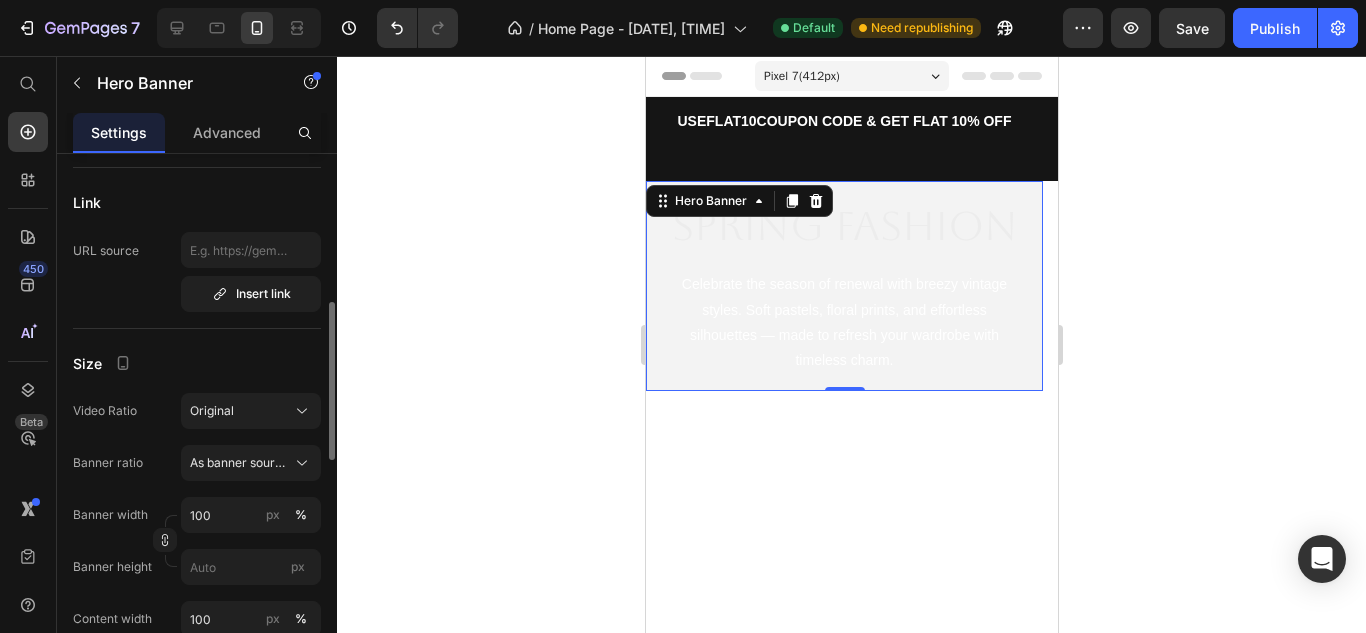 scroll, scrollTop: 800, scrollLeft: 0, axis: vertical 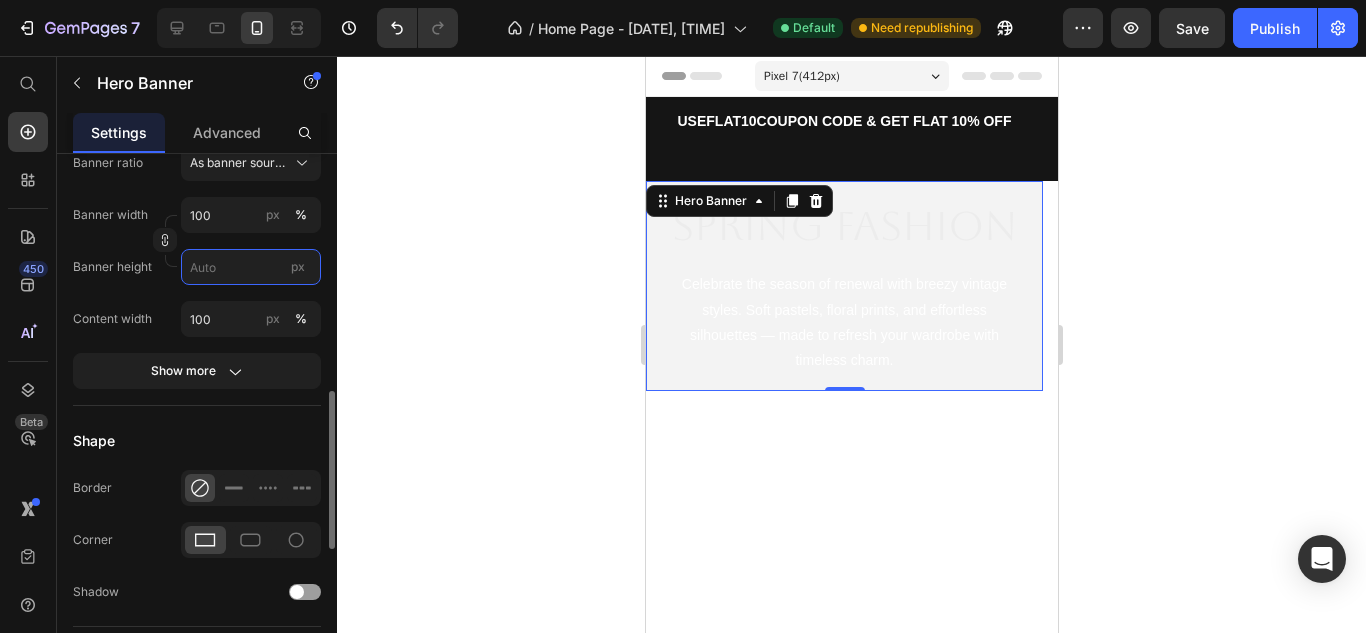 click on "px" at bounding box center (251, 267) 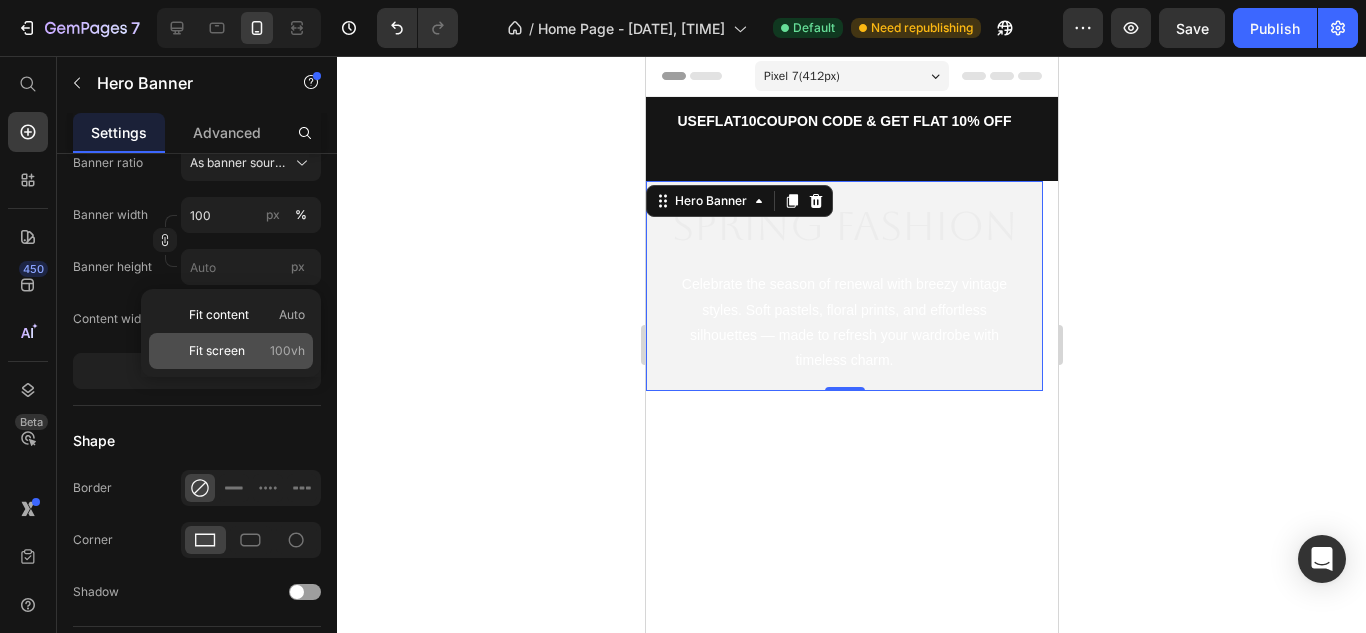 click on "Fit screen 100vh" 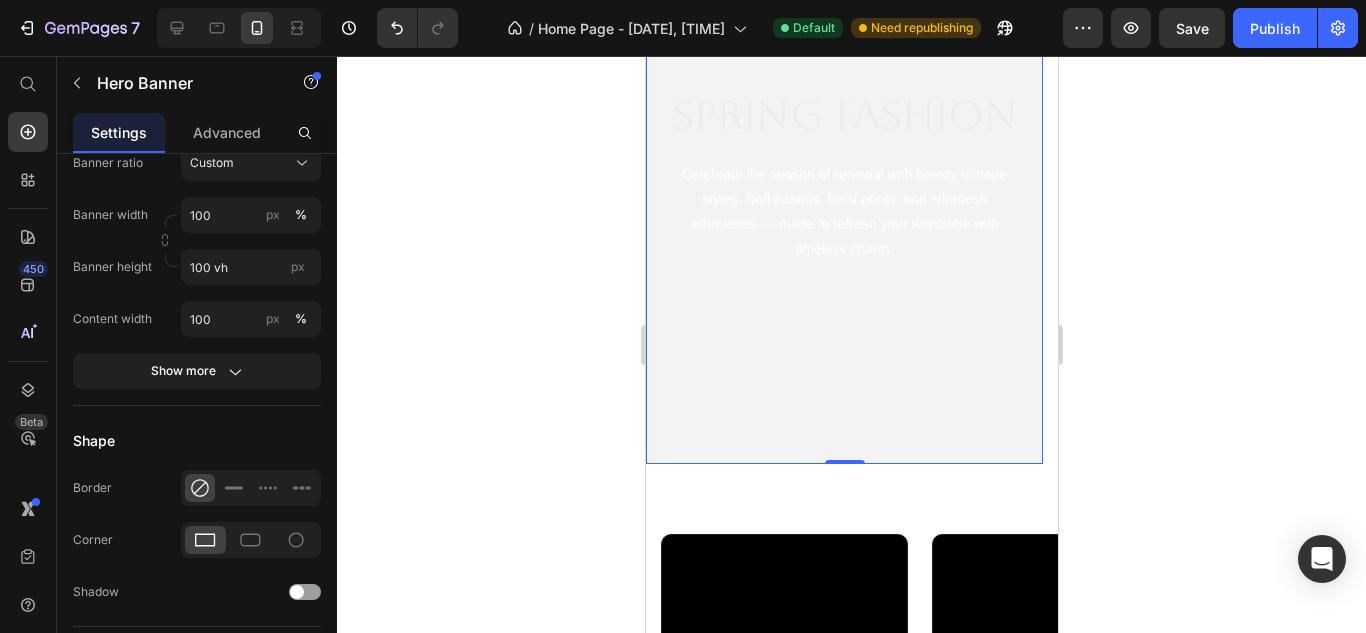 scroll, scrollTop: 100, scrollLeft: 0, axis: vertical 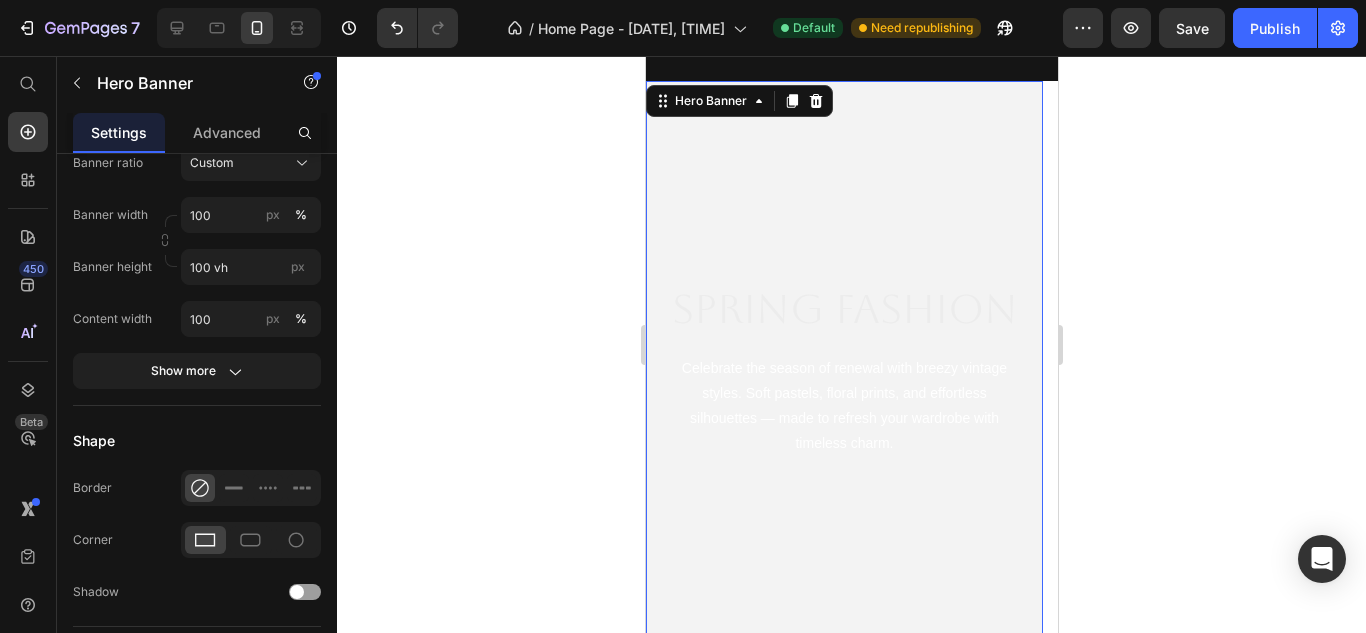 click at bounding box center (843, 369) 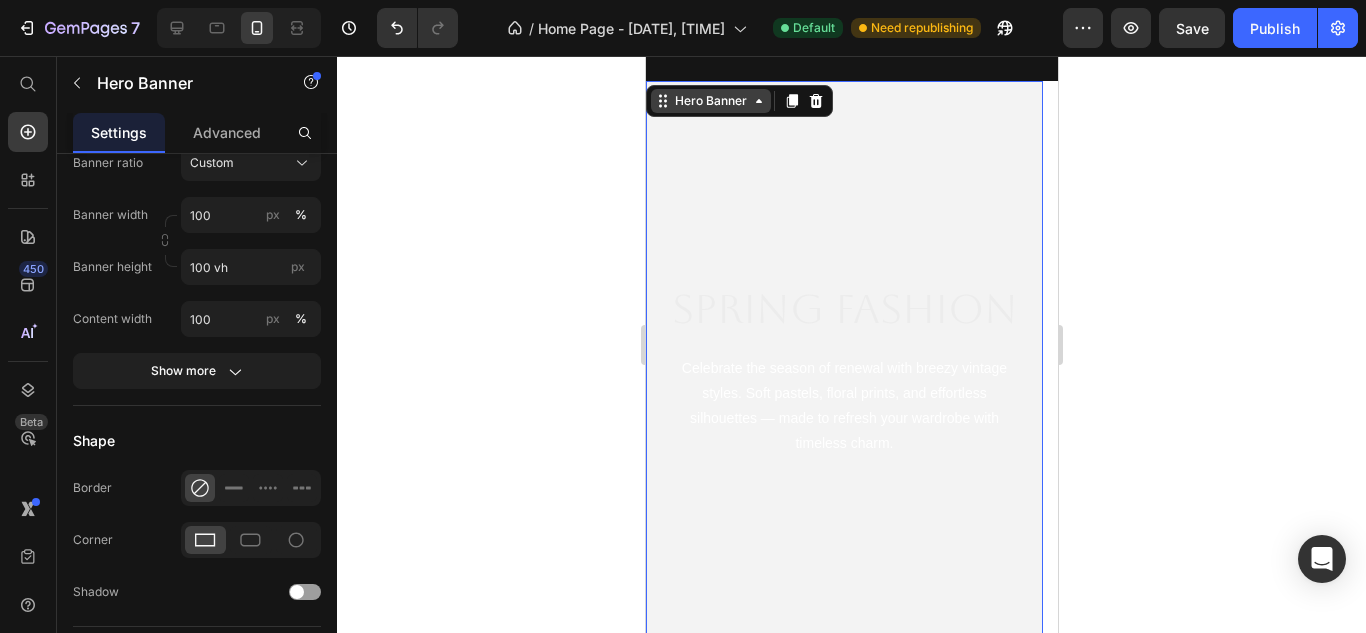 click on "Hero Banner" at bounding box center [710, 101] 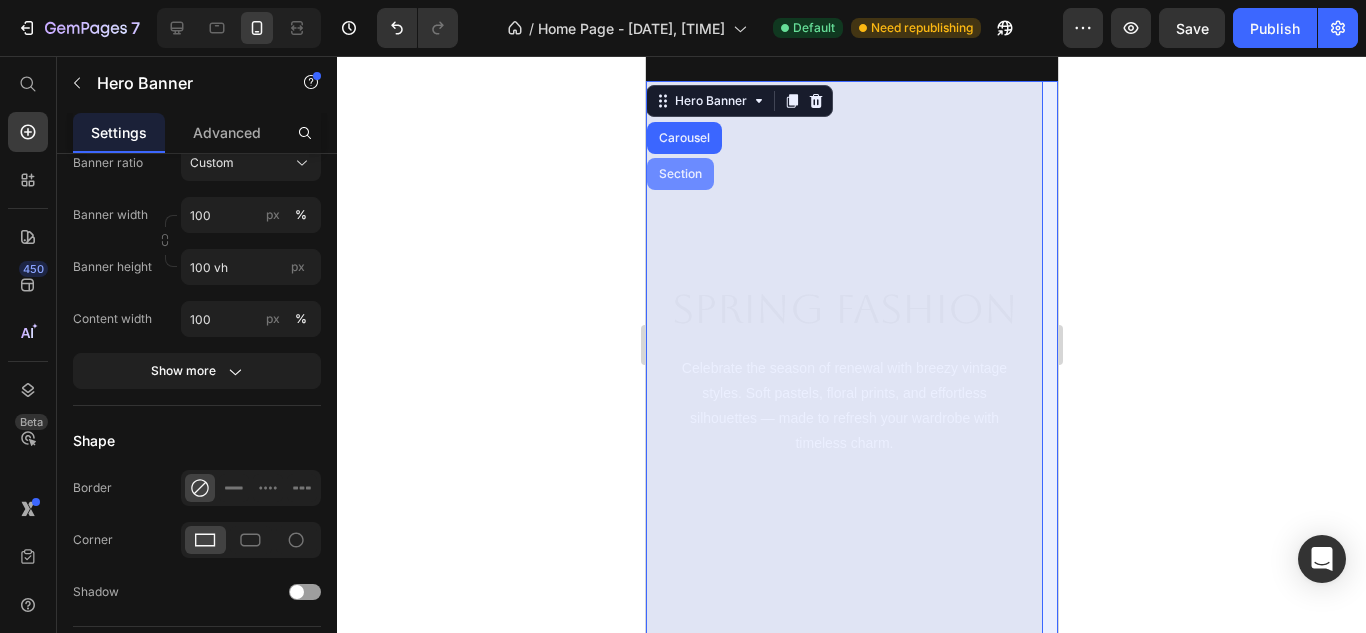 click on "Section" at bounding box center [679, 174] 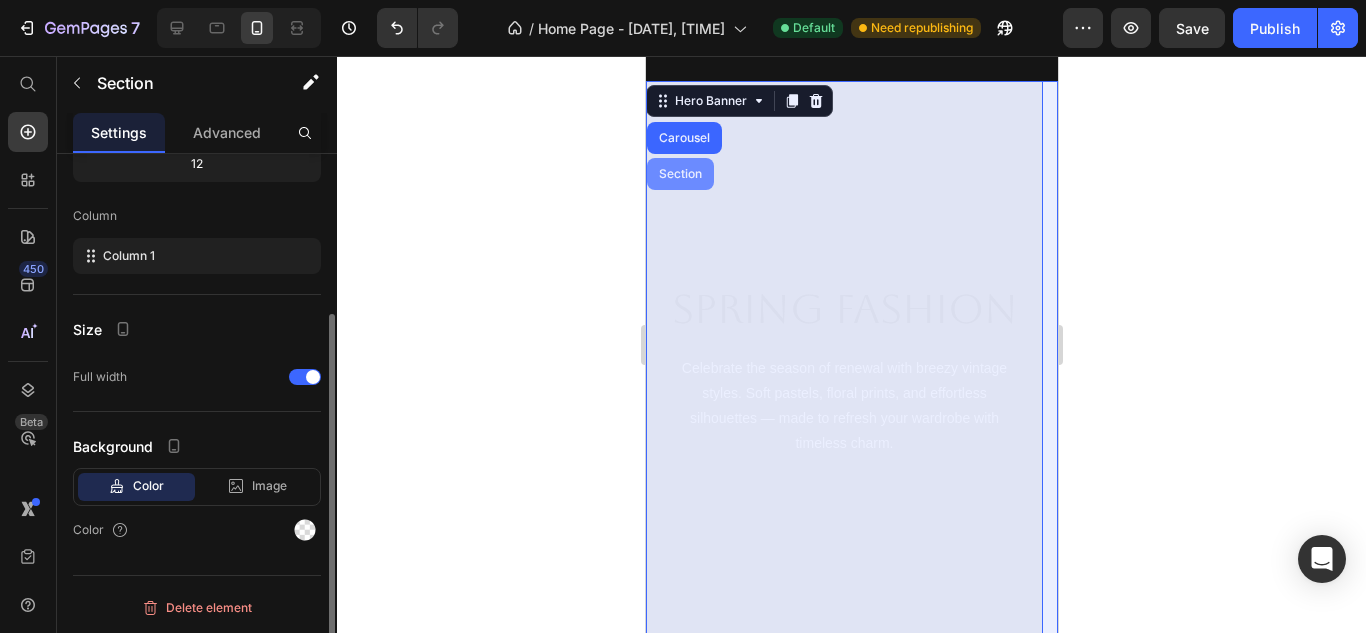 scroll, scrollTop: 0, scrollLeft: 0, axis: both 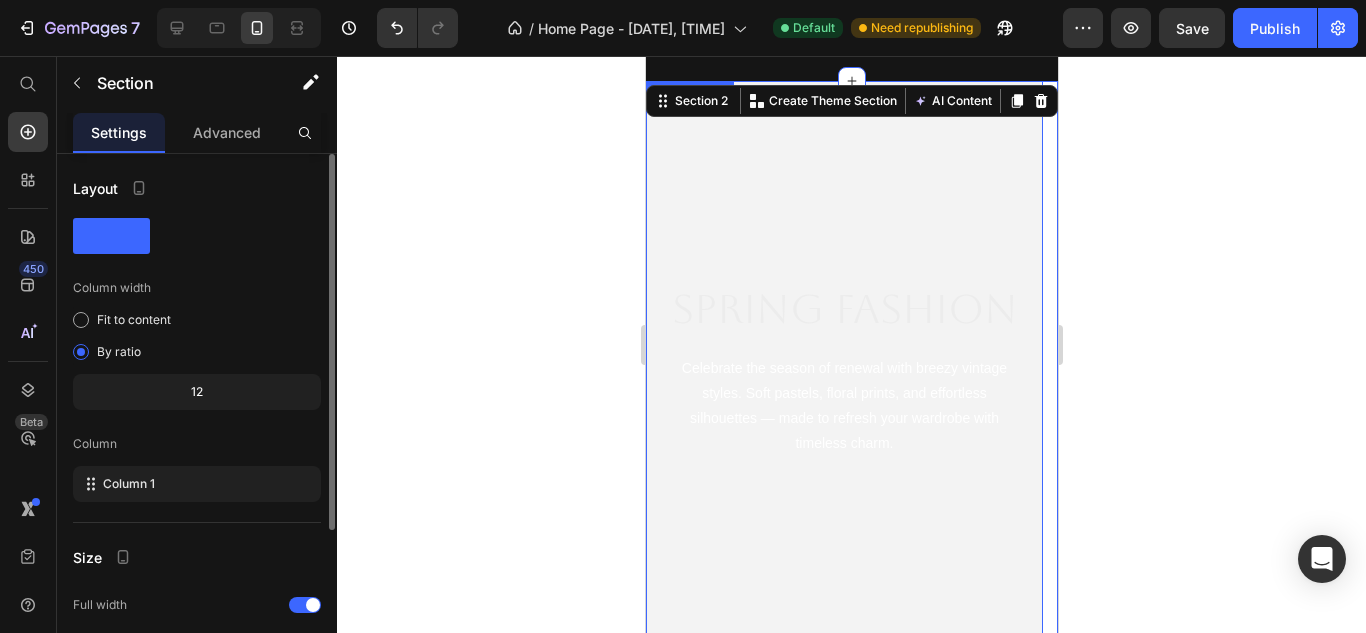 click at bounding box center (843, 369) 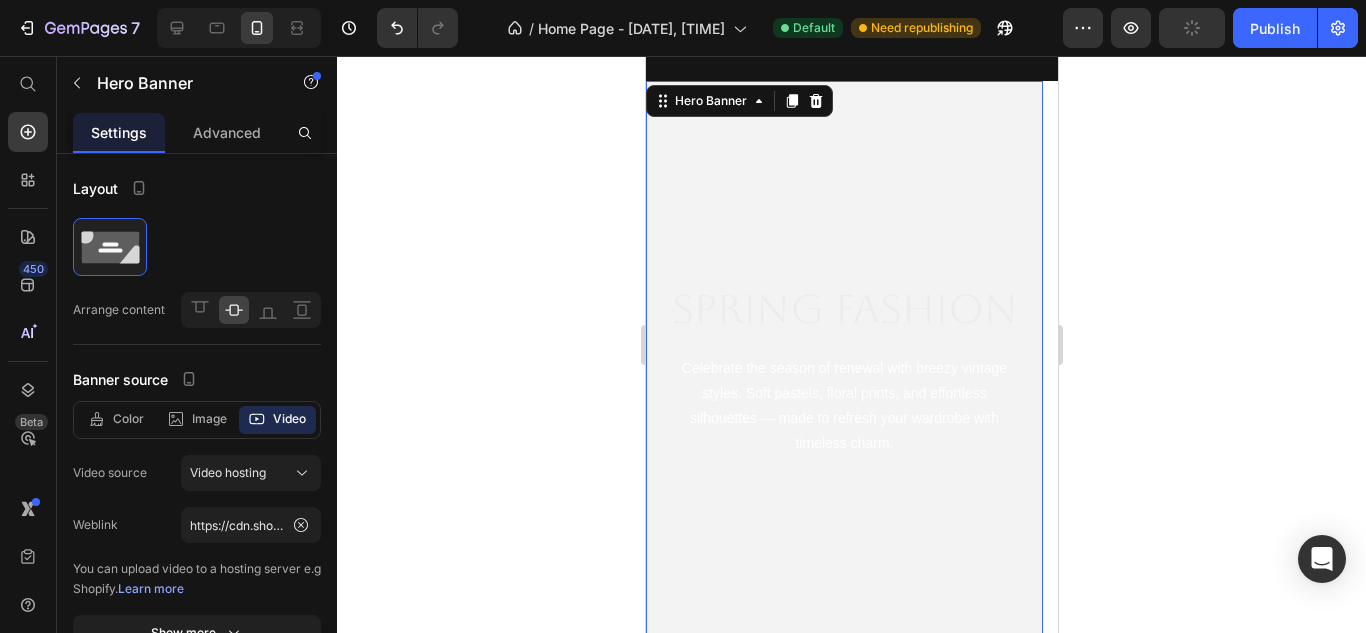 click at bounding box center (843, 369) 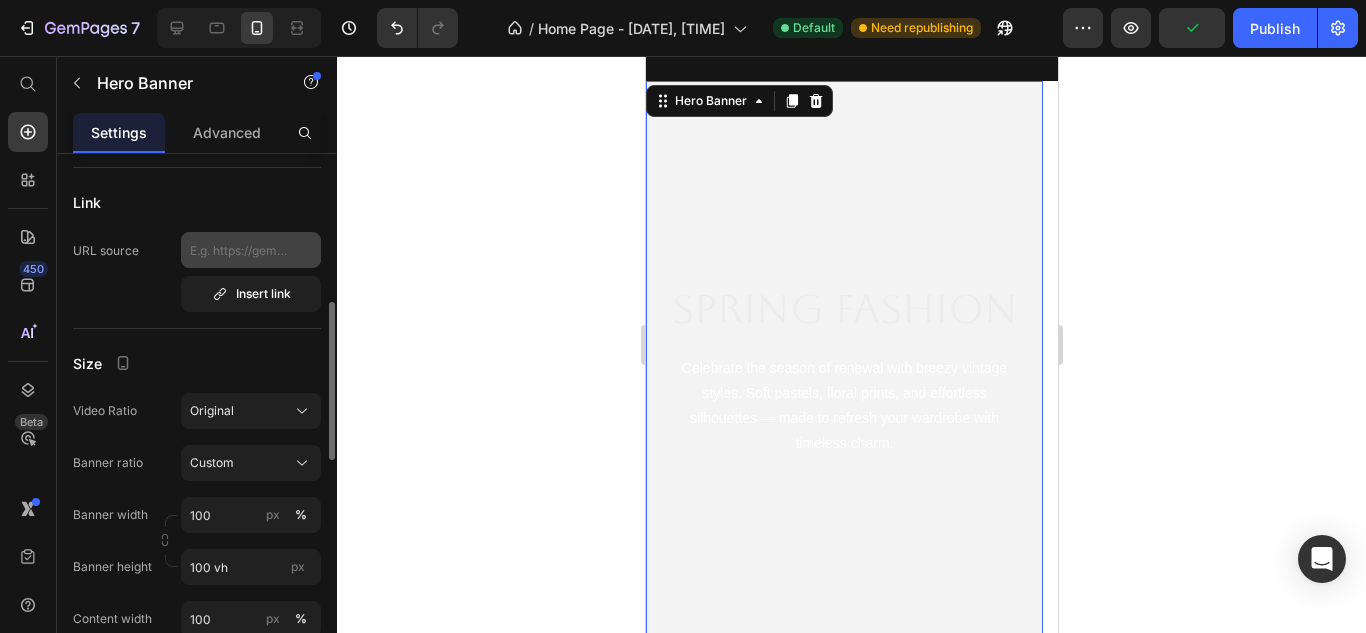 scroll, scrollTop: 700, scrollLeft: 0, axis: vertical 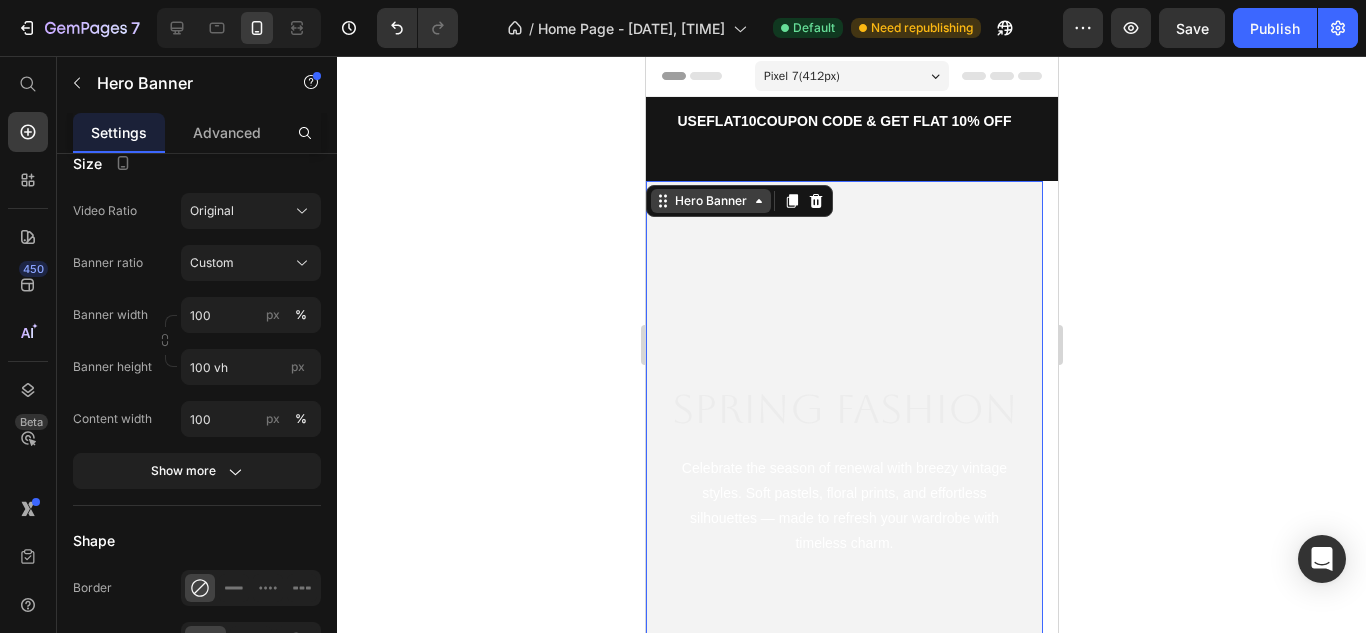 click on "Hero Banner" at bounding box center [710, 201] 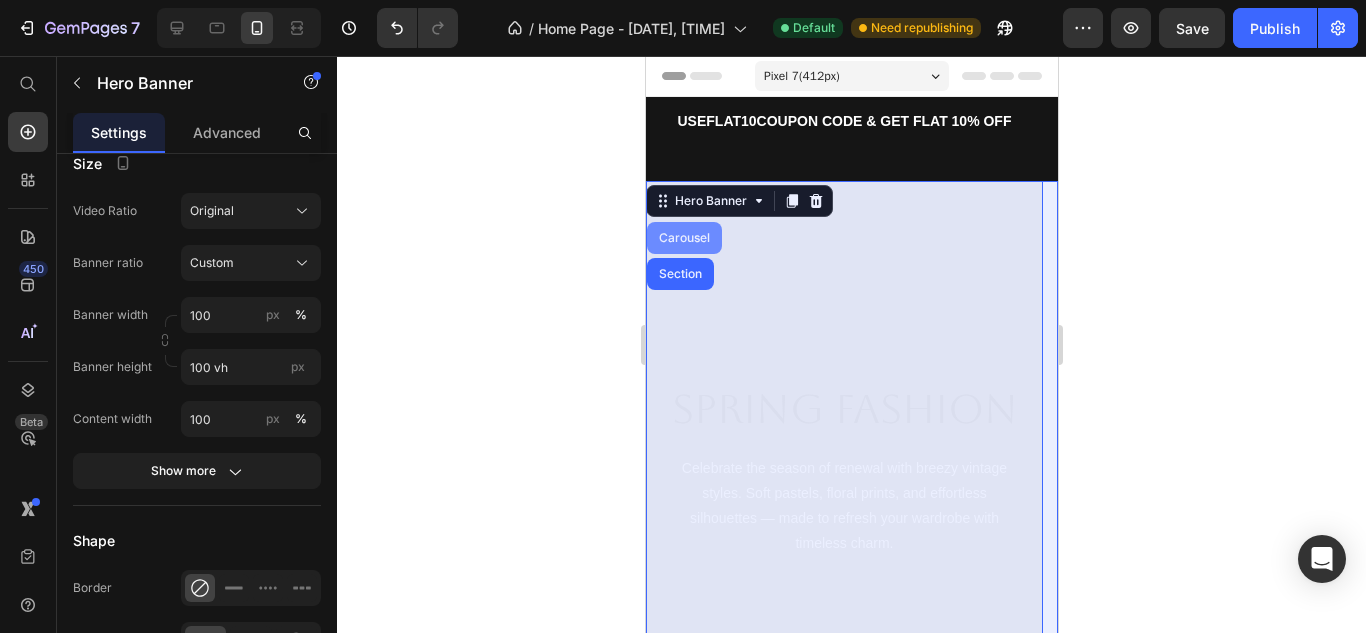 click on "Carousel" at bounding box center [683, 238] 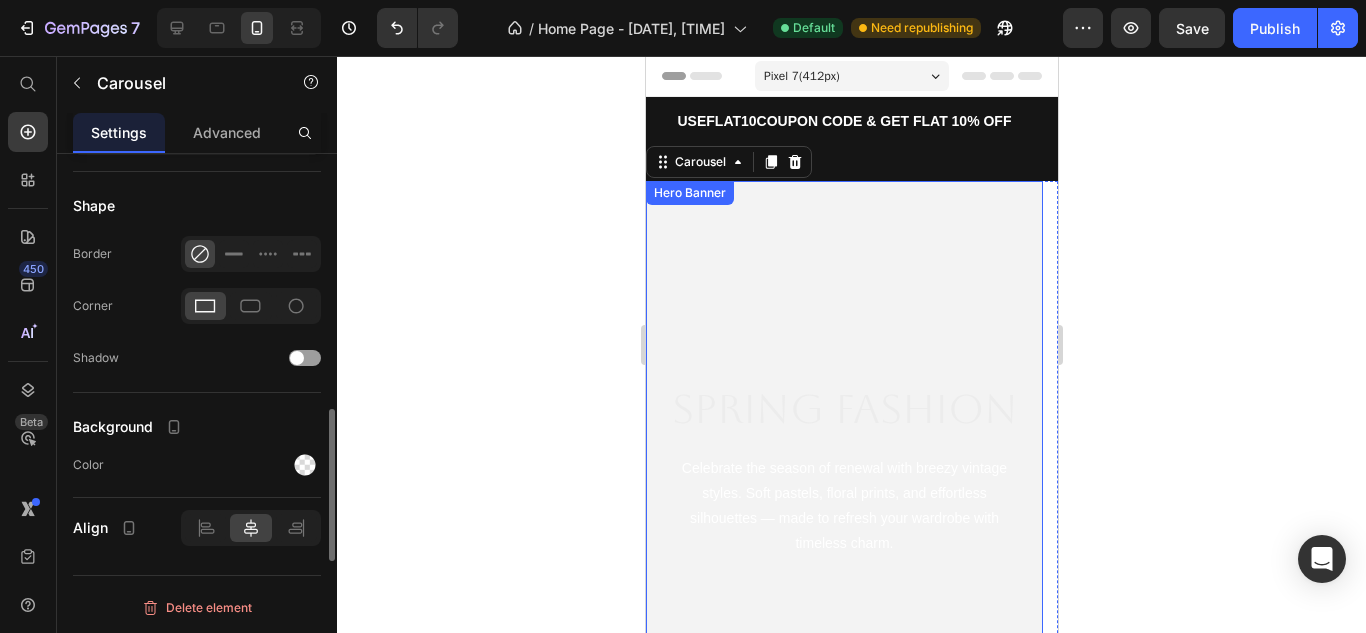 scroll, scrollTop: 1050, scrollLeft: 0, axis: vertical 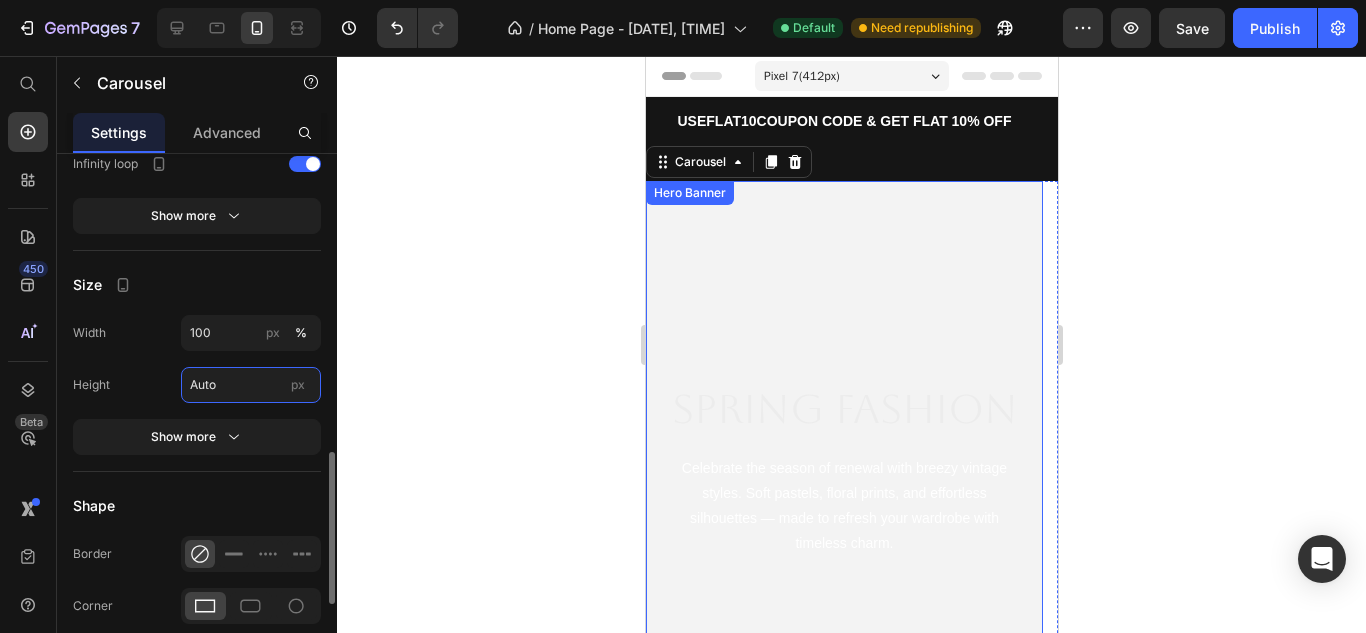 click on "Auto" at bounding box center [251, 385] 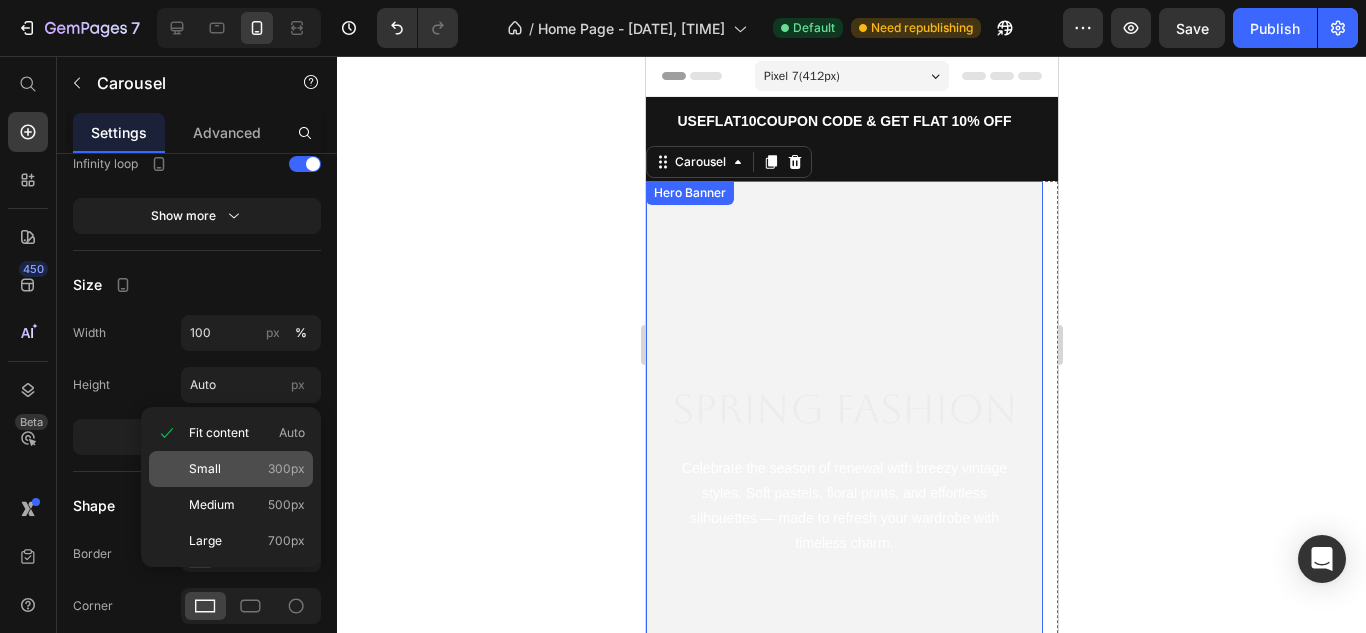 click on "Small 300px" 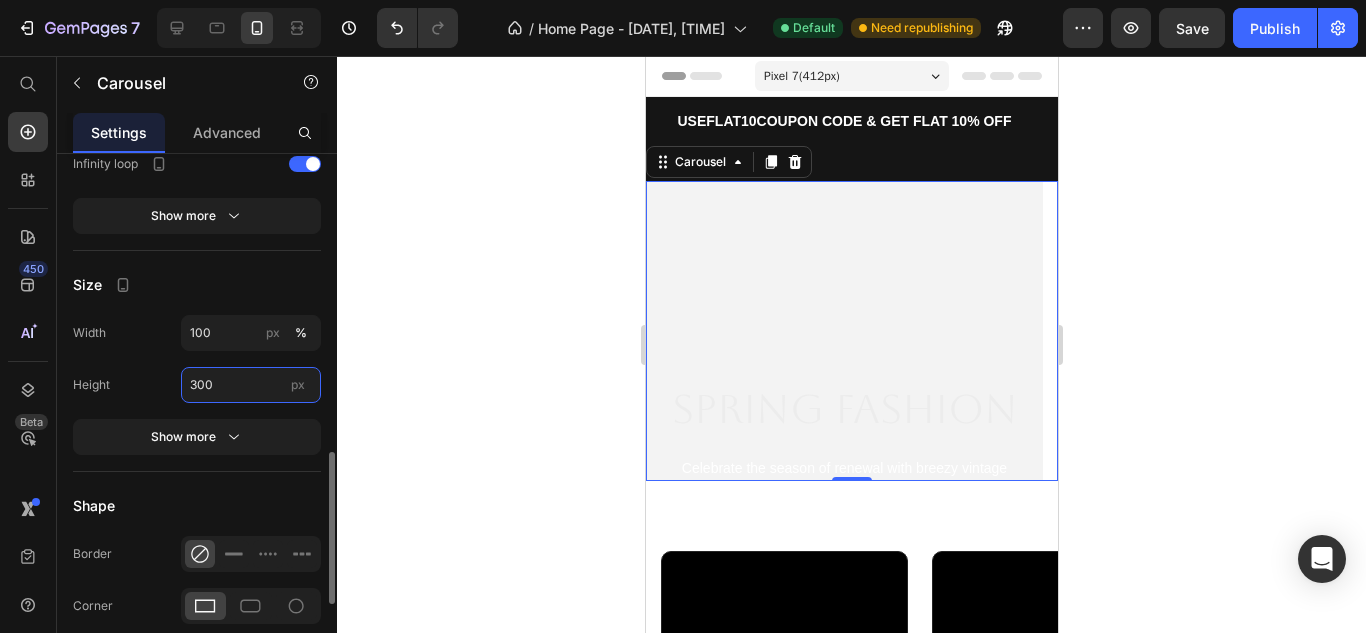 click on "300" at bounding box center (251, 385) 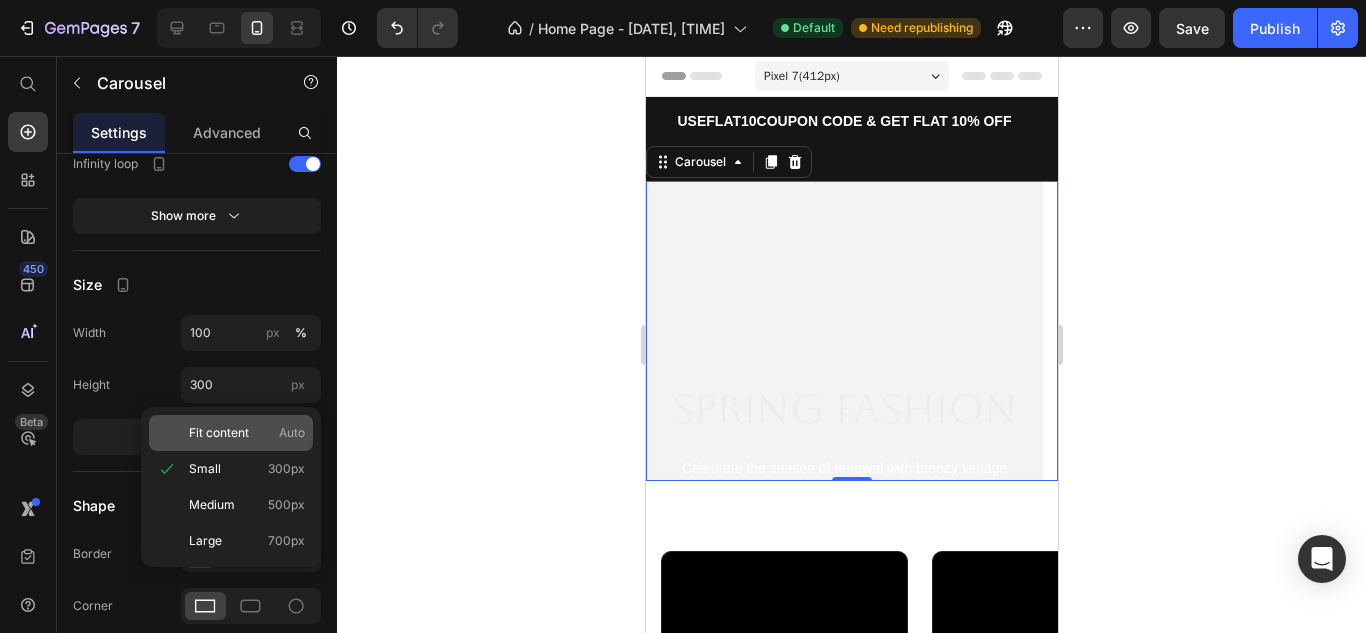 click on "Fit content" at bounding box center (219, 433) 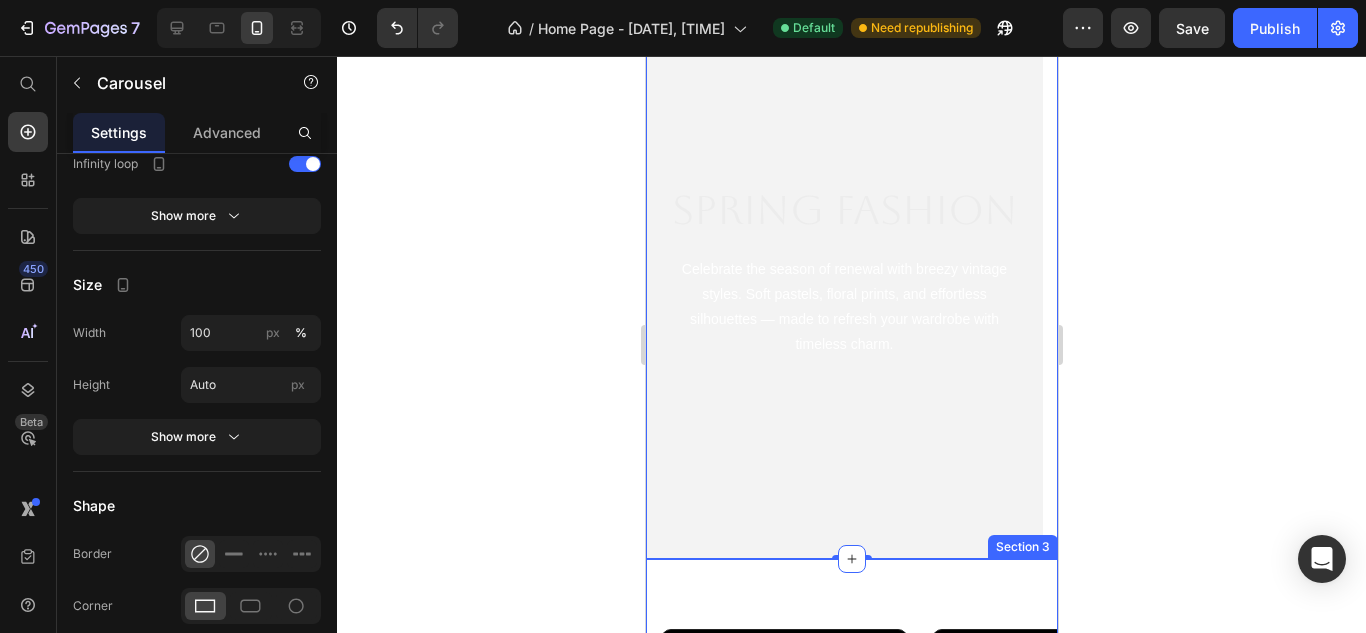 scroll, scrollTop: 100, scrollLeft: 0, axis: vertical 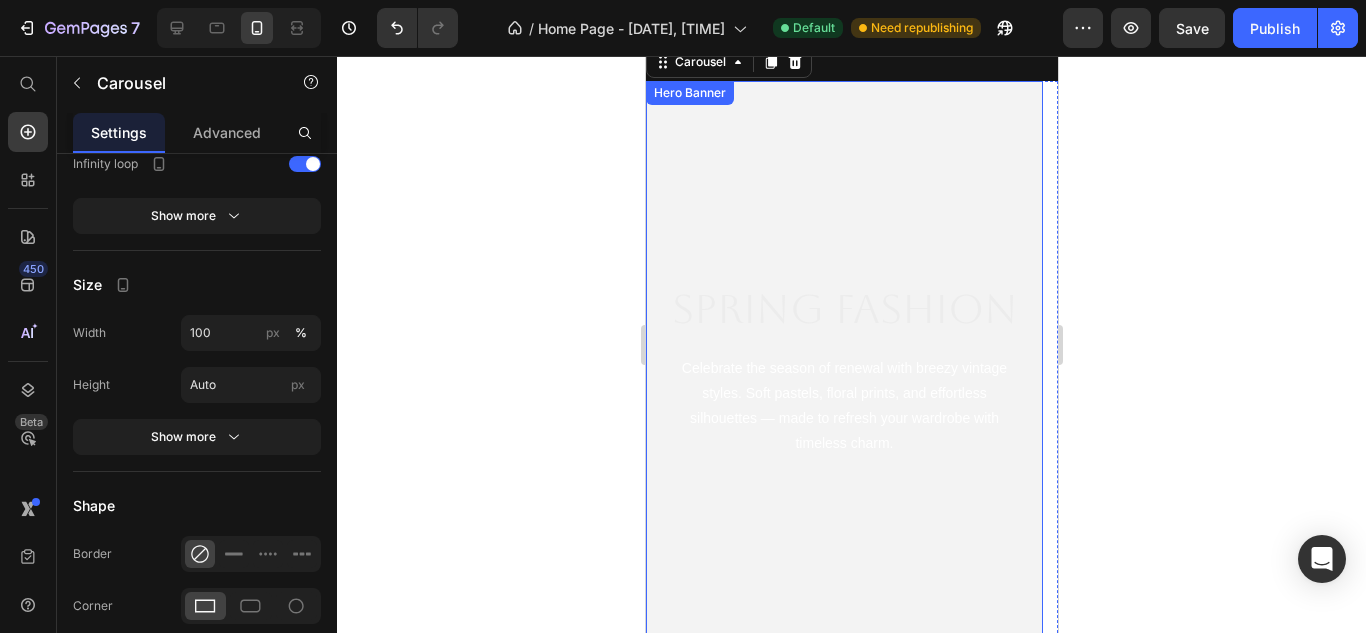 click at bounding box center [843, 369] 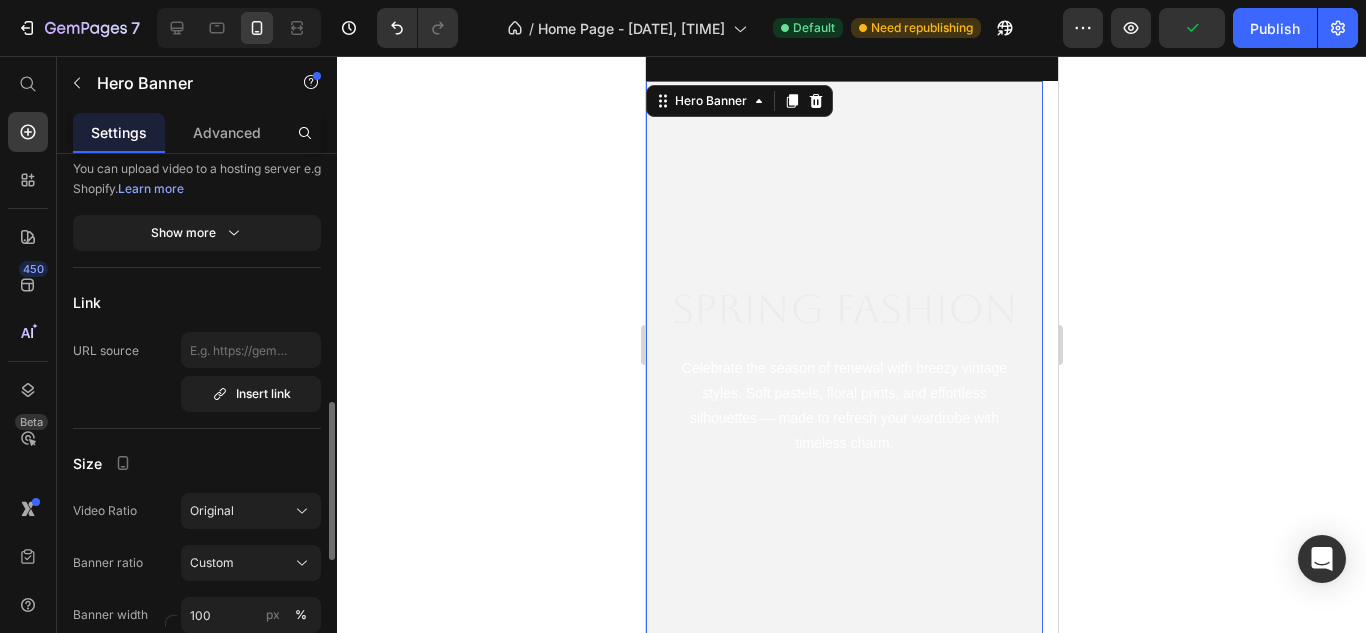scroll, scrollTop: 500, scrollLeft: 0, axis: vertical 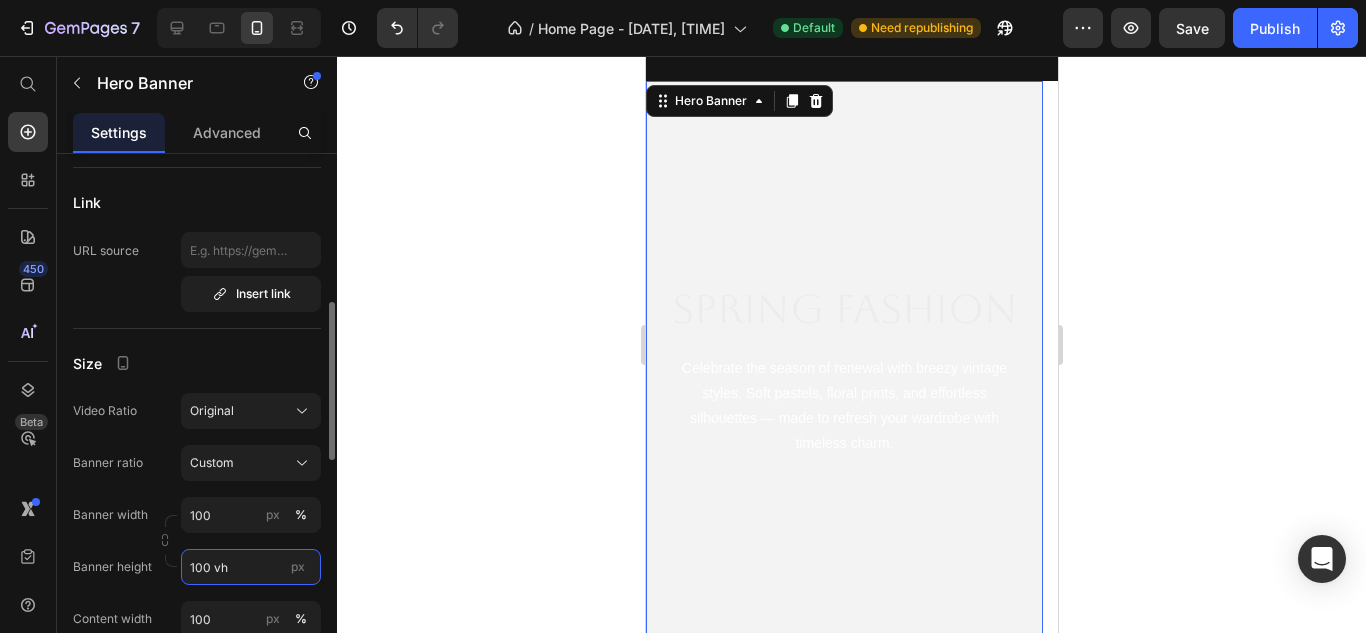 click on "100 vh" at bounding box center (251, 567) 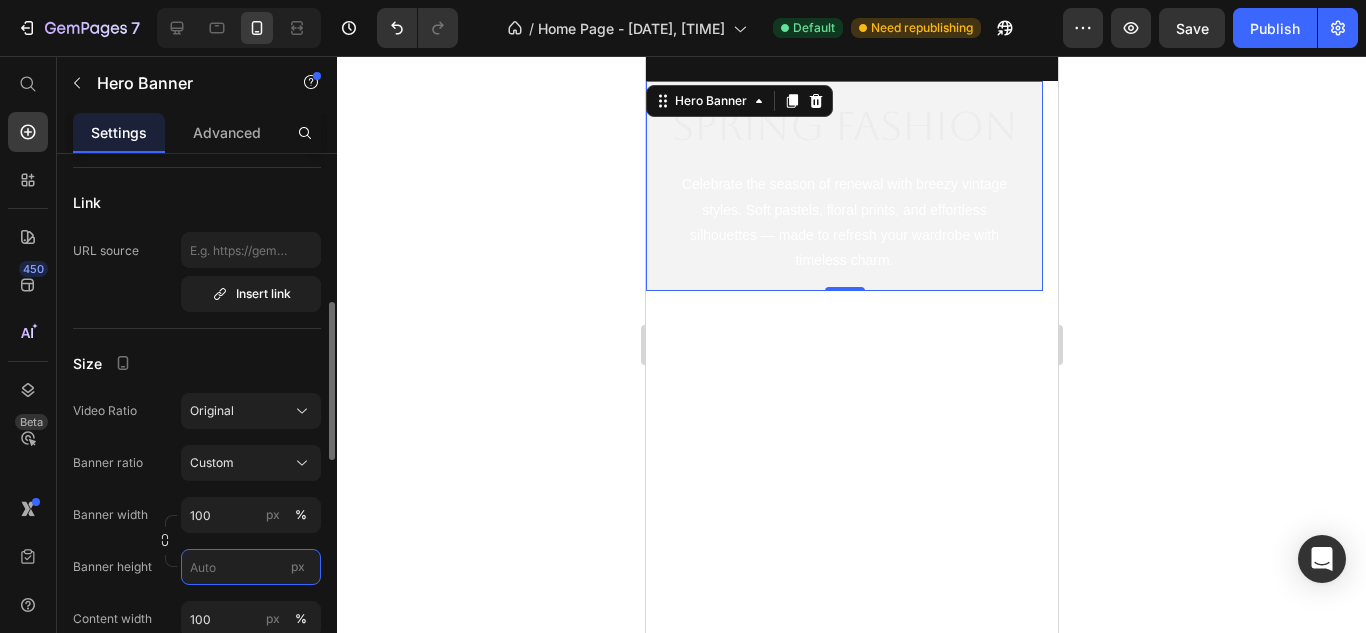 click on "px" at bounding box center (251, 567) 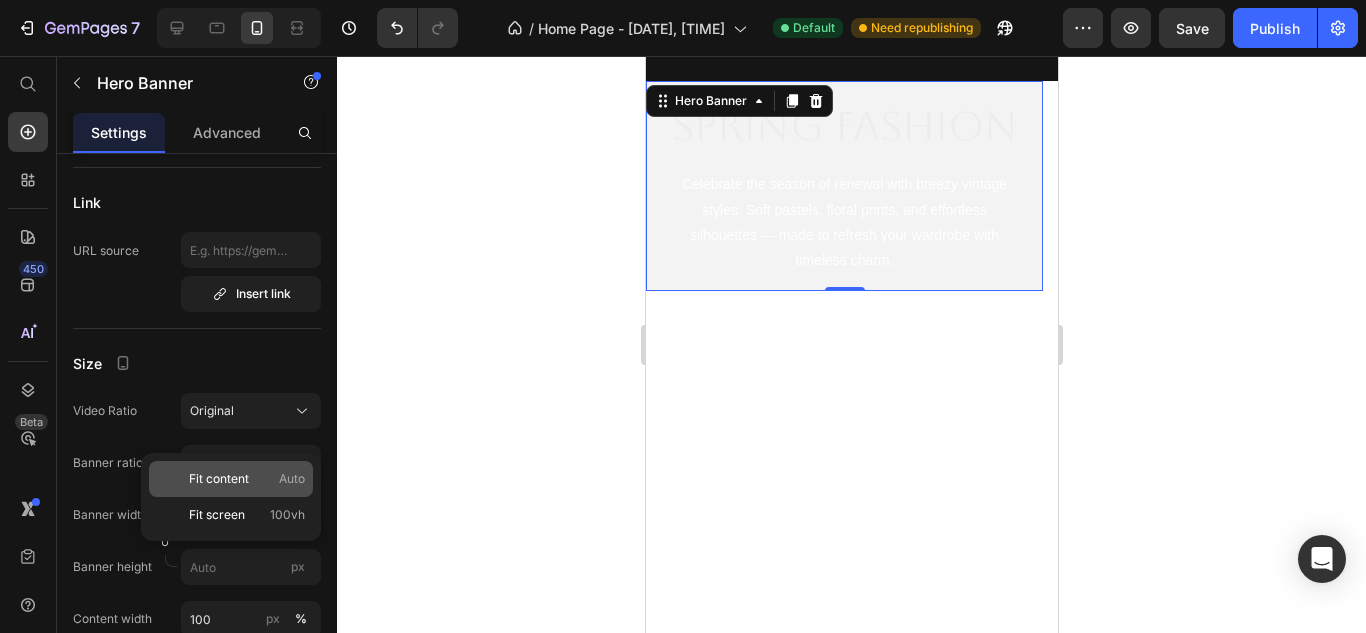 click on "Fit content" at bounding box center (219, 479) 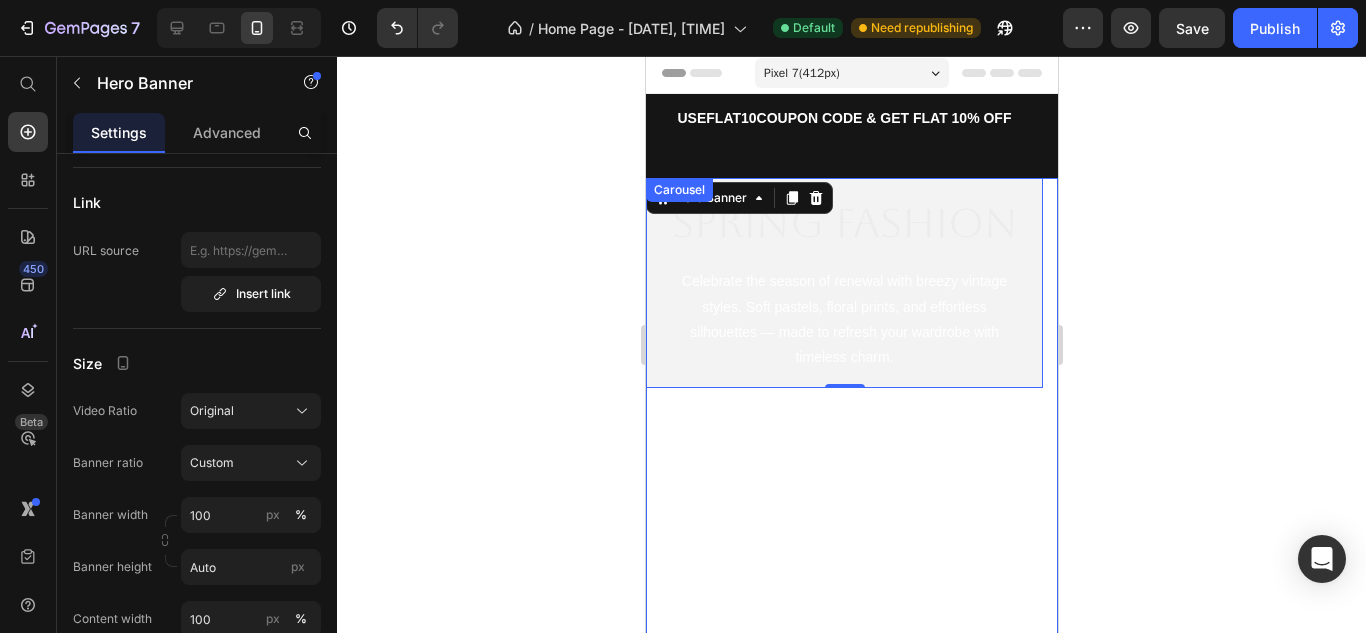 scroll, scrollTop: 0, scrollLeft: 0, axis: both 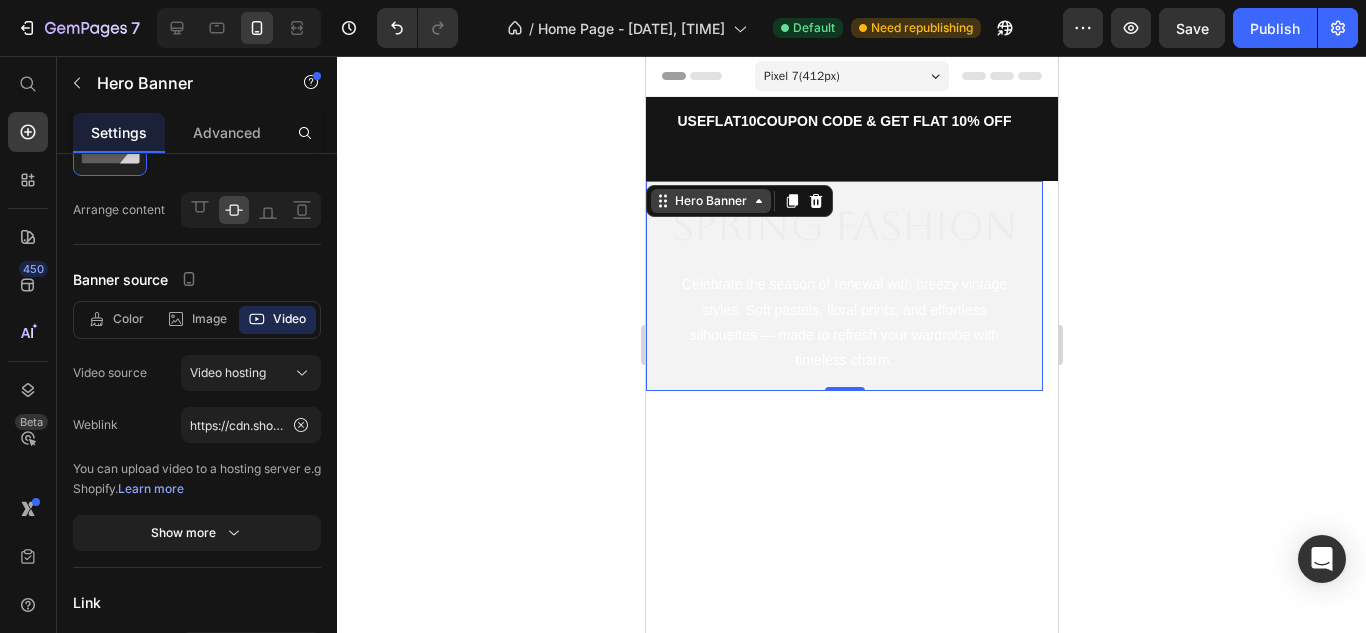 click on "Hero Banner" at bounding box center (710, 201) 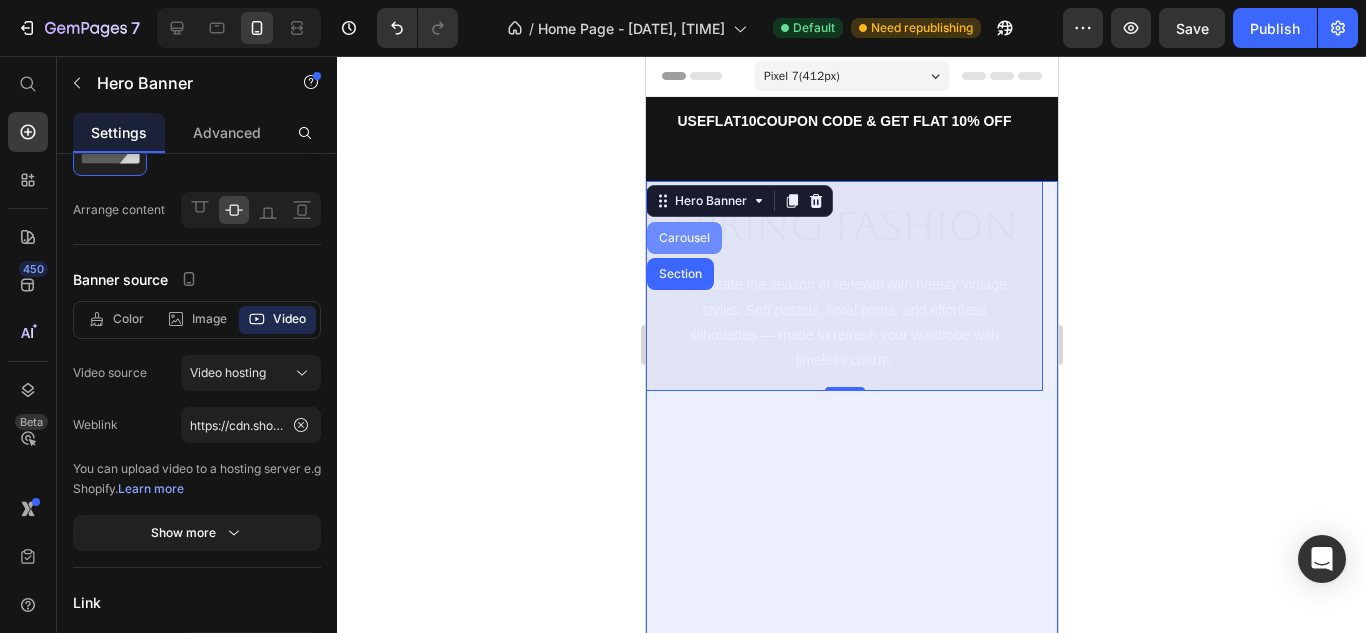 click on "Carousel" at bounding box center [683, 238] 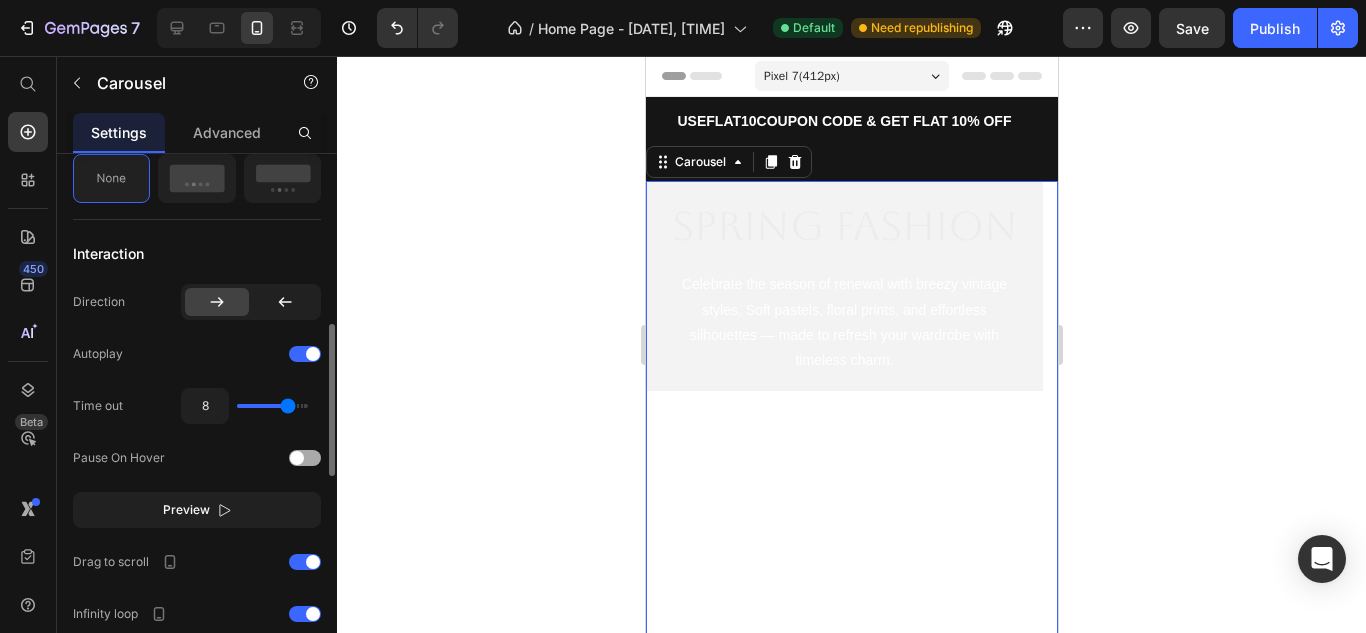 scroll, scrollTop: 900, scrollLeft: 0, axis: vertical 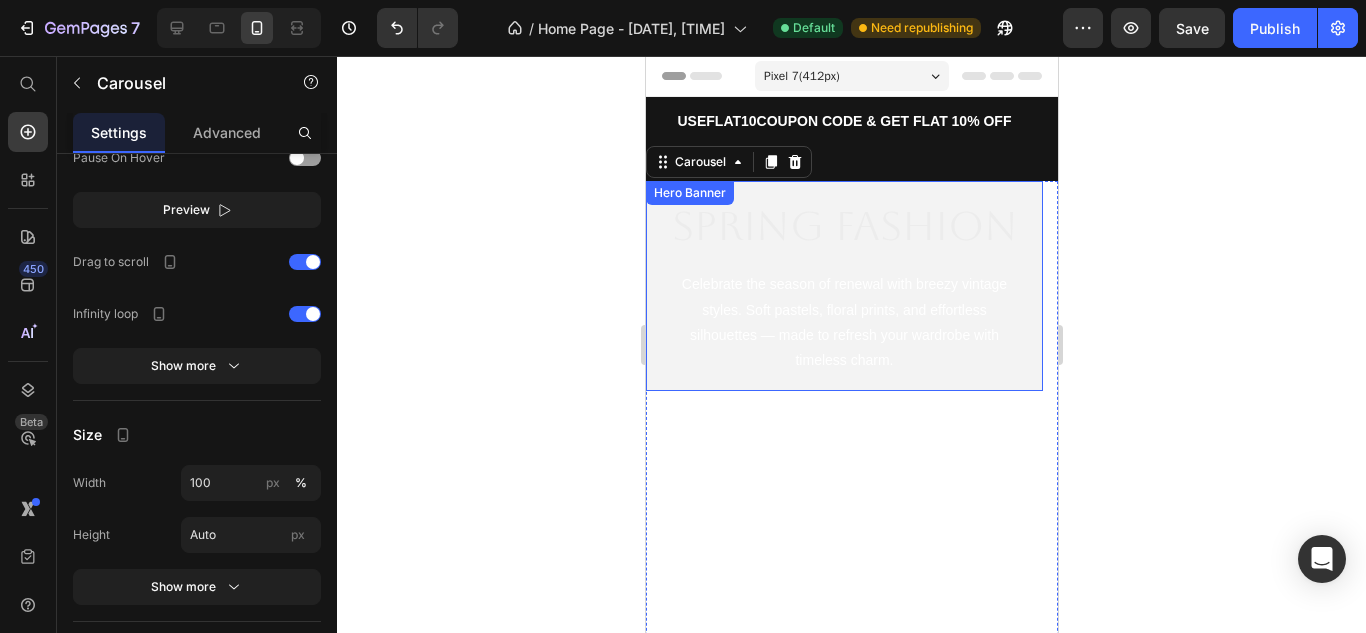 click on "Hero Banner" at bounding box center [689, 193] 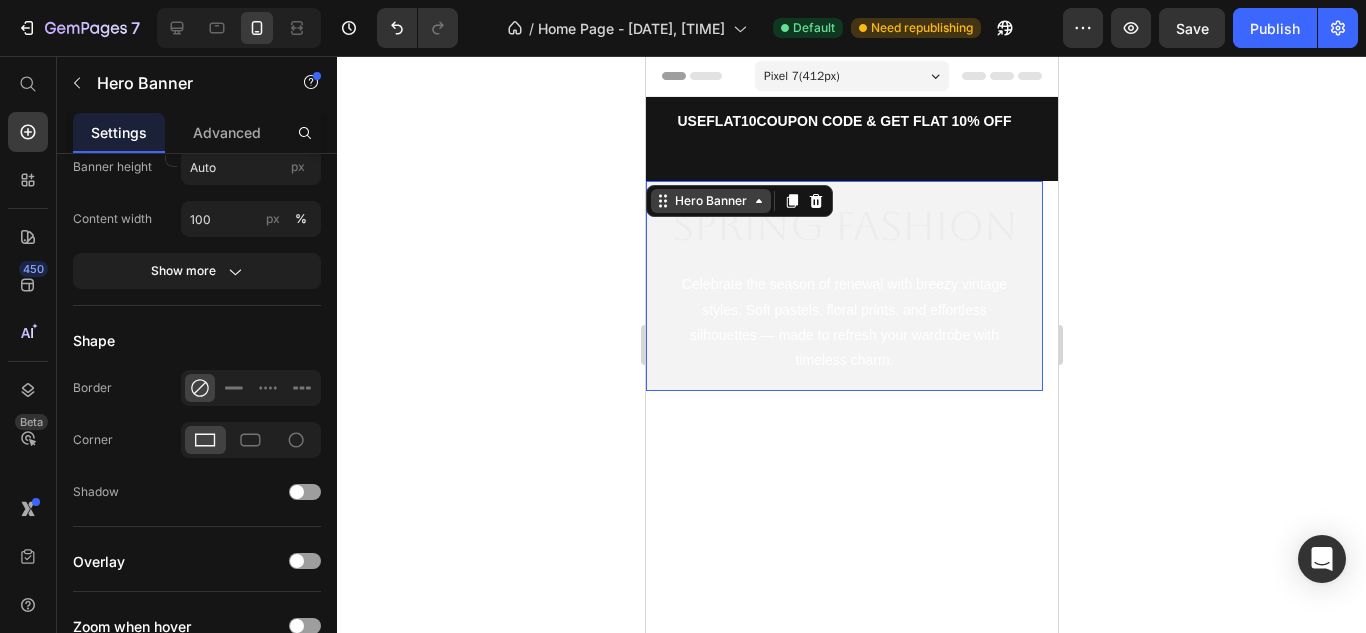 scroll, scrollTop: 0, scrollLeft: 0, axis: both 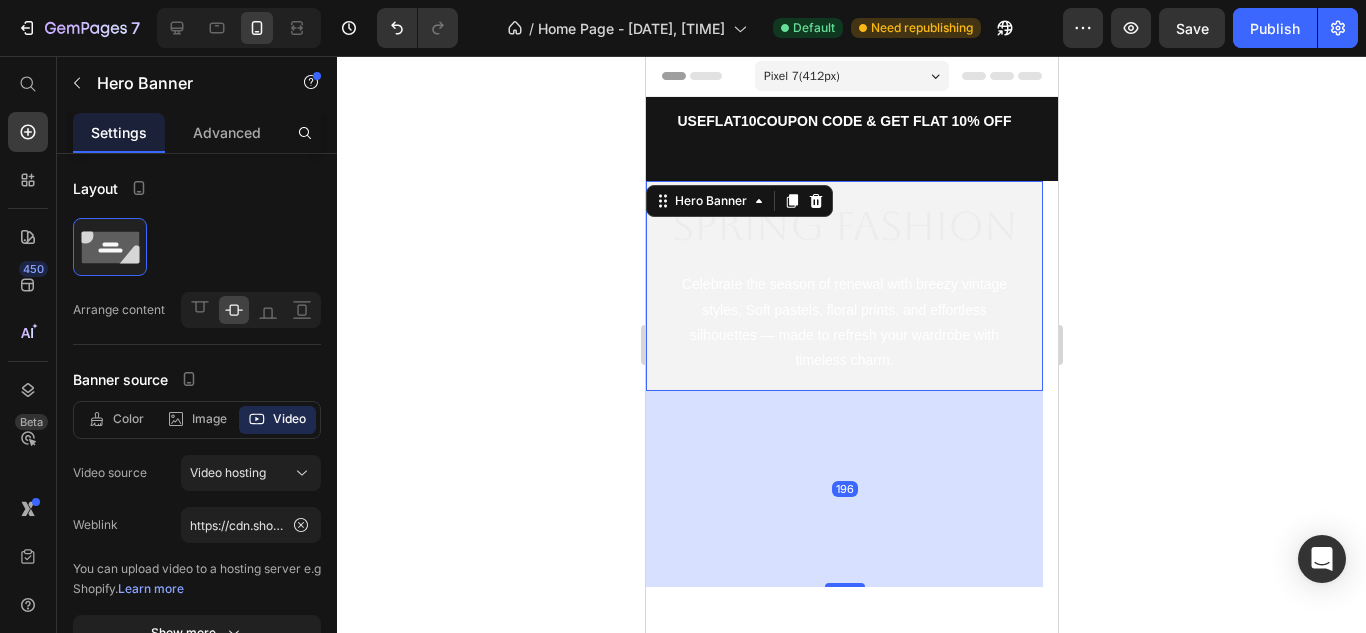 drag, startPoint x: 844, startPoint y: 390, endPoint x: 844, endPoint y: 586, distance: 196 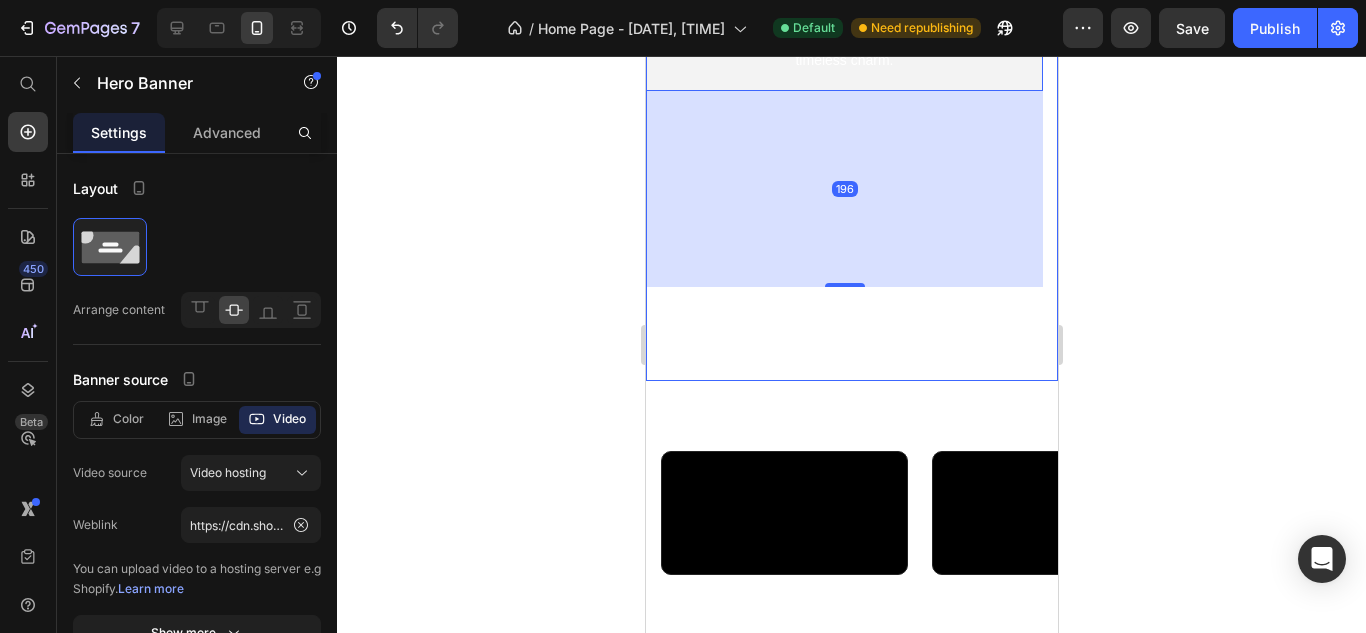 click on "Spring Fashion Heading Celebrate the season of renewal with breezy vintage styles. Soft pastels, floral prints, and effortless silhouettes — made to refresh your wardrobe with timeless charm. Text Block Hero Banner   196" at bounding box center (843, 131) 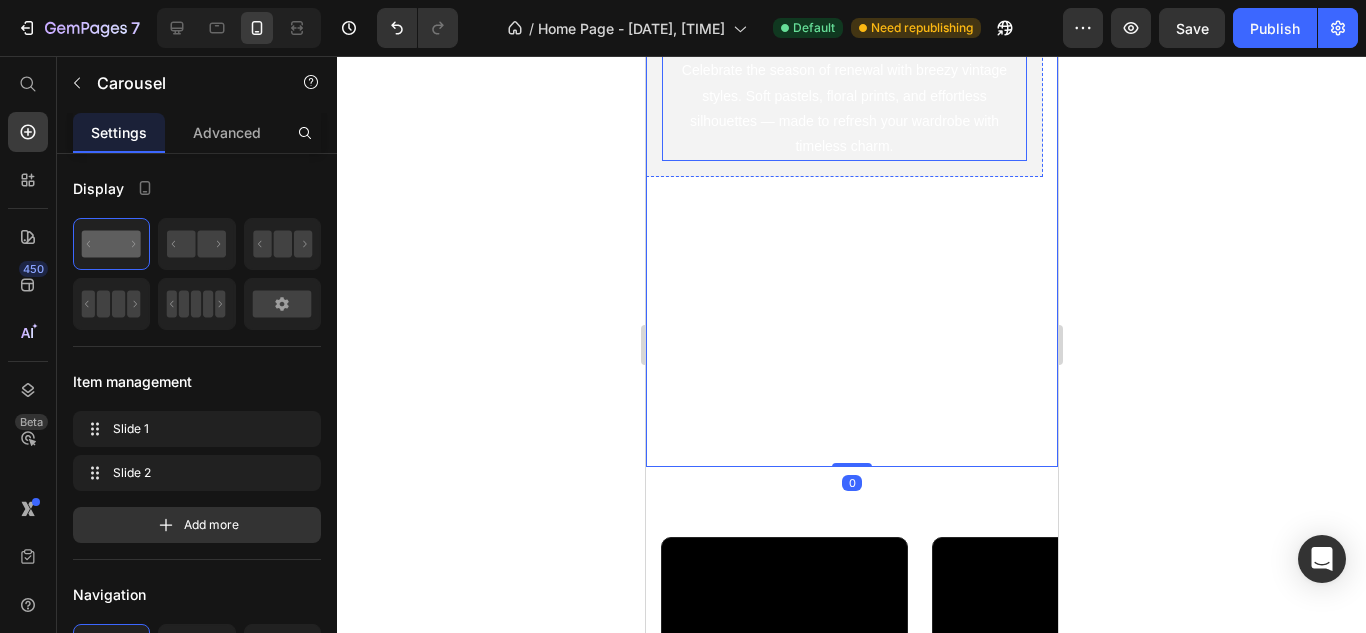 scroll, scrollTop: 100, scrollLeft: 0, axis: vertical 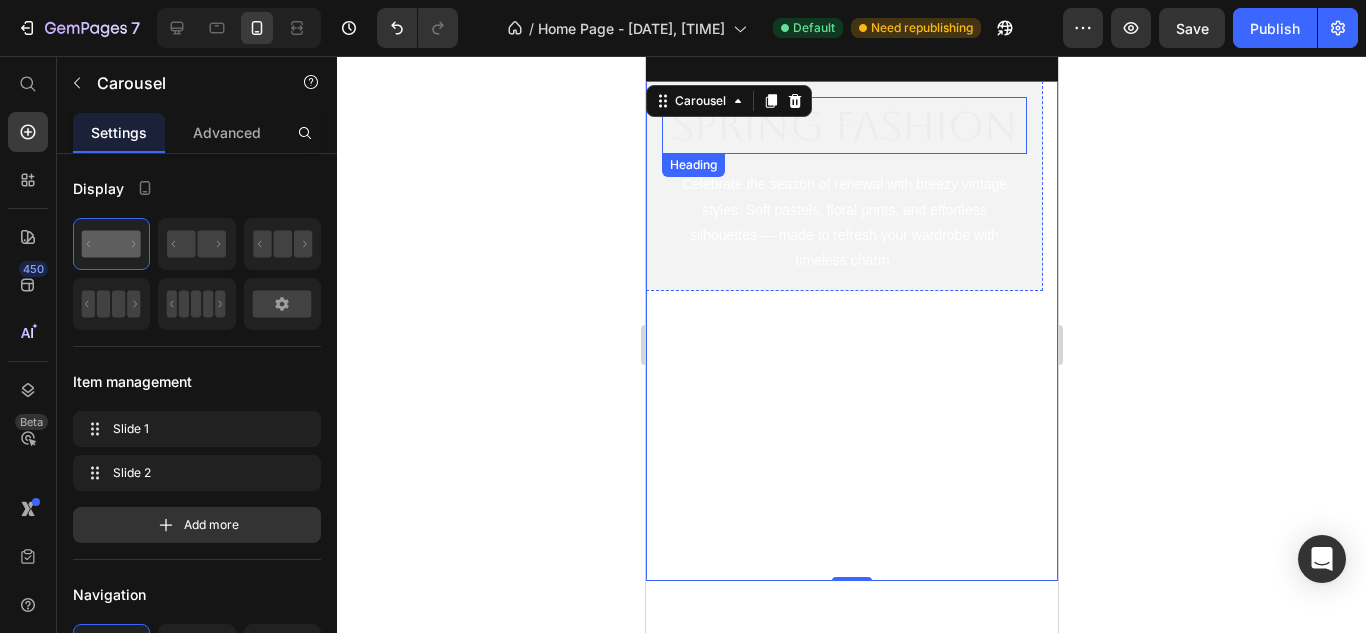 click on "Spring Fashion" at bounding box center (843, 125) 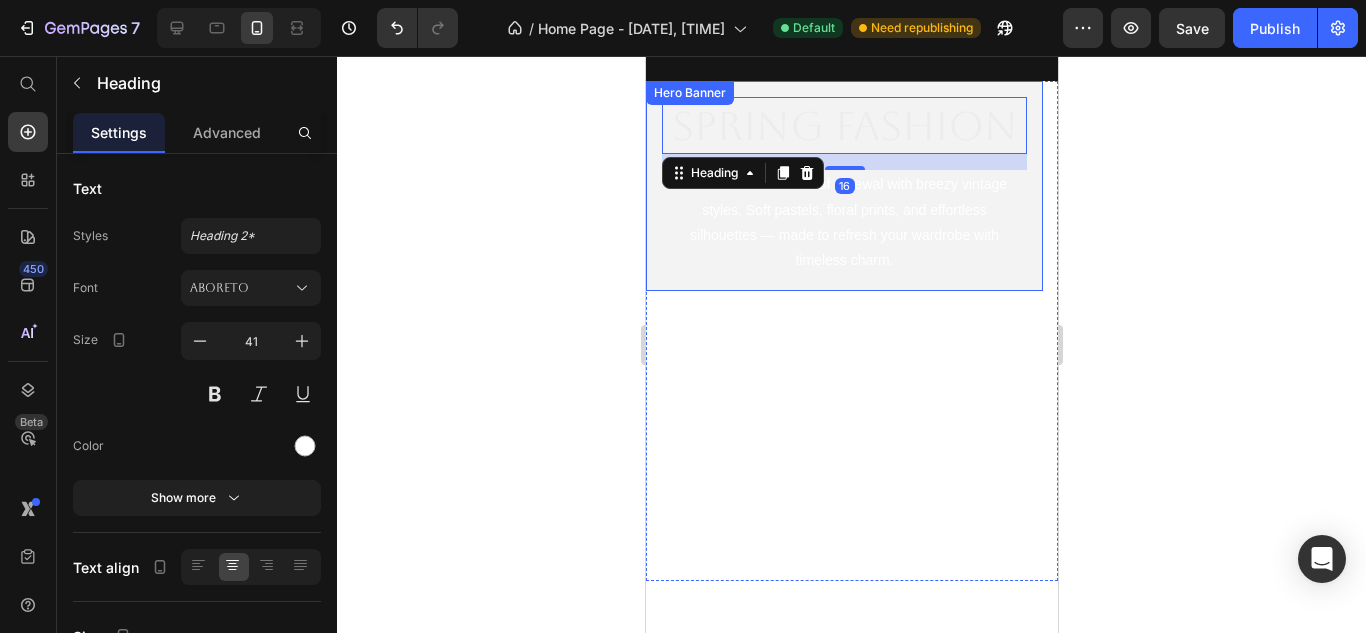 click on "Celebrate the season of renewal with breezy vintage styles. Soft pastels, floral prints, and effortless silhouettes — made to refresh your wardrobe with timeless charm." at bounding box center [843, 222] 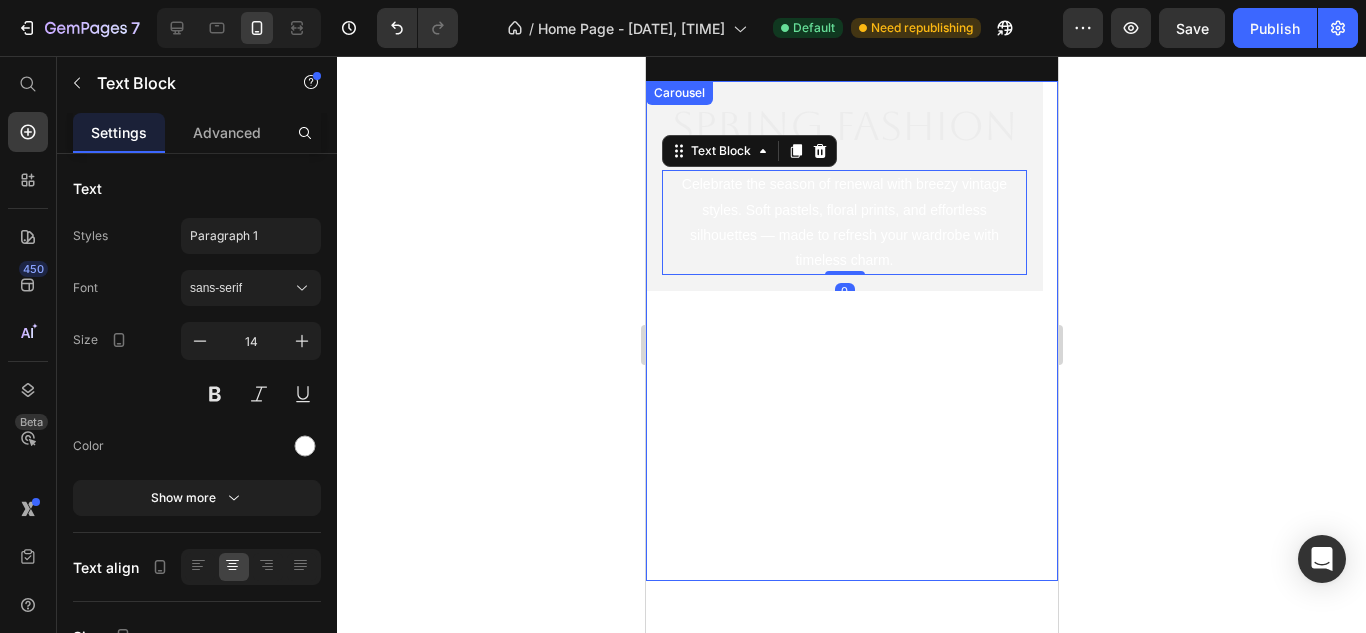 click on "Spring Fashion Heading Celebrate the season of renewal with breezy vintage styles. Soft pastels, floral prints, and effortless silhouettes — made to refresh your wardrobe with timeless charm. Text Block   0 Hero Banner" at bounding box center (843, 331) 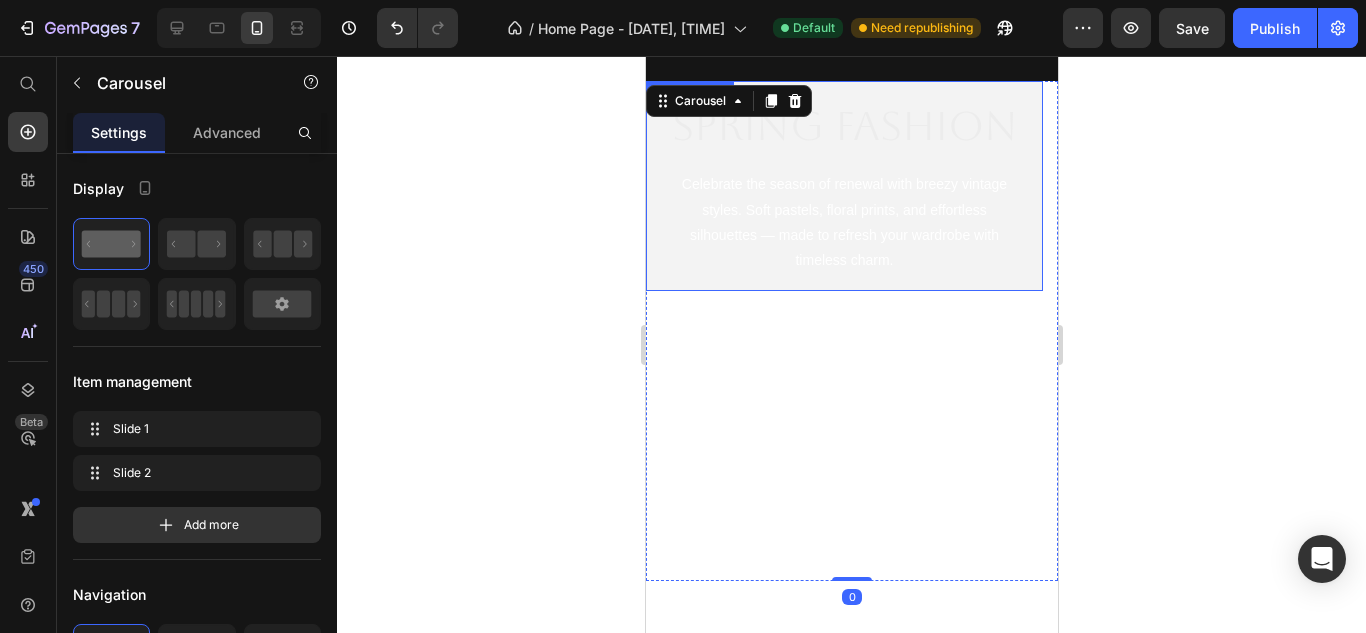 click on "Spring Fashion Heading Celebrate the season of renewal with breezy vintage styles. Soft pastels, floral prints, and effortless silhouettes — made to refresh your wardrobe with timeless charm. Text Block" at bounding box center (843, 186) 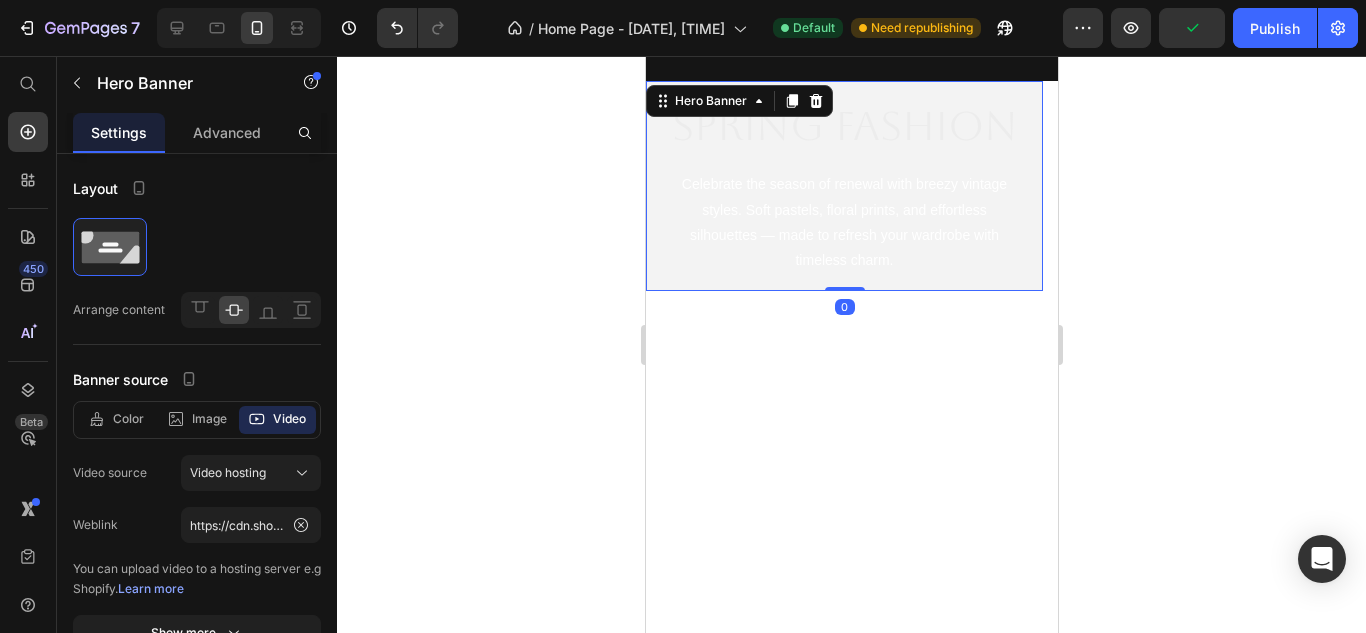 drag, startPoint x: 843, startPoint y: 487, endPoint x: 894, endPoint y: 203, distance: 288.54288 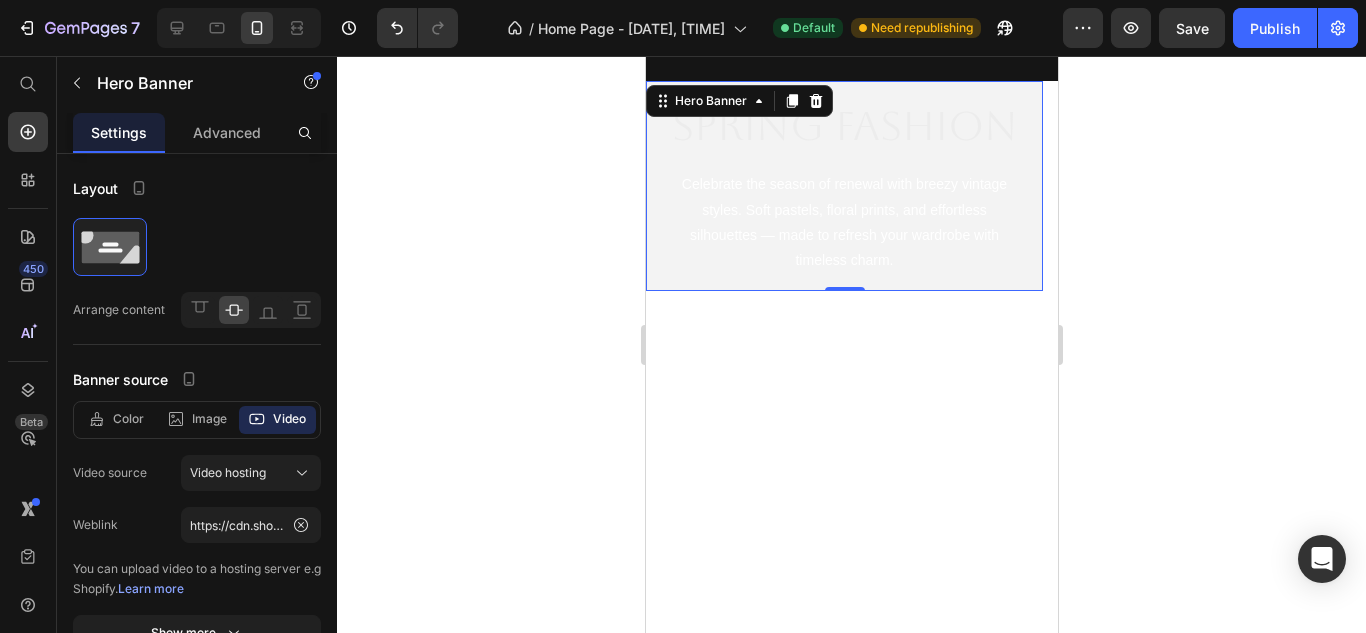 click on "Spring Fashion Heading Celebrate the season of renewal with breezy vintage styles. Soft pastels, floral prints, and effortless silhouettes — made to refresh your wardrobe with timeless charm. Text Block" at bounding box center (843, 186) 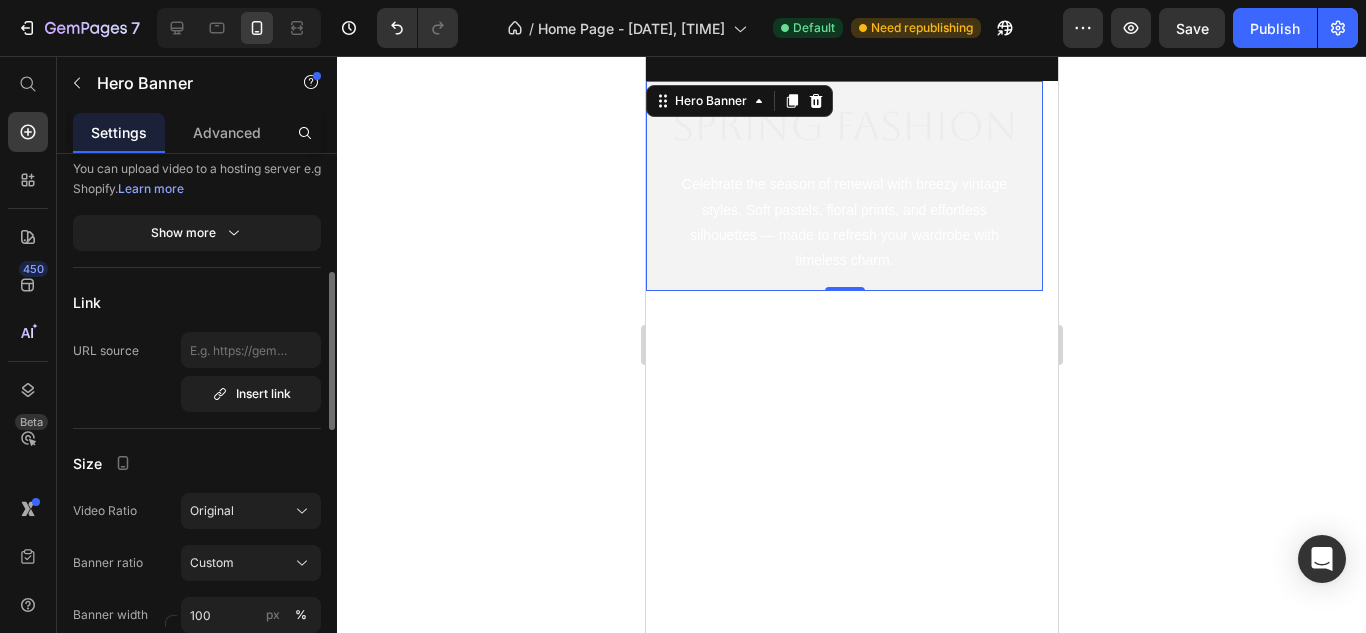 scroll, scrollTop: 500, scrollLeft: 0, axis: vertical 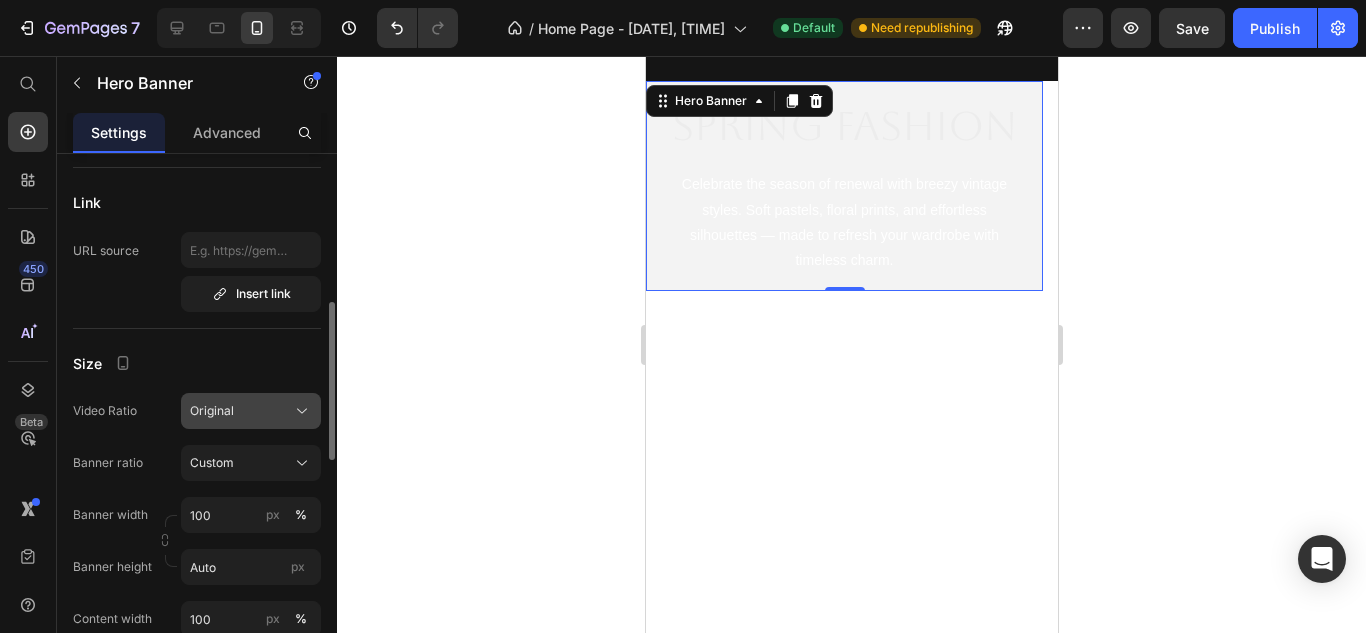 click on "Original" 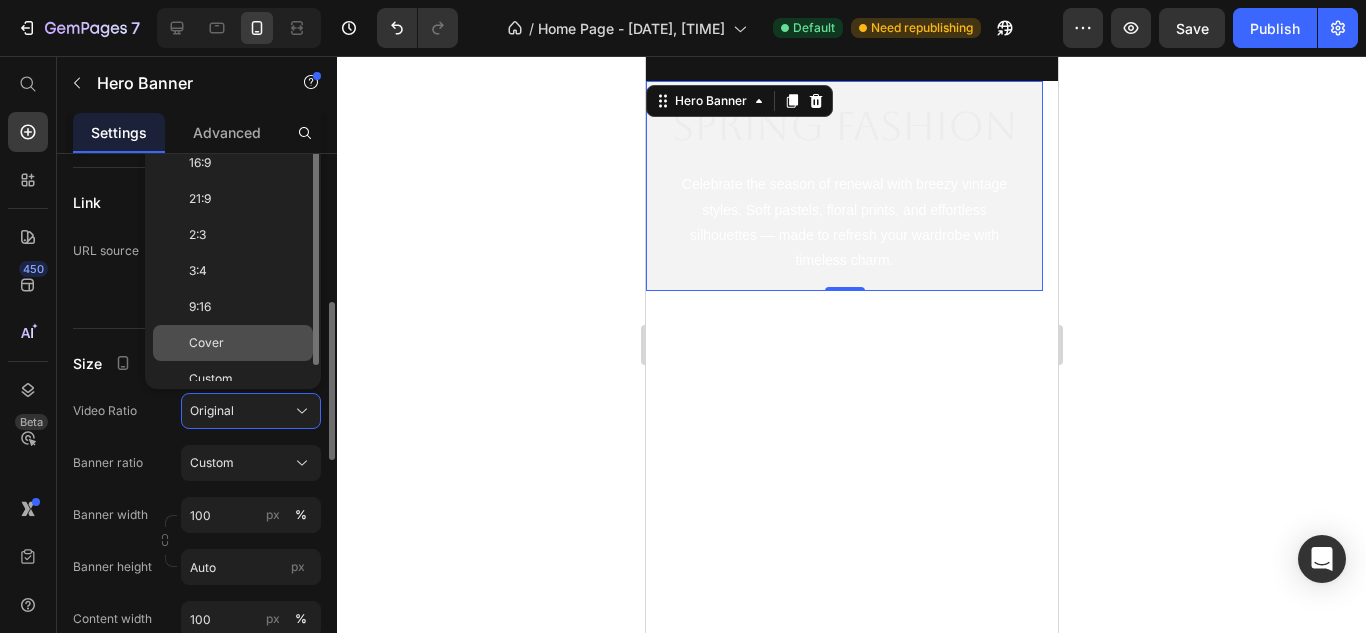 click on "Cover" at bounding box center (247, 343) 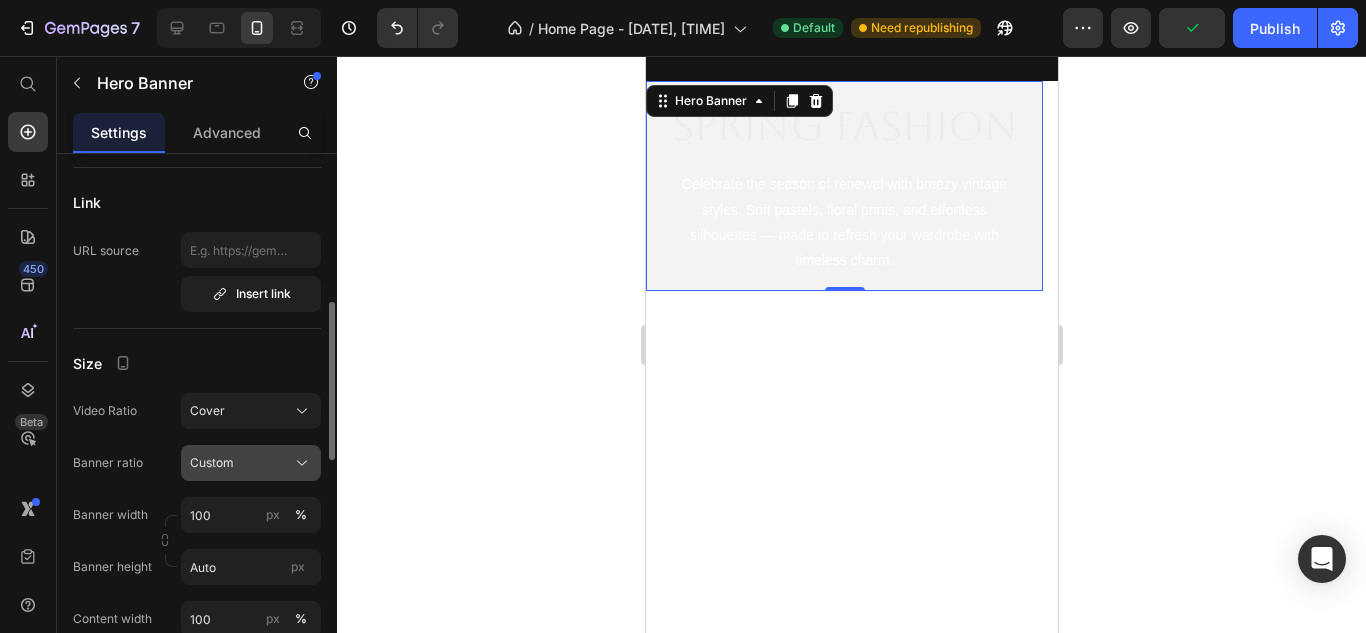 click on "Custom" 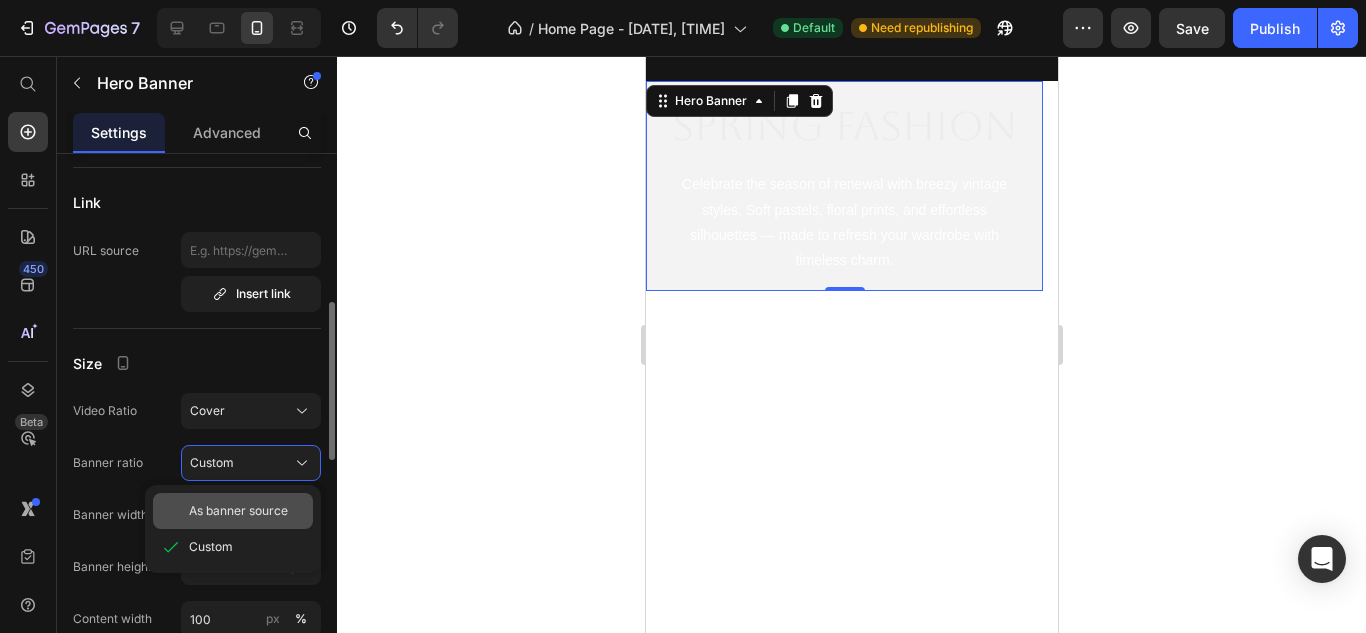 click on "As banner source" at bounding box center (238, 511) 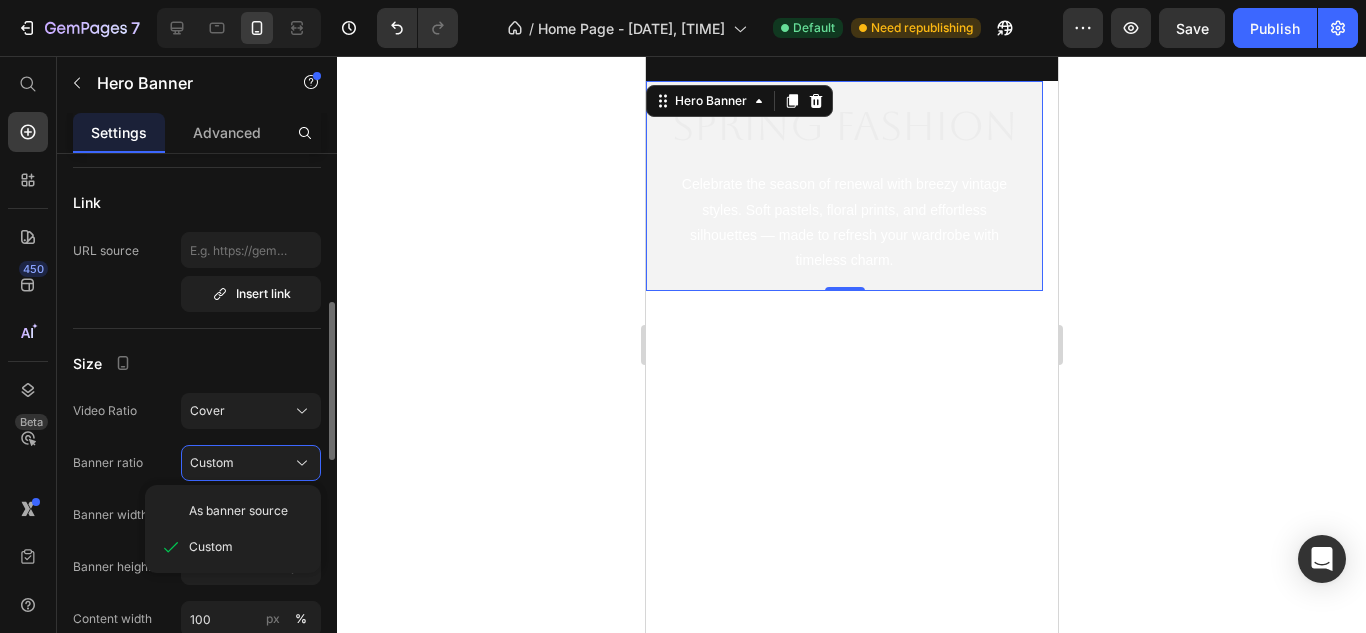 type 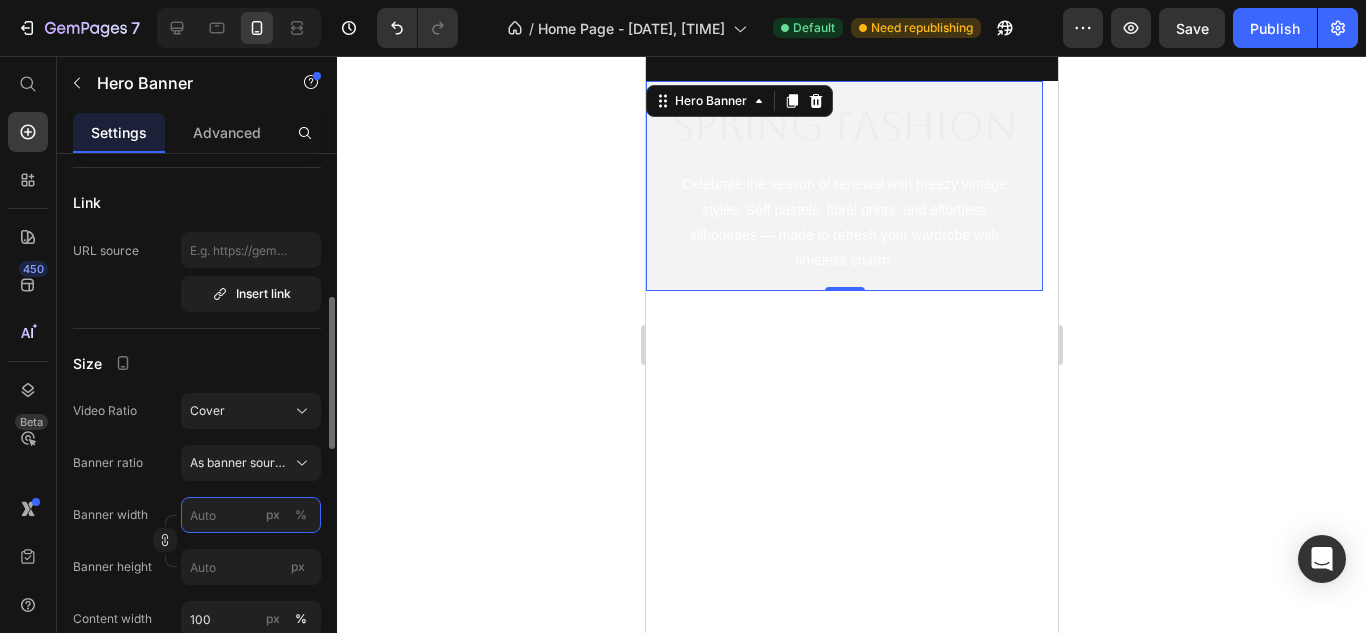 click on "px %" at bounding box center [251, 515] 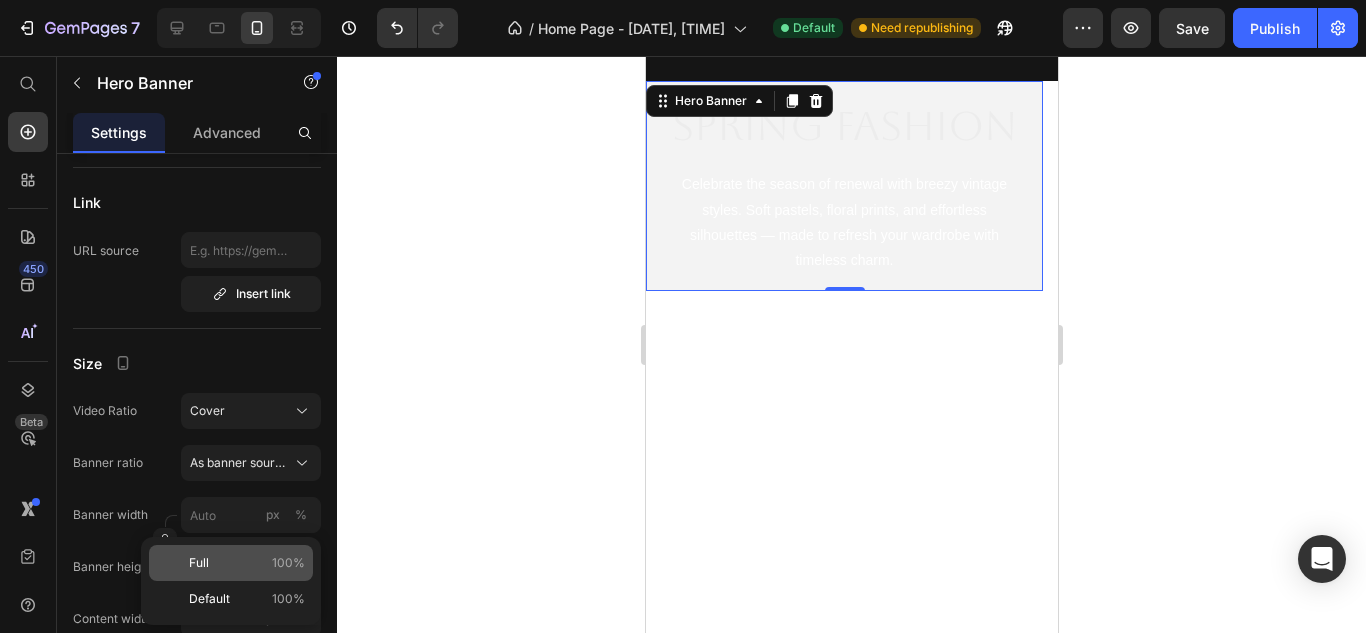 click on "Full 100%" at bounding box center [247, 563] 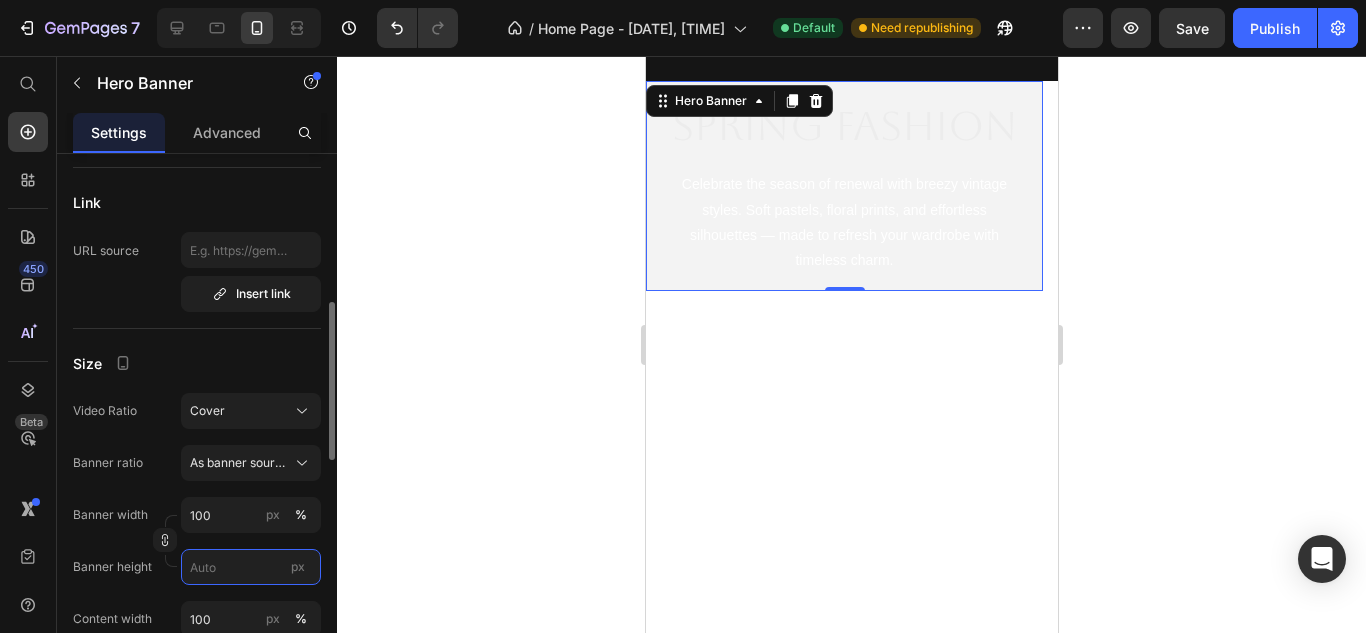 click on "px" at bounding box center [251, 567] 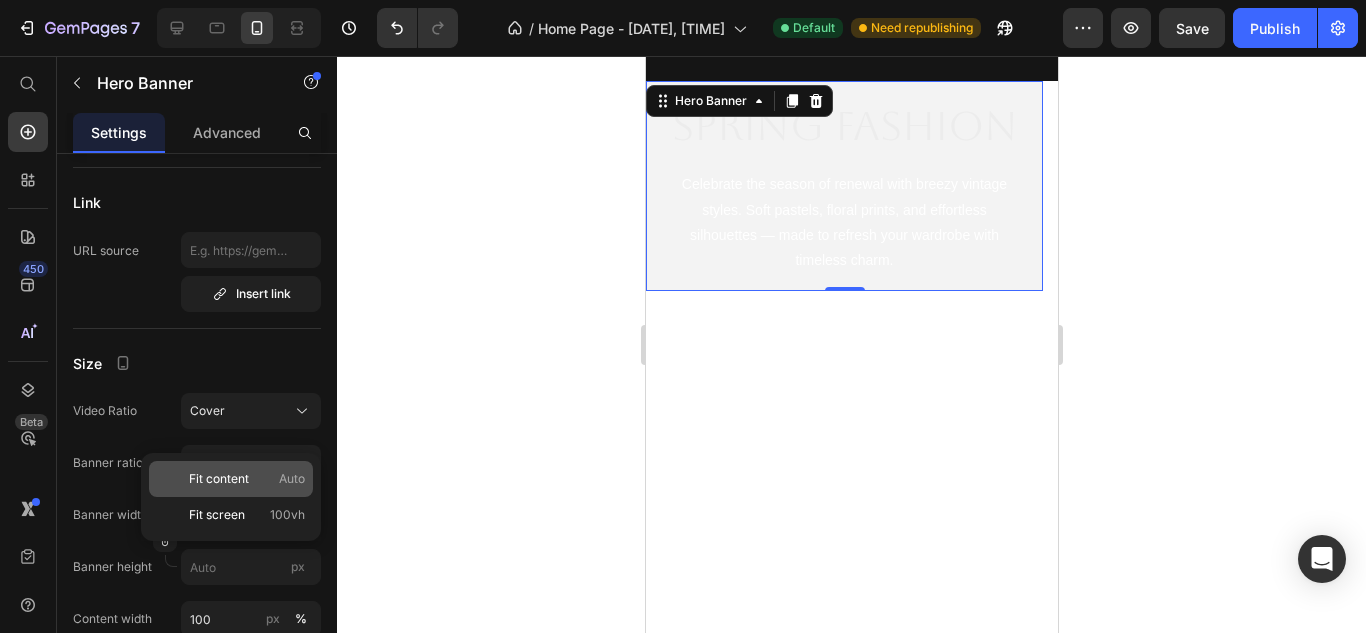 click on "Fit content Auto" at bounding box center (247, 479) 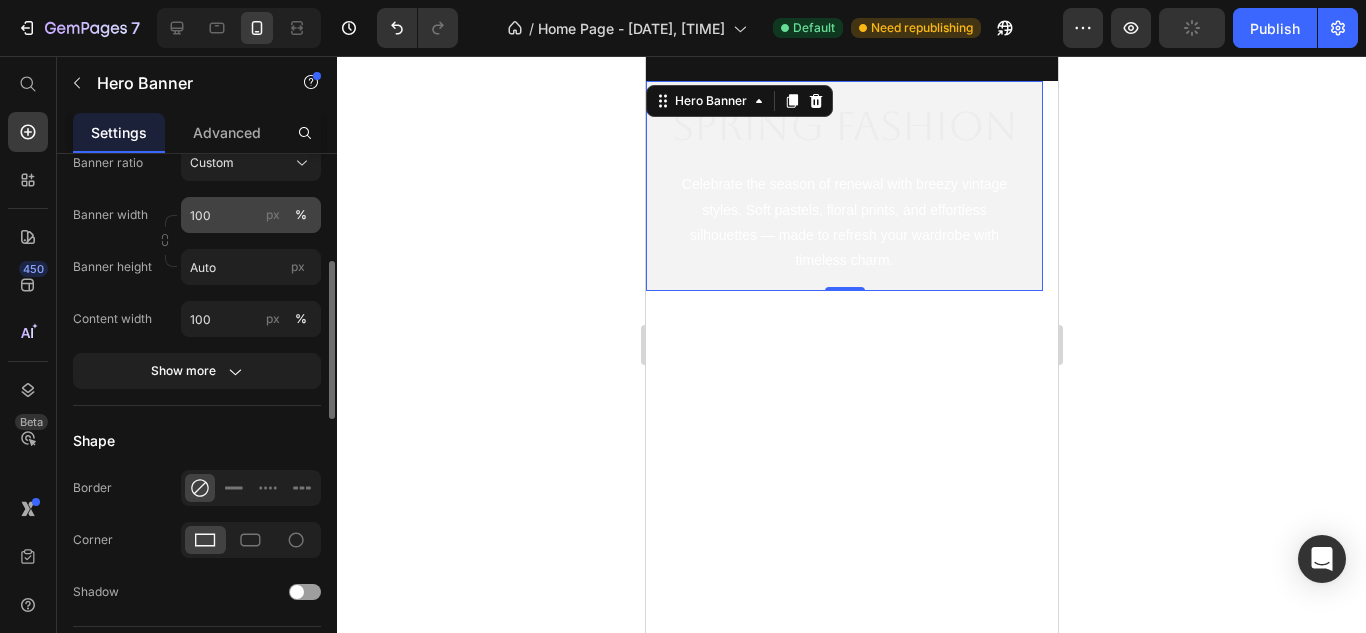scroll, scrollTop: 600, scrollLeft: 0, axis: vertical 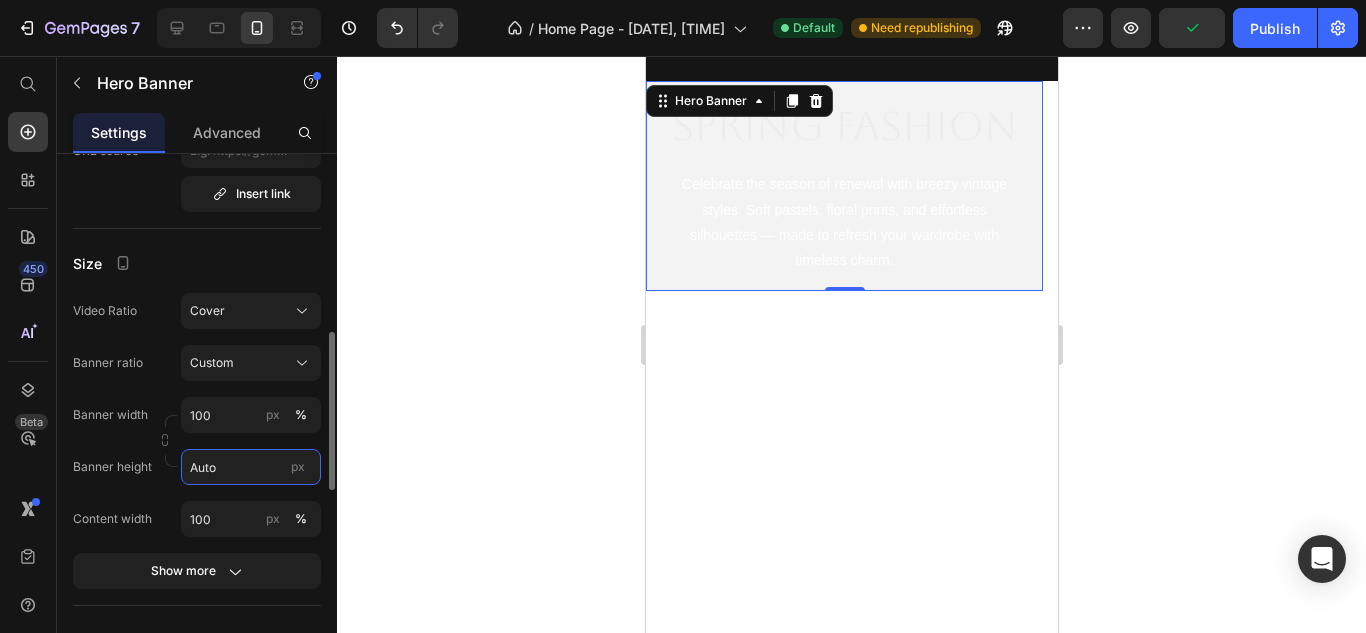 click on "Auto" at bounding box center (251, 467) 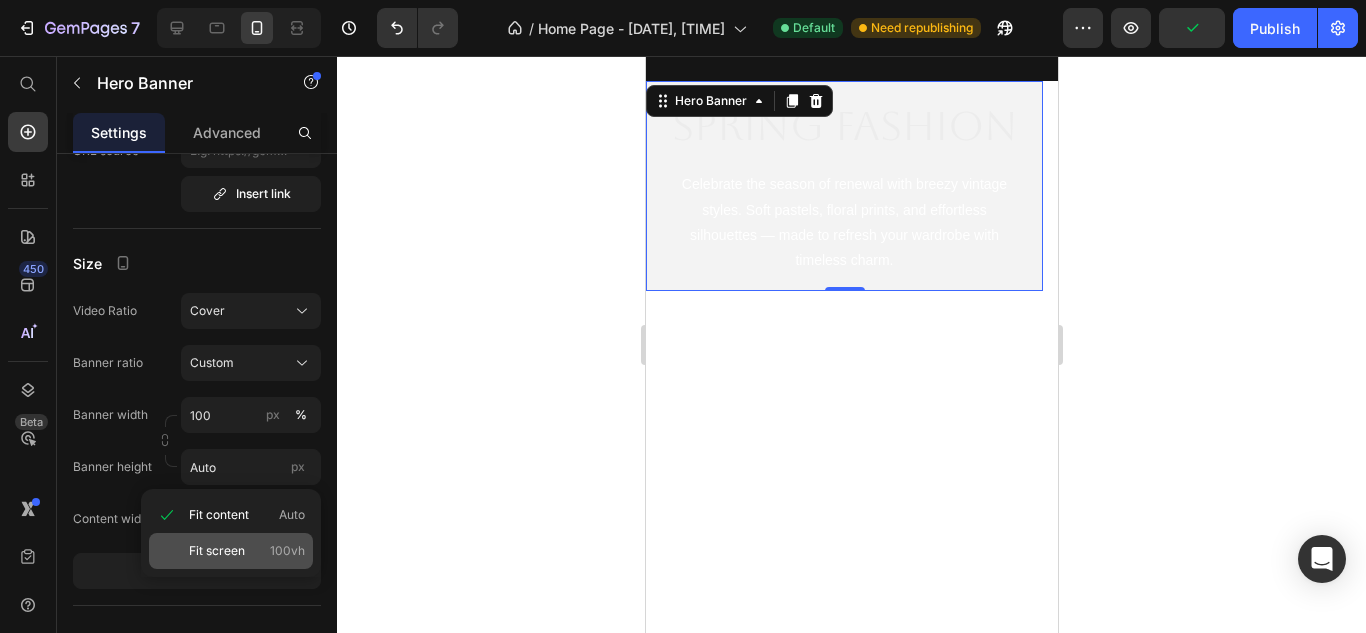 click on "Fit screen 100vh" at bounding box center (247, 551) 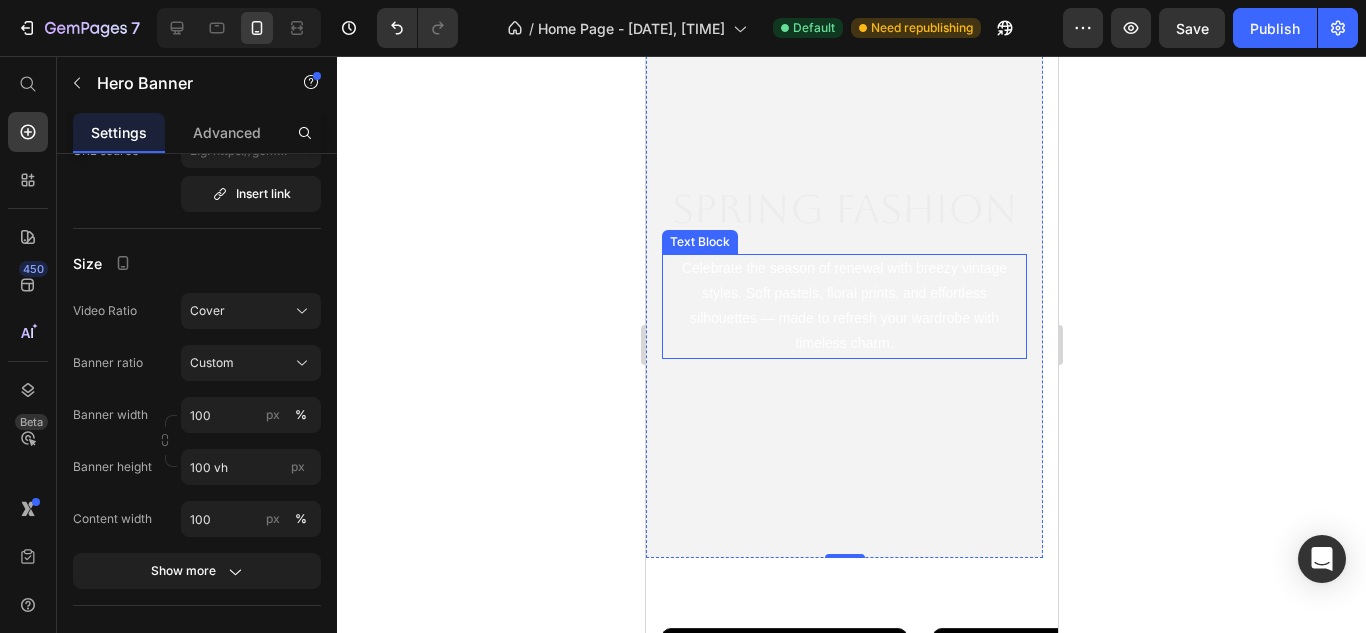 scroll, scrollTop: 0, scrollLeft: 0, axis: both 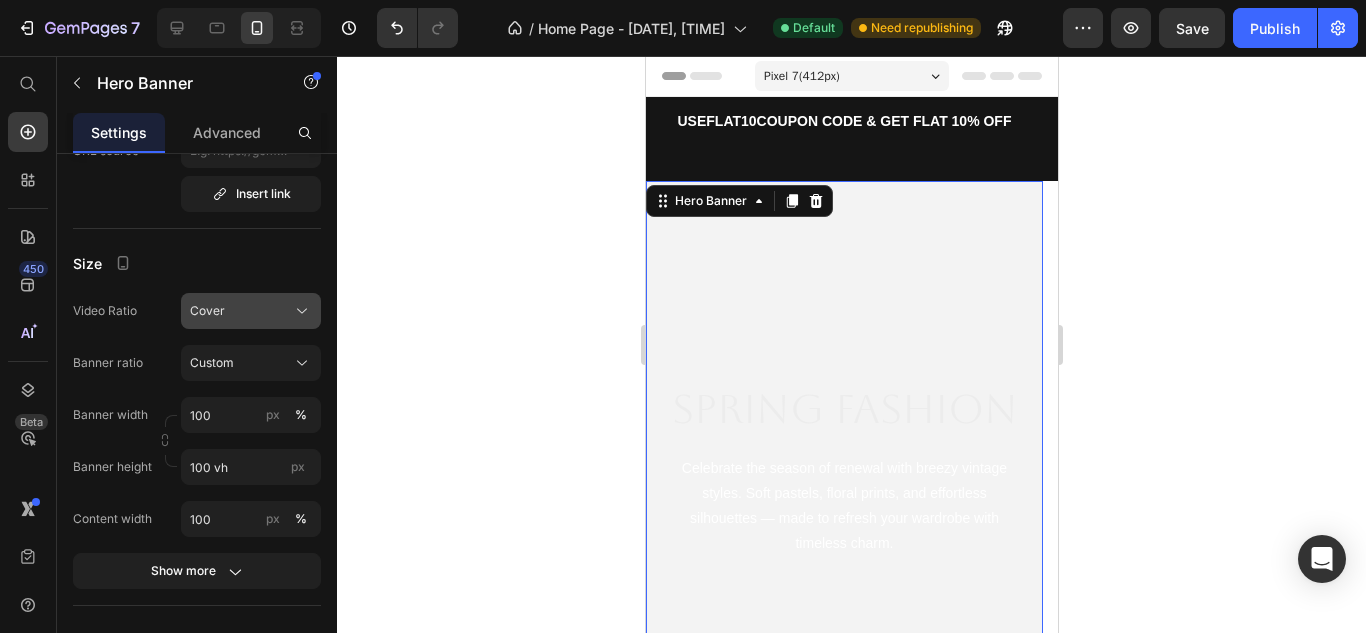 click on "Cover" 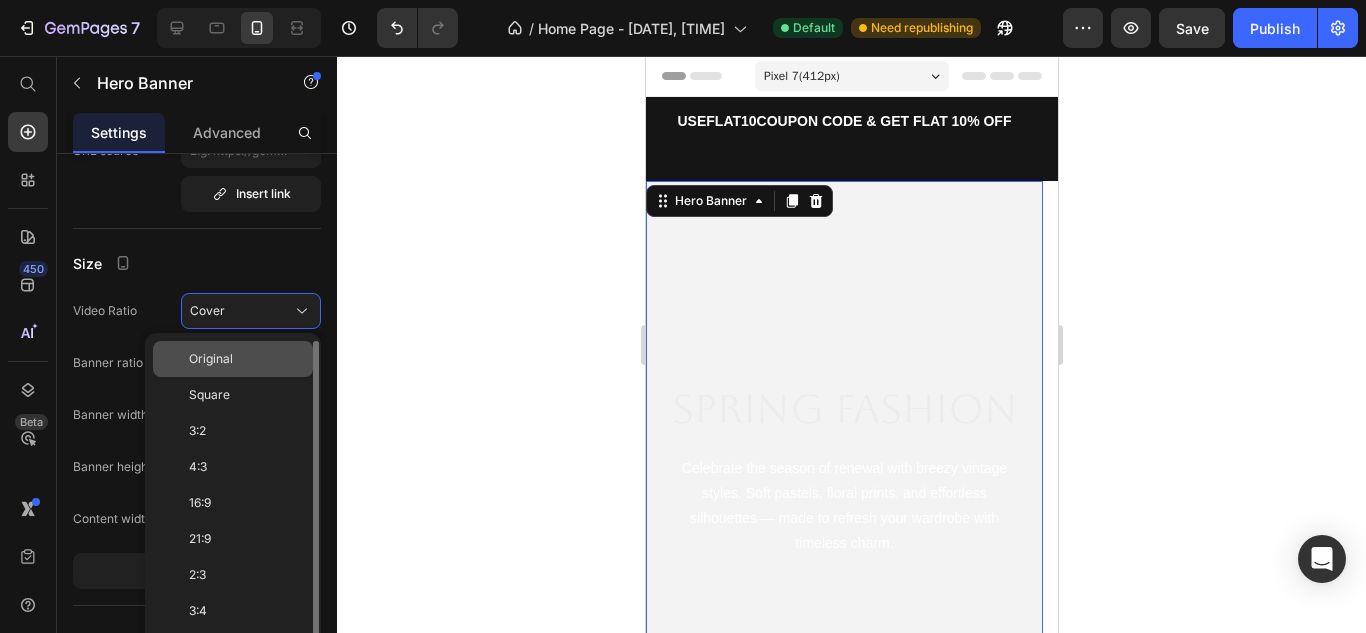 click on "Original" at bounding box center [247, 359] 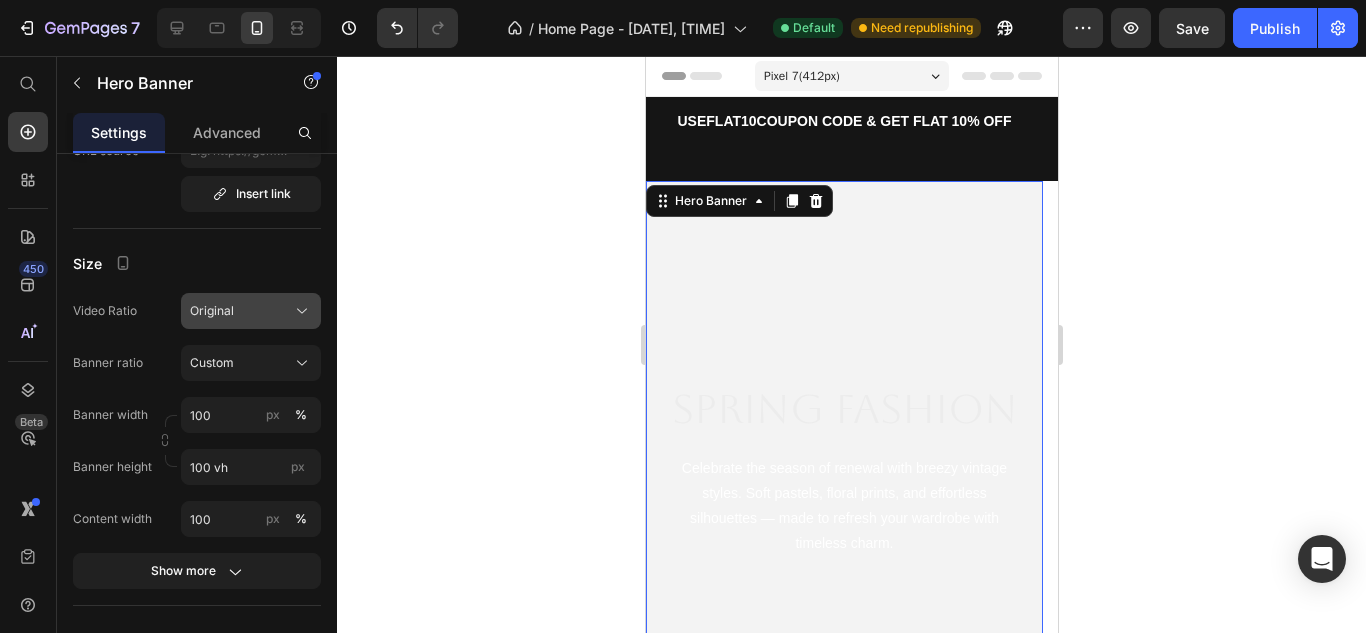 click on "Original" at bounding box center (251, 311) 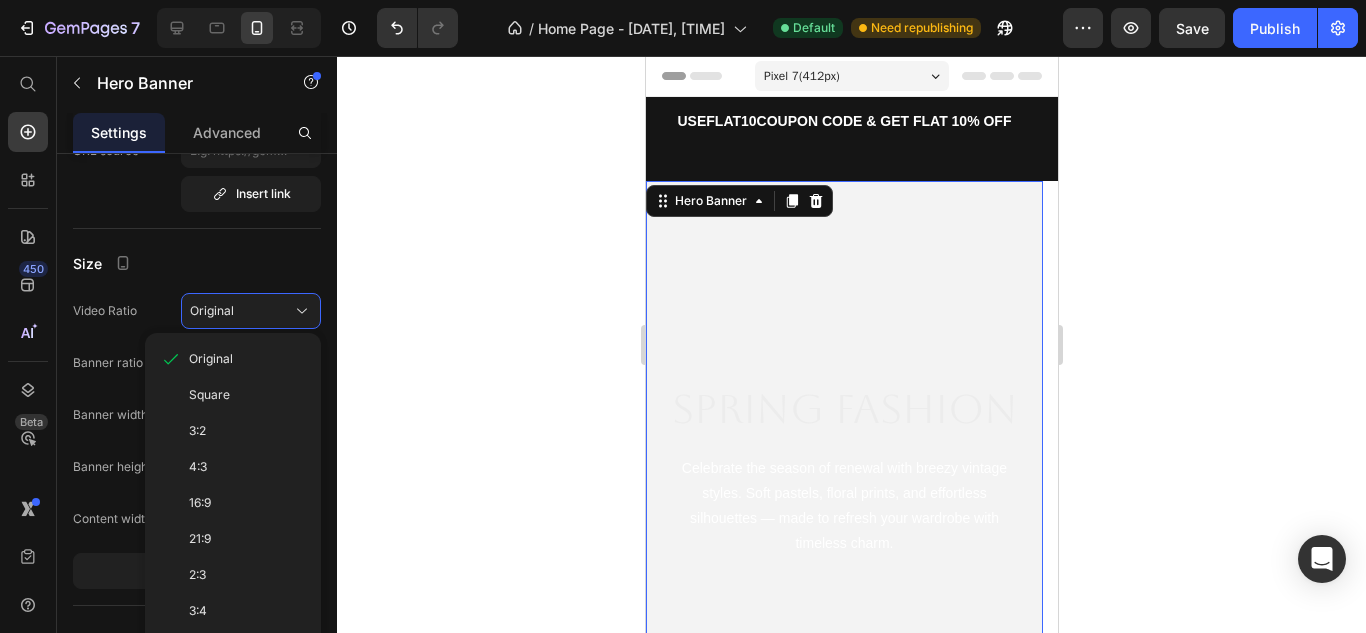 scroll, scrollTop: 16, scrollLeft: 0, axis: vertical 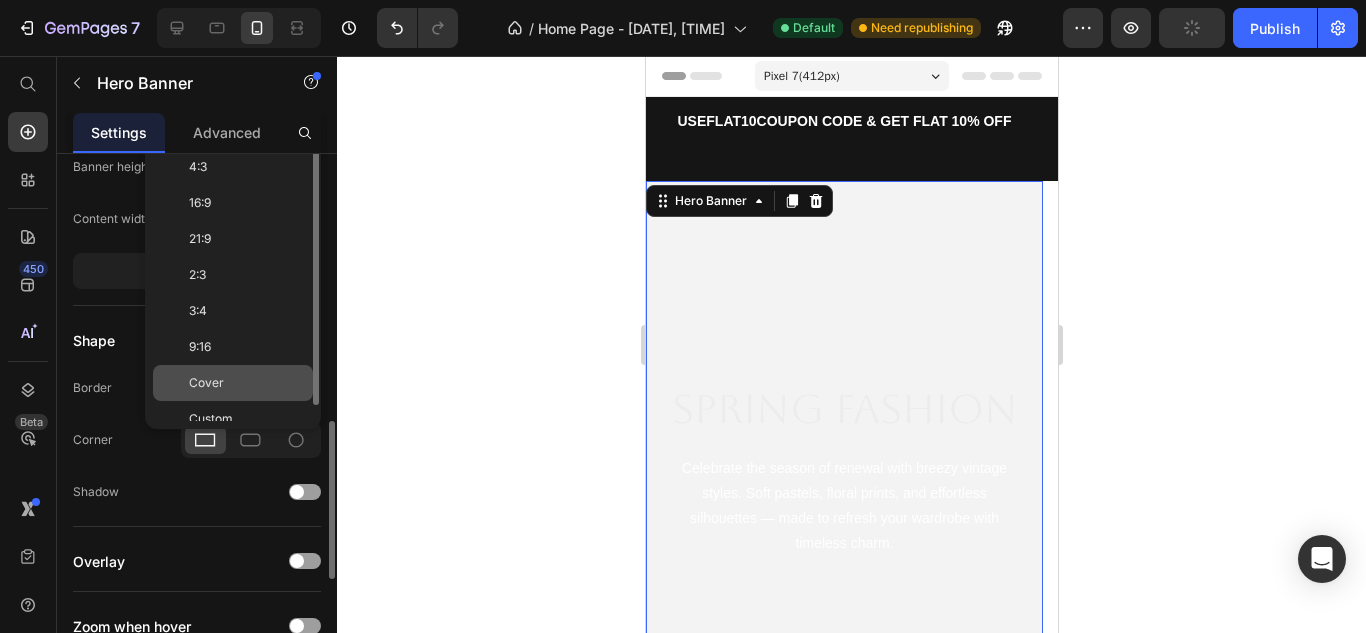 click on "Cover" at bounding box center (247, 383) 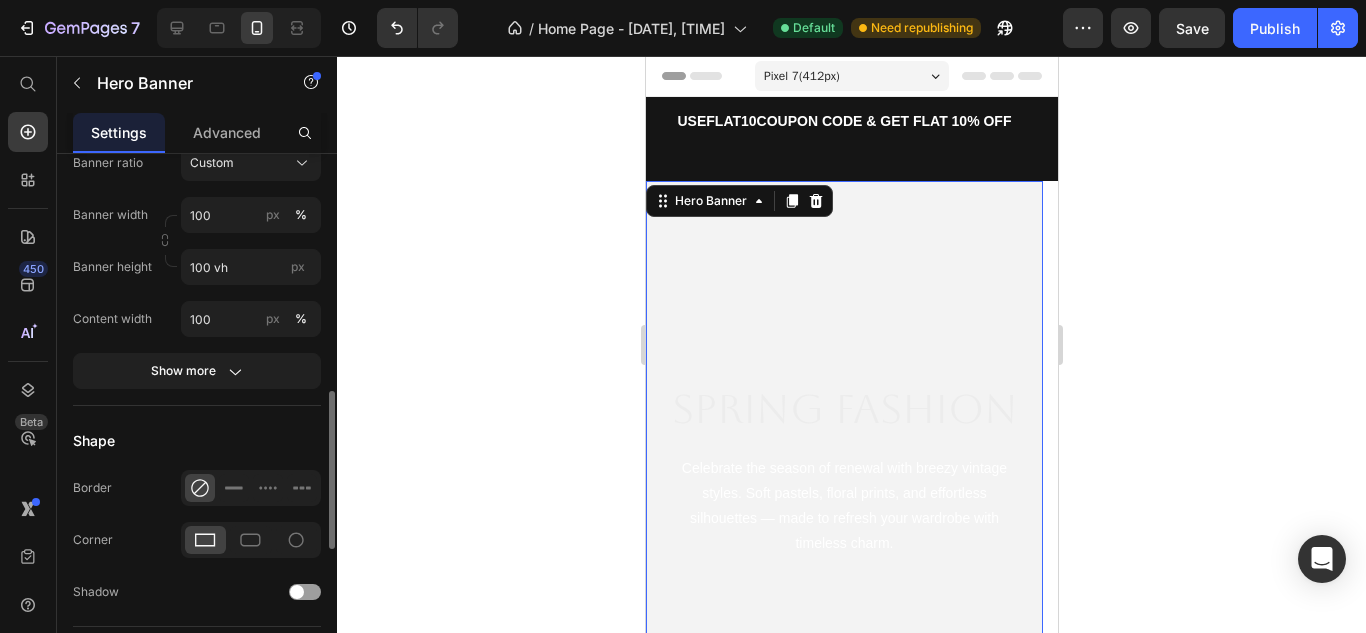 scroll, scrollTop: 700, scrollLeft: 0, axis: vertical 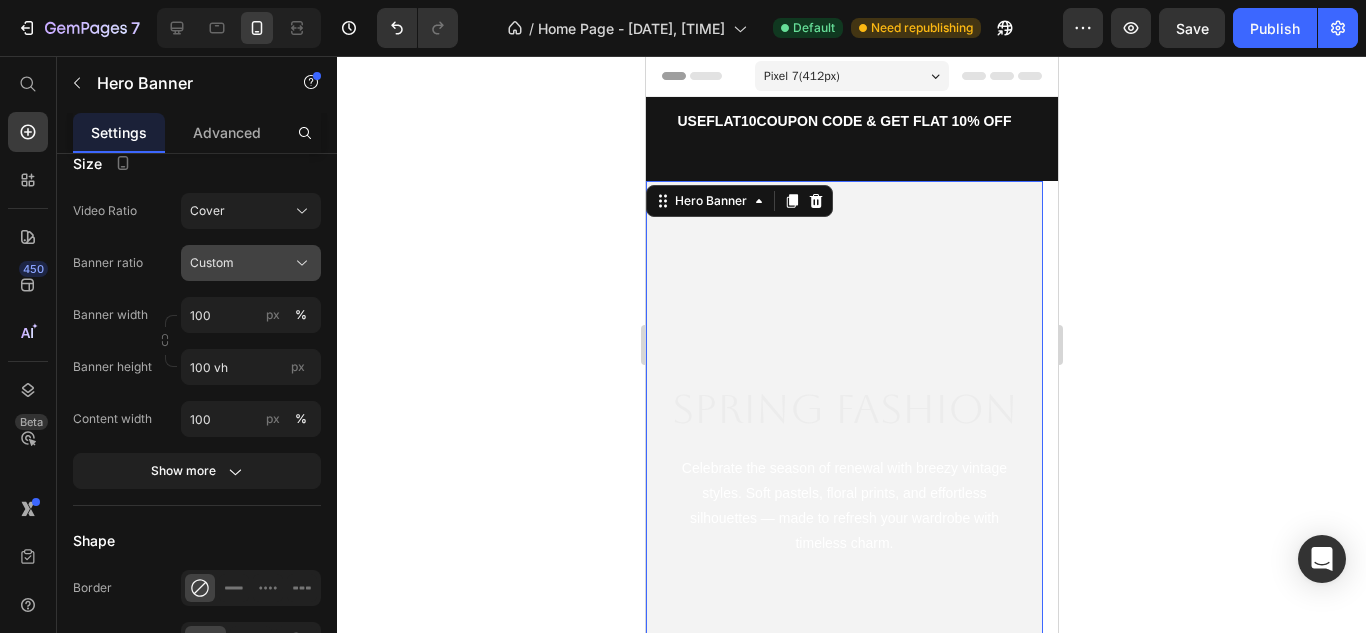 click on "Custom" at bounding box center (251, 263) 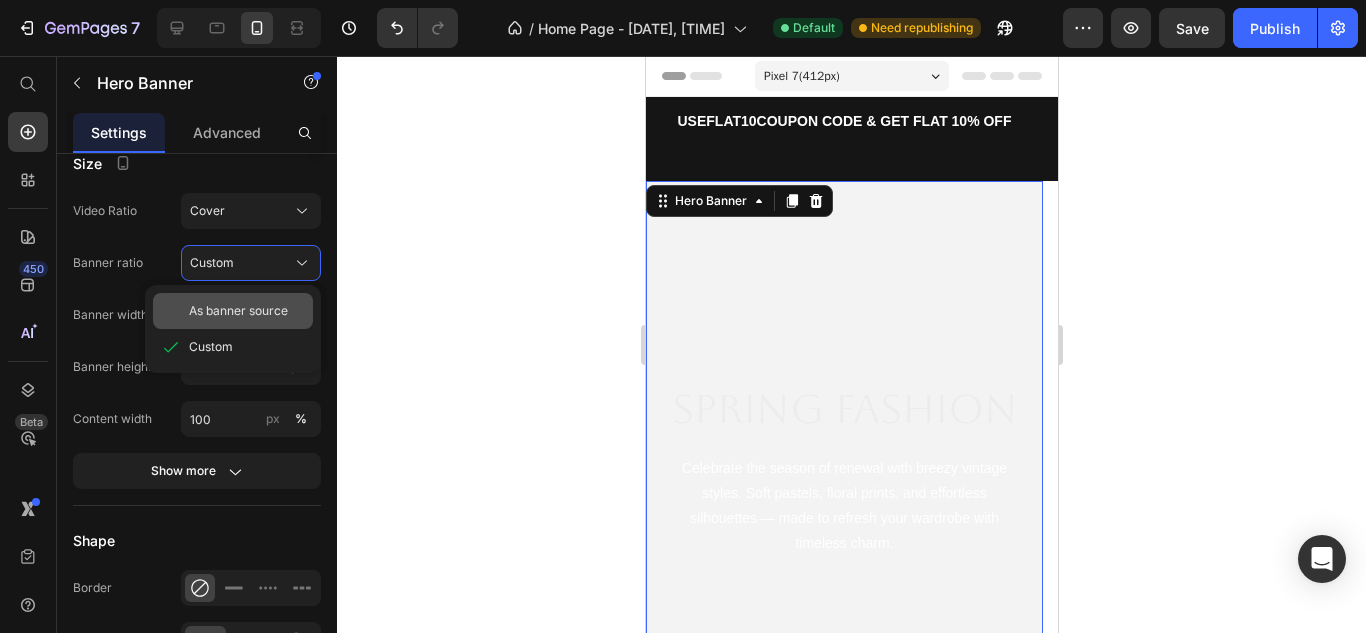 click on "As banner source" at bounding box center (238, 311) 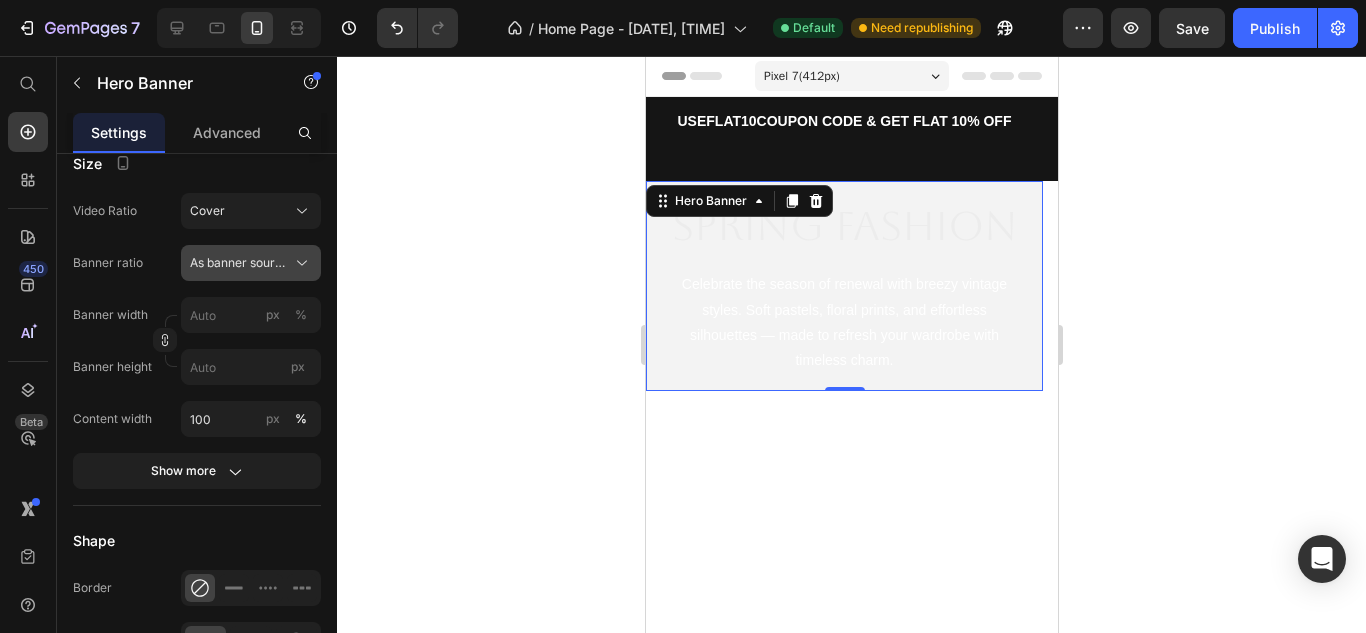 click on "As banner source" at bounding box center (239, 263) 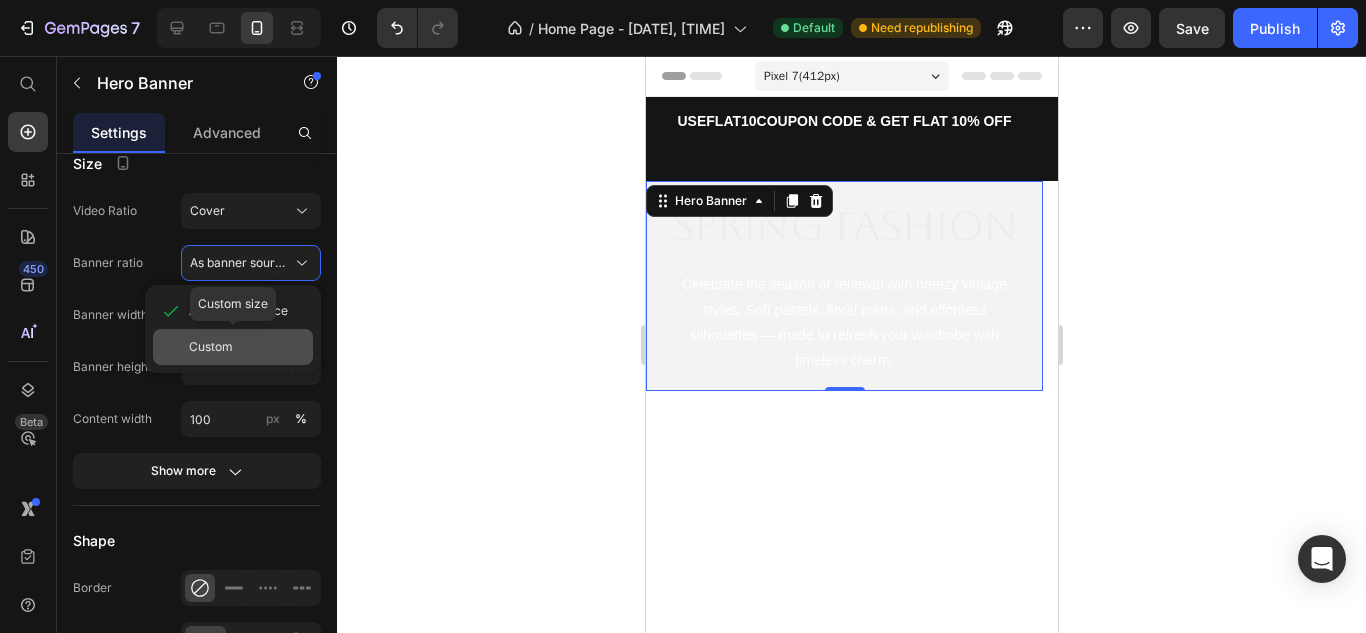 click on "Custom" at bounding box center [247, 347] 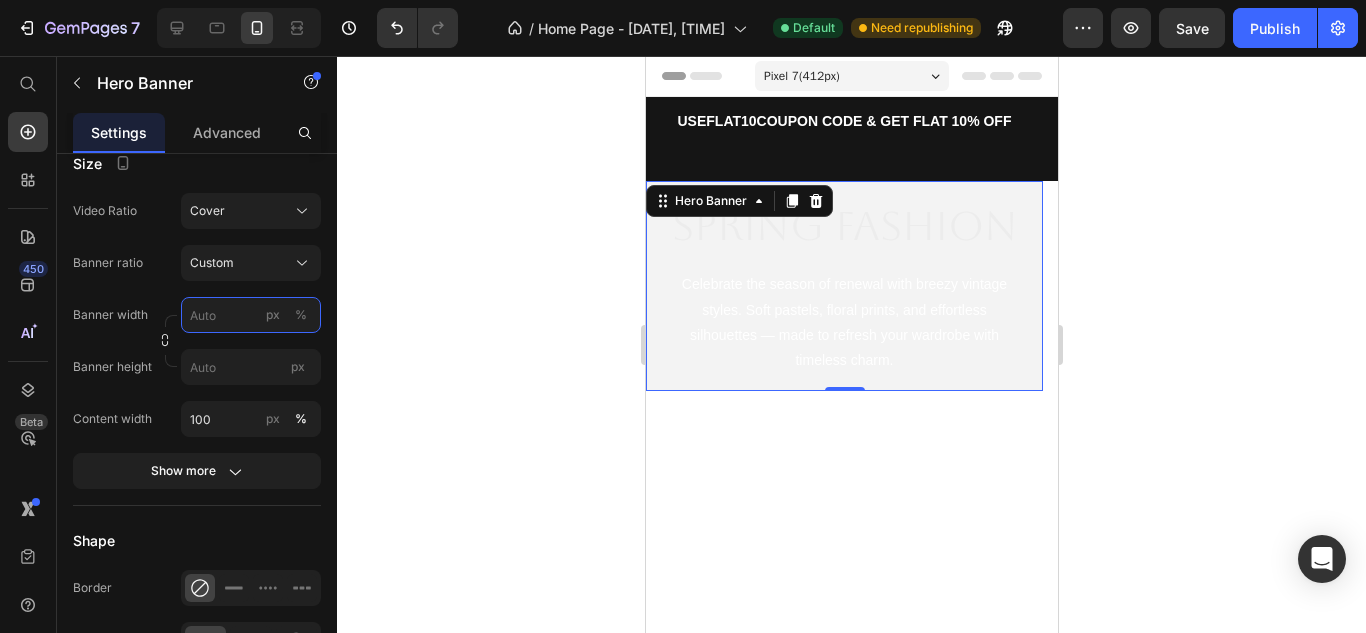 click on "px %" at bounding box center (251, 315) 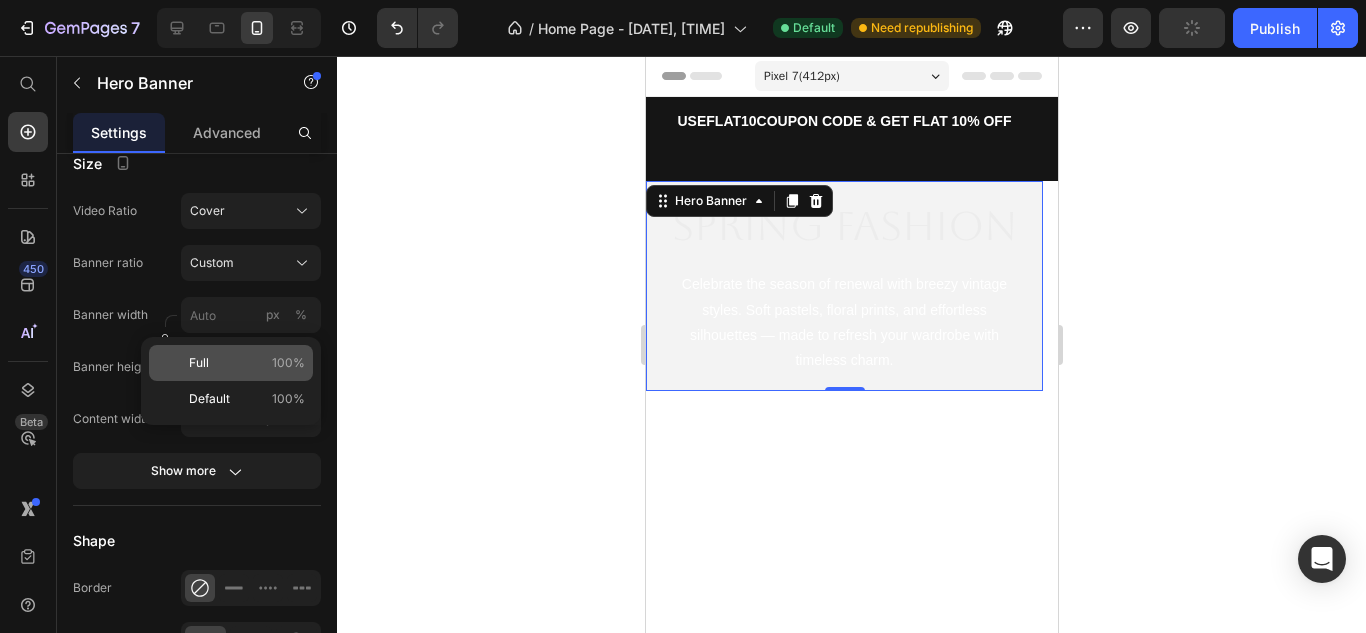click on "Full 100%" at bounding box center [247, 363] 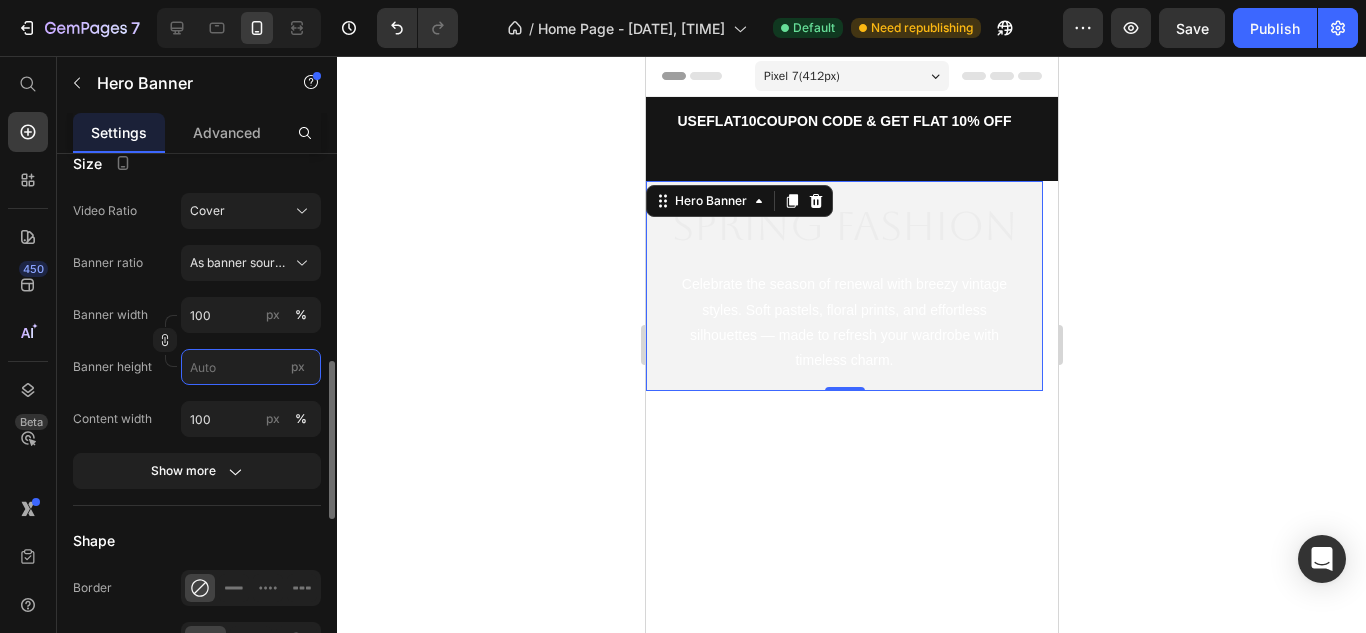 click on "px" at bounding box center [251, 367] 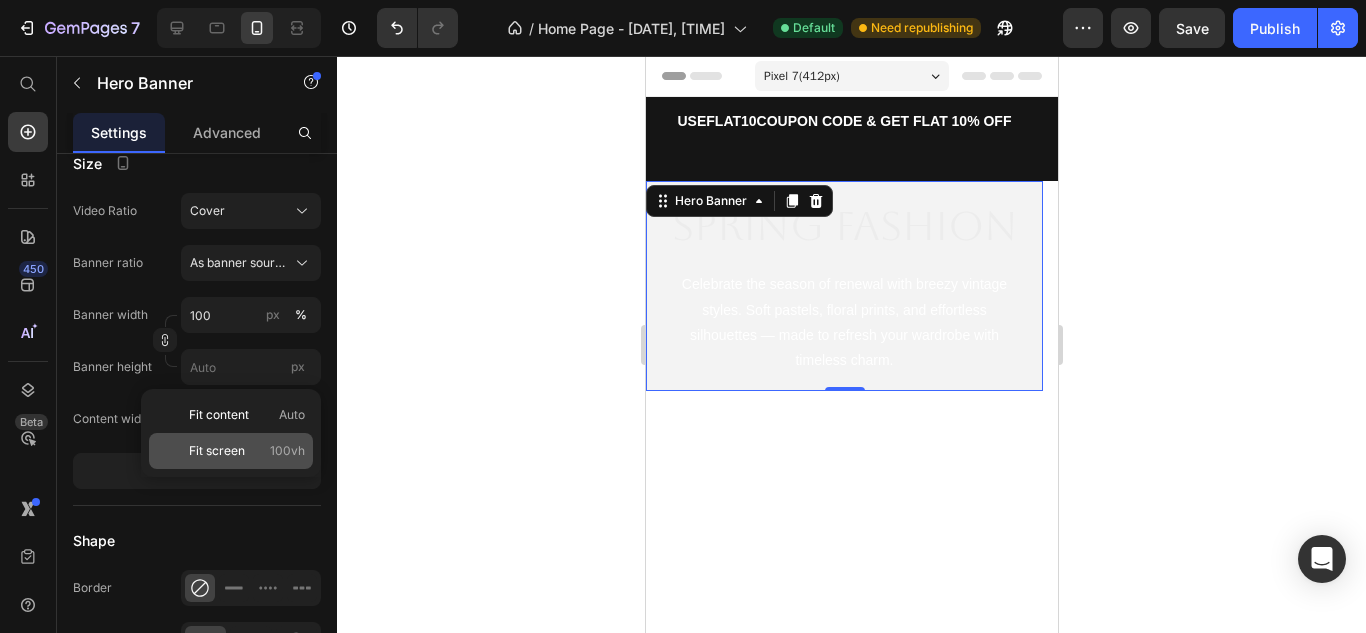 click on "Fit screen" at bounding box center (217, 451) 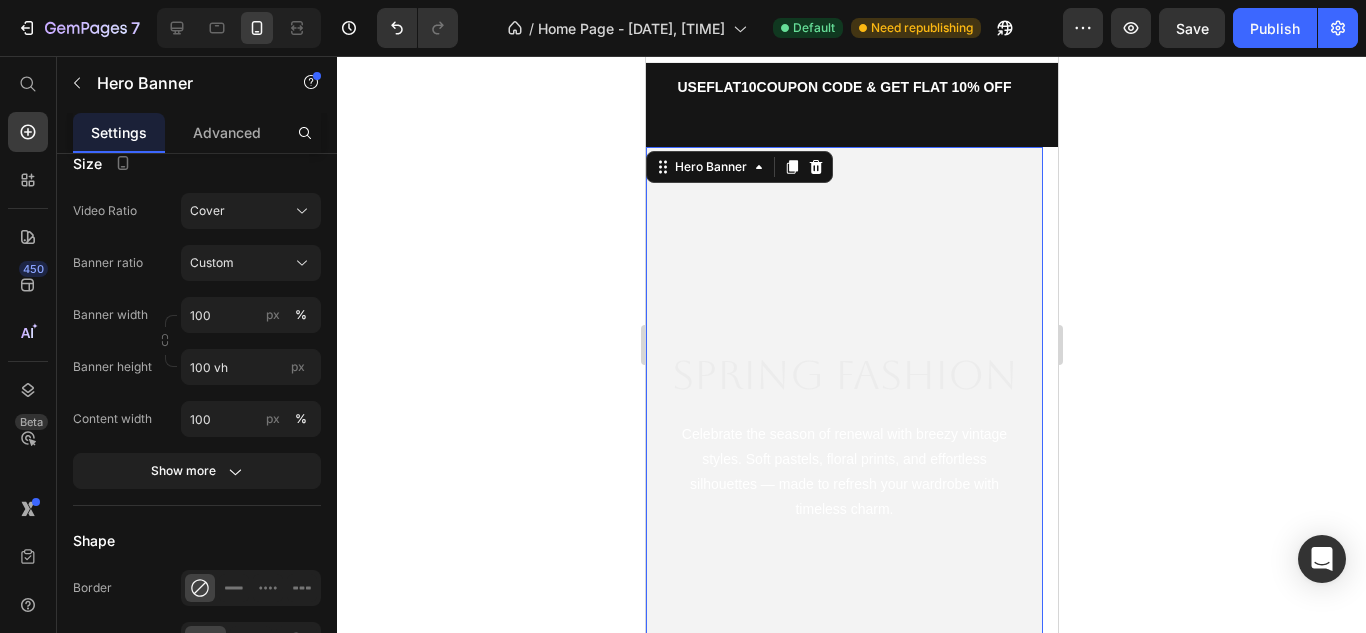 scroll, scrollTop: 0, scrollLeft: 0, axis: both 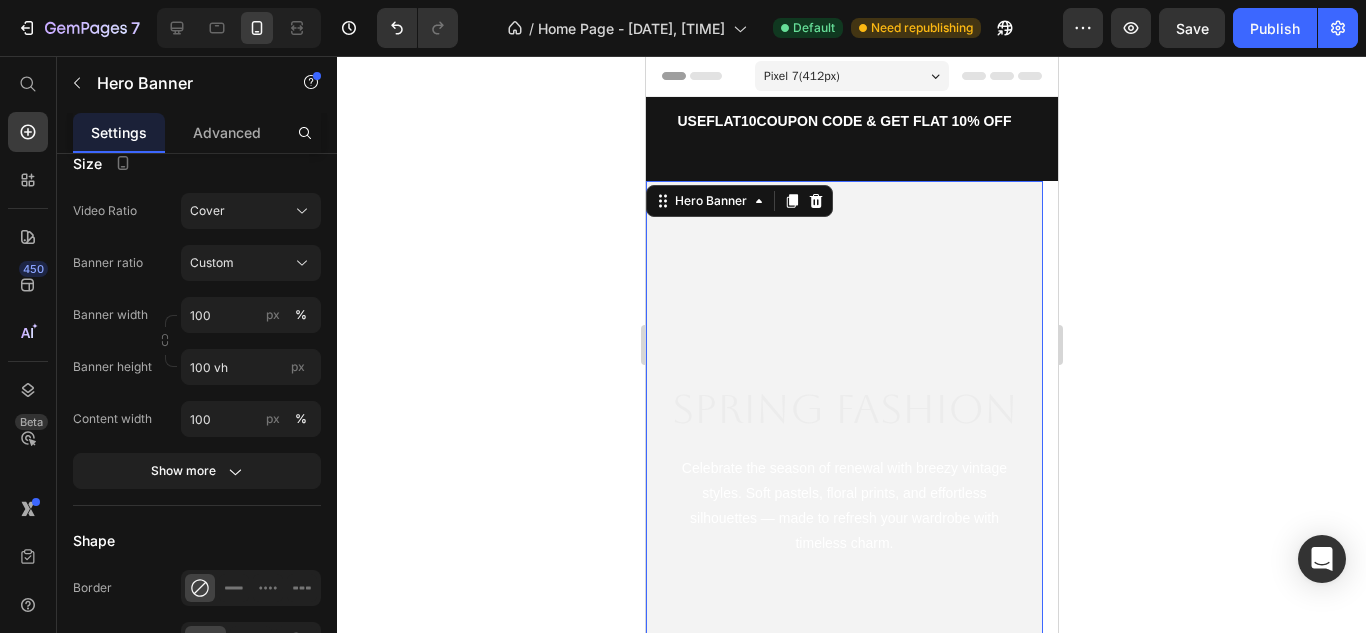 drag, startPoint x: 918, startPoint y: 286, endPoint x: 760, endPoint y: 273, distance: 158.5339 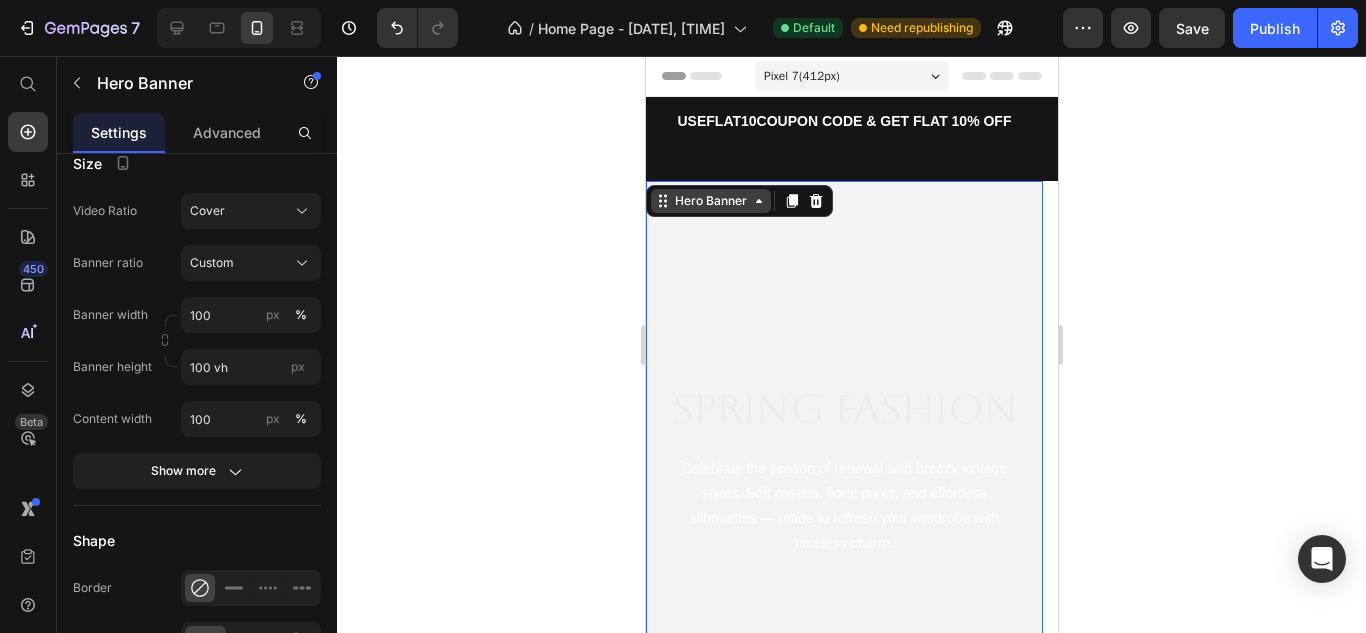 click on "Hero Banner" at bounding box center [710, 201] 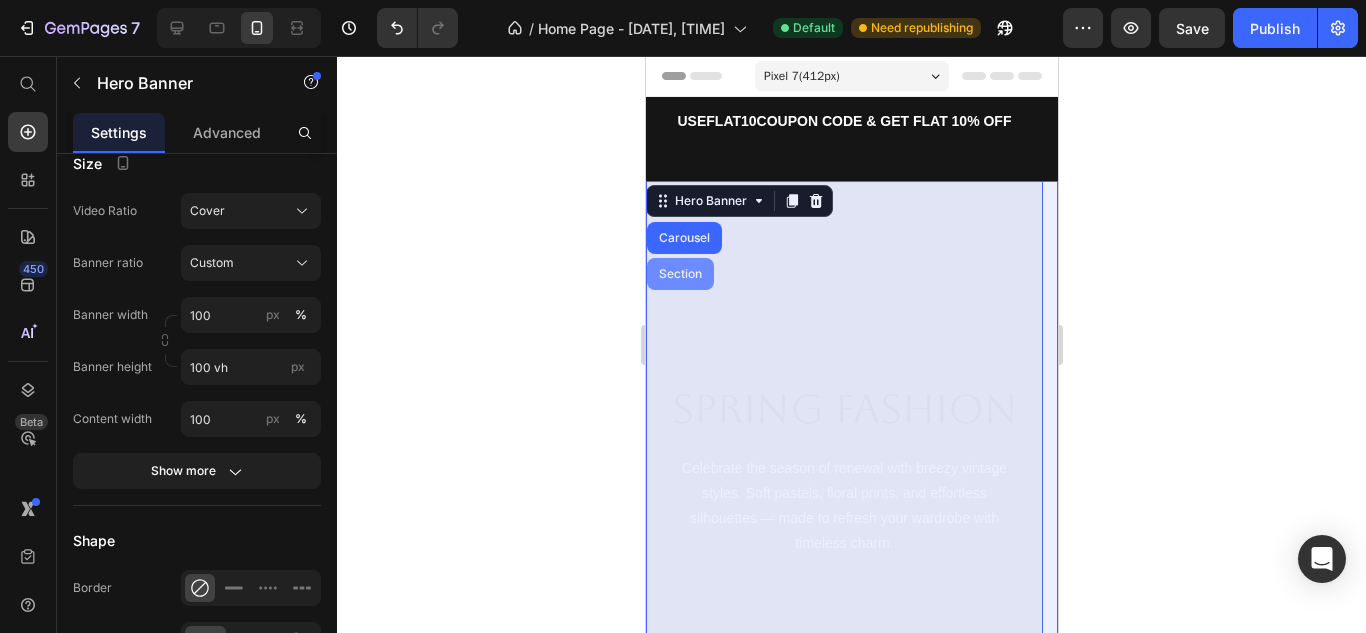 click on "Section" at bounding box center [679, 274] 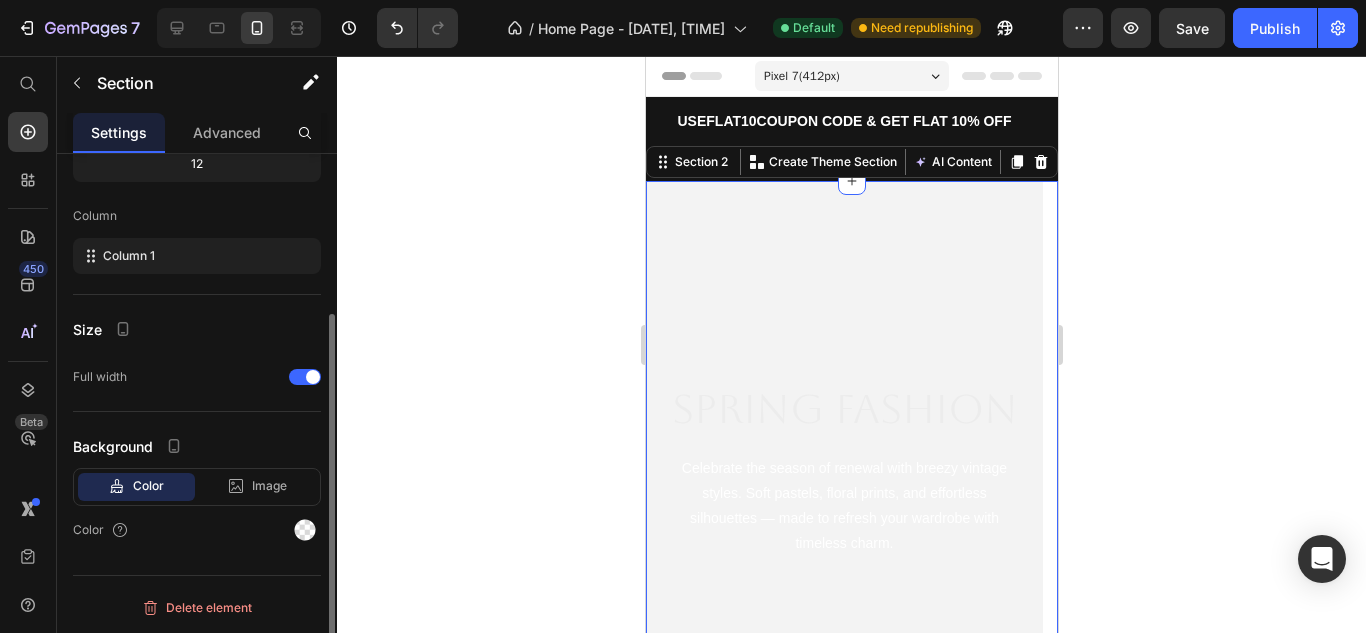 scroll, scrollTop: 0, scrollLeft: 0, axis: both 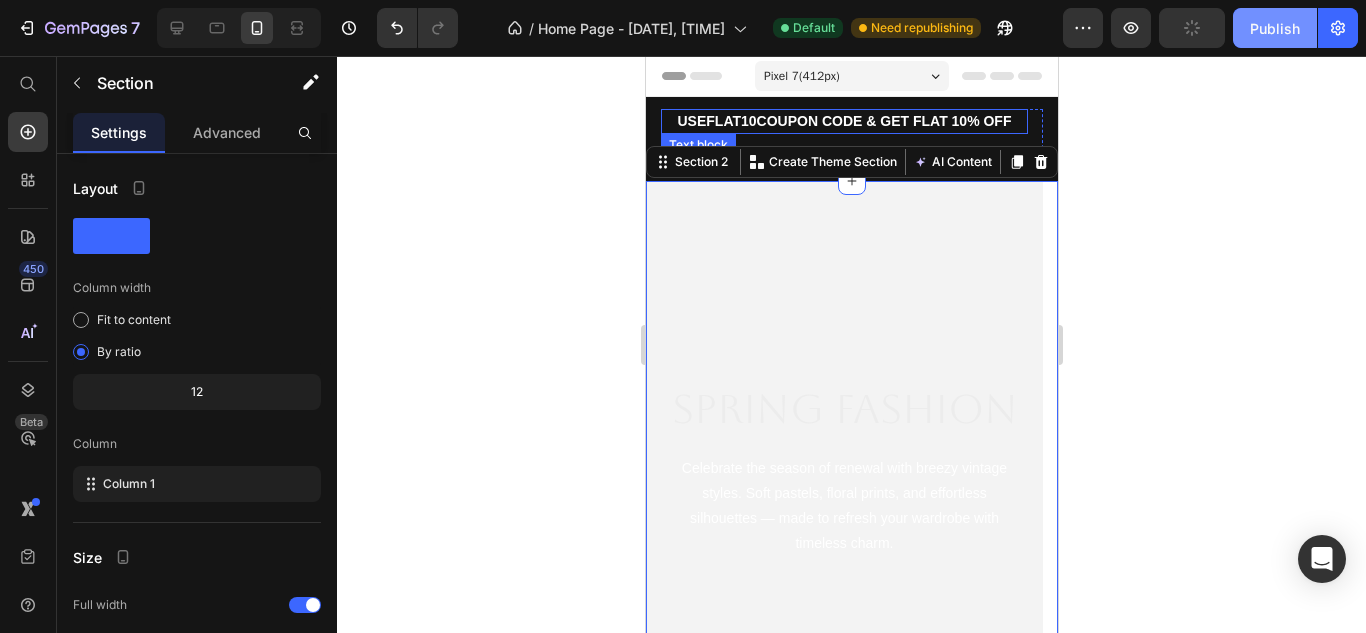 click on "Publish" at bounding box center (1275, 28) 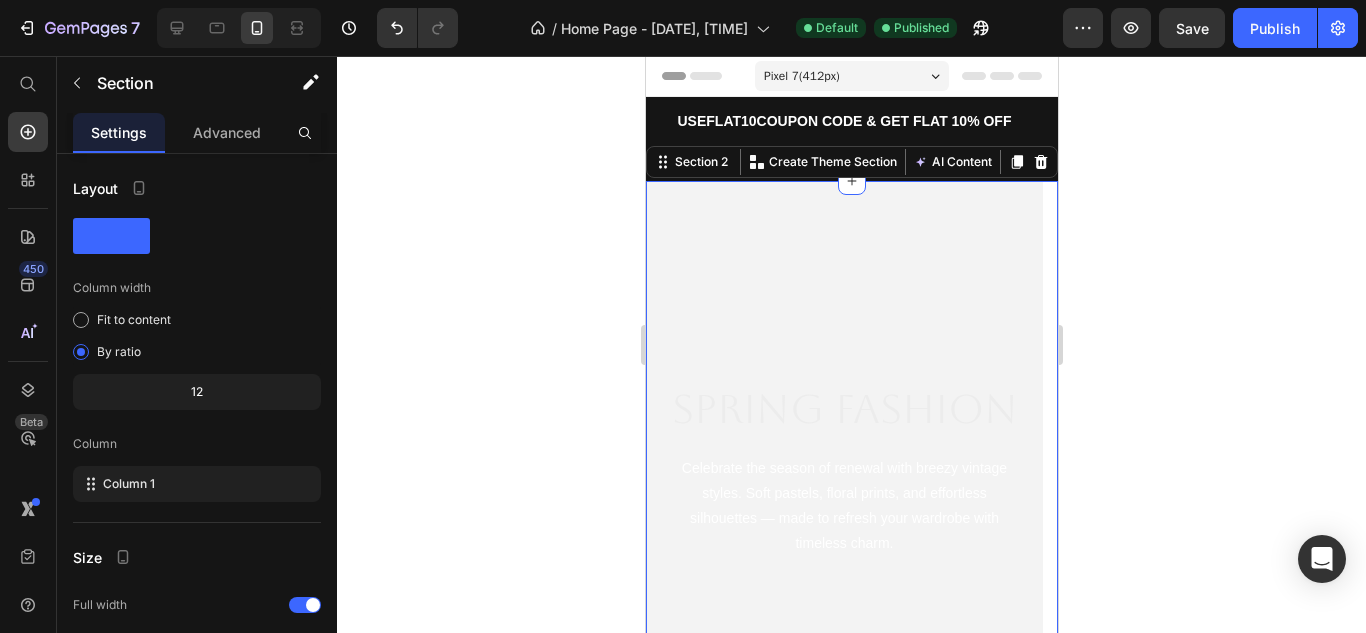 scroll, scrollTop: 228, scrollLeft: 0, axis: vertical 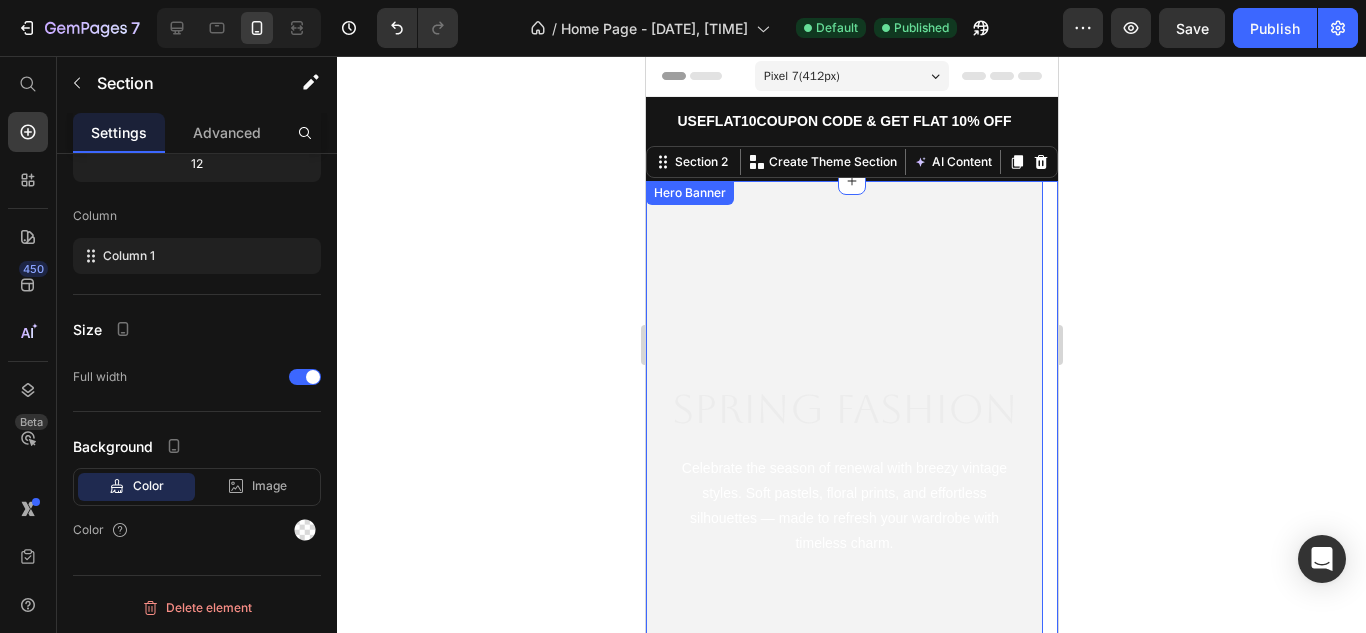 click at bounding box center (843, 469) 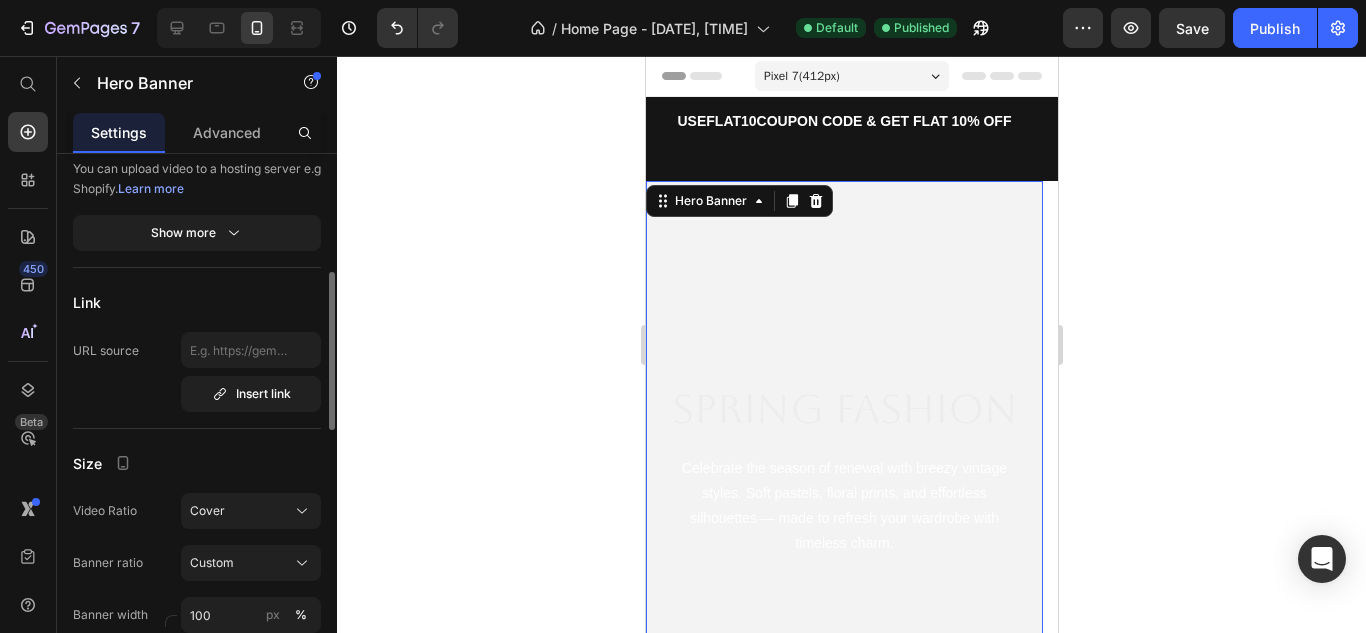 scroll, scrollTop: 700, scrollLeft: 0, axis: vertical 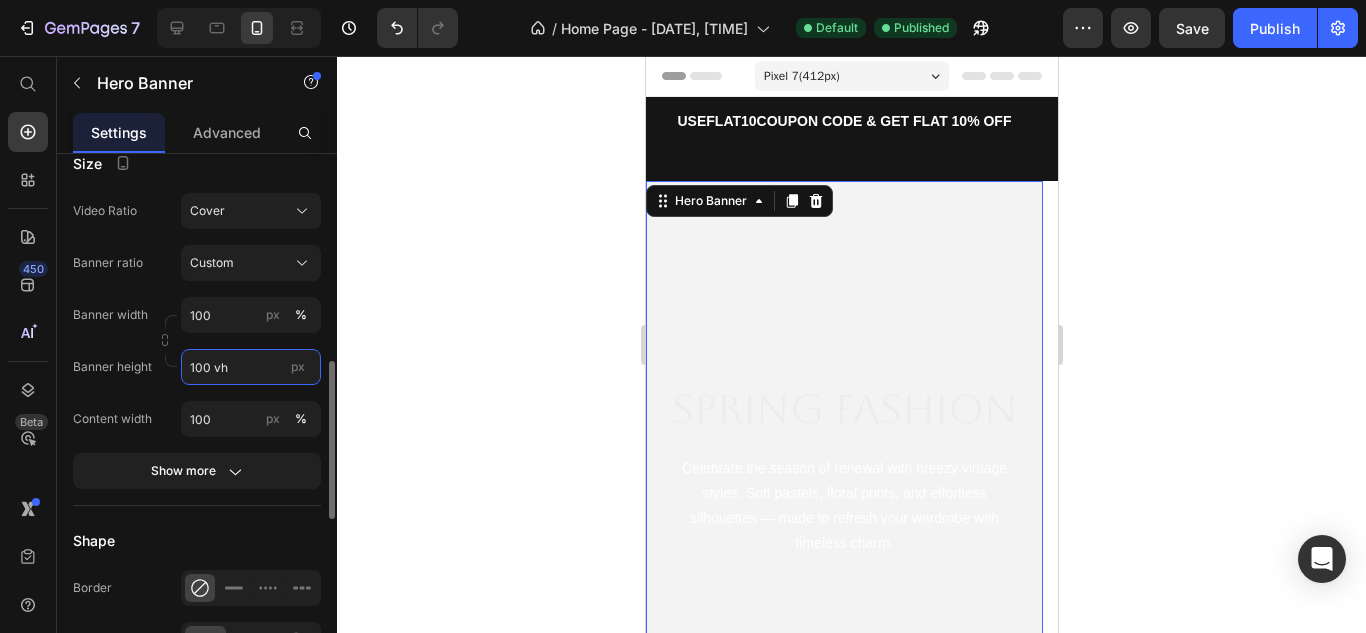 click on "100 vh" at bounding box center (251, 367) 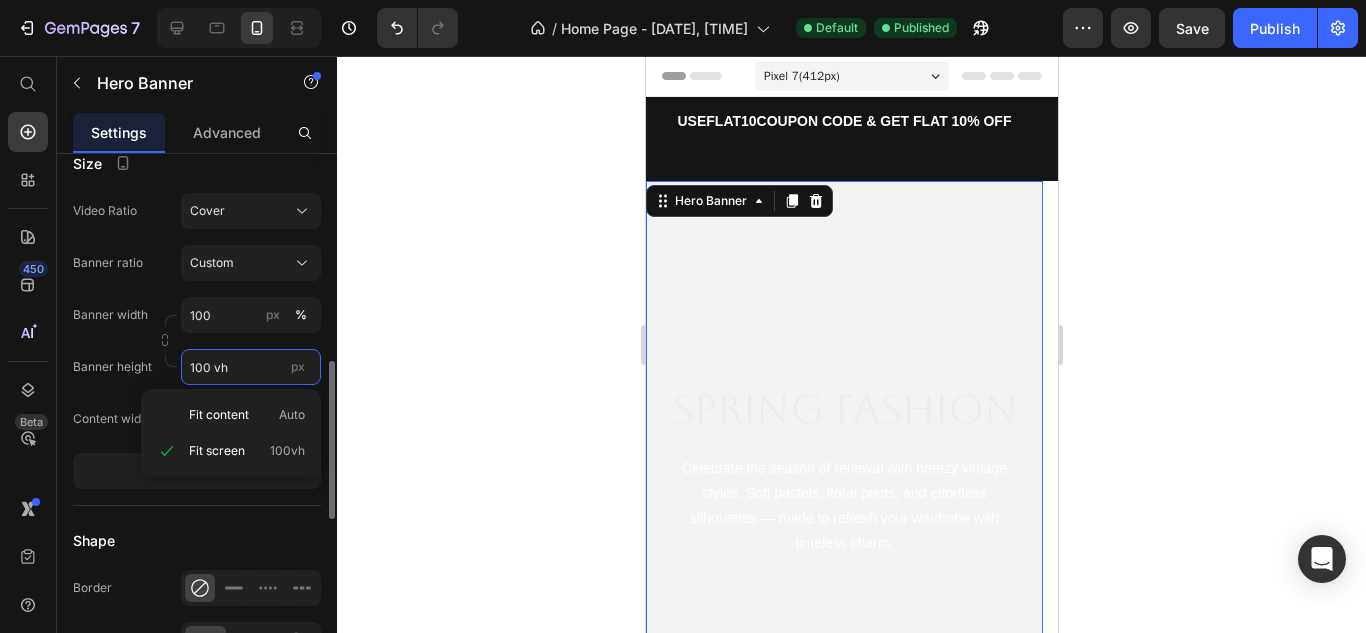 click on "100 vh" at bounding box center [251, 367] 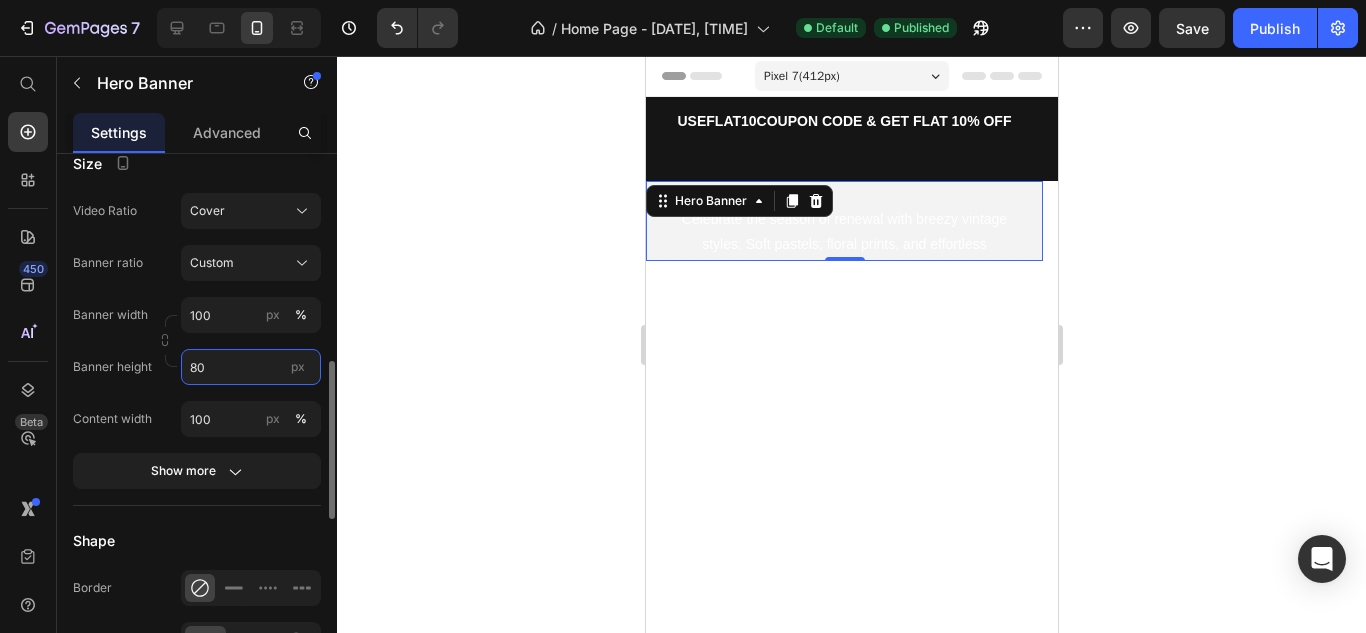 type on "80" 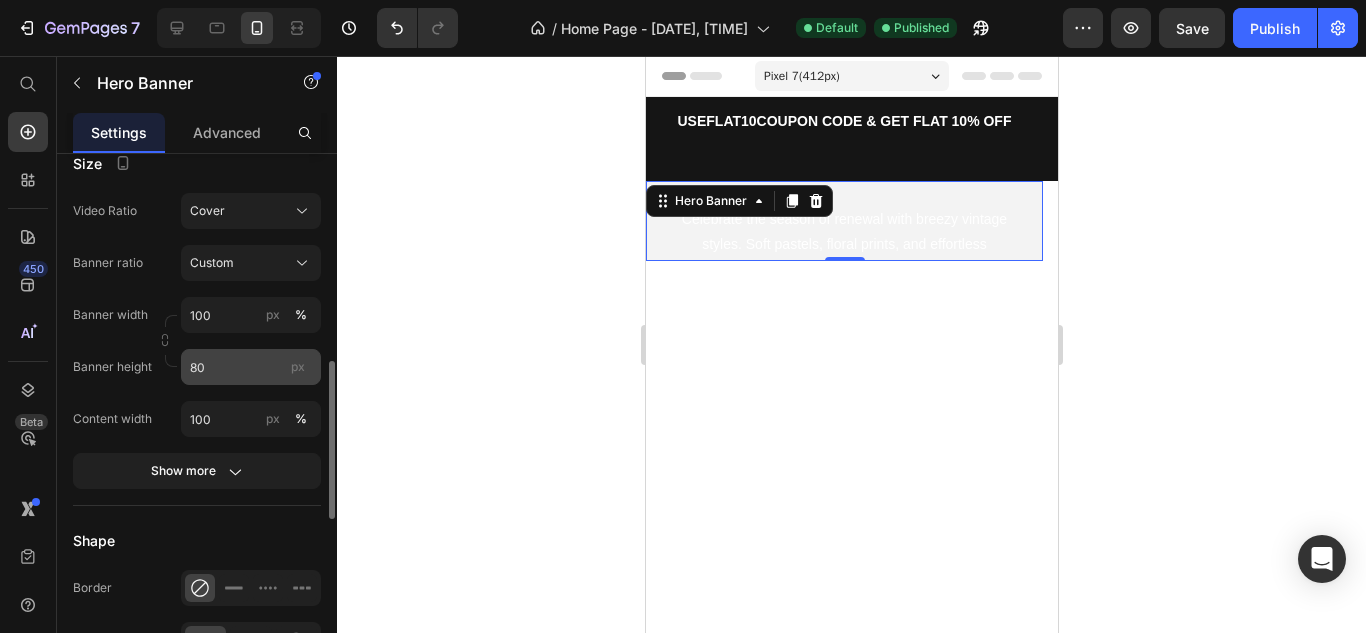 click on "px" at bounding box center [298, 366] 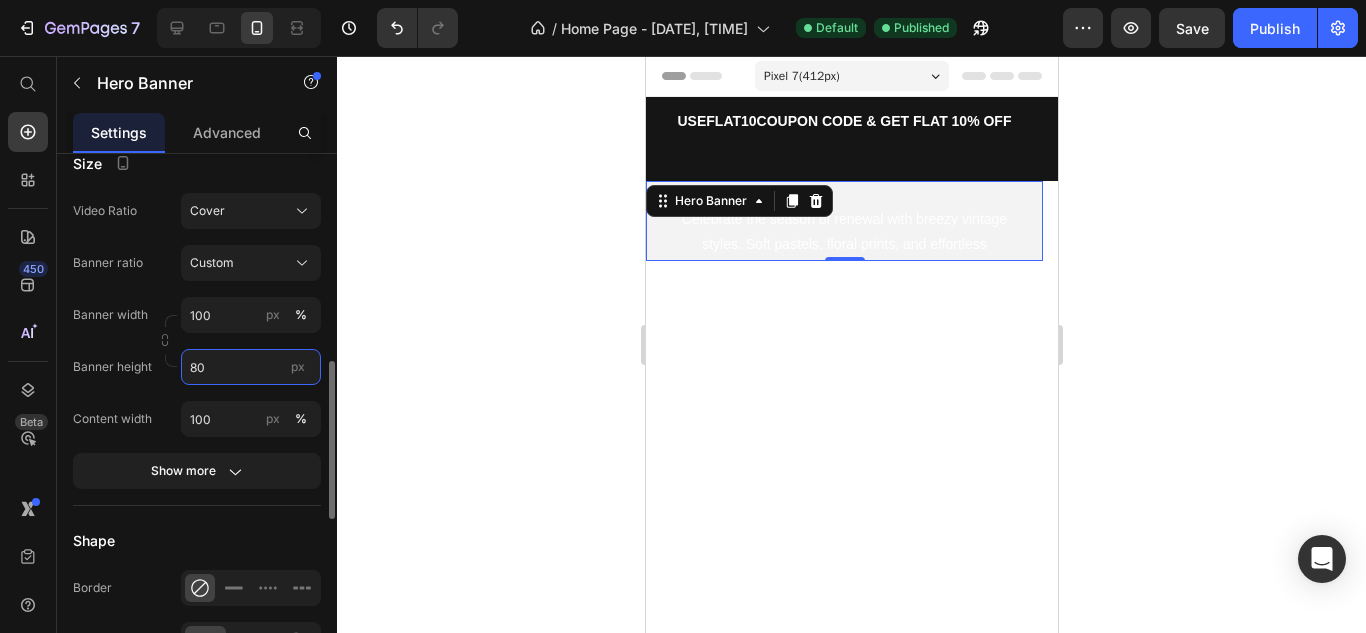 click on "80" at bounding box center (251, 367) 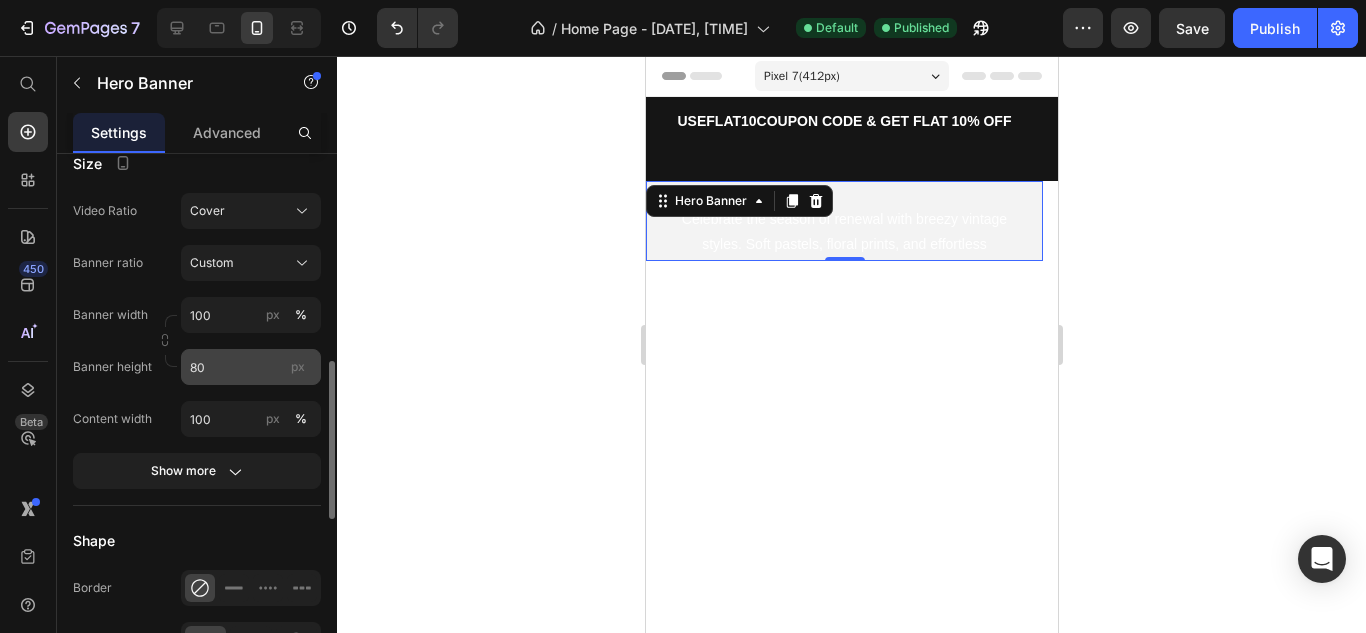 click on "px" at bounding box center (298, 367) 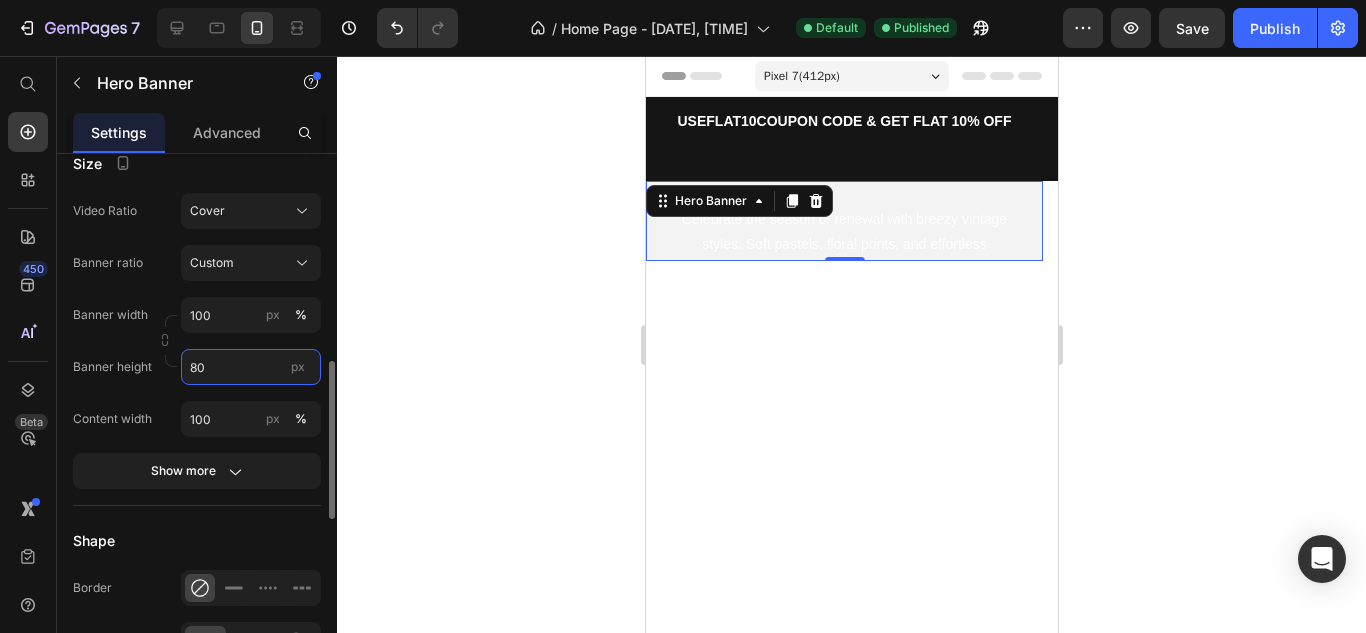 click on "80" at bounding box center [251, 367] 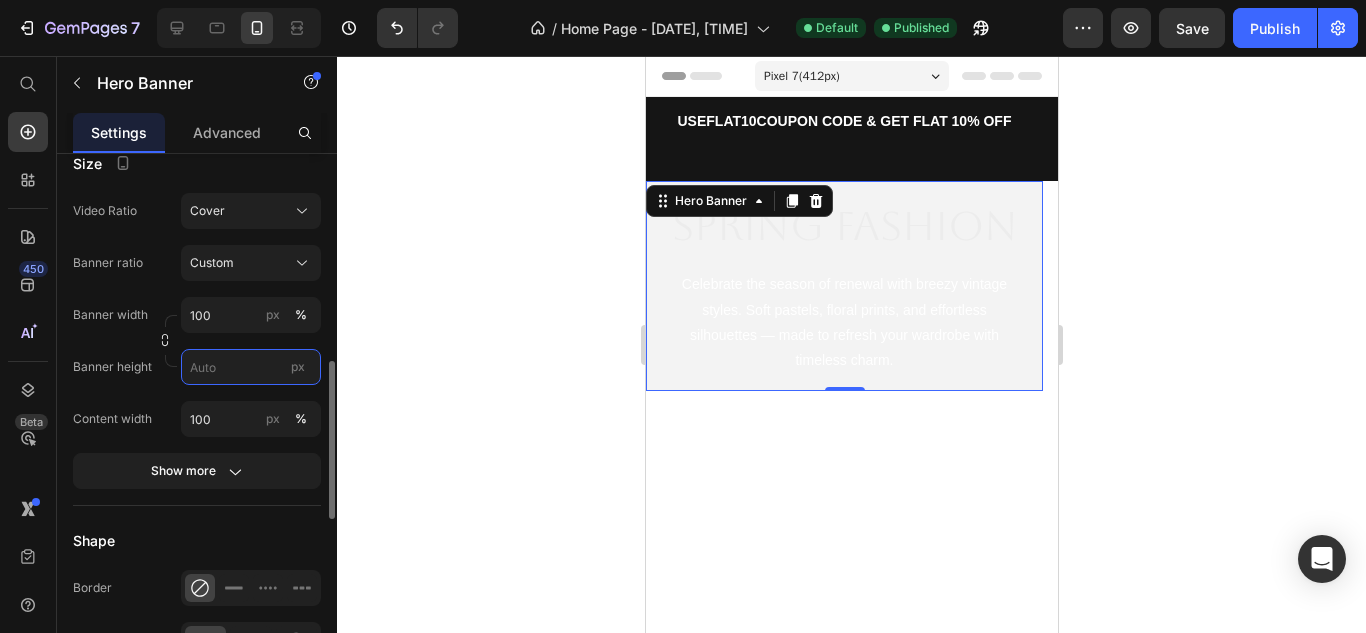 click on "px" at bounding box center [251, 367] 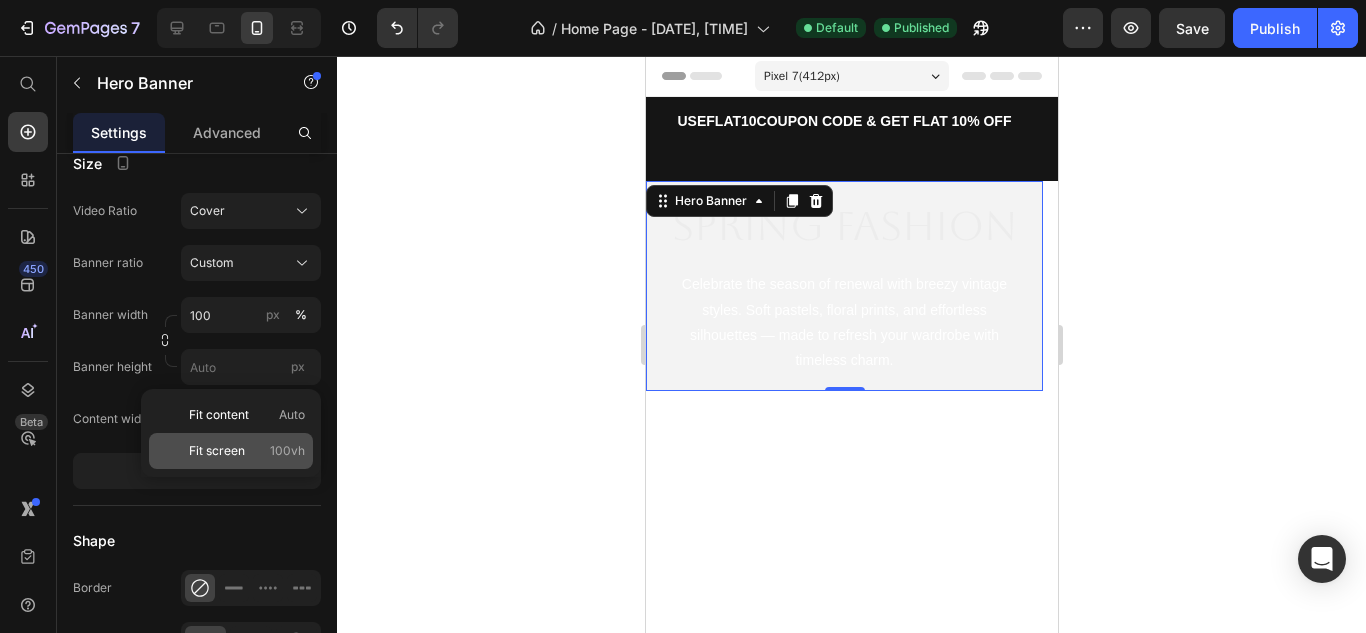 click on "Fit screen 100vh" at bounding box center (247, 451) 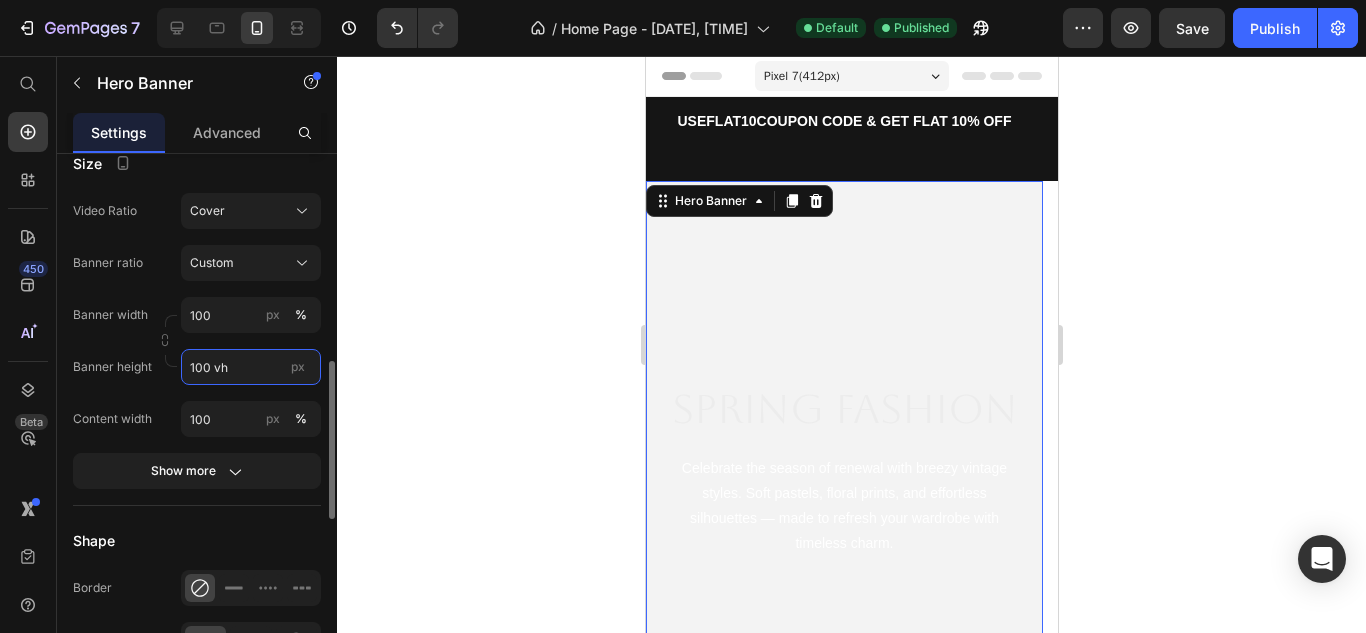 click on "100 vh" at bounding box center (251, 367) 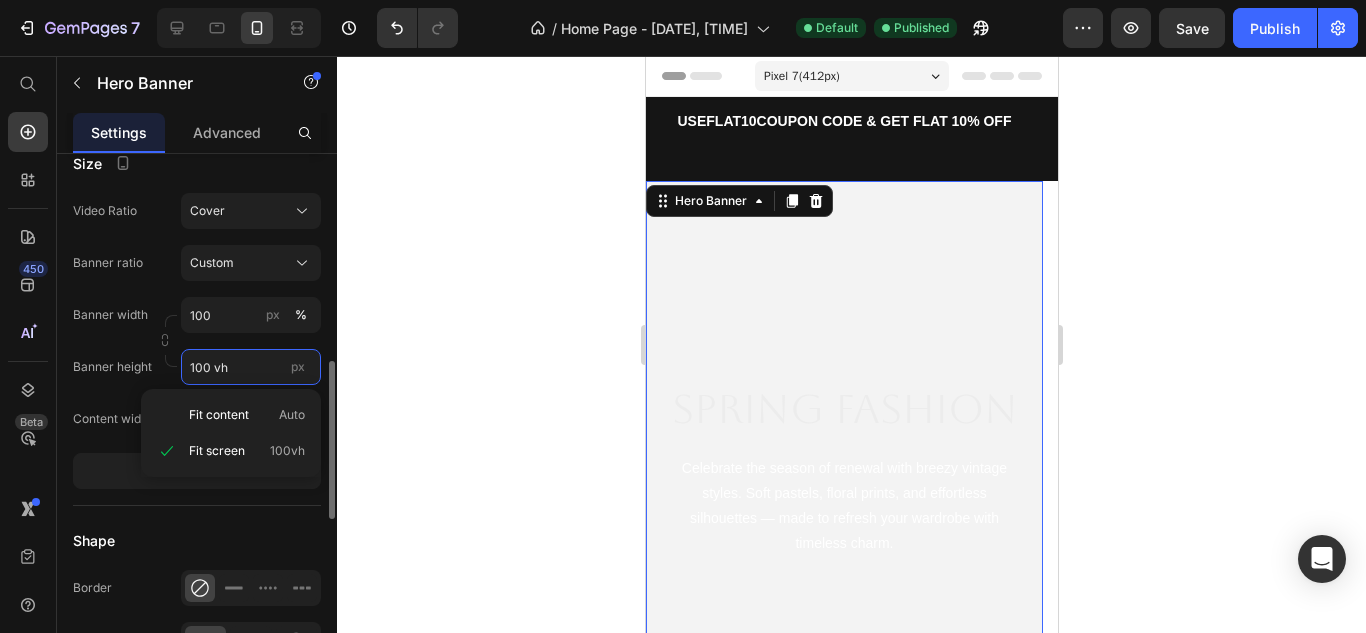 click on "100 vh" at bounding box center [251, 367] 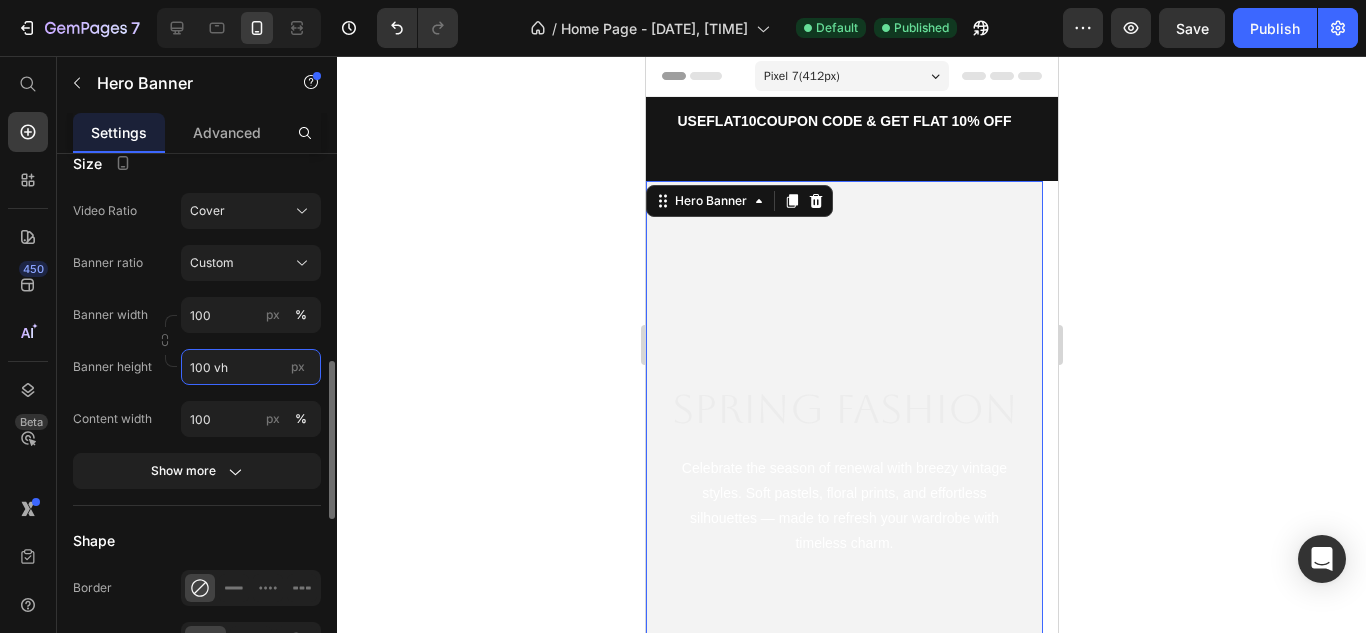 drag, startPoint x: 213, startPoint y: 369, endPoint x: 170, endPoint y: 370, distance: 43.011627 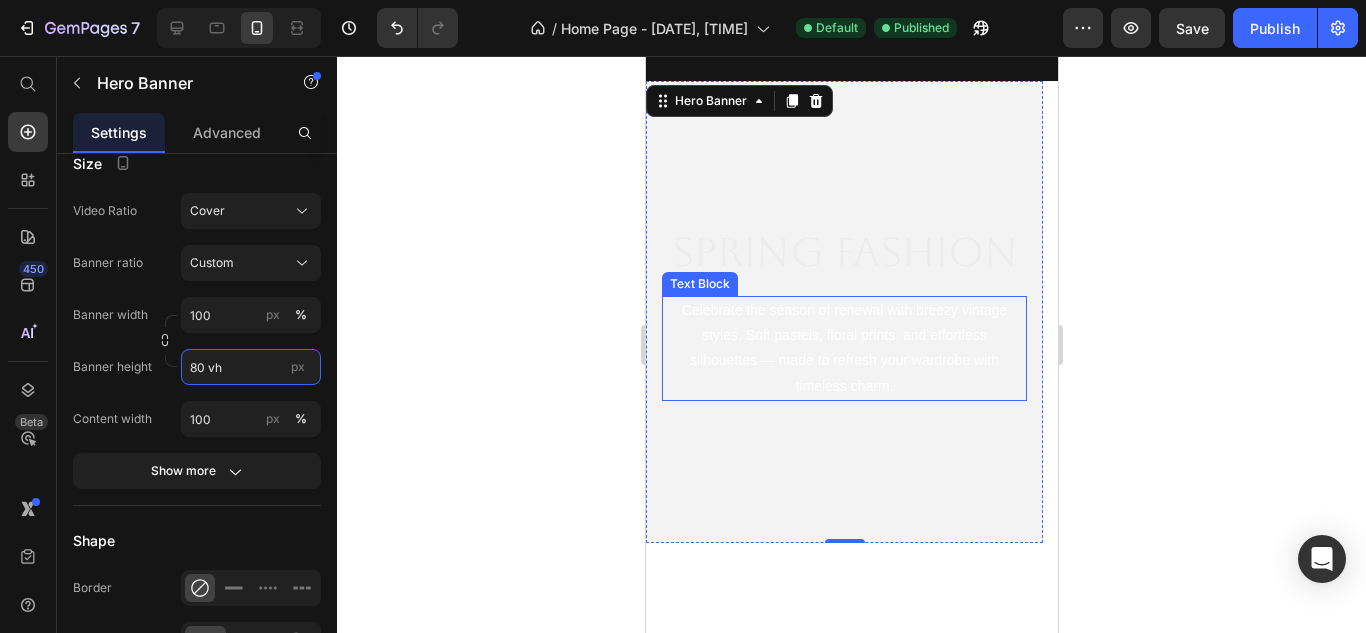 scroll, scrollTop: 0, scrollLeft: 0, axis: both 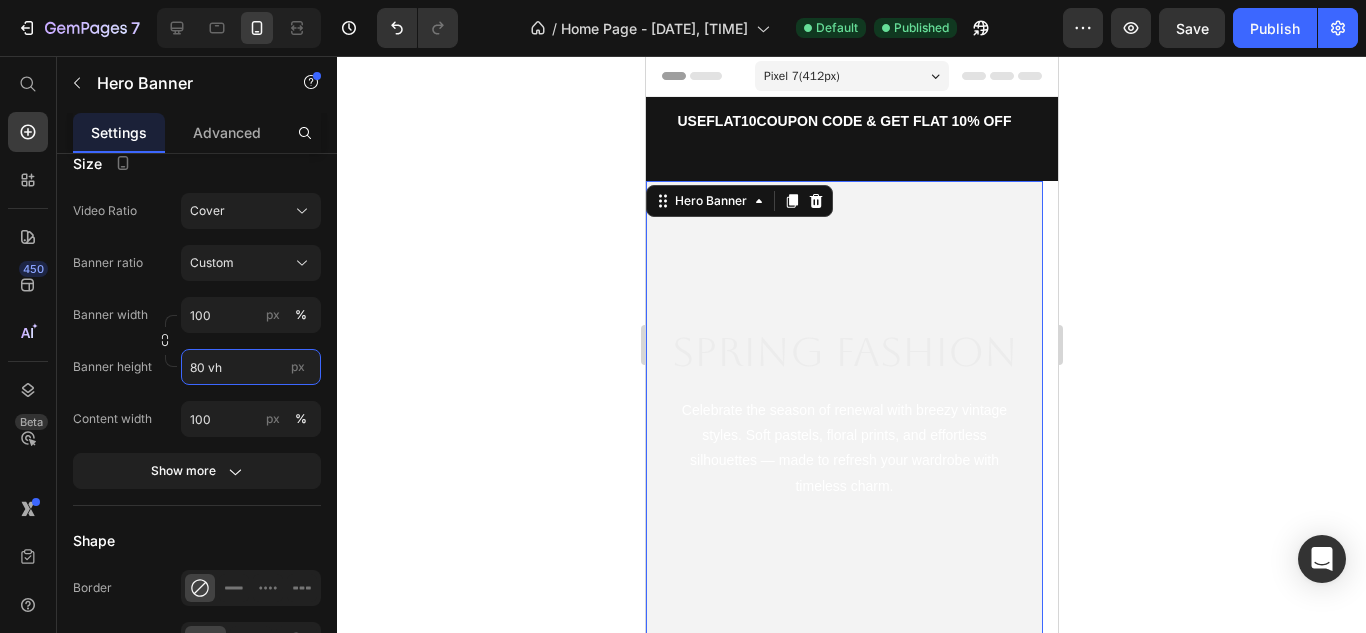 type on "80 vh" 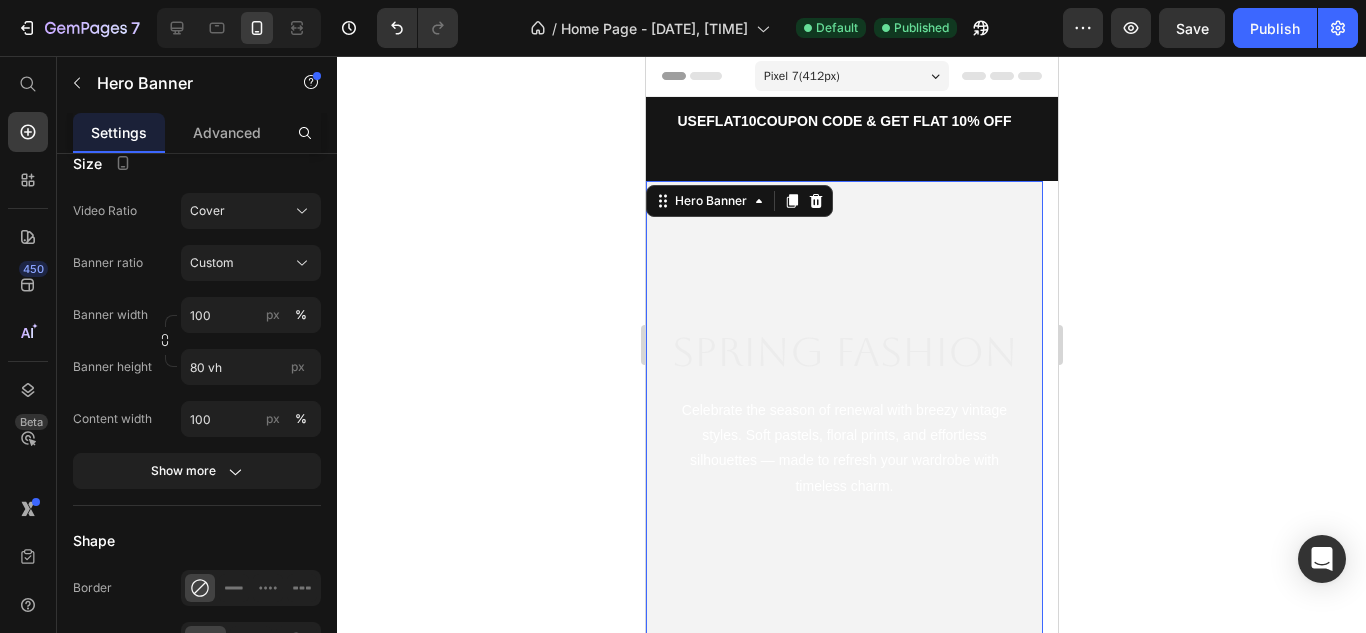 click on "Publish" at bounding box center (1275, 28) 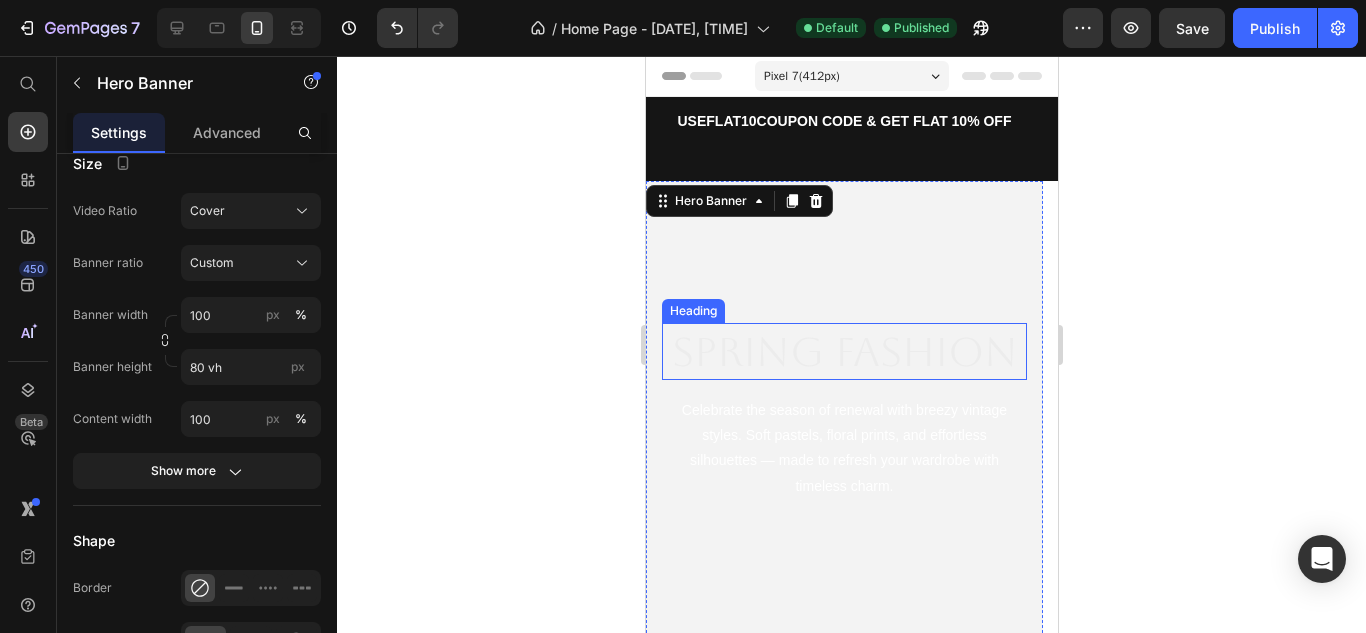 click on "Spring Fashion" at bounding box center [844, 351] 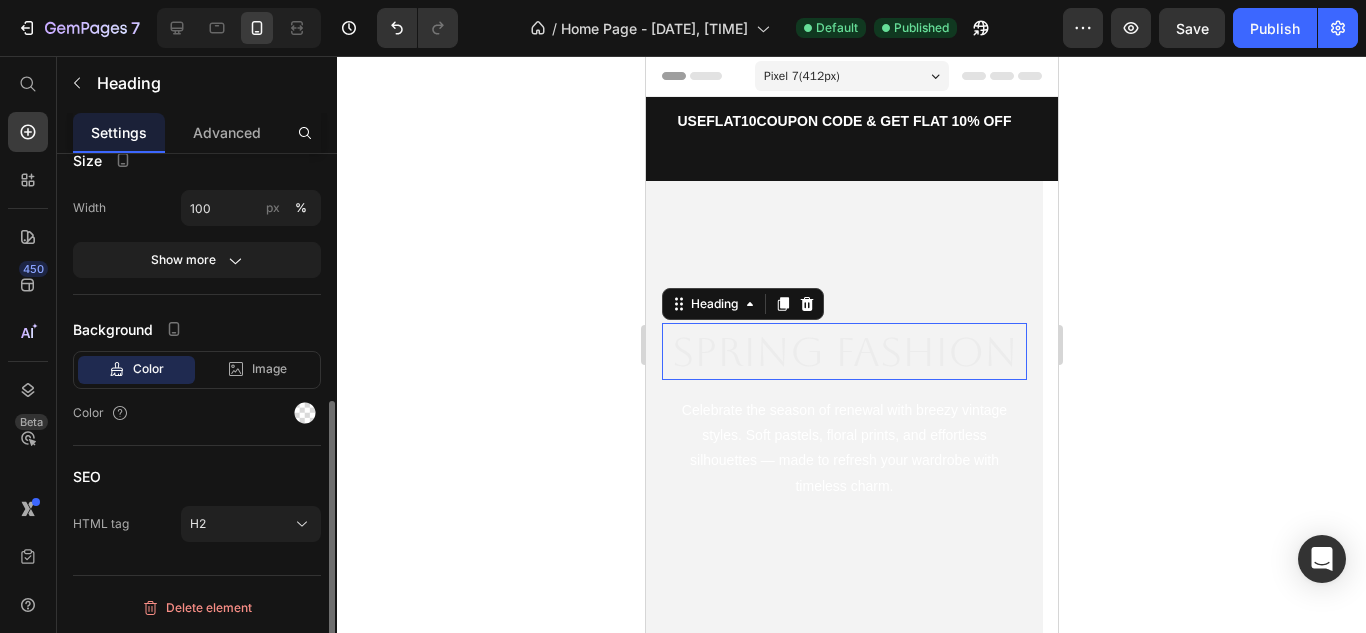 scroll, scrollTop: 0, scrollLeft: 0, axis: both 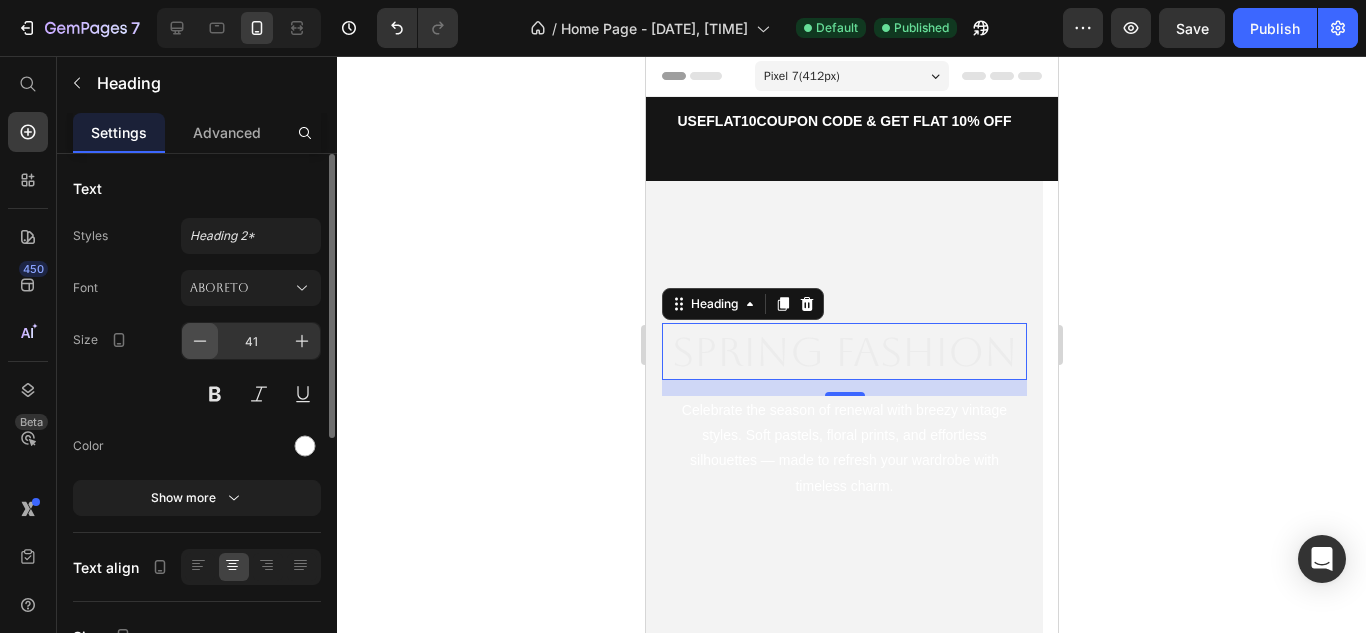 click 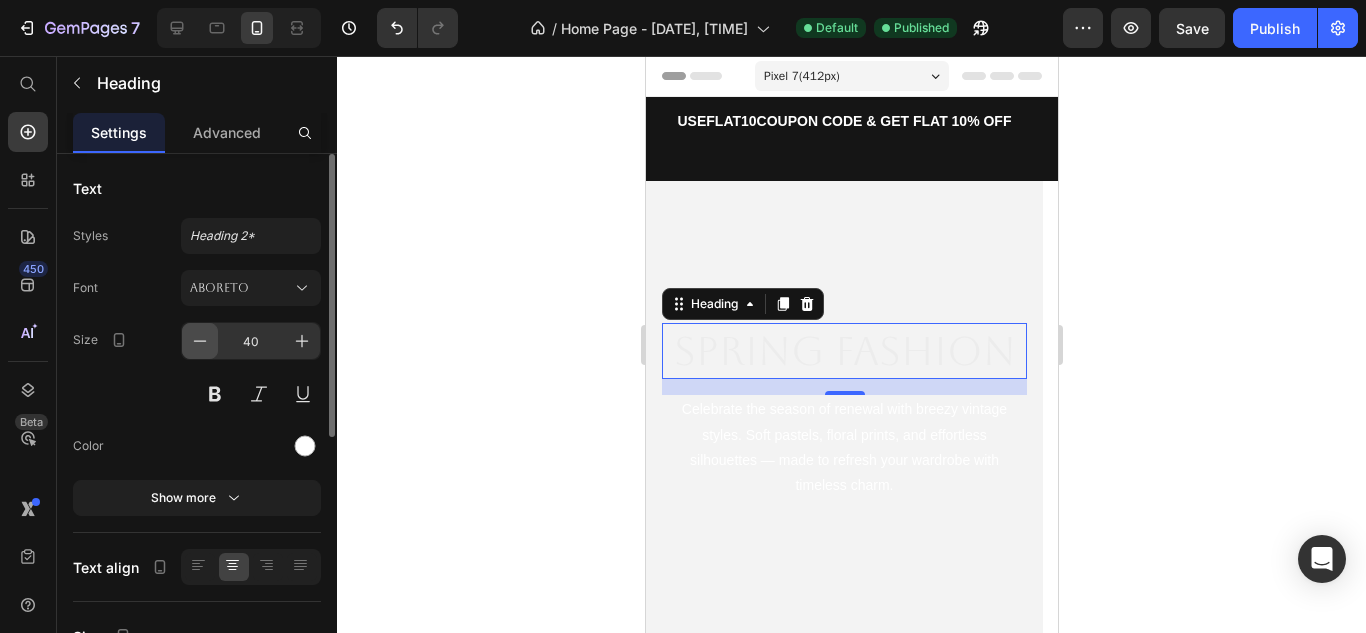 click 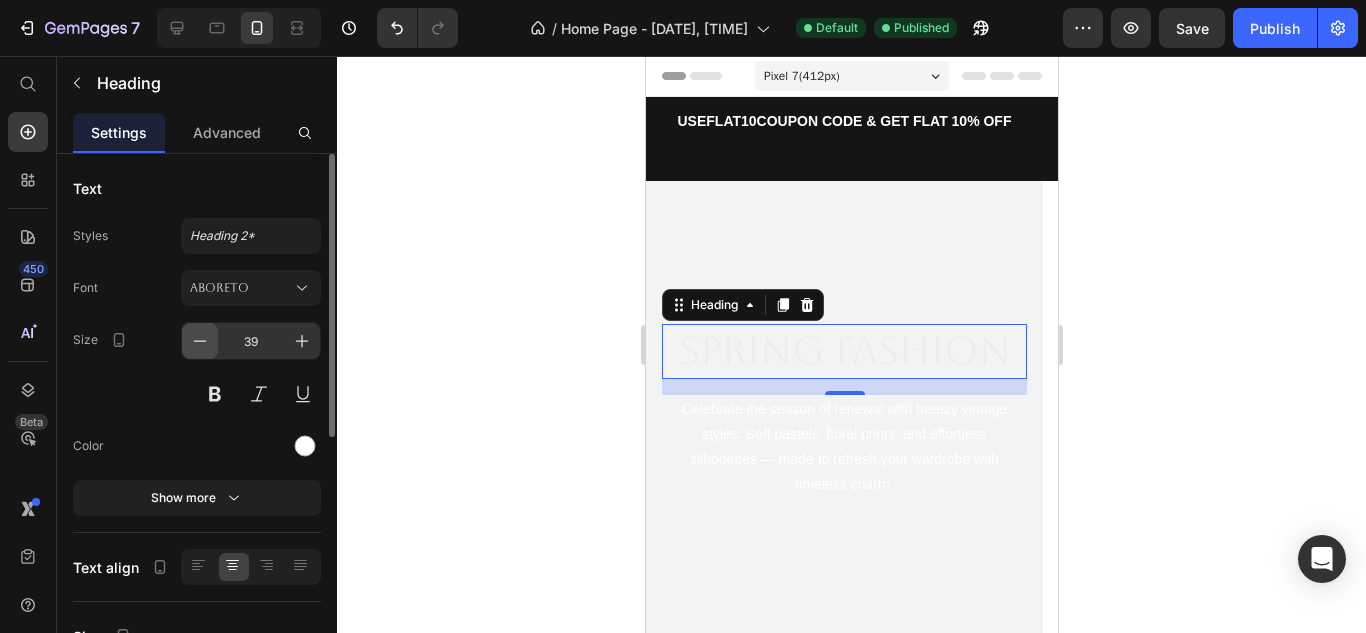 click 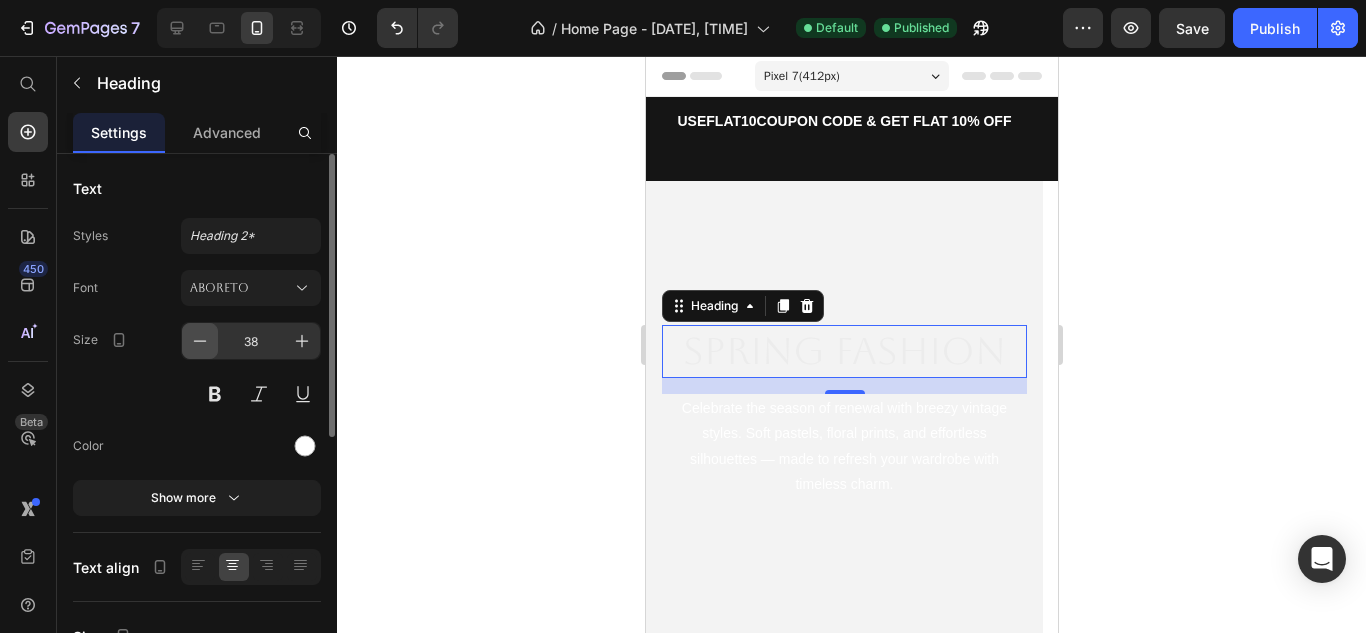 click 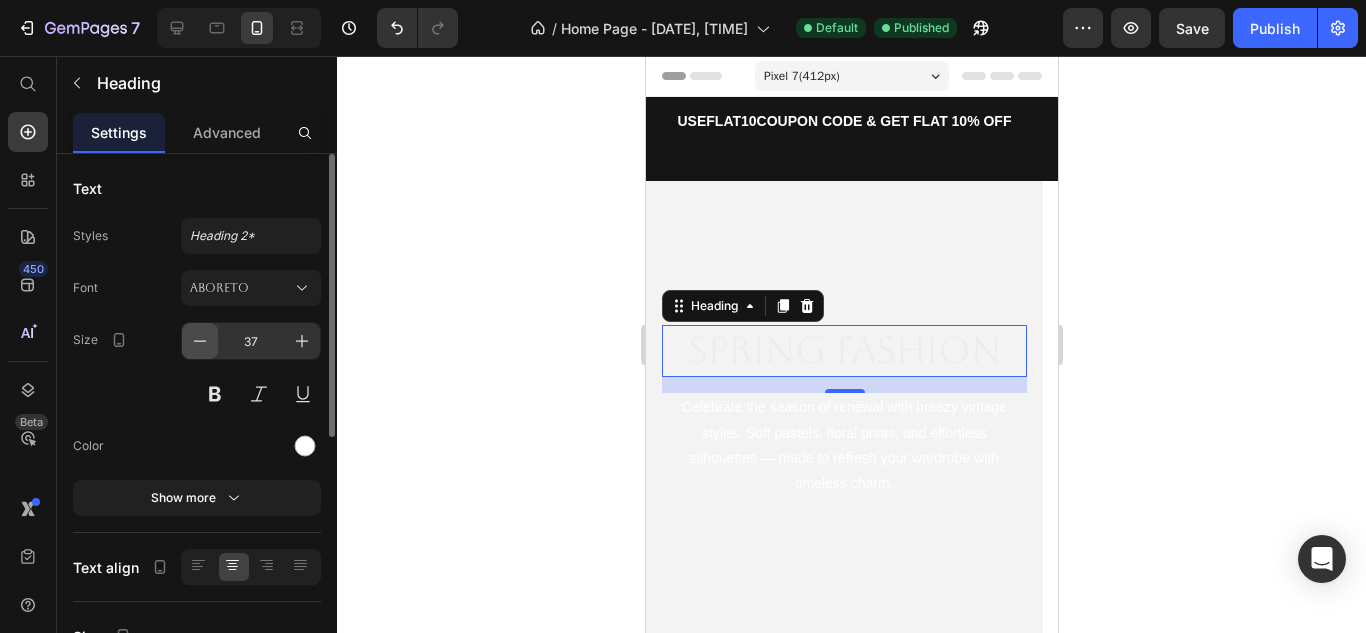 click 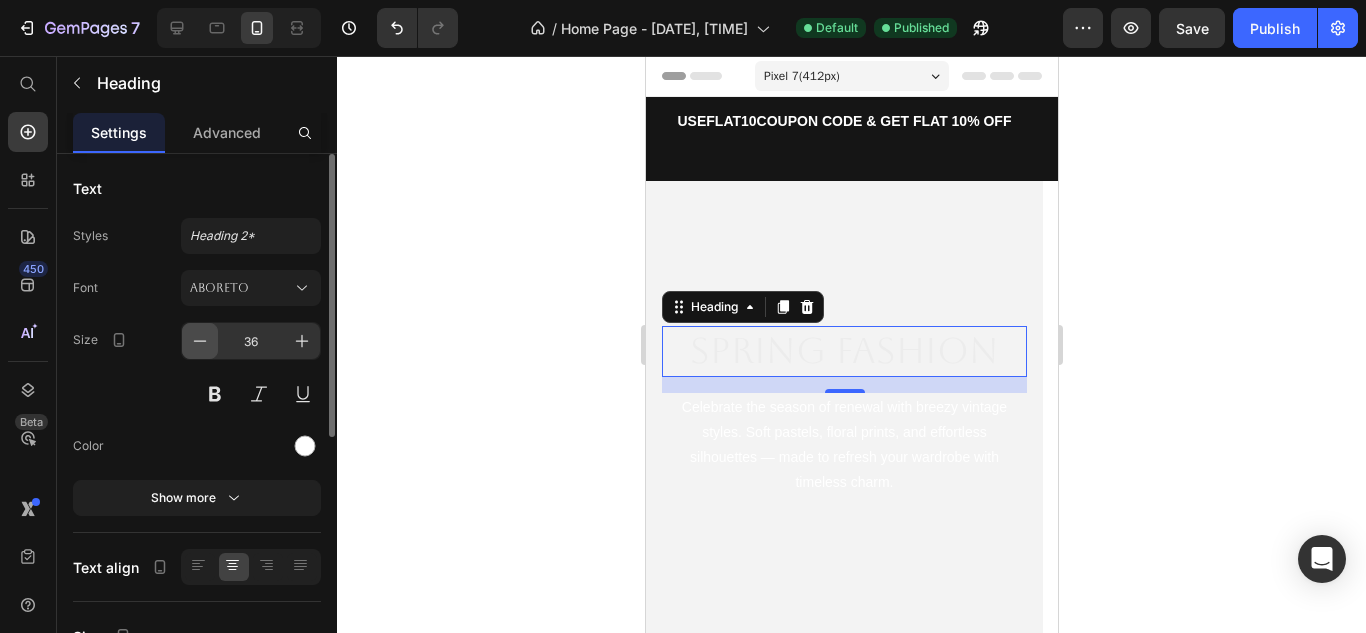 click 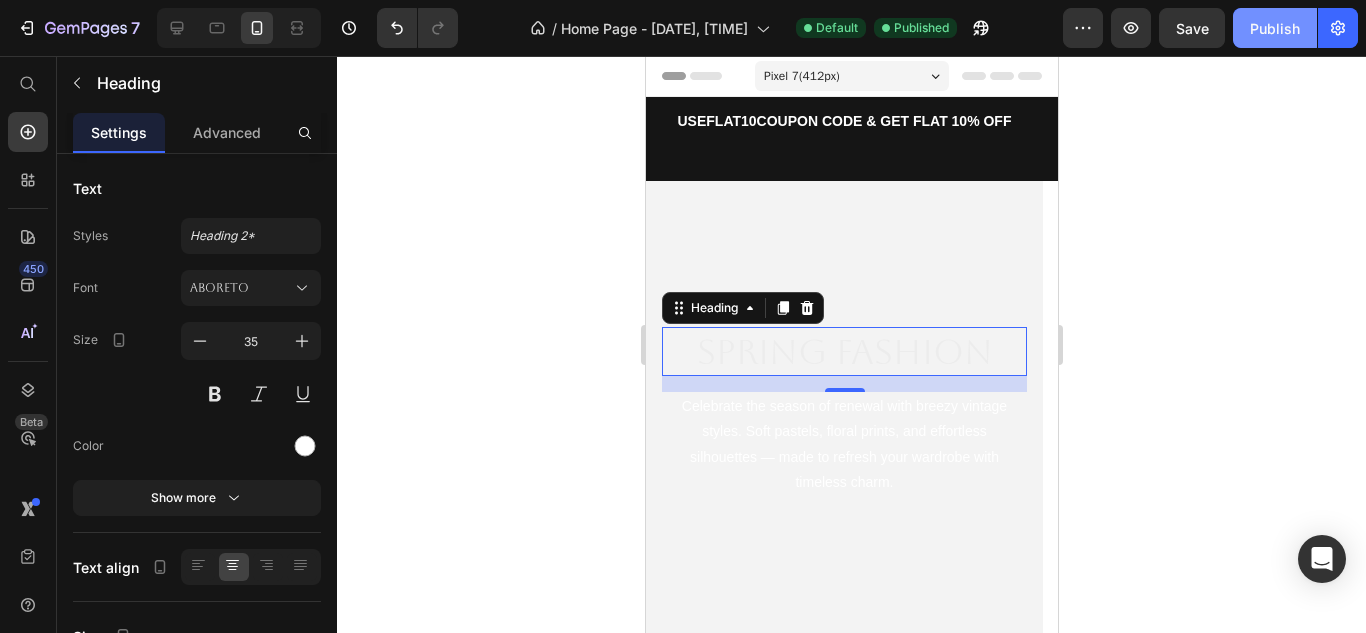 click on "Publish" at bounding box center [1275, 28] 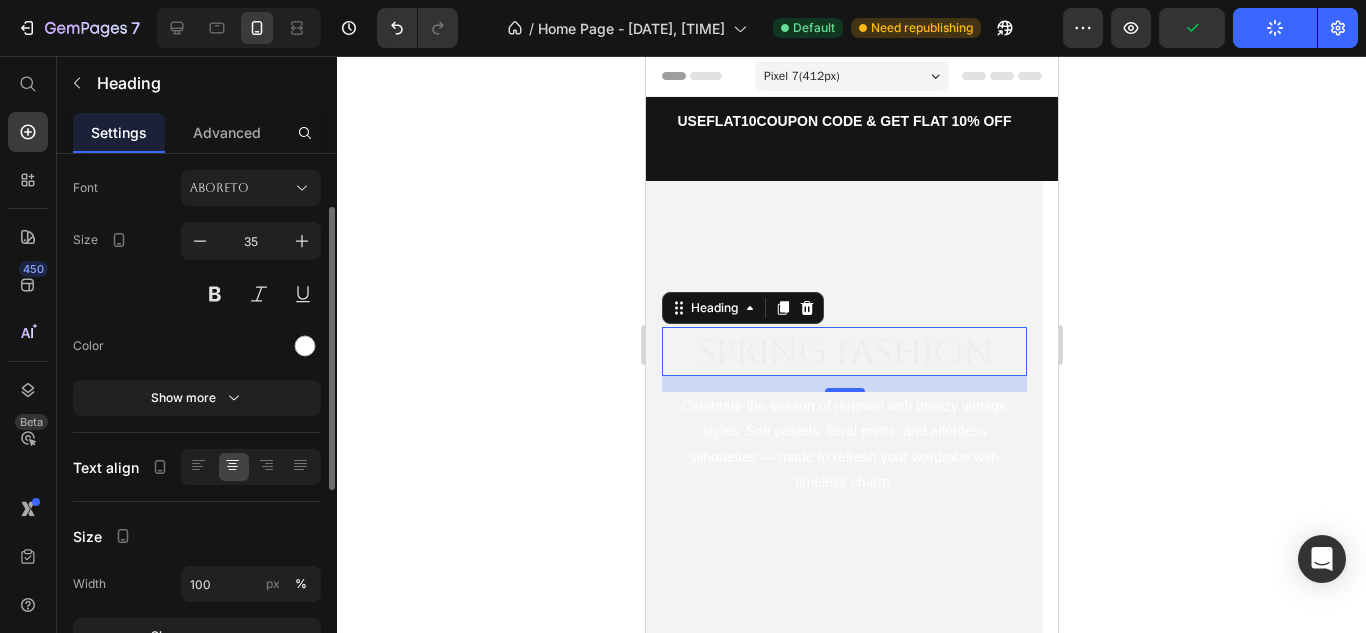 scroll, scrollTop: 0, scrollLeft: 0, axis: both 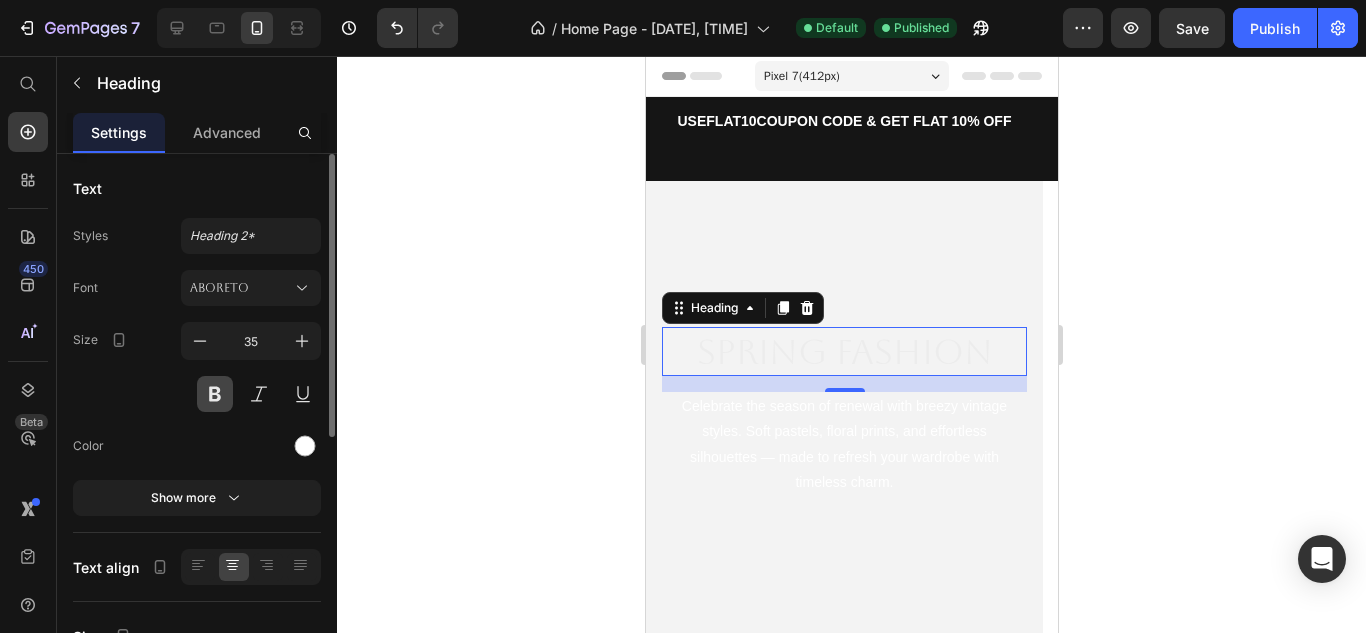click at bounding box center [215, 394] 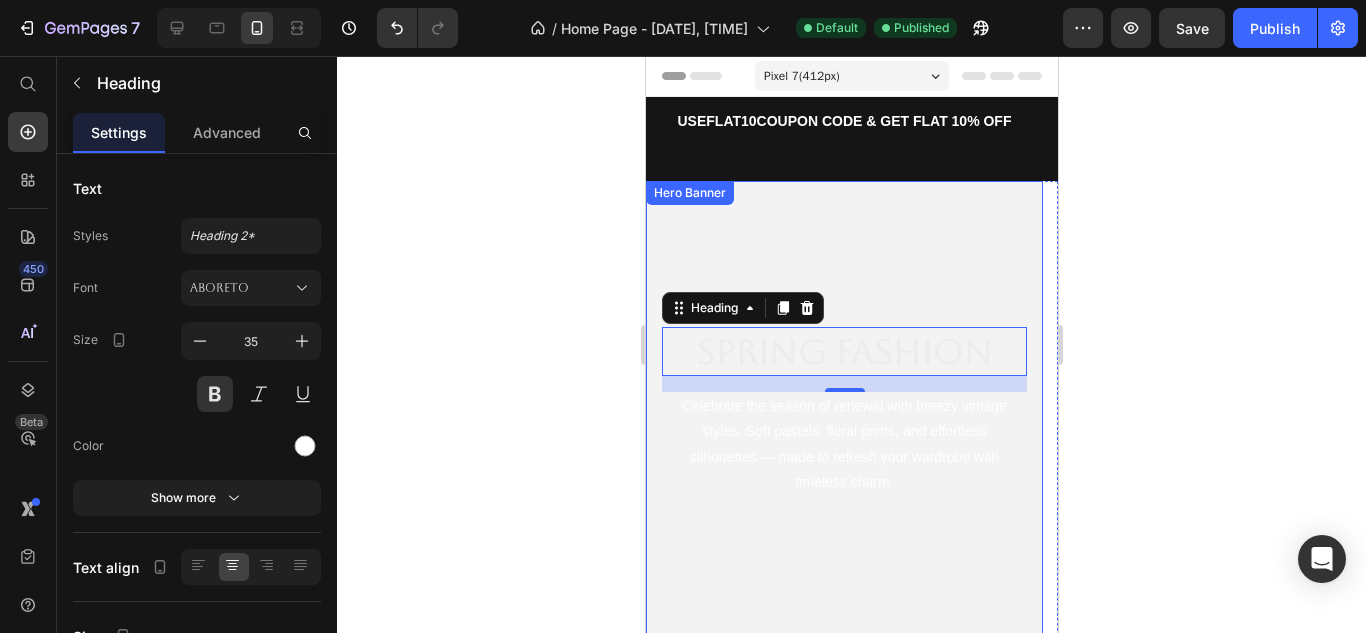 click on "Publish" at bounding box center (1275, 28) 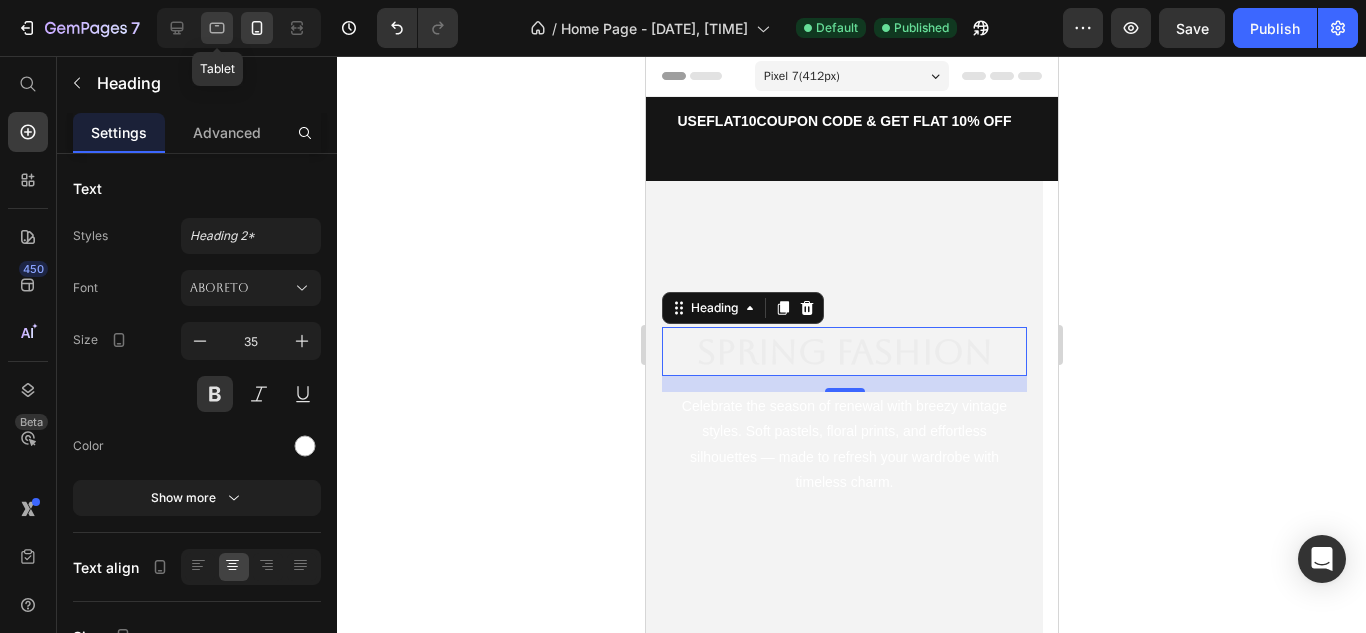 click 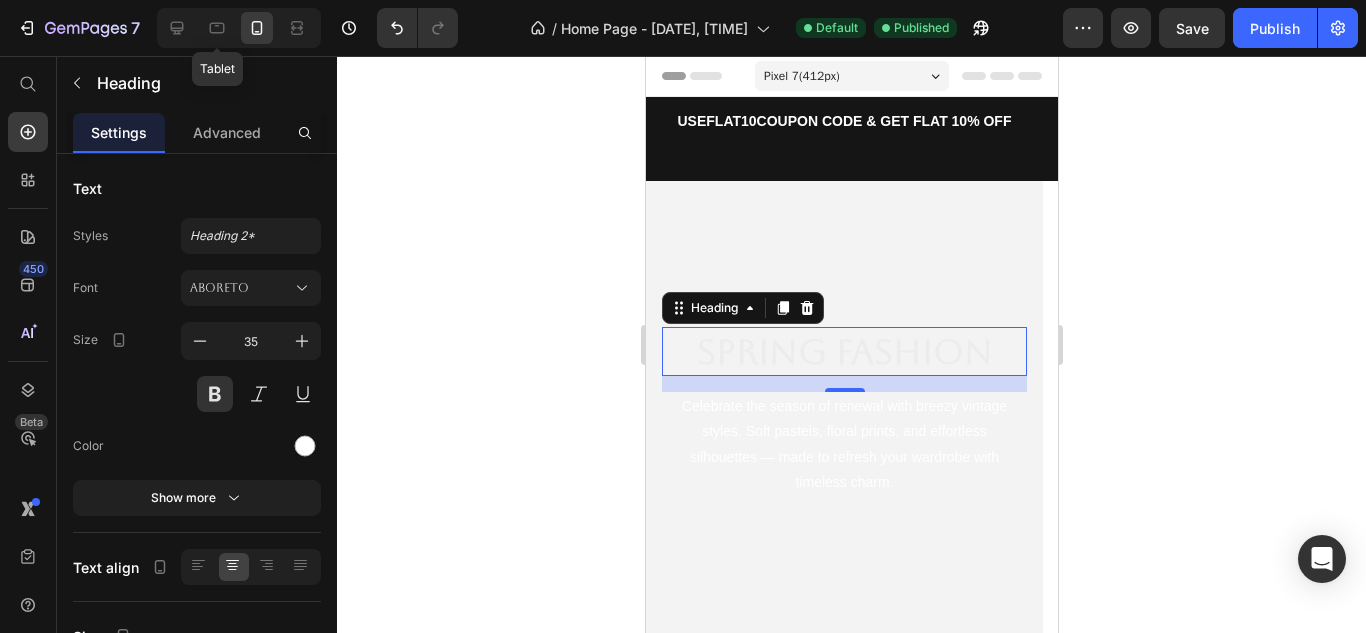 type on "46" 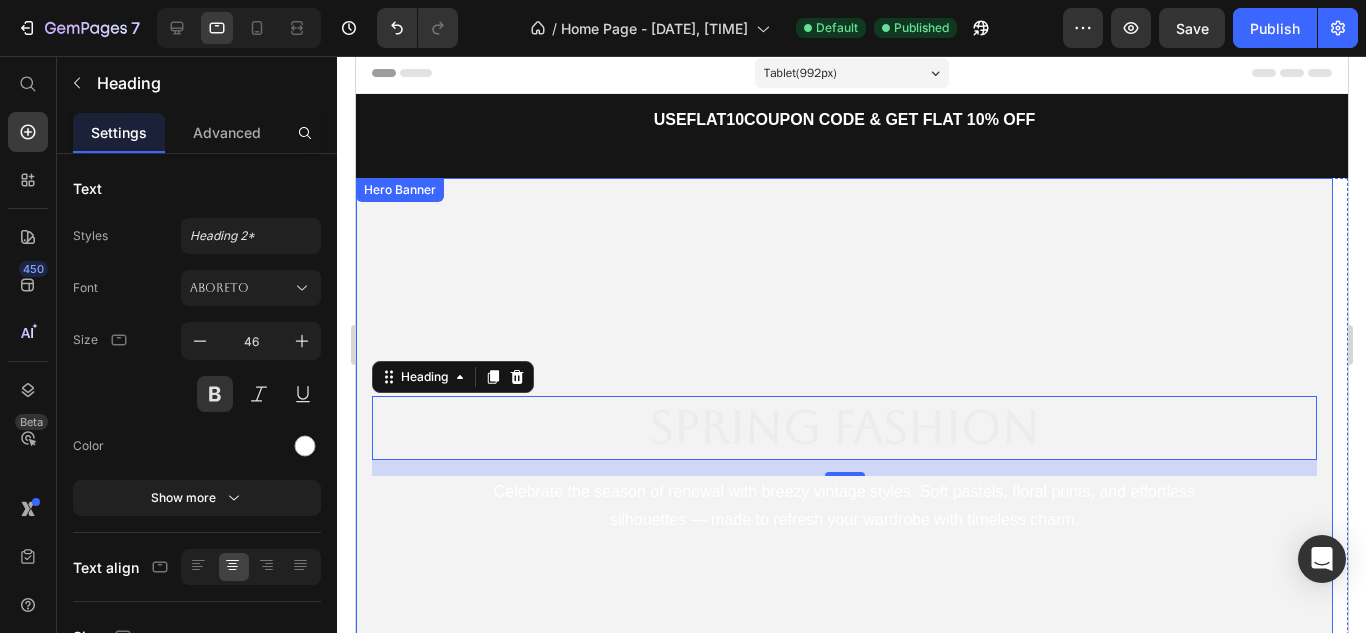 scroll, scrollTop: 0, scrollLeft: 0, axis: both 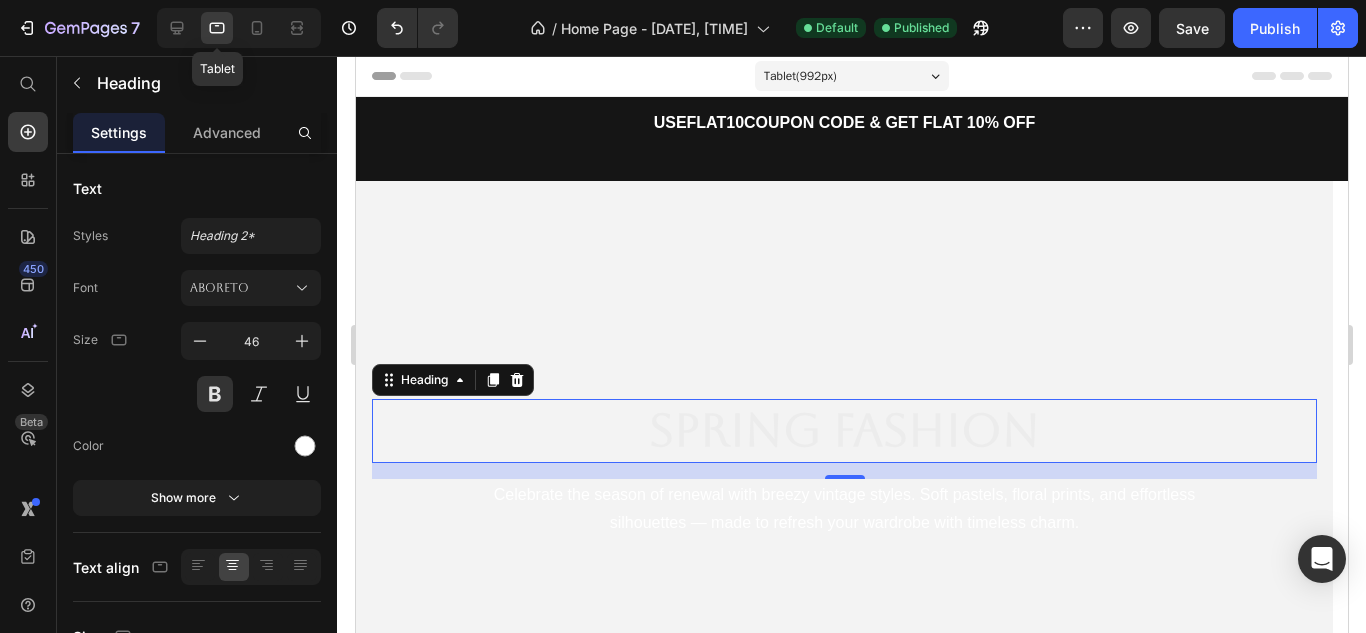 click 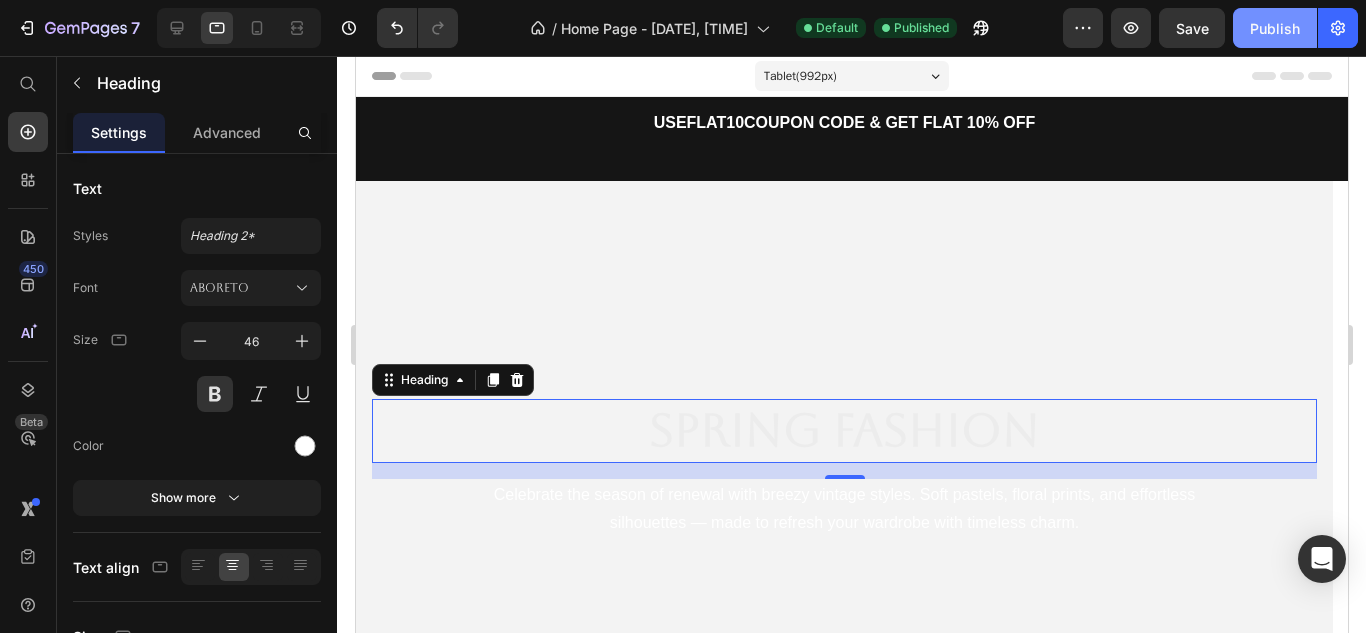 click on "Publish" at bounding box center [1275, 28] 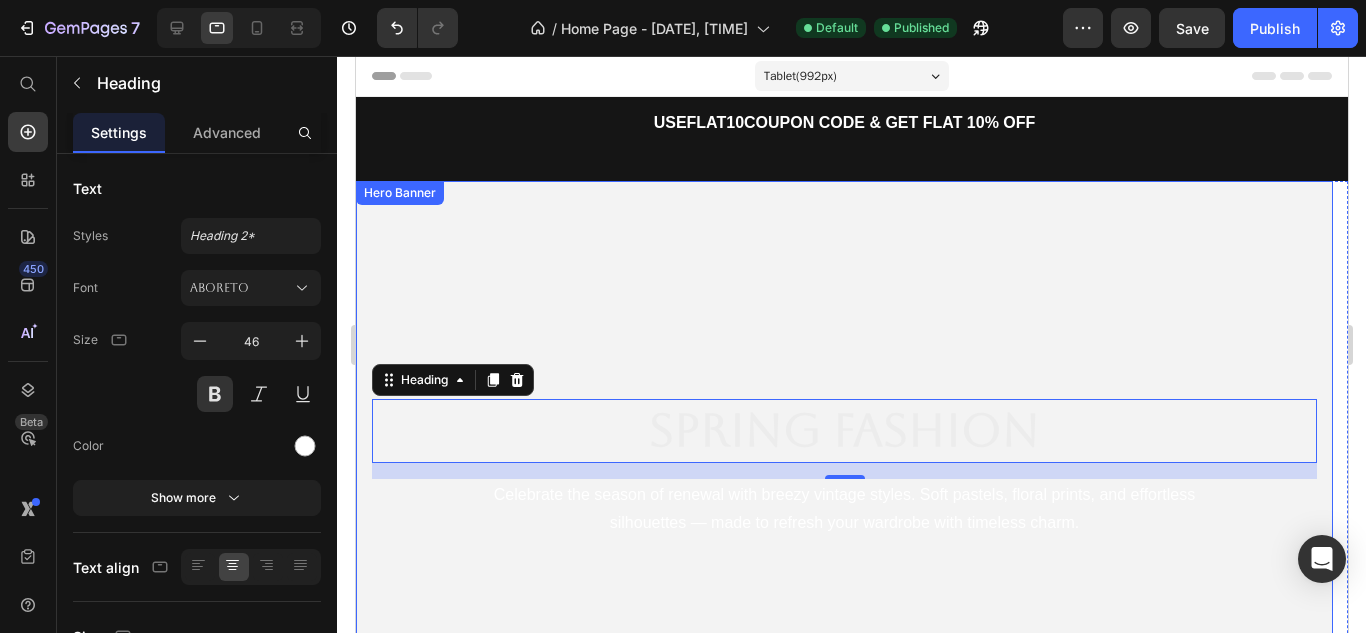 click at bounding box center (843, 469) 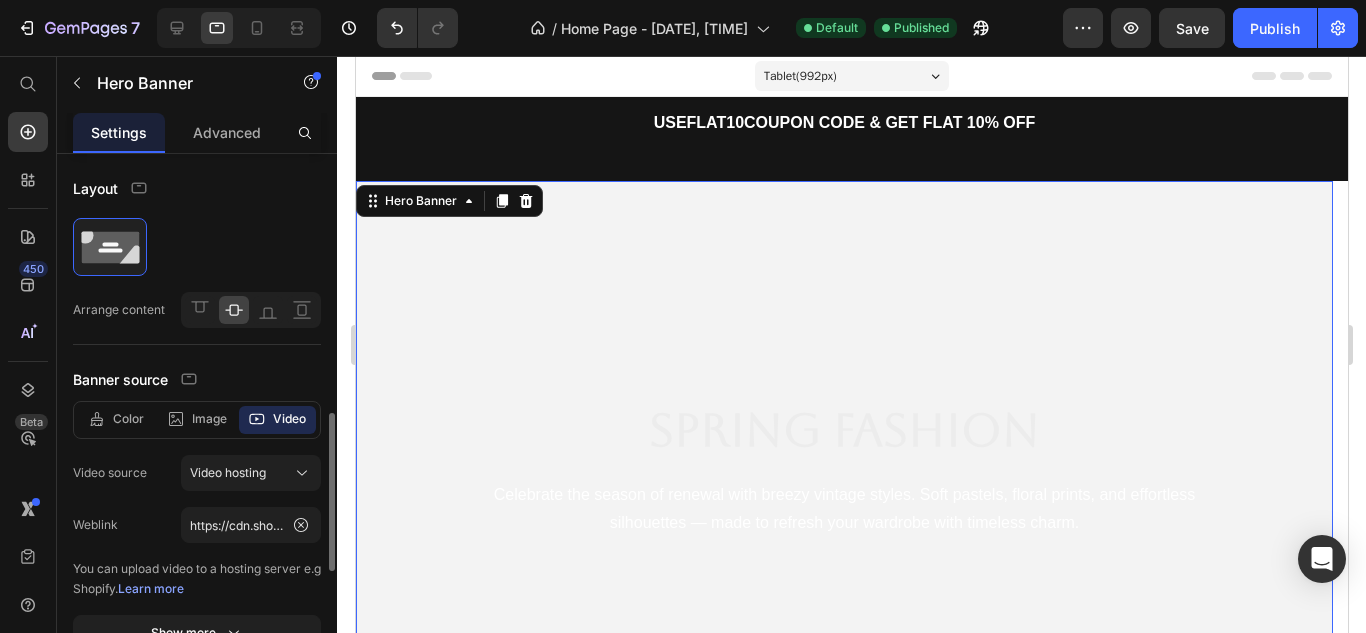 scroll, scrollTop: 200, scrollLeft: 0, axis: vertical 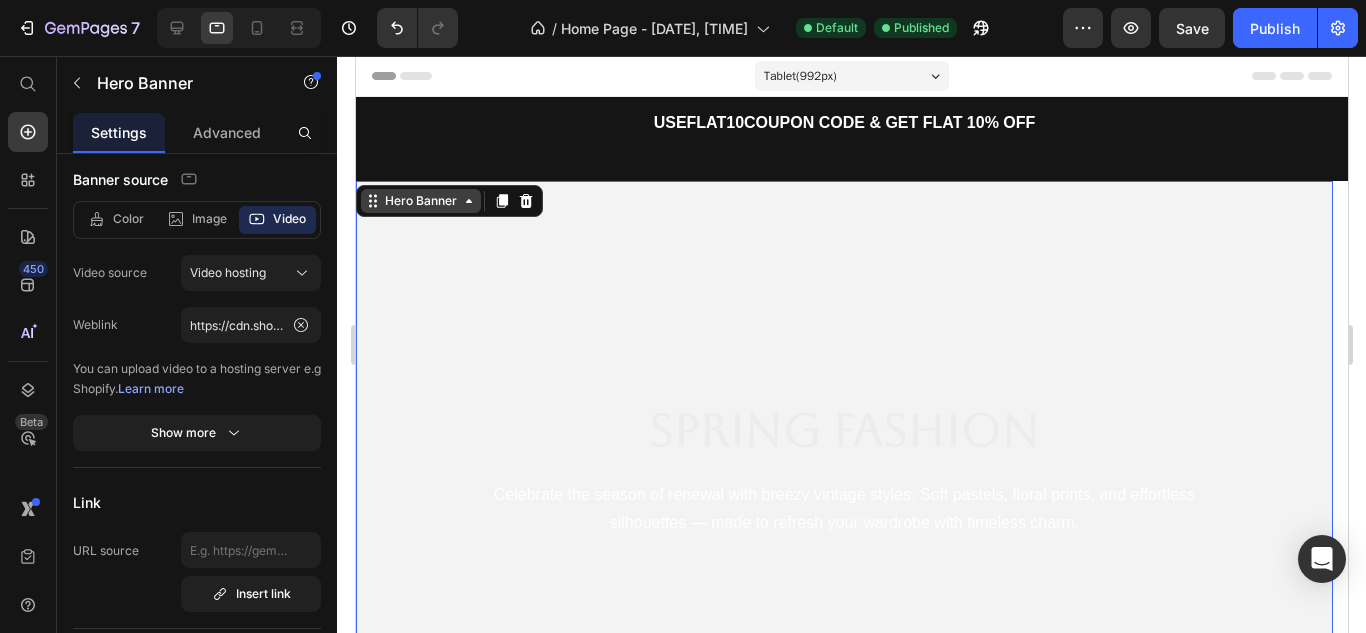 click on "Hero Banner" at bounding box center [420, 201] 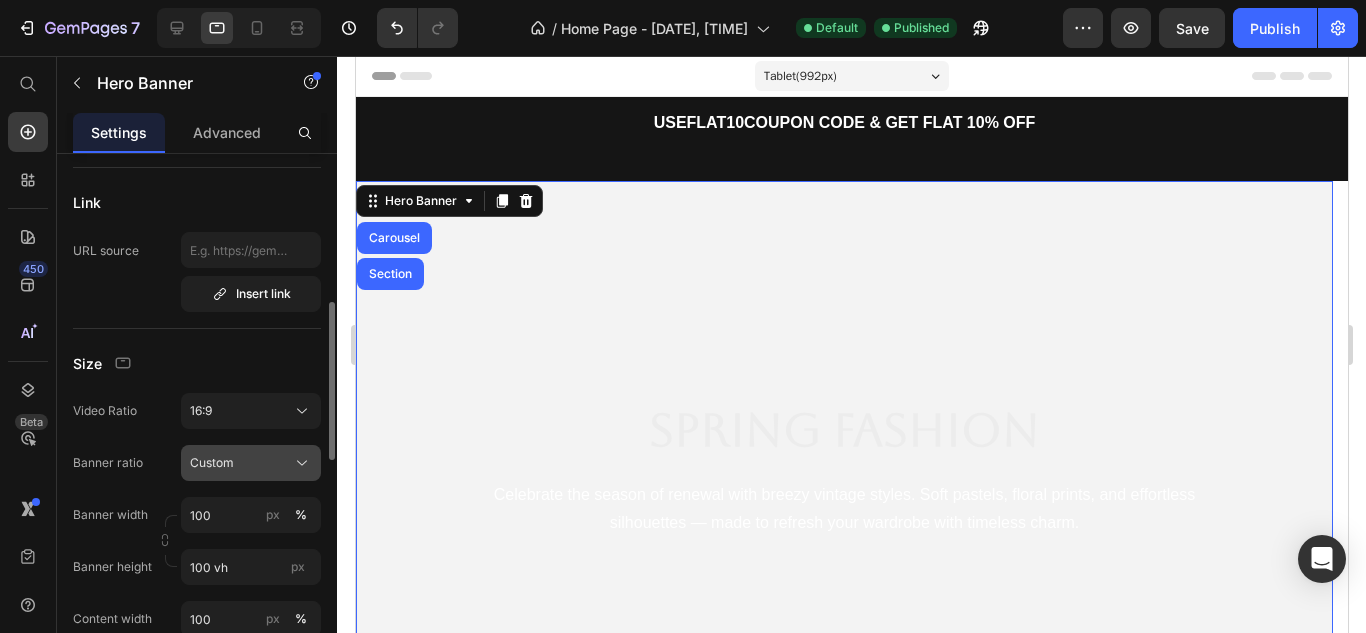 scroll, scrollTop: 700, scrollLeft: 0, axis: vertical 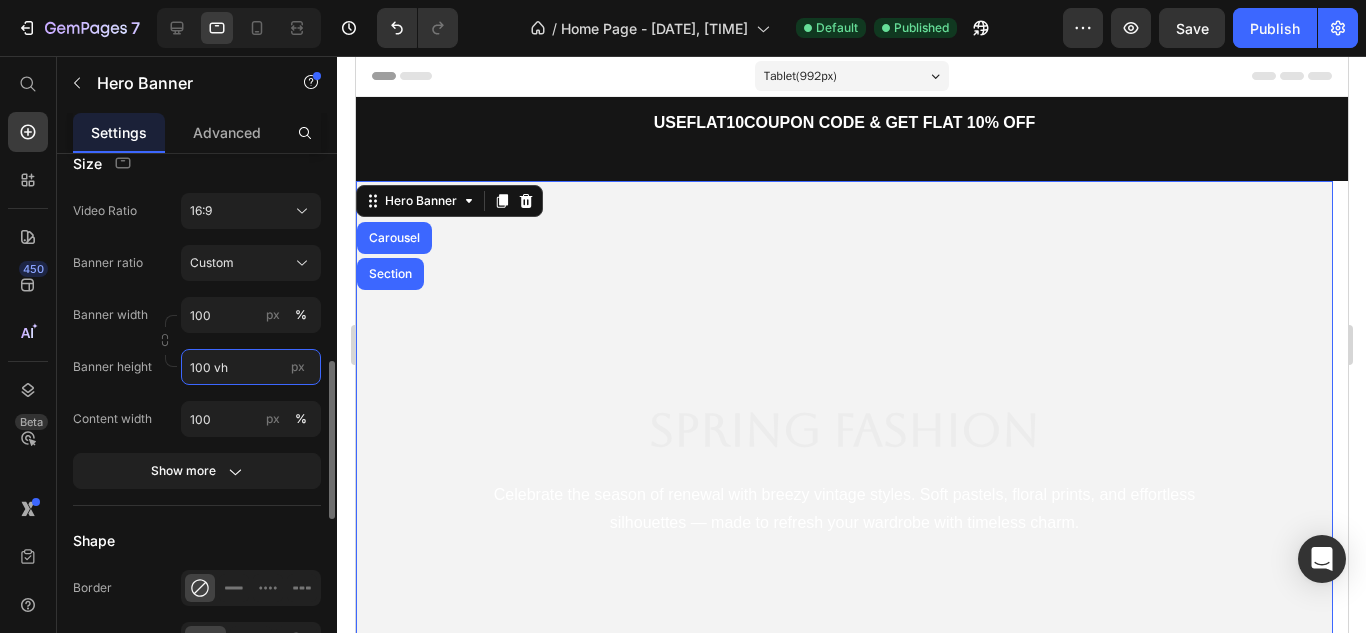 click on "100 vh" at bounding box center [251, 367] 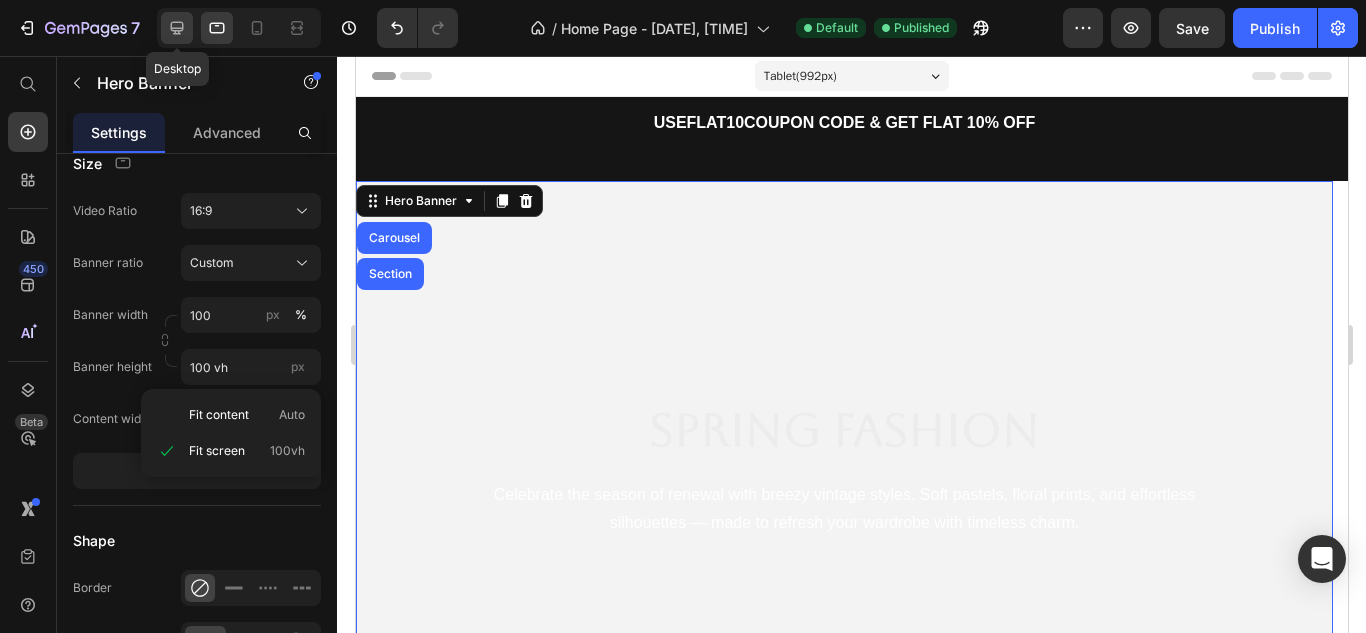click 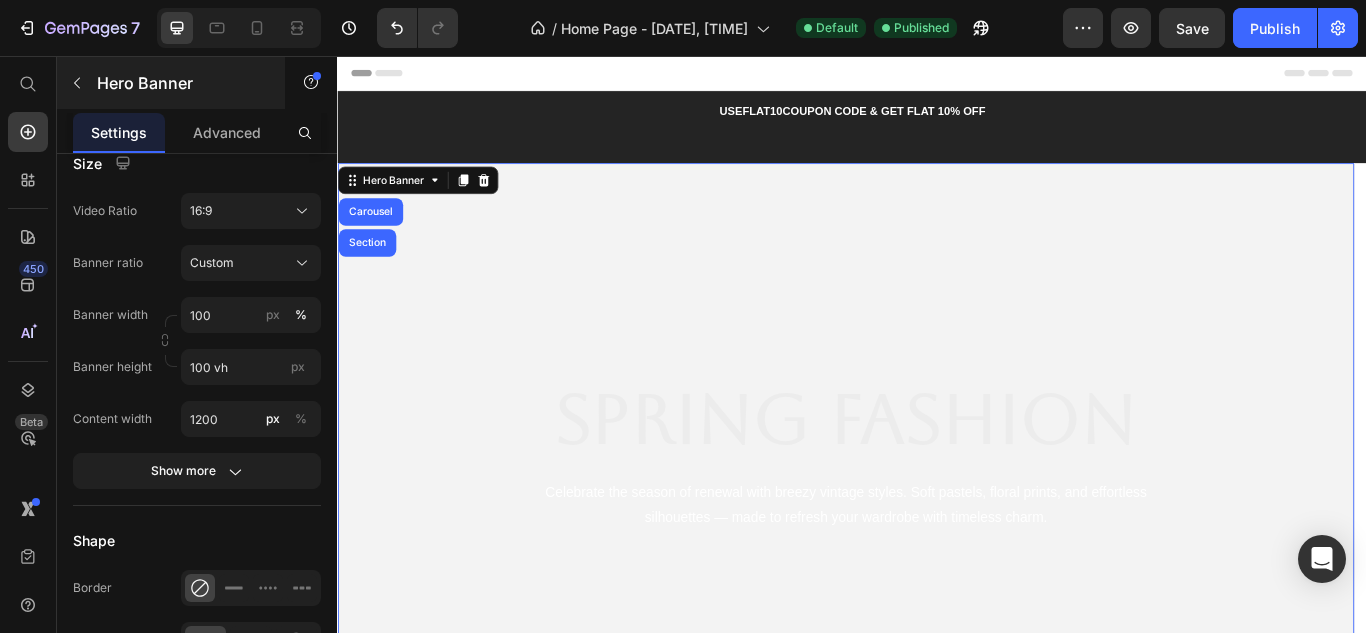 scroll, scrollTop: 55, scrollLeft: 0, axis: vertical 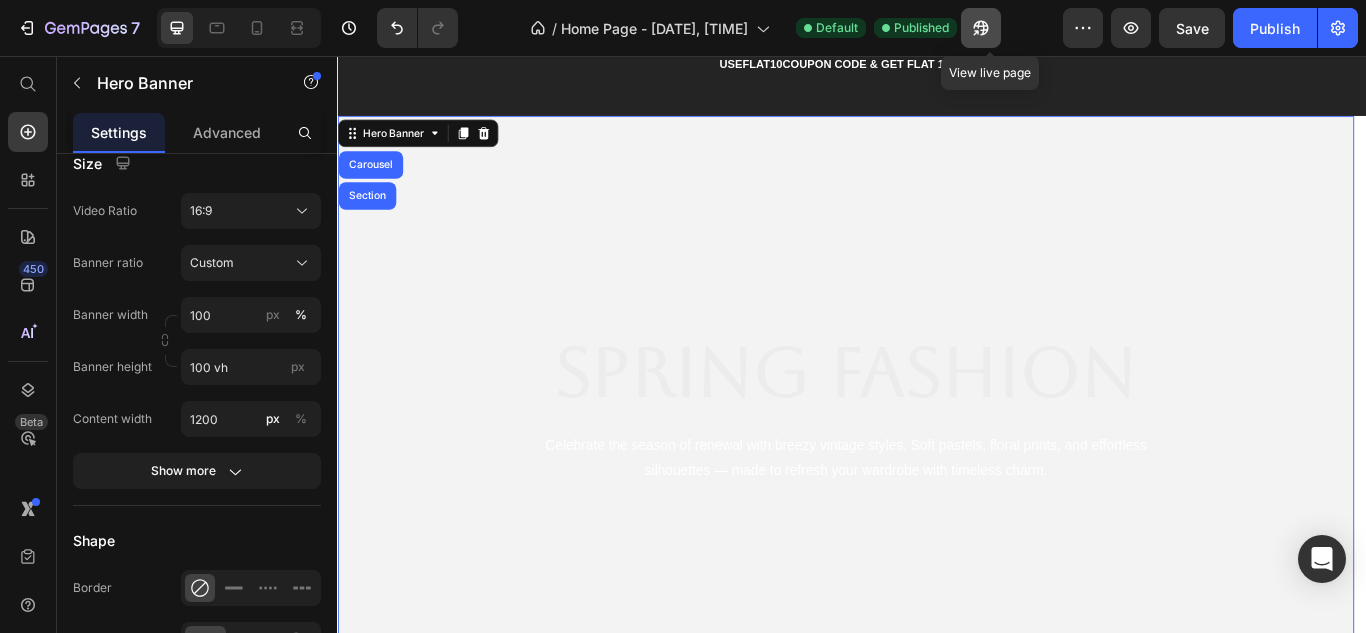 click 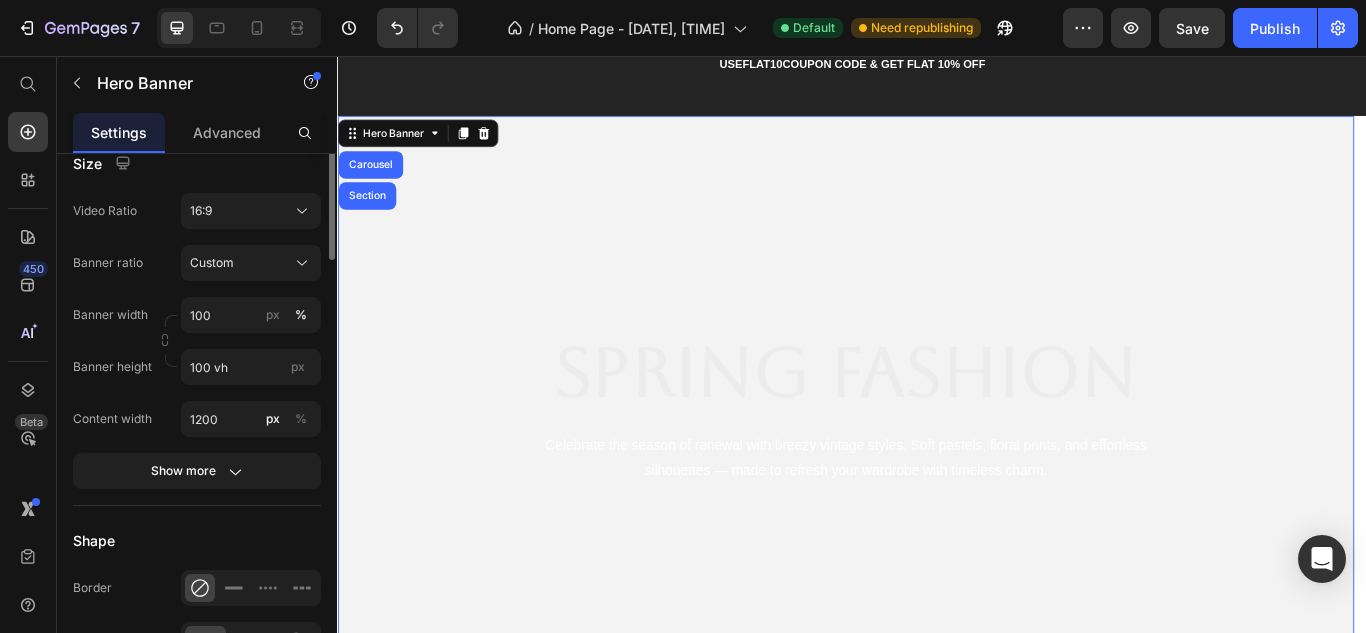 scroll, scrollTop: 500, scrollLeft: 0, axis: vertical 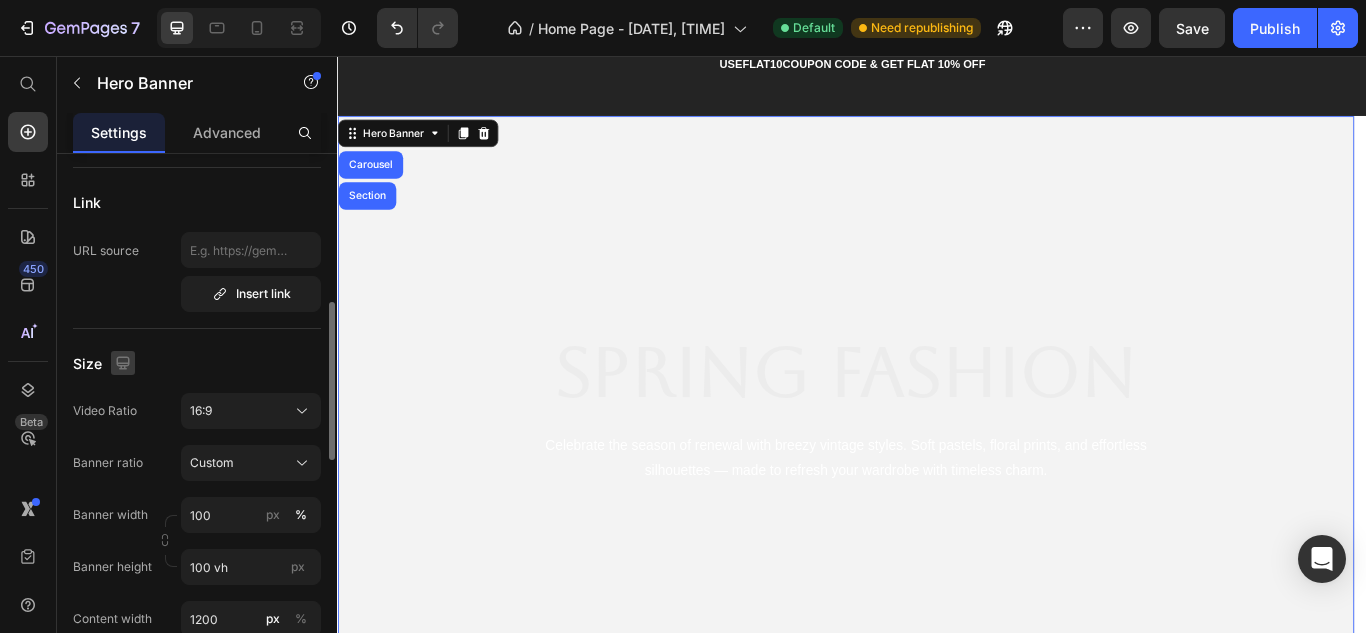 click 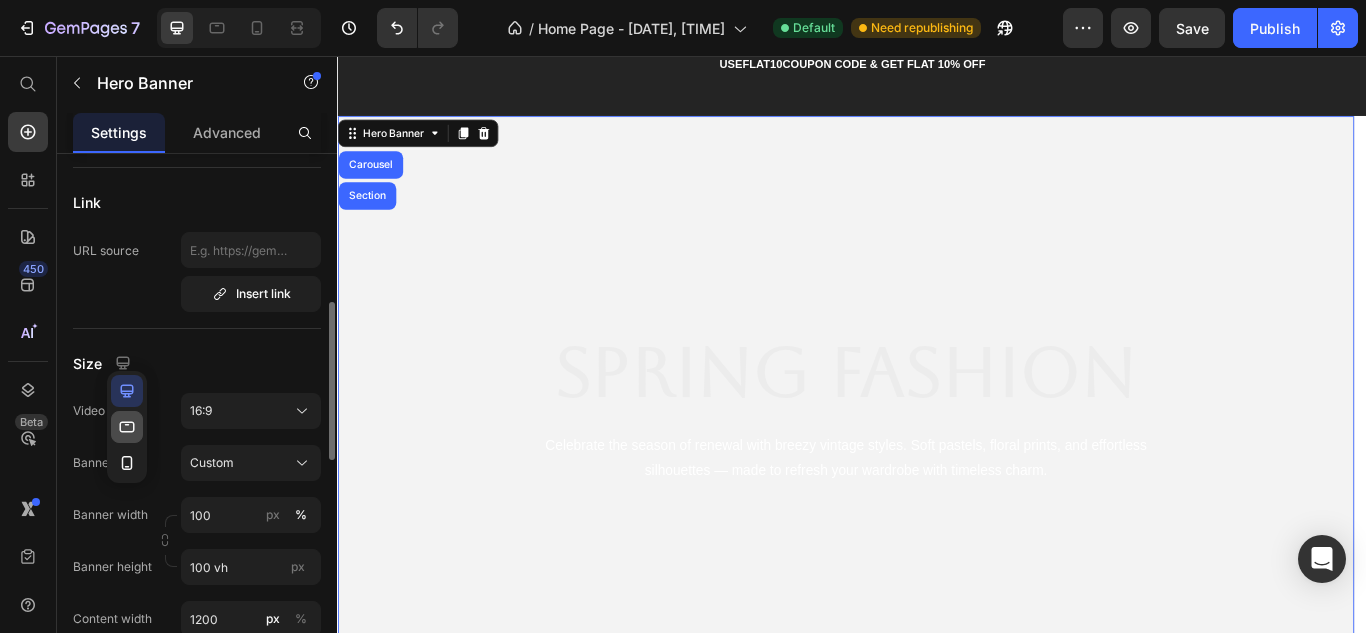 click 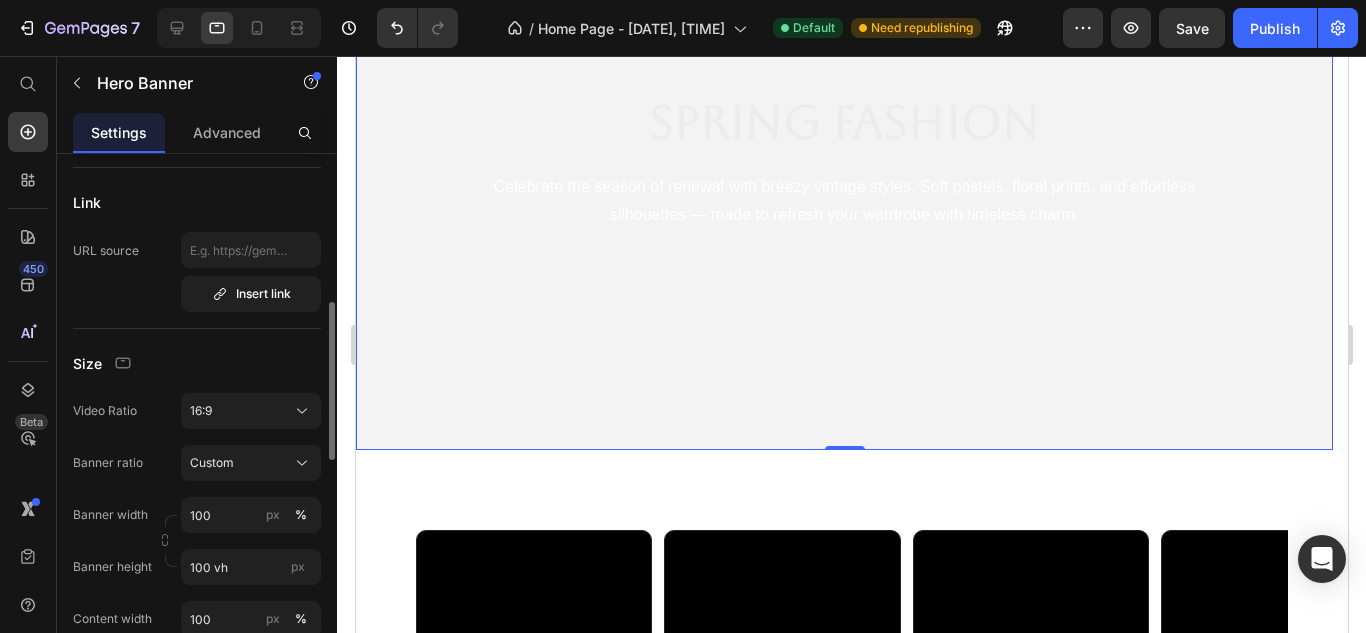 scroll, scrollTop: 355, scrollLeft: 0, axis: vertical 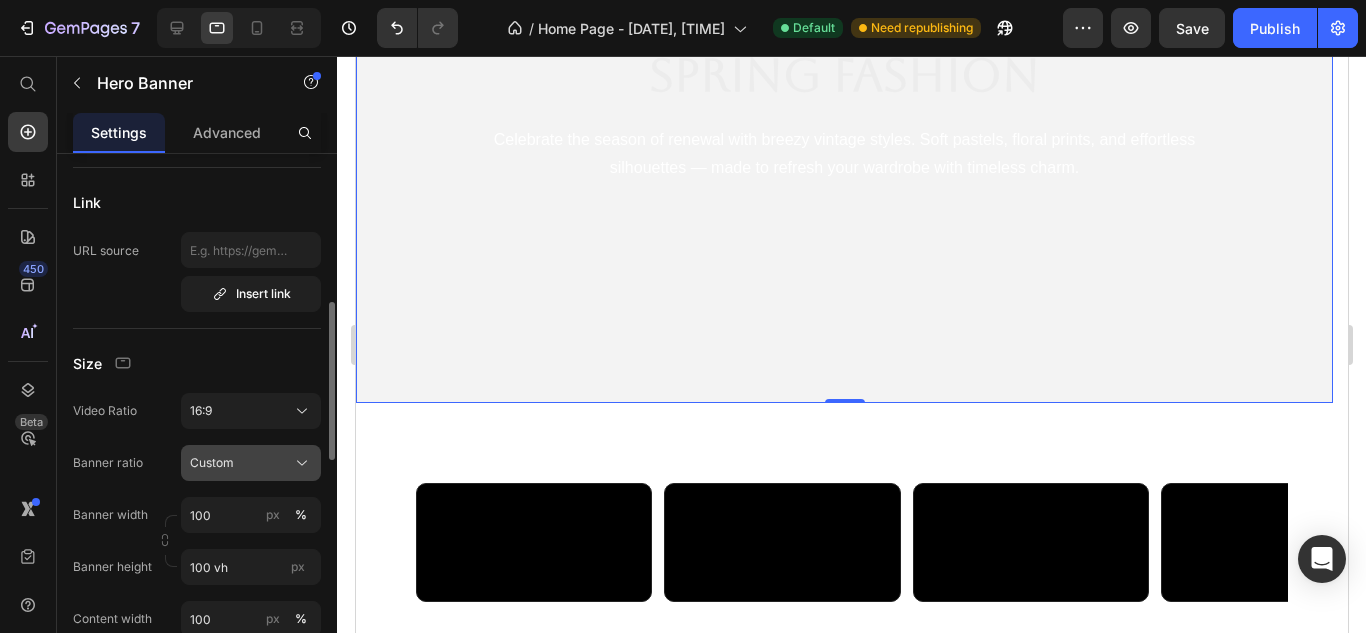 click on "Custom" at bounding box center (251, 463) 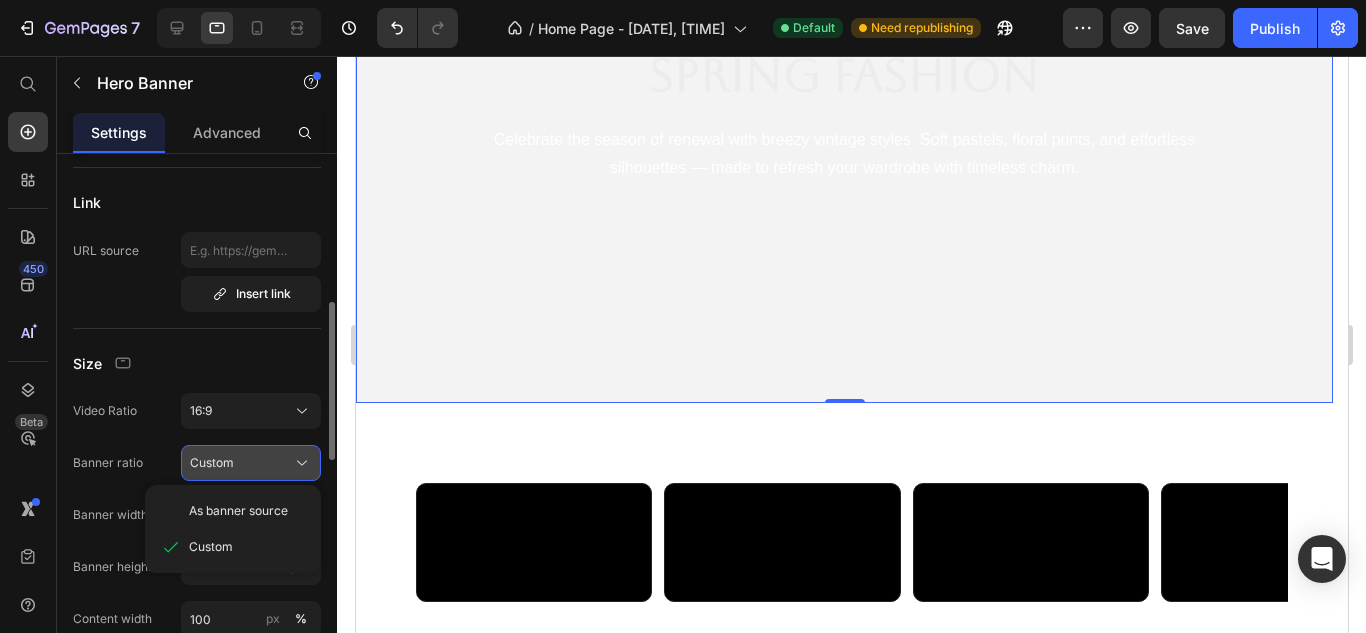 click on "Custom" at bounding box center [251, 463] 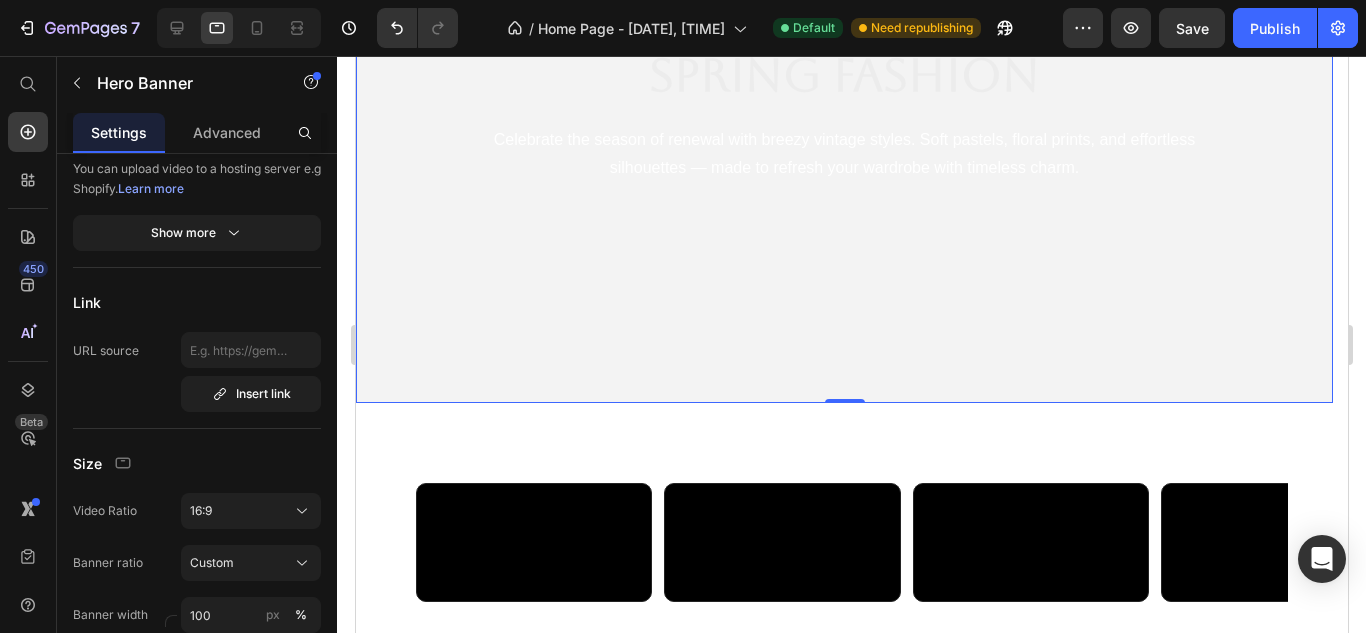 scroll, scrollTop: 200, scrollLeft: 0, axis: vertical 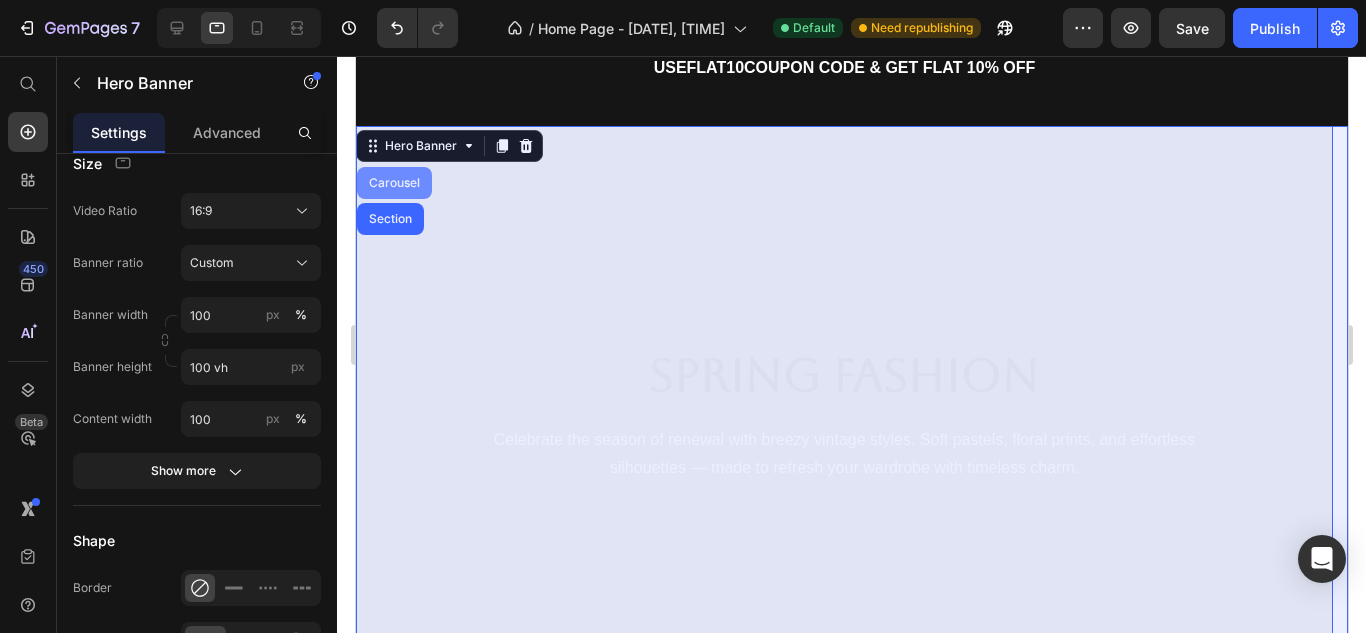 click on "Carousel" at bounding box center (393, 183) 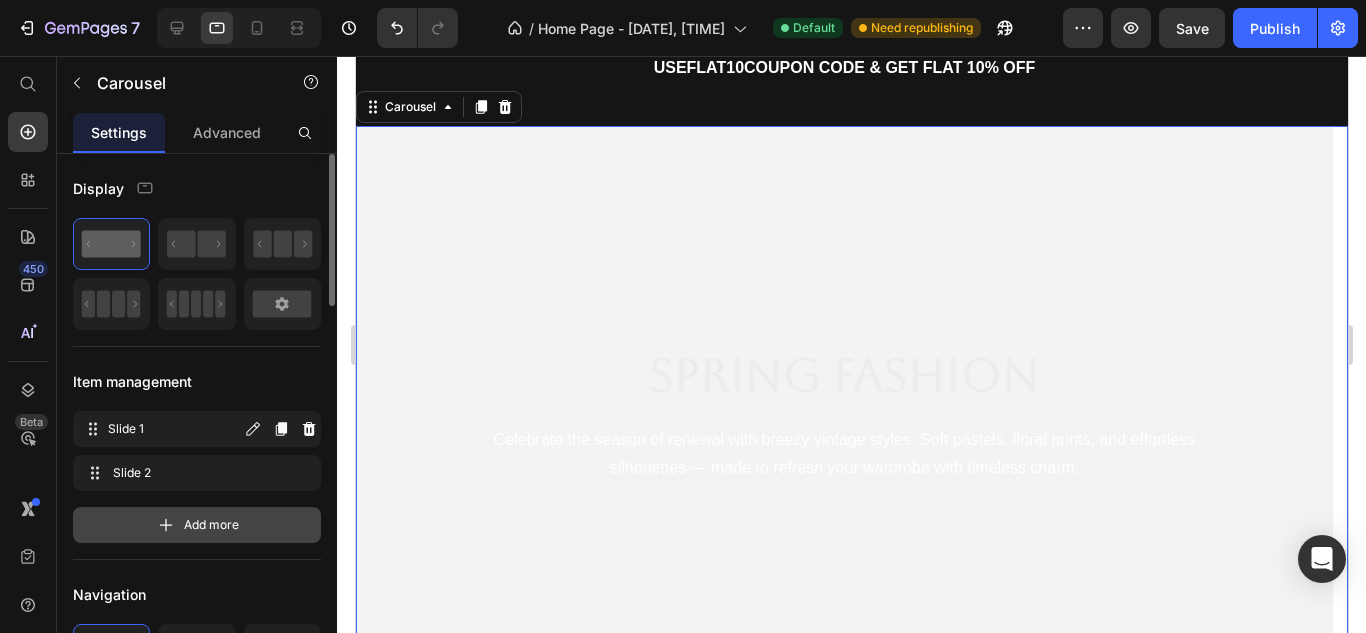 scroll, scrollTop: 100, scrollLeft: 0, axis: vertical 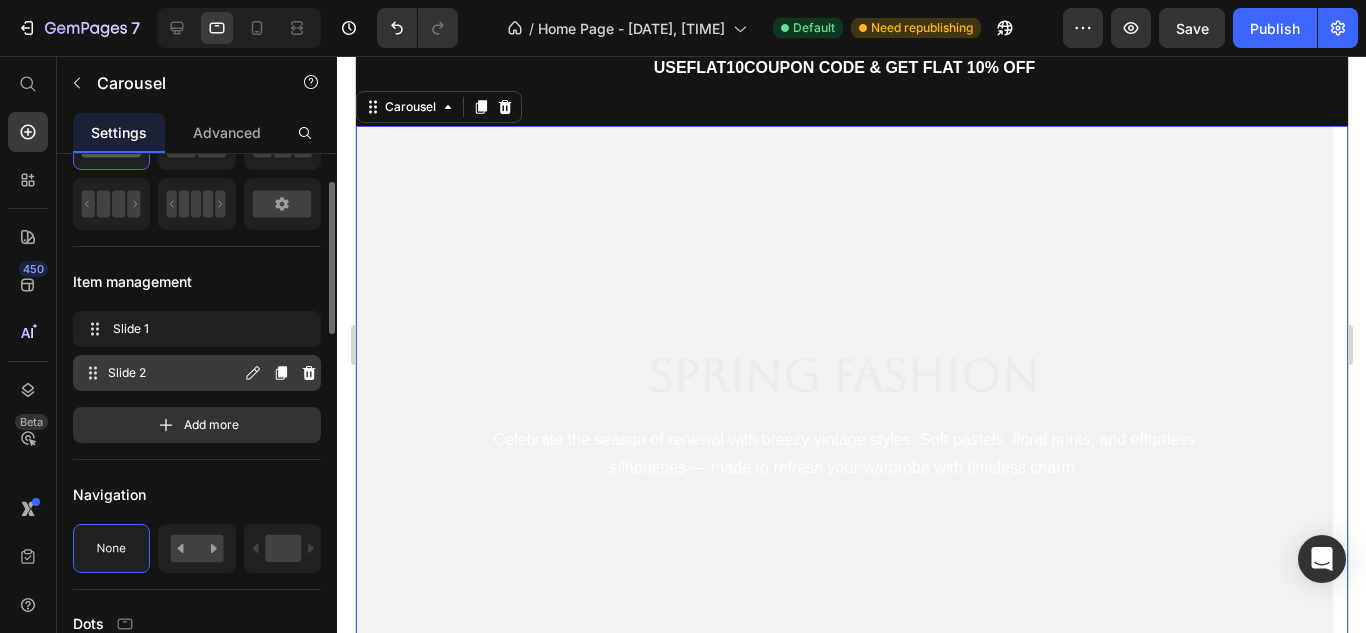 click on "Slide 2" at bounding box center [174, 373] 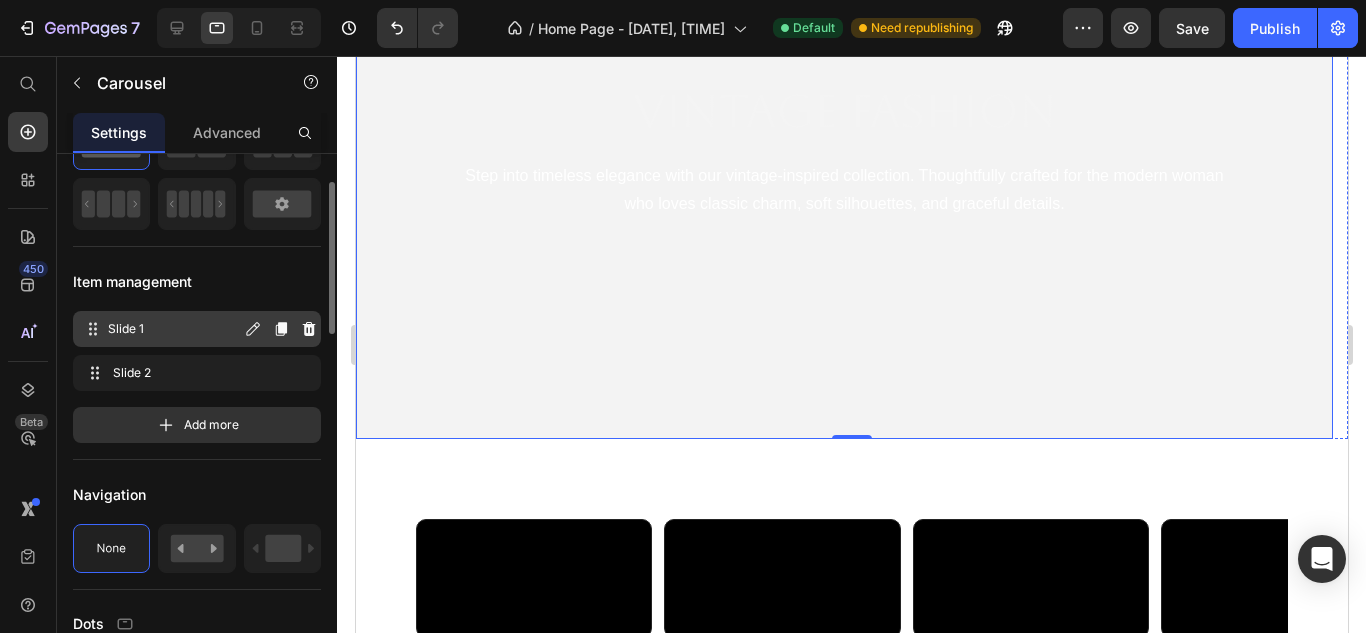 scroll, scrollTop: 355, scrollLeft: 0, axis: vertical 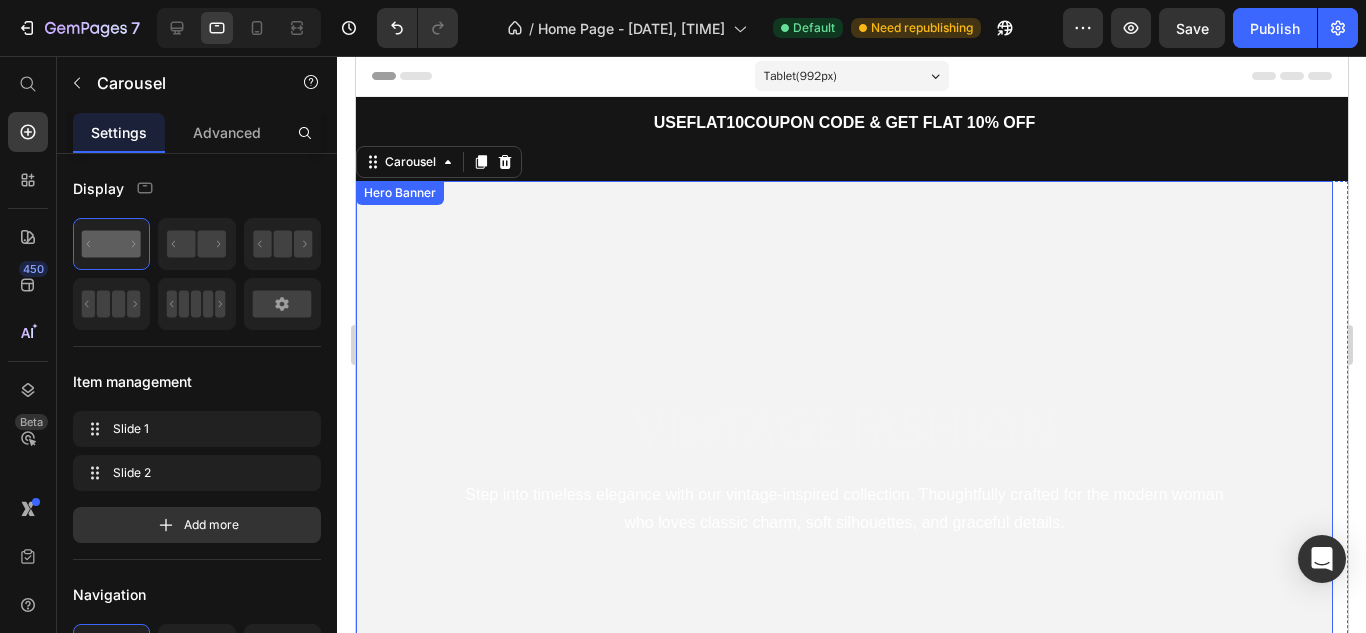 click at bounding box center (843, 469) 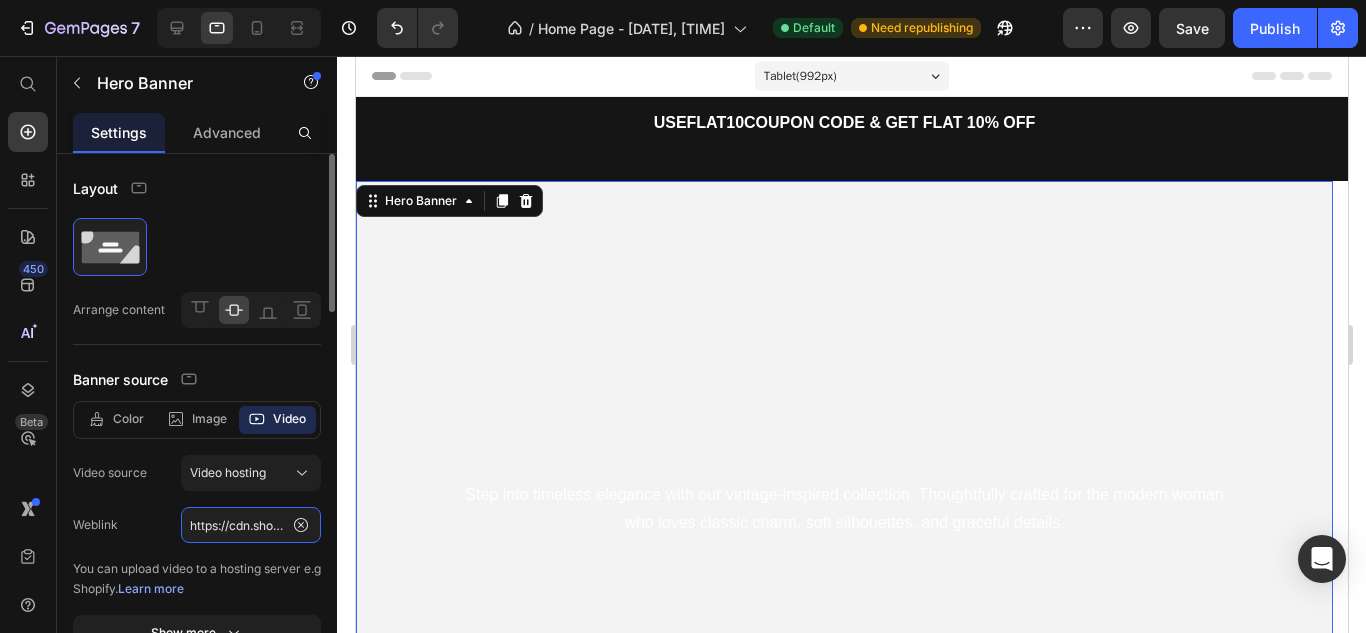 click on "https://cdn.shopify.com/videos/c/o/v/13f27587143f47638d86342ea9eb0716.mp4" 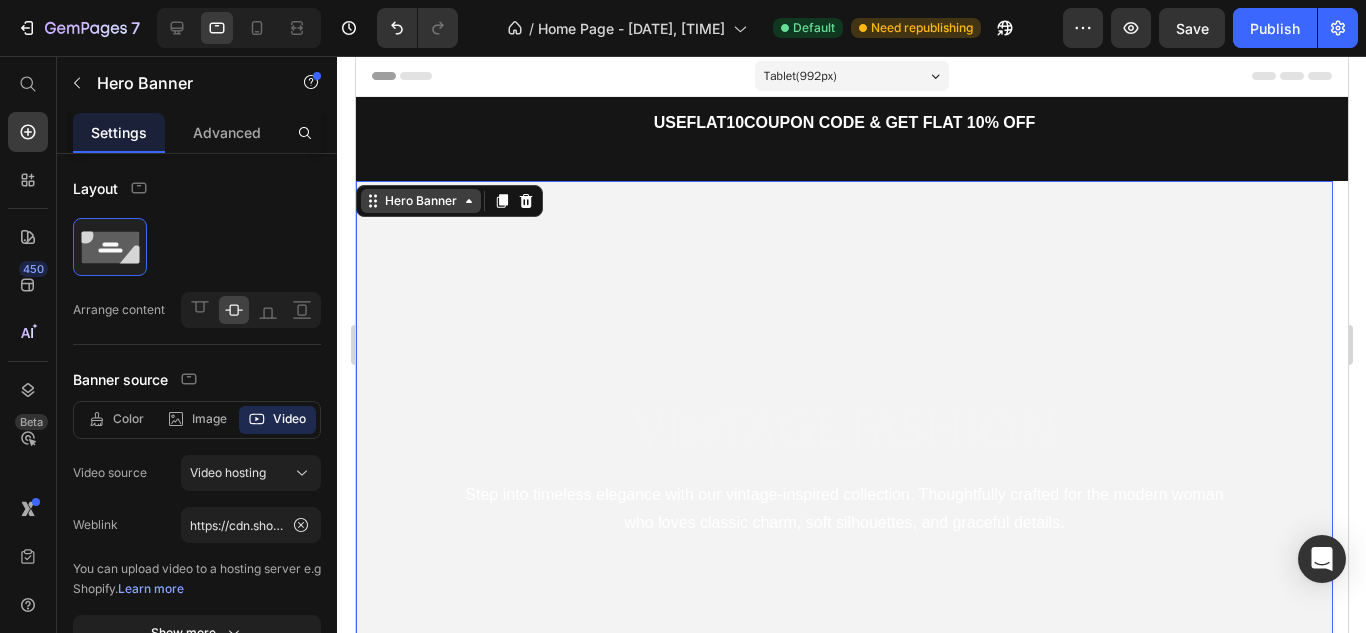 click on "Hero Banner" at bounding box center (420, 201) 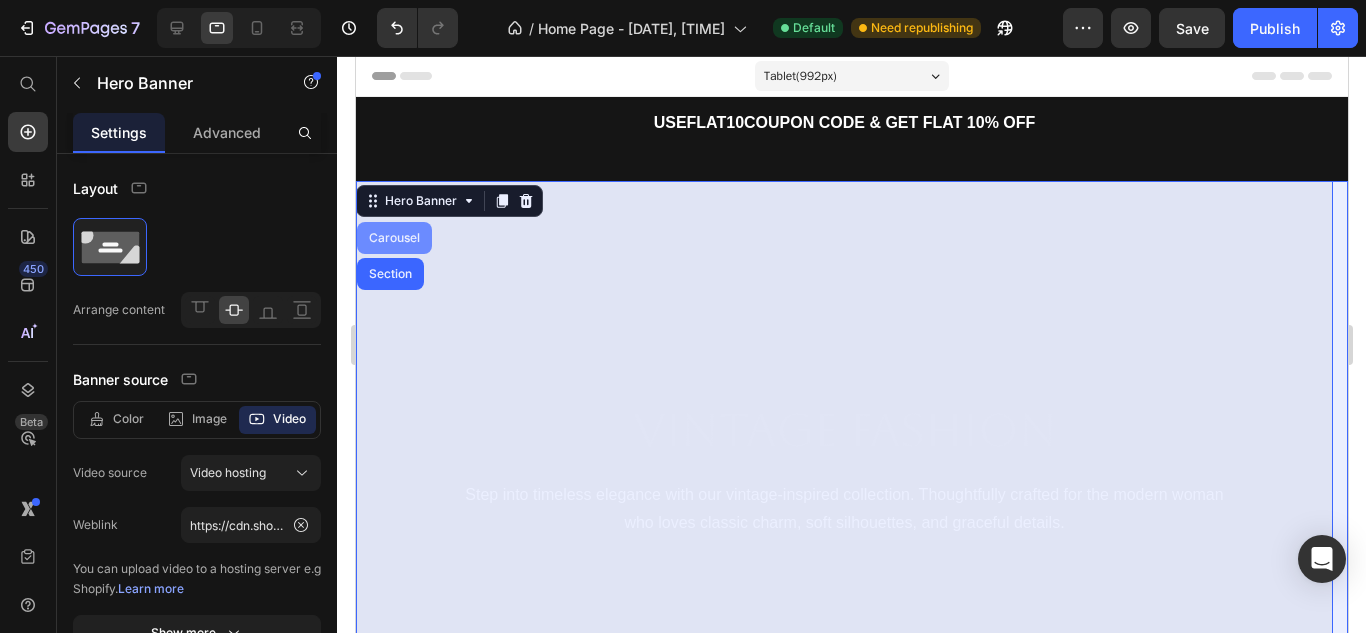 click on "Carousel" at bounding box center [393, 238] 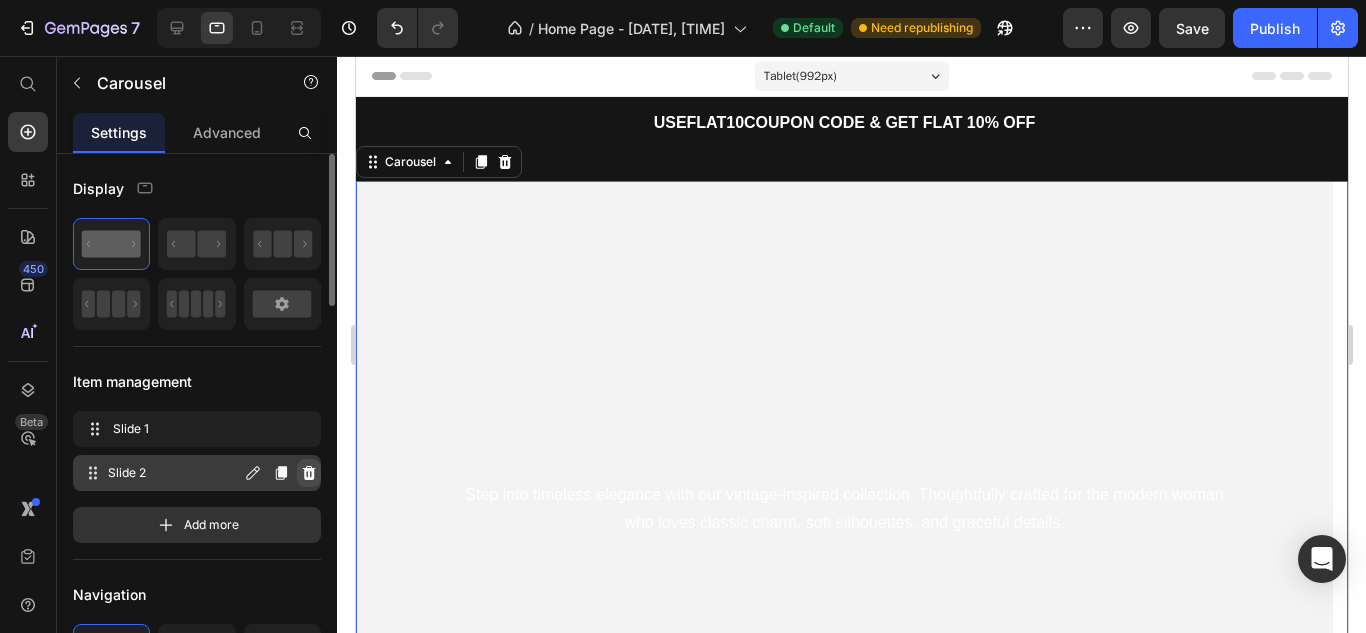 click 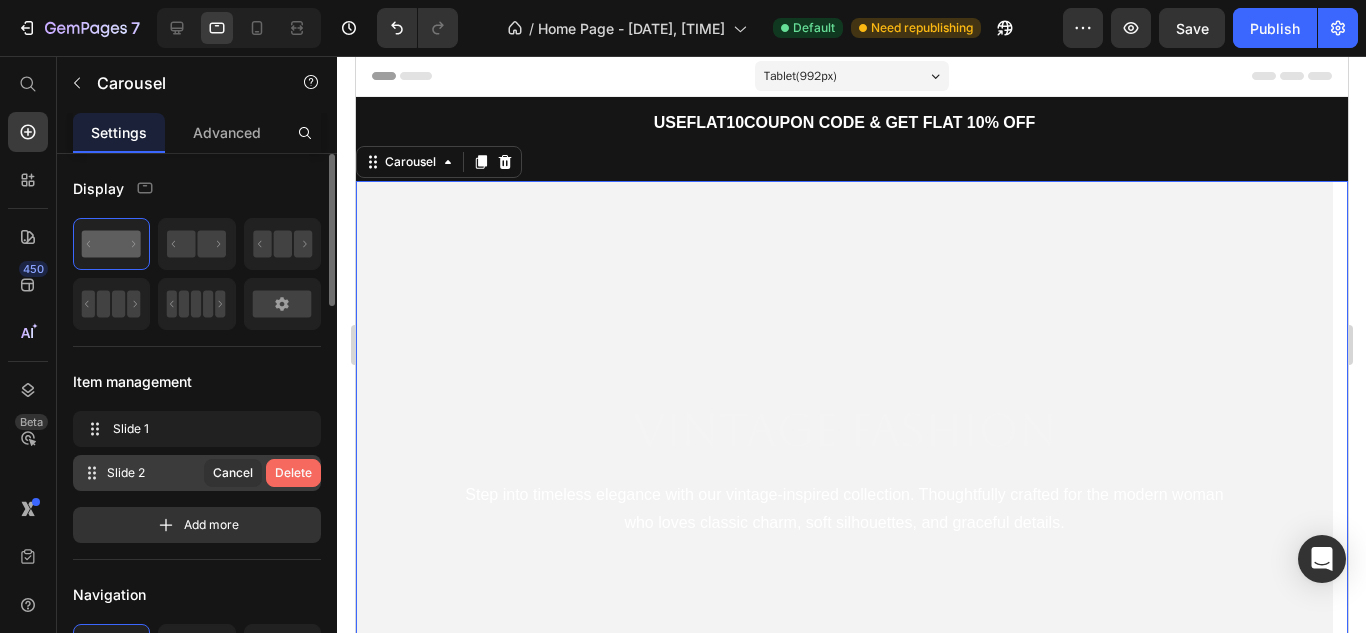 click on "Delete" at bounding box center (293, 473) 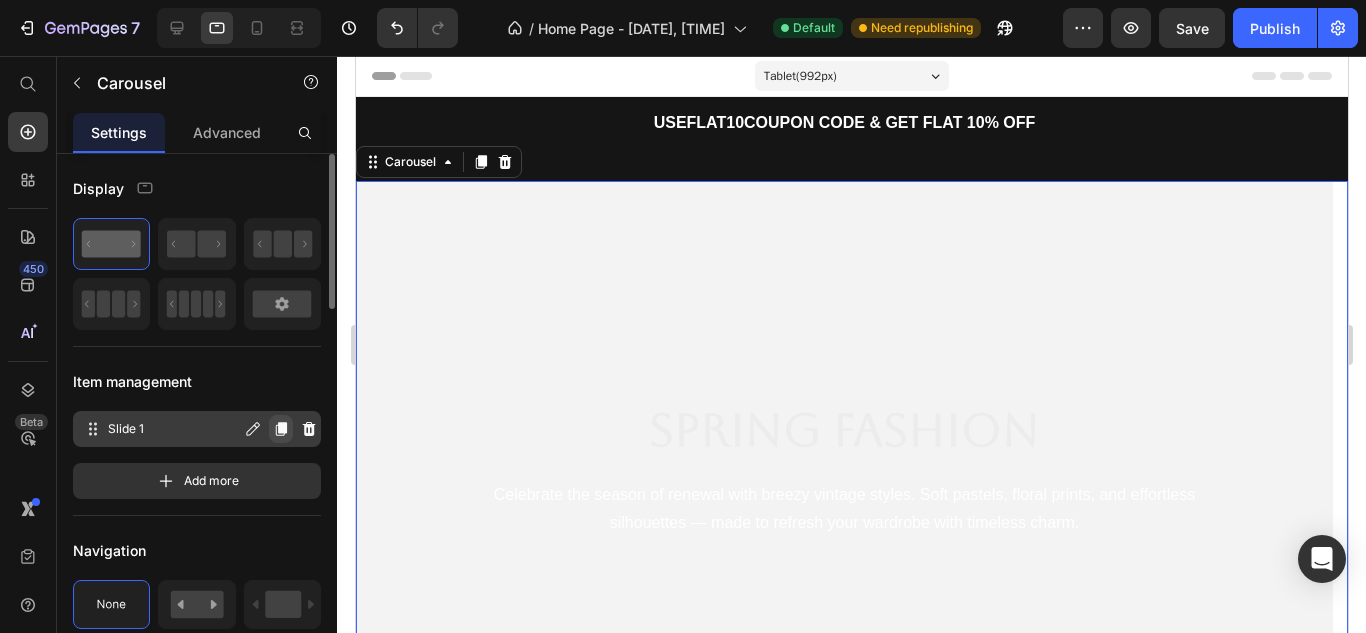 click 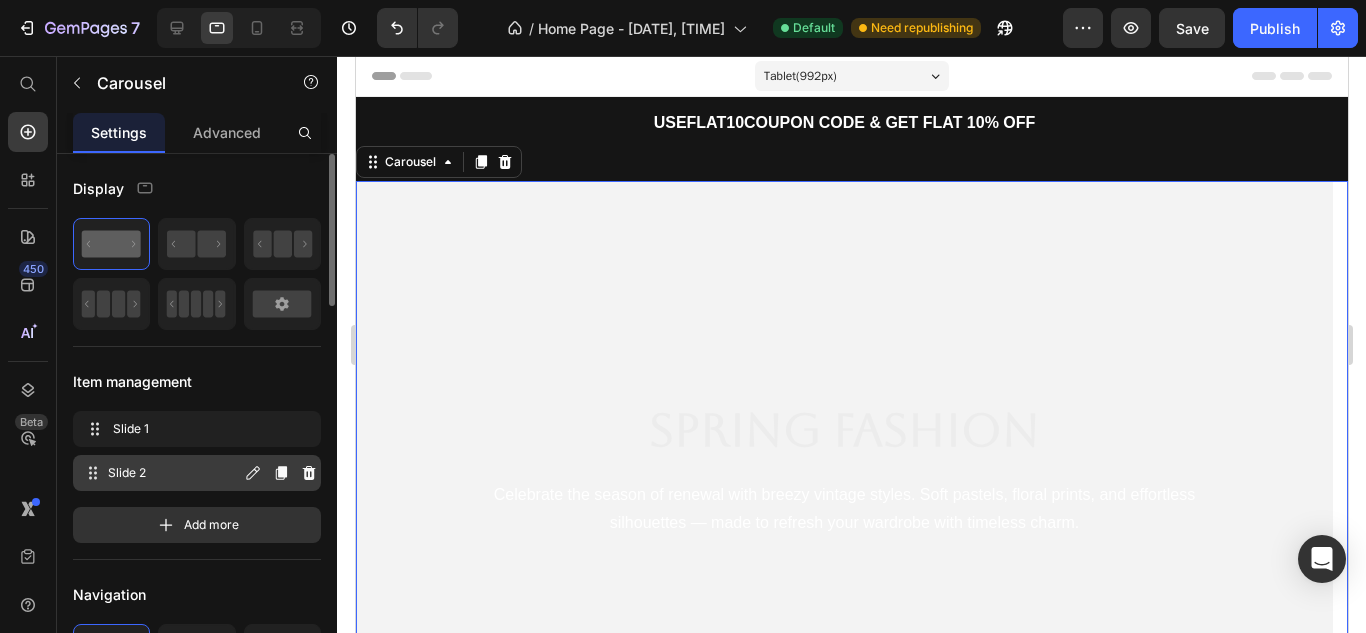 click on "Slide 2" at bounding box center [174, 473] 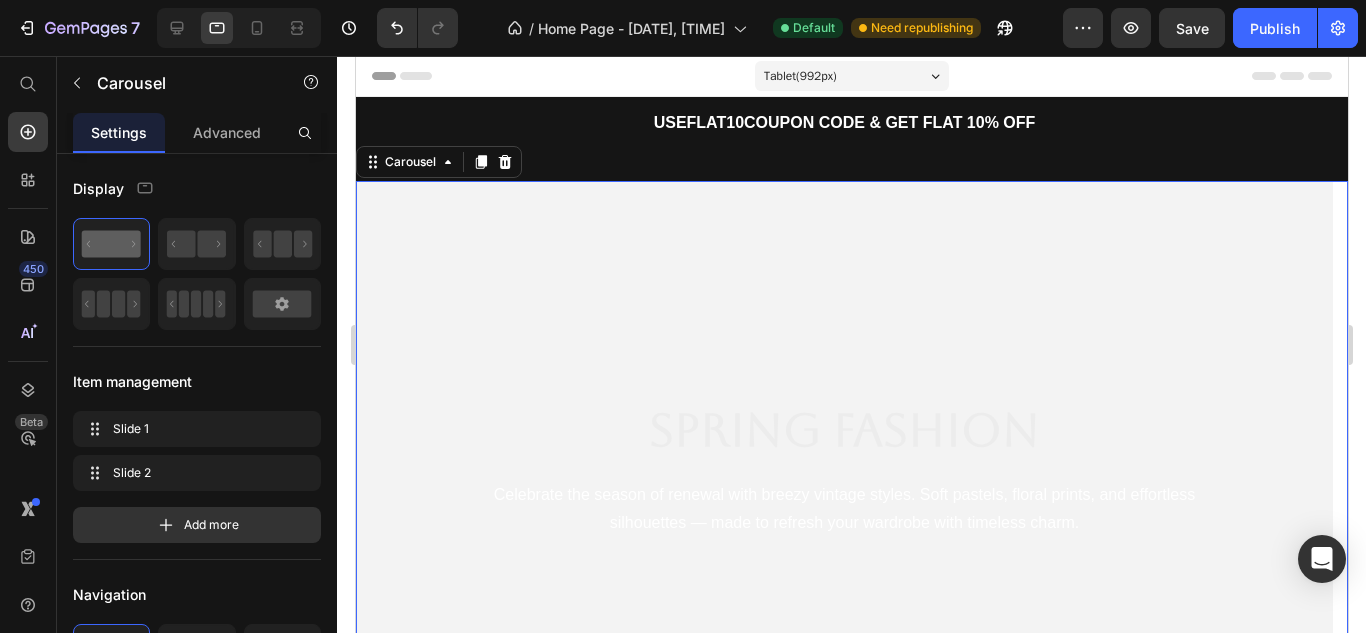 click on "Spring Fashion Heading Celebrate the season of renewal with breezy vintage styles. Soft pastels, floral prints, and effortless silhouettes — made to refresh your wardrobe with timeless charm. Text Block" at bounding box center (843, 469) 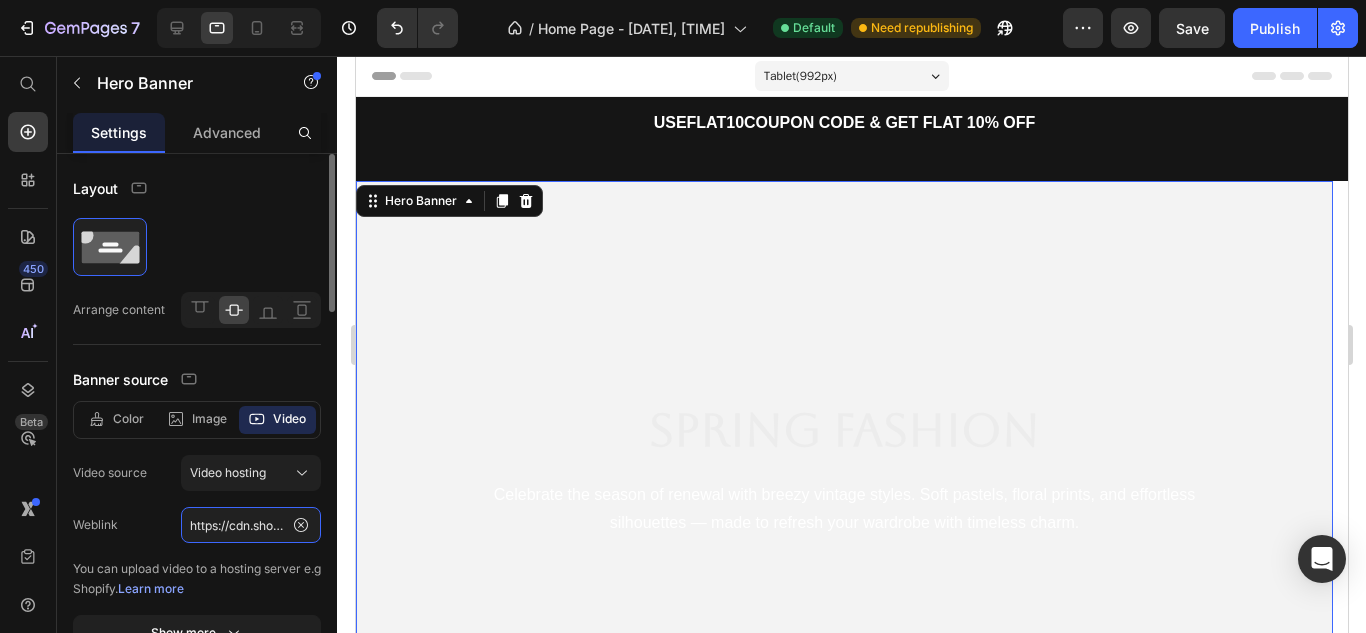 click on "https://cdn.shopify.com/videos/c/o/v/9f9c63d51eb447f3a5089d83531298ef.mp4" 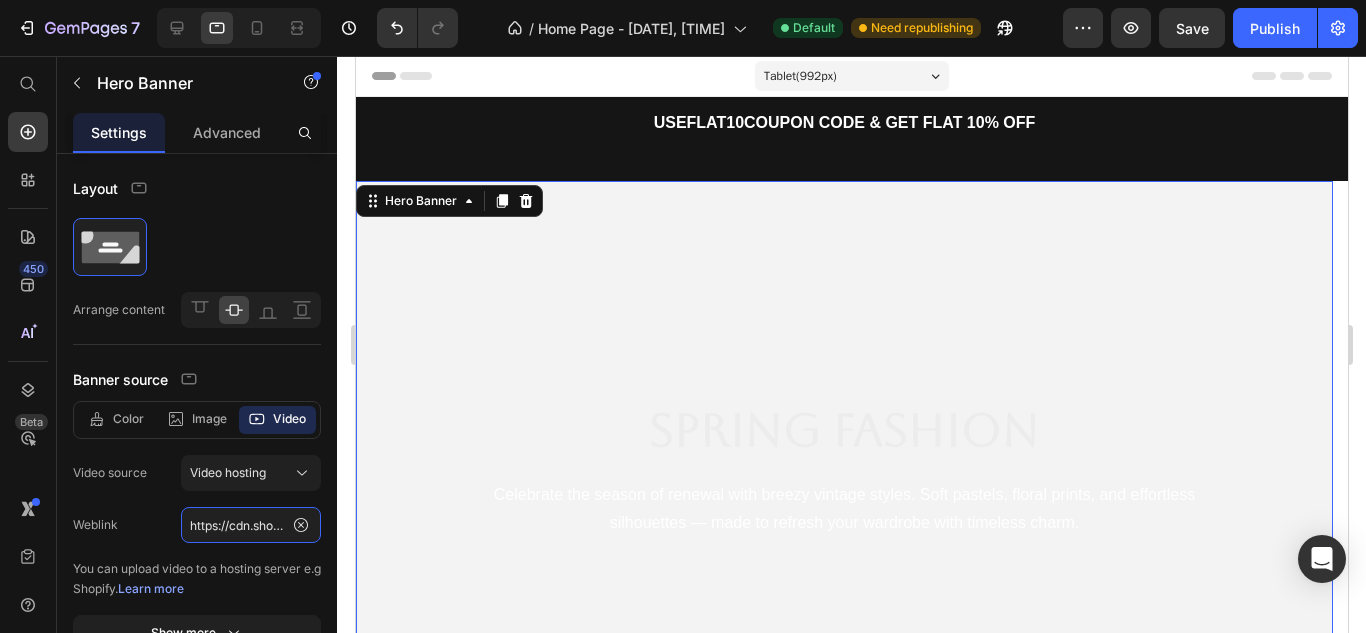 scroll, scrollTop: 0, scrollLeft: 364, axis: horizontal 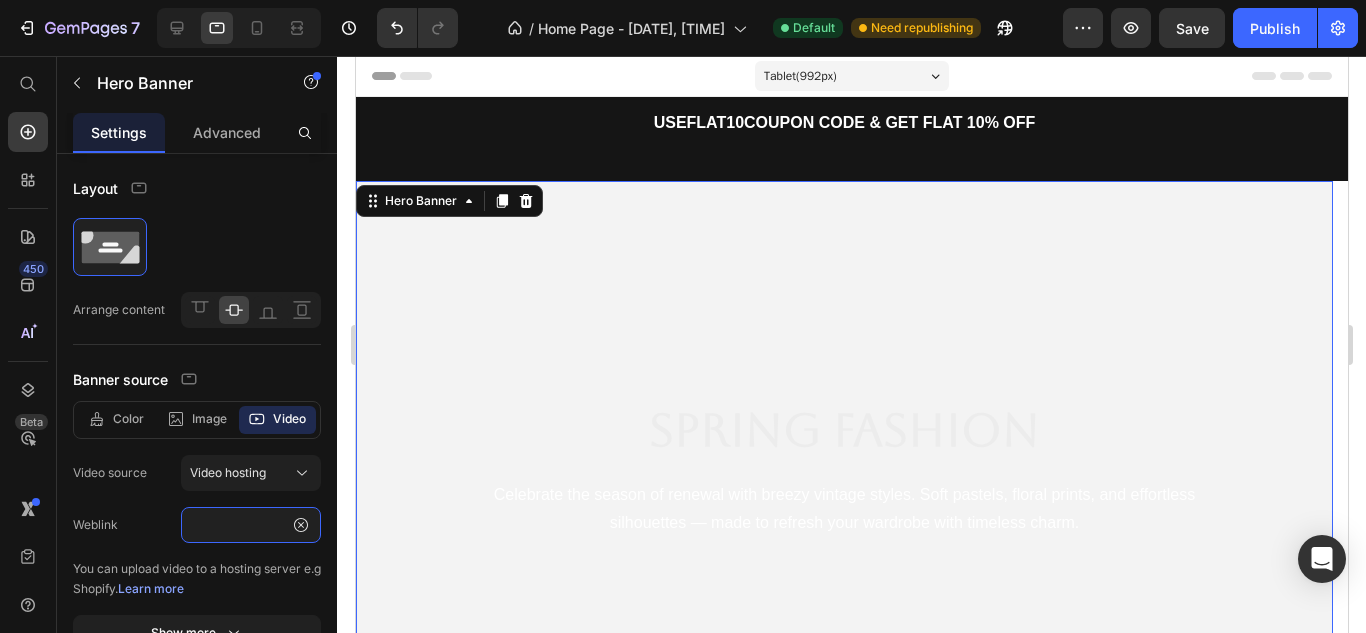 type on "https://cdn.shopify.com/videos/c/o/v/13f27587143f47638d86342ea9eb0716.mp4" 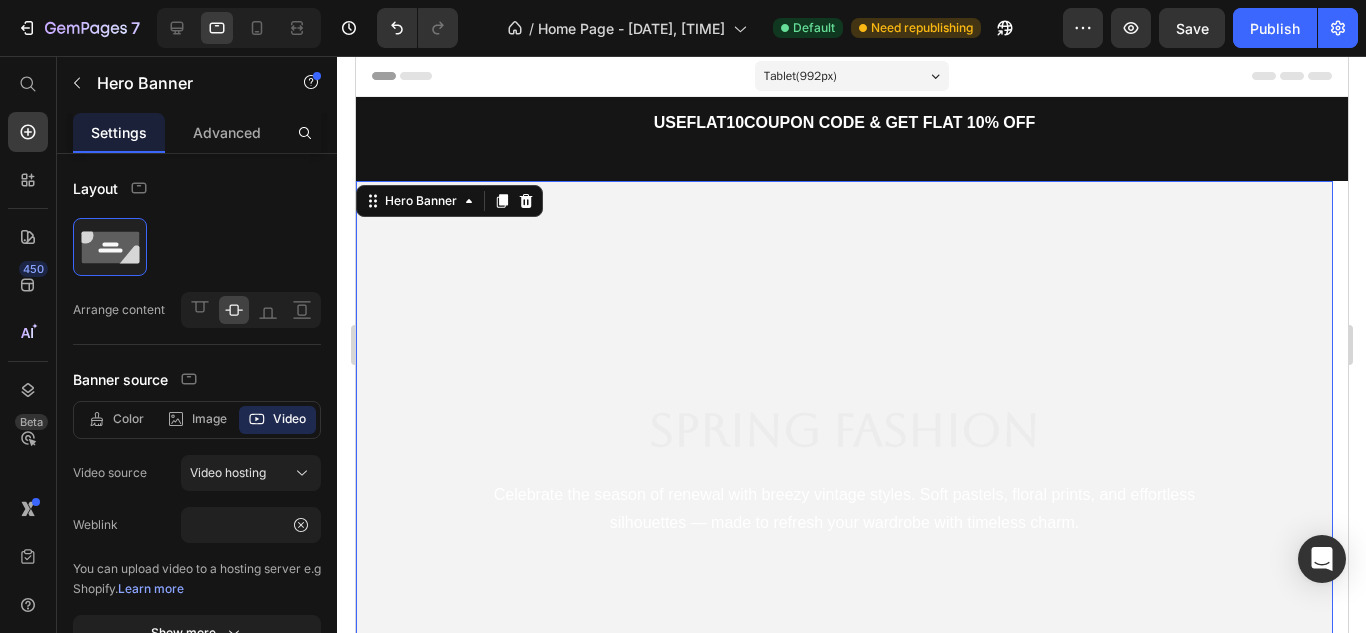 click at bounding box center (843, 469) 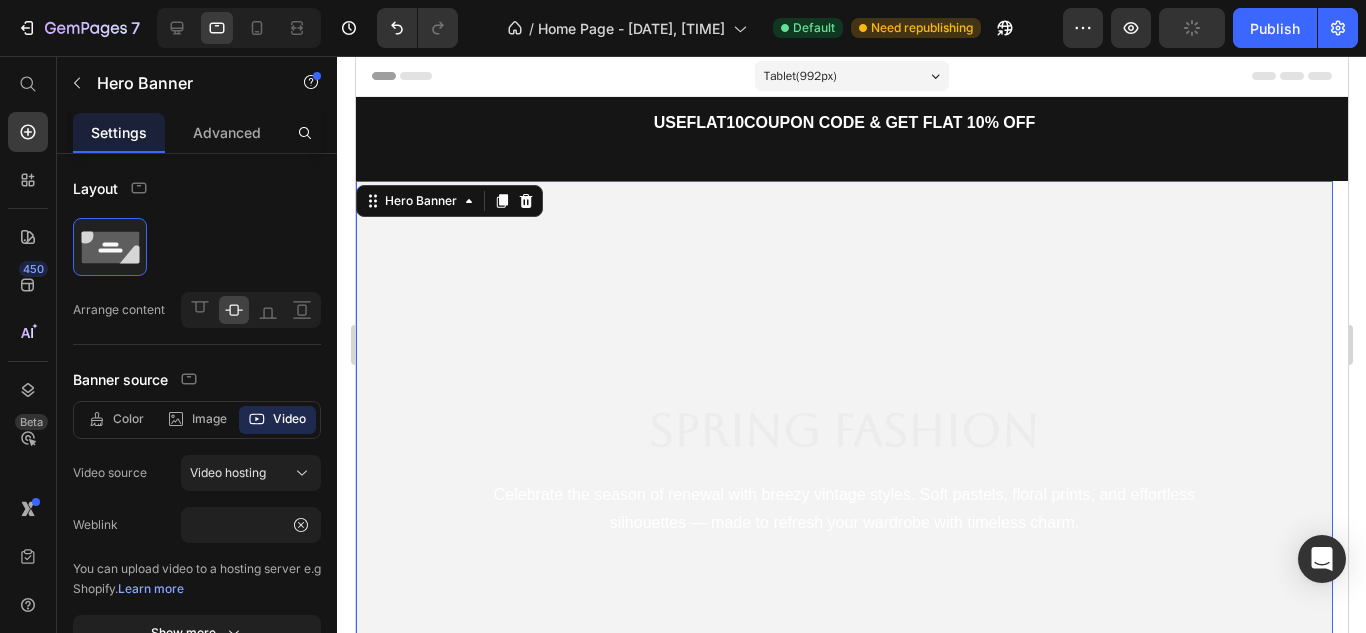 scroll, scrollTop: 0, scrollLeft: 0, axis: both 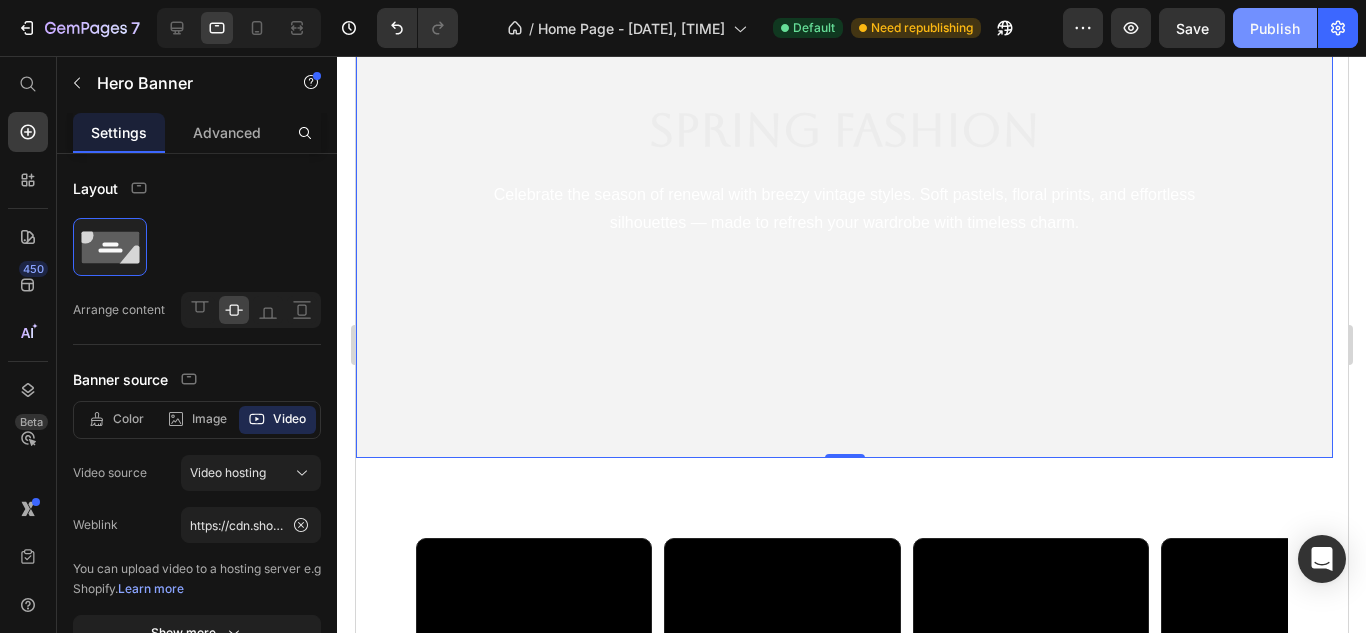 click on "Publish" at bounding box center [1275, 28] 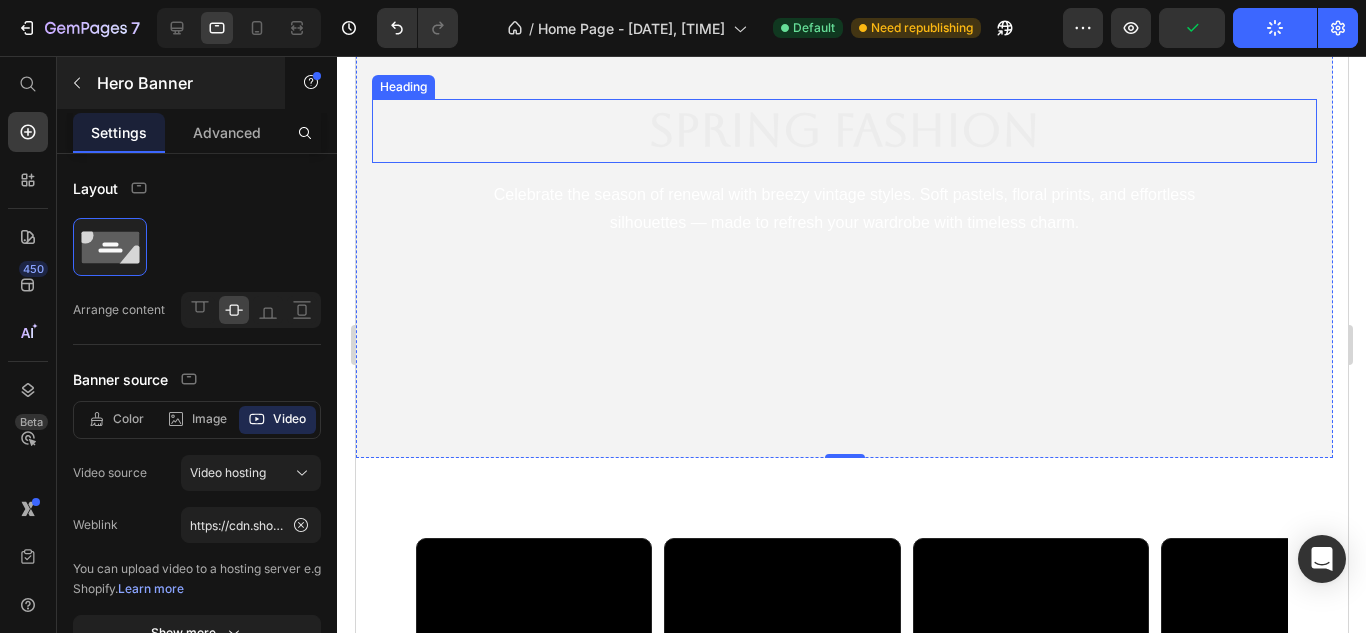 scroll, scrollTop: 0, scrollLeft: 0, axis: both 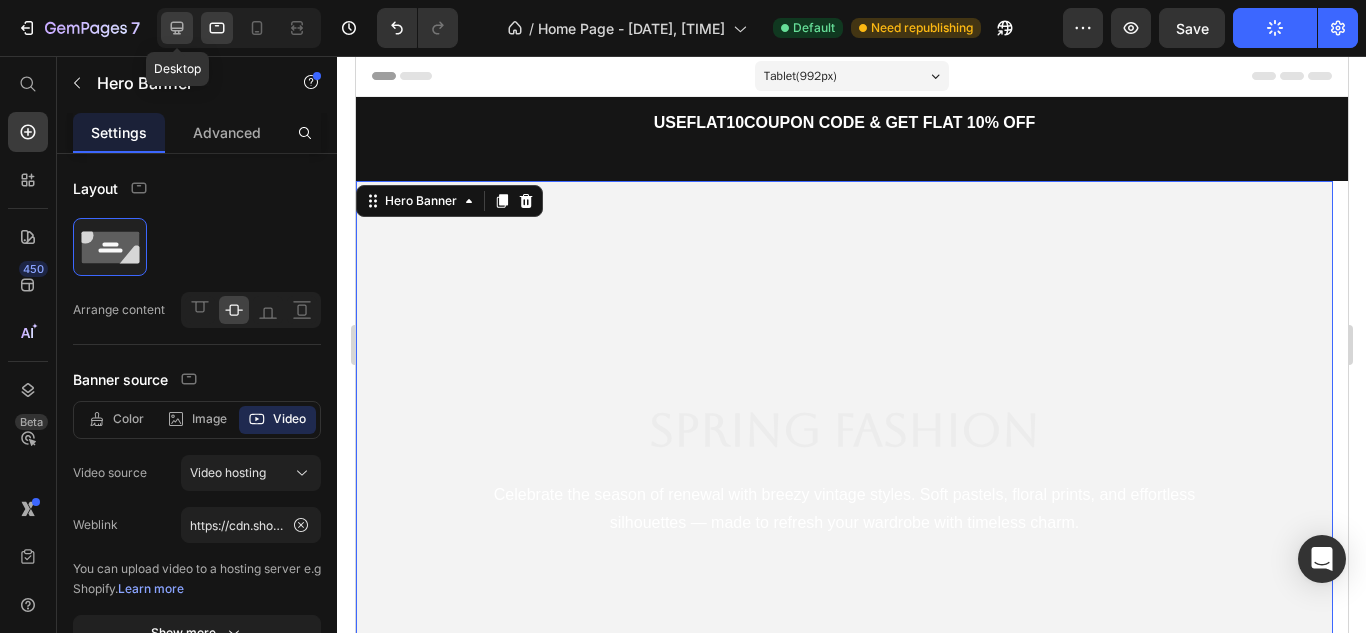 click 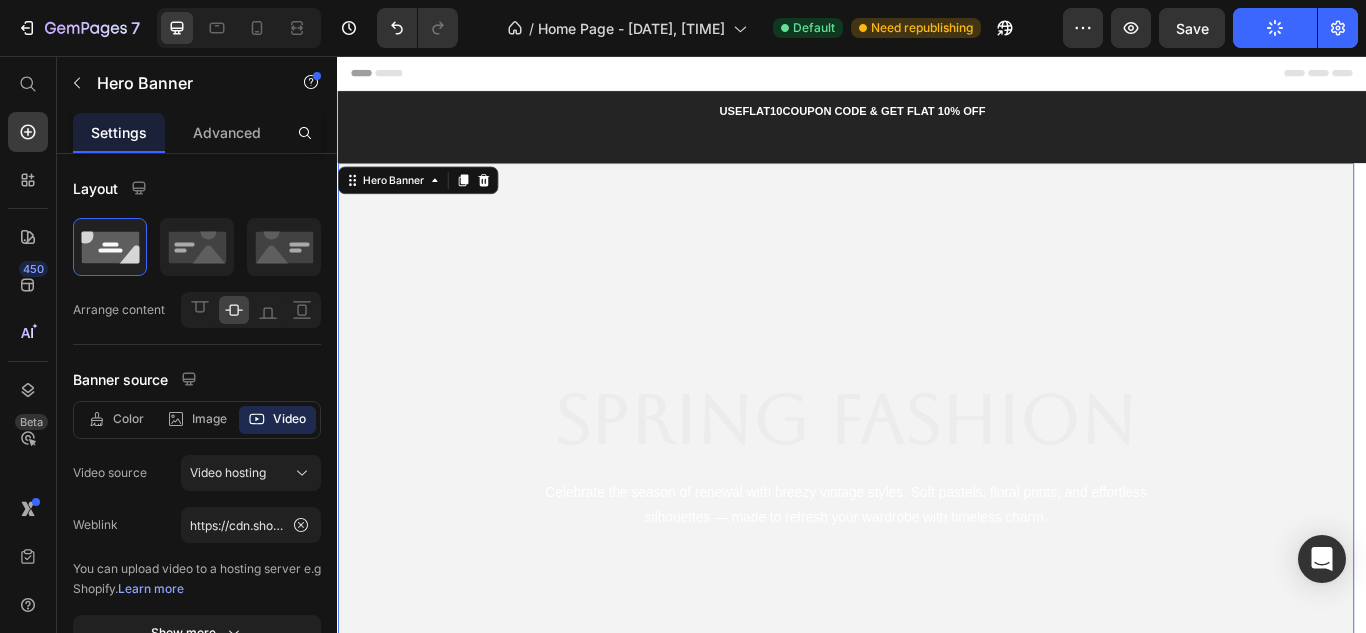 scroll, scrollTop: 55, scrollLeft: 0, axis: vertical 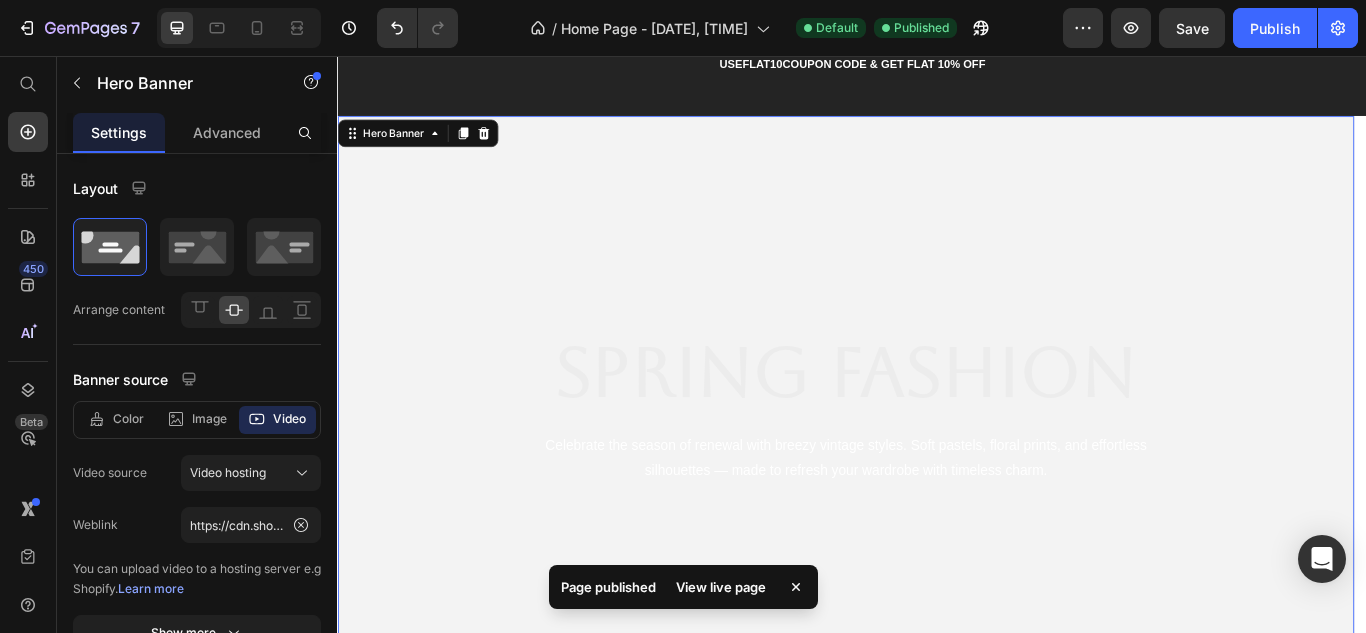 drag, startPoint x: 667, startPoint y: 262, endPoint x: 834, endPoint y: 251, distance: 167.36188 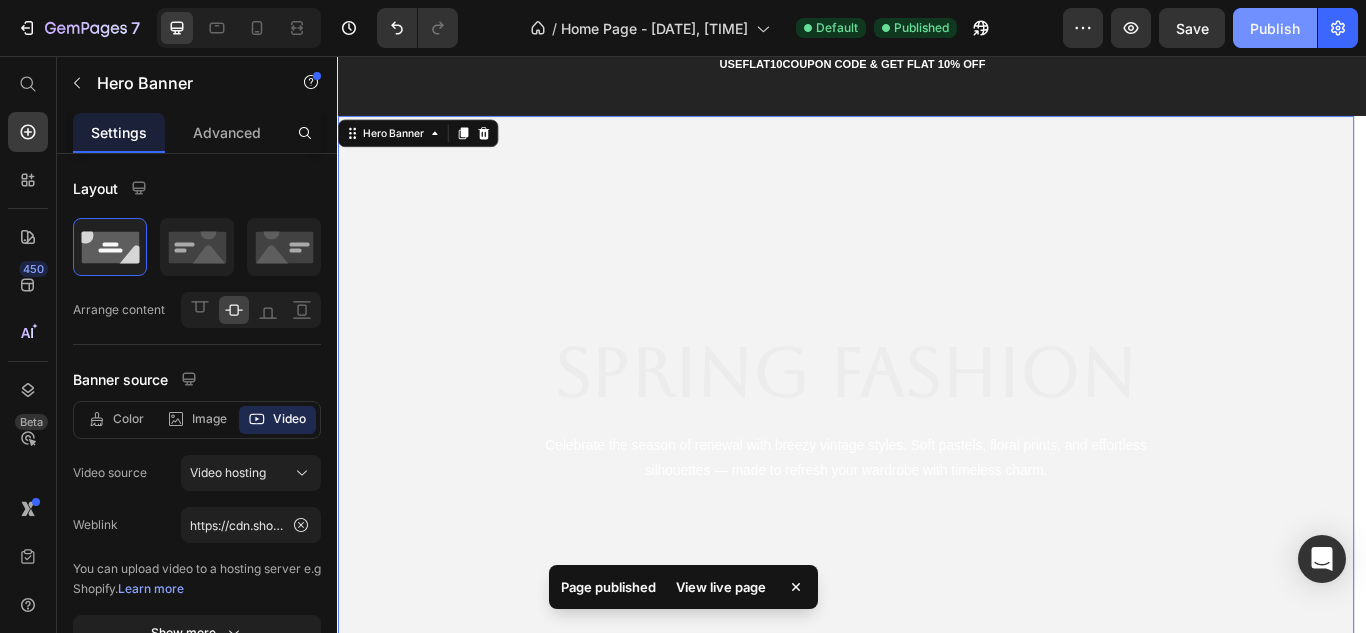 click on "Publish" at bounding box center (1275, 28) 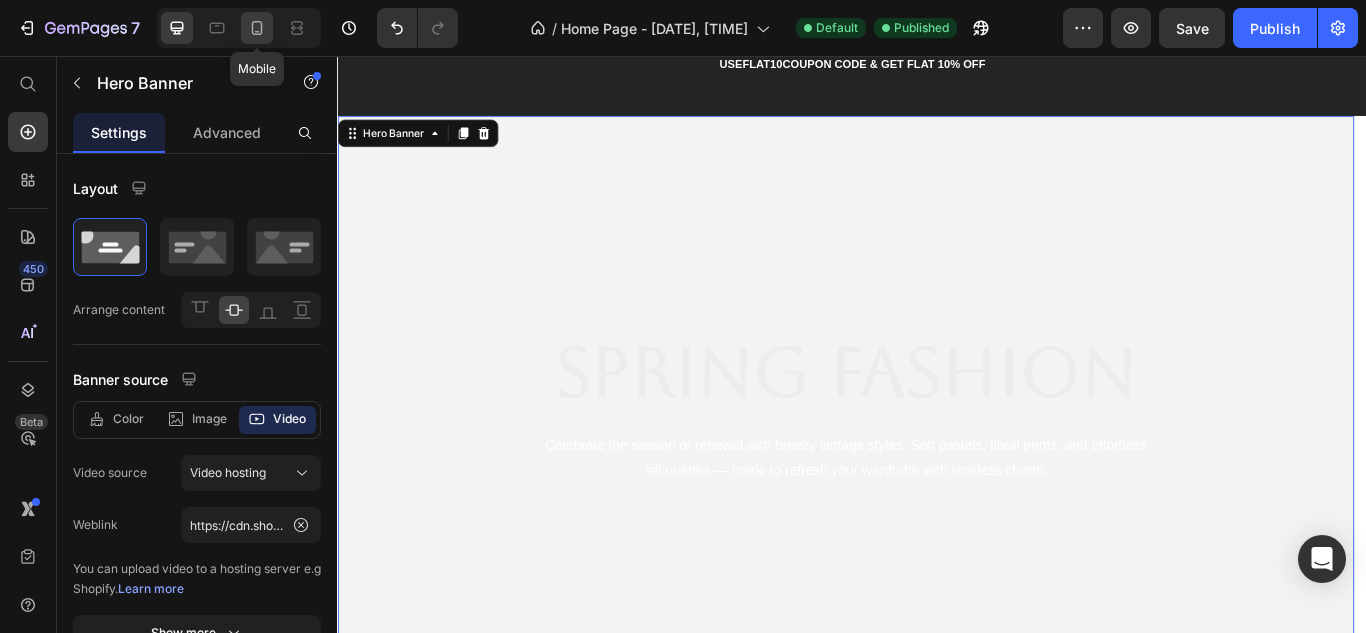 click 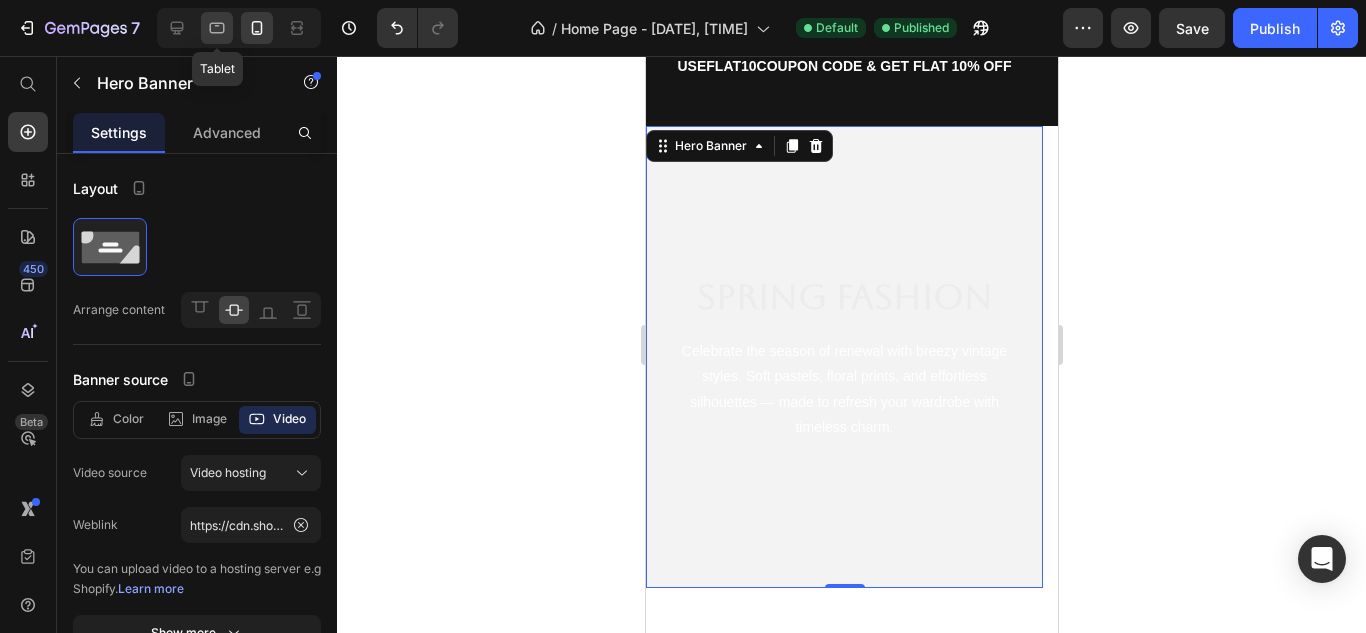 click 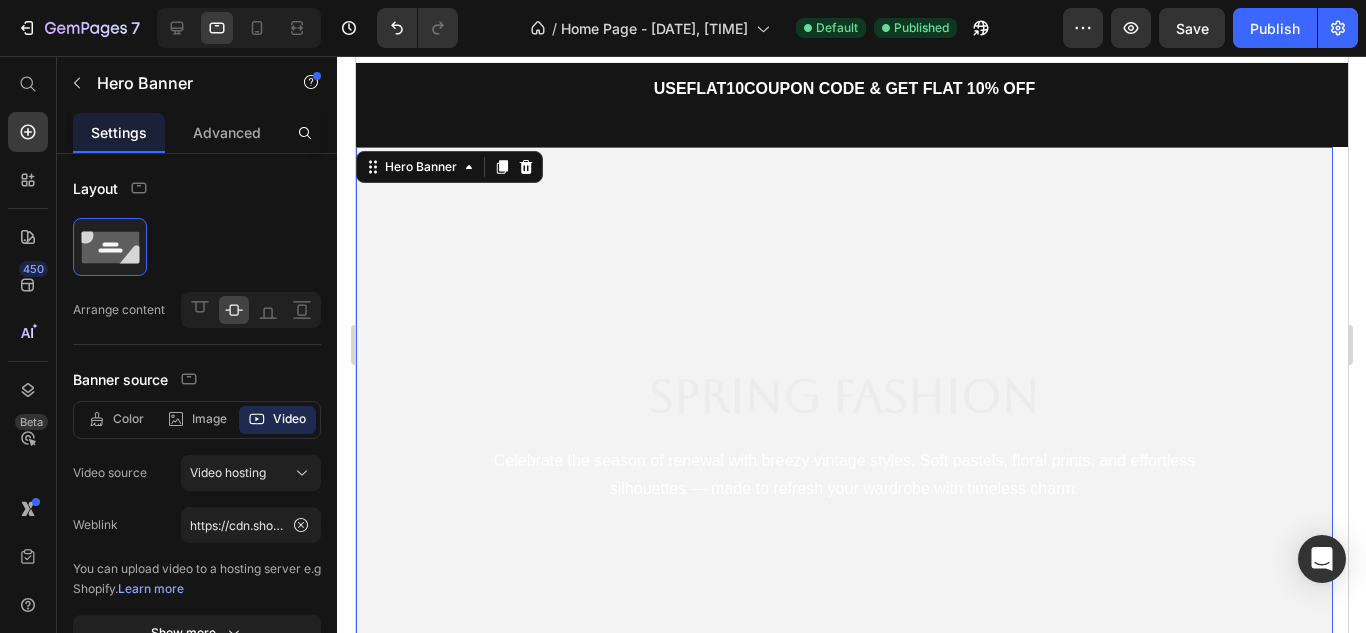 scroll, scrollTop: 0, scrollLeft: 0, axis: both 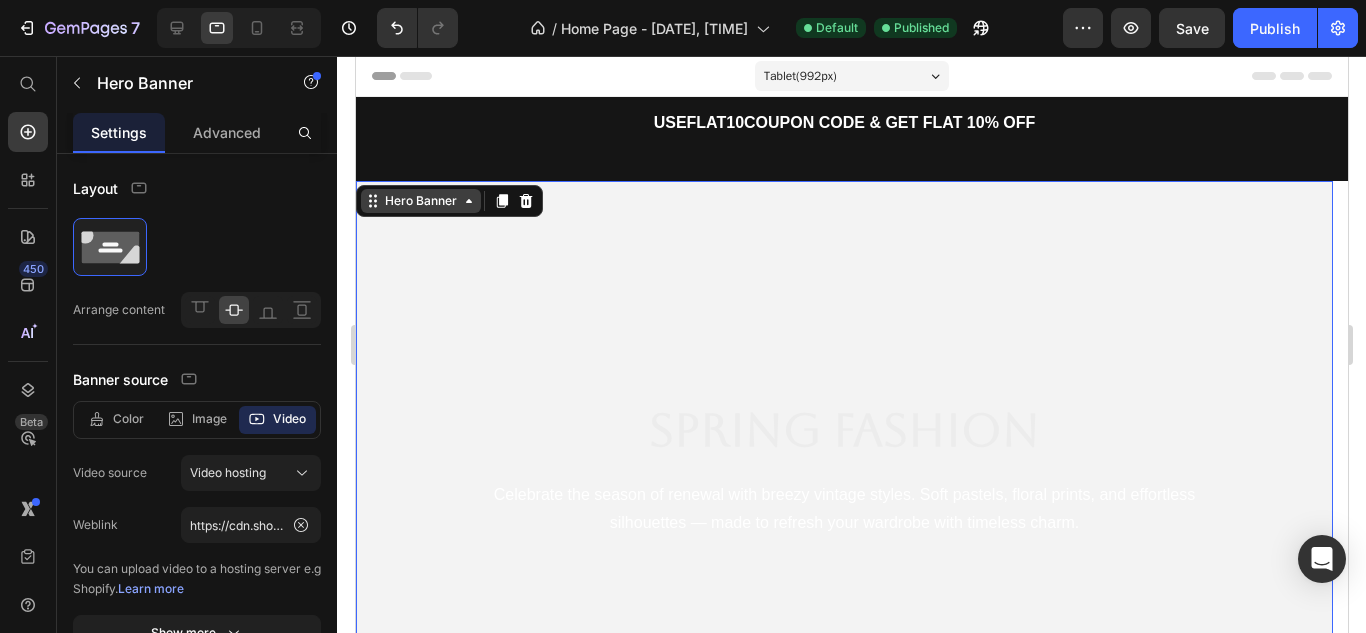 click on "Hero Banner" at bounding box center [420, 201] 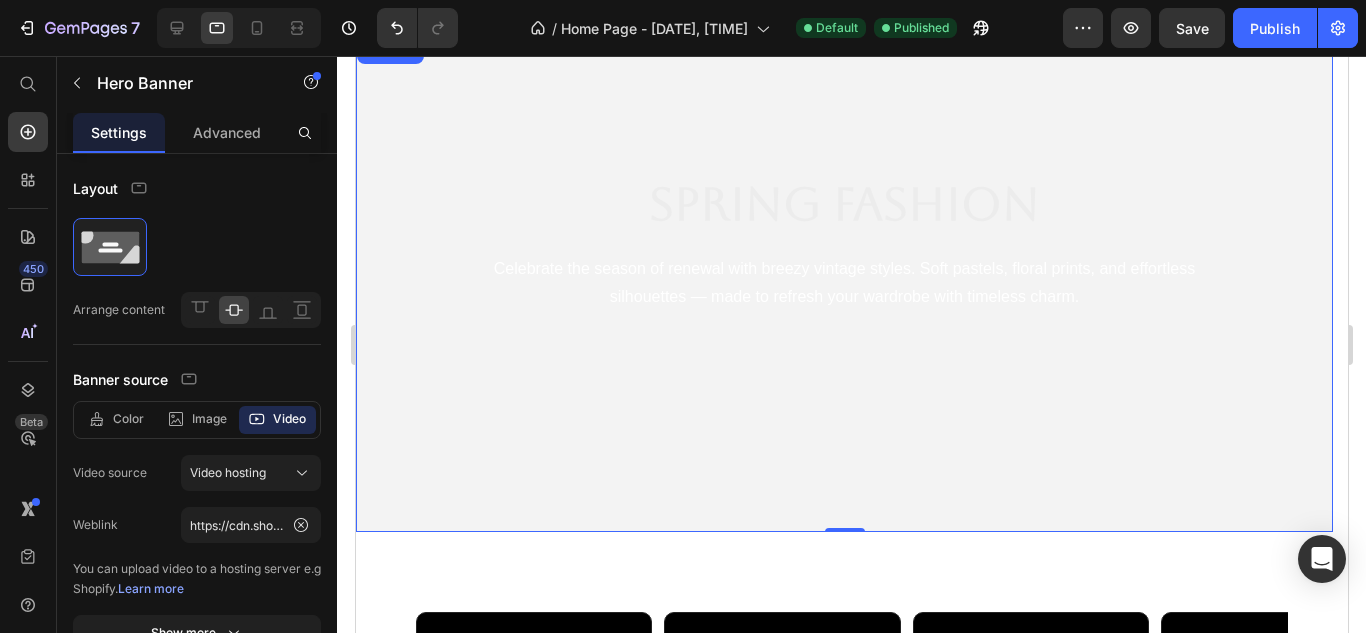 scroll, scrollTop: 400, scrollLeft: 0, axis: vertical 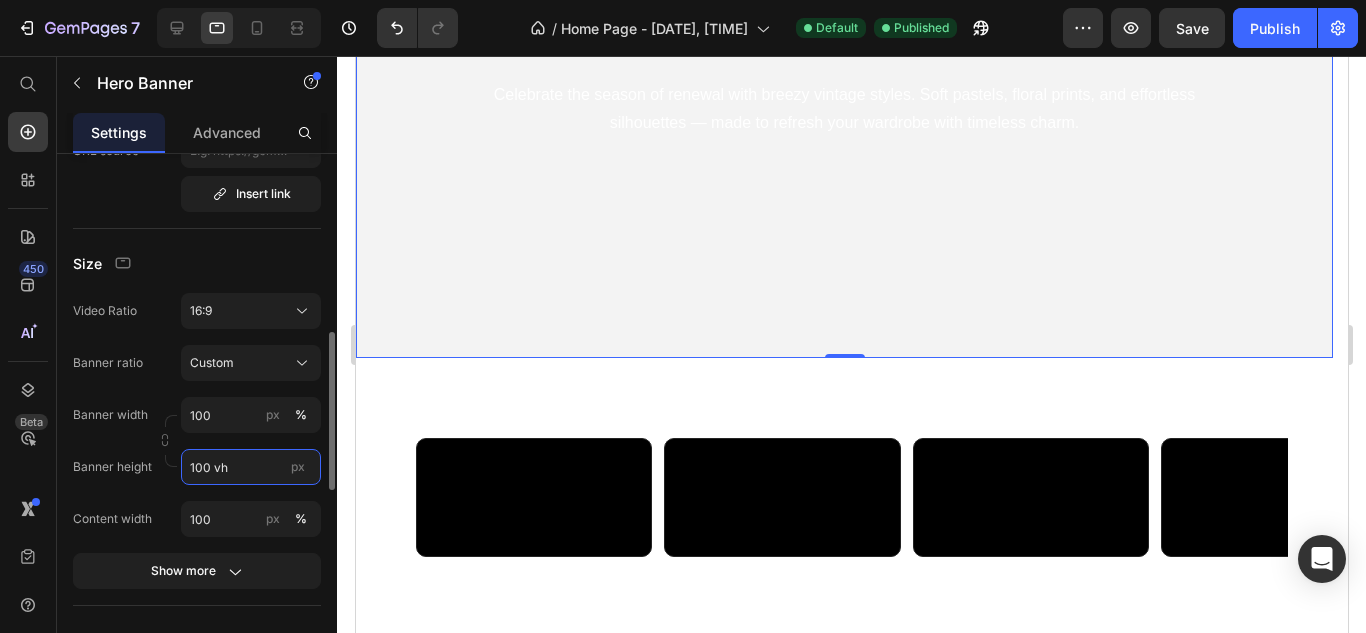 click on "100 vh" at bounding box center (251, 467) 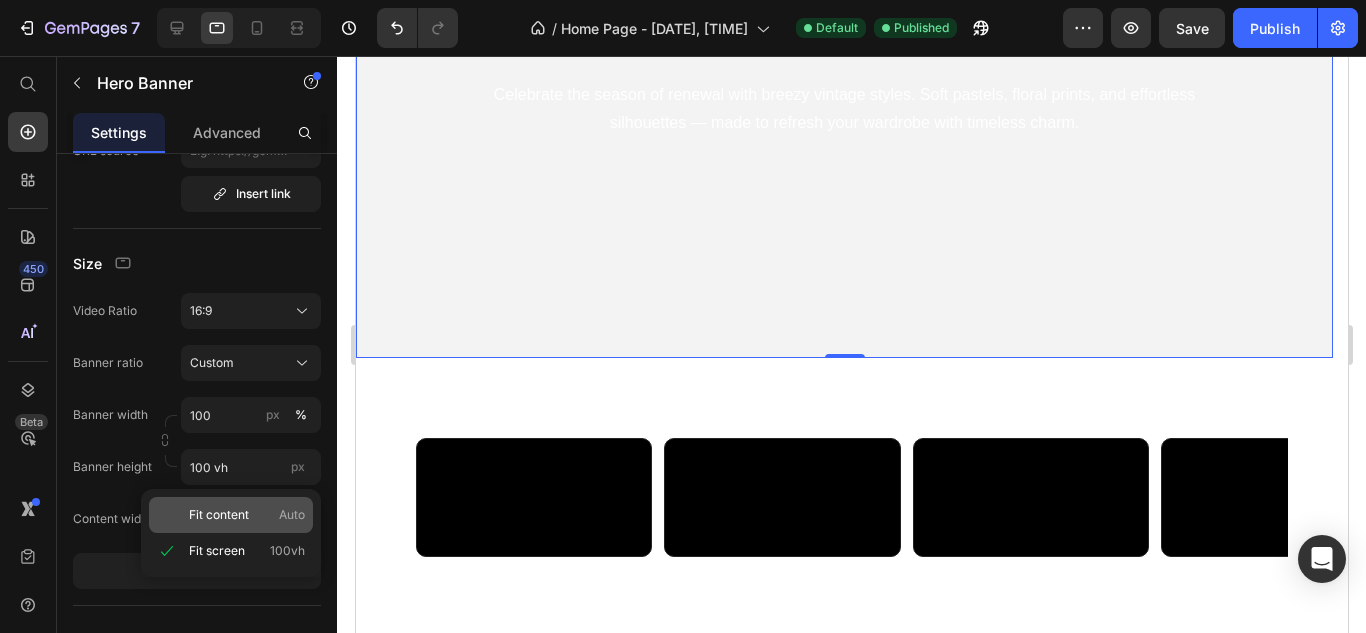 click on "Fit content Auto" at bounding box center [247, 515] 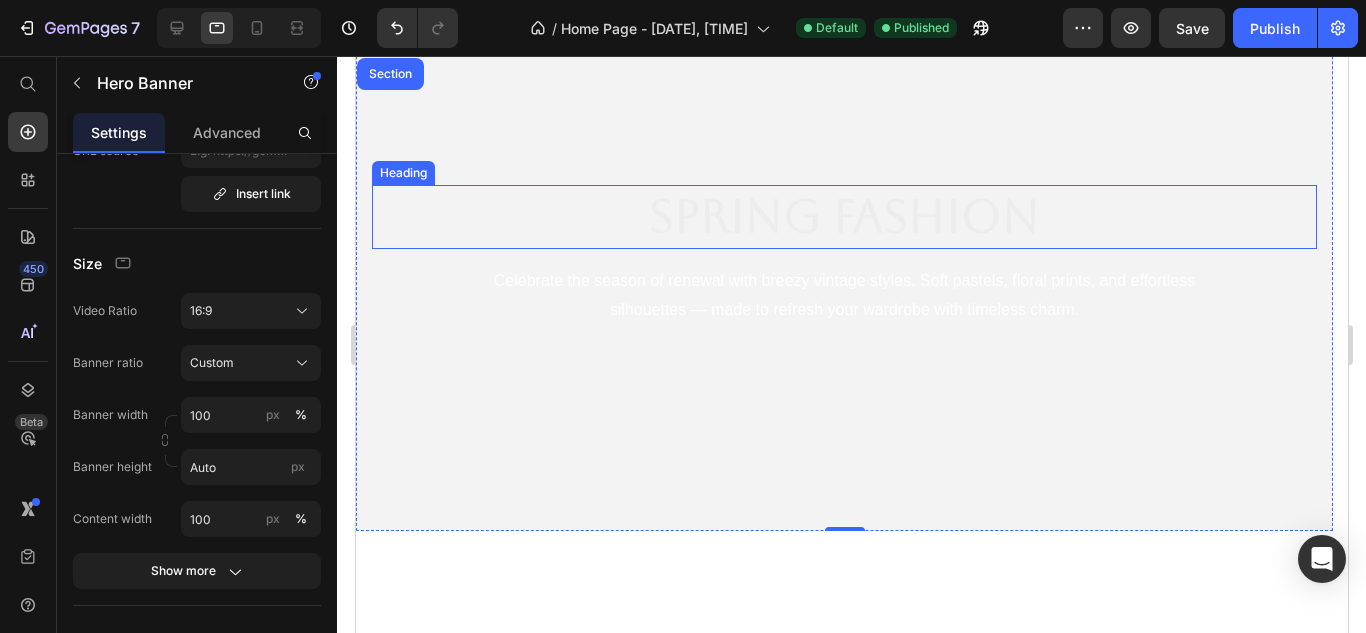 scroll, scrollTop: 0, scrollLeft: 0, axis: both 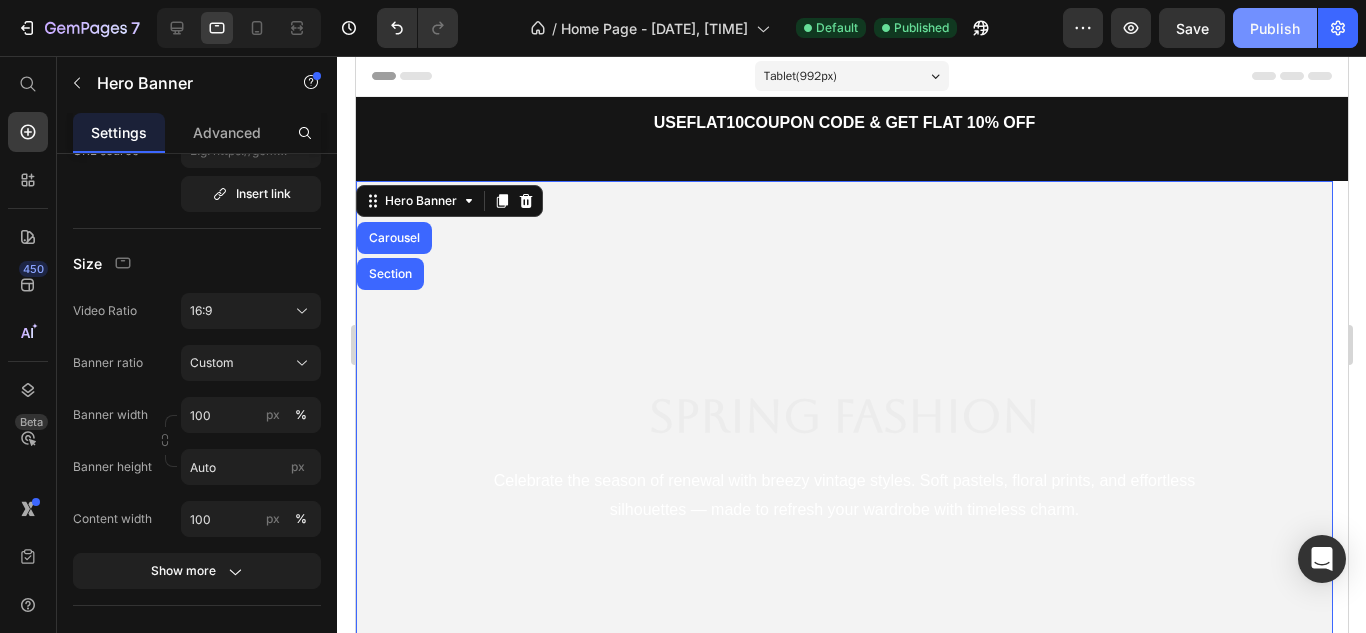 click on "Publish" at bounding box center (1275, 28) 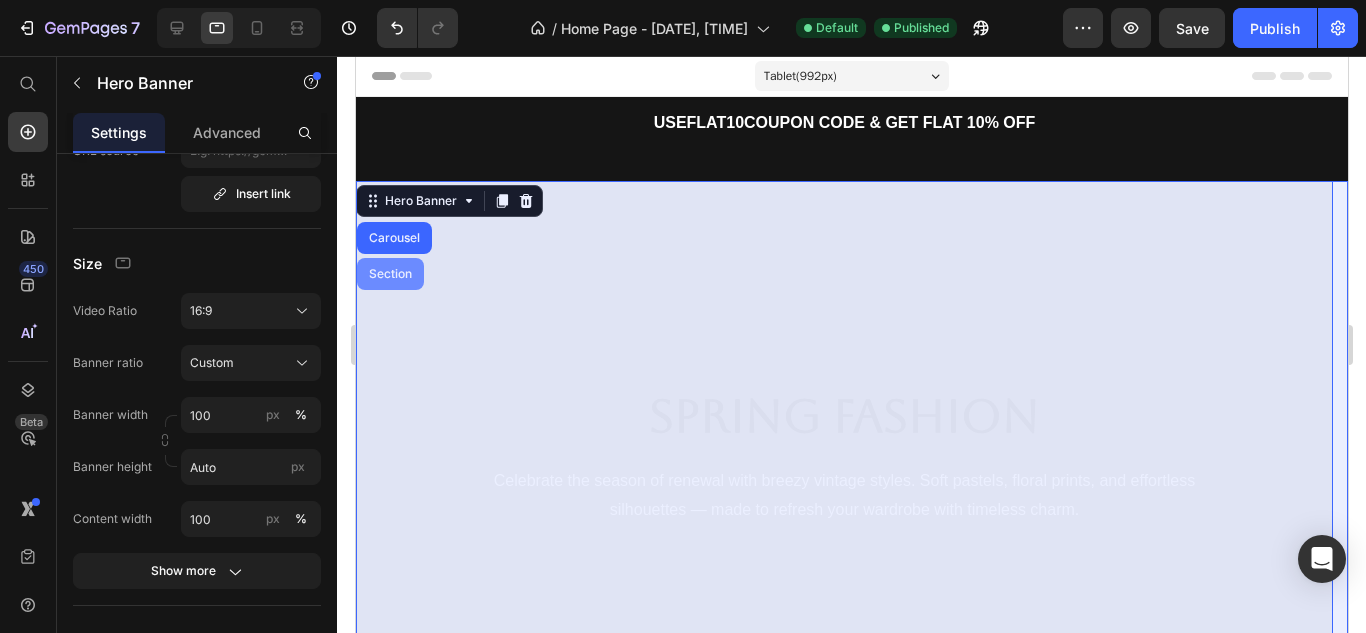click on "Section" at bounding box center (389, 274) 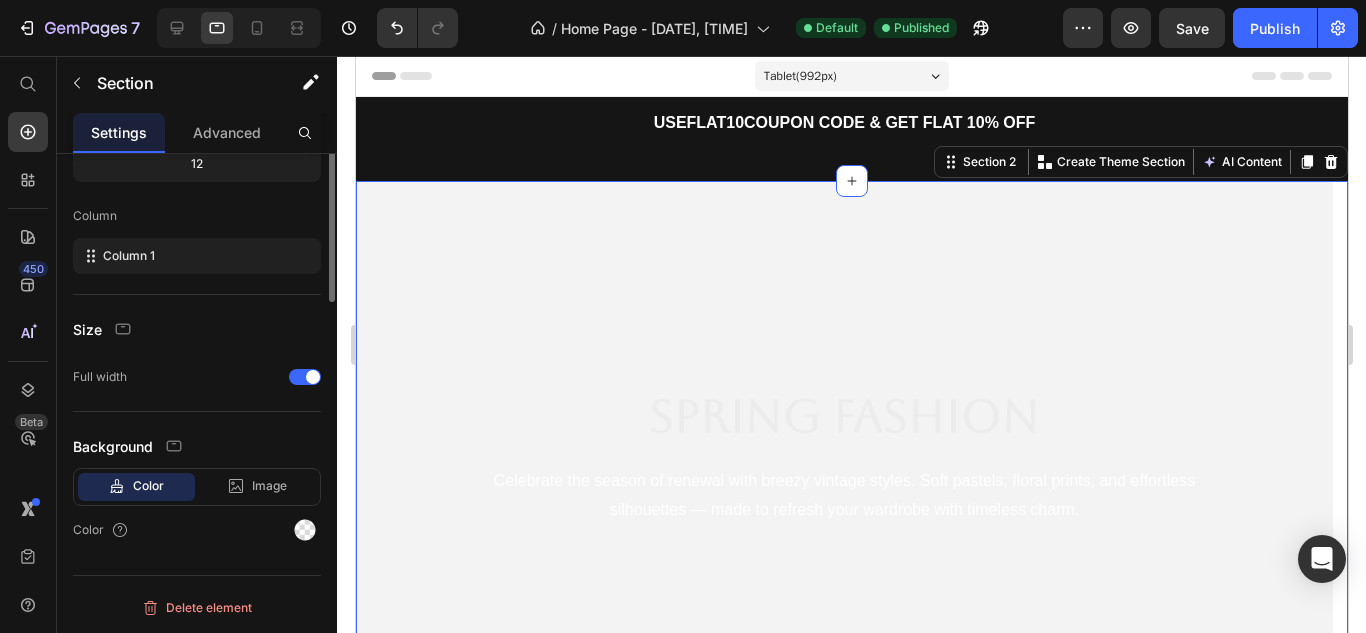scroll, scrollTop: 0, scrollLeft: 0, axis: both 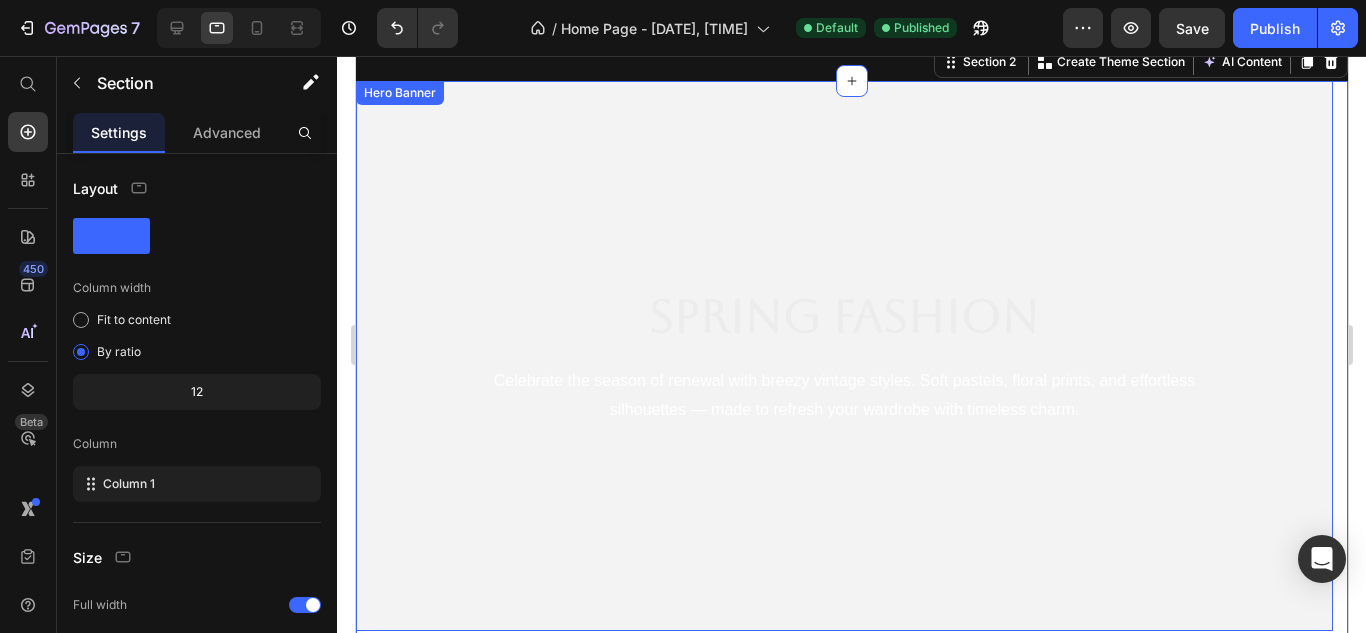 click at bounding box center (843, 356) 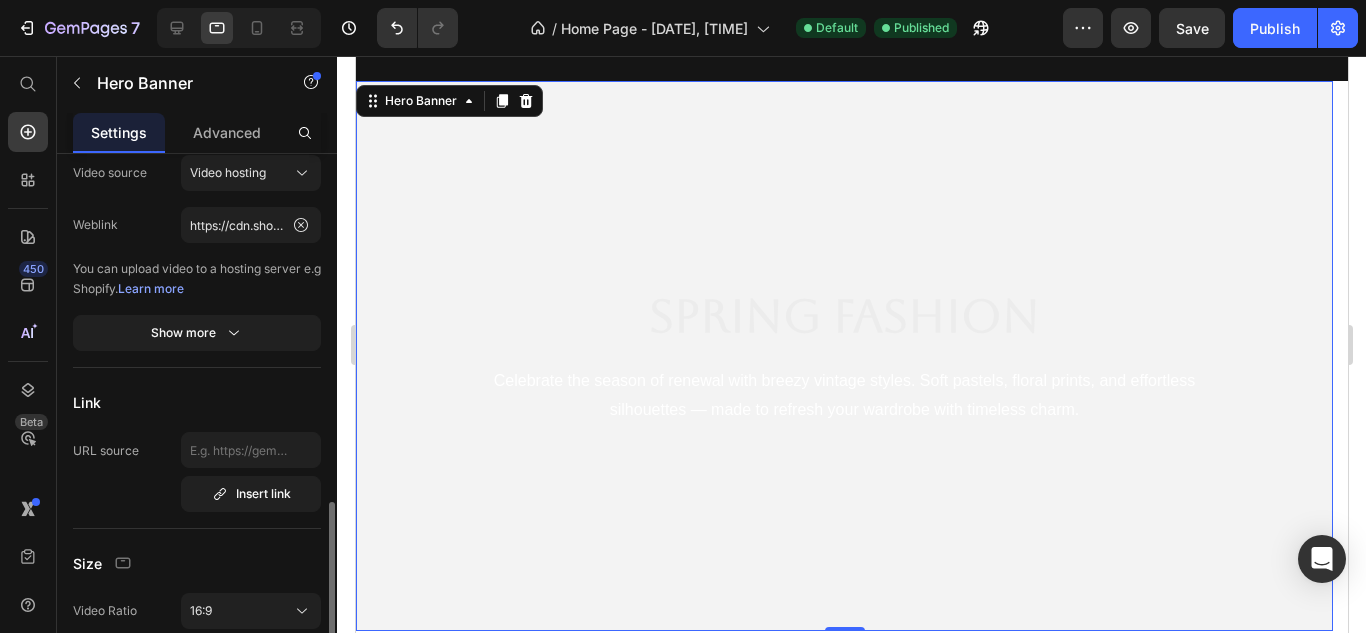 scroll, scrollTop: 600, scrollLeft: 0, axis: vertical 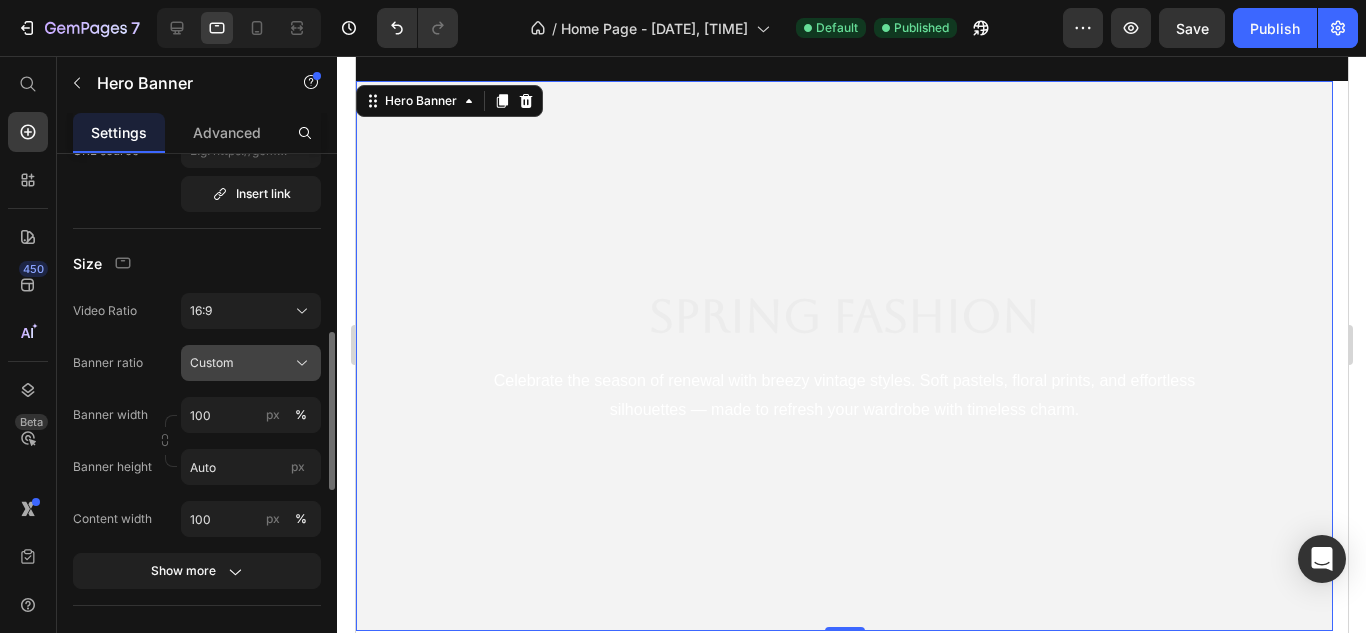 click on "Custom" 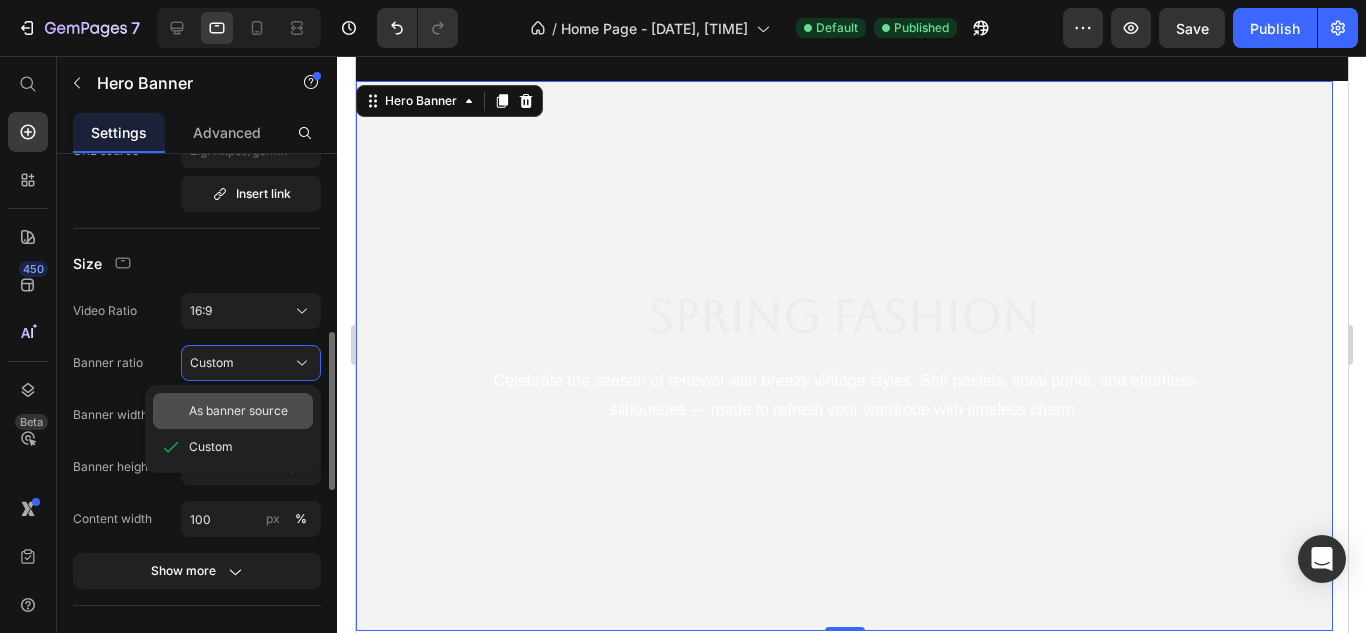 click on "As banner source" at bounding box center [238, 411] 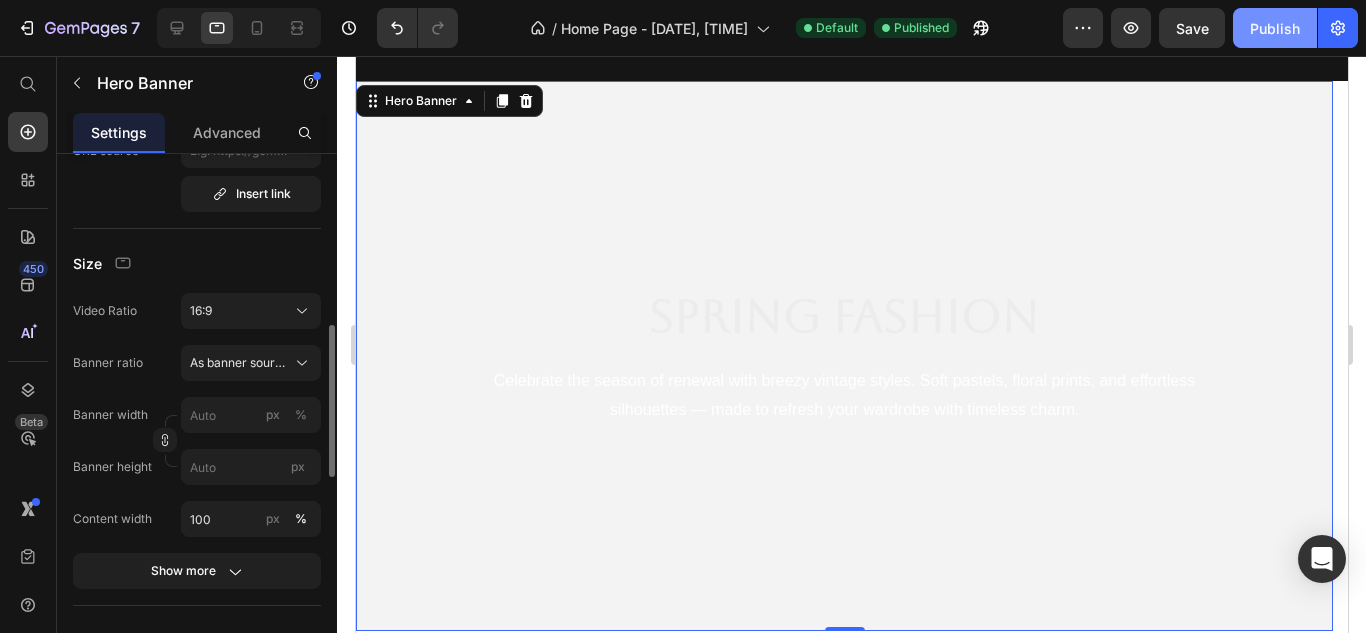 click on "Publish" at bounding box center (1275, 28) 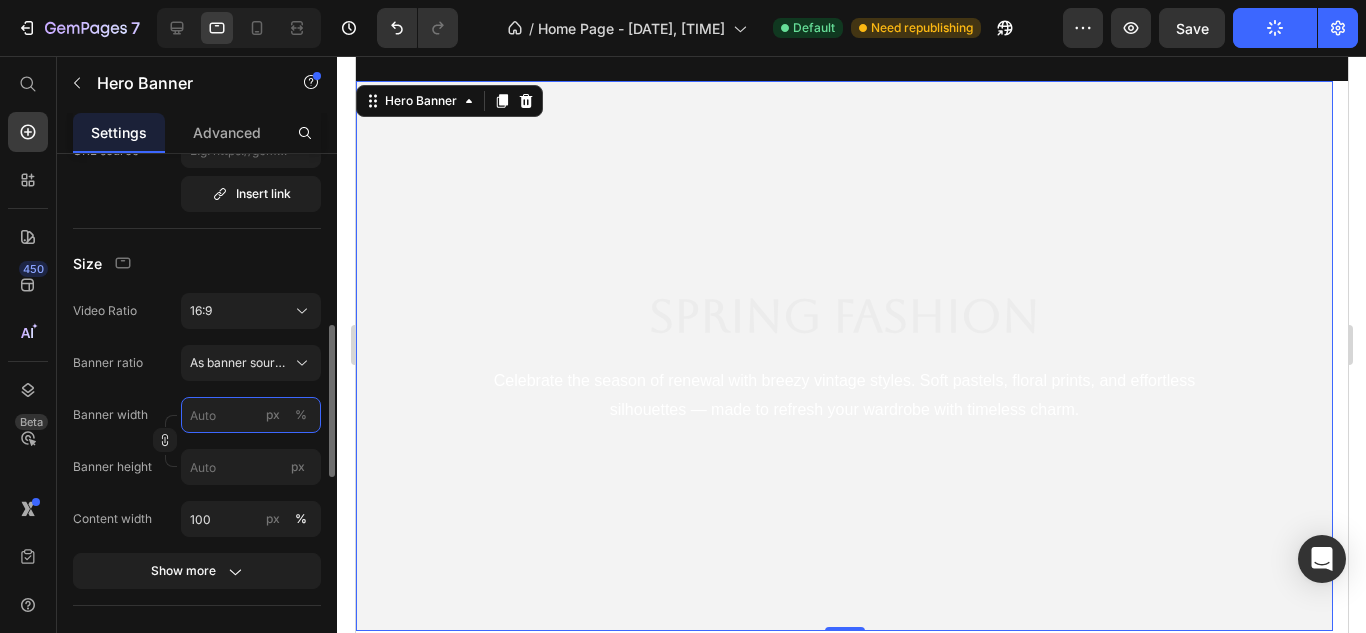click on "px %" at bounding box center (251, 415) 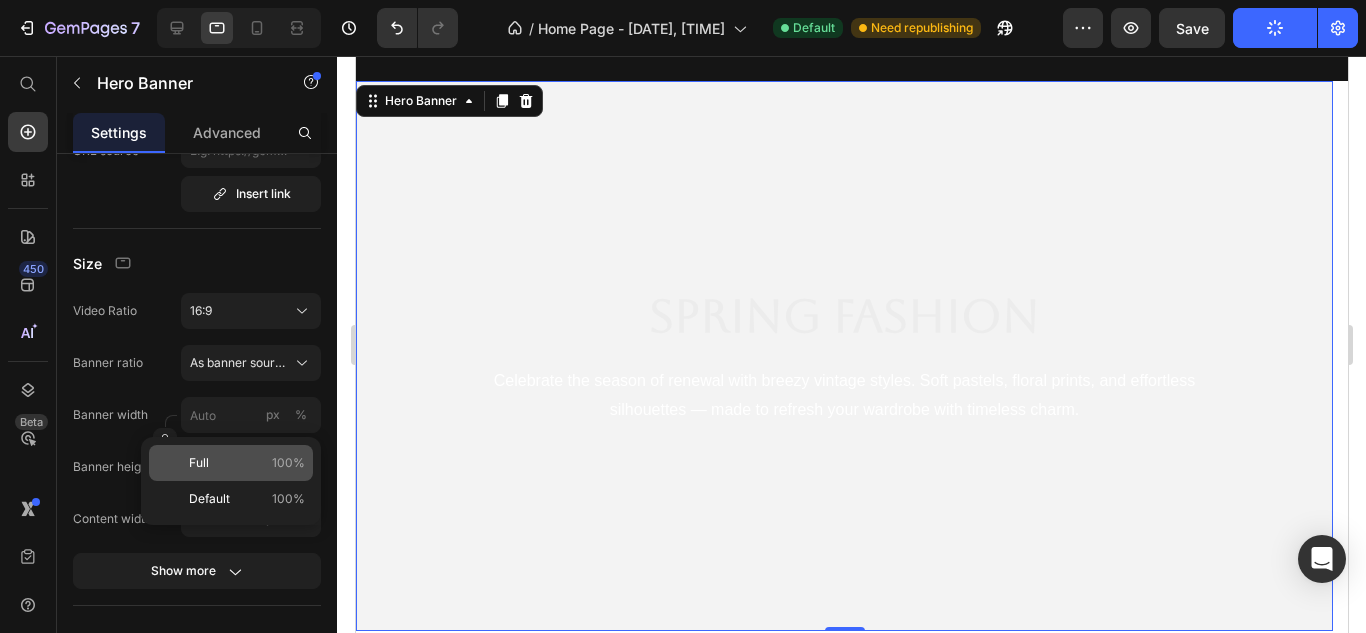 click on "Full 100%" at bounding box center [247, 463] 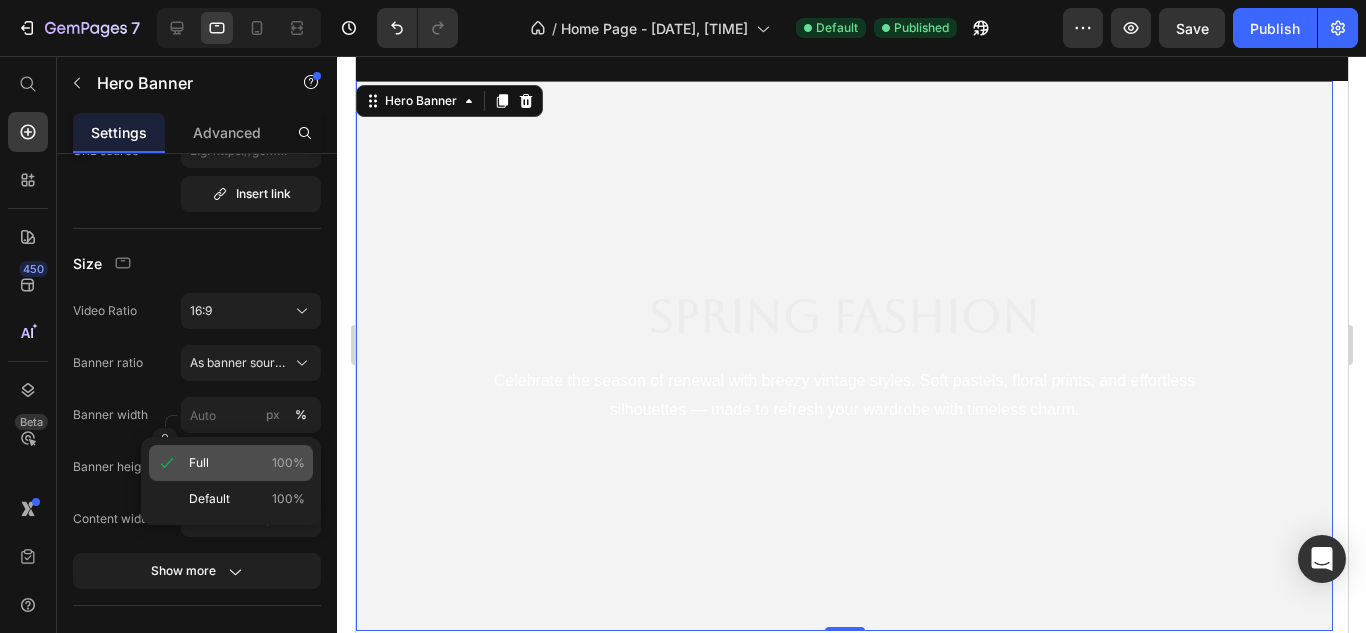 type on "100" 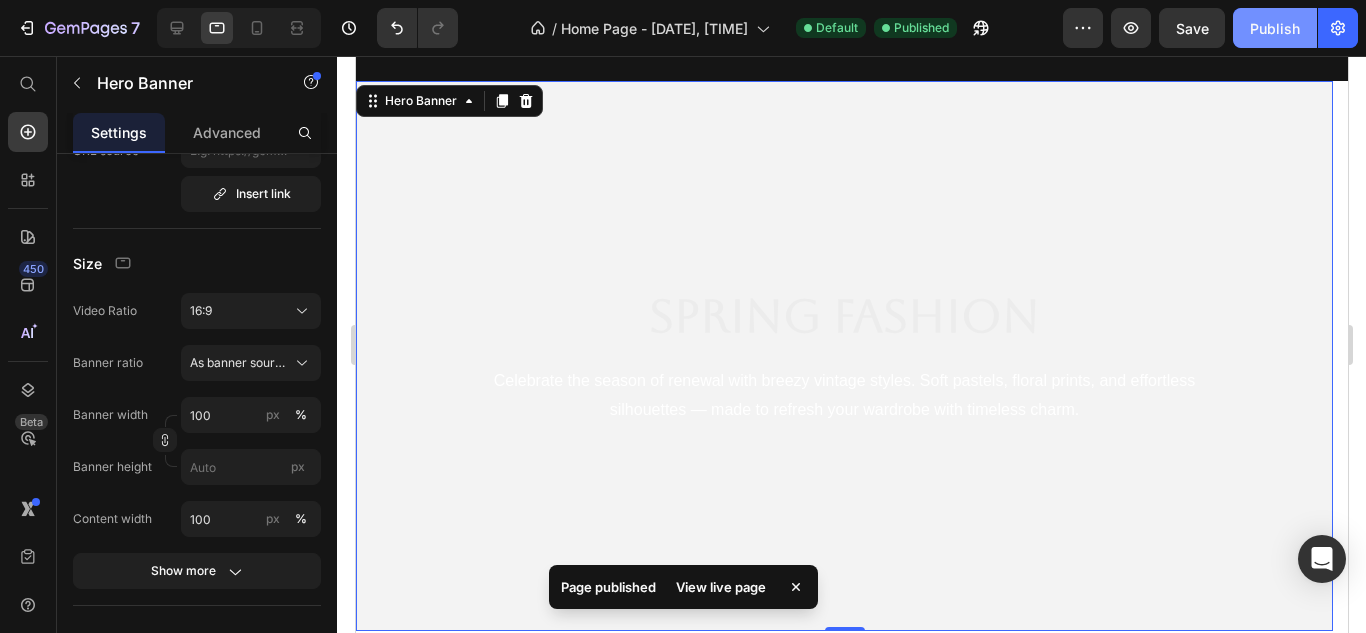 click on "Publish" 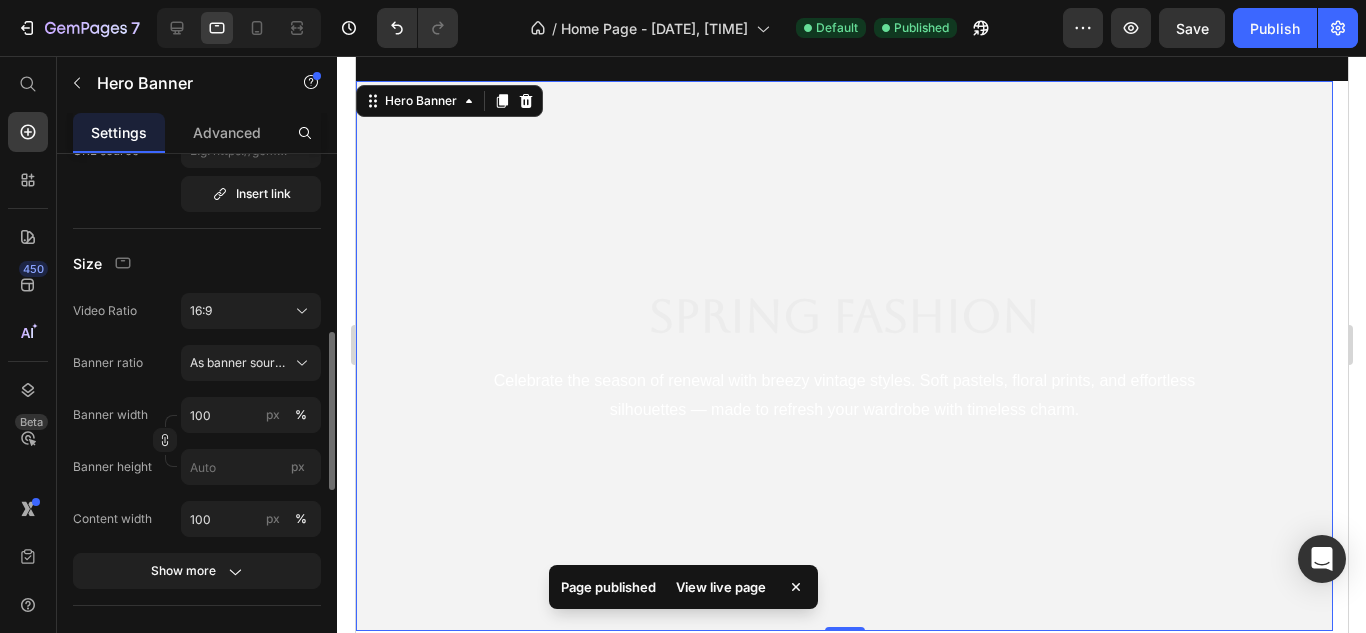 scroll, scrollTop: 500, scrollLeft: 0, axis: vertical 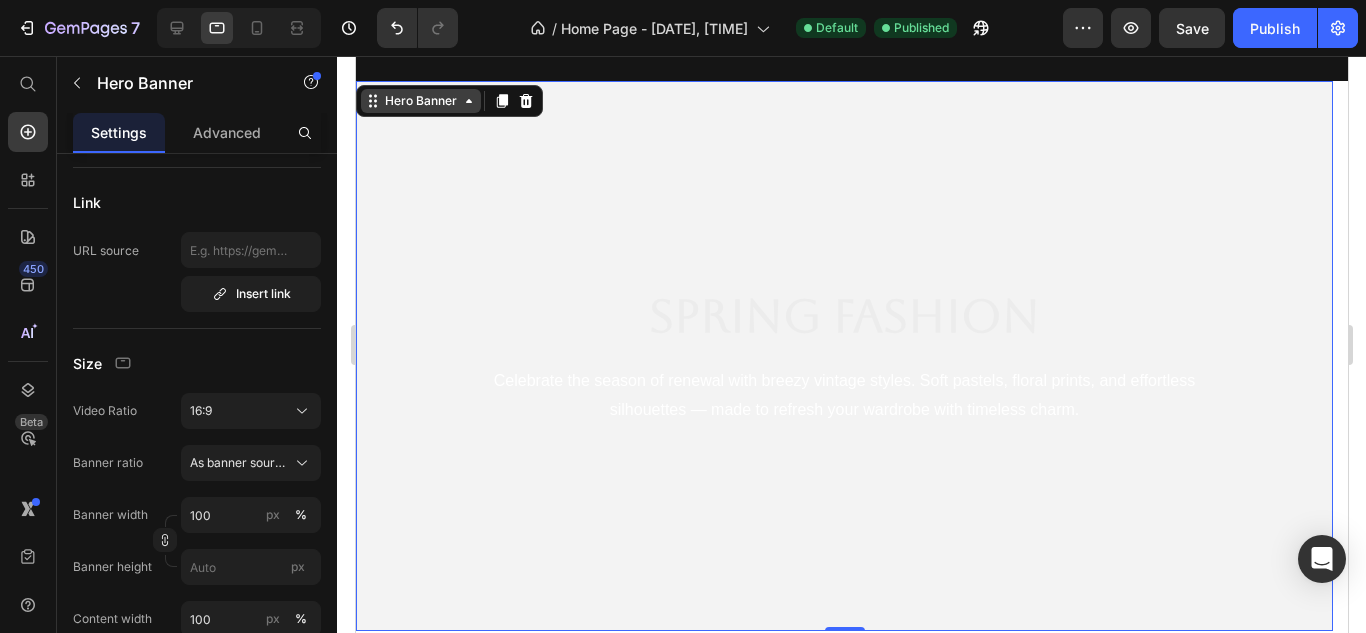 click on "Hero Banner" at bounding box center (420, 101) 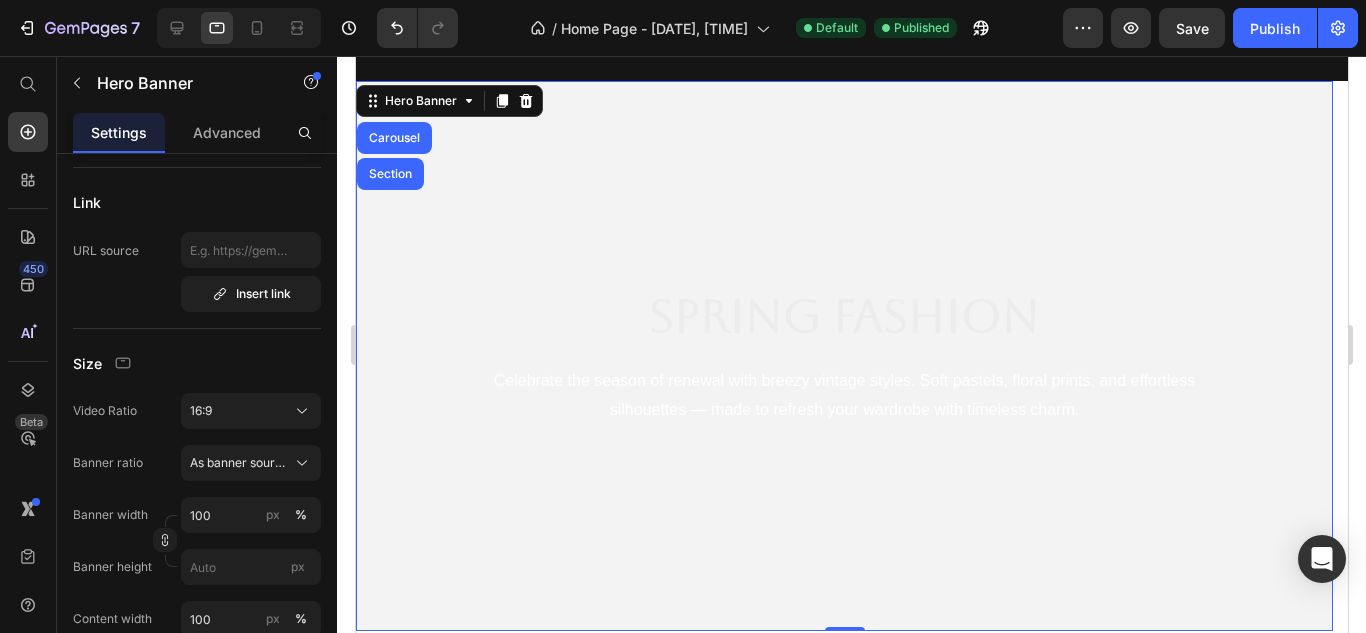 drag, startPoint x: 922, startPoint y: 248, endPoint x: 610, endPoint y: 237, distance: 312.19385 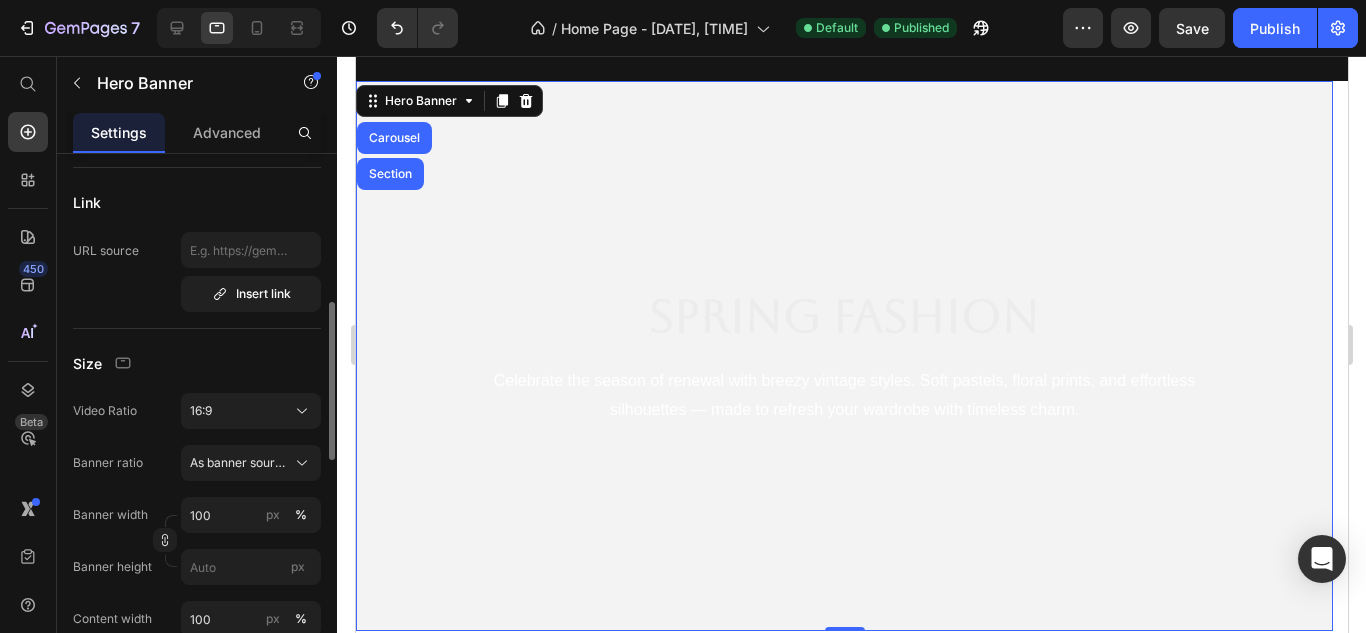 scroll, scrollTop: 0, scrollLeft: 0, axis: both 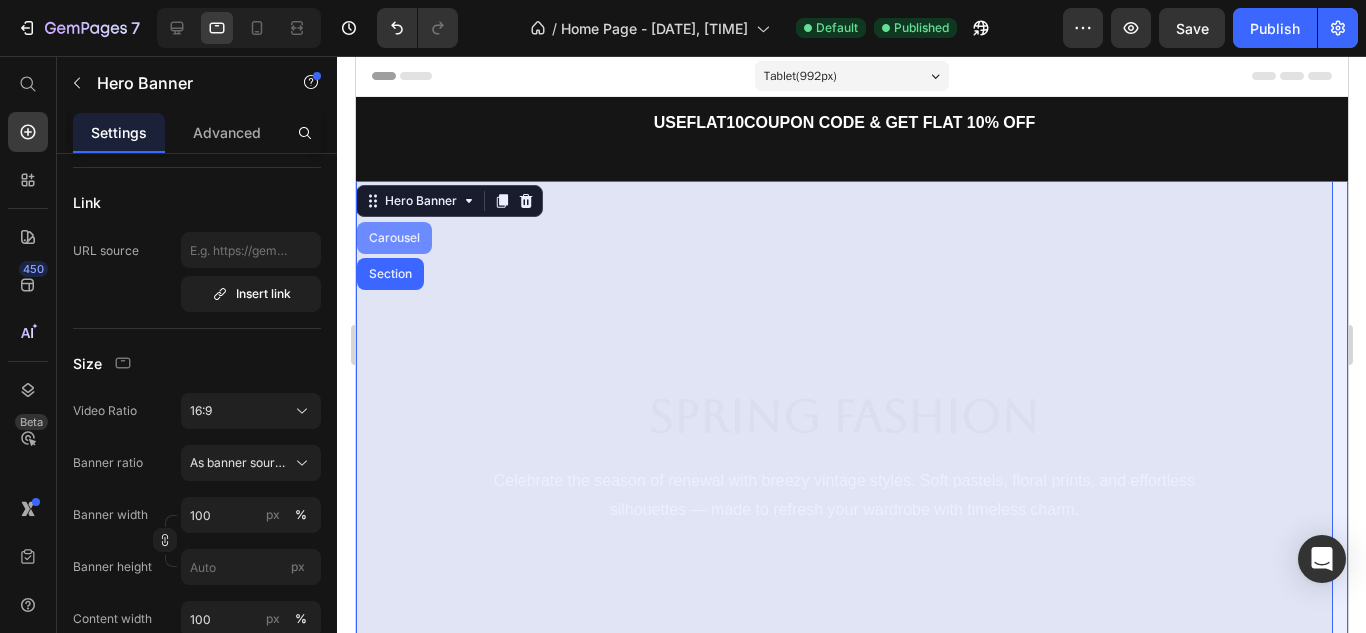 drag, startPoint x: 399, startPoint y: 238, endPoint x: 695, endPoint y: 388, distance: 331.8373 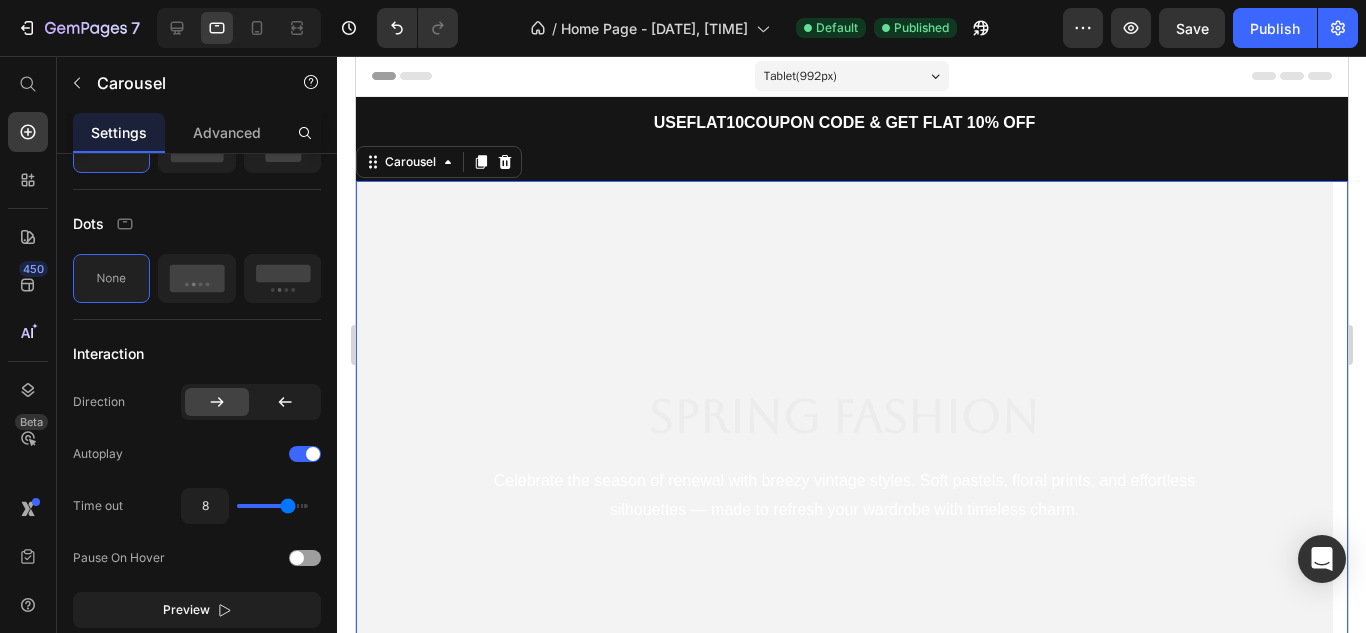 scroll, scrollTop: 0, scrollLeft: 0, axis: both 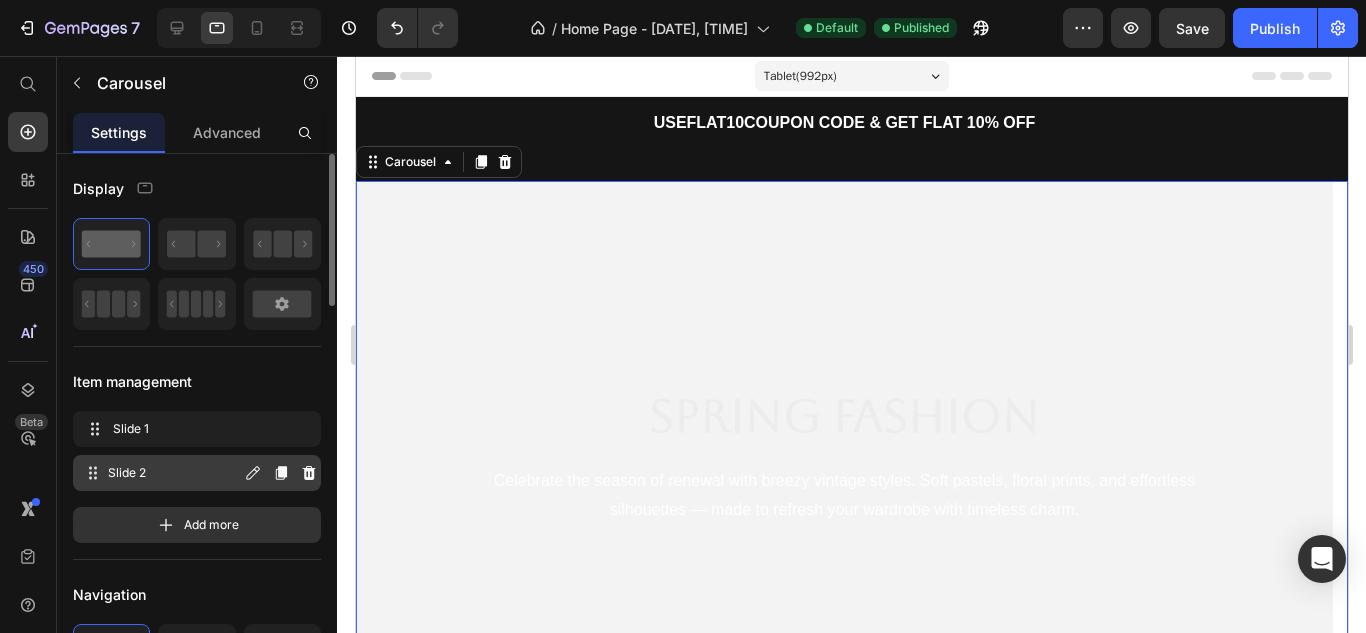 click on "Slide 2 Slide 2" at bounding box center (161, 473) 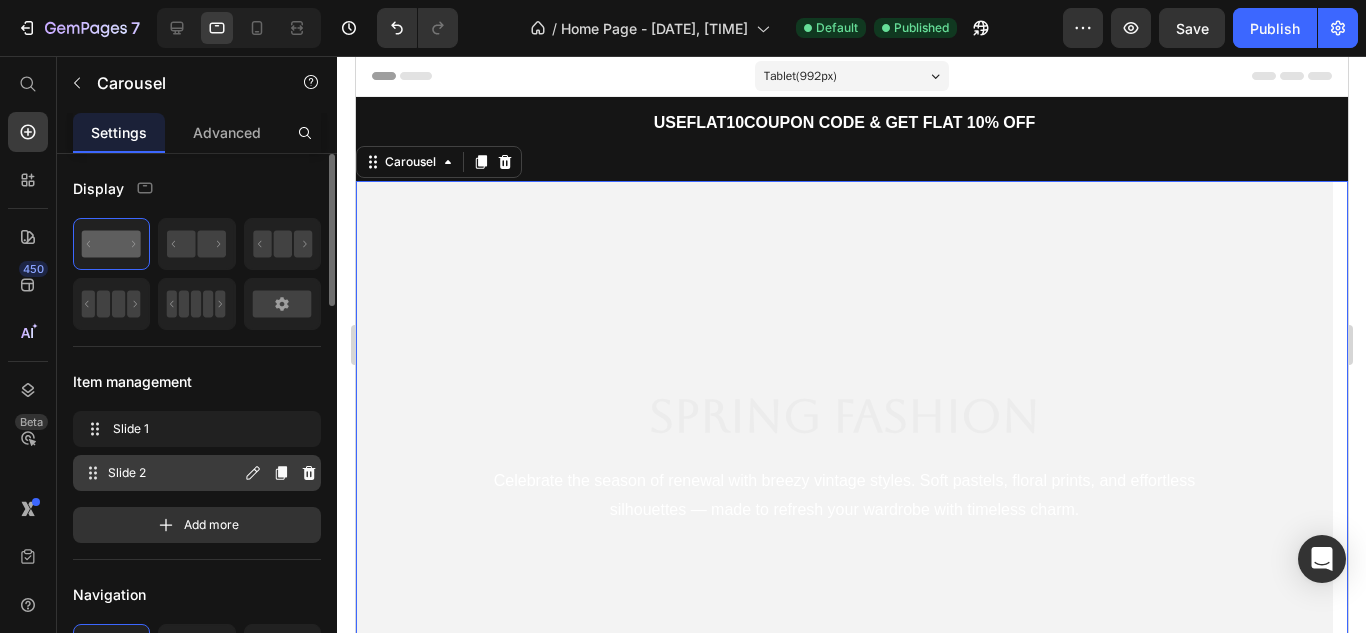 click on "Slide 2" at bounding box center [174, 473] 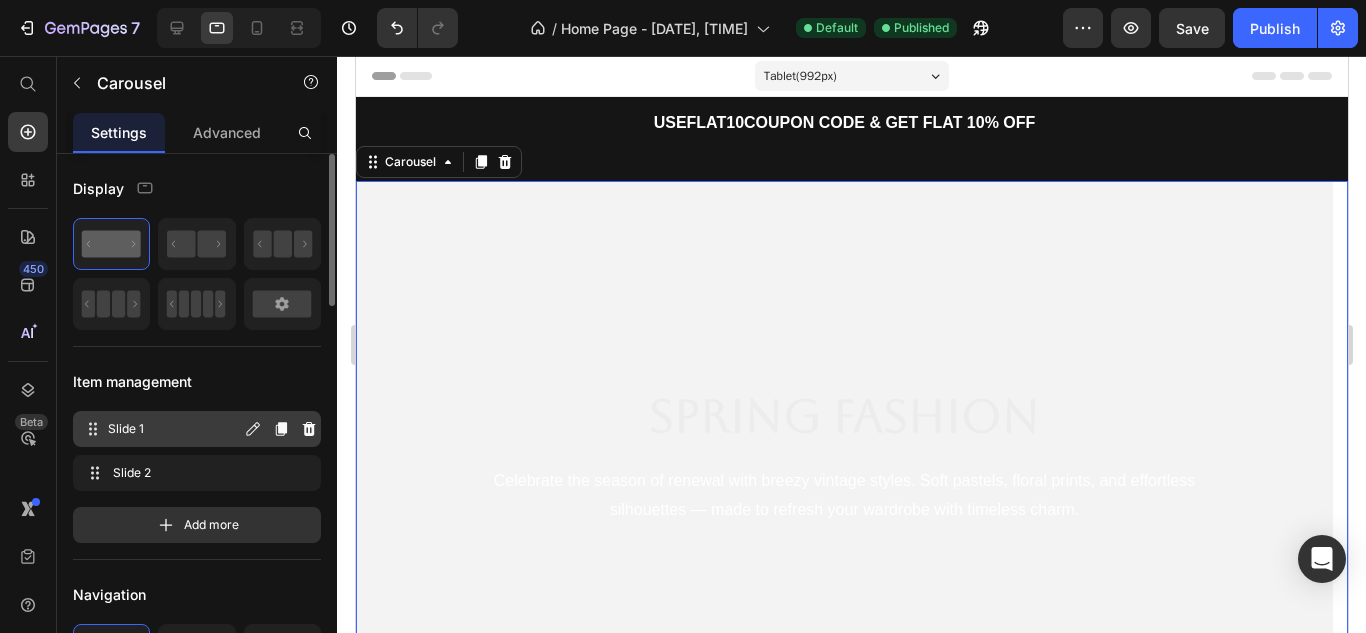 click on "Slide 1 Slide 1" at bounding box center (161, 429) 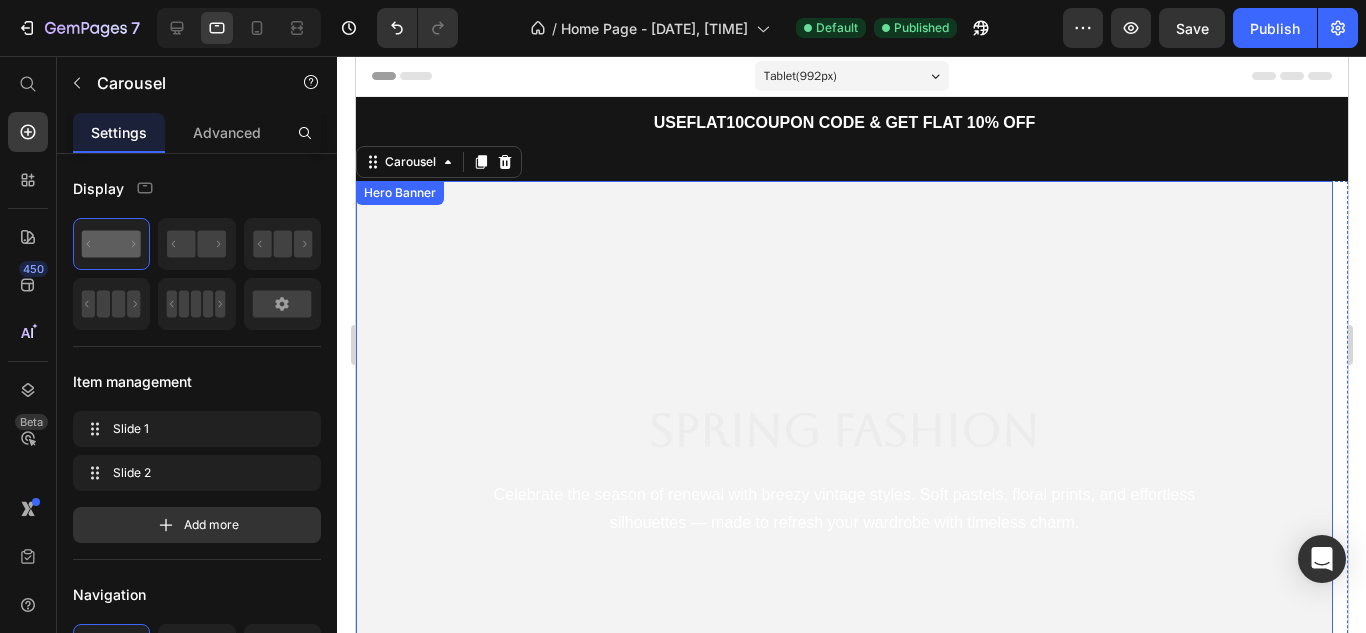 click at bounding box center [843, 469] 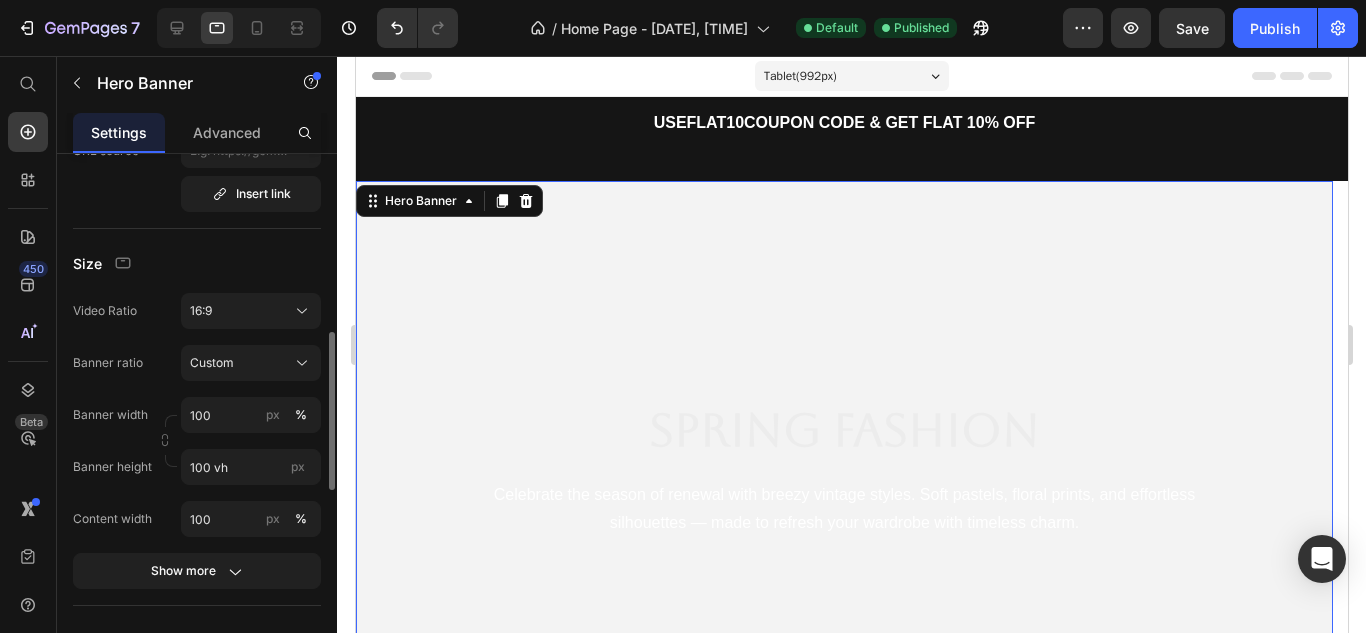 scroll, scrollTop: 700, scrollLeft: 0, axis: vertical 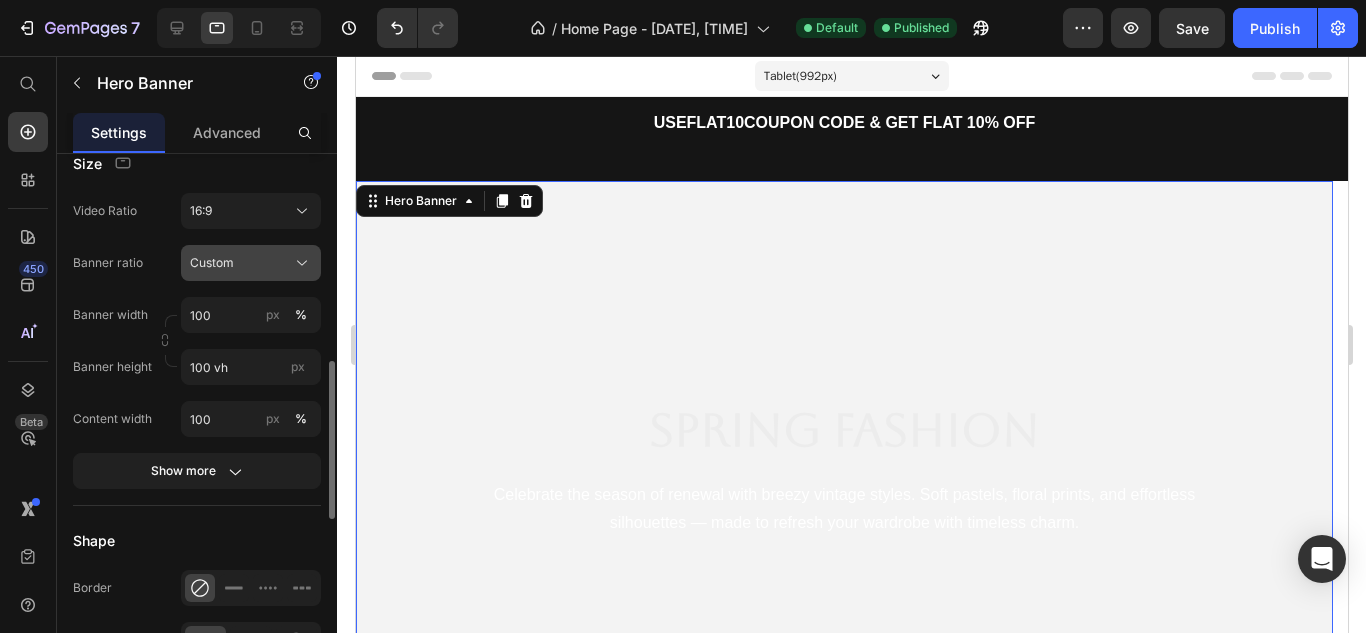 click on "Custom" at bounding box center [251, 263] 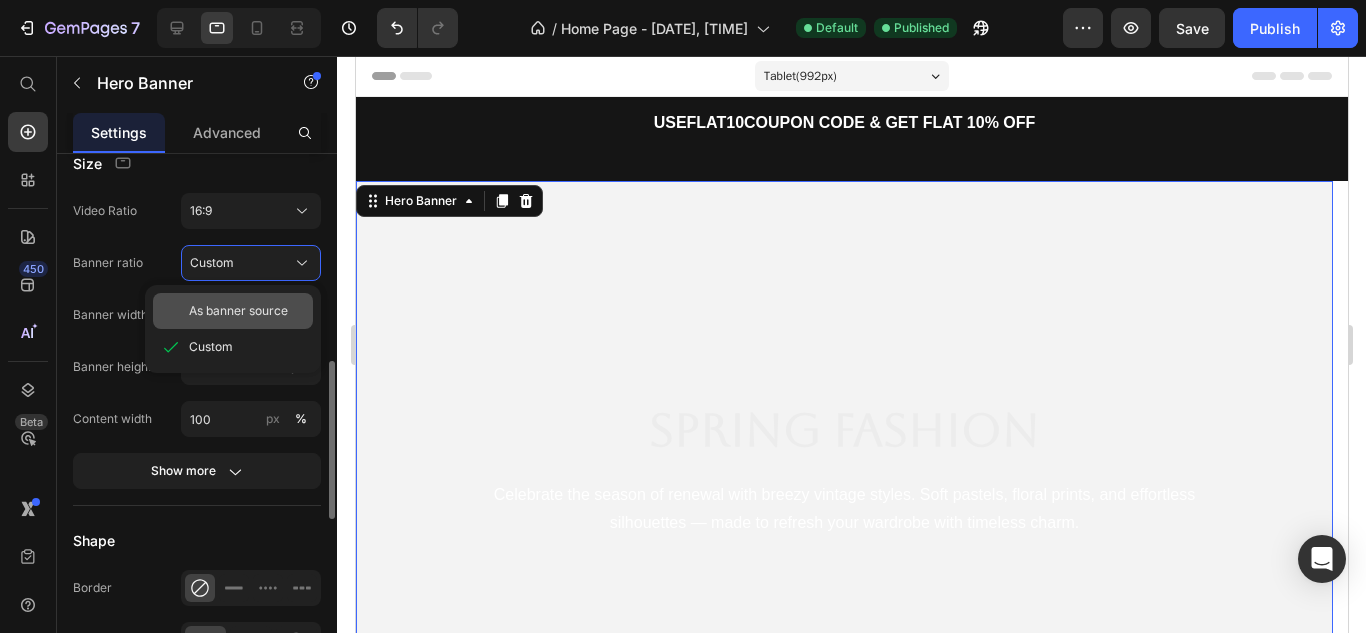 click on "As banner source" at bounding box center [238, 311] 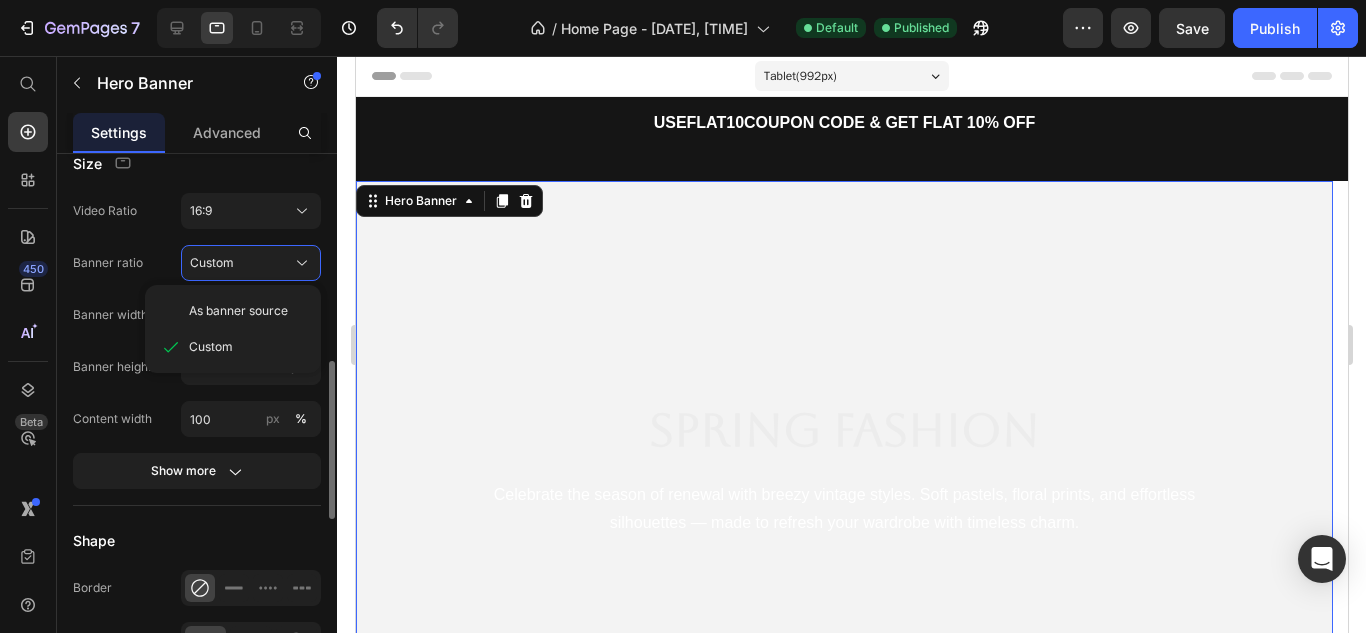 type 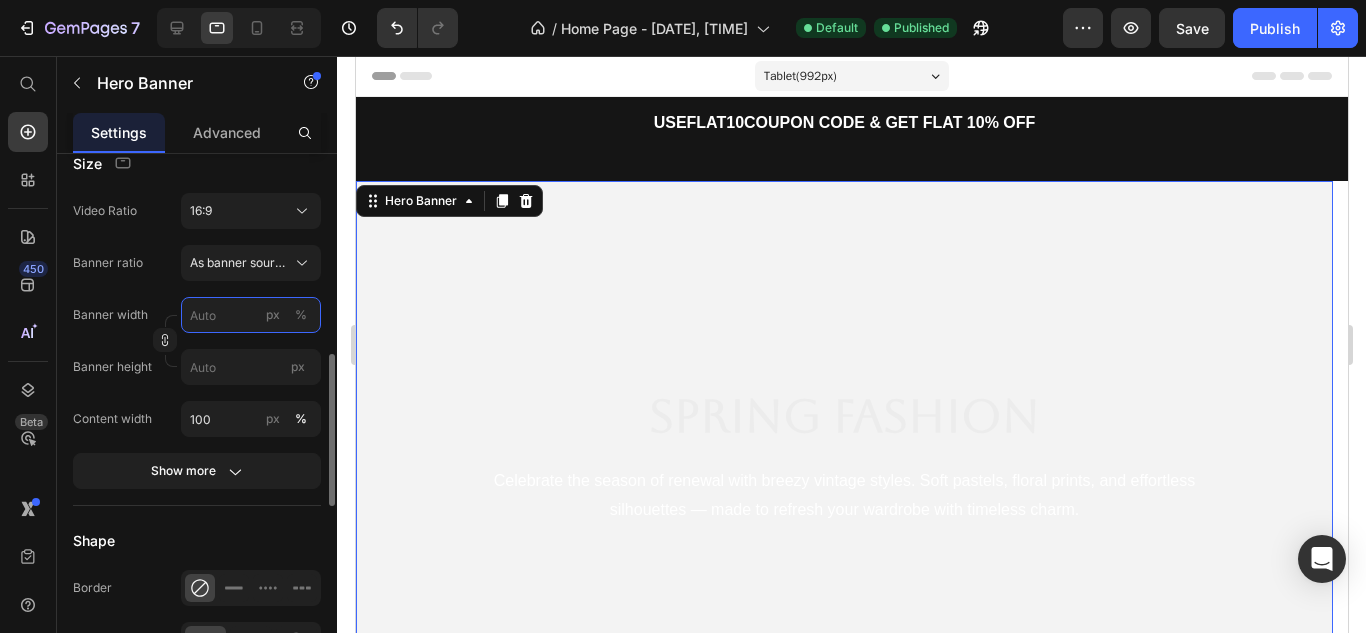click on "px %" at bounding box center (251, 315) 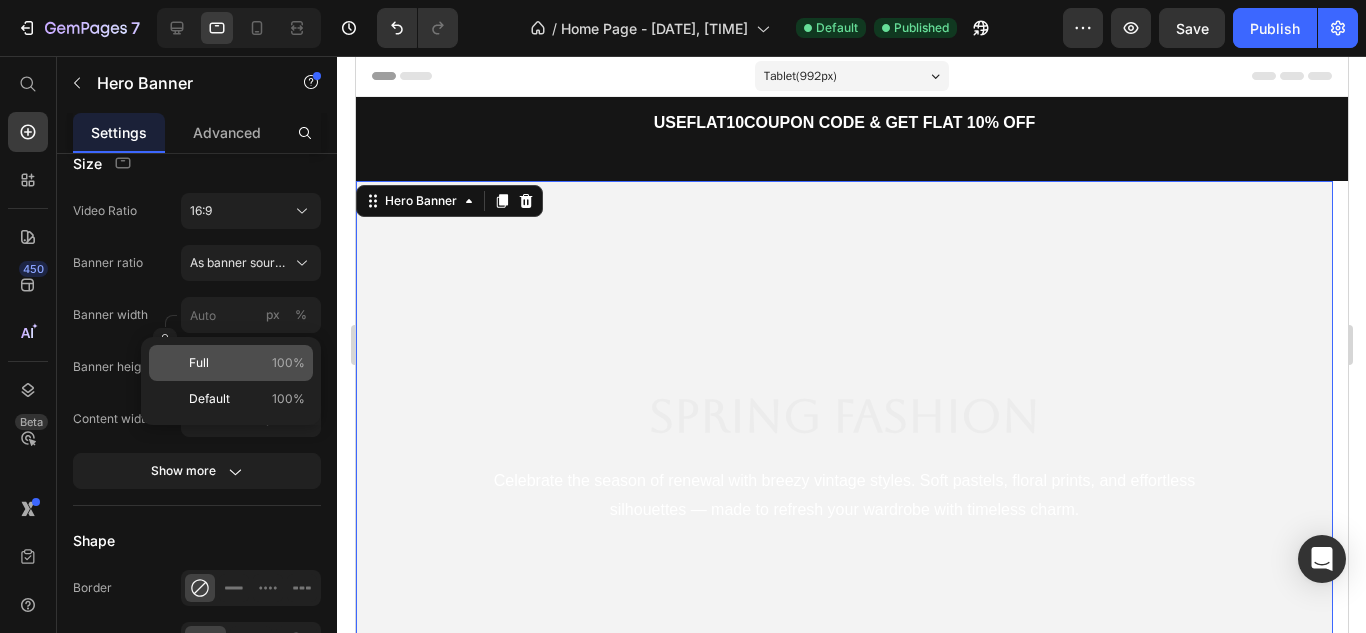 click on "100%" at bounding box center [288, 363] 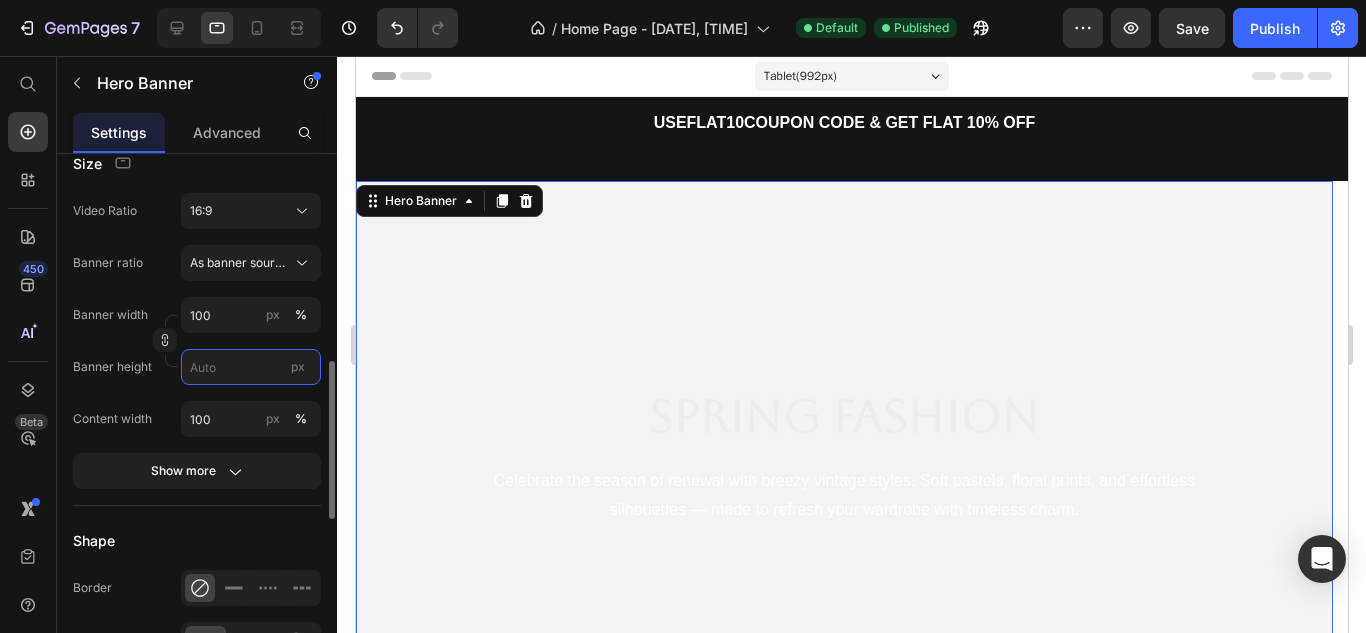 click on "px" at bounding box center [251, 367] 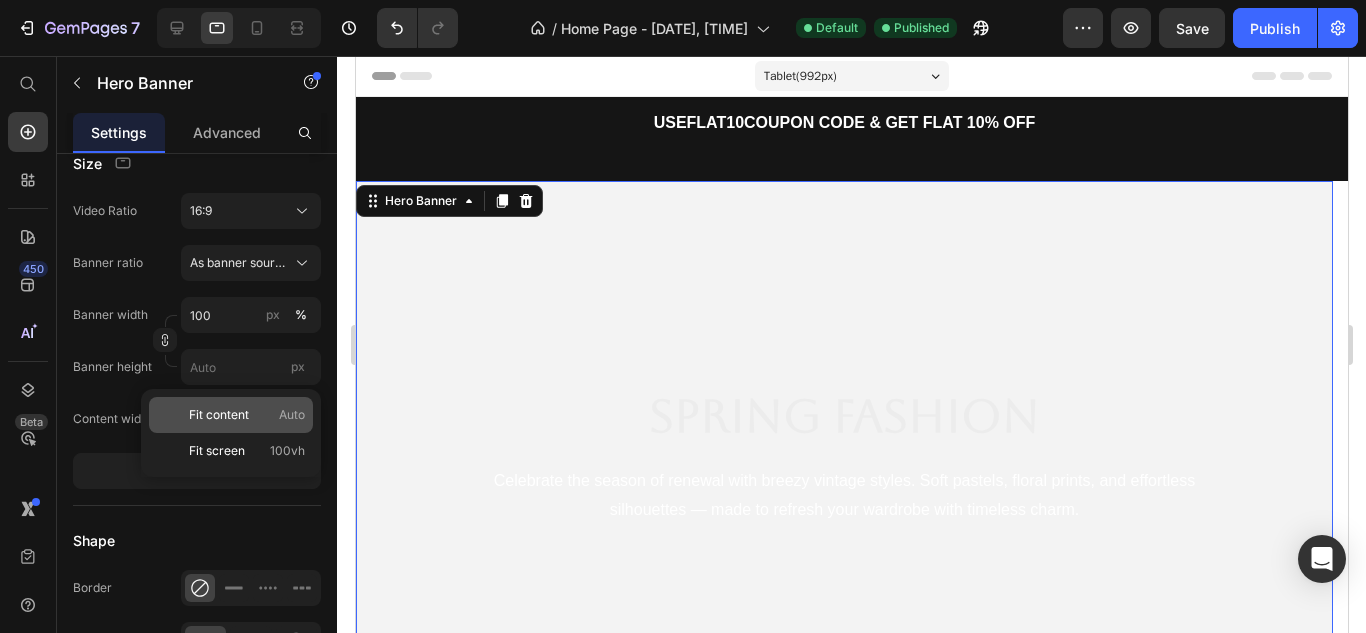 click on "Fit content Auto" at bounding box center [247, 415] 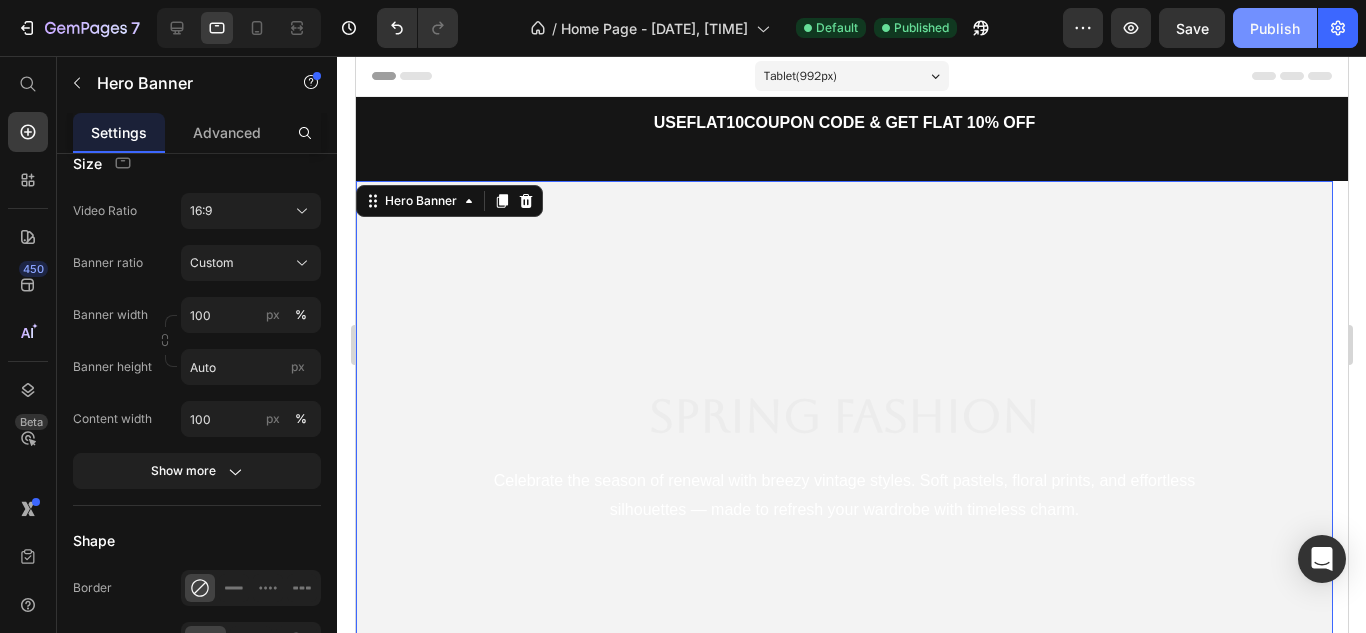 click on "Publish" at bounding box center [1275, 28] 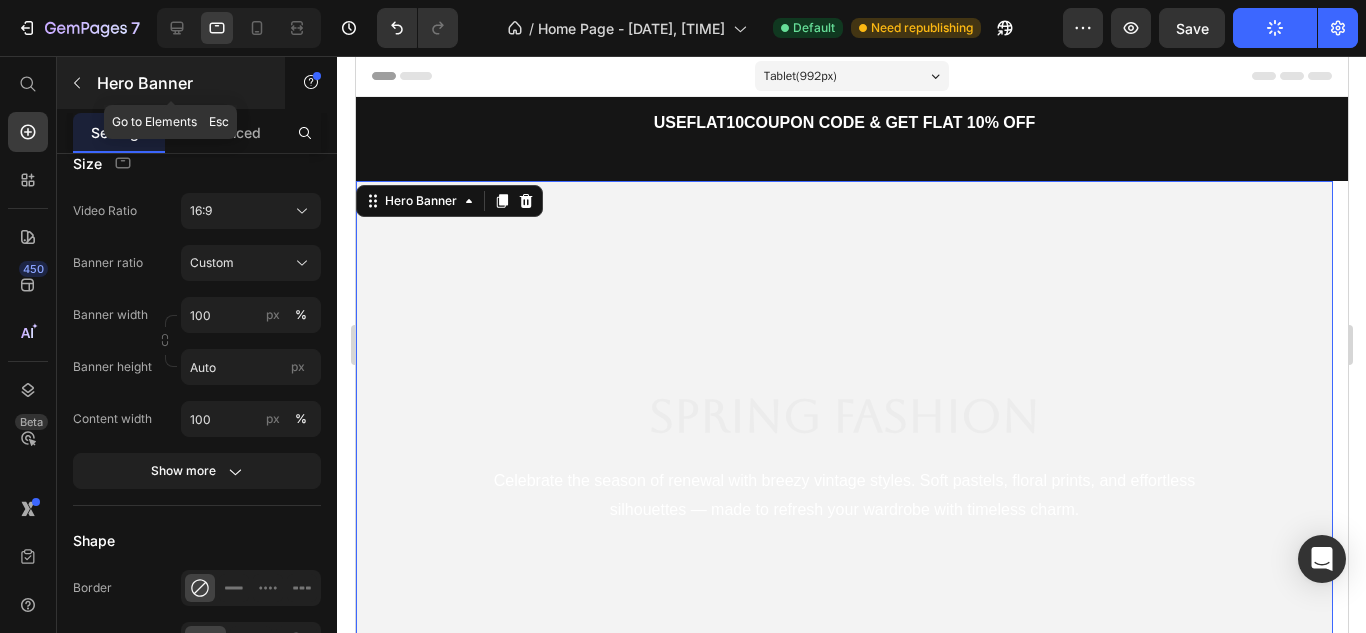 click at bounding box center [77, 83] 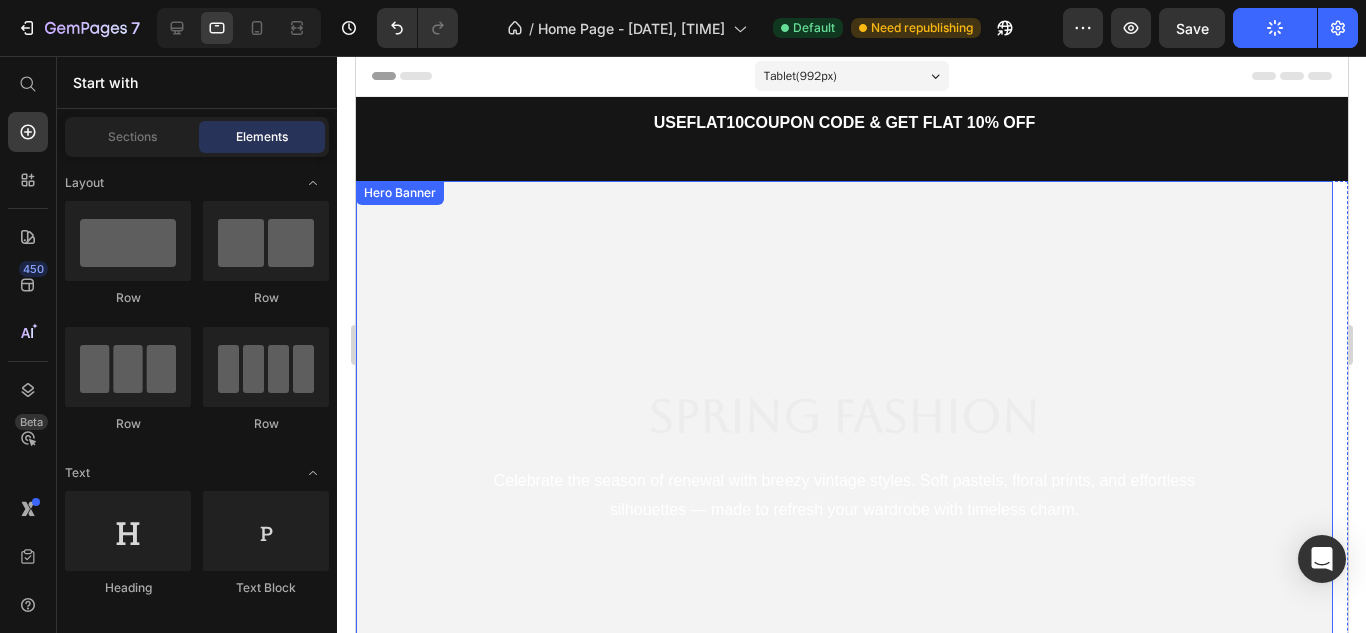 click on "Hero Banner" at bounding box center [399, 193] 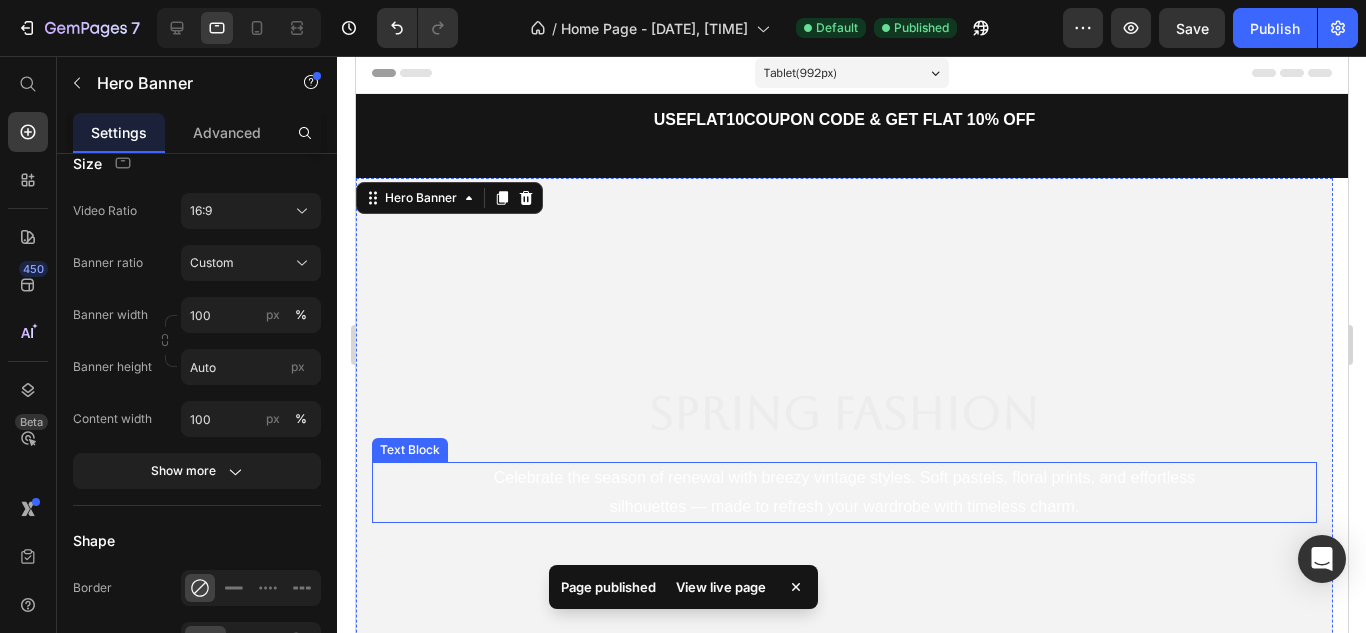 scroll, scrollTop: 0, scrollLeft: 0, axis: both 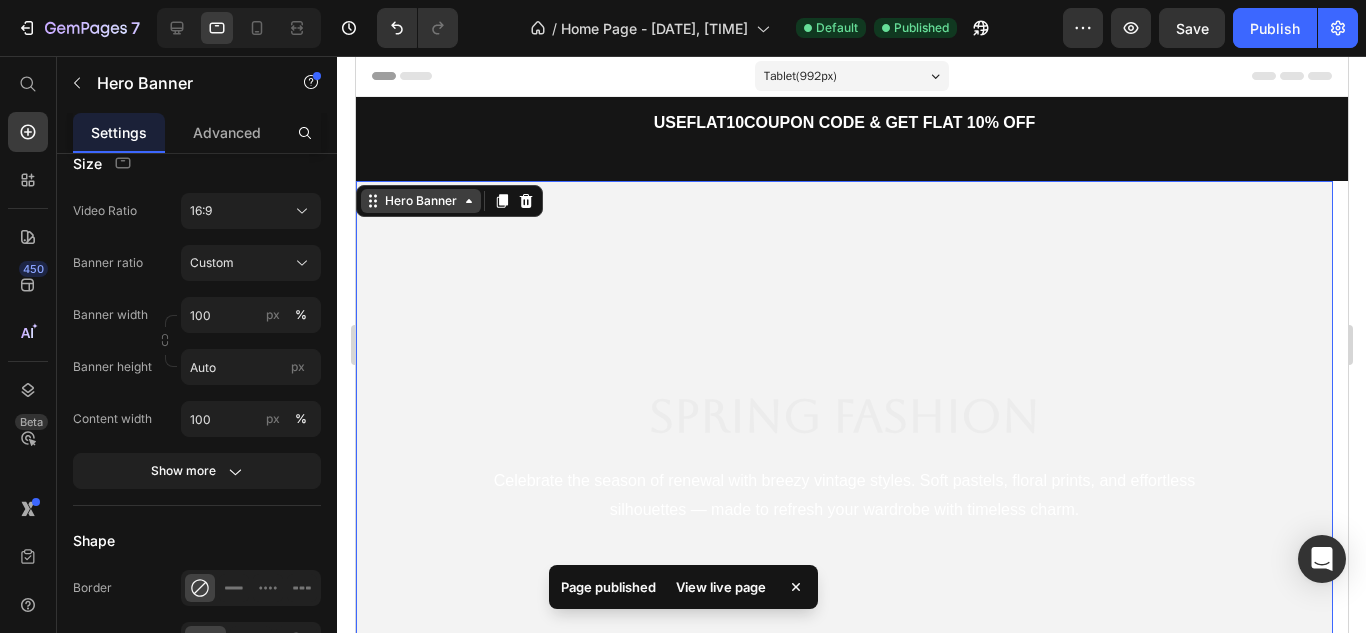 click on "Hero Banner" at bounding box center (420, 201) 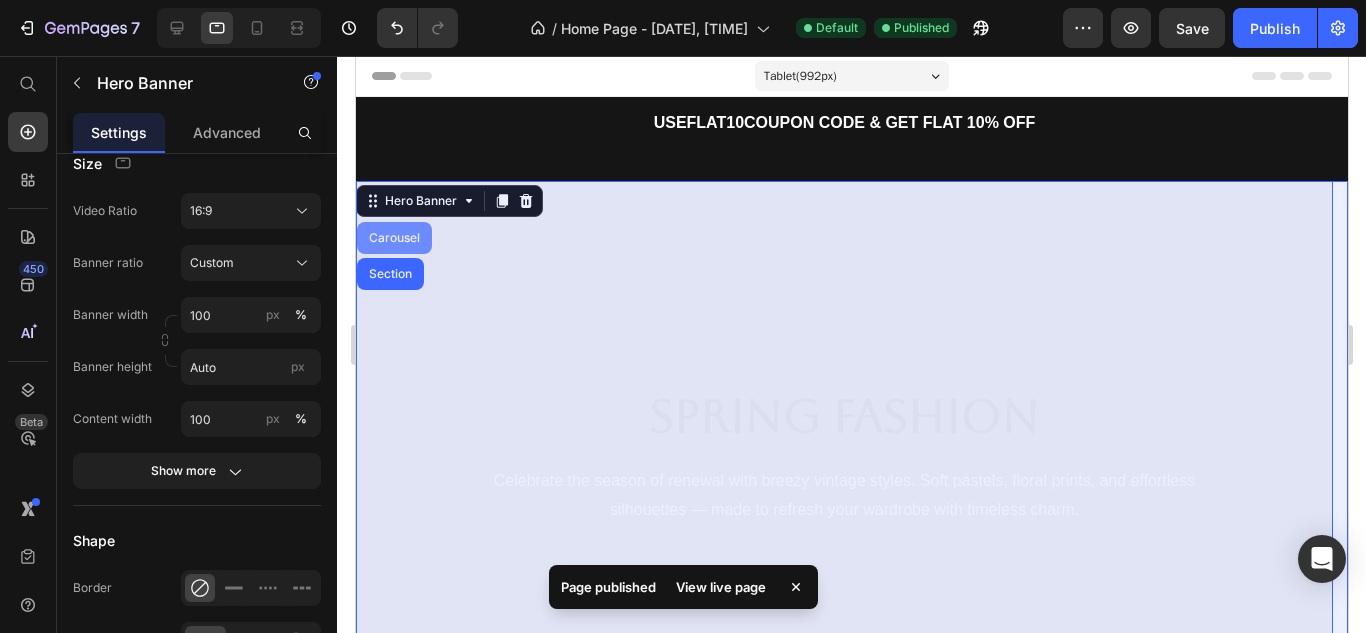 click on "Carousel" at bounding box center [393, 238] 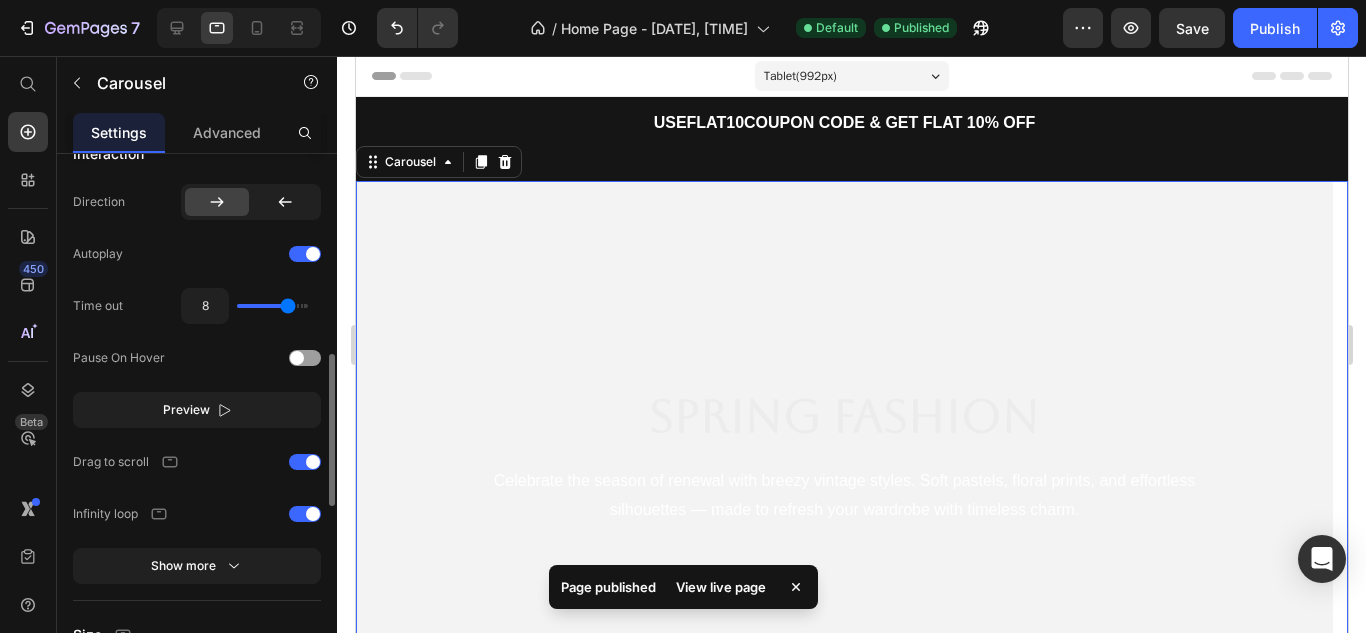 scroll, scrollTop: 0, scrollLeft: 0, axis: both 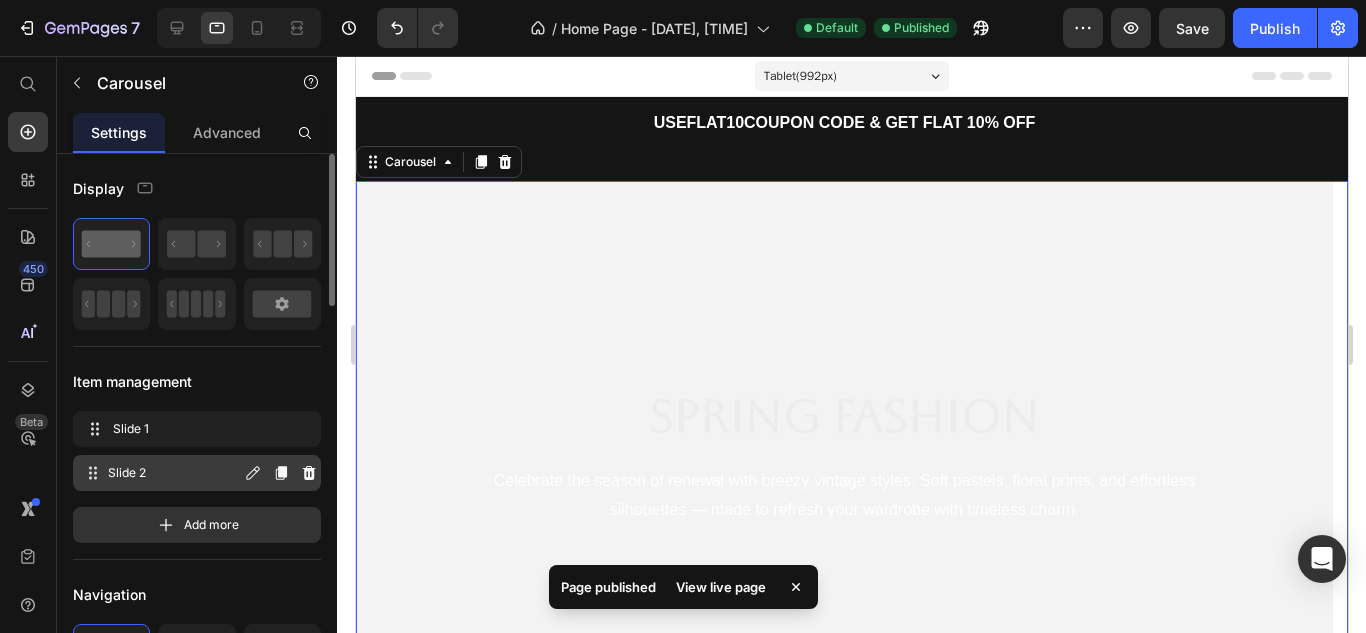 click on "Slide 2" at bounding box center (174, 473) 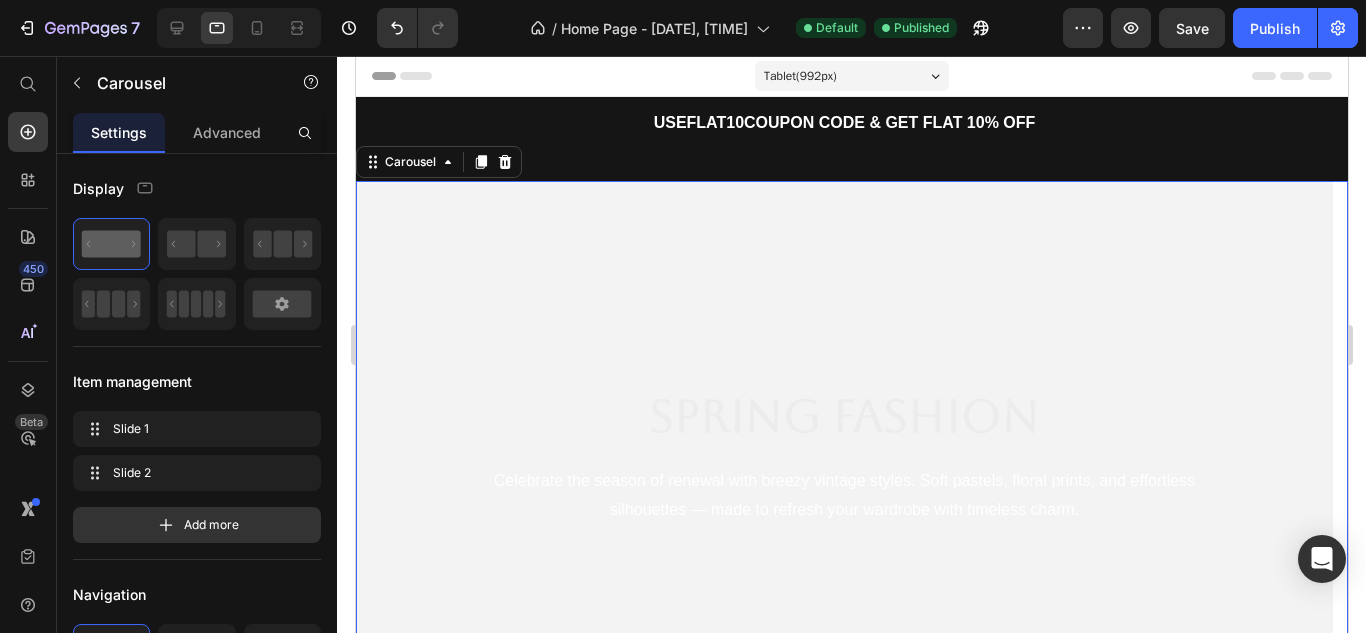 click at bounding box center [843, 456] 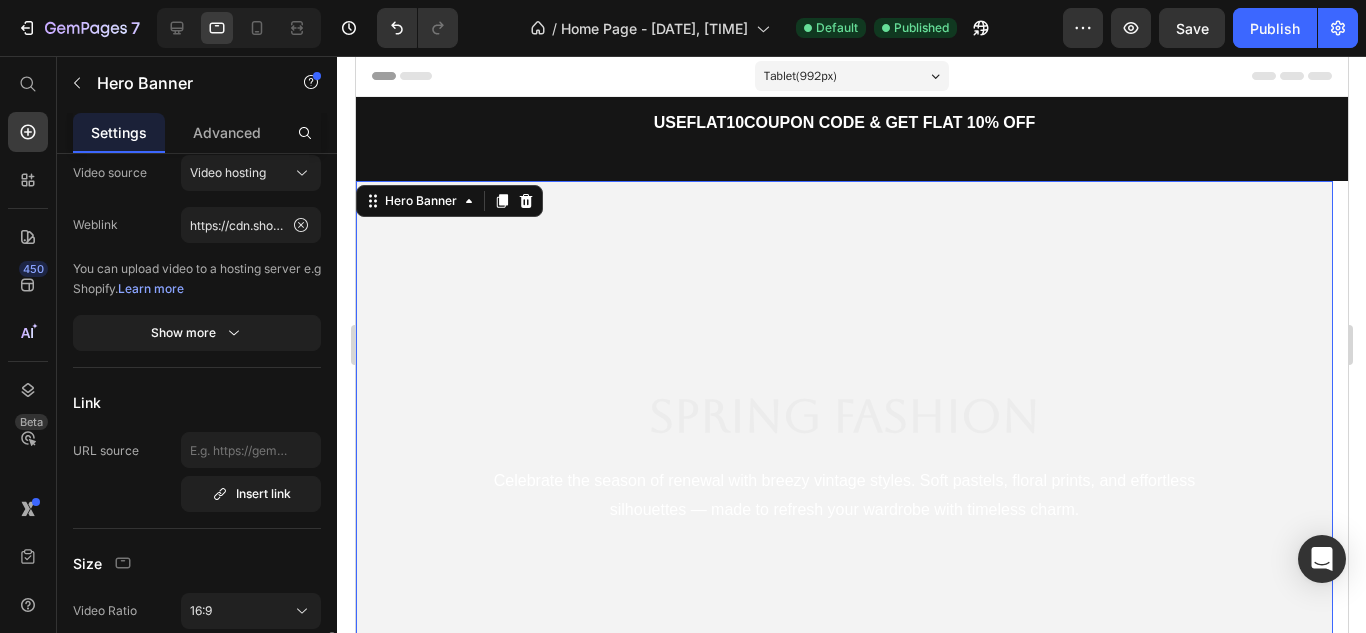 scroll, scrollTop: 600, scrollLeft: 0, axis: vertical 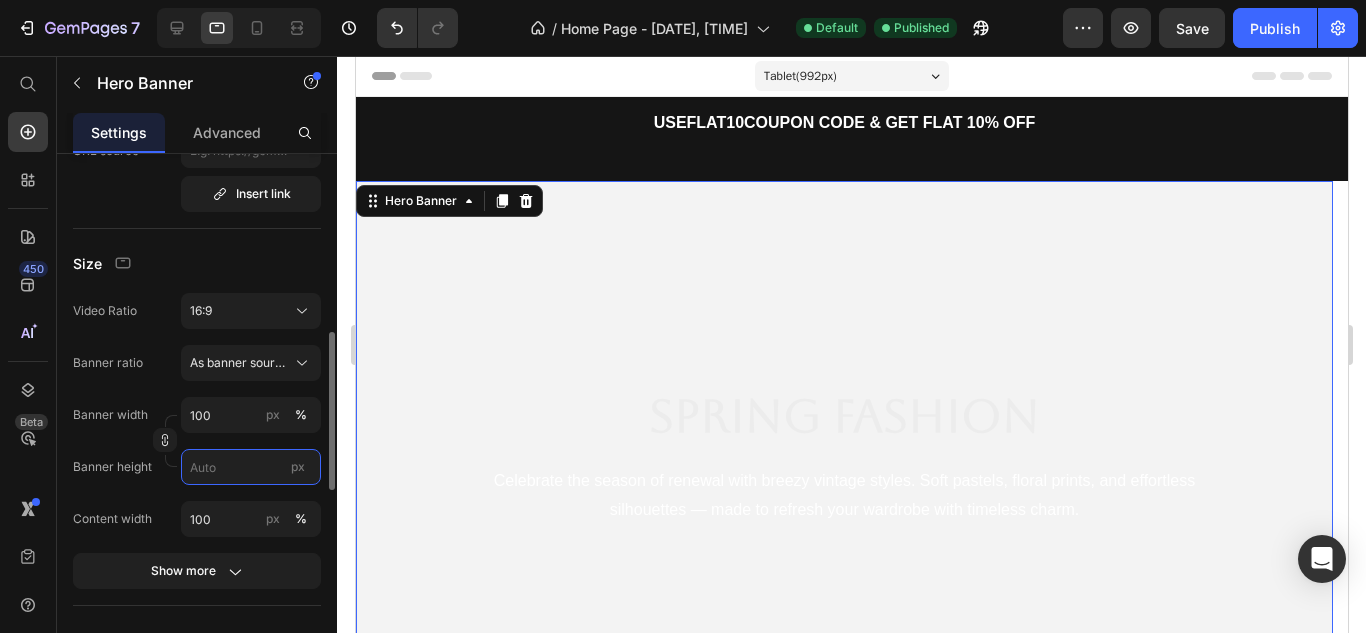click on "px" at bounding box center (251, 467) 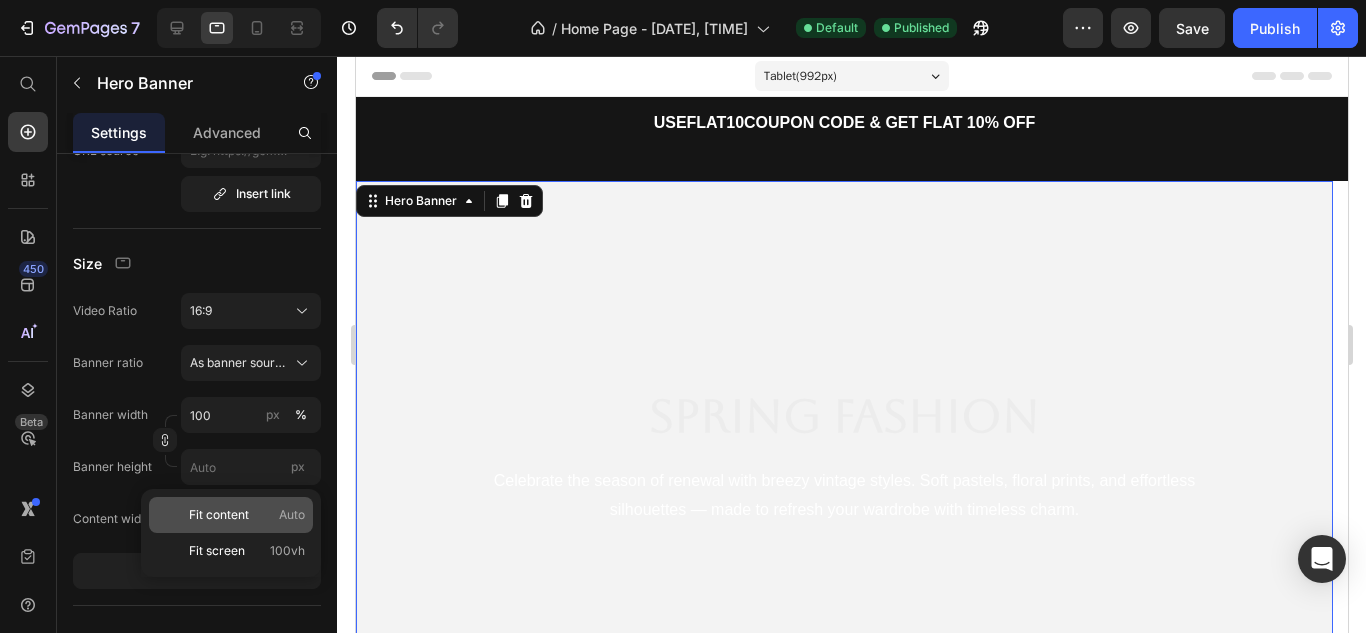 click on "Fit content" at bounding box center [219, 515] 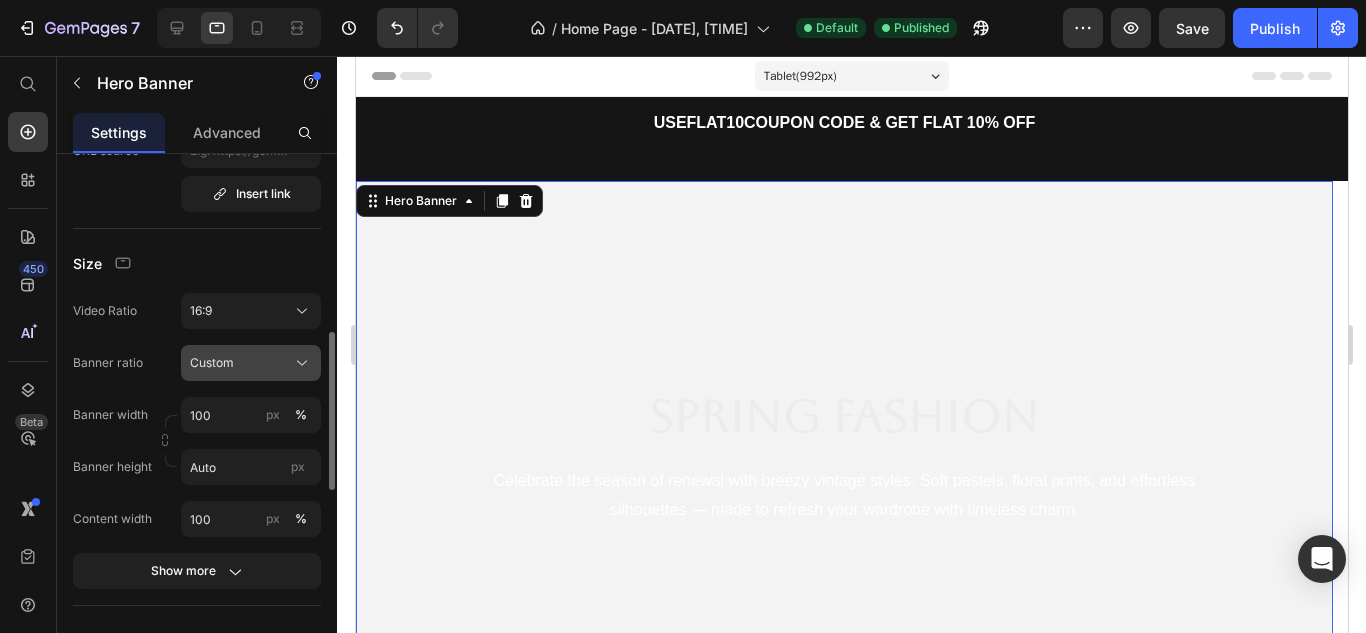 click on "Custom" at bounding box center [212, 363] 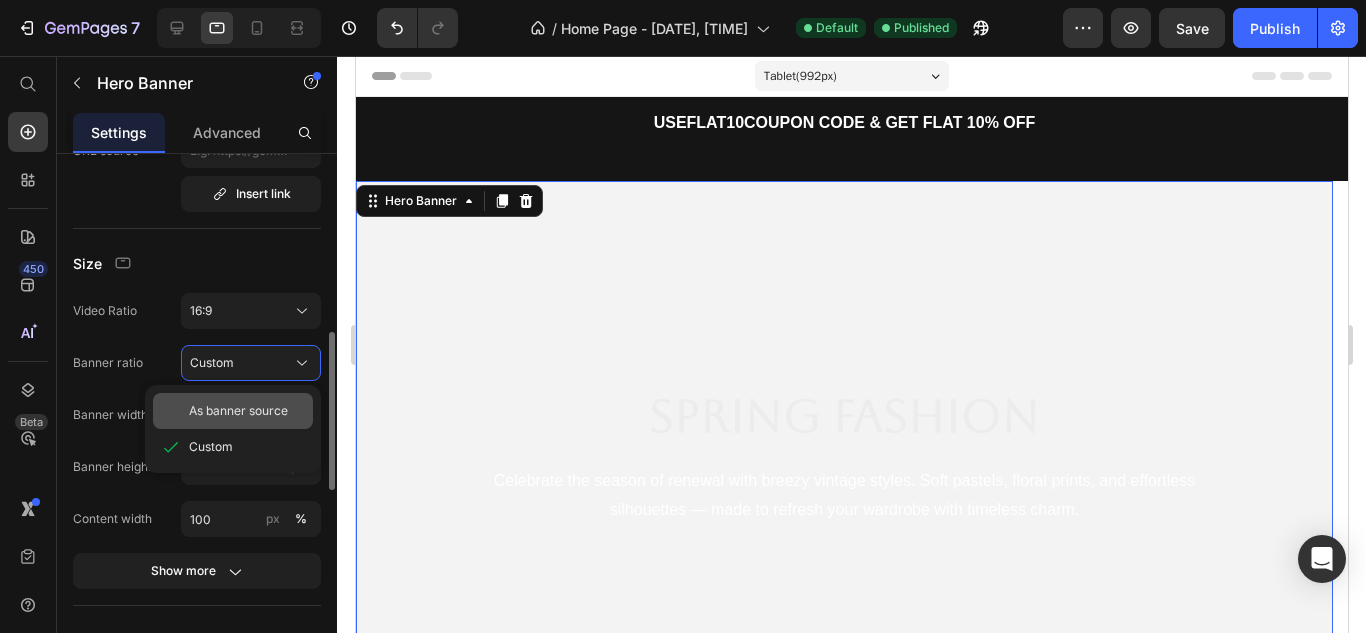 click on "As banner source" at bounding box center [238, 411] 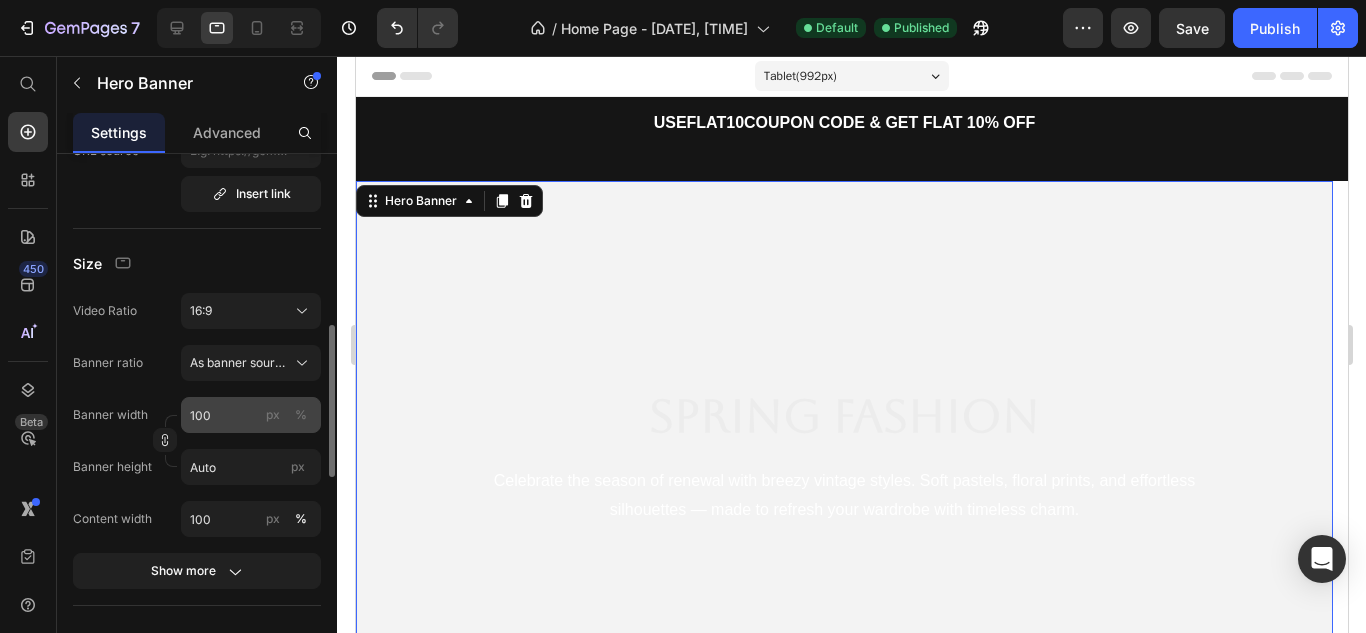 type 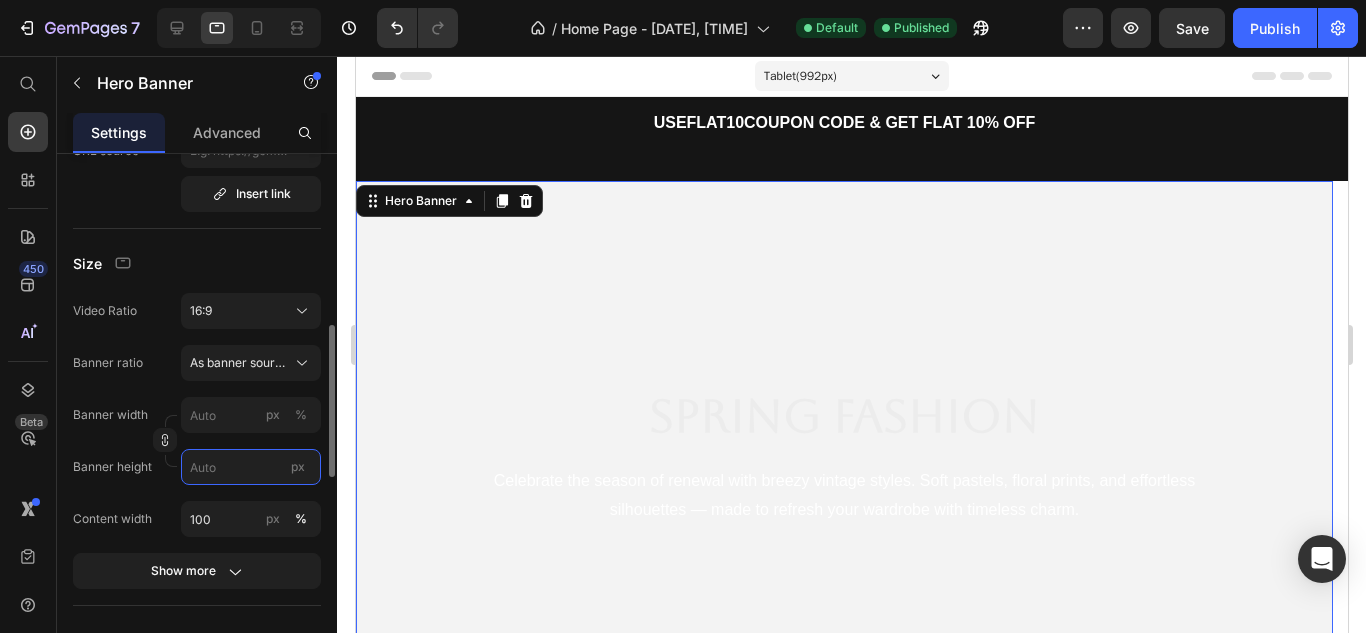 click on "px" at bounding box center (251, 467) 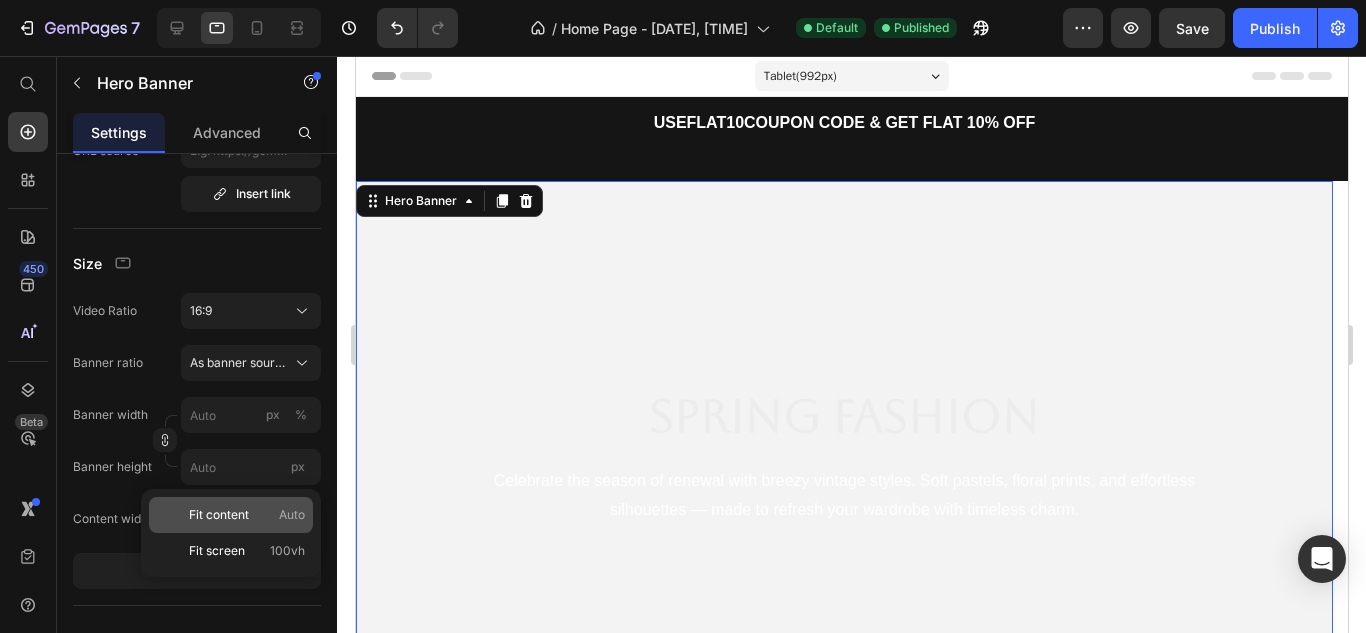 click on "Fit content Auto" 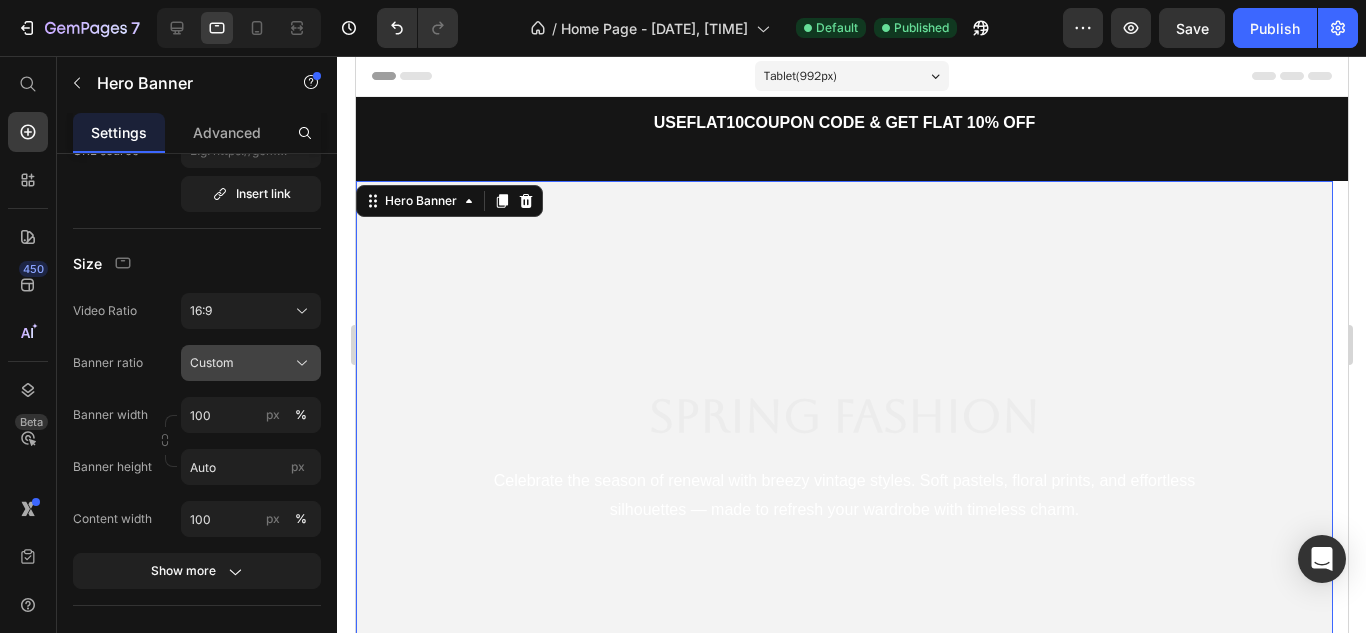 click on "Custom" 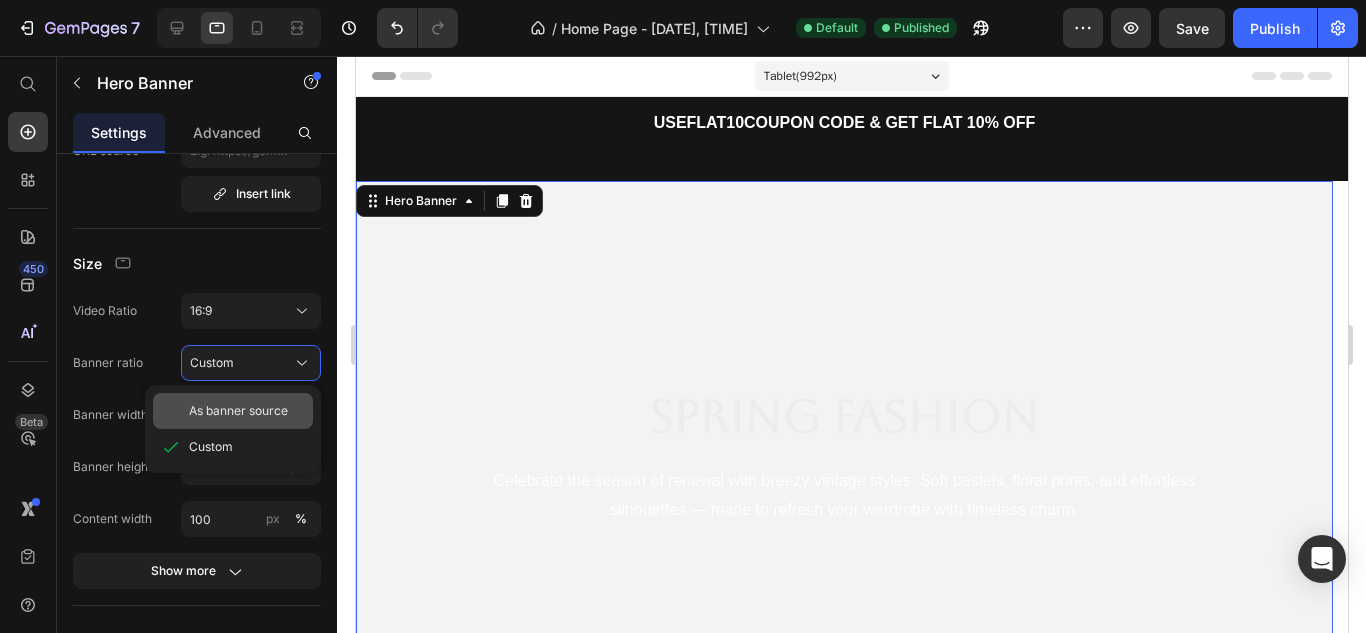 click on "As banner source" at bounding box center (238, 411) 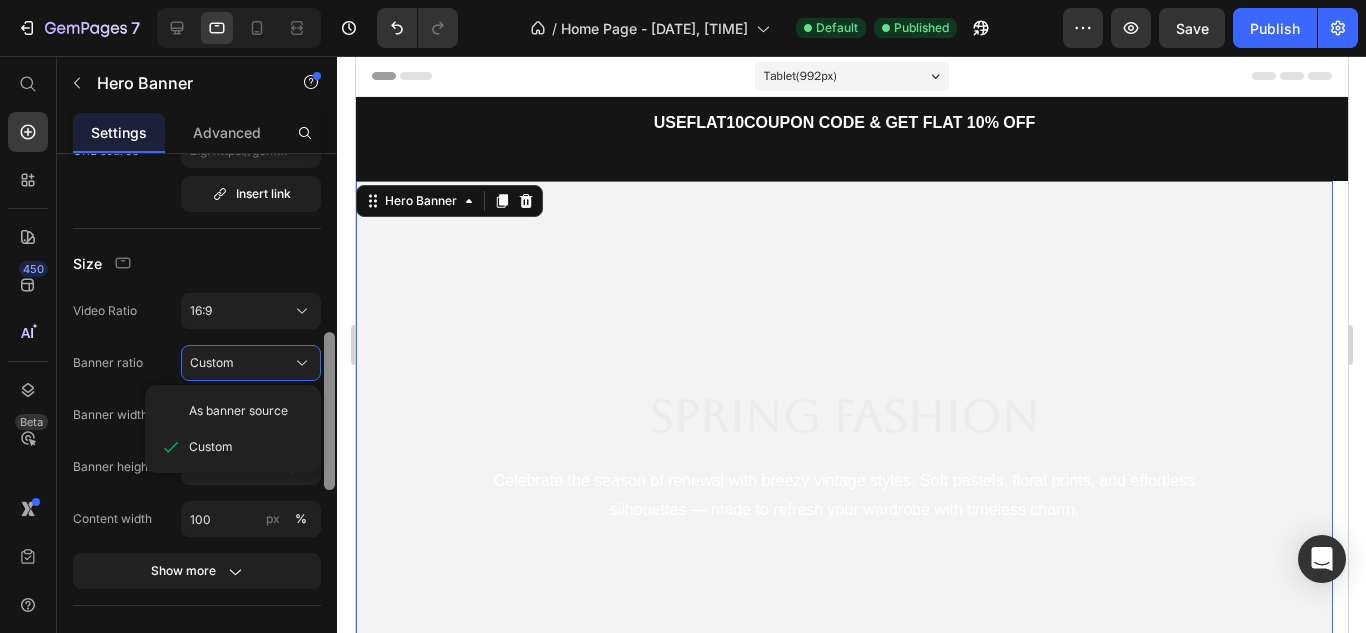type 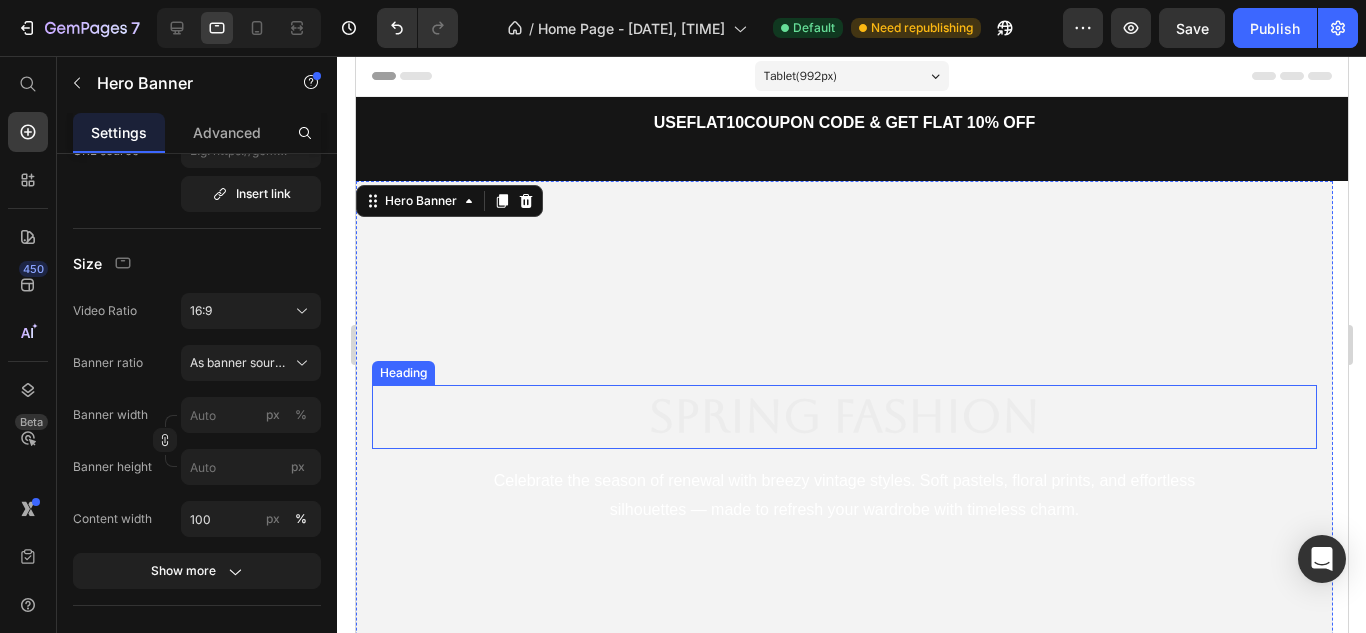 click on "Spring Fashion" at bounding box center [843, 416] 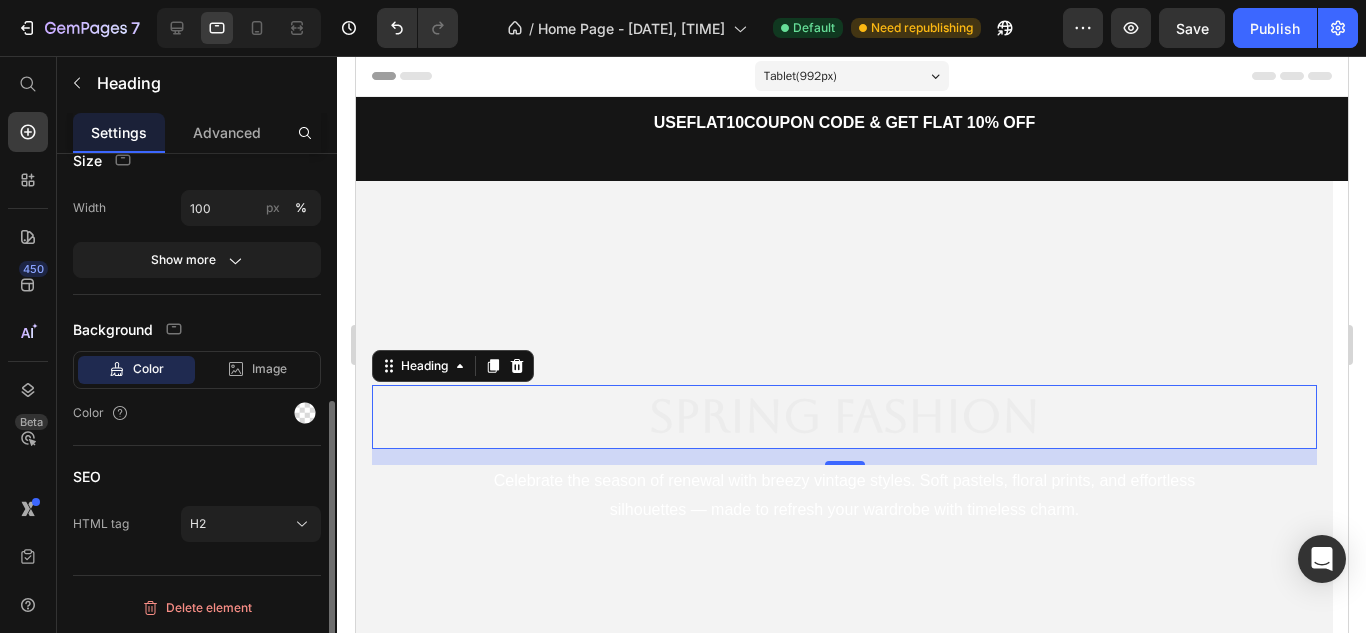 scroll, scrollTop: 0, scrollLeft: 0, axis: both 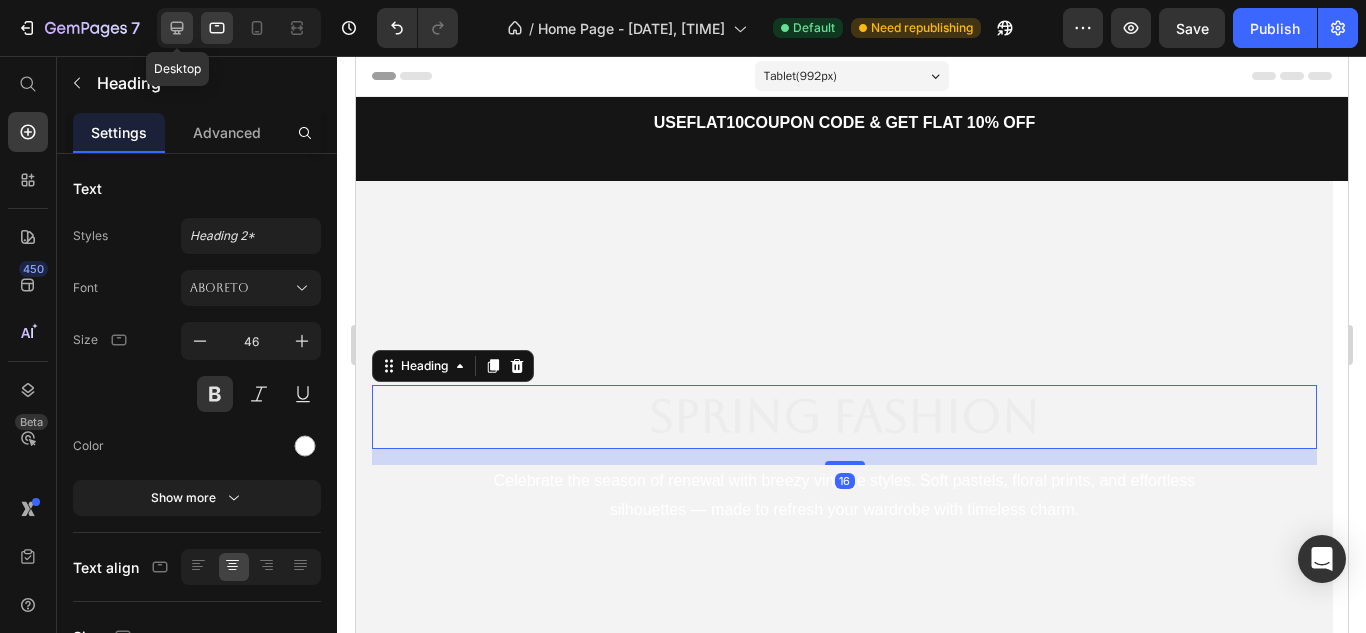 click 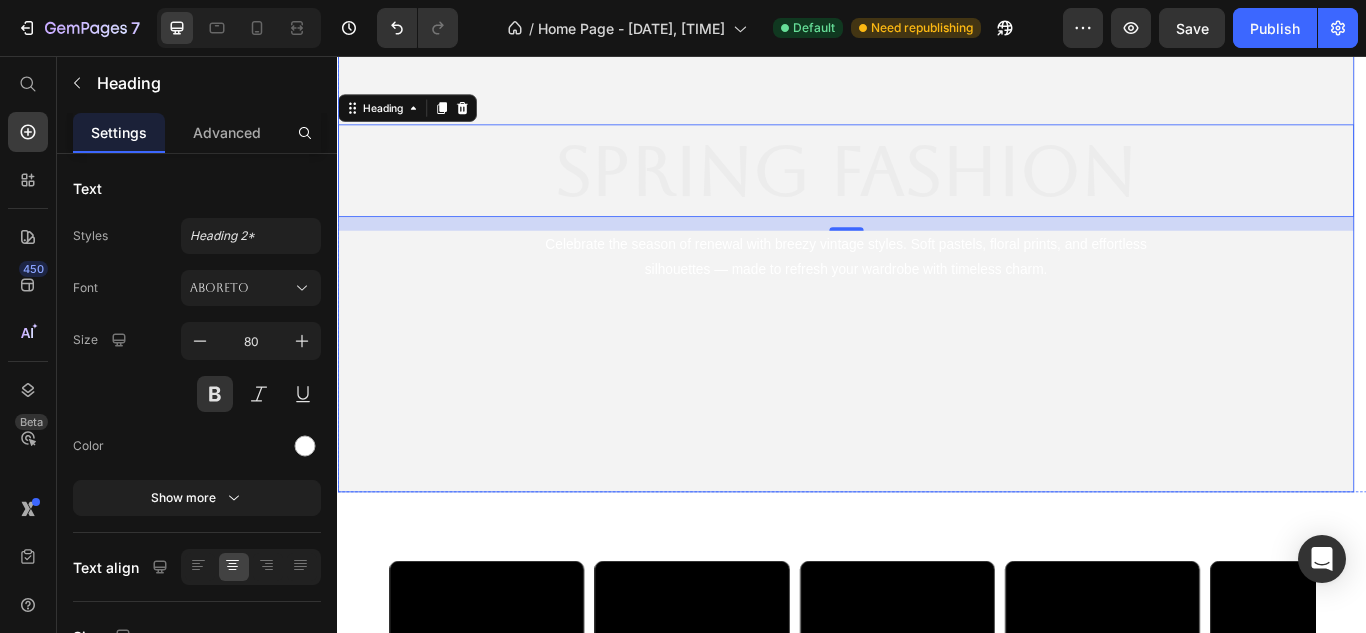 scroll, scrollTop: 299, scrollLeft: 0, axis: vertical 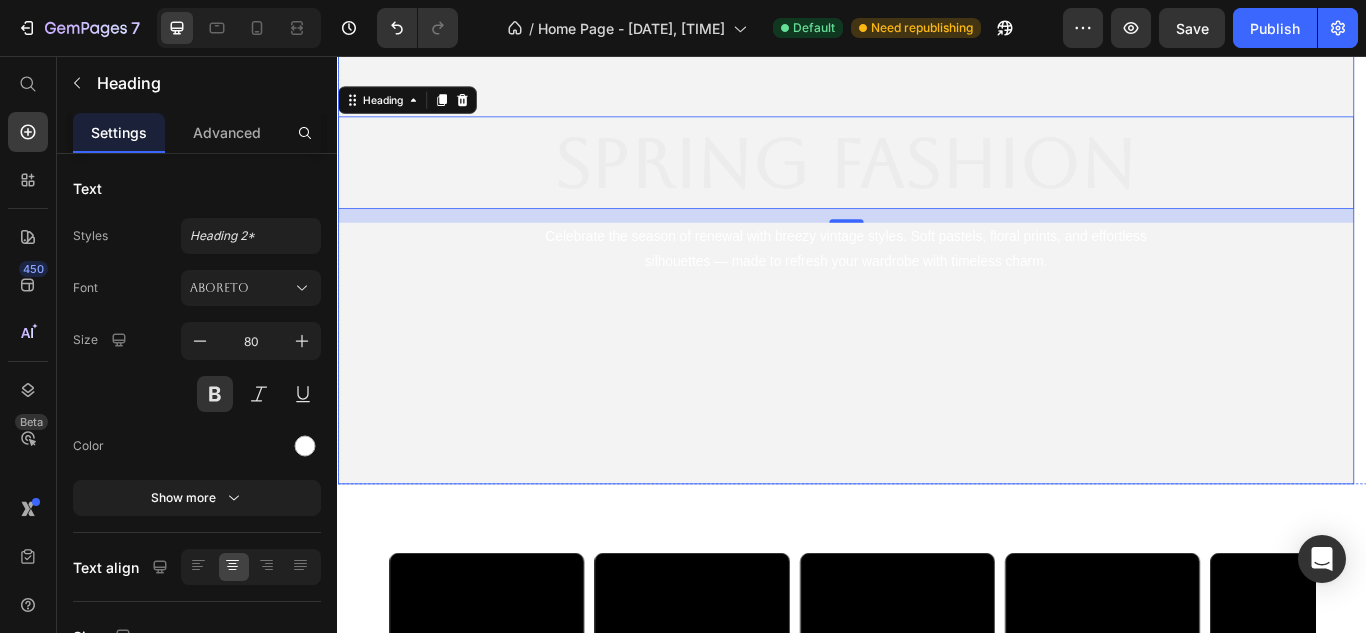 drag, startPoint x: 673, startPoint y: 374, endPoint x: 345, endPoint y: 365, distance: 328.12344 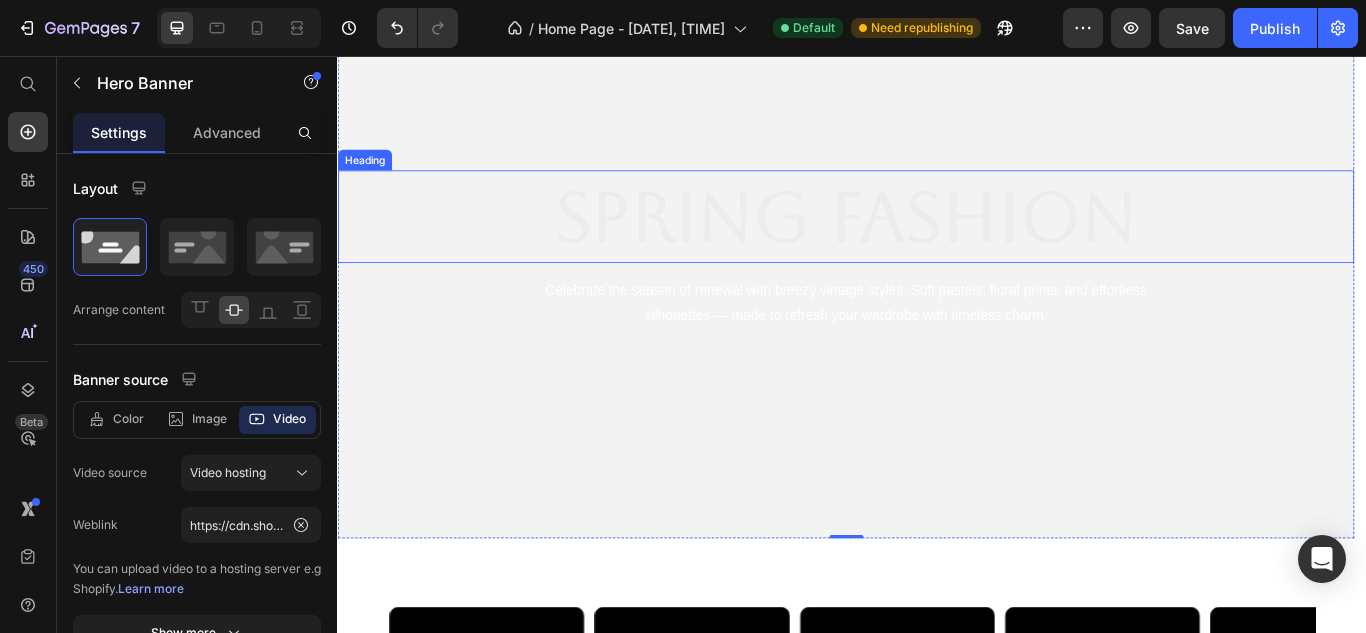 scroll, scrollTop: 99, scrollLeft: 0, axis: vertical 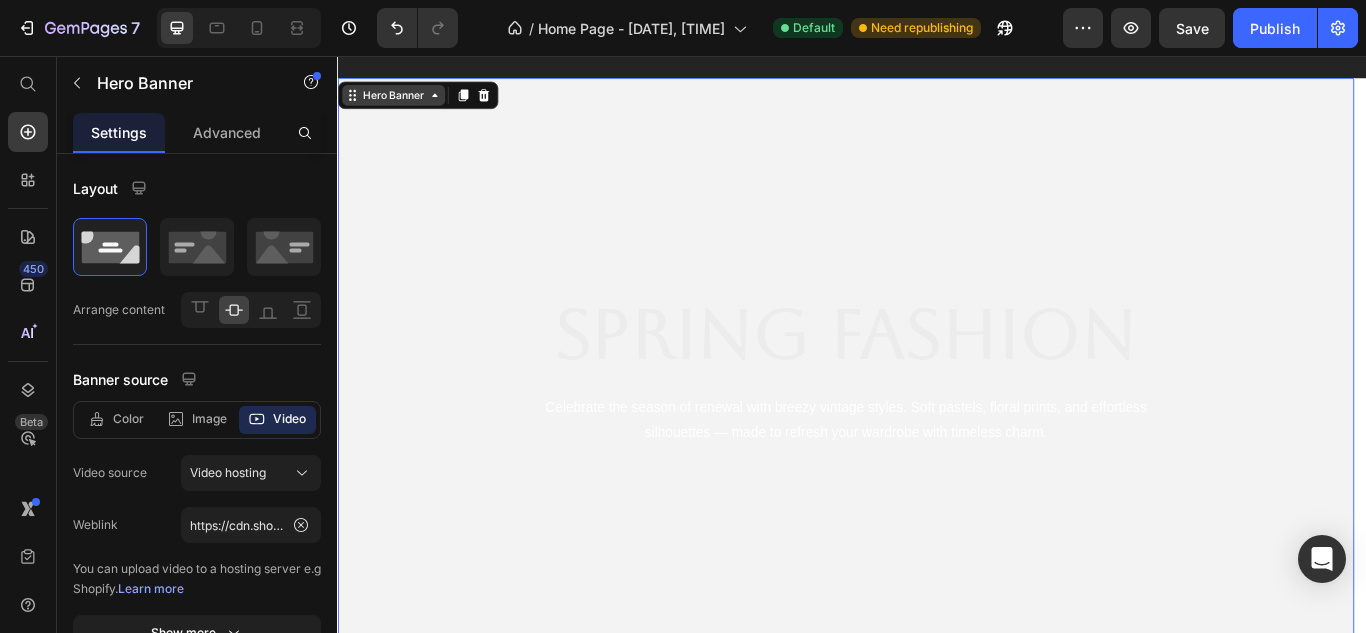 click on "Hero Banner" at bounding box center [402, 102] 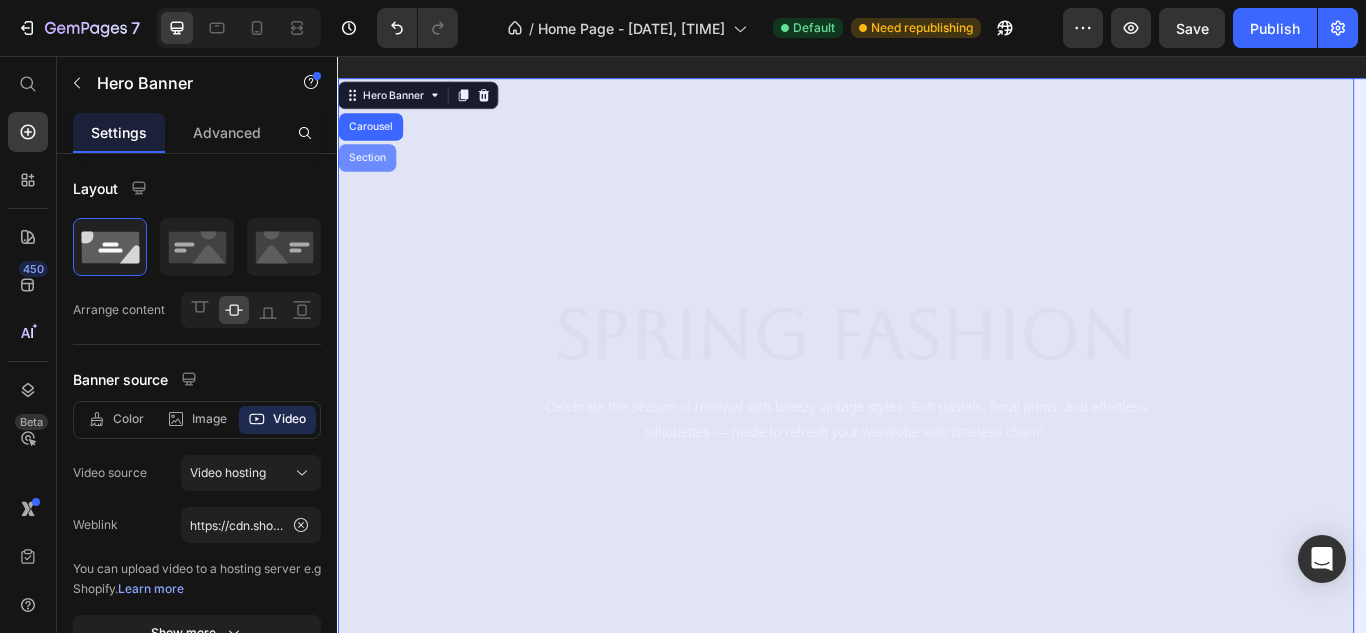 click on "Section" at bounding box center (371, 175) 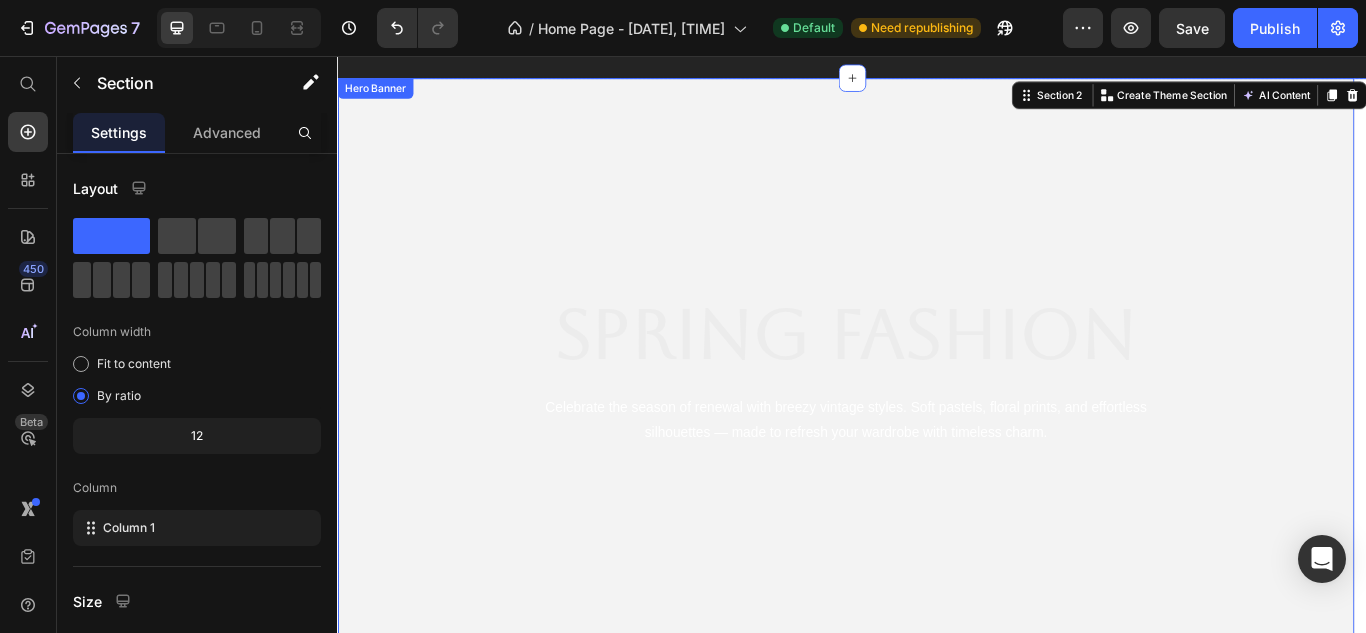 click at bounding box center [929, 418] 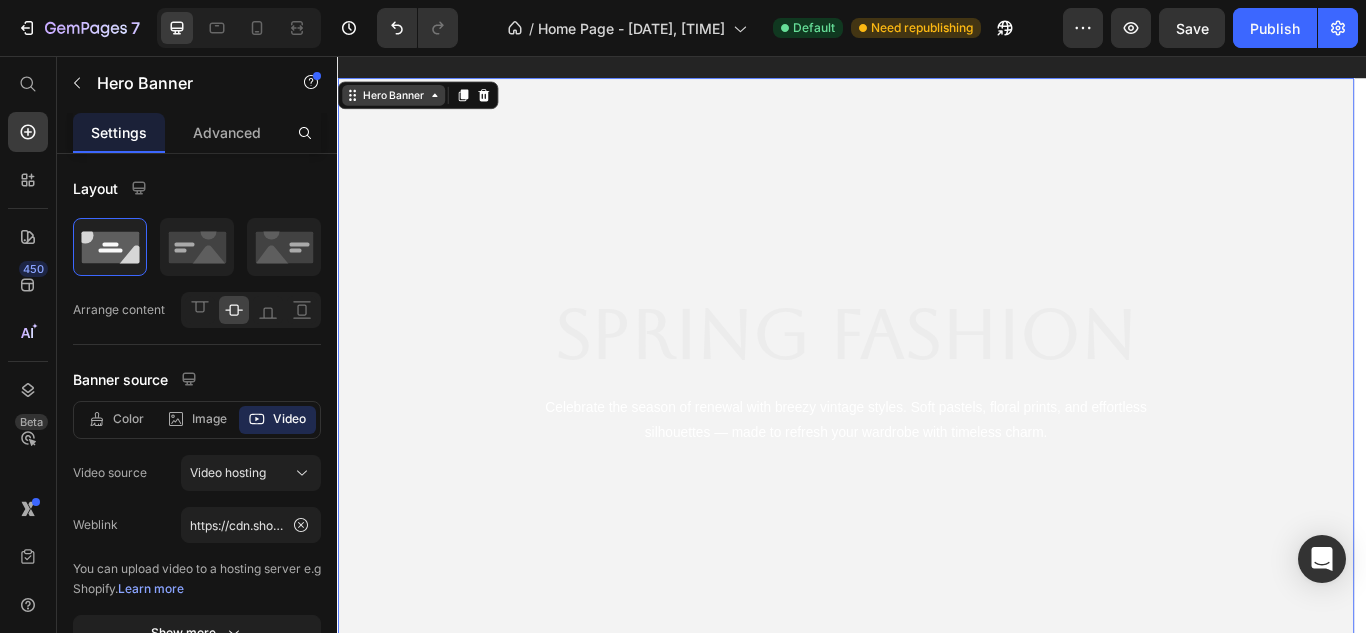 click on "Hero Banner" at bounding box center (402, 102) 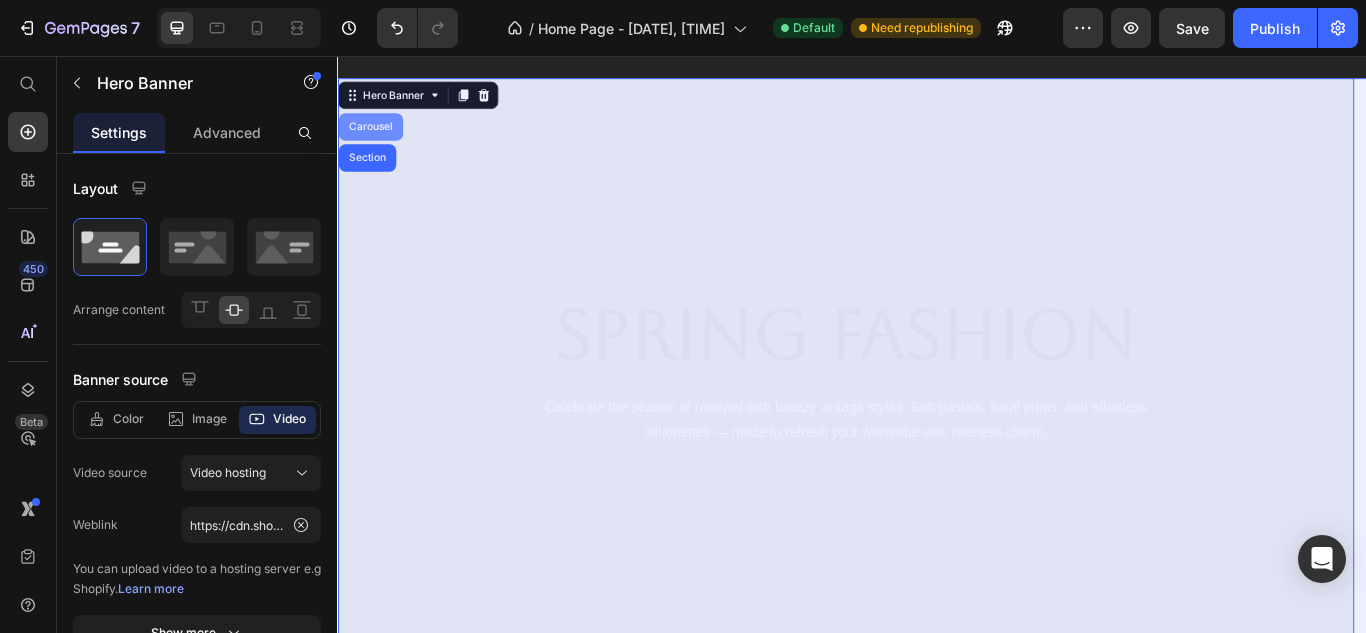 click on "Carousel" at bounding box center (375, 139) 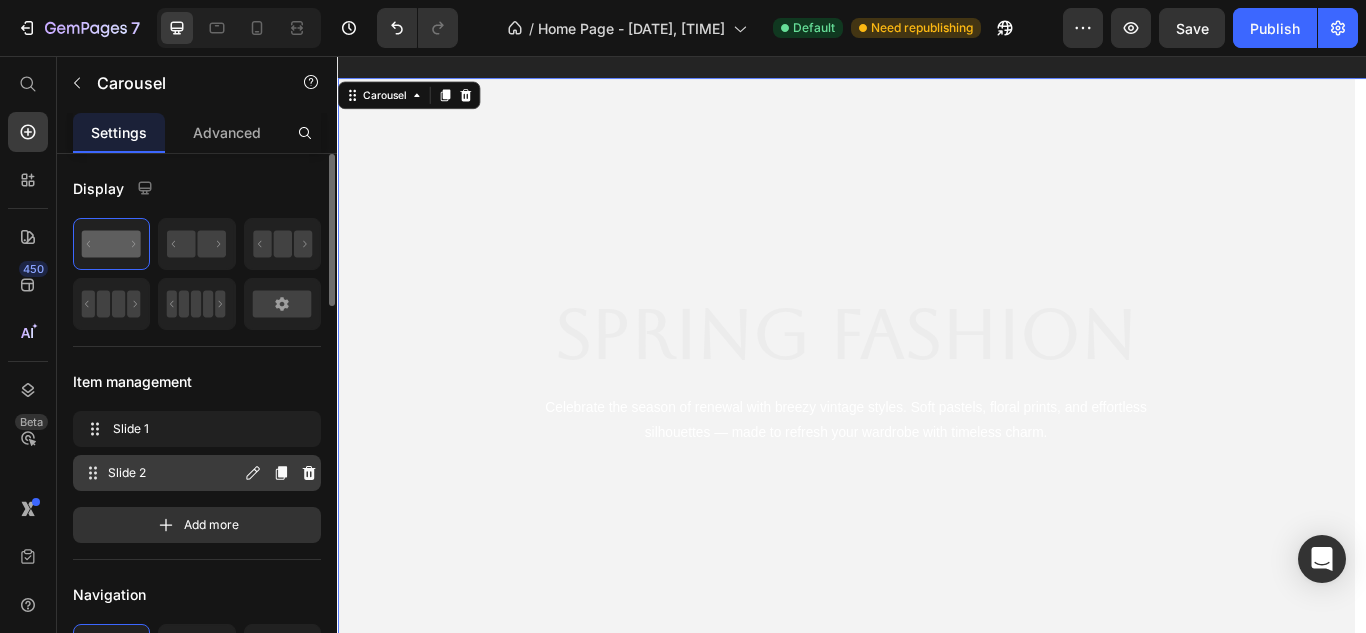 click on "Slide 2" at bounding box center (174, 473) 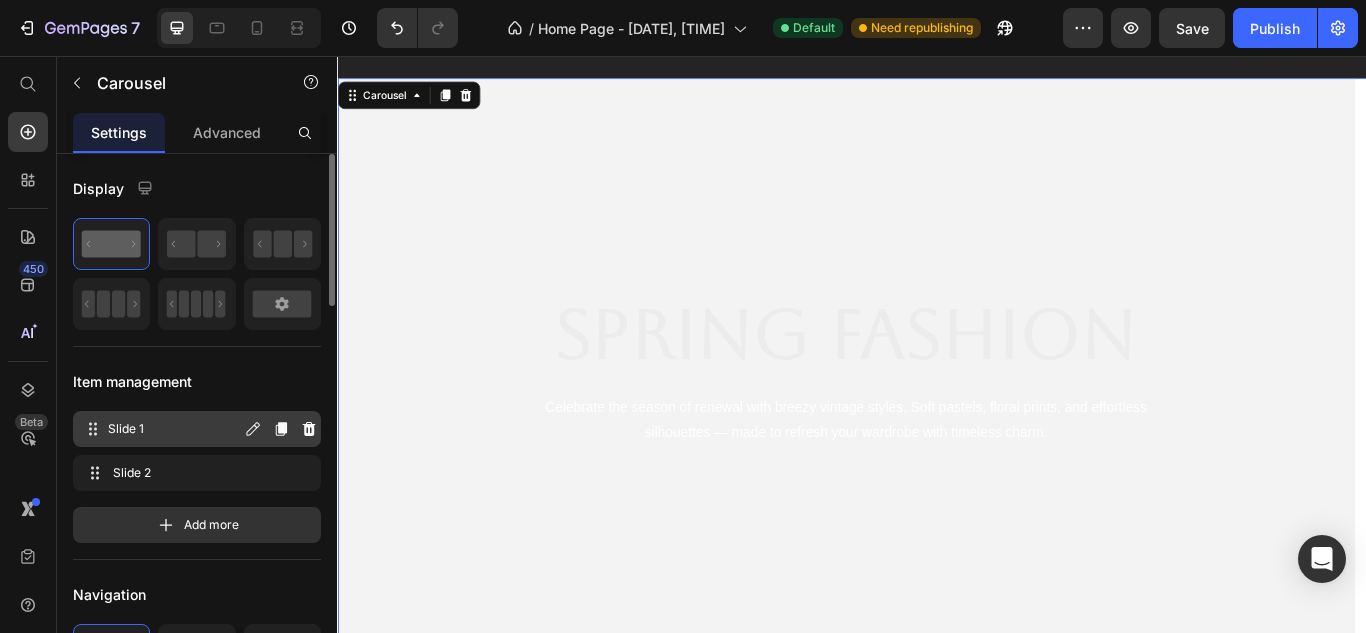 click on "Slide 1" at bounding box center [174, 429] 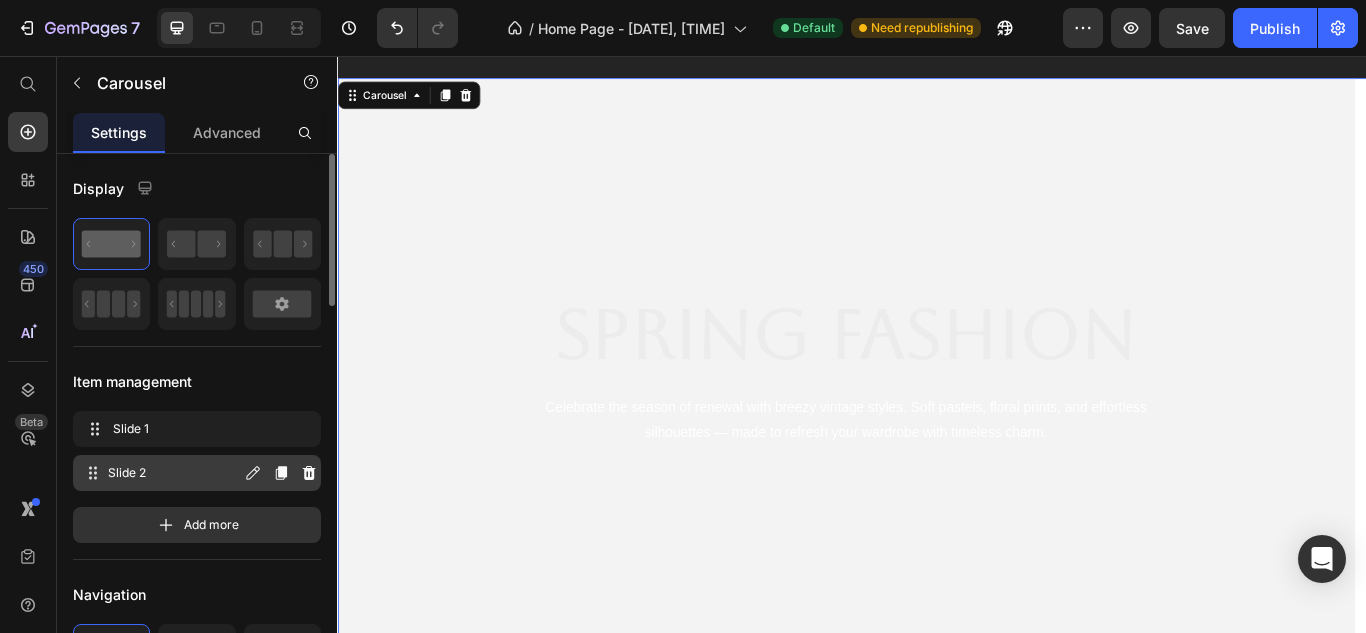 click on "Slide 2 Slide 2" at bounding box center (161, 473) 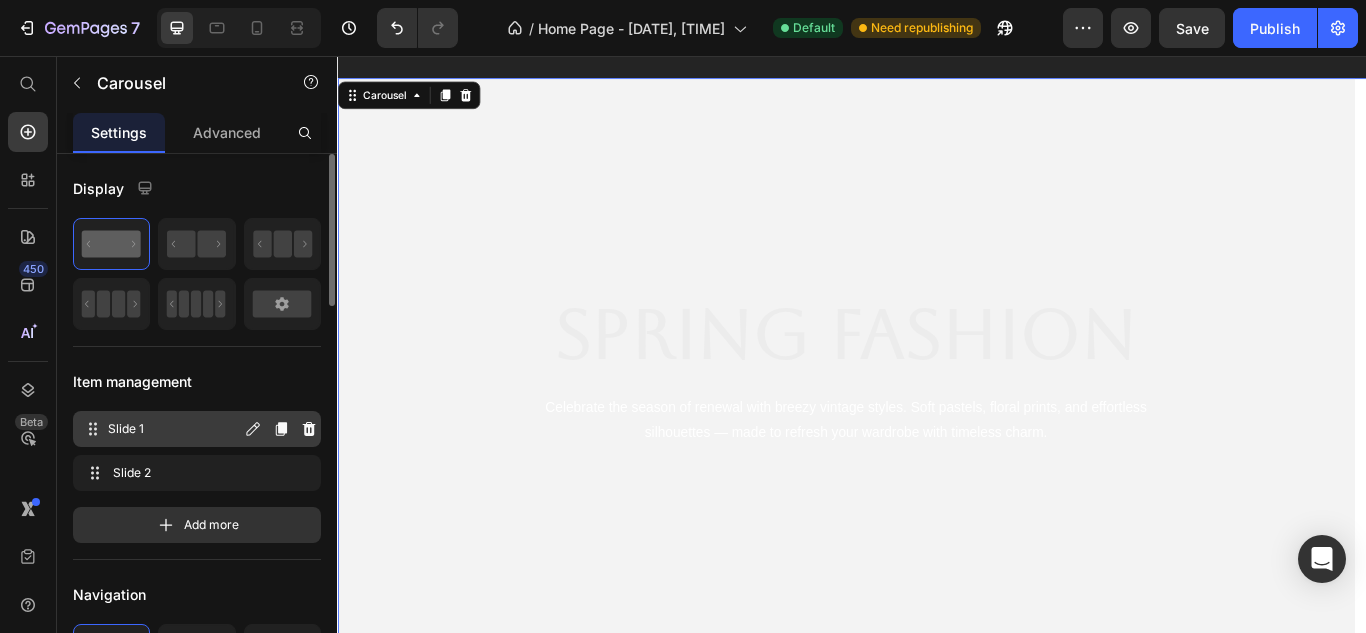 click on "Slide 1" at bounding box center (174, 429) 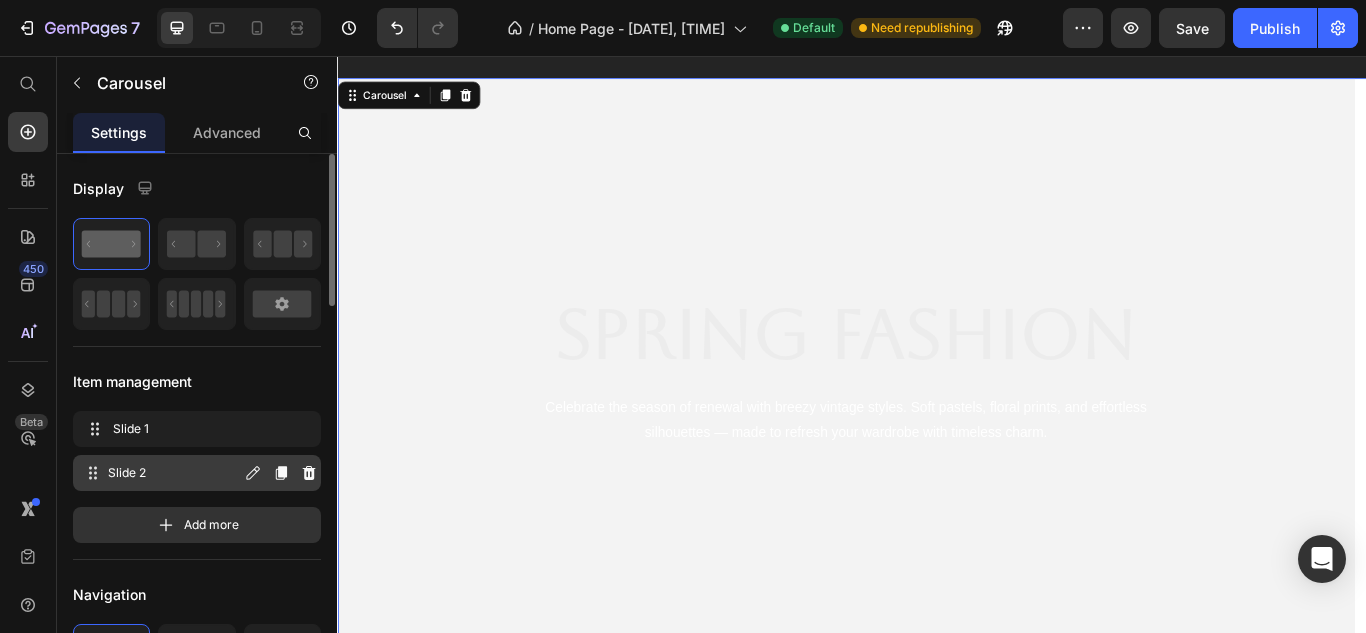 click on "Slide 2" at bounding box center (174, 473) 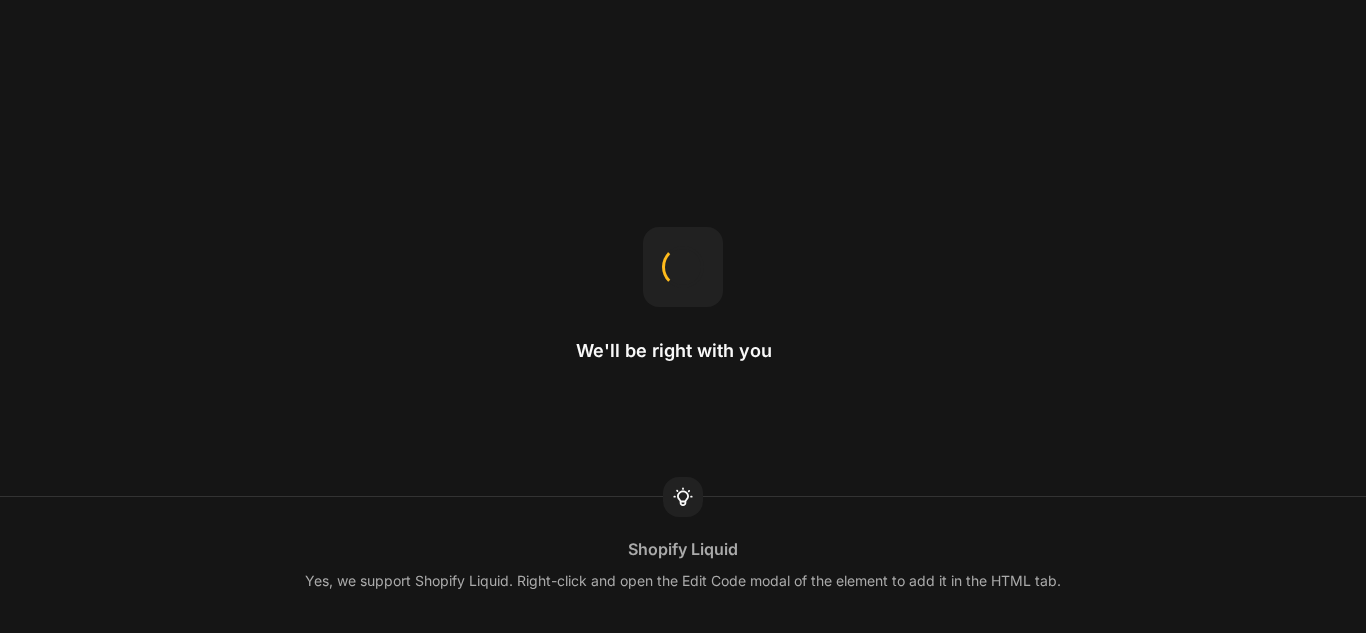 scroll, scrollTop: 0, scrollLeft: 0, axis: both 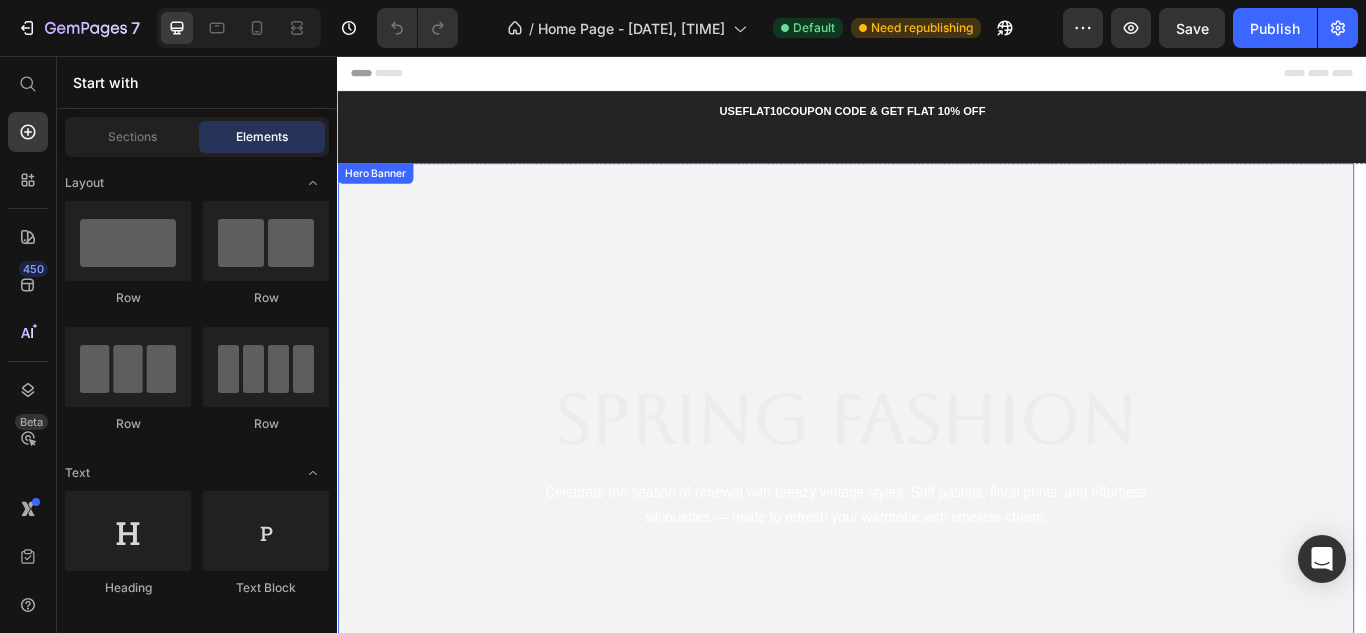 click on "Spring Fashion Heading Celebrate the season of renewal with breezy vintage styles. Soft pastels, floral prints, and effortless silhouettes — made to refresh your wardrobe with timeless charm. Text Block Hero Banner" at bounding box center [929, 517] 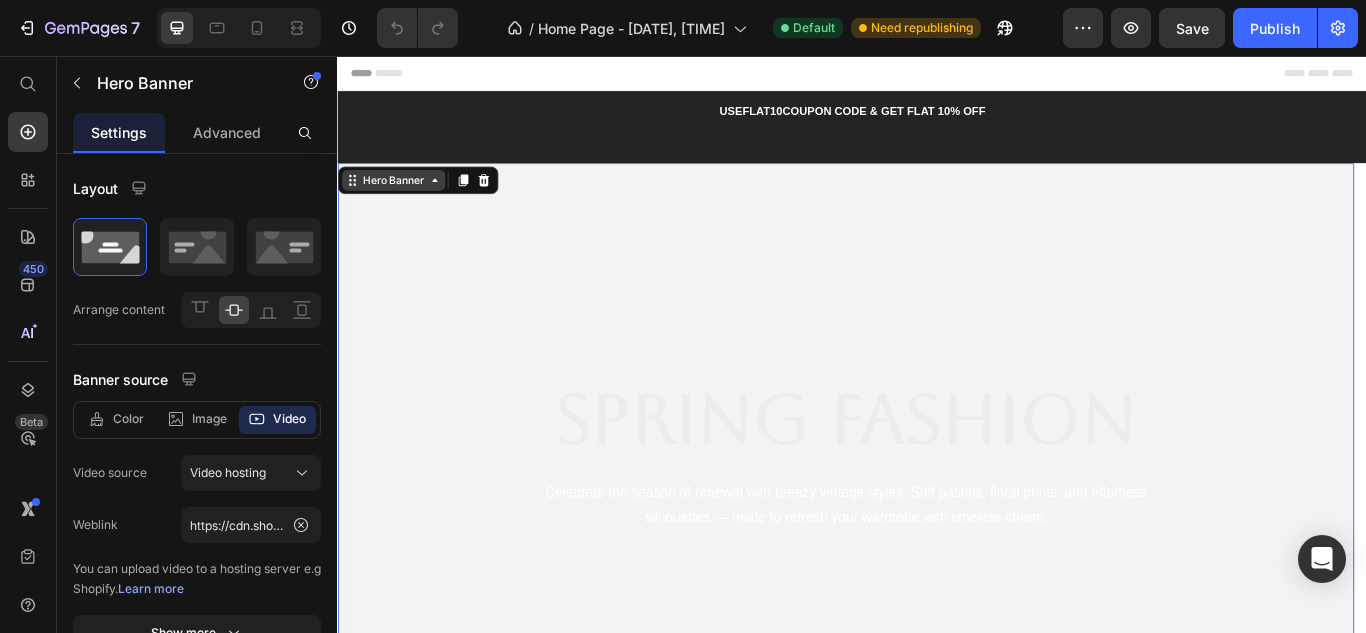 click on "Hero Banner" at bounding box center [402, 201] 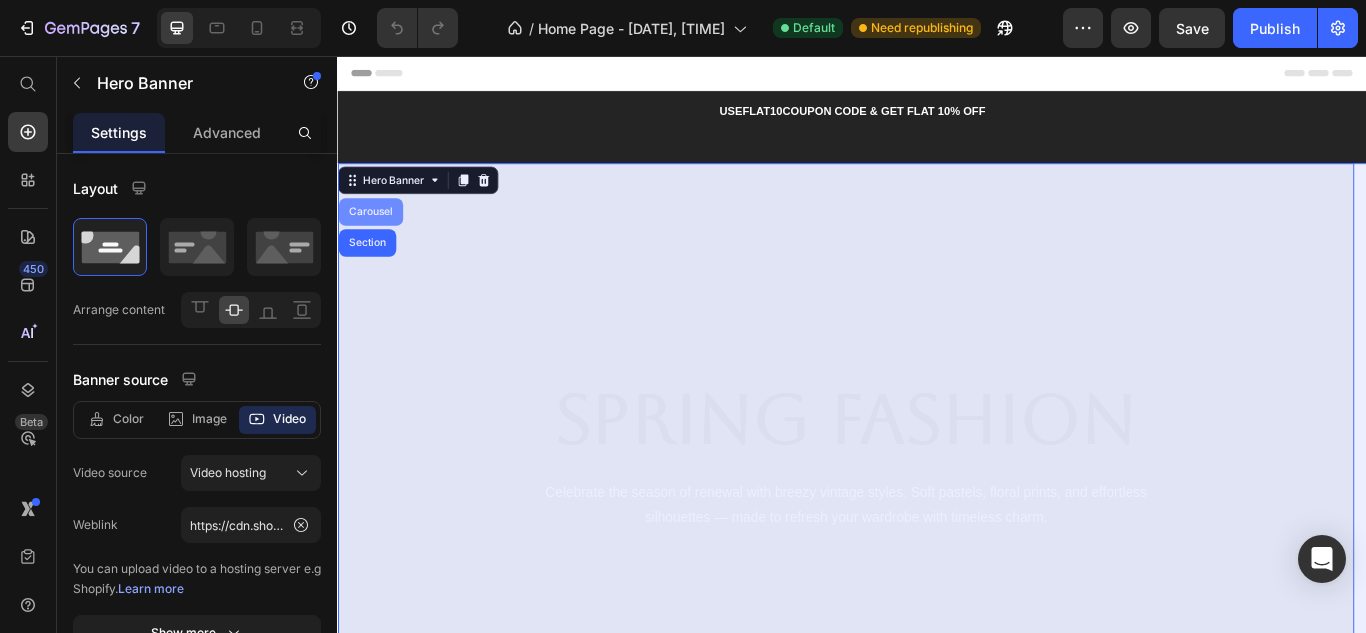 click on "Carousel" at bounding box center (375, 238) 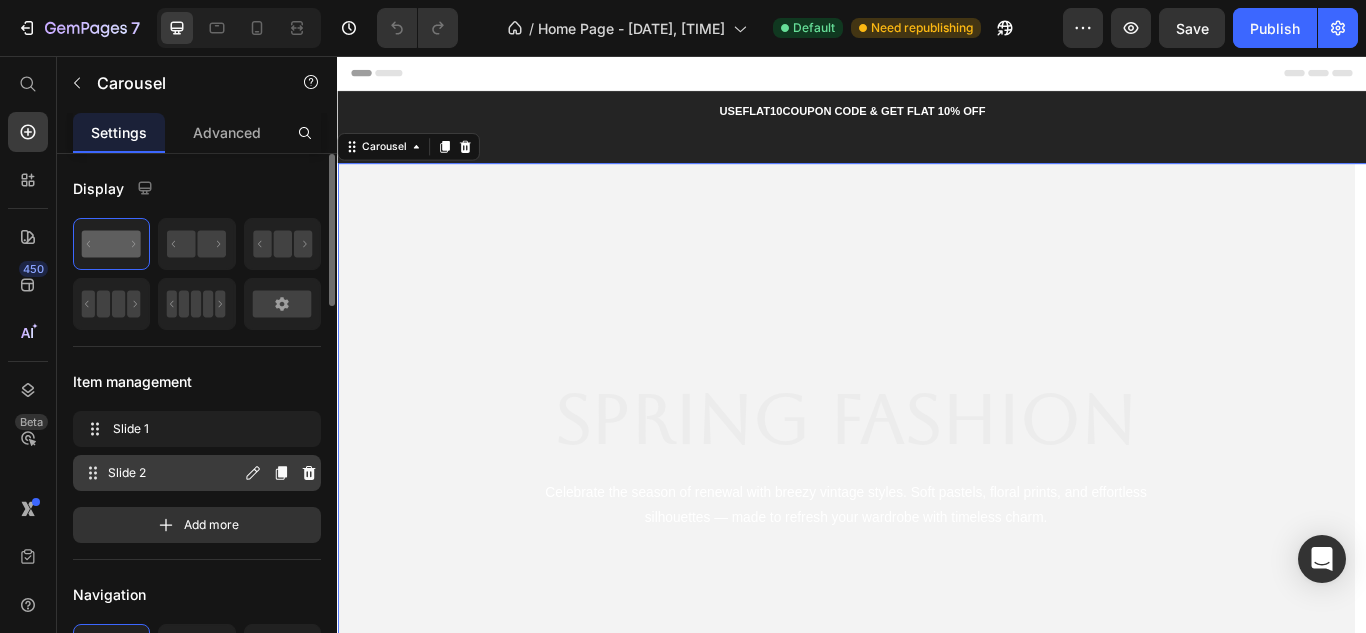click on "Slide 2" at bounding box center (174, 473) 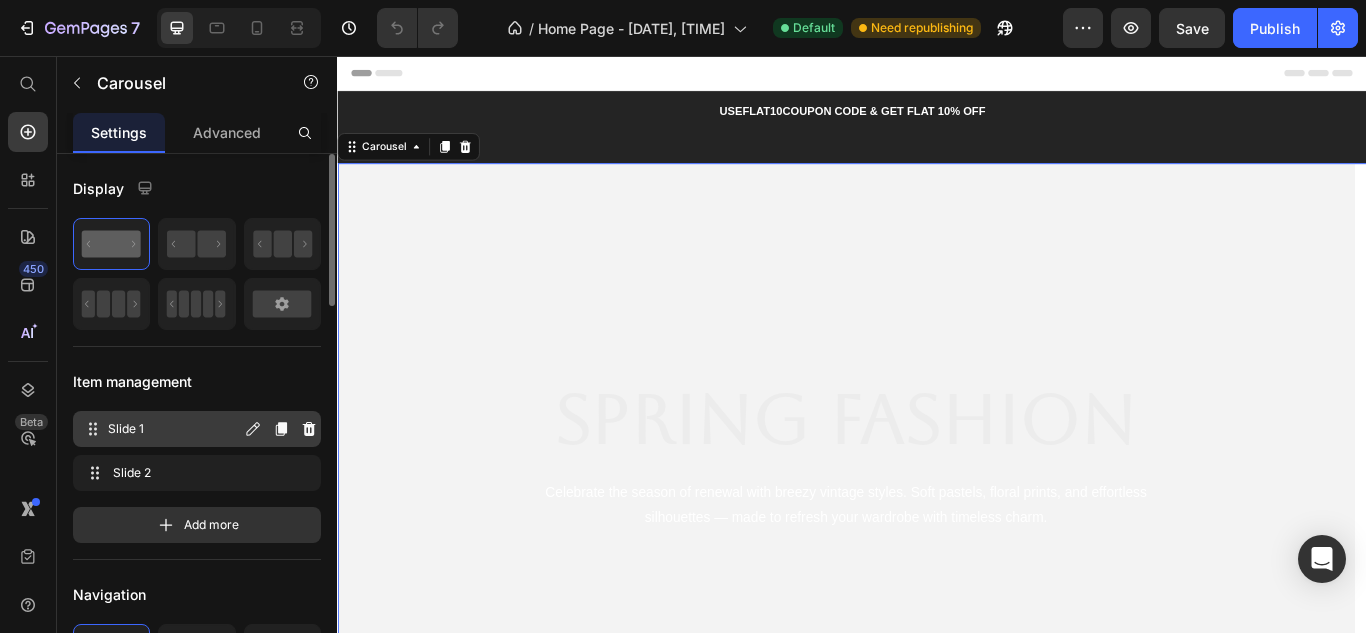 click on "Slide 1" at bounding box center (174, 429) 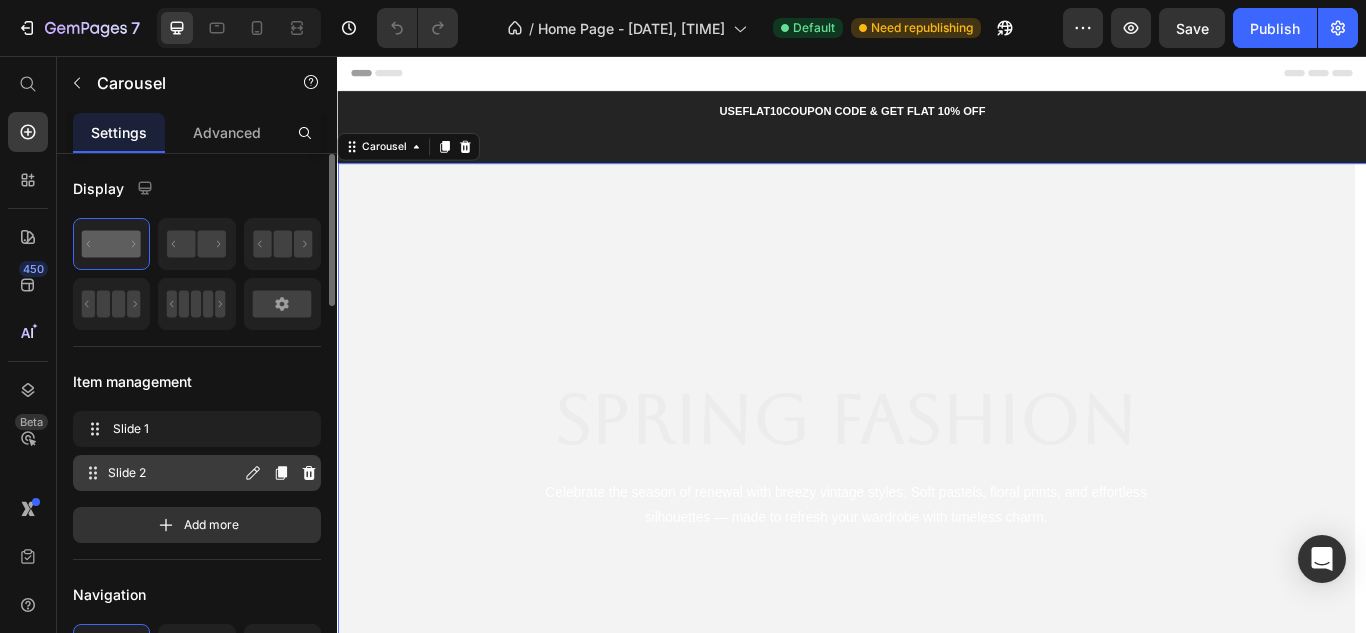 click on "Slide 2" at bounding box center [174, 473] 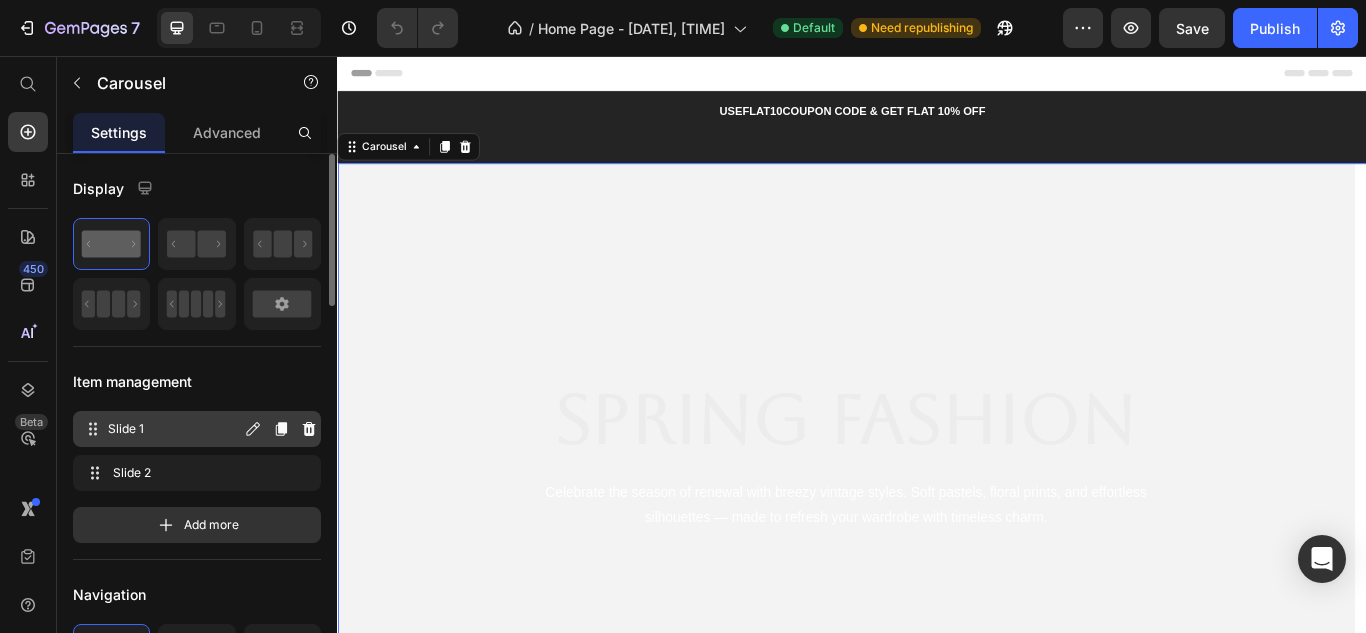 click on "Slide 1" at bounding box center (174, 429) 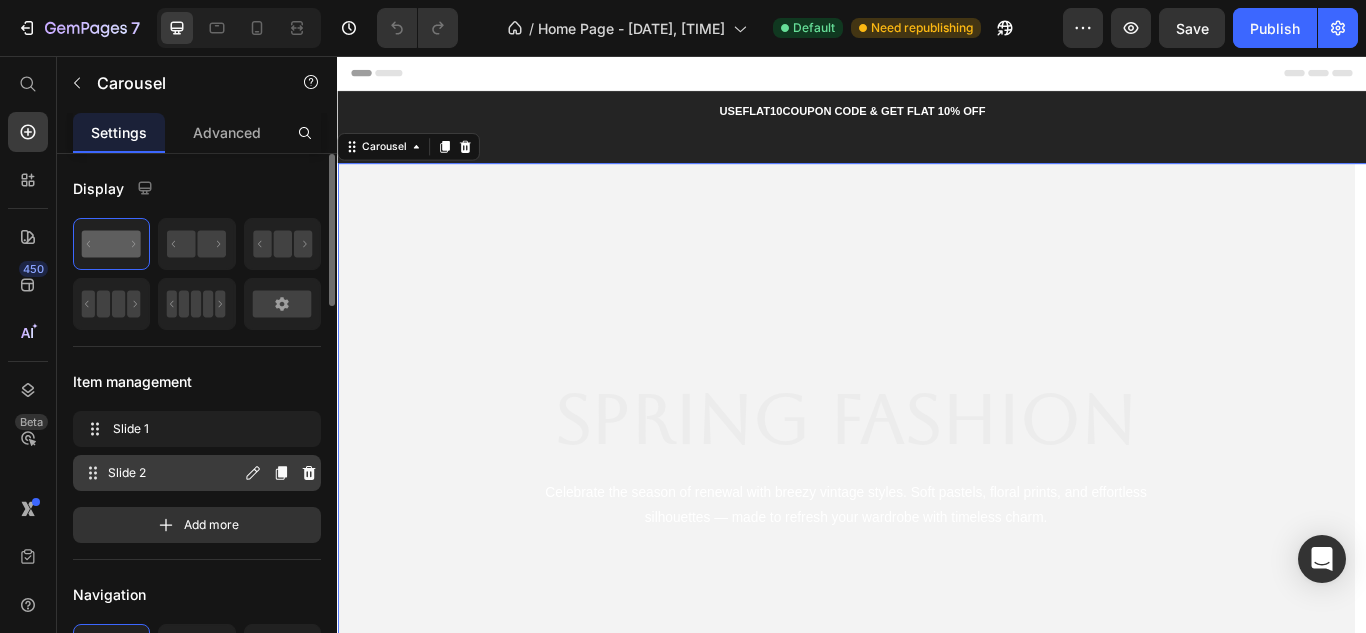 click on "Slide 2" at bounding box center [174, 473] 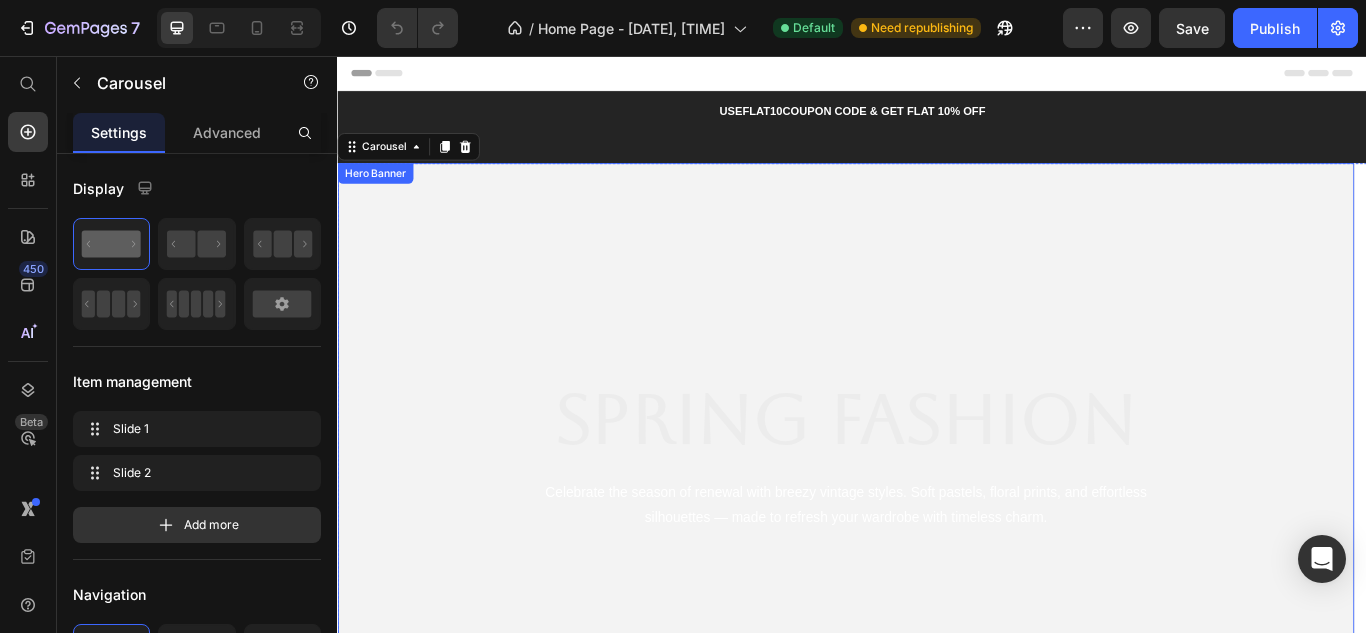click at bounding box center [929, 517] 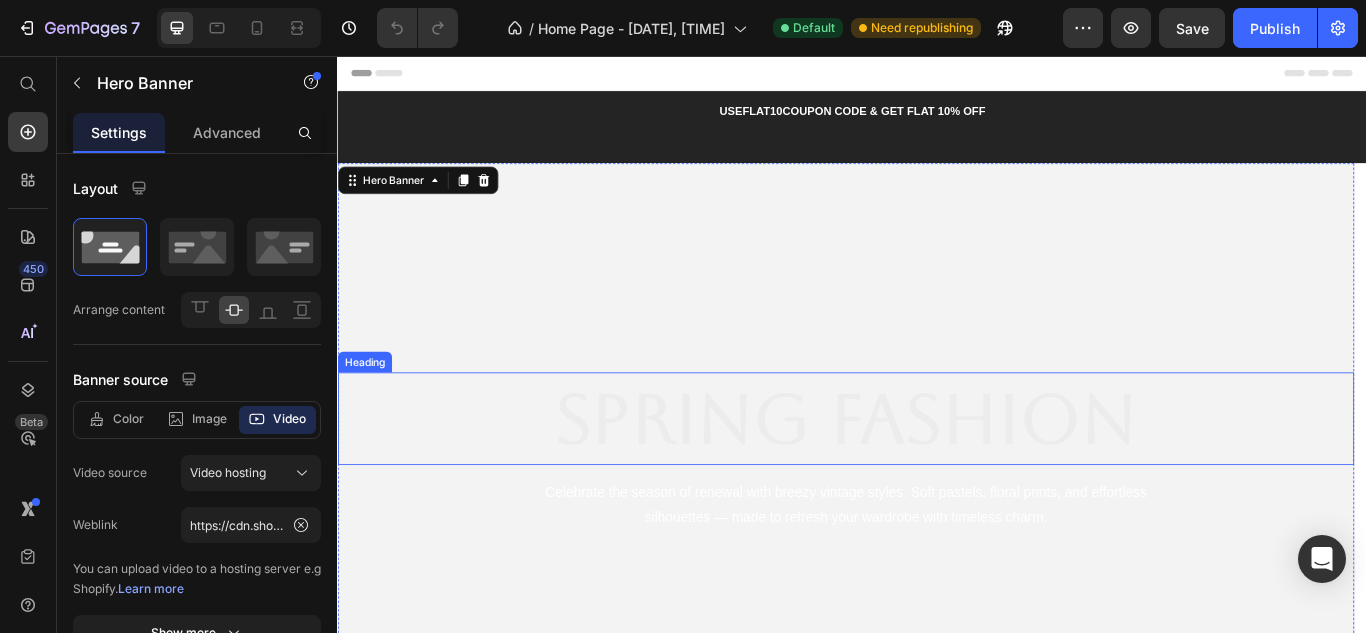 click on "Spring Fashion" at bounding box center (930, 479) 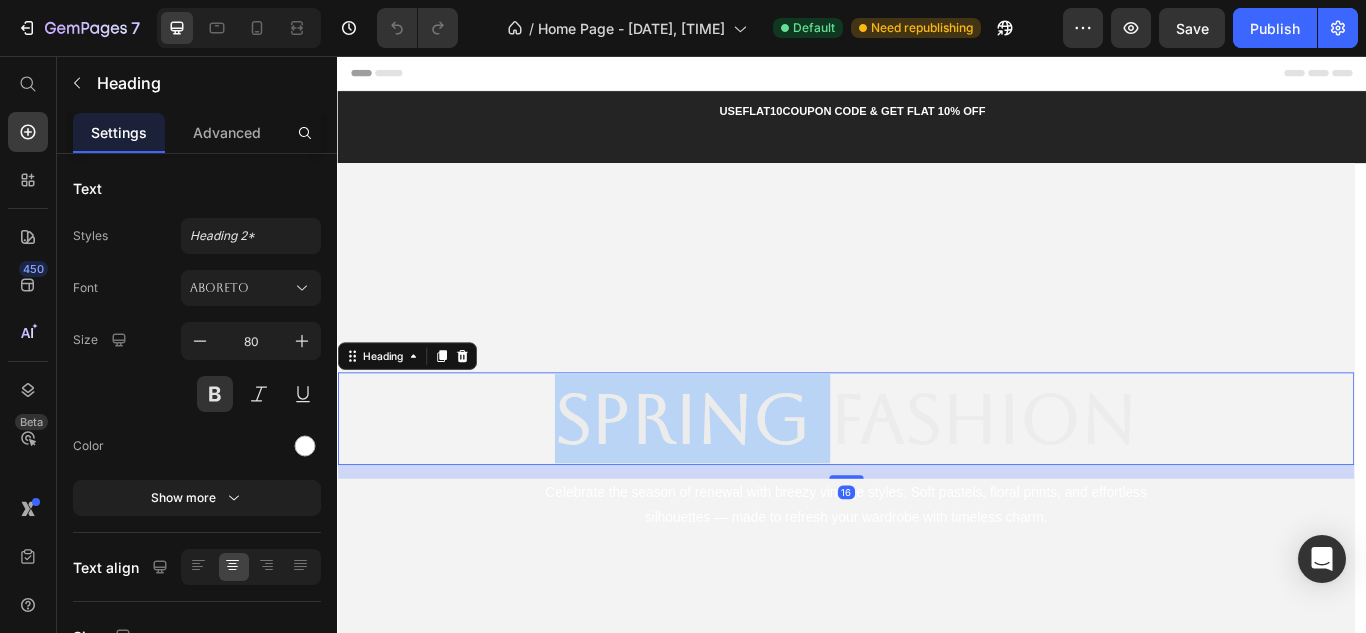 click on "Spring Fashion" at bounding box center (930, 479) 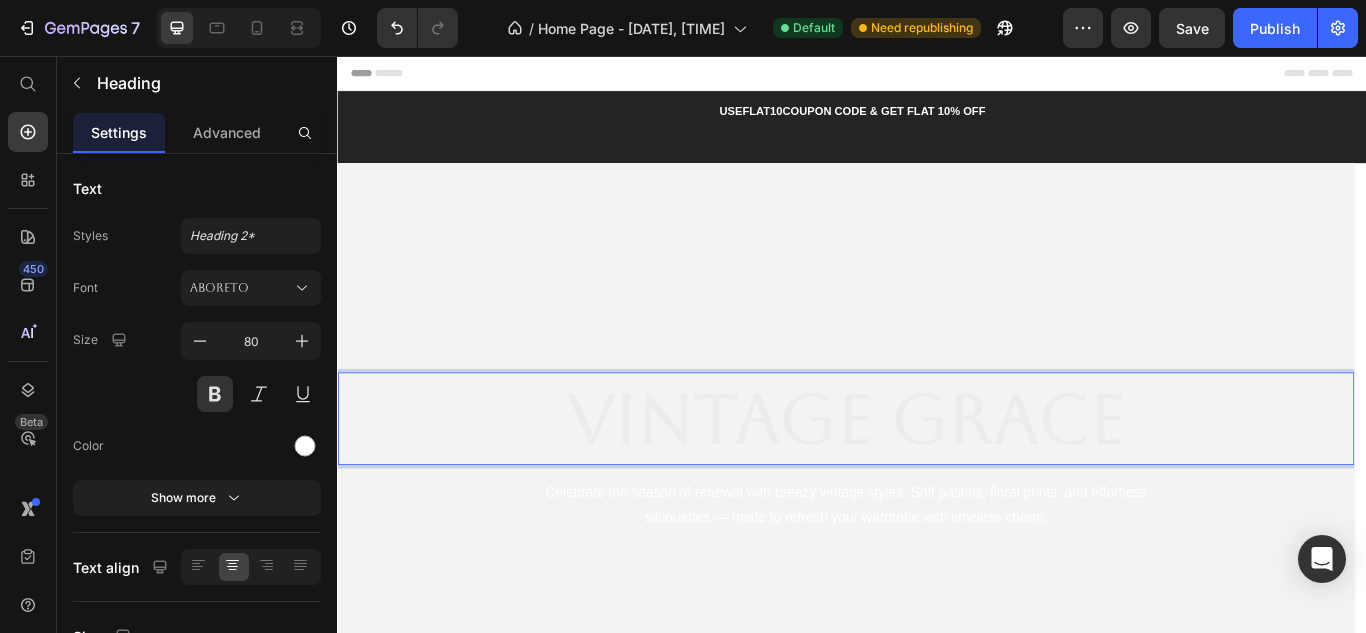 click on "Vintage Grace Heading   16 Celebrate the season of renewal with breezy vintage styles. Soft pastels, floral prints, and effortless silhouettes — made to refresh your wardrobe with timeless charm. Text Block" at bounding box center (929, 518) 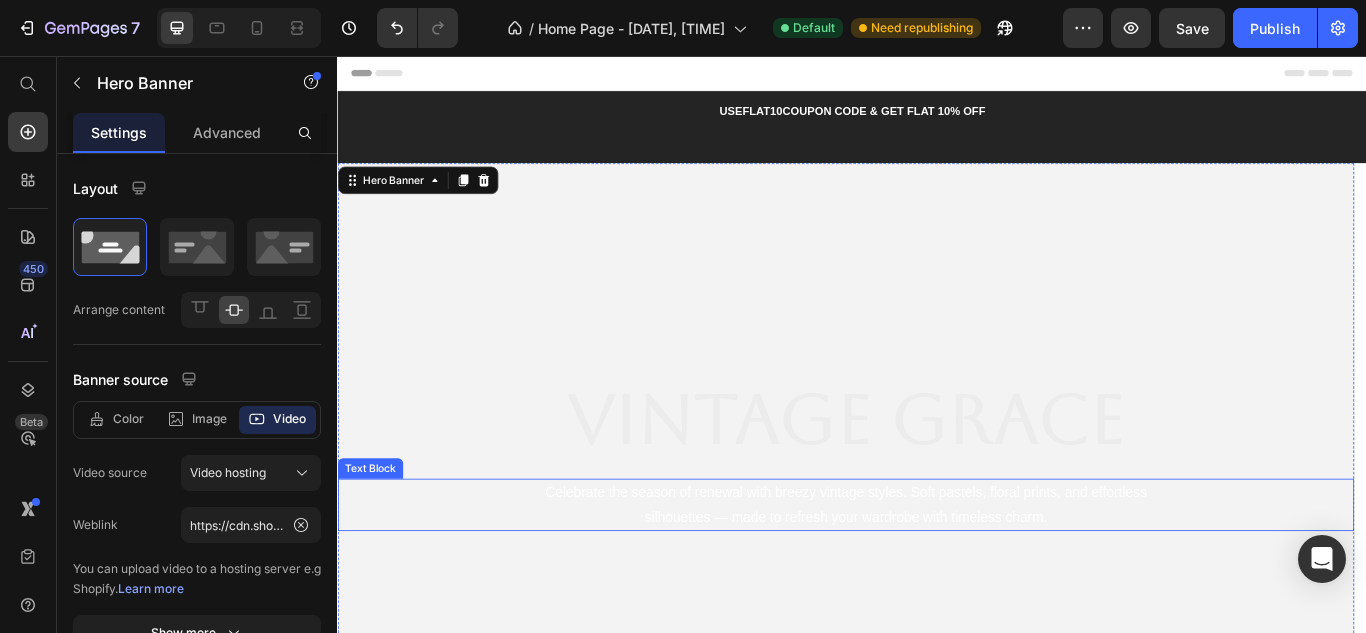 click on "Celebrate the season of renewal with breezy vintage styles. Soft pastels, floral prints, and effortless silhouettes — made to refresh your wardrobe with timeless charm." at bounding box center [929, 580] 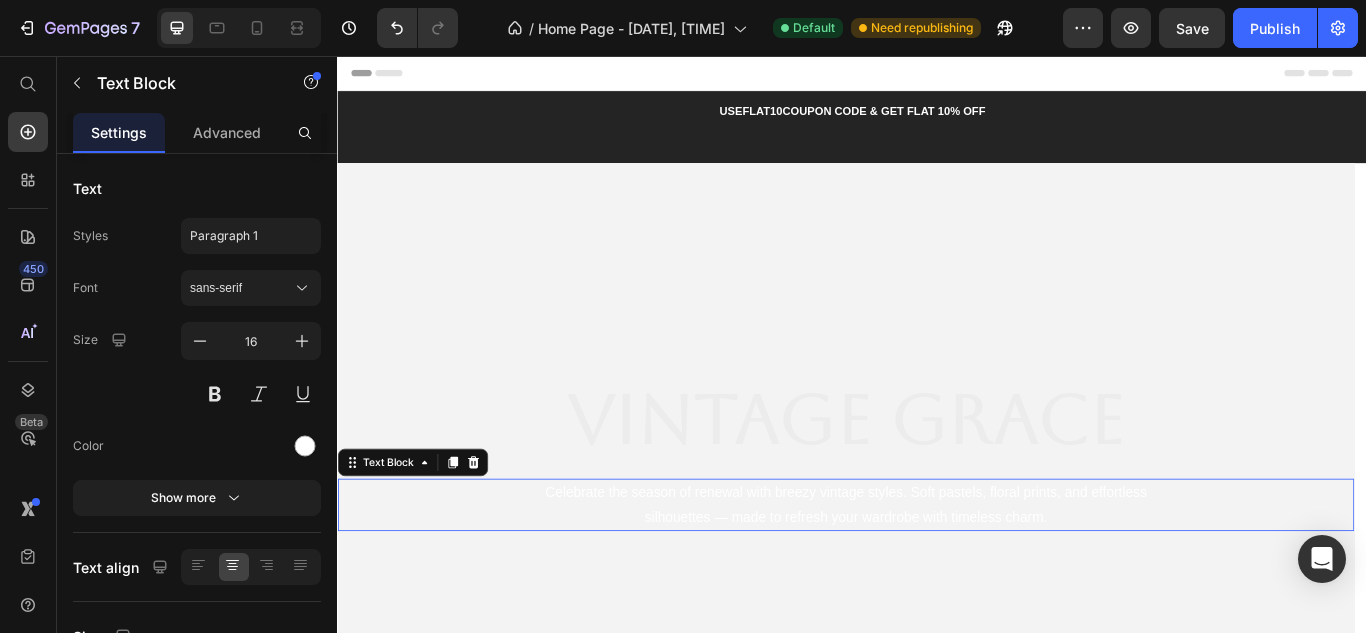click on "Celebrate the season of renewal with breezy vintage styles. Soft pastels, floral prints, and effortless silhouettes — made to refresh your wardrobe with timeless charm." at bounding box center [929, 580] 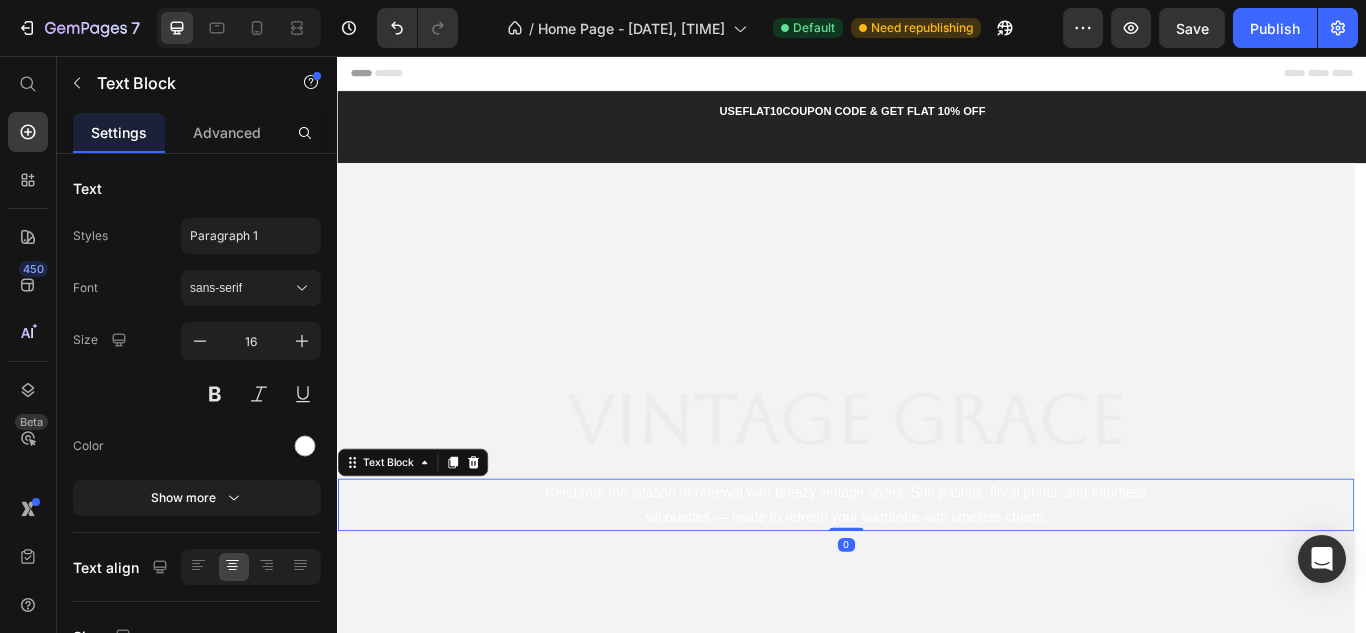 click on "Celebrate the season of renewal with breezy vintage styles. Soft pastels, floral prints, and effortless silhouettes — made to refresh your wardrobe with timeless charm." at bounding box center [929, 580] 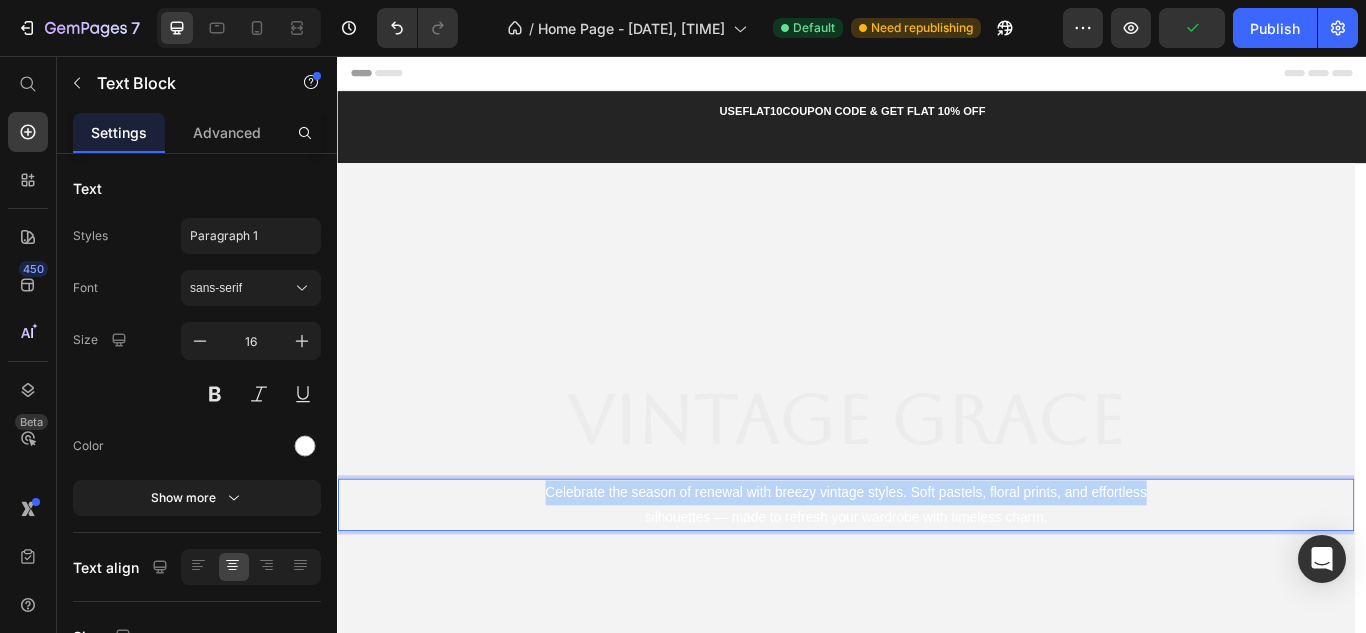 click on "Celebrate the season of renewal with breezy vintage styles. Soft pastels, floral prints, and effortless silhouettes — made to refresh your wardrobe with timeless charm." at bounding box center (929, 580) 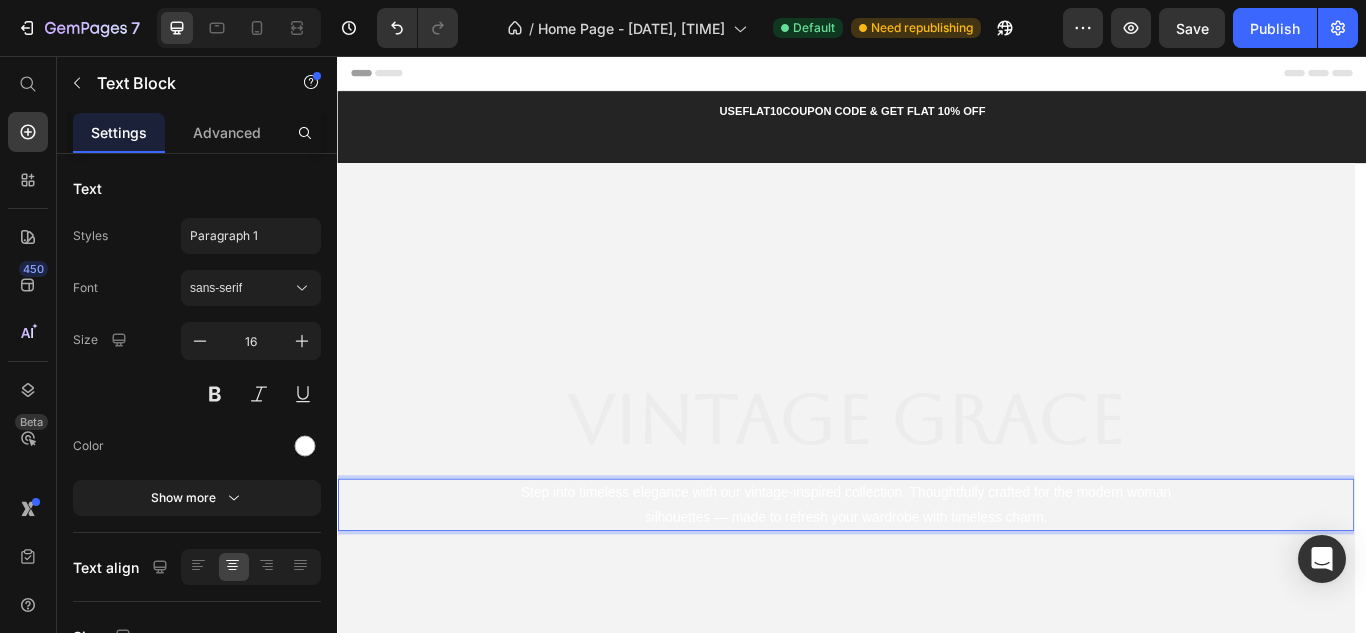 click on "Step into timeless elegance with our vintage-inspired collection. Thoughtfully crafted for the modern woman silhouettes — made to refresh your wardrobe with timeless charm." at bounding box center [929, 580] 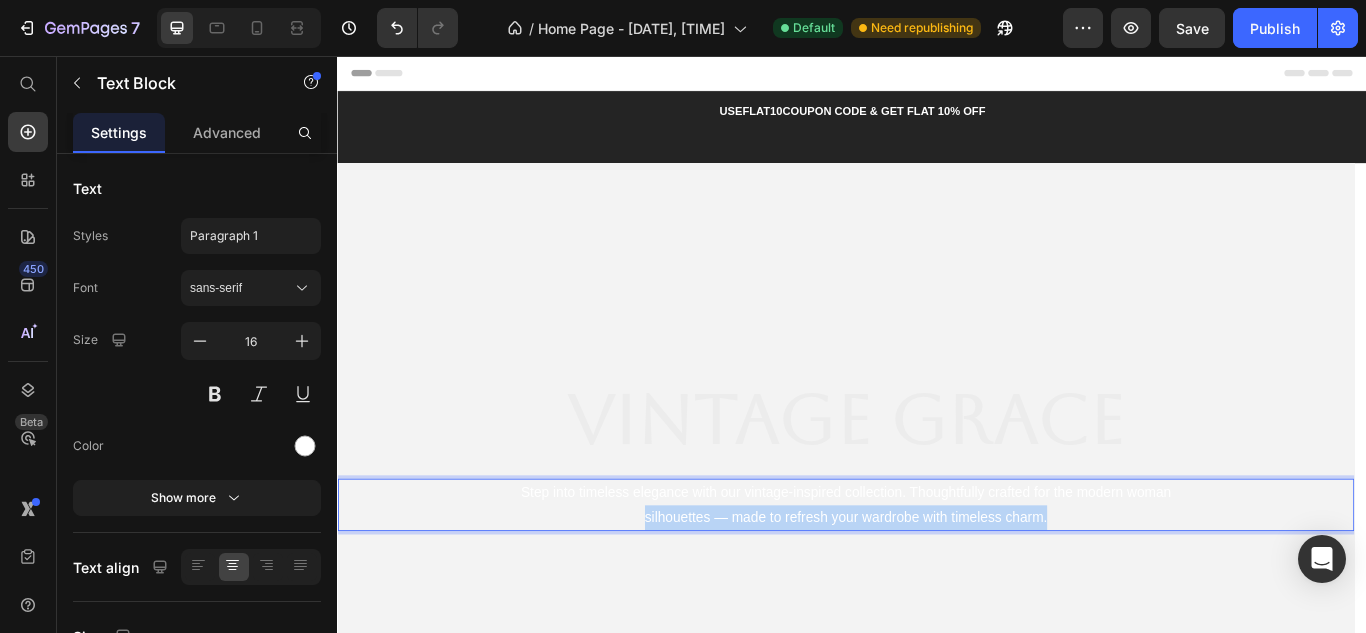 click on "Step into timeless elegance with our vintage-inspired collection. Thoughtfully crafted for the modern woman silhouettes — made to refresh your wardrobe with timeless charm." at bounding box center (929, 580) 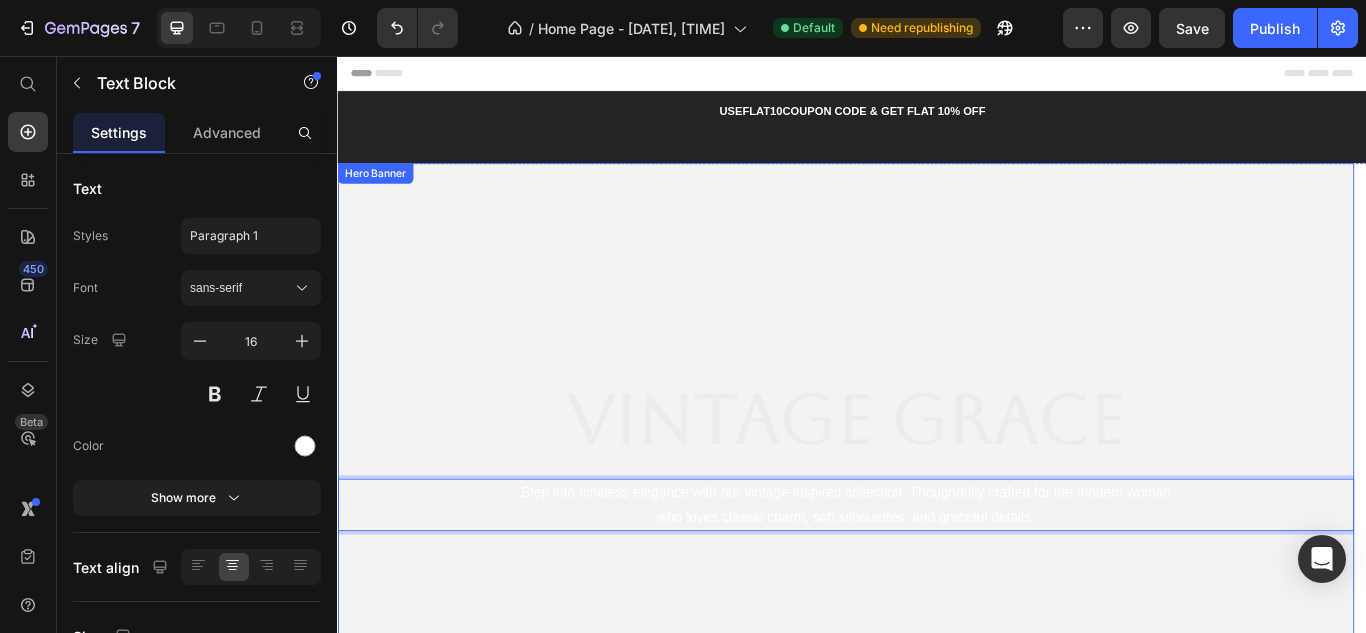 click at bounding box center (929, 517) 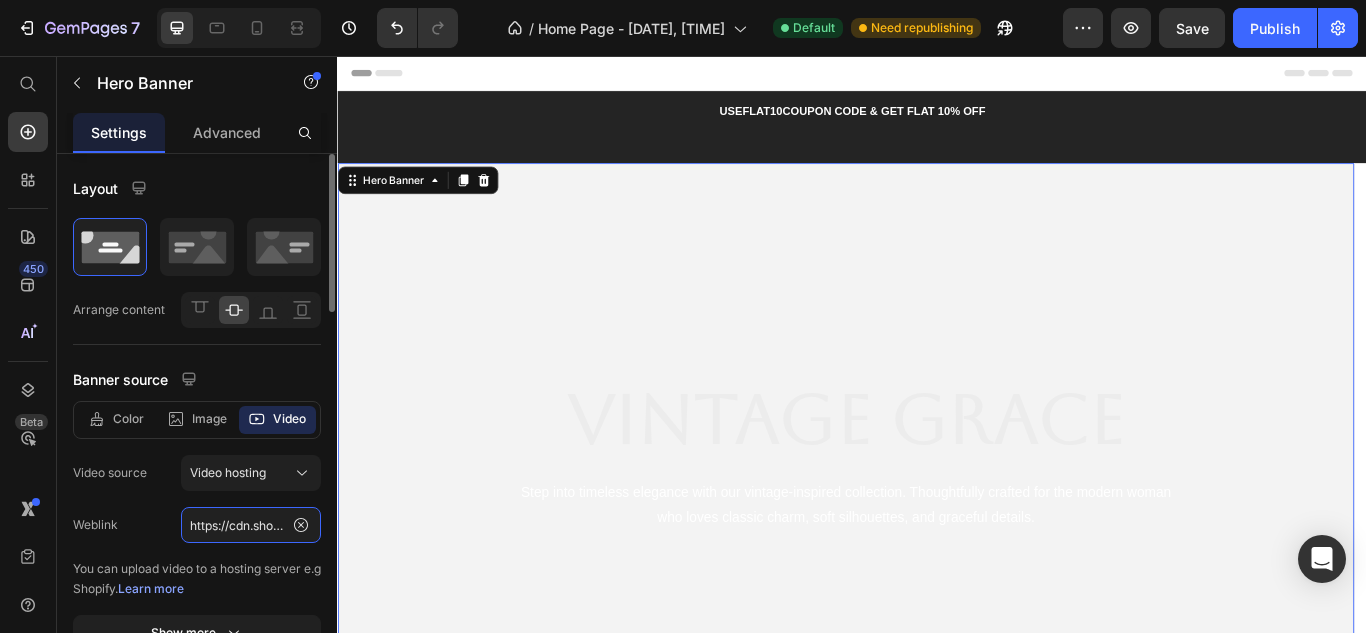 click on "https://cdn.shopify.com/videos/c/o/v/9f9c63d51eb447f3a5089d83531298ef.mp4" 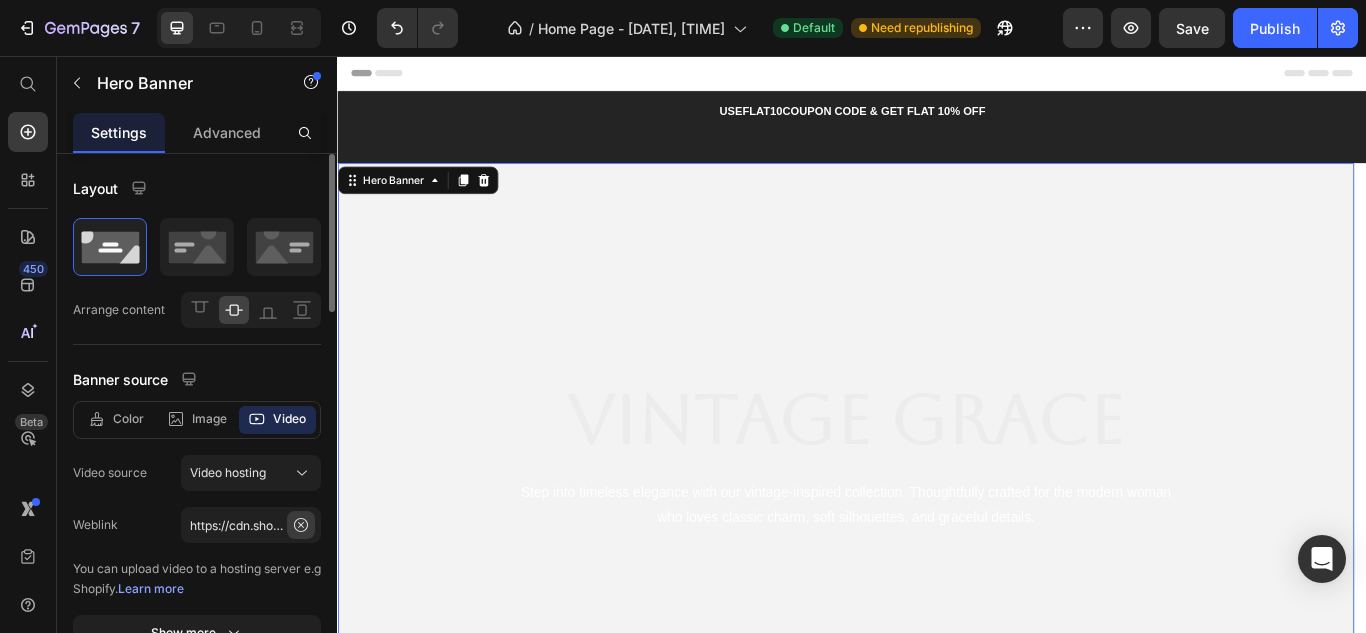 click 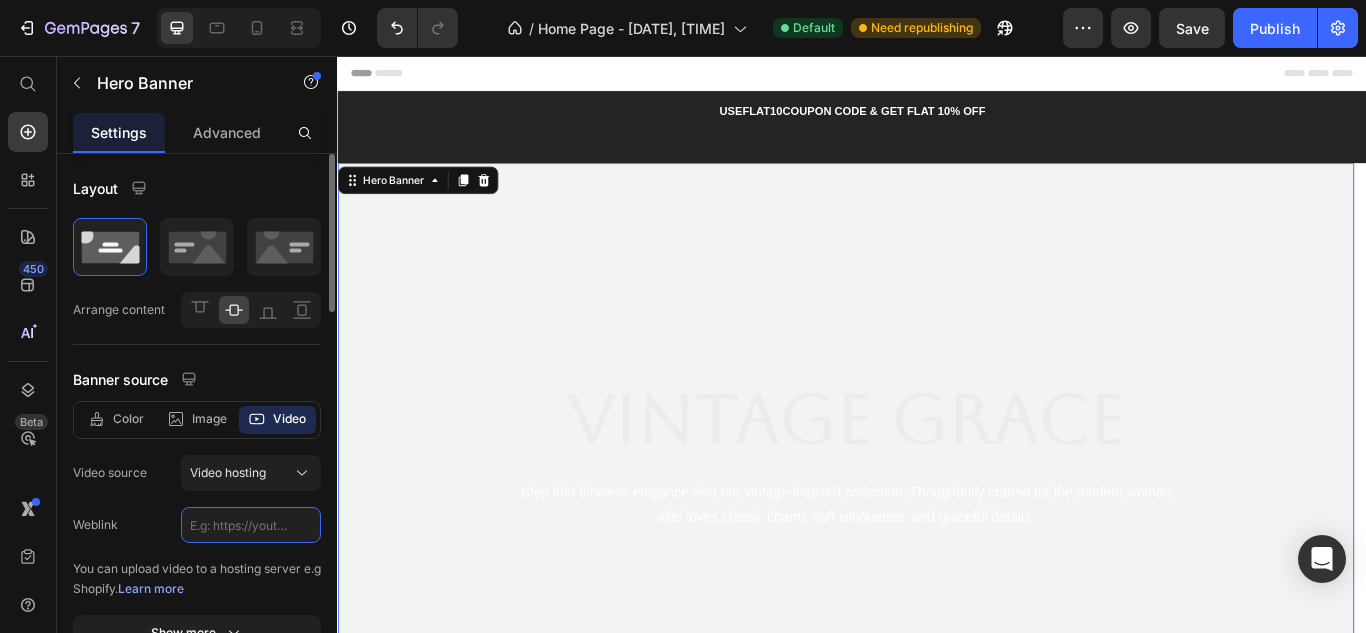 click 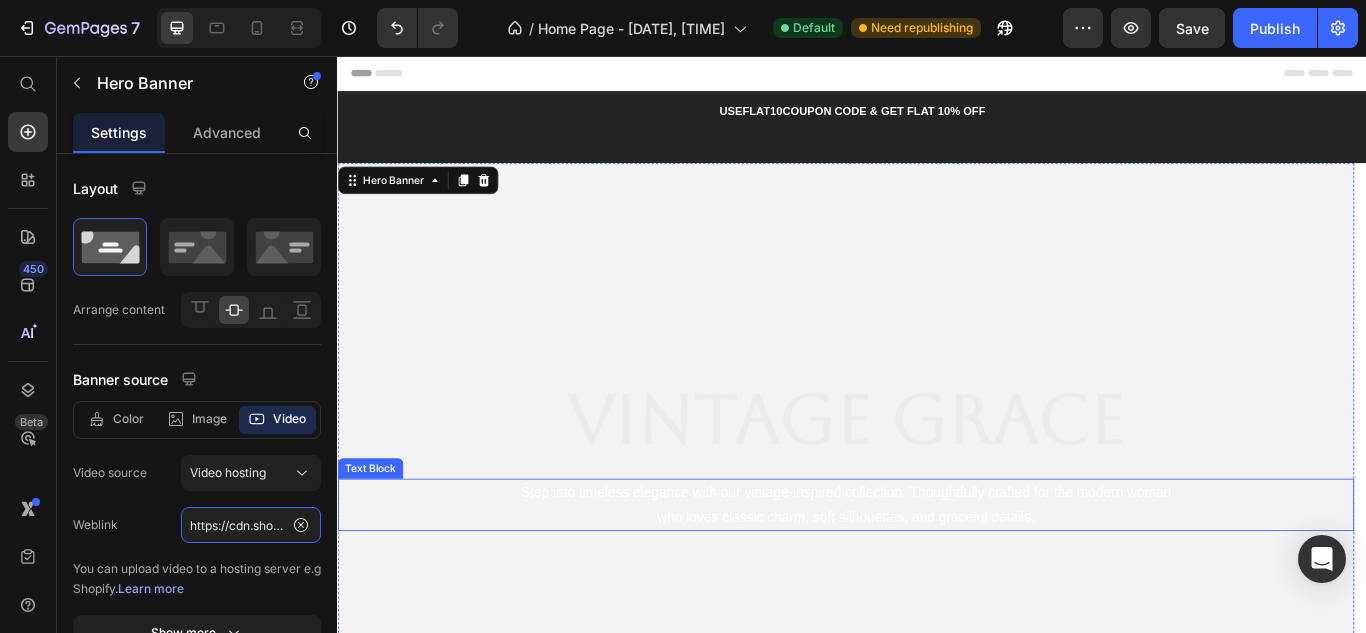 scroll, scrollTop: 0, scrollLeft: 364, axis: horizontal 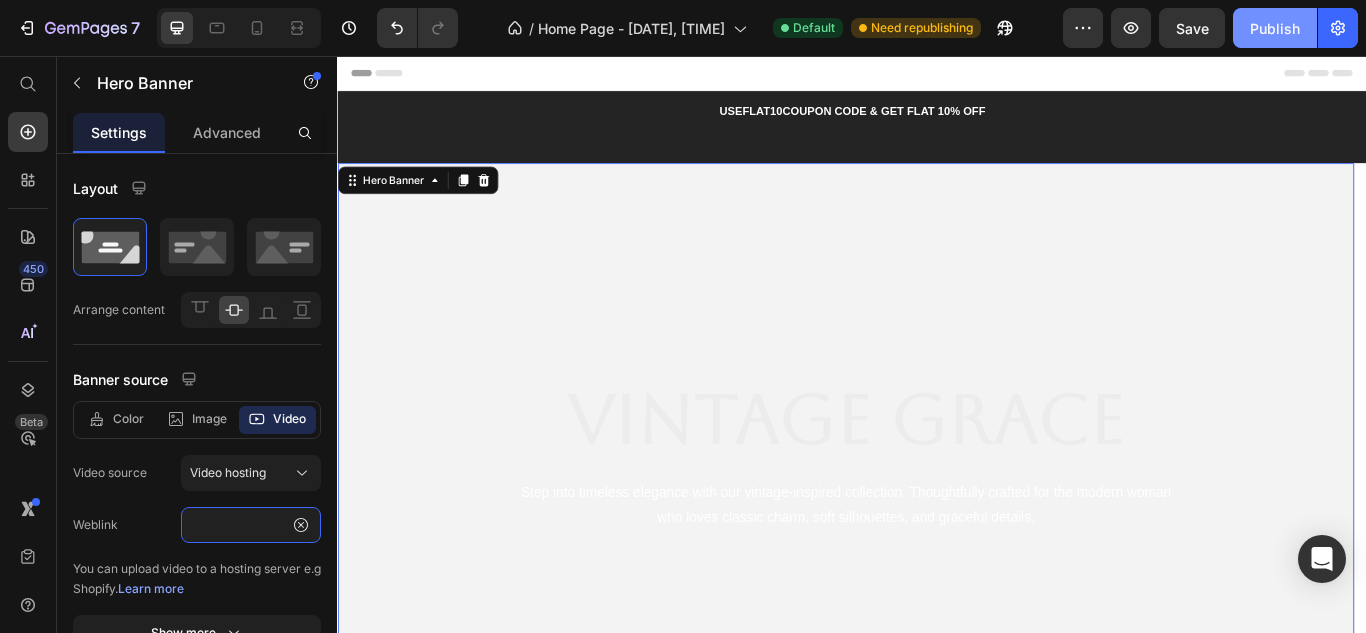 type on "https://cdn.shopify.com/videos/c/o/v/13f27587143f47638d86342ea9eb0716.mp4" 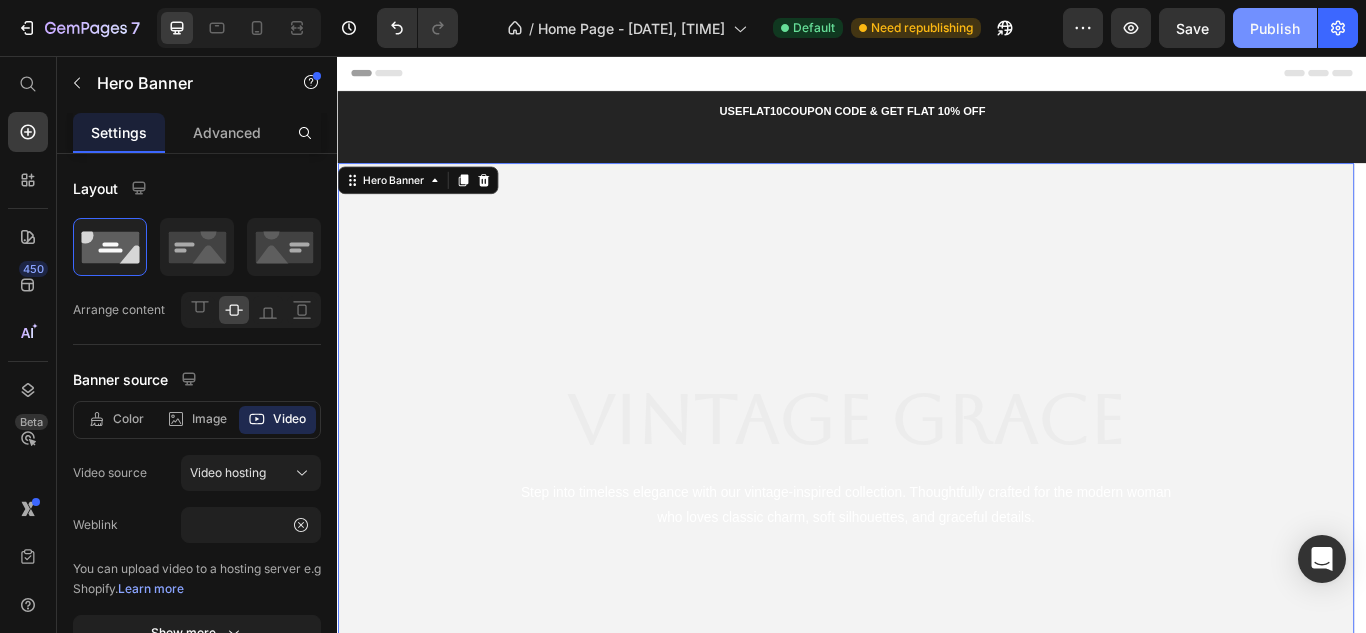 click on "Publish" at bounding box center (1275, 28) 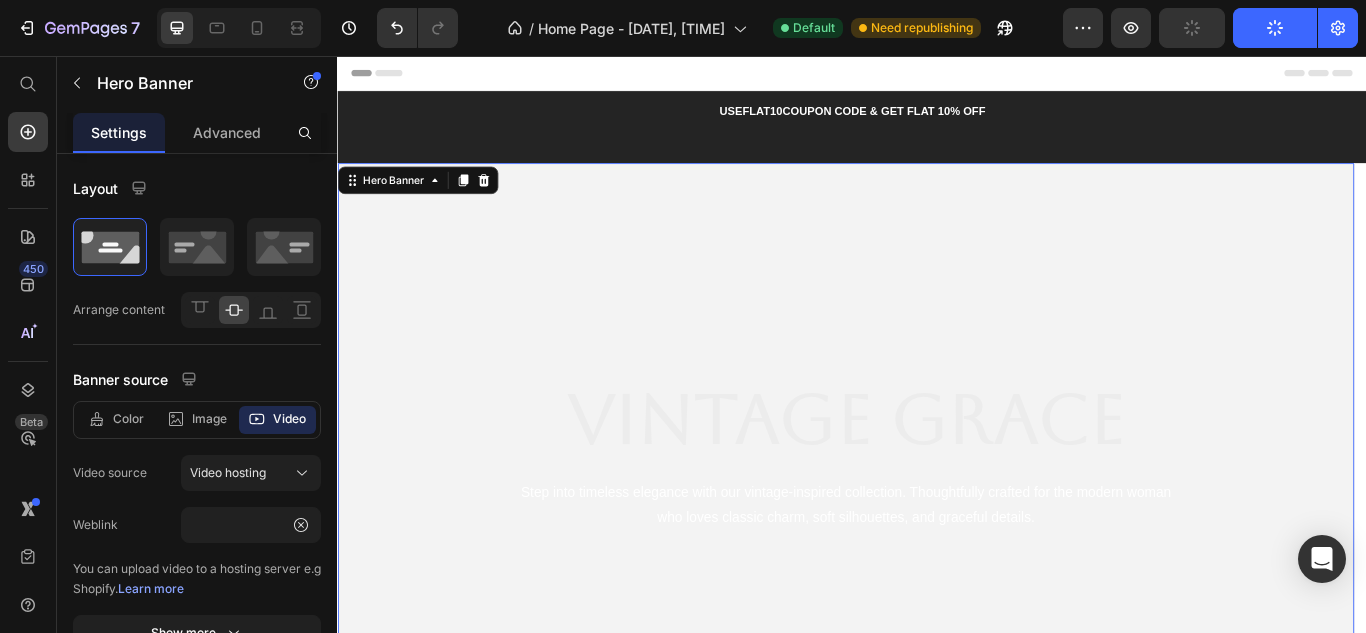 scroll, scrollTop: 0, scrollLeft: 0, axis: both 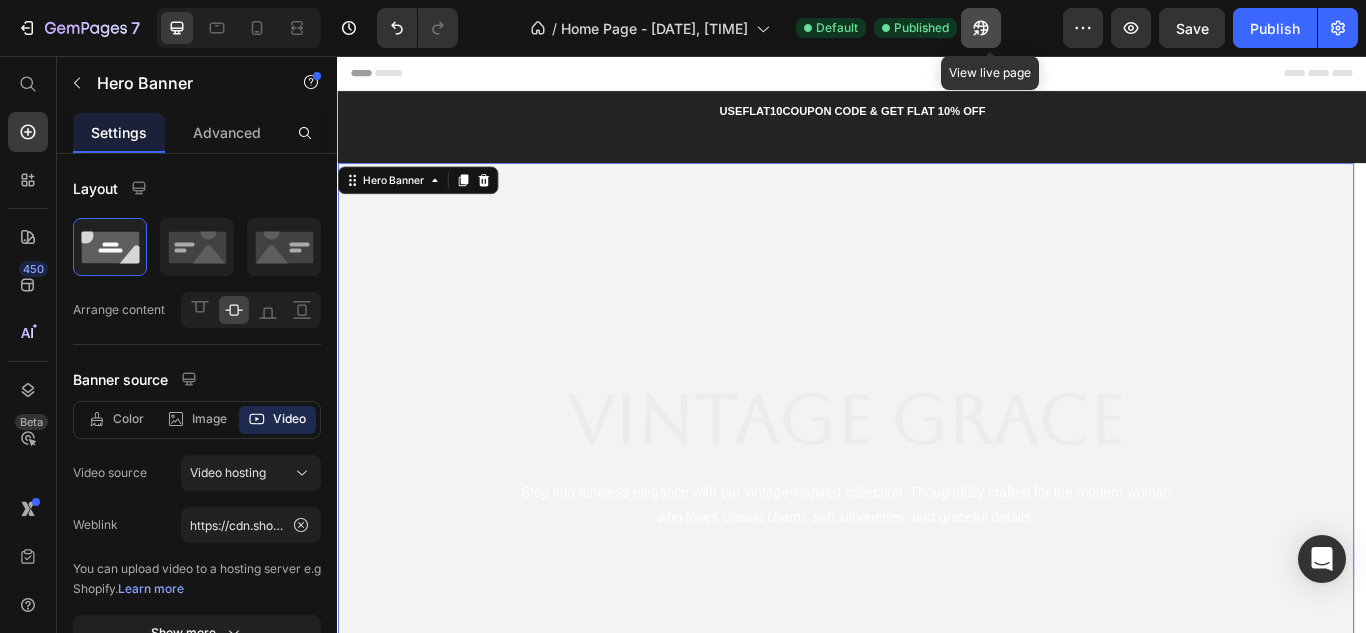 click 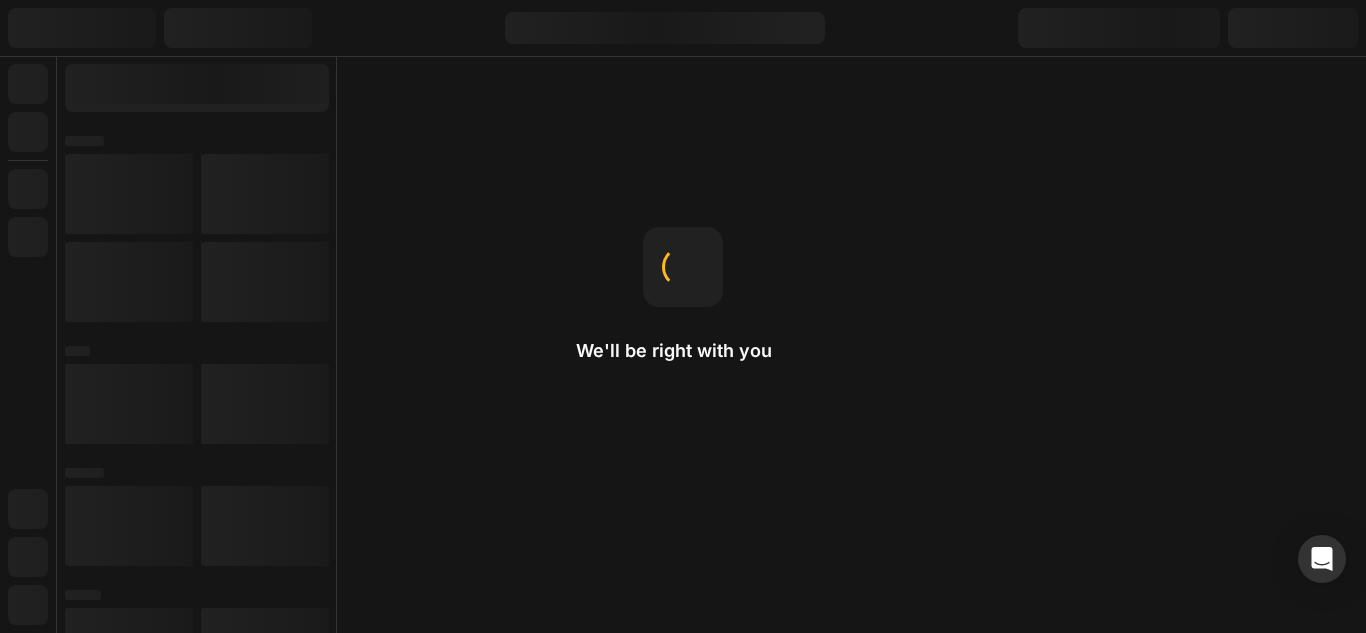scroll, scrollTop: 0, scrollLeft: 0, axis: both 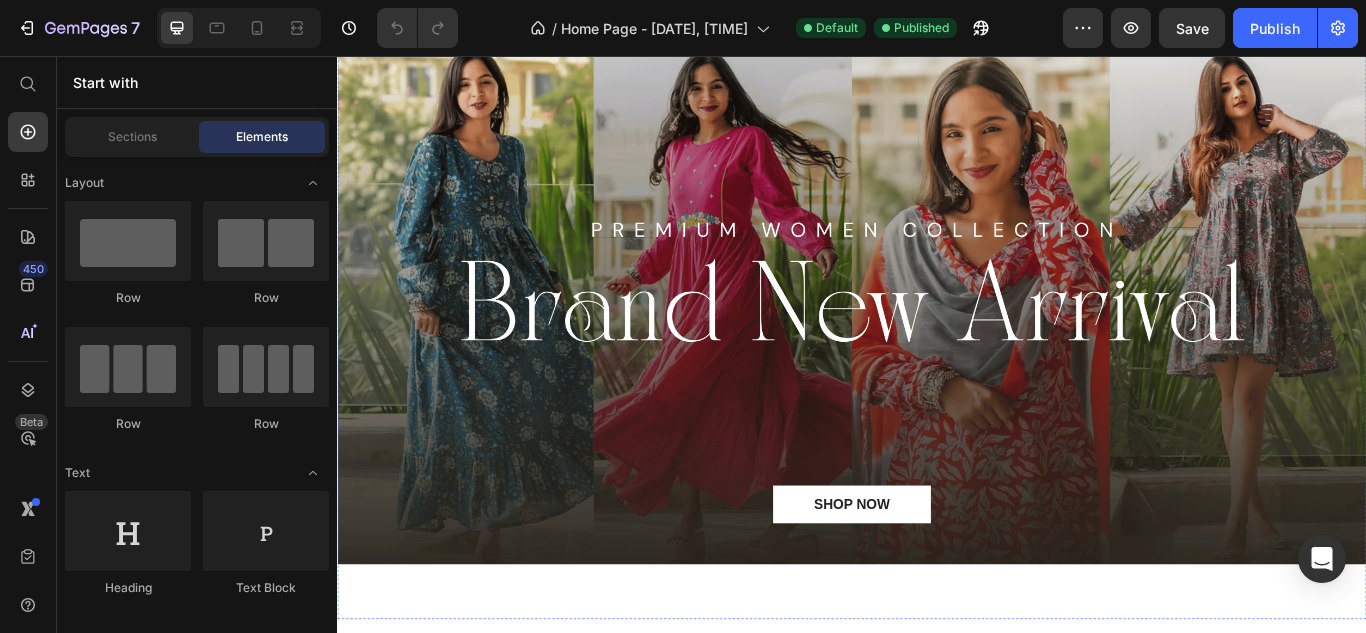click on "New Collections" at bounding box center [937, -36] 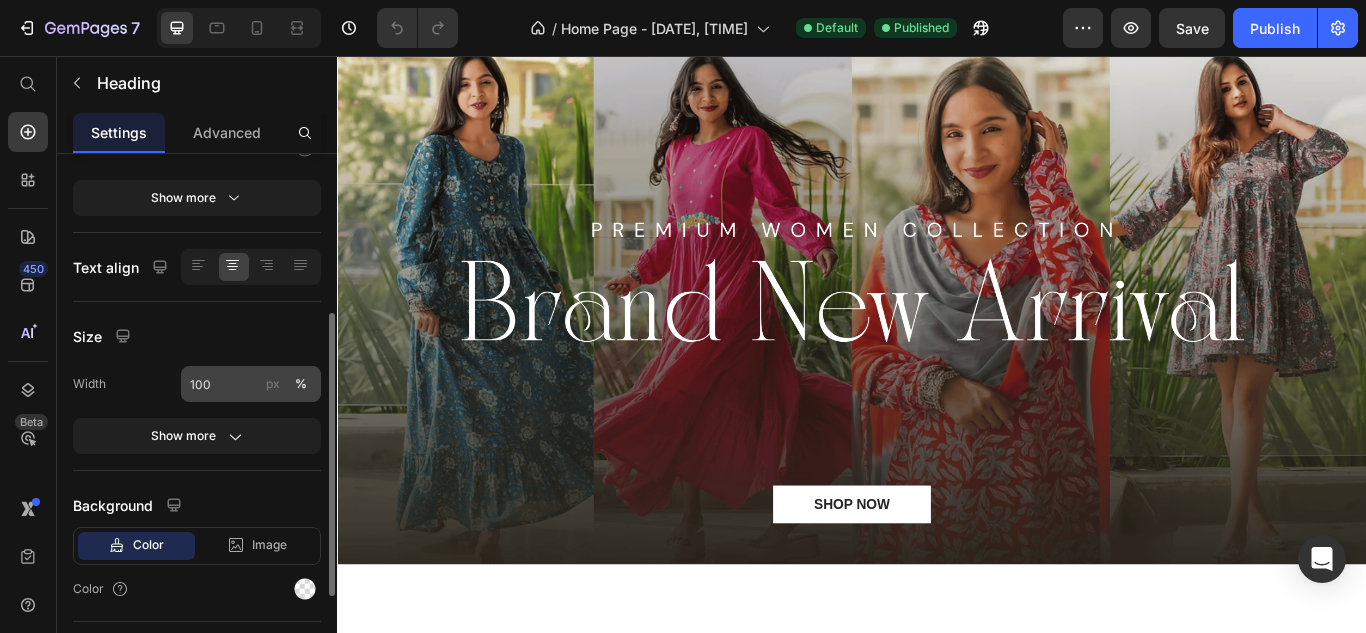 scroll, scrollTop: 200, scrollLeft: 0, axis: vertical 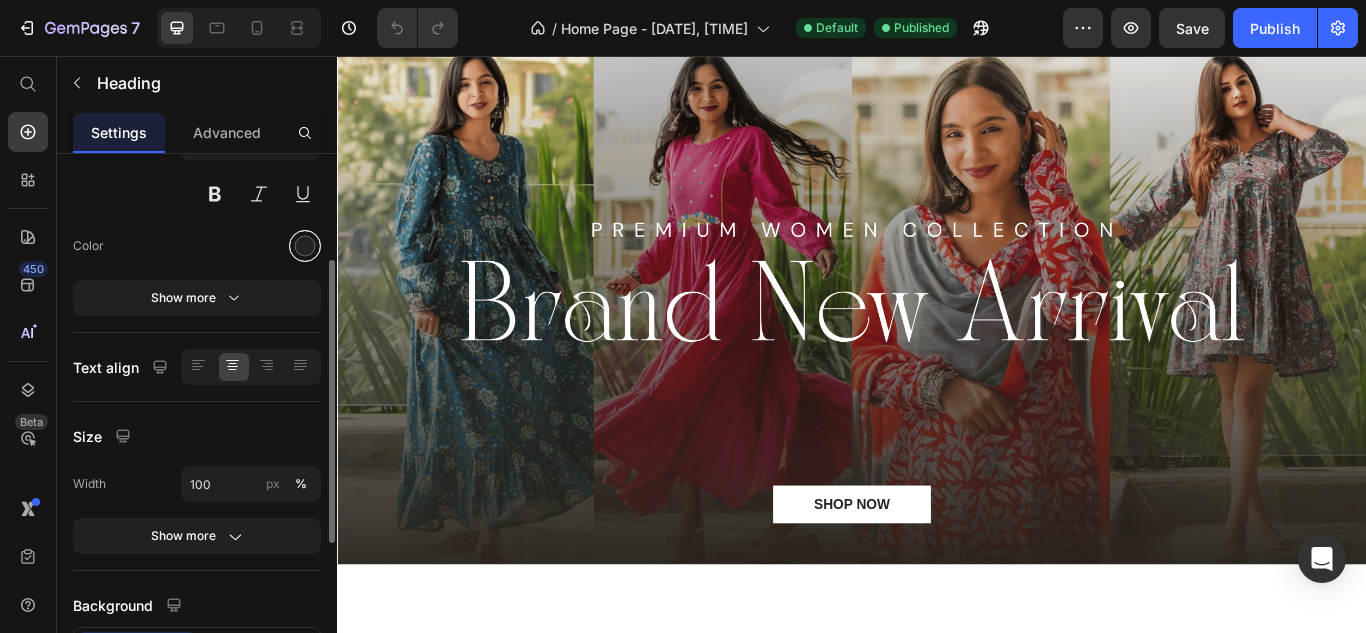 click at bounding box center [305, 246] 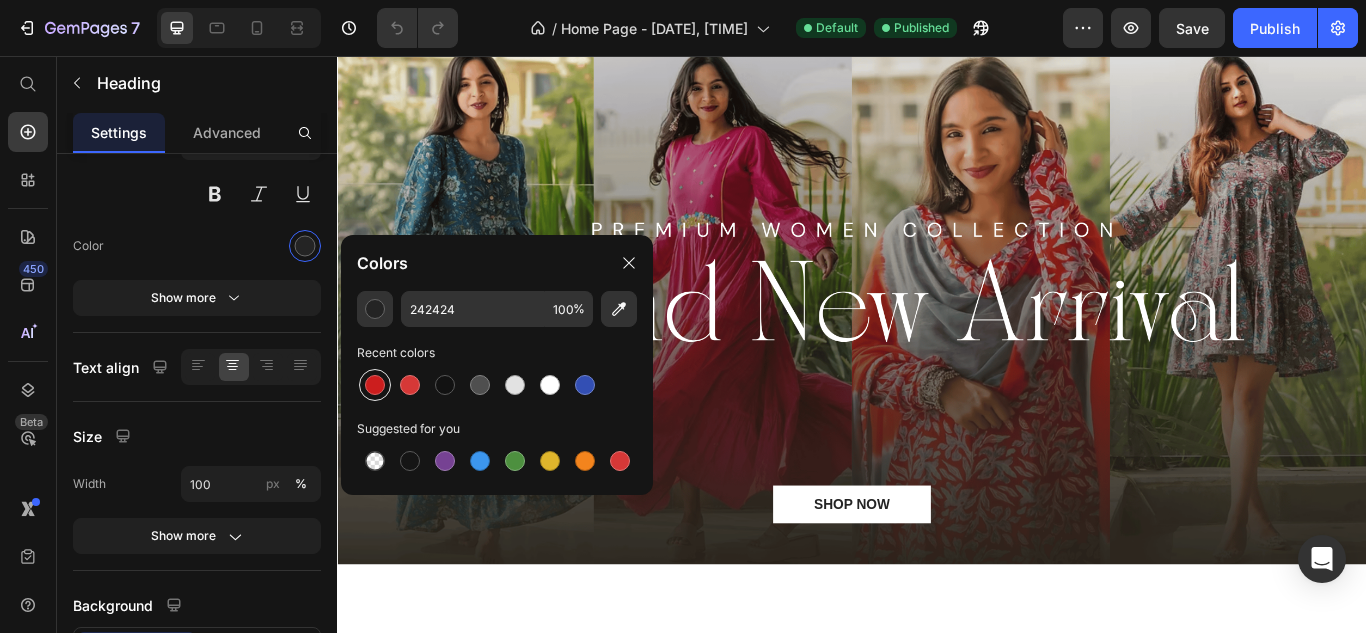 click at bounding box center (375, 385) 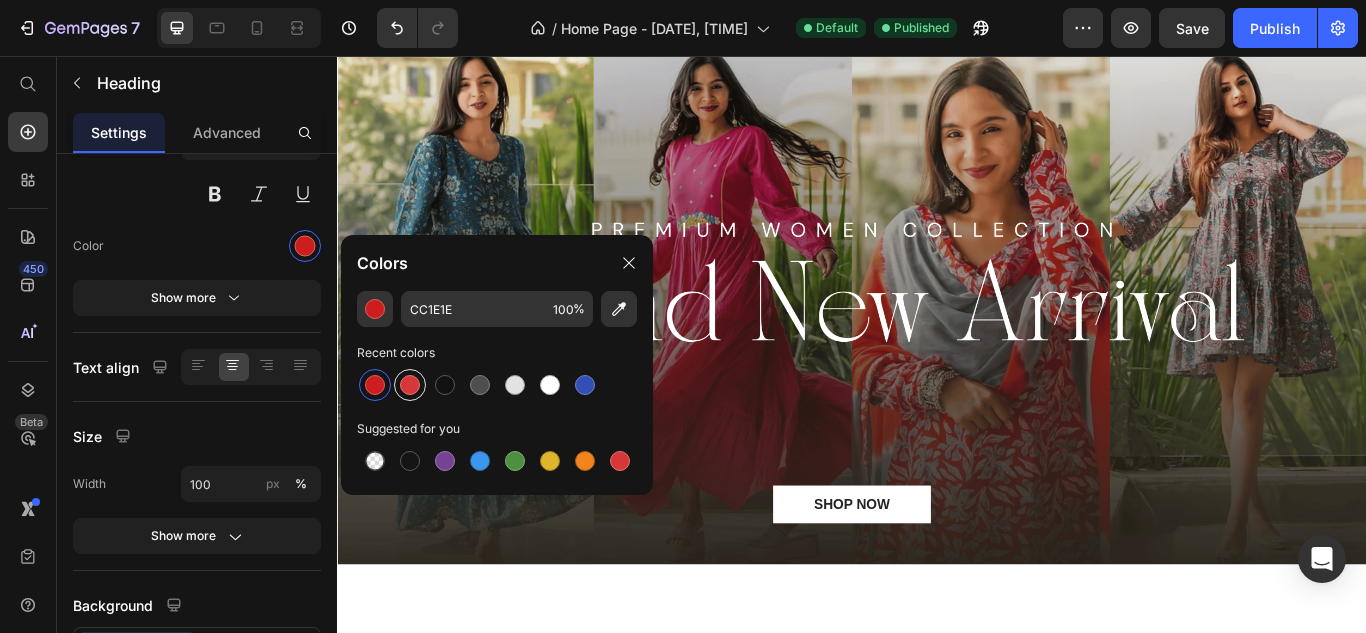 click at bounding box center (410, 385) 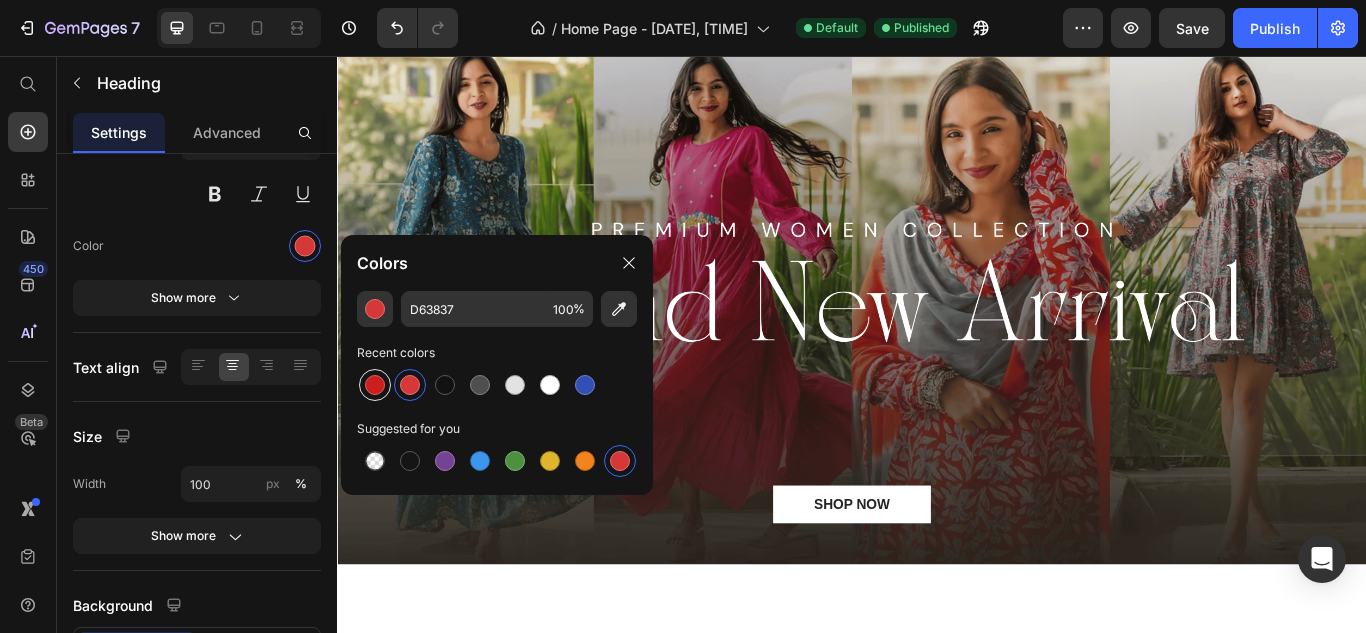 click at bounding box center (375, 385) 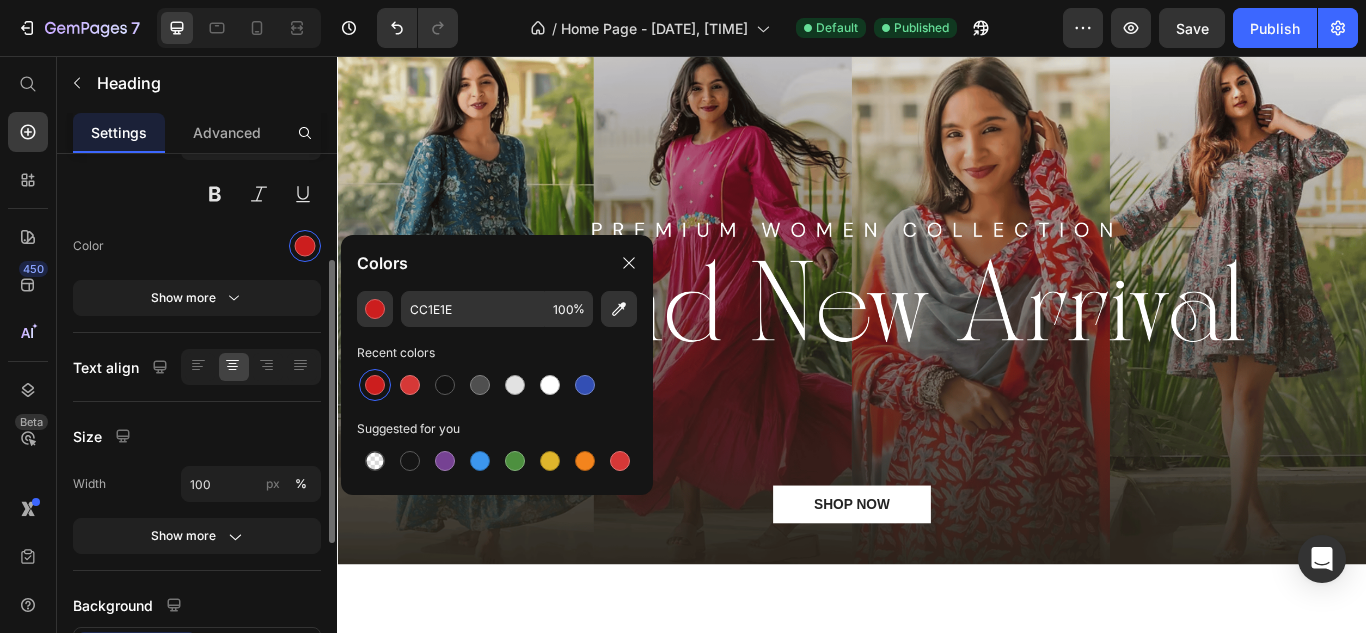 click on "Size" at bounding box center [197, 436] 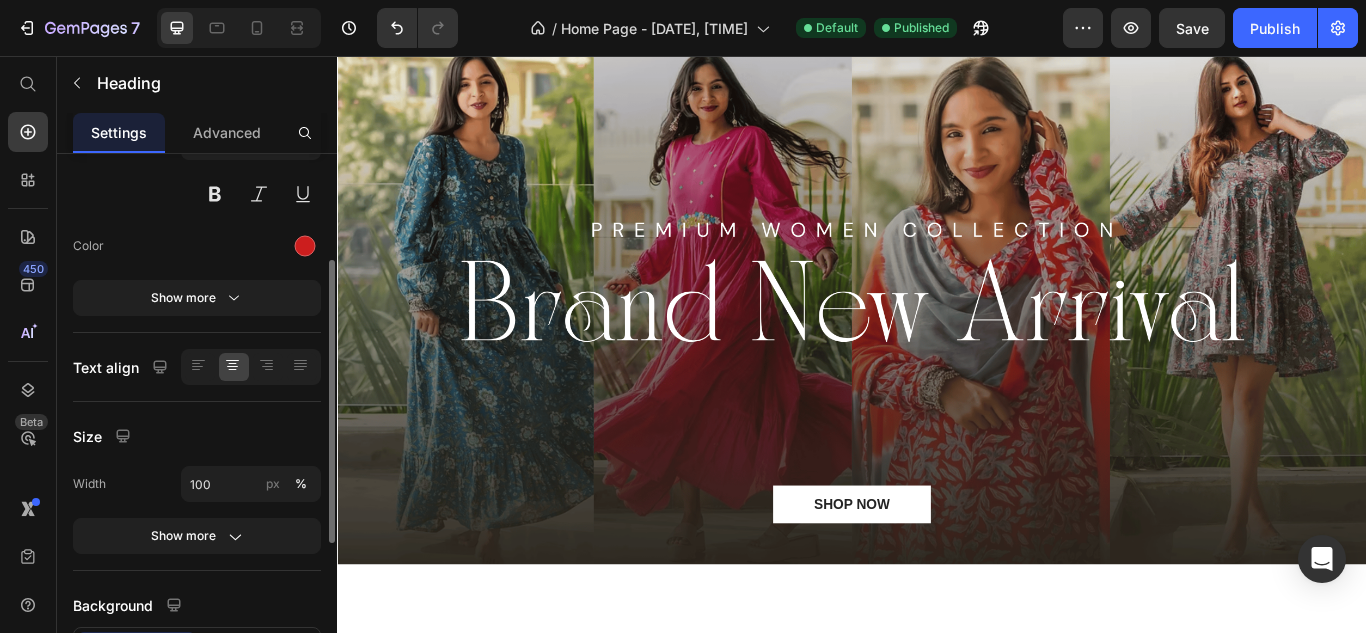 scroll, scrollTop: 0, scrollLeft: 0, axis: both 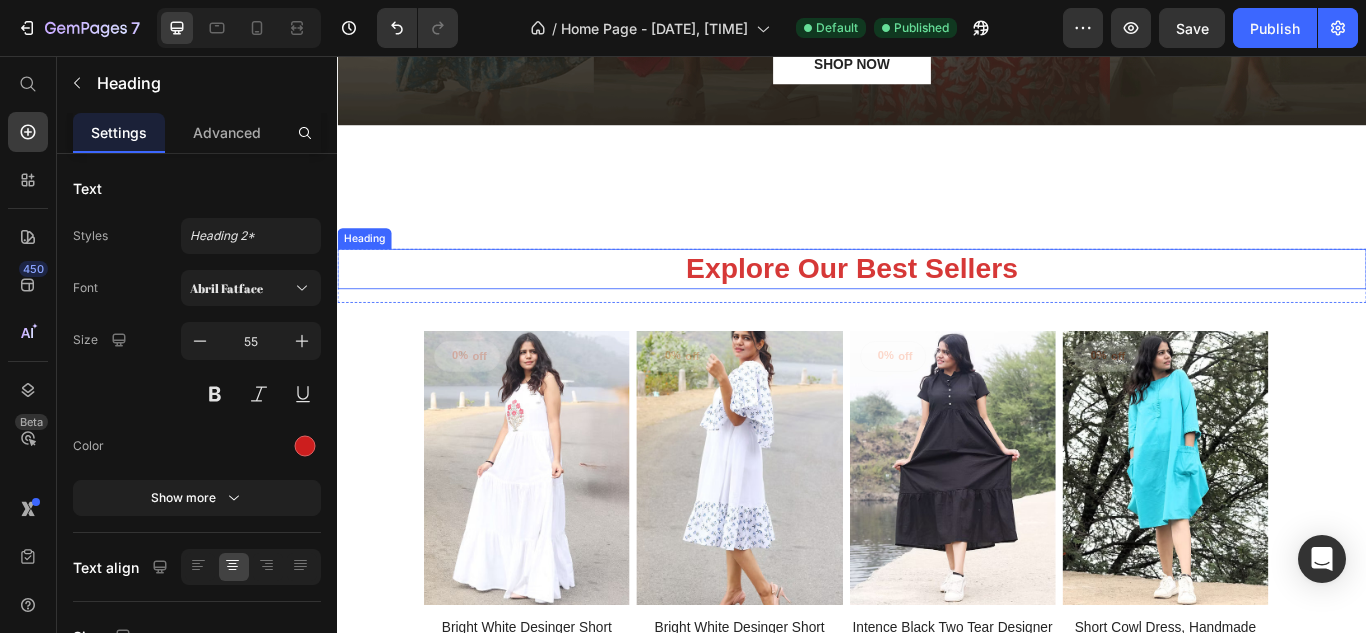 click on "Explore Our Best Sellers" at bounding box center (937, 304) 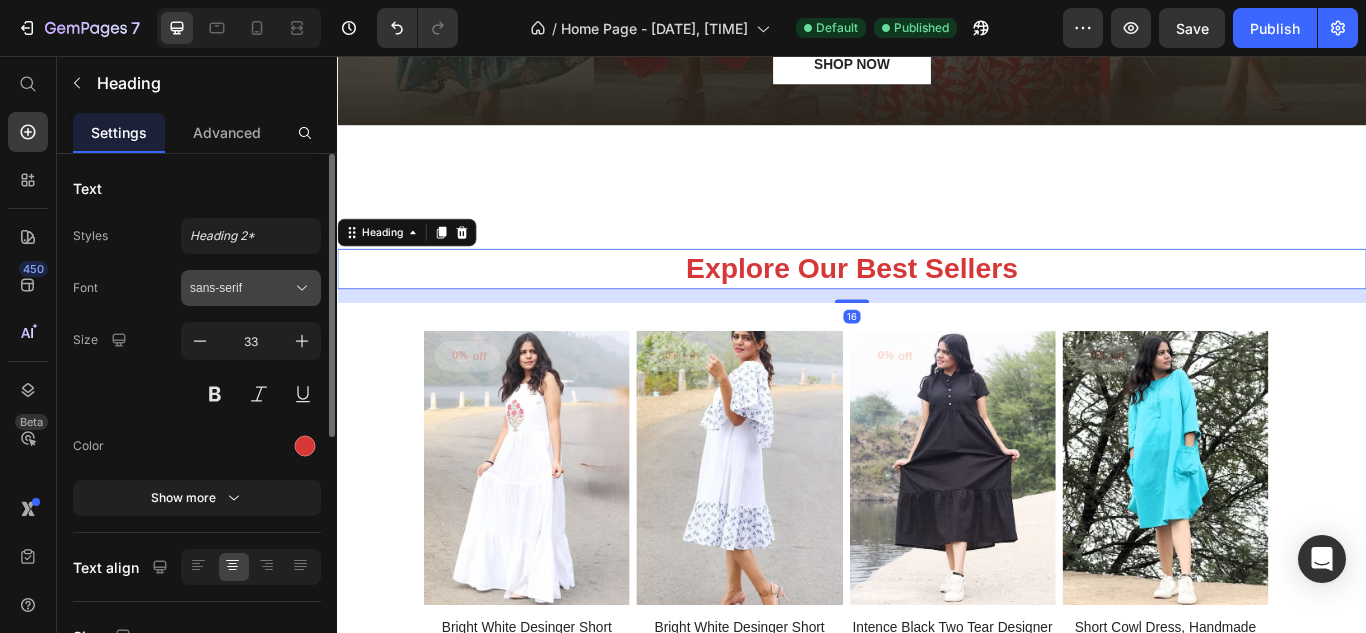 click on "sans-serif" at bounding box center (251, 288) 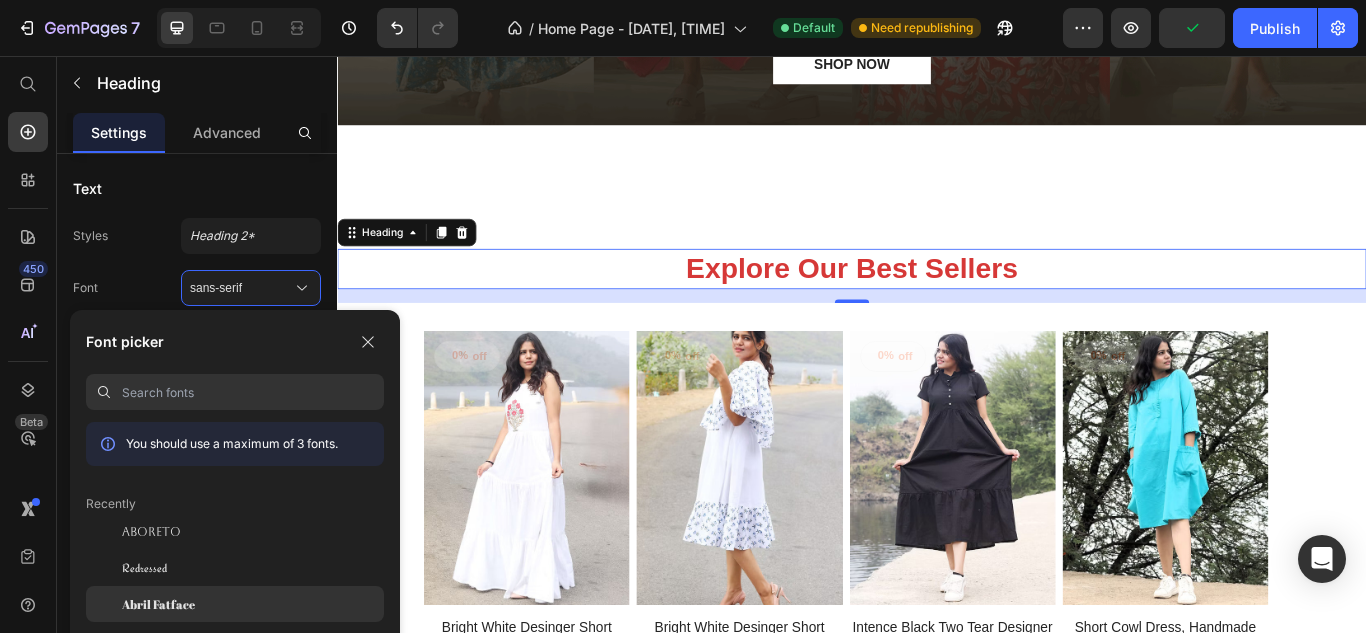 click on "Abril Fatface" at bounding box center [158, 604] 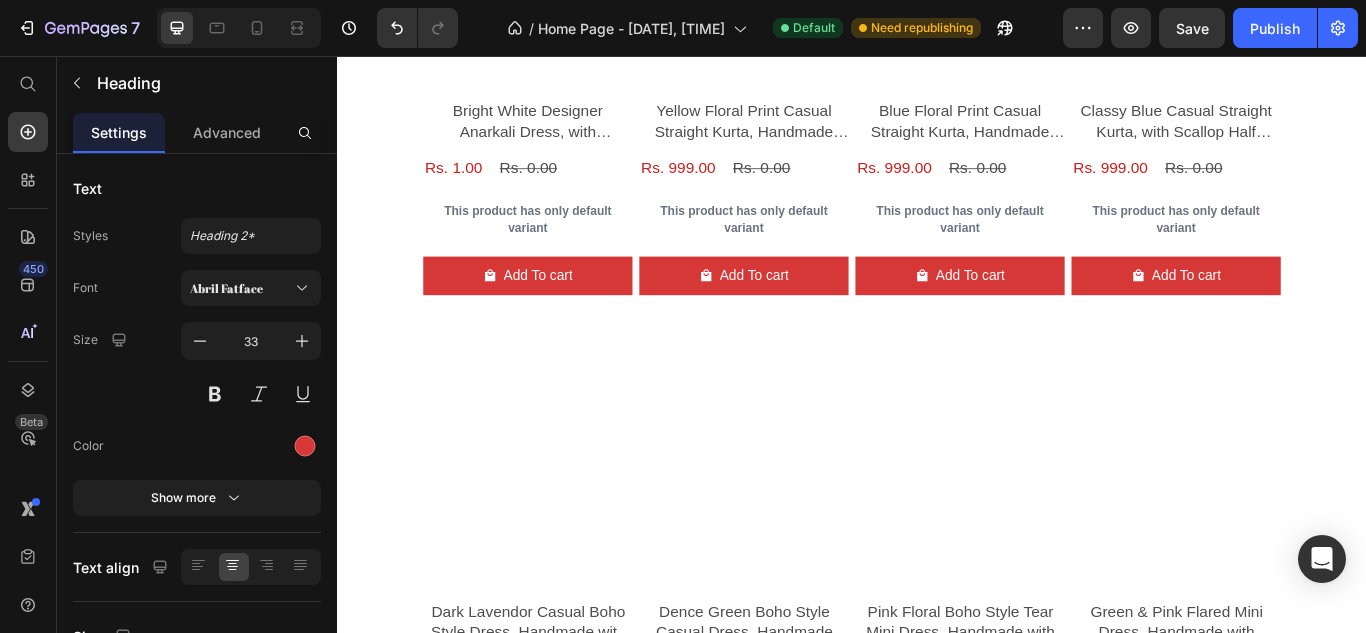 scroll, scrollTop: 5600, scrollLeft: 0, axis: vertical 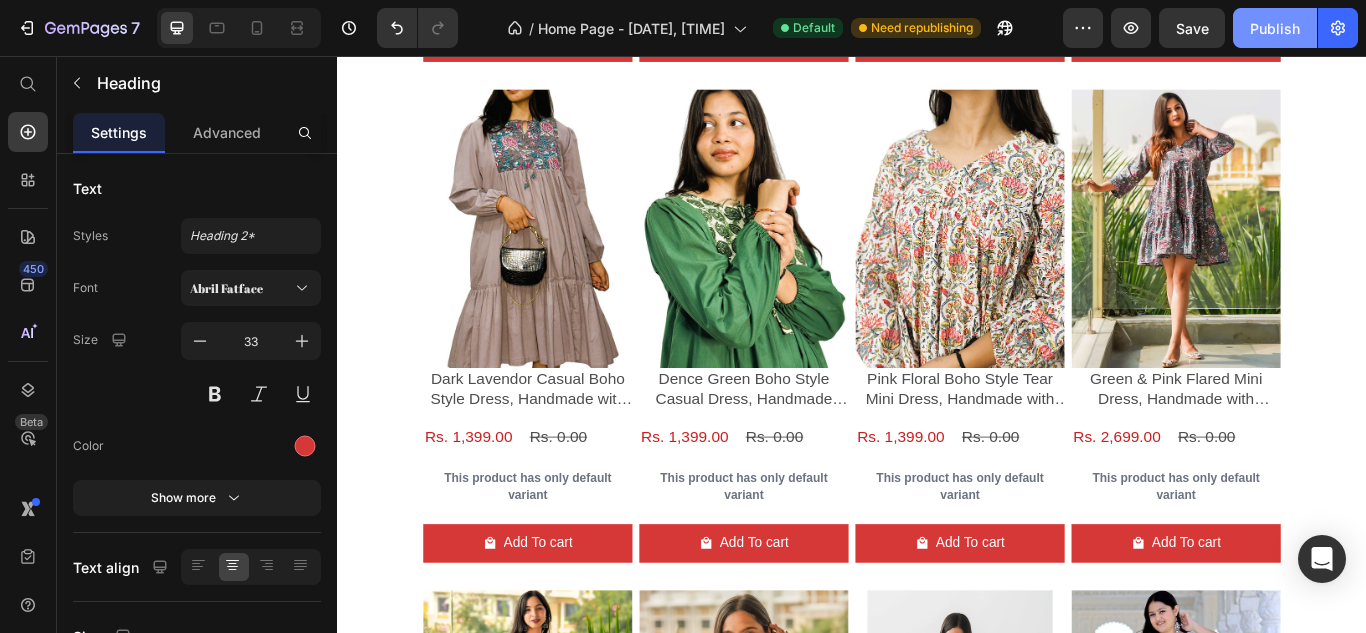 drag, startPoint x: 1292, startPoint y: 41, endPoint x: 1090, endPoint y: 23, distance: 202.8004 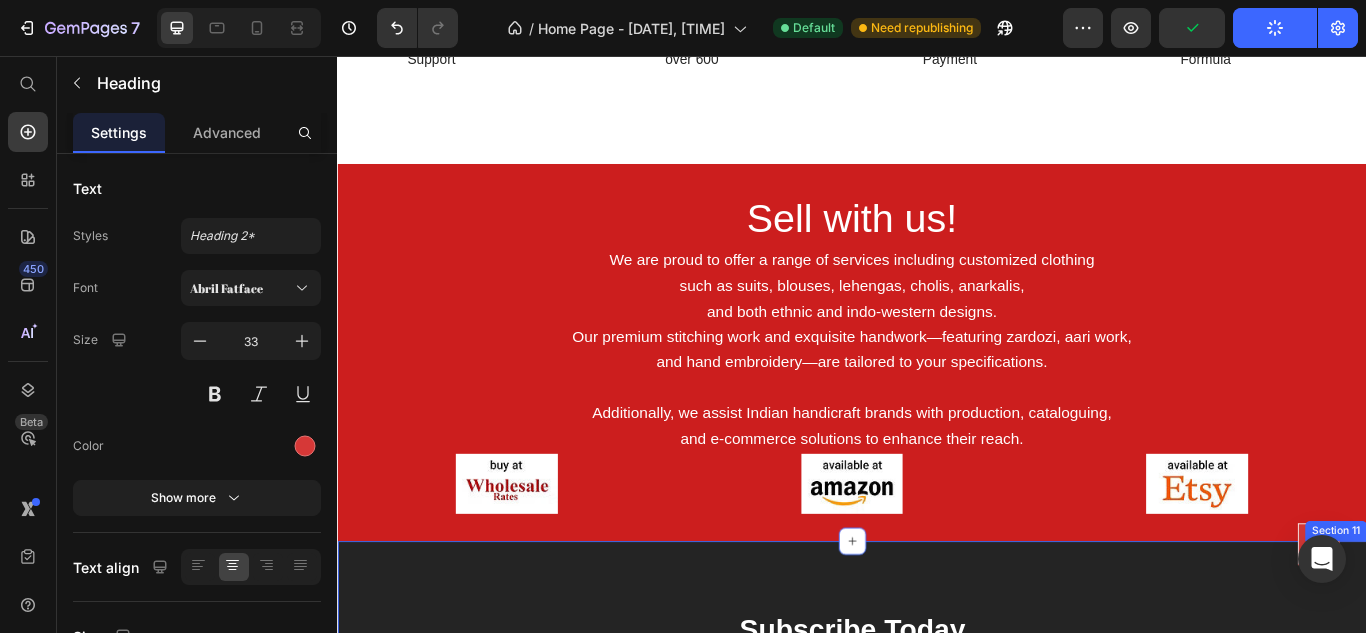 scroll, scrollTop: 6700, scrollLeft: 0, axis: vertical 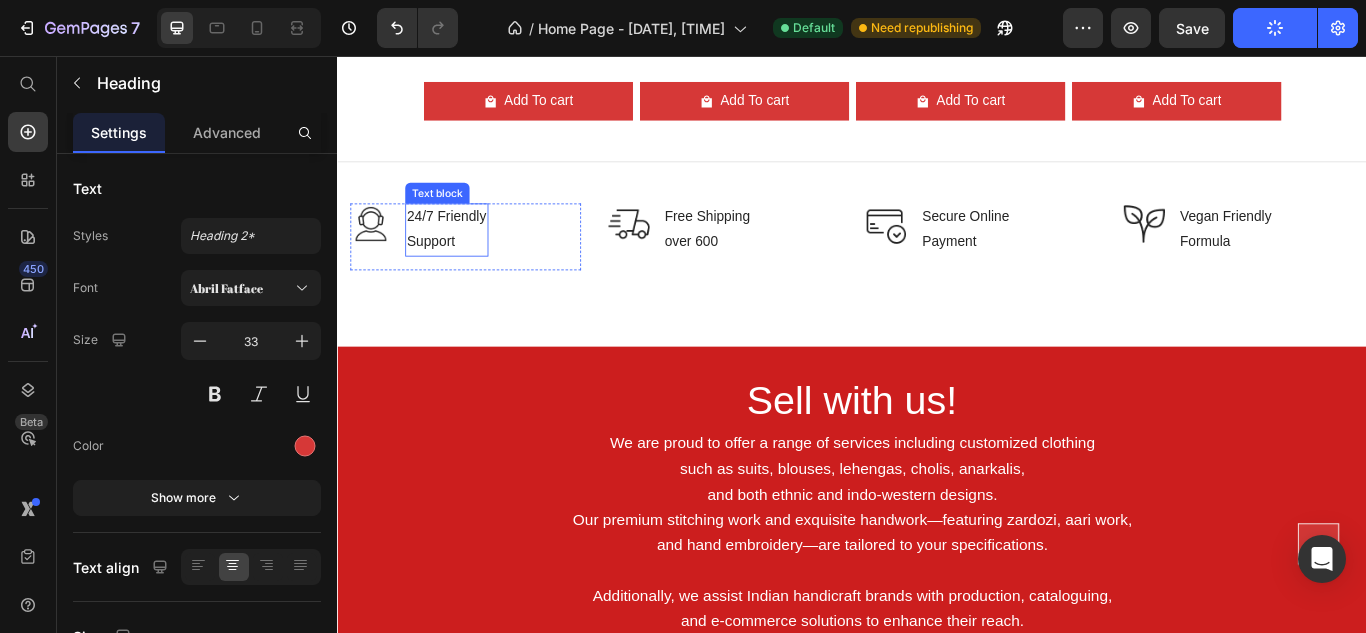 click on "24/7 Friendly" at bounding box center [464, 244] 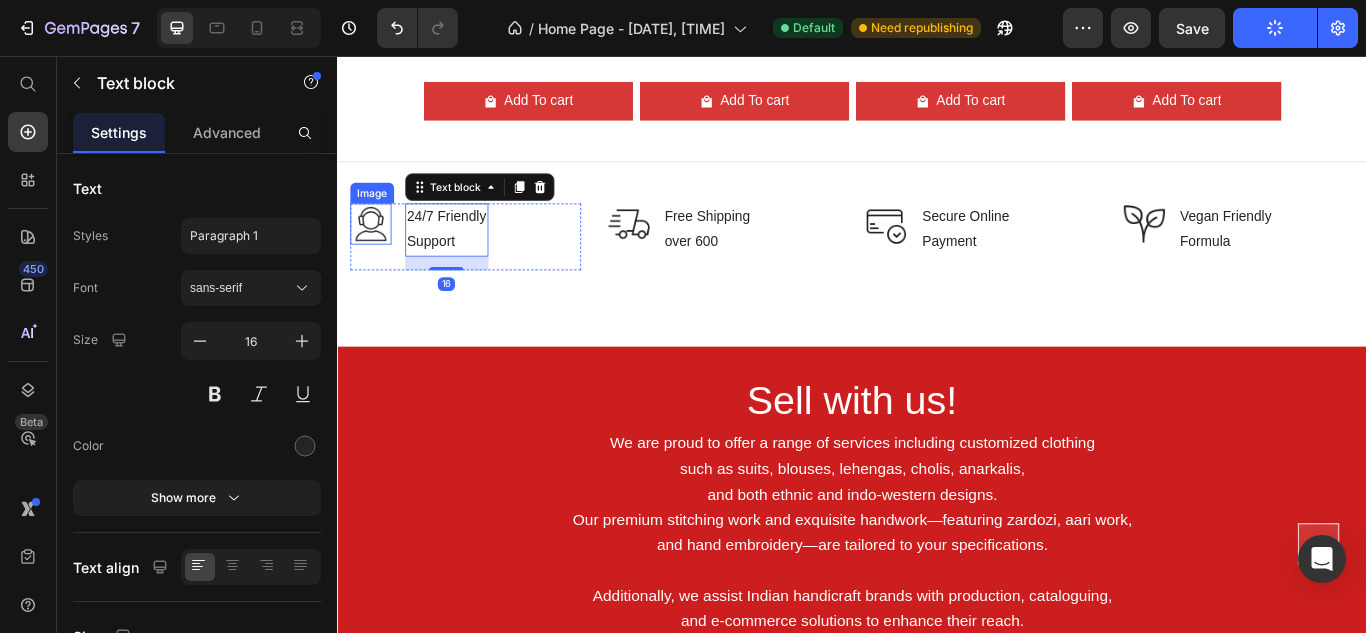 click at bounding box center (376, 252) 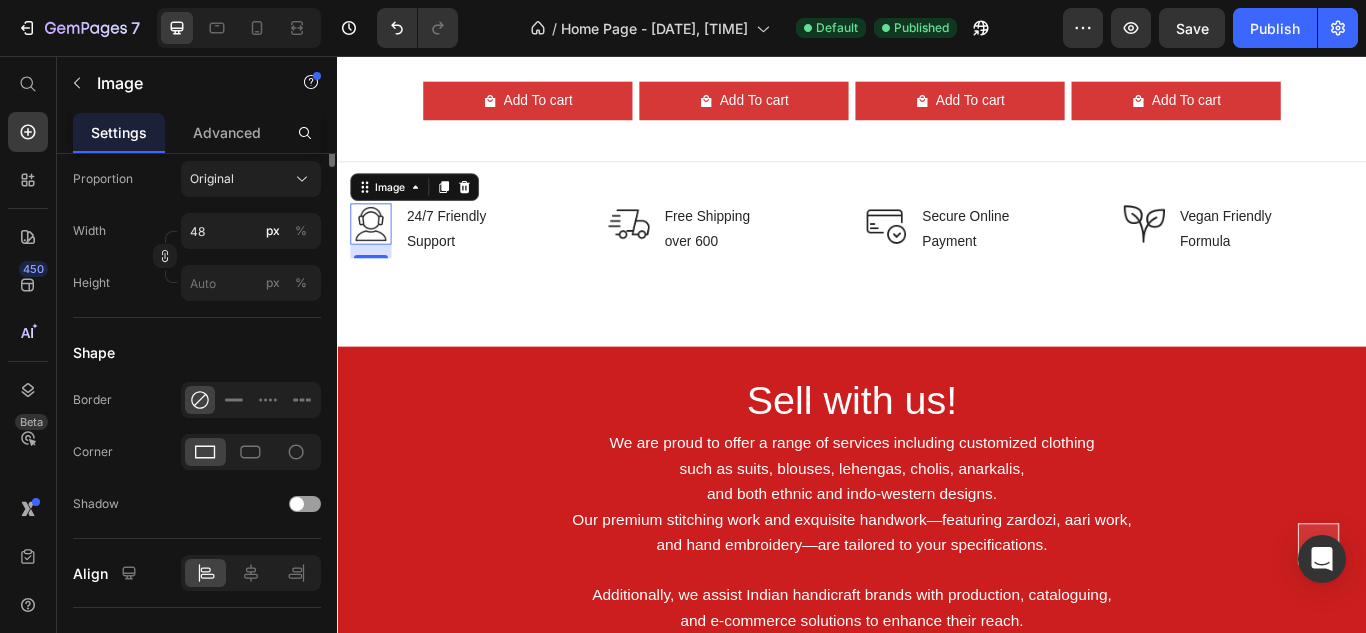 scroll, scrollTop: 315, scrollLeft: 0, axis: vertical 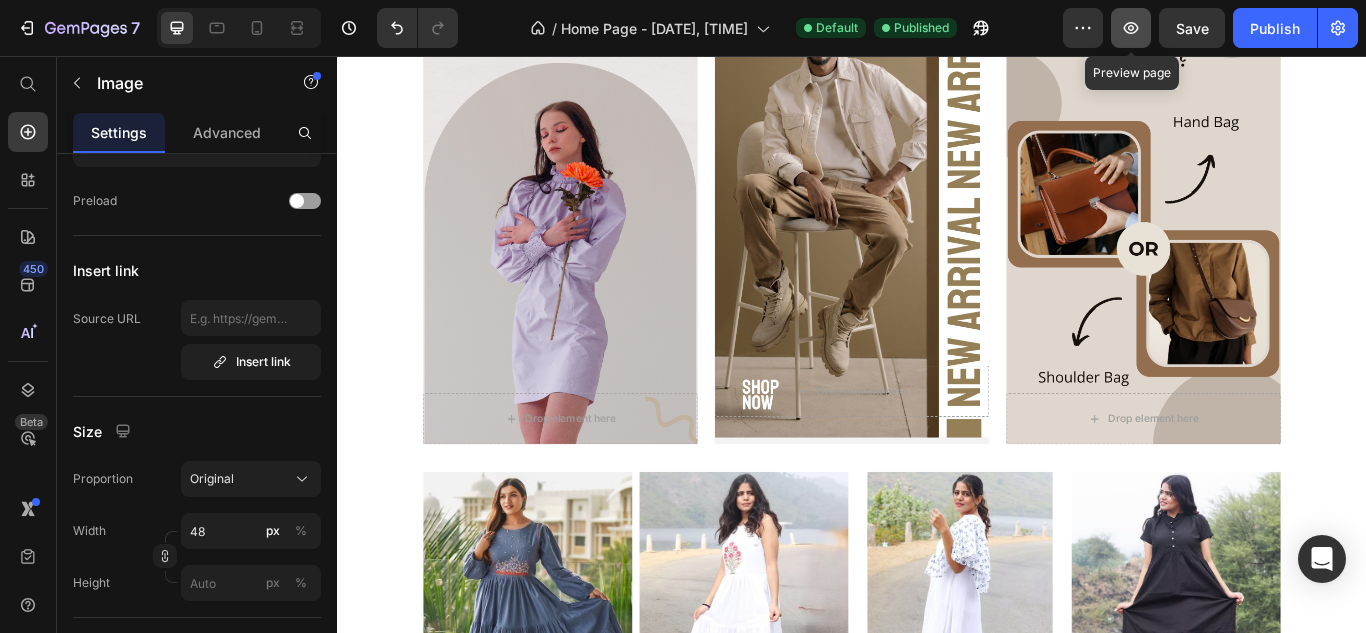 click 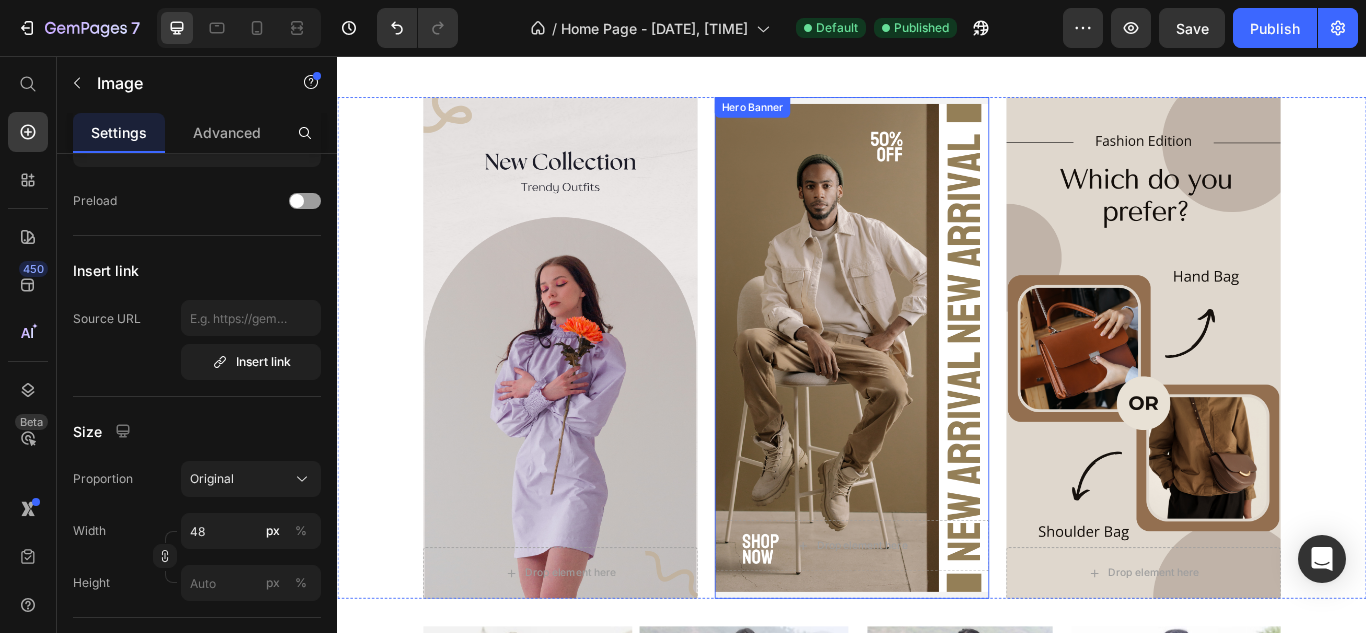 scroll, scrollTop: 3300, scrollLeft: 0, axis: vertical 